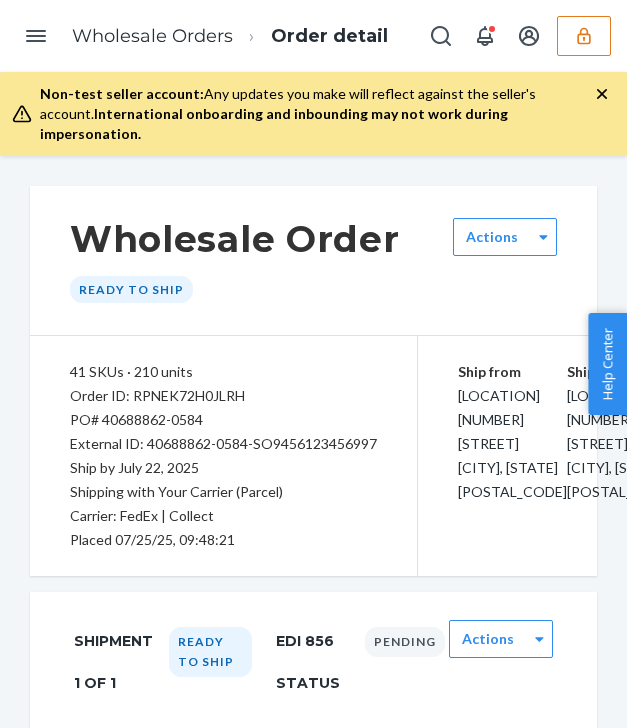 scroll, scrollTop: 0, scrollLeft: 0, axis: both 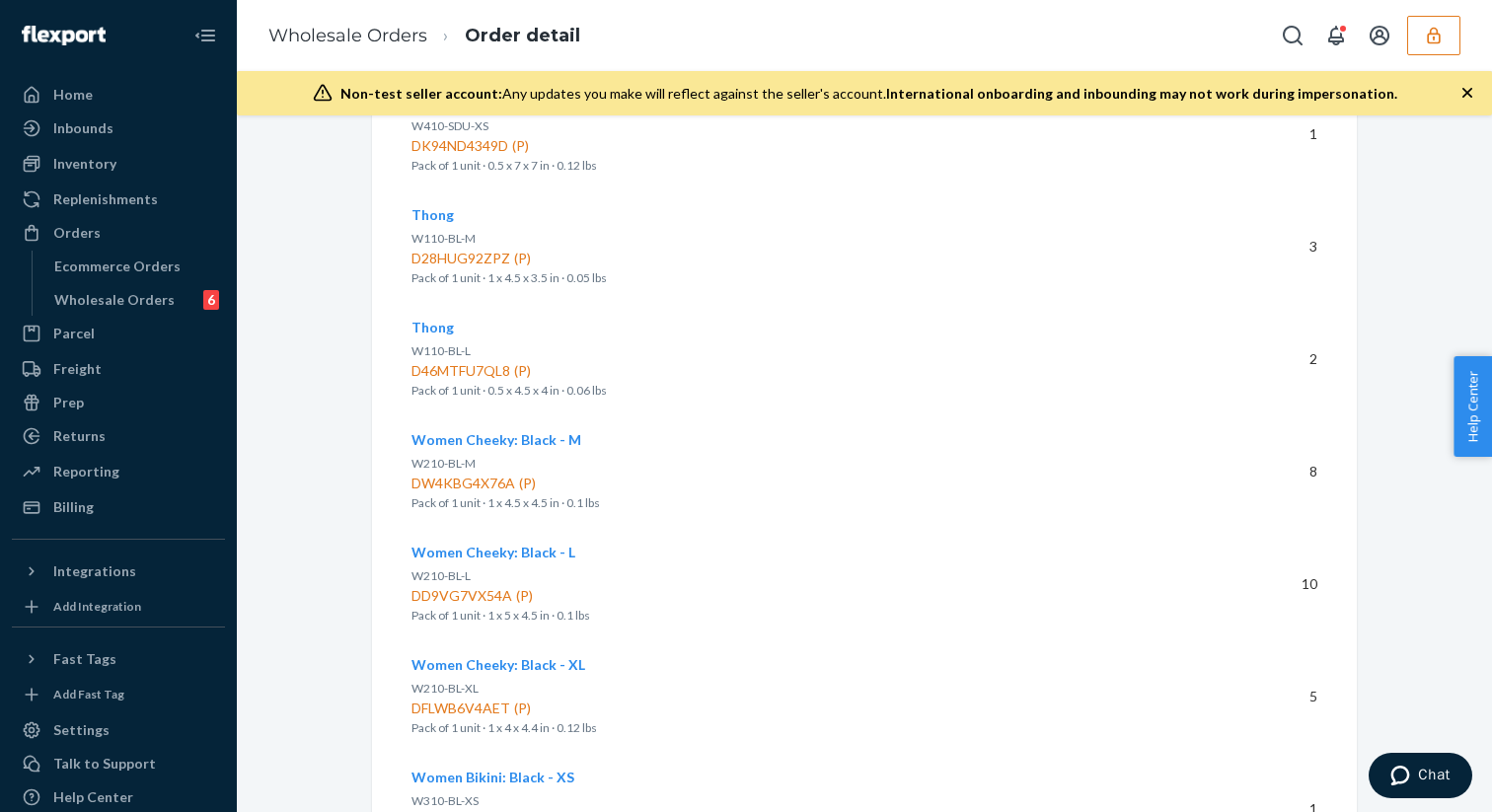 click 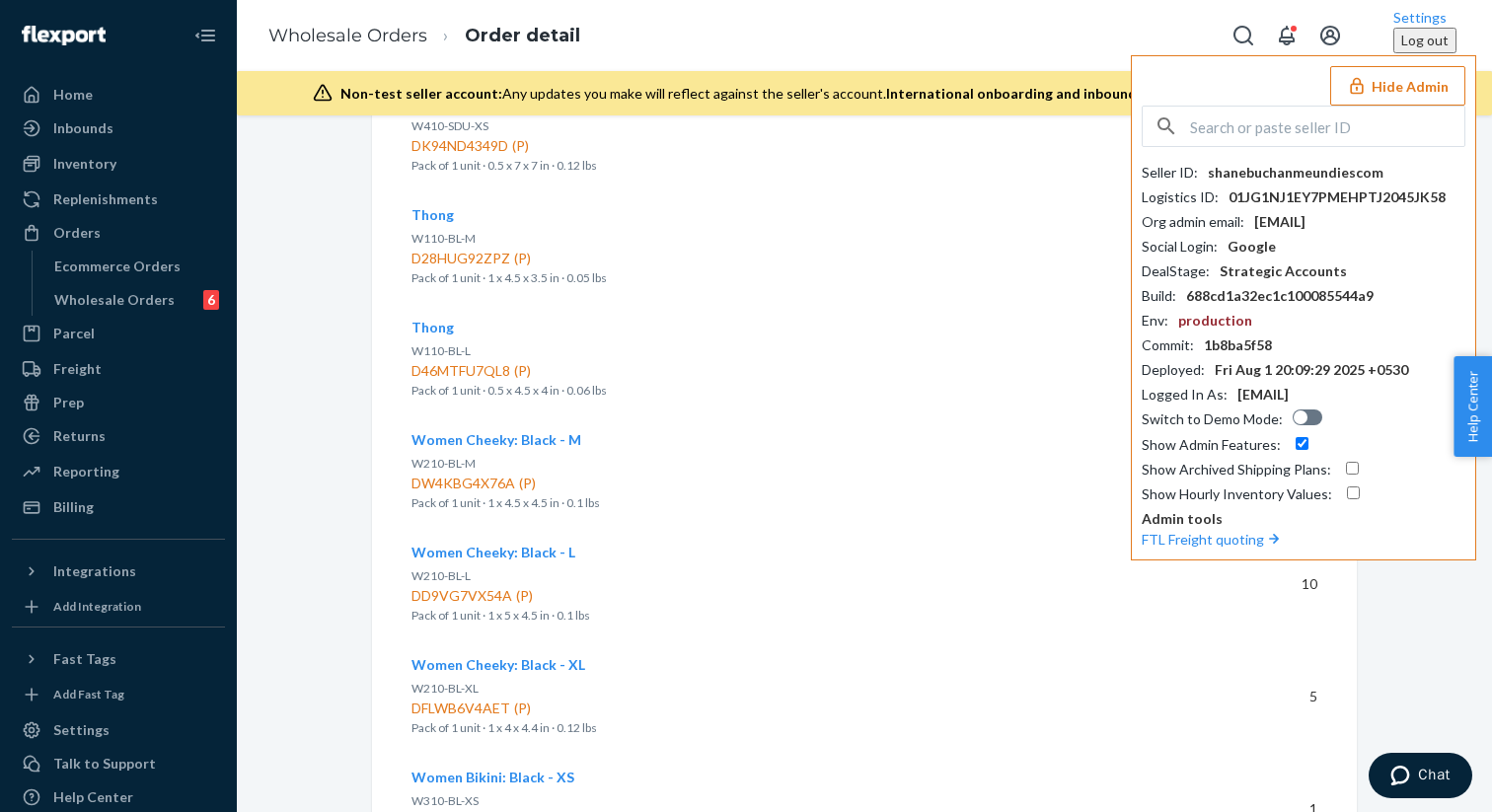 click at bounding box center (1327, 126) 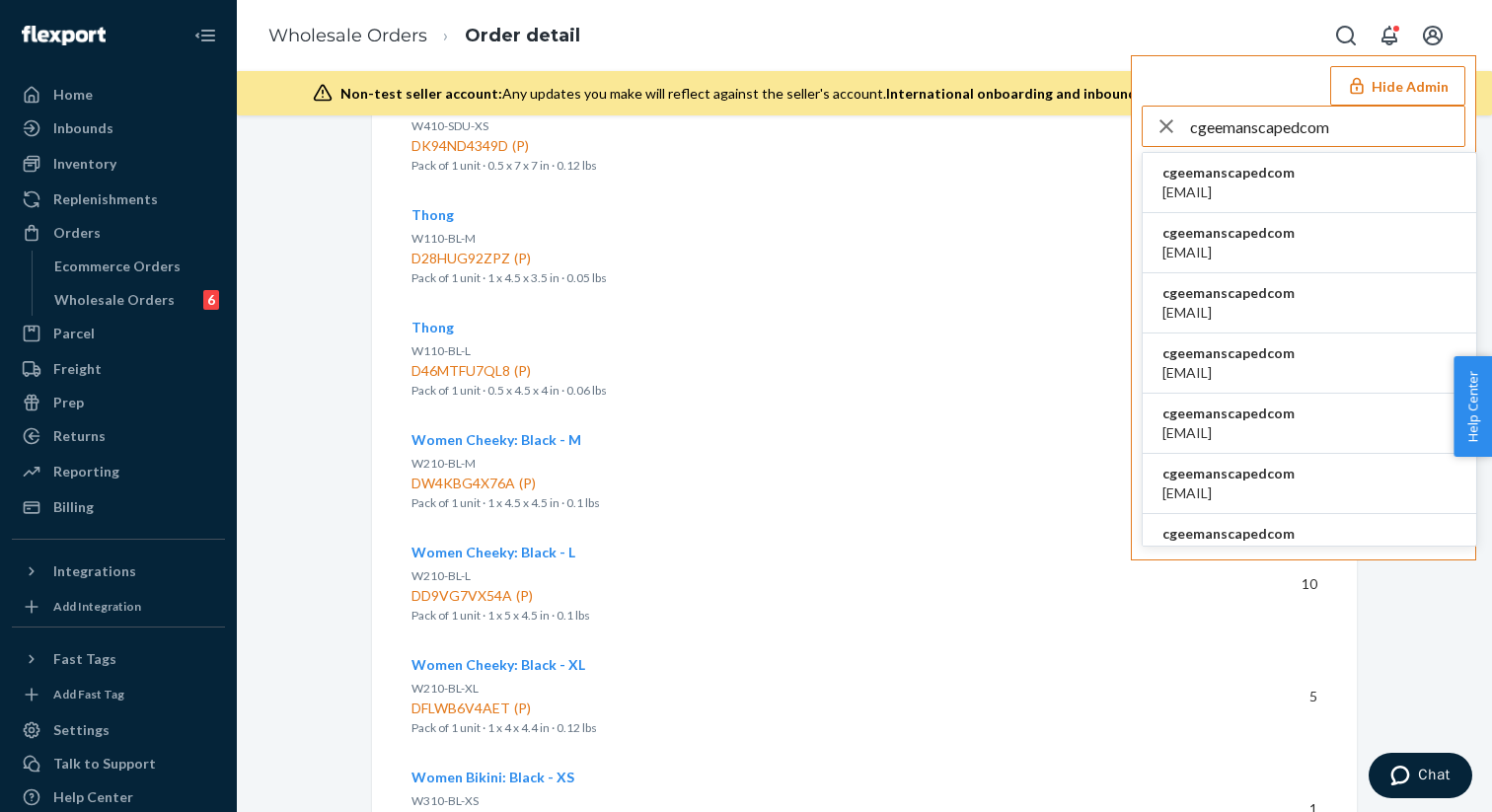 type on "cgeemanscapedcom" 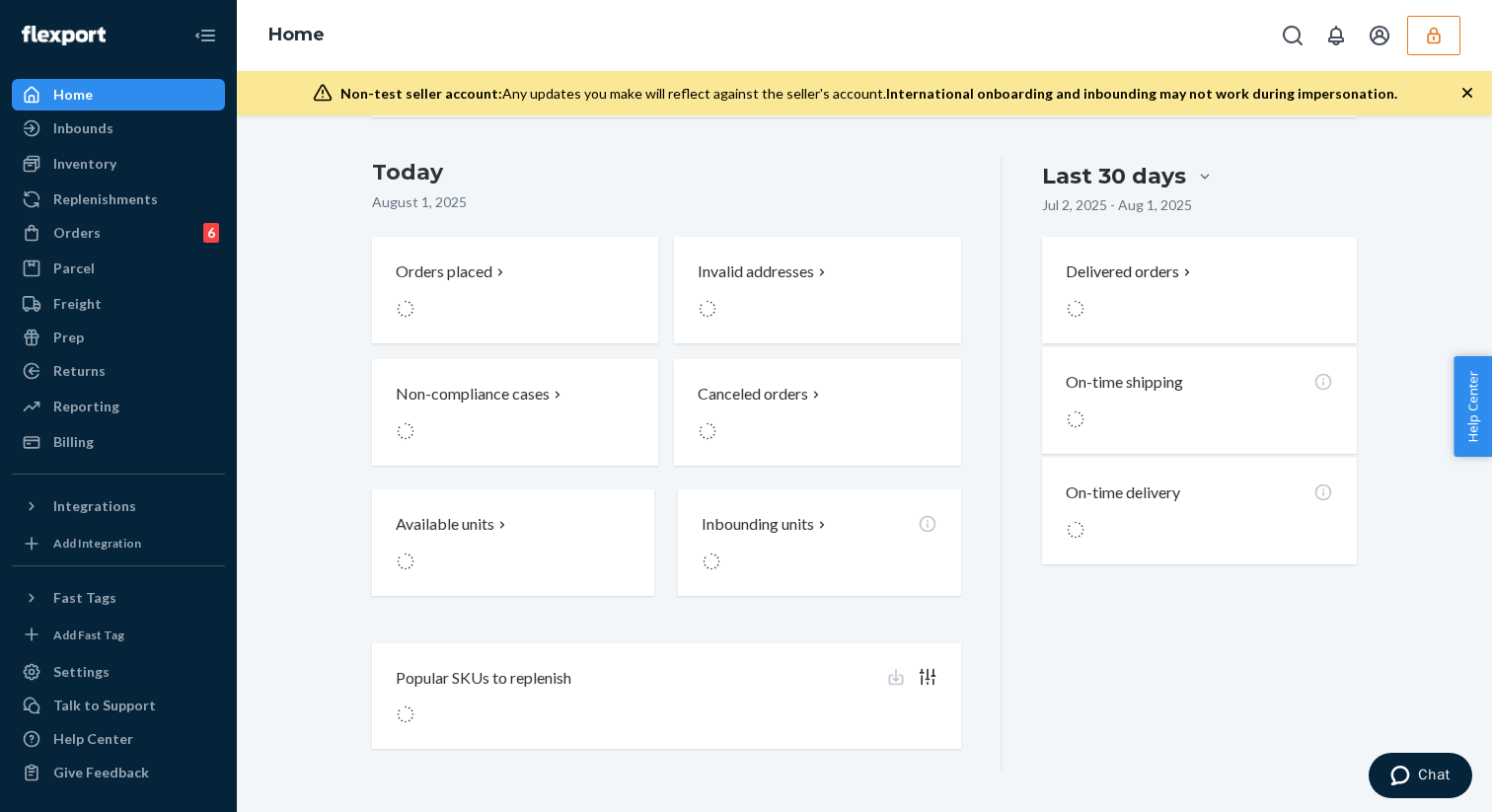 scroll, scrollTop: 0, scrollLeft: 0, axis: both 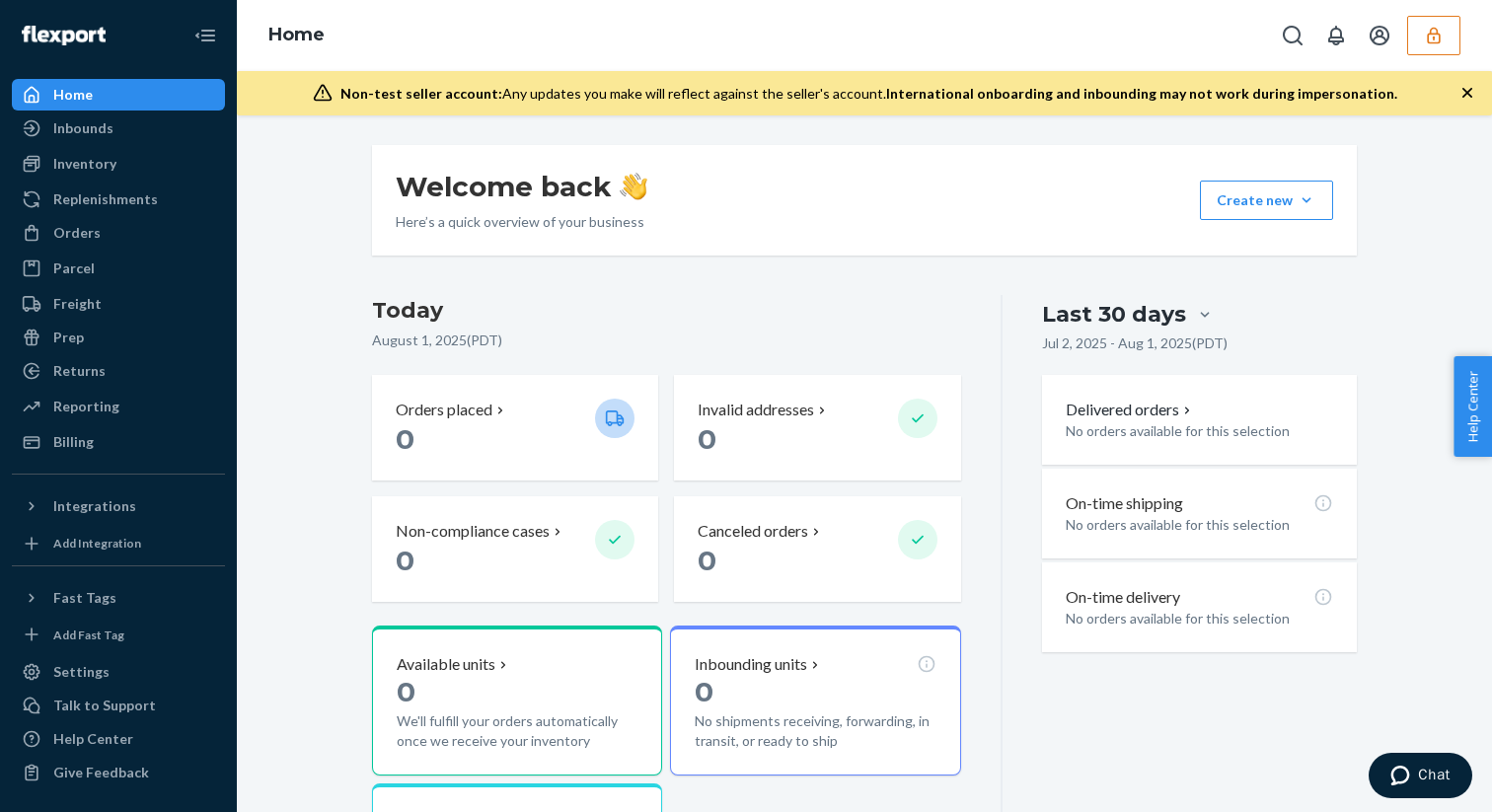 click 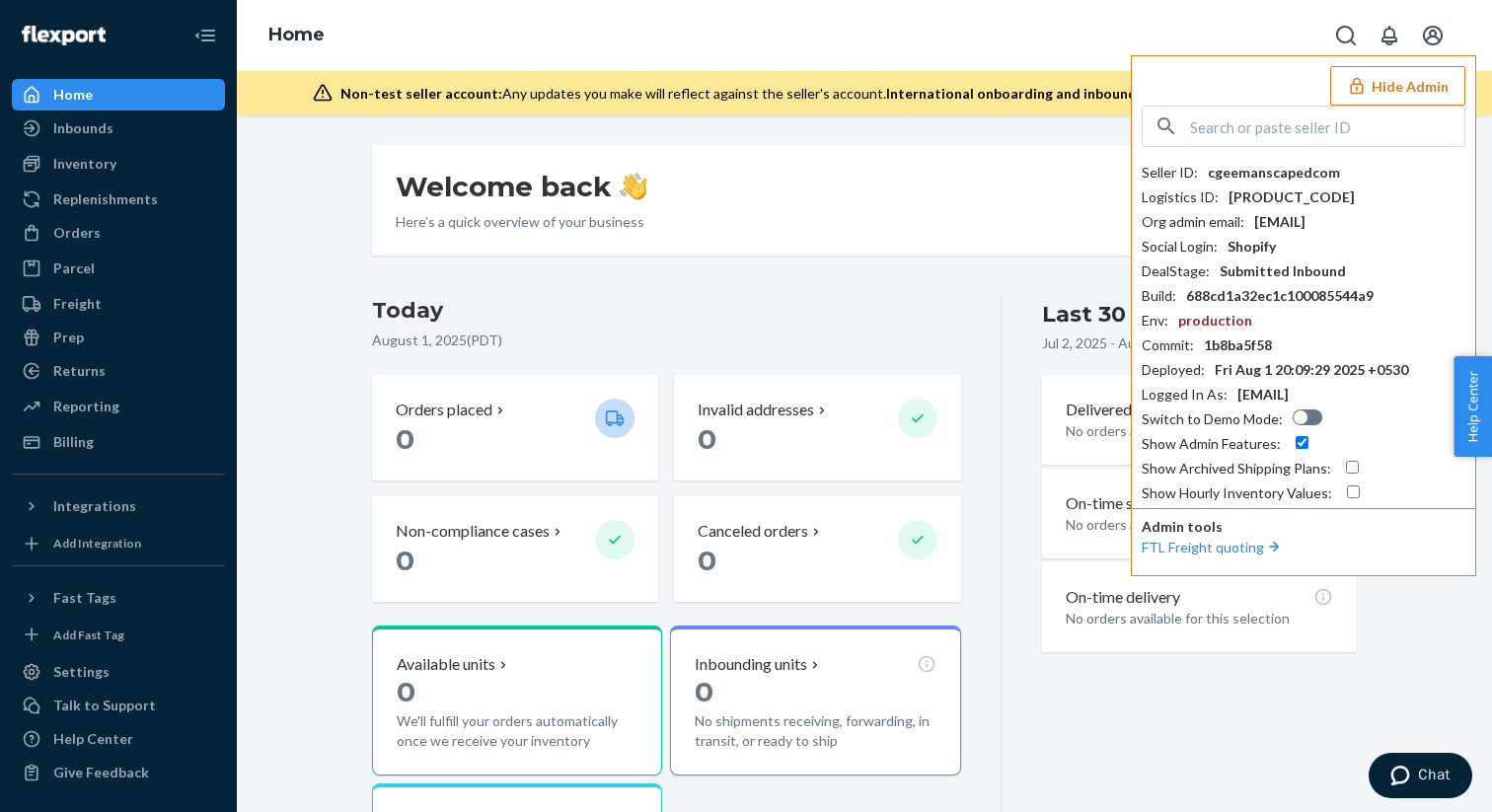 drag, startPoint x: 1429, startPoint y: 28, endPoint x: 770, endPoint y: 96, distance: 662.49906 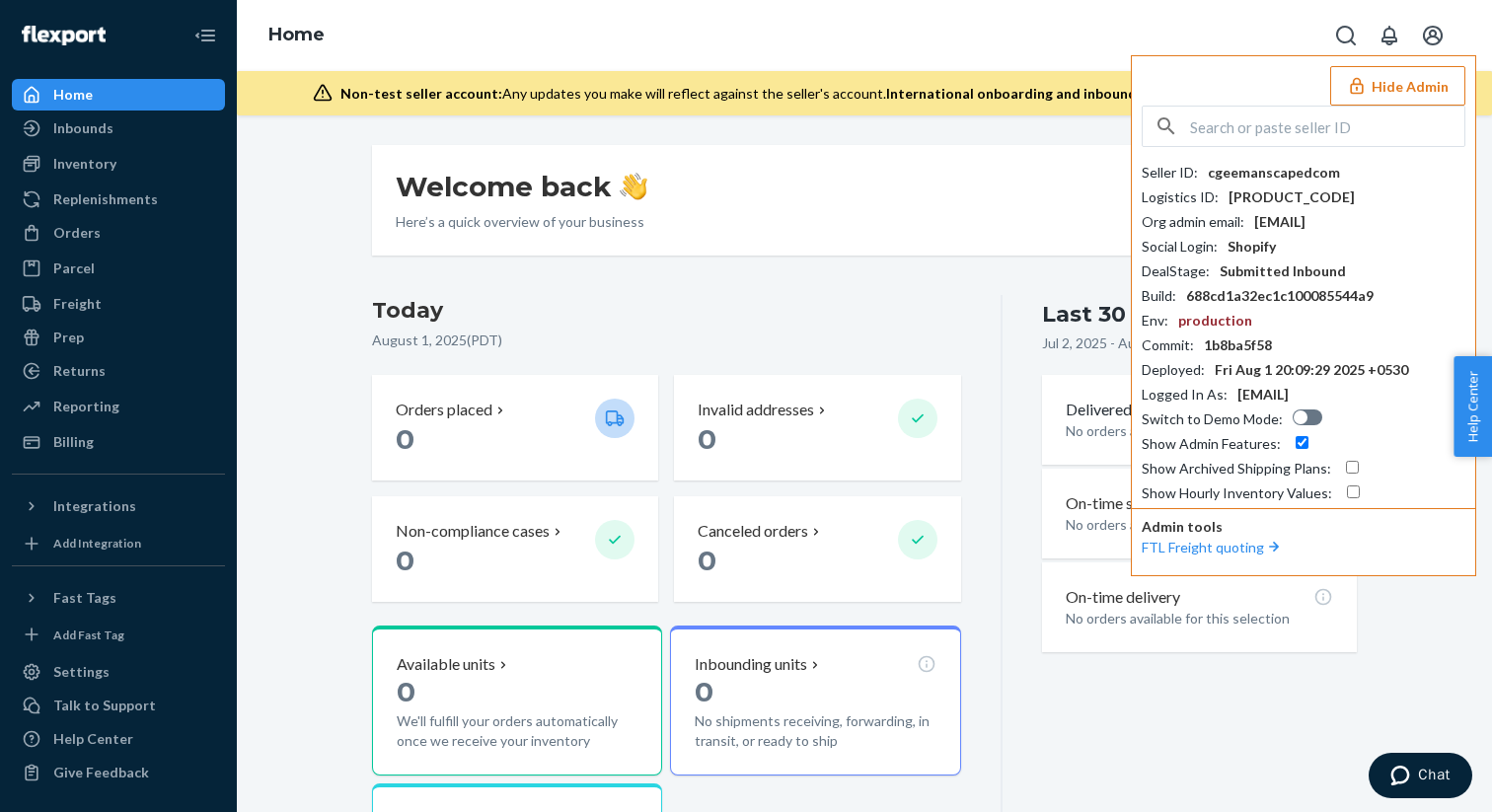 click 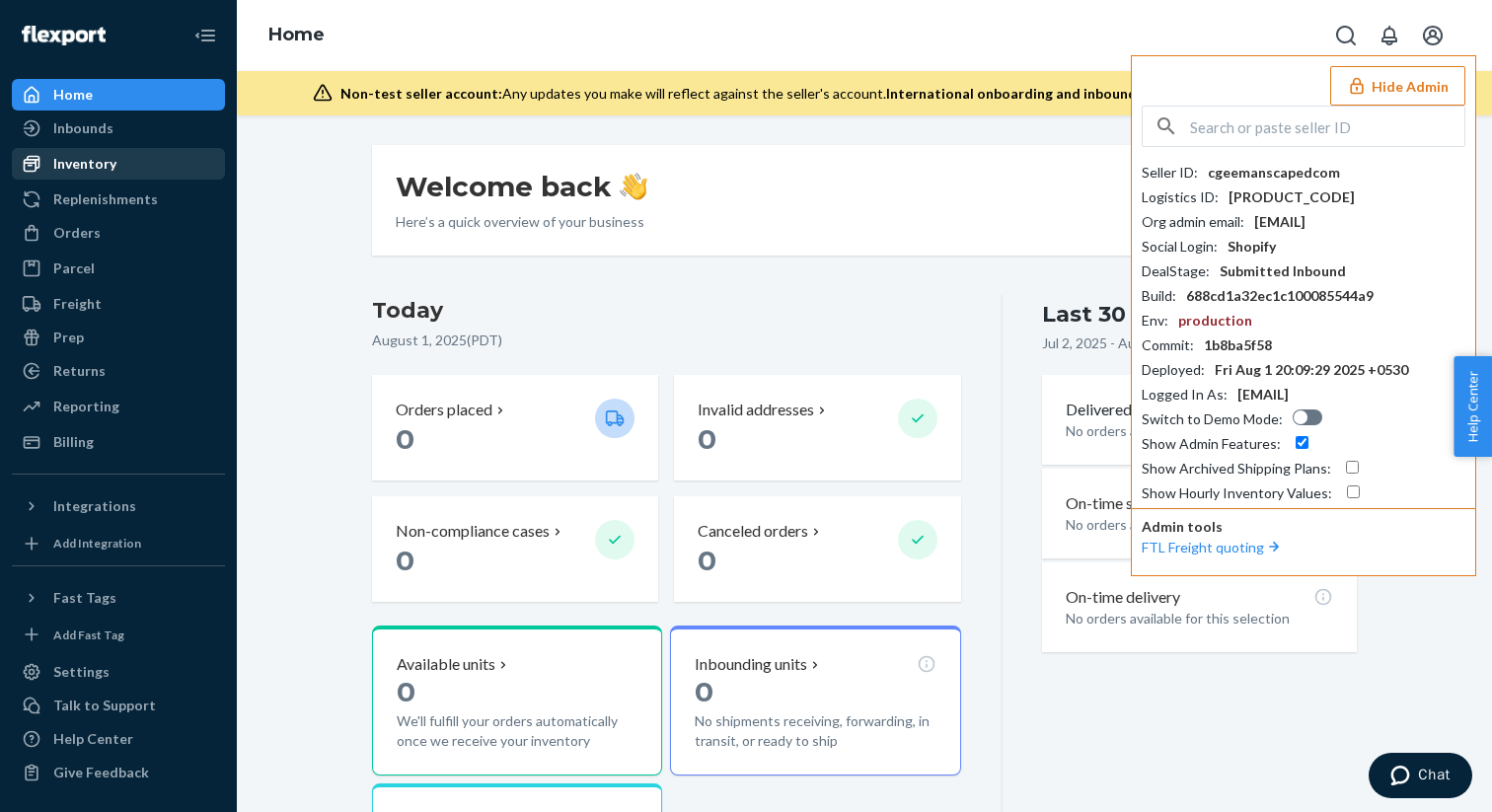 click on "Inventory" at bounding box center [118, 164] 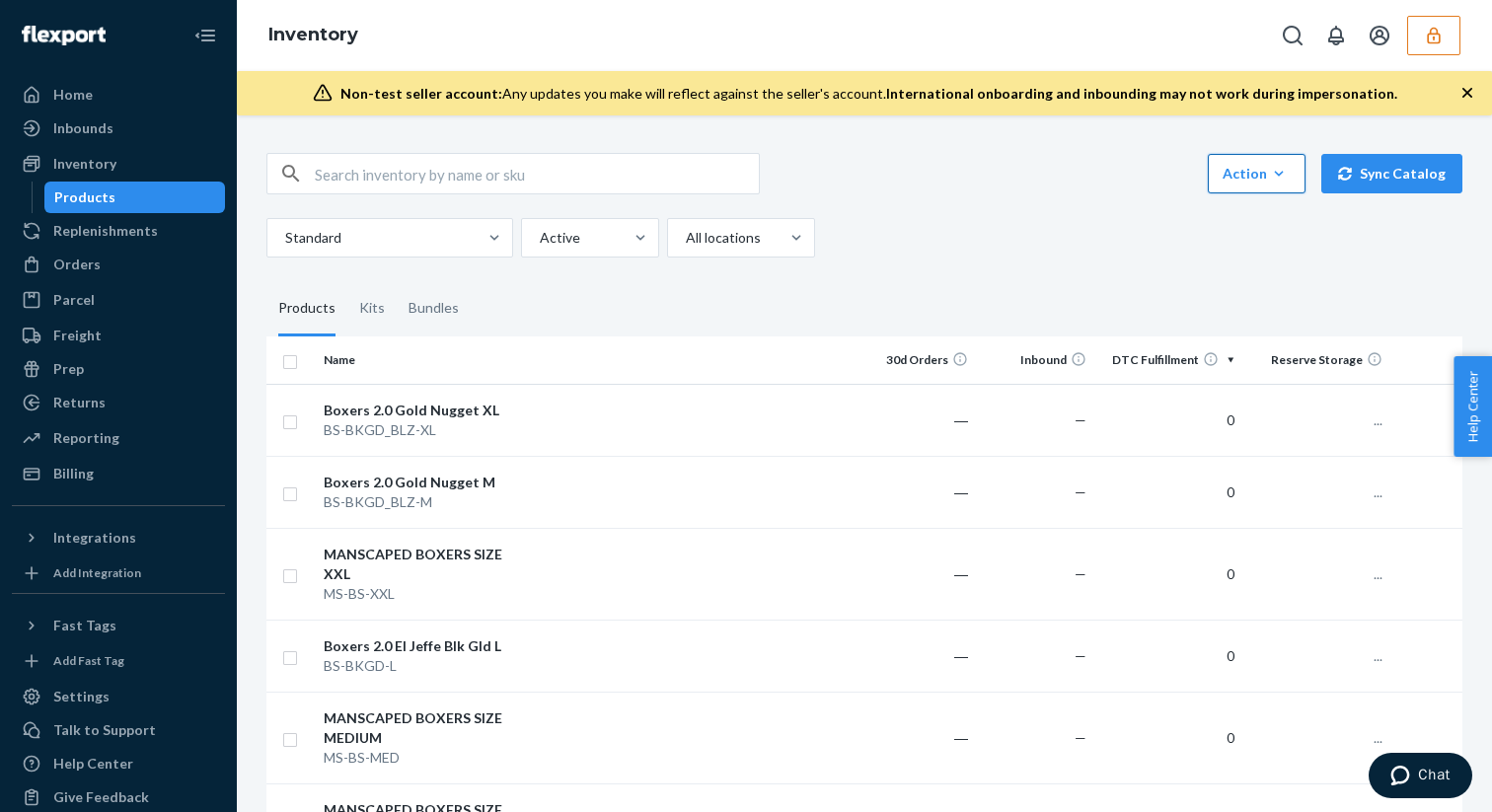 click on "Action Create product Create kit or bundle Bulk create products Bulk update products Bulk update bundles Bulk update product alias attribute" at bounding box center [1256, 174] 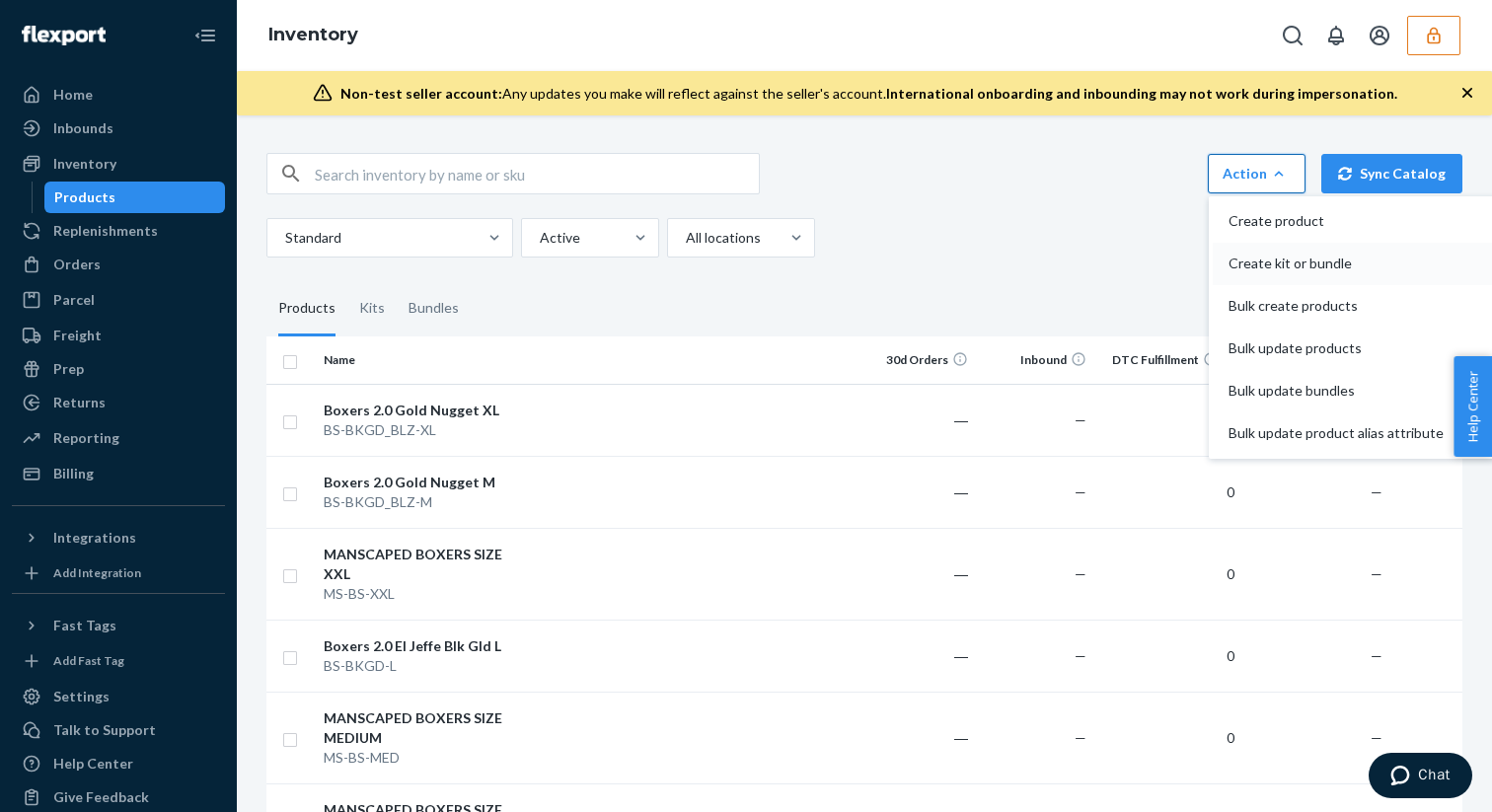click on "Create kit or bundle" at bounding box center (1336, 263) 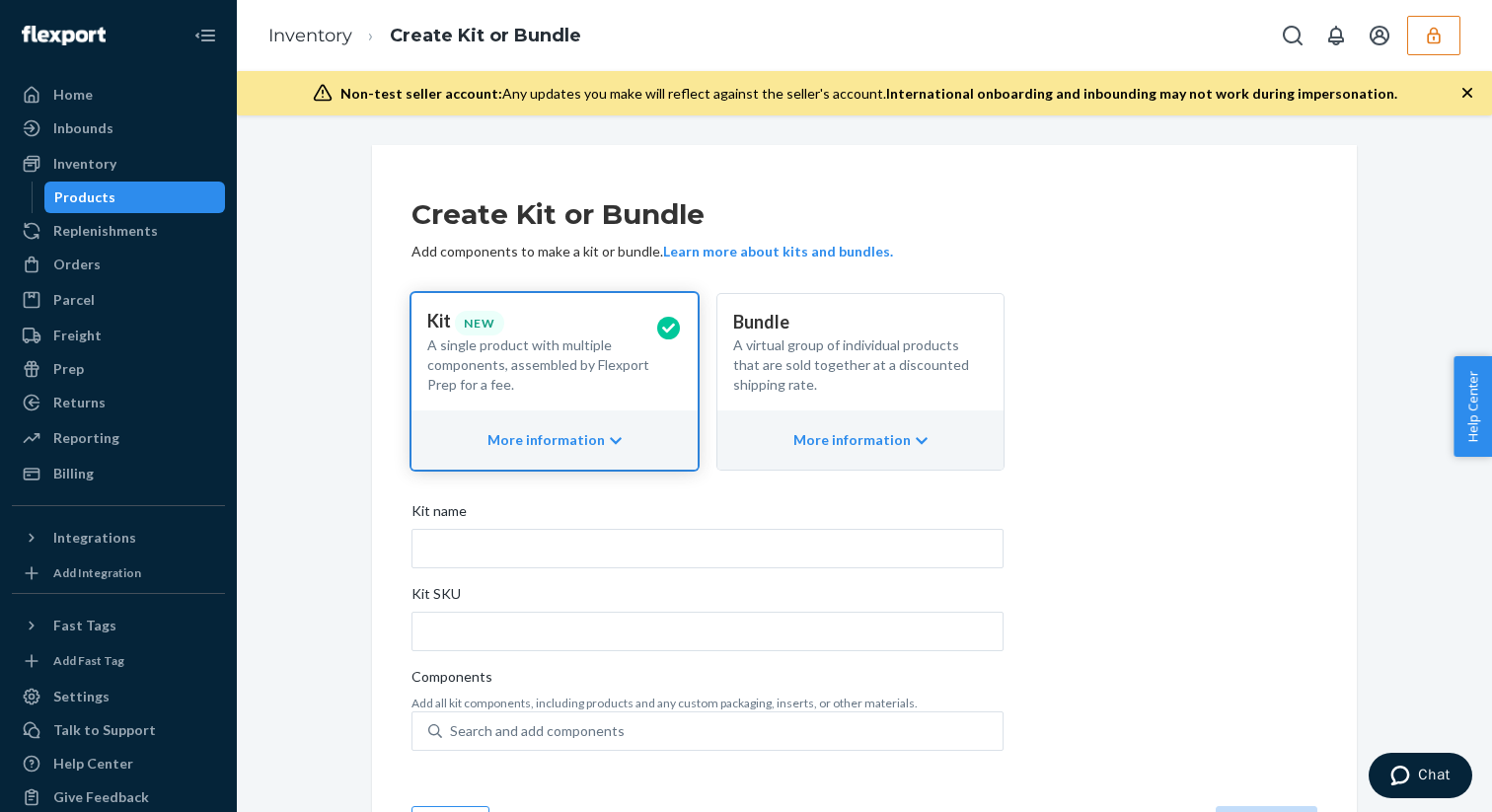 scroll, scrollTop: 65, scrollLeft: 0, axis: vertical 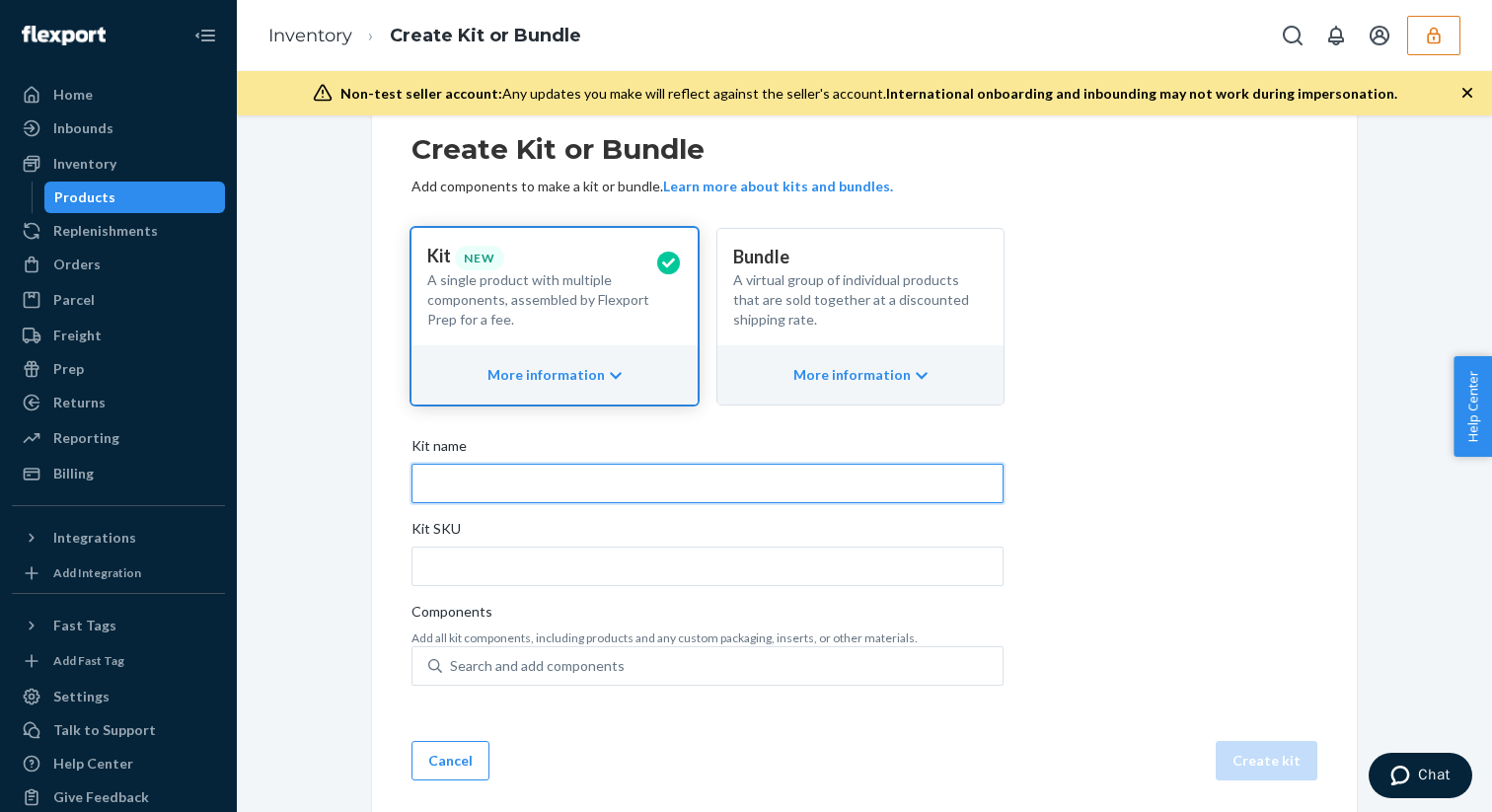 click on "Kit name" at bounding box center (708, 483) 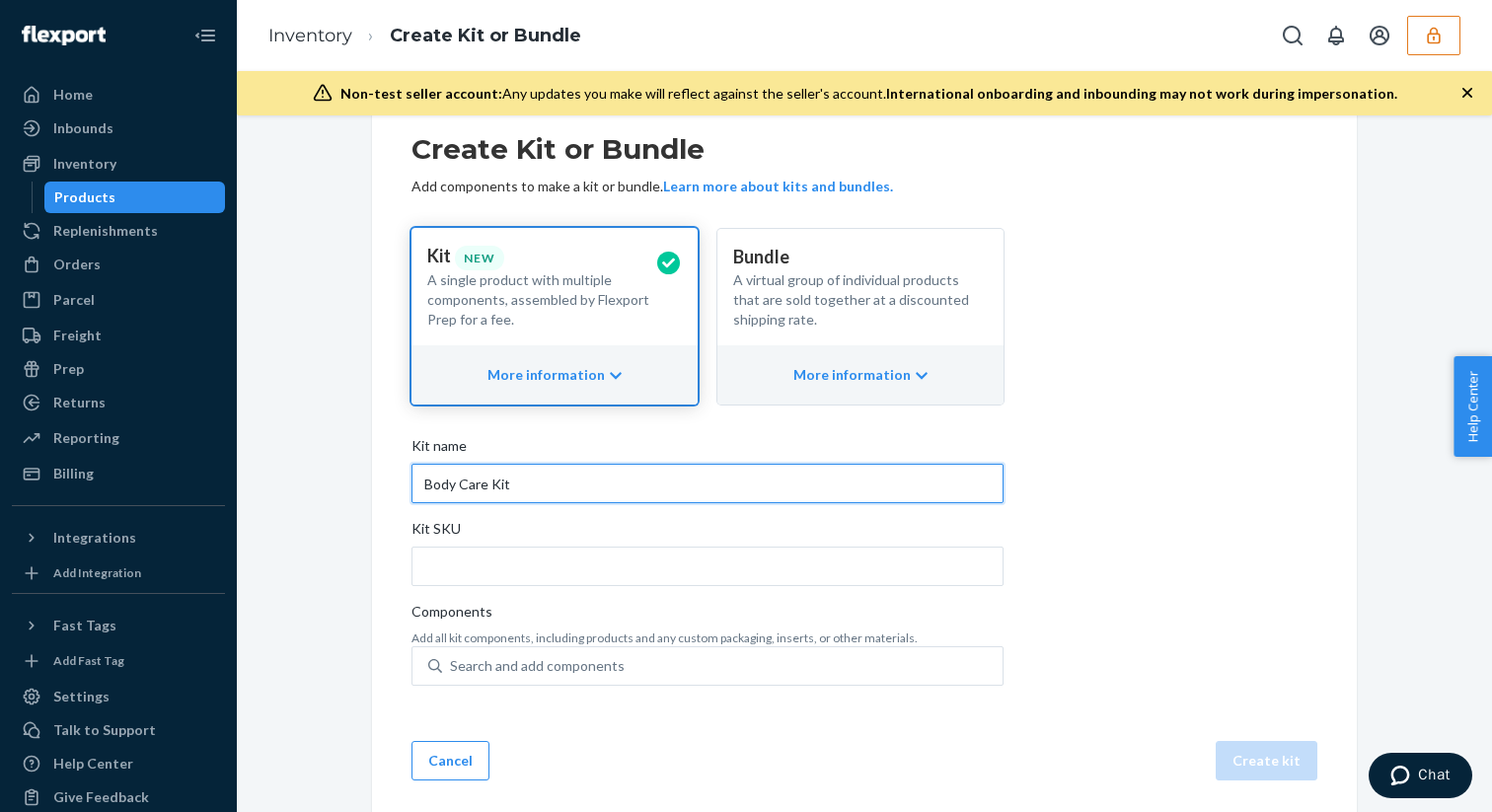 click on "Body Care Kit" at bounding box center (708, 483) 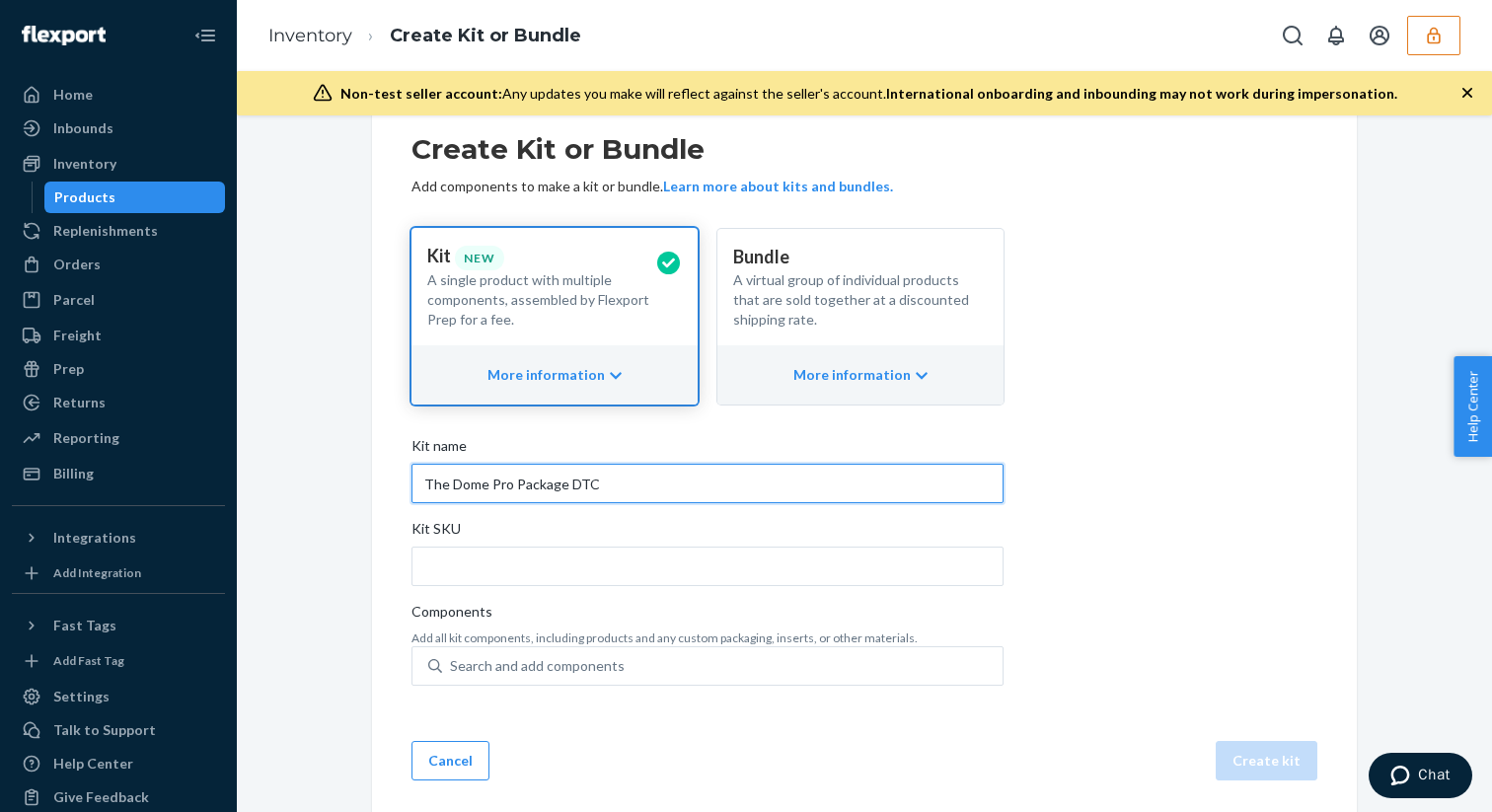 type on "The Dome Pro Package DTC" 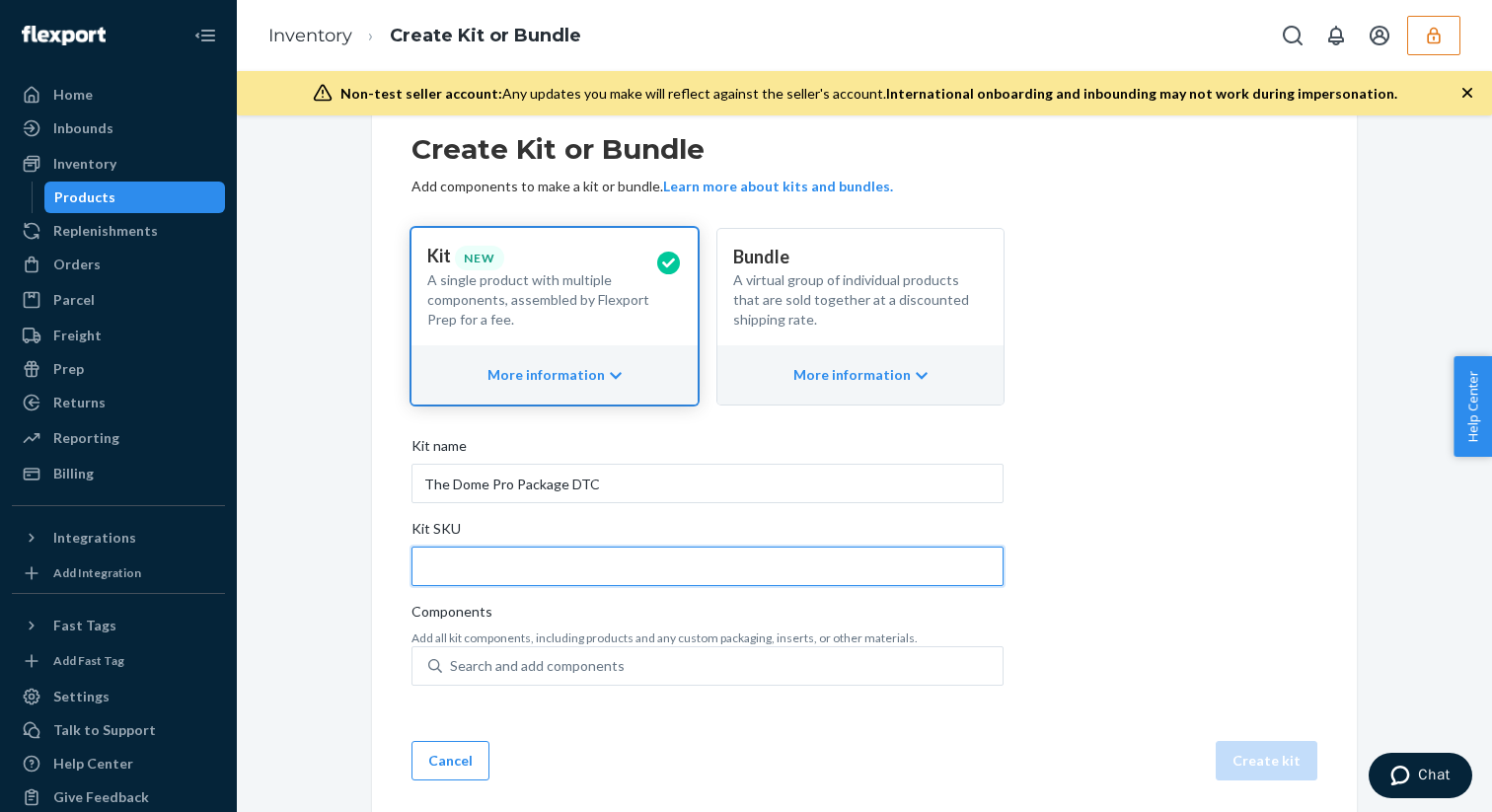 click on "Kit SKU" at bounding box center [708, 566] 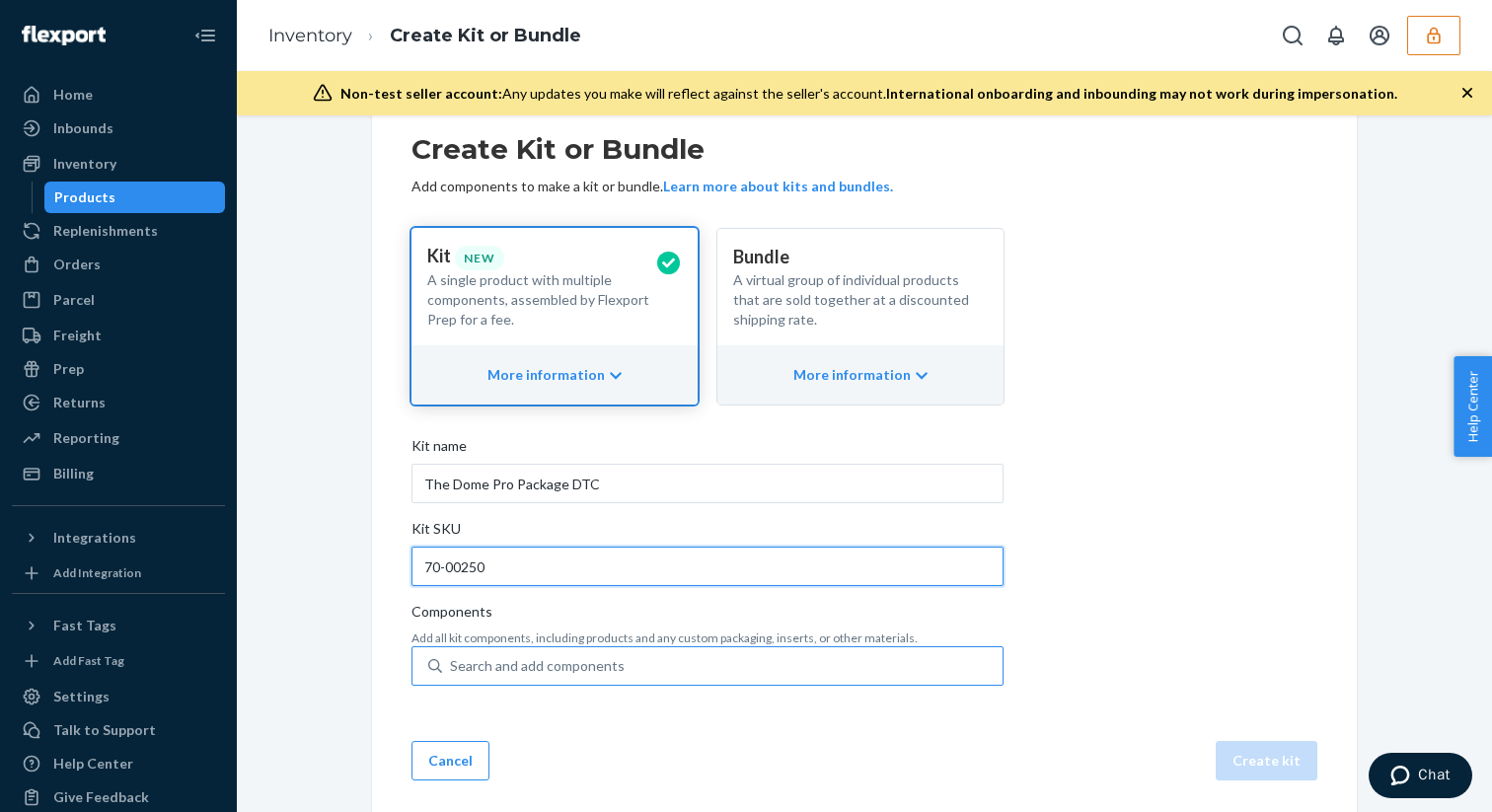 type on "70-00250" 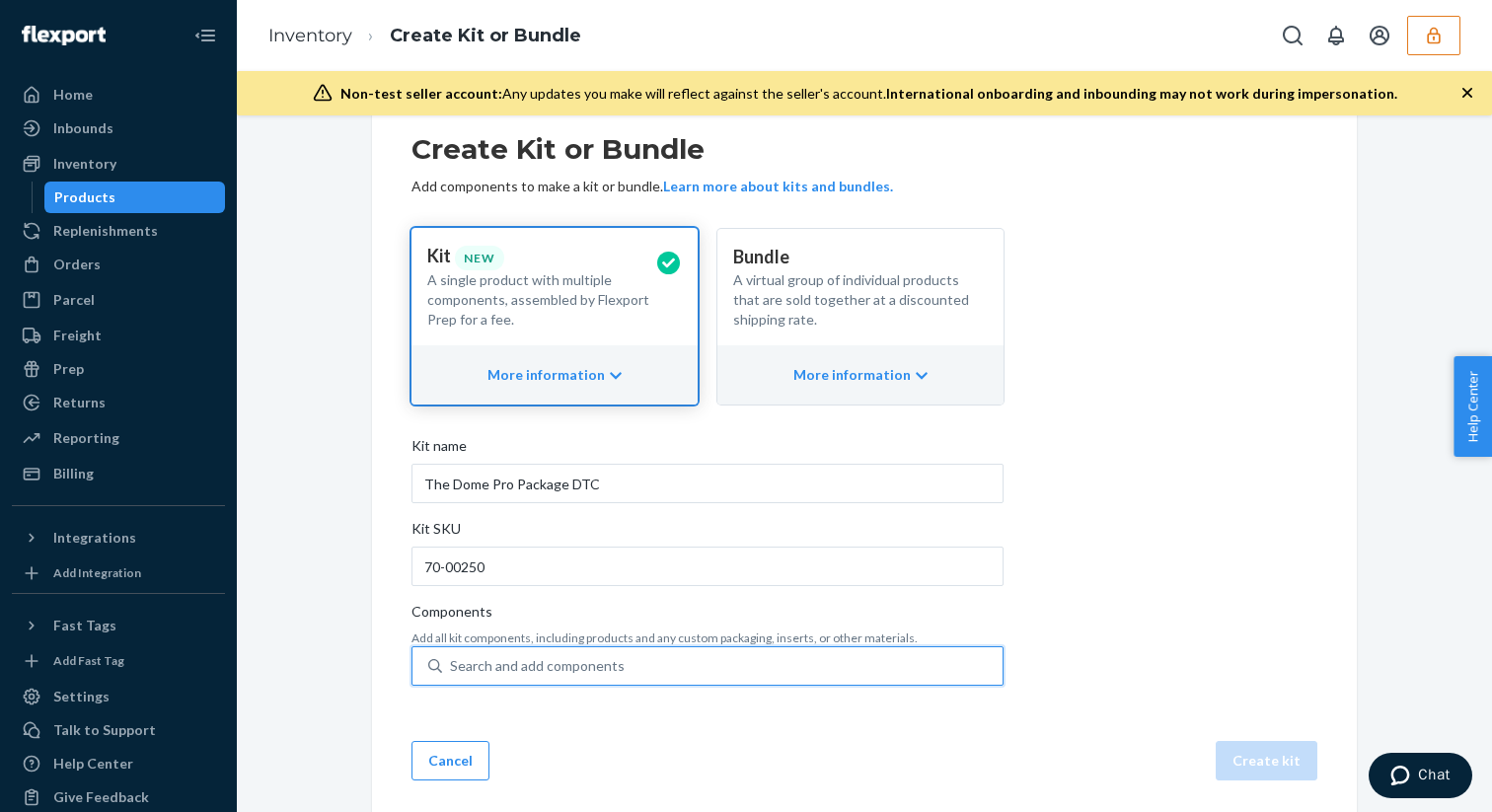 click on "Search and add components" at bounding box center (537, 666) 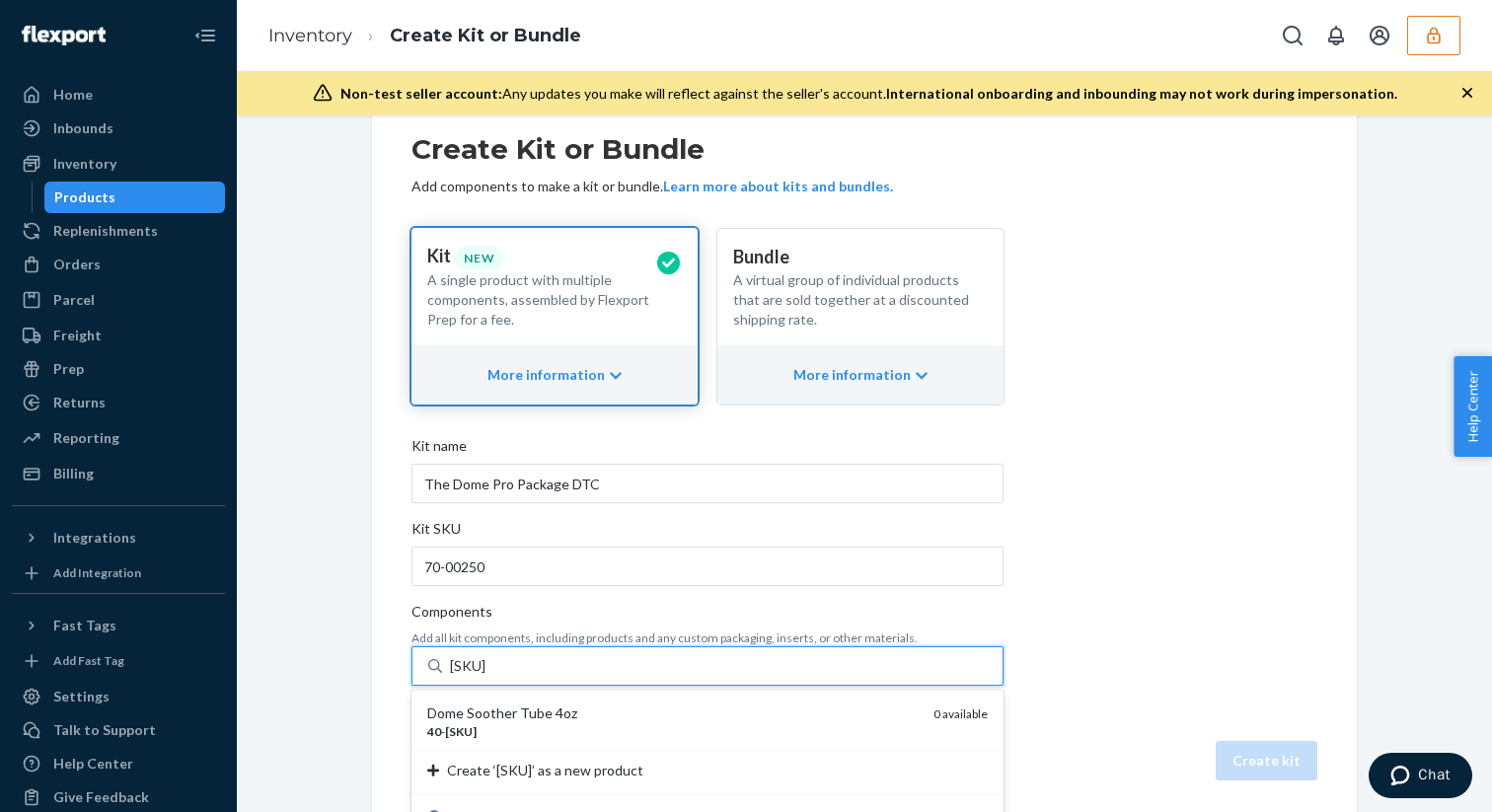 scroll, scrollTop: 92, scrollLeft: 0, axis: vertical 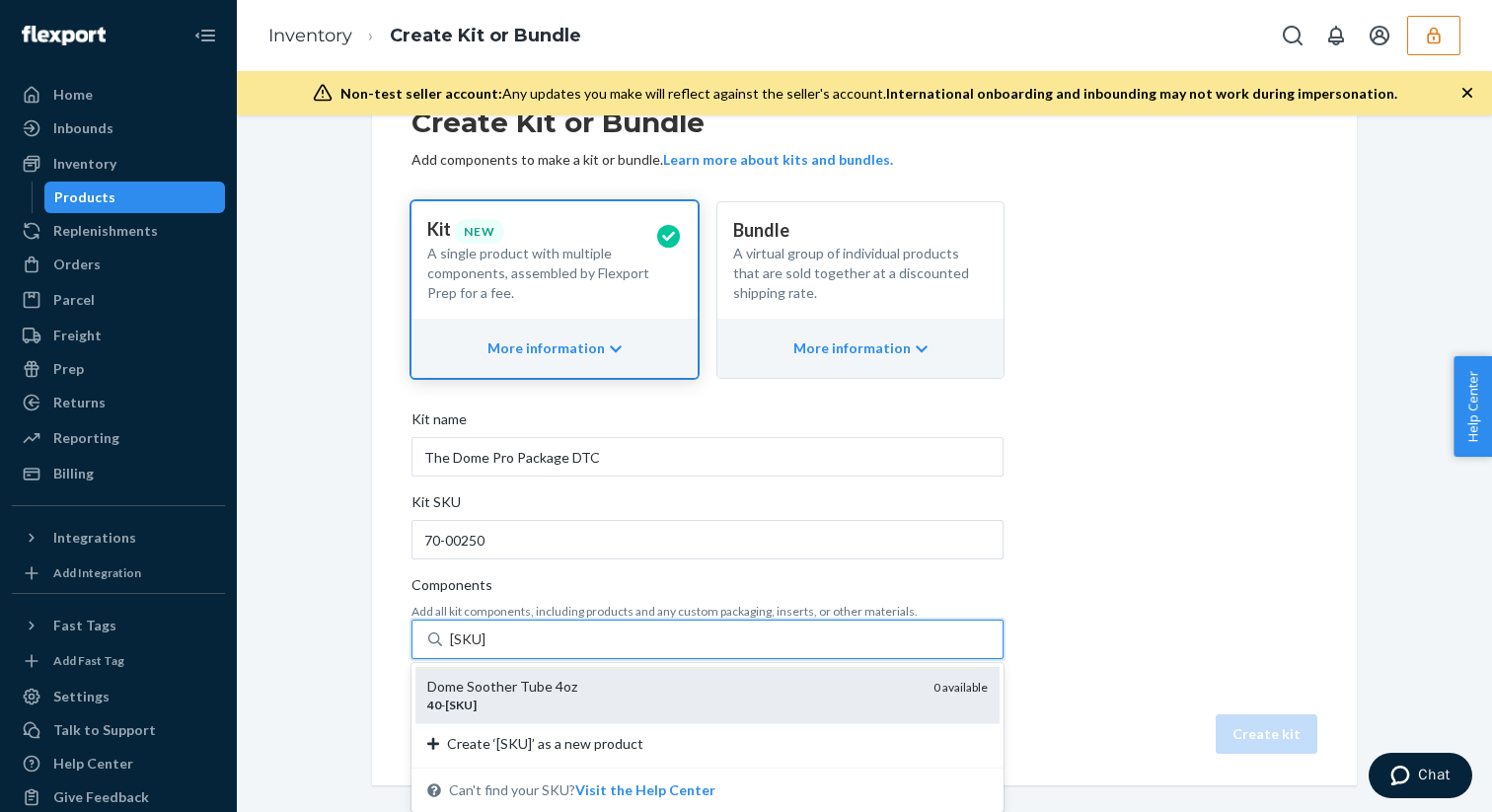 click on "Dome Soother Tube 4oz" at bounding box center [672, 687] 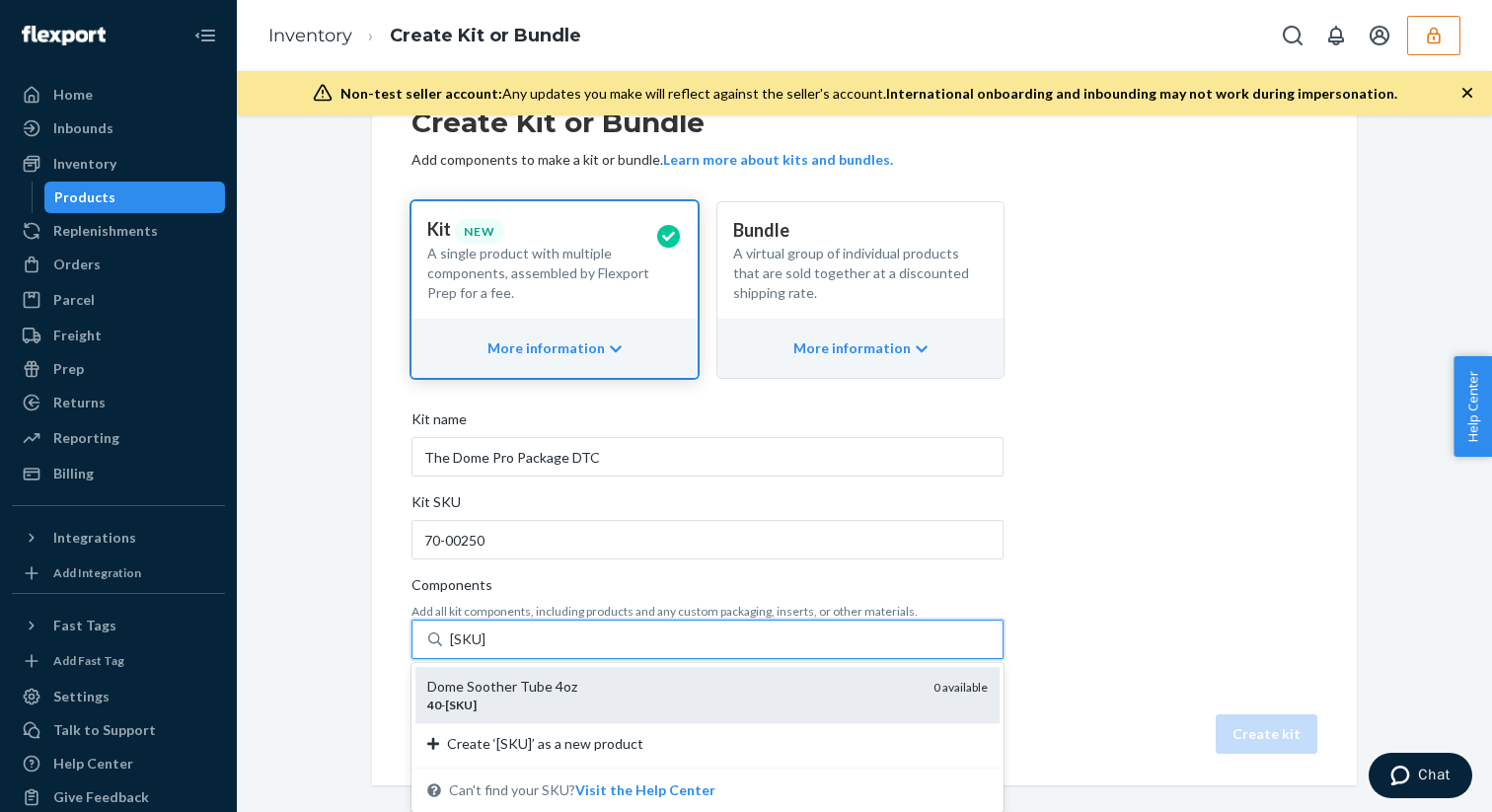 click on "40-00251" at bounding box center (482, 639) 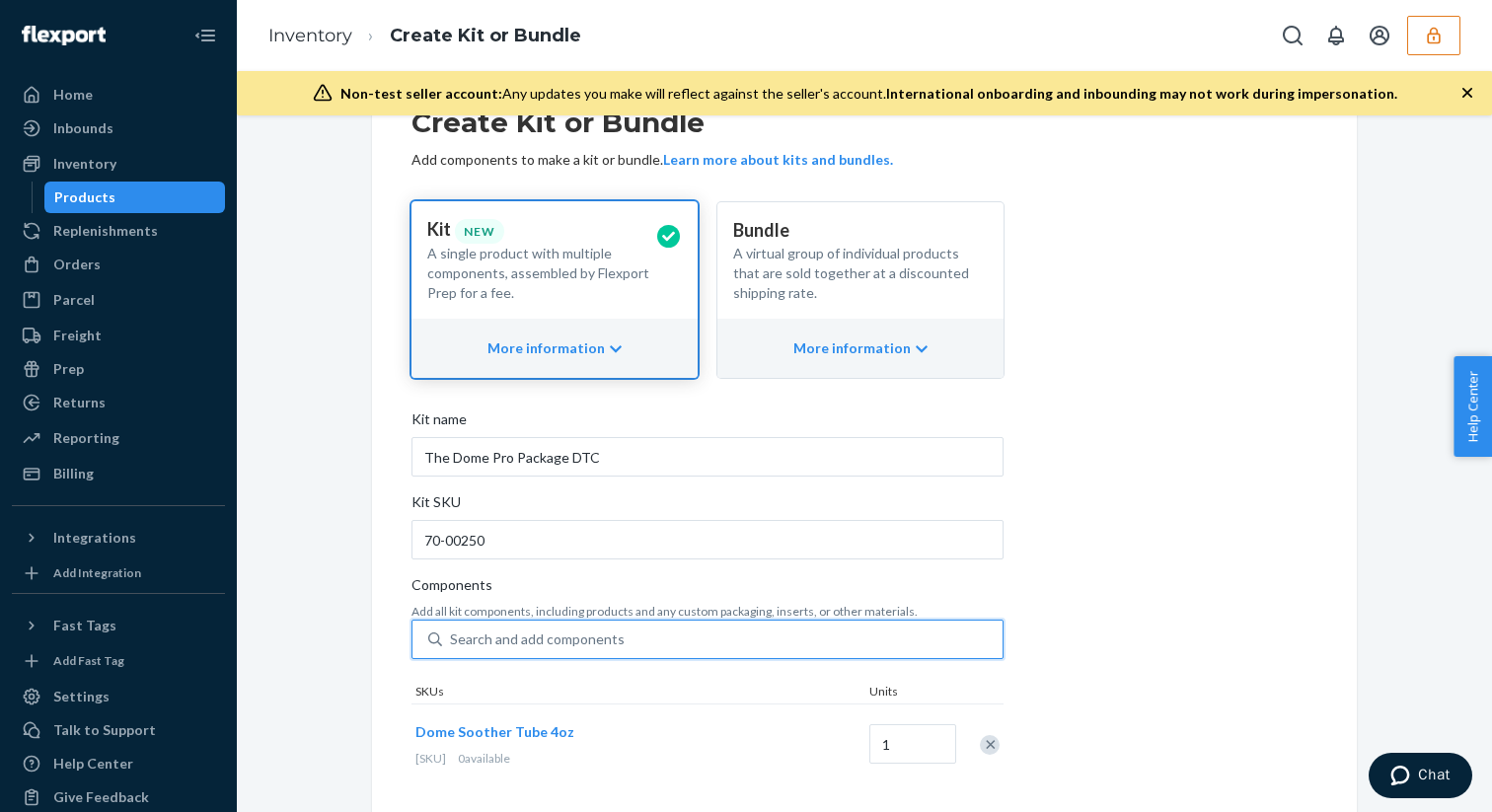 scroll, scrollTop: 167, scrollLeft: 0, axis: vertical 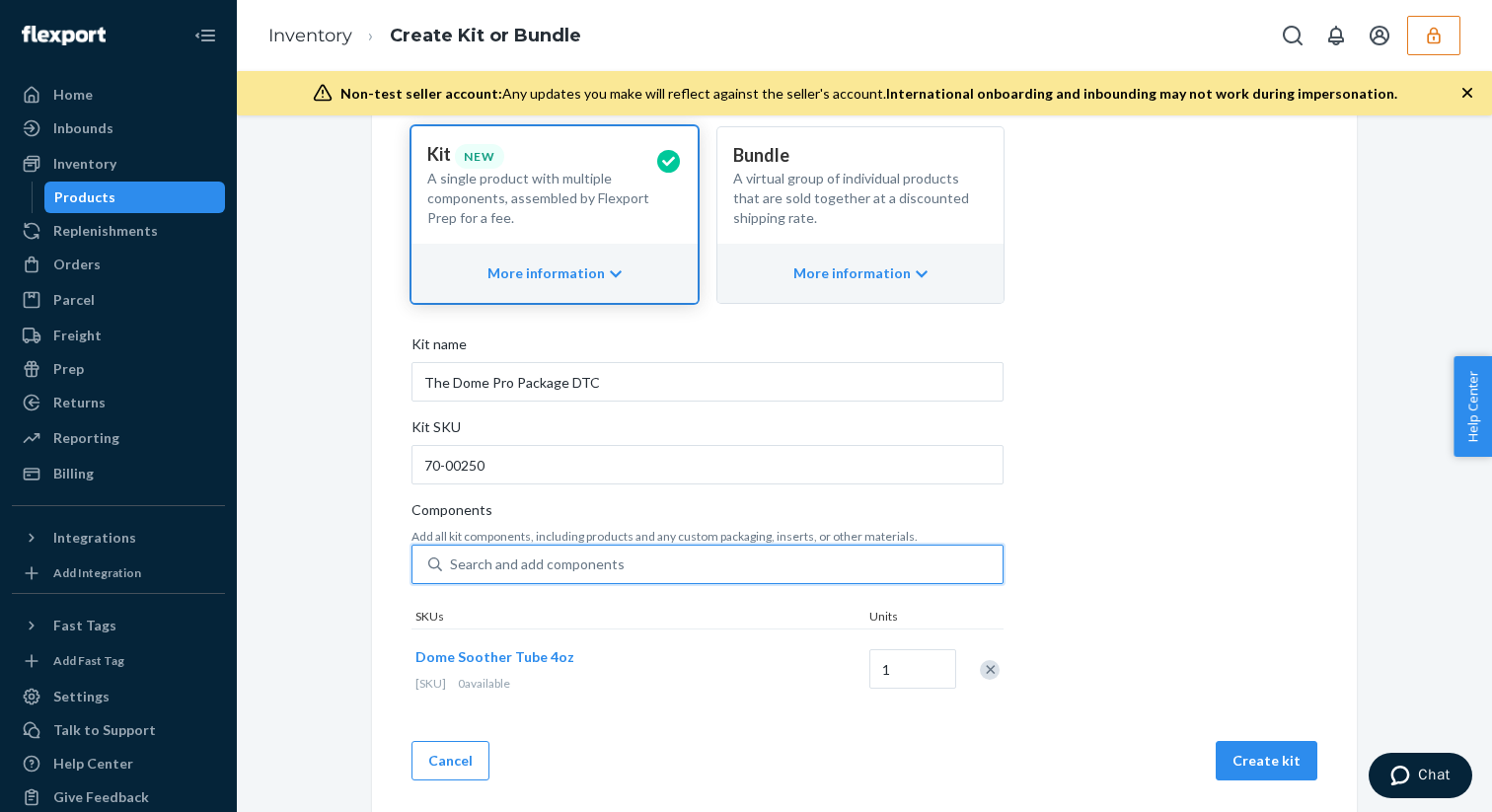 click on "Search and add components" at bounding box center [537, 564] 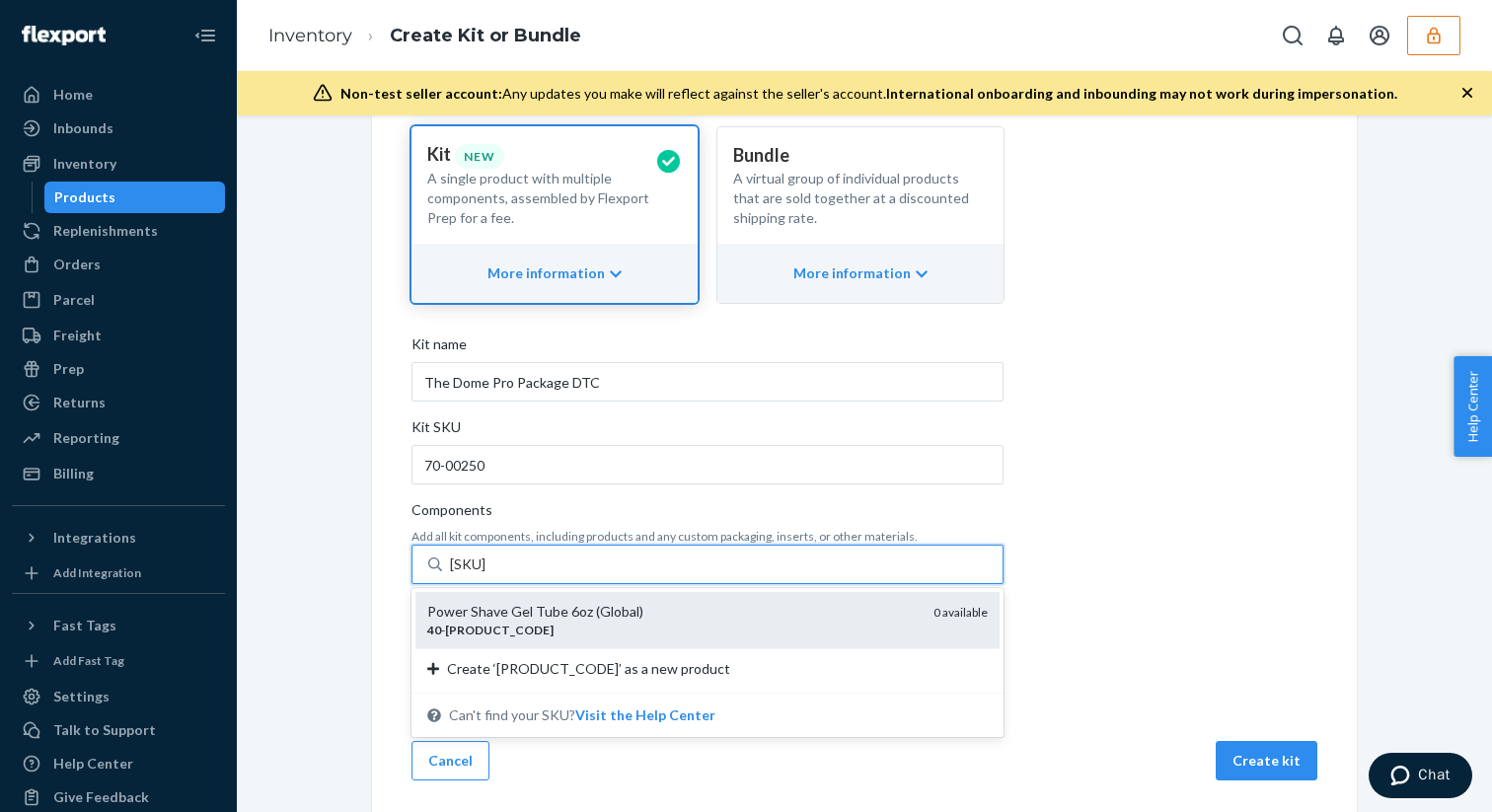 click on "Power Shave Gel Tube 6oz (Global)" at bounding box center [672, 612] 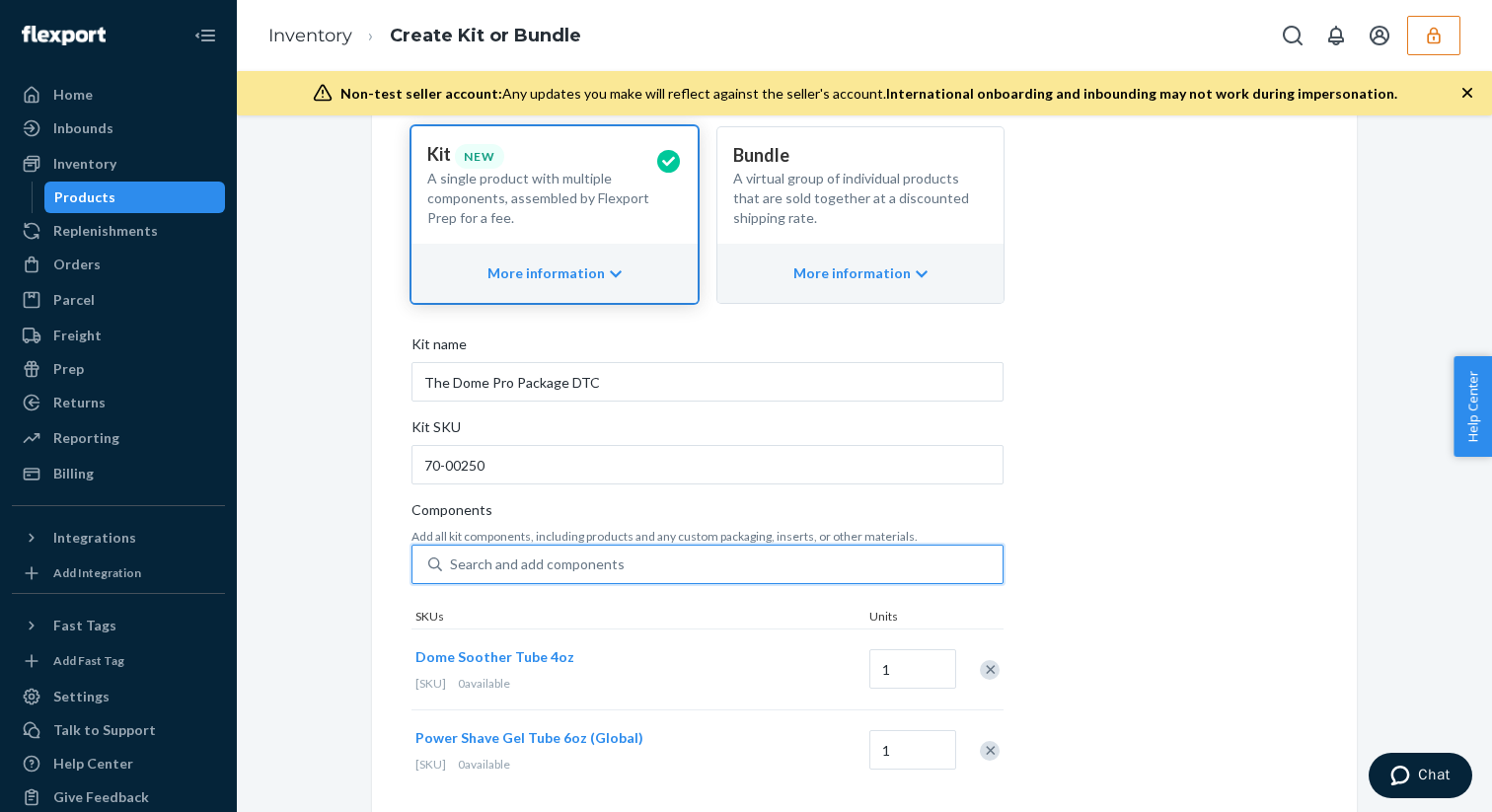 click on "Search and add components" at bounding box center (722, 564) 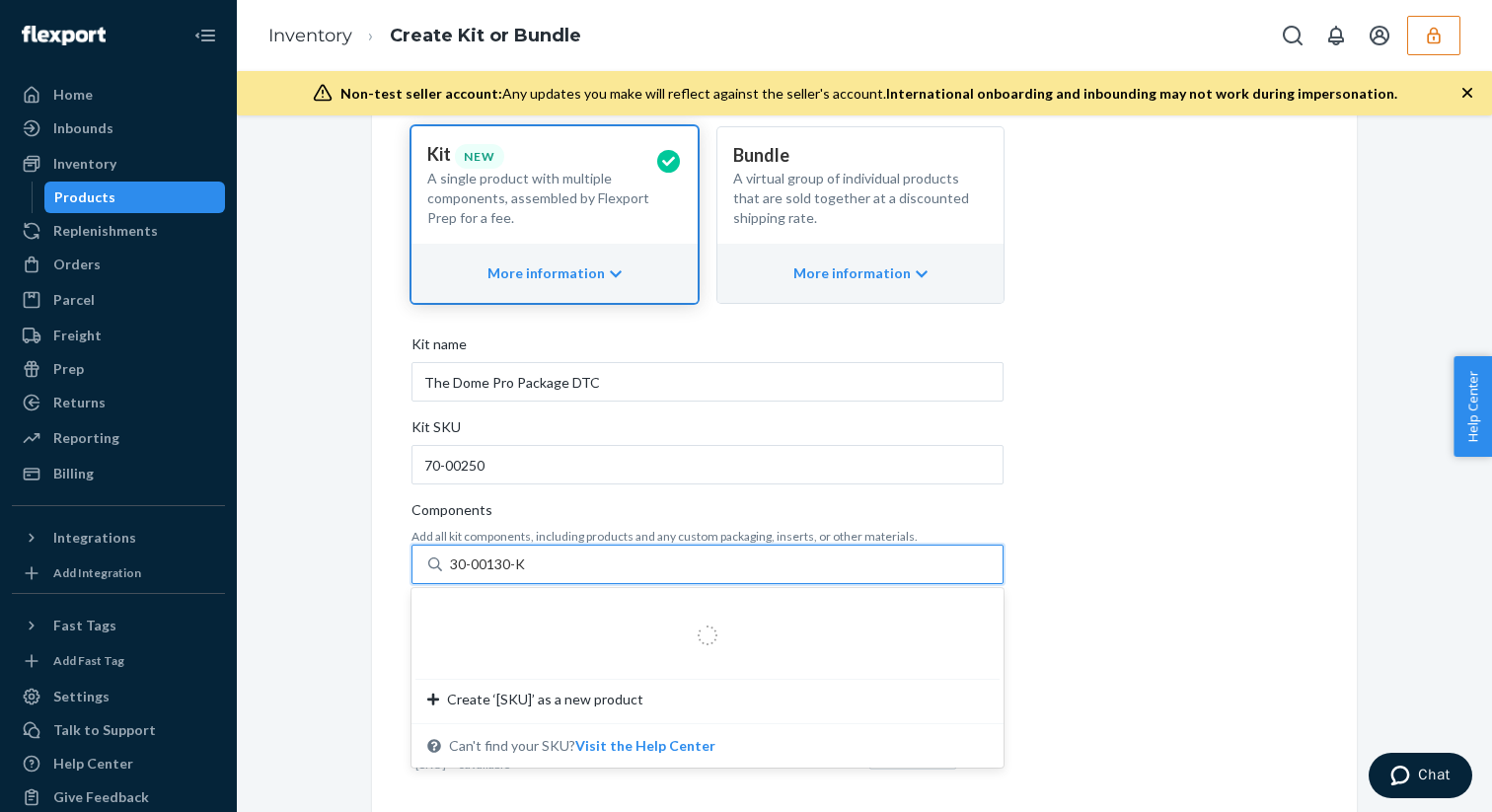 scroll, scrollTop: 219, scrollLeft: 0, axis: vertical 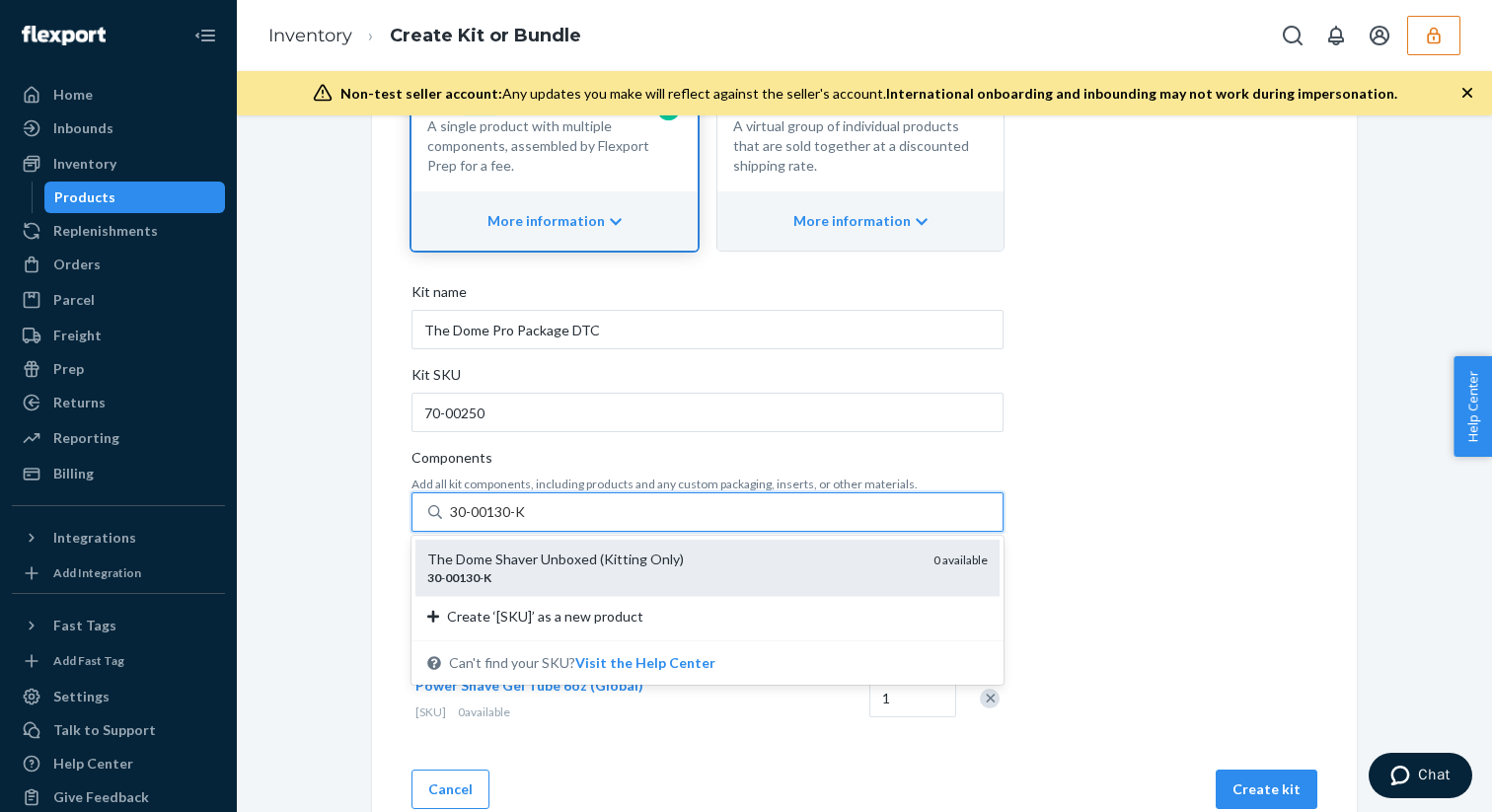 click on "The Dome Shaver Unboxed (Kitting Only)" at bounding box center (672, 559) 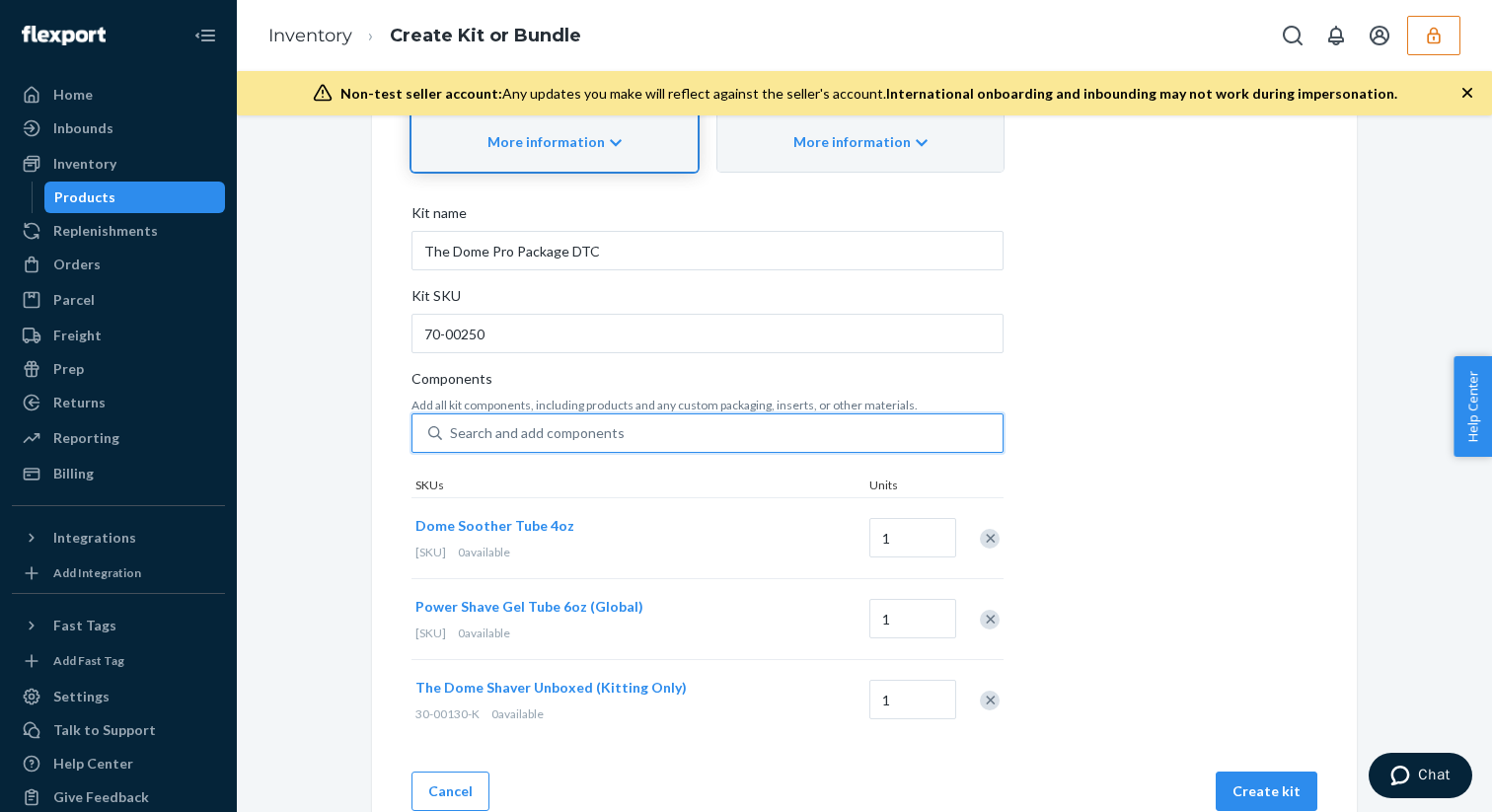 scroll, scrollTop: 329, scrollLeft: 0, axis: vertical 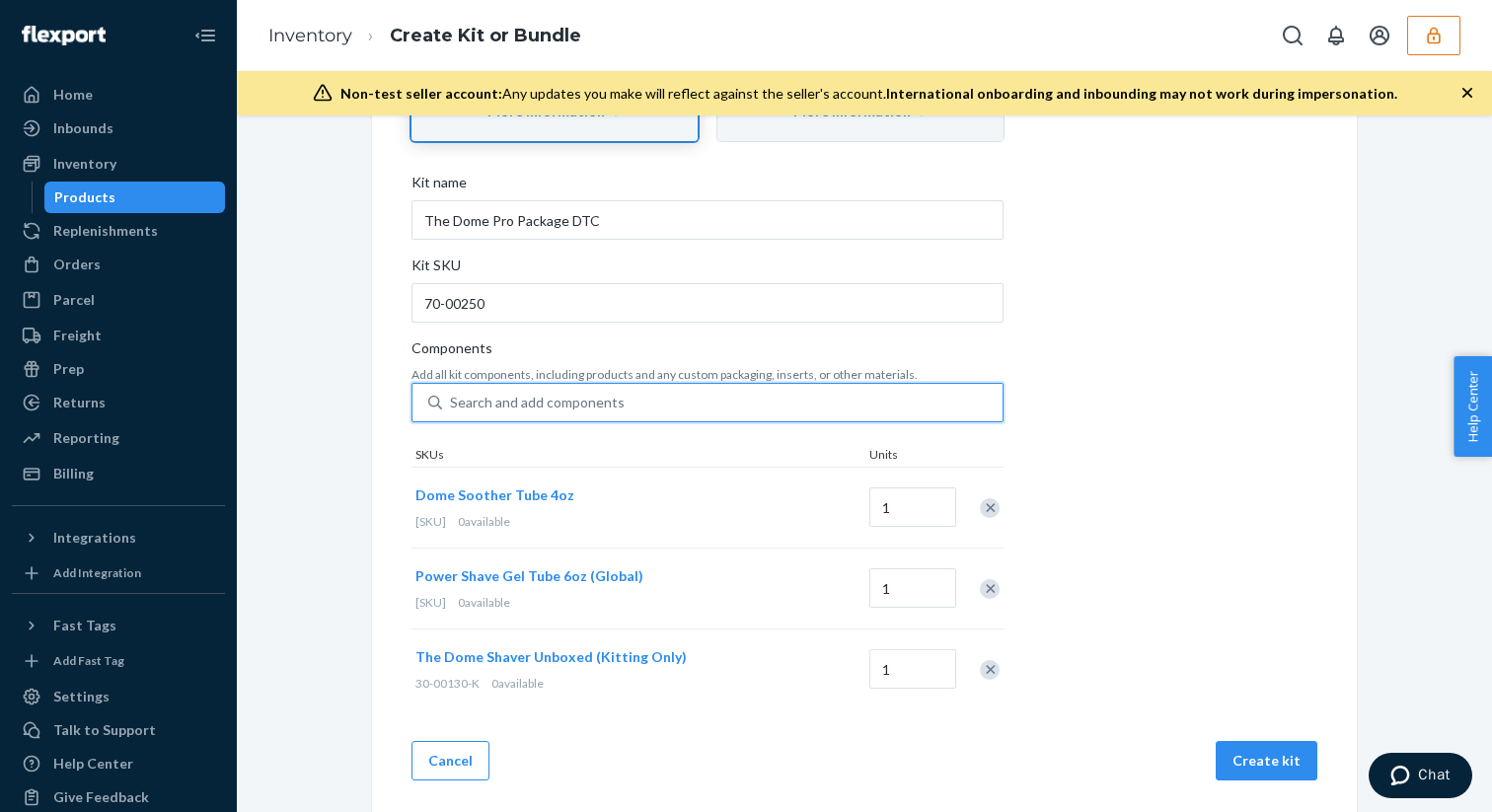 click on "Search and add components" at bounding box center [722, 403] 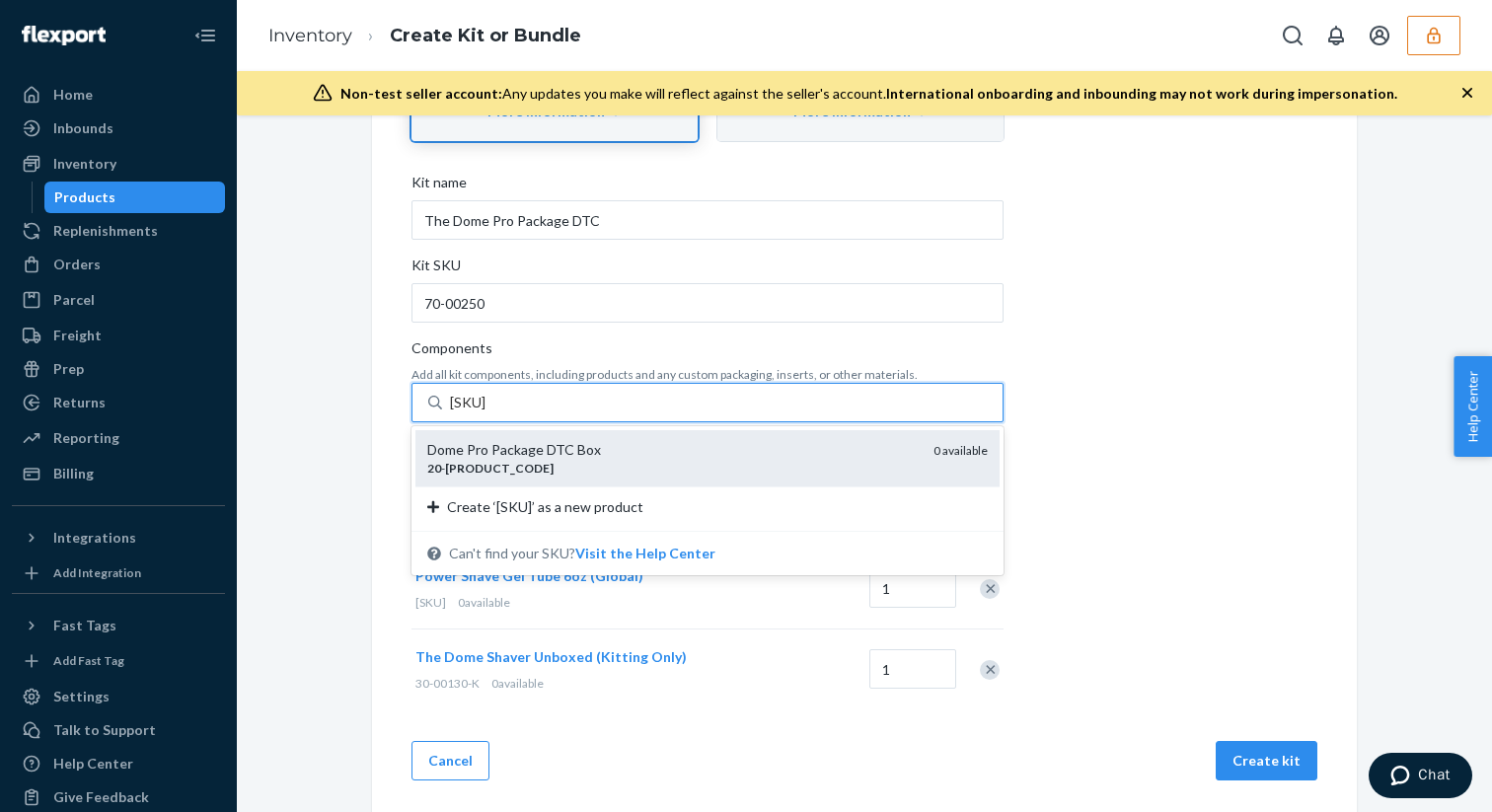 click on "Dome Pro Package DTC Box" at bounding box center [672, 450] 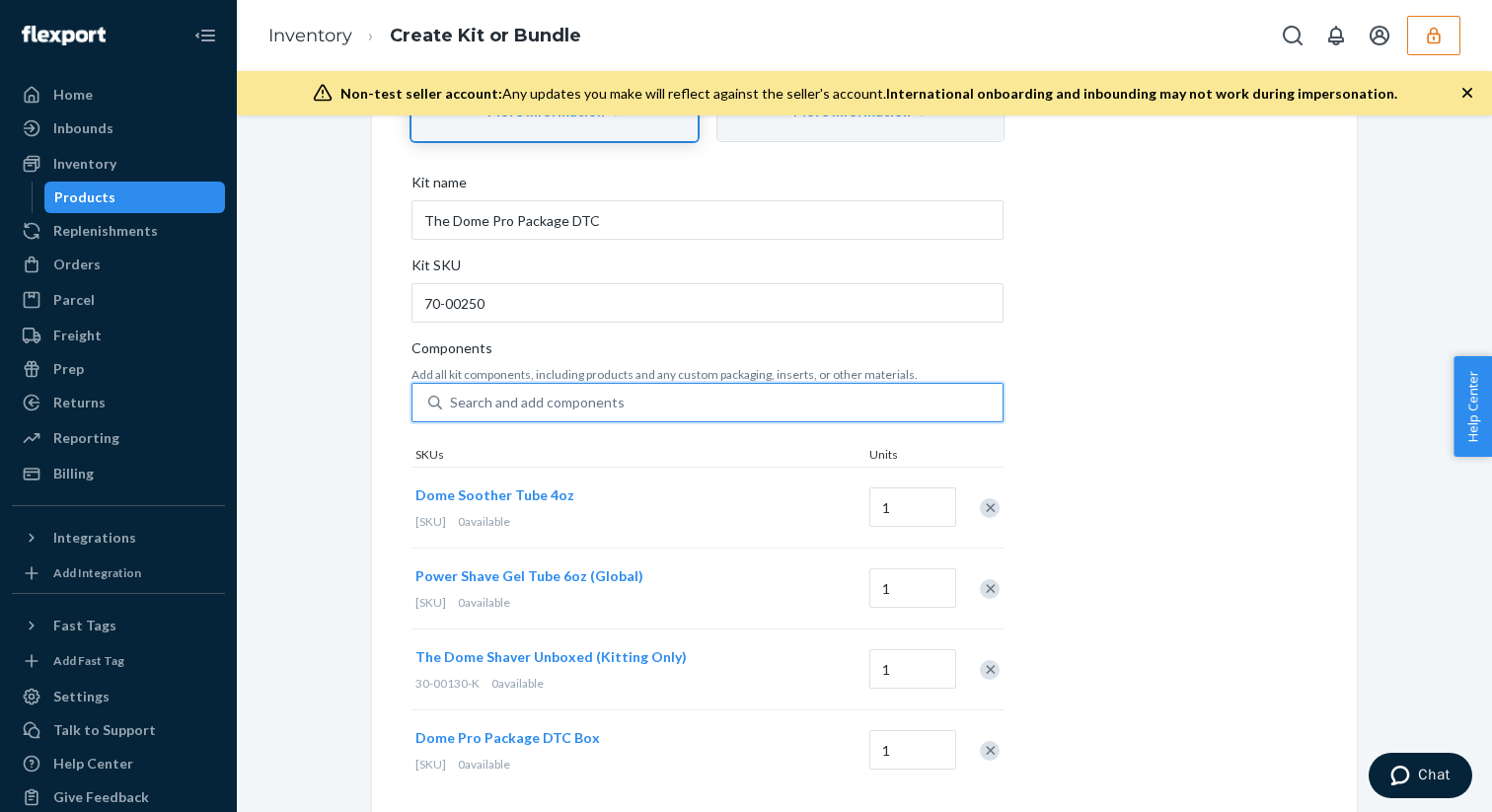 click on "Search and add components" at bounding box center (722, 403) 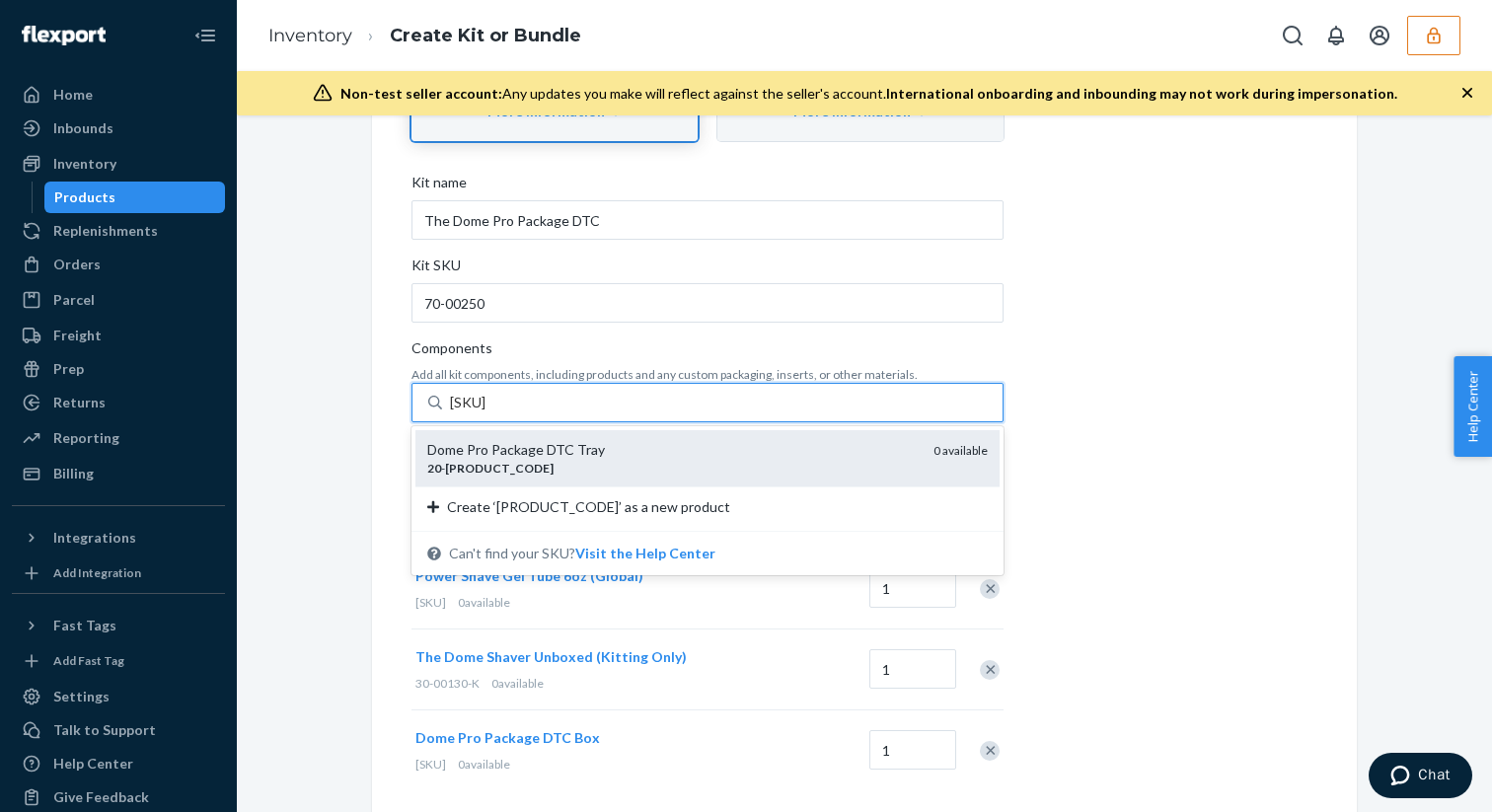 click on "Dome Pro Package DTC Tray" at bounding box center (672, 450) 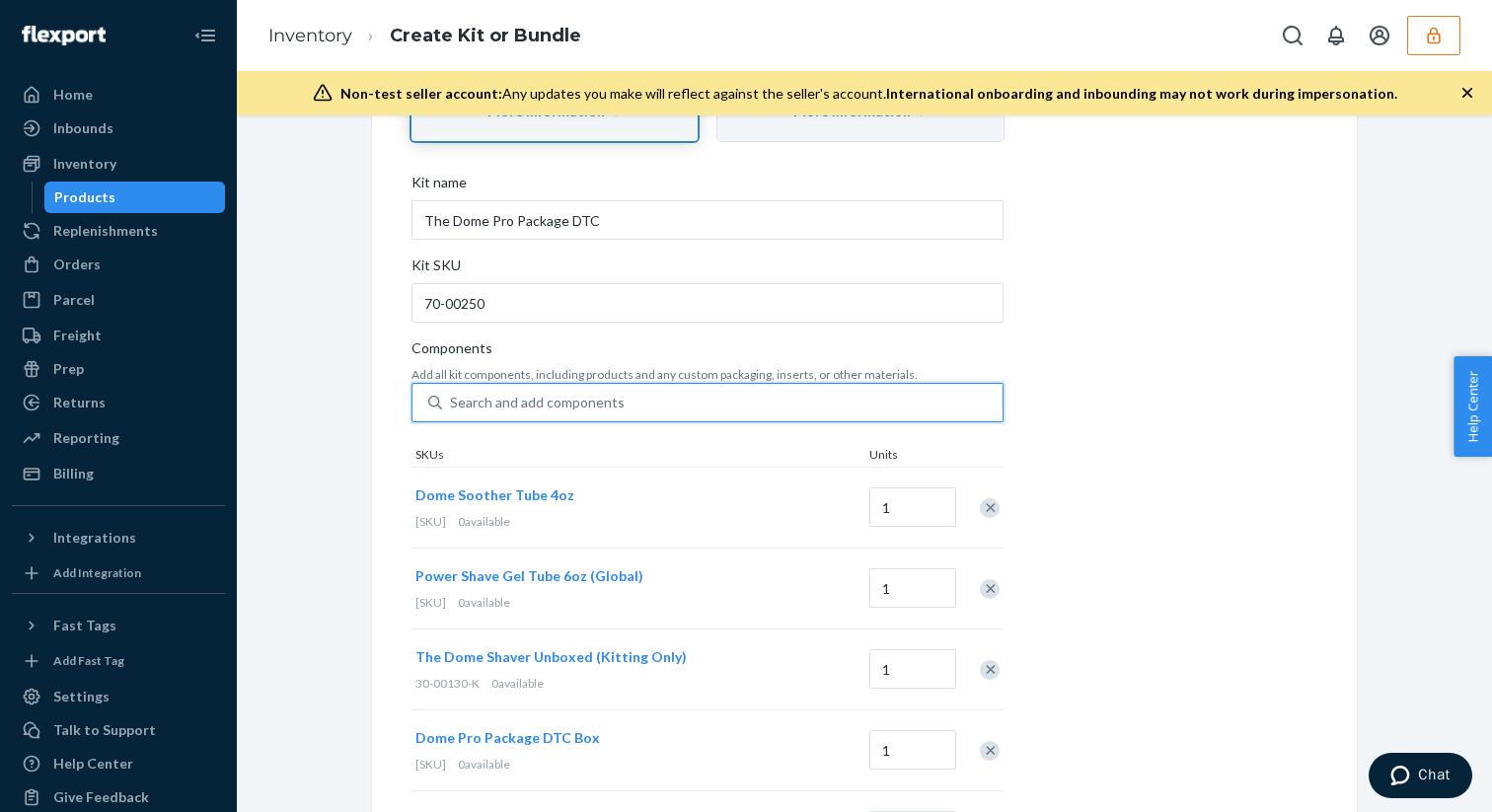 click on "Search and add components" at bounding box center (722, 403) 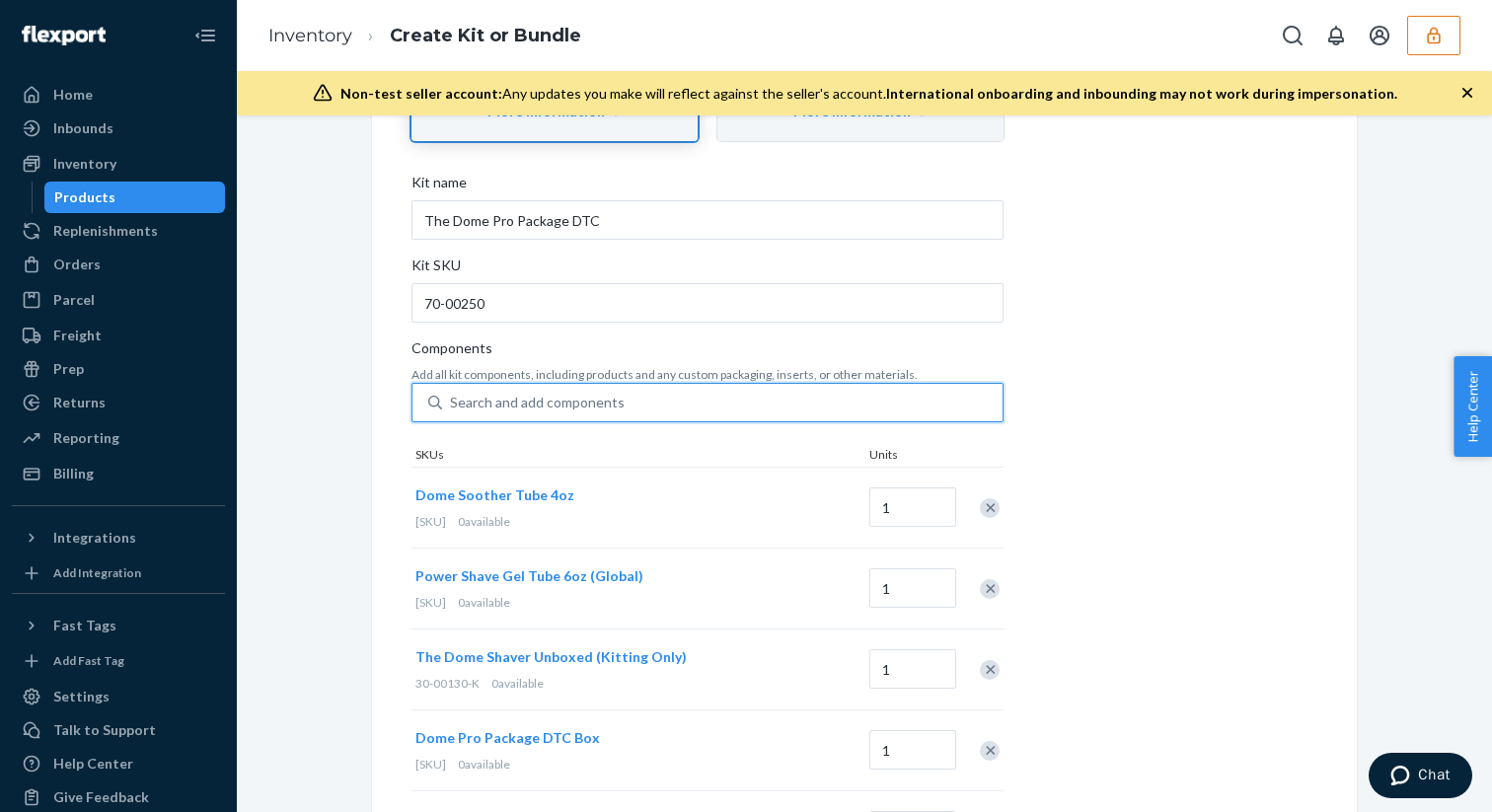 type on "20-50637" 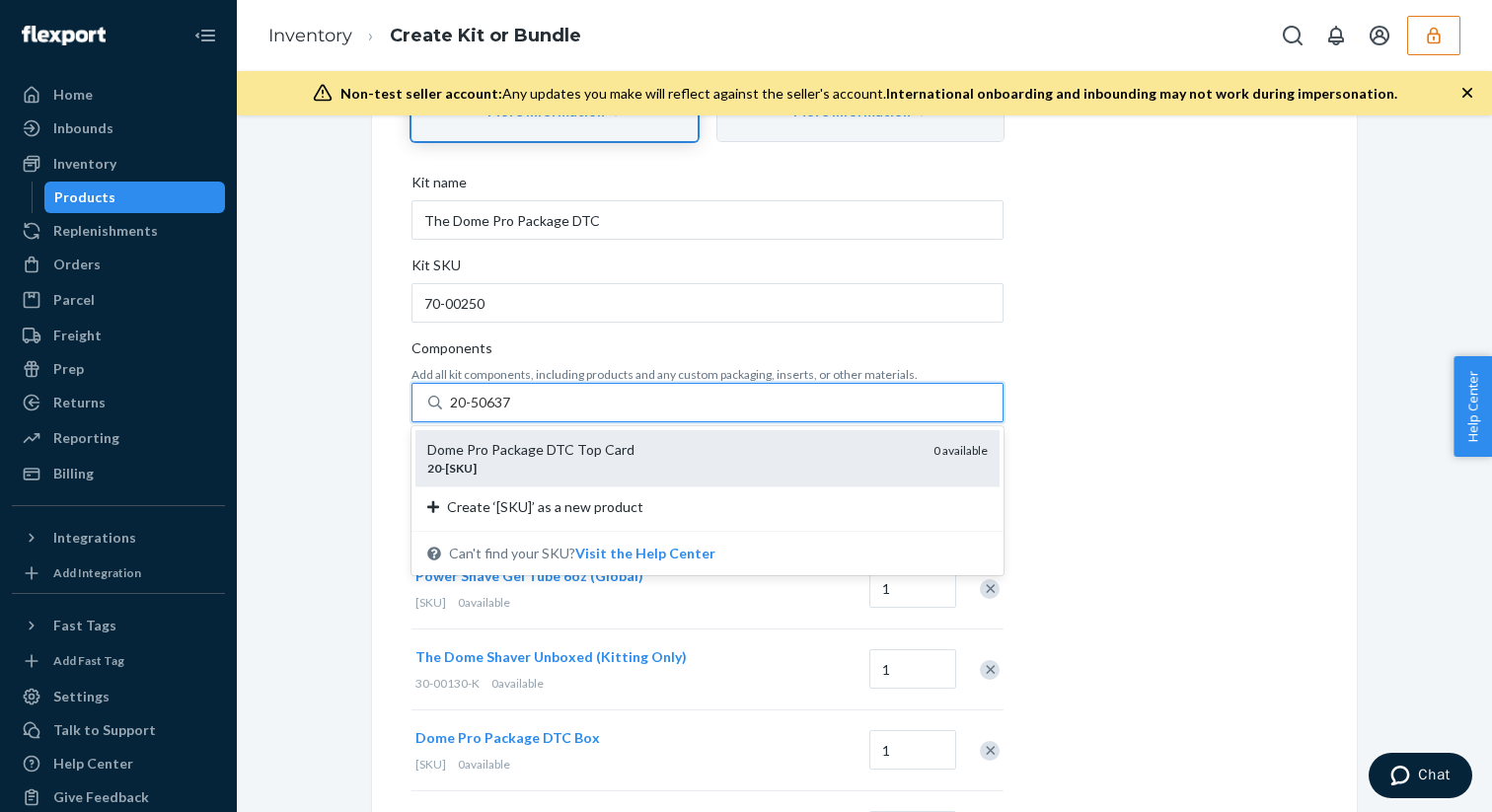 click on "20 - 50637" at bounding box center [672, 468] 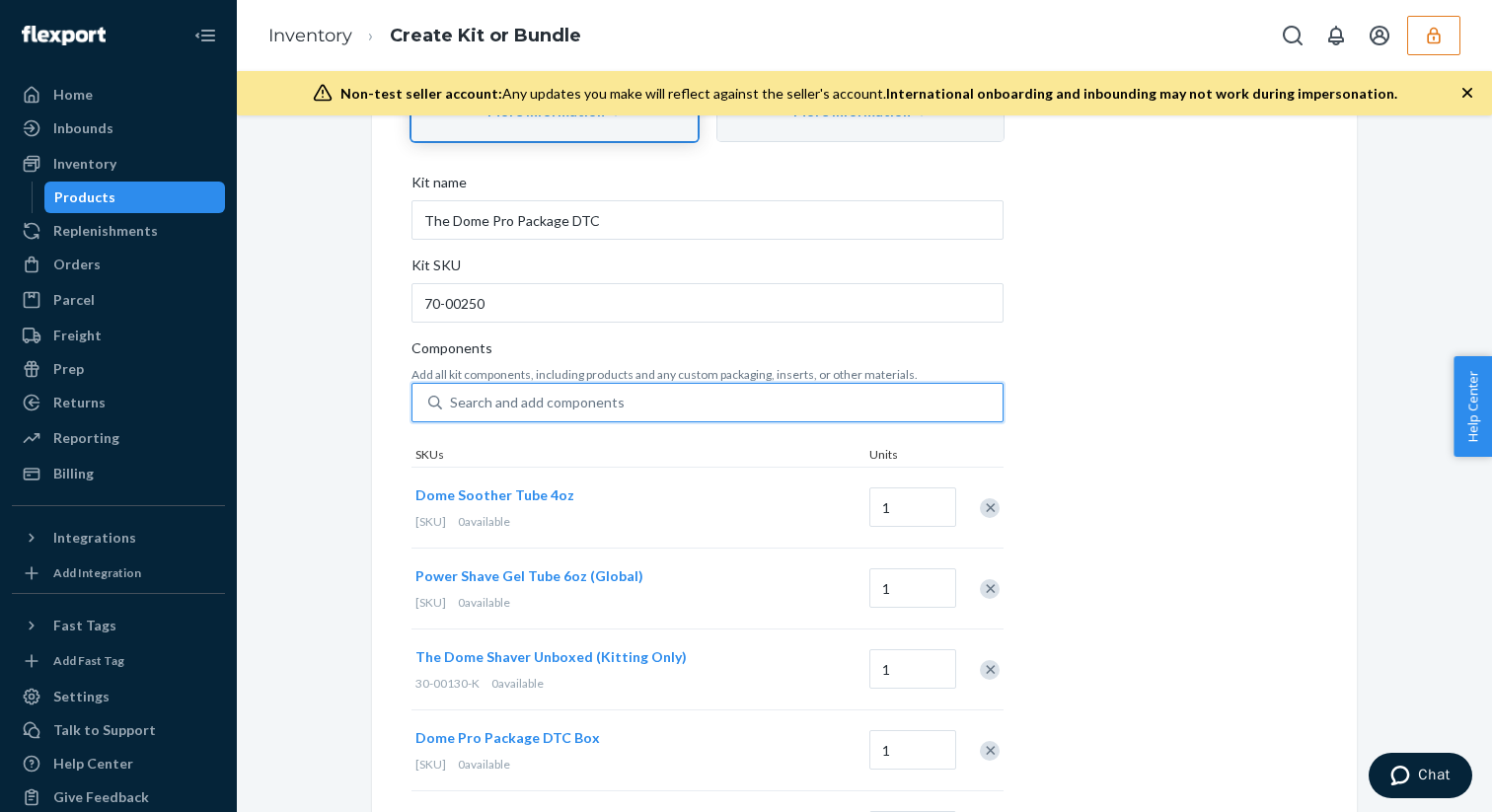 click on "Search and add components" at bounding box center (722, 403) 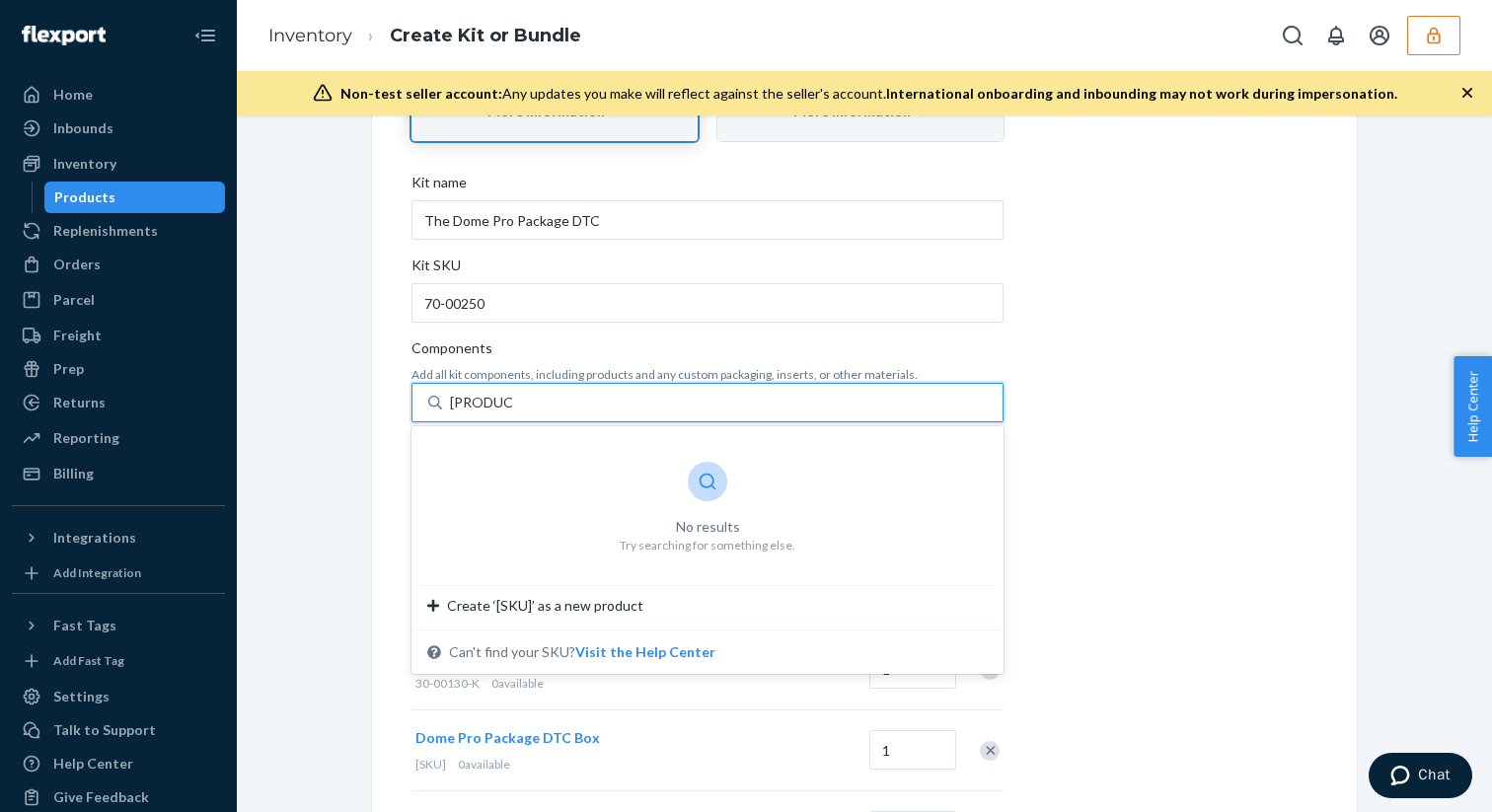 type on "20-50638" 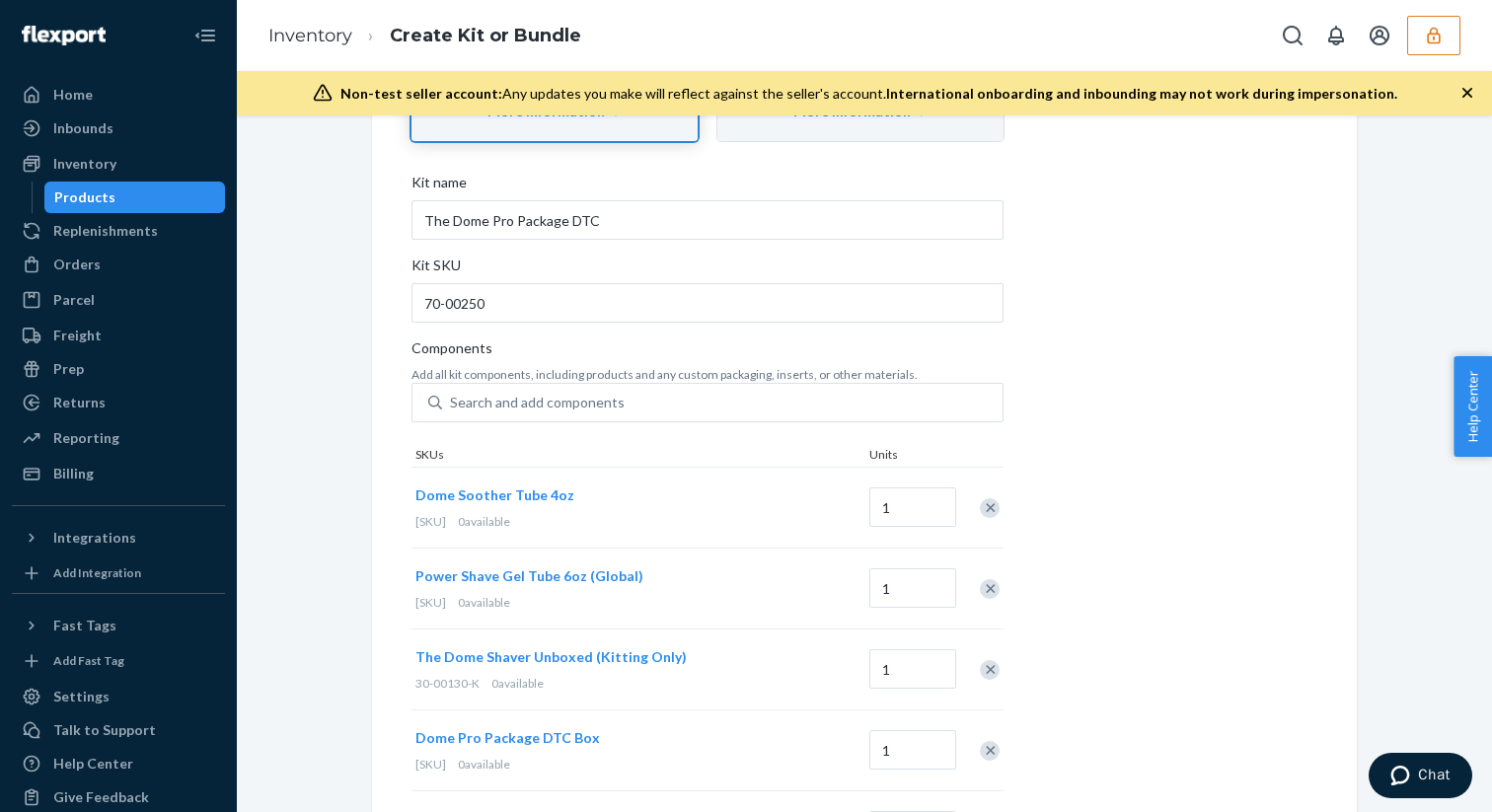 click on "Create Kit or Bundle Add components to make a kit or bundle.  Learn more about kits and bundles. Kit New A single product with multiple components, assembled by Flexport Prep for a fee. More information Bundle A virtual group of individual products that are sold together at a discounted shipping rate. More information Kit name The Dome Pro Package DTC Kit SKU 70-00250 Components Add all kit components, including products and any custom packaging, inserts, or other materials. Search and add components SKUs Units Dome Soother Tube 4oz 40-00251 0  available 1 Power Shave Gel Tube 6oz (Global) 40-00262 0  available 1 The Dome Shaver Unboxed (Kitting Only) 30-00130-K 0  available 1 Dome Pro Package DTC Box 20-50635 0  available 1 Dome Pro Package DTC Tray 20-50636 0  available 1 Dome Pro Package DTC Top Card 20-50637 0  available 1 Cancel Create kit" at bounding box center (864, 435) 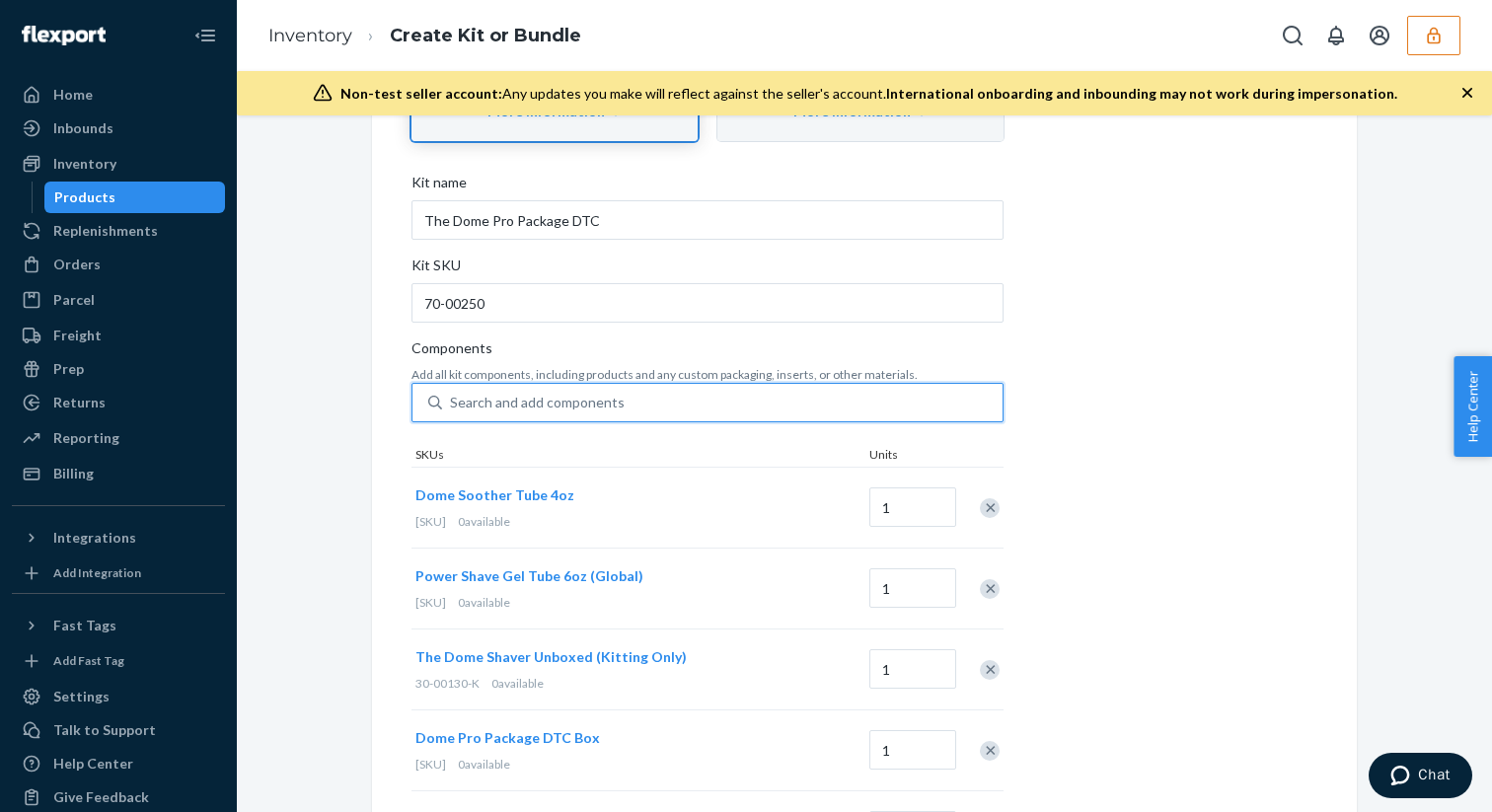 click on "Search and add components" at bounding box center (722, 403) 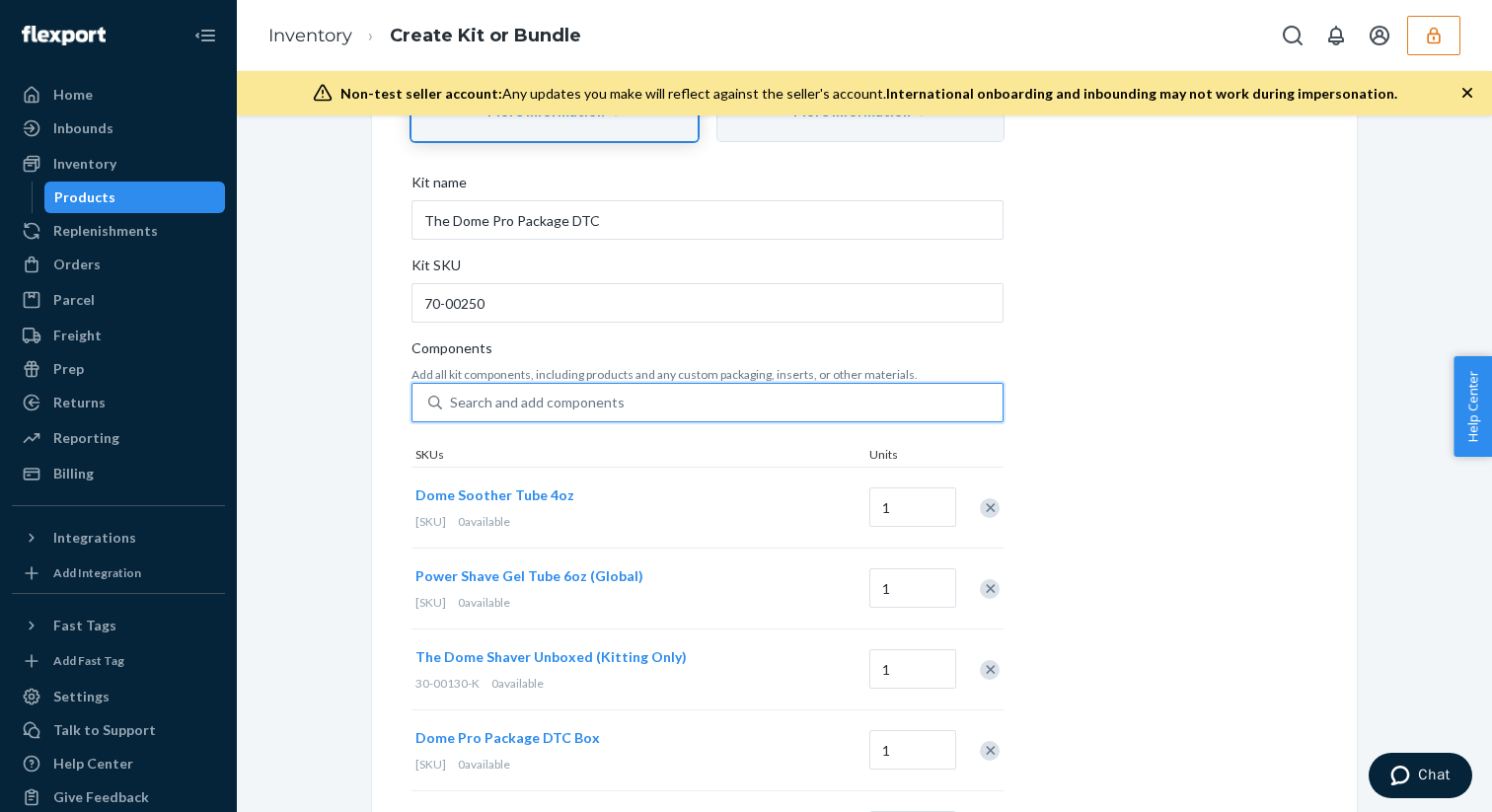 click on "0 results available. Use Up and Down to choose options, press Enter to select the currently focused option, press Escape to exit the menu, press Tab to select the option and exit the menu. Search and add components" at bounding box center [451, 403] 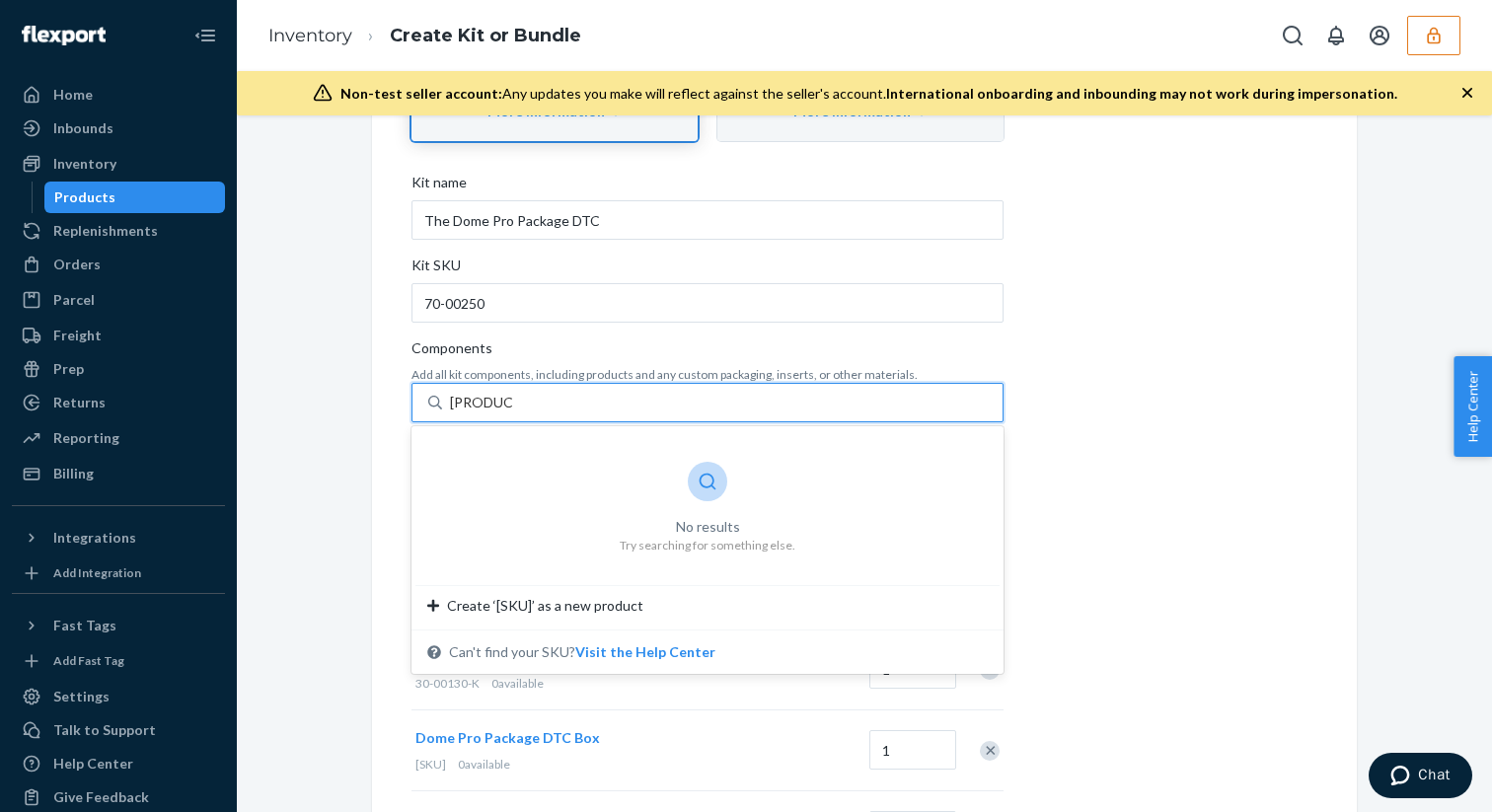 type on "20-50638" 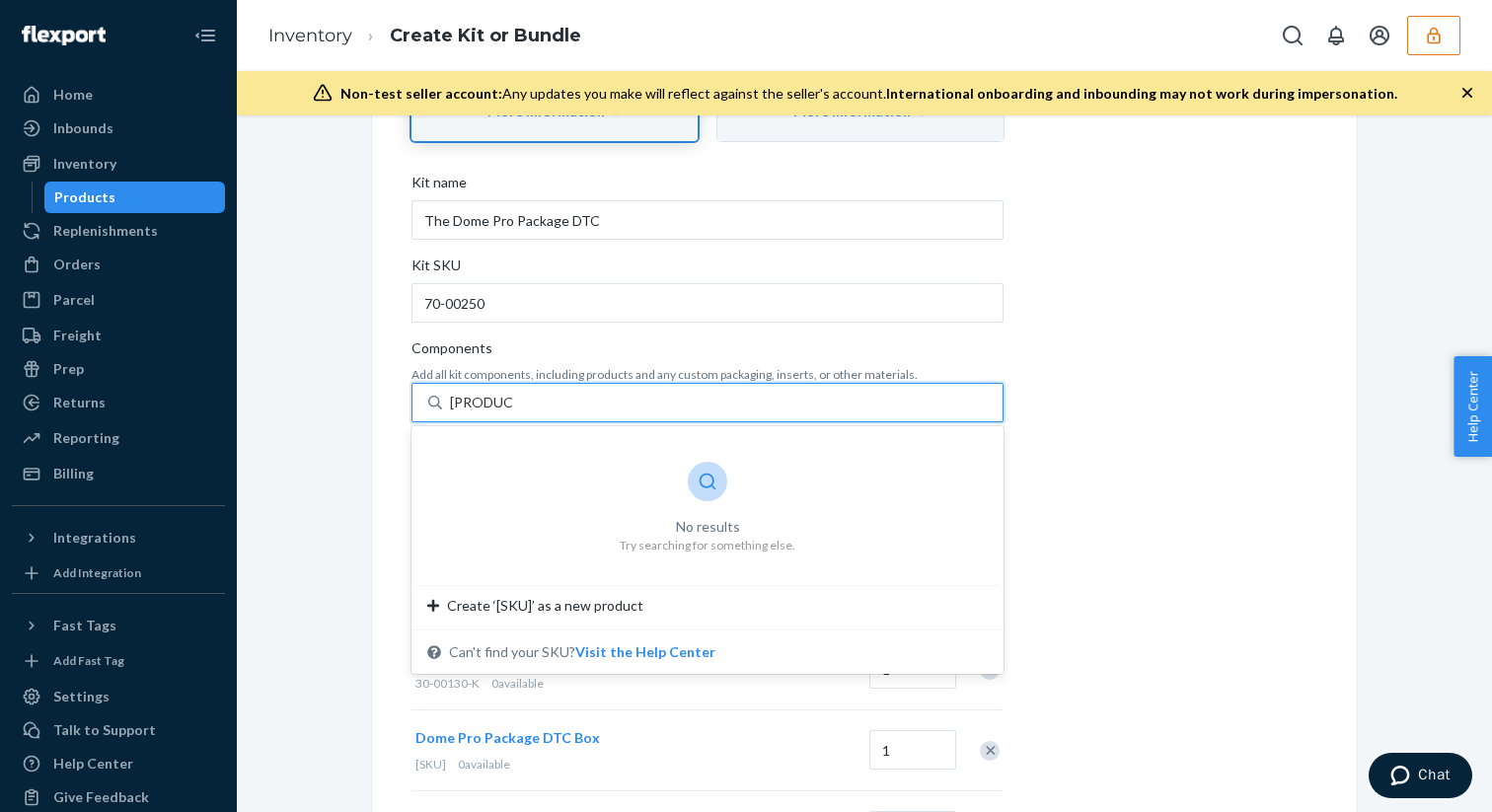 type 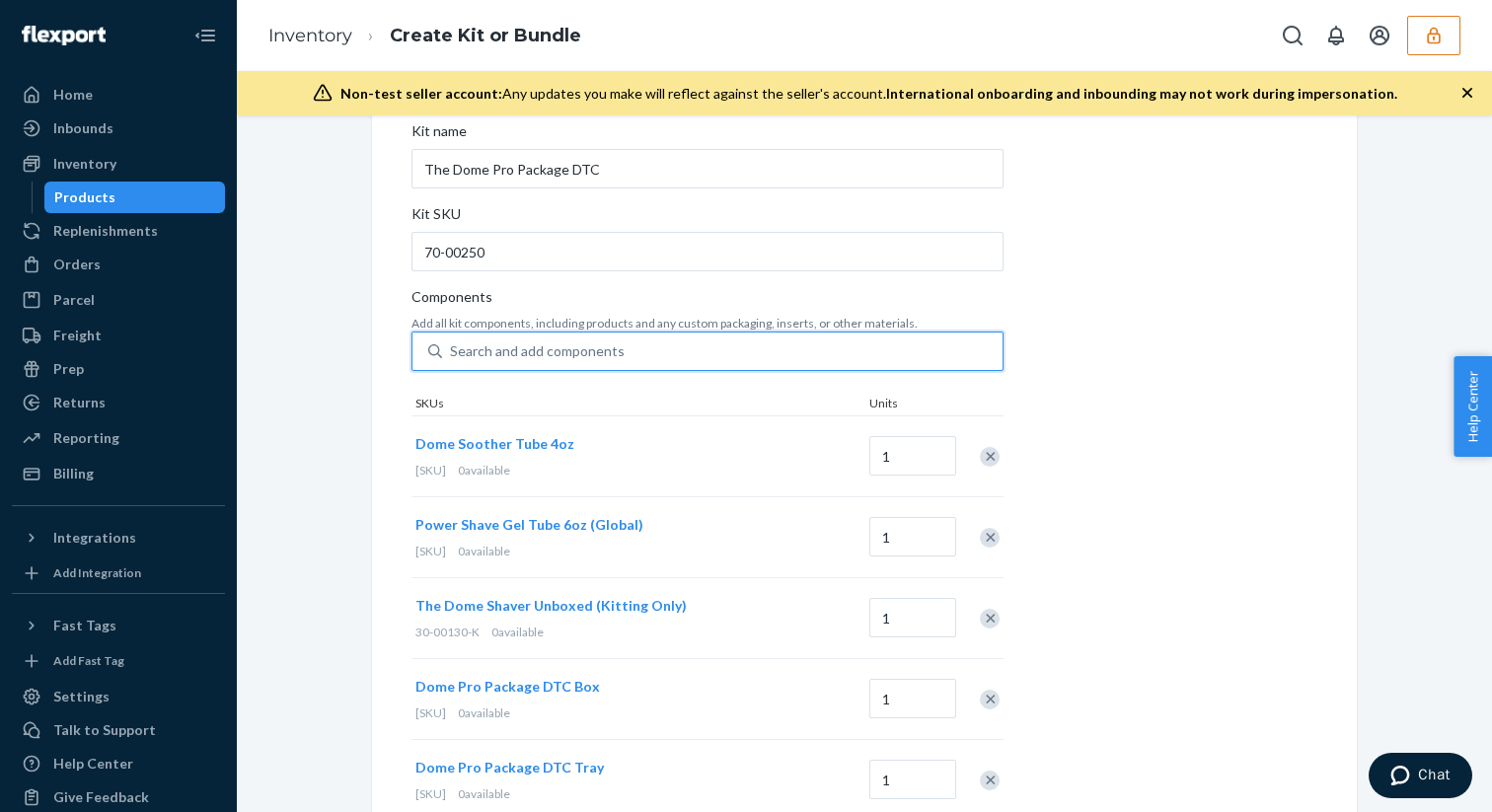 scroll, scrollTop: 571, scrollLeft: 0, axis: vertical 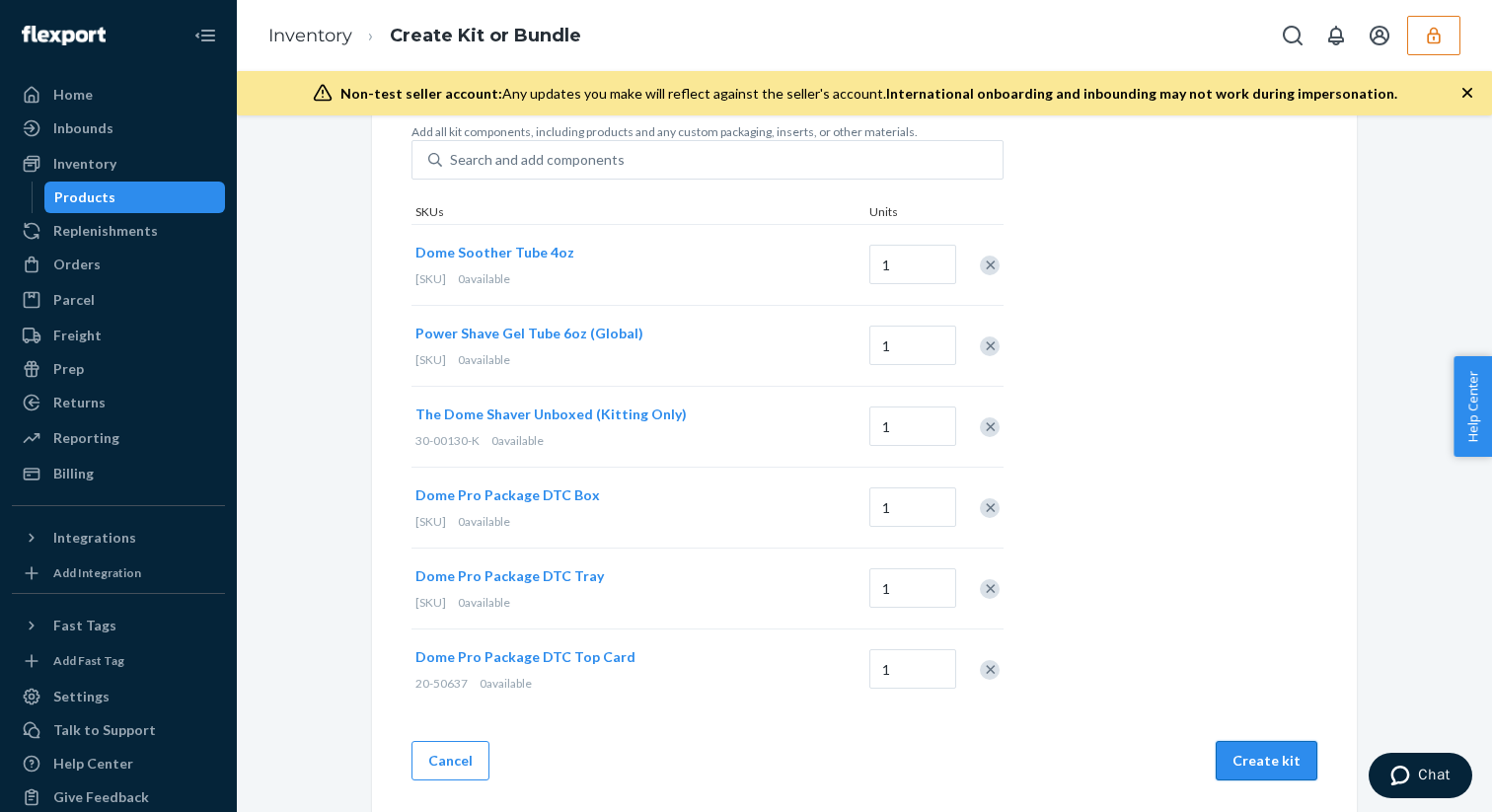 click on "Create kit" at bounding box center (1266, 761) 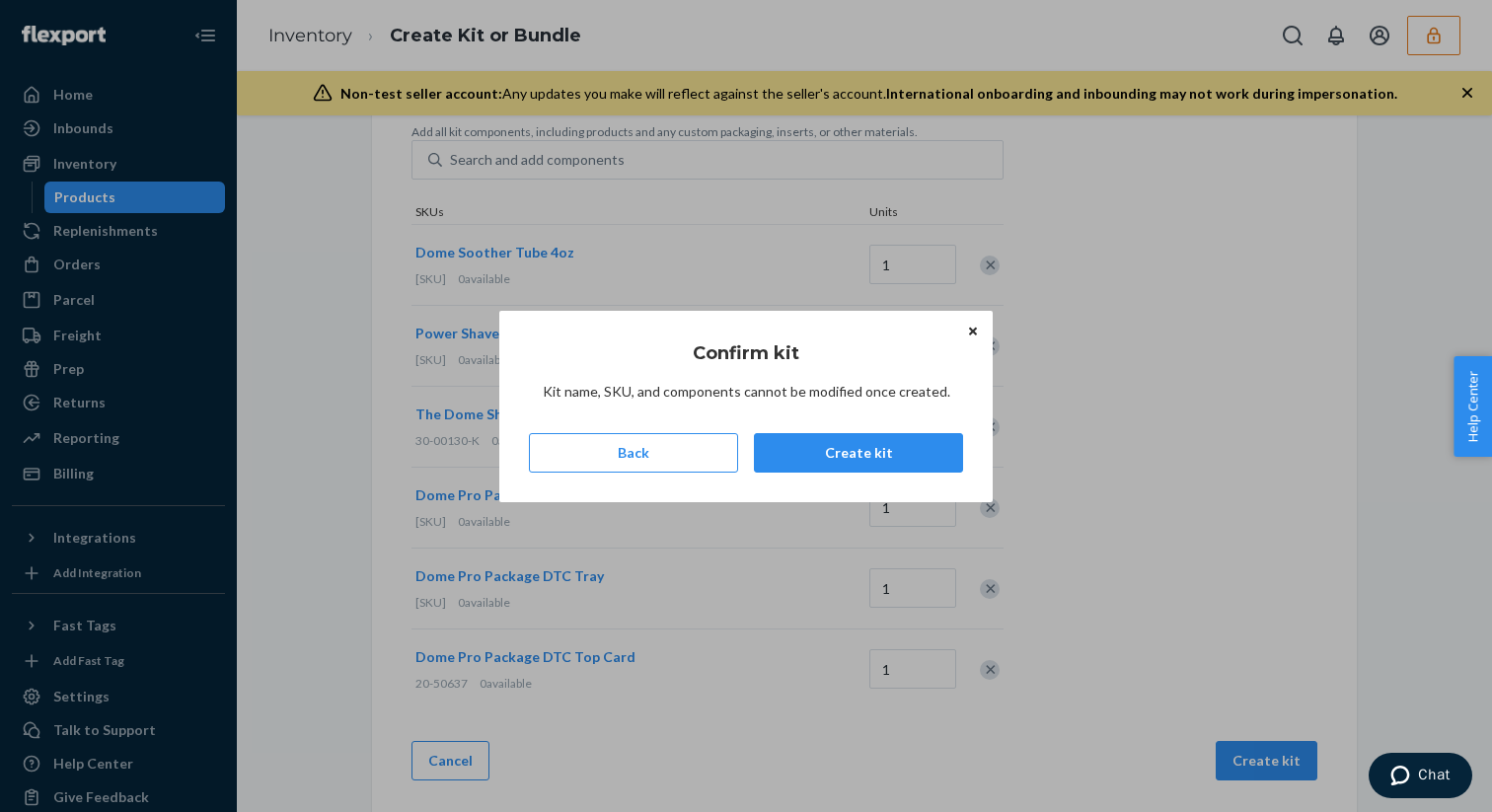 click 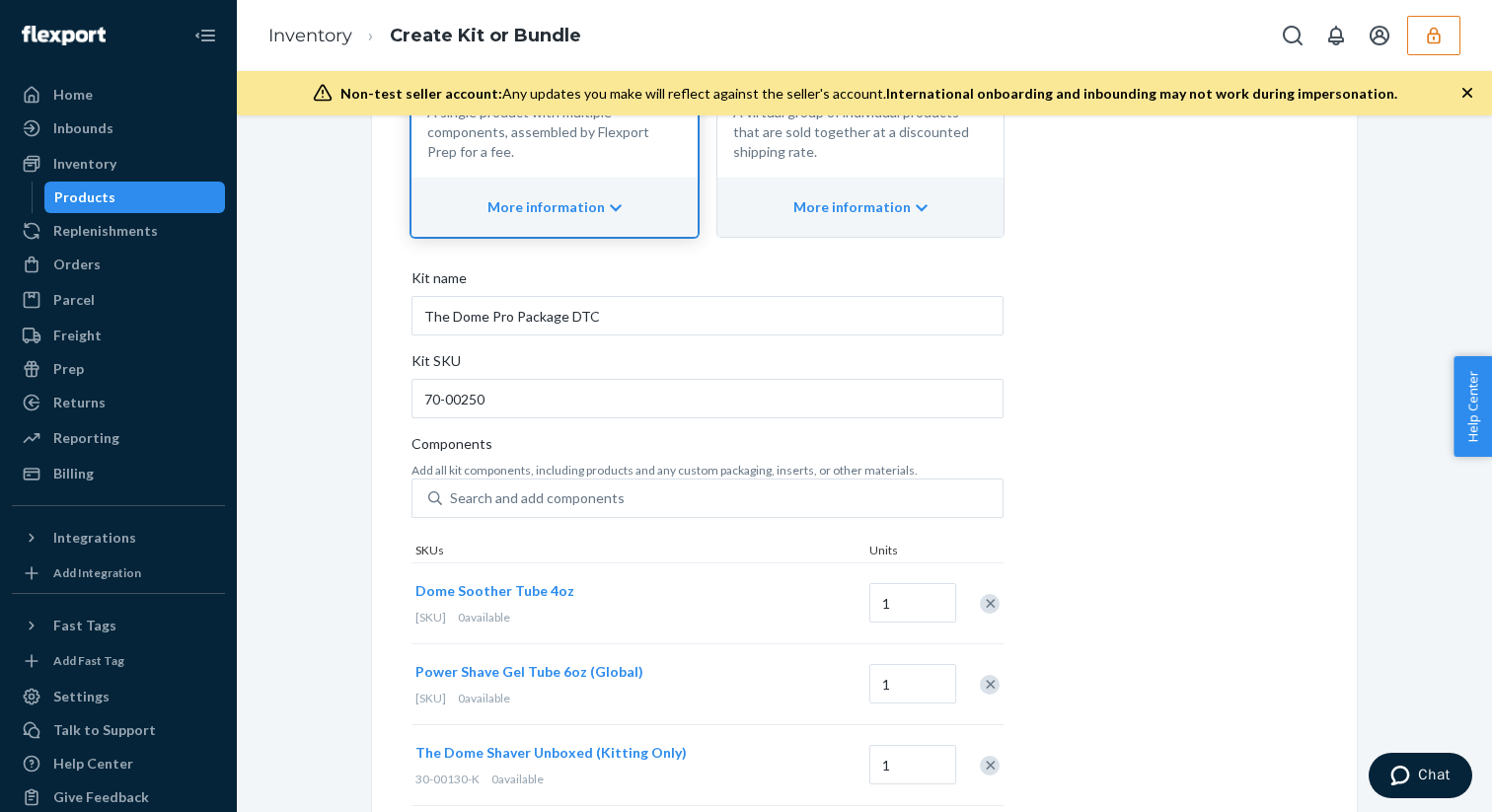 scroll, scrollTop: 218, scrollLeft: 0, axis: vertical 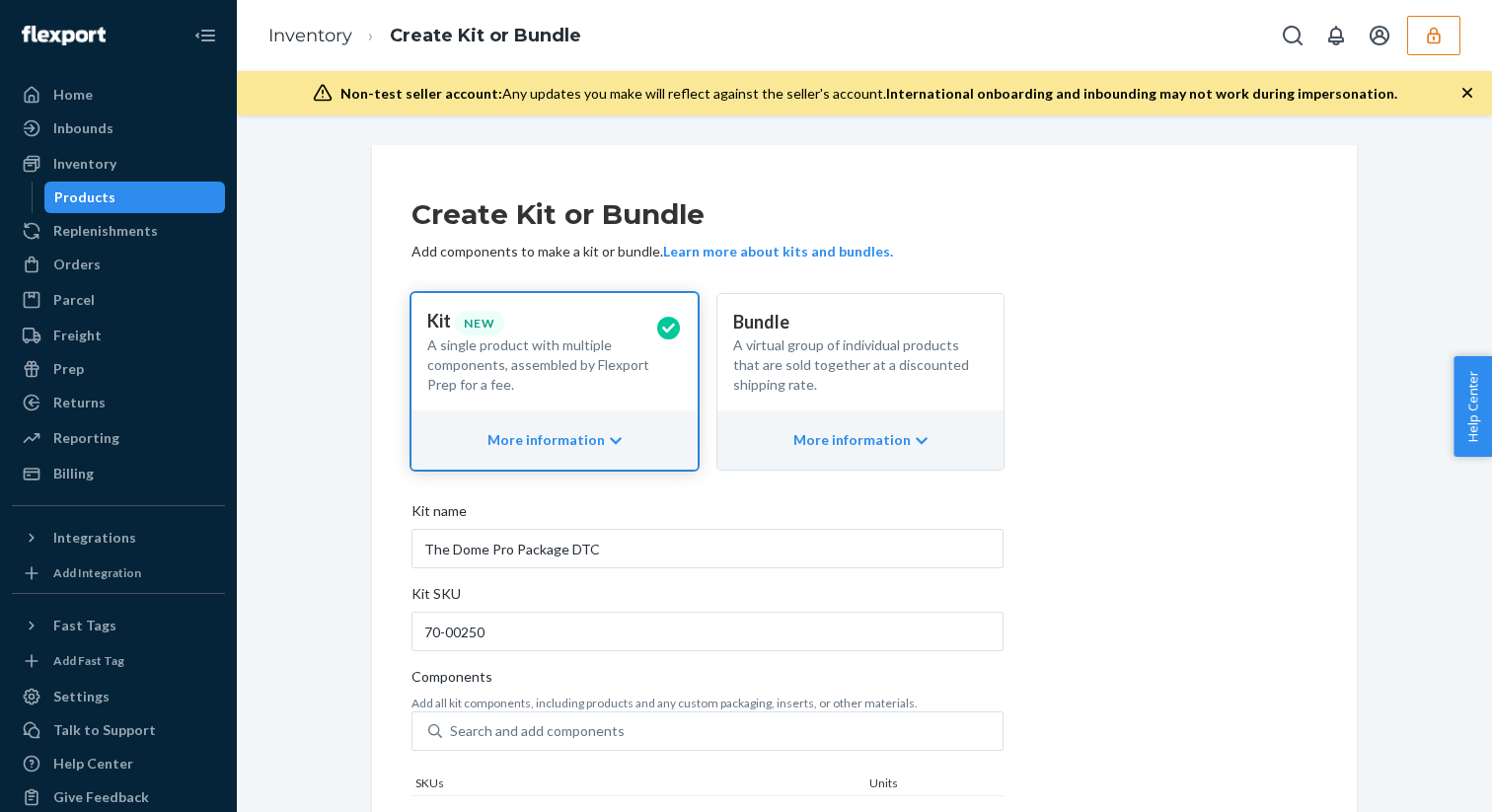 click on "Products" at bounding box center (135, 197) 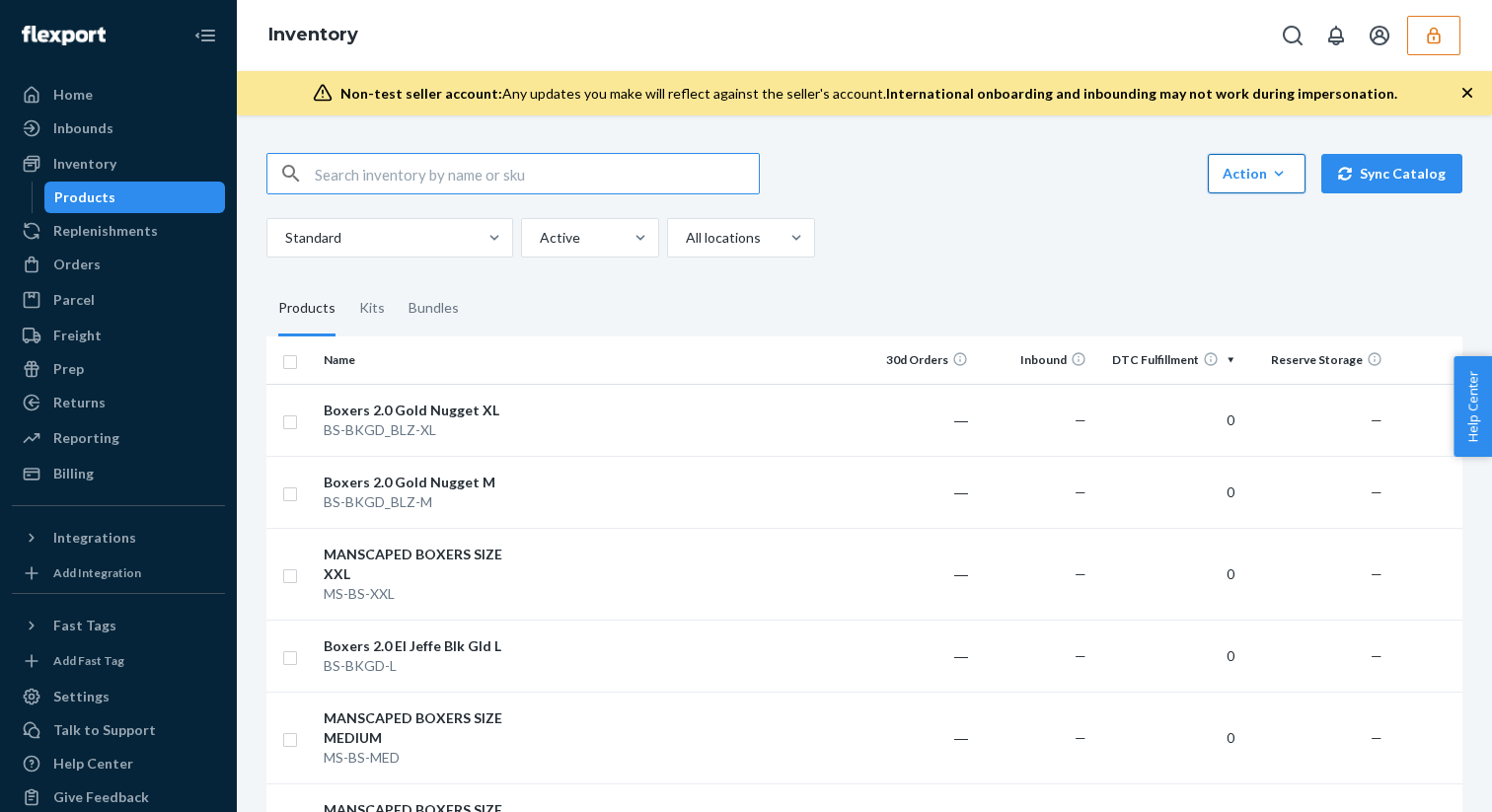 click 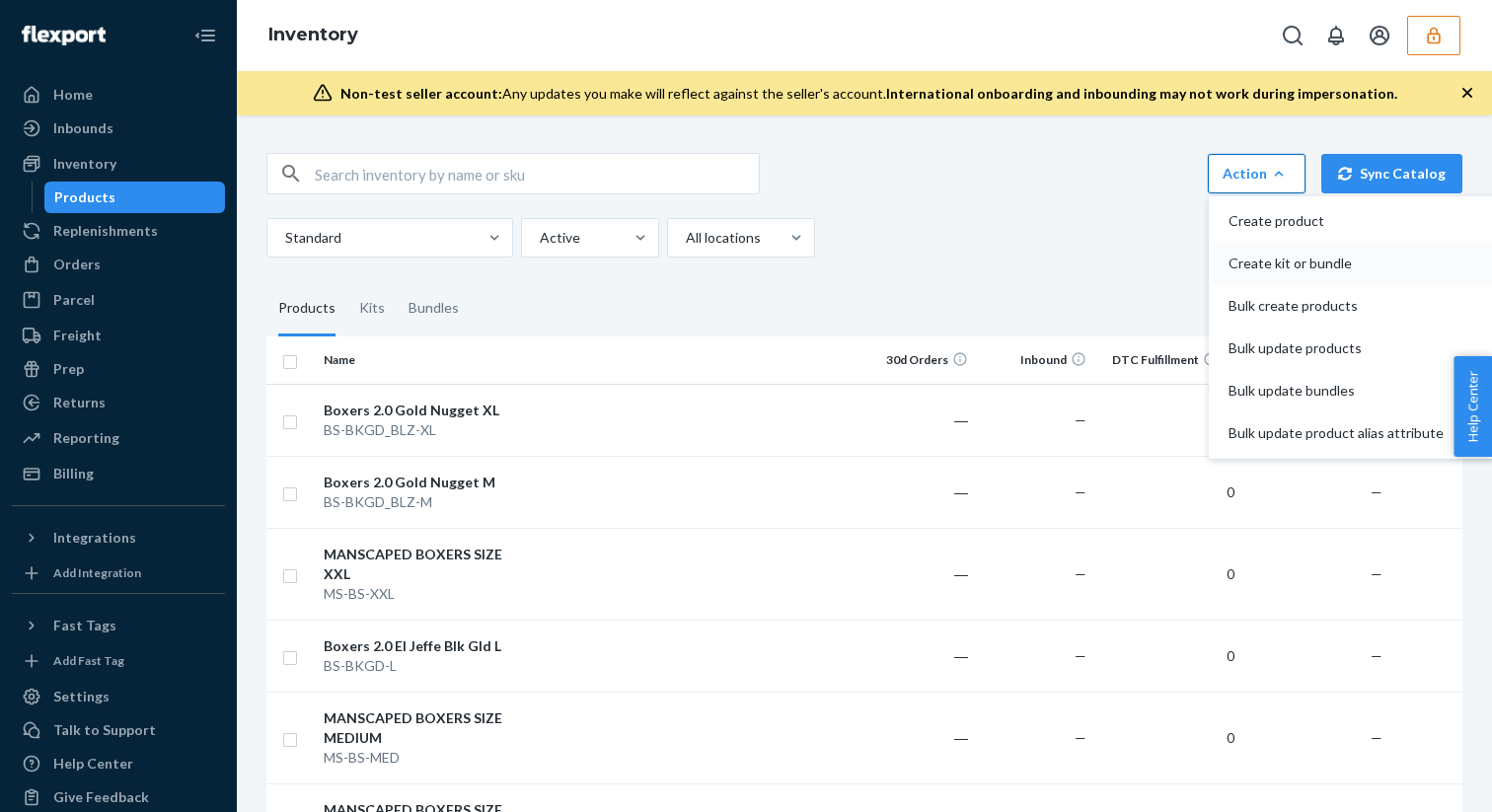 click on "Create kit or bundle" at bounding box center [1336, 263] 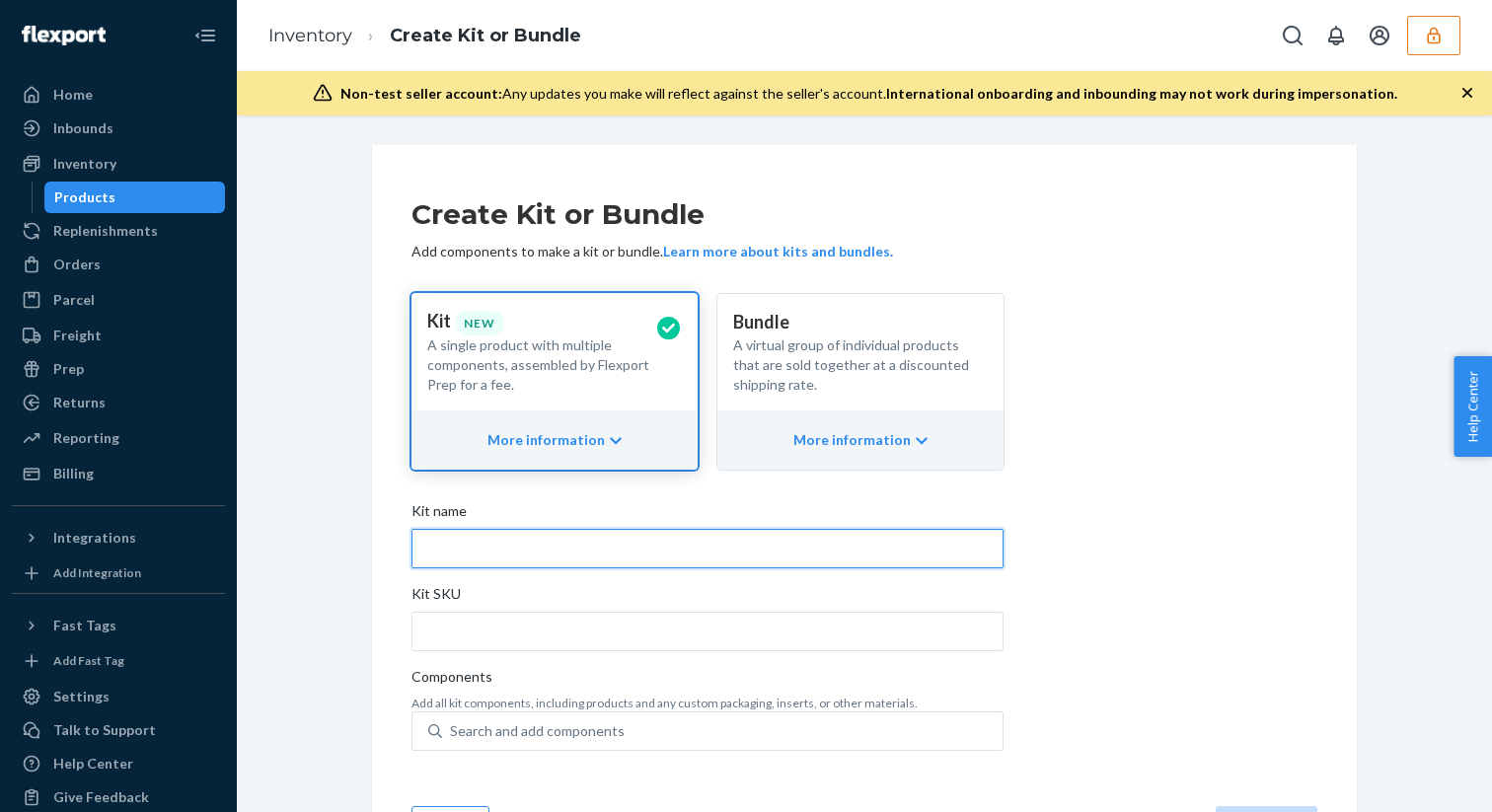 click on "Kit name" at bounding box center [708, 549] 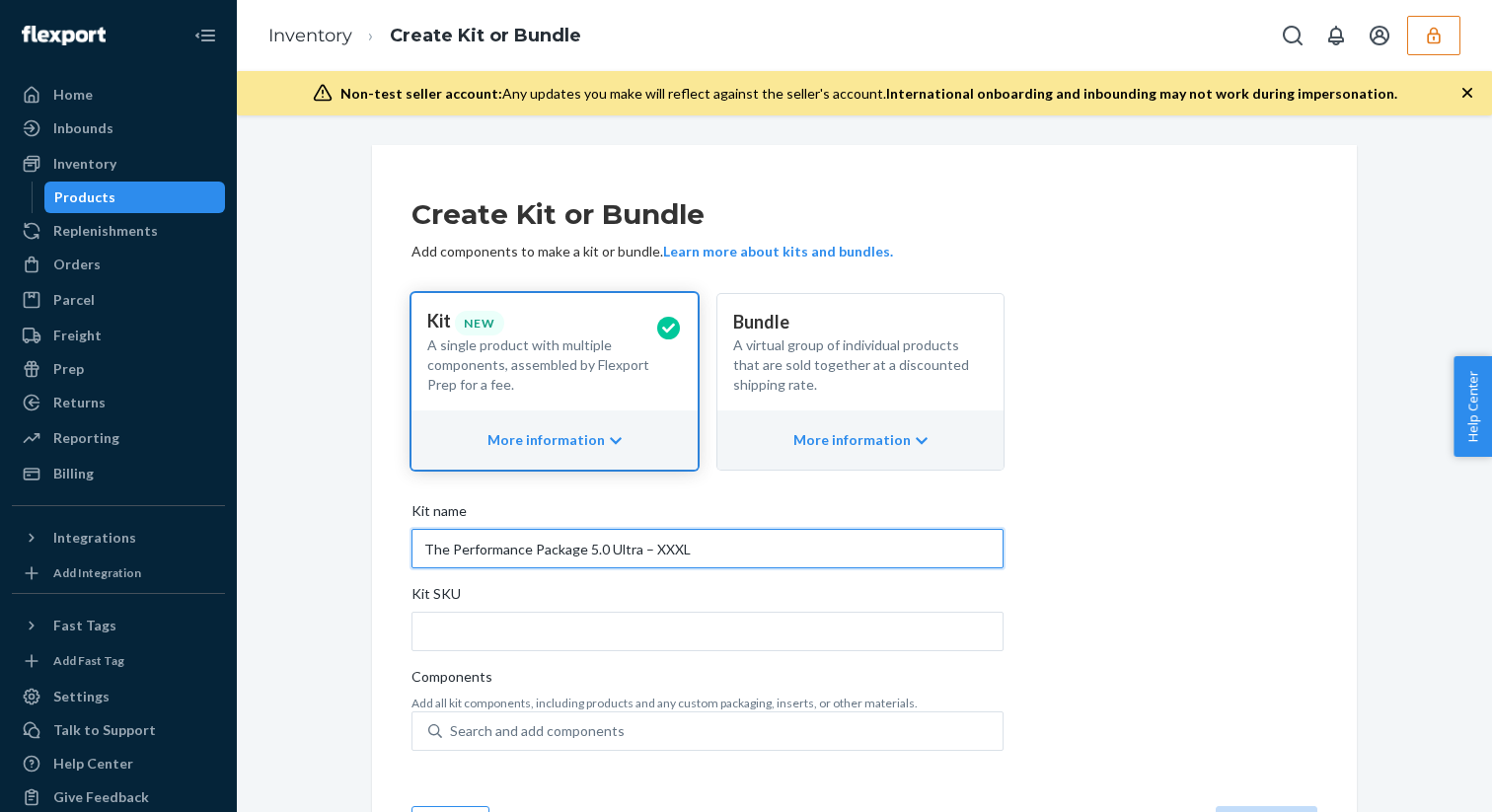 type on "The Performance Package 5.0 Ultra – XXXL" 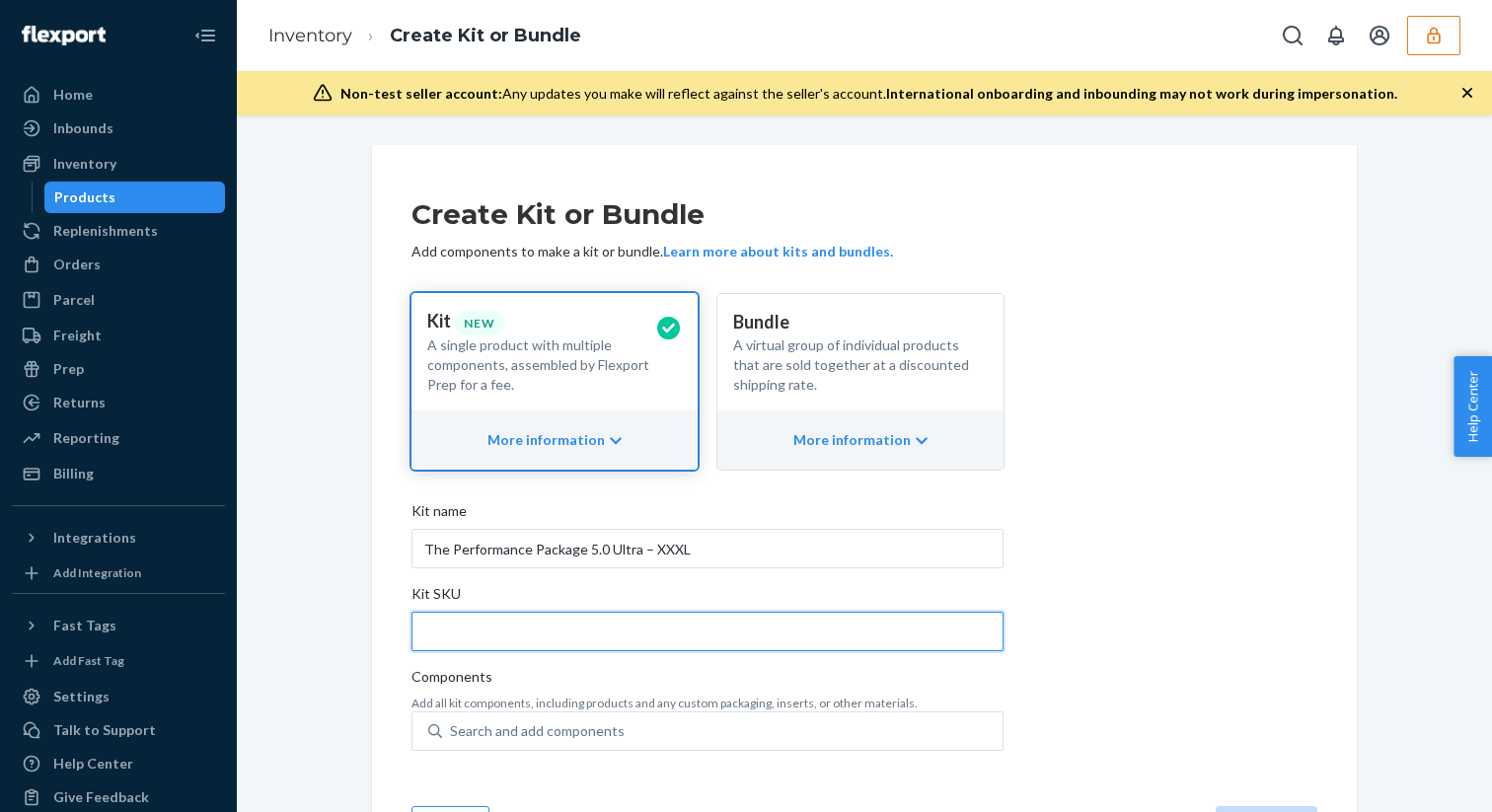 click on "Kit SKU" at bounding box center (708, 631) 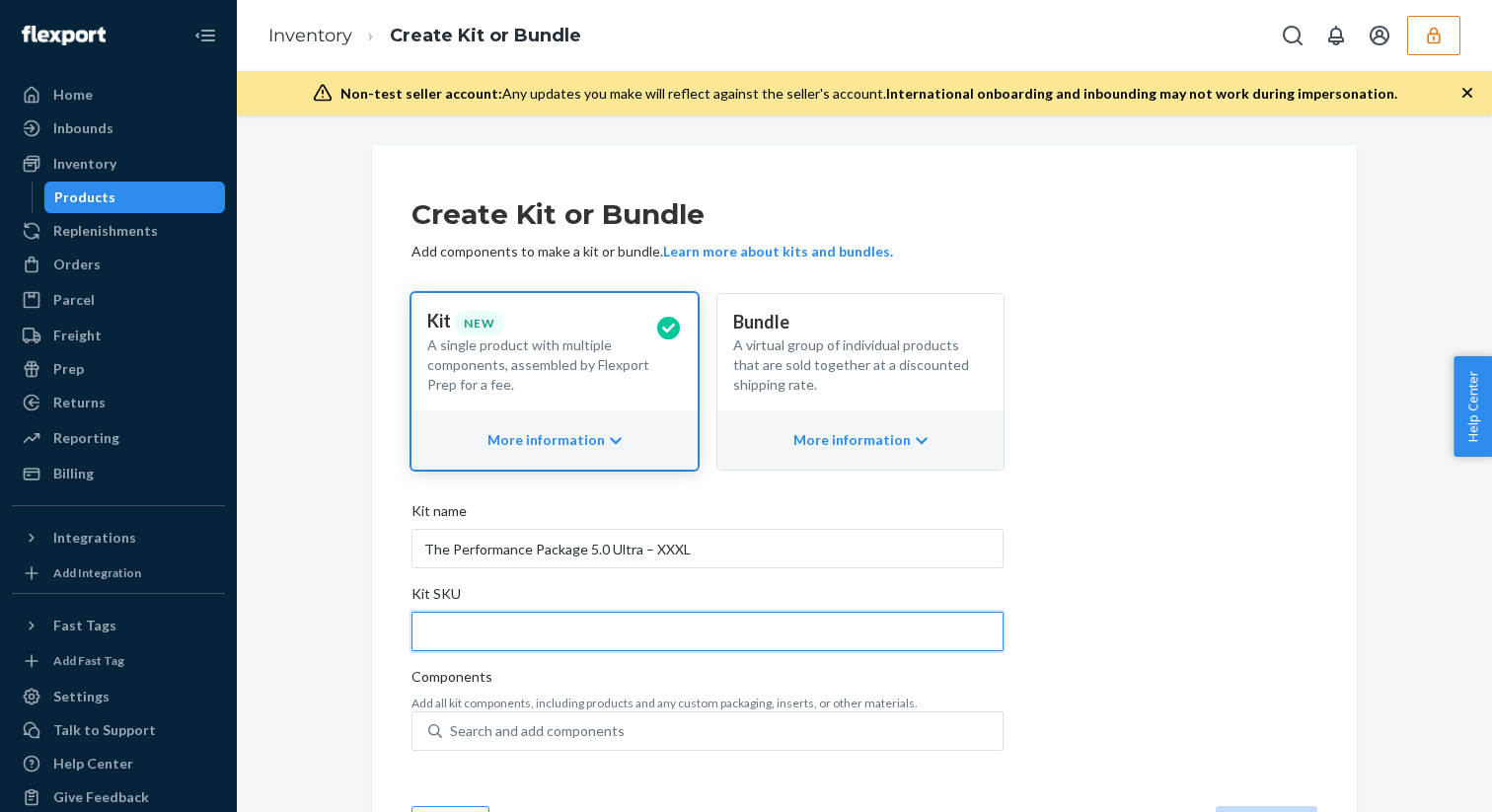 paste on "70-00148" 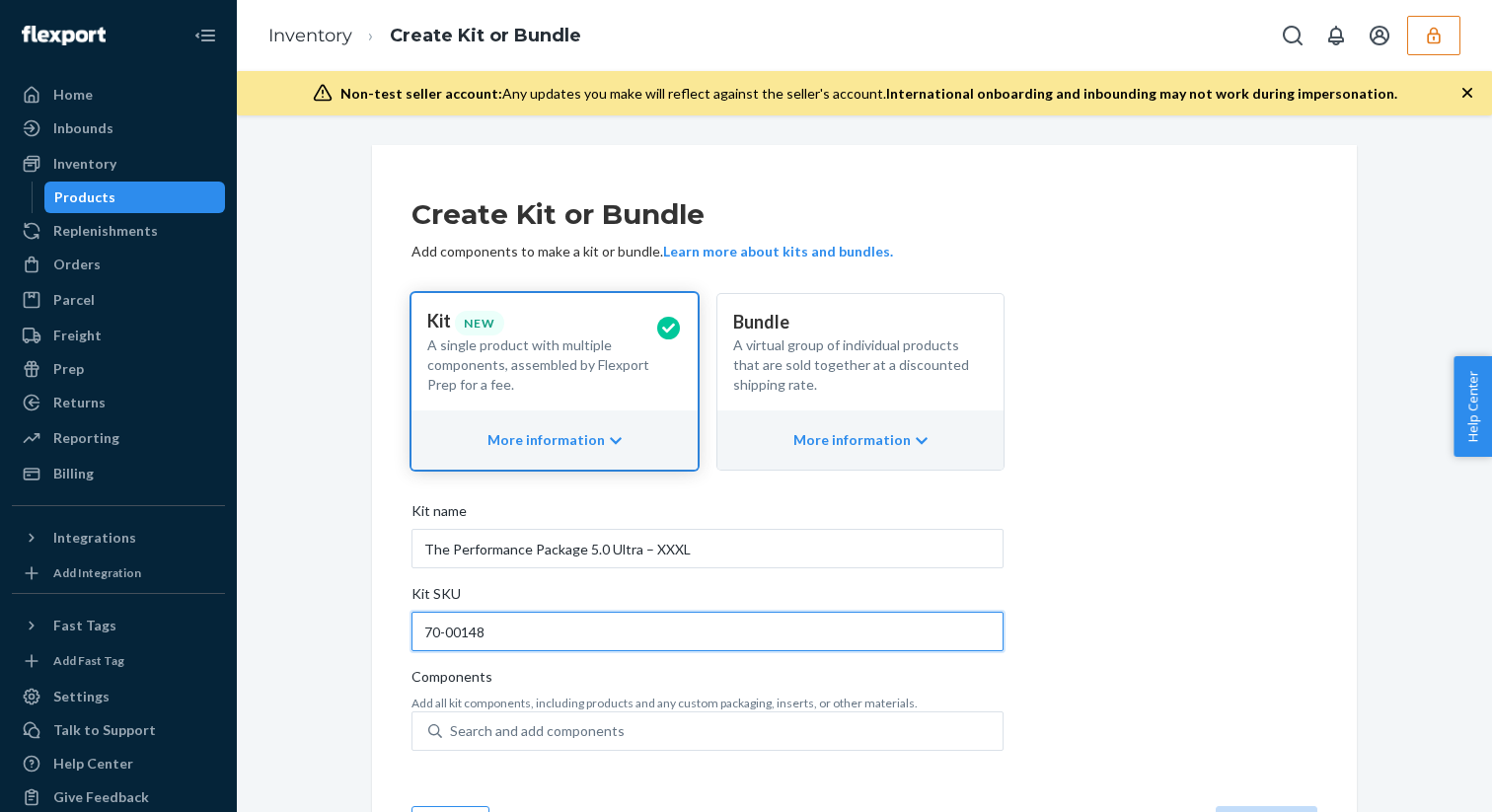 scroll, scrollTop: 65, scrollLeft: 0, axis: vertical 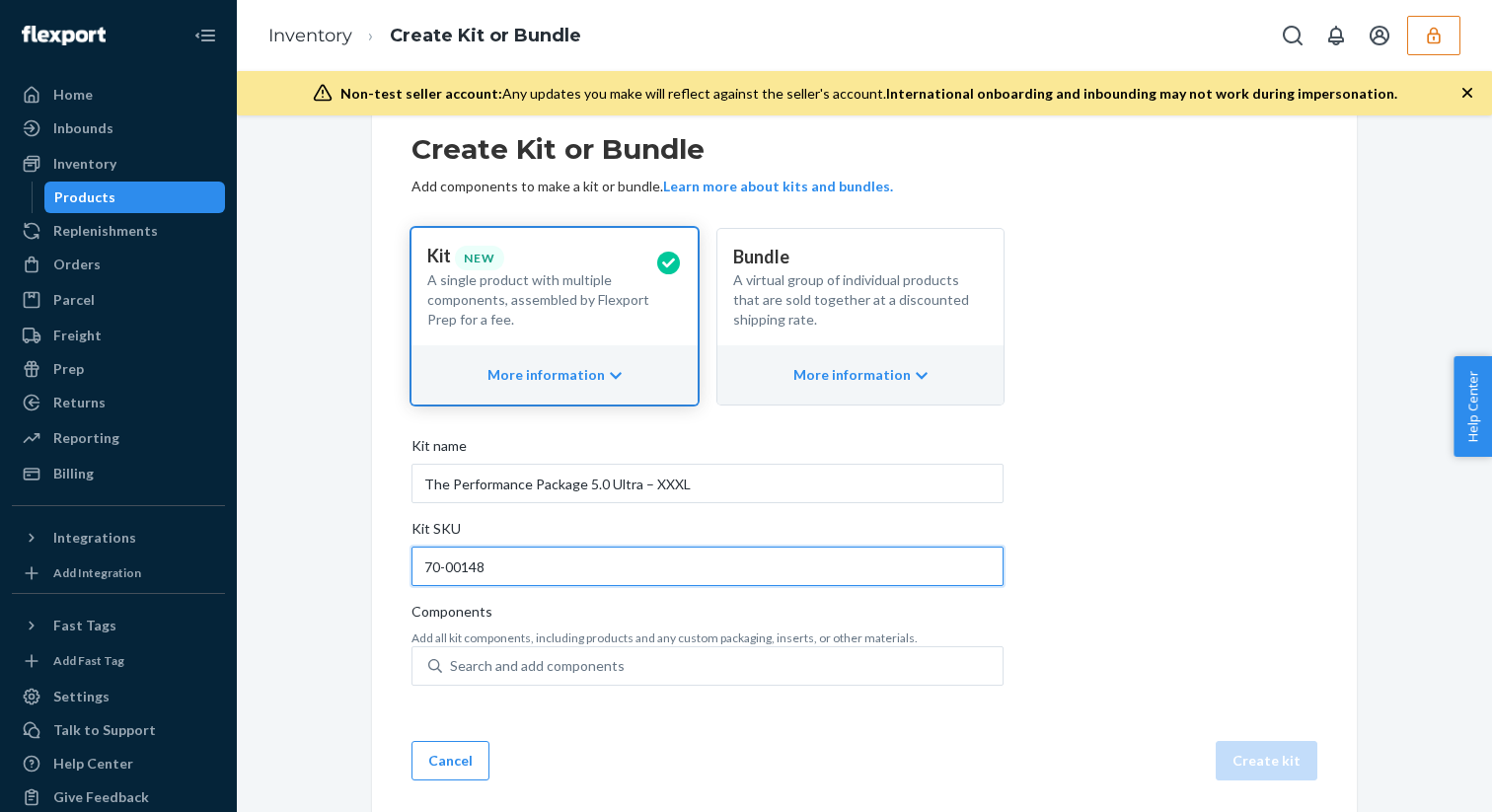 type on "70-00148" 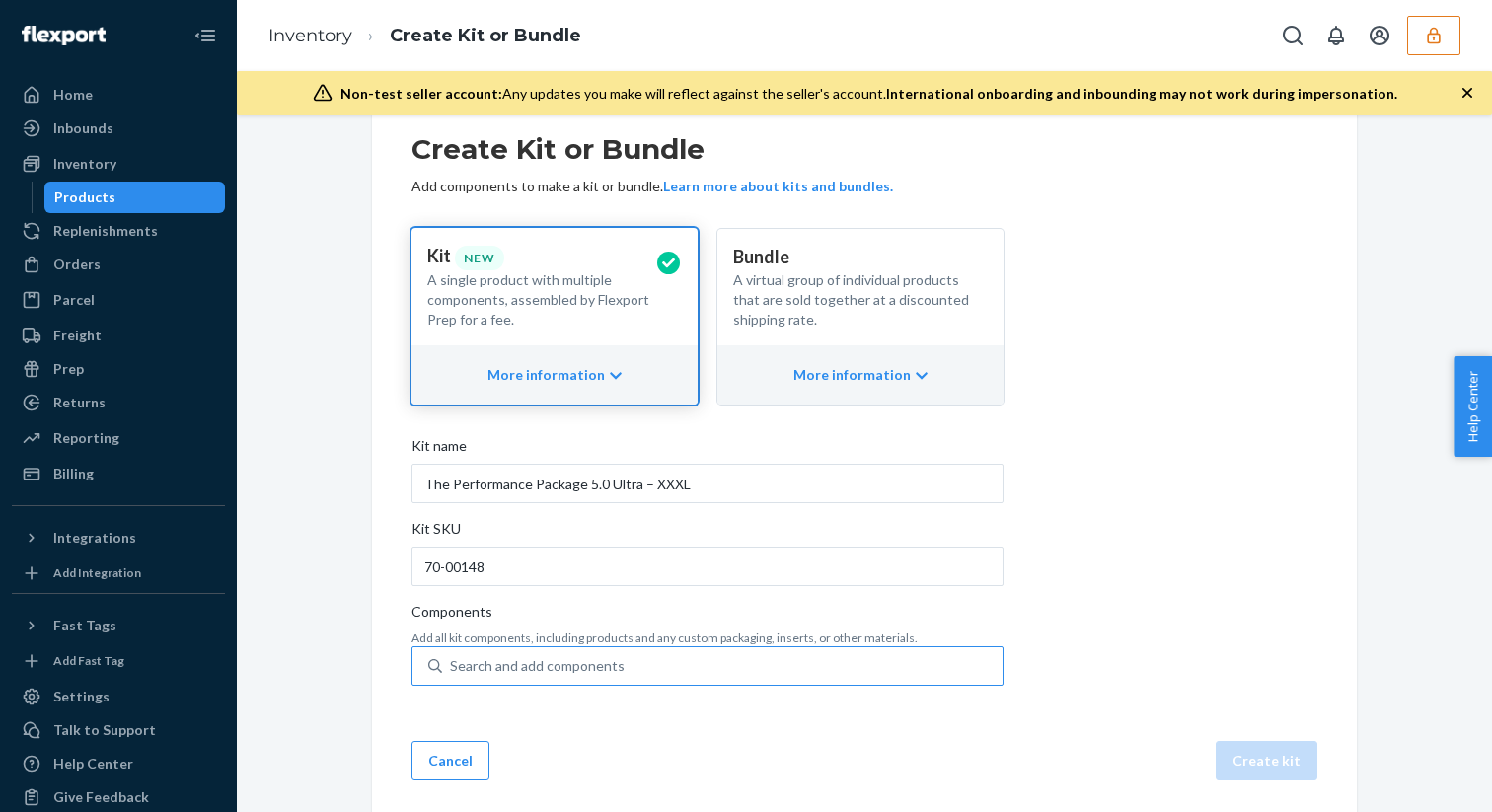 click on "Search and add components" at bounding box center [537, 666] 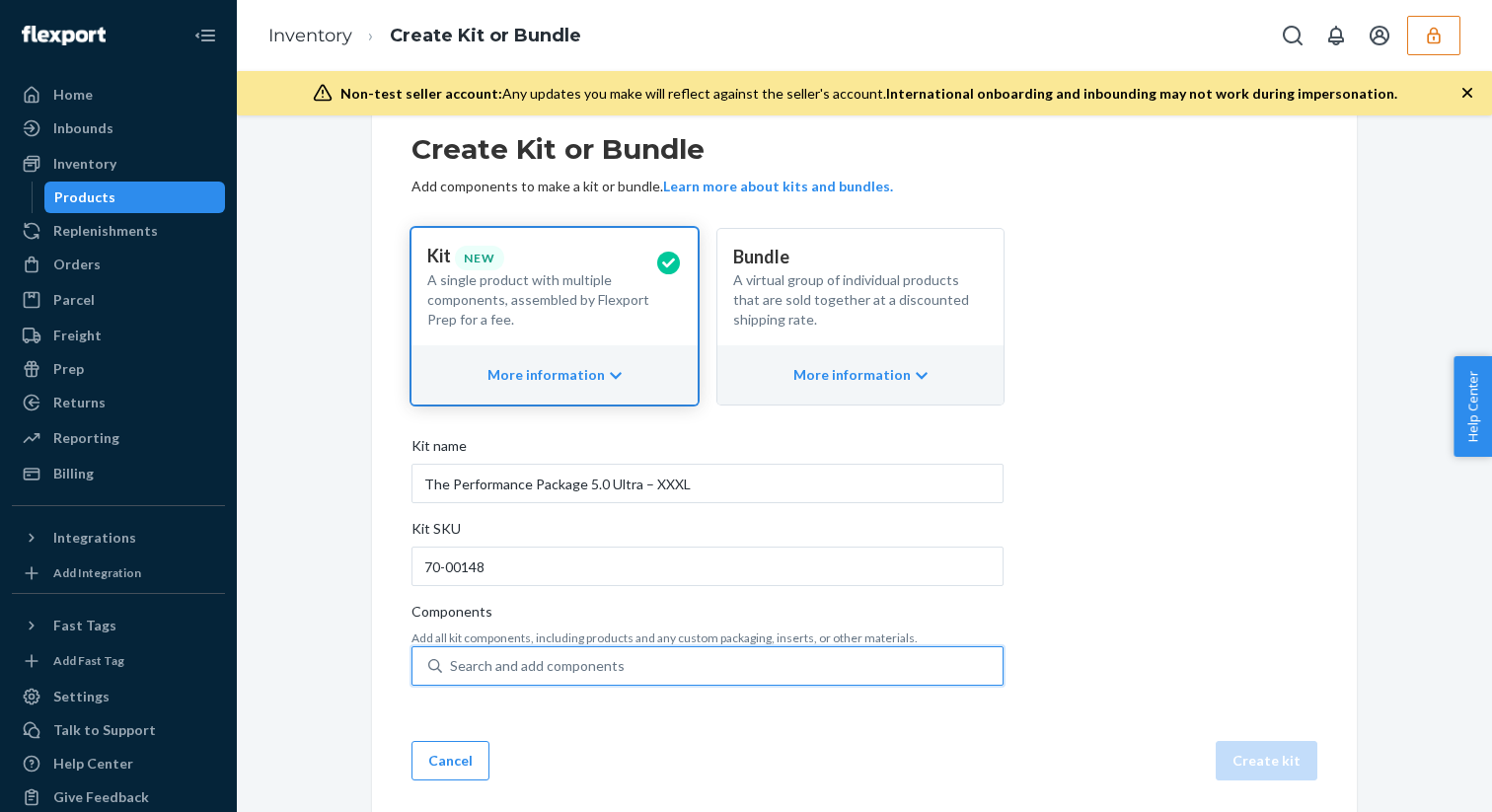 paste on "20-50600" 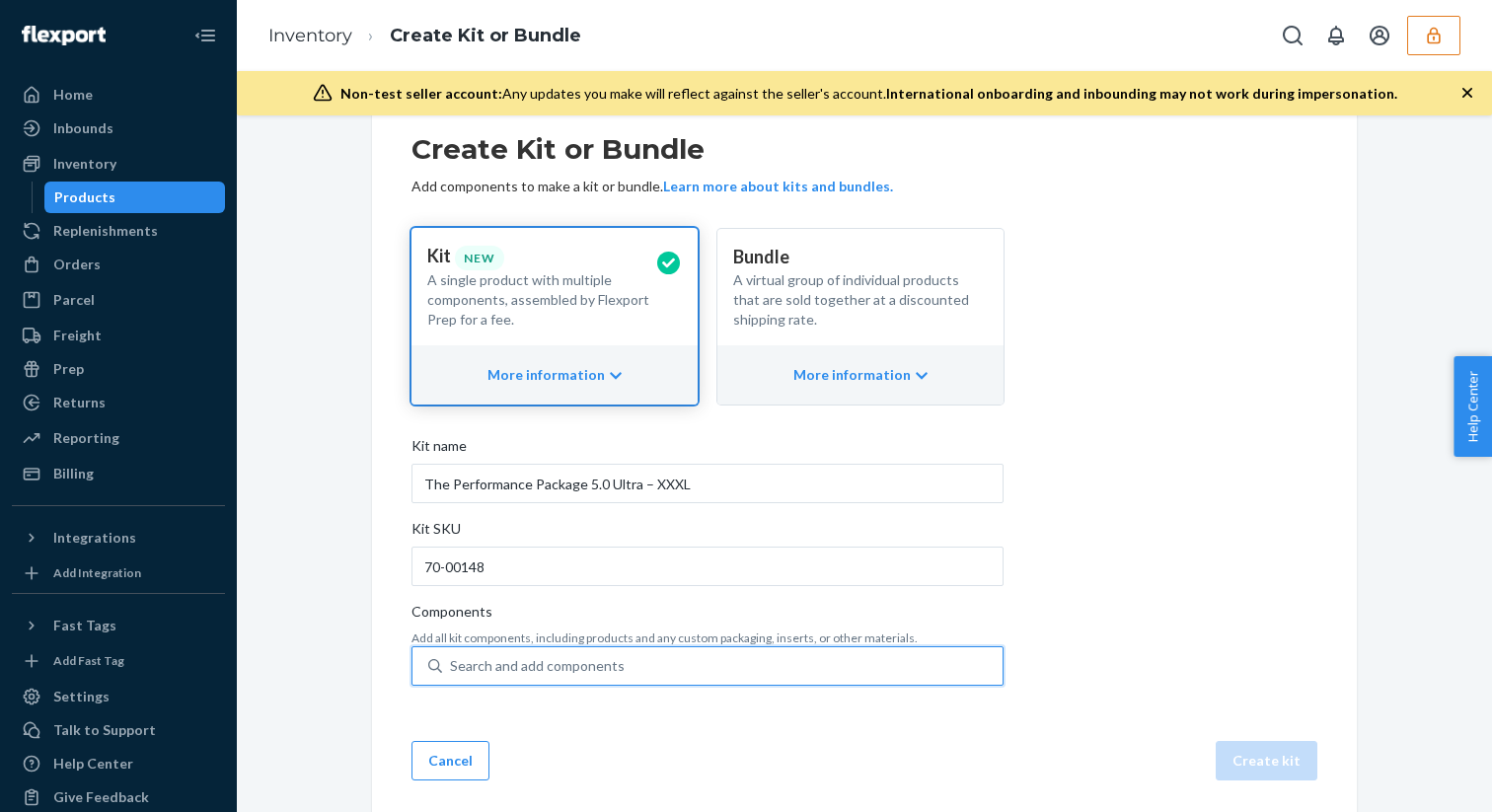 type on "20-50600" 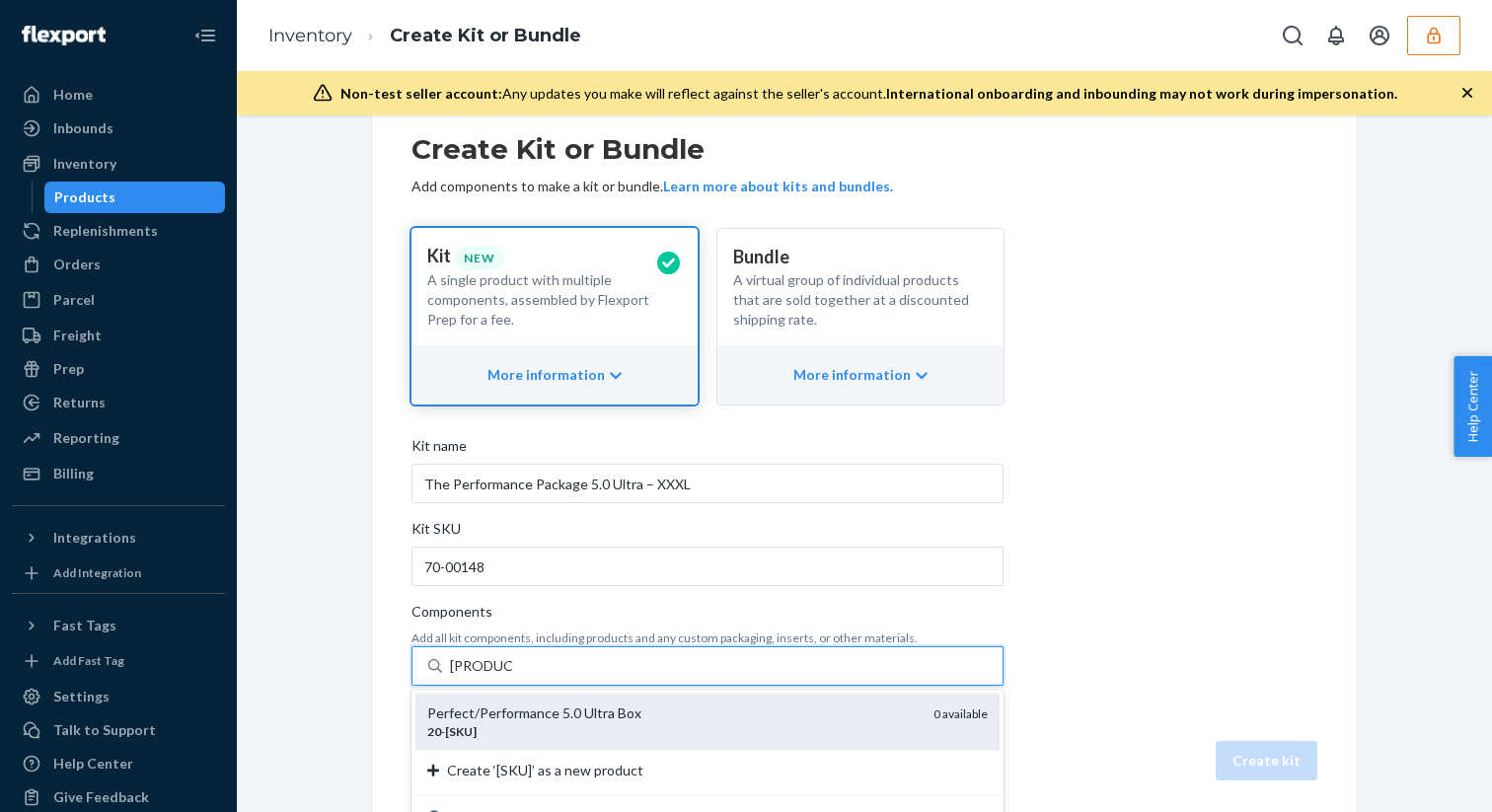 click on "Perfect/Performance 5.0 Ultra Box" at bounding box center (672, 713) 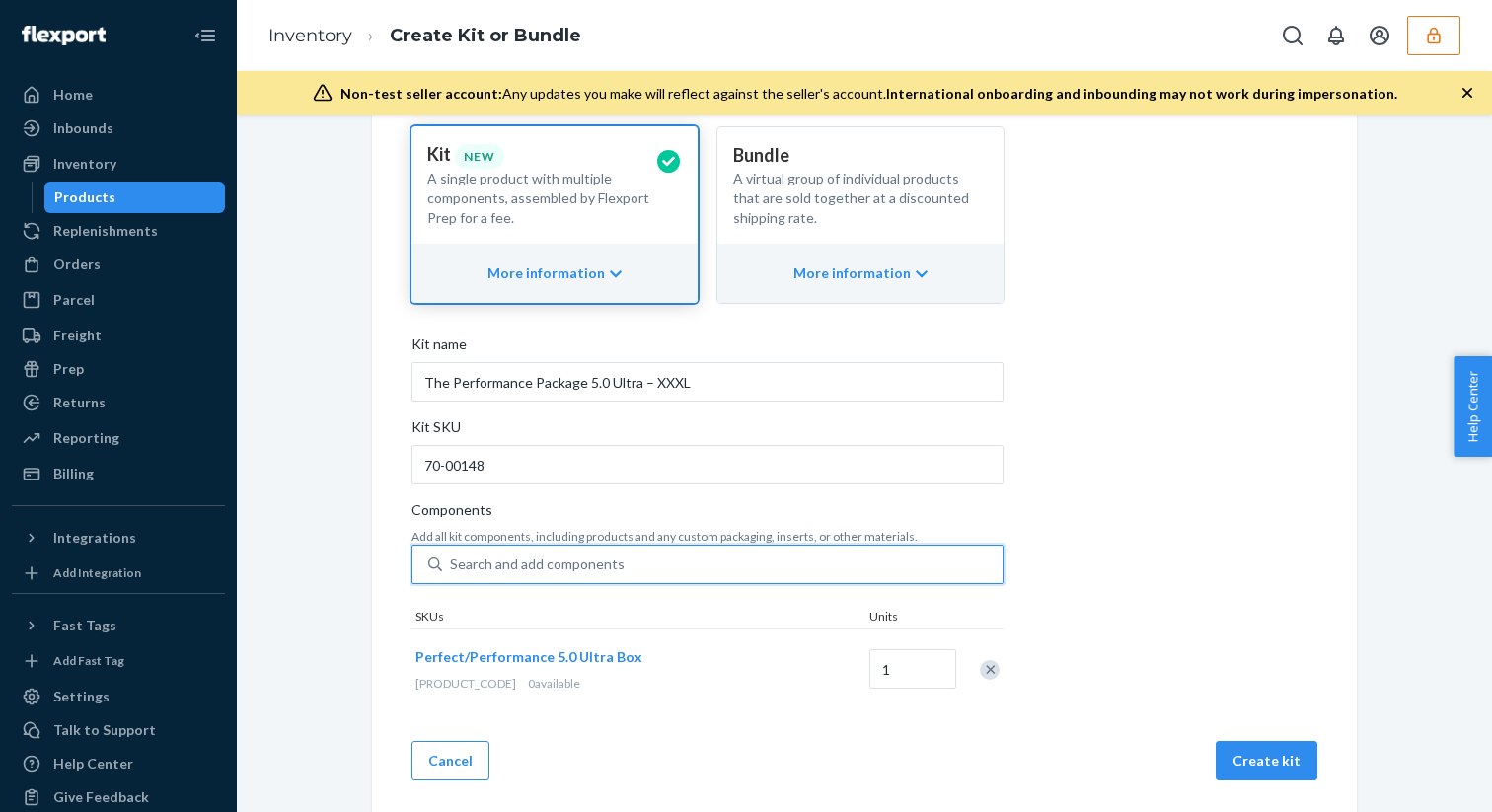 scroll, scrollTop: 164, scrollLeft: 0, axis: vertical 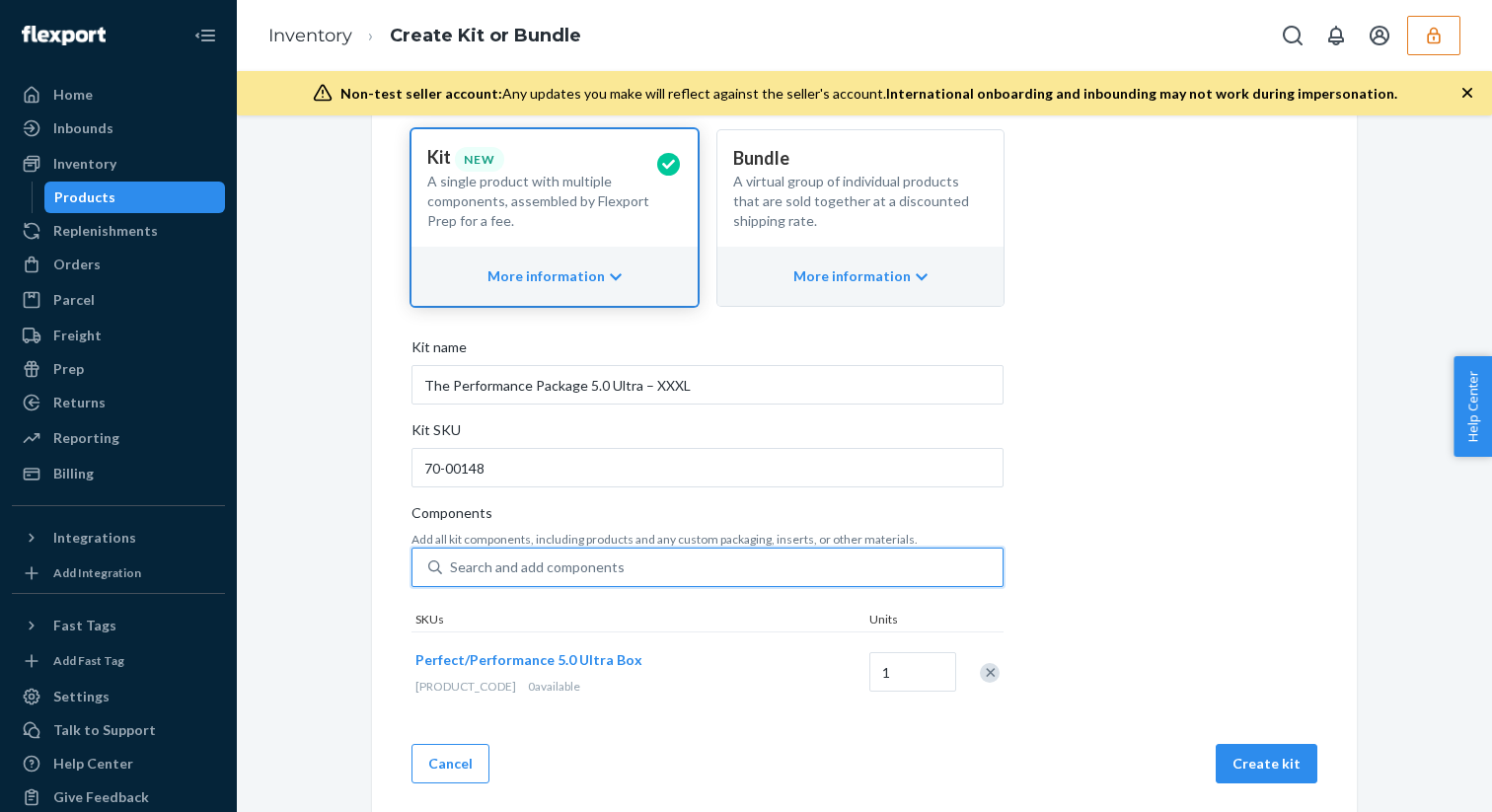 click on "Search and add components" at bounding box center (537, 567) 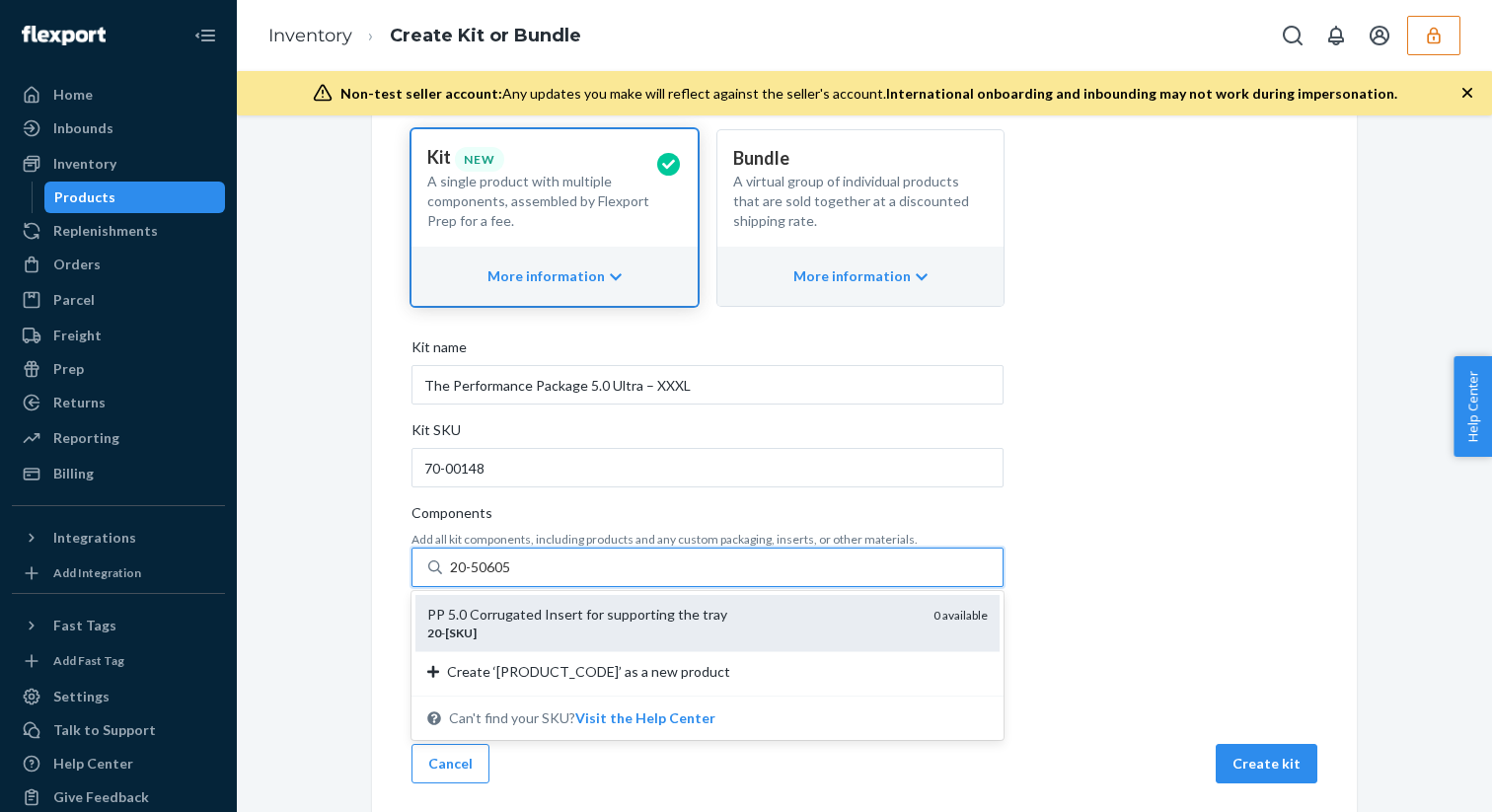 click on "PP 5.0 Corrugated Insert for supporting the tray" at bounding box center [672, 615] 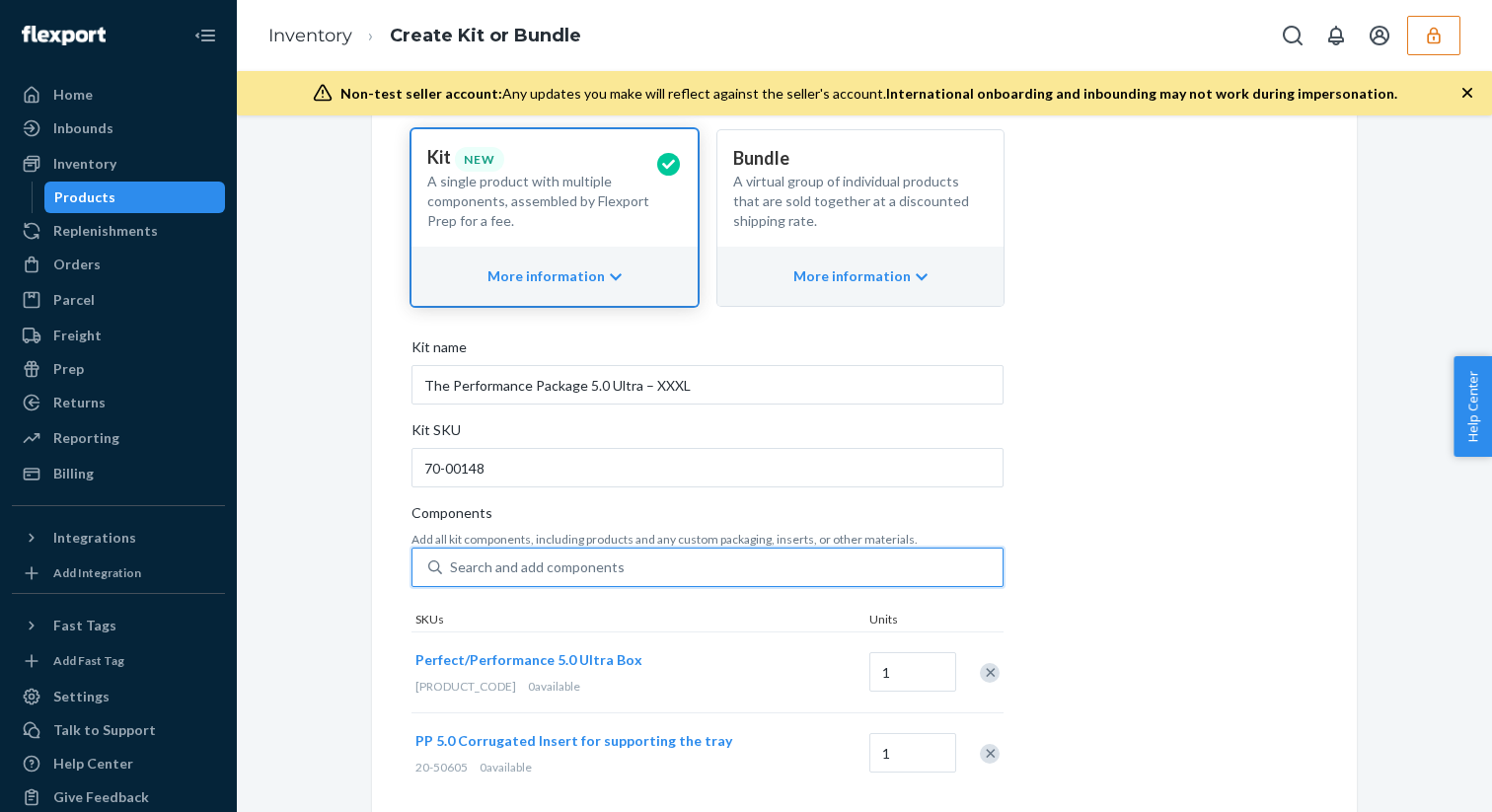 click on "Search and add components" at bounding box center (722, 567) 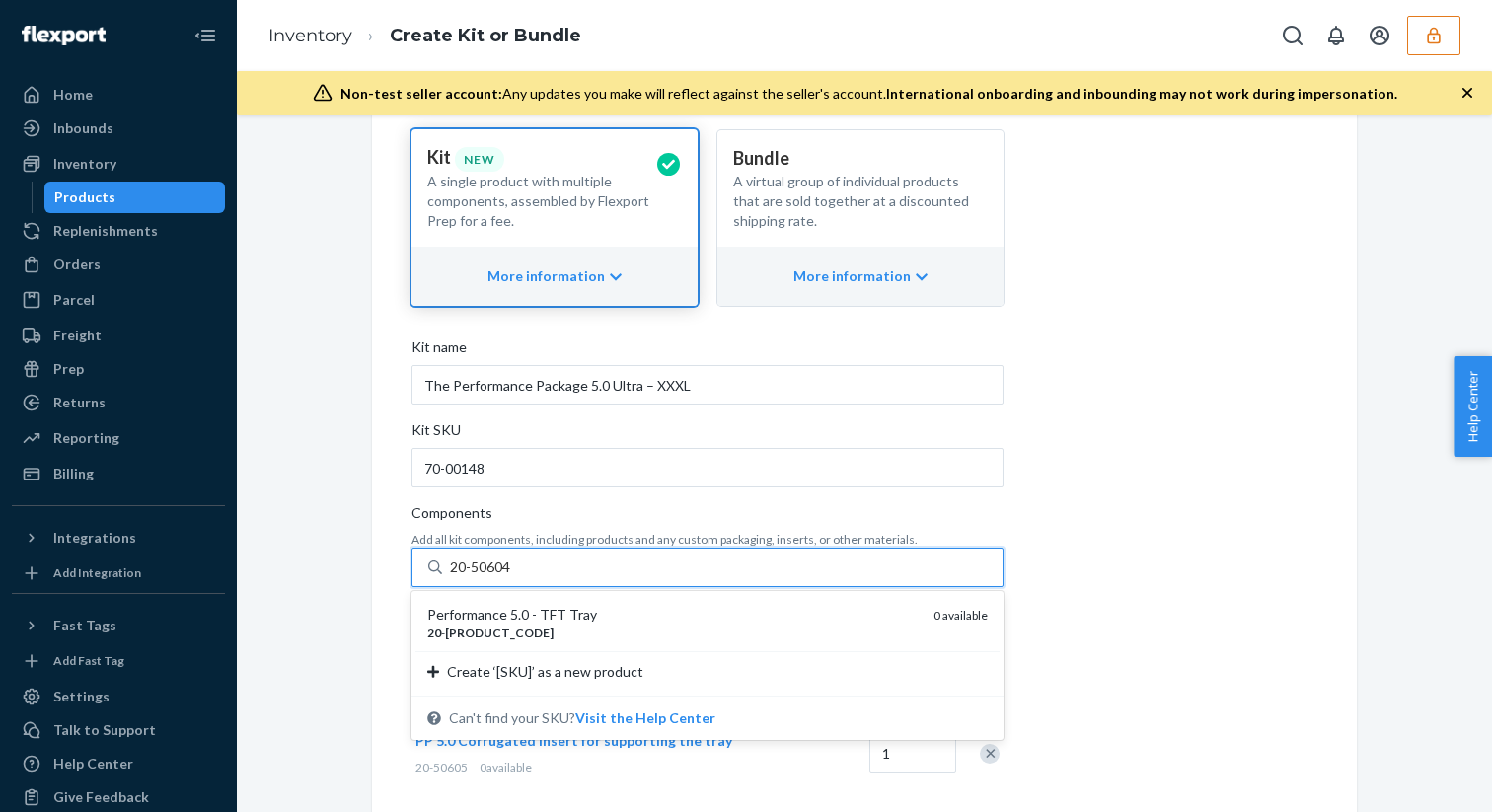 click on "Performance 5.0 - TFT Tray" at bounding box center [672, 615] 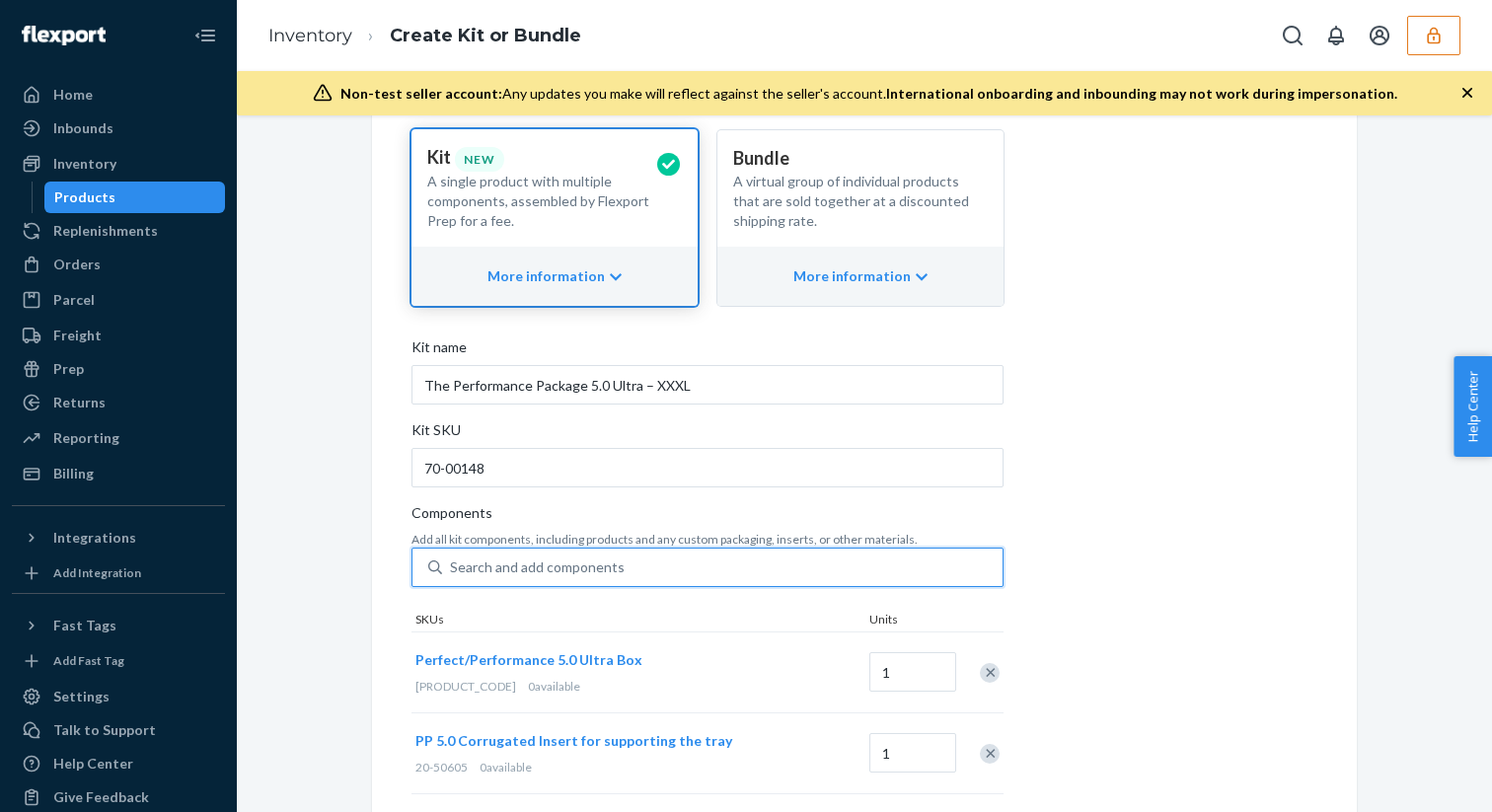 click on "Search and add components" at bounding box center [537, 567] 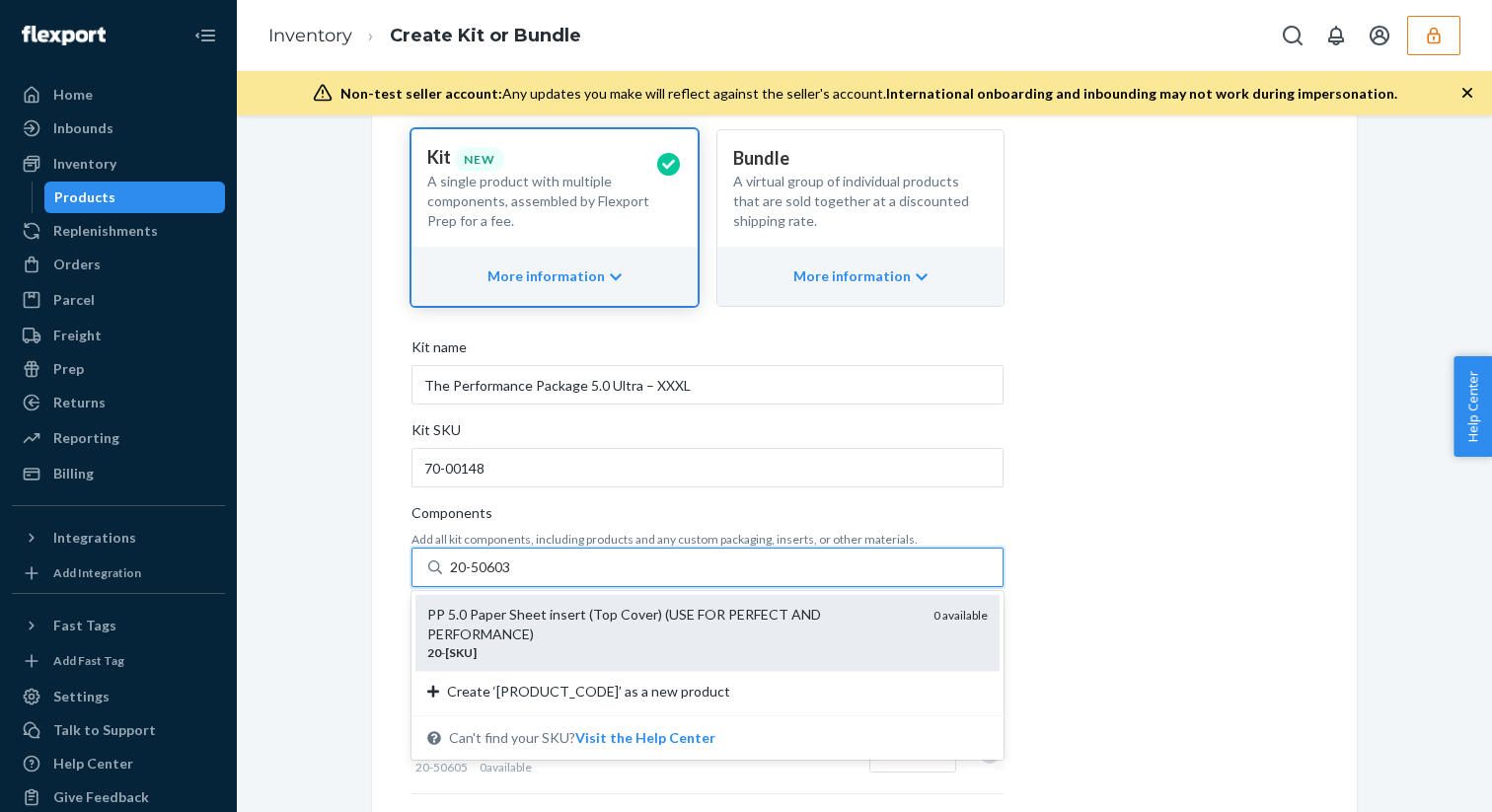 click on "PP 5.0 Paper Sheet insert (Top Cover) (USE FOR PERFECT AND PERFORMANCE)" at bounding box center [672, 625] 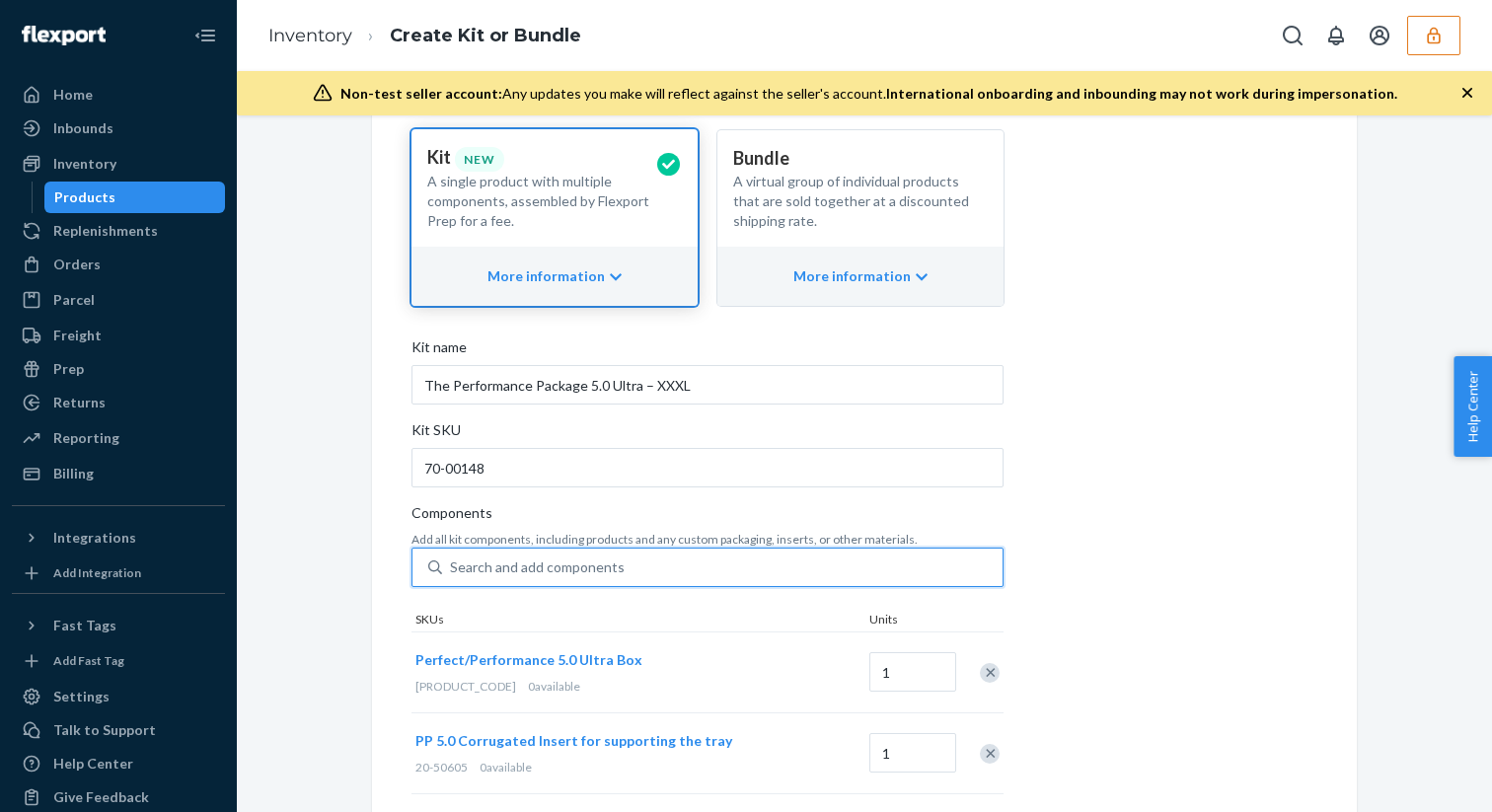 paste on "30-00060-K" 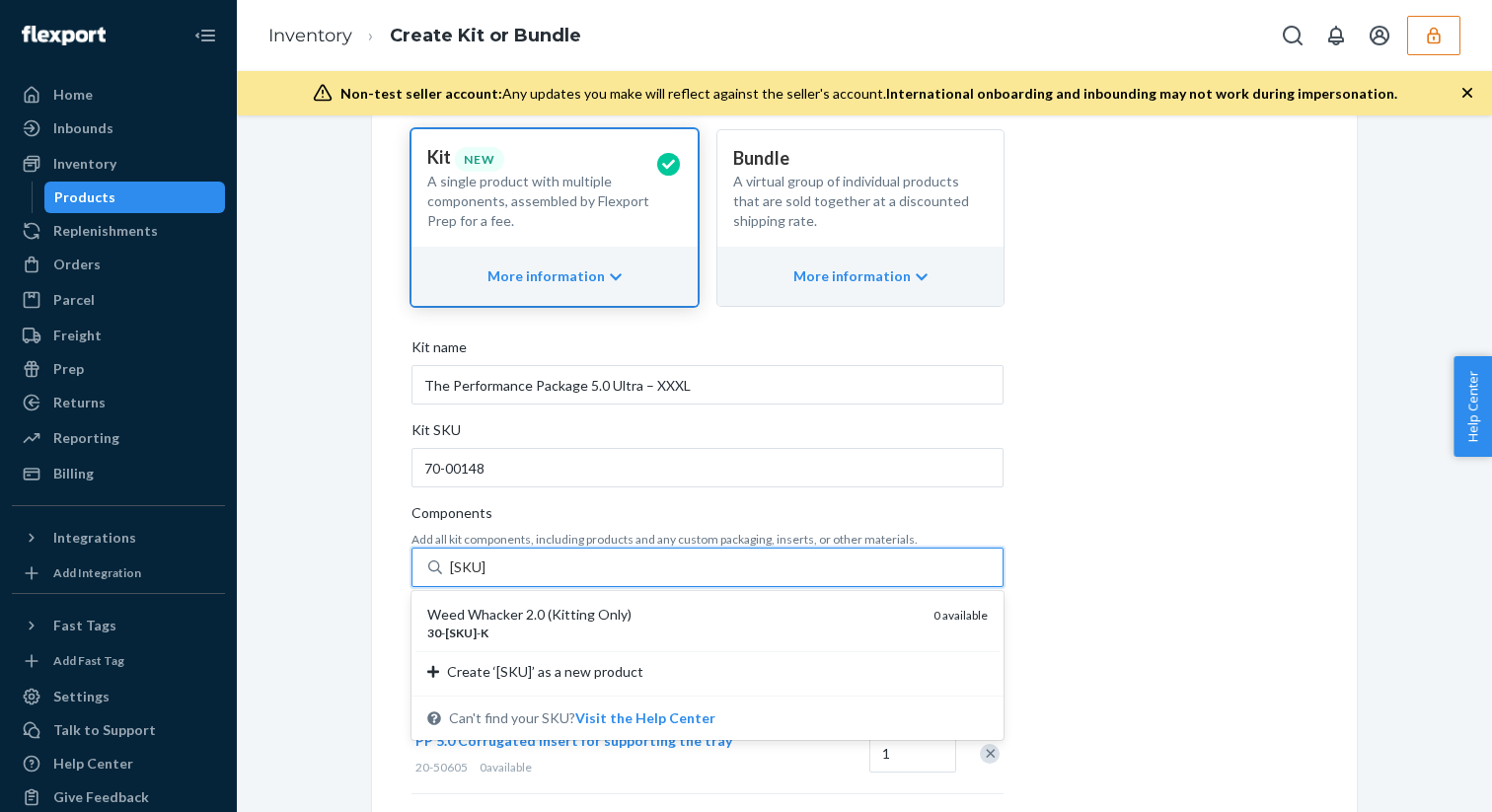 click on "Weed Whacker 2.0 (Kitting Only)" at bounding box center [672, 615] 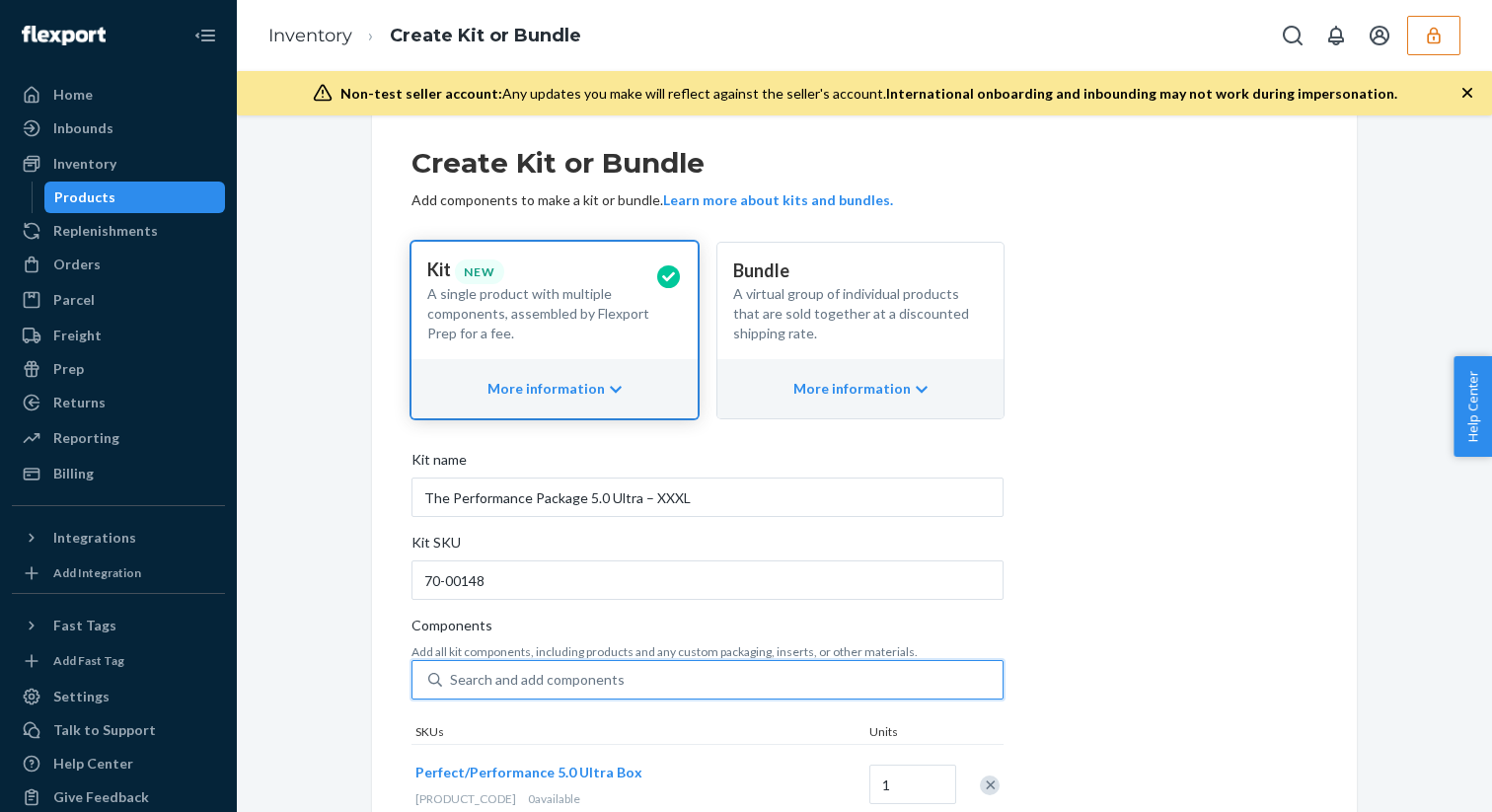 scroll, scrollTop: 0, scrollLeft: 0, axis: both 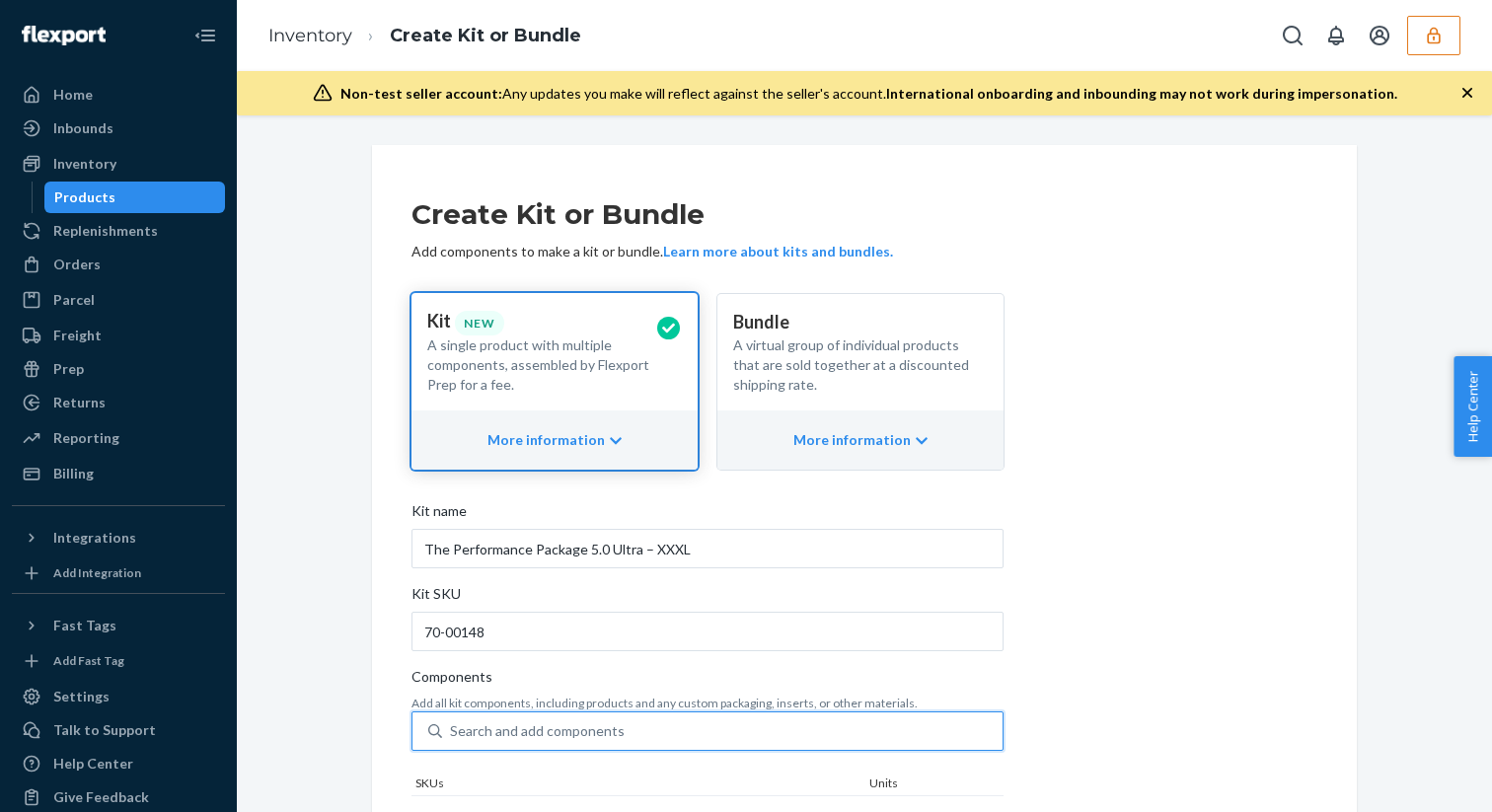 click on "Products" at bounding box center (135, 197) 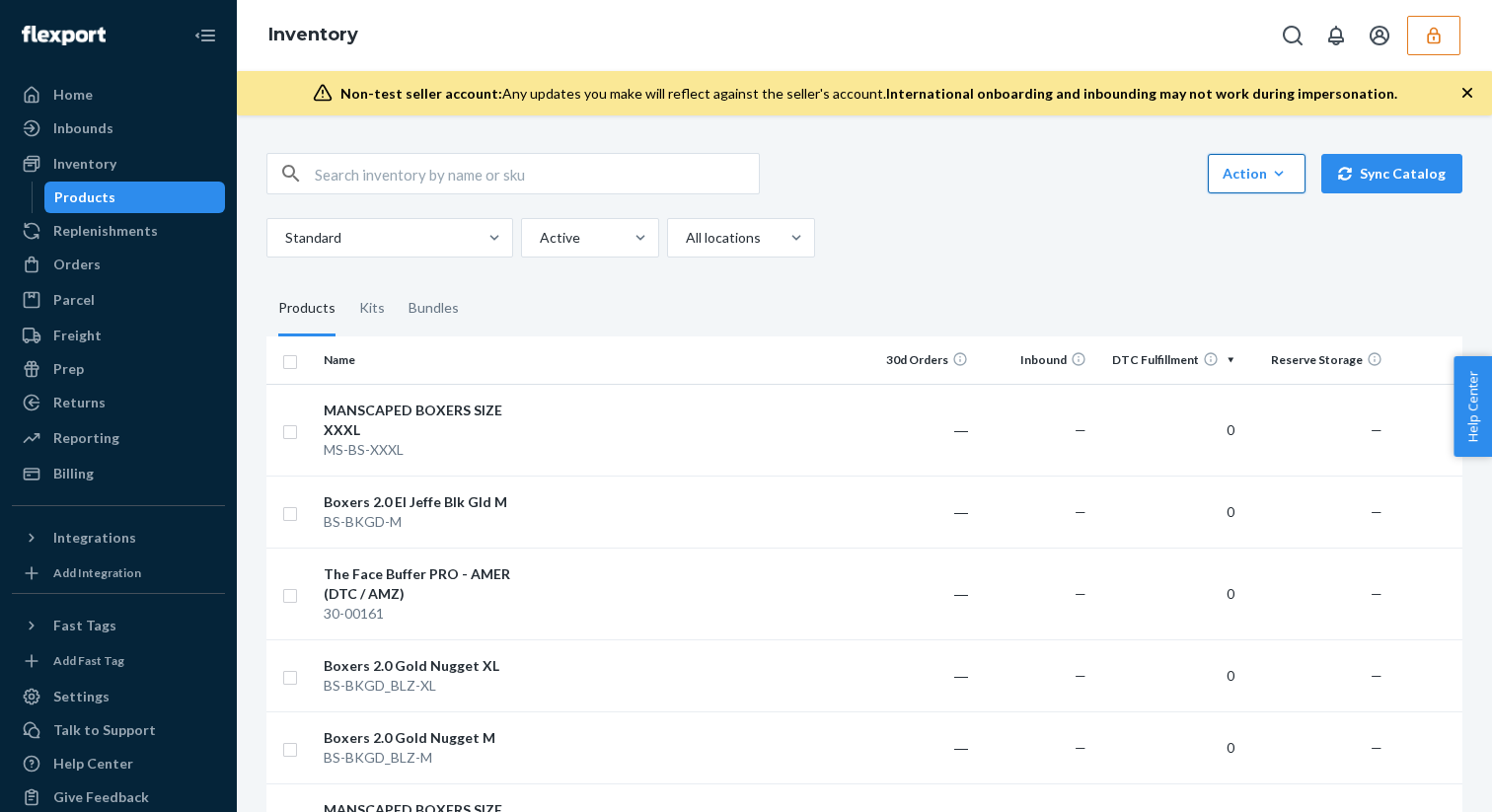 click 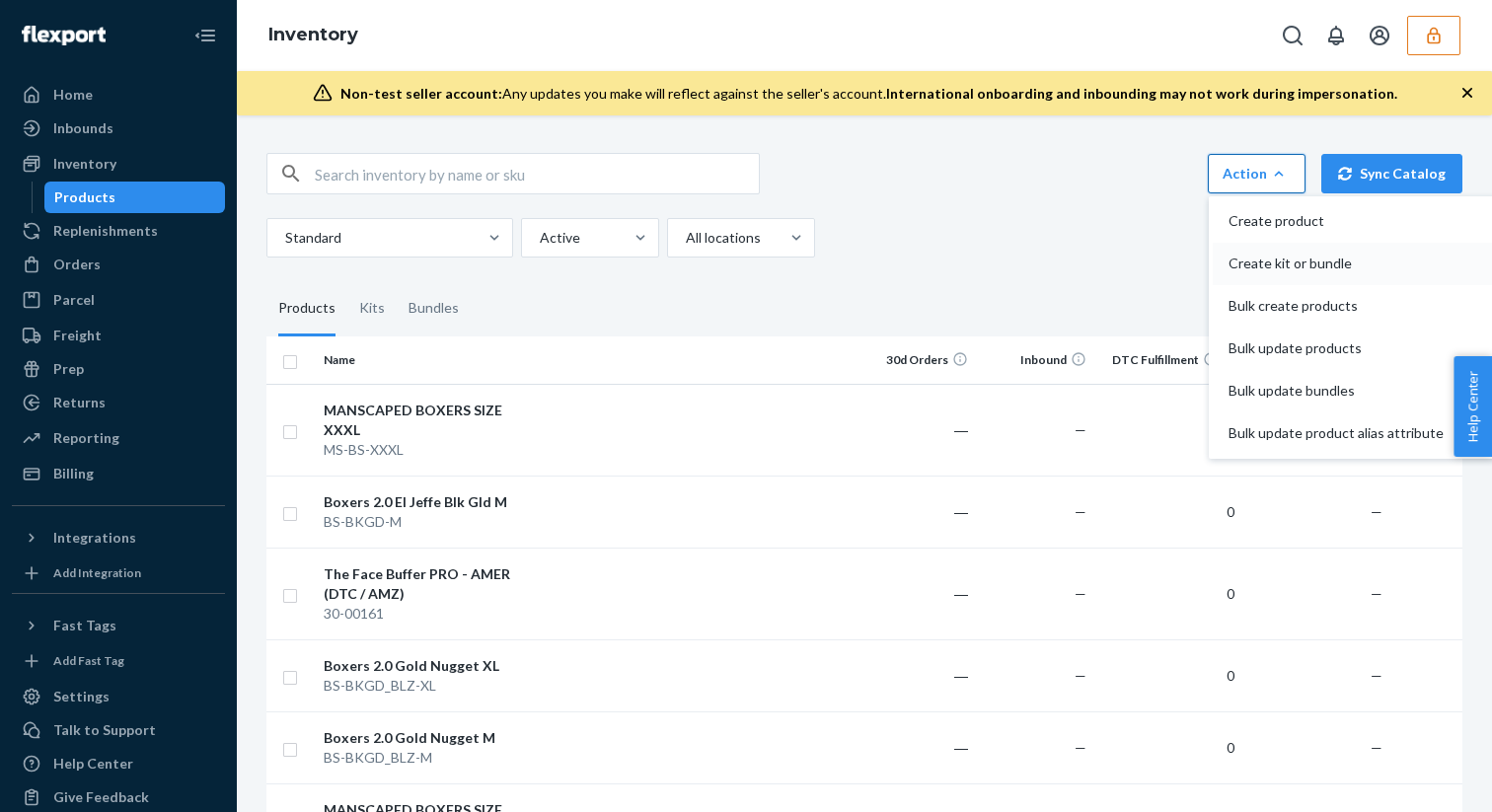 click on "Create kit or bundle" at bounding box center [1336, 263] 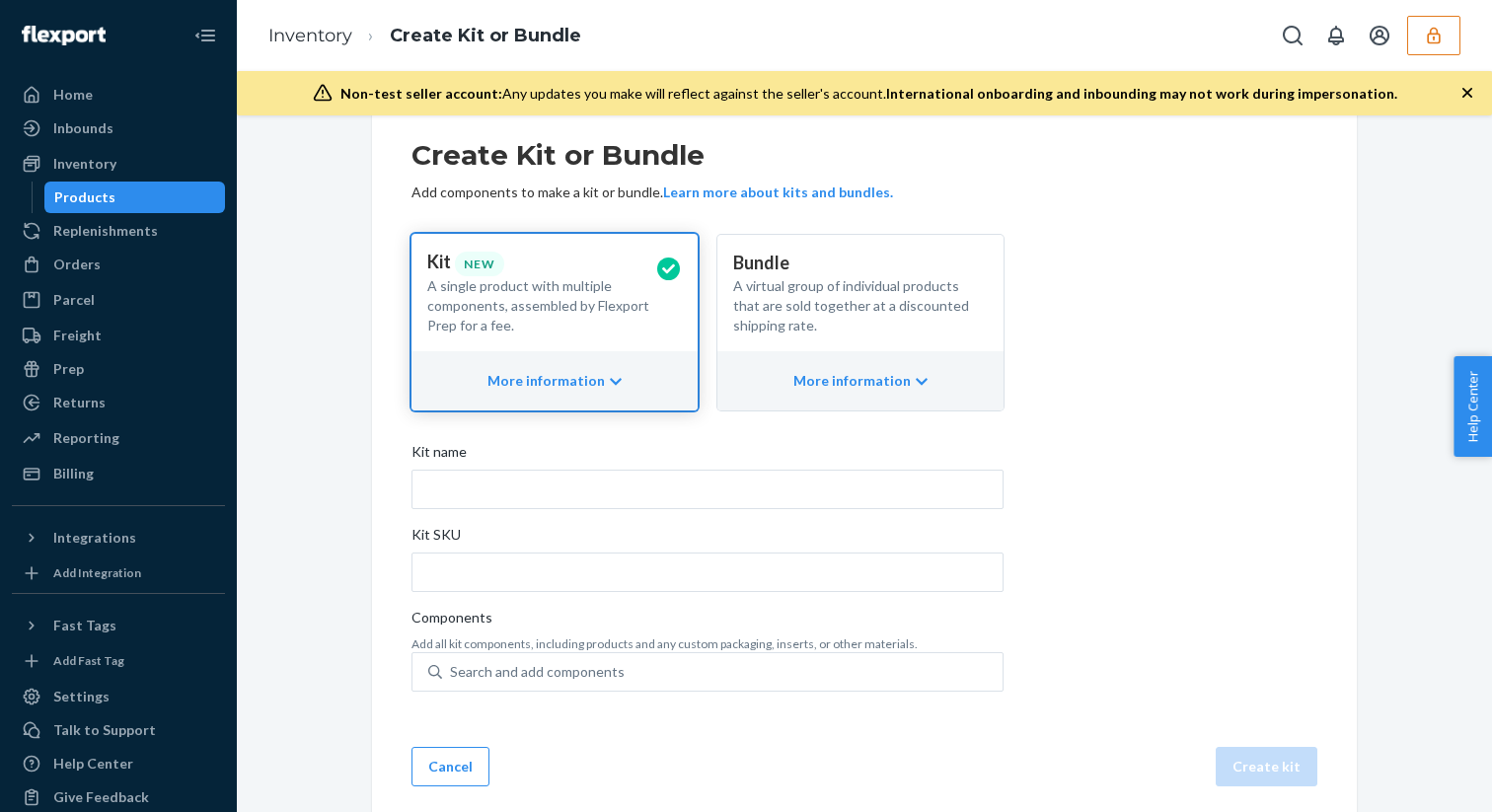 scroll, scrollTop: 65, scrollLeft: 0, axis: vertical 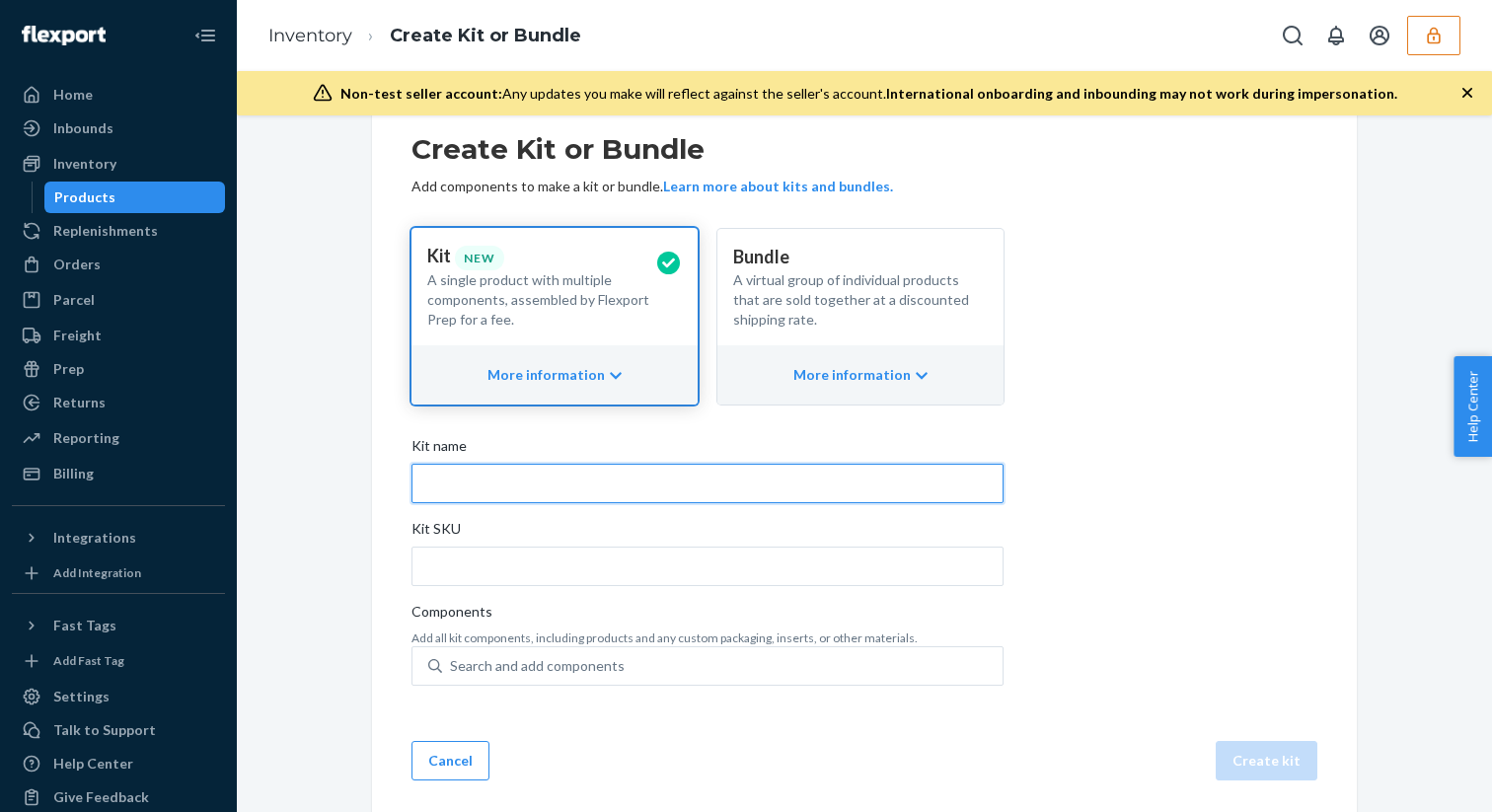 click on "Kit name" at bounding box center (708, 483) 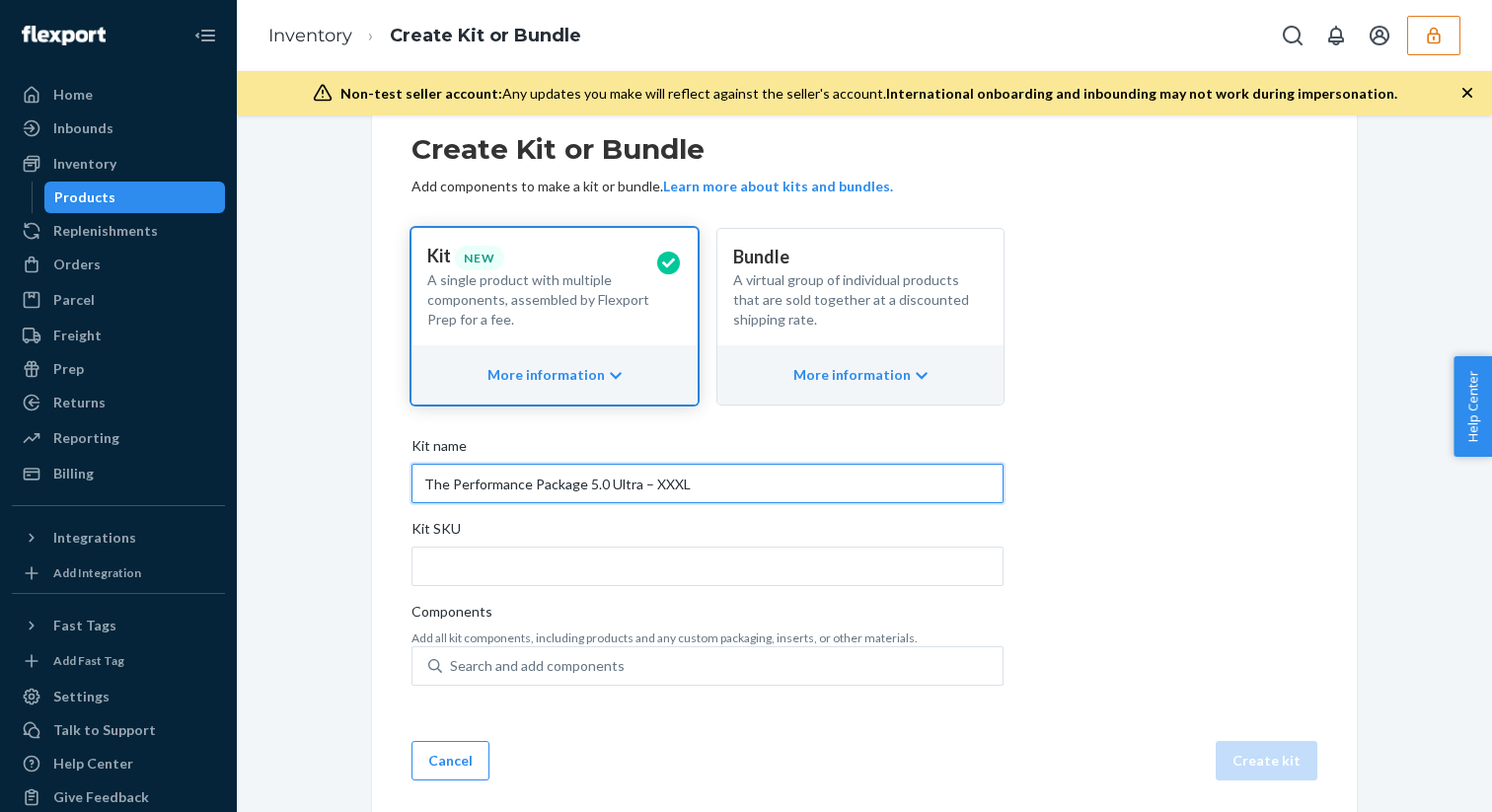 type on "The Performance Package 5.0 Ultra – XXXL" 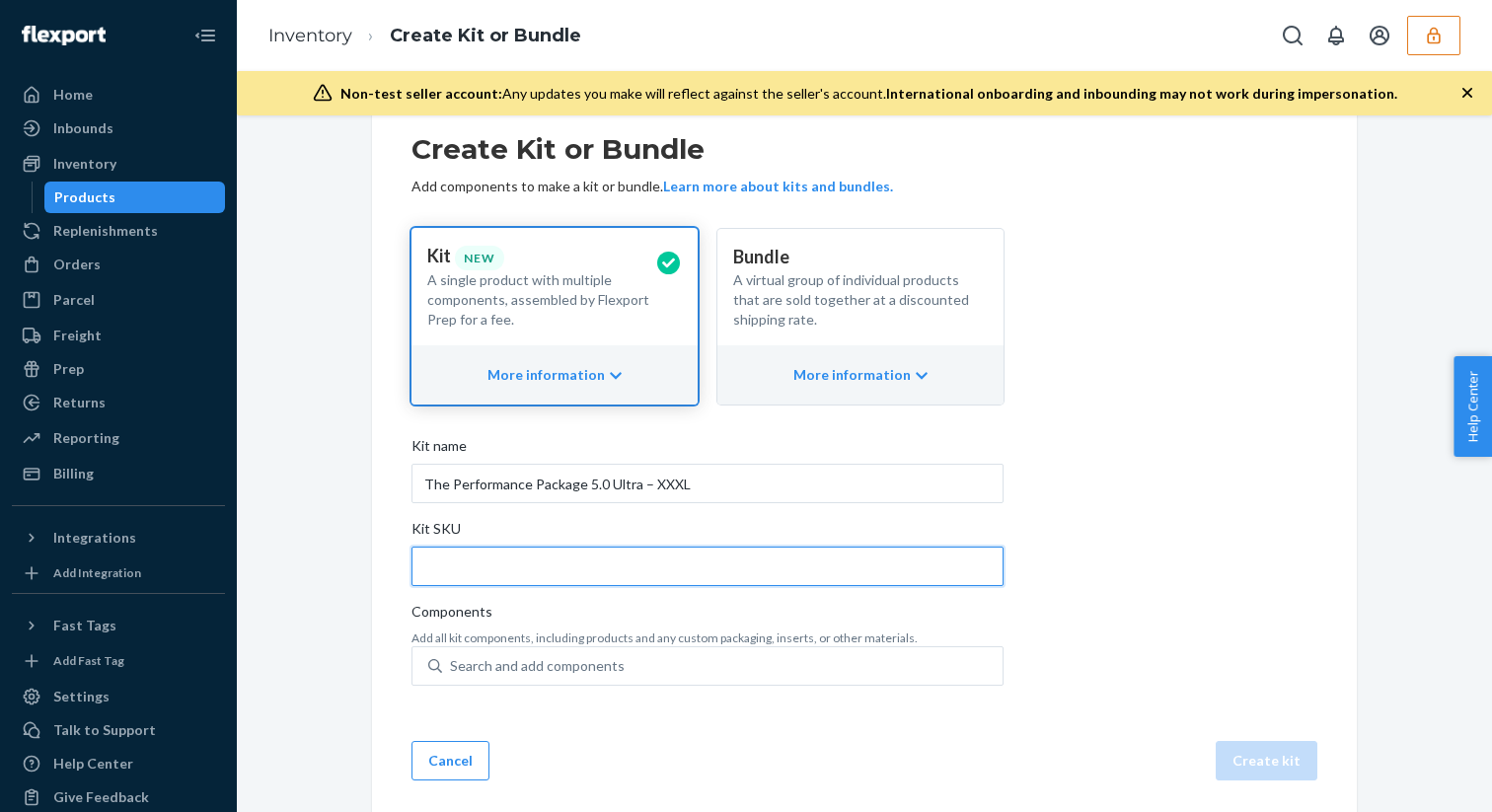 click on "Kit SKU" at bounding box center [708, 566] 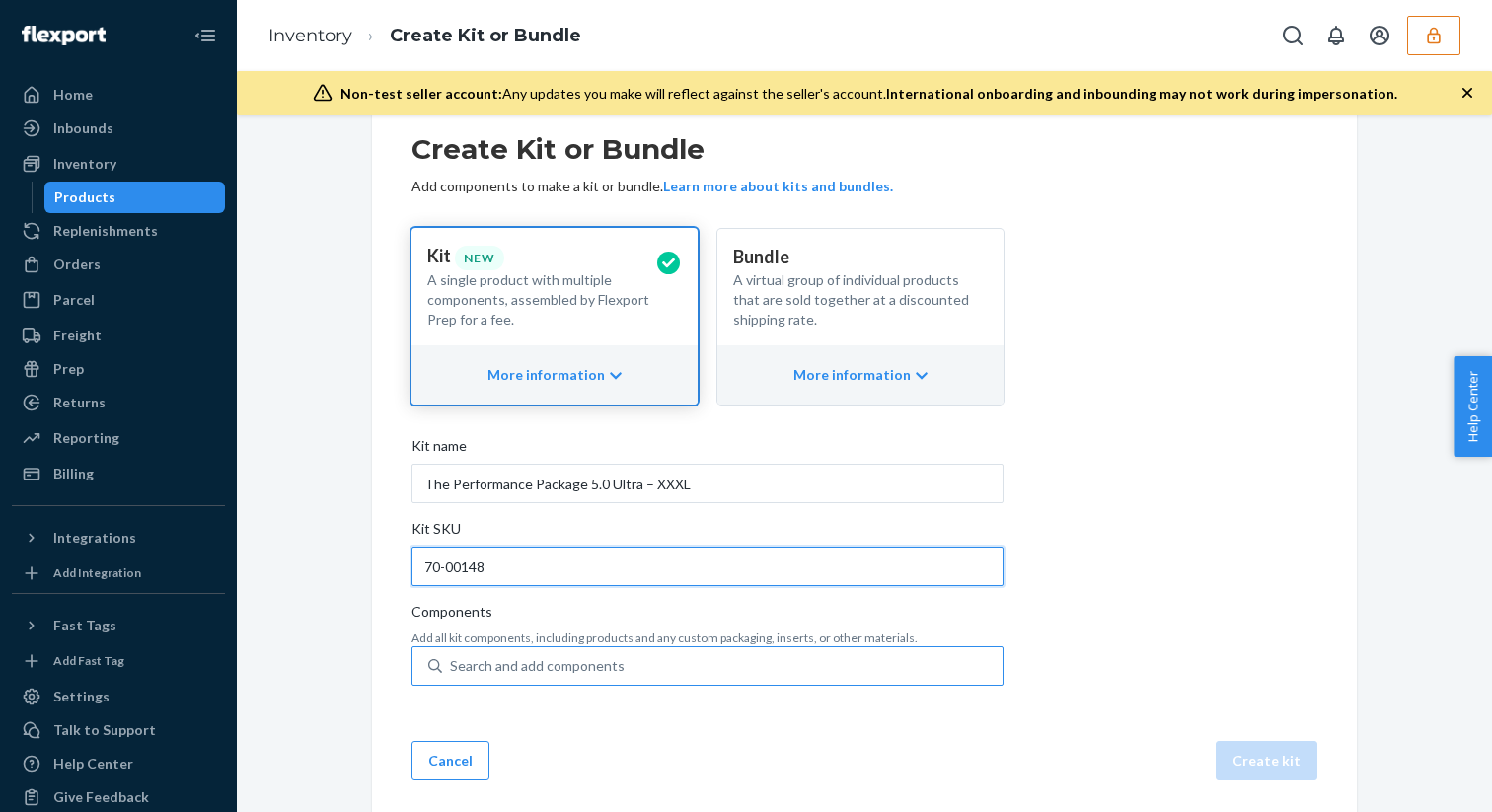 type on "70-00148" 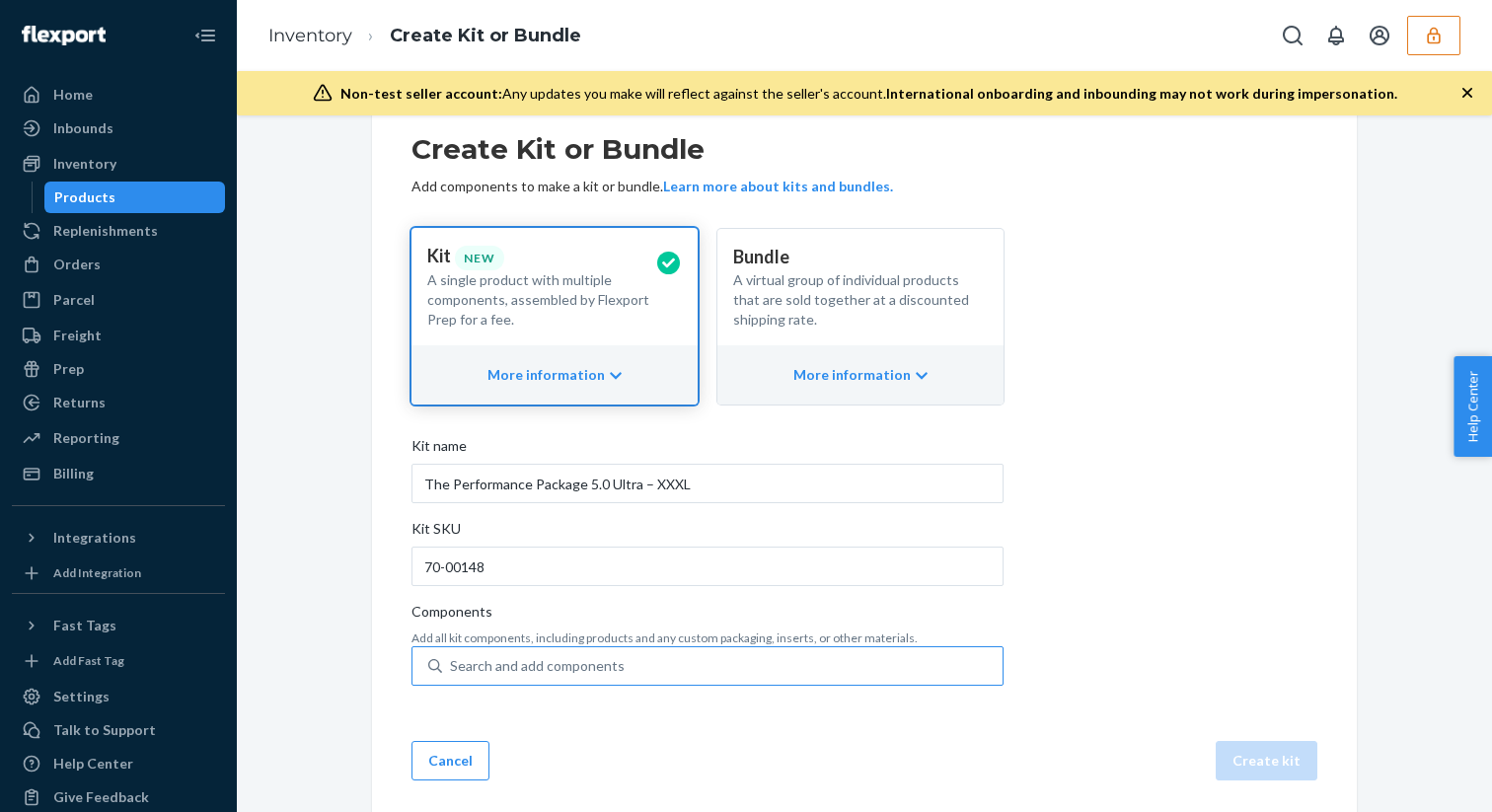 click on "Search and add components" at bounding box center [537, 666] 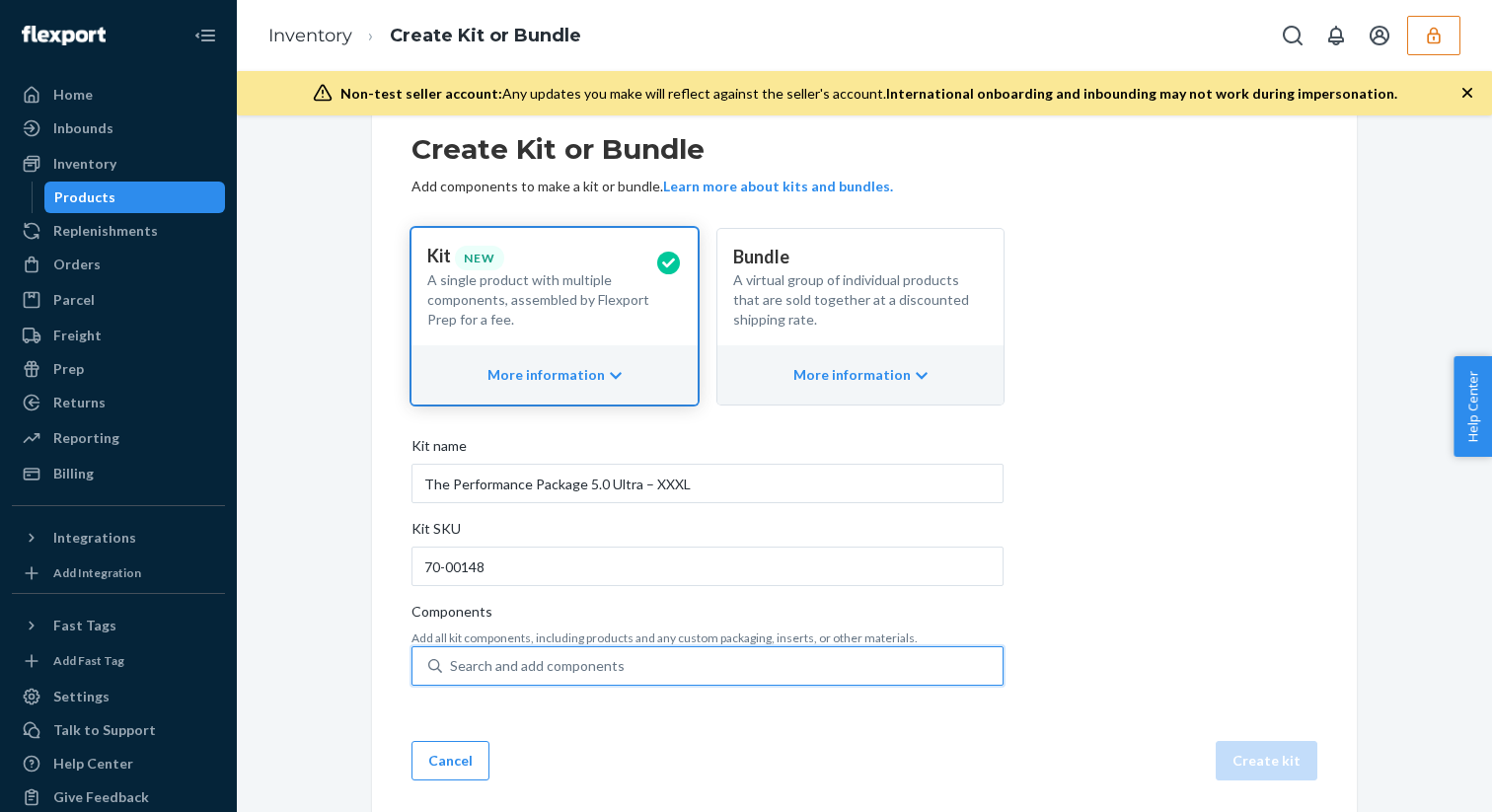 paste on "20-50600" 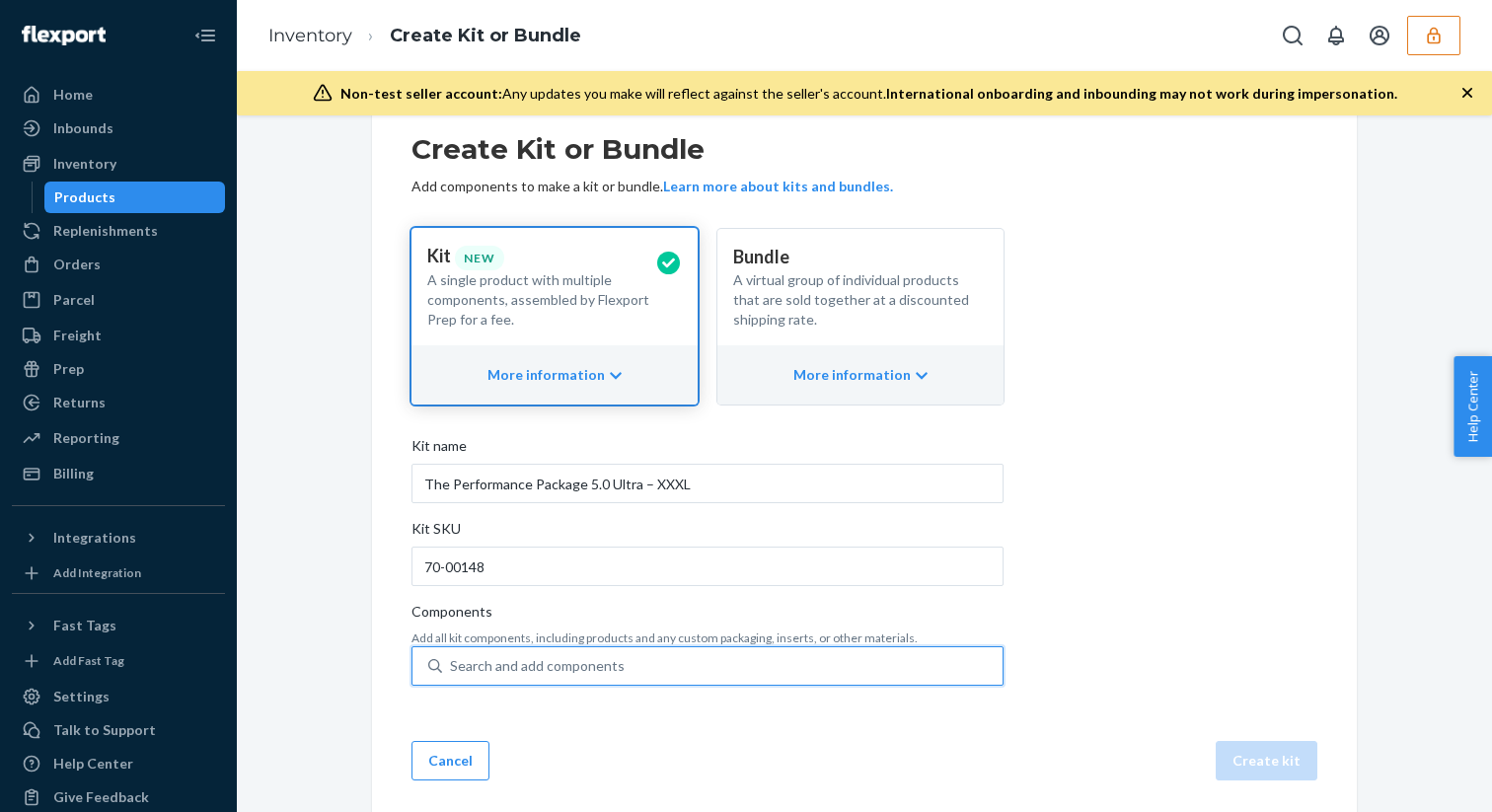 type on "20-50600" 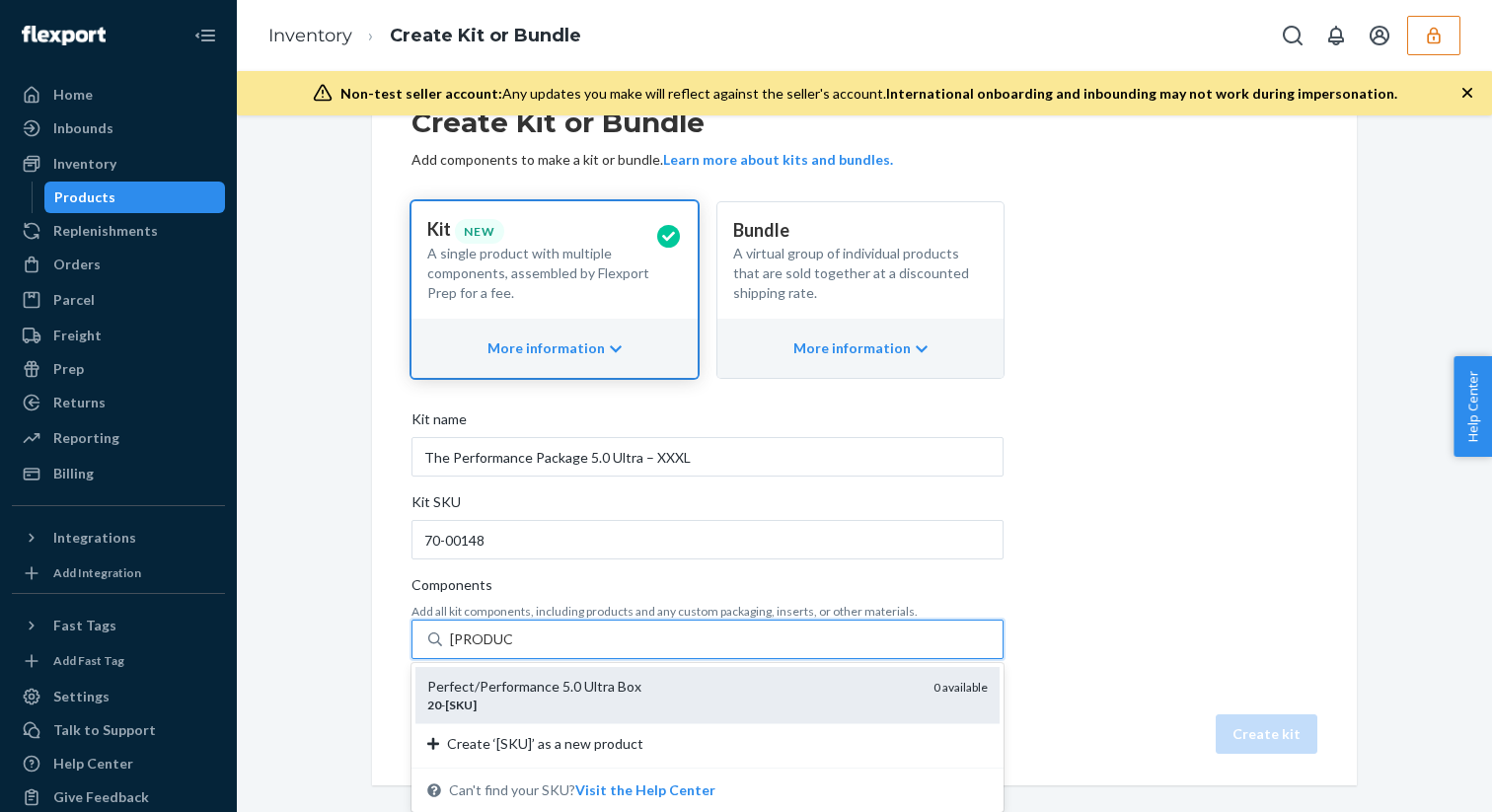 click on "Perfect/Performance 5.0 Ultra Box" at bounding box center (672, 687) 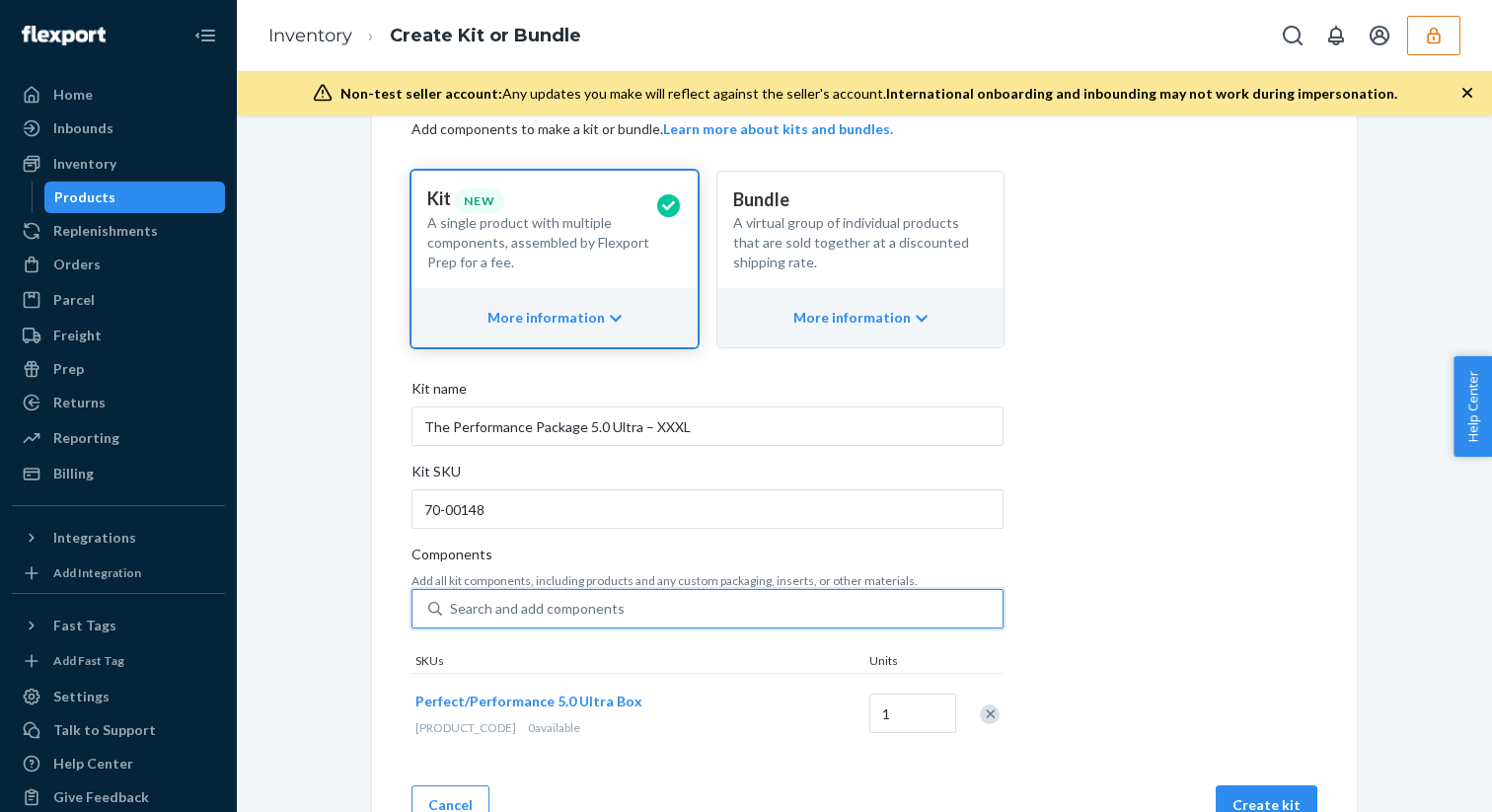 scroll, scrollTop: 167, scrollLeft: 0, axis: vertical 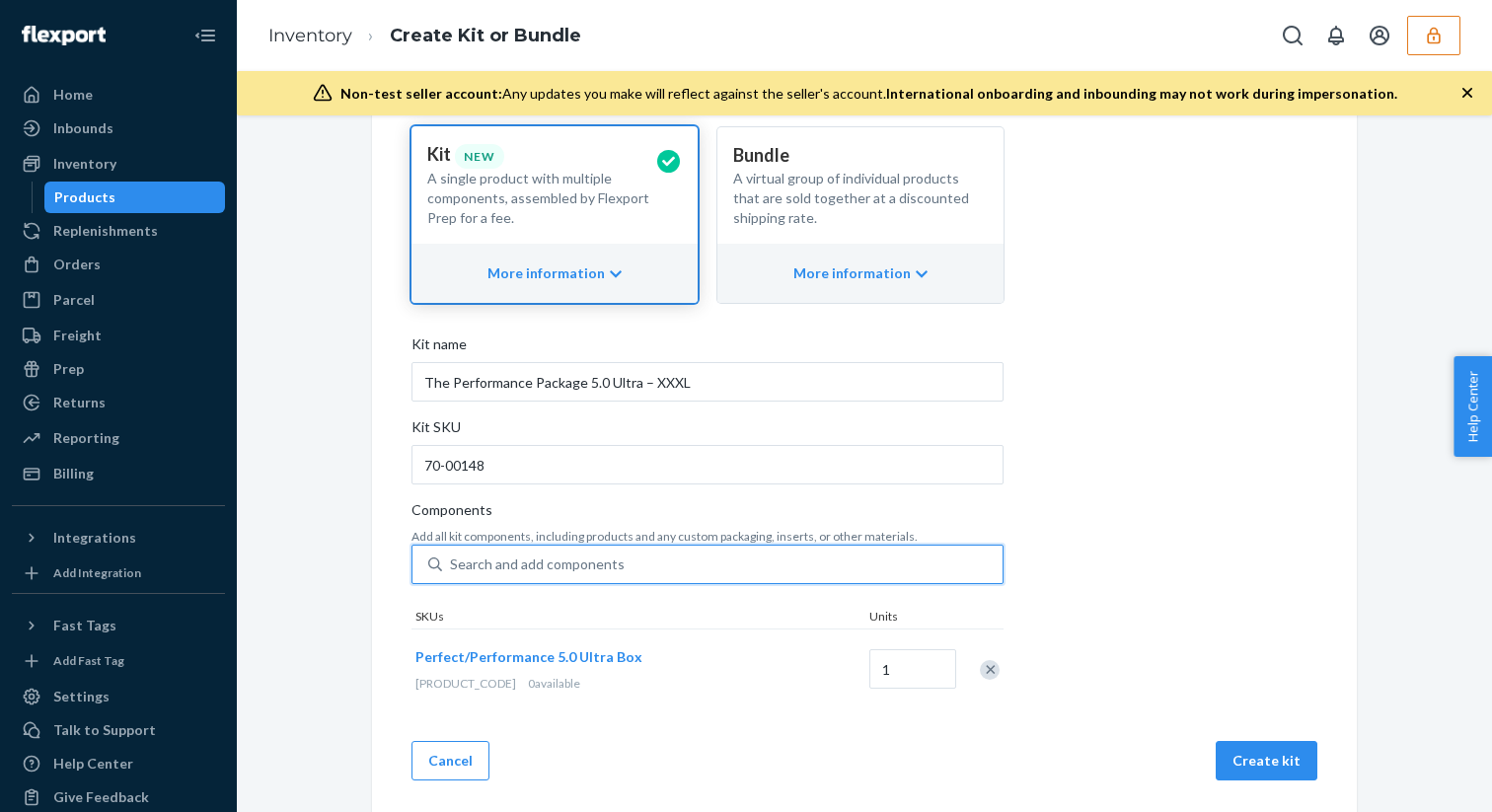 click on "Search and add components" at bounding box center (722, 564) 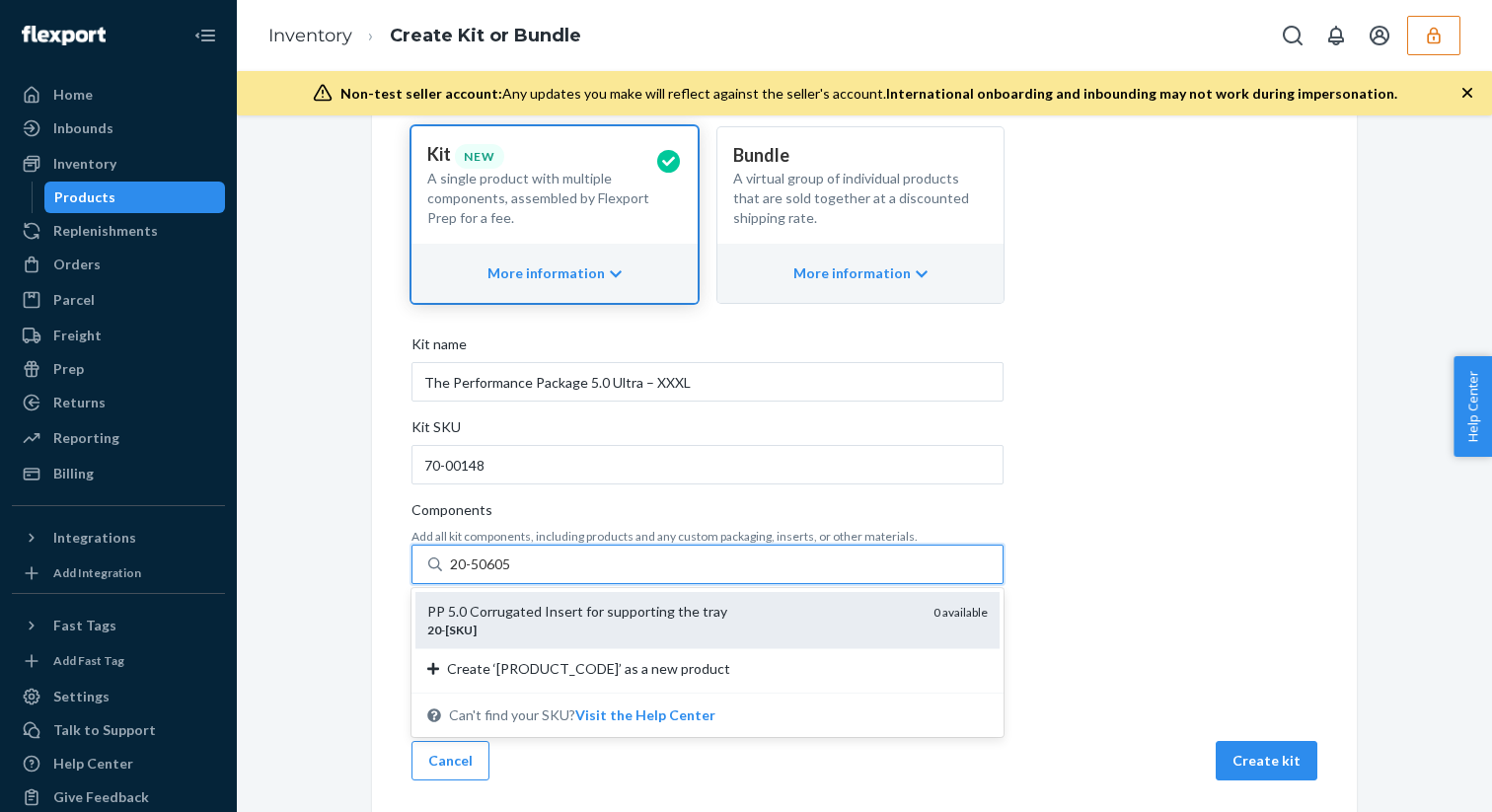 click on "PP 5.0 Corrugated Insert for supporting the tray" at bounding box center (672, 612) 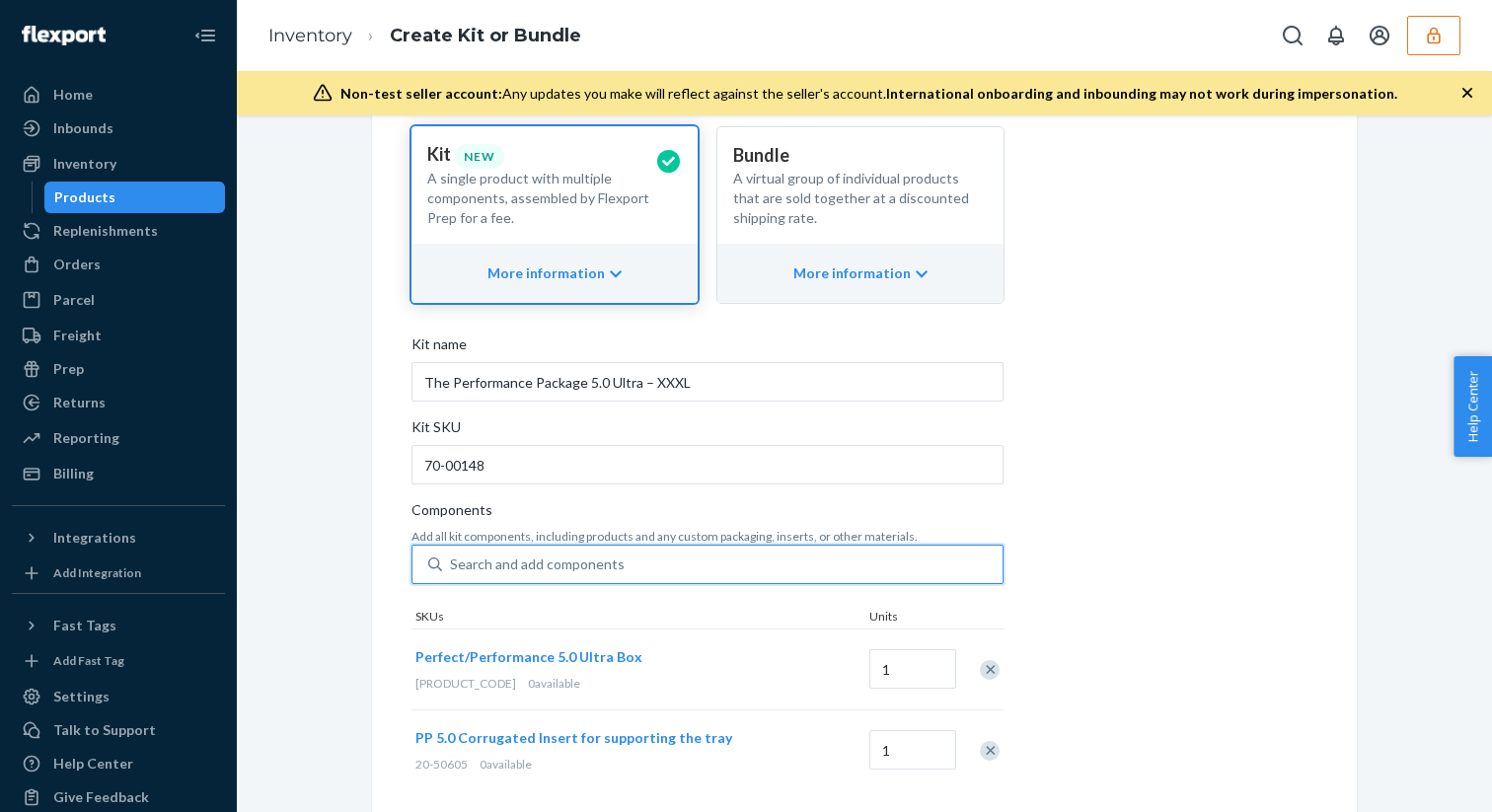 click on "Search and add components" at bounding box center [722, 564] 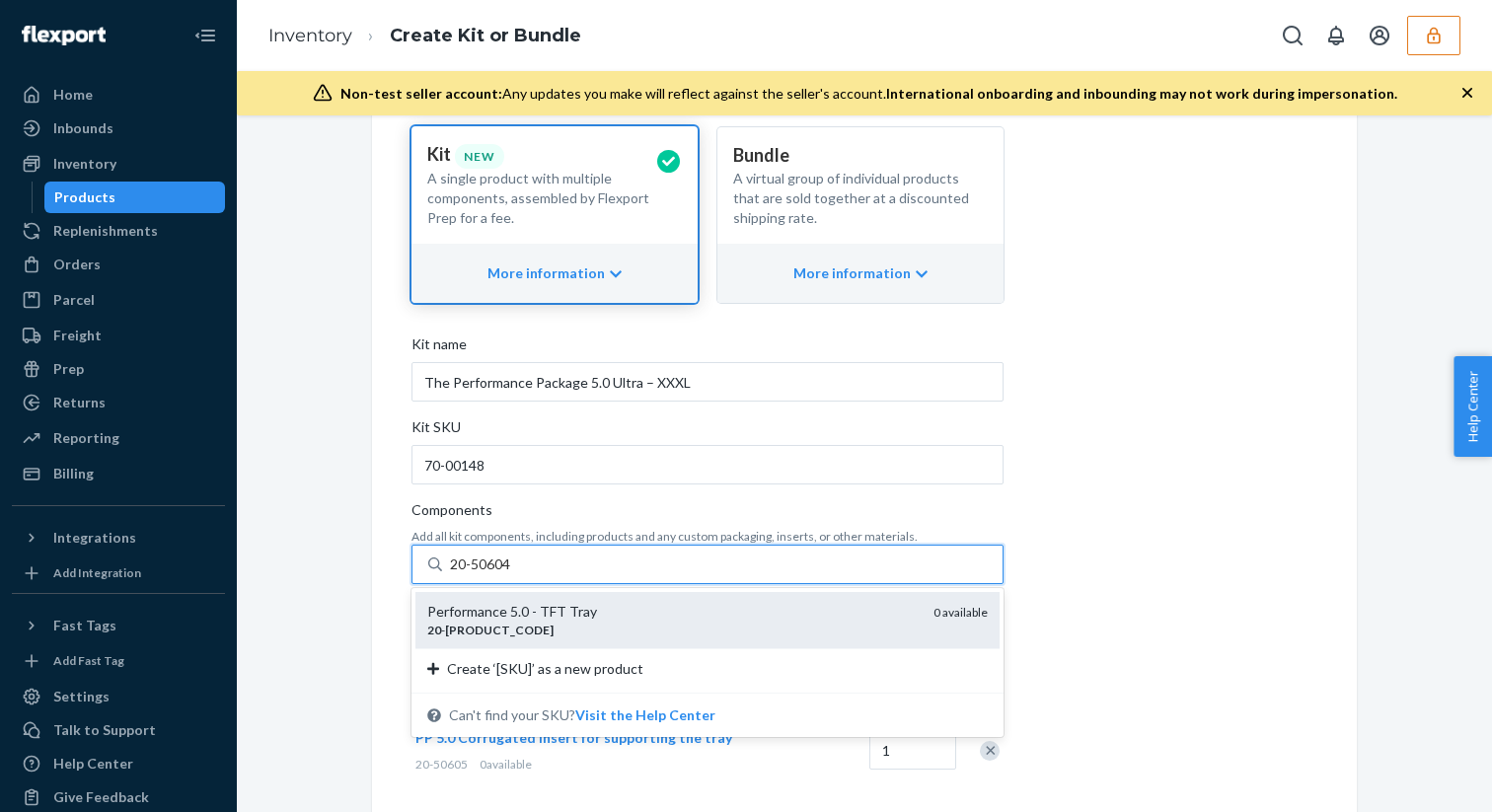 click on "Performance 5.0 - TFT Tray" at bounding box center [672, 612] 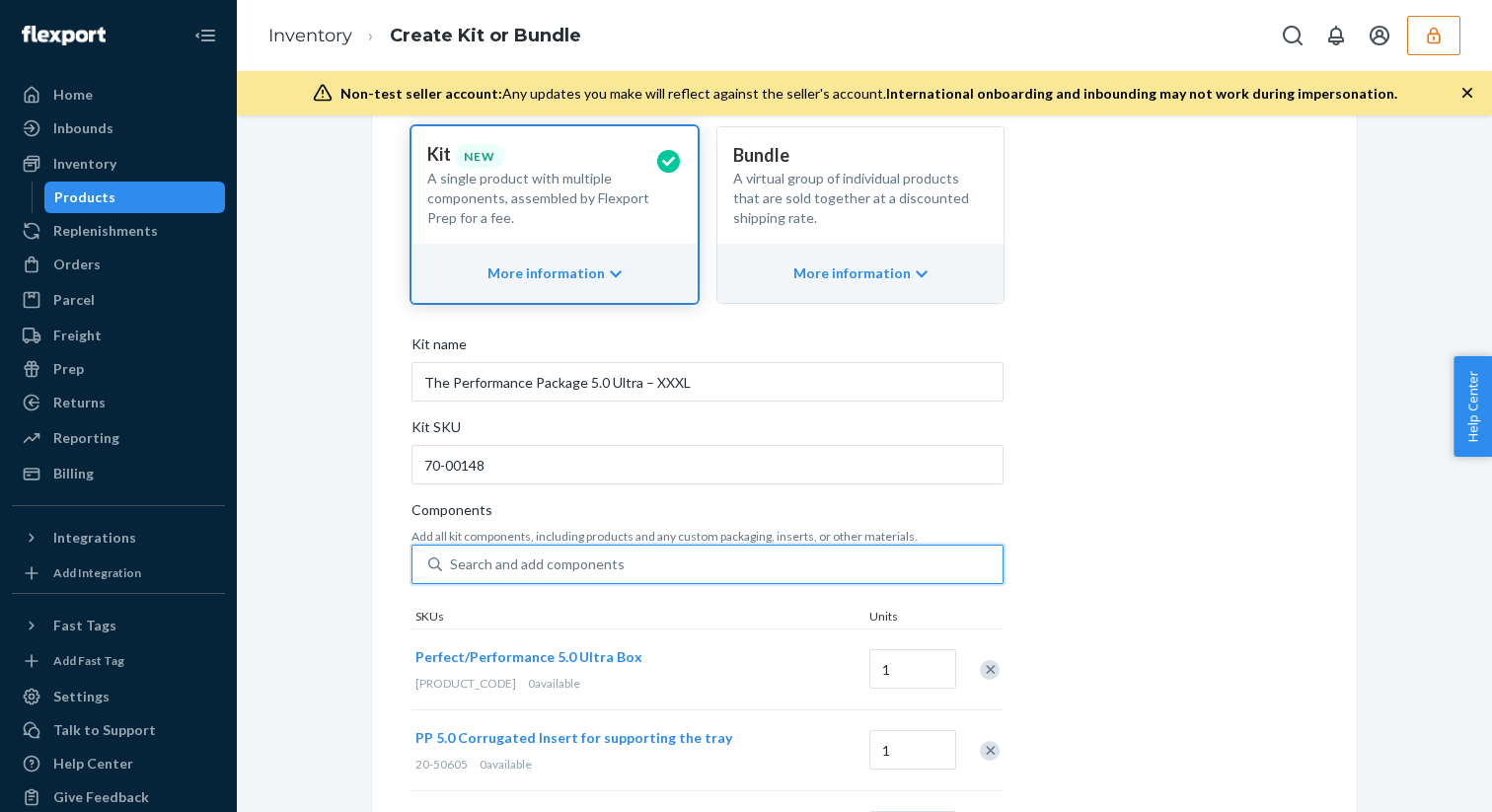 click on "Search and add components" at bounding box center (722, 564) 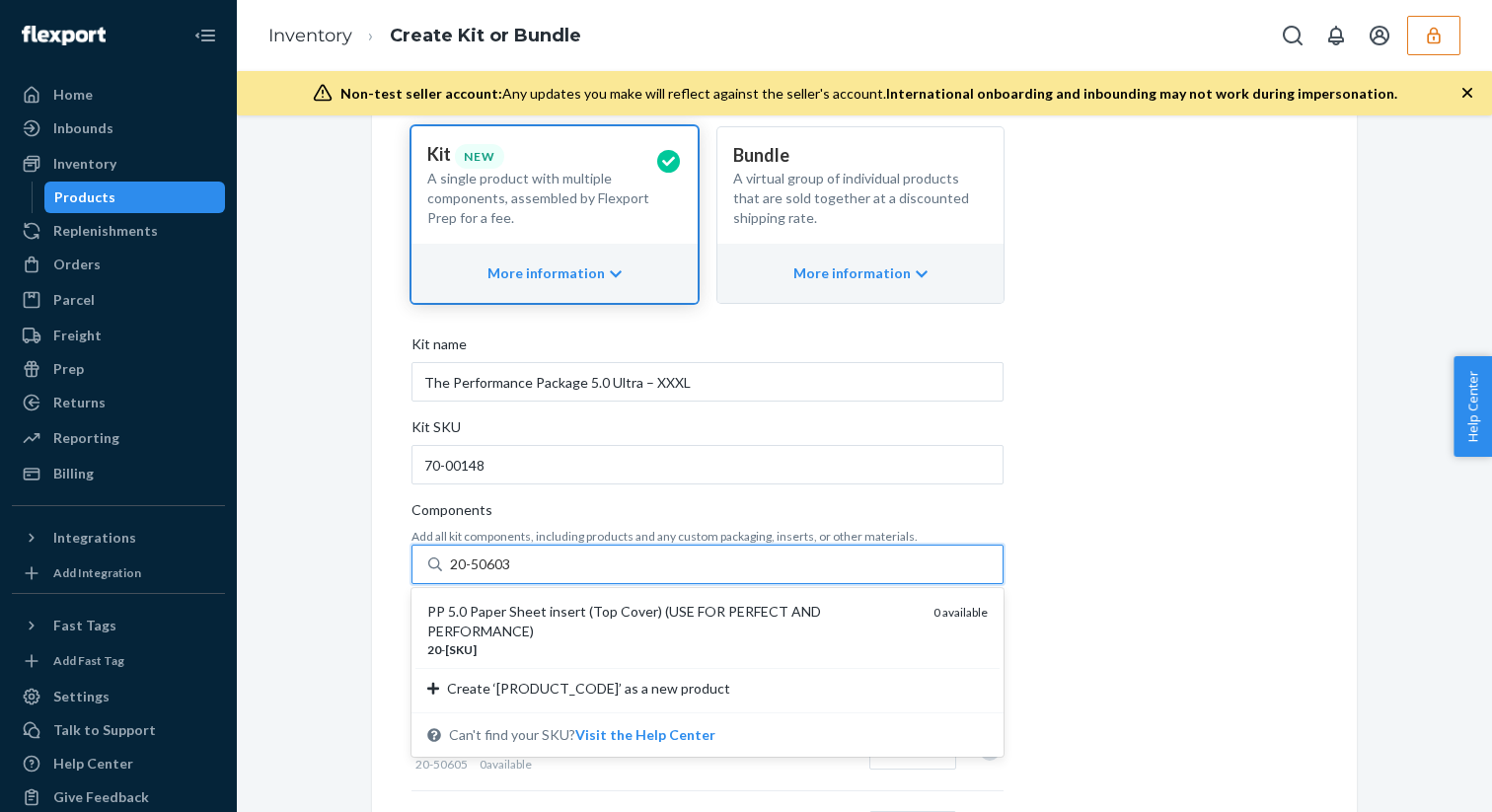 click on "PP 5.0 Paper Sheet insert (Top Cover) (USE FOR PERFECT AND PERFORMANCE)" at bounding box center [672, 622] 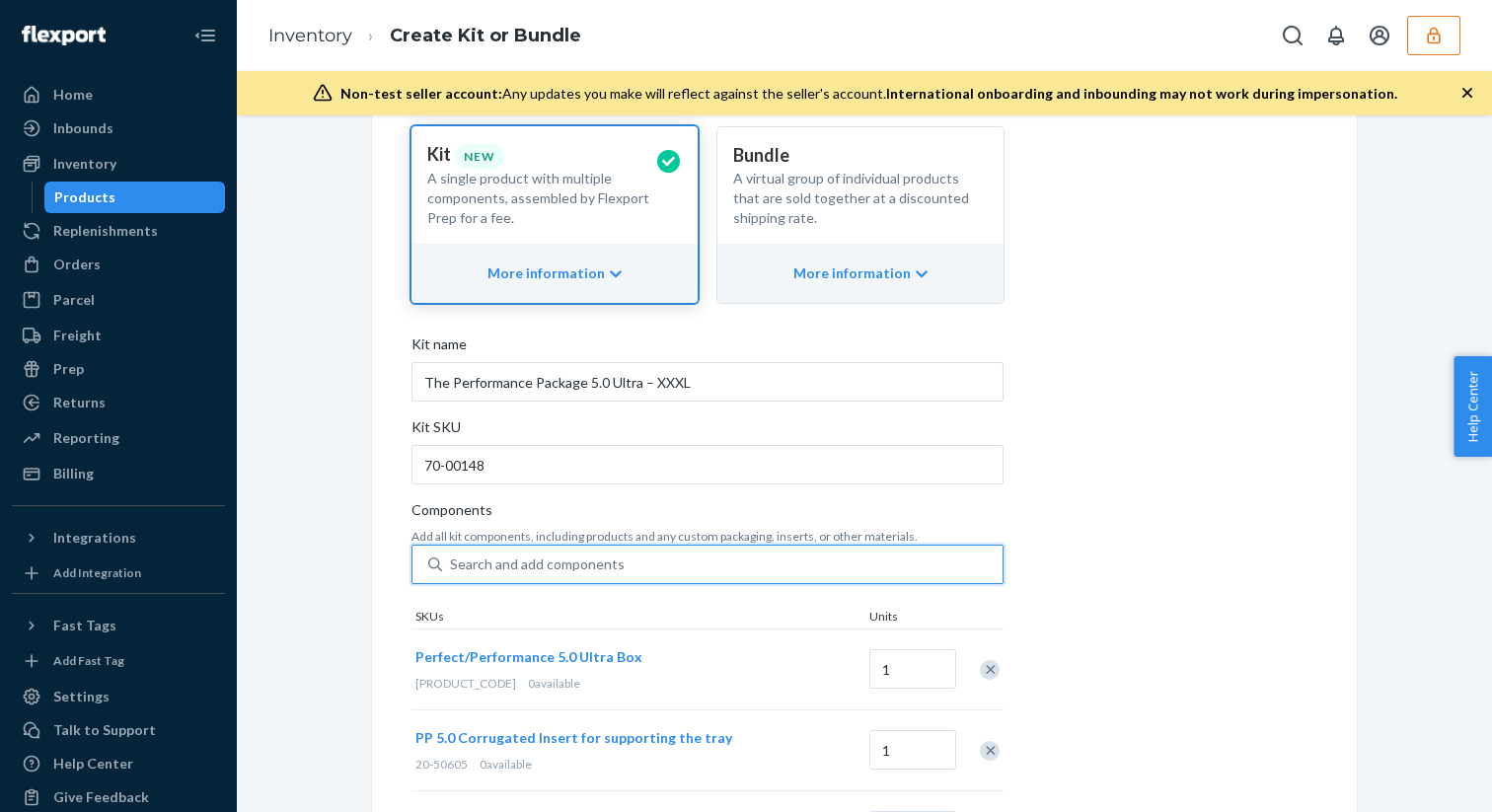 paste on "30-00060-K" 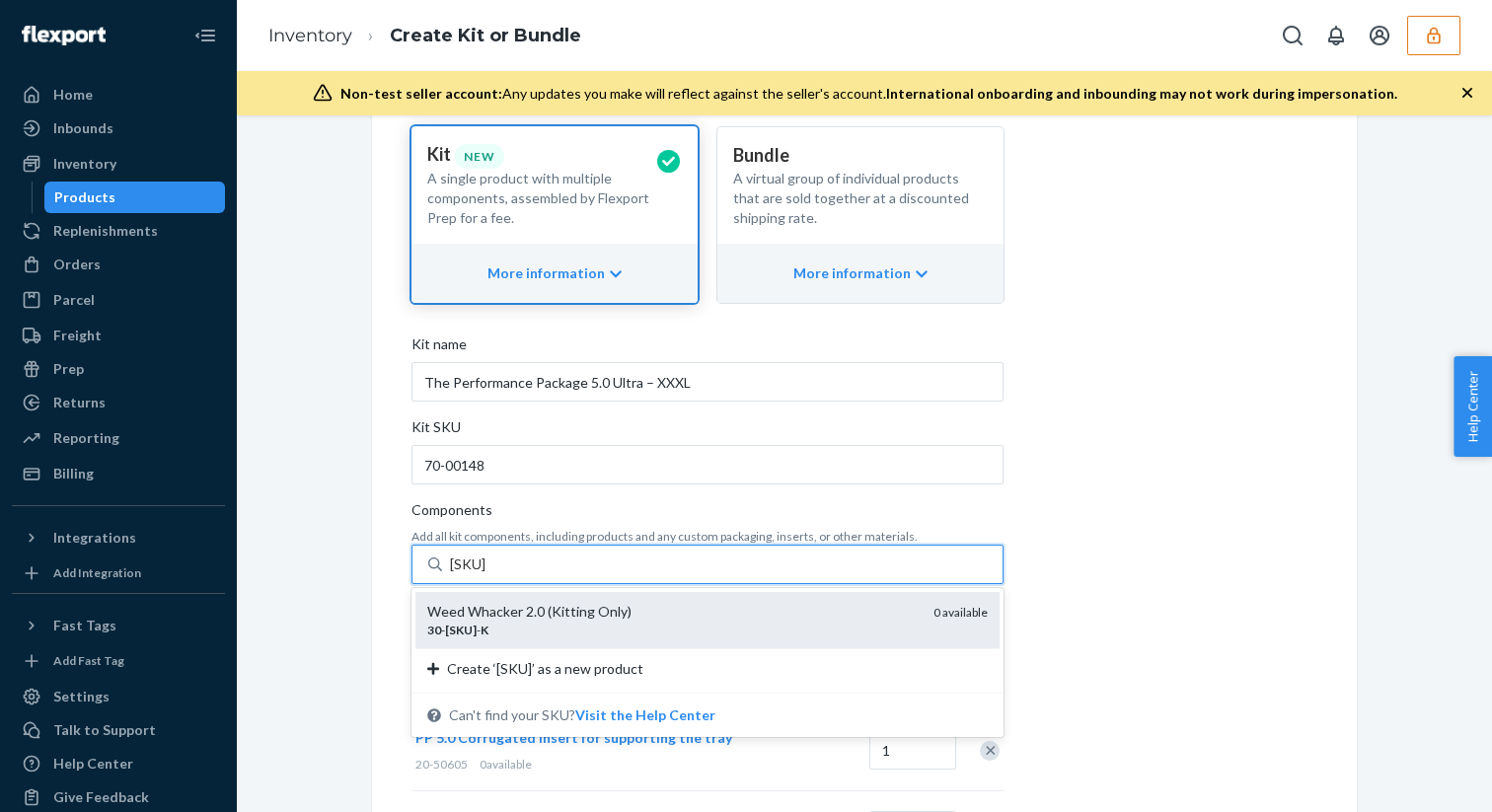click on "Weed Whacker 2.0 (Kitting Only)" at bounding box center (672, 612) 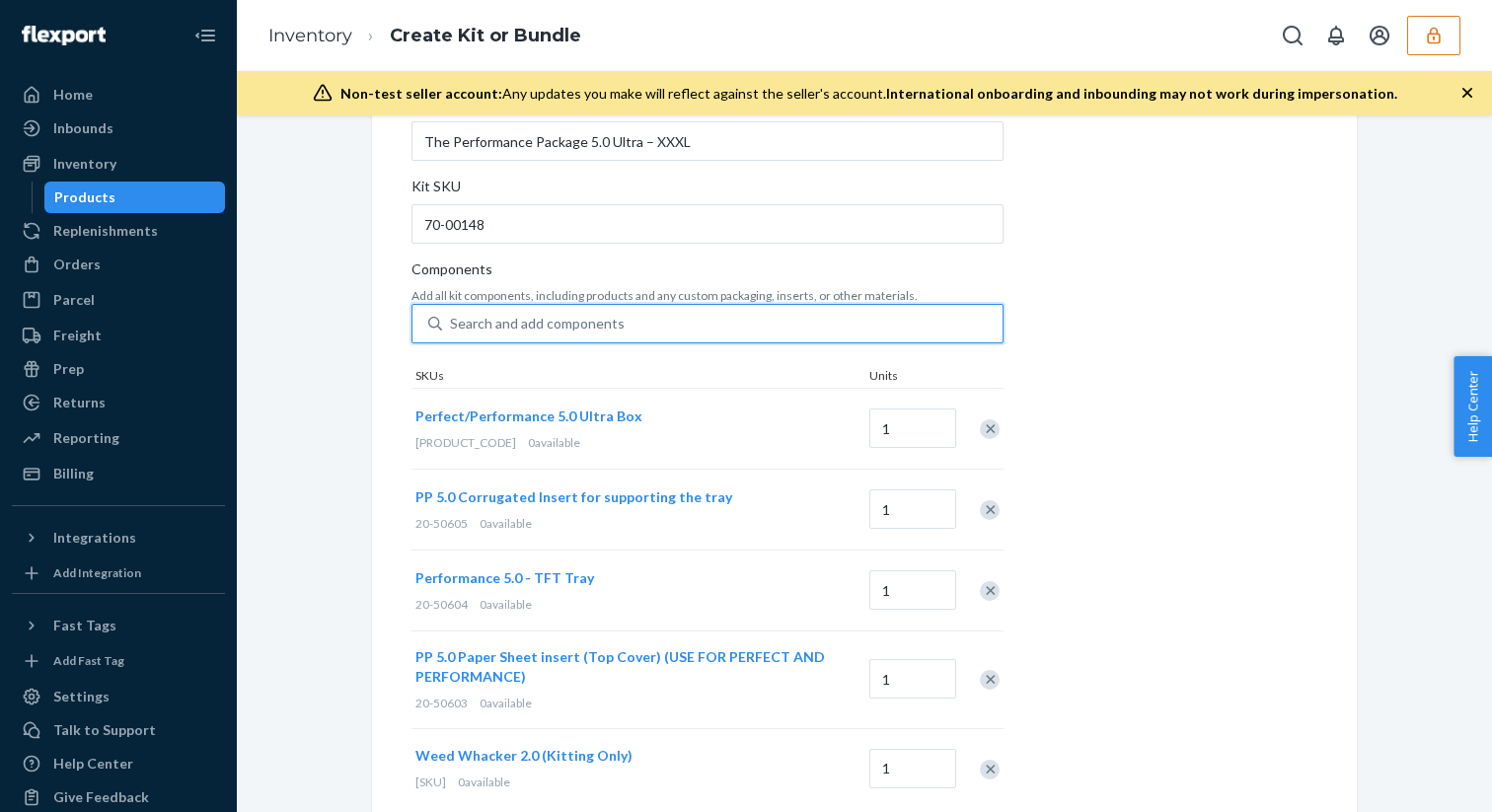 scroll, scrollTop: 423, scrollLeft: 0, axis: vertical 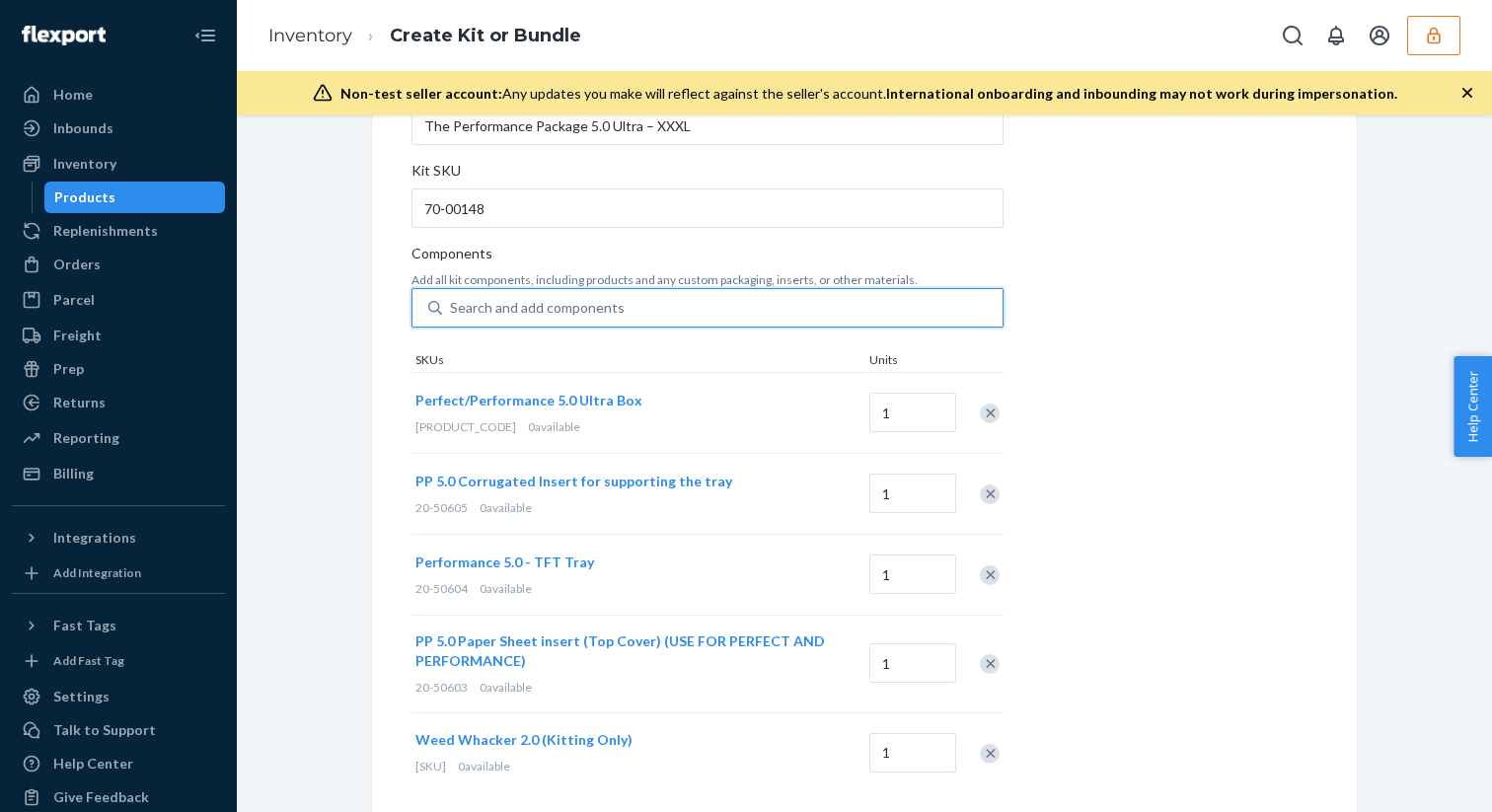 click on "Search and add components" at bounding box center [722, 308] 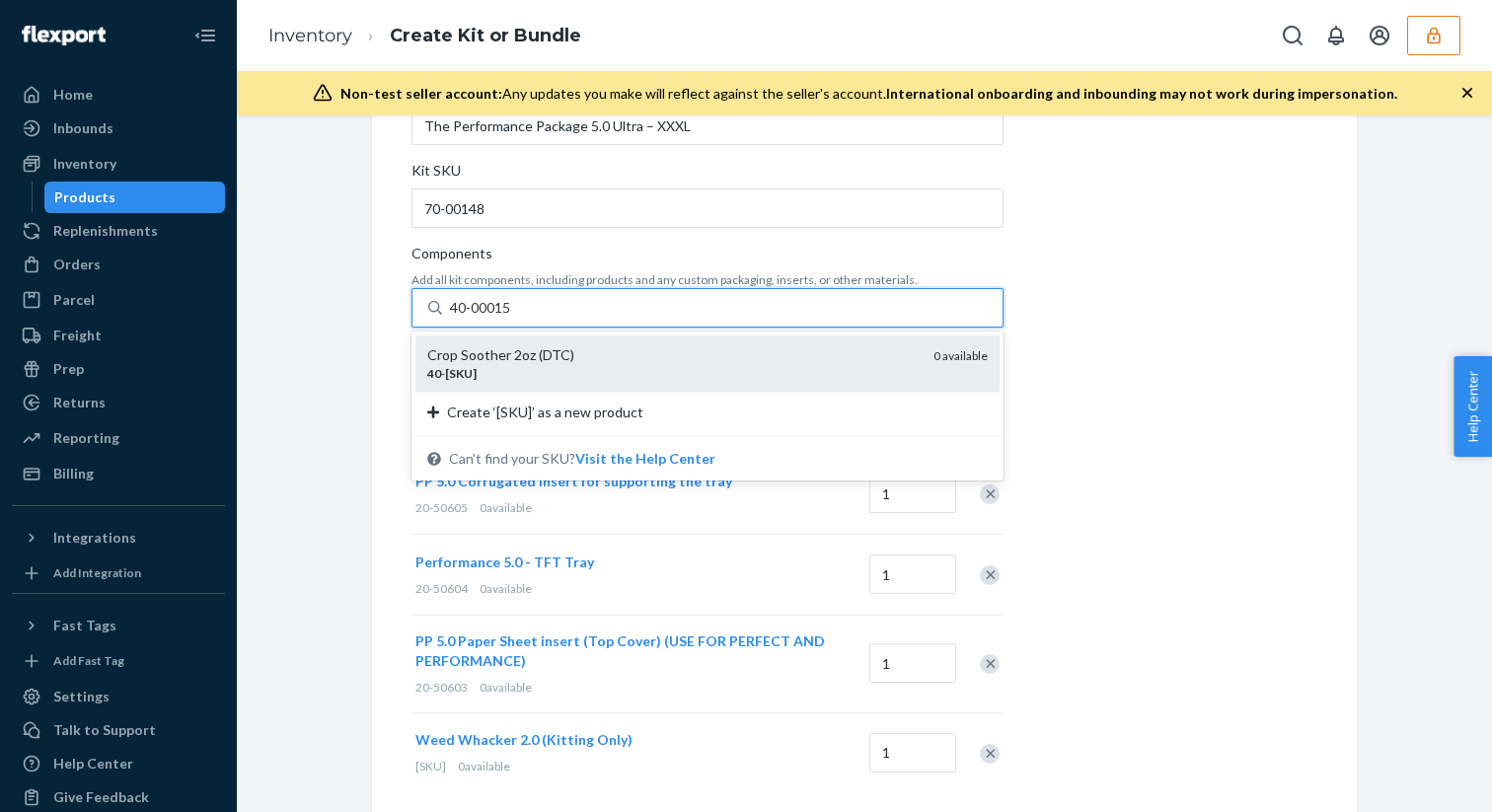 click on "Crop Soother 2oz (DTC)" at bounding box center [672, 355] 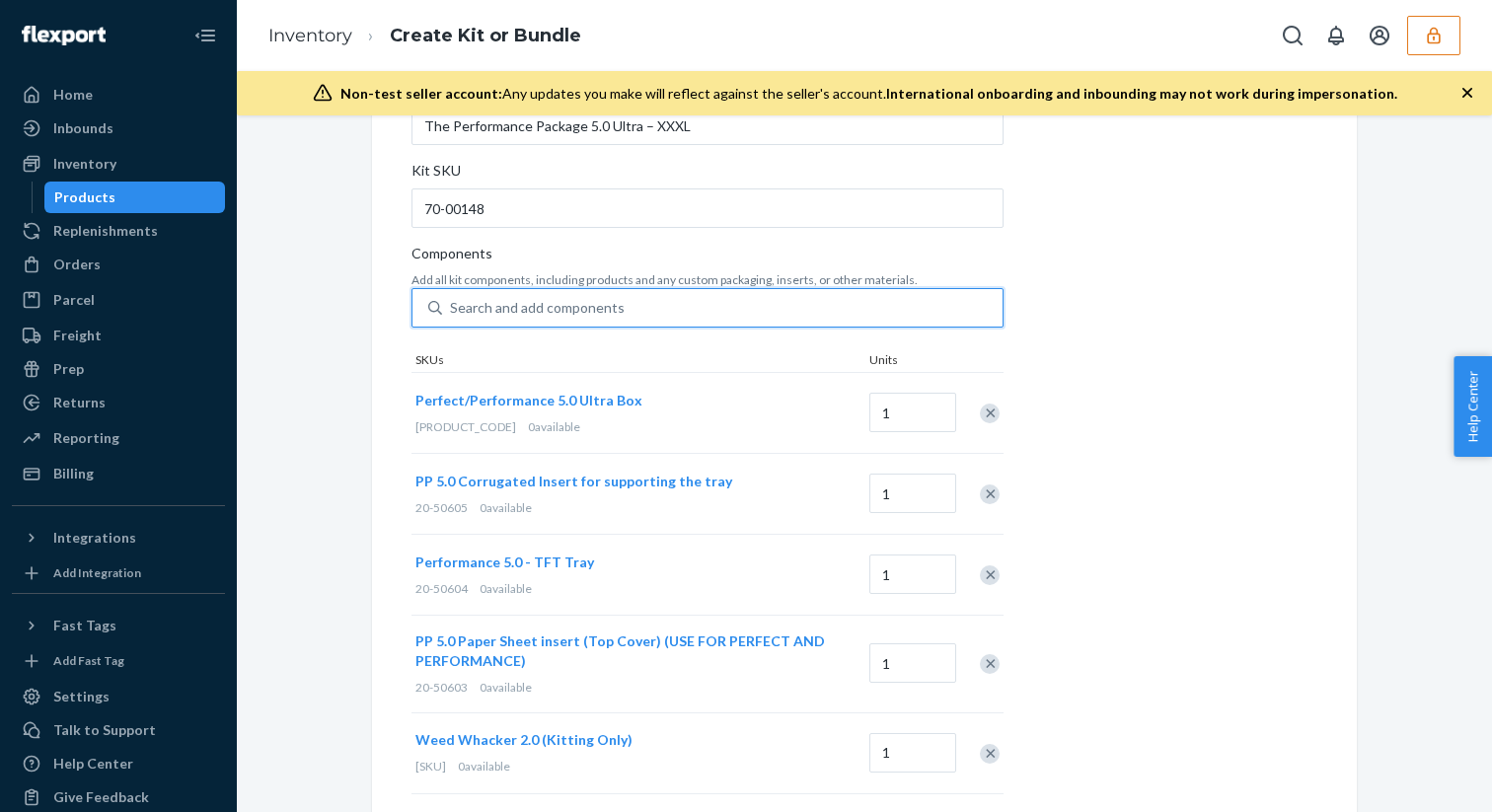 click on "Search and add components" at bounding box center [537, 308] 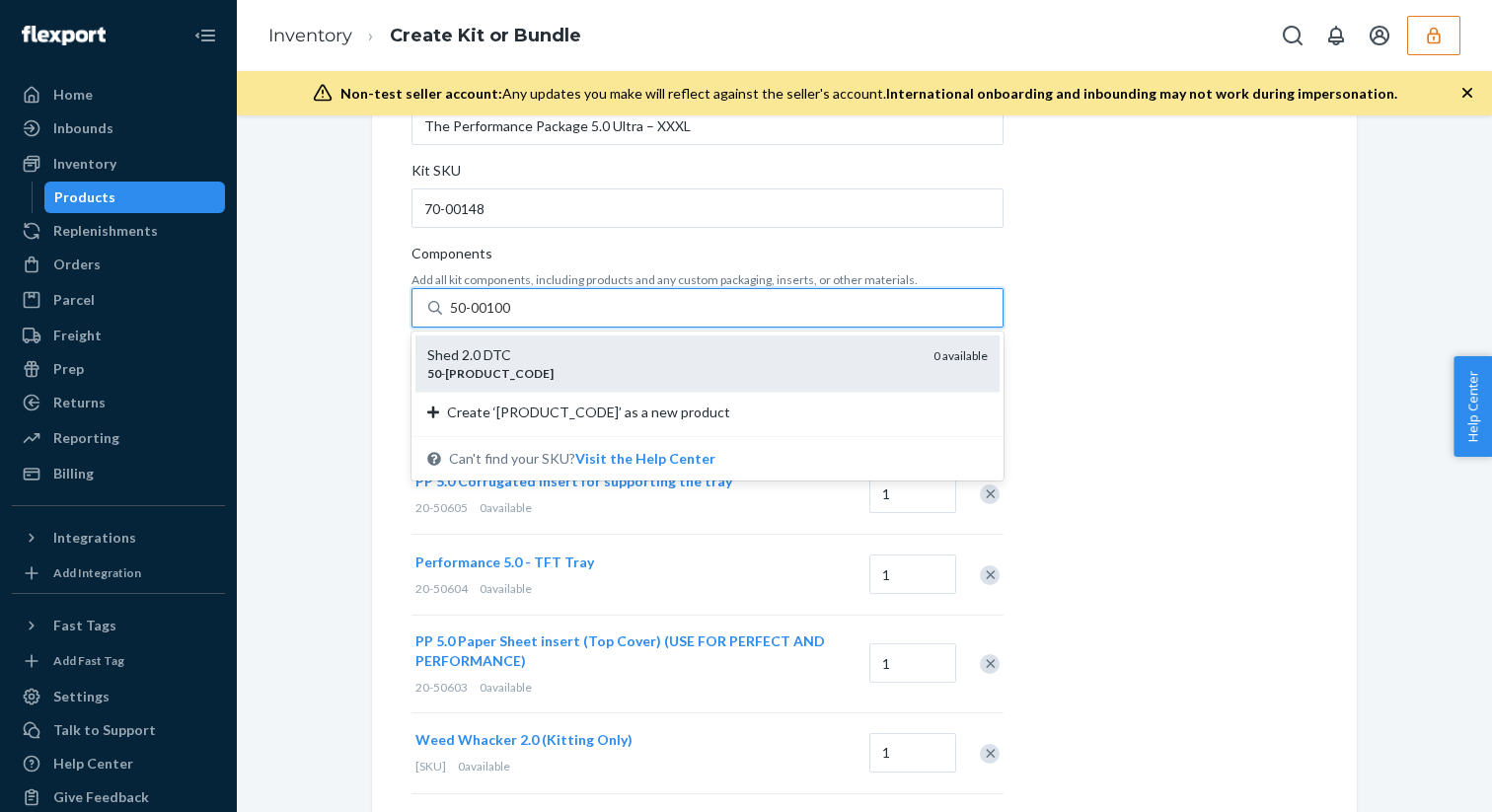 click on "Shed 2.0 DTC" at bounding box center [672, 355] 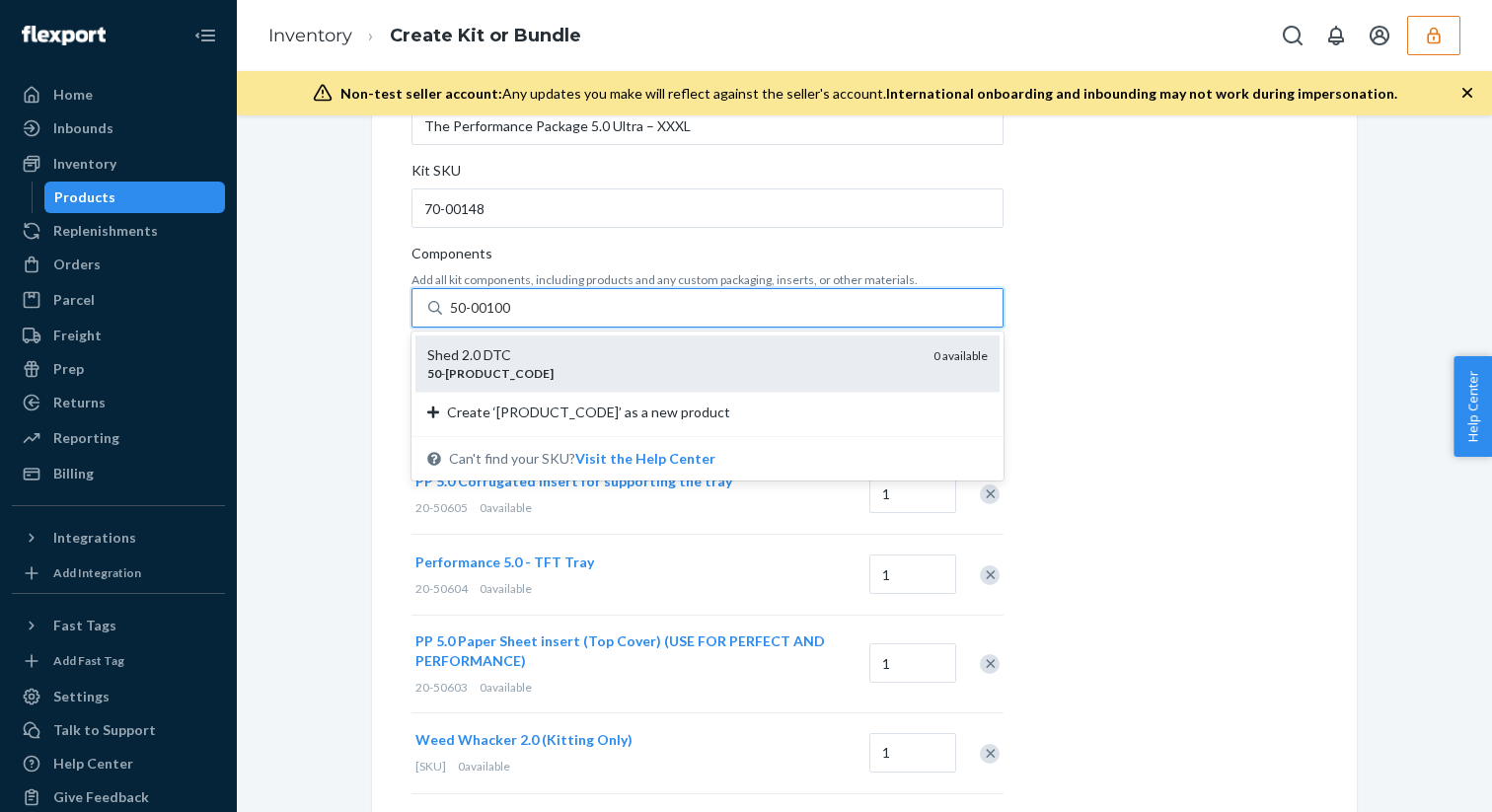 click on "50-00100" at bounding box center (482, 308) 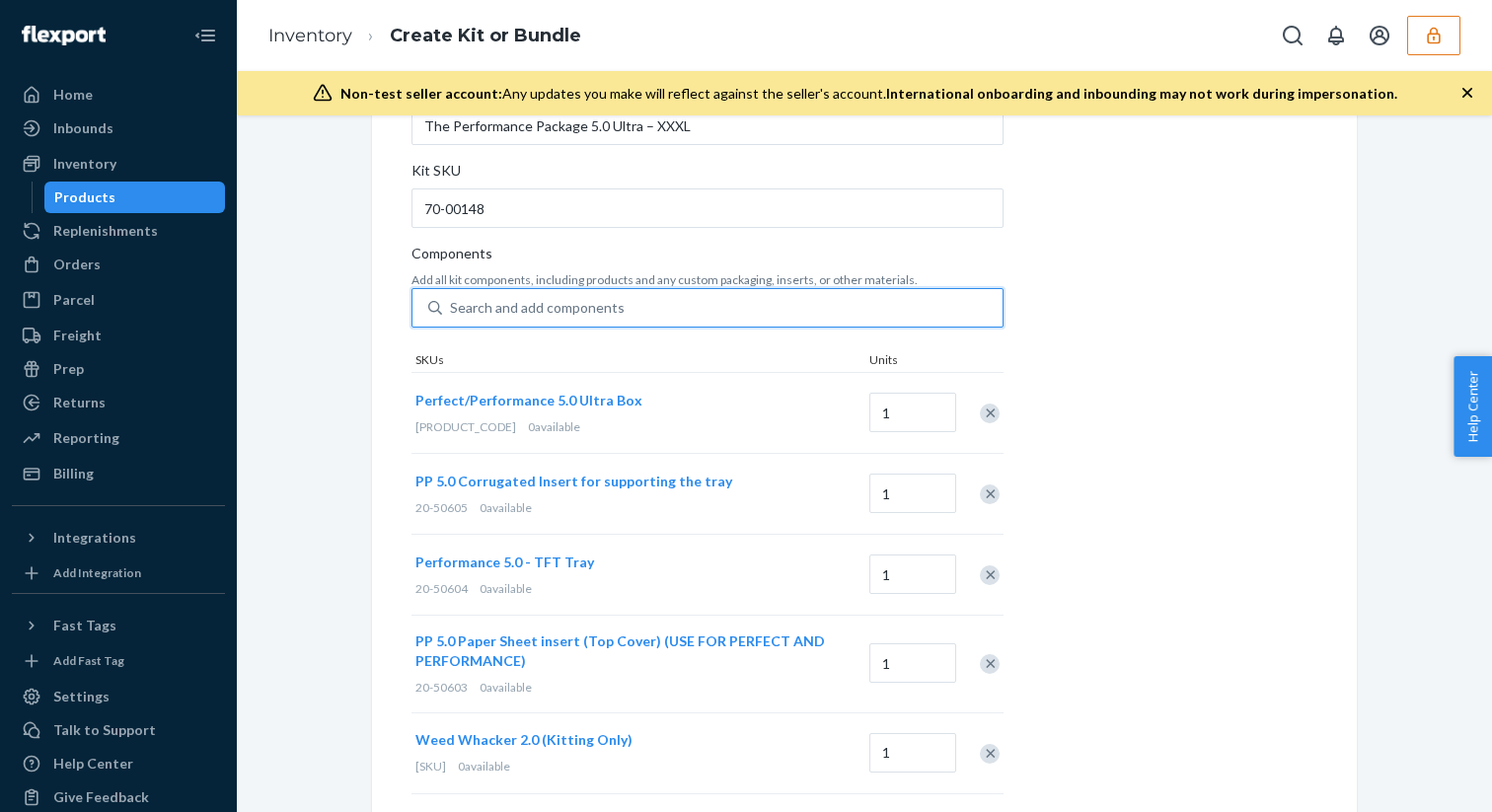 click on "Search and add components" at bounding box center (537, 308) 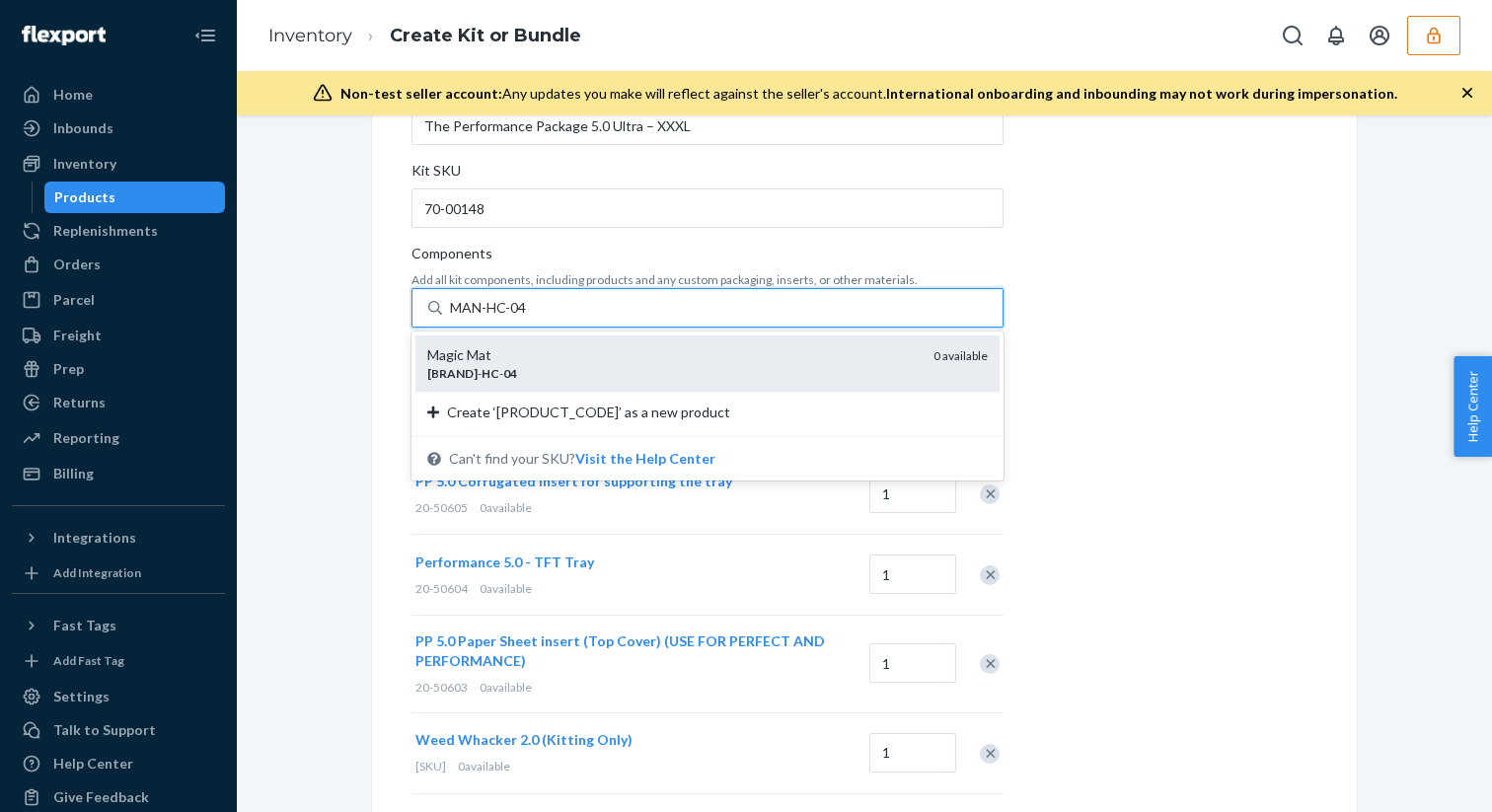 click on "Magic Mat" at bounding box center (672, 355) 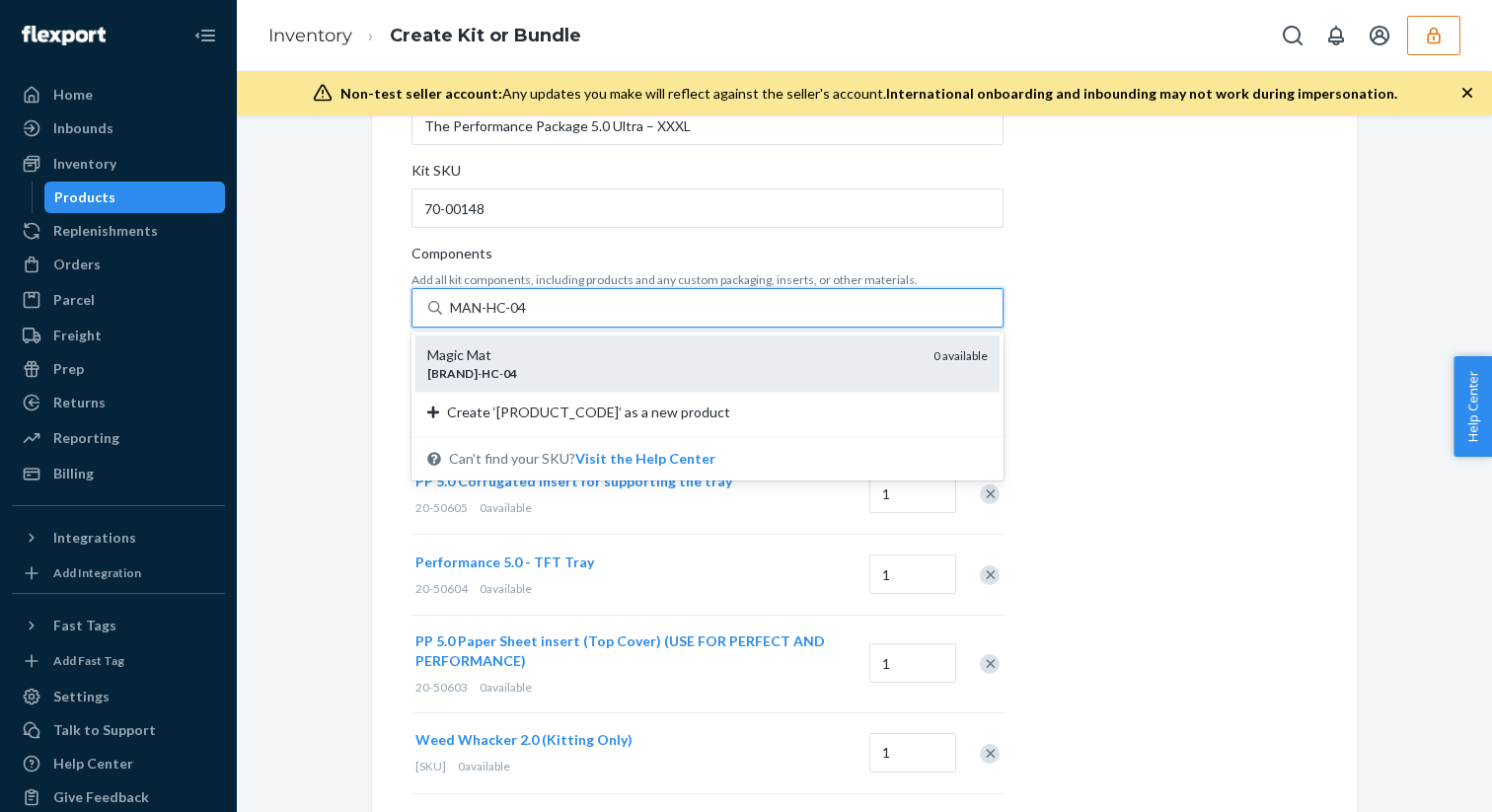 click on "MAN-HC-04" at bounding box center [489, 308] 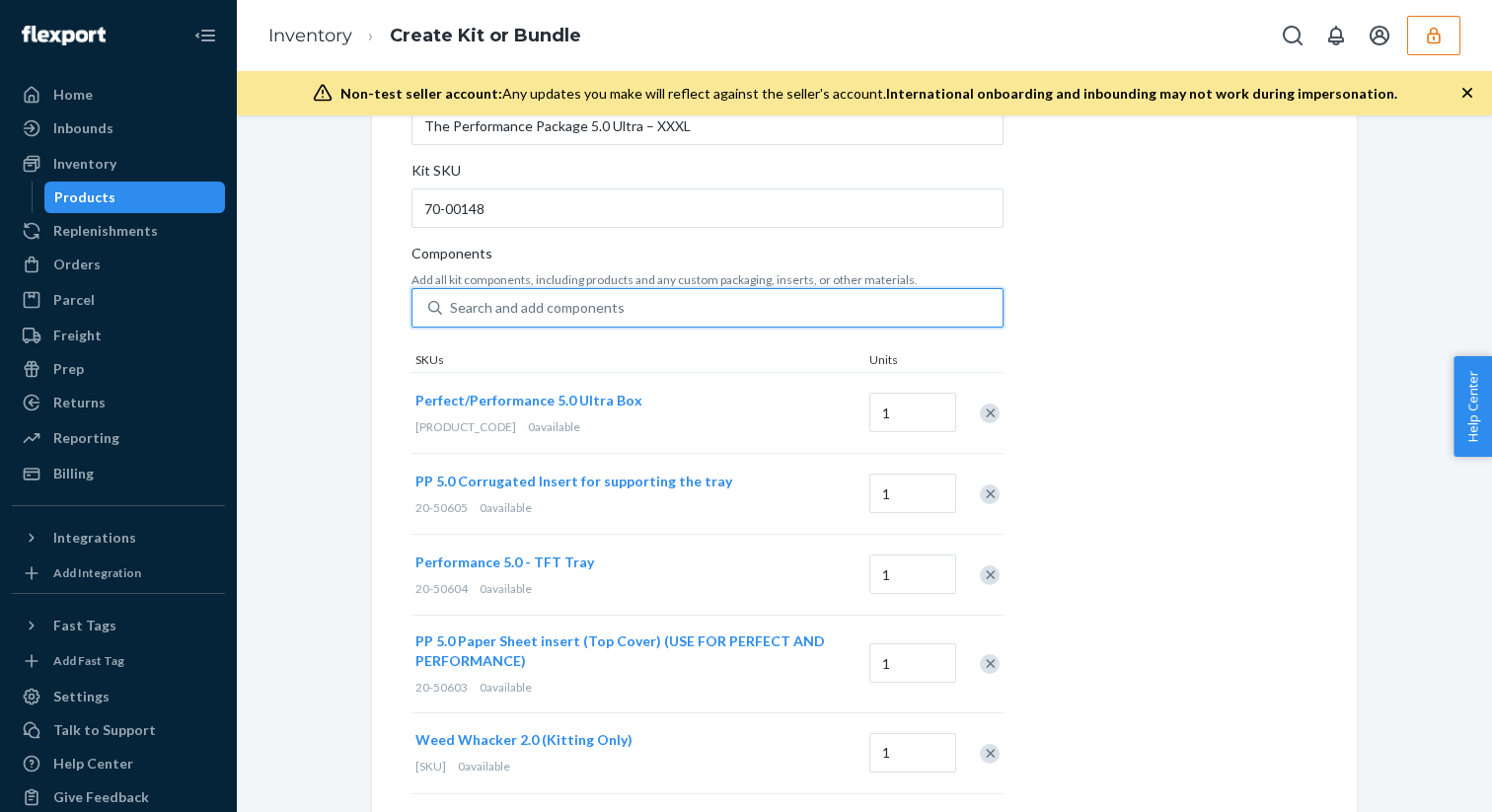 click on "Search and add components" at bounding box center [537, 308] 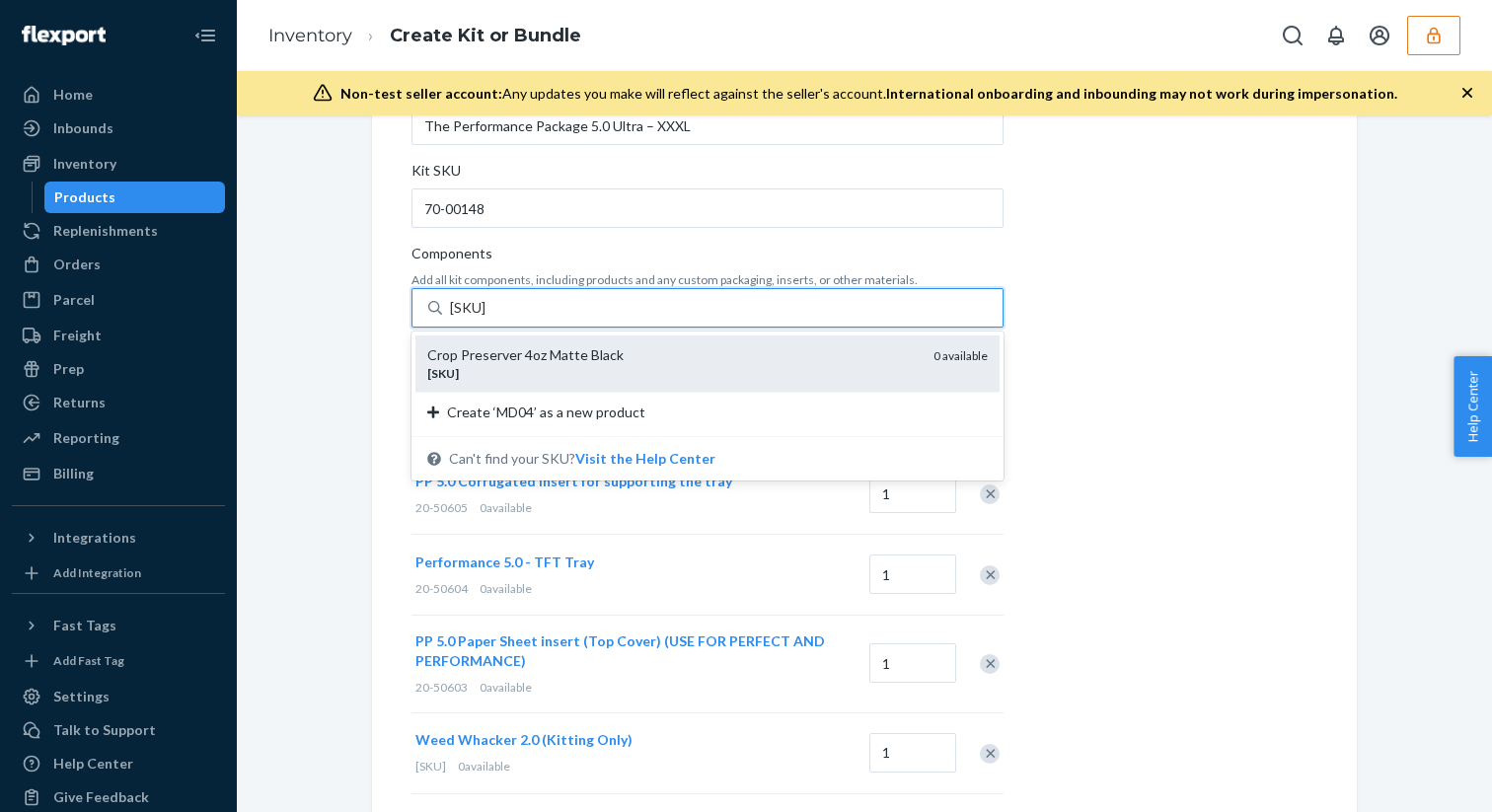 click on "Crop Preserver 4oz Matte Black" at bounding box center [672, 355] 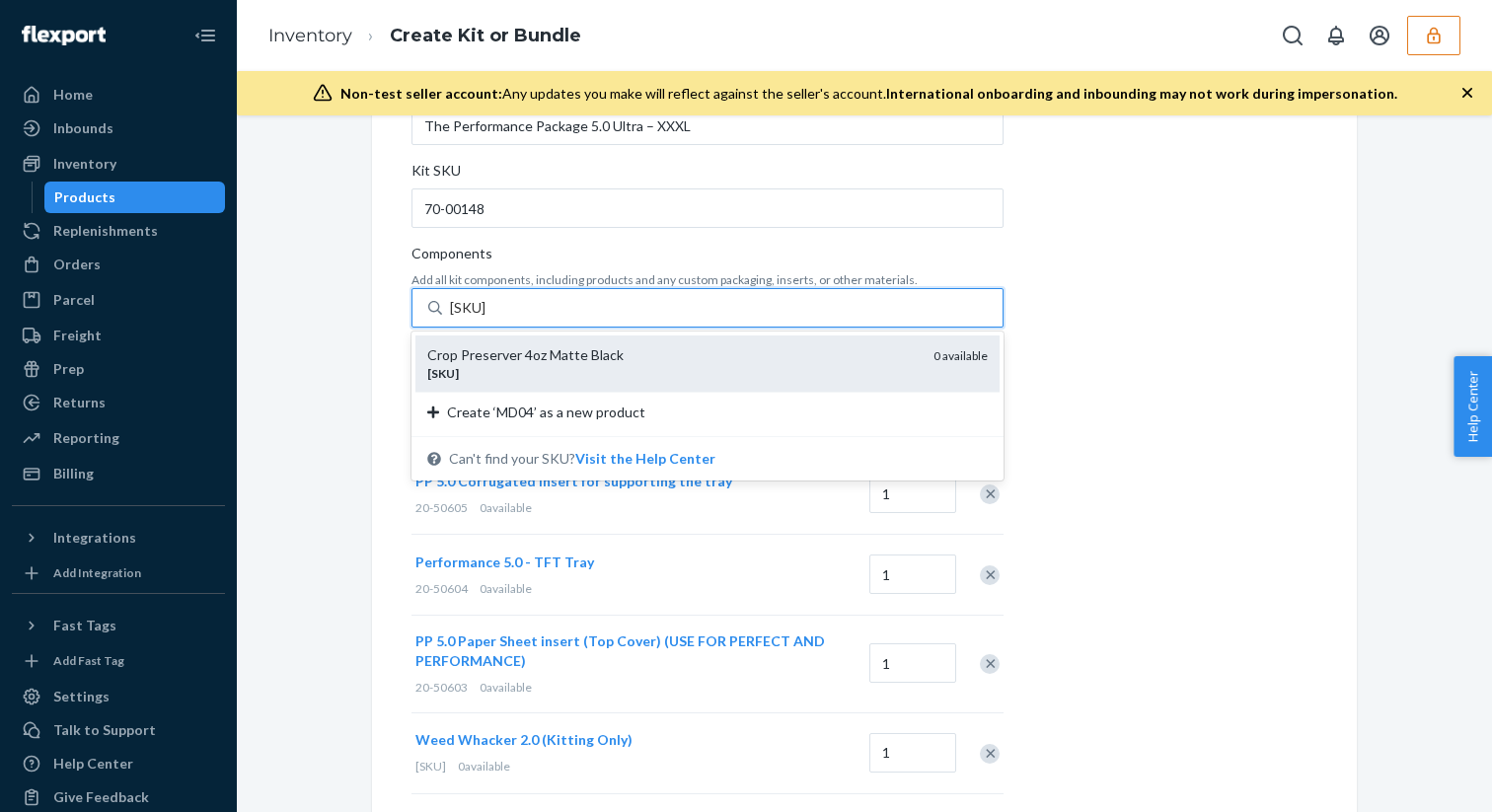 click on "MD04" at bounding box center (471, 308) 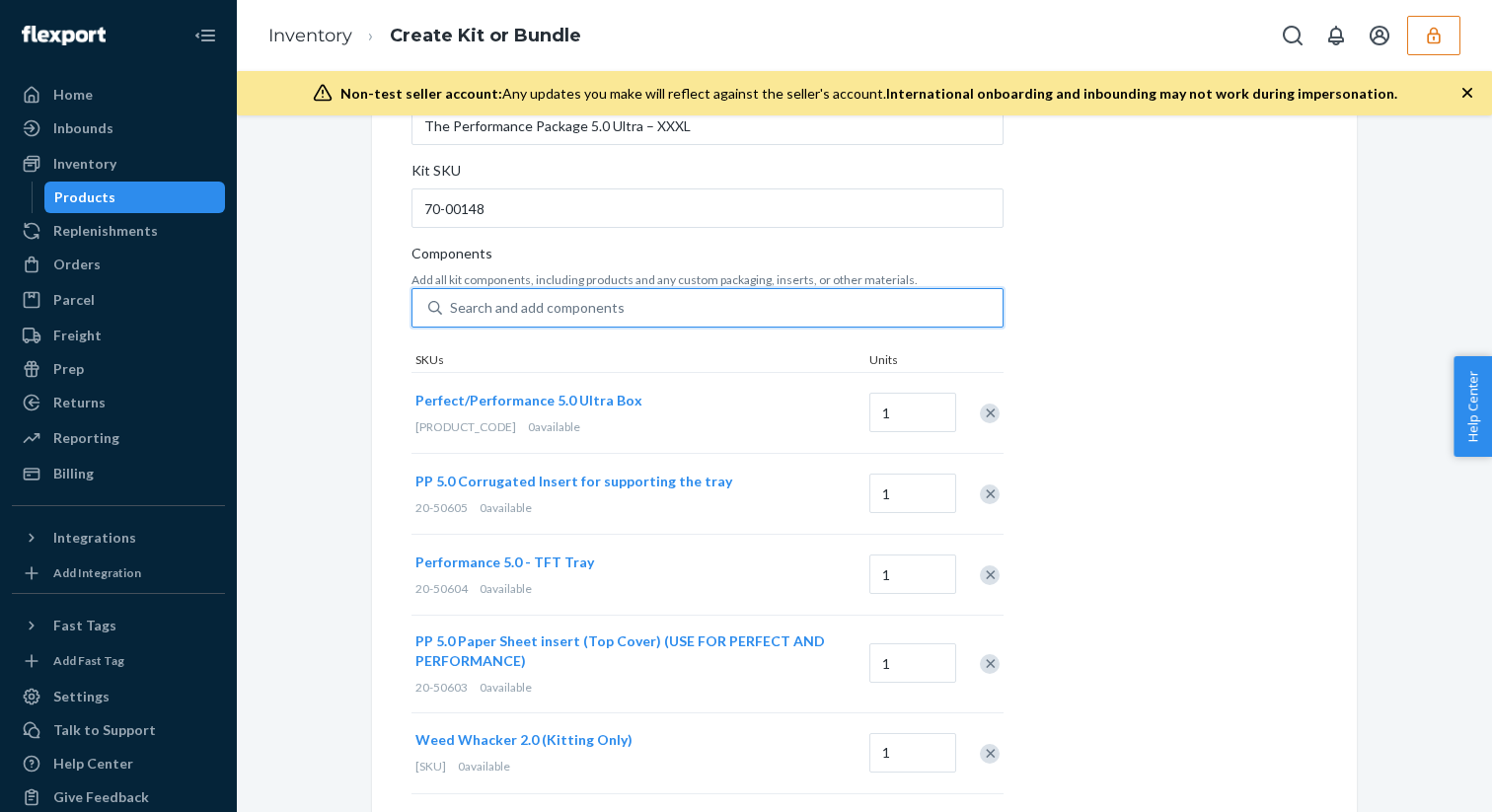 click on "Search and add components" at bounding box center [722, 308] 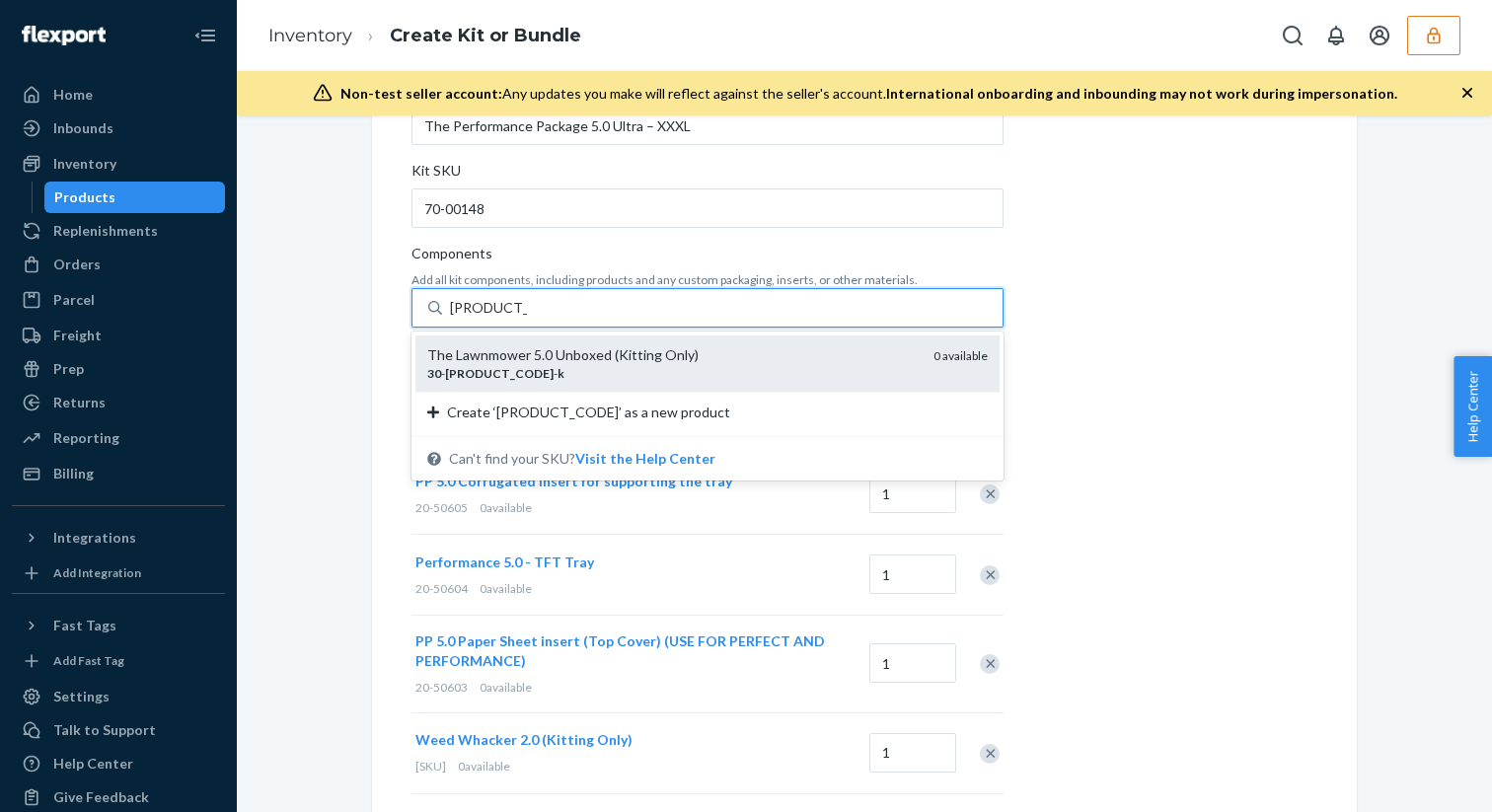 click on "The Lawnmower 5.0 Unboxed (Kitting Only)" at bounding box center (672, 355) 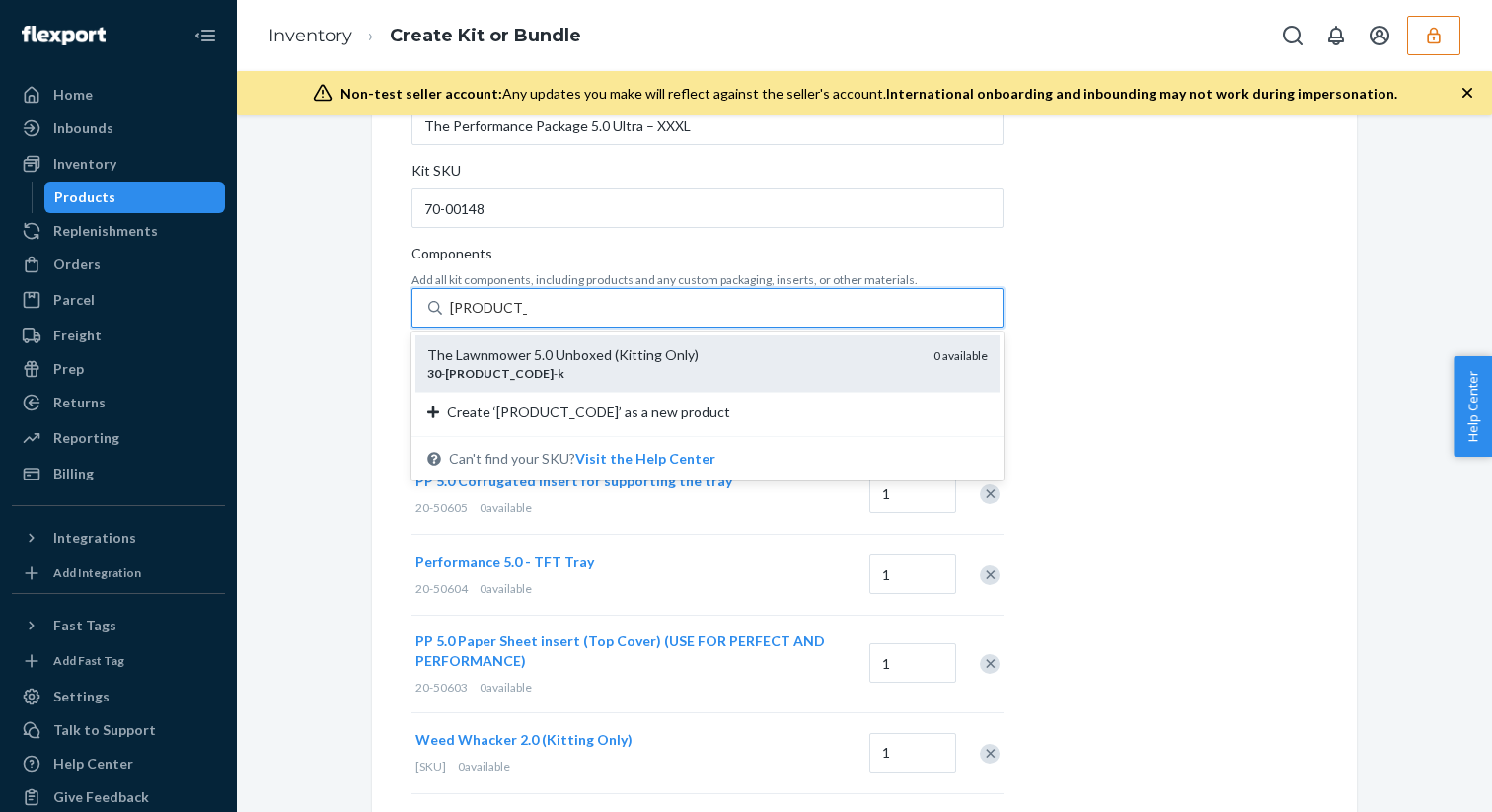 click on "30-00005-K" at bounding box center (488, 308) 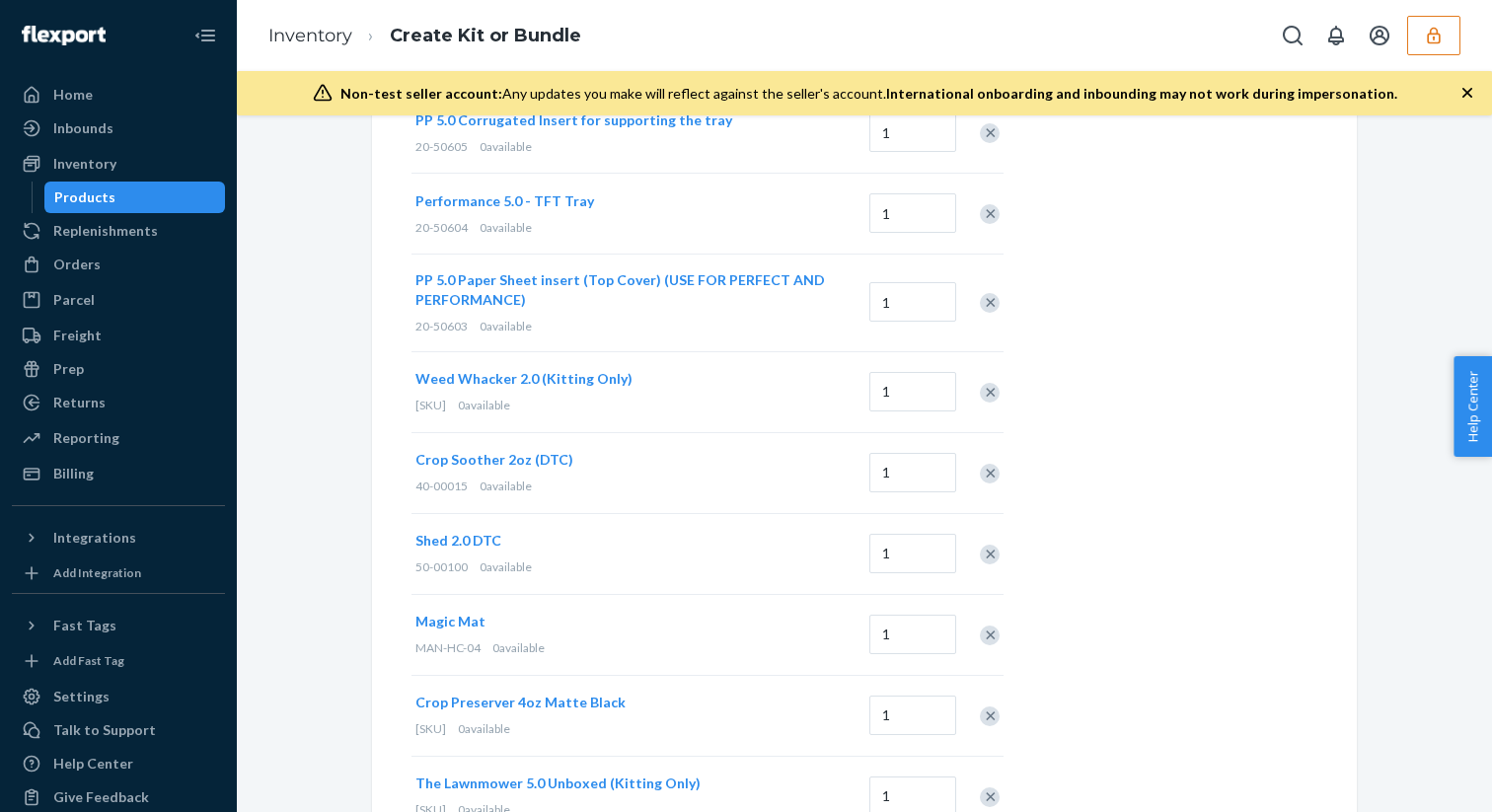 scroll, scrollTop: 703, scrollLeft: 0, axis: vertical 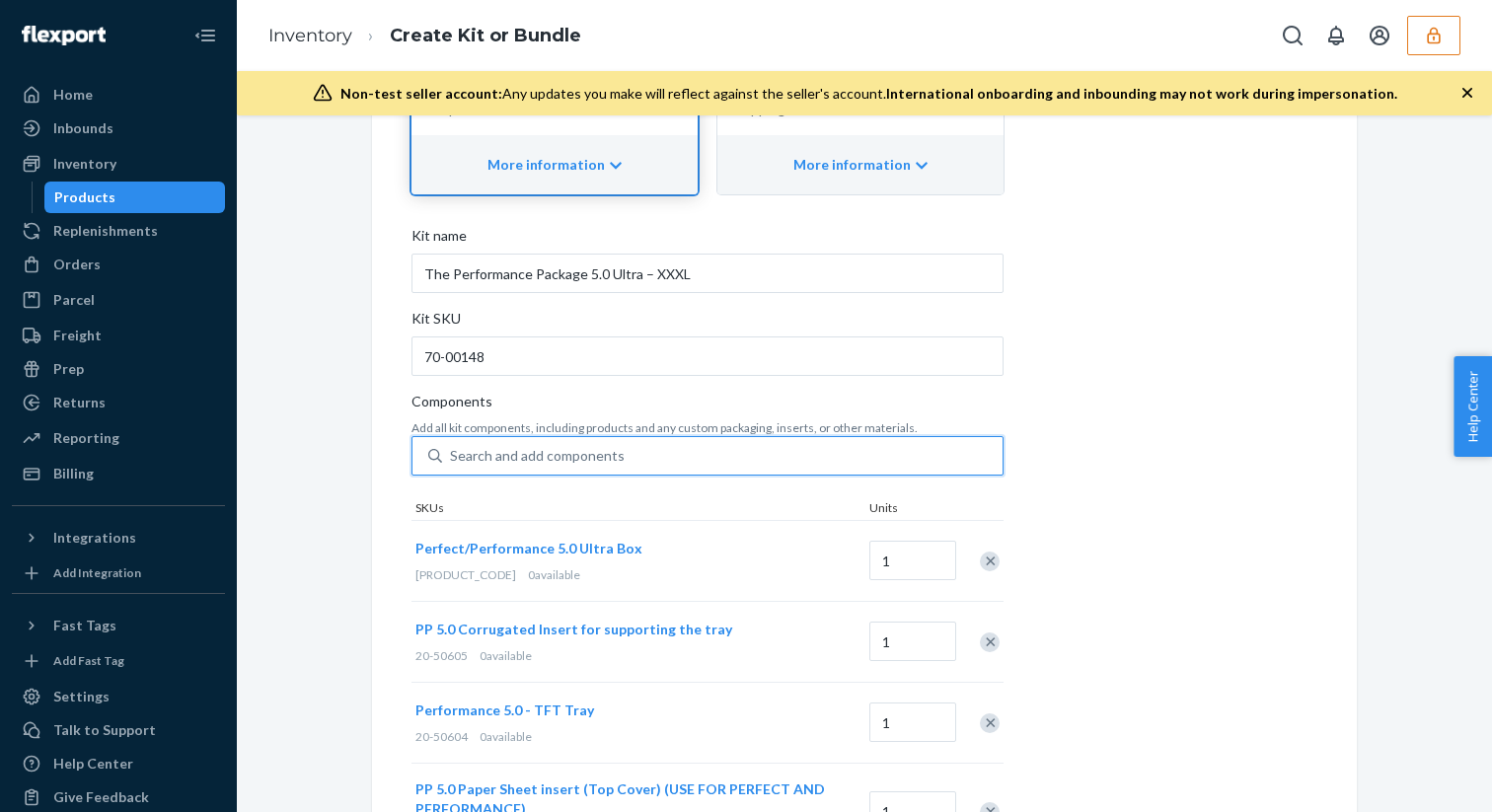 paste on "BS-BKBK-XXXL-K" 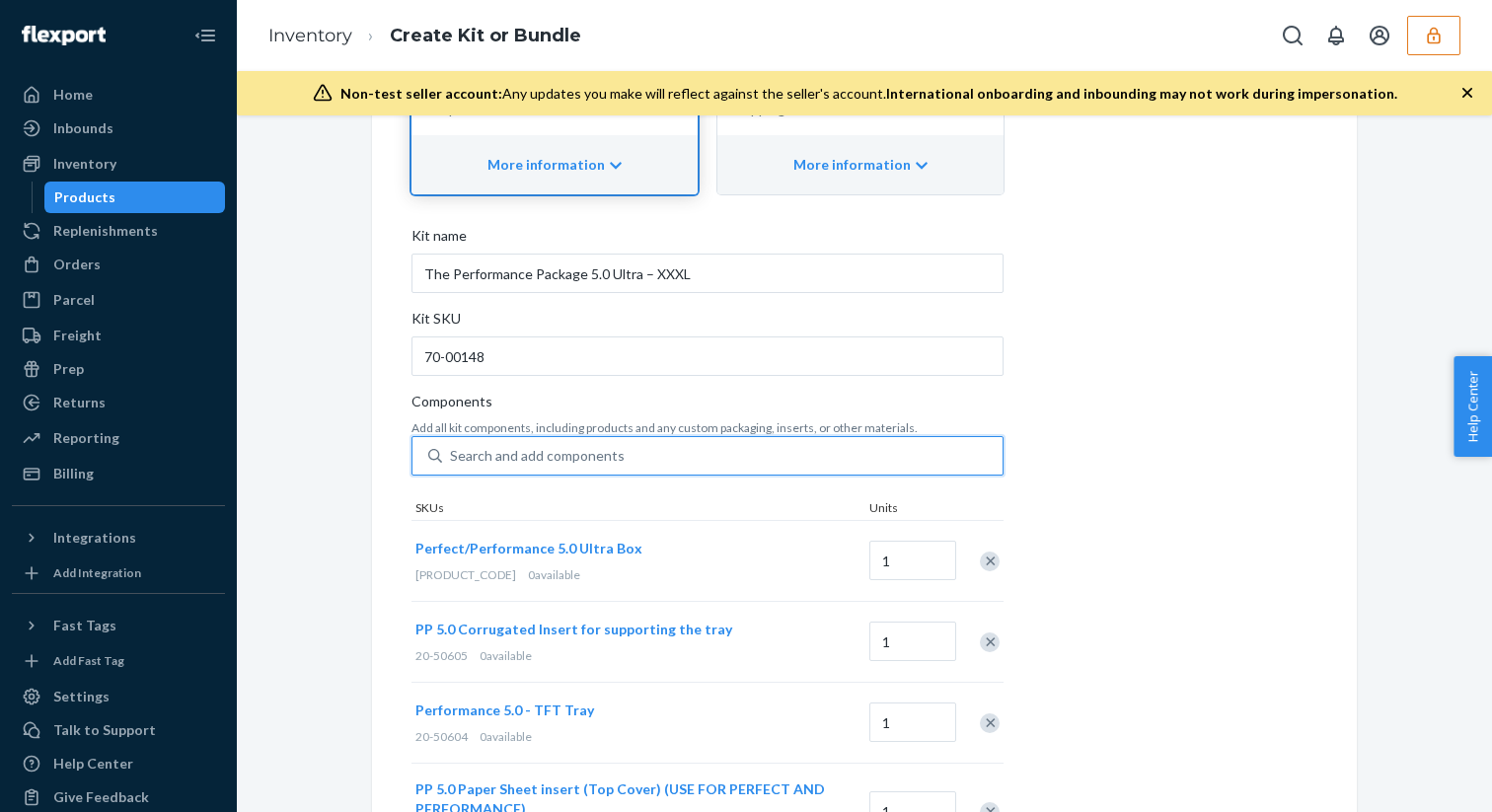 type on "BS-BKBK-XXXL-K" 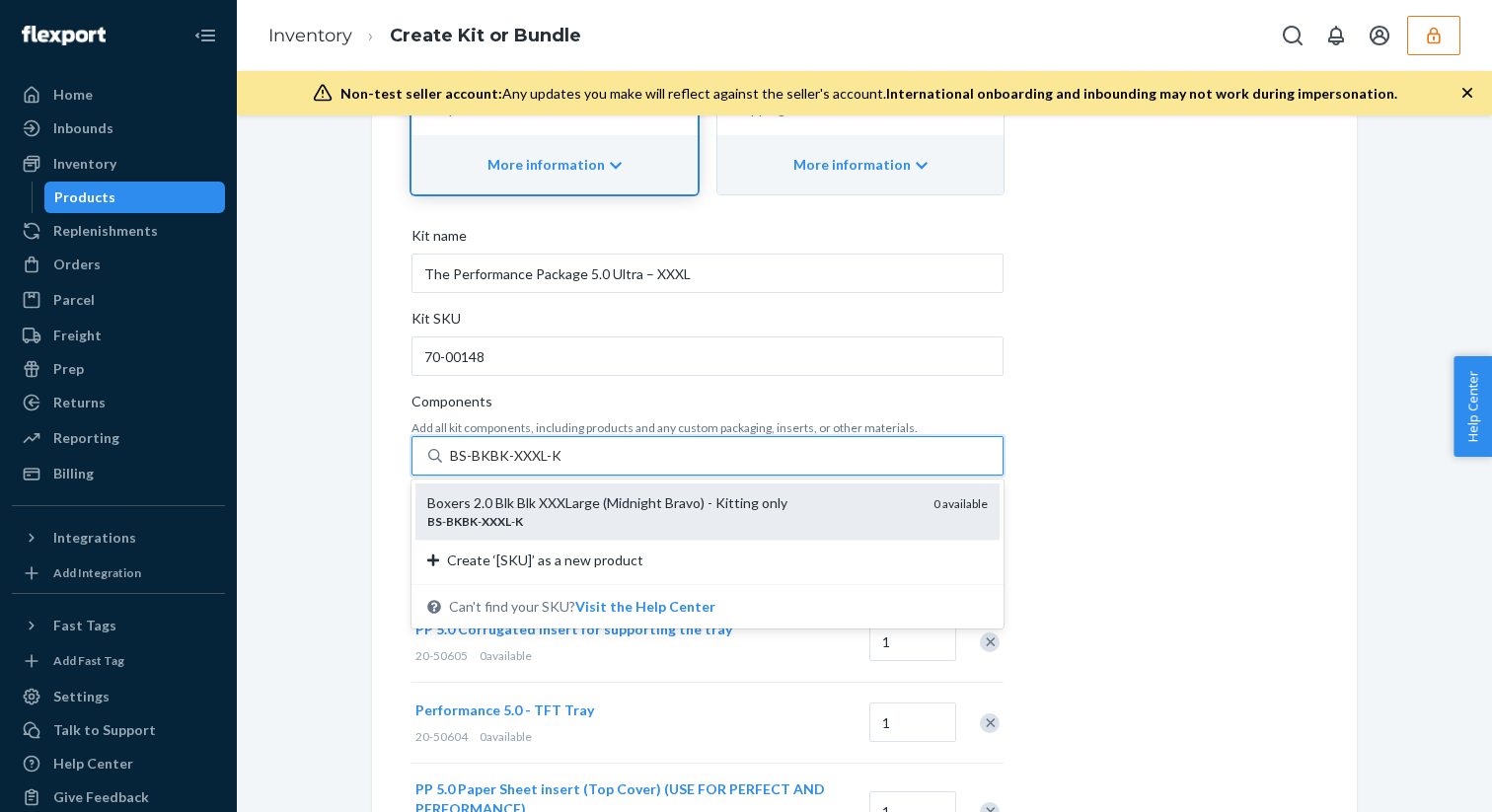 click on "Boxers 2.0 Blk Blk XXXLarge (Midnight Bravo) - Kitting only" at bounding box center (672, 503) 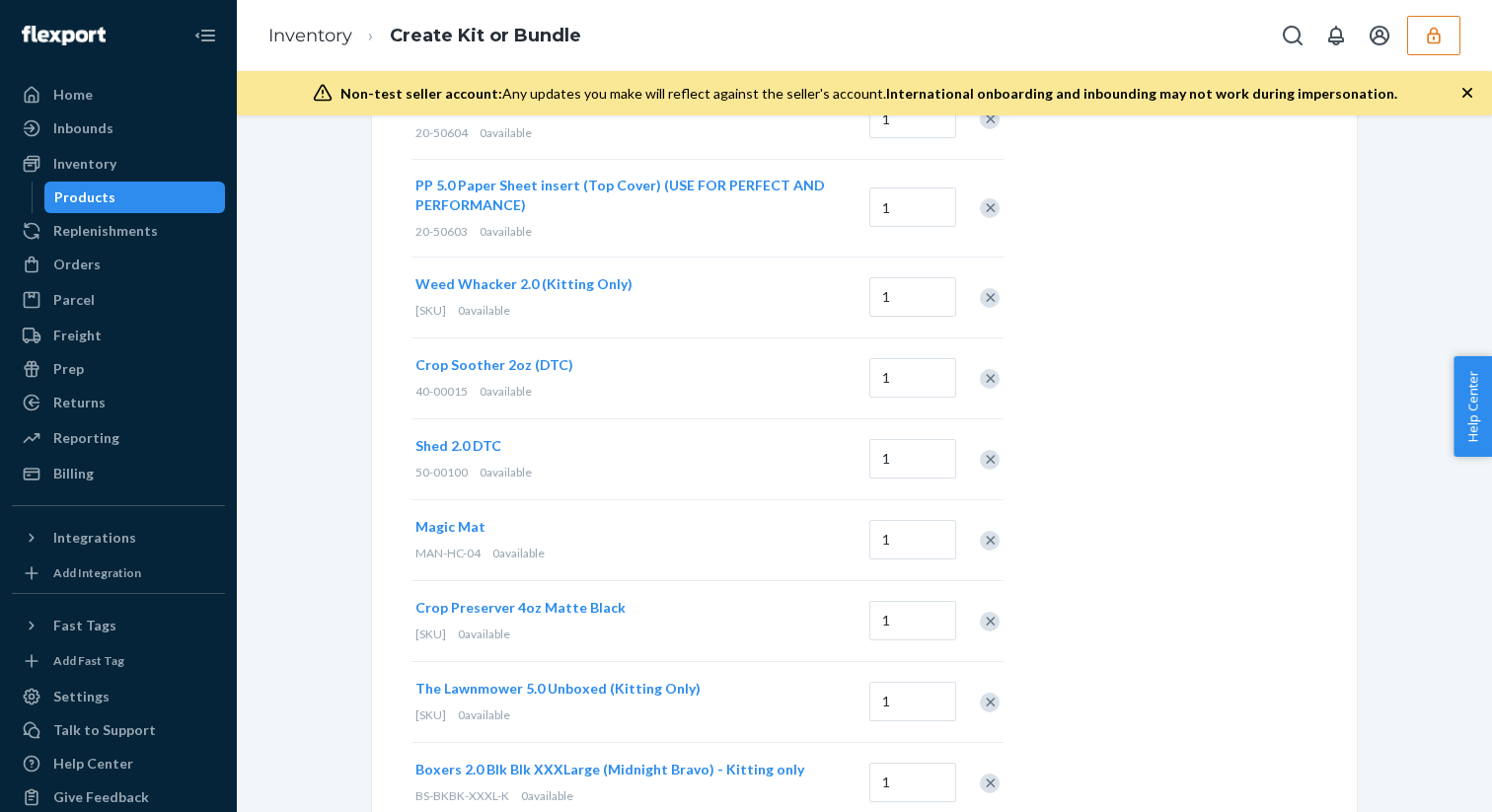 scroll, scrollTop: 992, scrollLeft: 0, axis: vertical 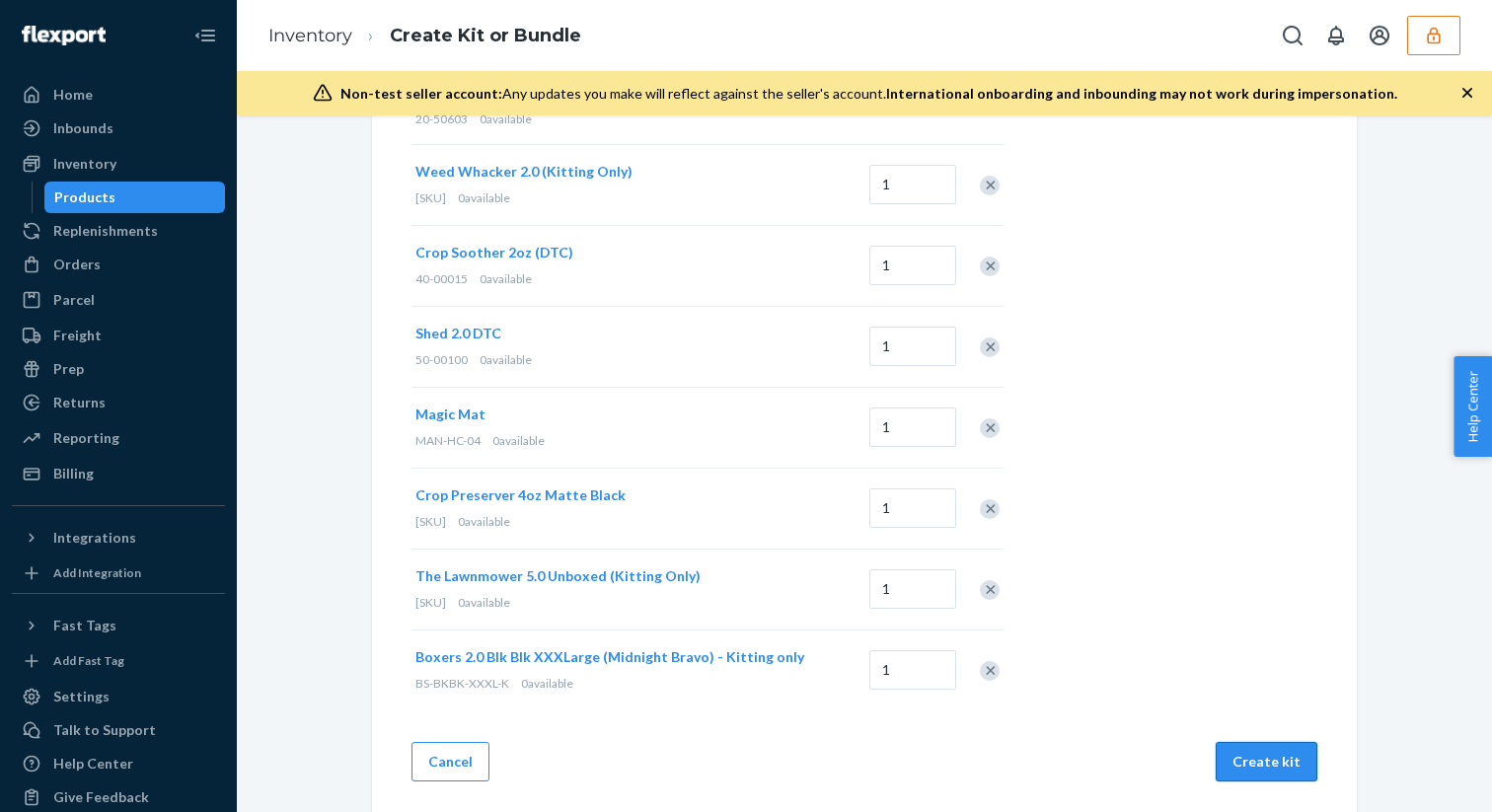 click on "Create kit" at bounding box center (1266, 762) 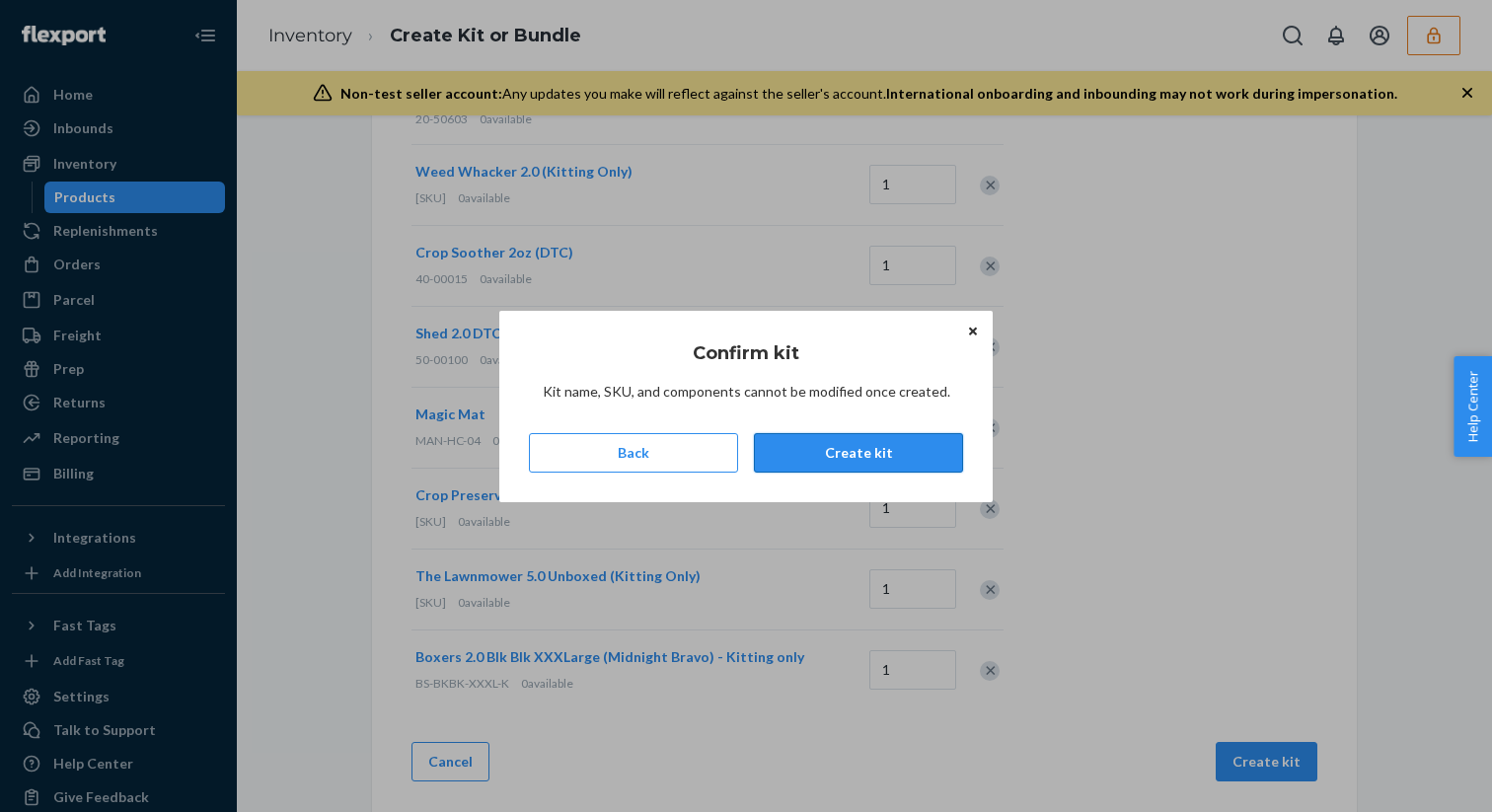 click on "Create kit" at bounding box center [858, 453] 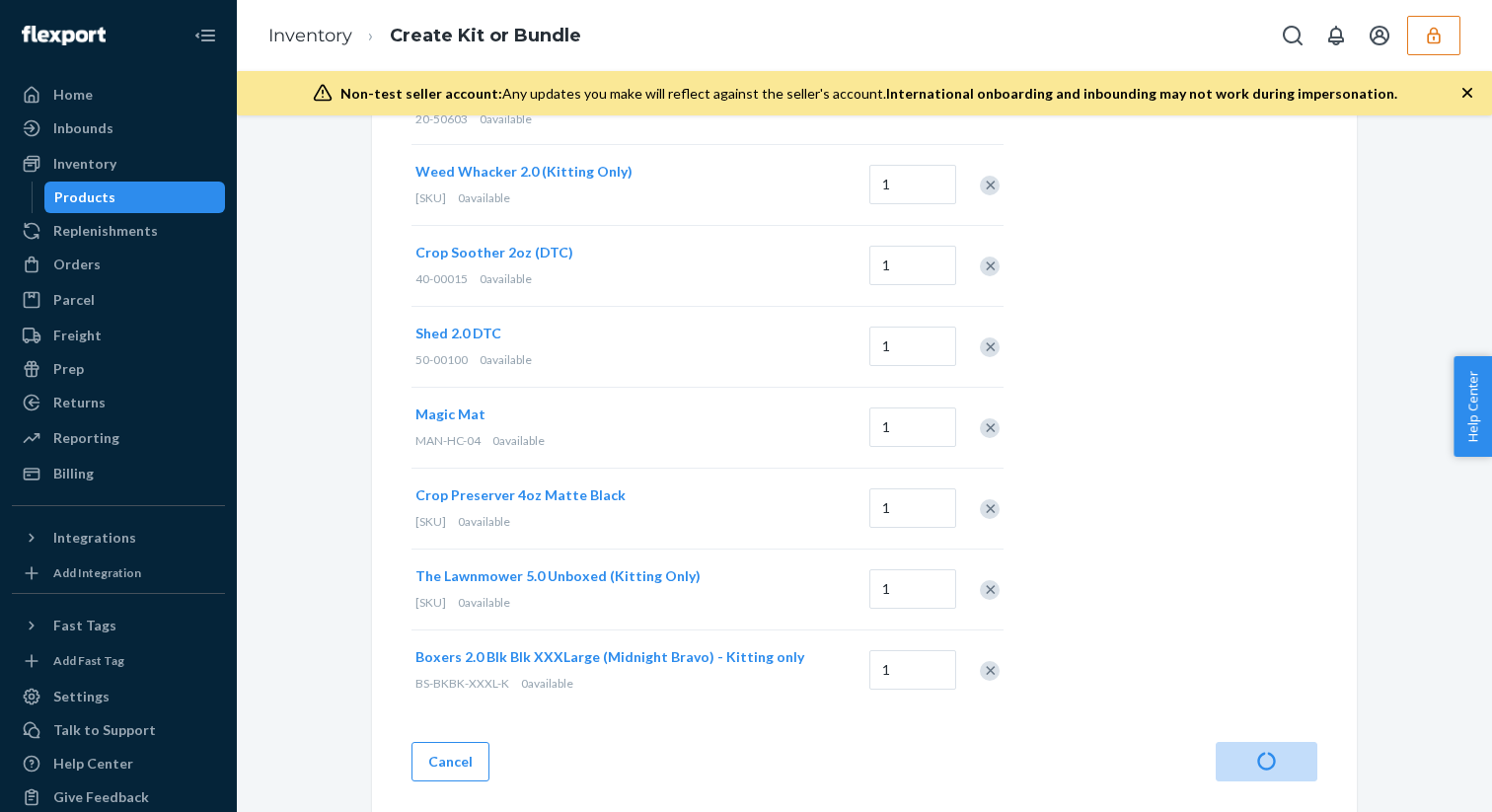 scroll, scrollTop: 0, scrollLeft: 0, axis: both 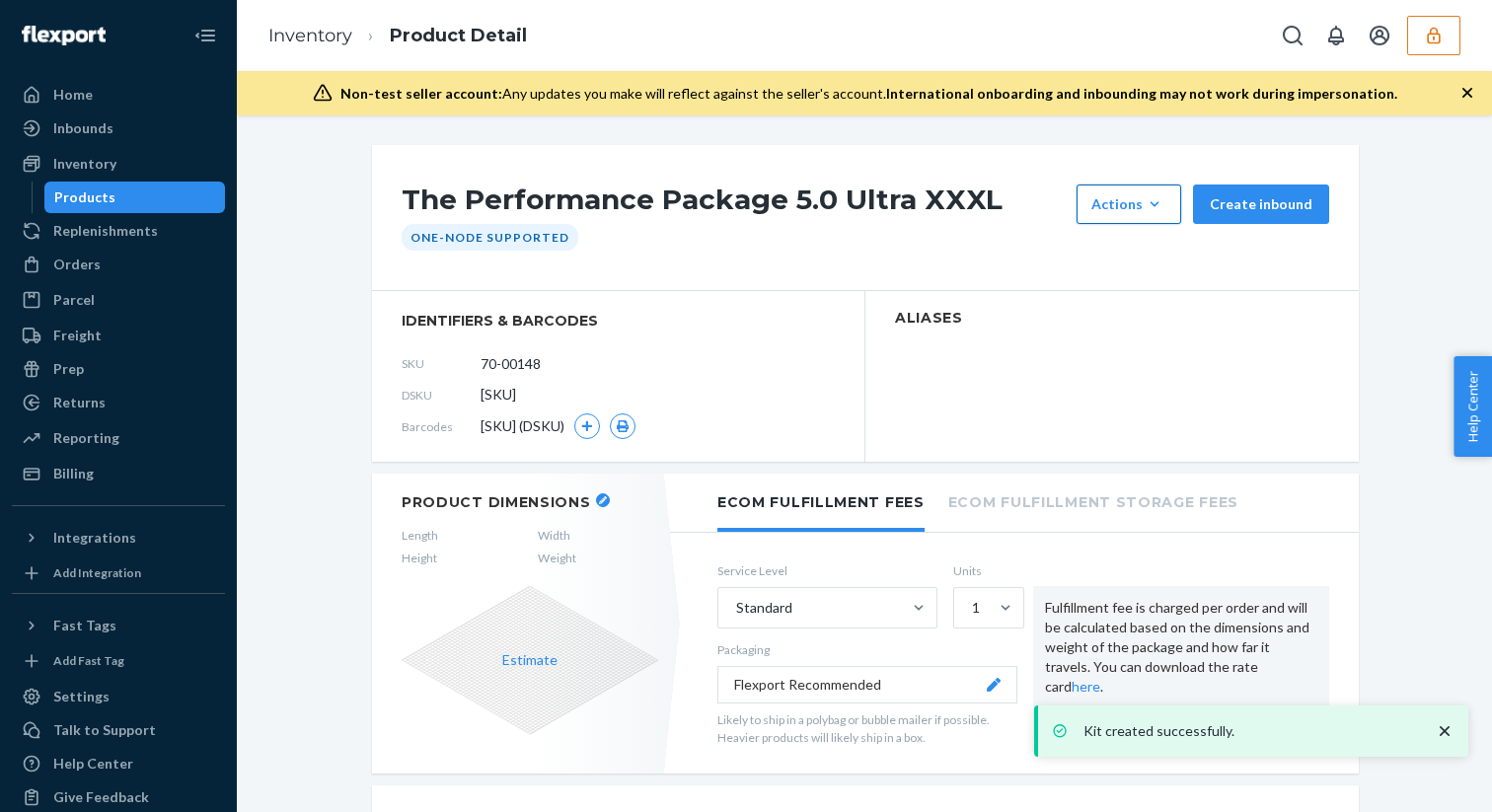 click on "Actions" at bounding box center (1129, 204) 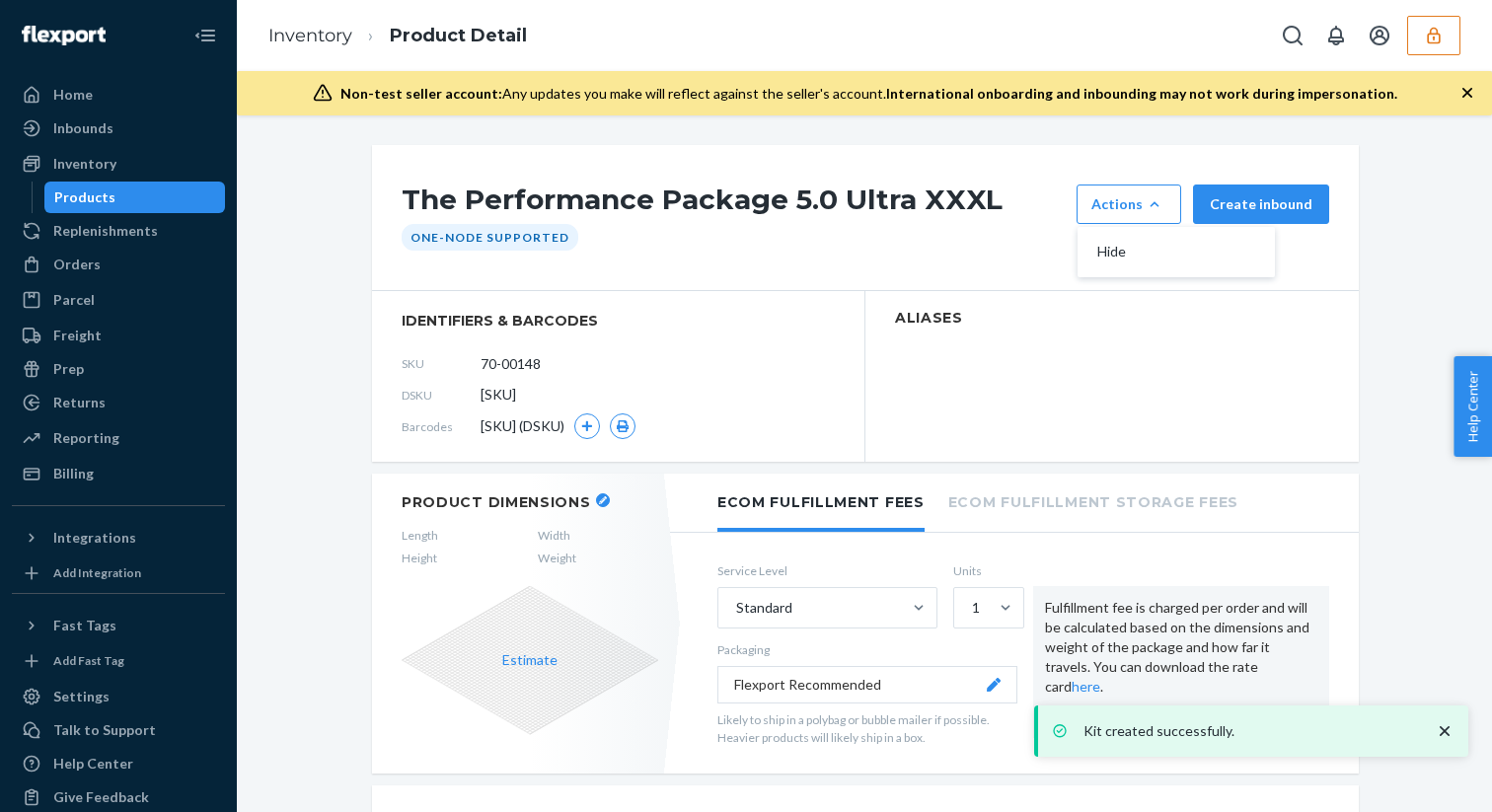 click on "The Performance Package 5.0 Ultra XXXL Actions Hide Create inbound One-Node Supported" at bounding box center (865, 218) 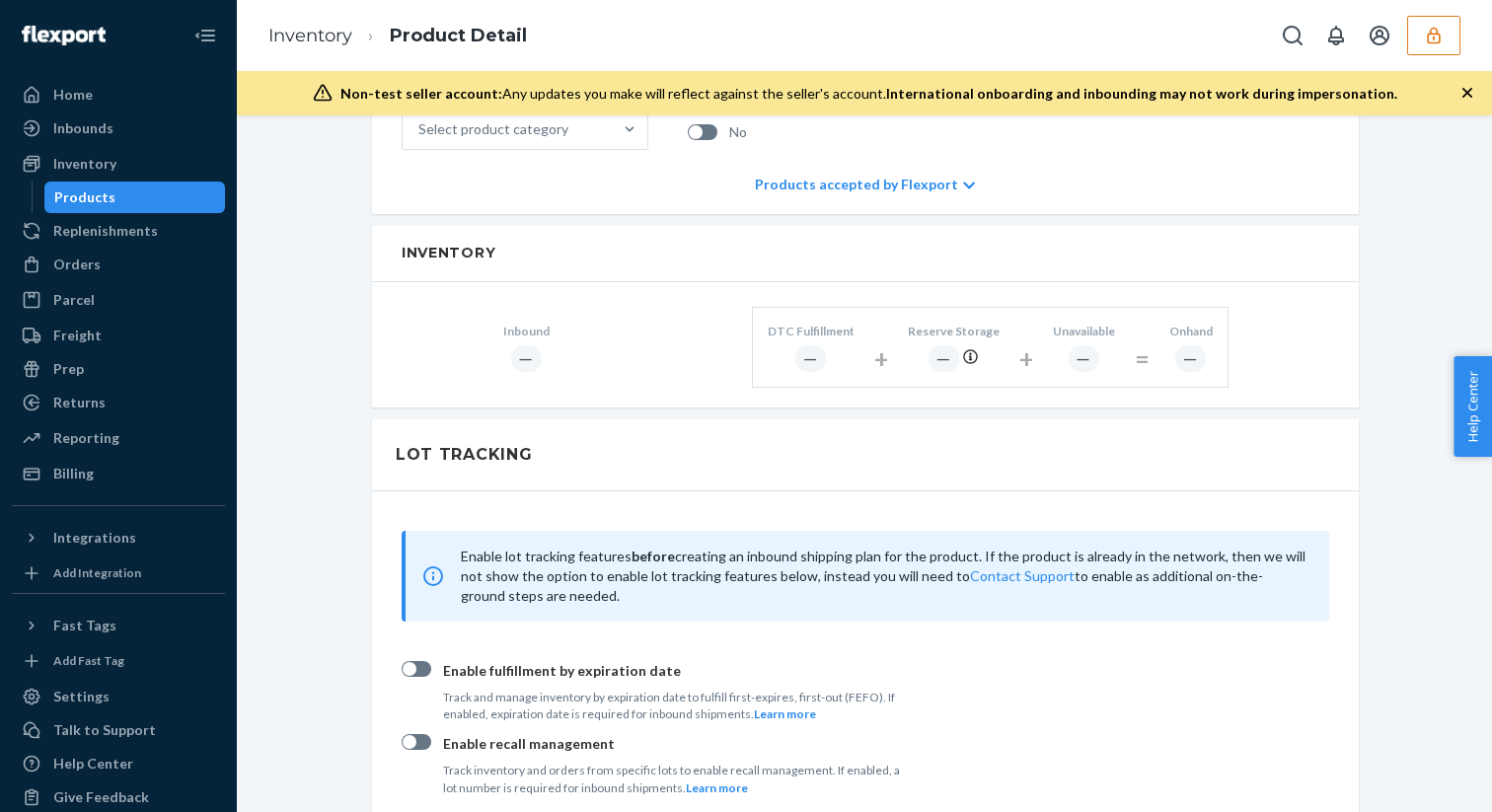 scroll, scrollTop: 0, scrollLeft: 0, axis: both 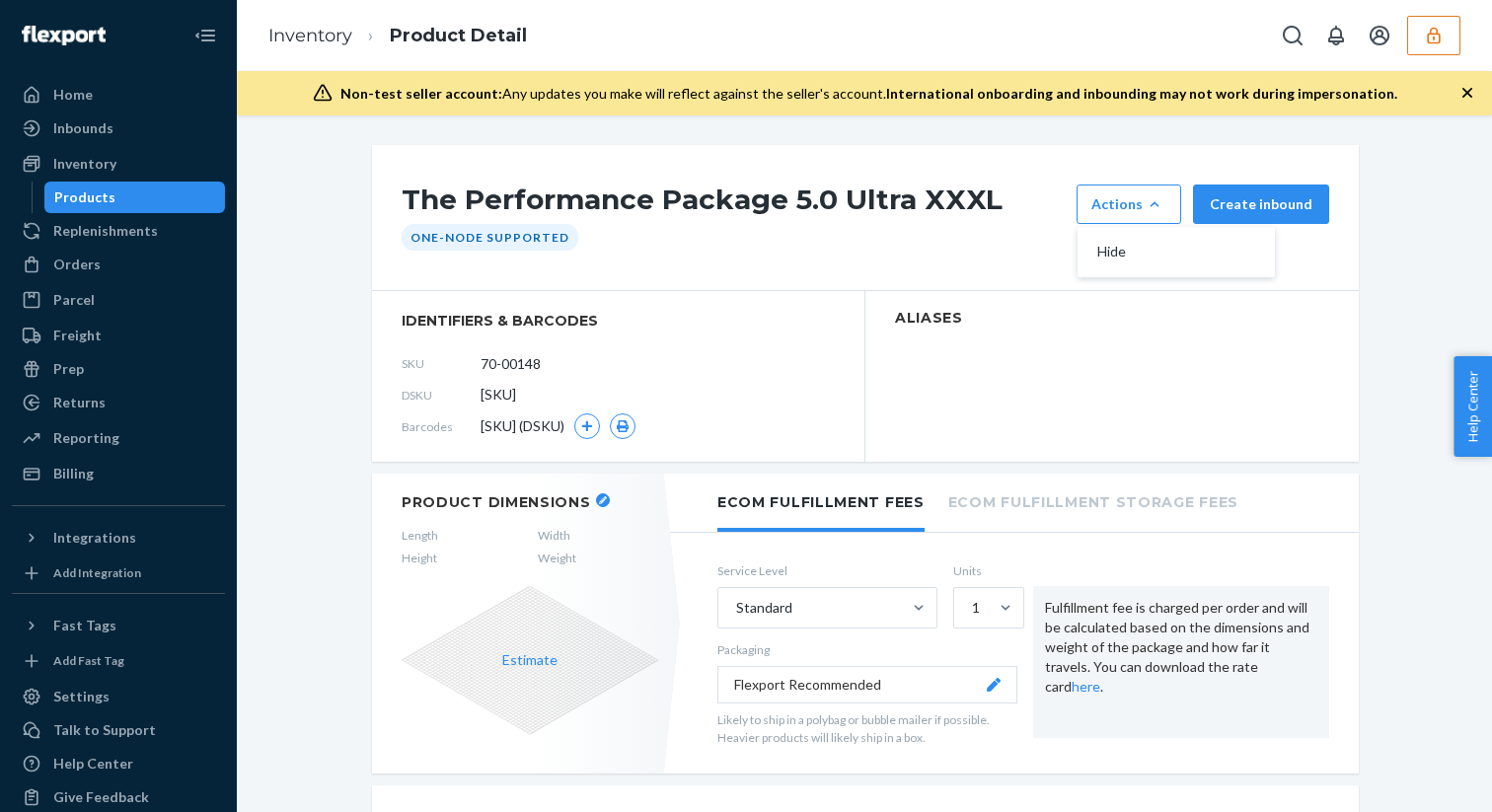 click on "One-Node Supported" at bounding box center (865, 237) 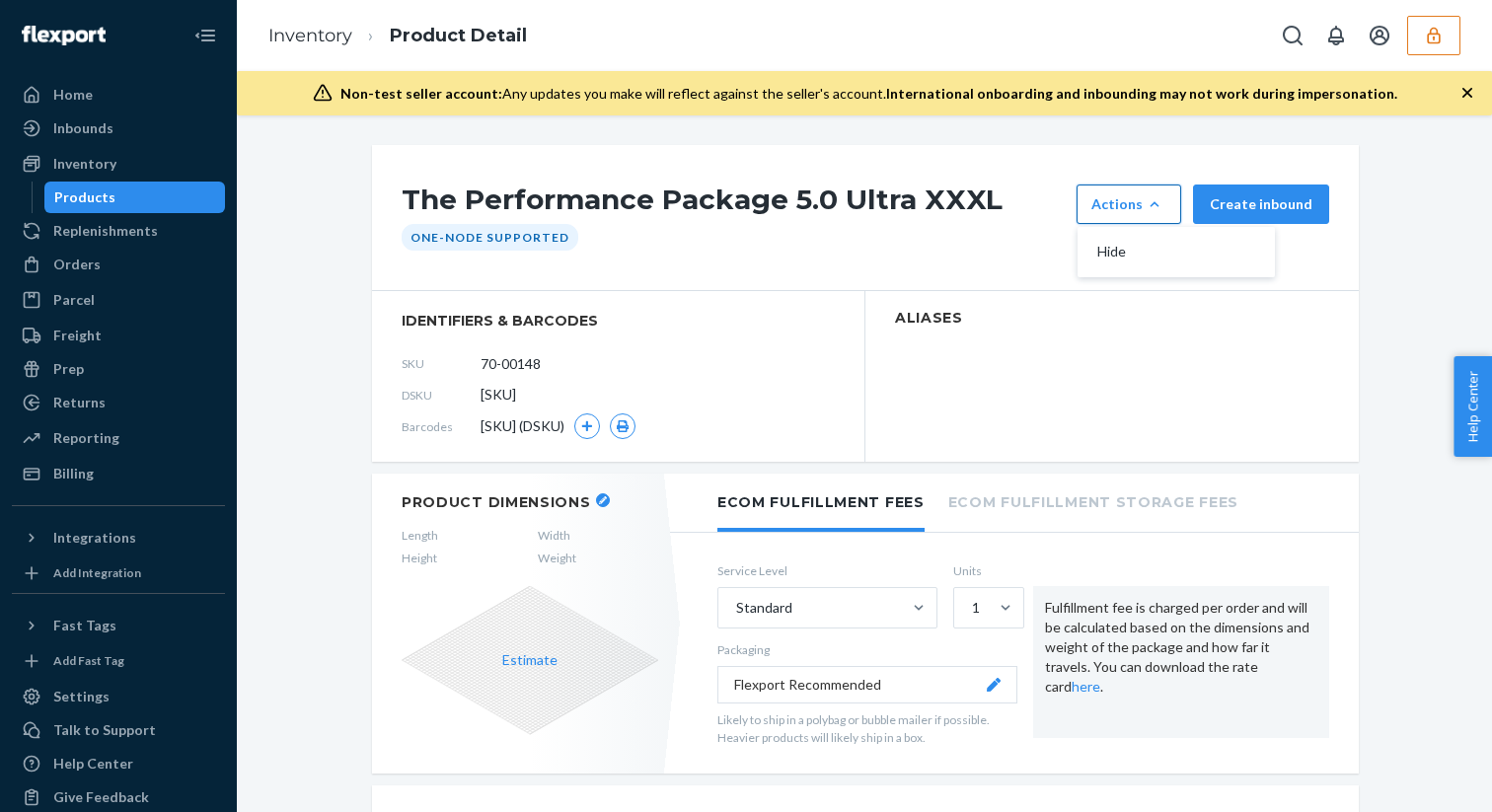 click on "Actions" at bounding box center [1129, 204] 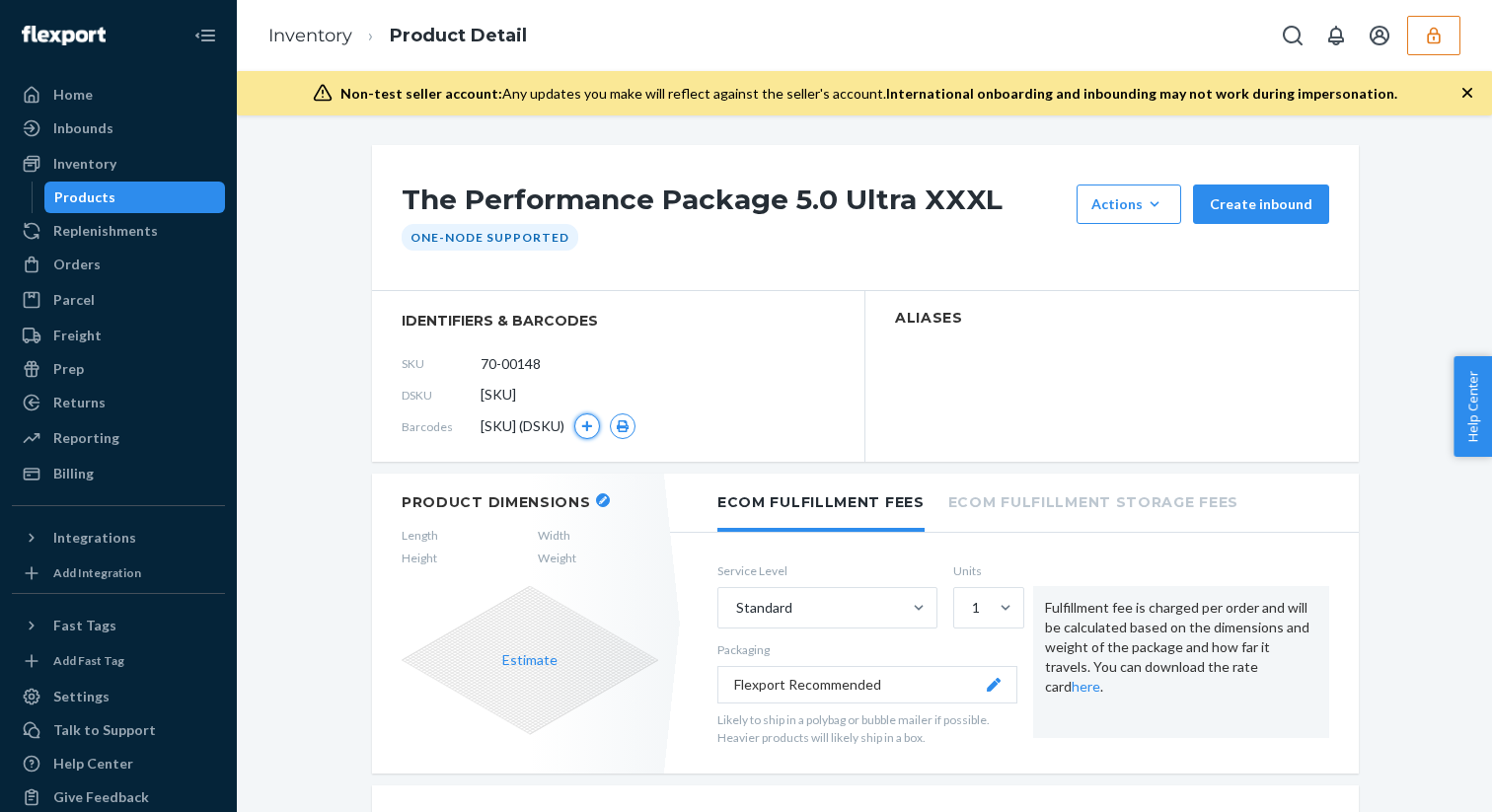 click 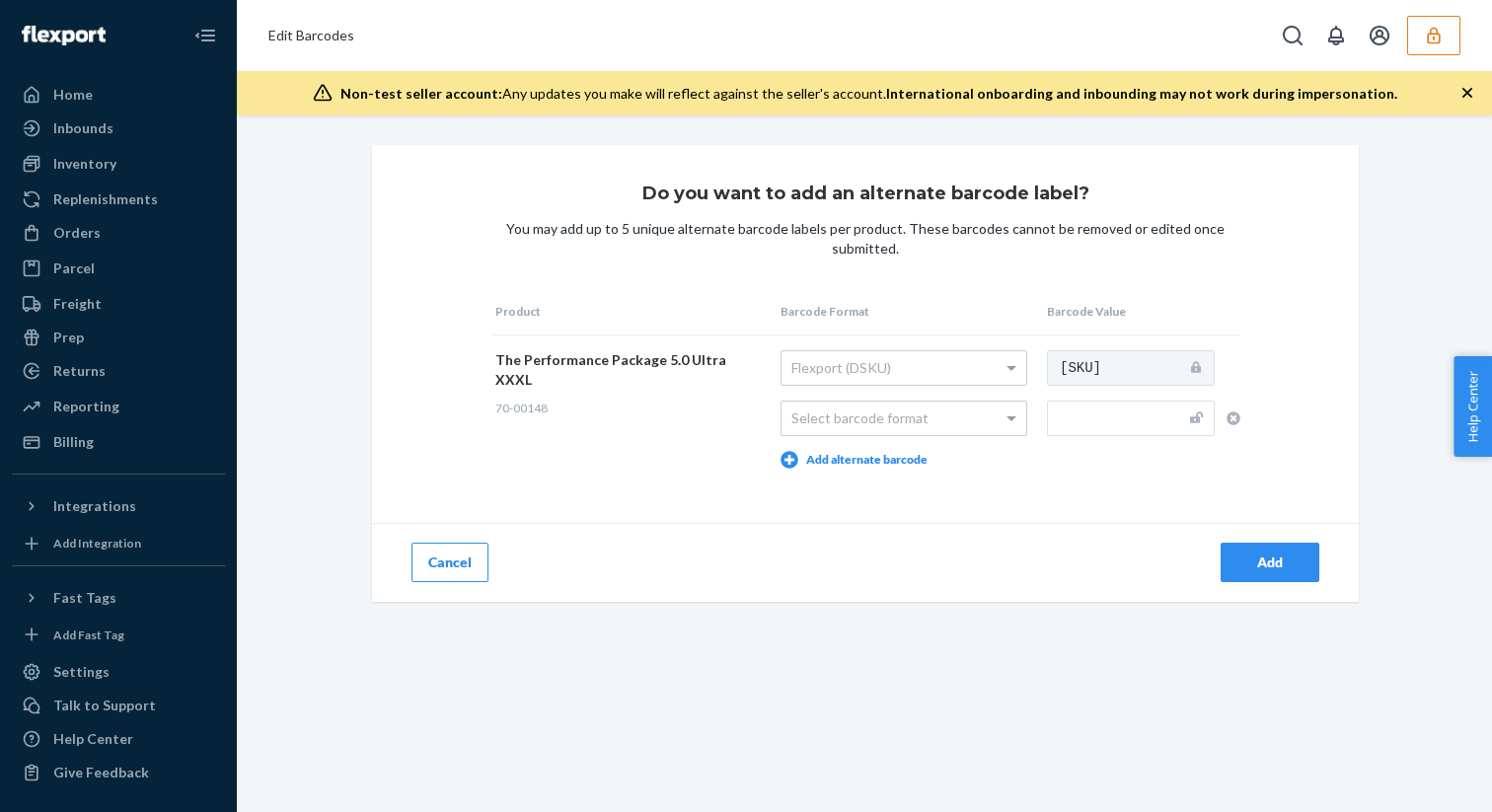 click on "Cancel" at bounding box center (450, 562) 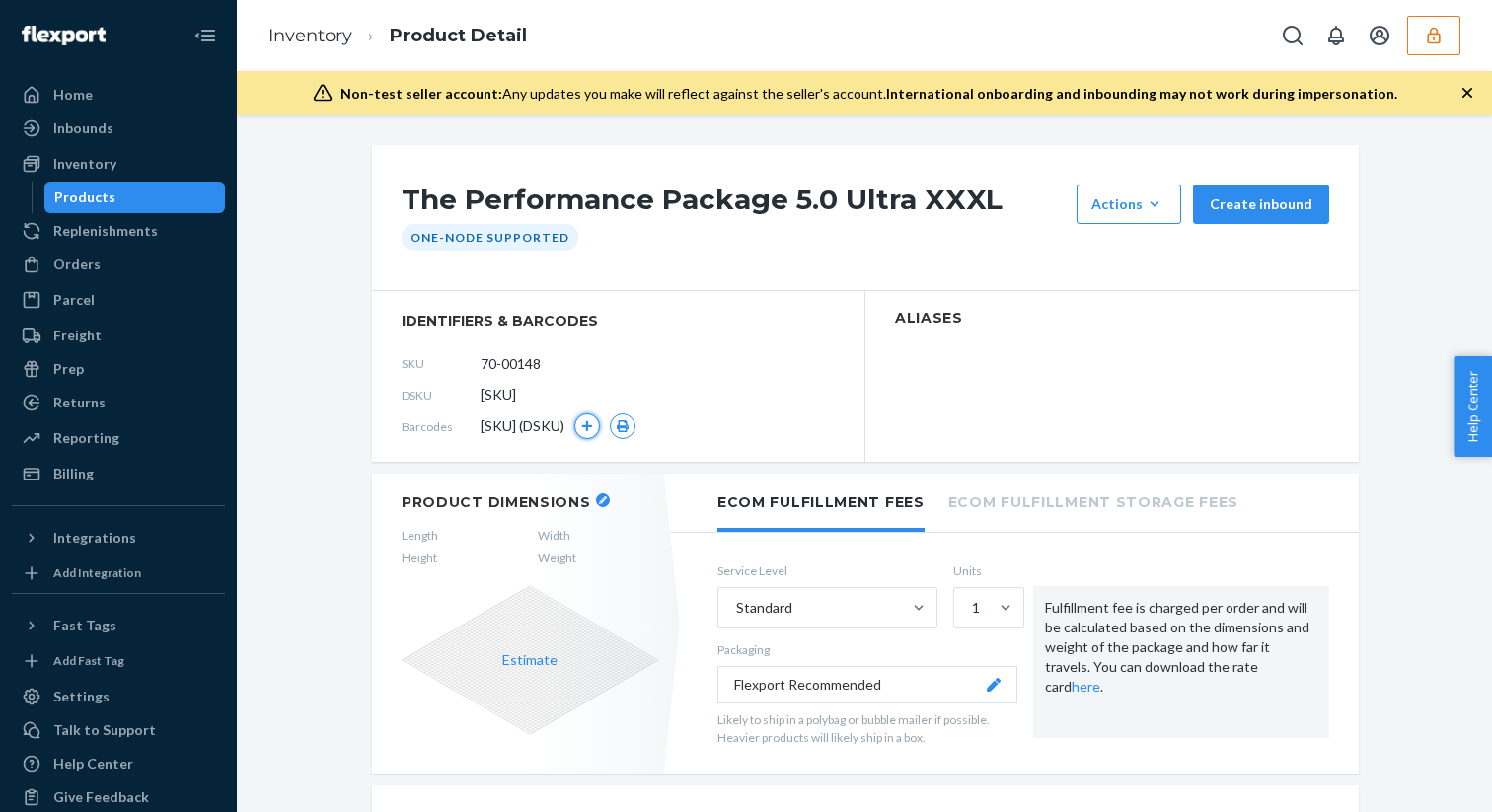 click 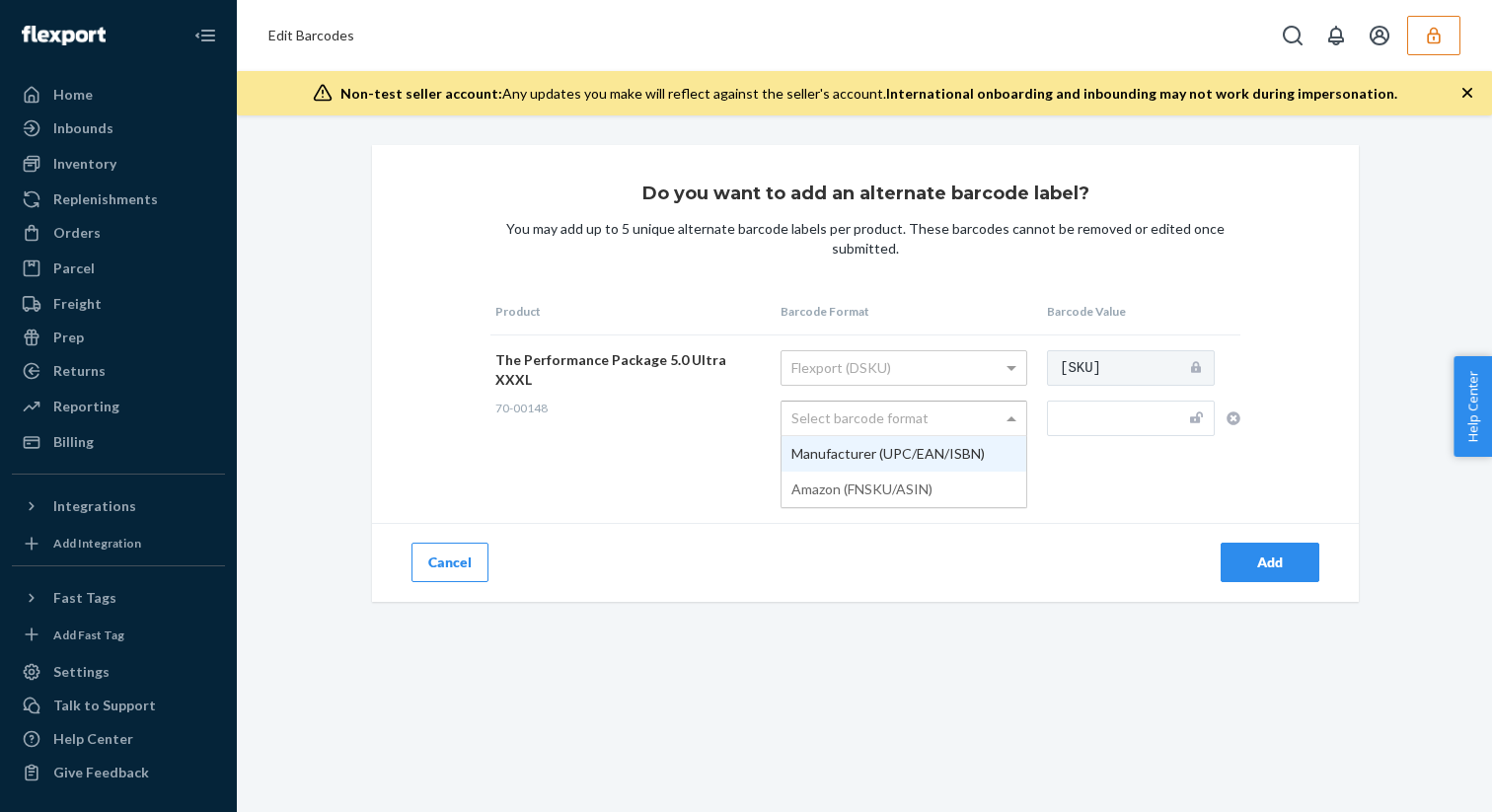 click on "Select barcode format" at bounding box center [904, 418] 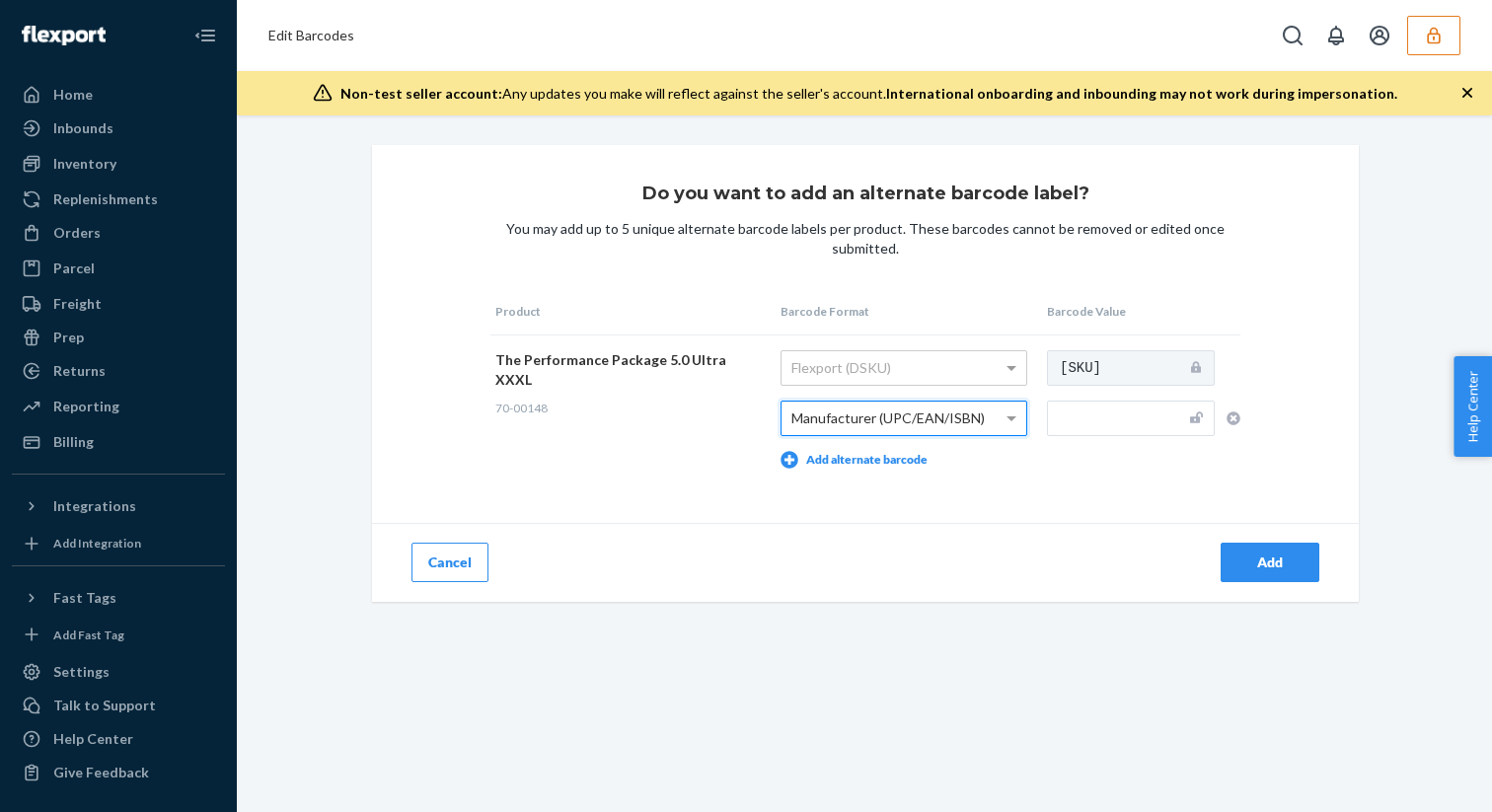 click at bounding box center [1131, 418] 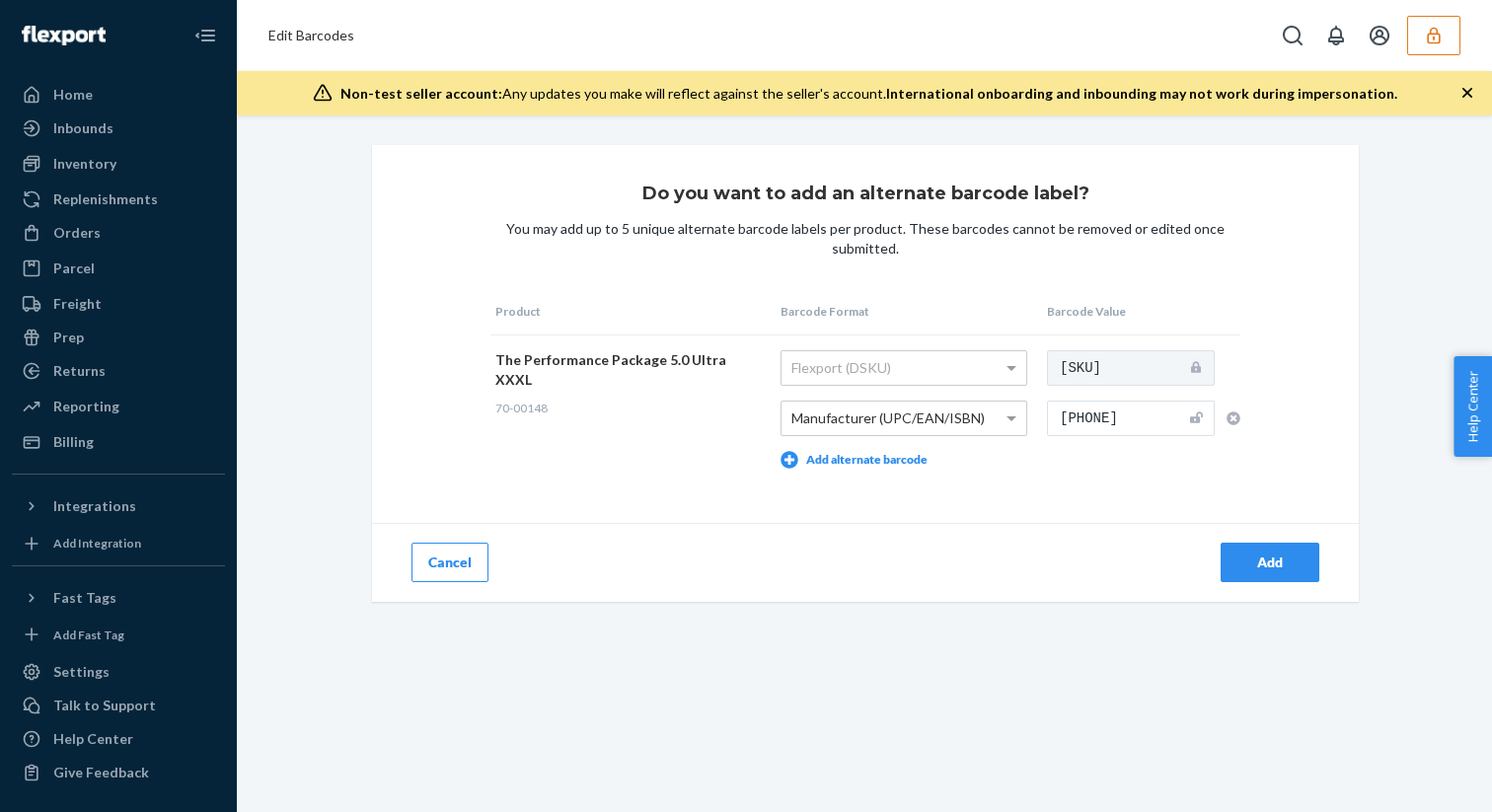 type on "810040573934" 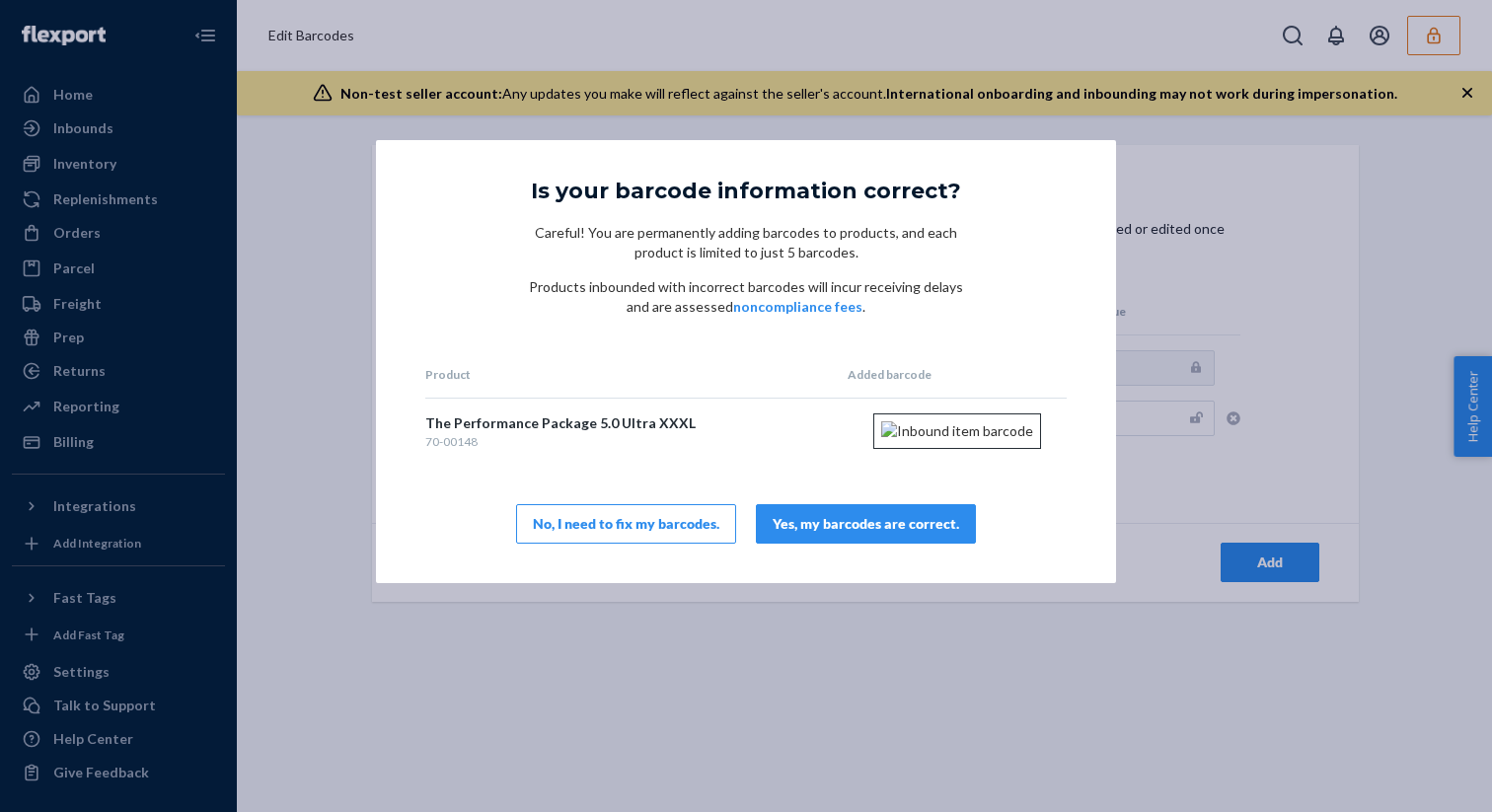 click on "Yes, my barcodes are correct." at bounding box center [865, 524] 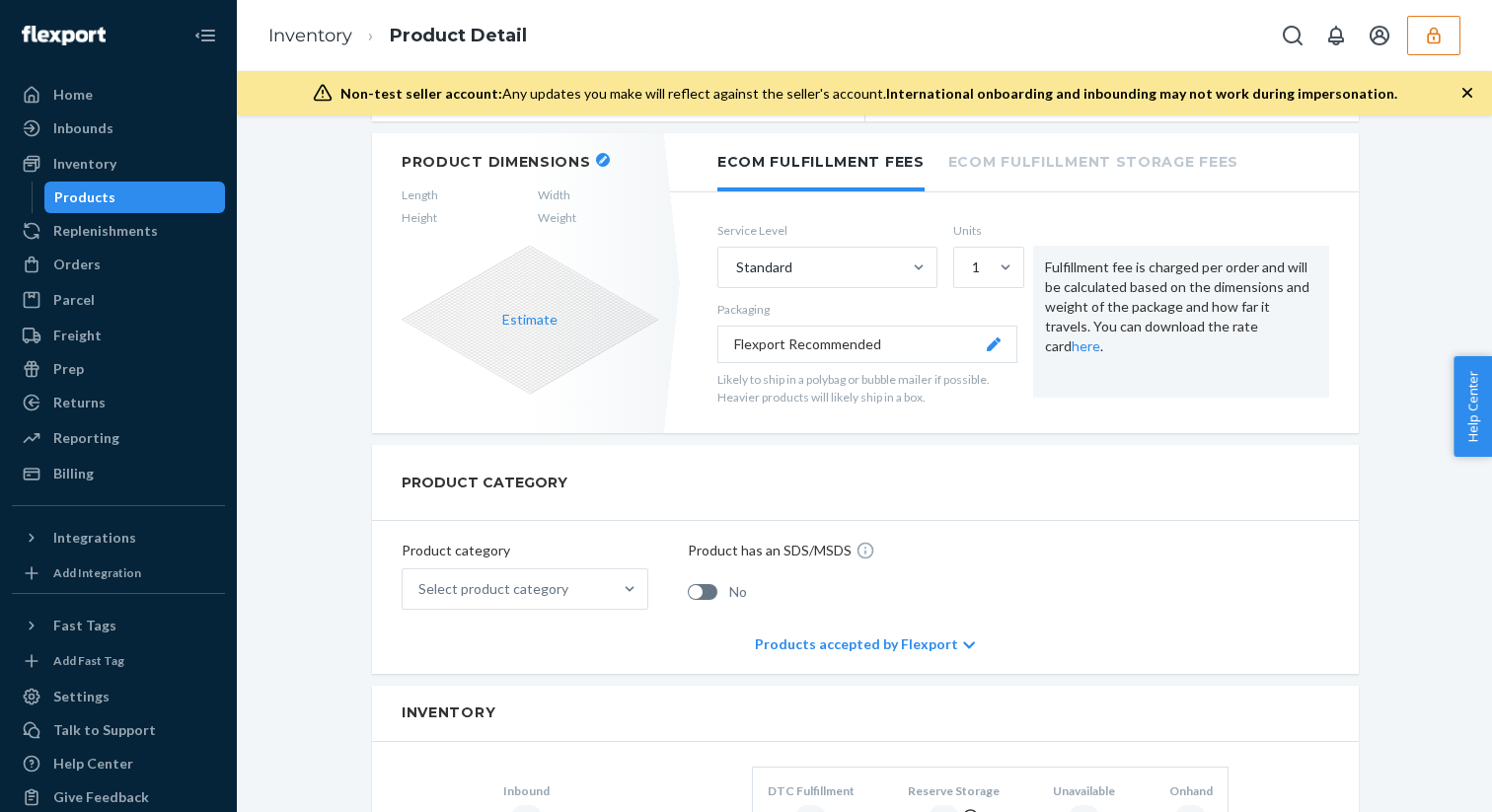 scroll, scrollTop: 0, scrollLeft: 0, axis: both 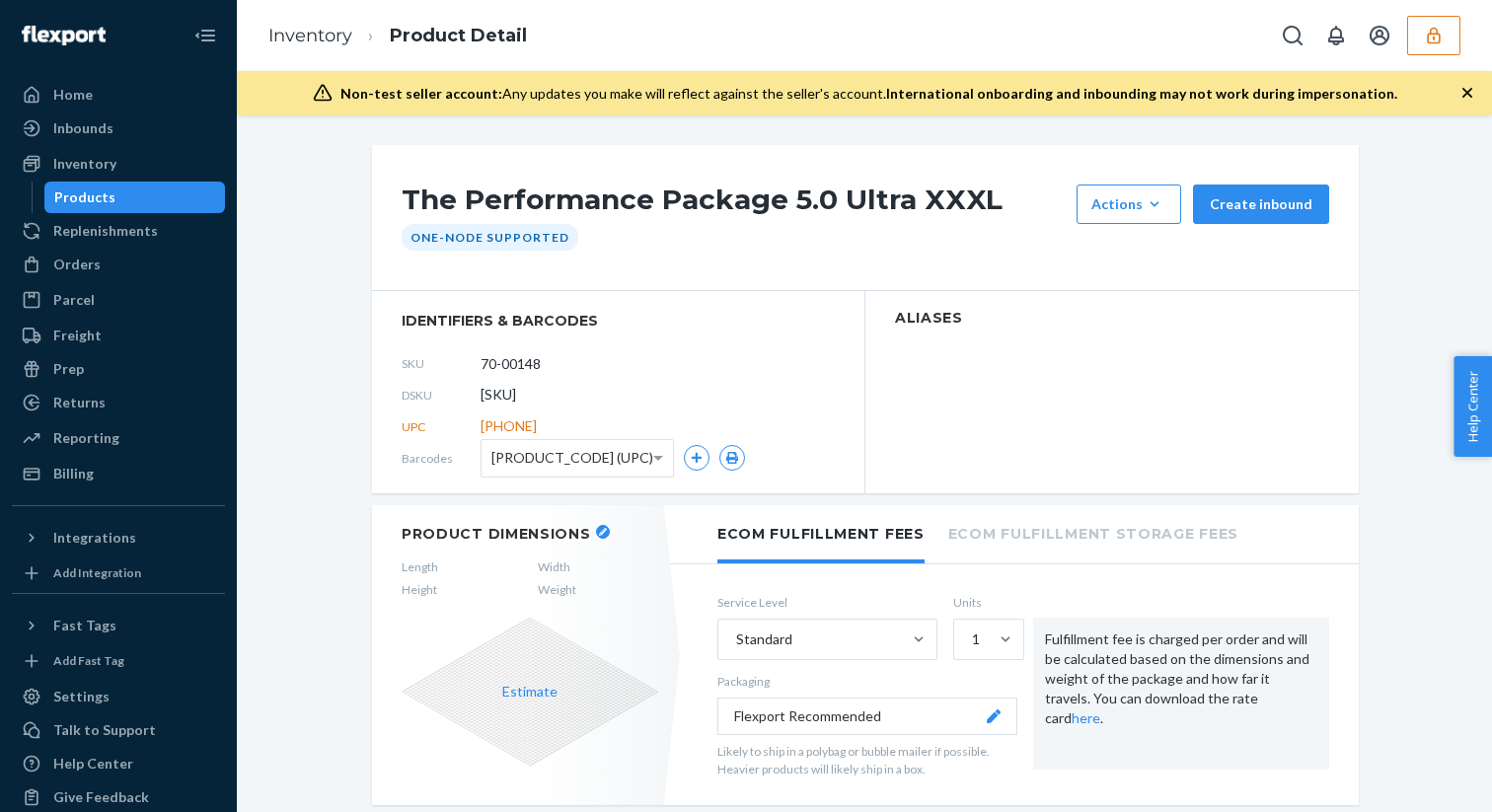 click on "Products" at bounding box center (135, 197) 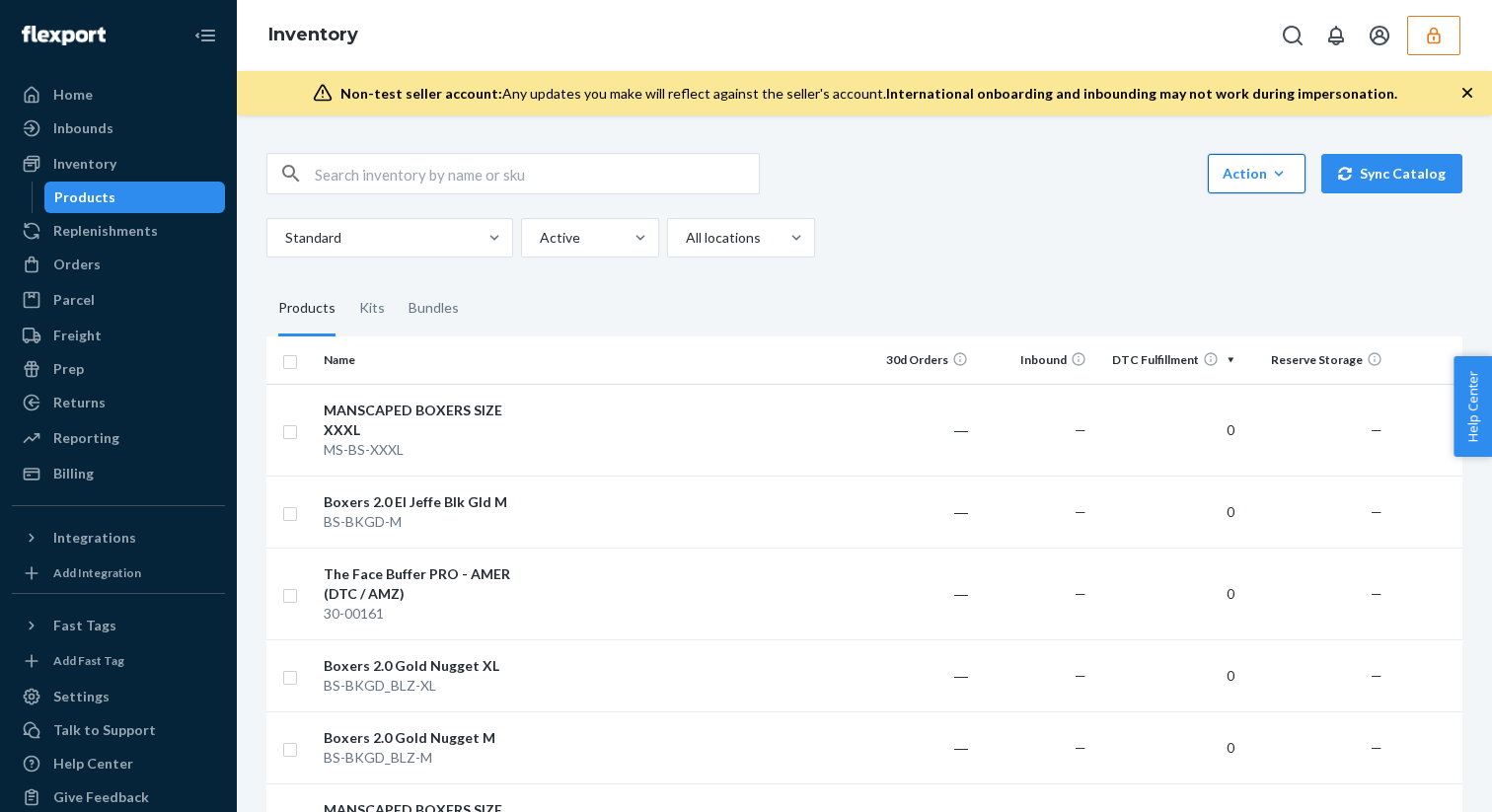 click on "Action" at bounding box center (1256, 174) 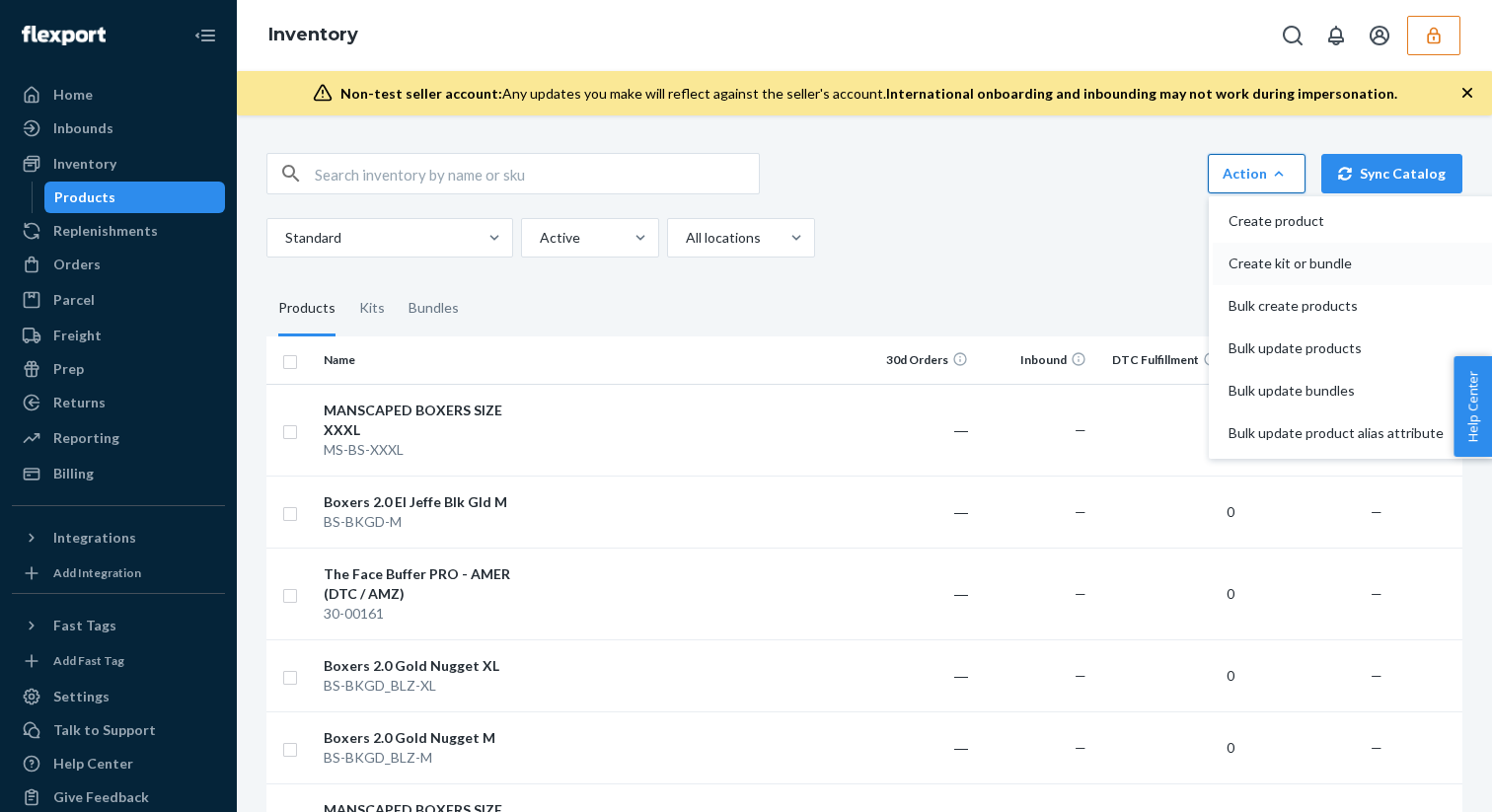 click on "Create kit or bundle" at bounding box center [1336, 263] 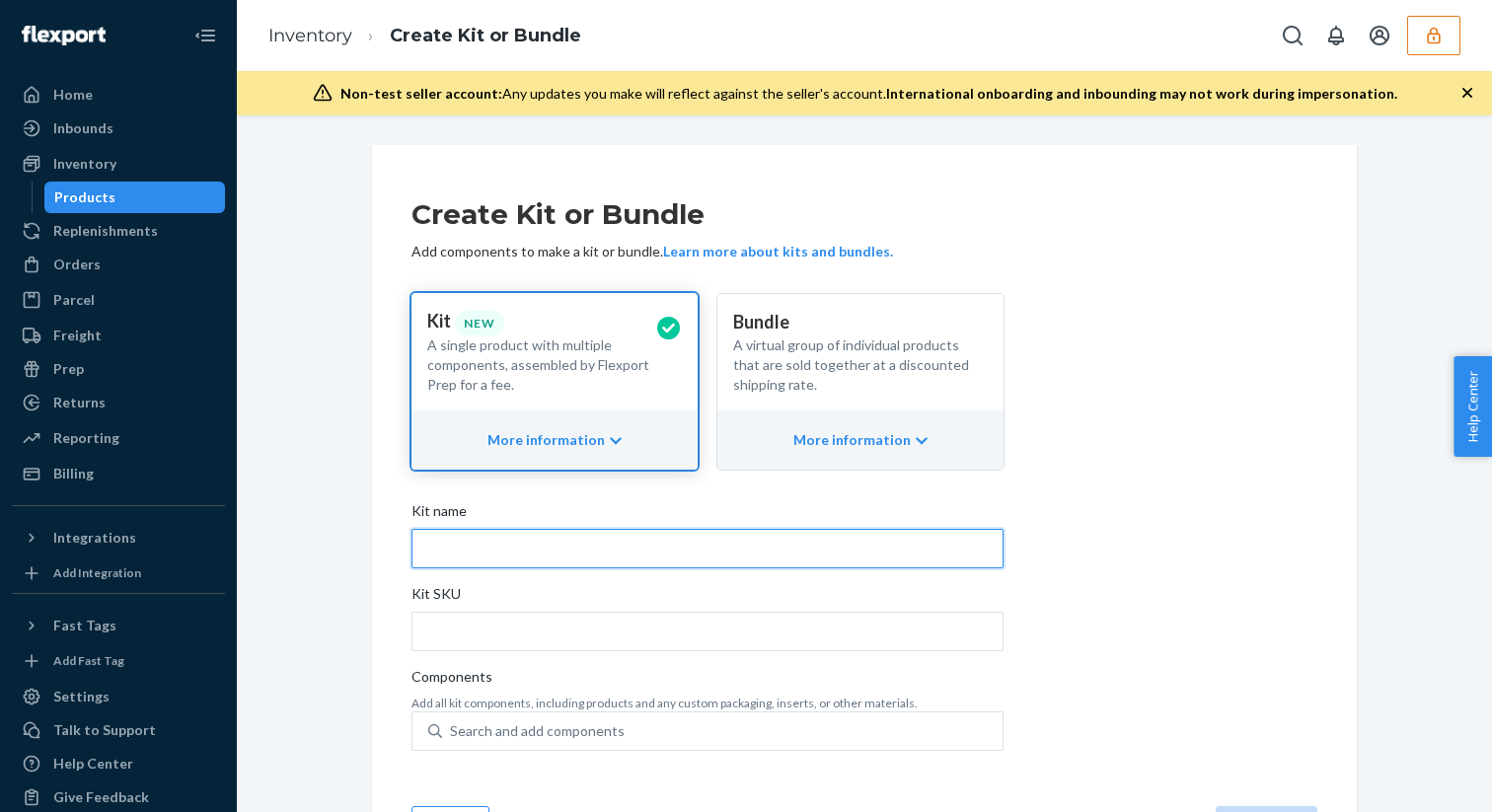 click on "Kit name" at bounding box center (708, 549) 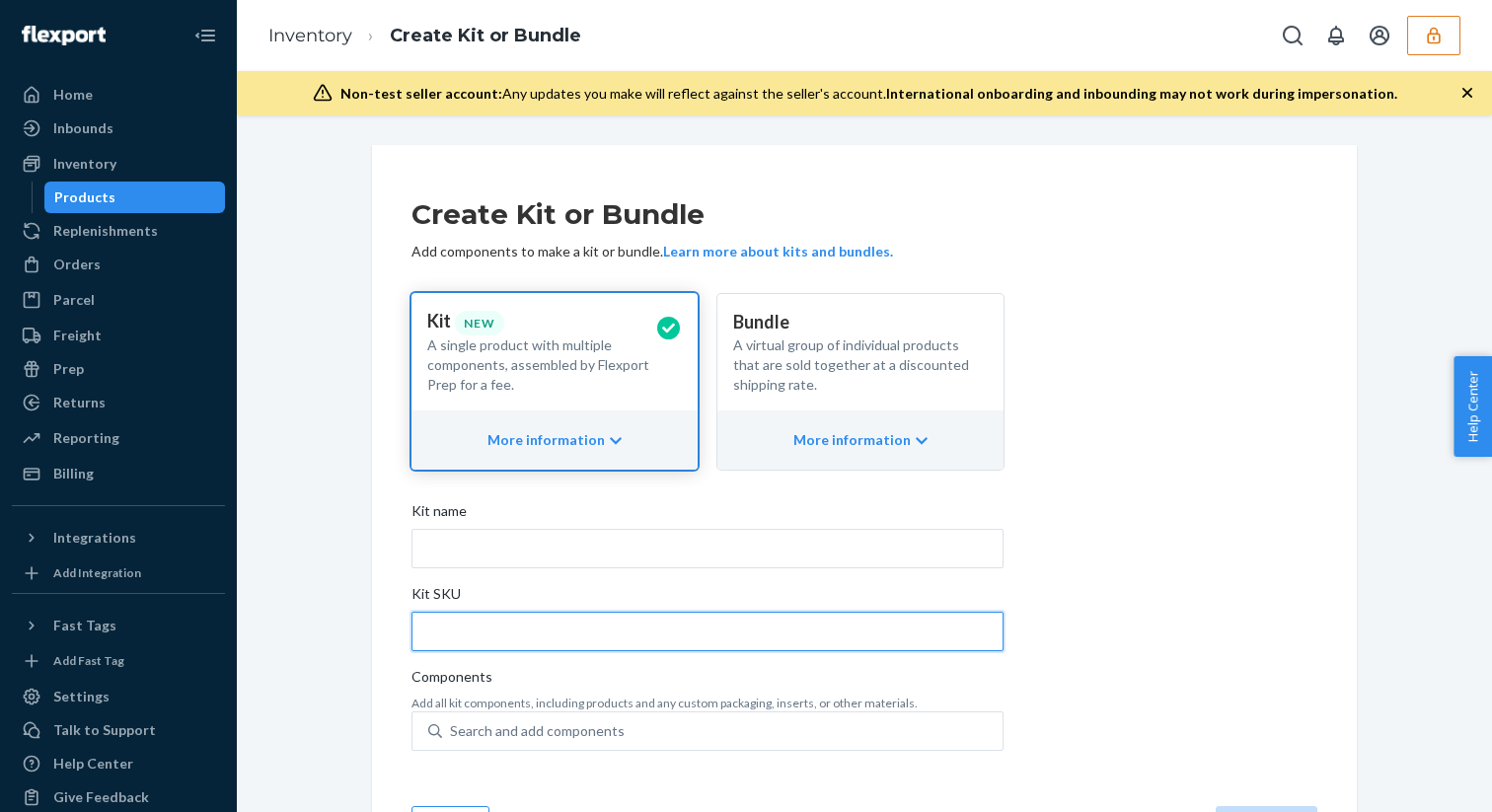 click on "Kit SKU" at bounding box center [708, 631] 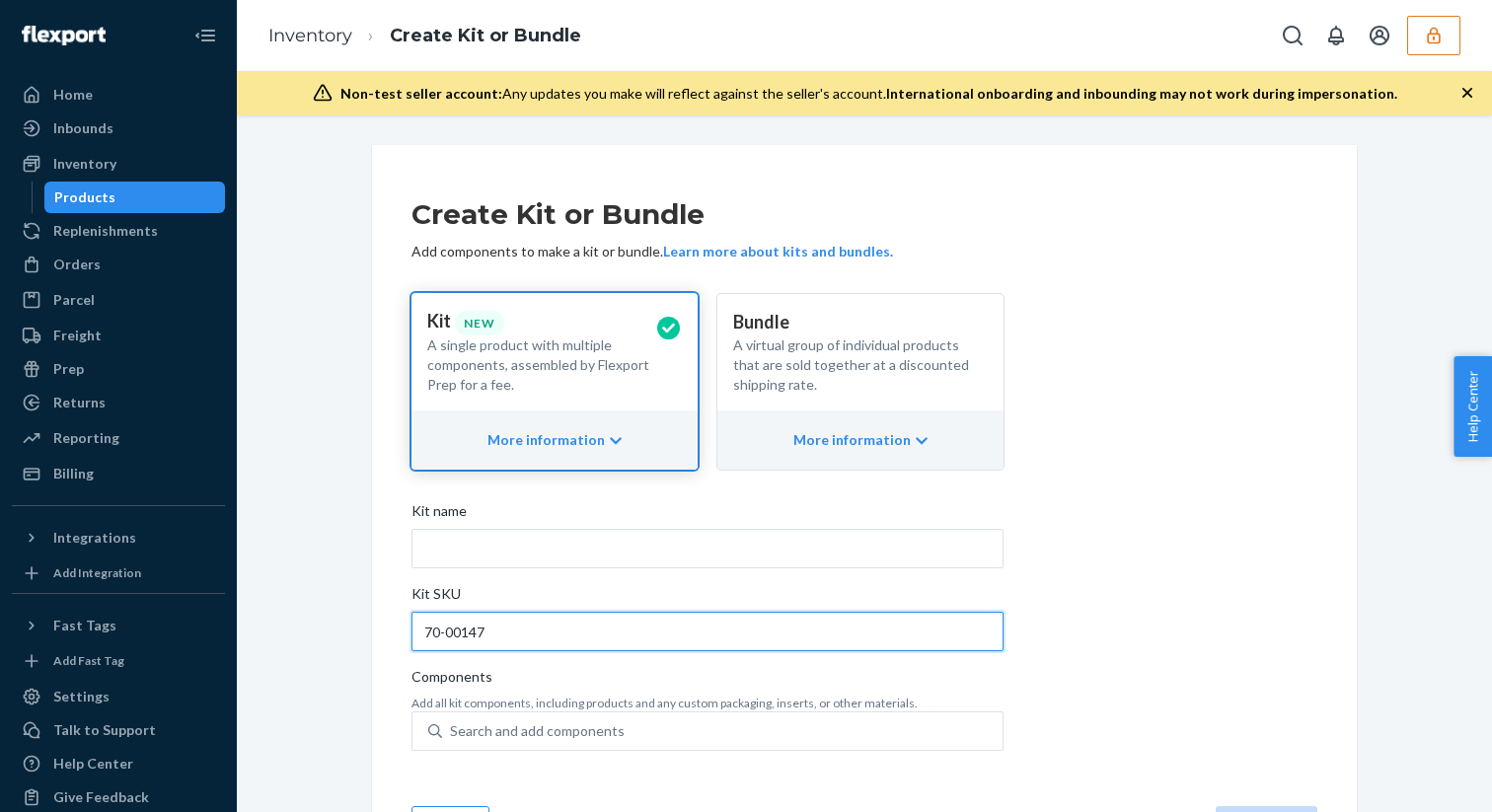 type on "70-00147" 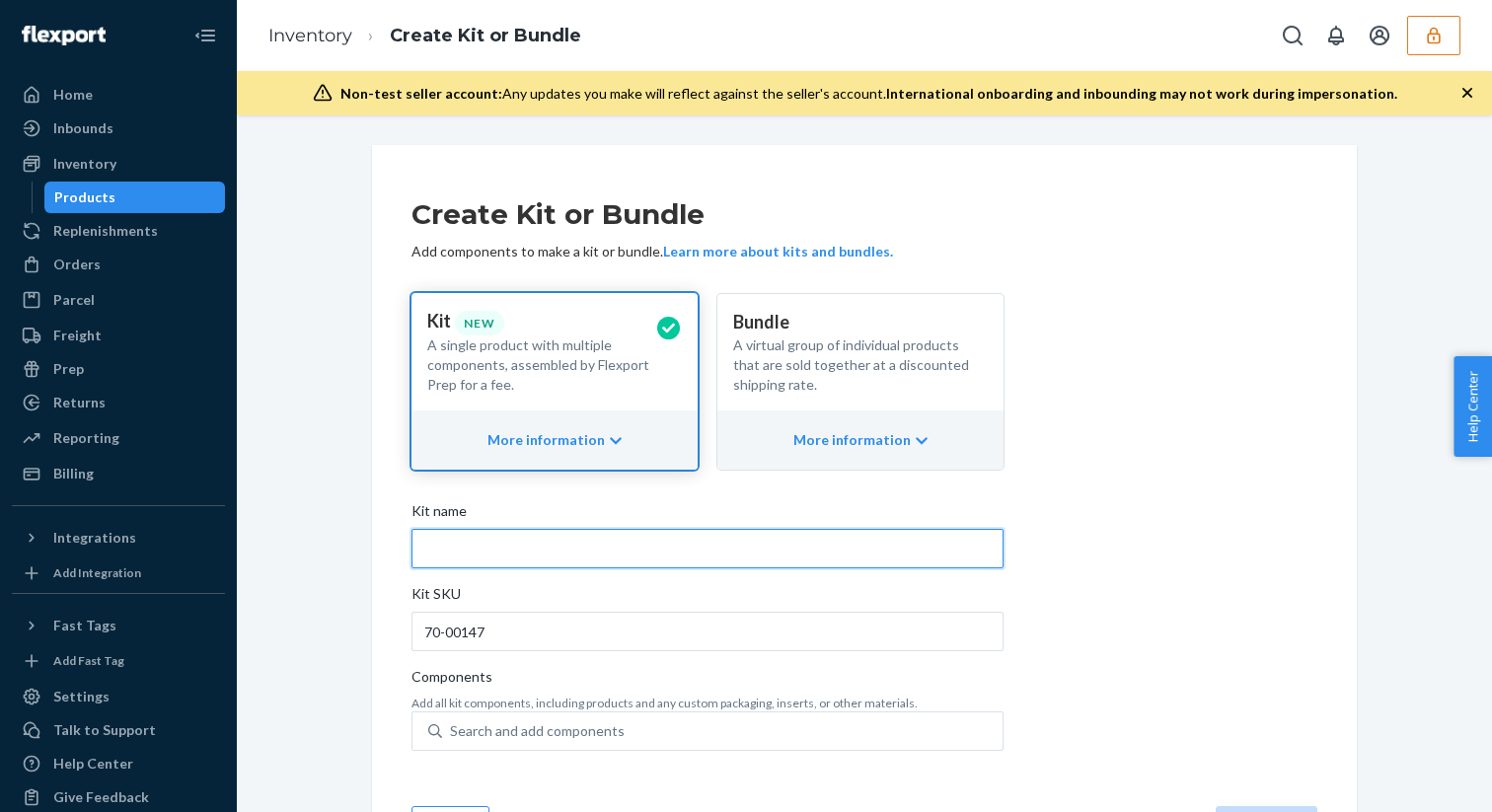 click on "Kit name" at bounding box center (708, 549) 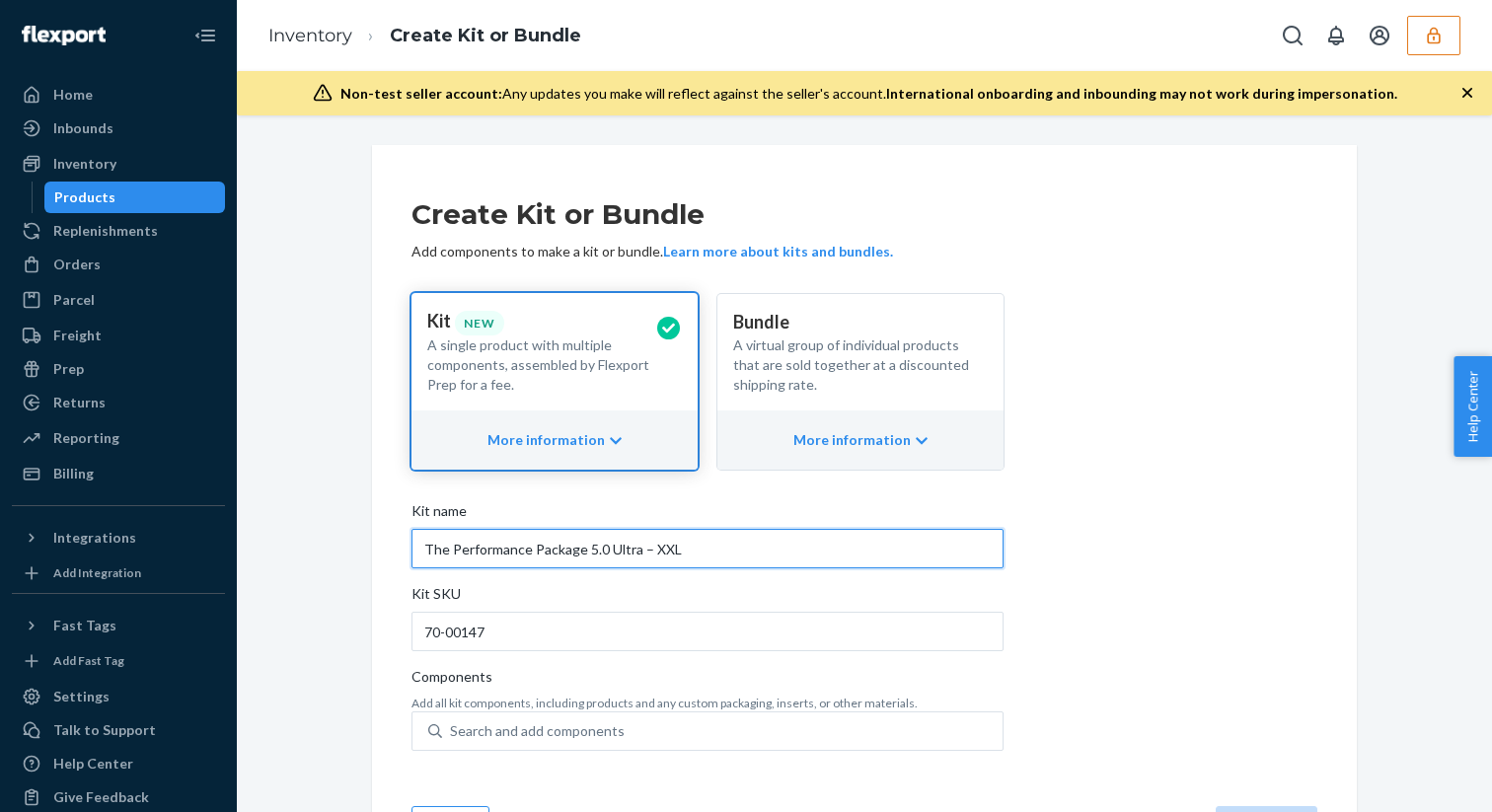 scroll, scrollTop: 65, scrollLeft: 0, axis: vertical 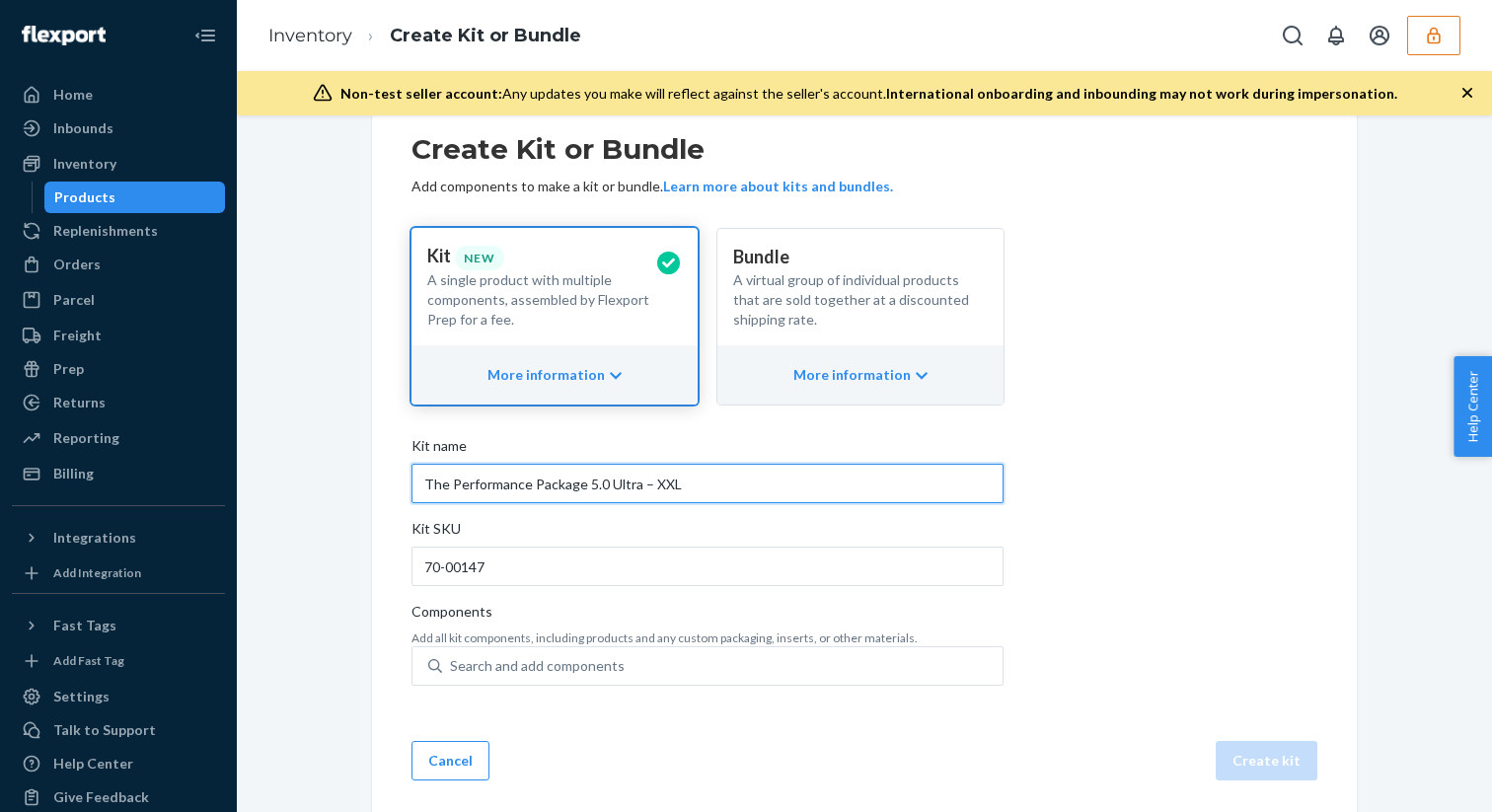type on "The Performance Package 5.0 Ultra – XXL" 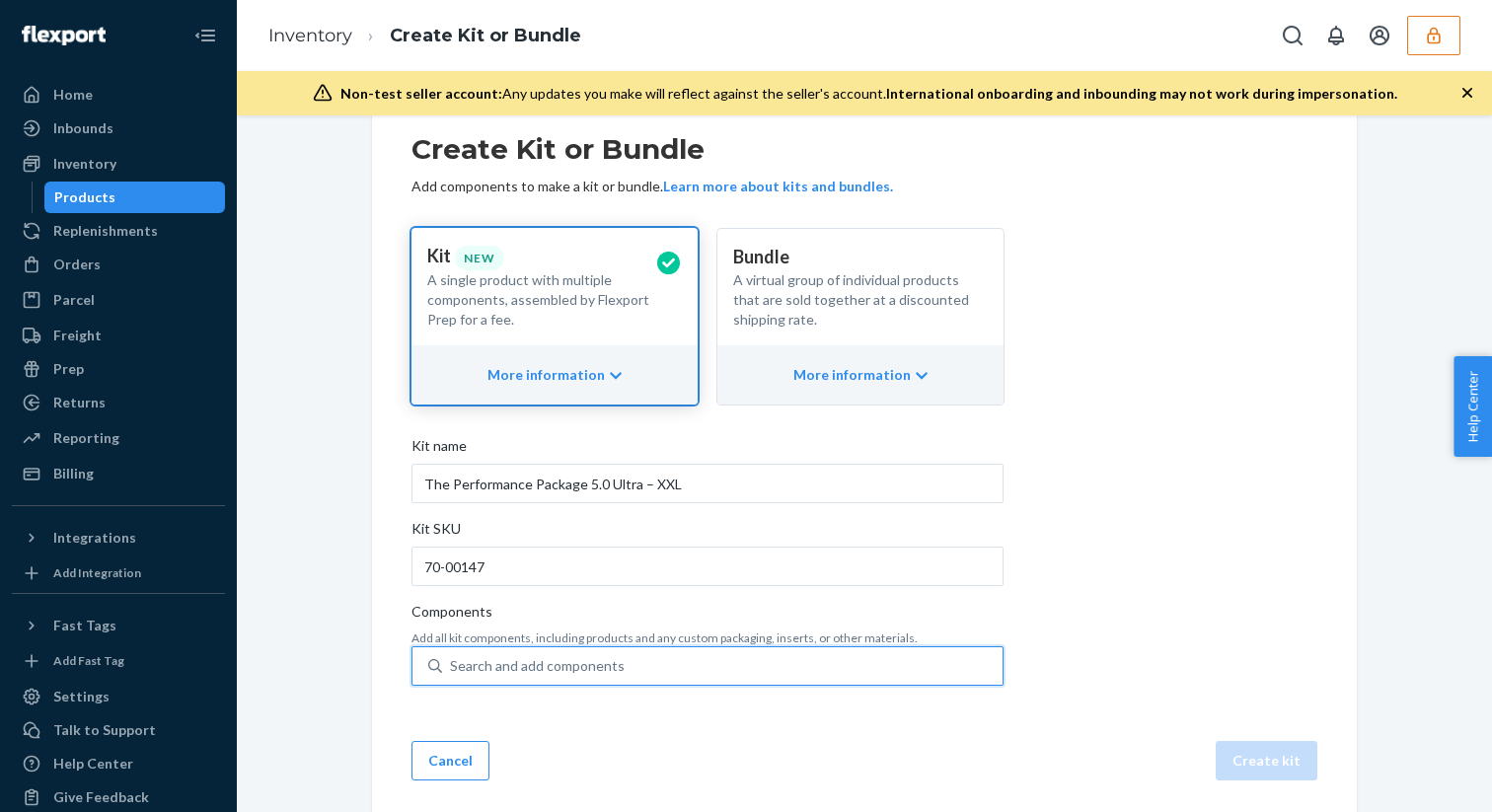 click on "Search and add components" at bounding box center (537, 666) 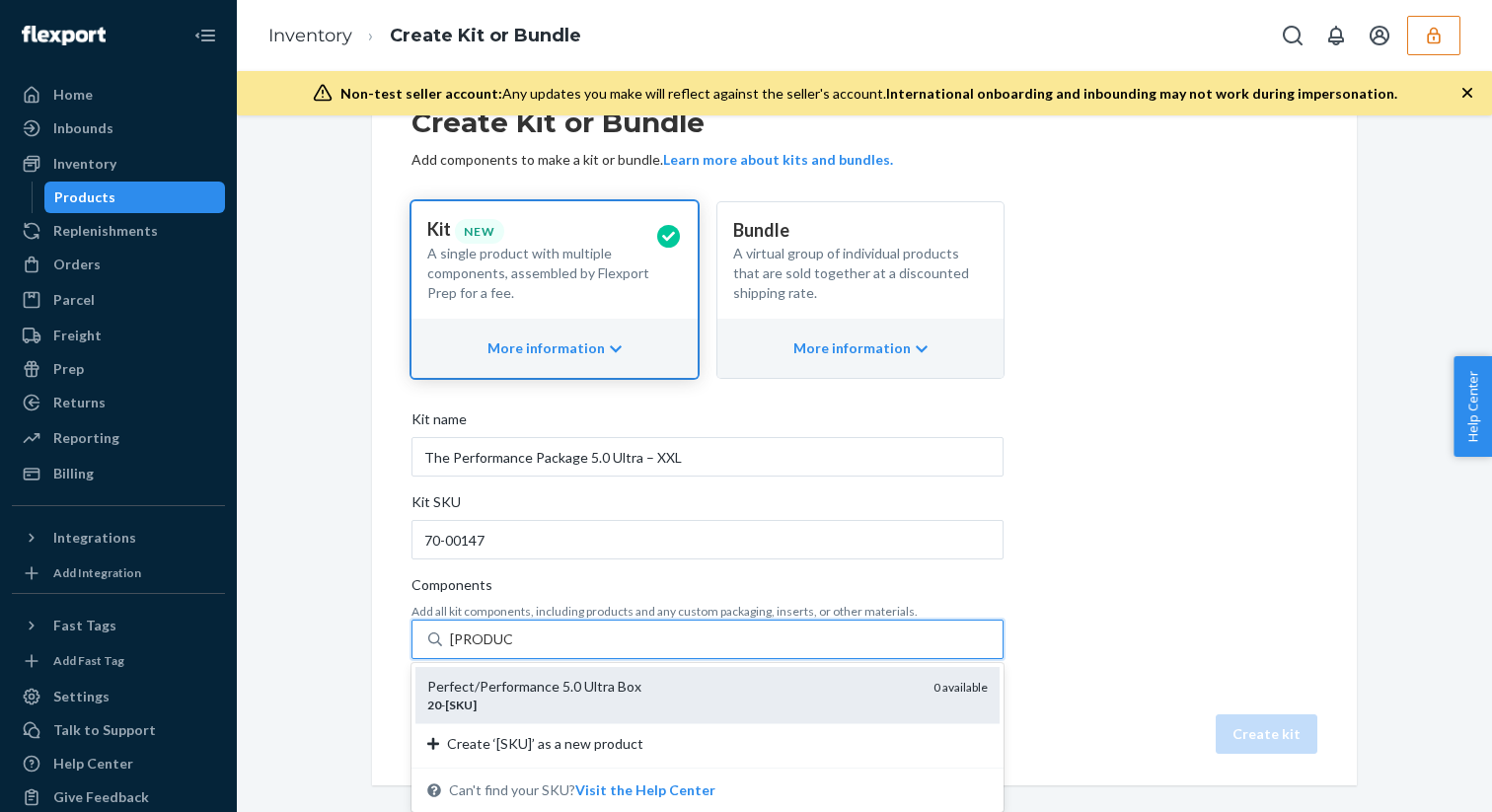 click on "Perfect/Performance 5.0 Ultra Box" at bounding box center (672, 687) 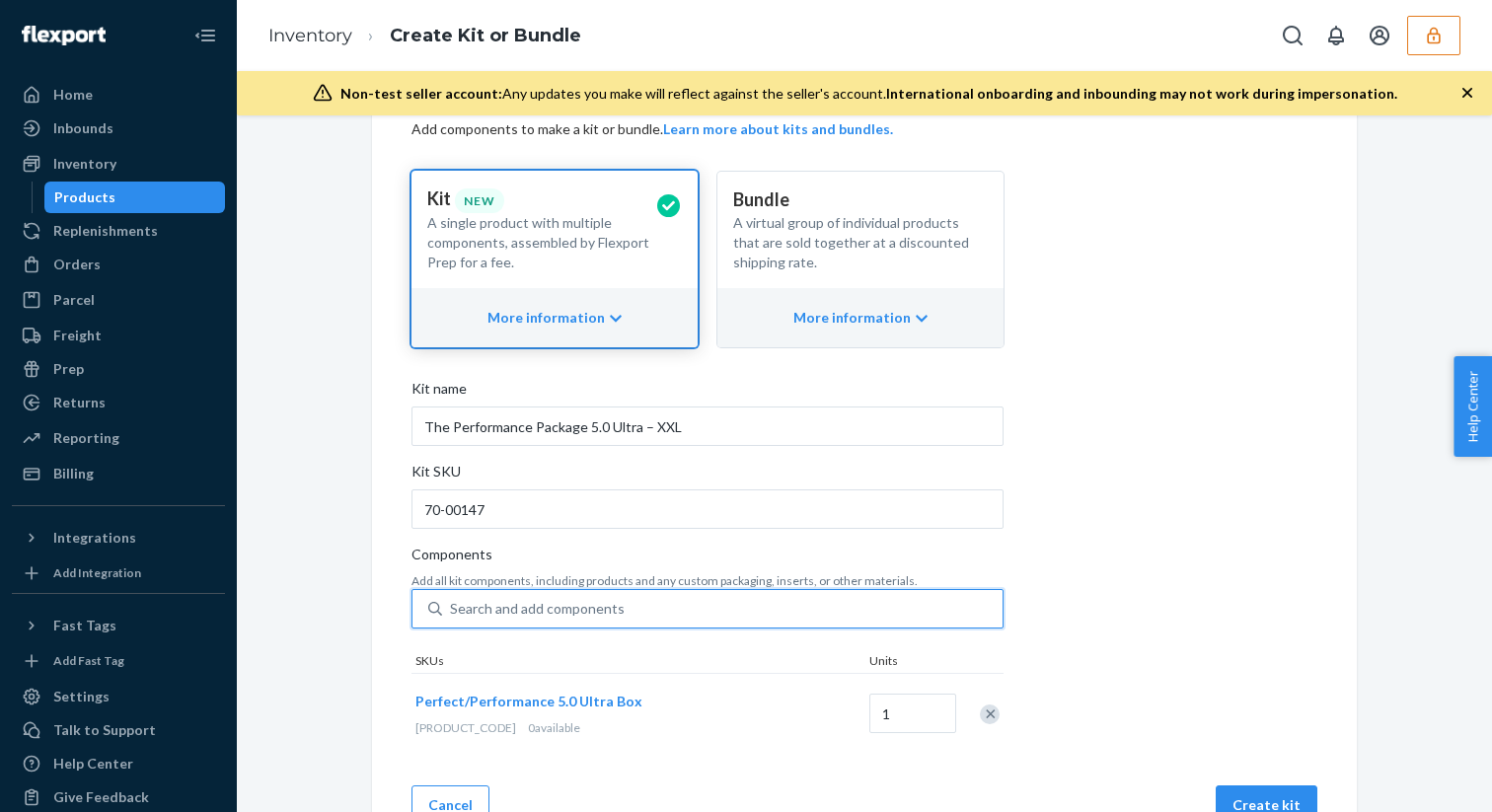 scroll, scrollTop: 167, scrollLeft: 0, axis: vertical 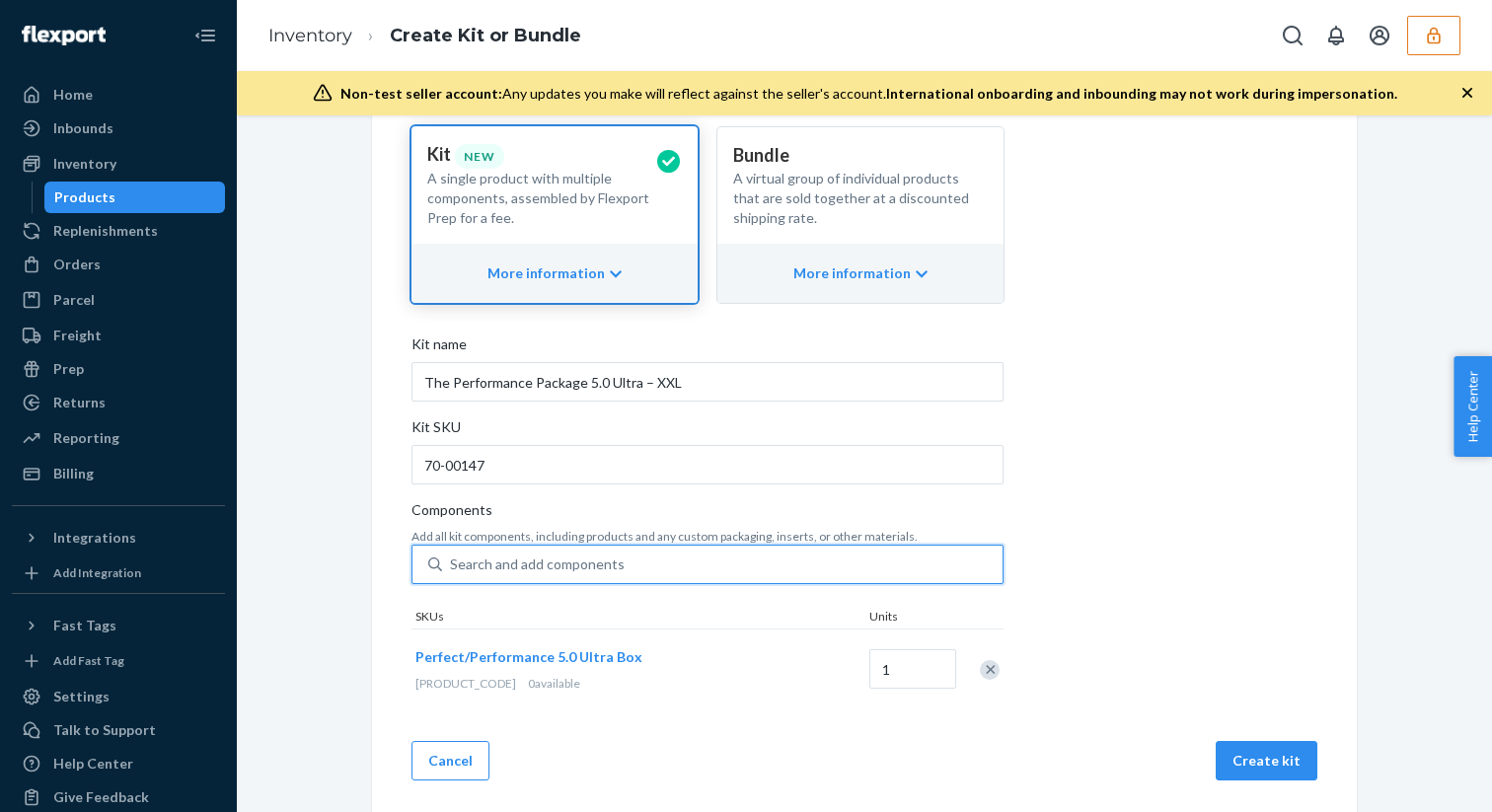click on "Search and add components" at bounding box center (537, 564) 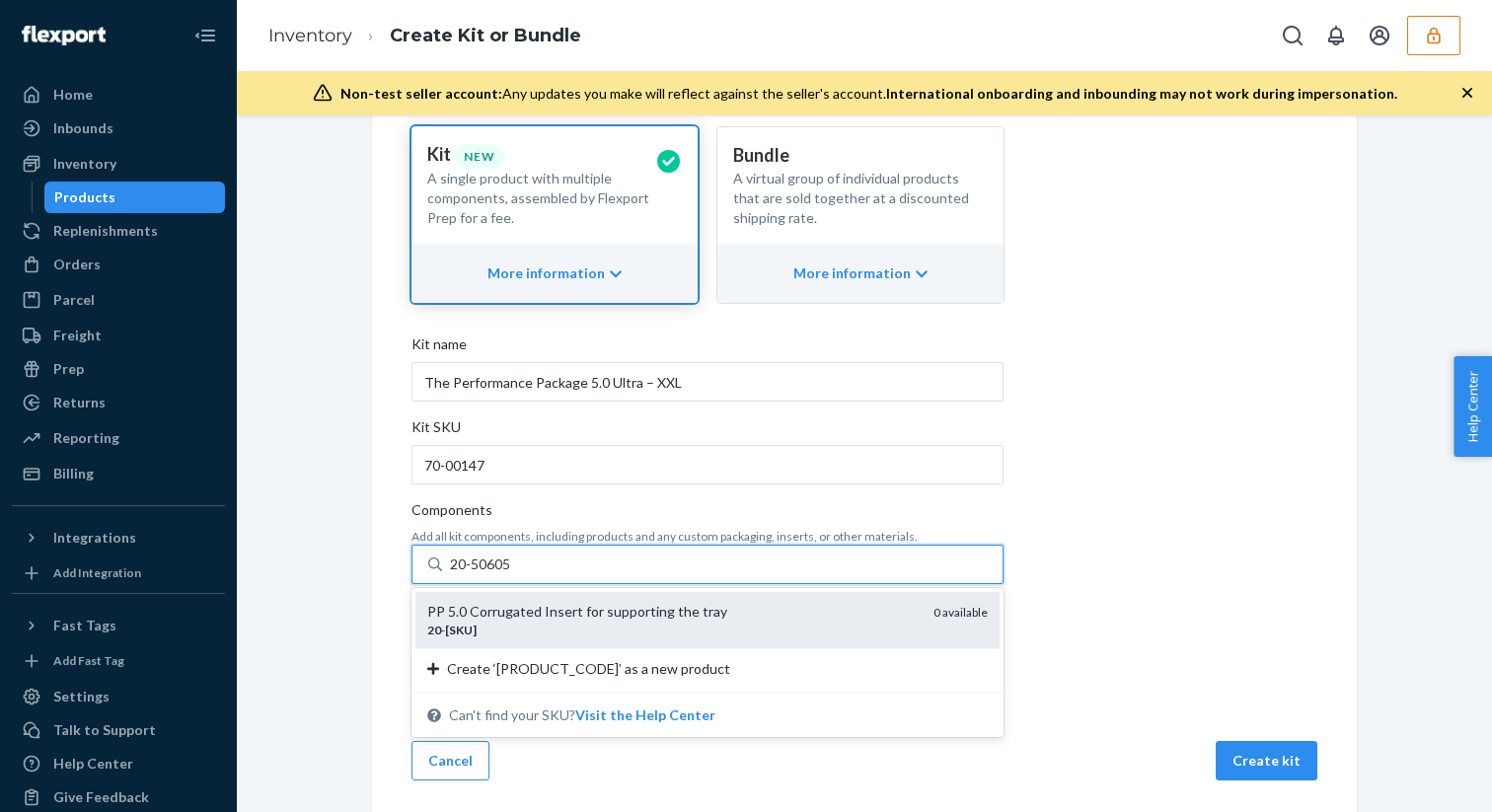 click on "PP 5.0 Corrugated Insert for supporting the tray" at bounding box center [672, 612] 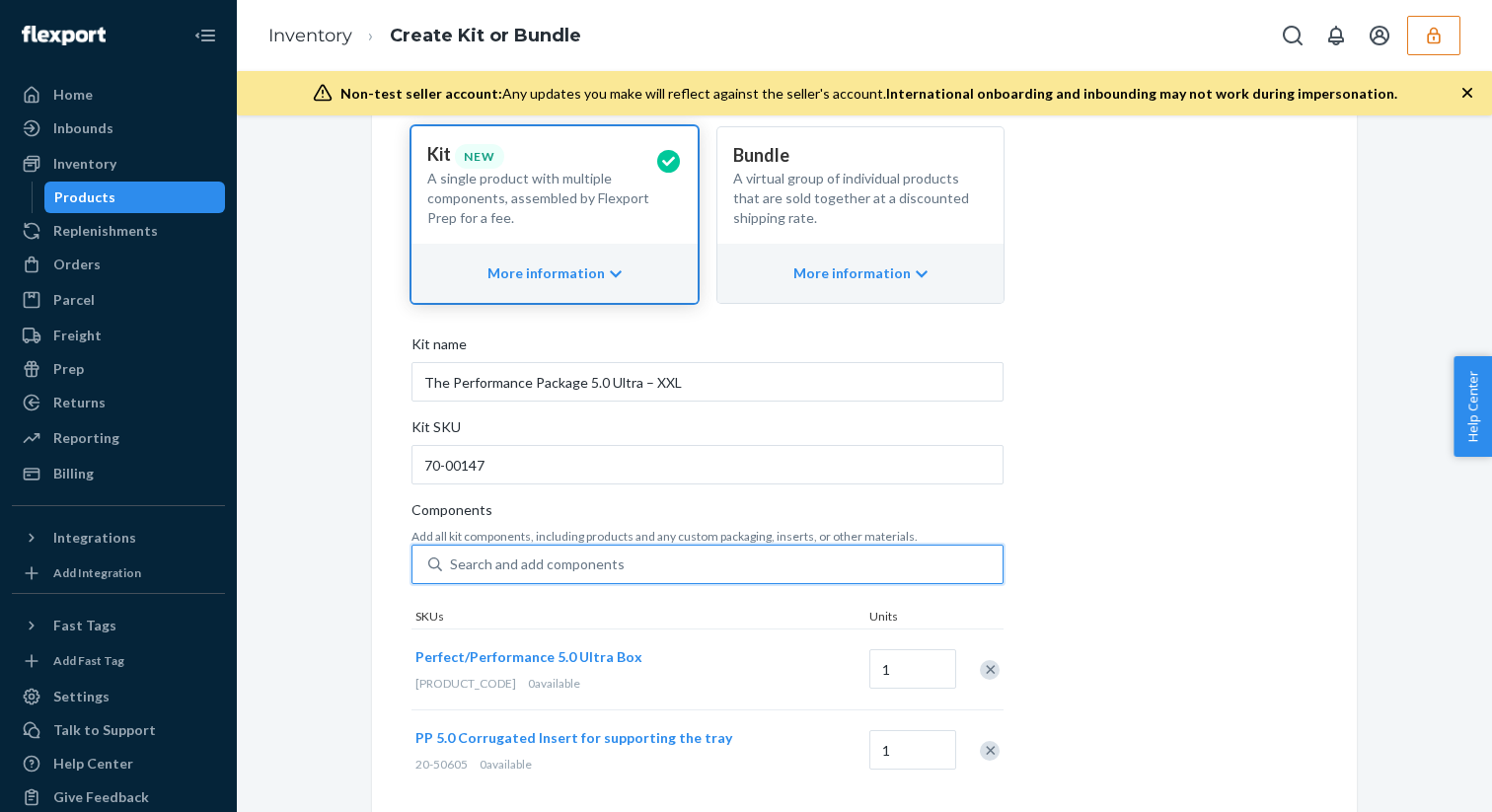click on "Search and add components" at bounding box center [722, 564] 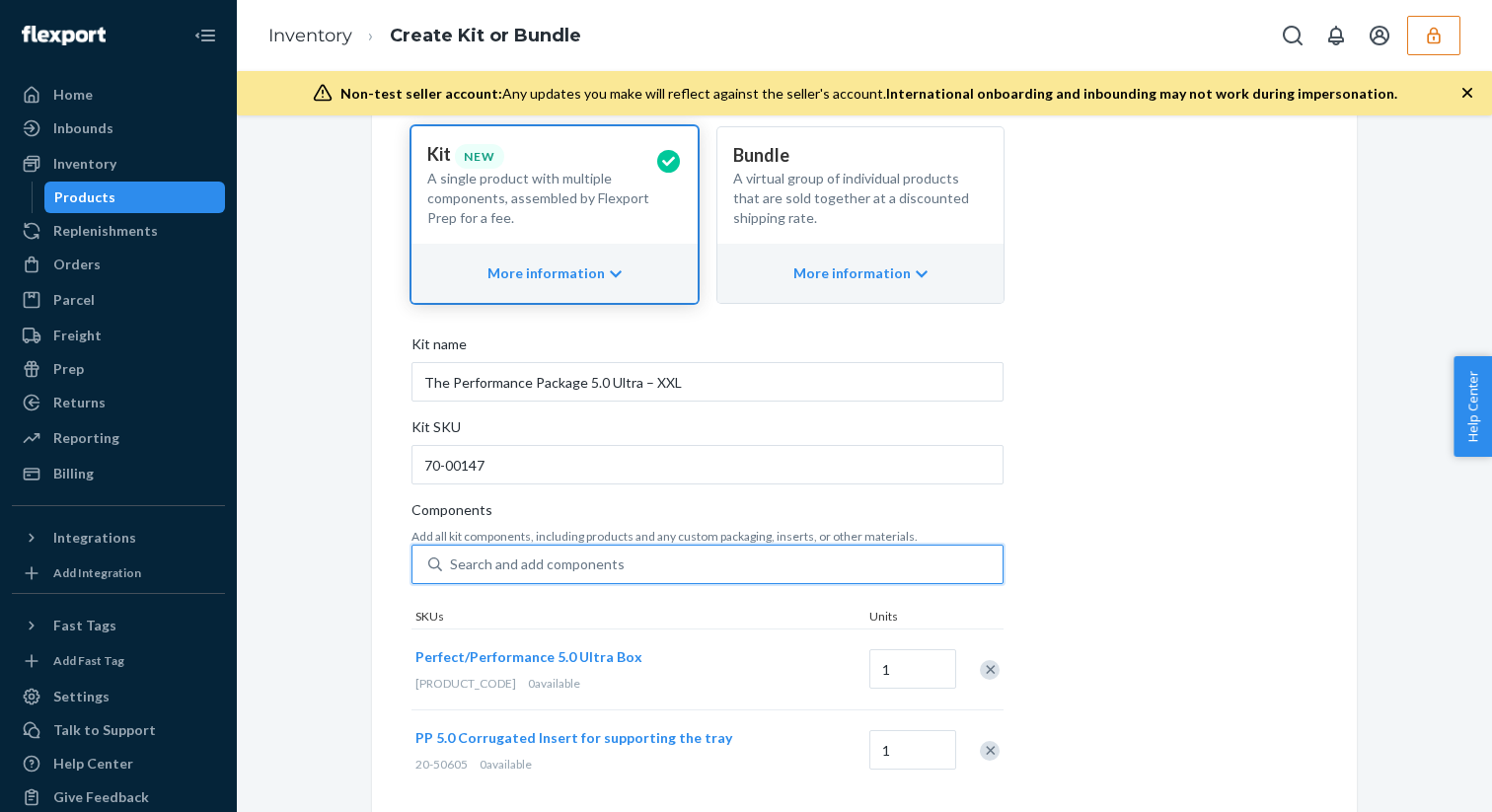 type on "20-50604" 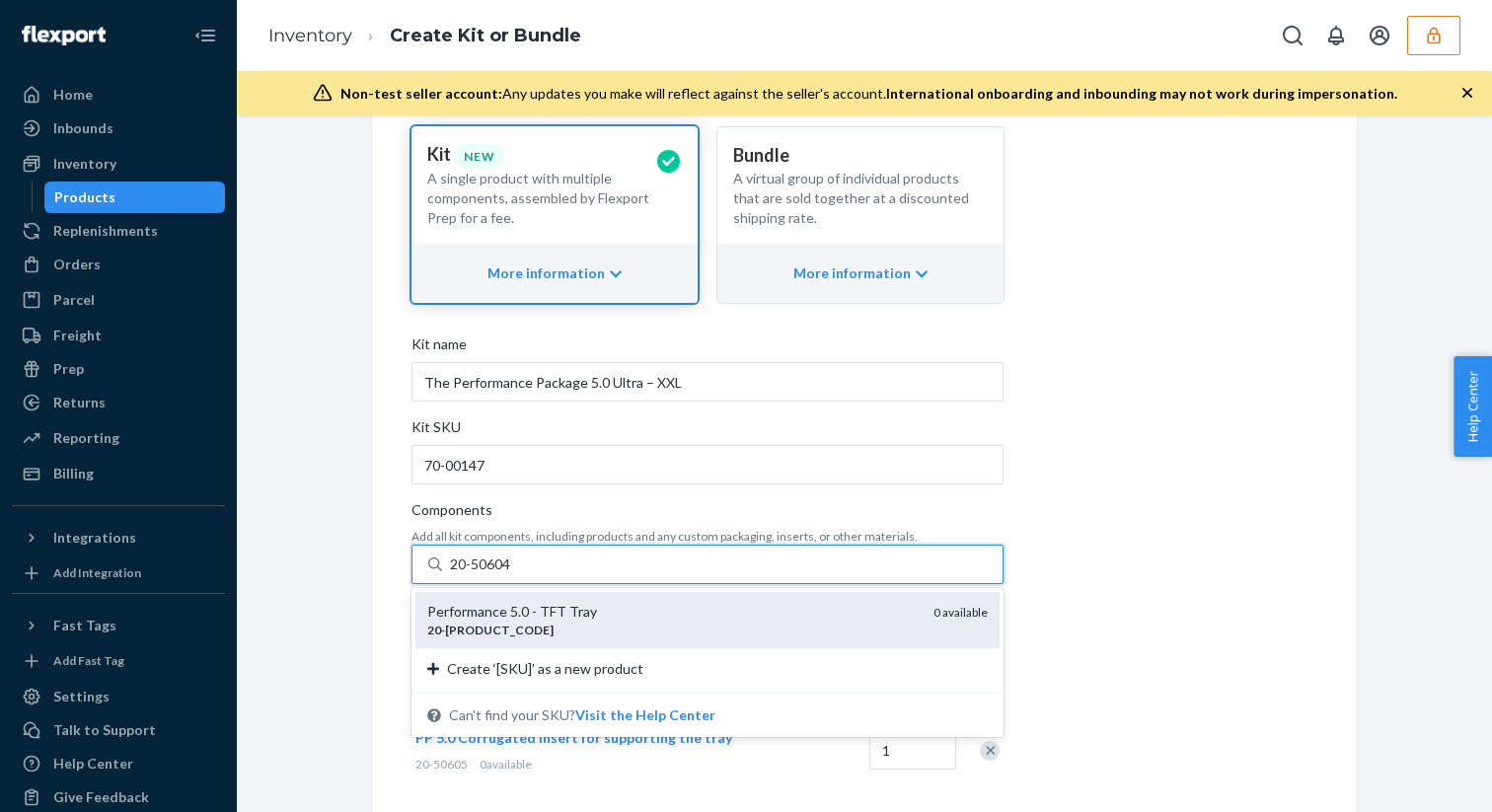 click on "Performance 5.0 - TFT Tray" at bounding box center [672, 612] 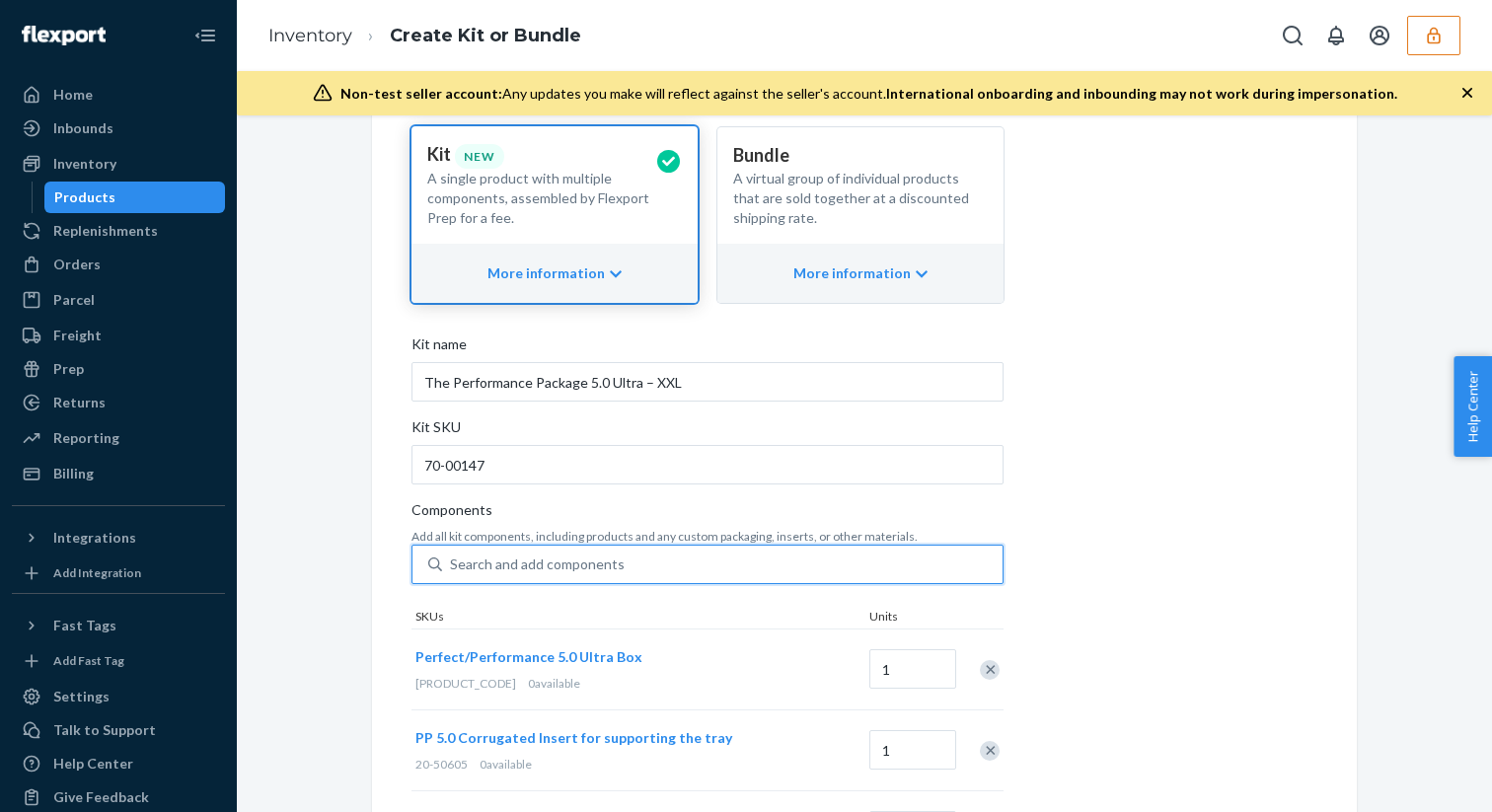 paste on "20-50603" 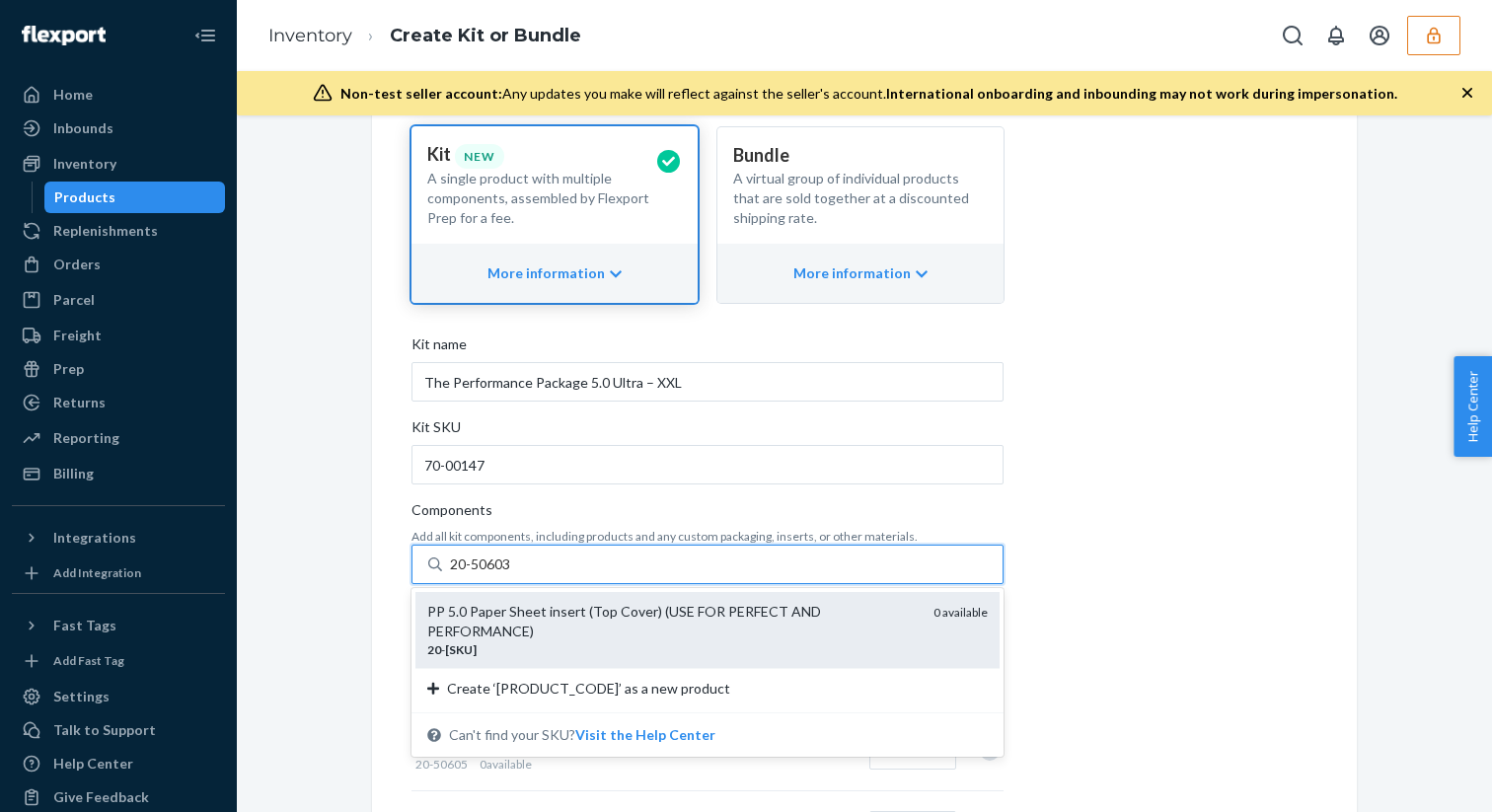 click on "PP 5.0 Paper Sheet insert (Top Cover) (USE FOR PERFECT AND PERFORMANCE)" at bounding box center [672, 622] 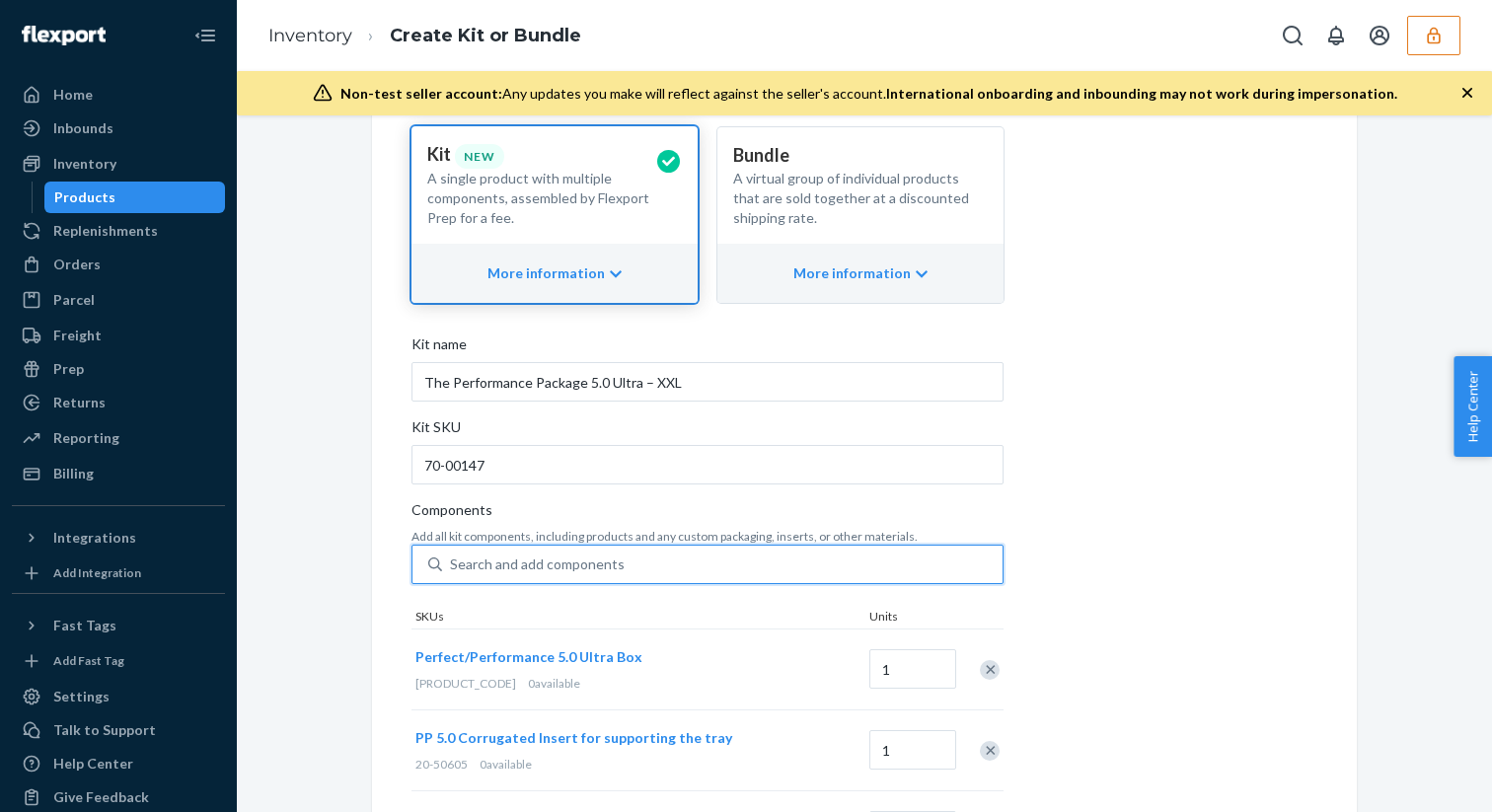 click on "Search and add components" at bounding box center (537, 564) 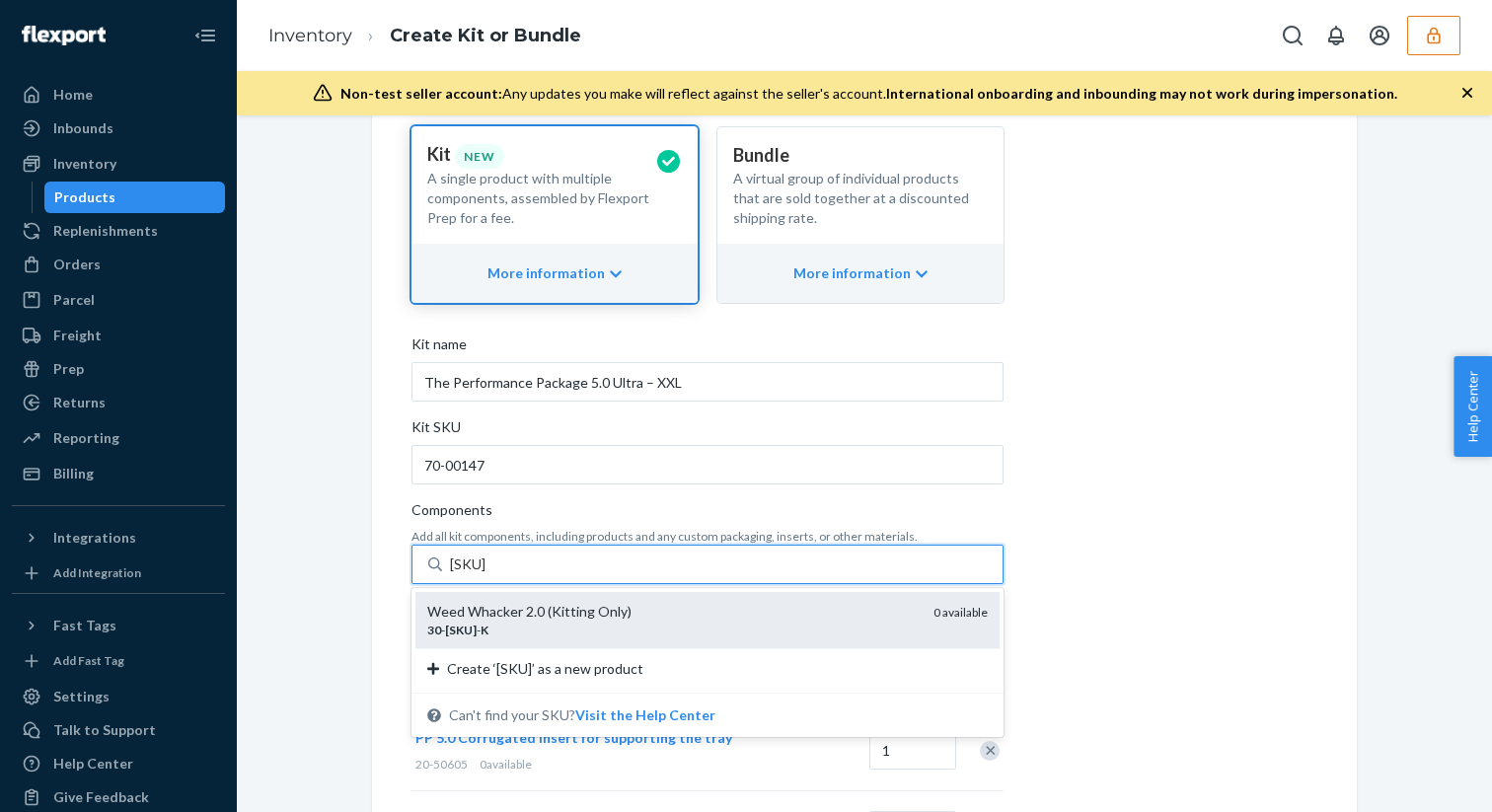 click on "Weed Whacker 2.0 (Kitting Only)" at bounding box center (672, 612) 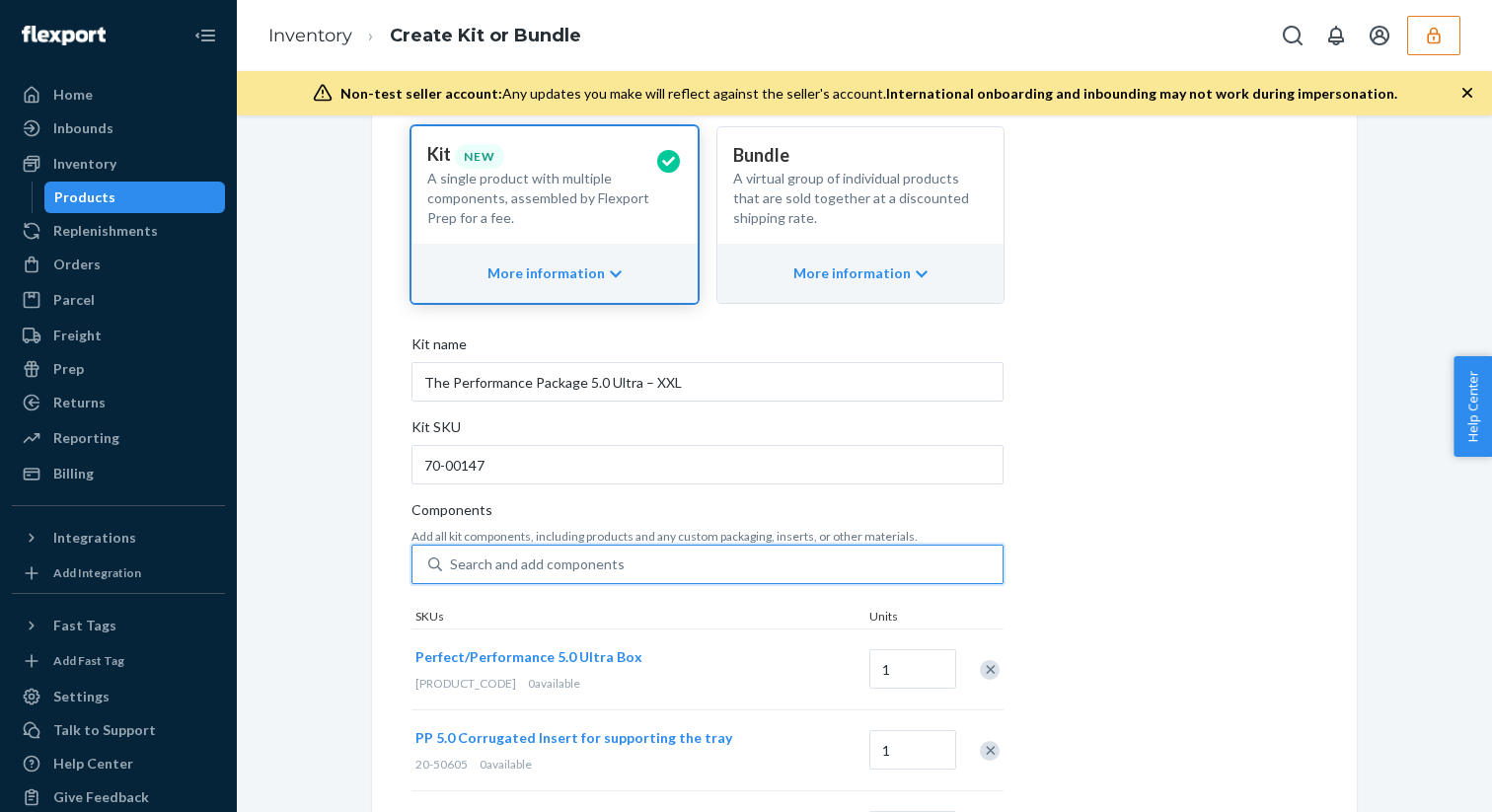 scroll, scrollTop: 506, scrollLeft: 0, axis: vertical 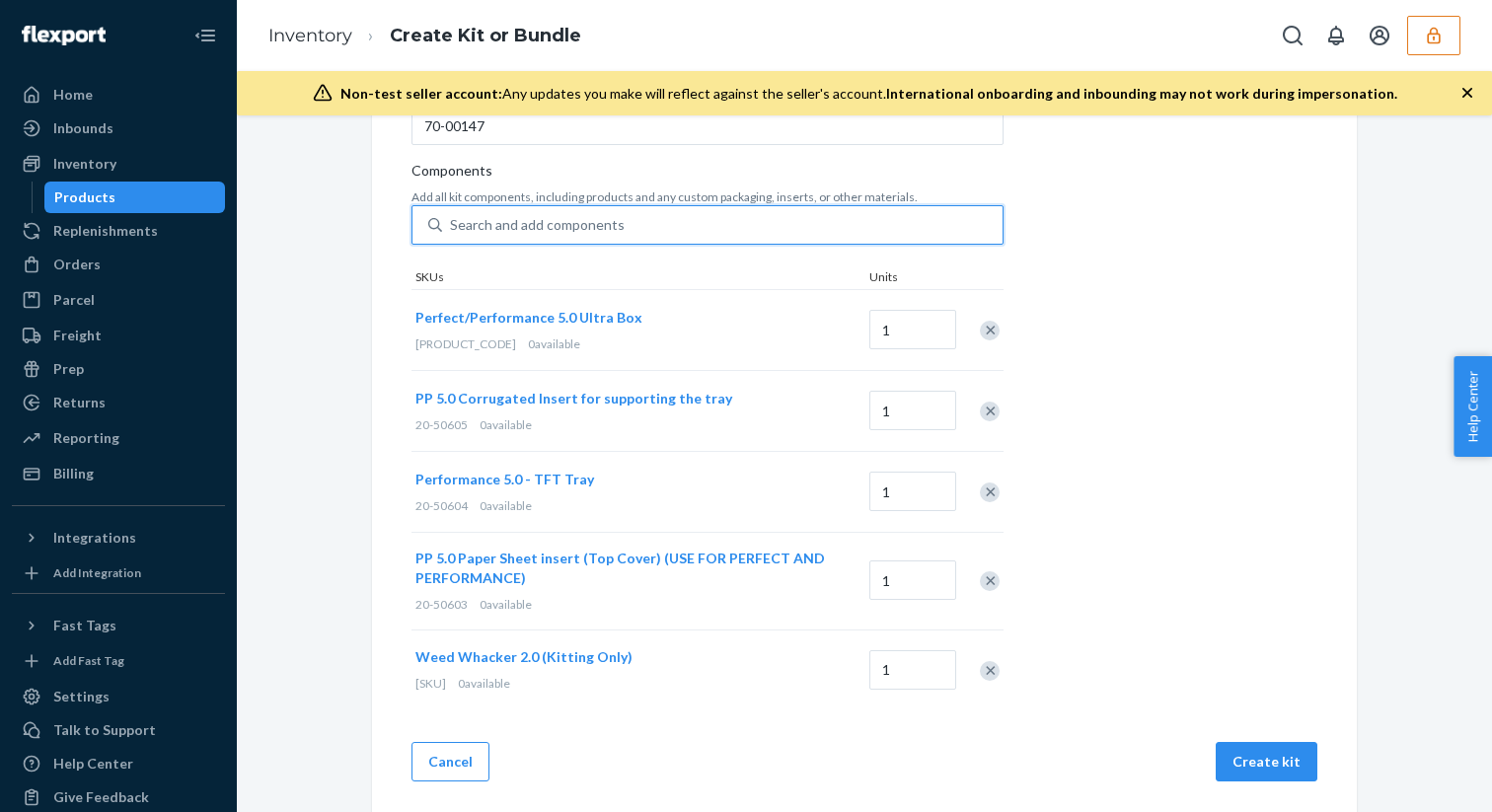 click on "Search and add components" at bounding box center [722, 225] 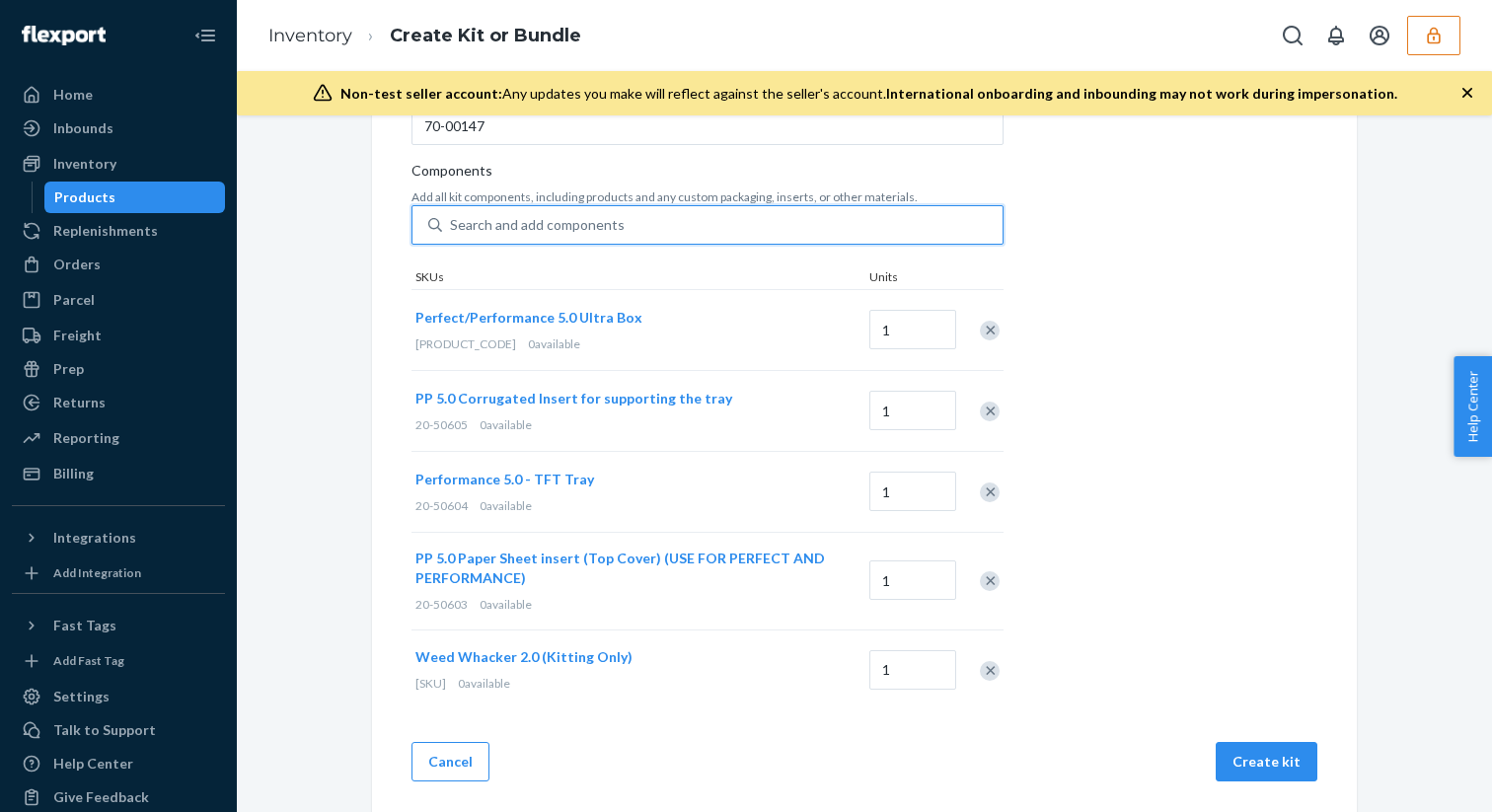 click on "0 results available. Select is focused ,type to refine list, press Down to open the menu,  Search and add components" at bounding box center (451, 225) 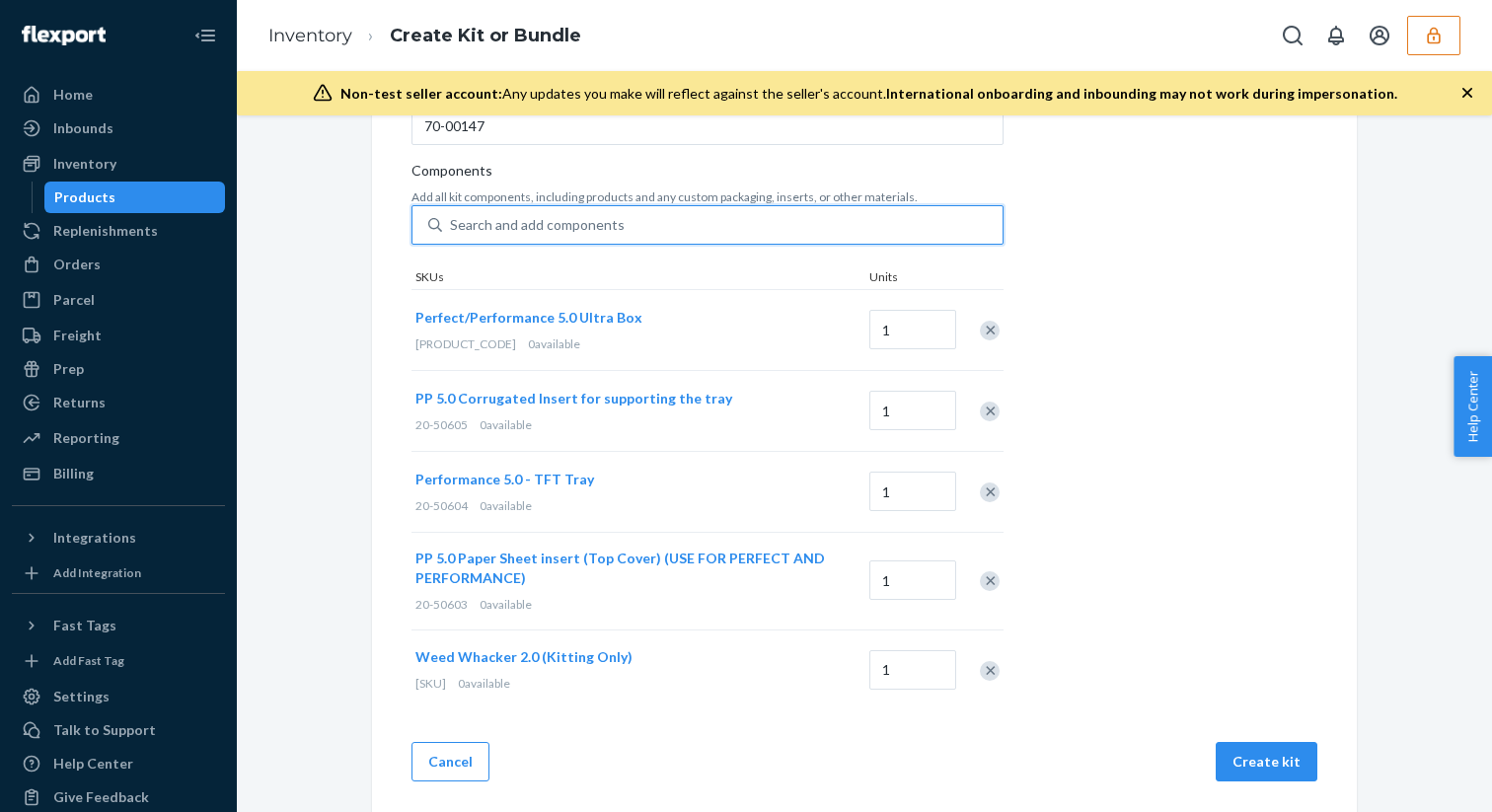paste on "40-00015" 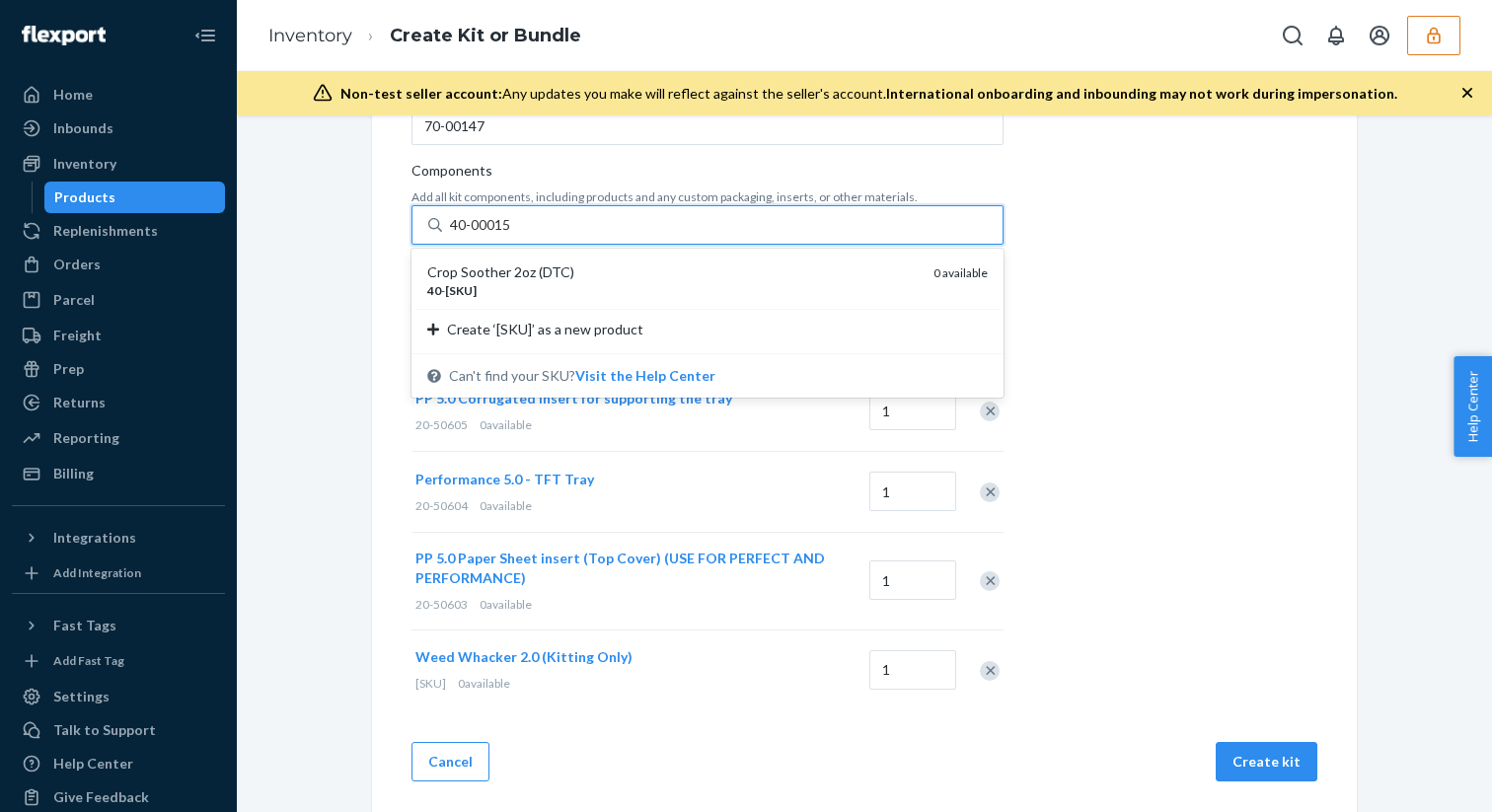 click on "Crop Soother 2oz (DTC)" at bounding box center [672, 272] 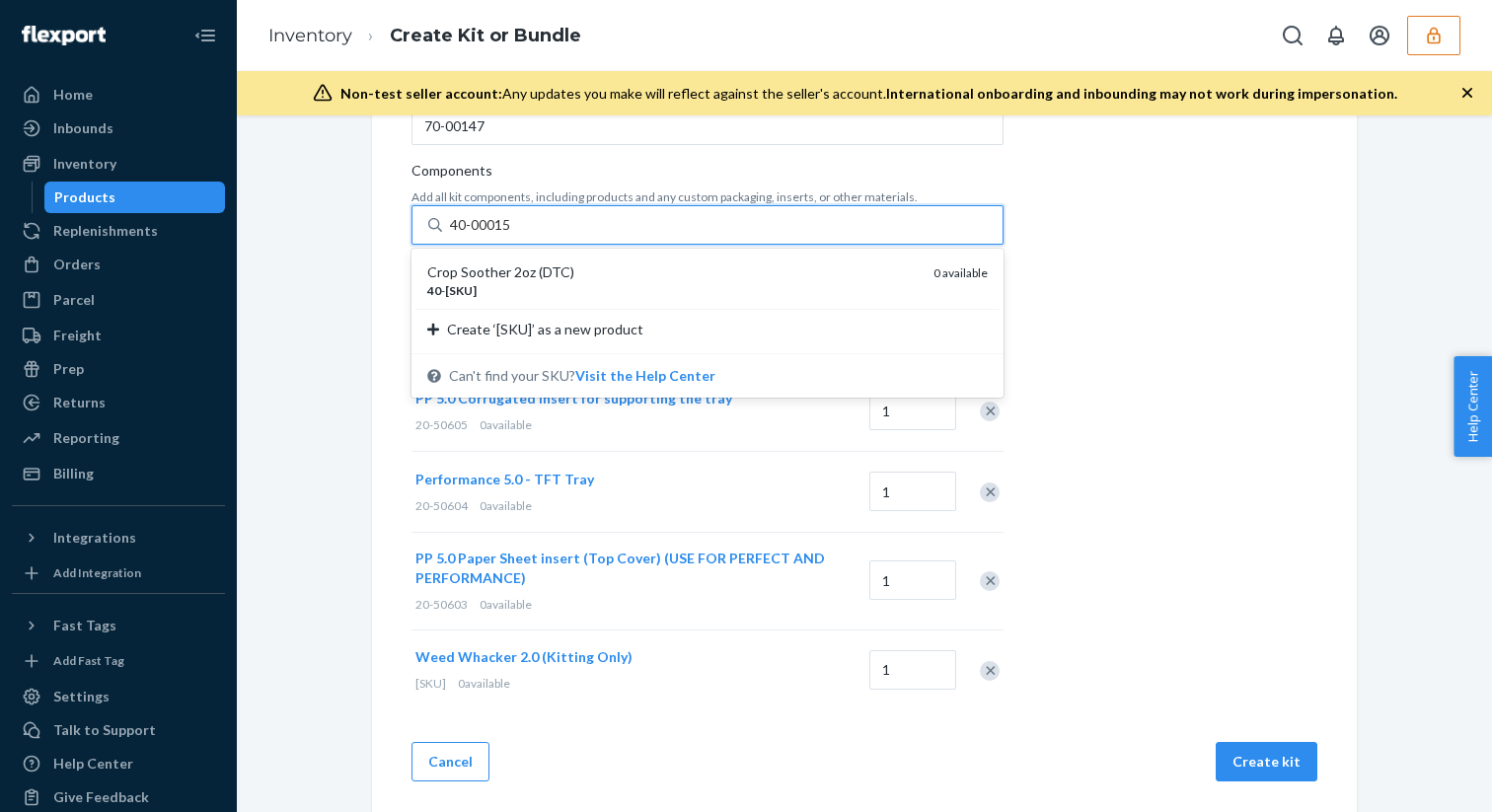 click on "40-00015" at bounding box center [482, 225] 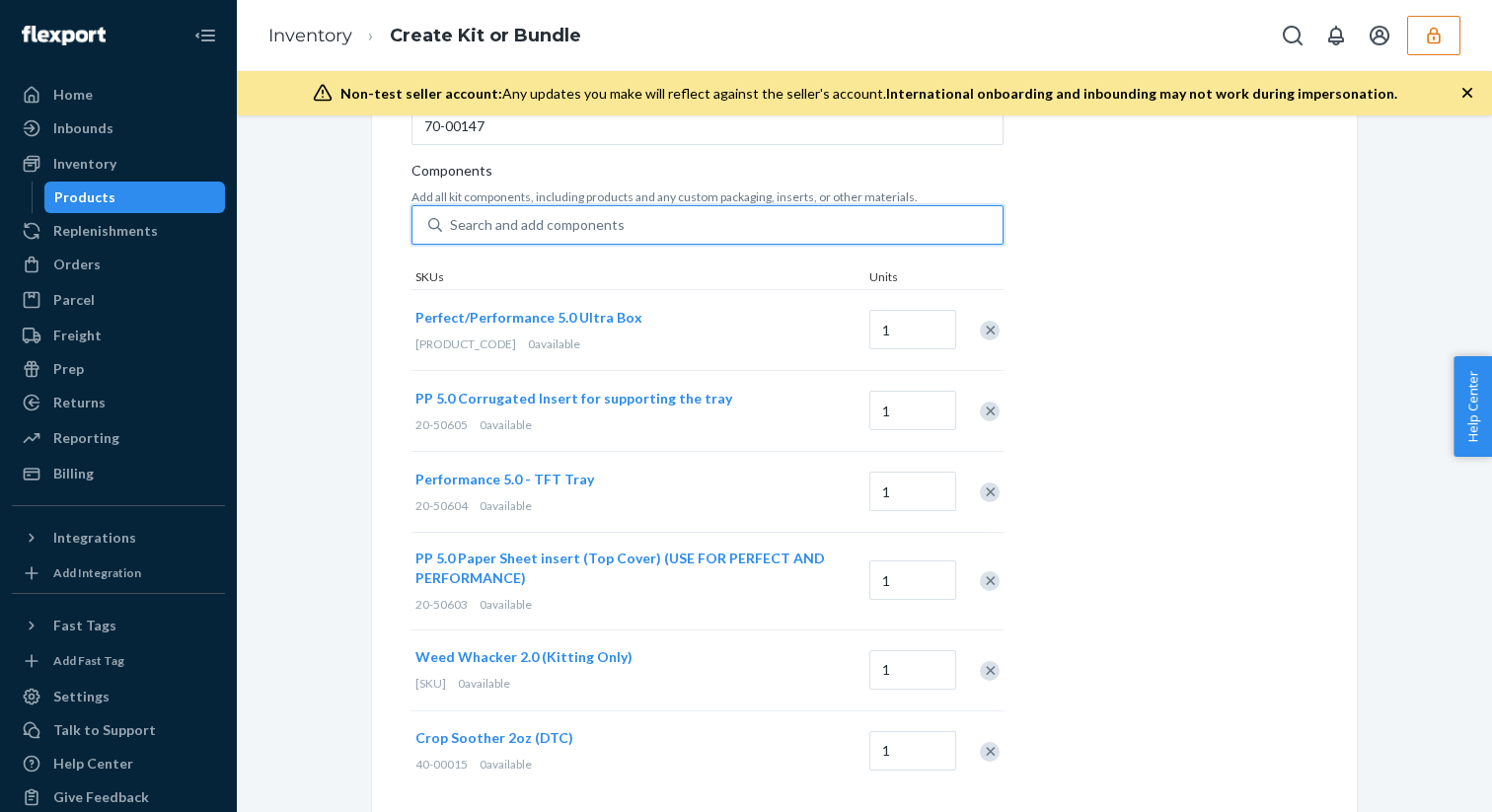 scroll, scrollTop: 587, scrollLeft: 0, axis: vertical 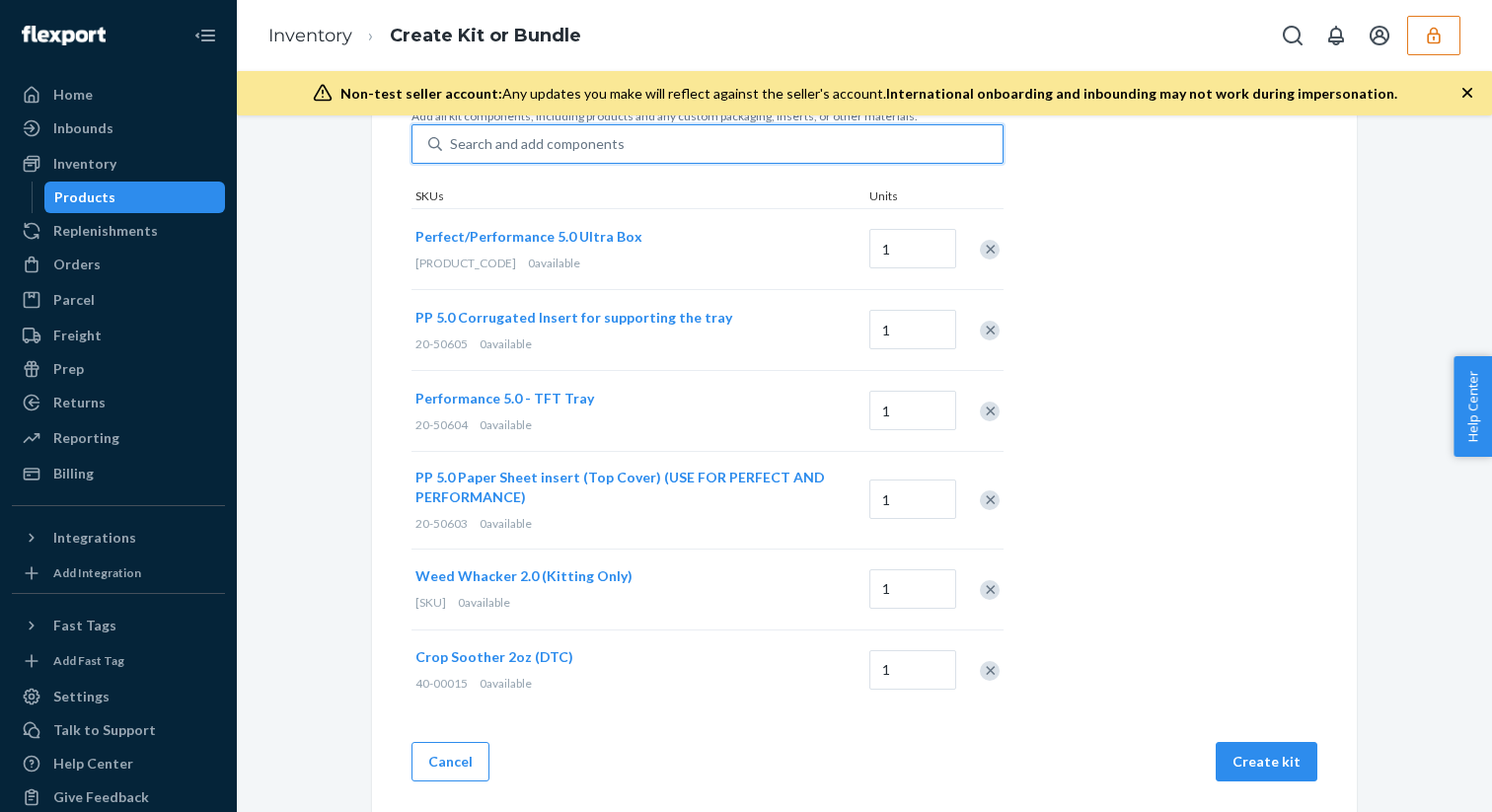 click on "Search and add components" at bounding box center [537, 144] 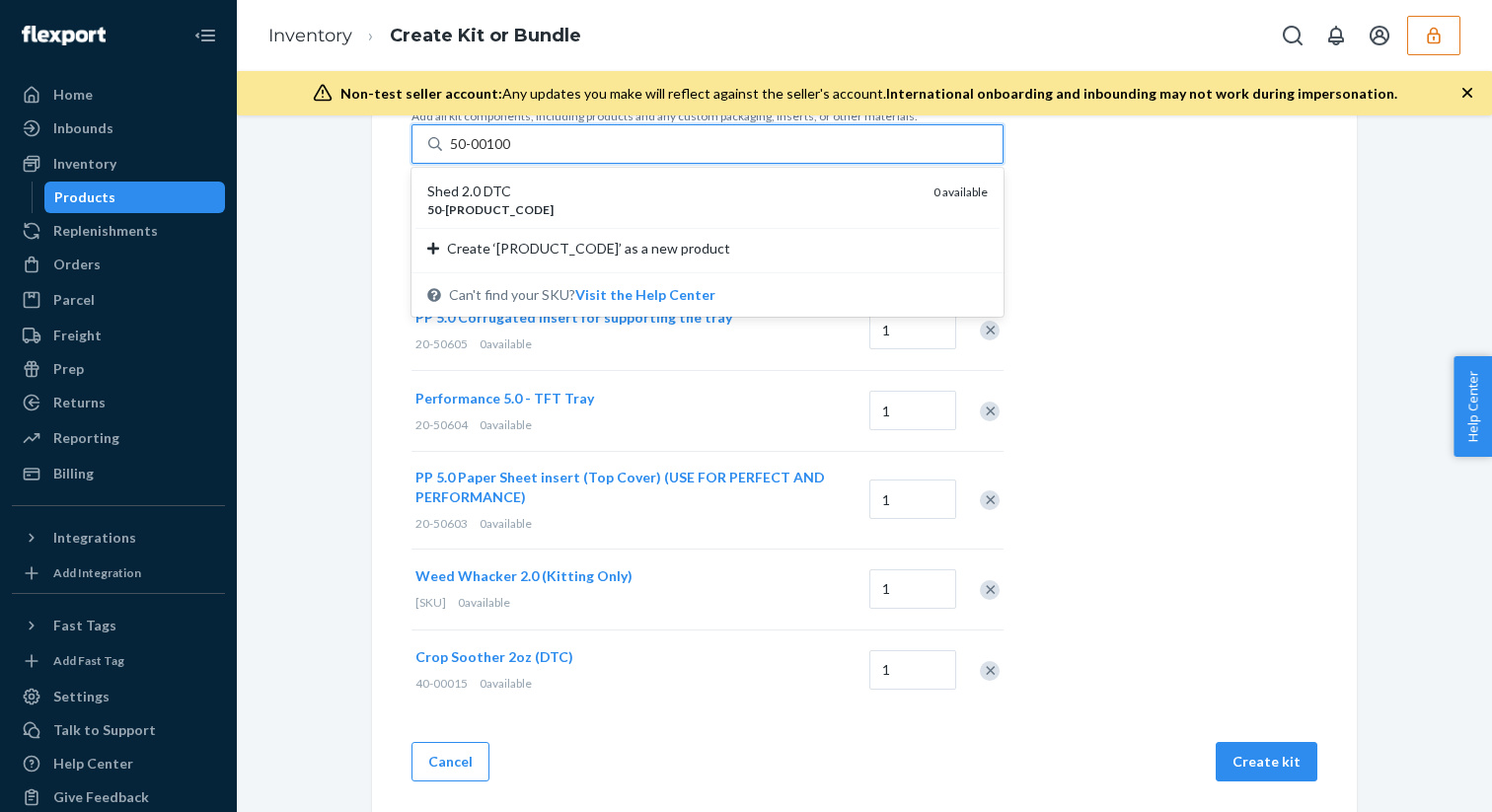 click on "Shed 2.0 DTC" at bounding box center (672, 191) 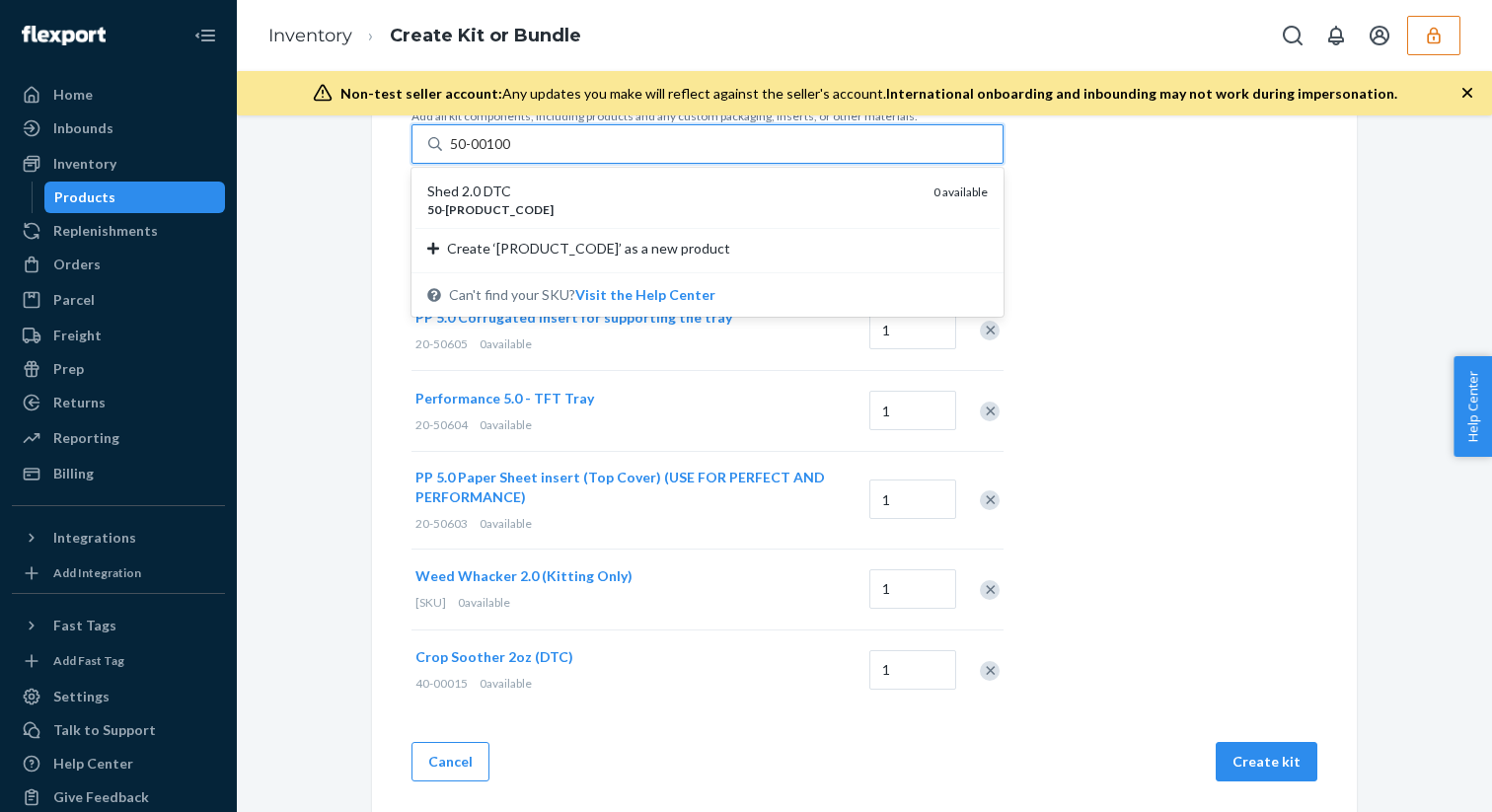 click on "50-00100" at bounding box center (482, 144) 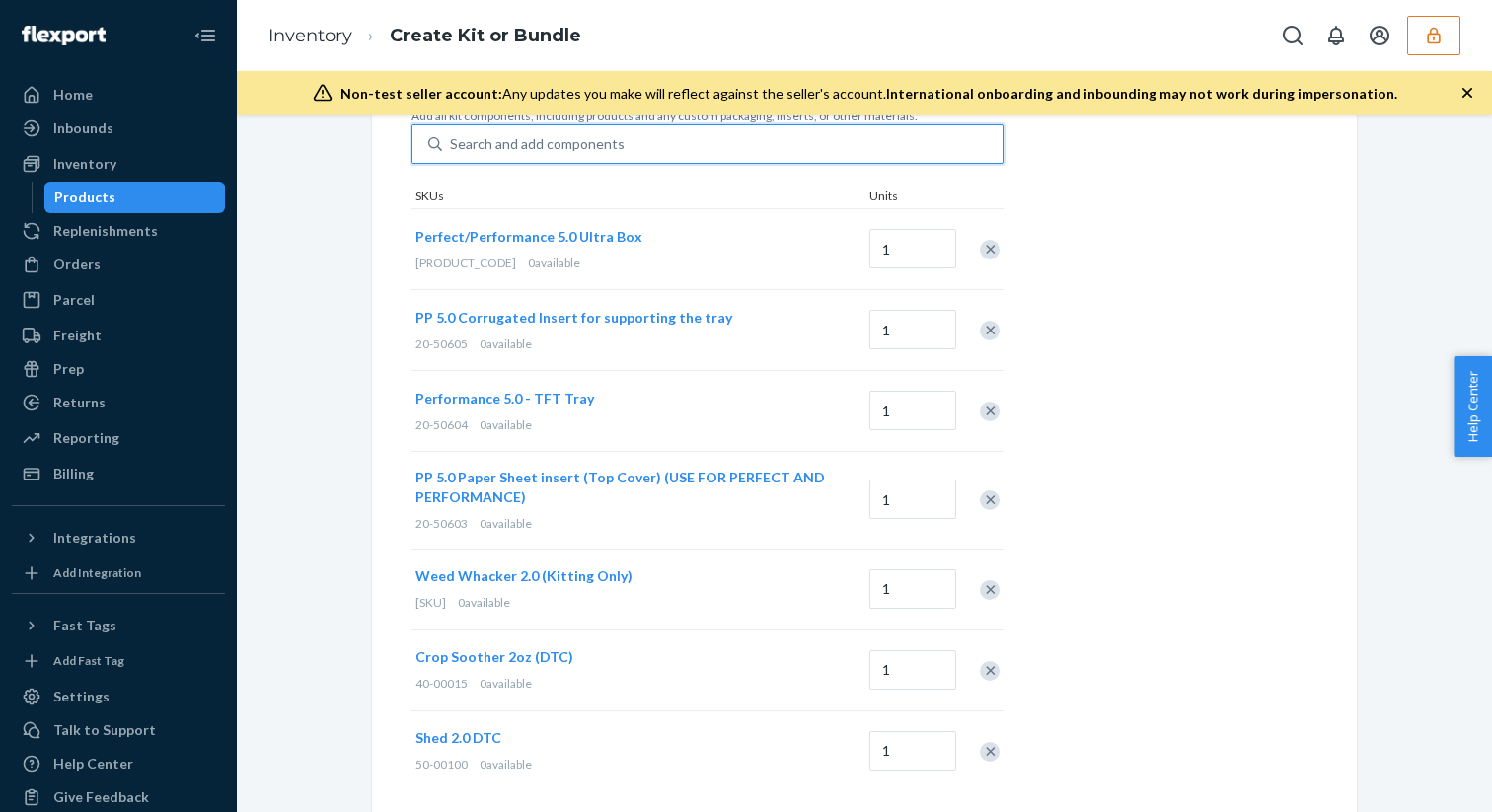 click on "Search and add components" at bounding box center (722, 144) 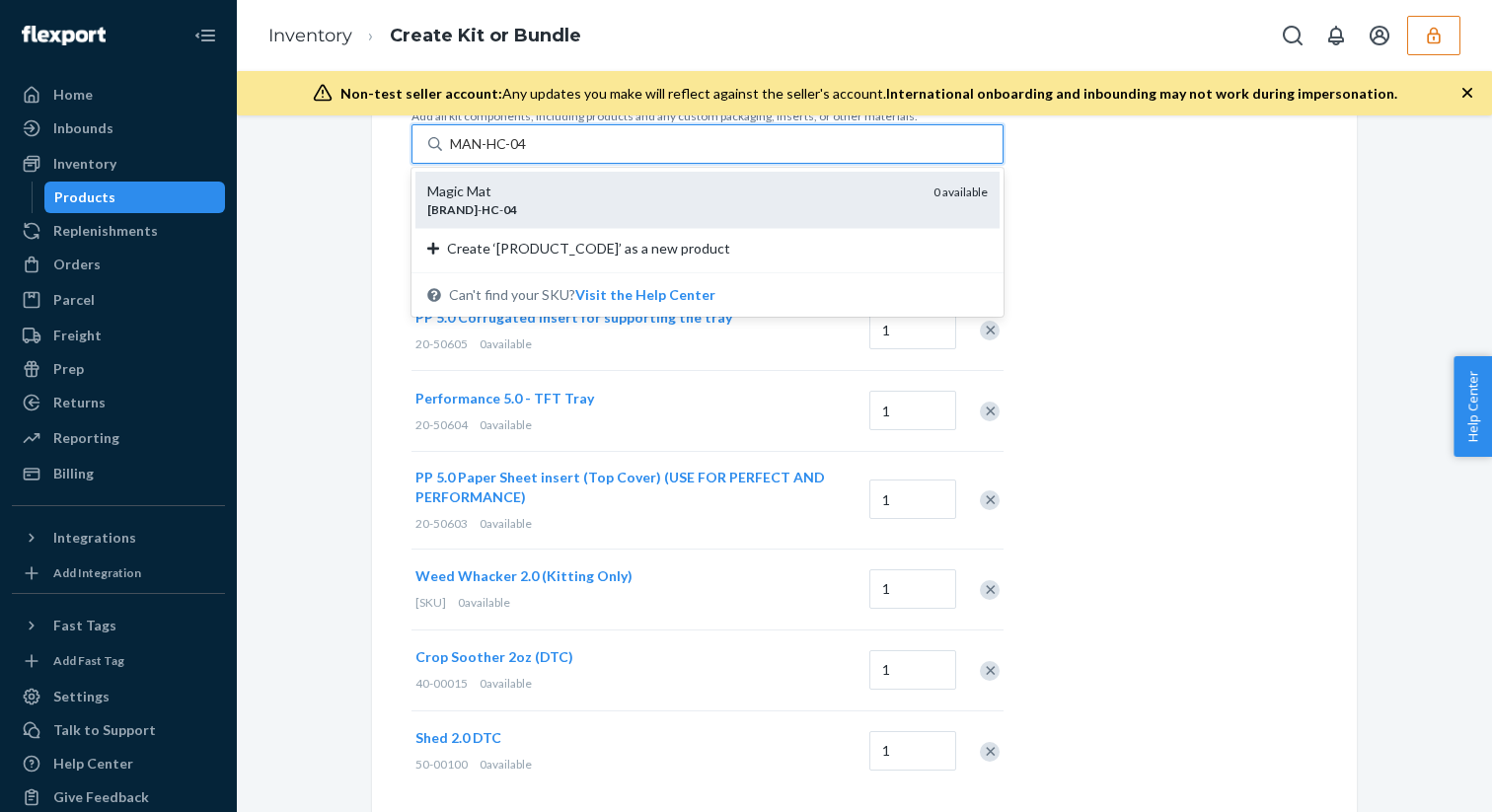 click on "Magic Mat" at bounding box center [672, 191] 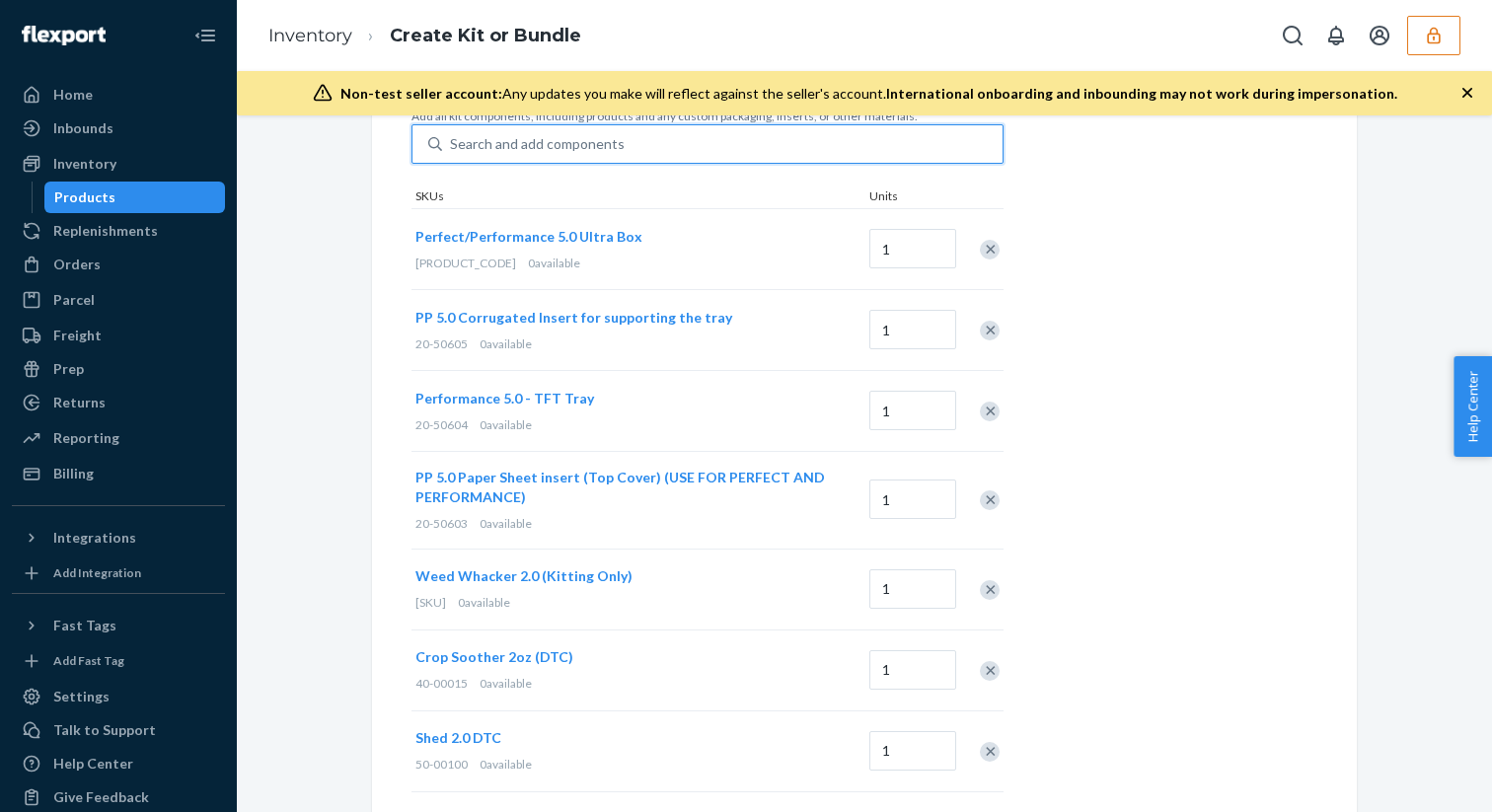 click on "Search and add components" at bounding box center [722, 144] 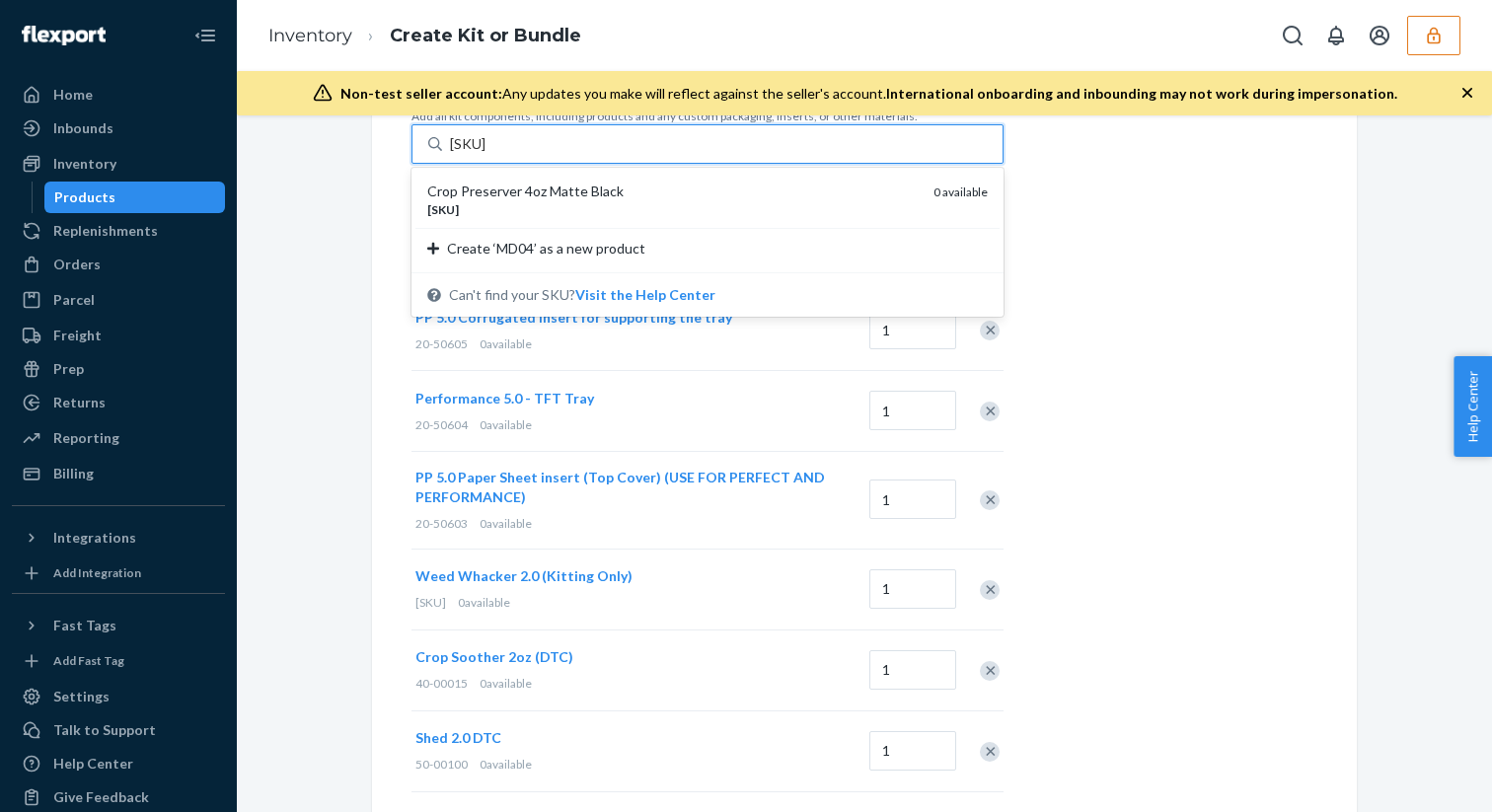 click on "Crop Preserver 4oz Matte Black" at bounding box center (672, 191) 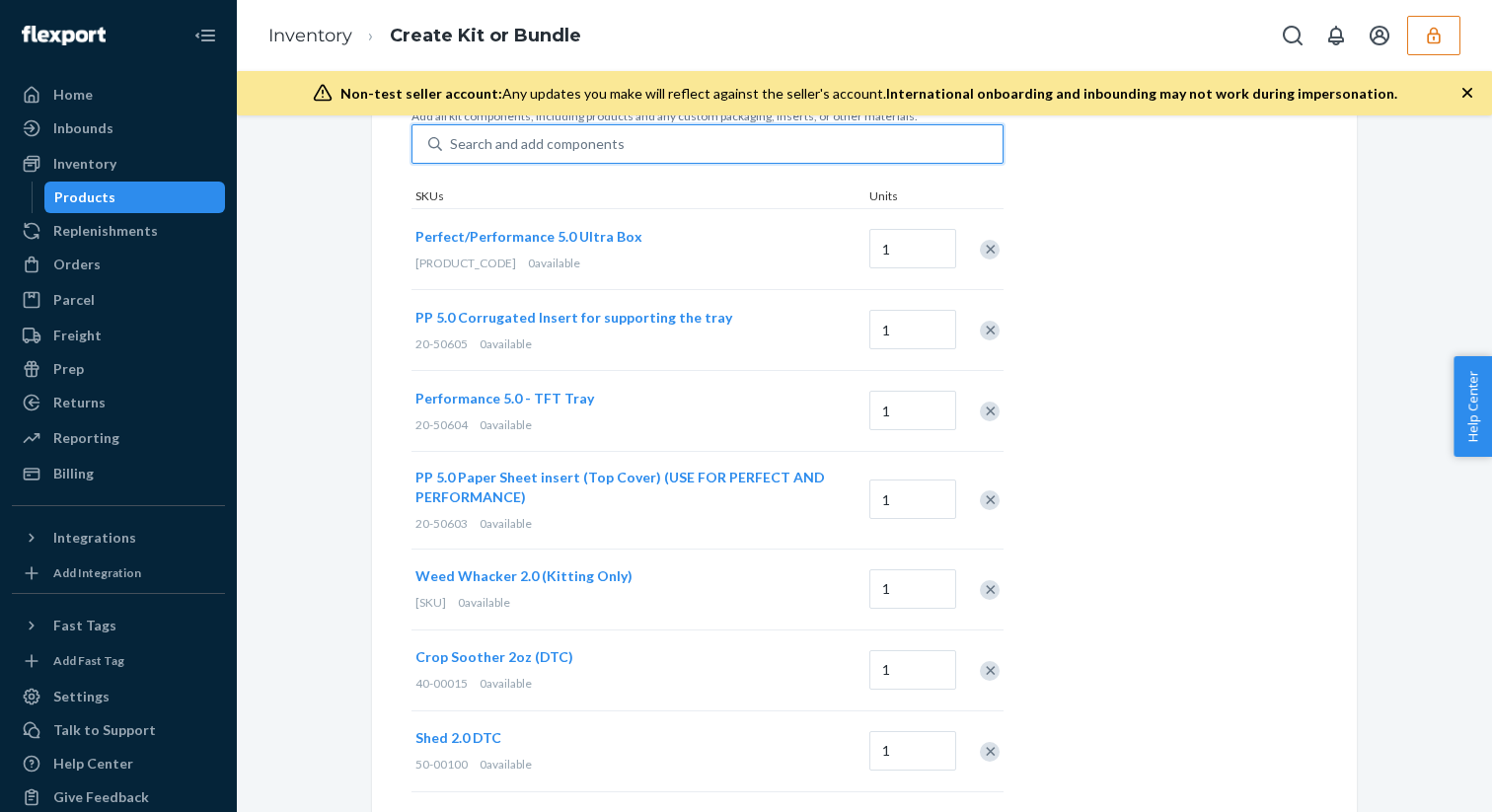 click on "Search and add components" at bounding box center [722, 144] 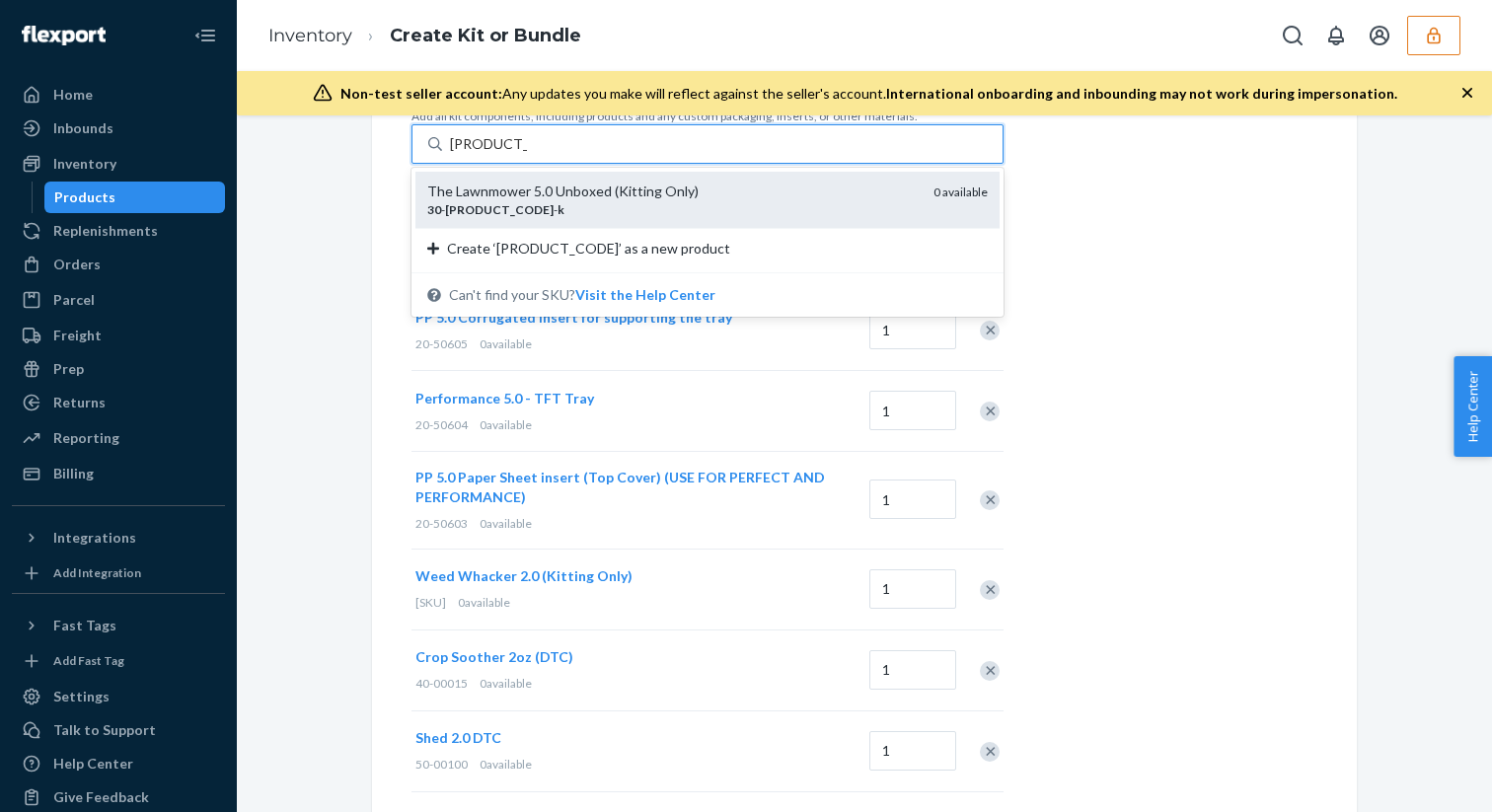 click on "The Lawnmower 5.0 Unboxed (Kitting Only)" at bounding box center [672, 191] 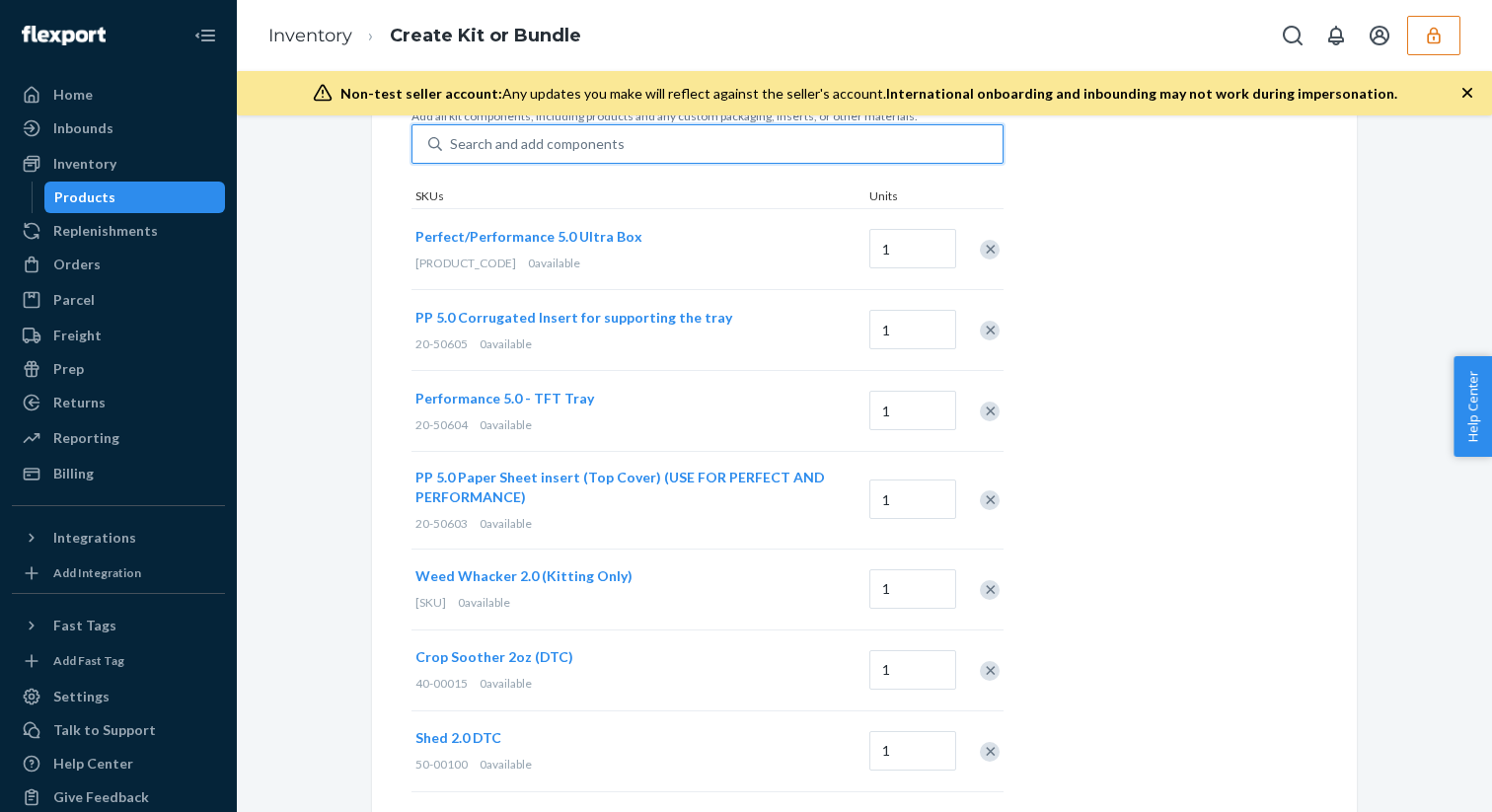 click on "Search and add components" at bounding box center (537, 144) 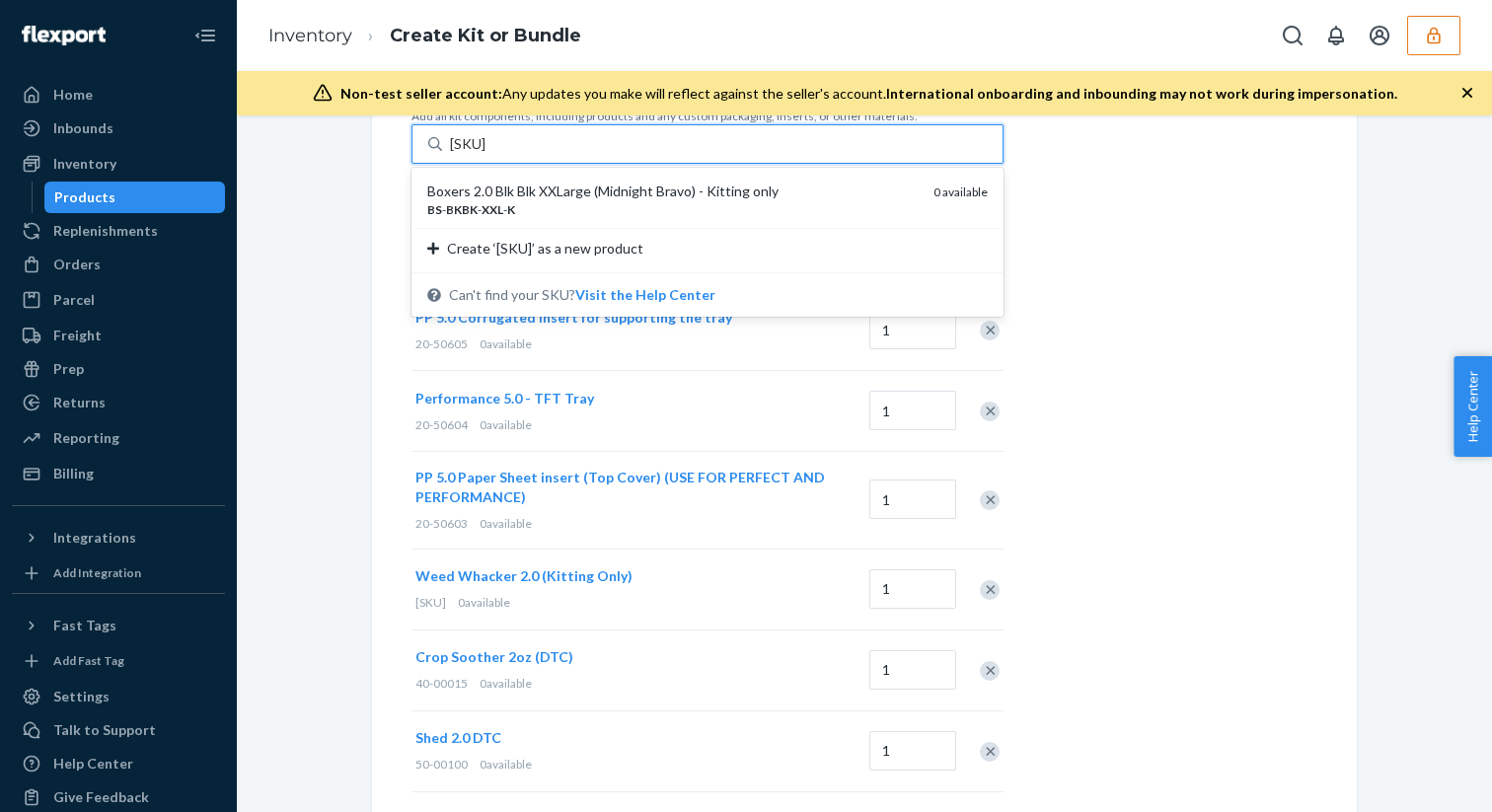 click on "Boxers 2.0 Blk Blk XXLarge (Midnight Bravo) - Kitting only" at bounding box center (672, 191) 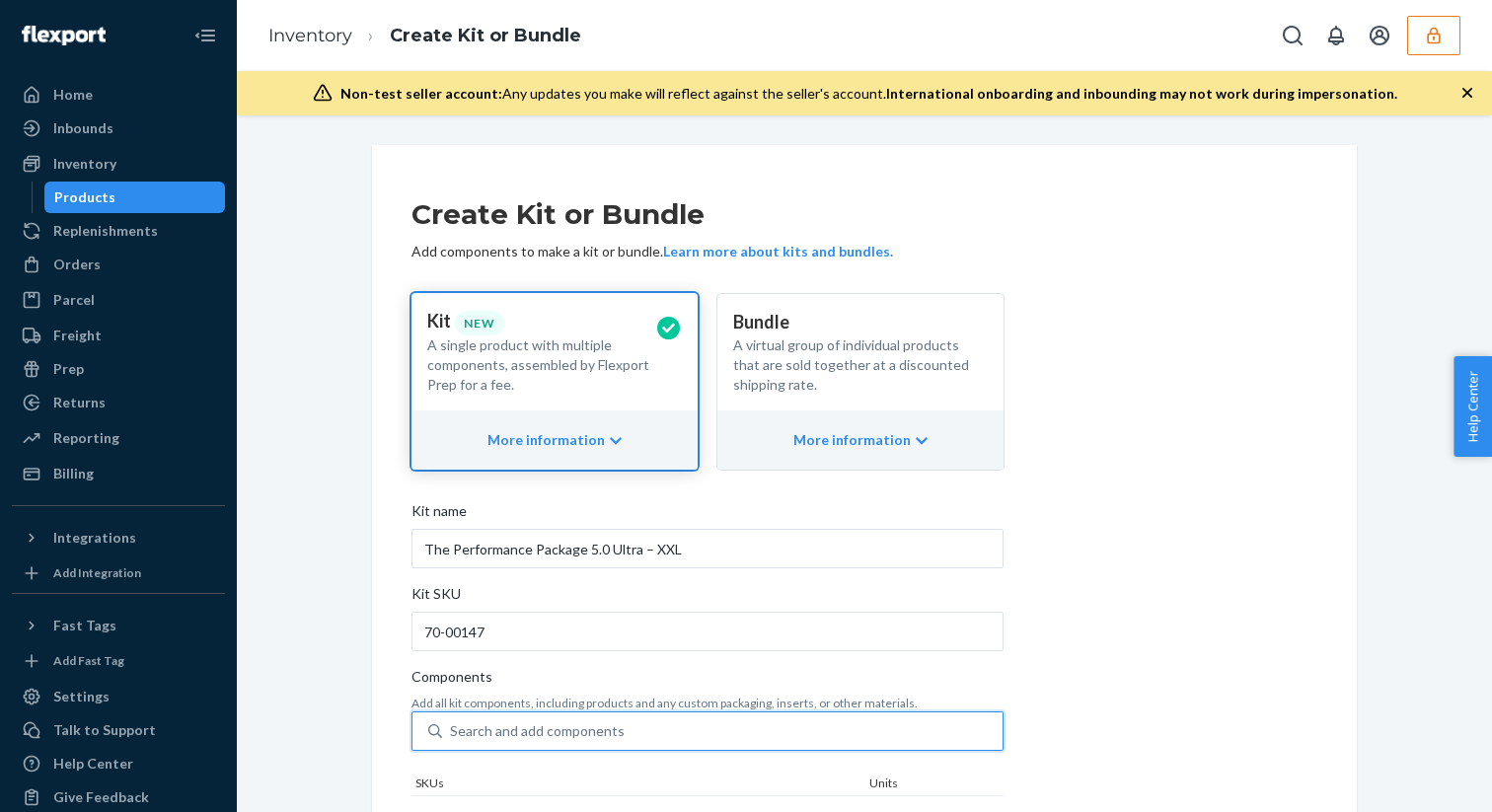 scroll, scrollTop: 992, scrollLeft: 0, axis: vertical 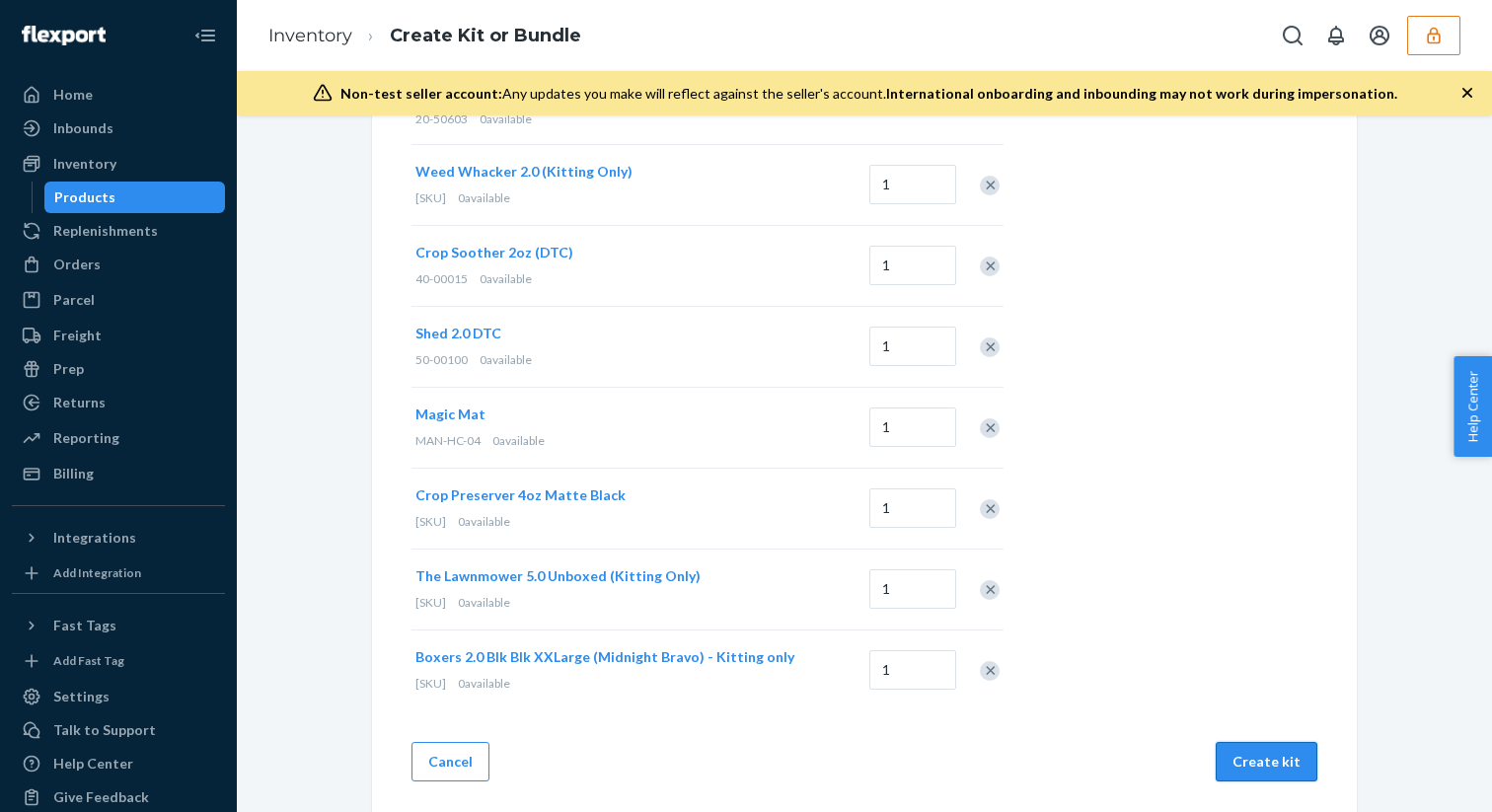 click on "Create kit" at bounding box center (1266, 762) 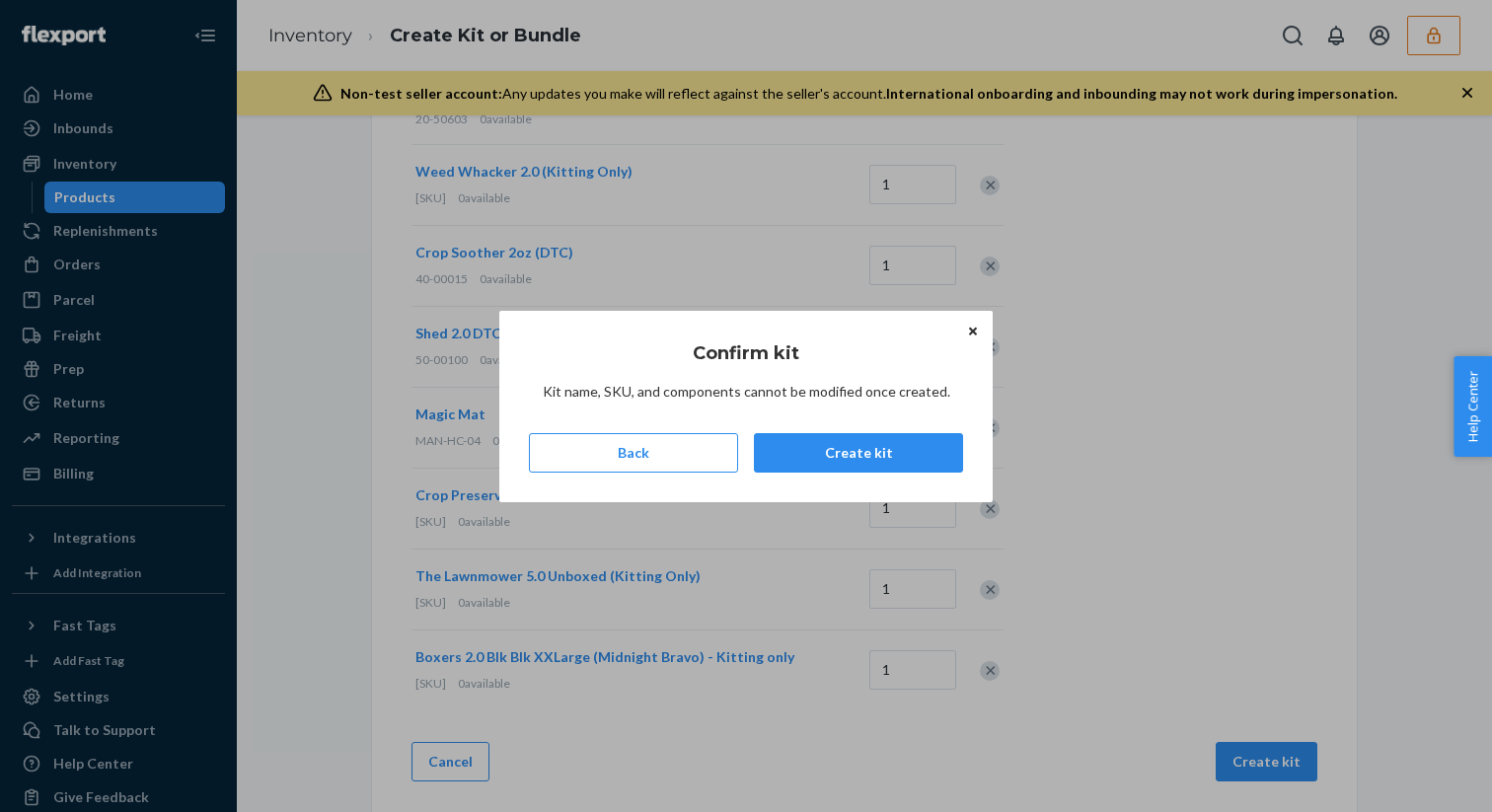 click at bounding box center (973, 332) 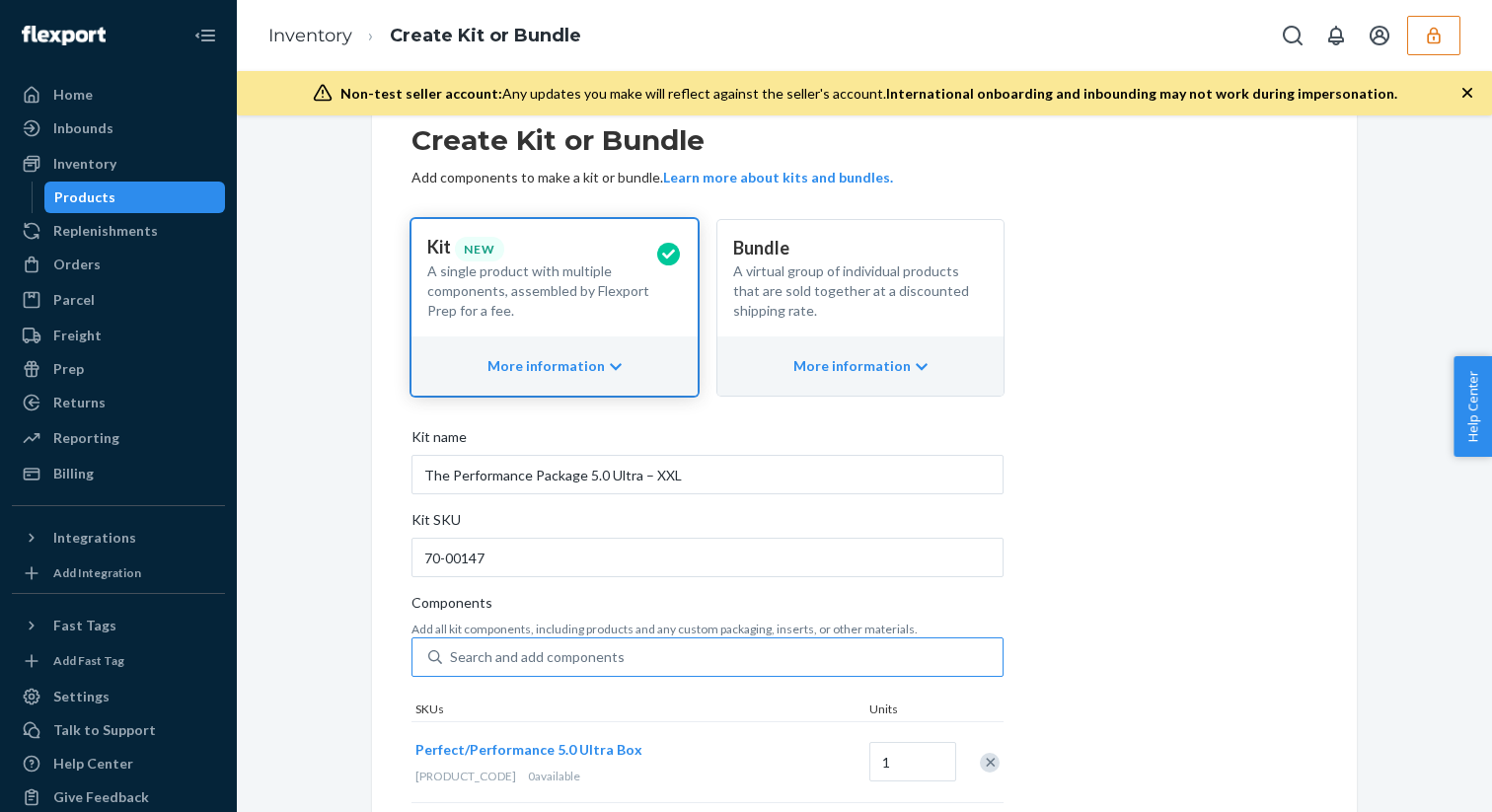 scroll, scrollTop: 0, scrollLeft: 0, axis: both 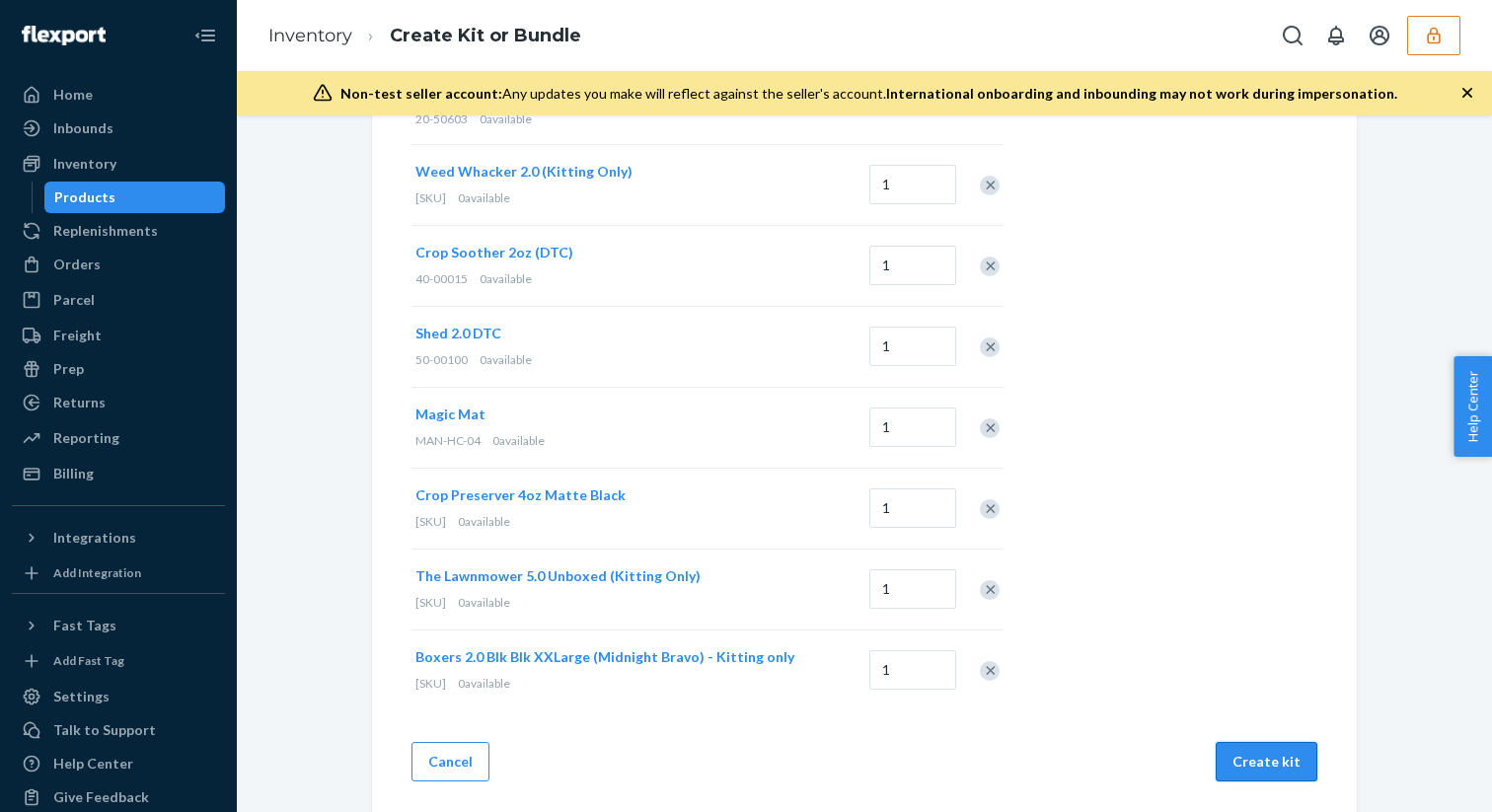 click on "Create kit" at bounding box center [1266, 762] 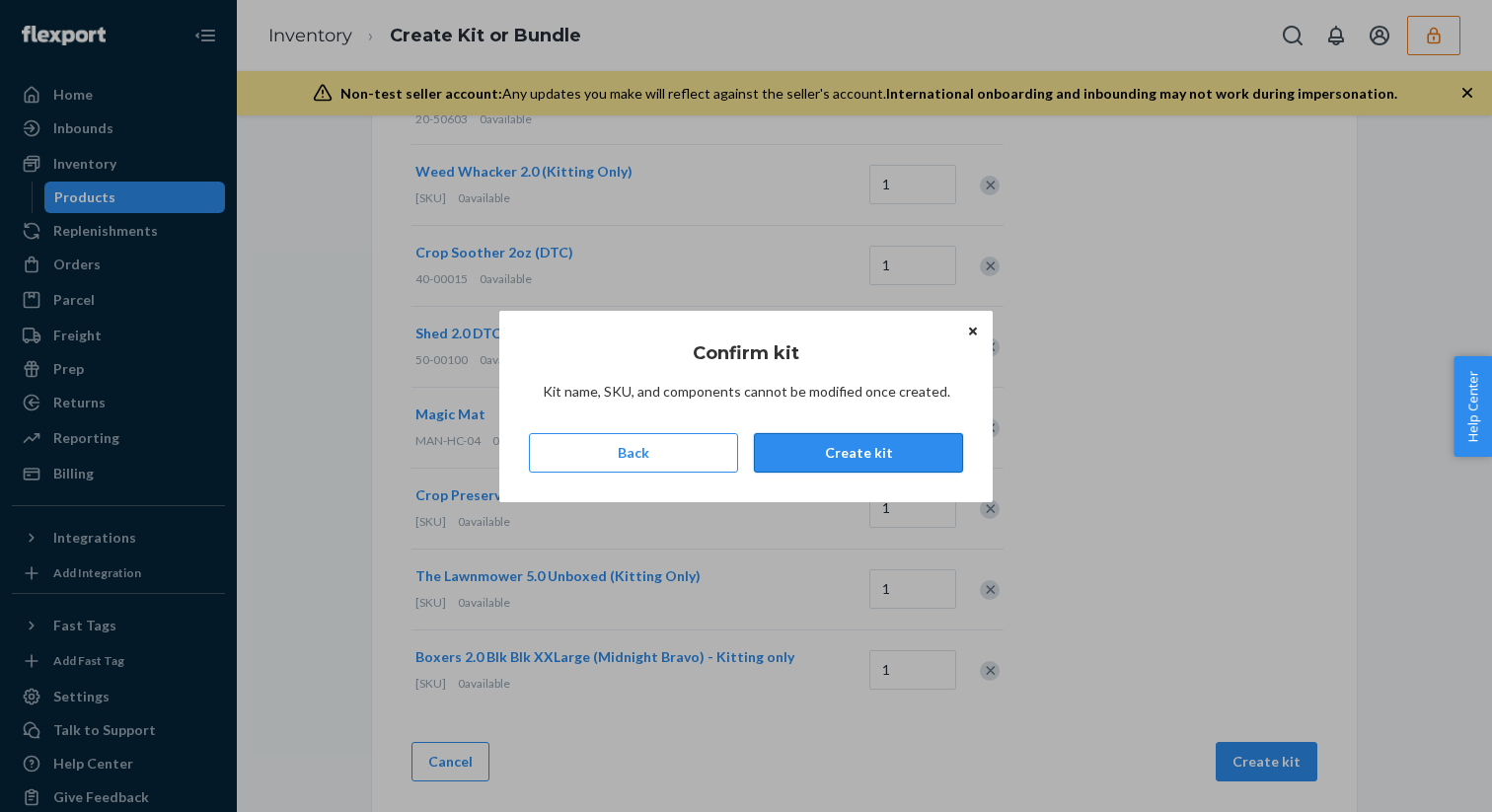 click on "Create kit" at bounding box center [858, 453] 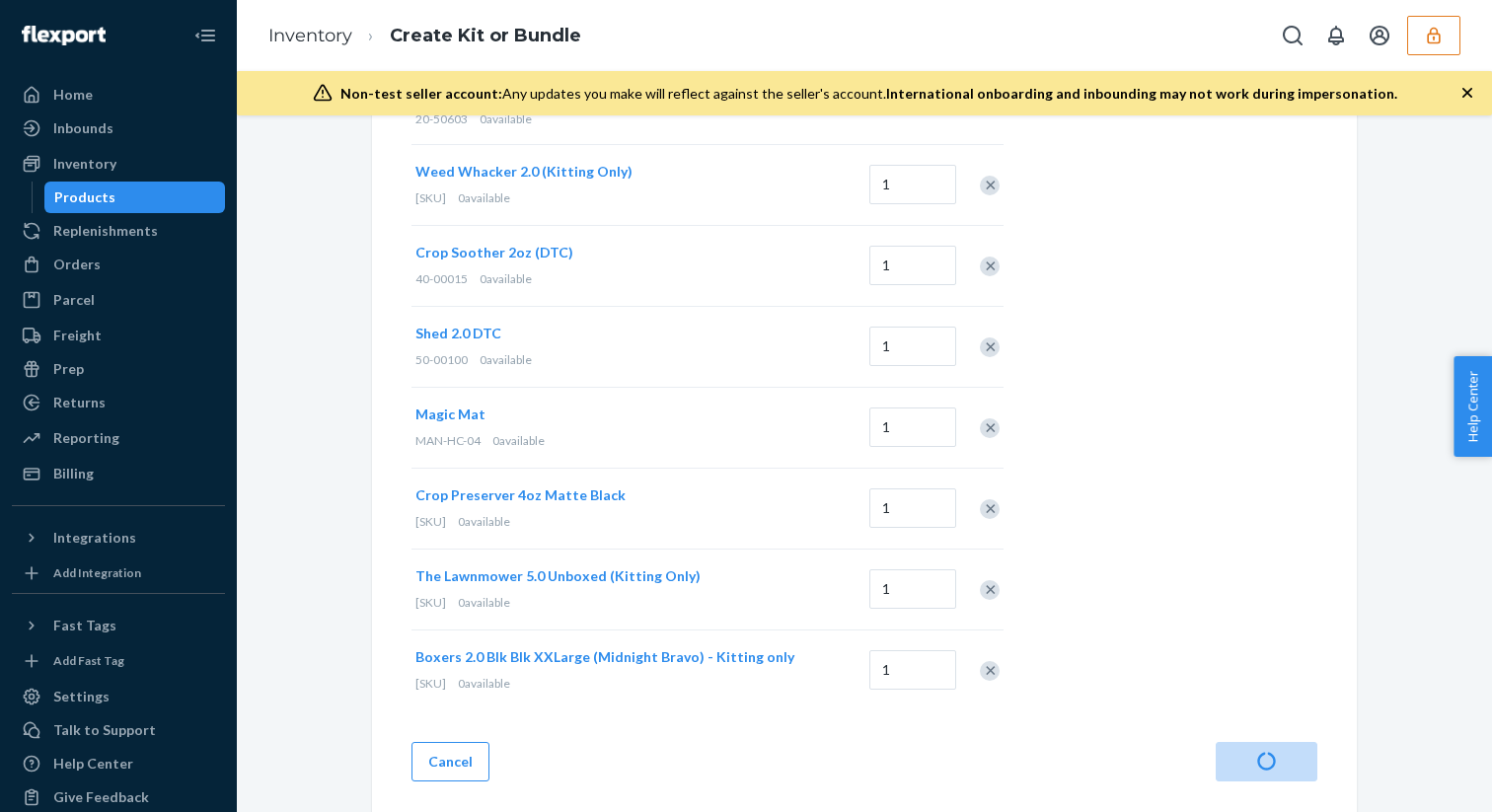 scroll, scrollTop: 0, scrollLeft: 0, axis: both 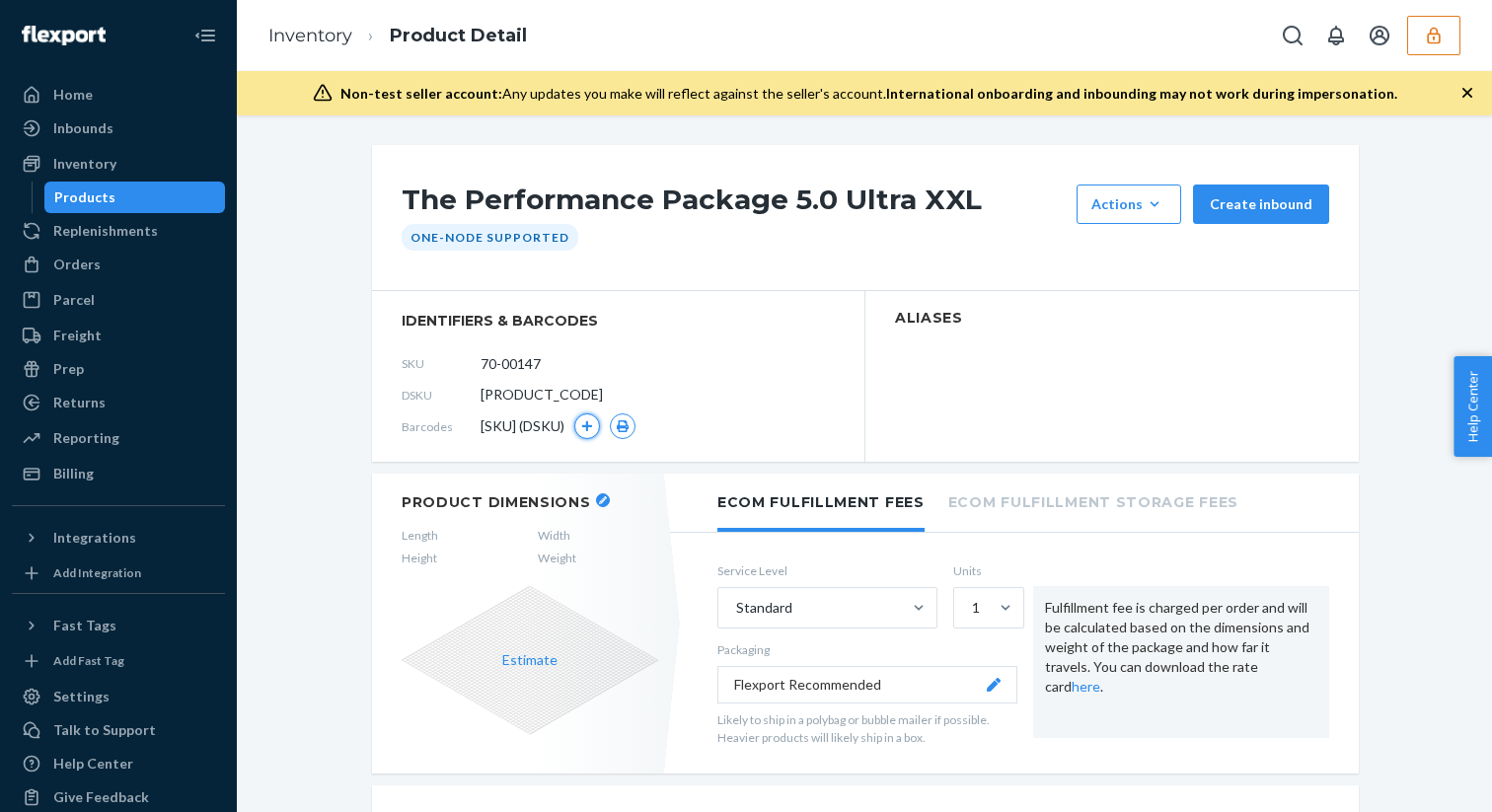 click 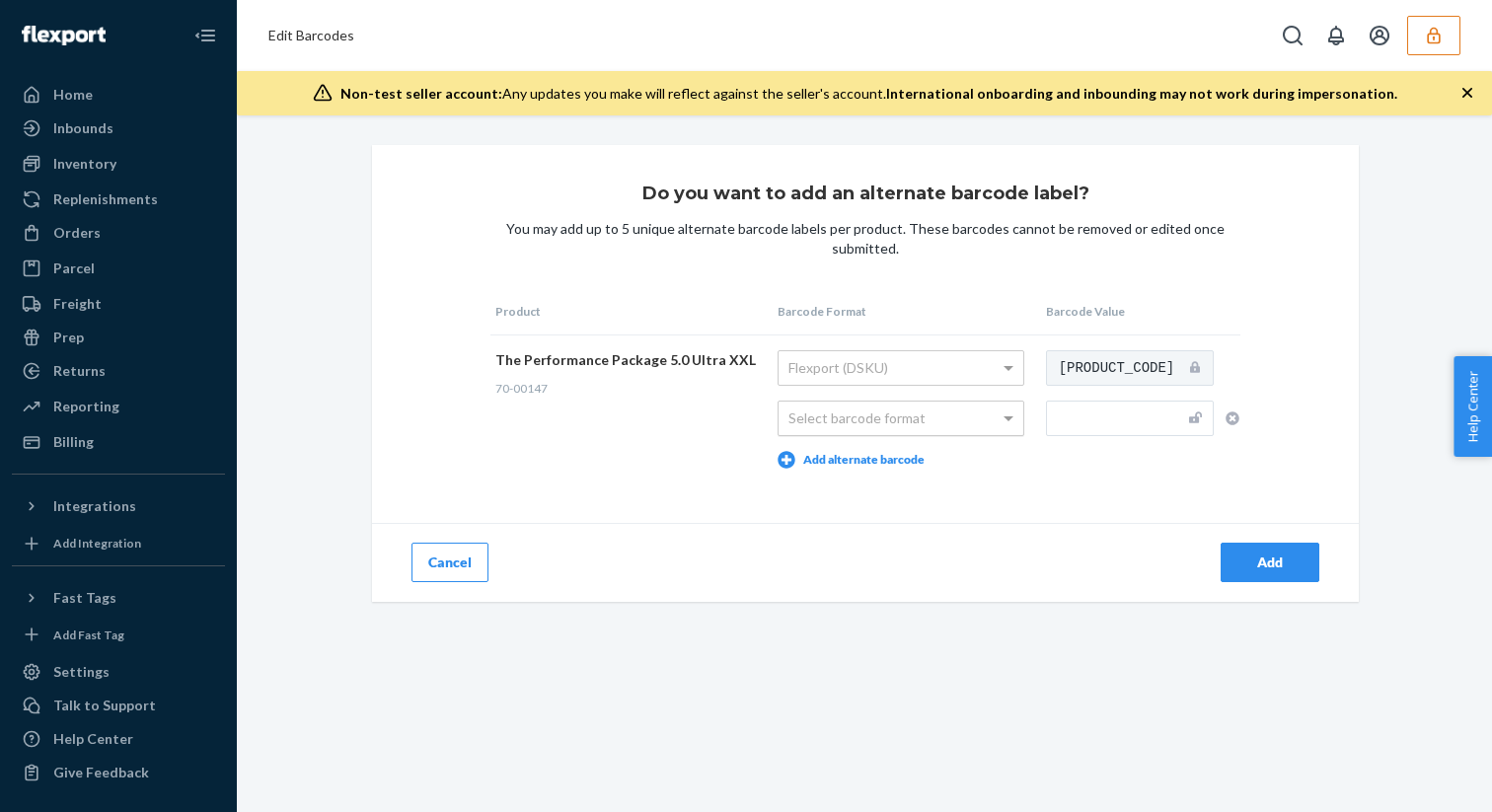click on "Select barcode format" at bounding box center [901, 418] 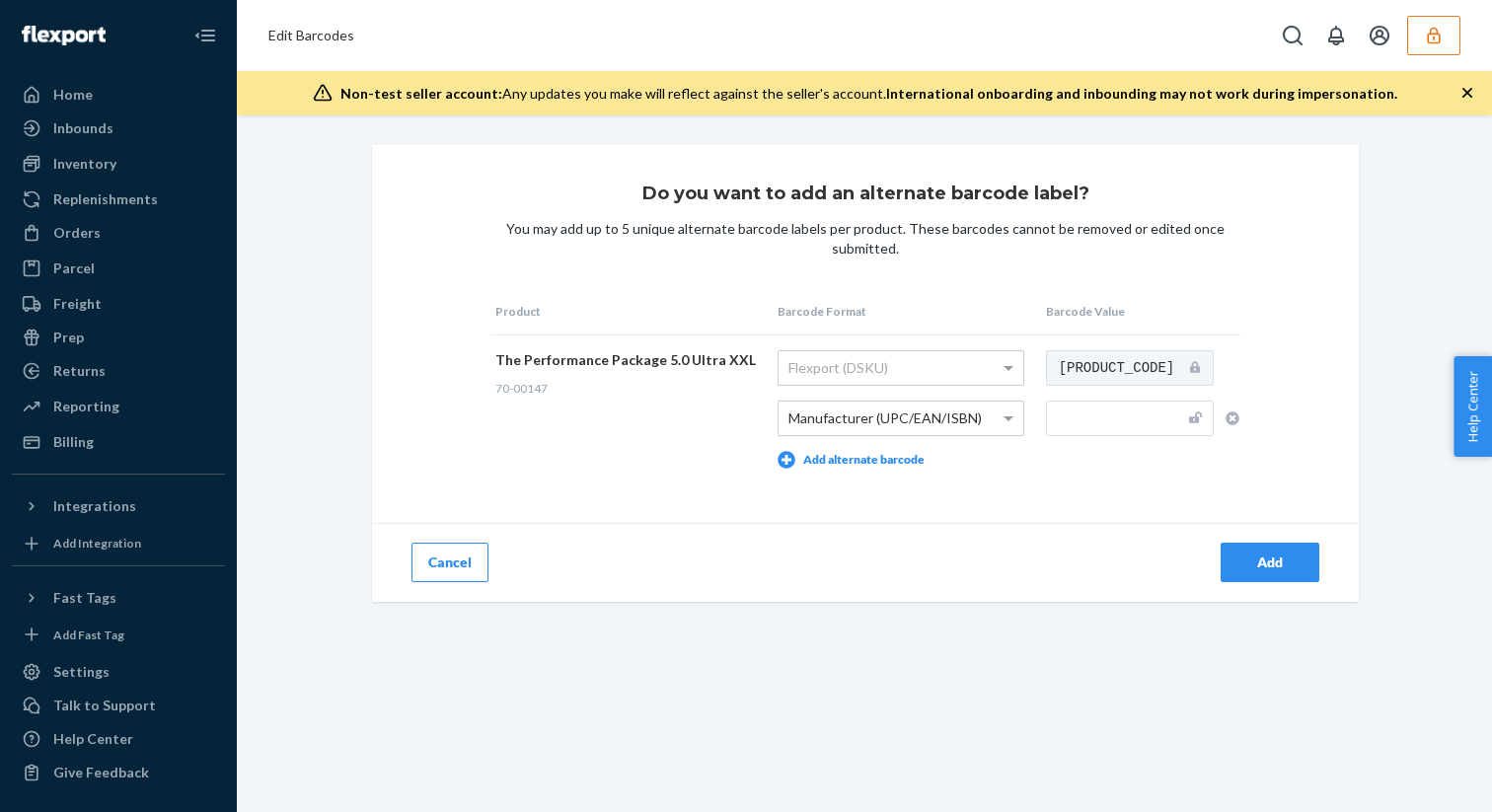 click at bounding box center (1130, 418) 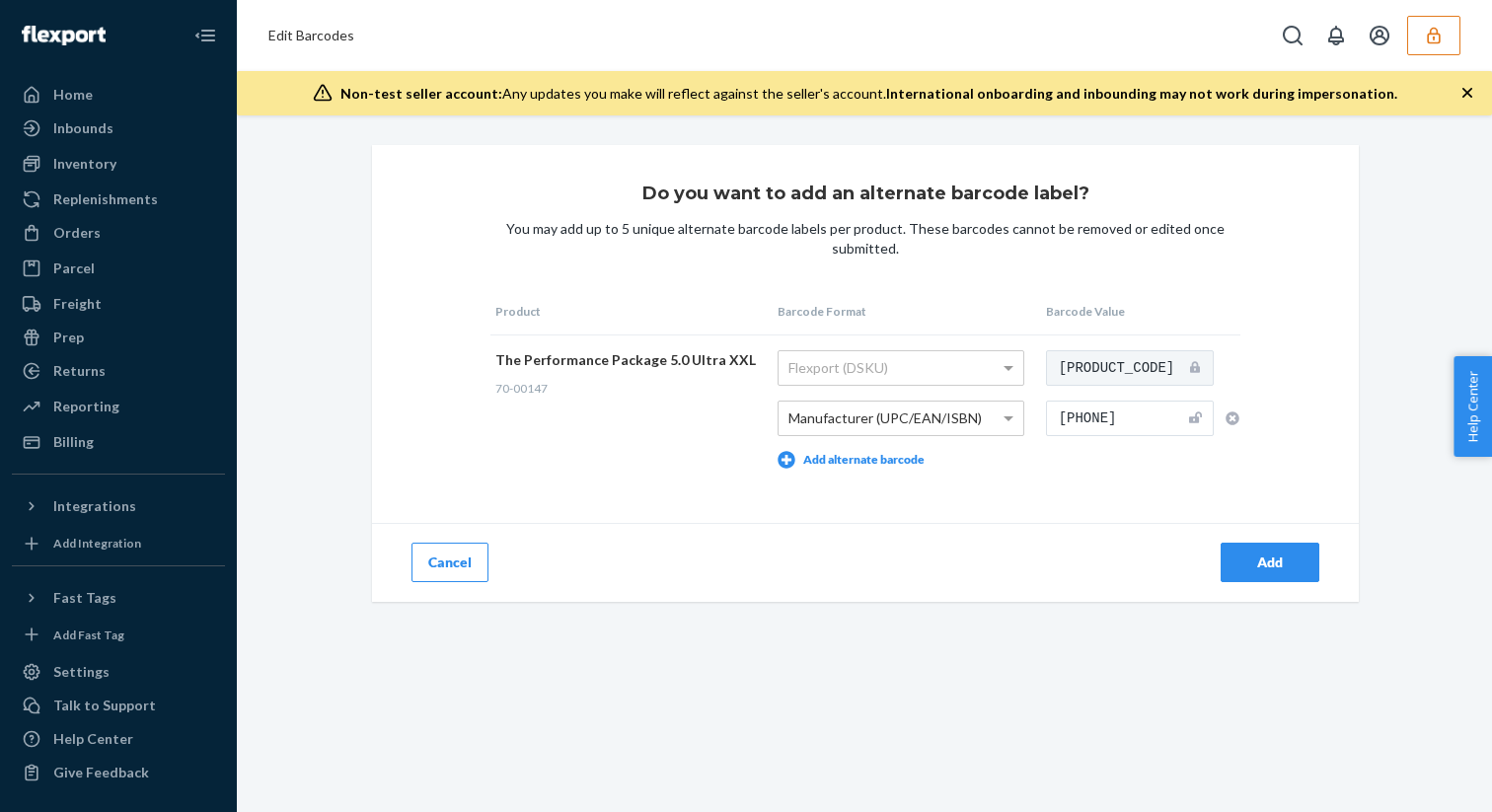 type on "810040573927" 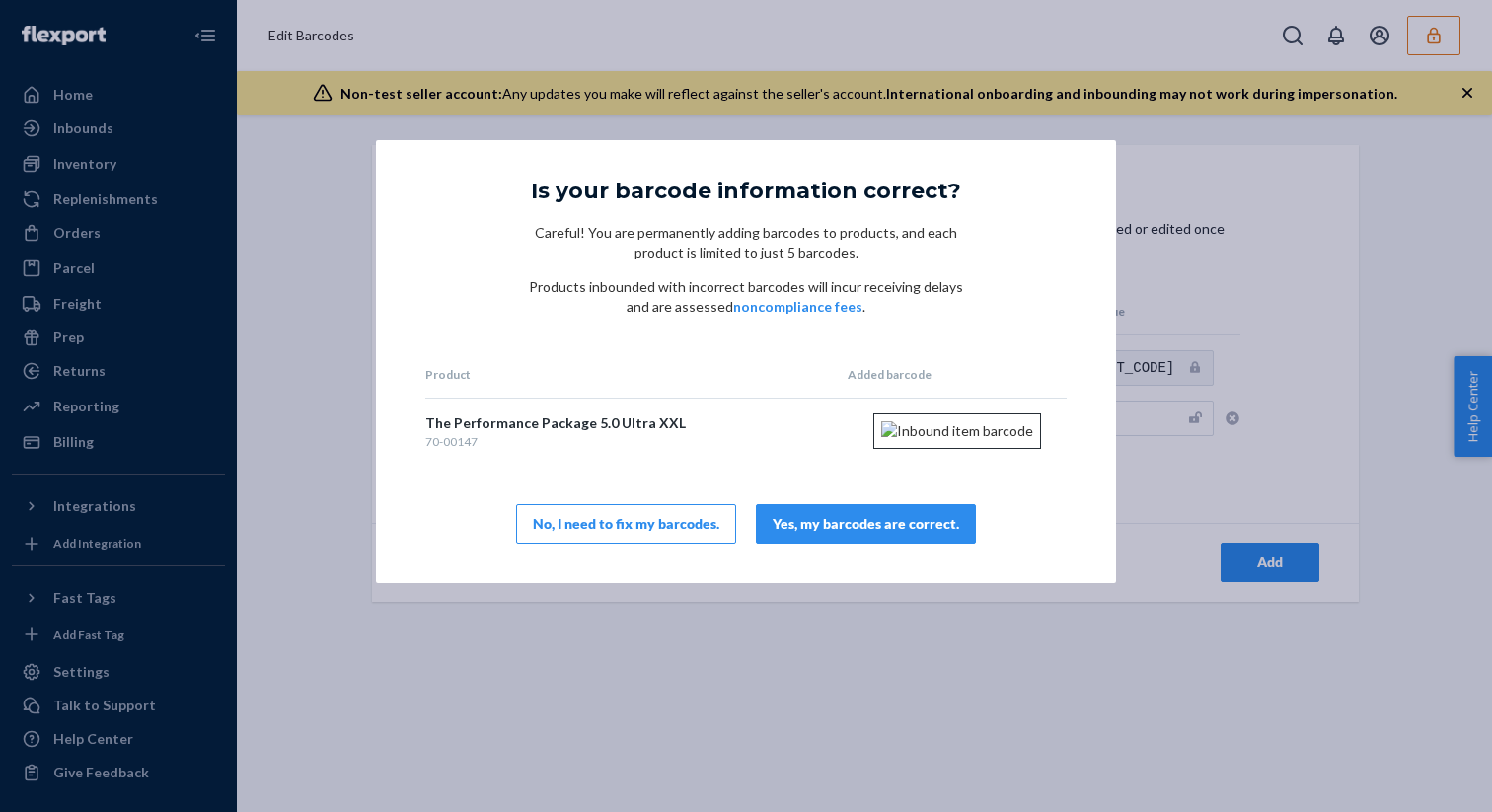 click on "Yes, my barcodes are correct." at bounding box center (865, 524) 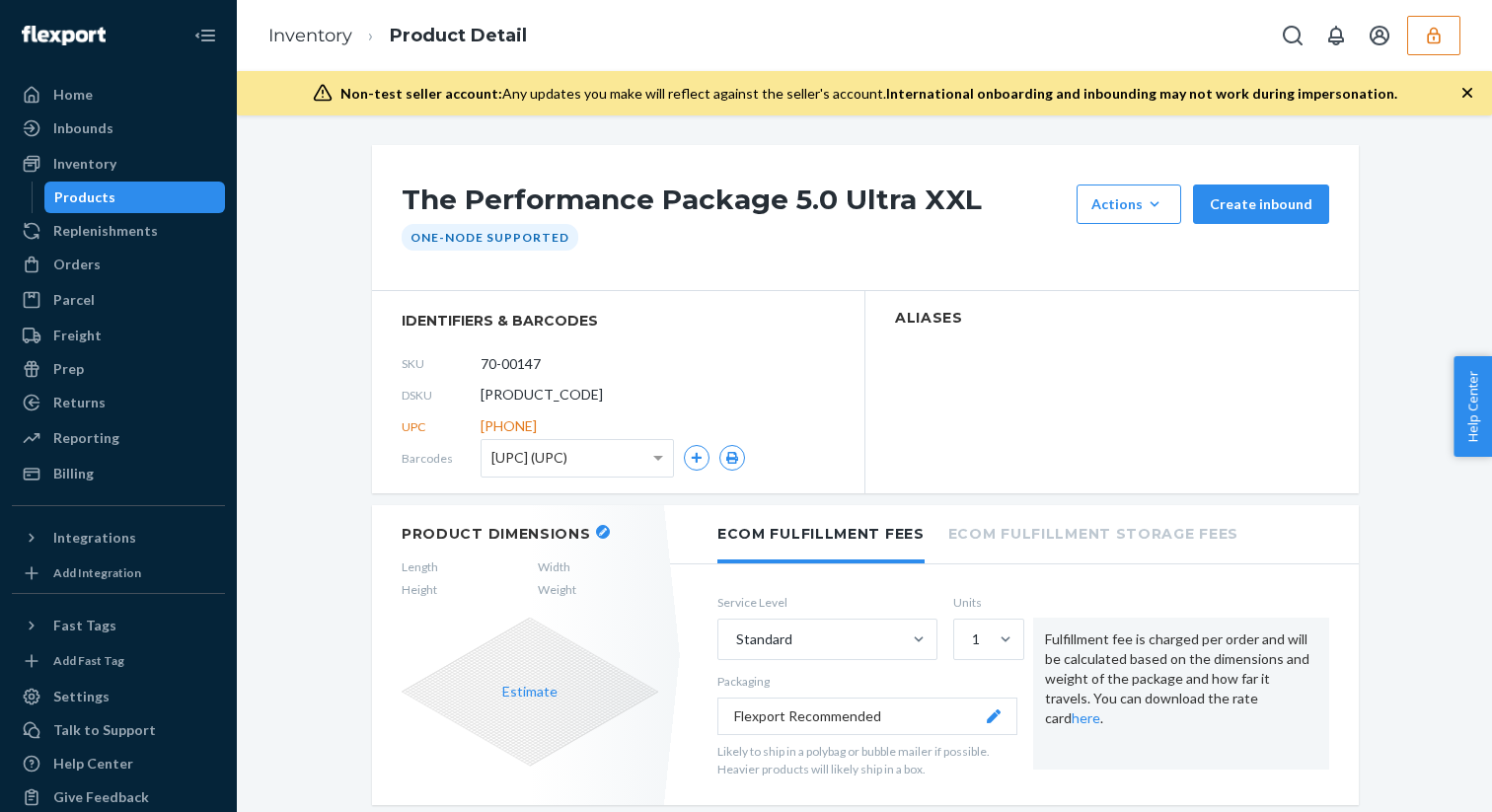 click on "Products" at bounding box center [135, 197] 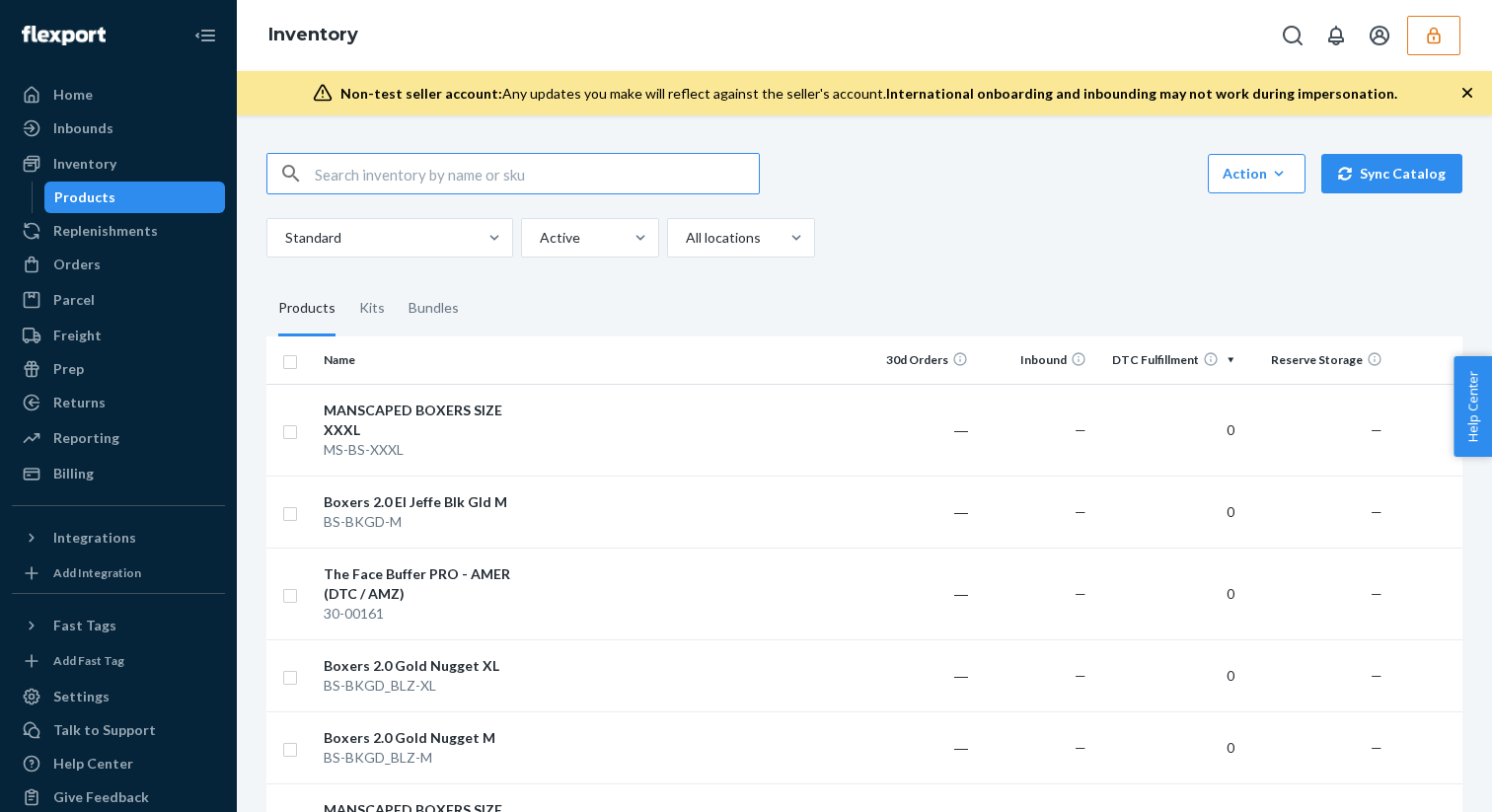 click on "Action Create product Create kit or bundle Bulk create products Bulk update products Bulk update bundles Bulk update product alias attribute" at bounding box center [1256, 174] 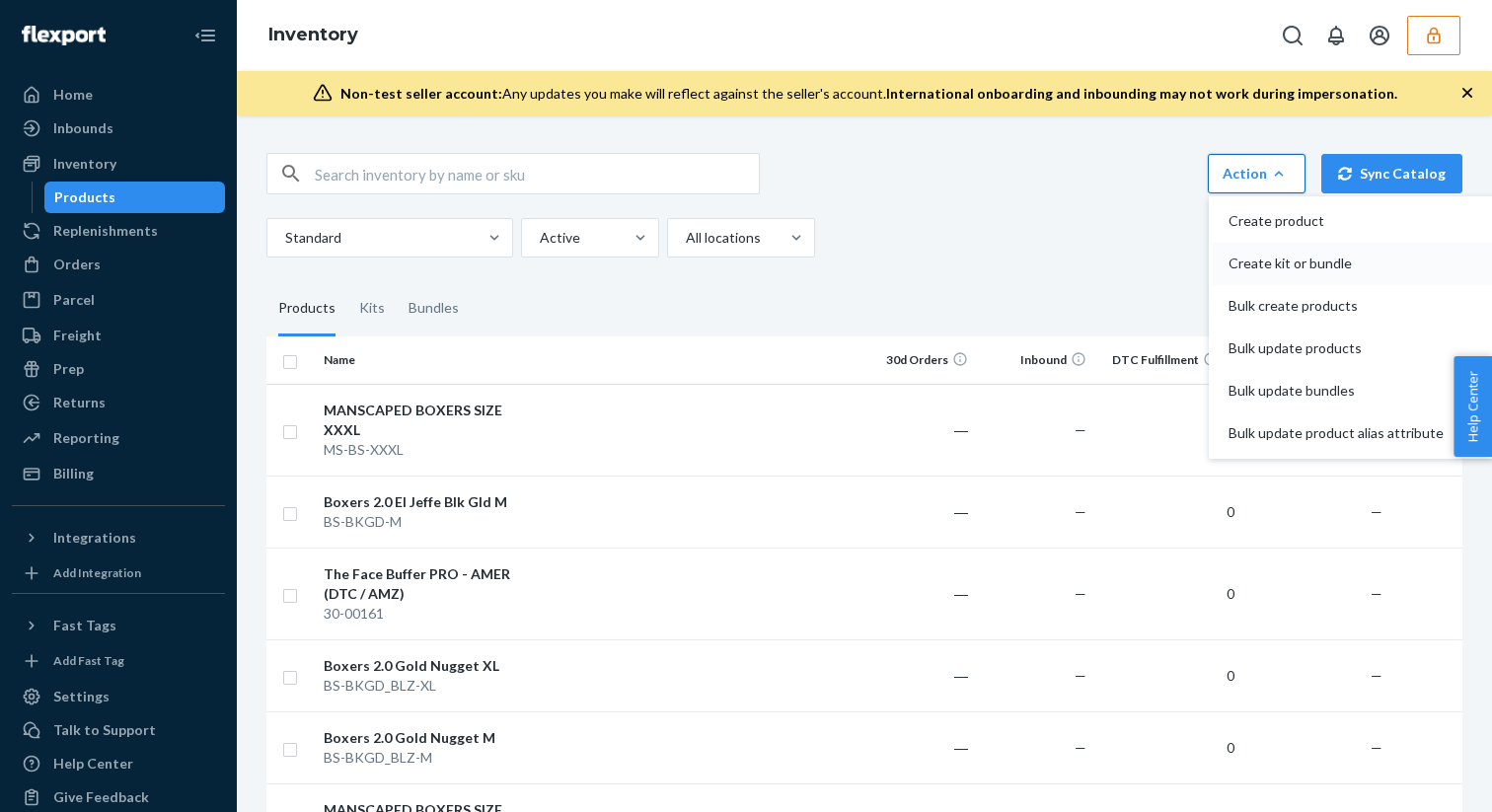 click on "Create kit or bundle" at bounding box center (1336, 263) 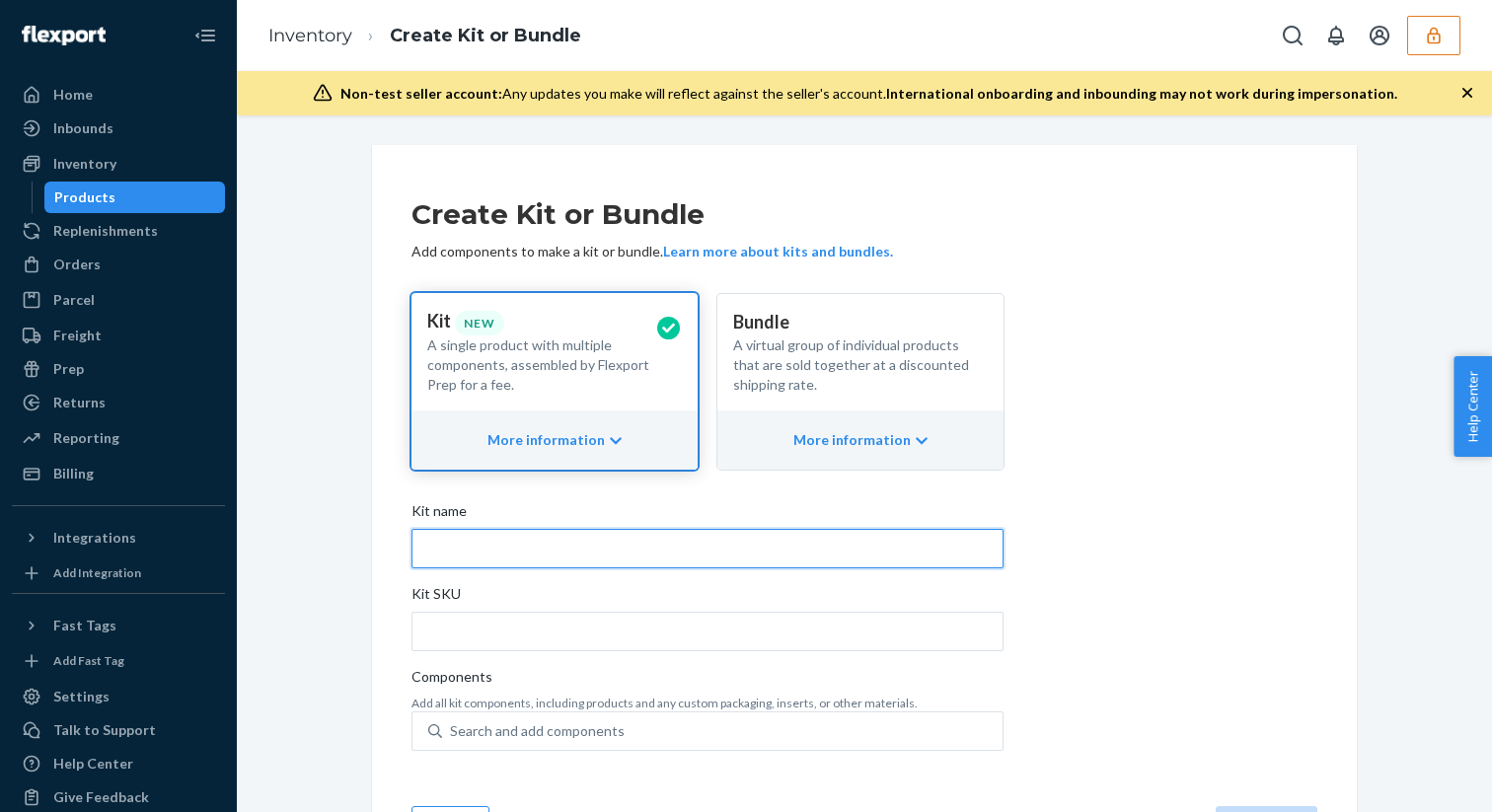 click on "Kit name" at bounding box center [708, 549] 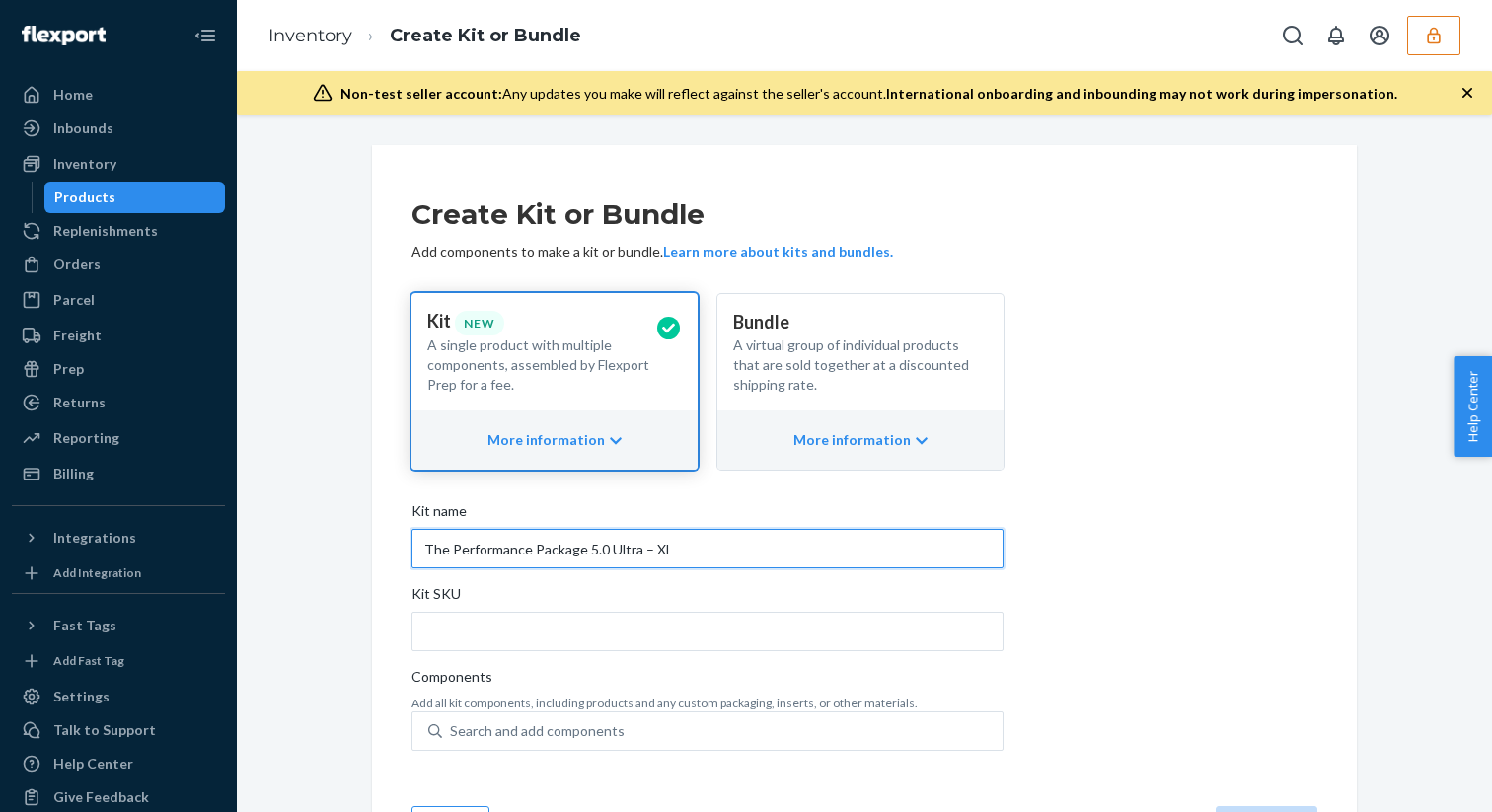 type on "The Performance Package 5.0 Ultra – XL" 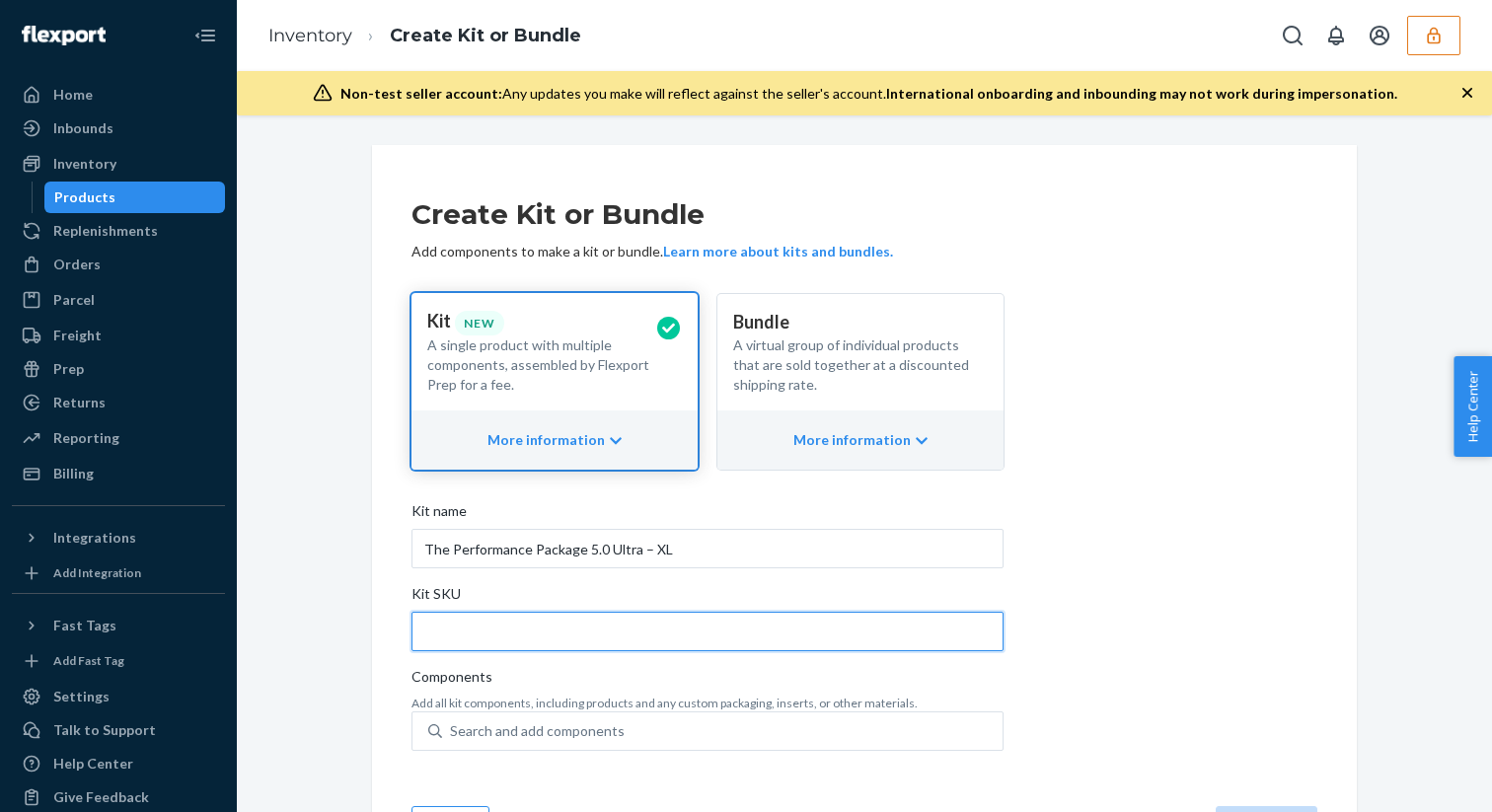 click on "Kit SKU" at bounding box center (708, 631) 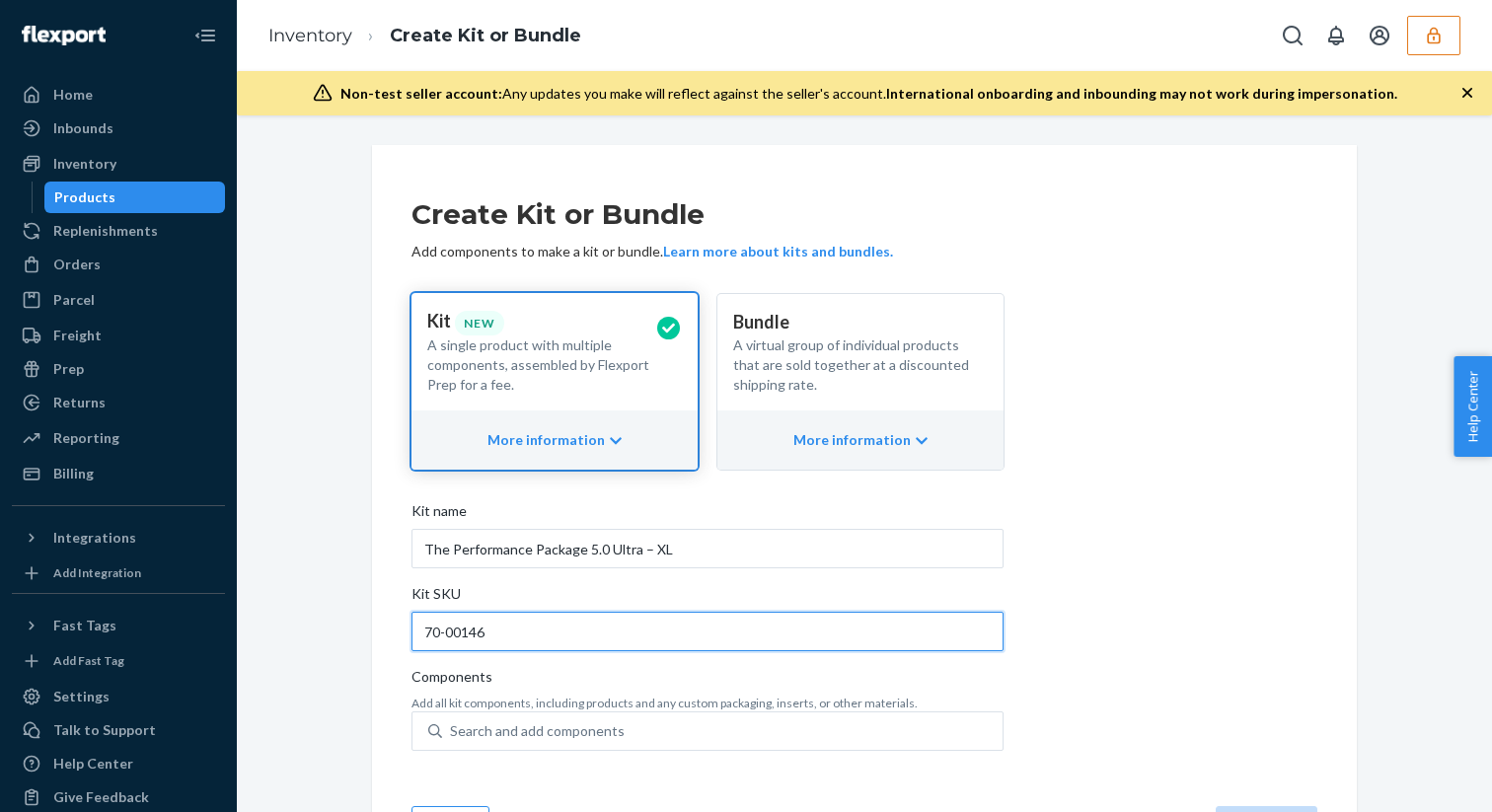 scroll, scrollTop: 65, scrollLeft: 0, axis: vertical 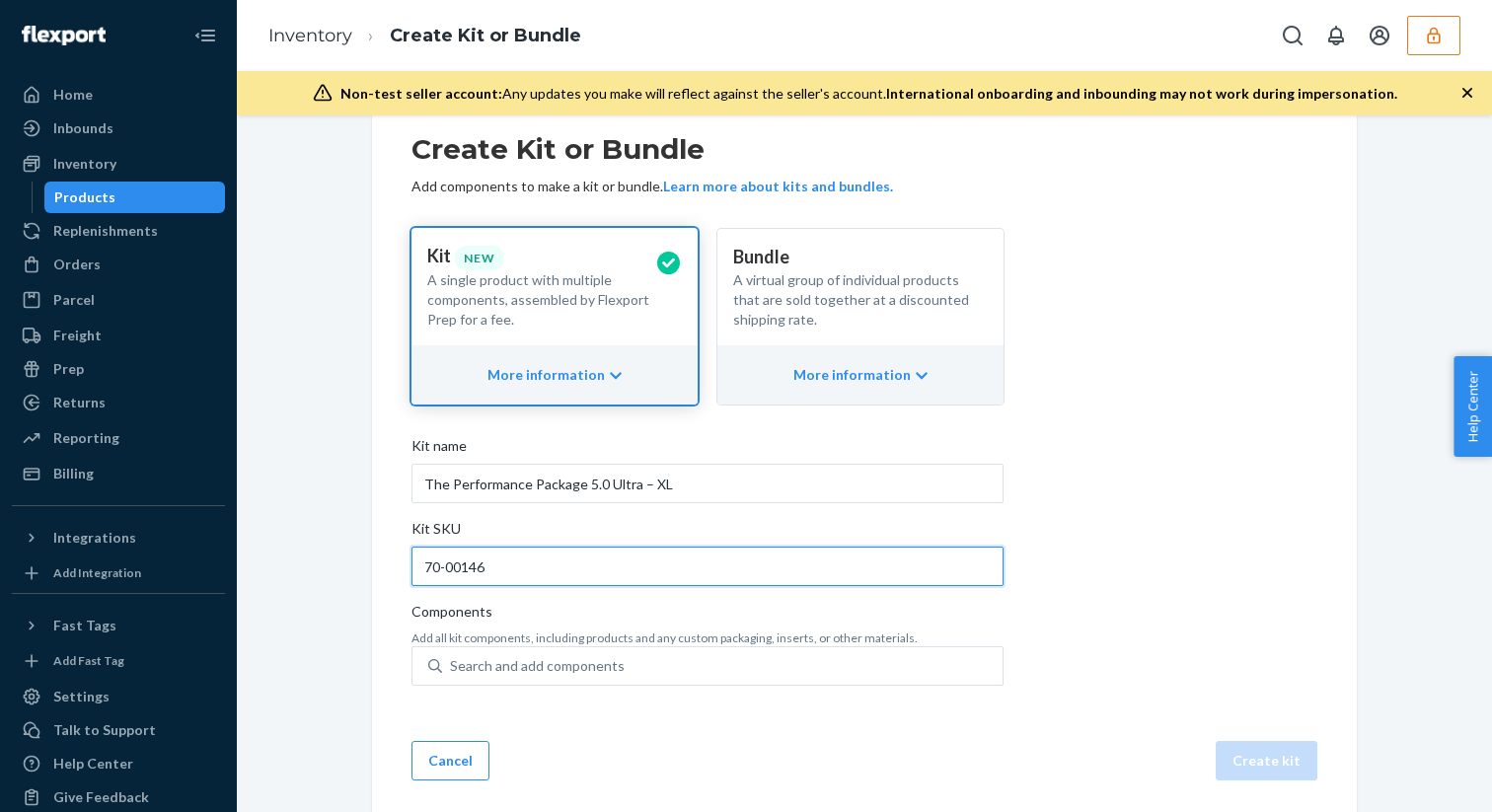 type on "70-00146" 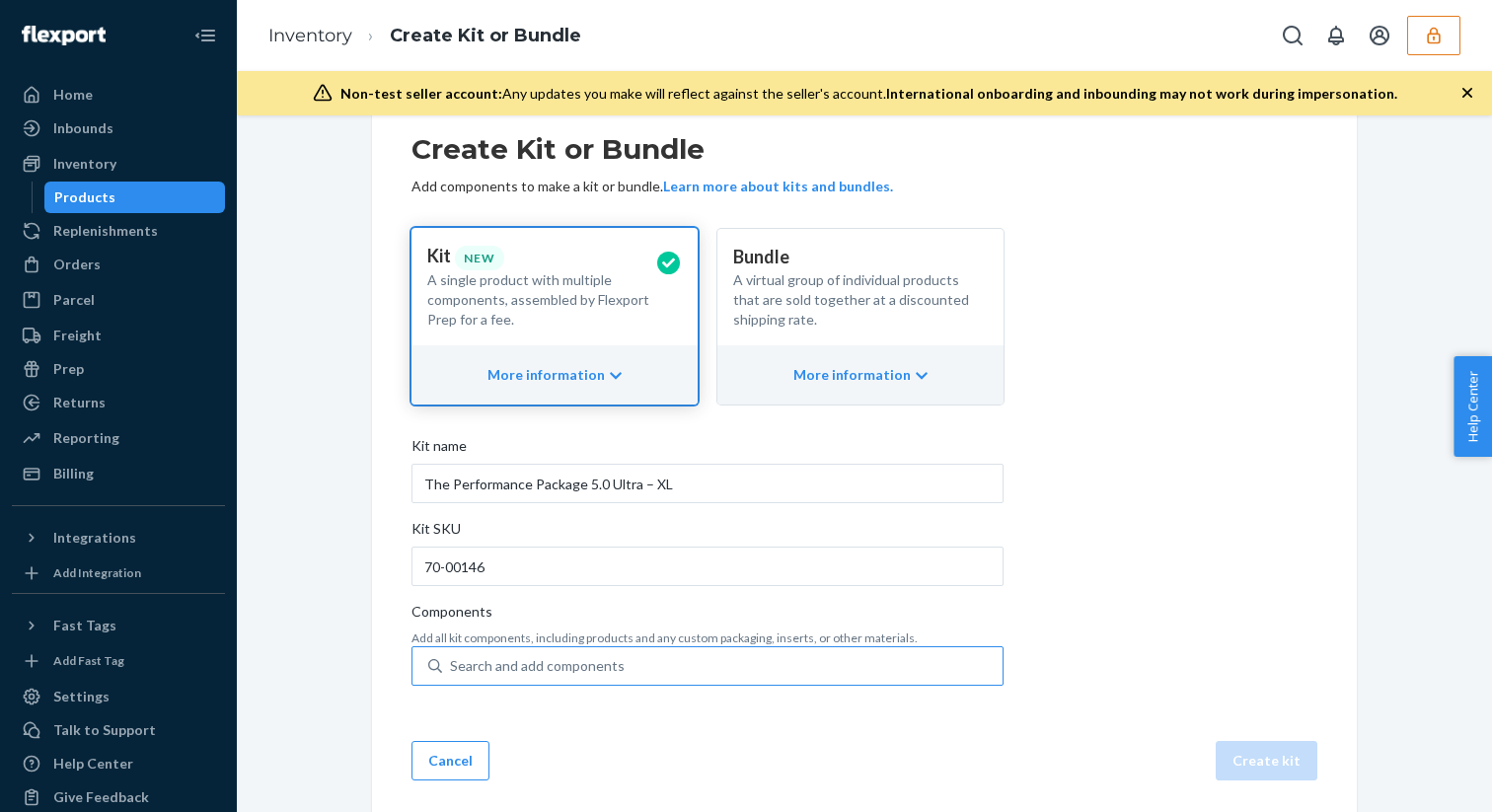 click on "Search and add components" at bounding box center [537, 666] 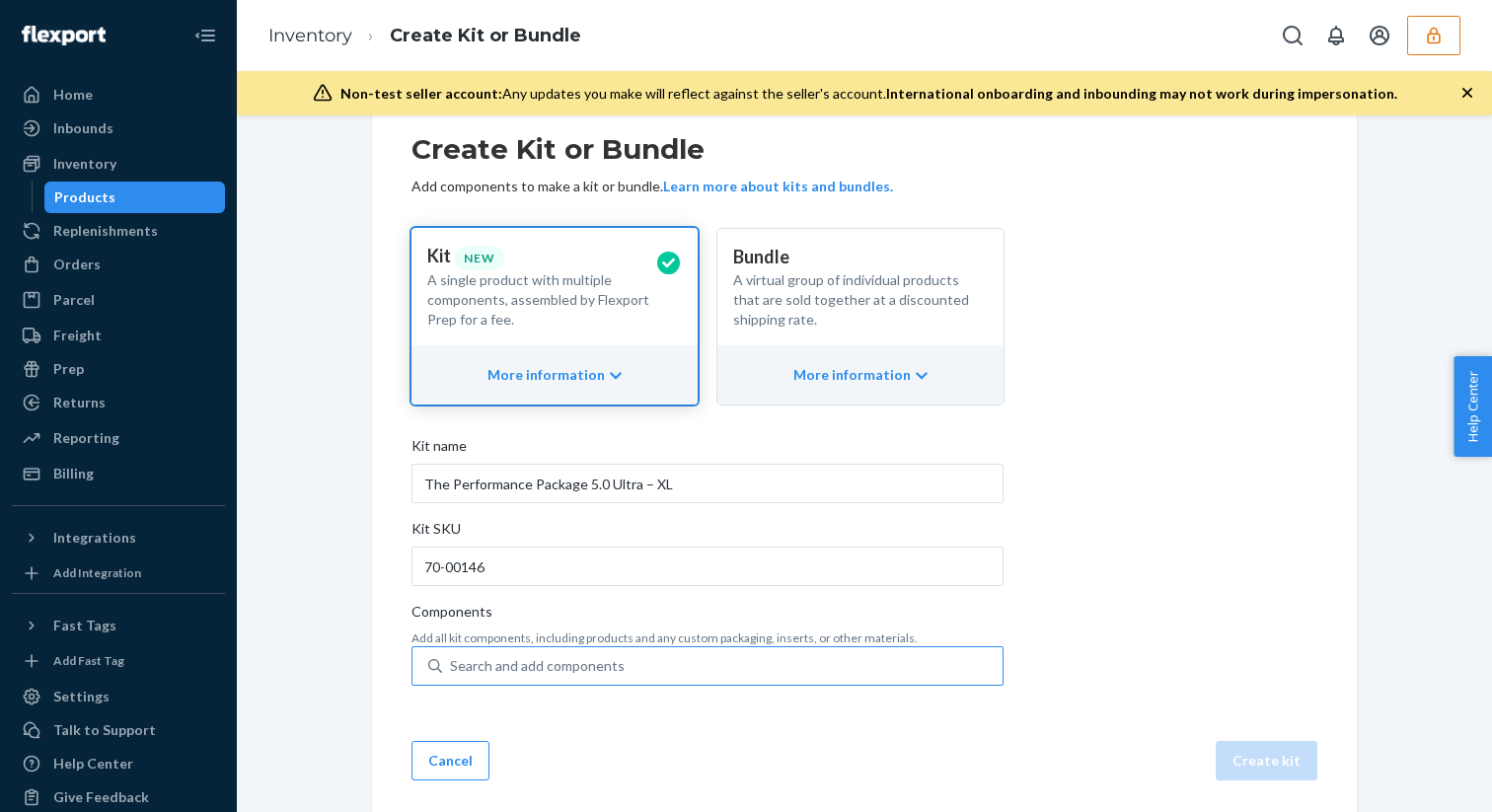 click on "Search and add components" at bounding box center [451, 666] 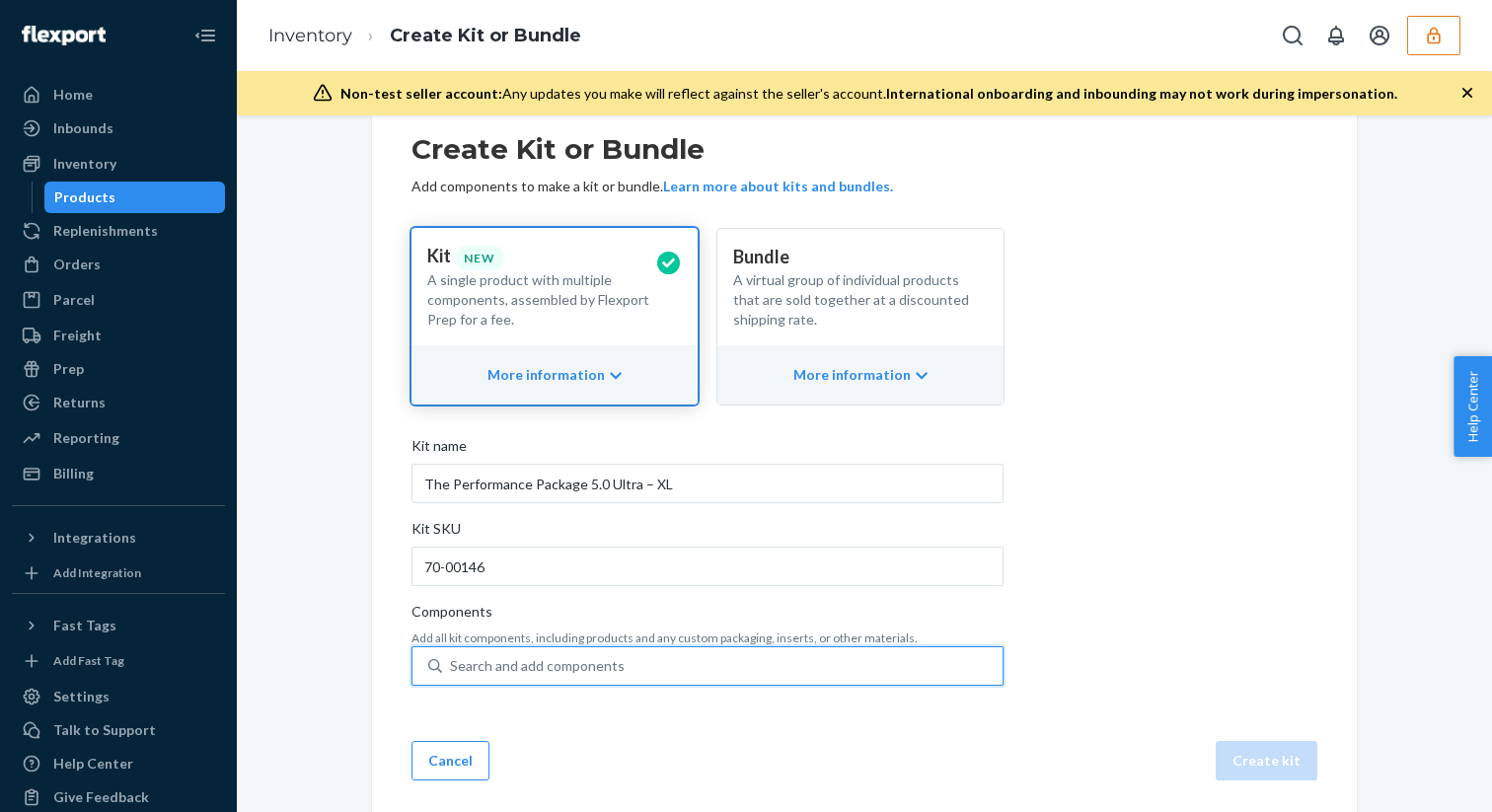 paste on "20-50600" 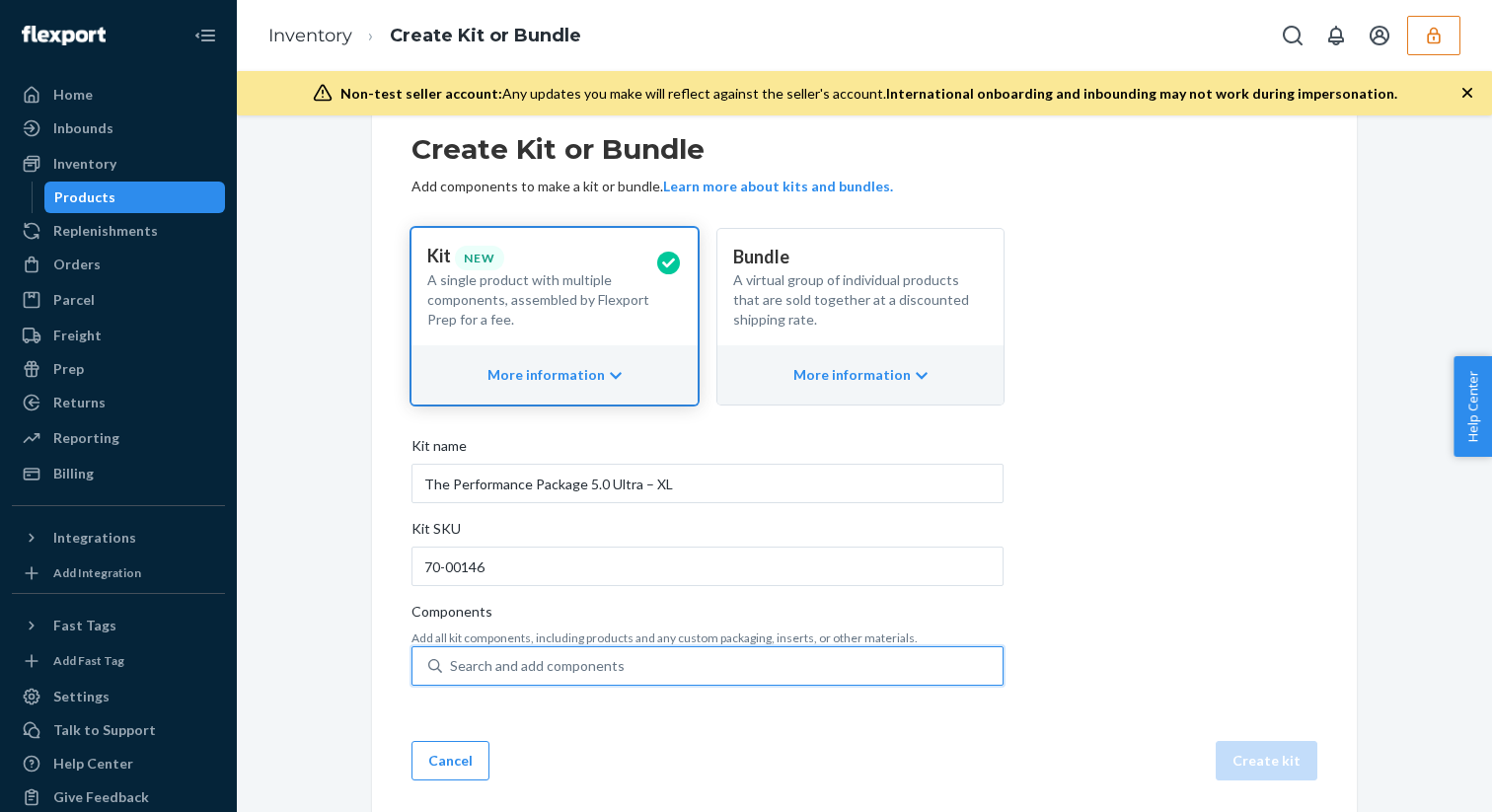 type on "20-50600" 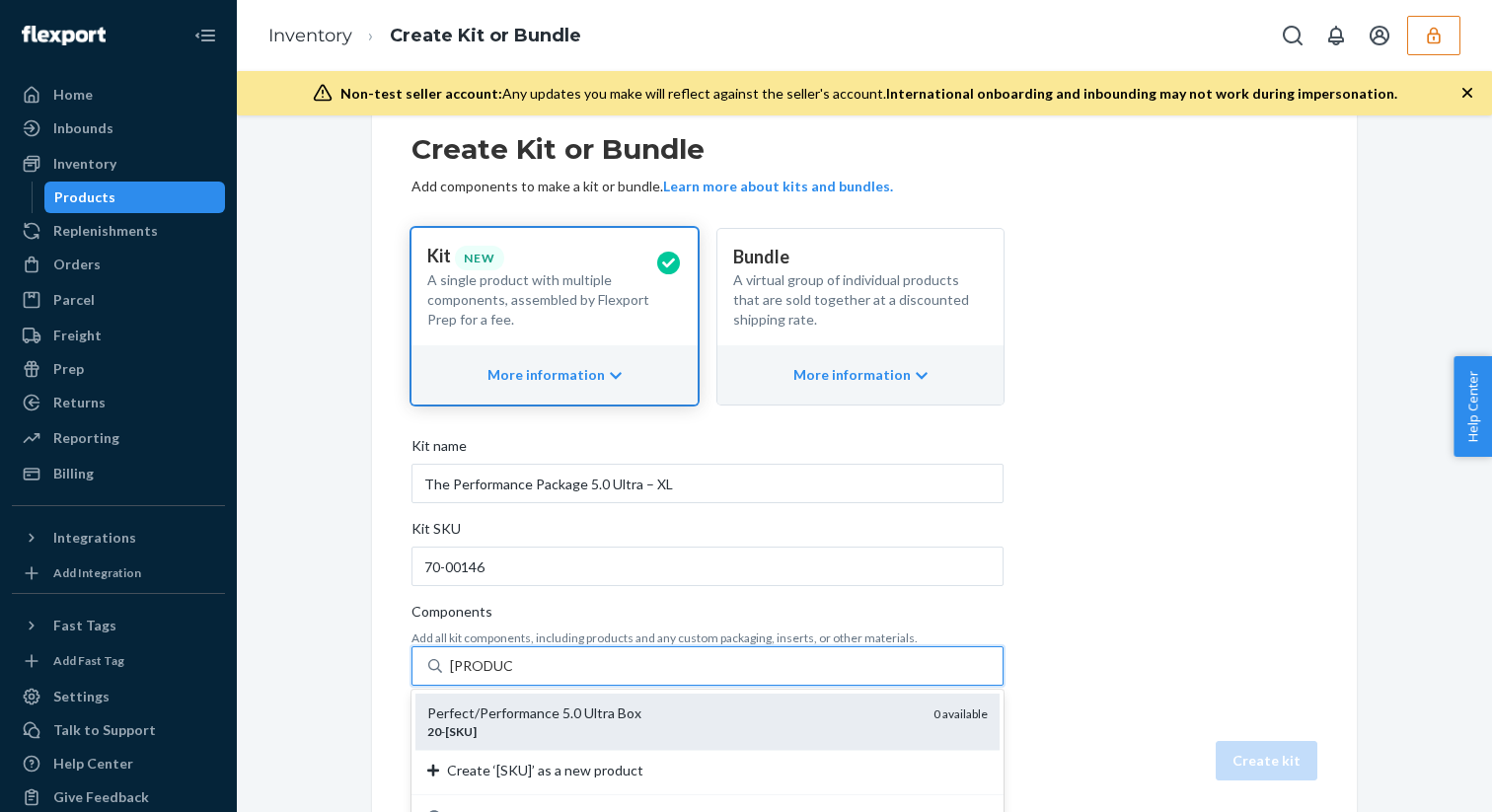 click on "Perfect/Performance 5.0 Ultra Box" at bounding box center (672, 713) 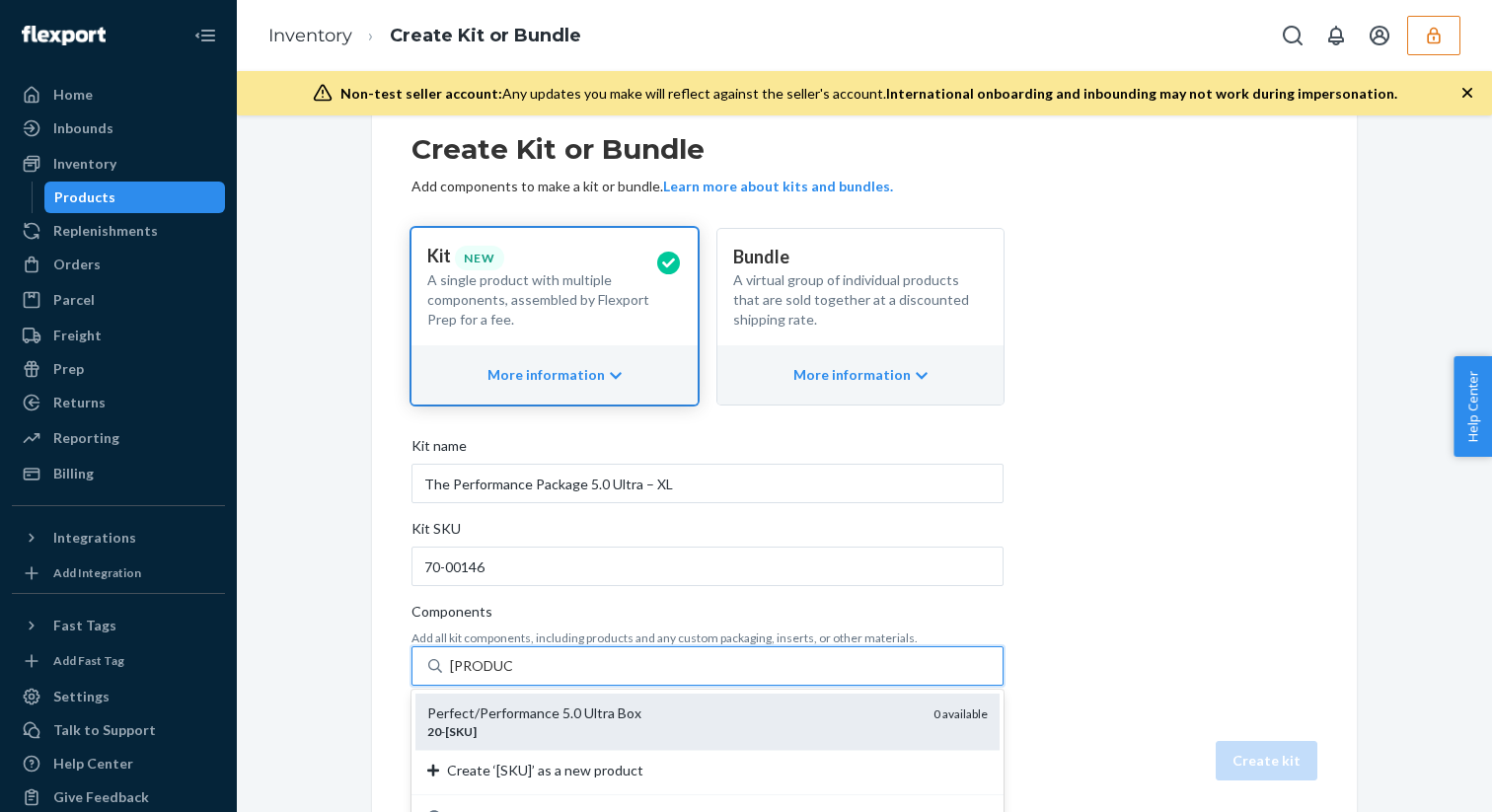 click on "20-50600" at bounding box center (482, 666) 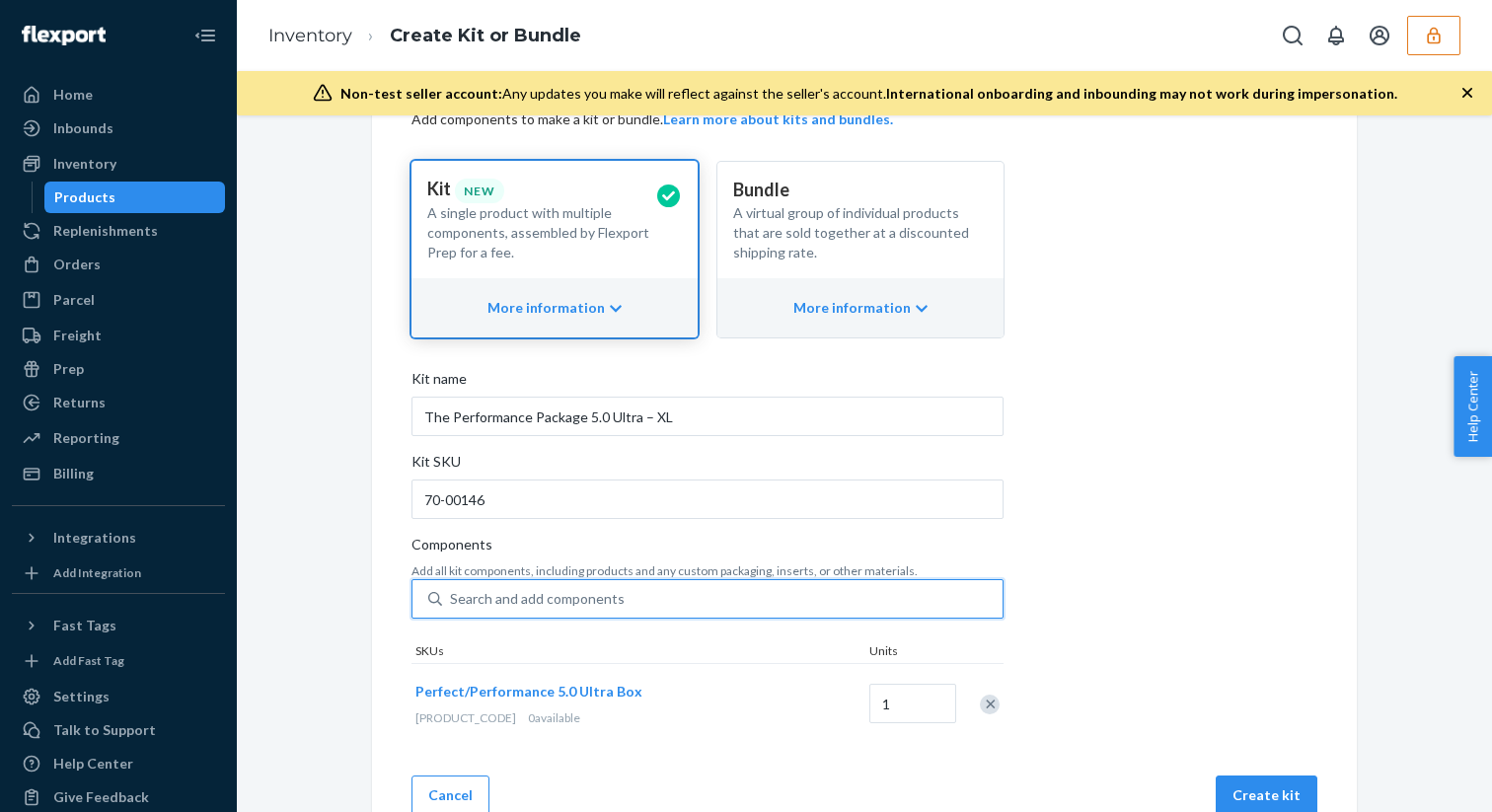 scroll, scrollTop: 167, scrollLeft: 0, axis: vertical 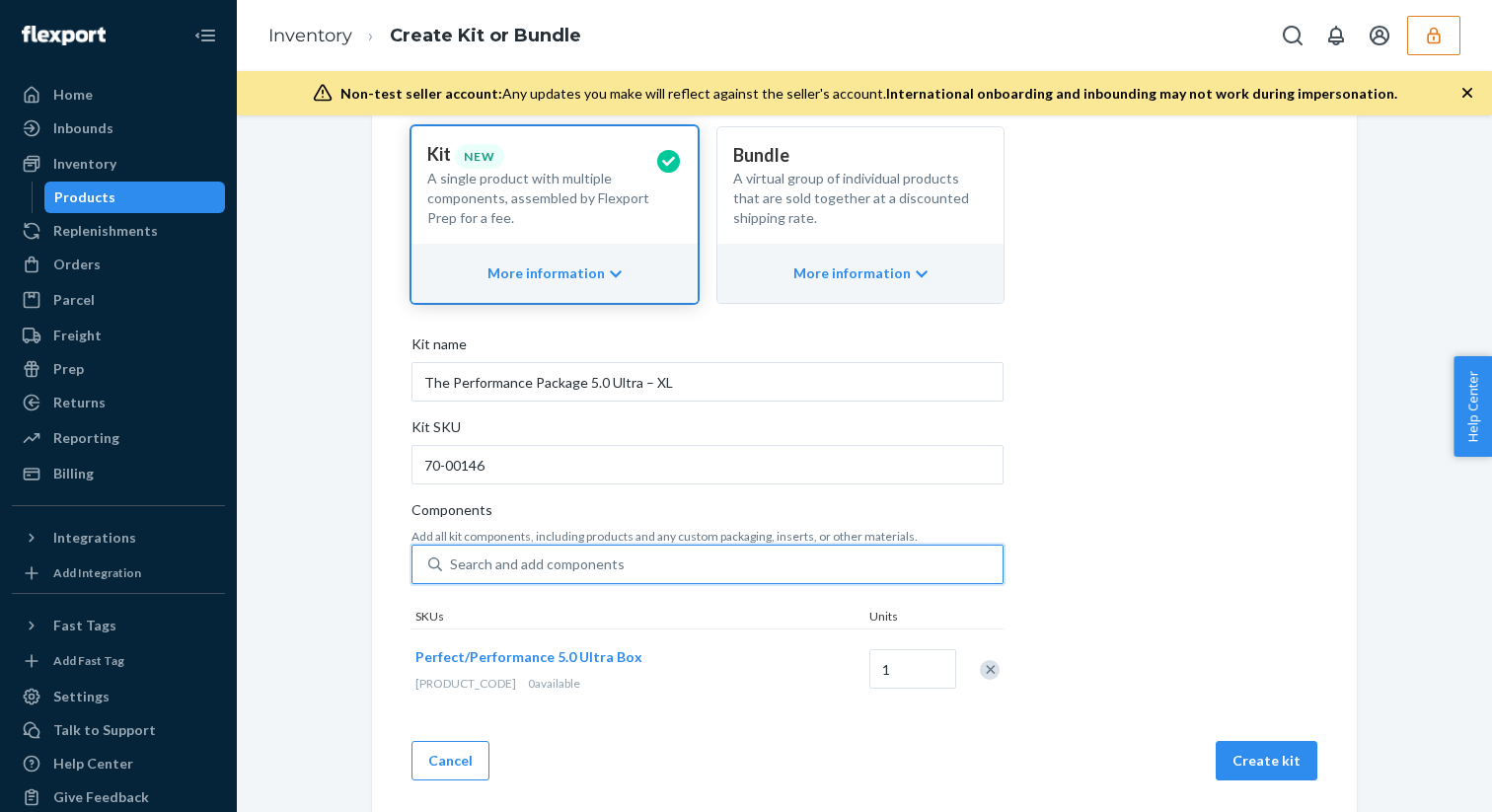 click on "Search and add components" at bounding box center (537, 564) 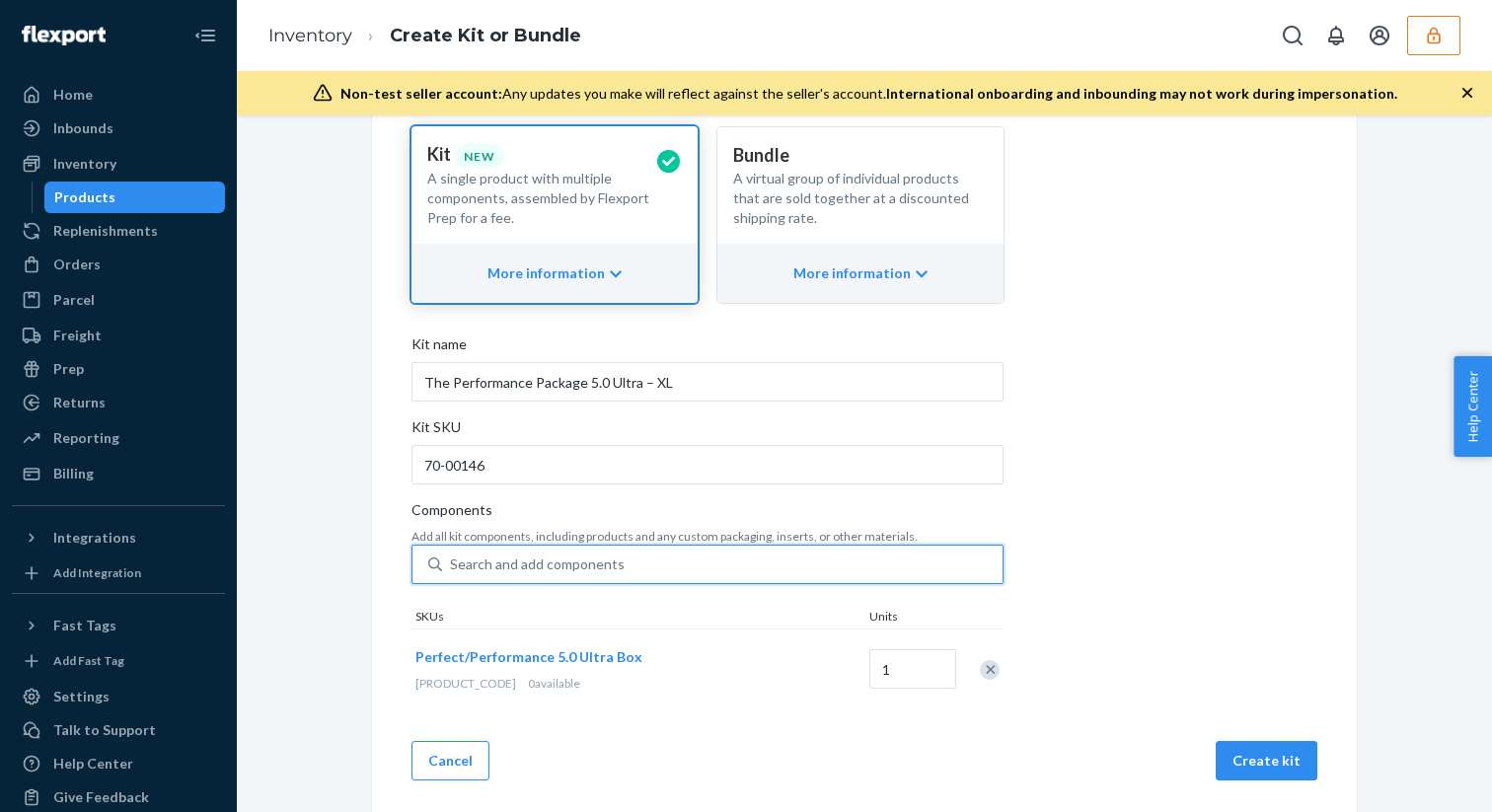 click on "0 results available. Select is focused ,type to refine list, press Down to open the menu,  Search and add components" at bounding box center (451, 564) 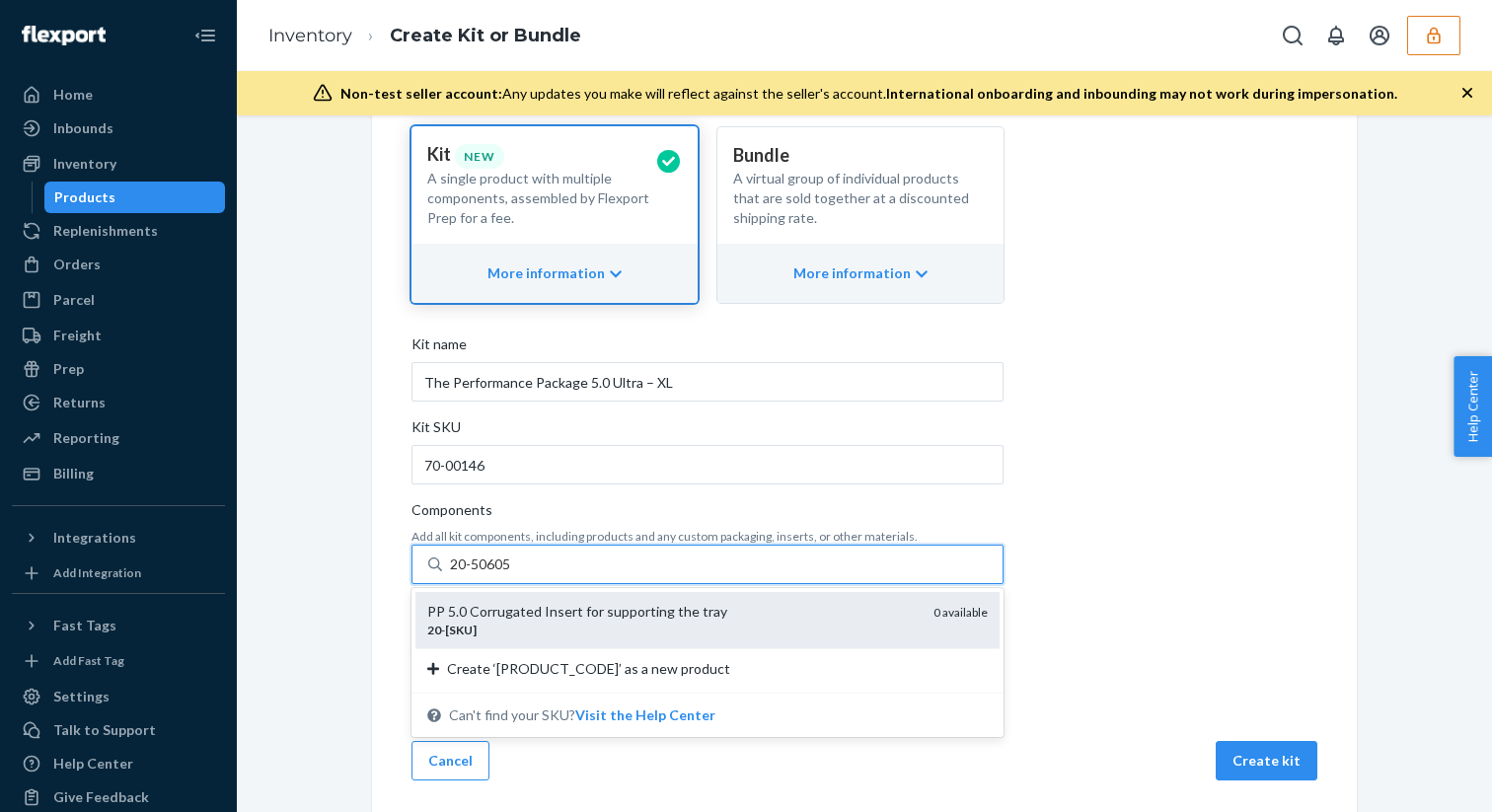 click on "PP 5.0 Corrugated Insert for supporting the tray" at bounding box center [672, 612] 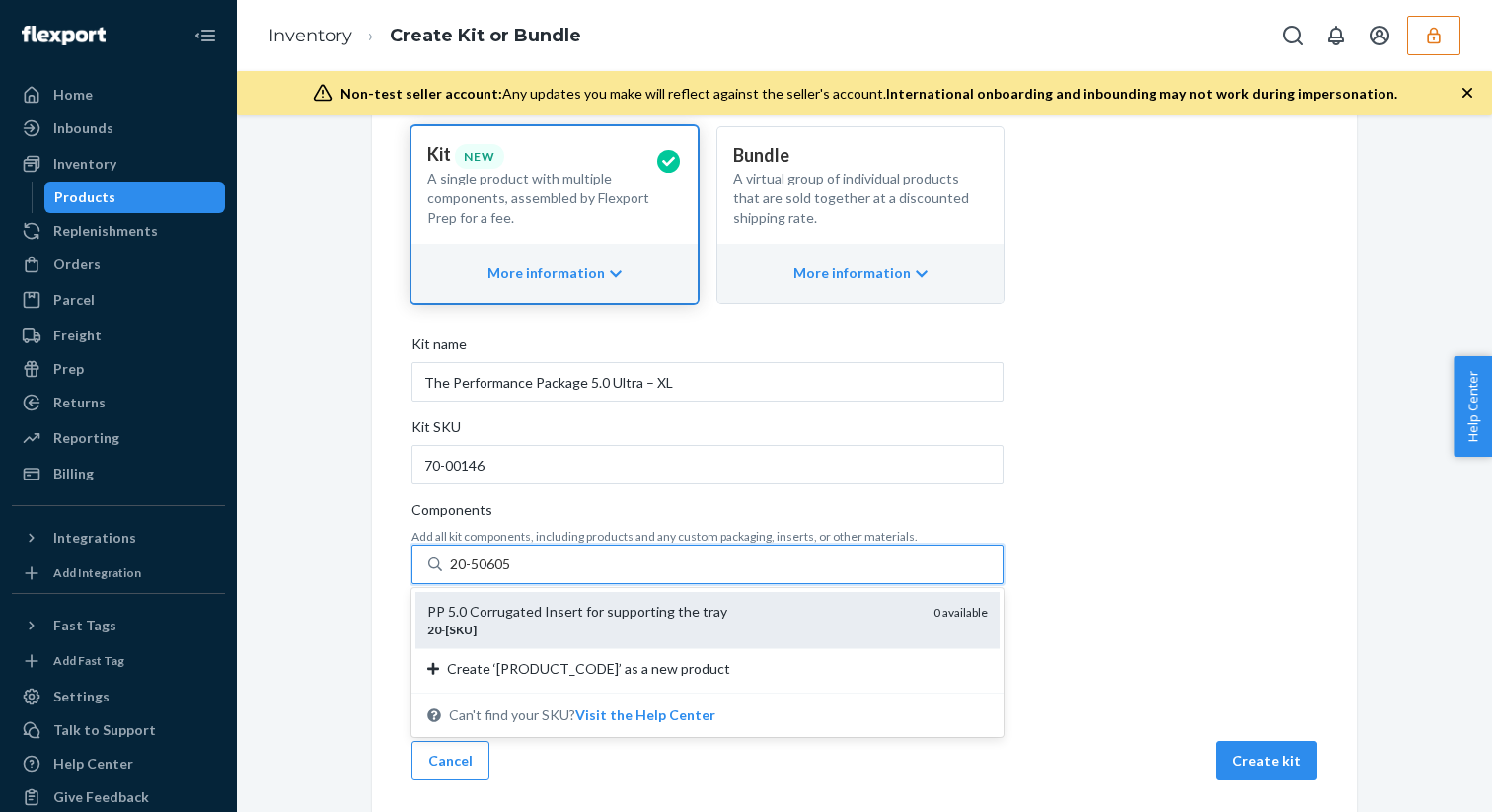 click on "20-50605" at bounding box center [482, 564] 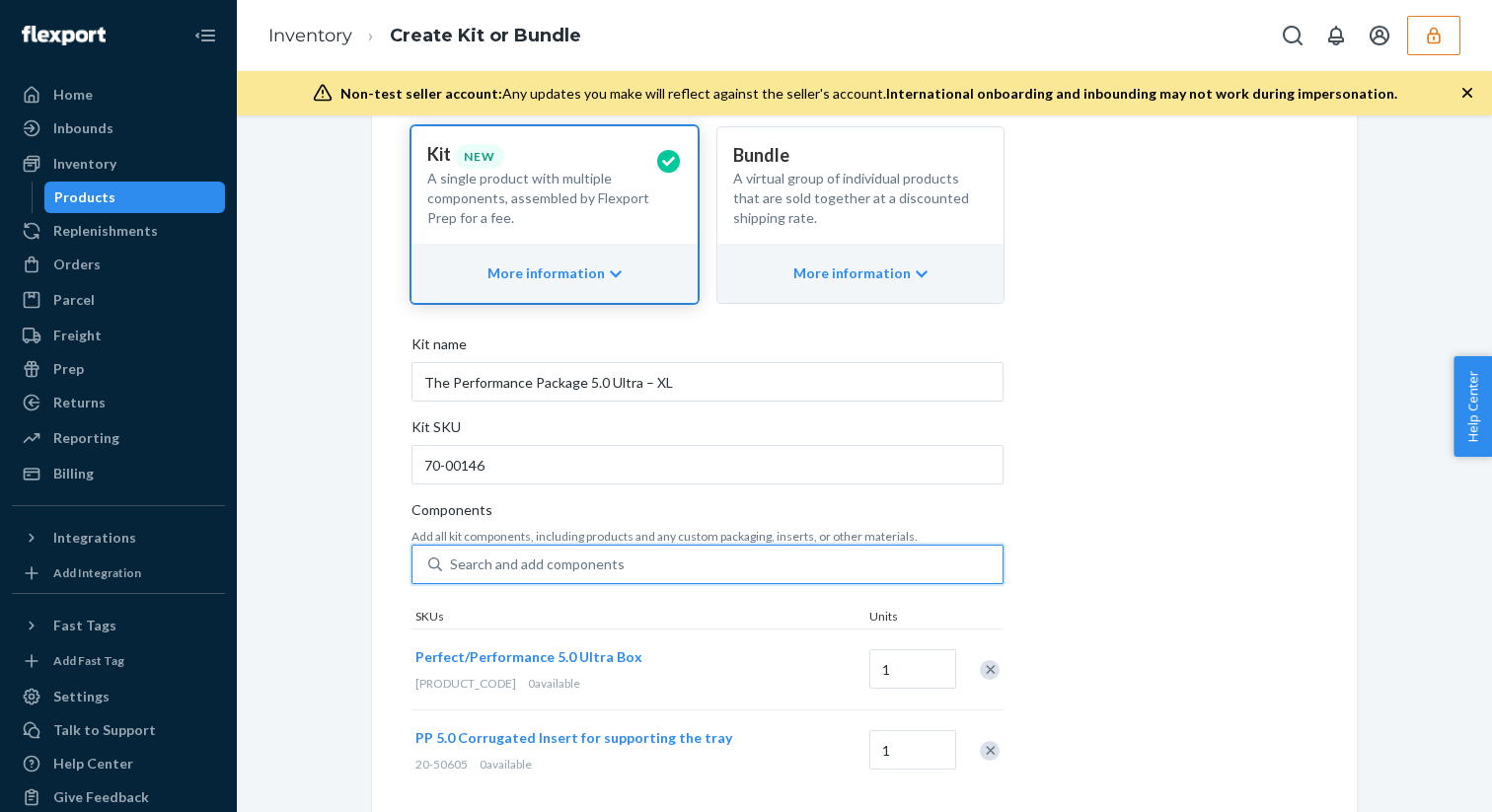 click on "Search and add components" at bounding box center (537, 564) 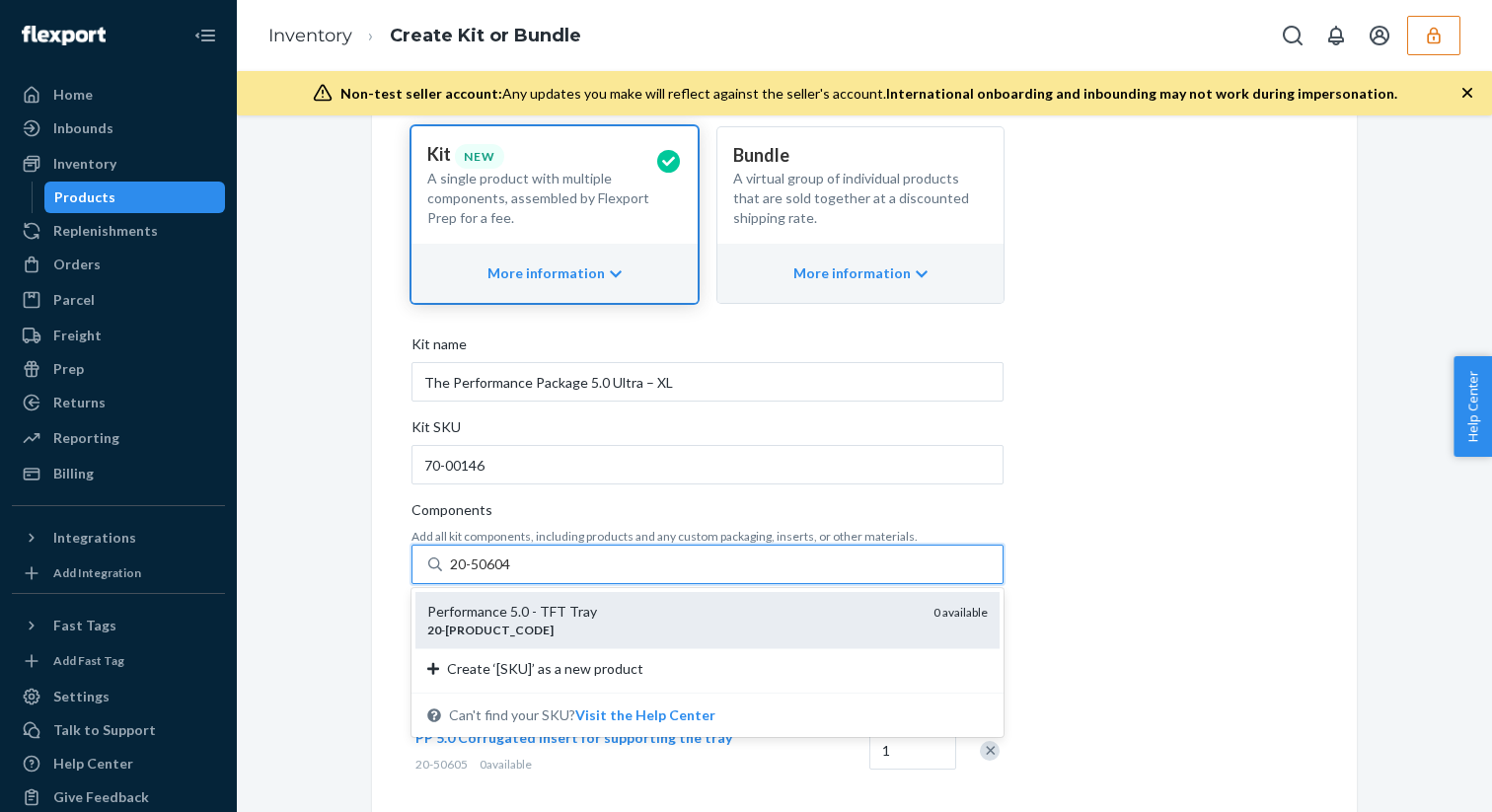 click on "Performance 5.0 - TFT Tray" at bounding box center (672, 612) 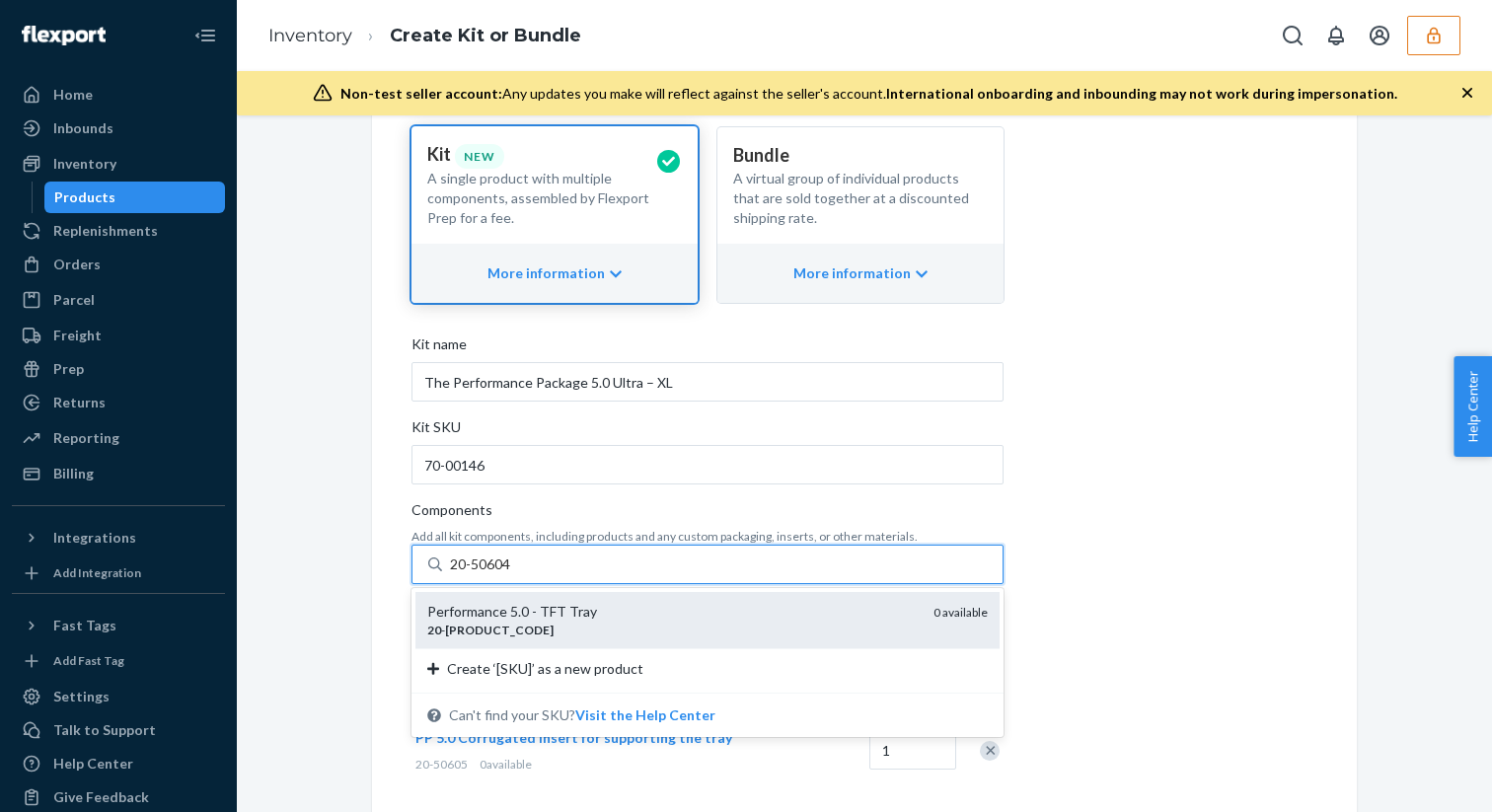 click on "20-50604" at bounding box center (482, 564) 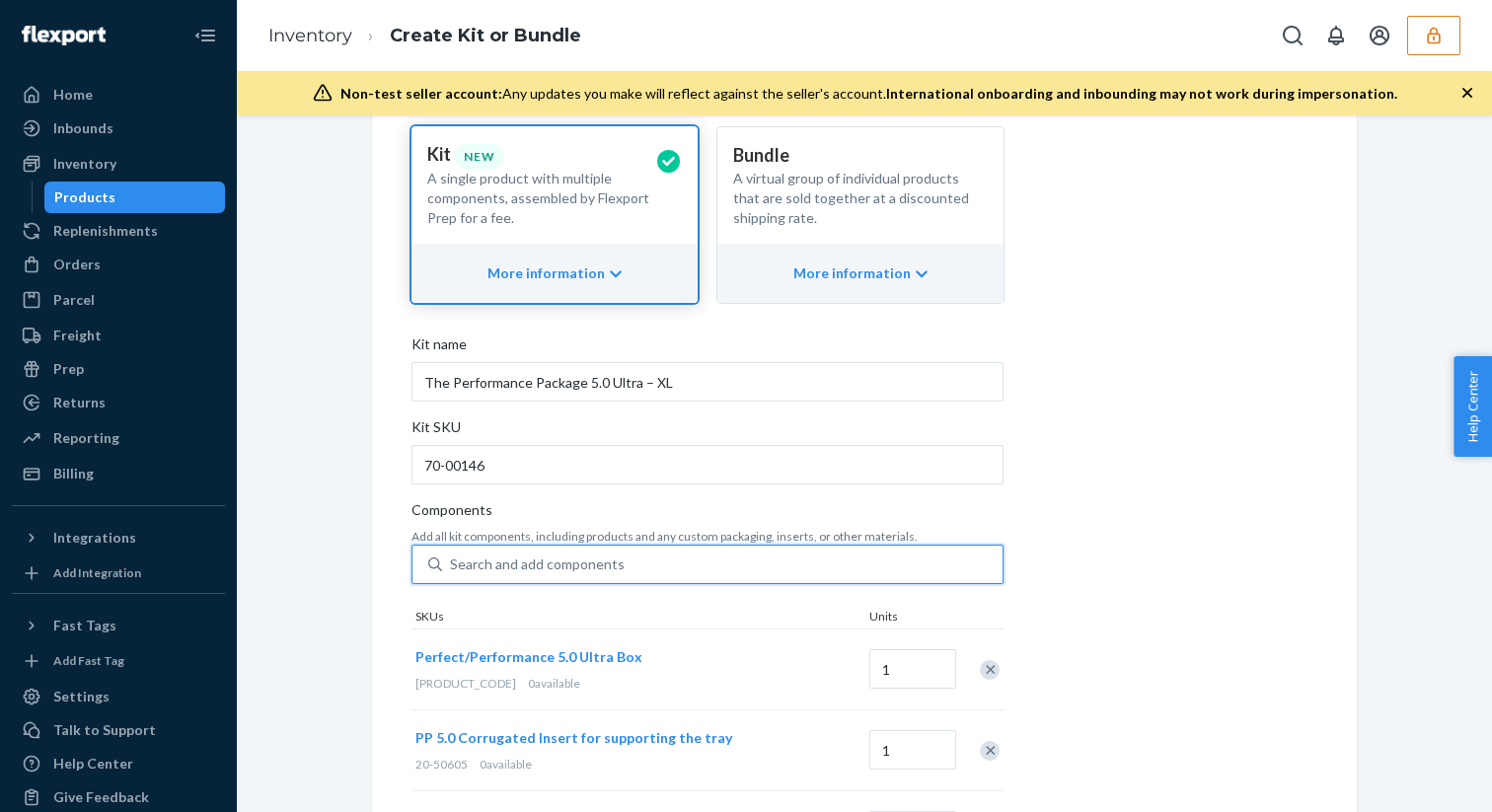 click on "Search and add components" at bounding box center [722, 564] 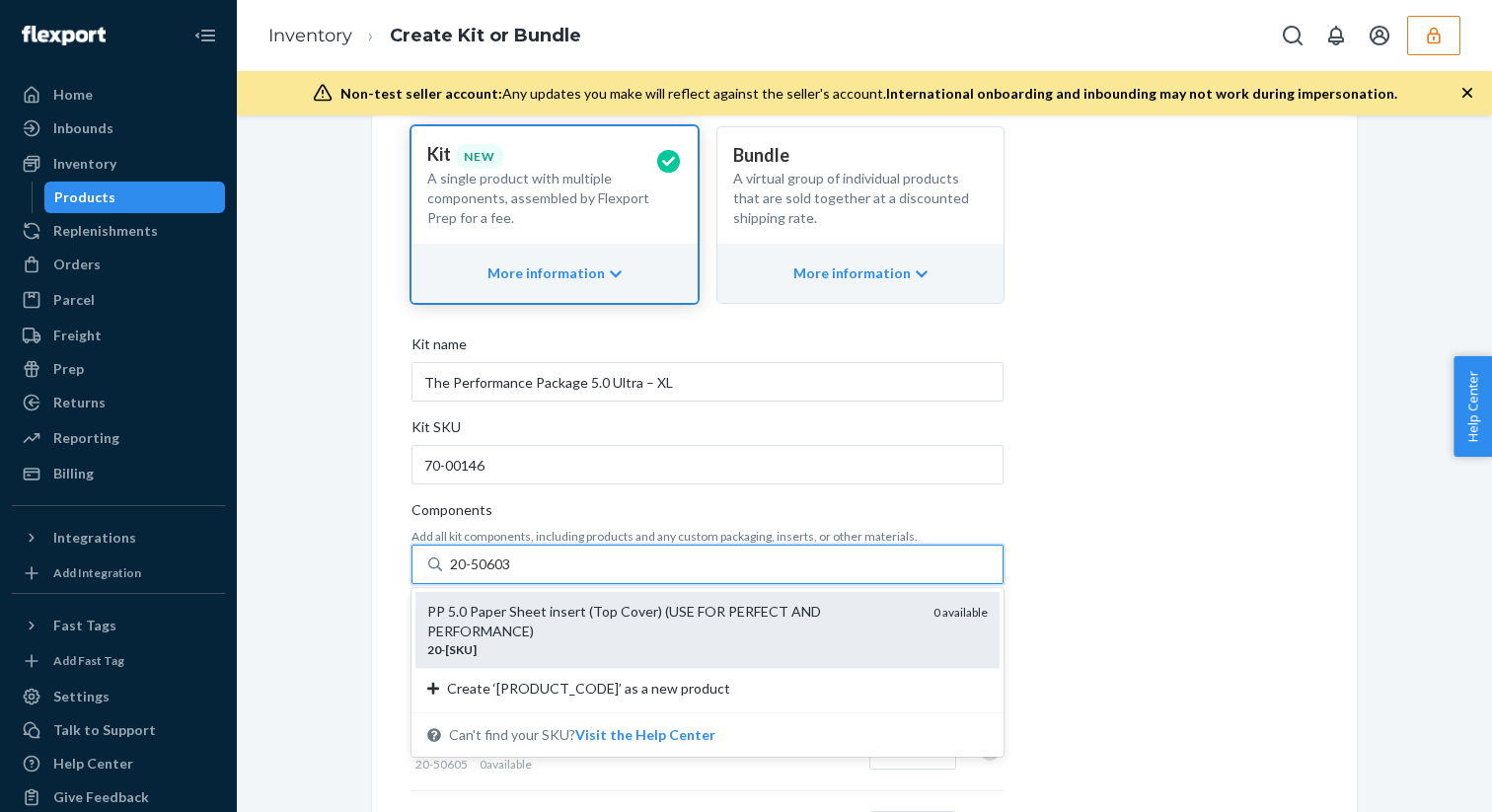 click on "PP 5.0 Paper Sheet insert (Top Cover) (USE FOR PERFECT AND PERFORMANCE)" at bounding box center [672, 622] 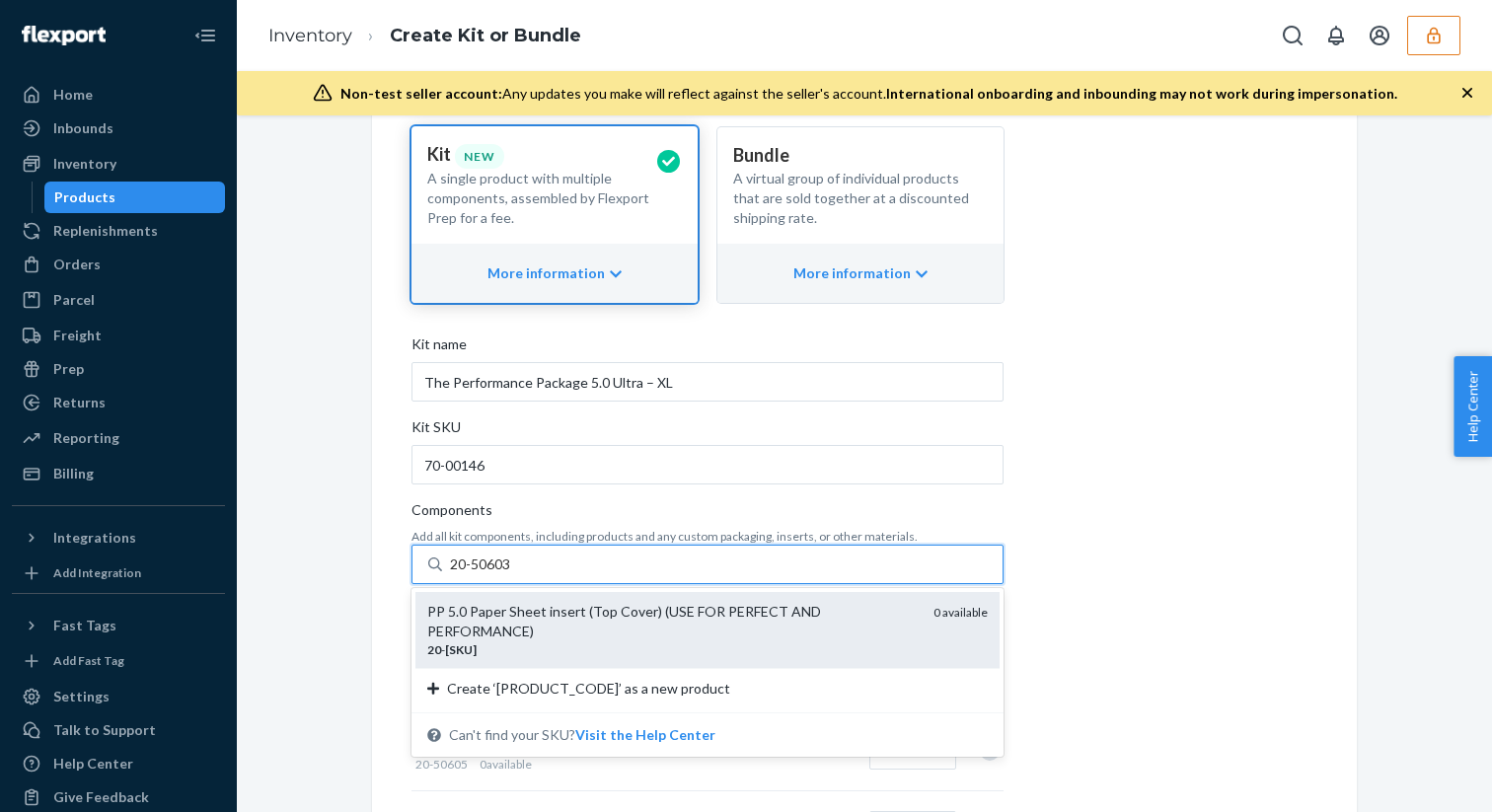 click on "20-50603" at bounding box center [482, 564] 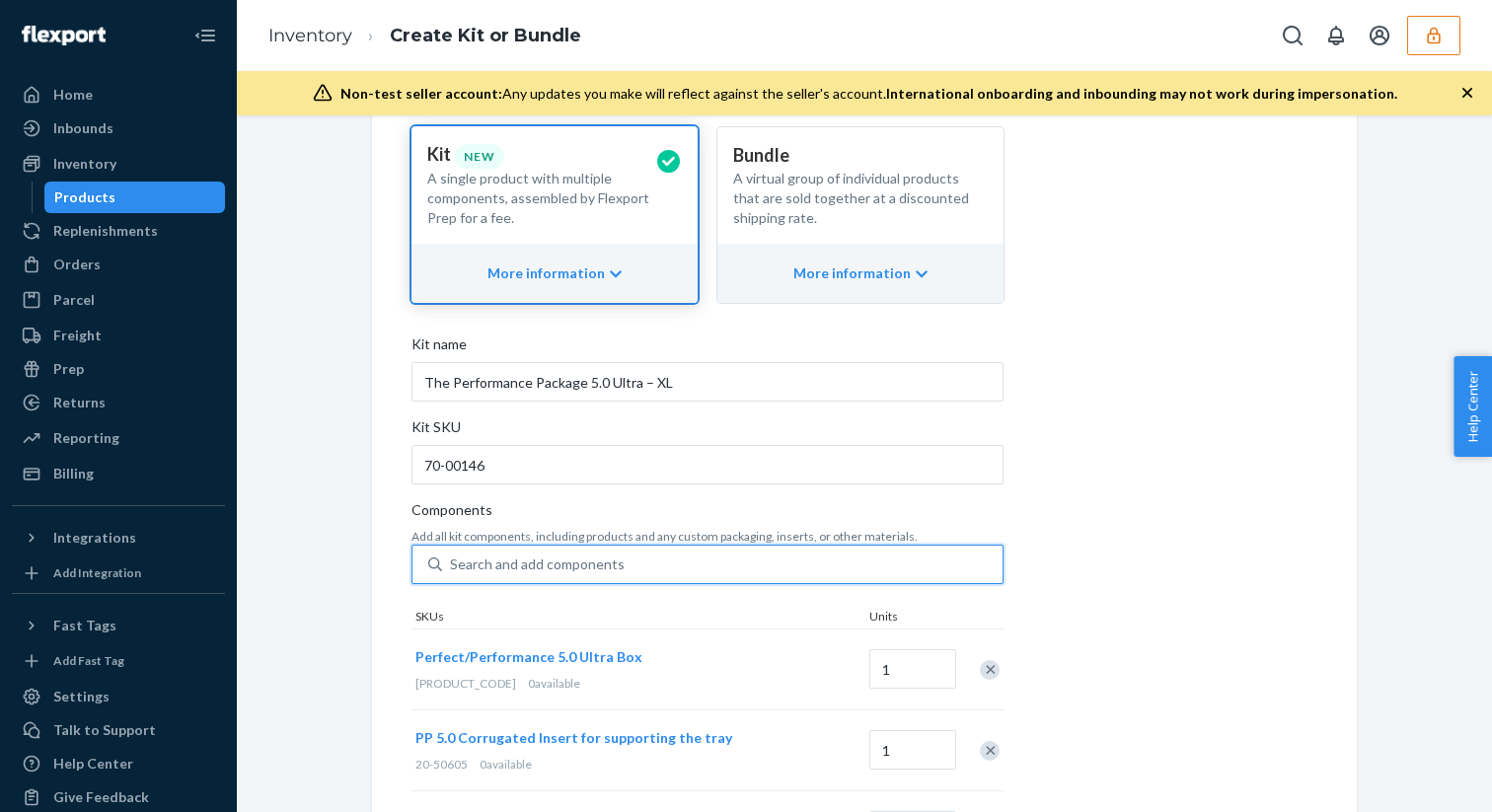 click on "Search and add components" at bounding box center (722, 564) 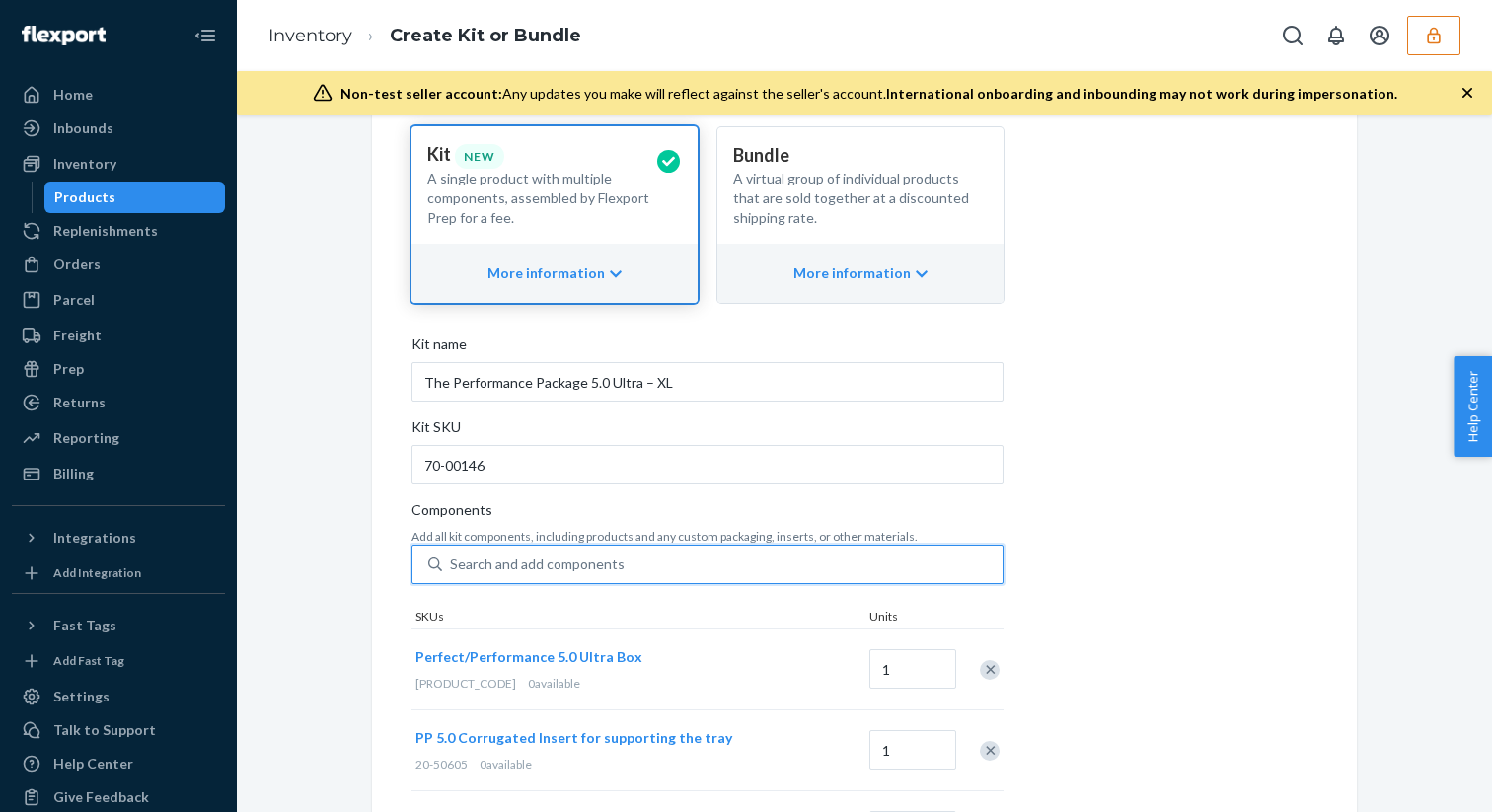 click on "0 results available. Select is focused ,type to refine list, press Down to open the menu,  Search and add components" at bounding box center (451, 564) 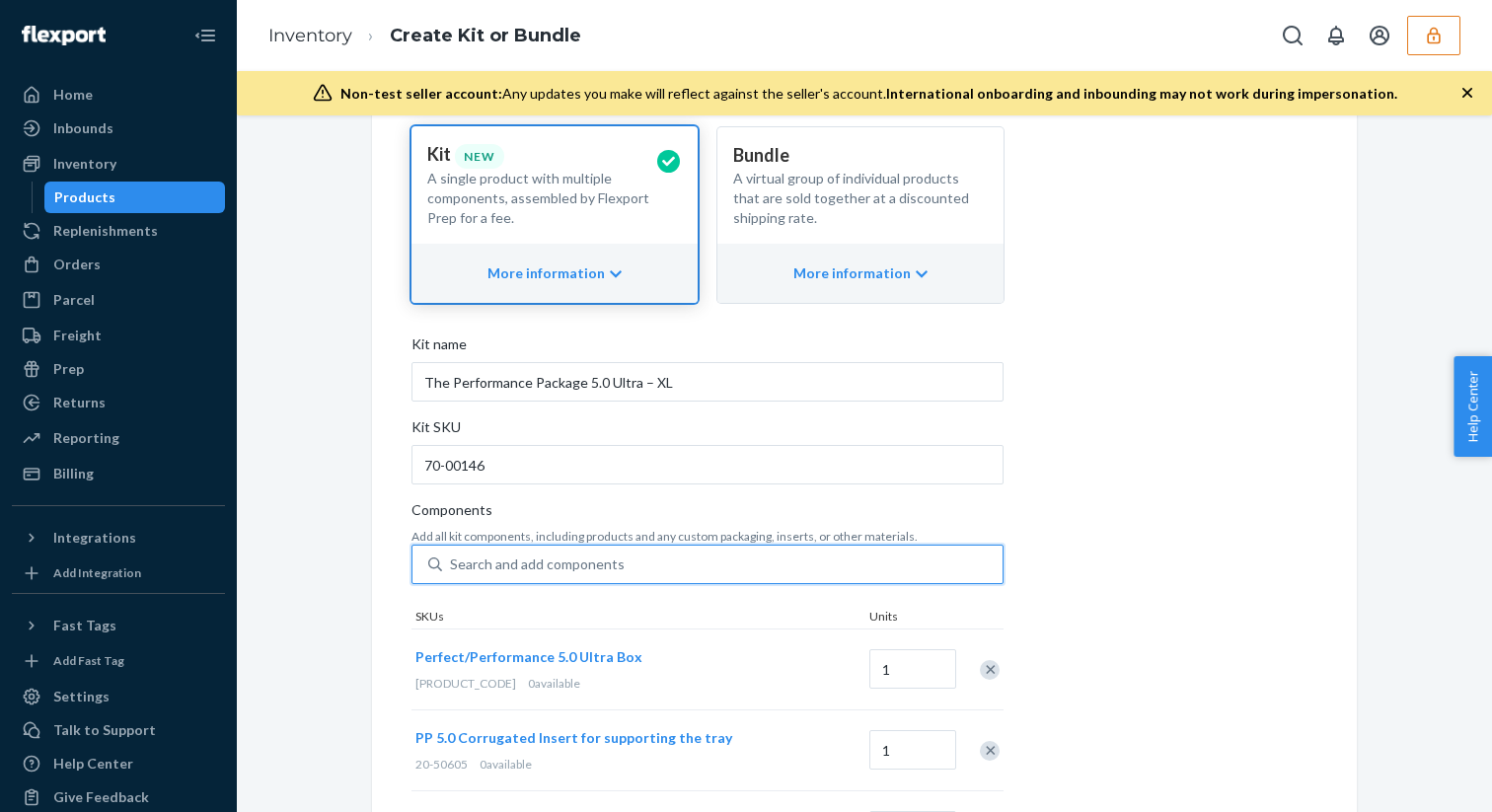 paste on "30-00060-K" 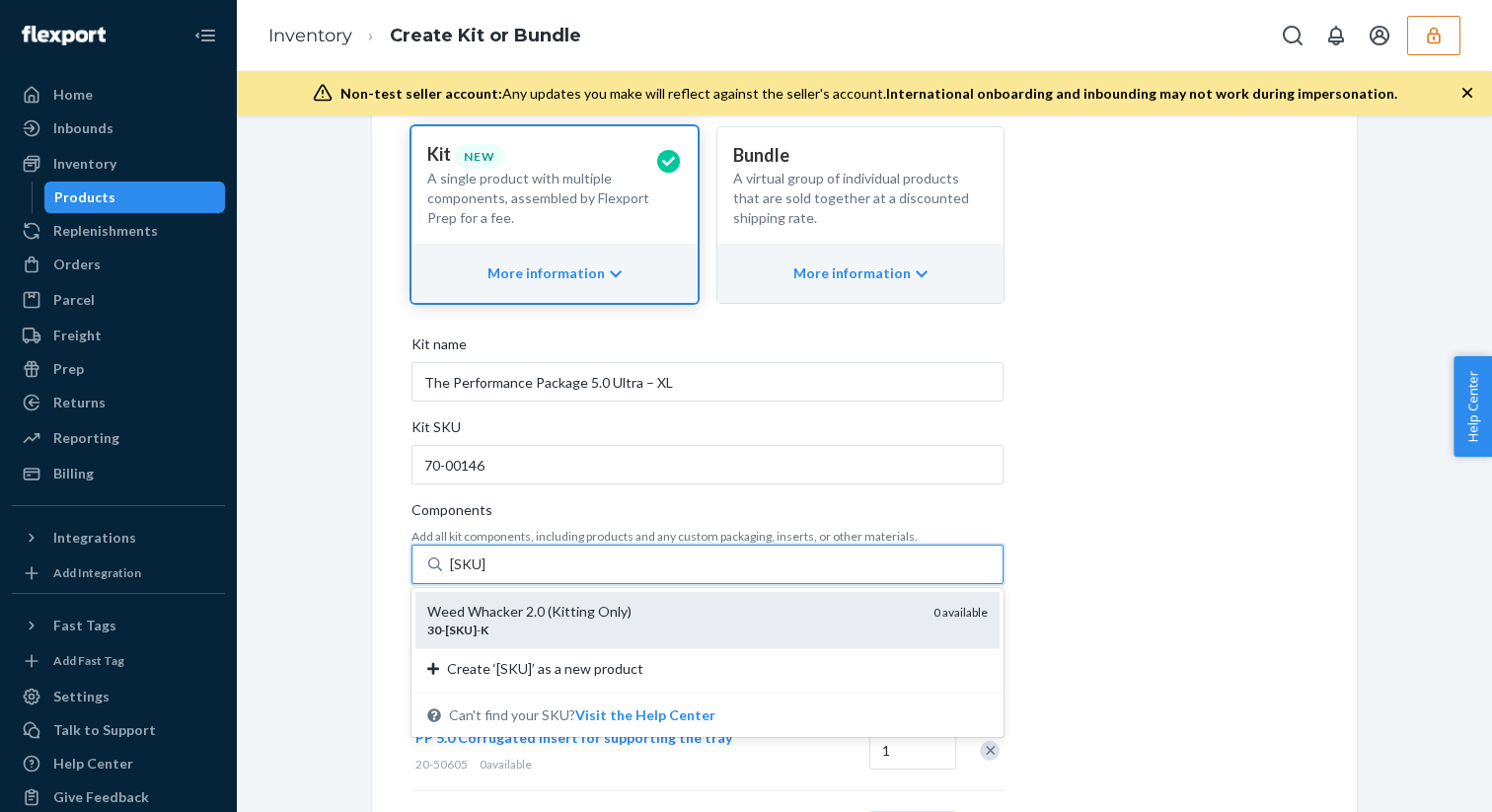 click on "Weed Whacker 2.0 (Kitting Only)" at bounding box center (672, 612) 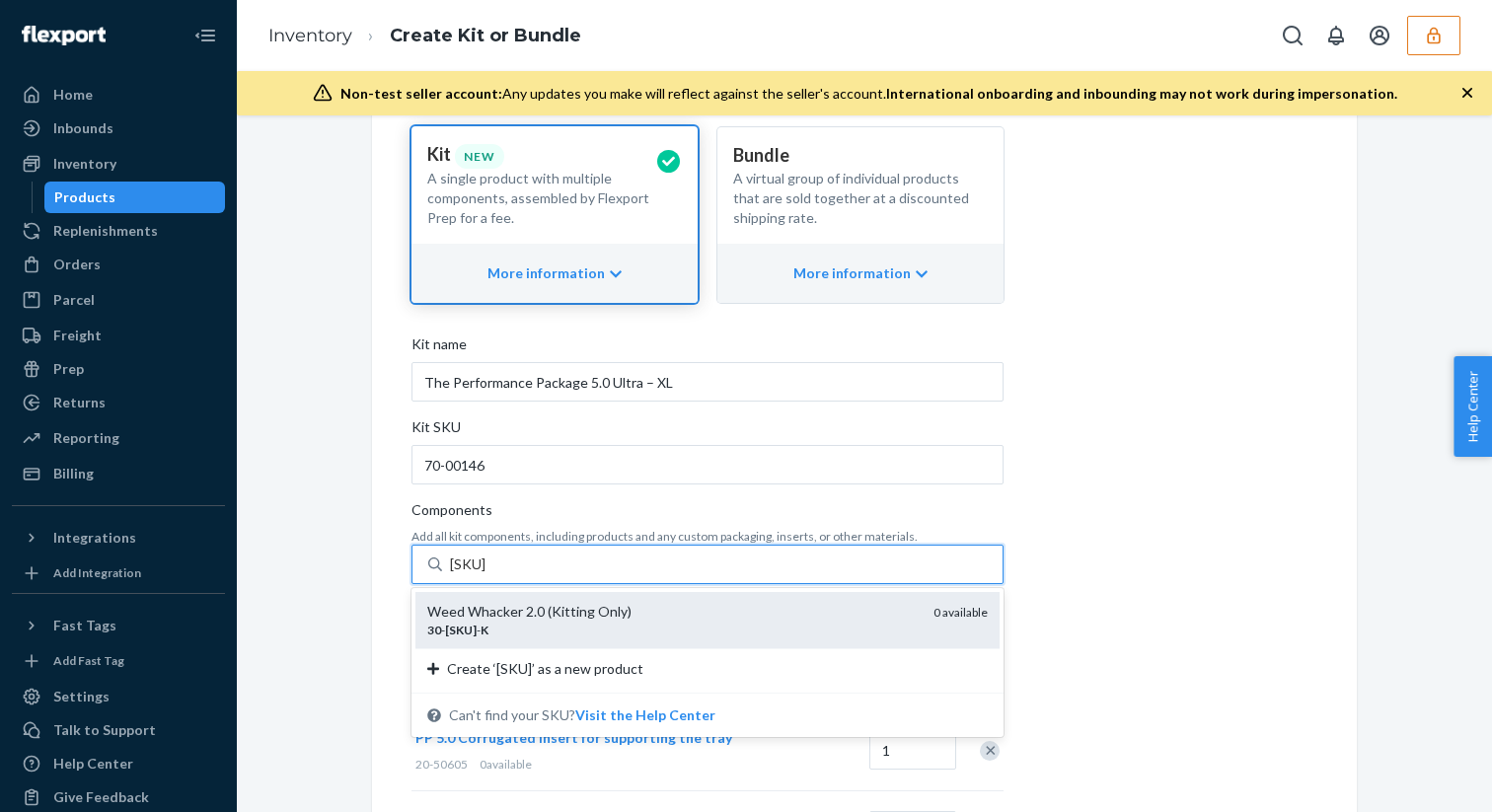 click on "30-00060-K" at bounding box center [488, 564] 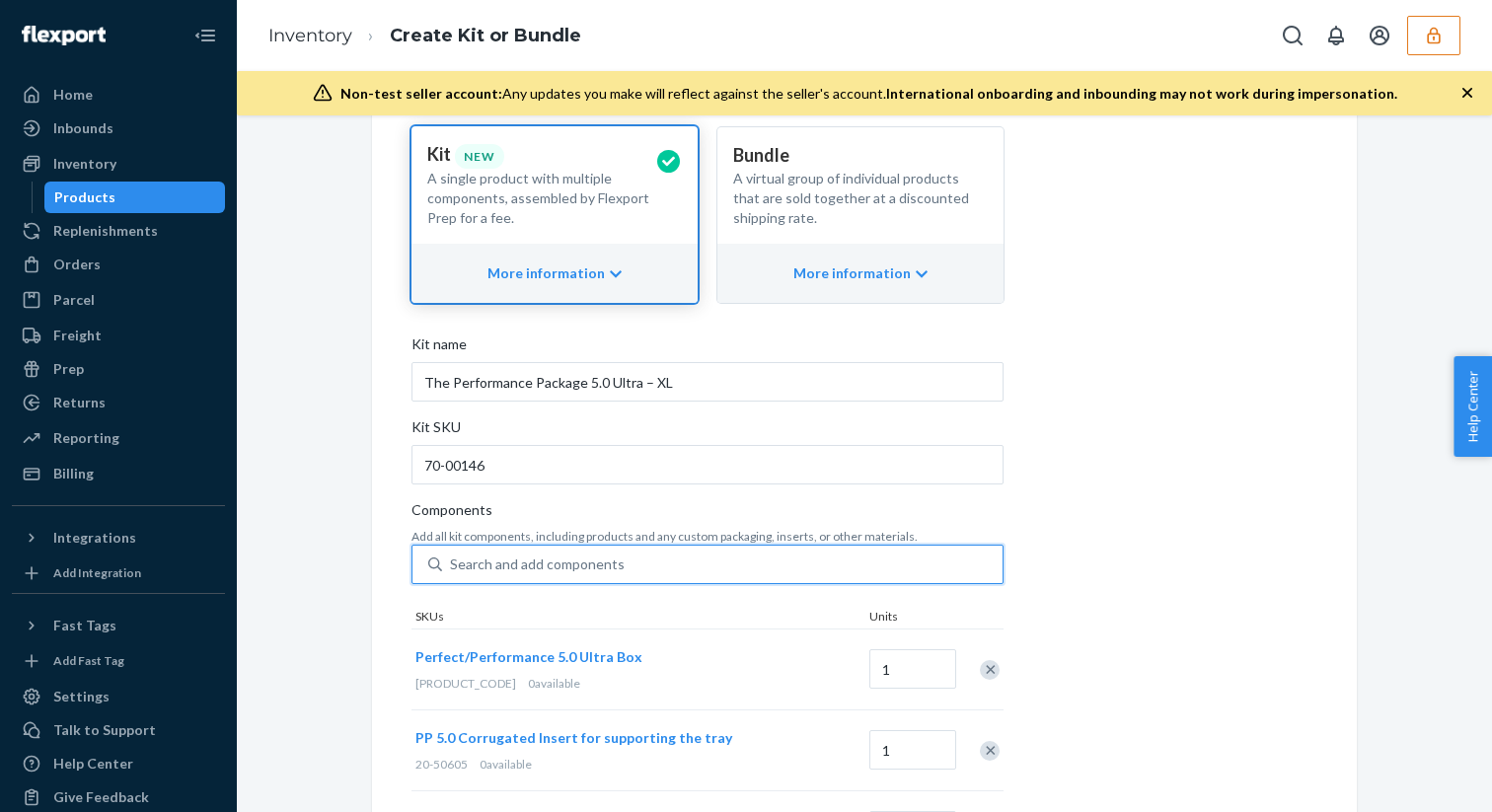 click on "Search and add components" at bounding box center (722, 564) 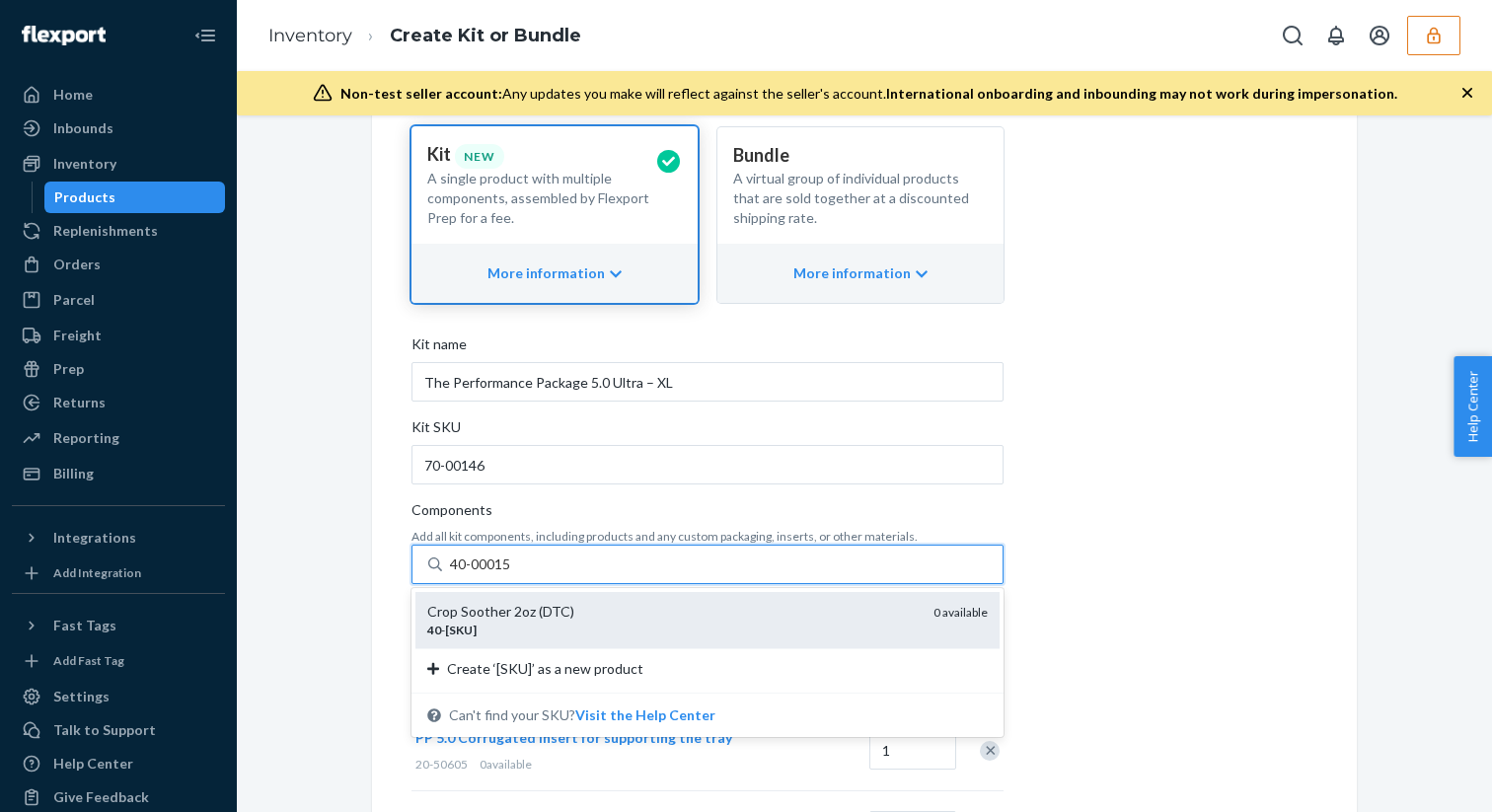 click on "40 - 00015" at bounding box center [672, 629] 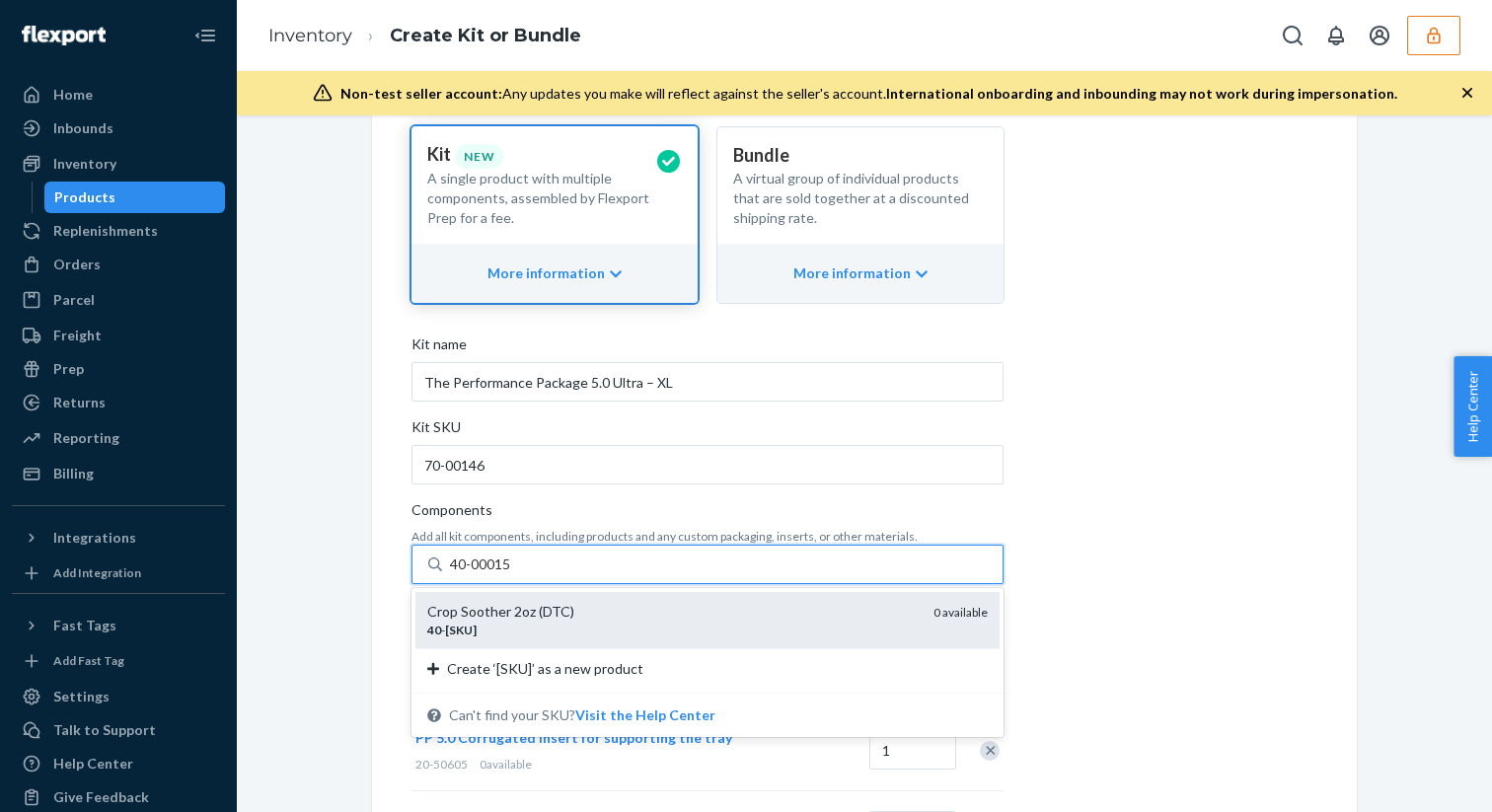 click on "40-00015" at bounding box center [482, 564] 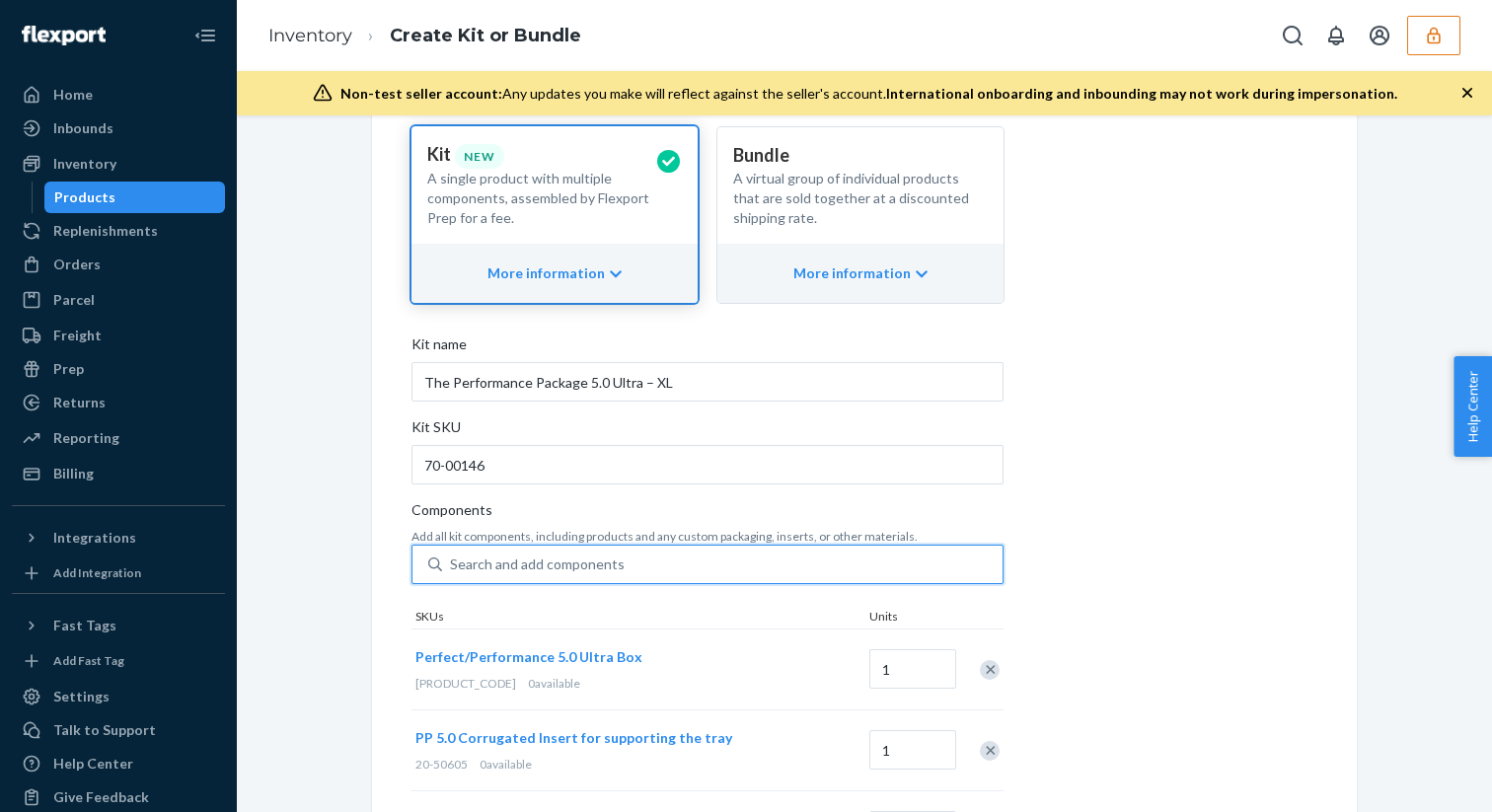 click on "Search and add components" at bounding box center (722, 564) 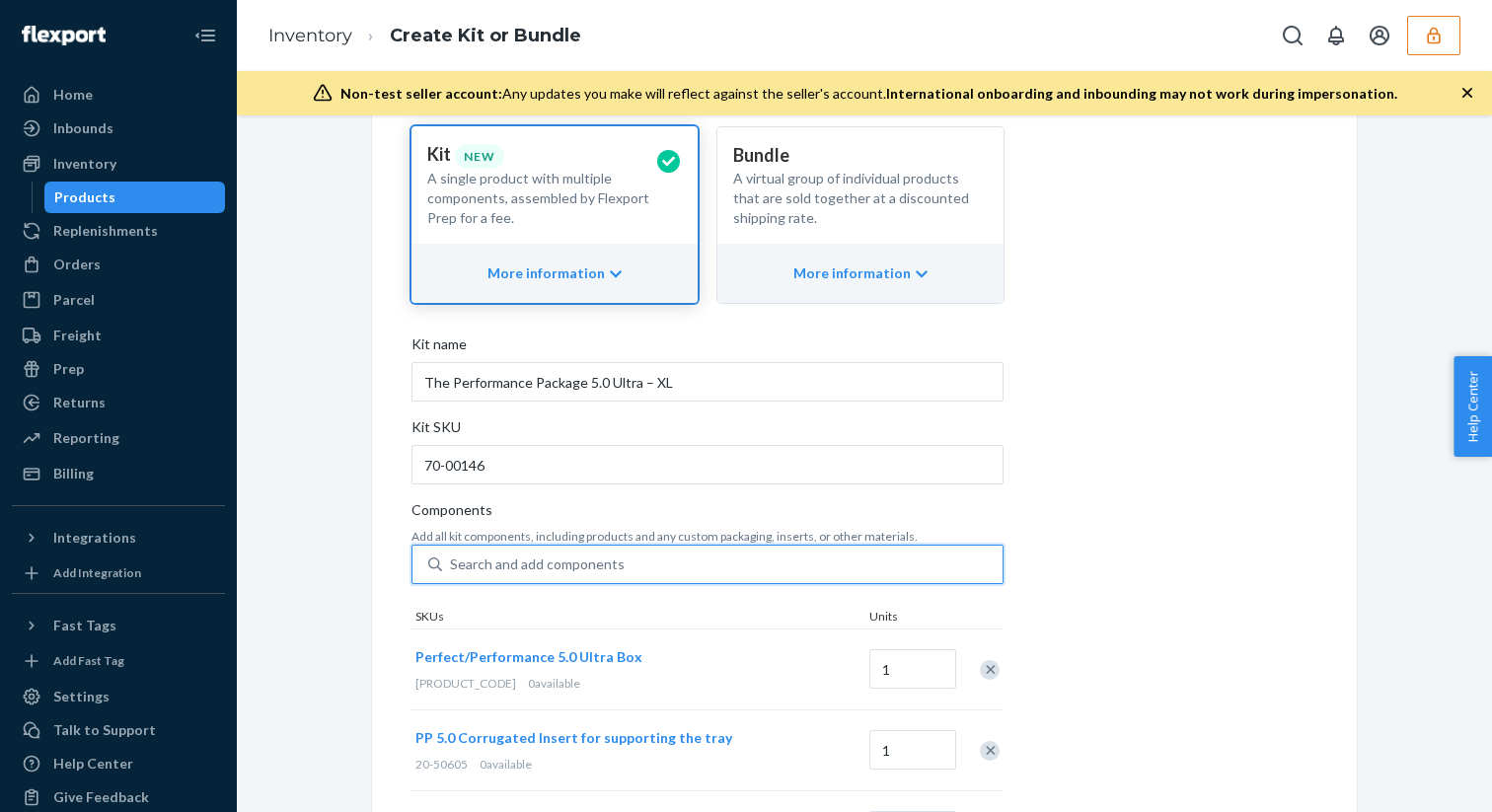 type on "50-00100" 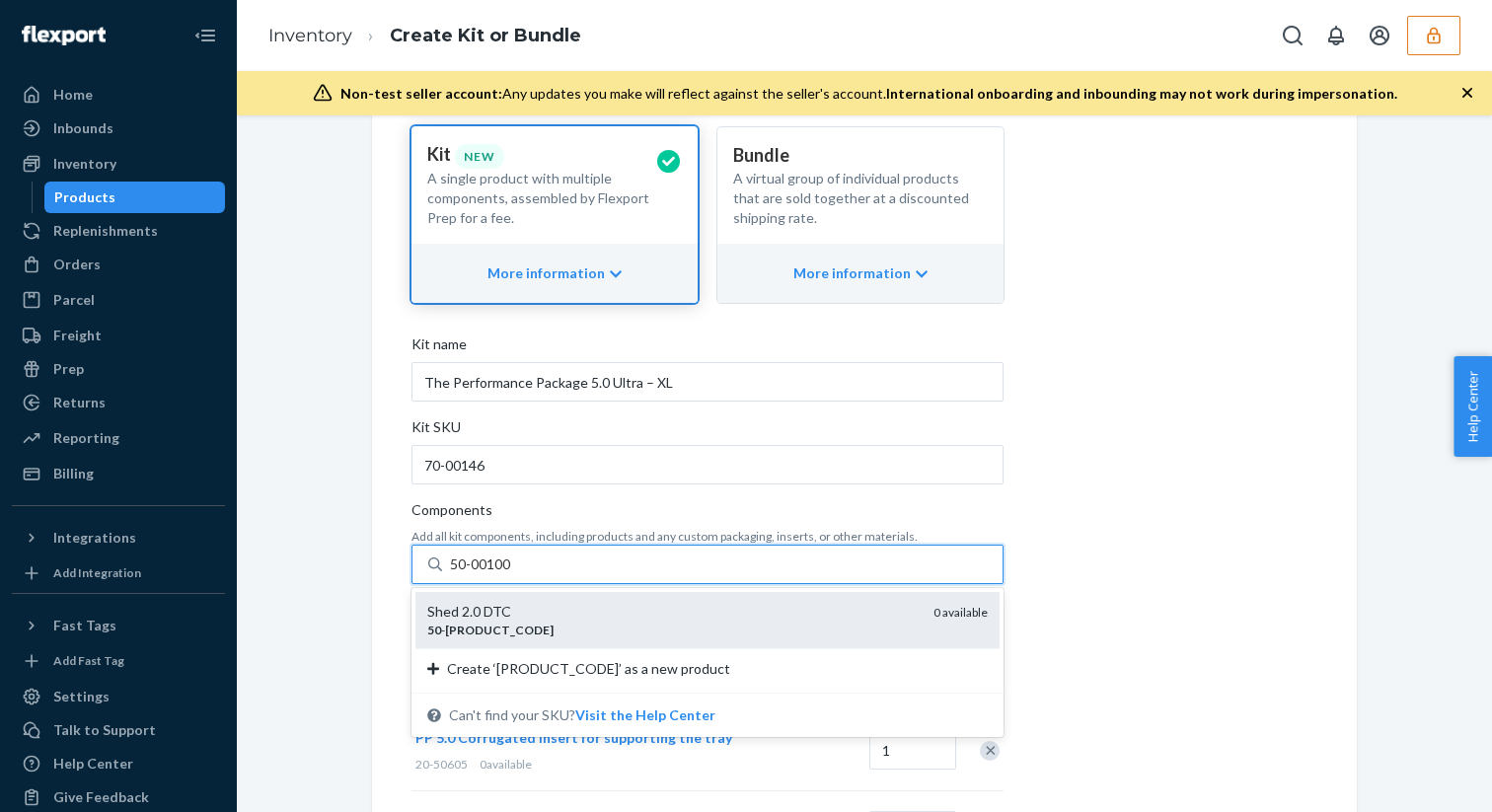 click on "Shed 2.0 DTC" at bounding box center (672, 612) 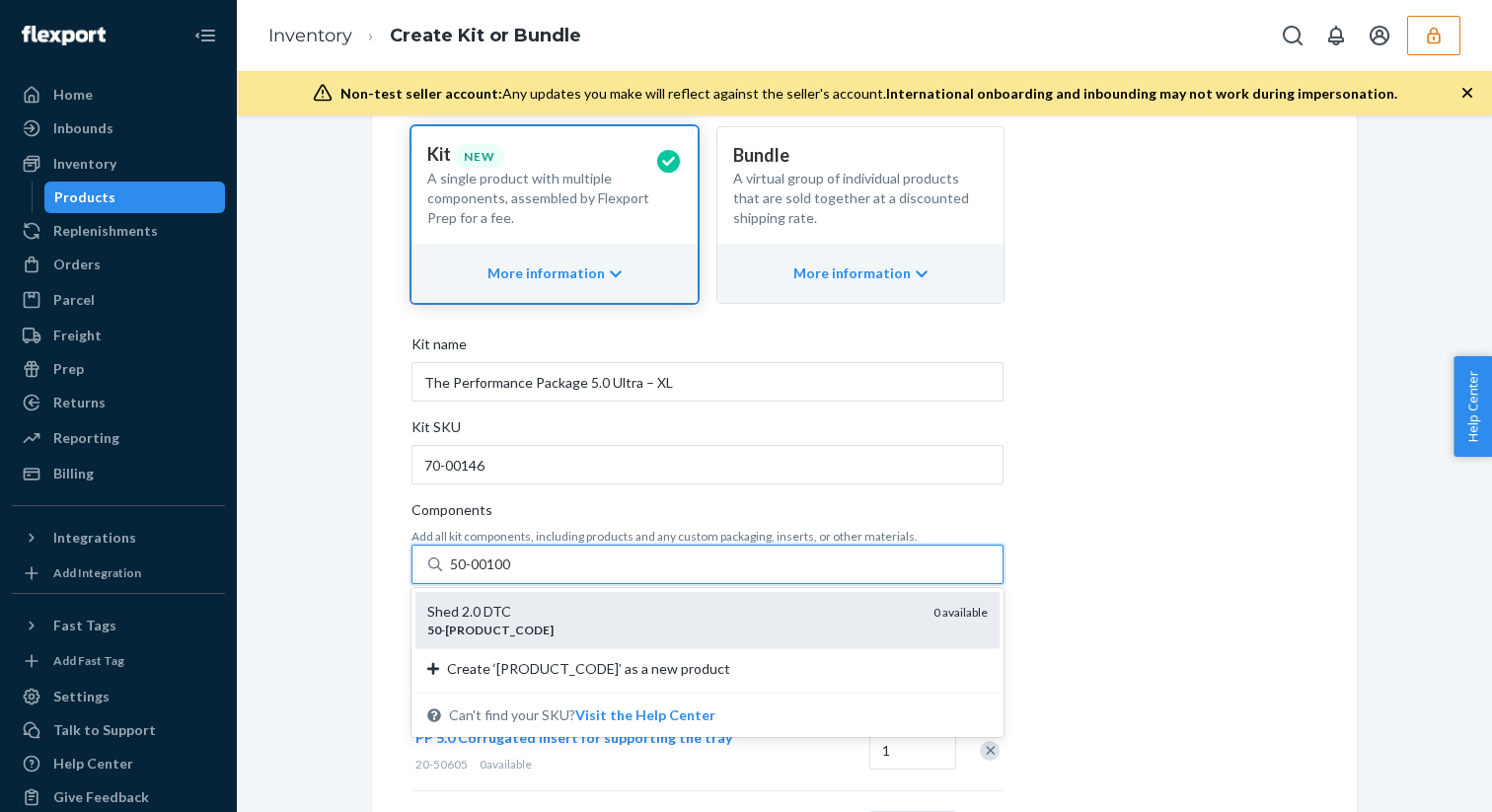 click on "50-00100" at bounding box center (482, 564) 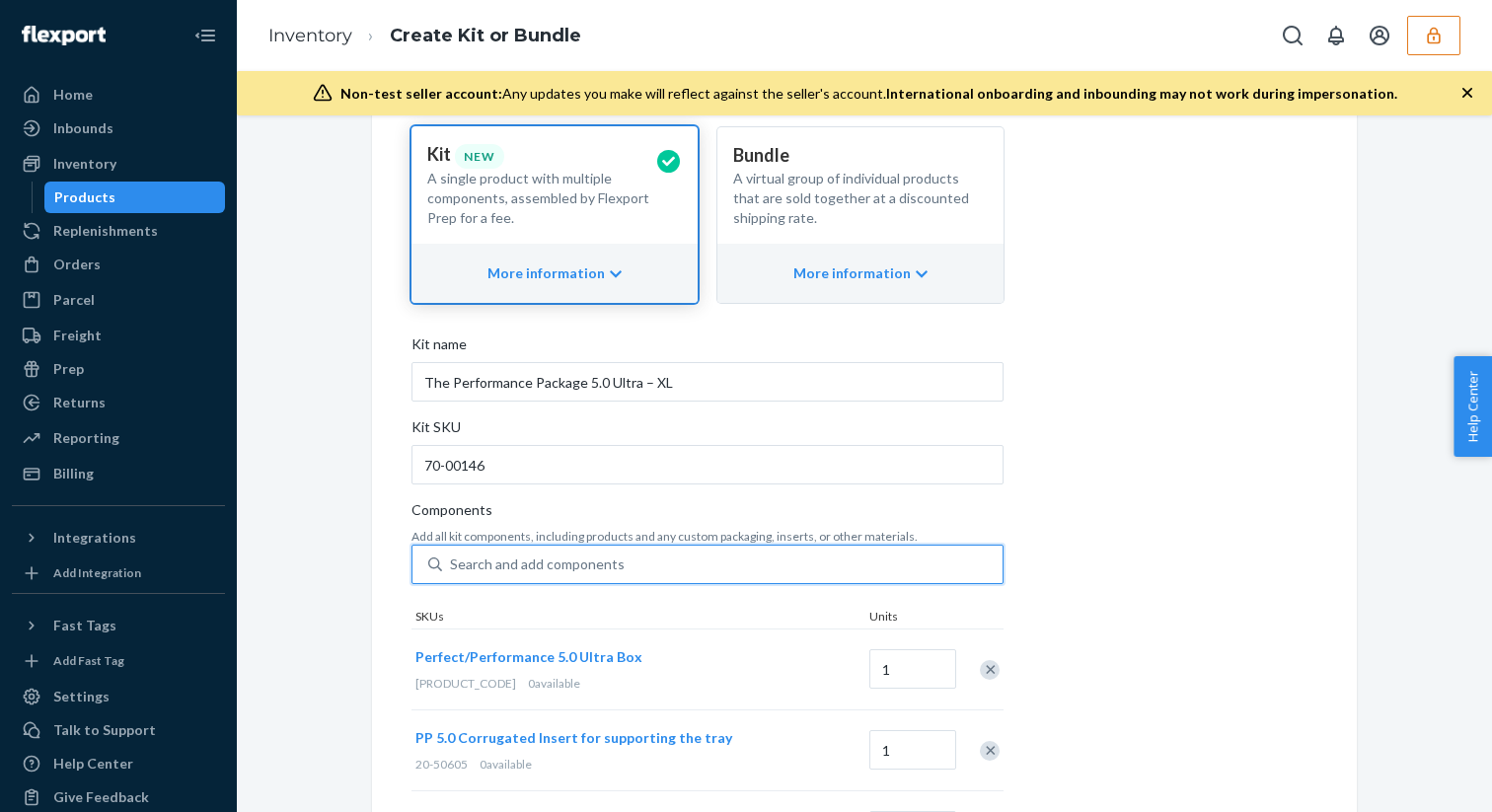 click on "Search and add components" at bounding box center [722, 564] 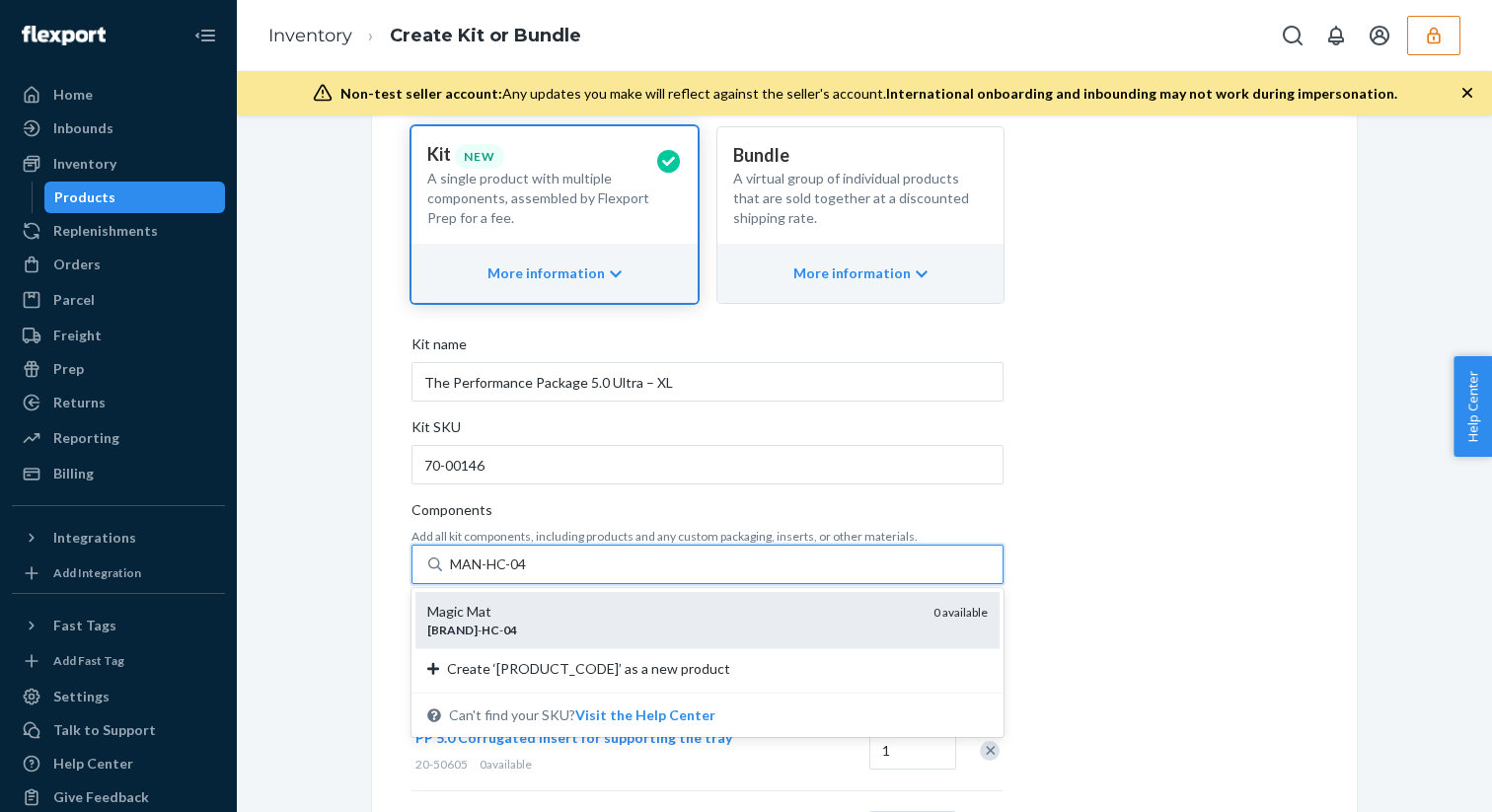 click on "Magic Mat" at bounding box center (672, 612) 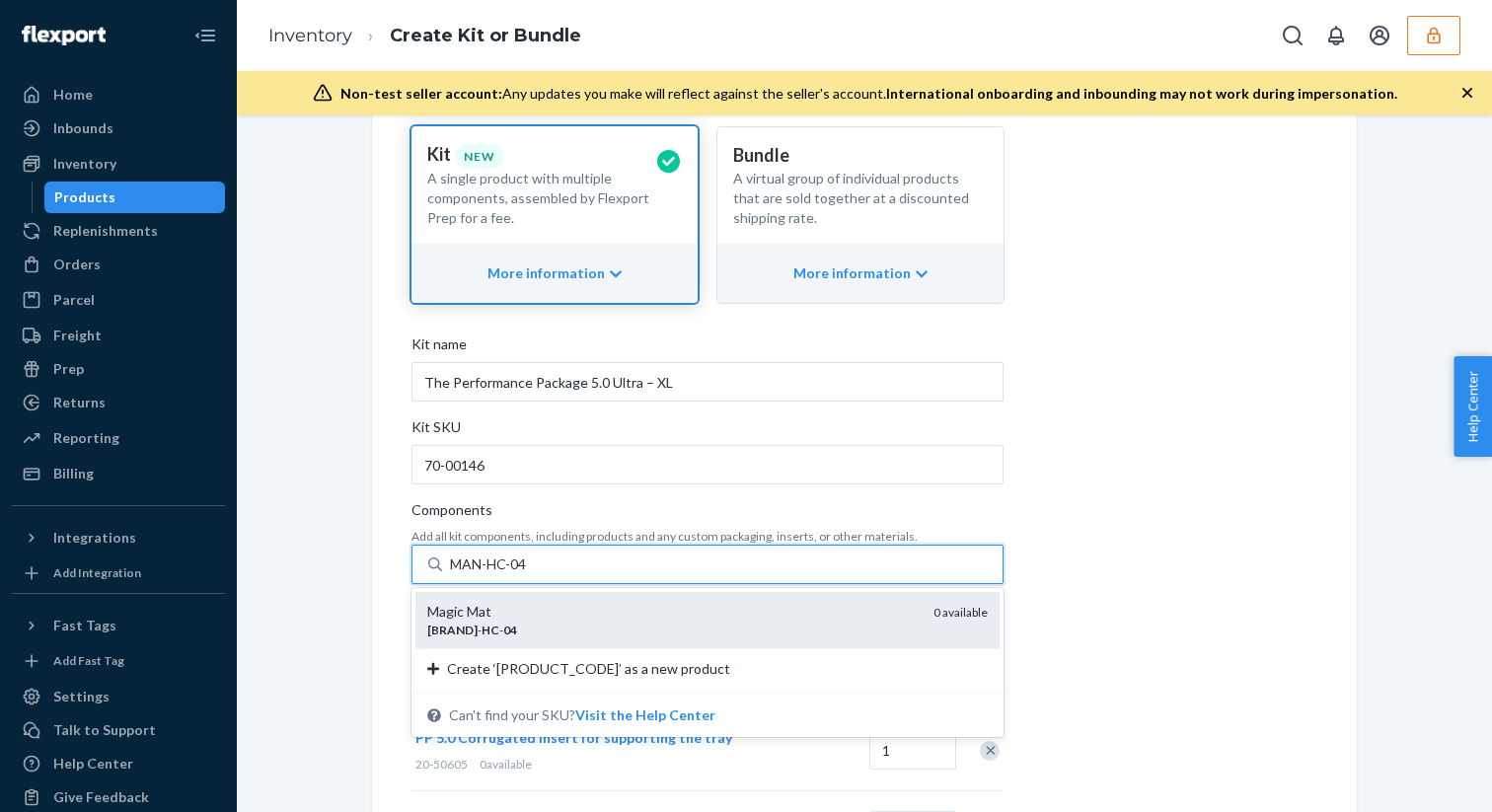 click on "MAN-HC-04" at bounding box center [489, 564] 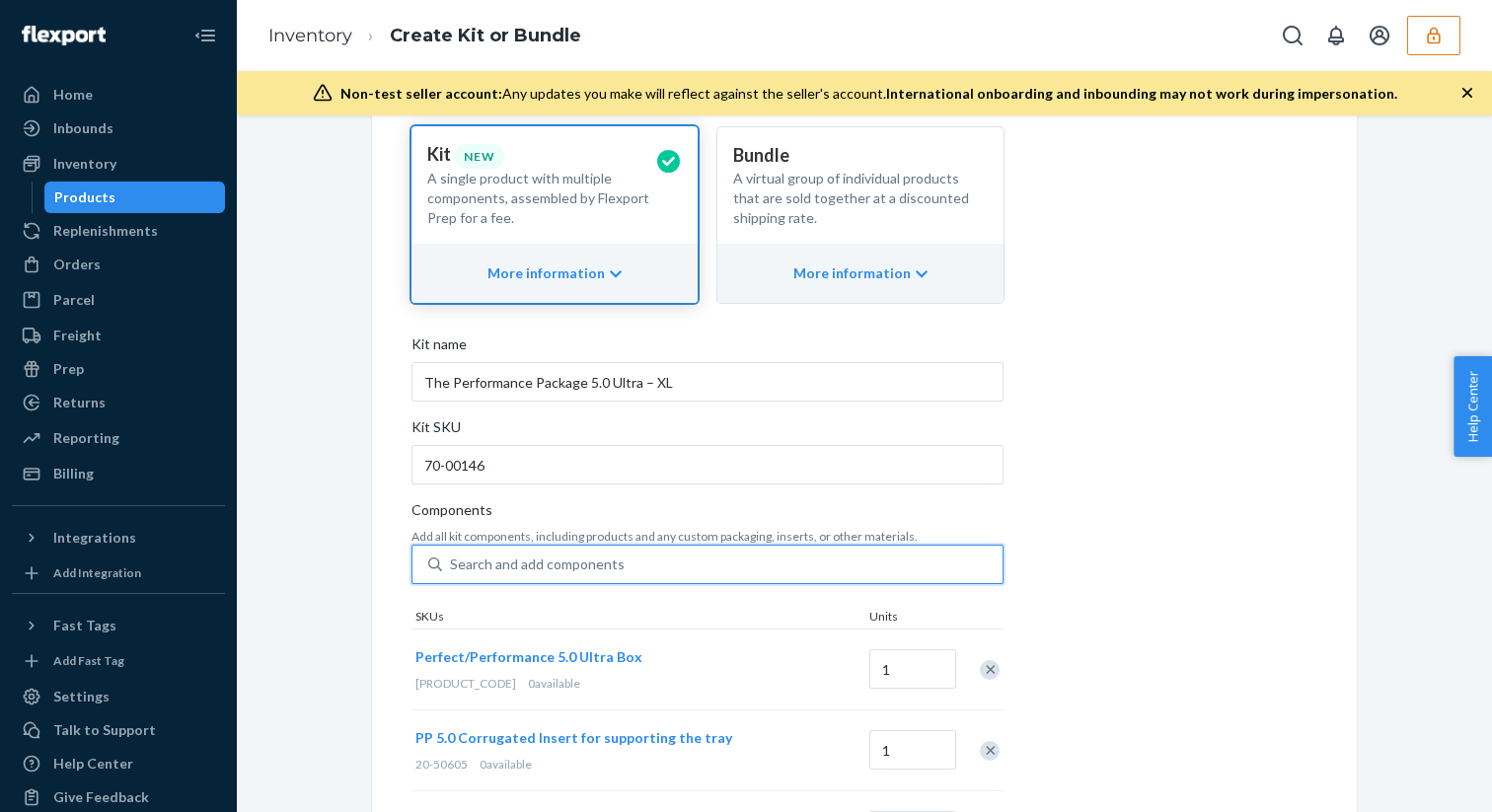 click on "Search and add components" at bounding box center (722, 564) 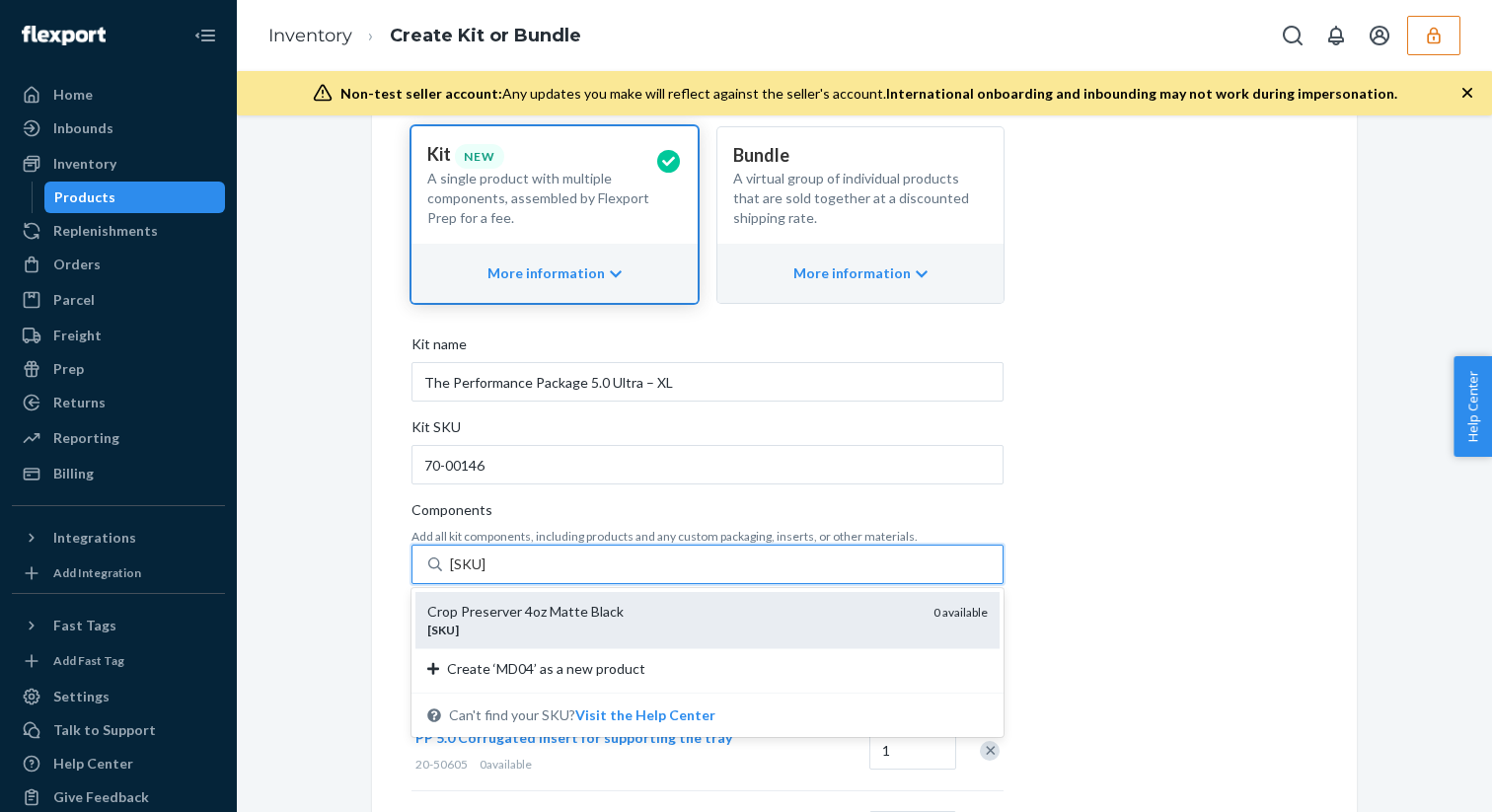 click on "Crop Preserver 4oz Matte Black" at bounding box center [672, 612] 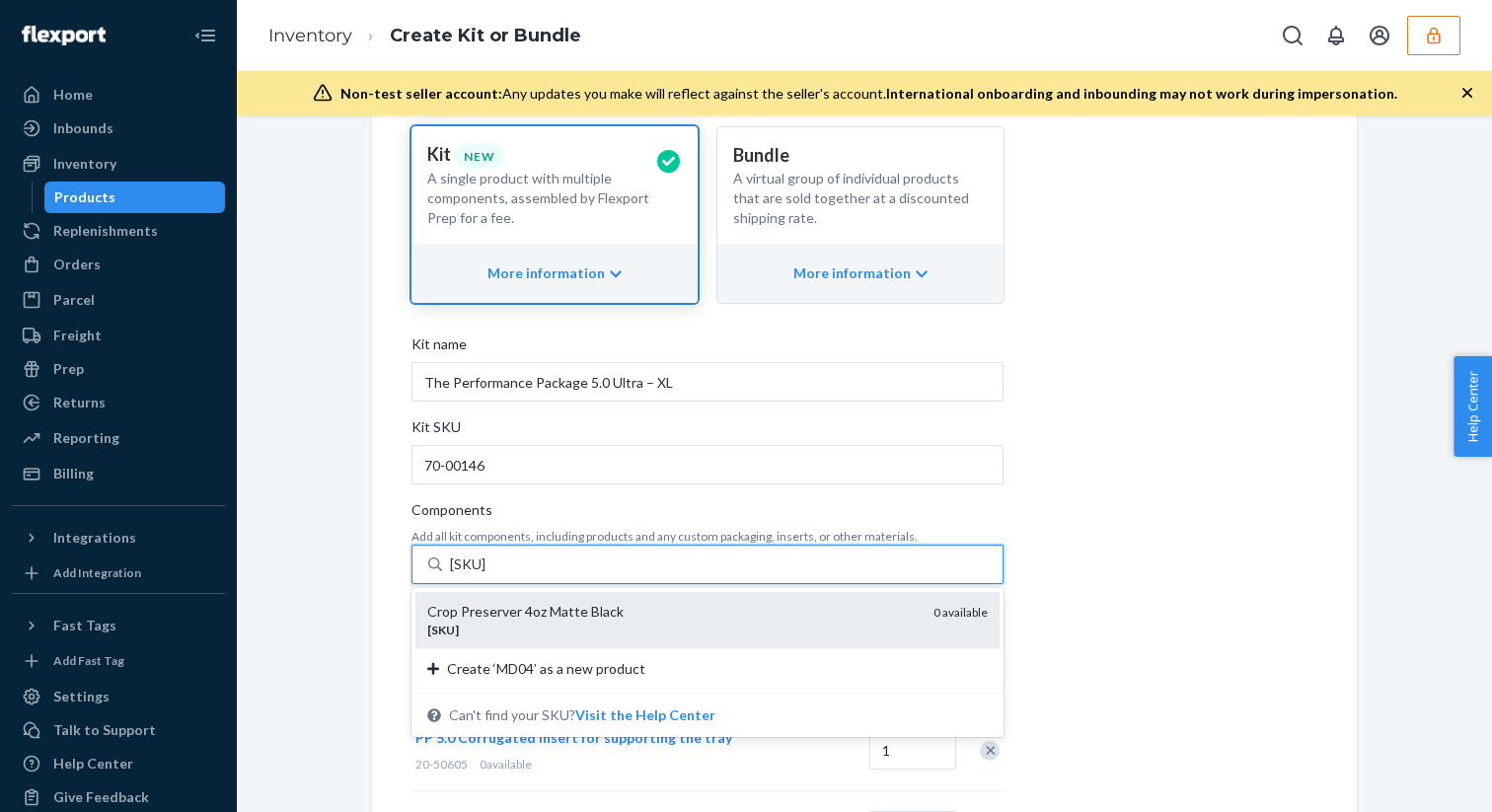 click on "MD04" at bounding box center (471, 564) 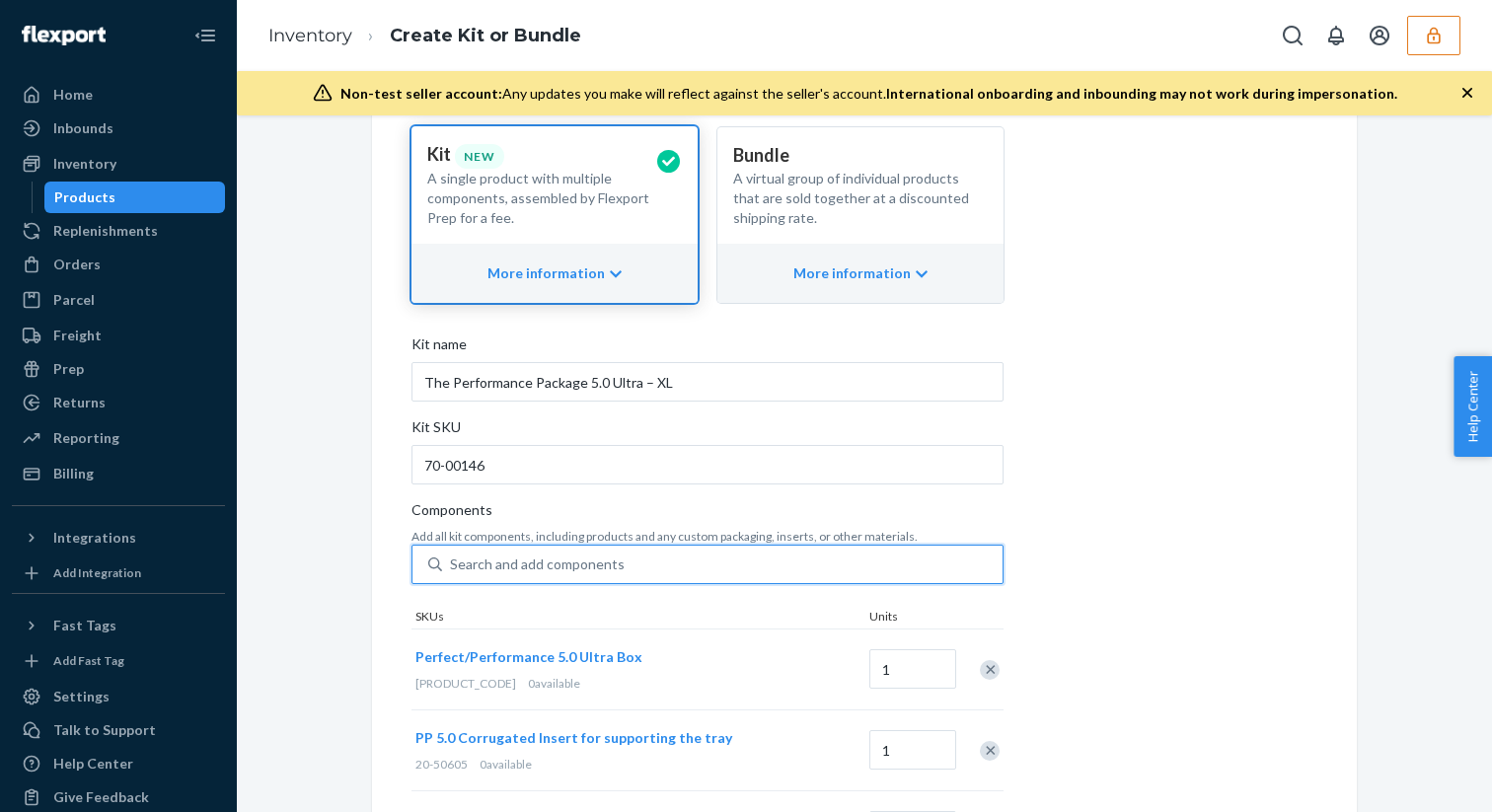 click on "Search and add components" at bounding box center (722, 564) 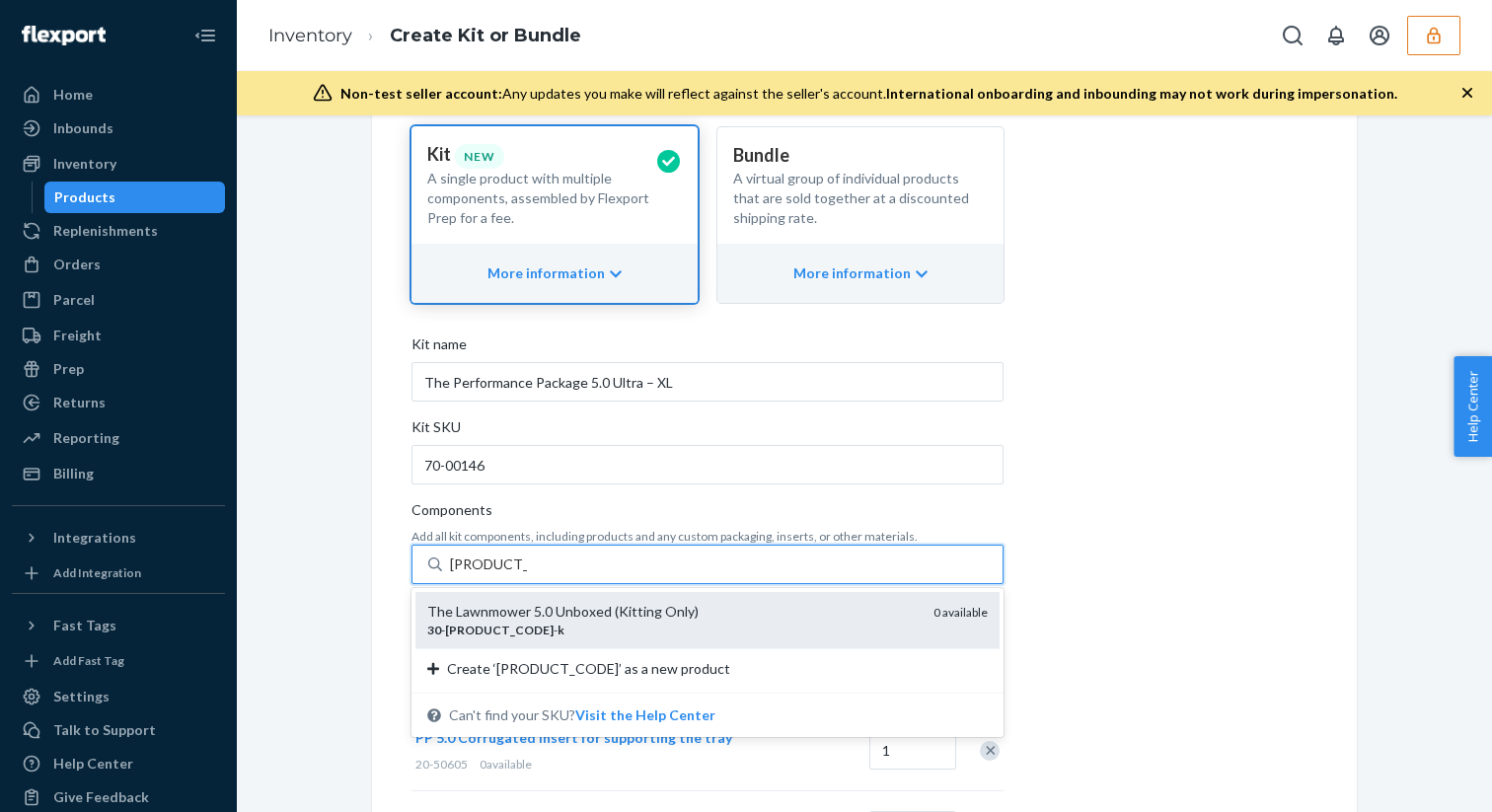 click on "The Lawnmower 5.0 Unboxed (Kitting Only)" at bounding box center (672, 612) 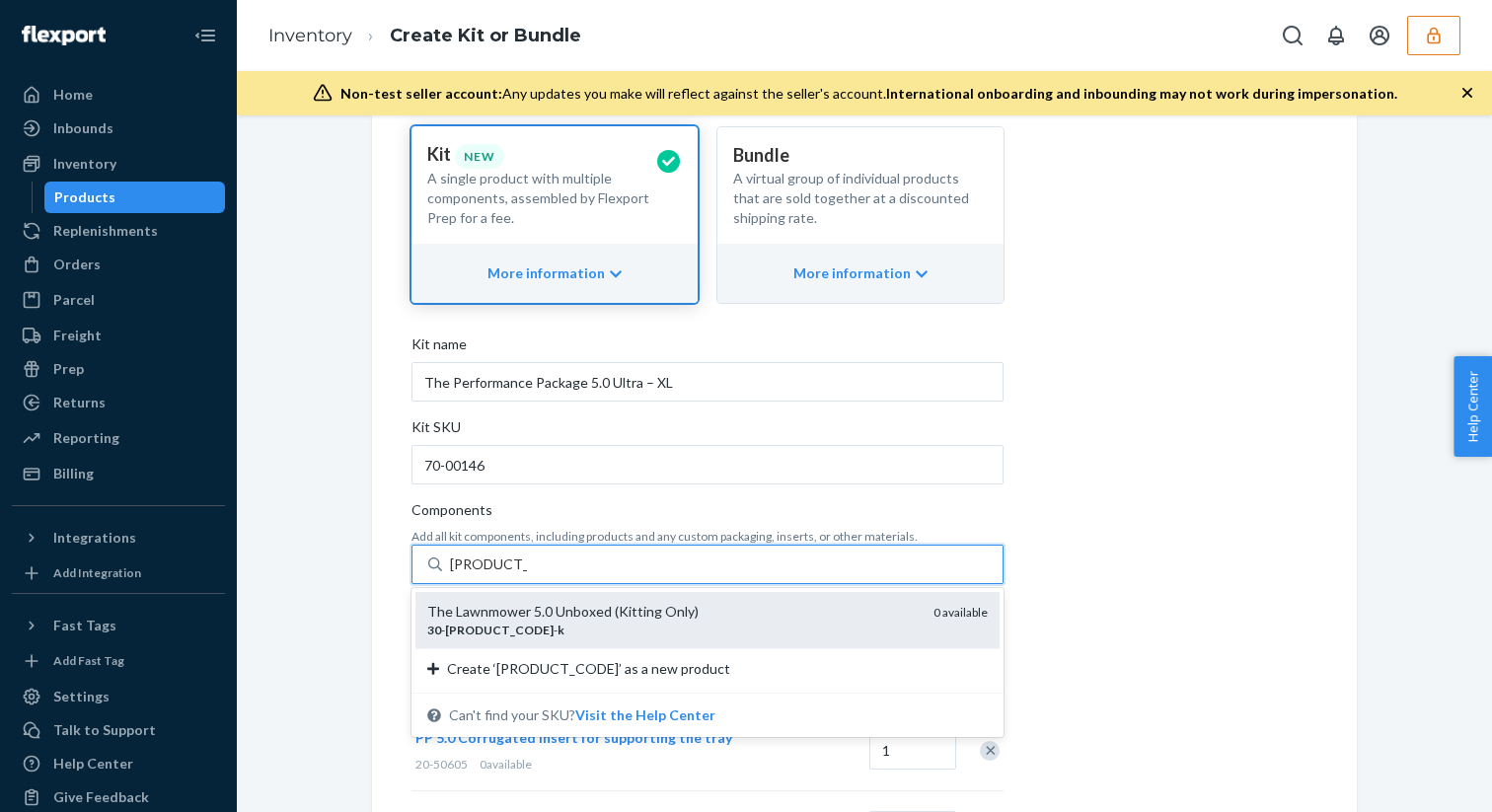 click on "30-00005-K" at bounding box center [488, 564] 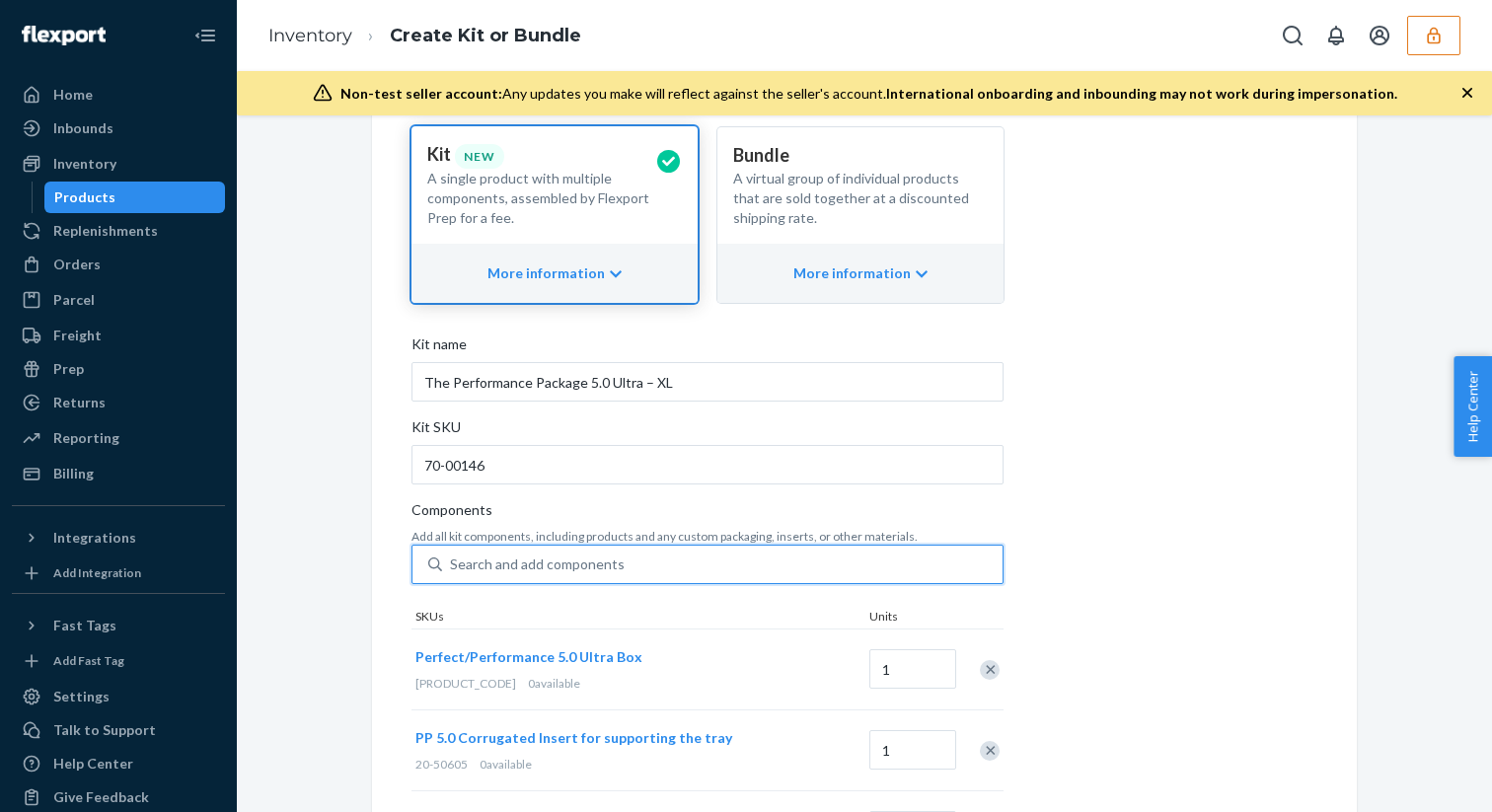 click on "Search and add components" at bounding box center (722, 564) 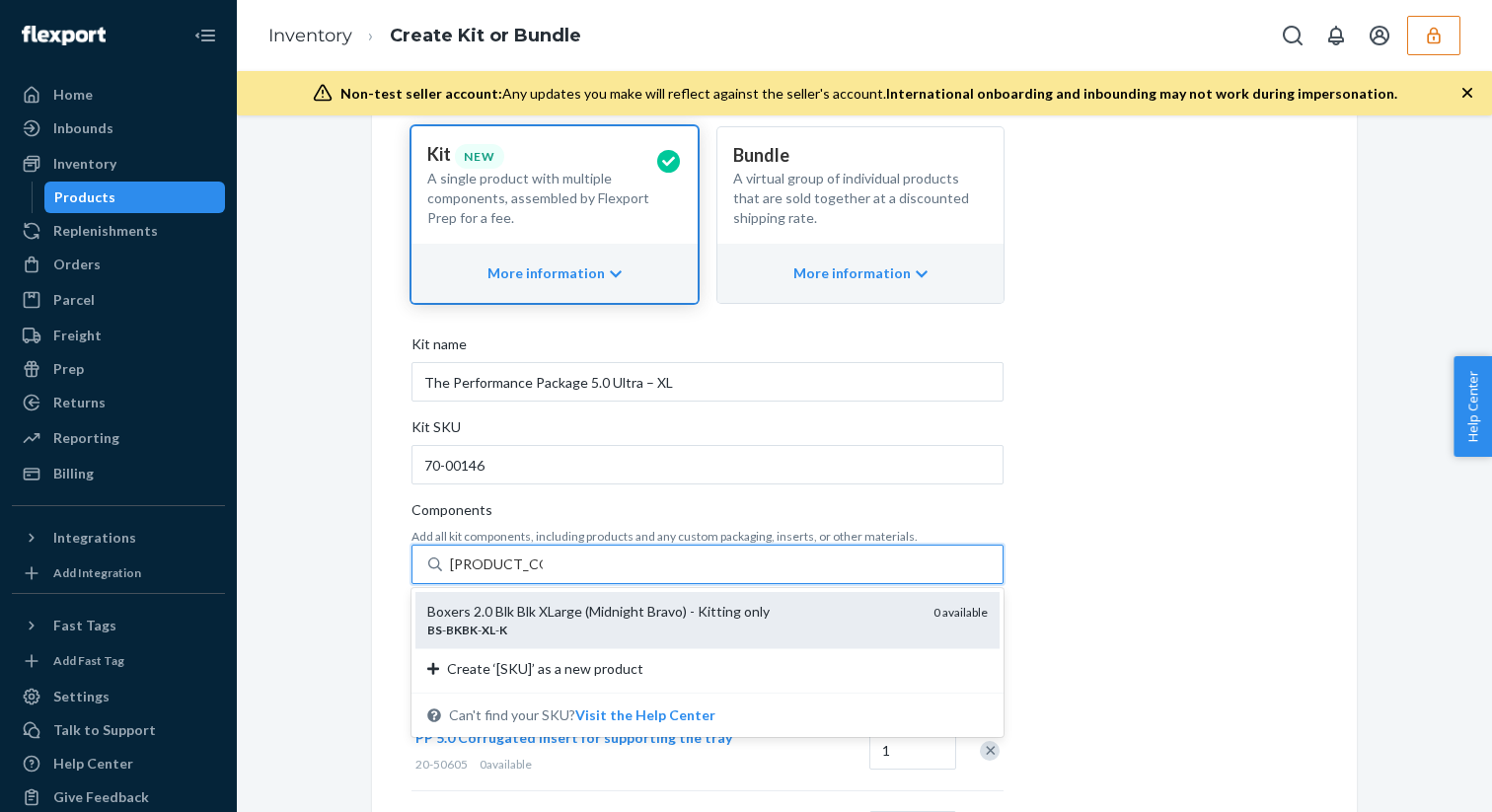 click on "Boxers 2.0 Blk Blk XLarge (Midnight Bravo) - Kitting only" at bounding box center [672, 612] 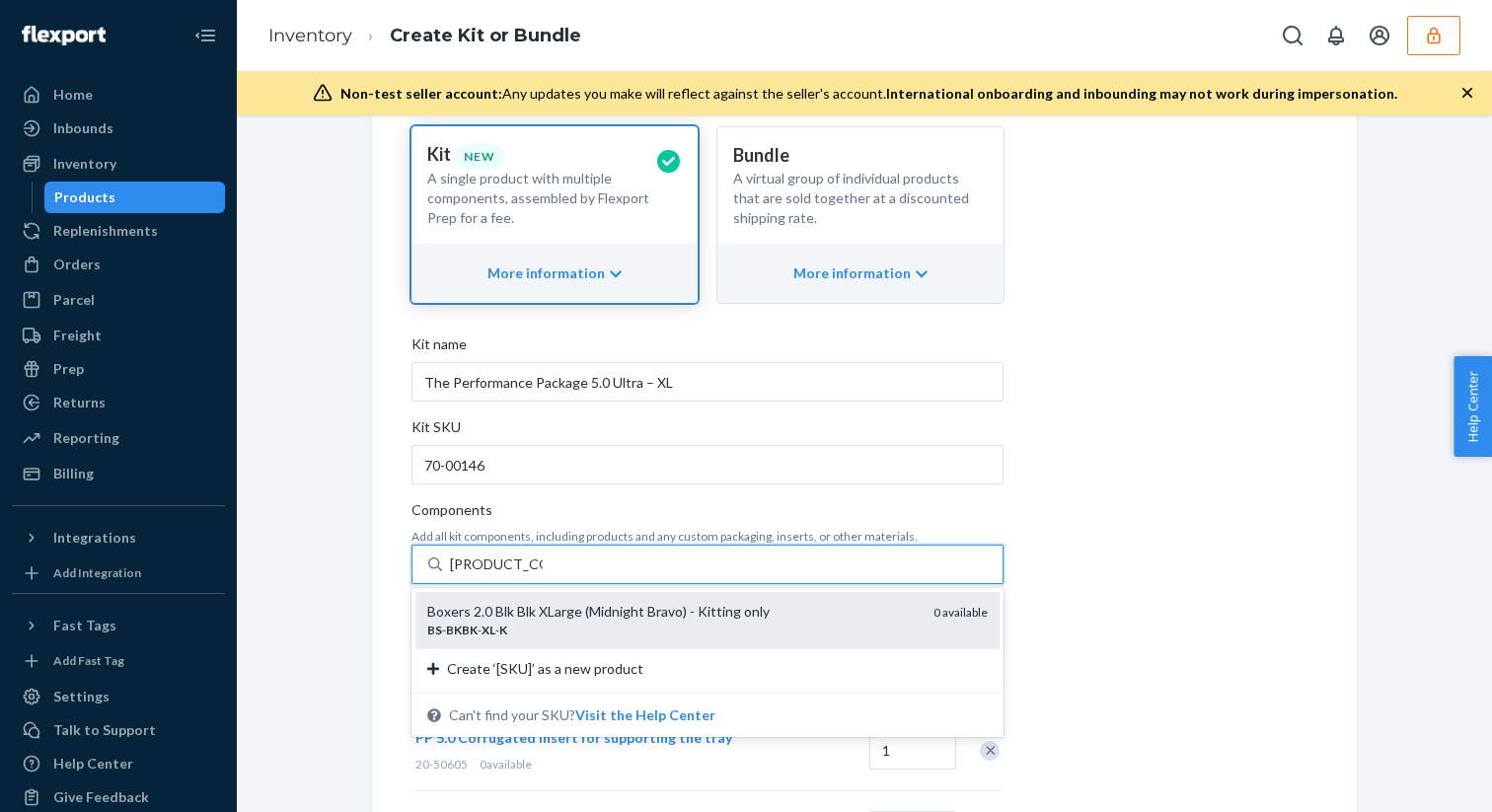 click on "BS-BKBK-XL-K" at bounding box center (496, 564) 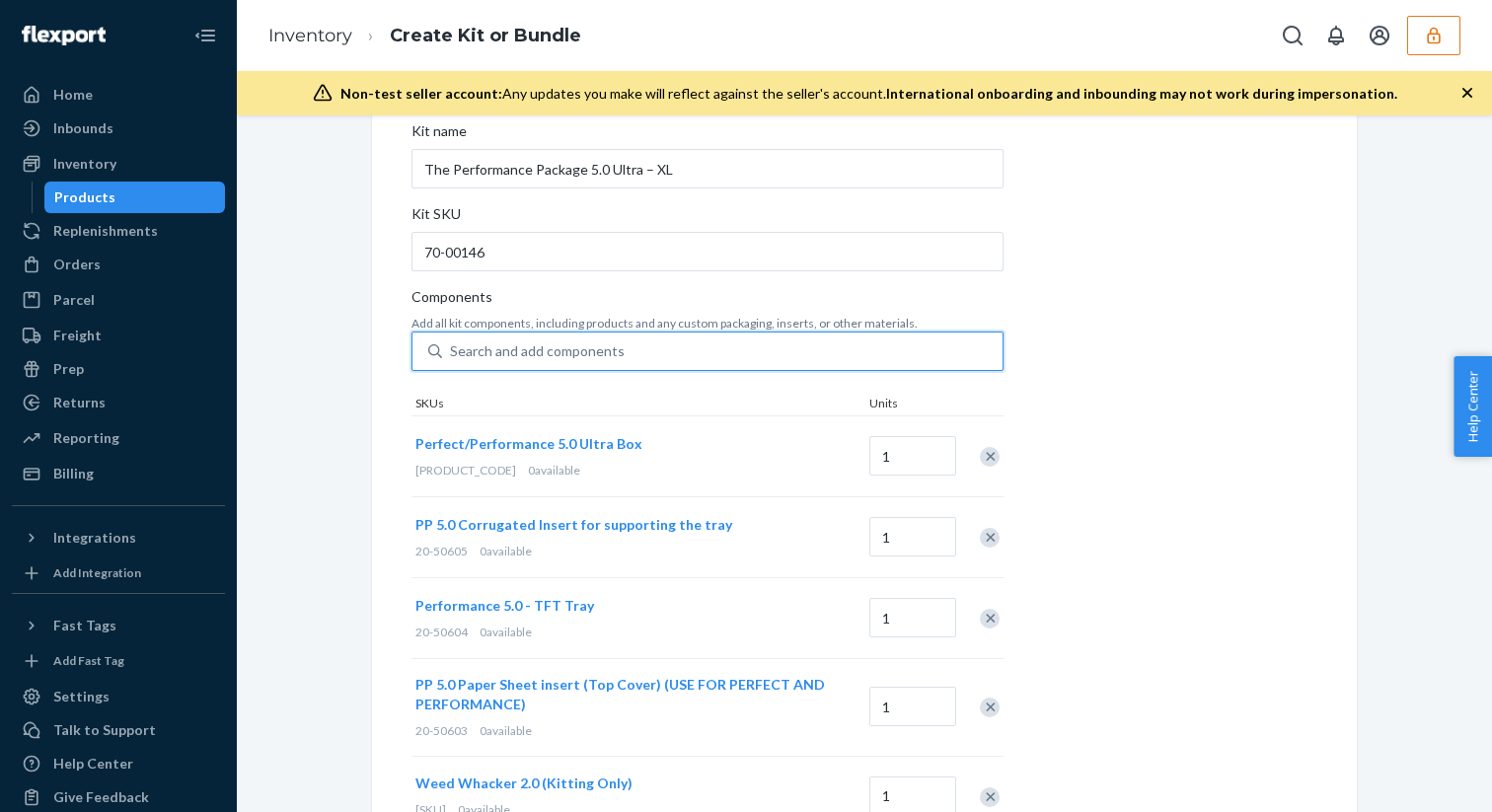 scroll, scrollTop: 992, scrollLeft: 0, axis: vertical 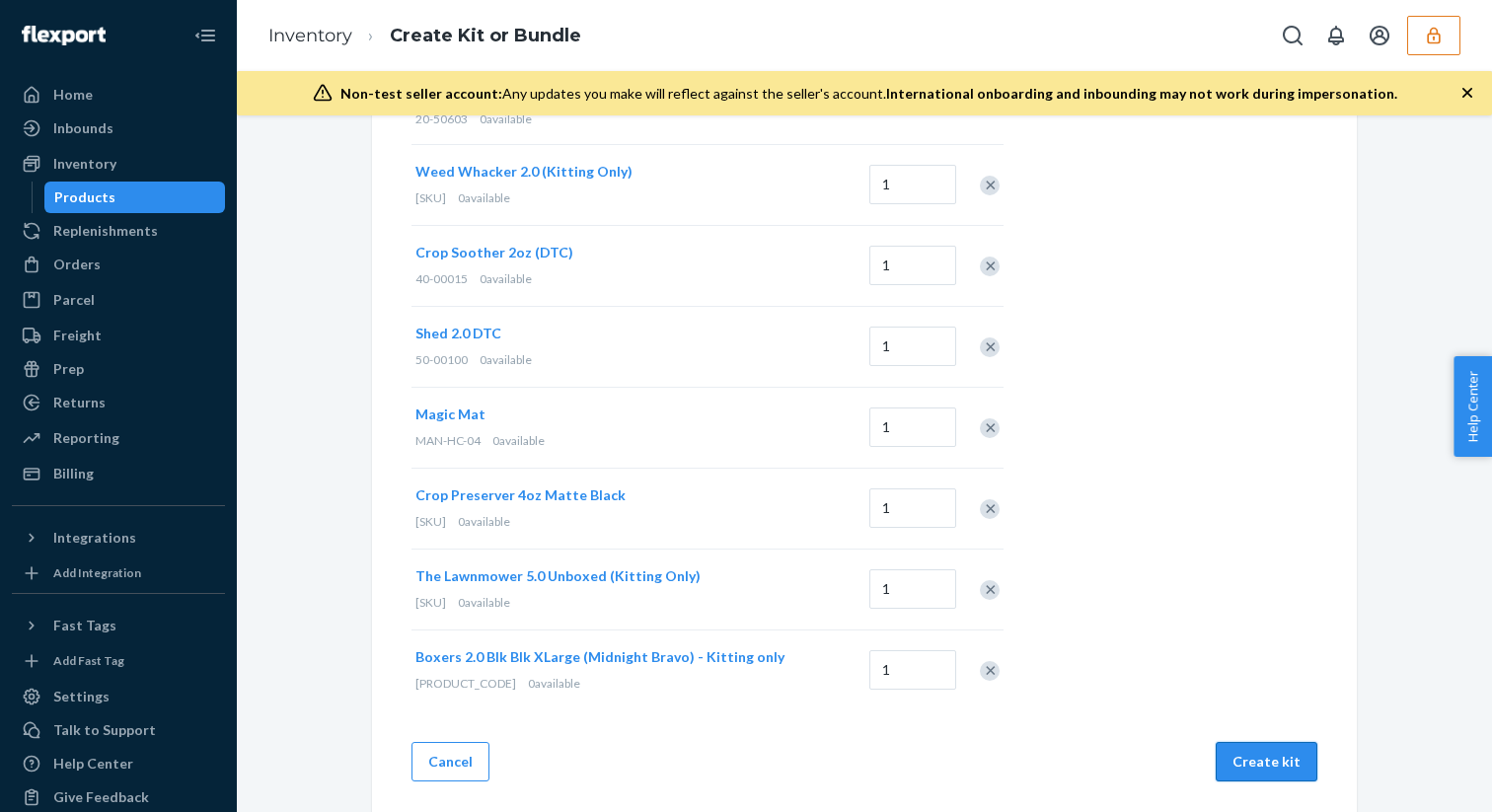 click on "Create kit" at bounding box center [1266, 762] 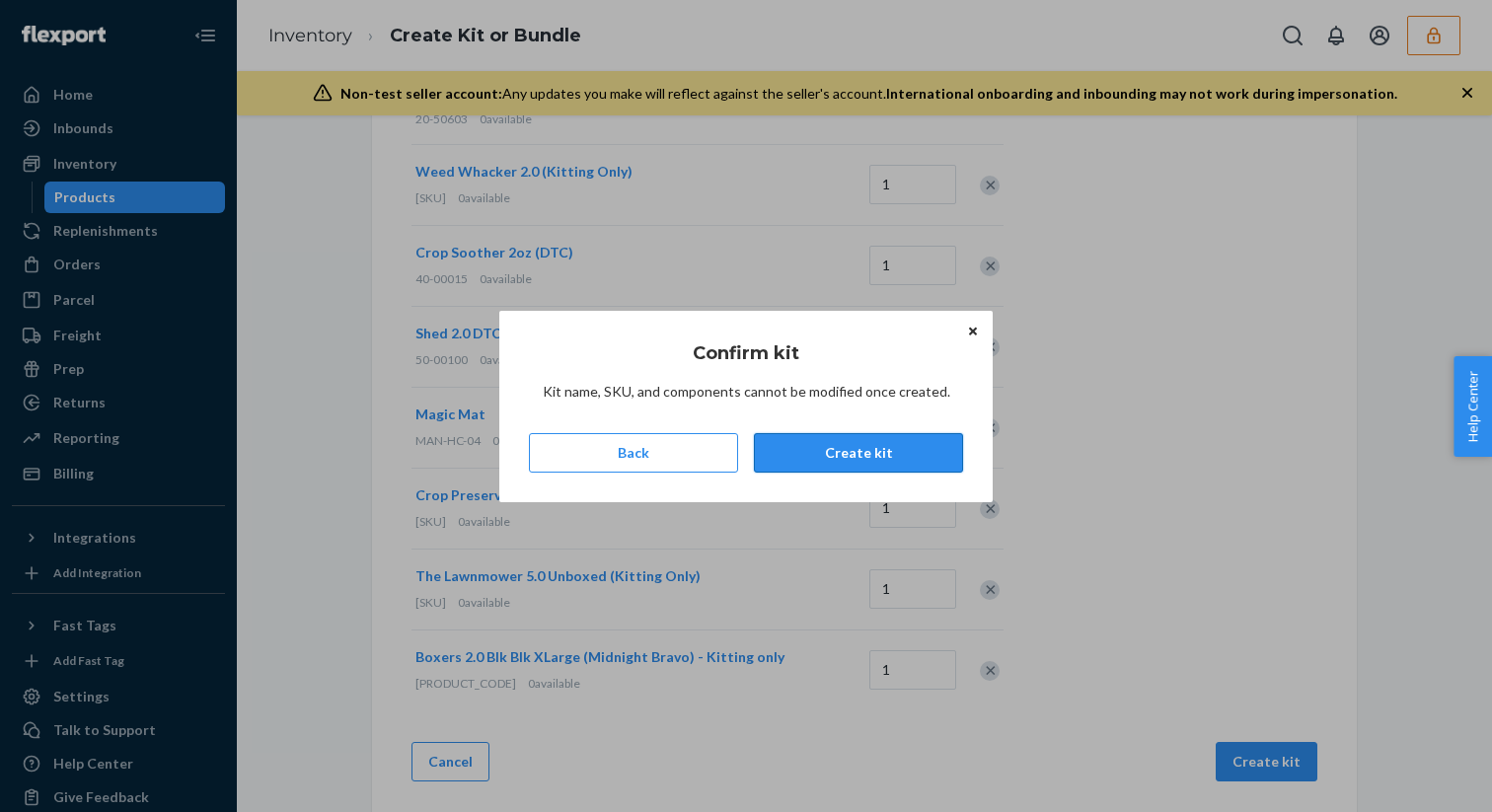 click on "Create kit" at bounding box center (858, 453) 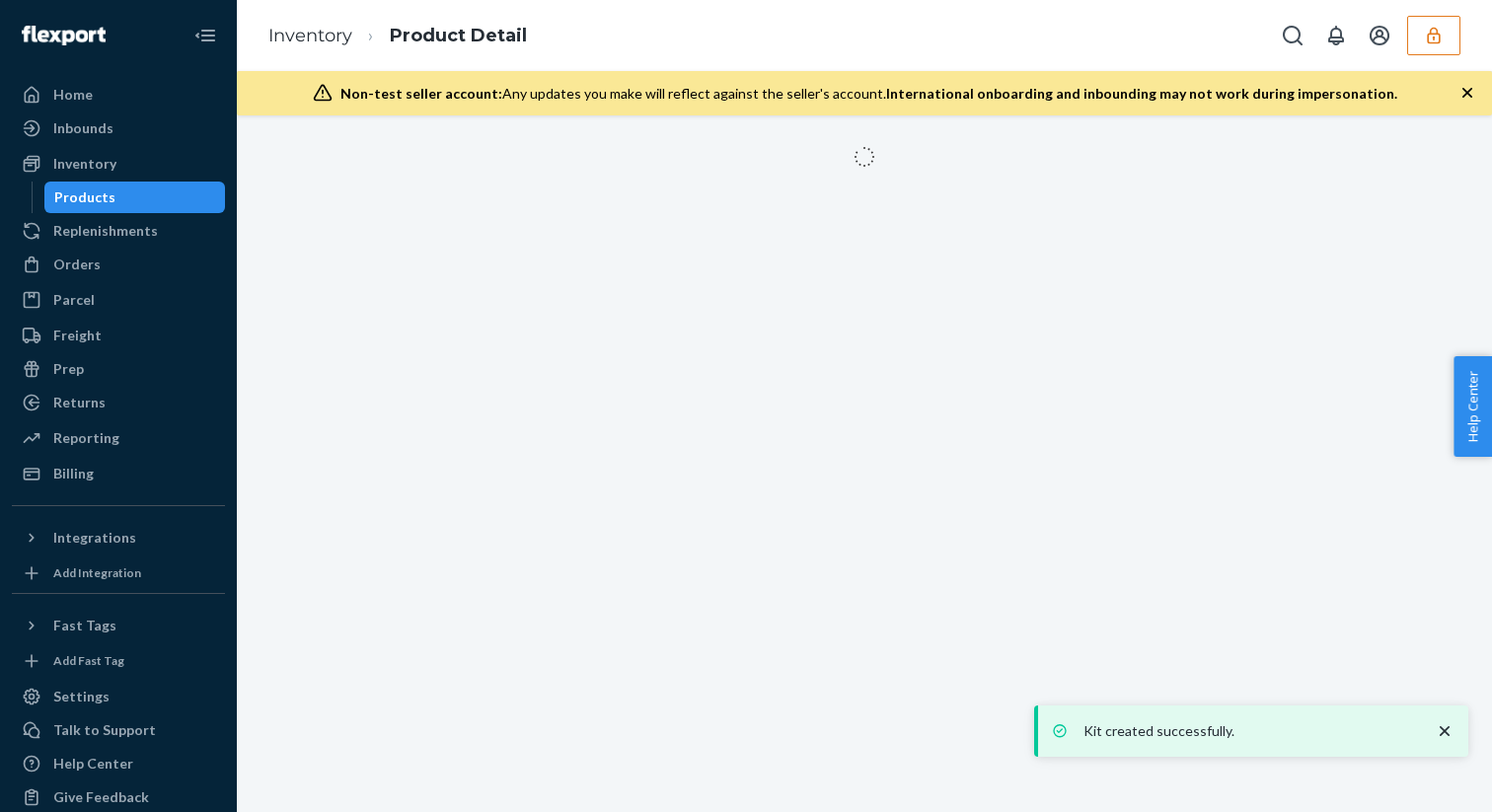 scroll, scrollTop: 0, scrollLeft: 0, axis: both 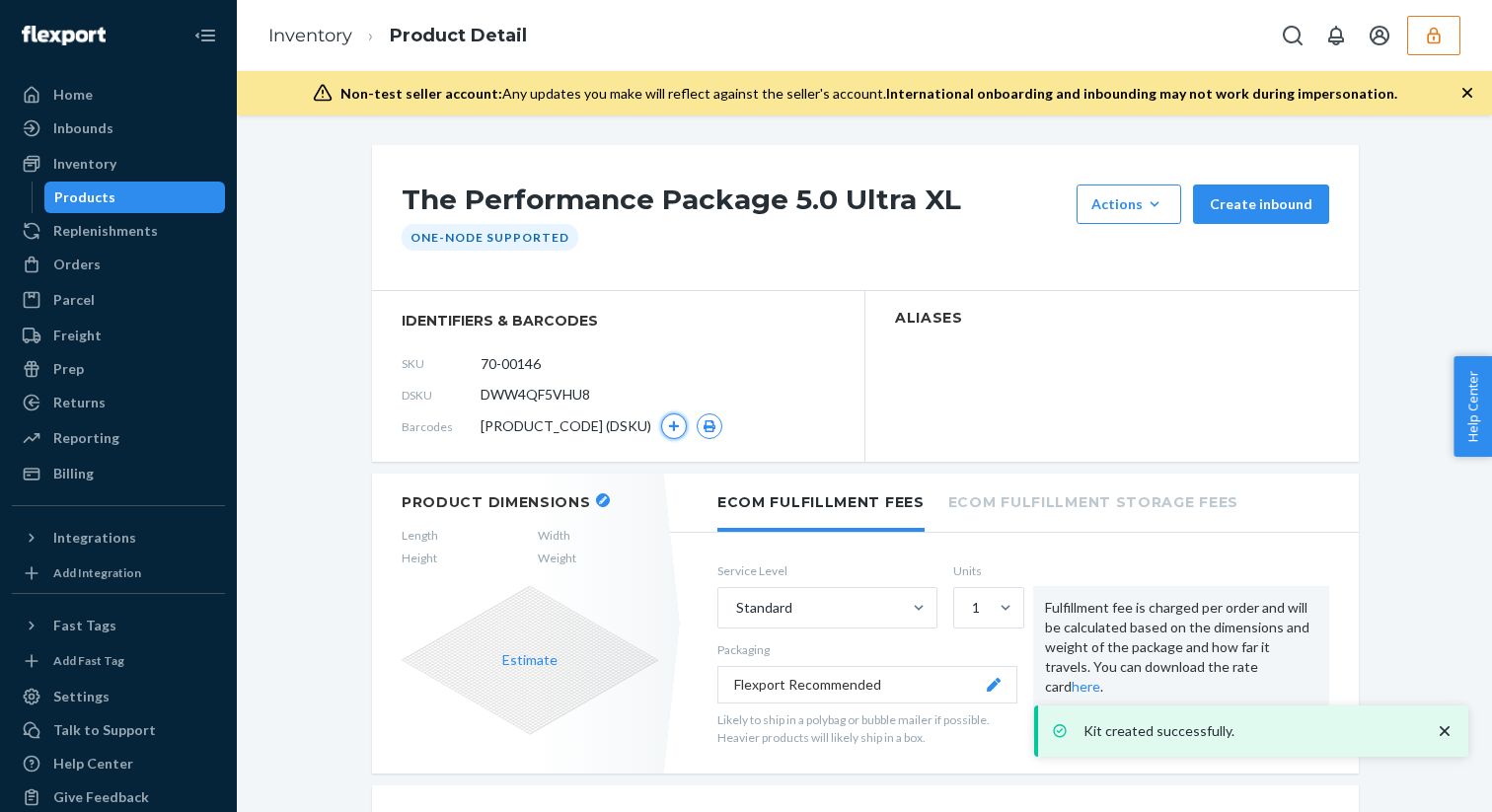 click 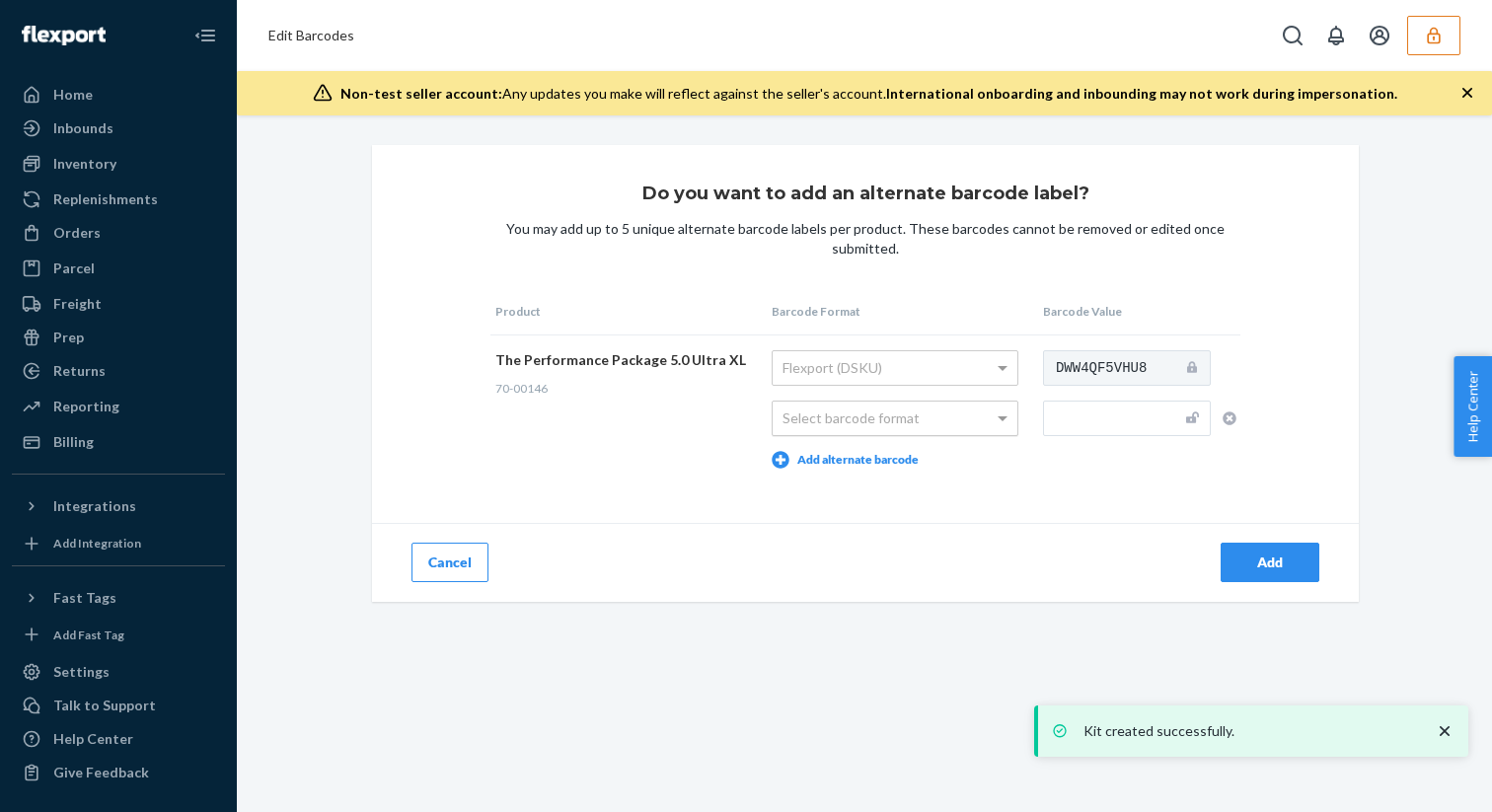 click on "Select barcode format" at bounding box center [895, 418] 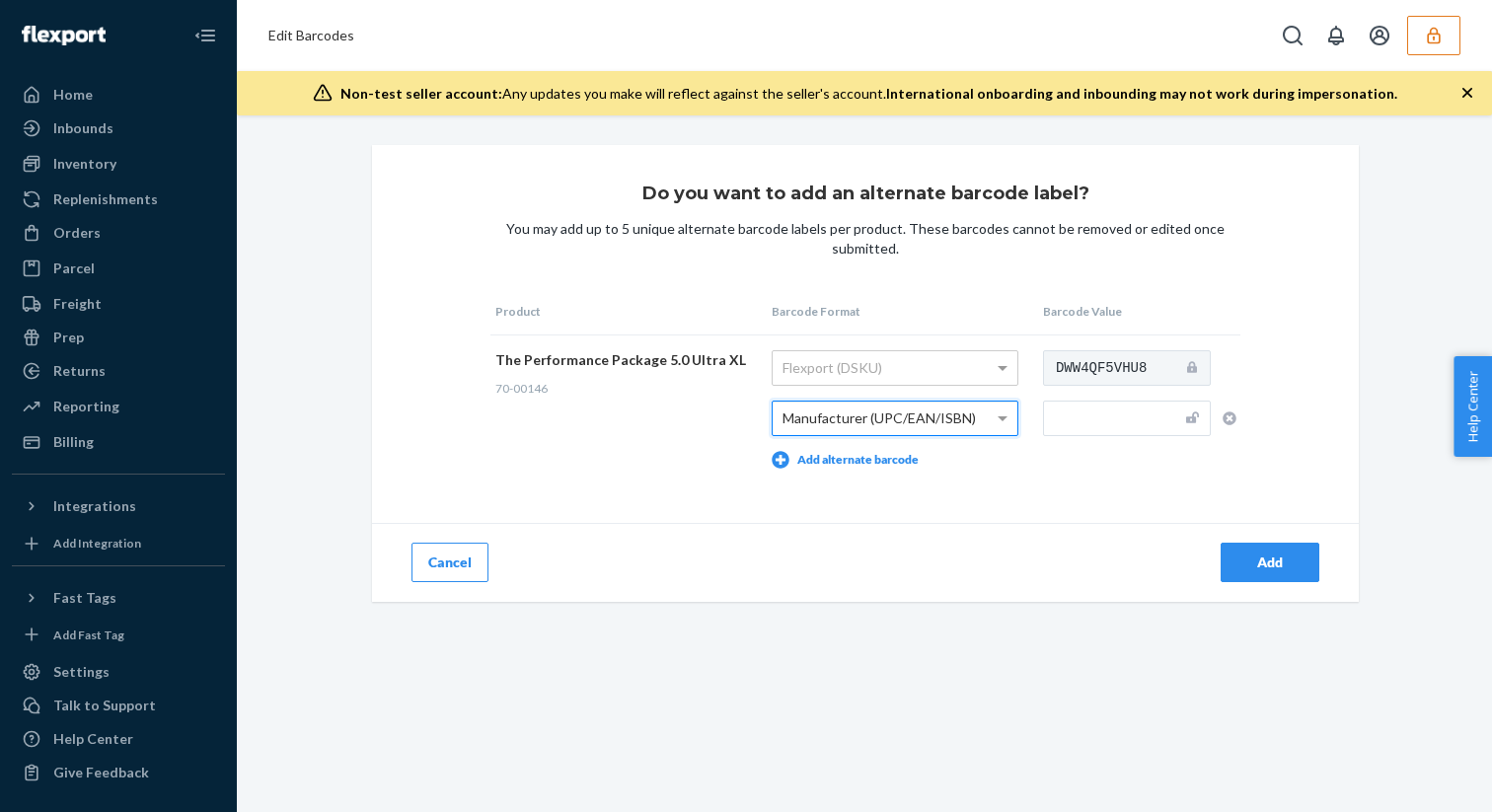 click at bounding box center [1127, 418] 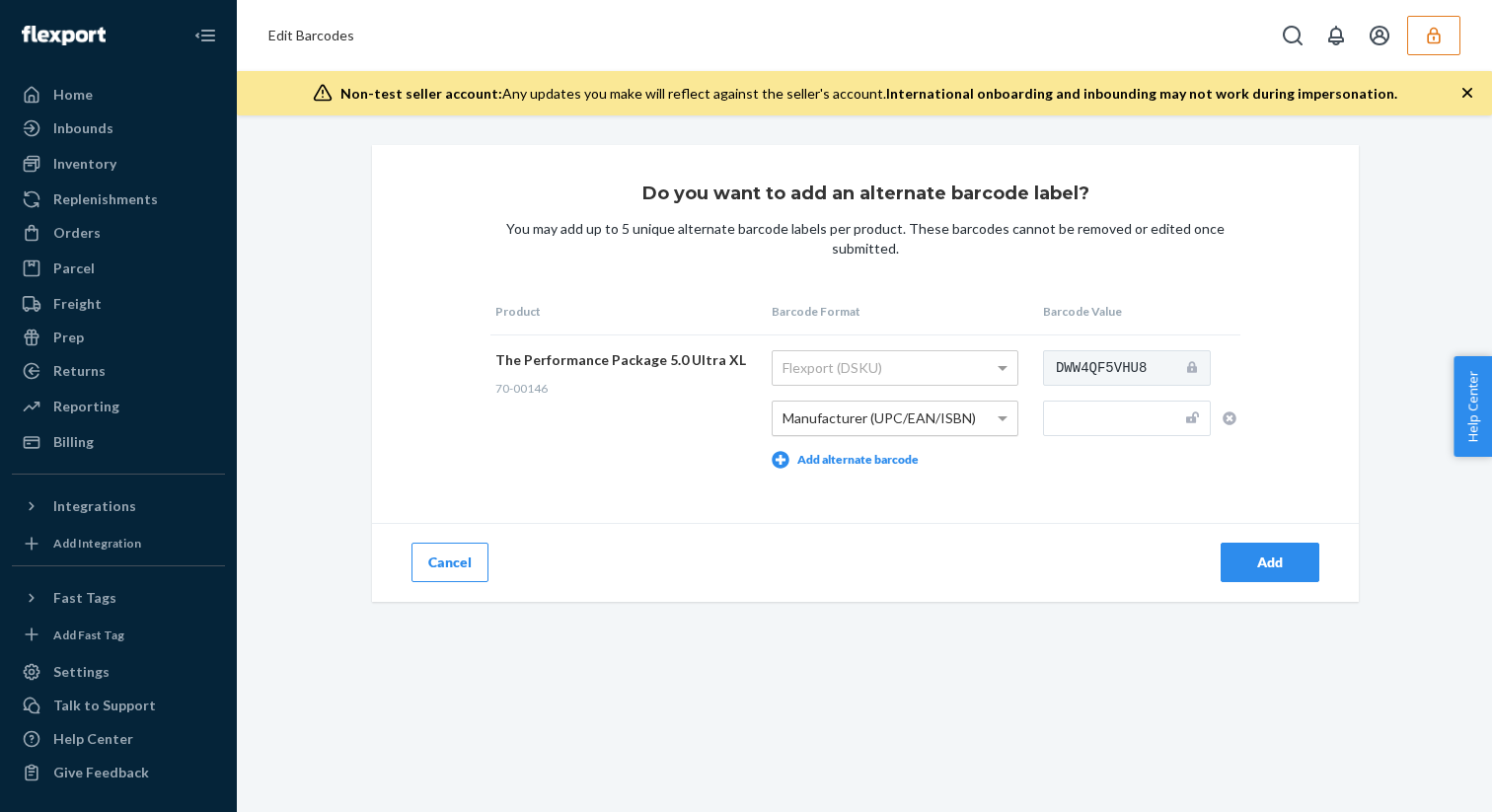 paste on "810040573910" 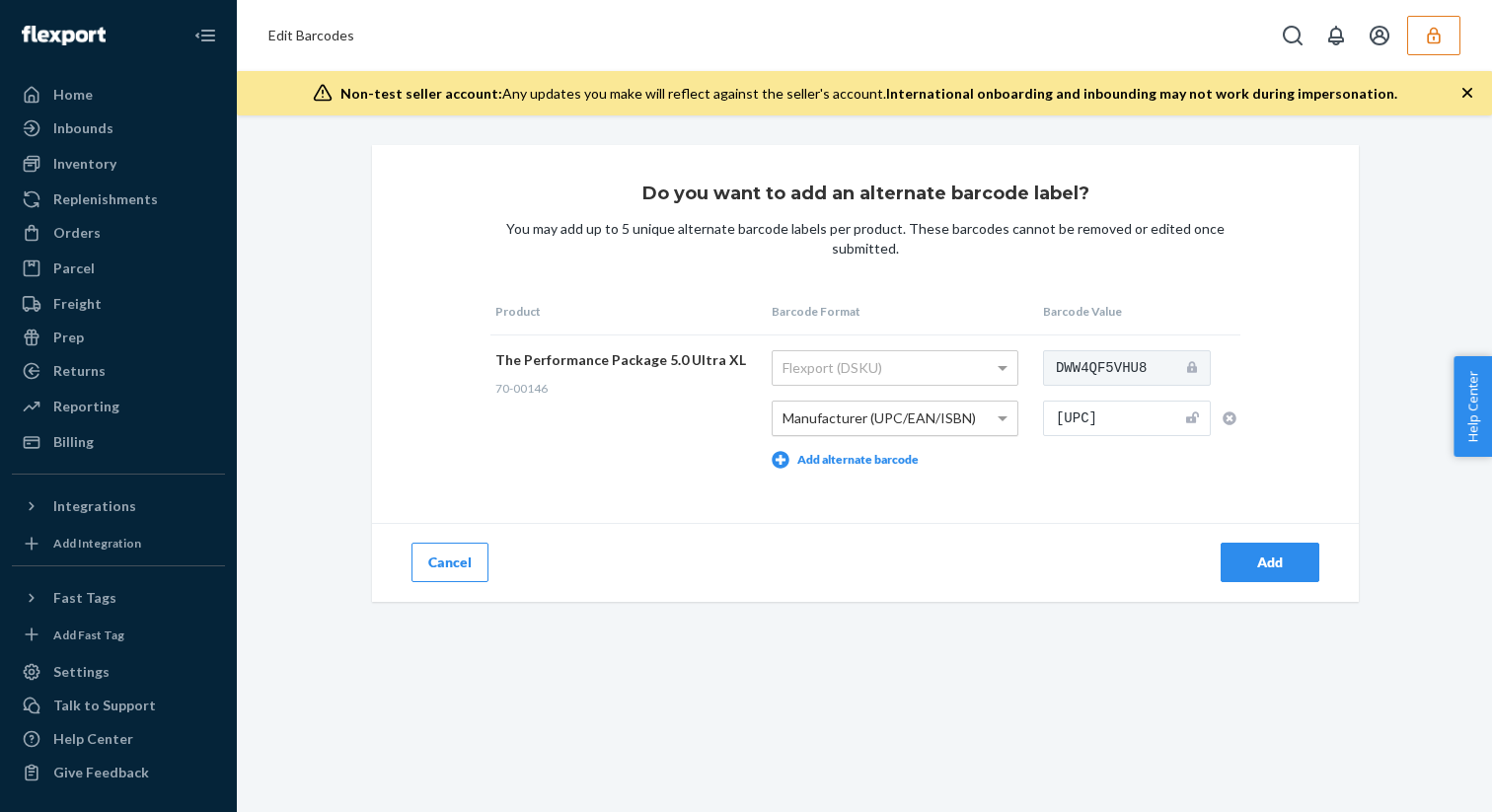 type on "810040573910" 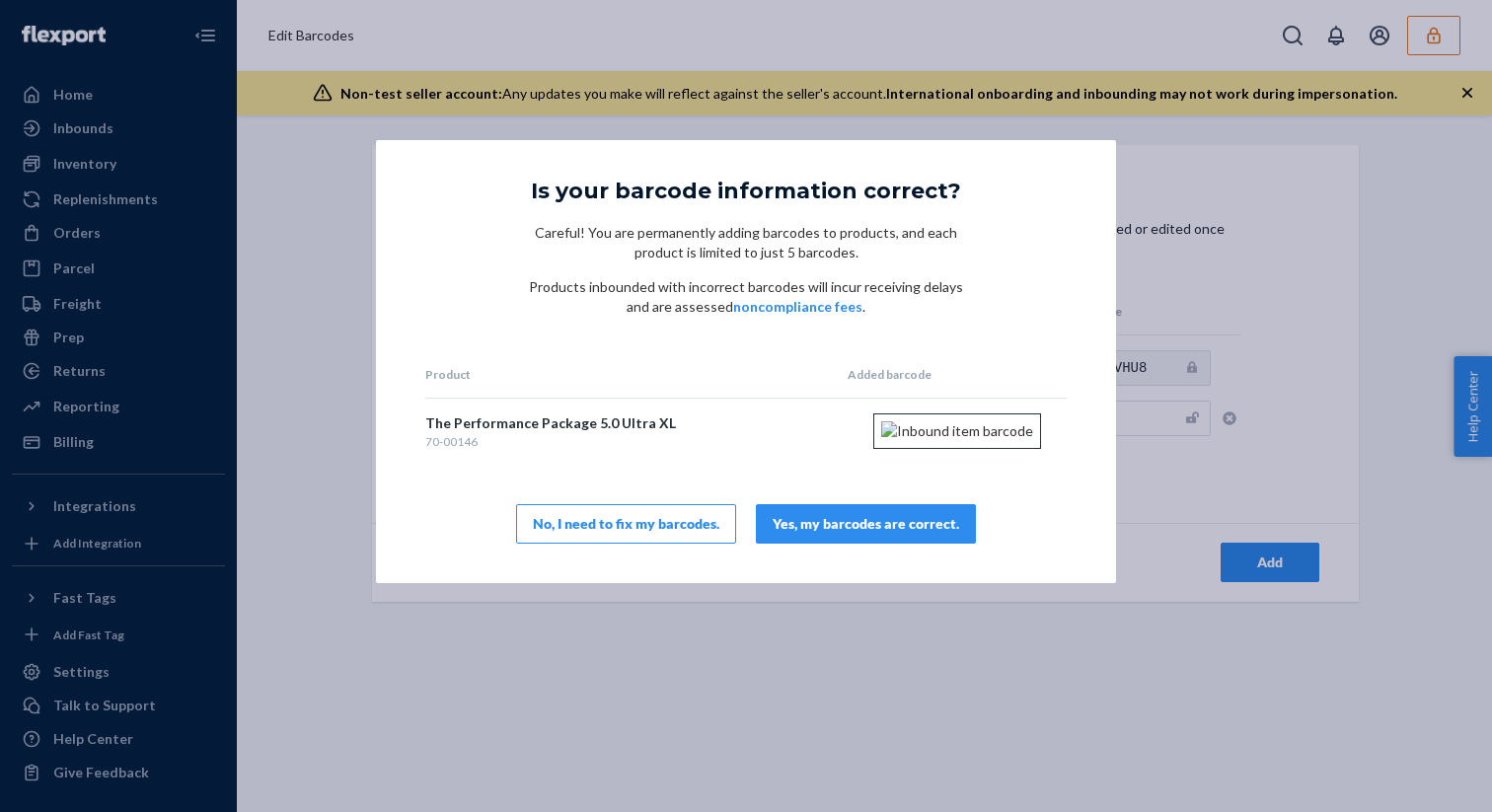 click on "Yes, my barcodes are correct." at bounding box center [865, 524] 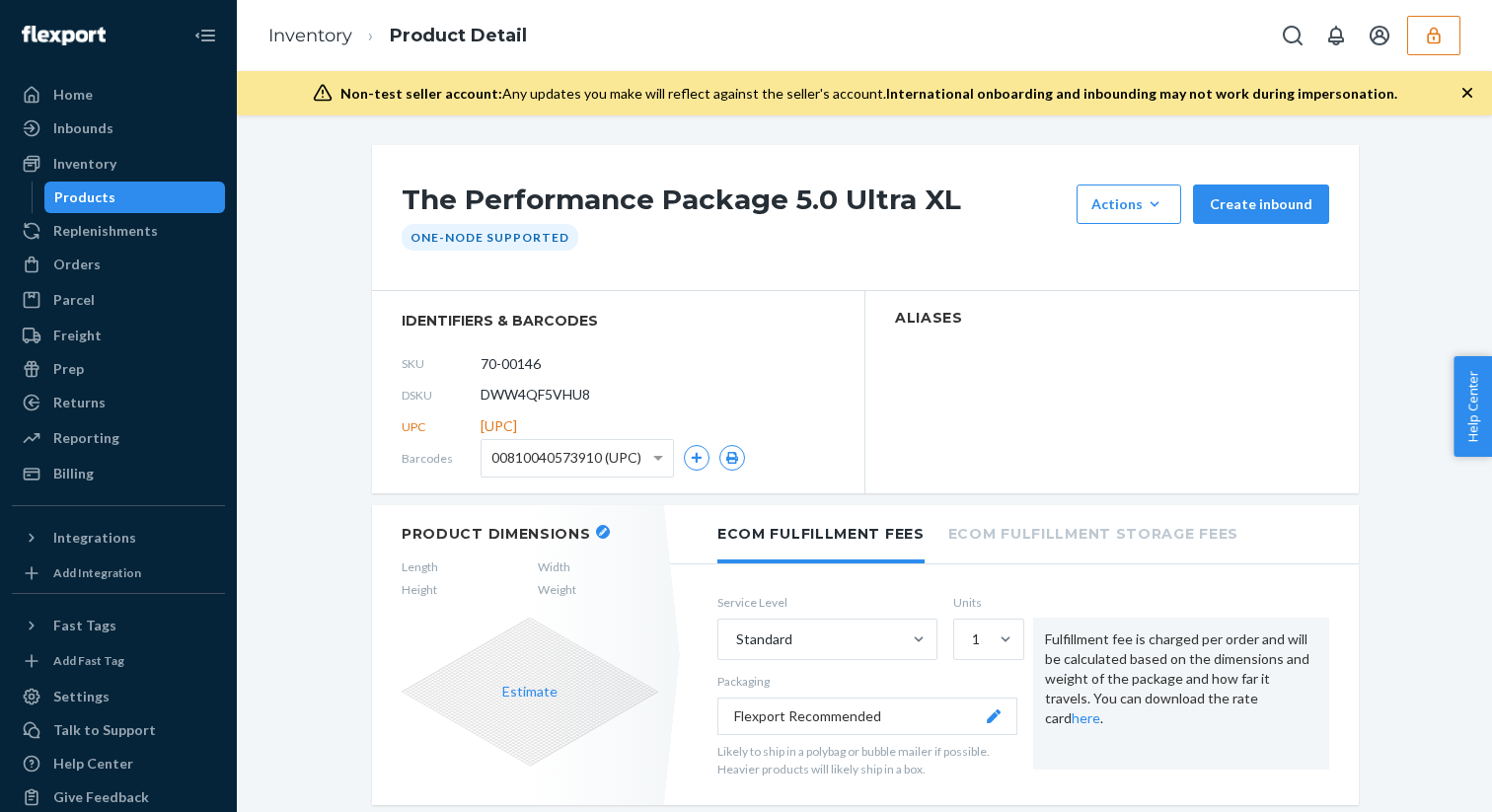 click on "Products" at bounding box center (85, 197) 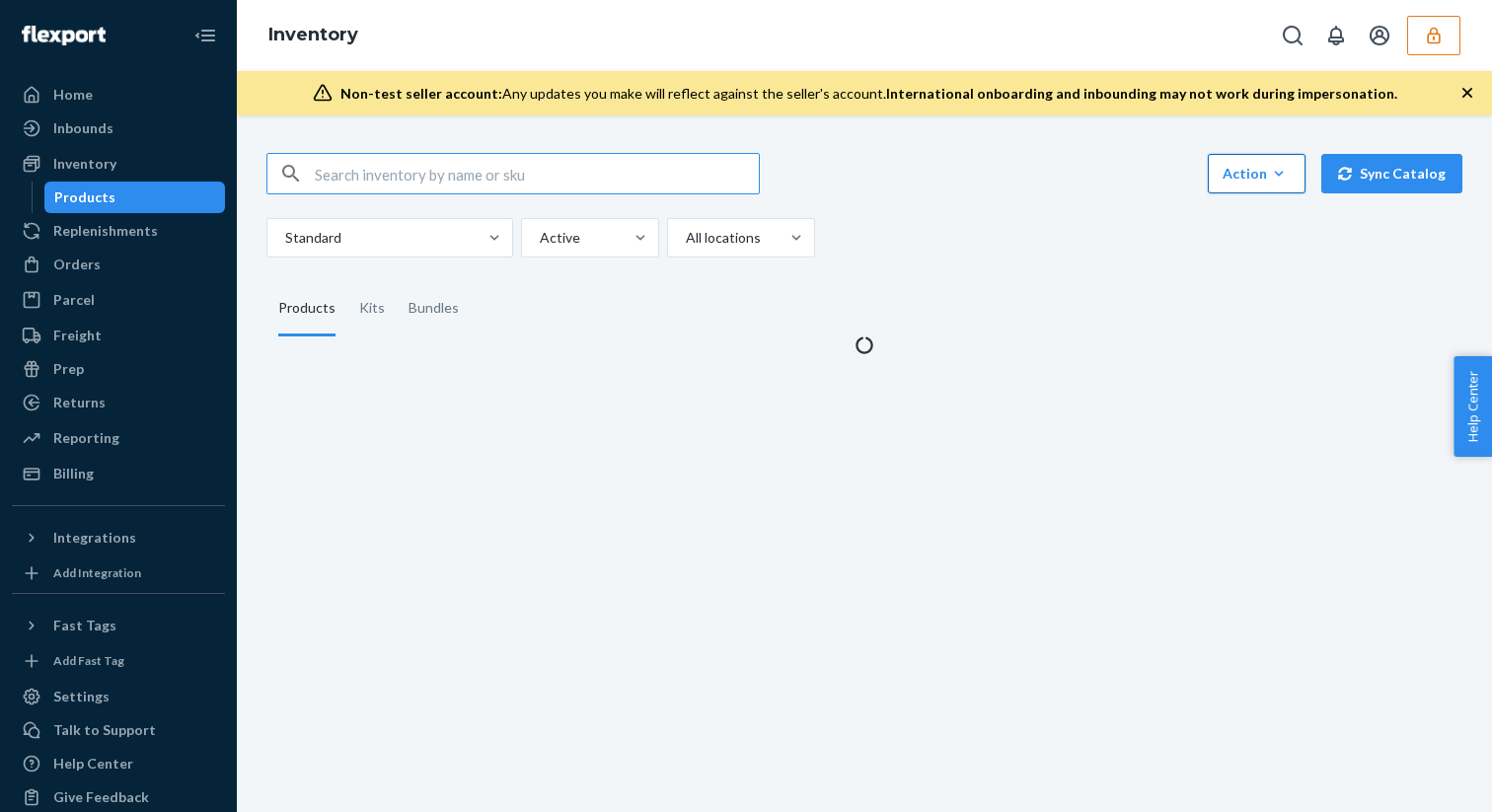 click on "Action Create product Create kit or bundle Bulk create products Bulk update products Bulk update bundles Bulk update product alias attribute" at bounding box center (1256, 174) 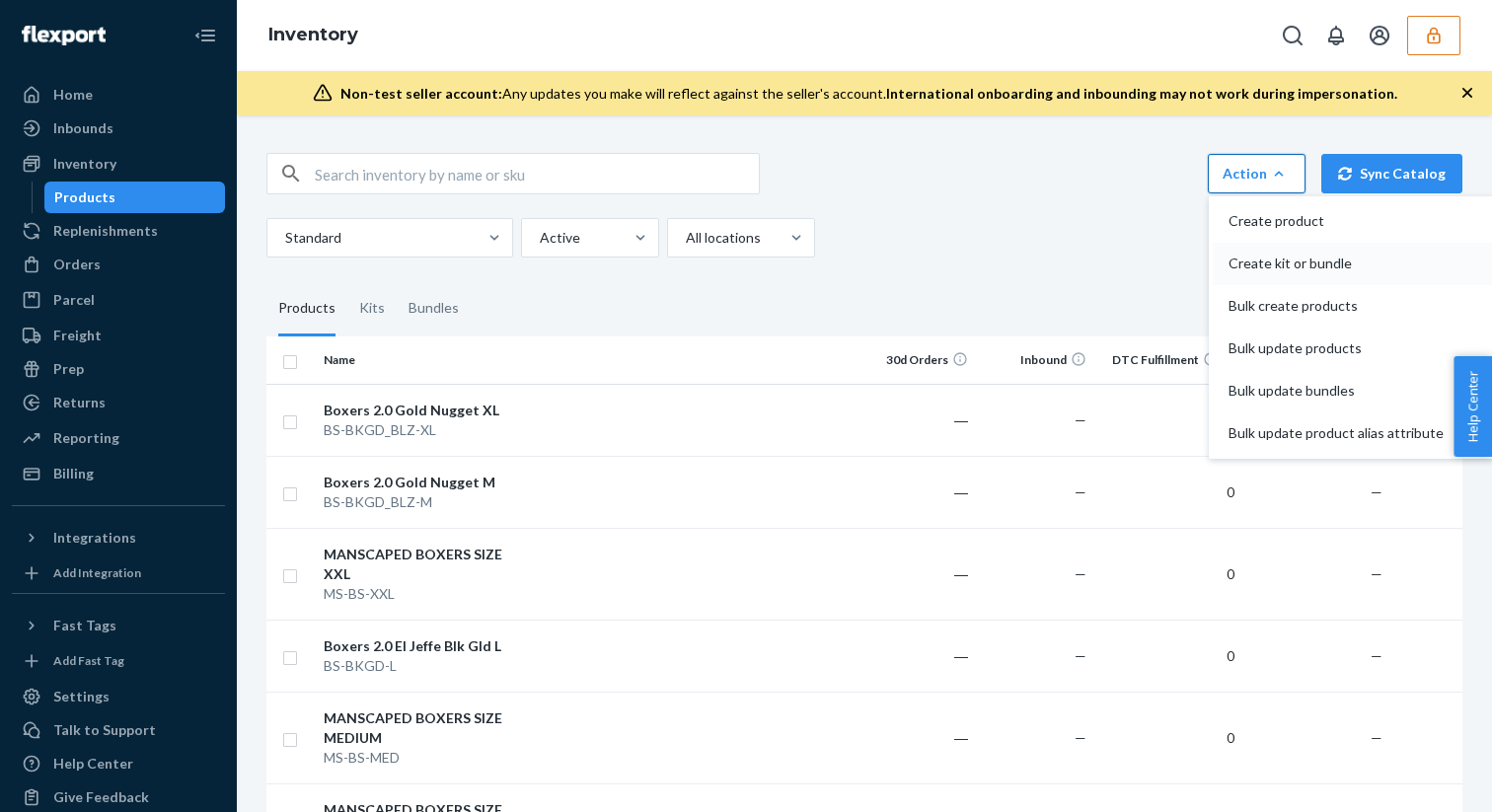click on "Create kit or bundle" at bounding box center [1336, 263] 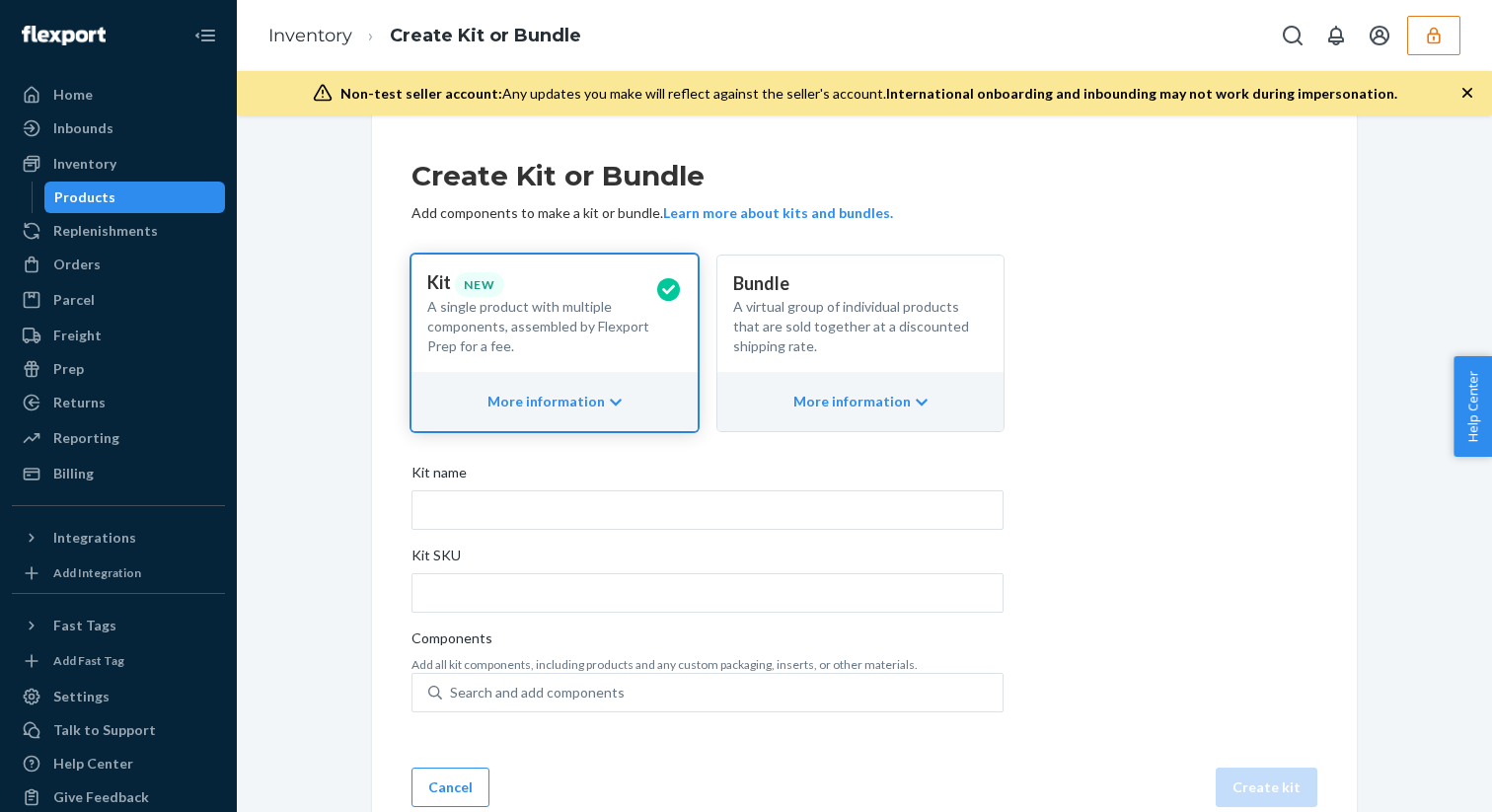 scroll, scrollTop: 65, scrollLeft: 0, axis: vertical 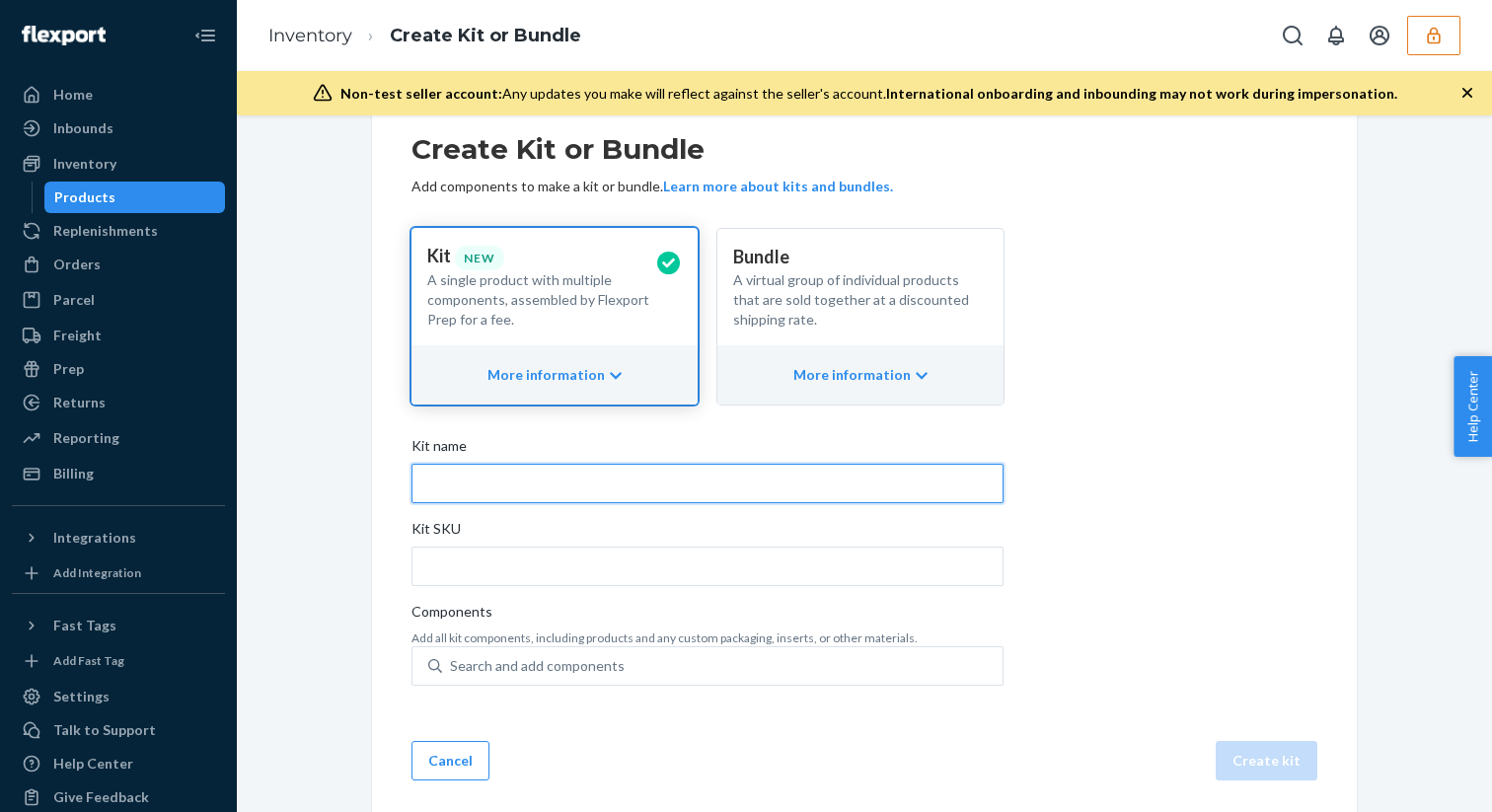 click on "Kit name" at bounding box center (708, 483) 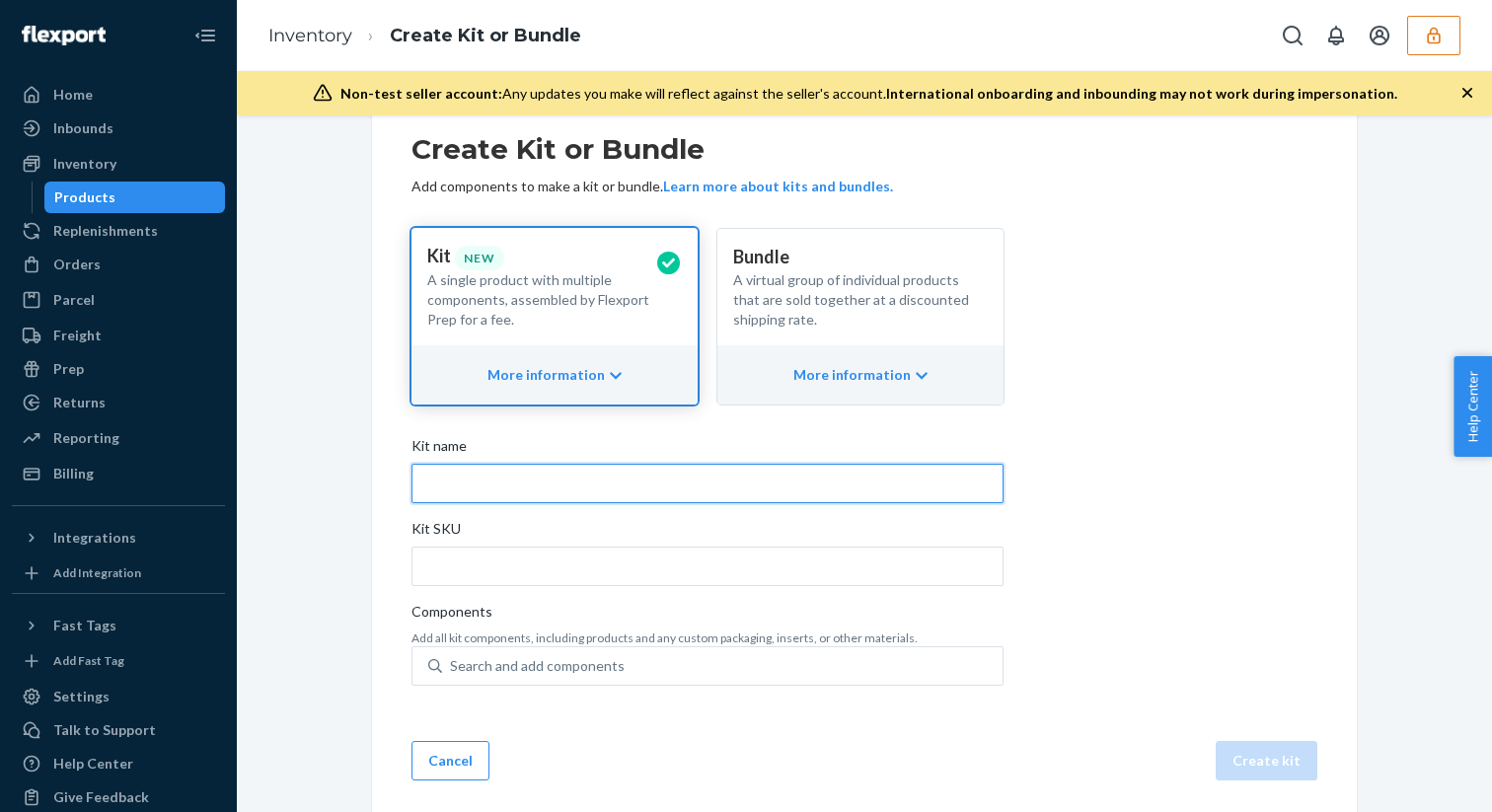 paste on "The Performance Package 5.0 Ultra – Large" 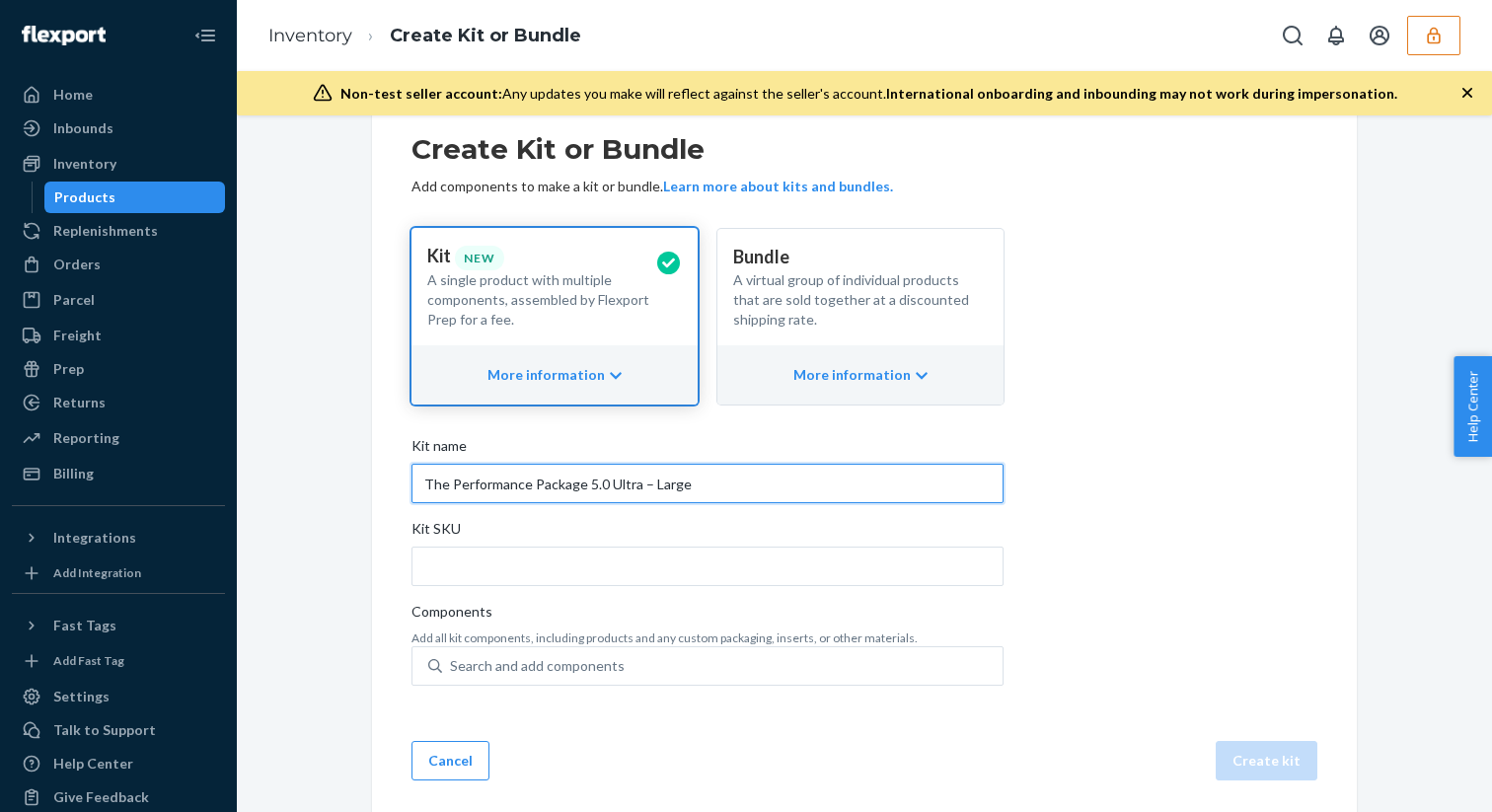 type on "The Performance Package 5.0 Ultra – Large" 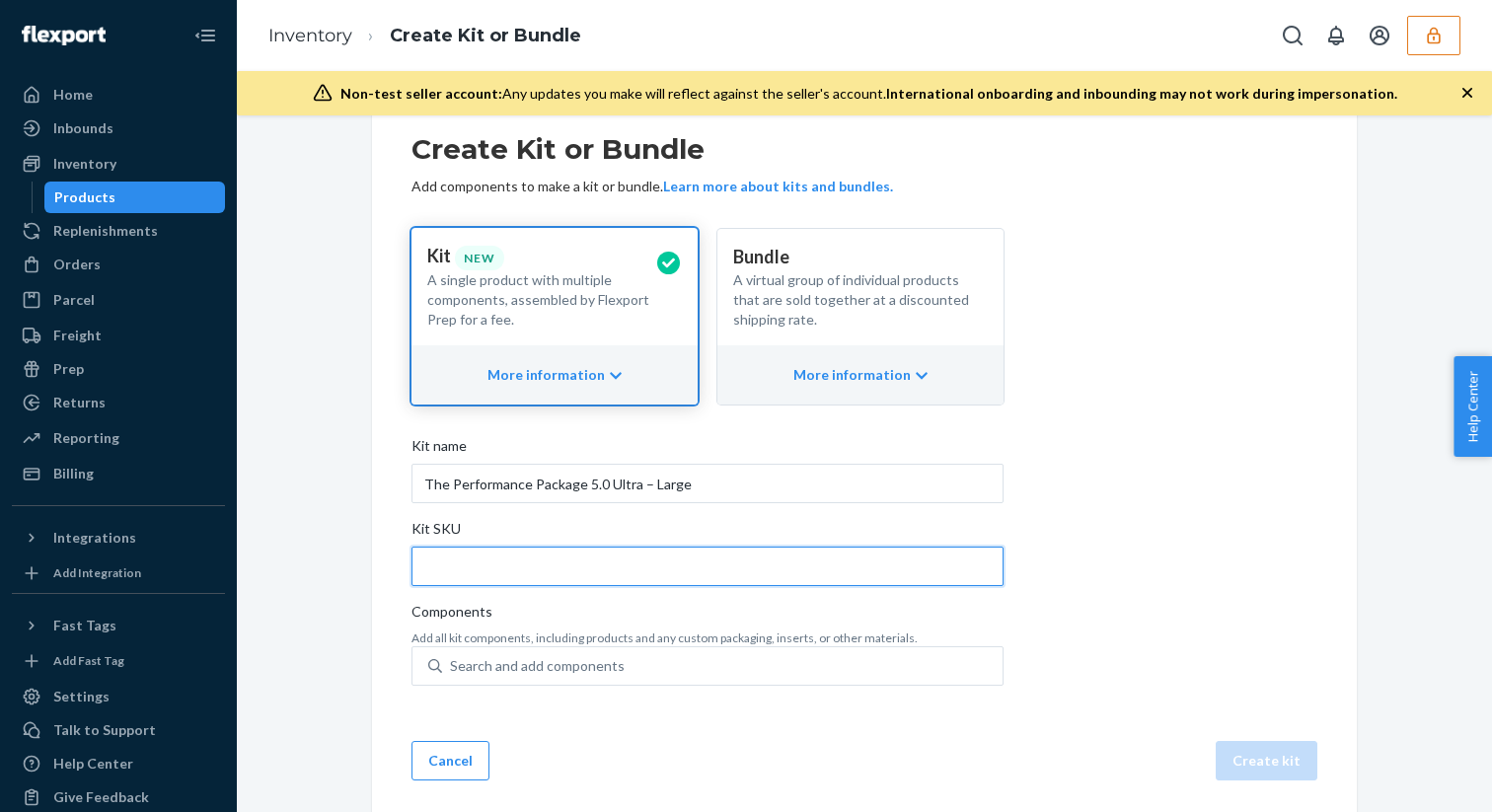 click on "Kit SKU" at bounding box center (708, 566) 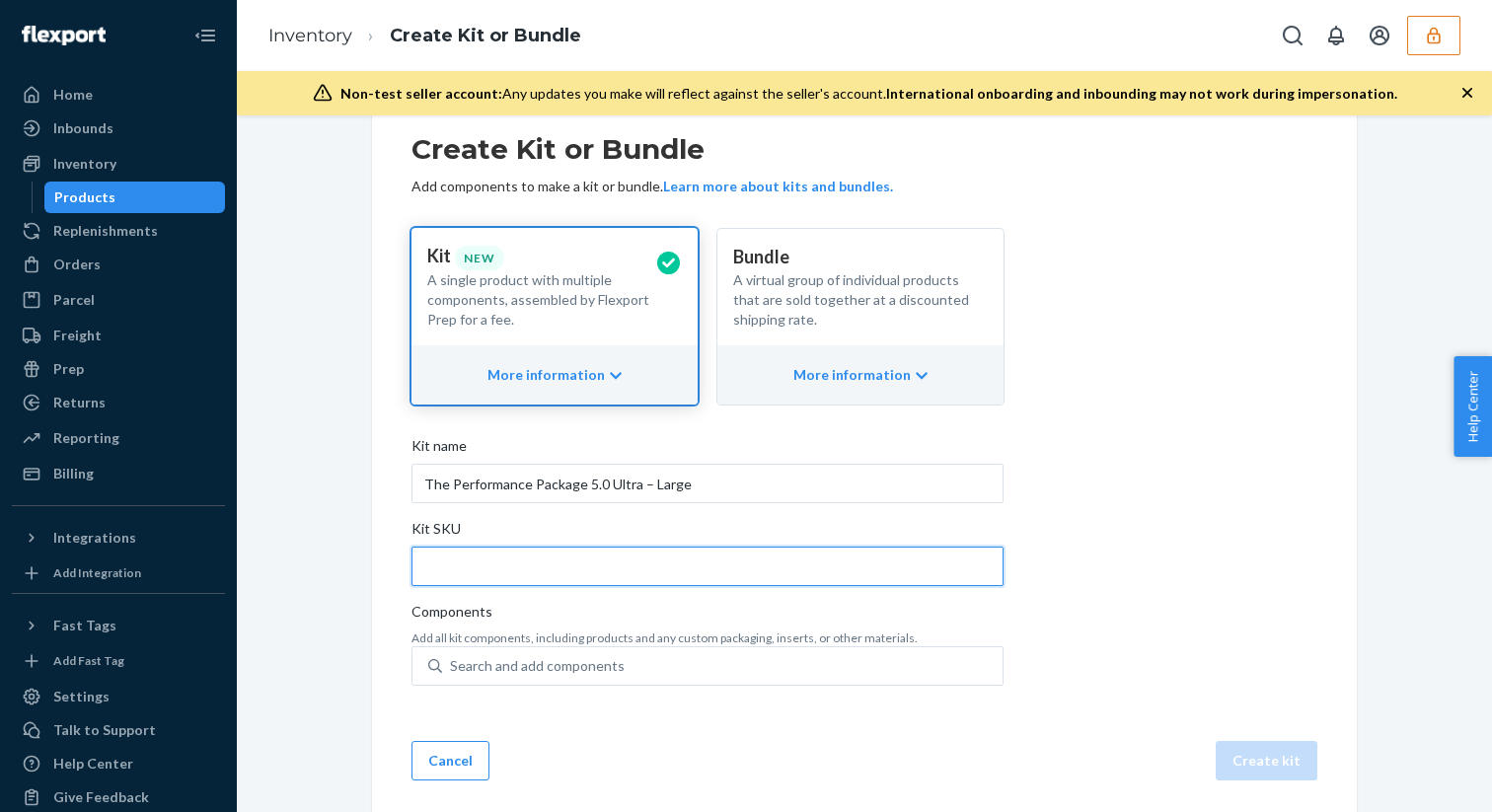 paste on "70-00145" 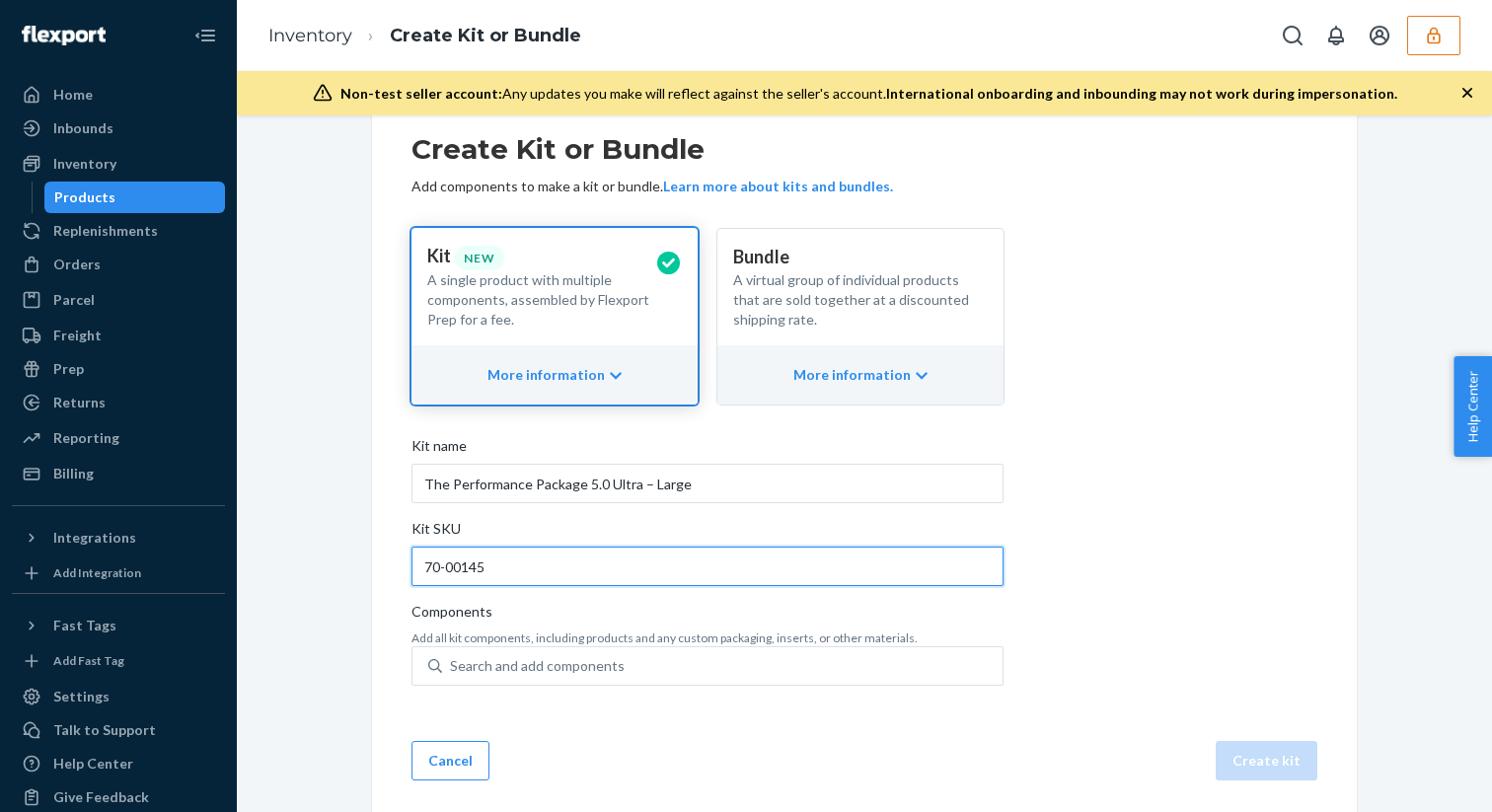 type on "70-00145" 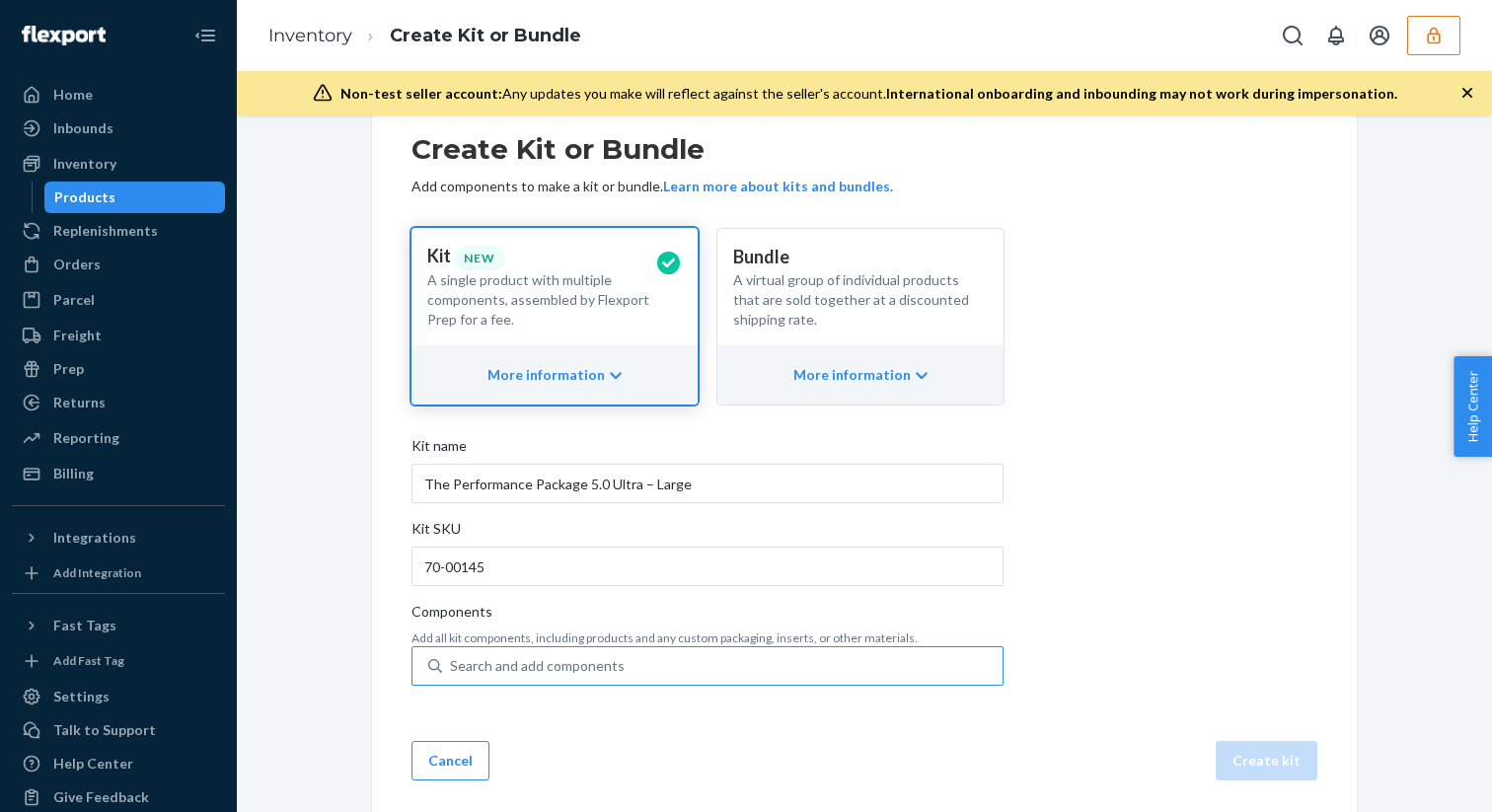 click on "Search and add components" at bounding box center (537, 666) 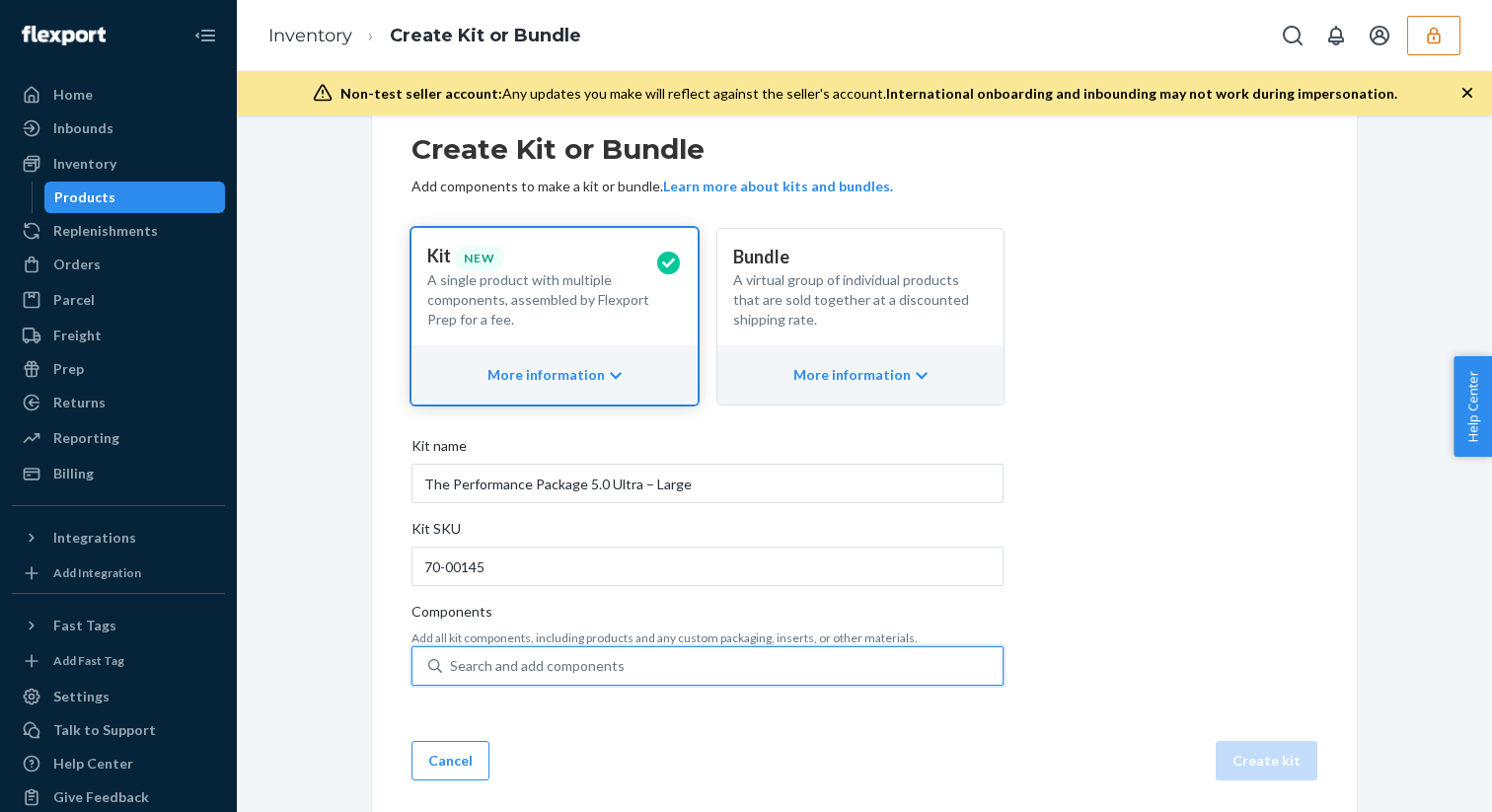 paste on "20-50600" 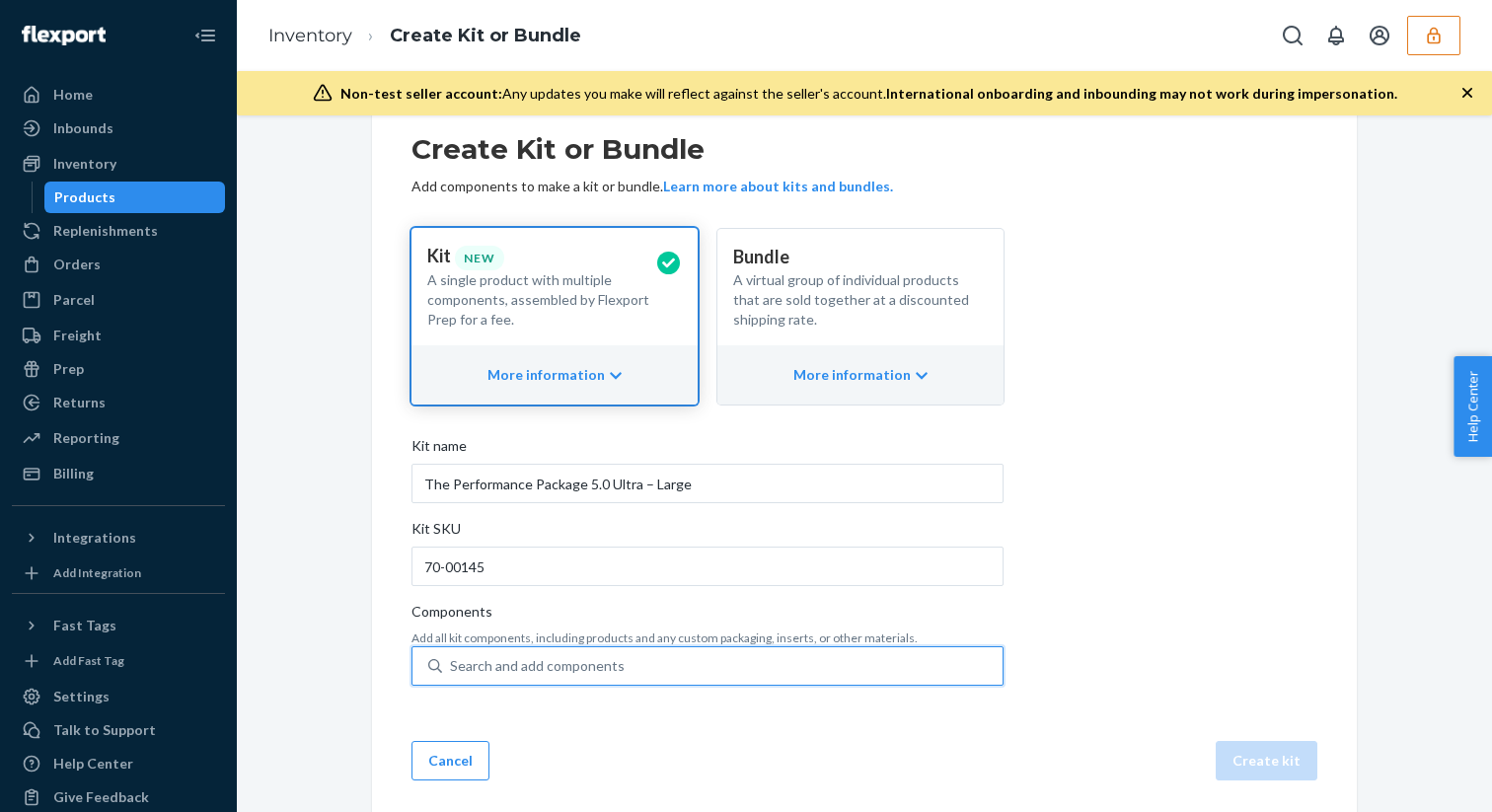 type on "20-50600" 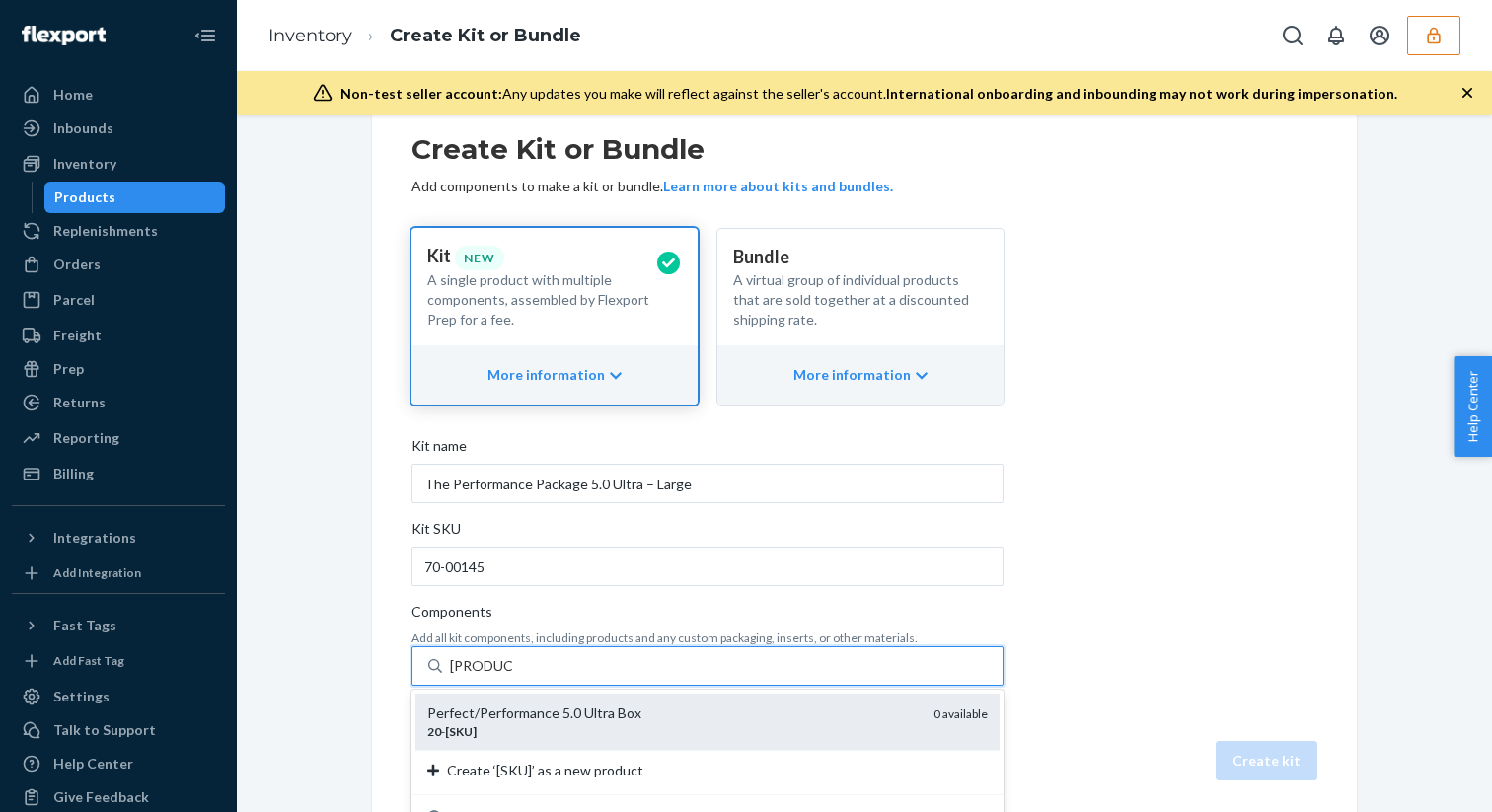 click on "Perfect/Performance 5.0 Ultra Box" at bounding box center [672, 713] 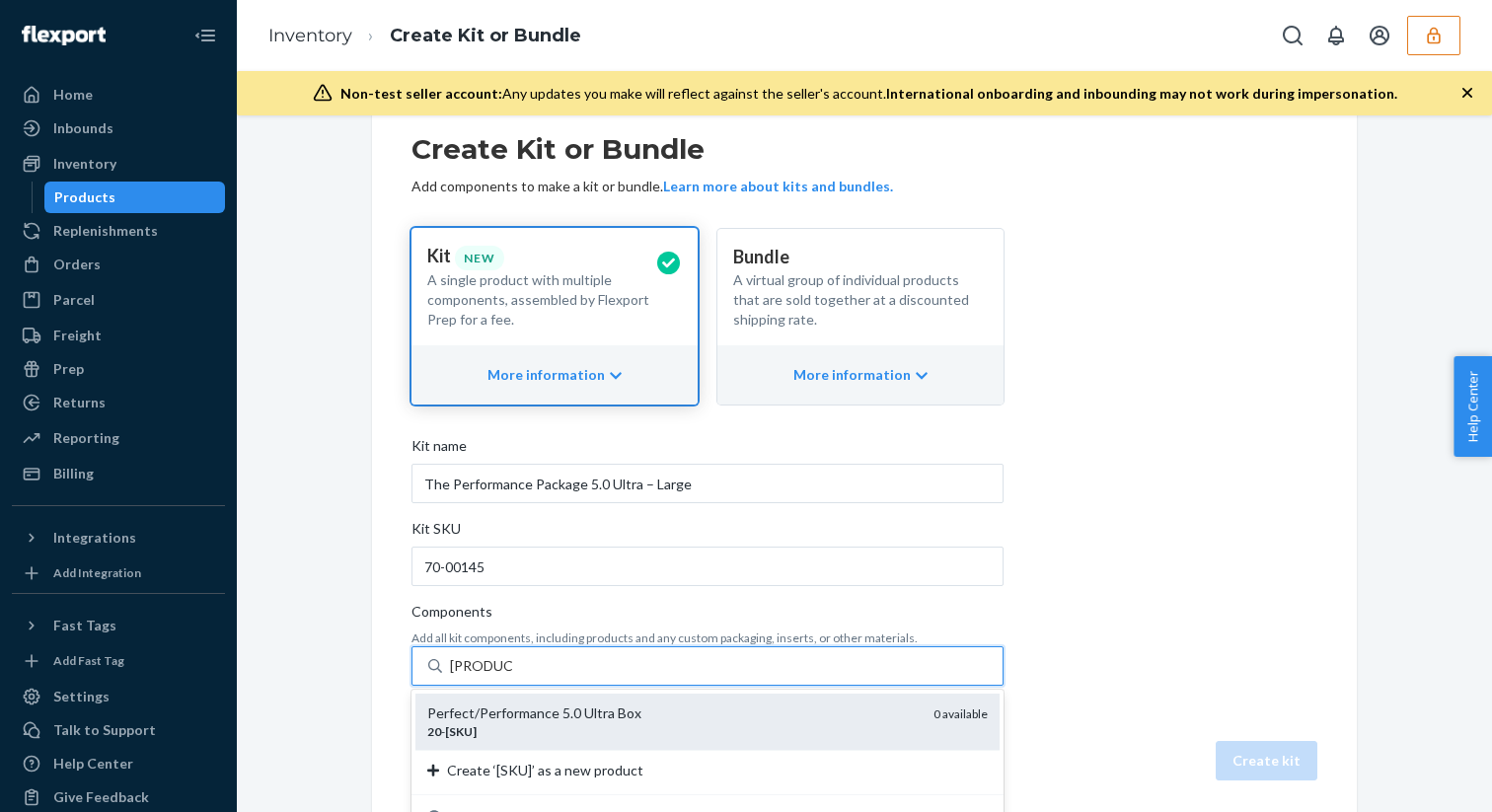 click on "20-50600" at bounding box center [482, 666] 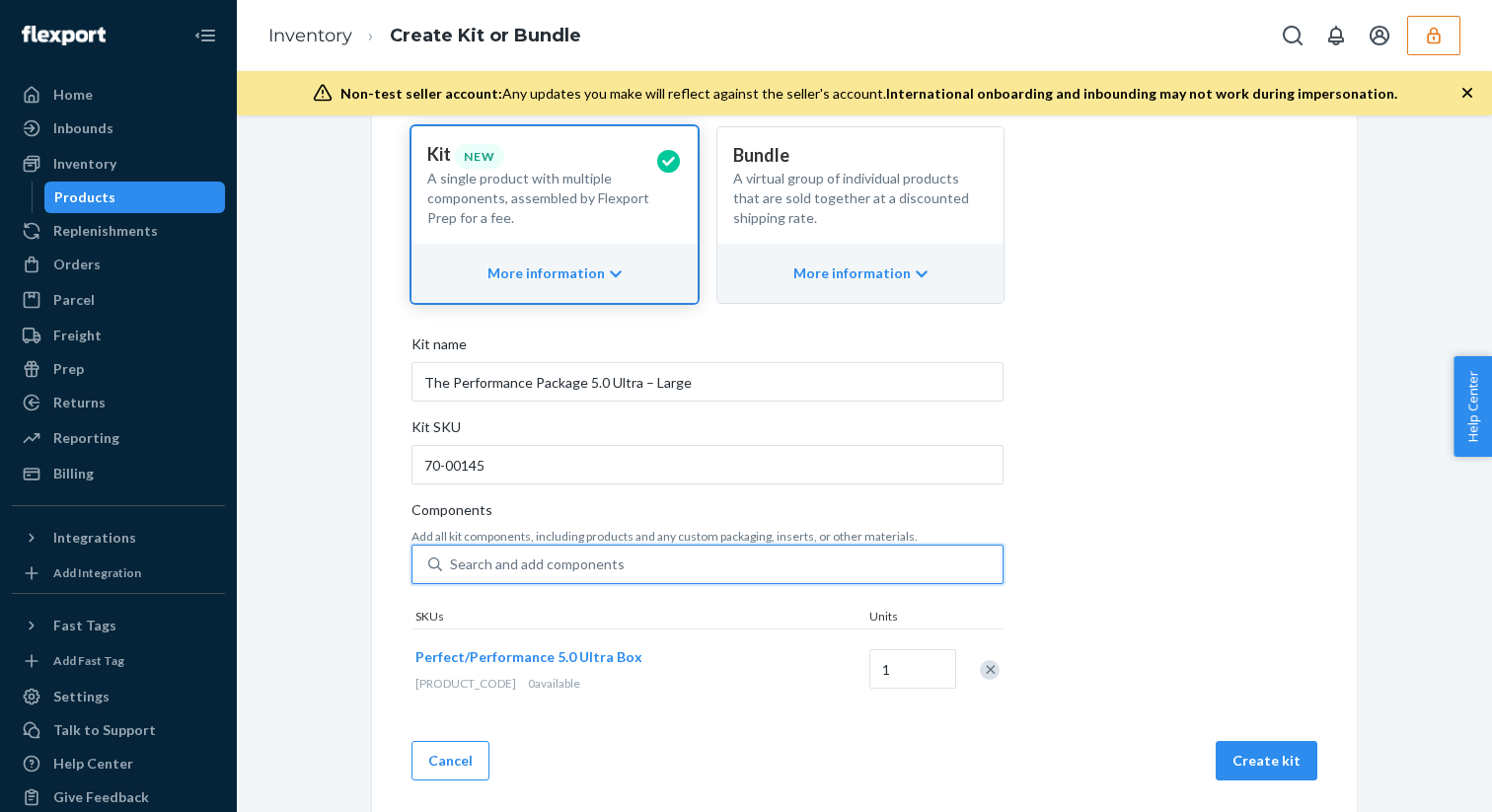 scroll, scrollTop: 166, scrollLeft: 0, axis: vertical 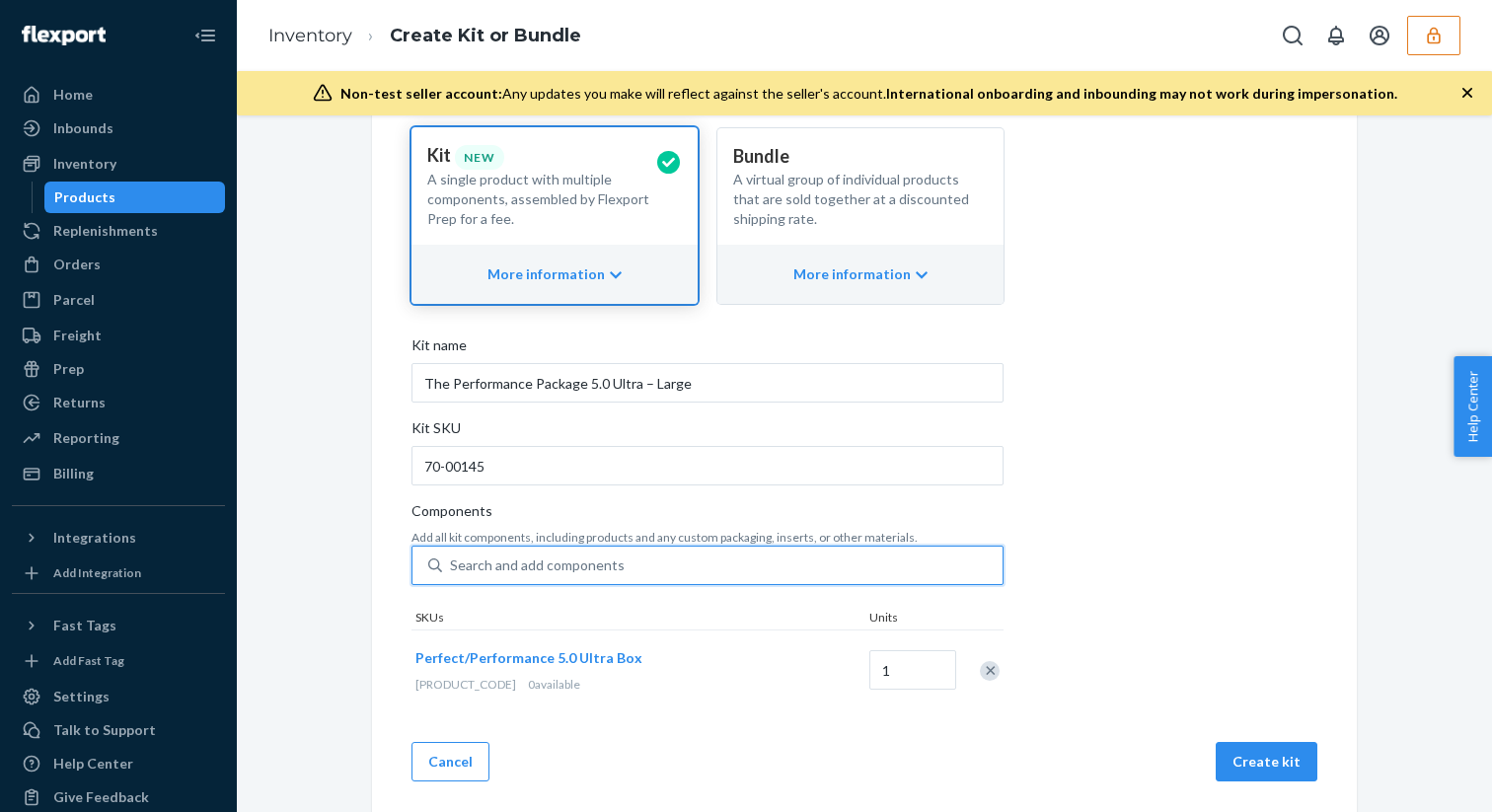 click on "Search and add components" at bounding box center (537, 565) 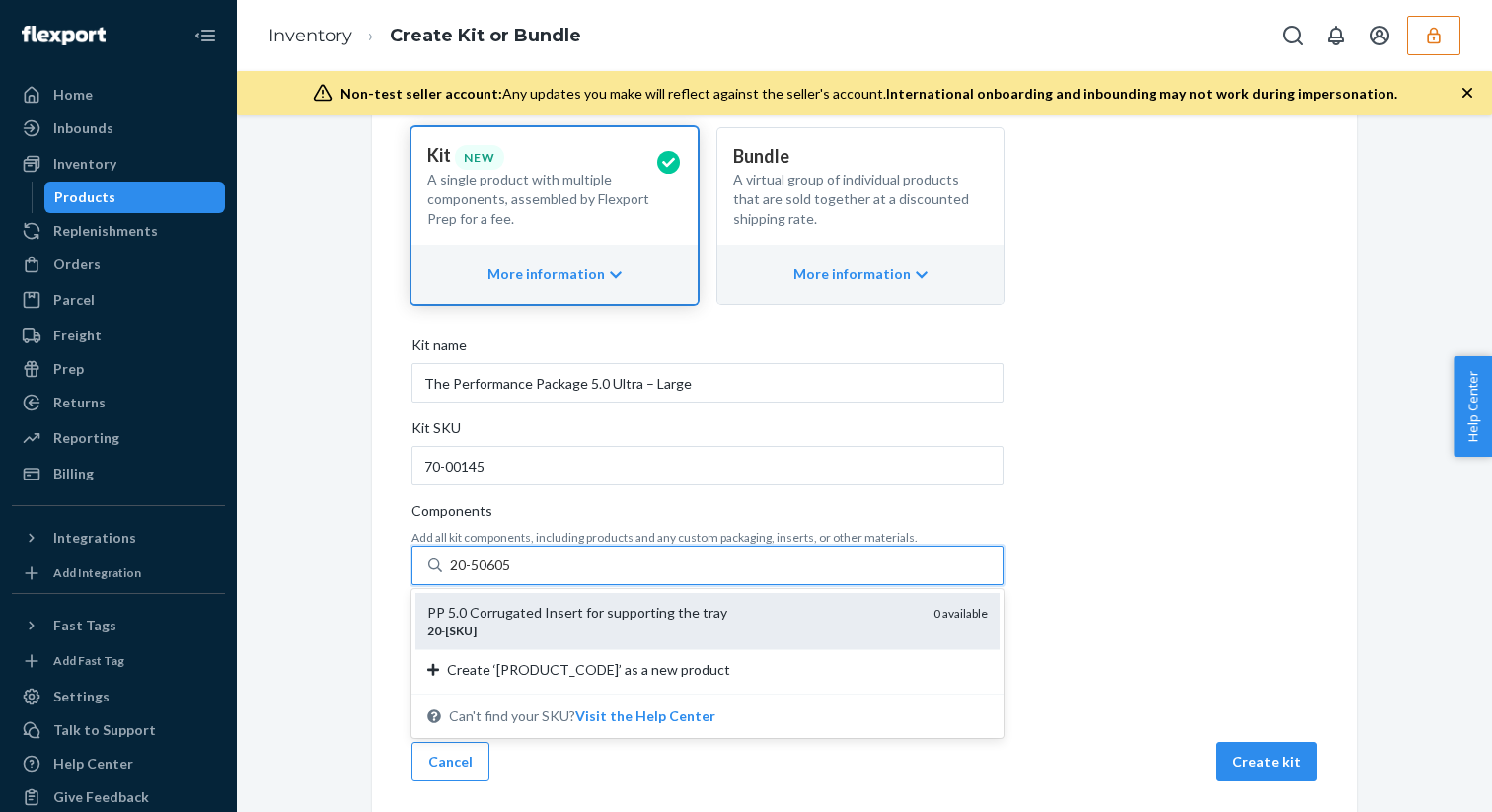 click on "PP 5.0 Corrugated Insert for supporting the tray 20 - 50605 0 available" at bounding box center [708, 621] 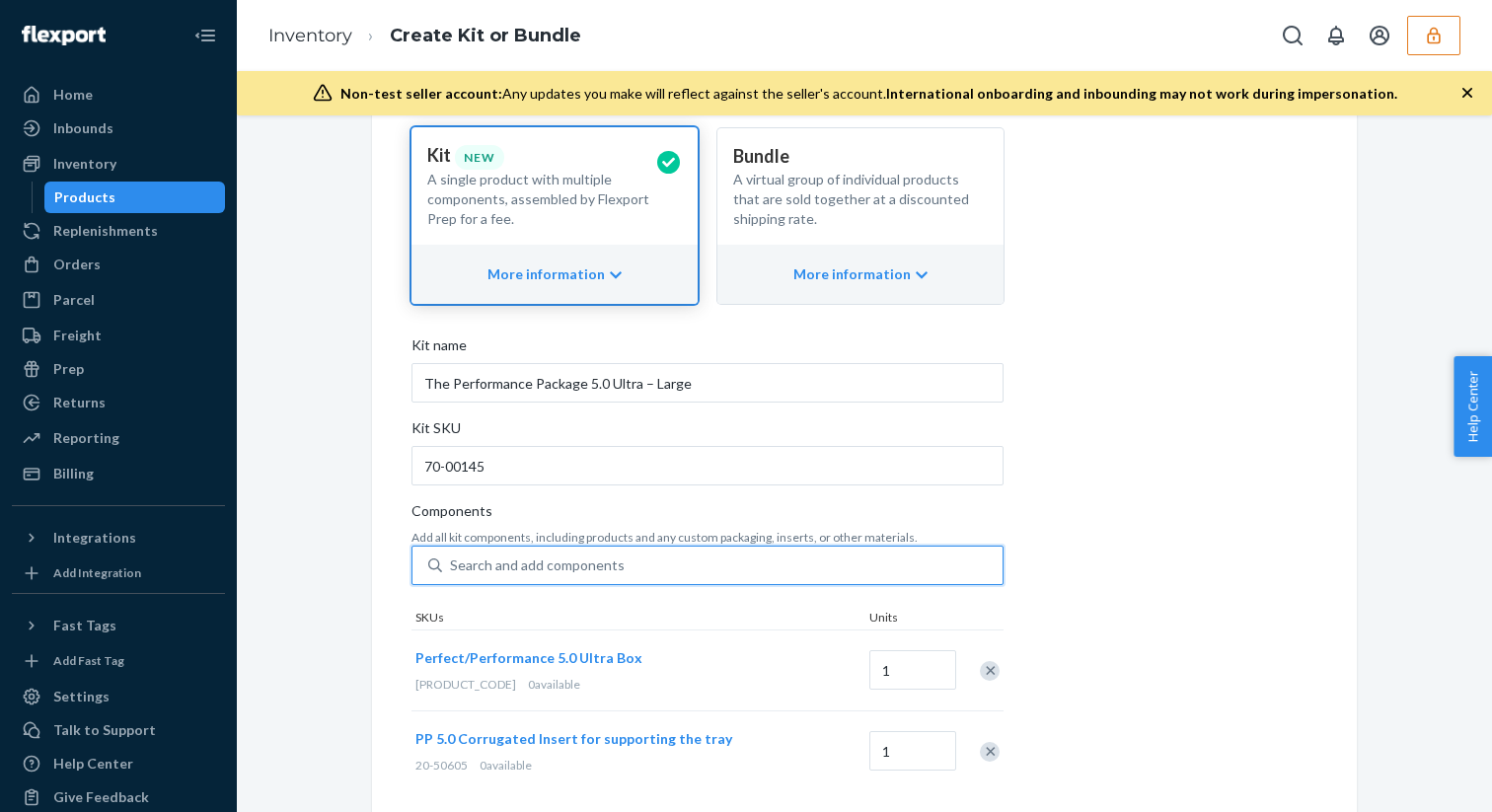 click on "Search and add components" at bounding box center [537, 565] 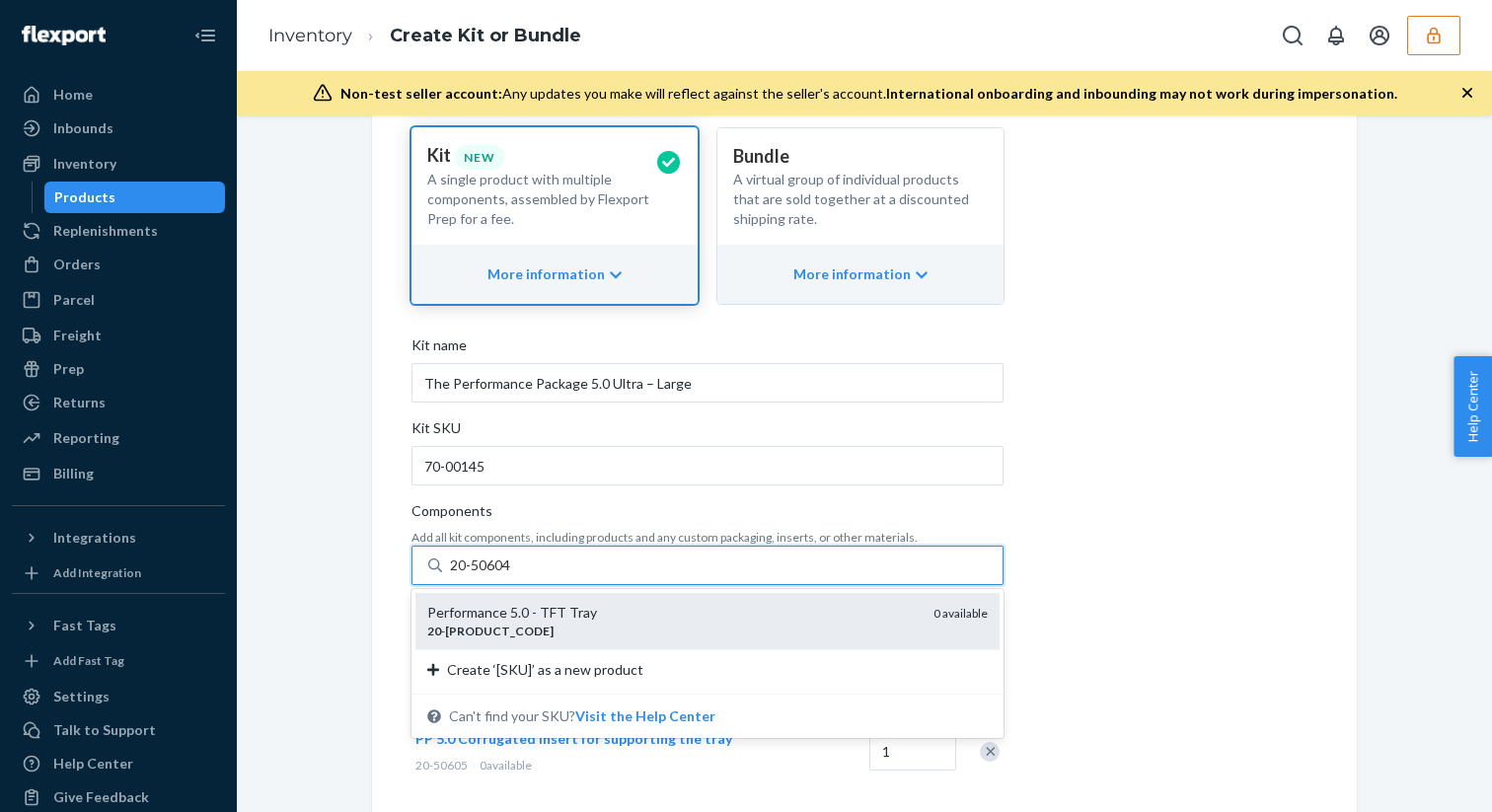 click on "Performance 5.0 - TFT Tray" at bounding box center (672, 613) 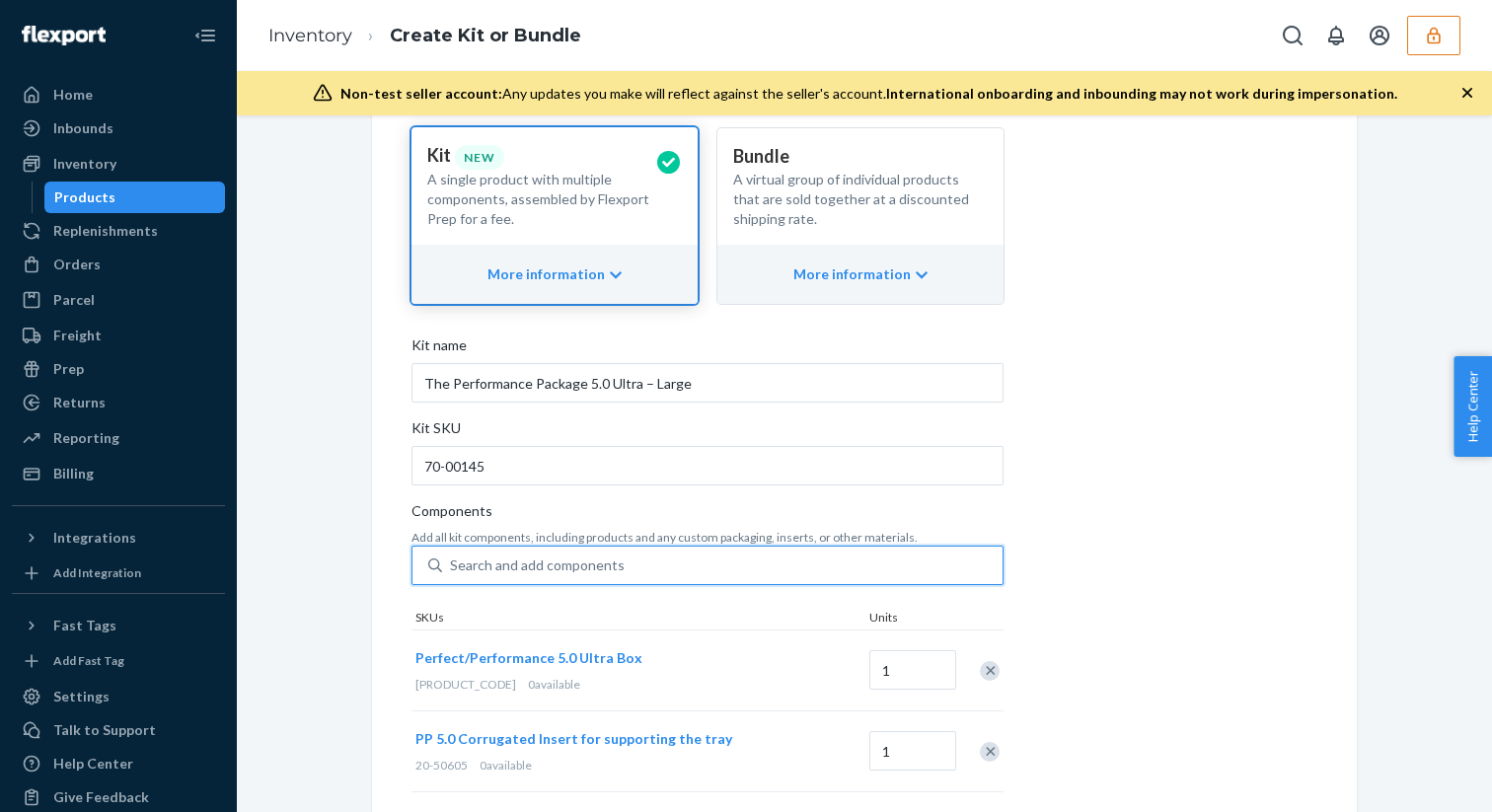 click on "Search and add components" at bounding box center [537, 565] 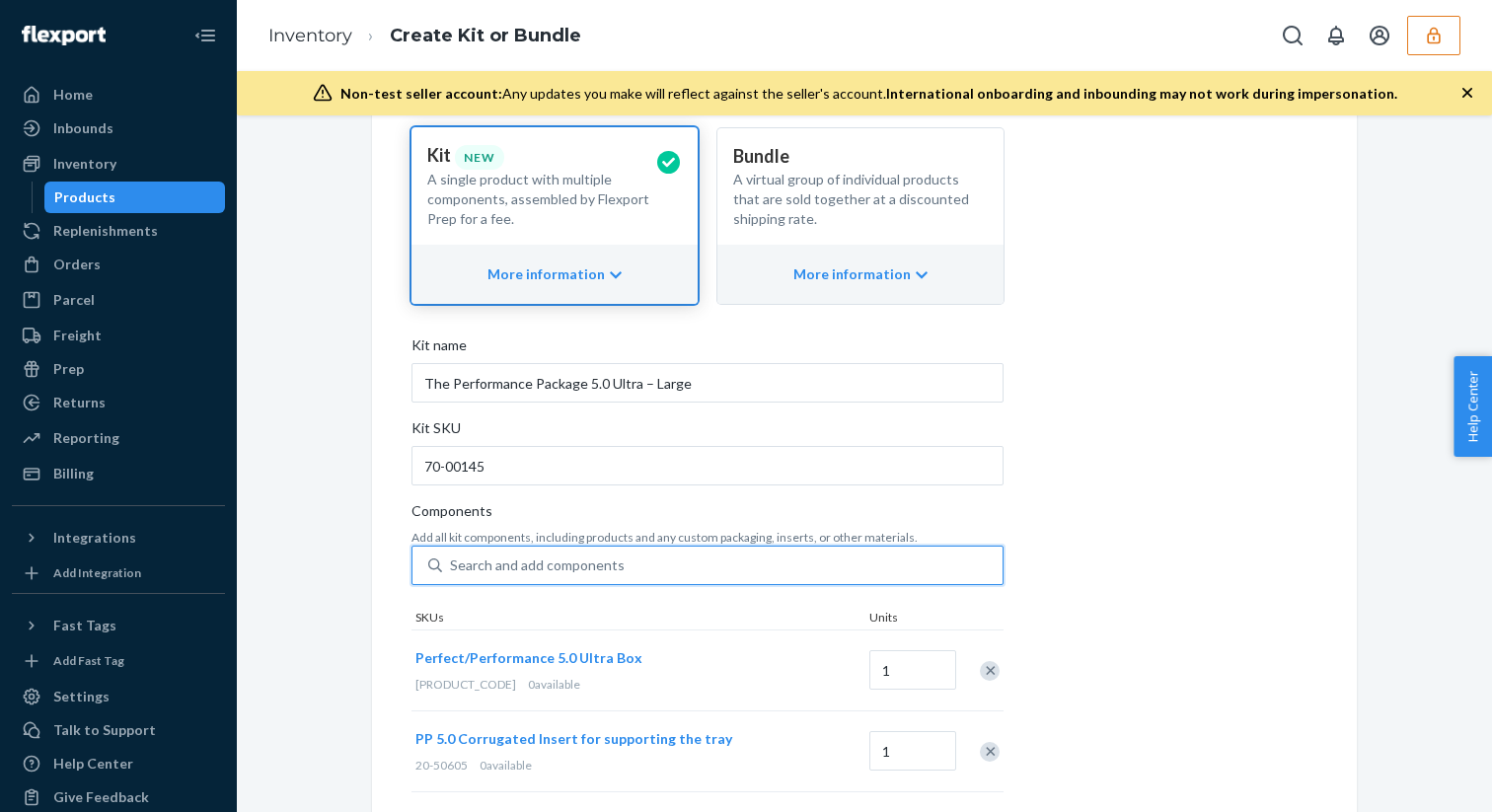 type on "20-50603" 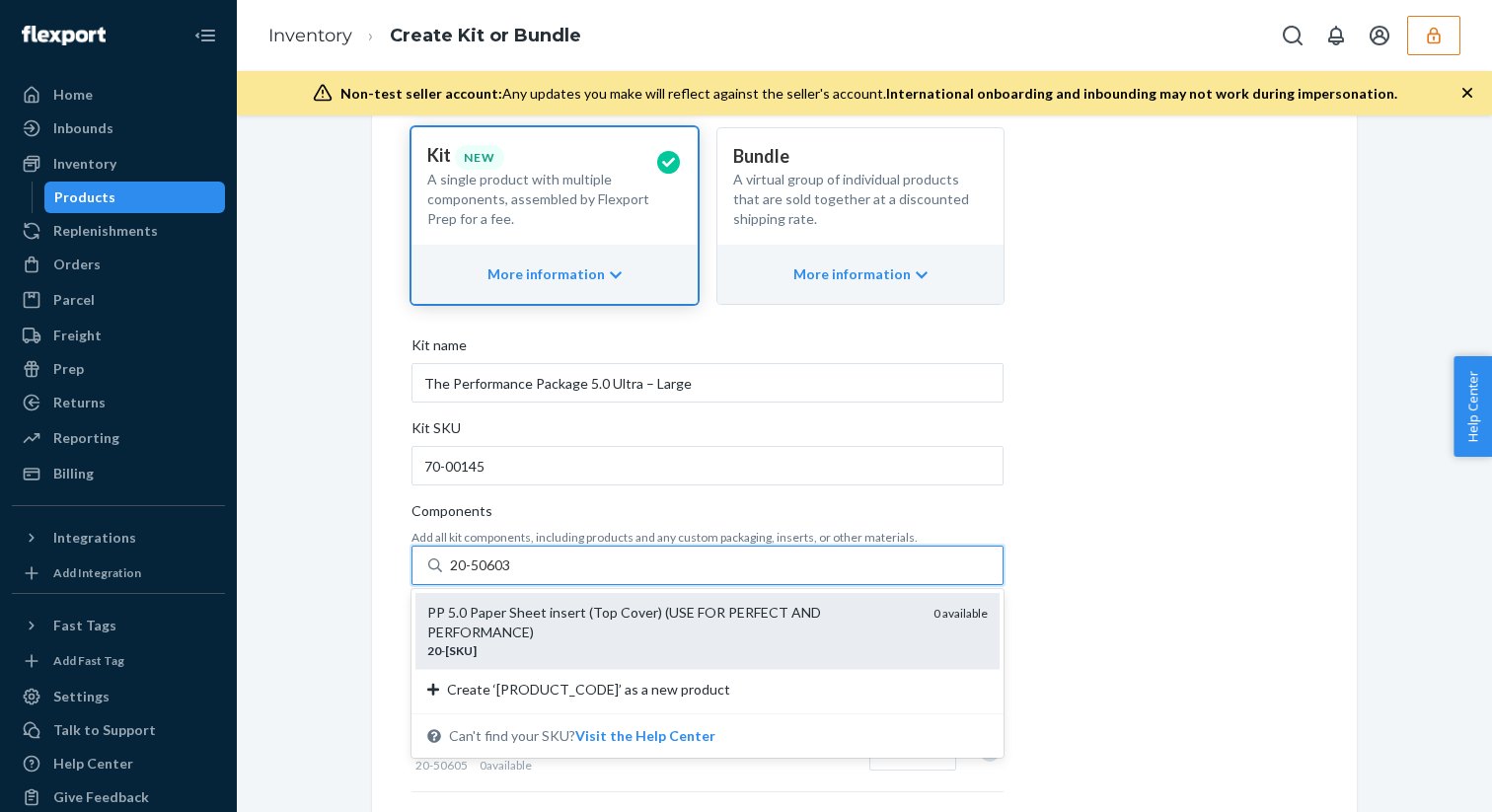 click on "PP 5.0 Paper Sheet insert (Top Cover) (USE FOR PERFECT AND PERFORMANCE)" at bounding box center (672, 623) 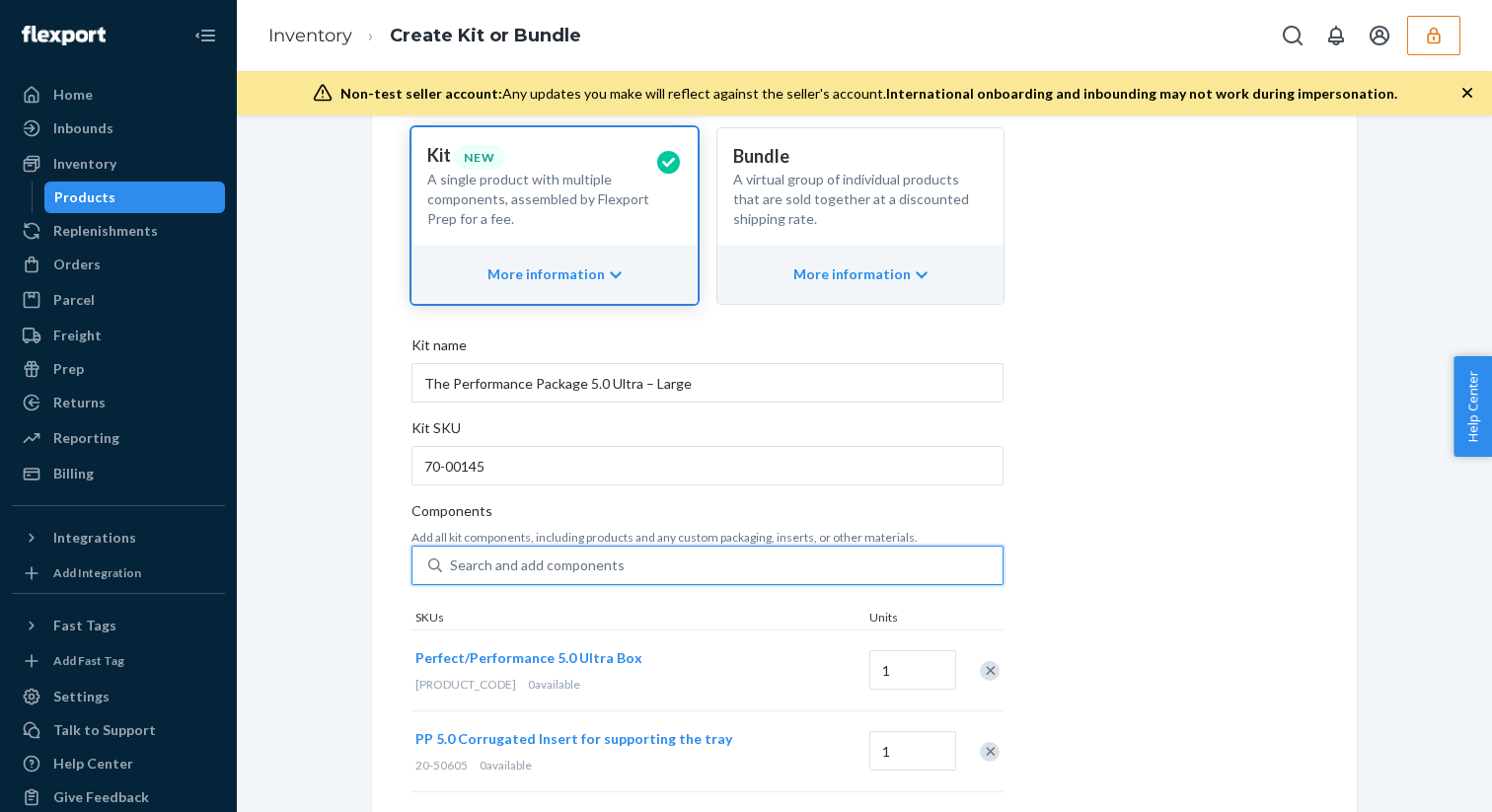 click on "Search and add components" at bounding box center [537, 565] 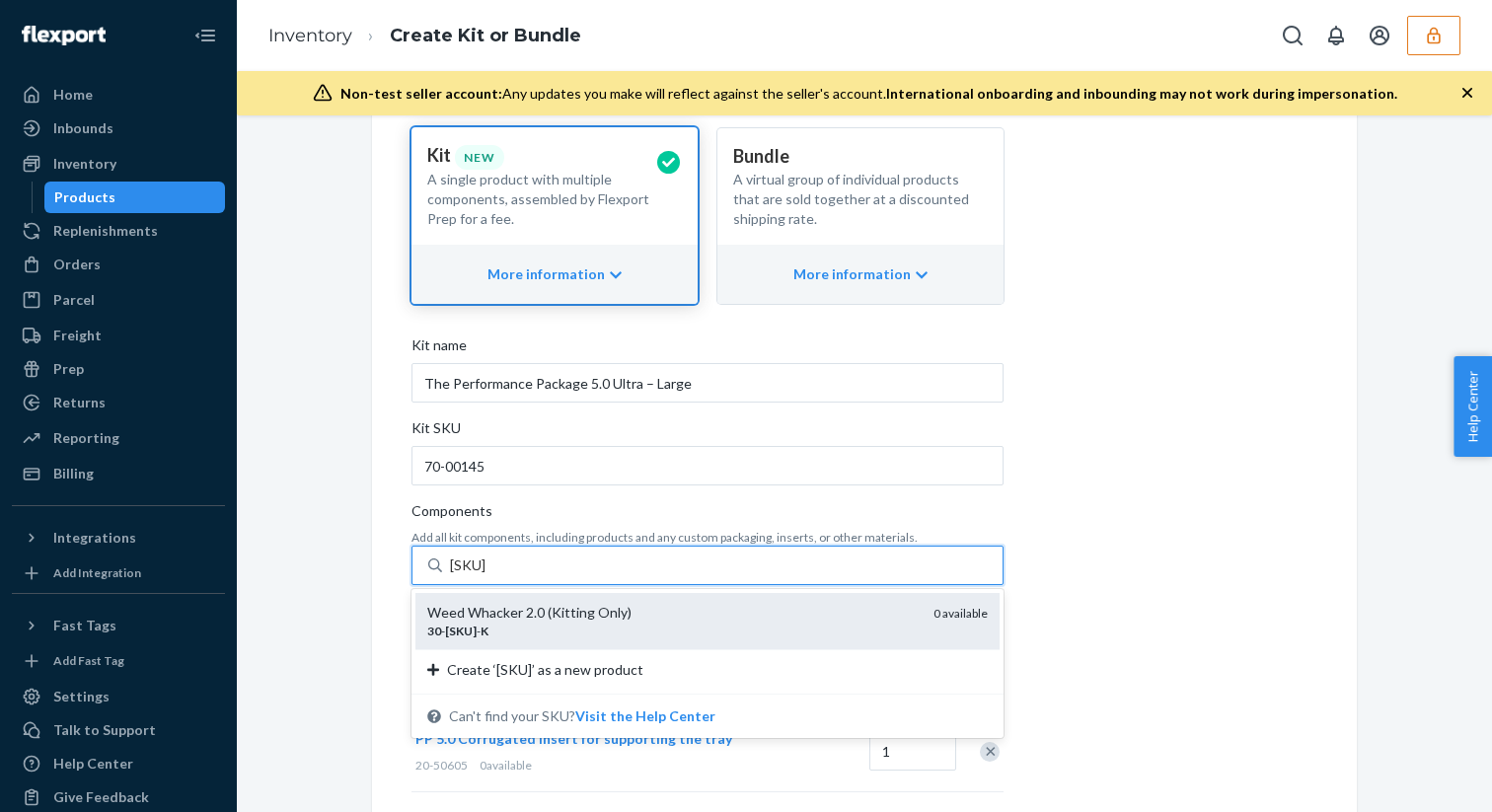 click on "Weed Whacker 2.0 (Kitting Only)" at bounding box center (672, 613) 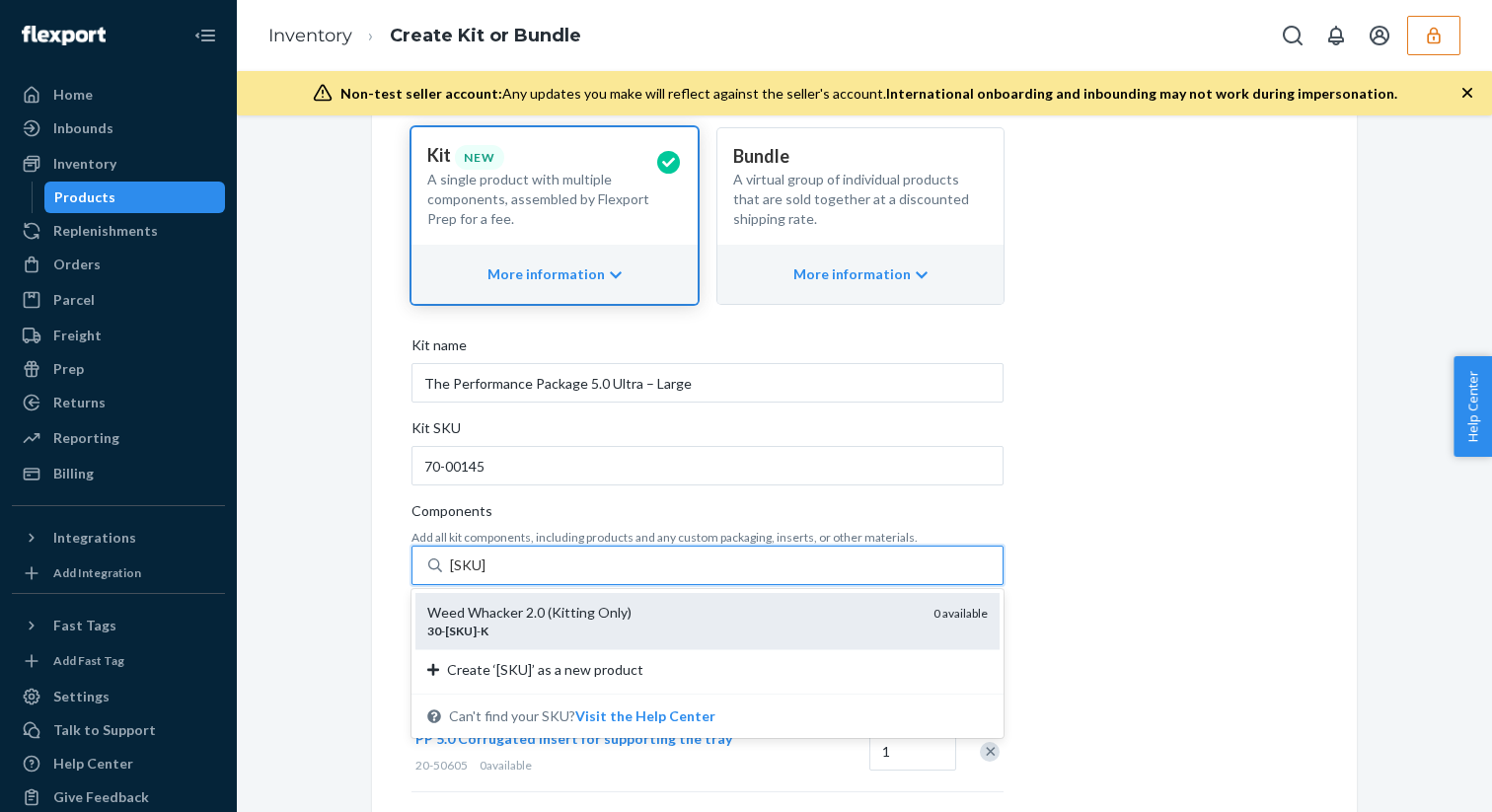 click on "30-00060-K" at bounding box center (488, 565) 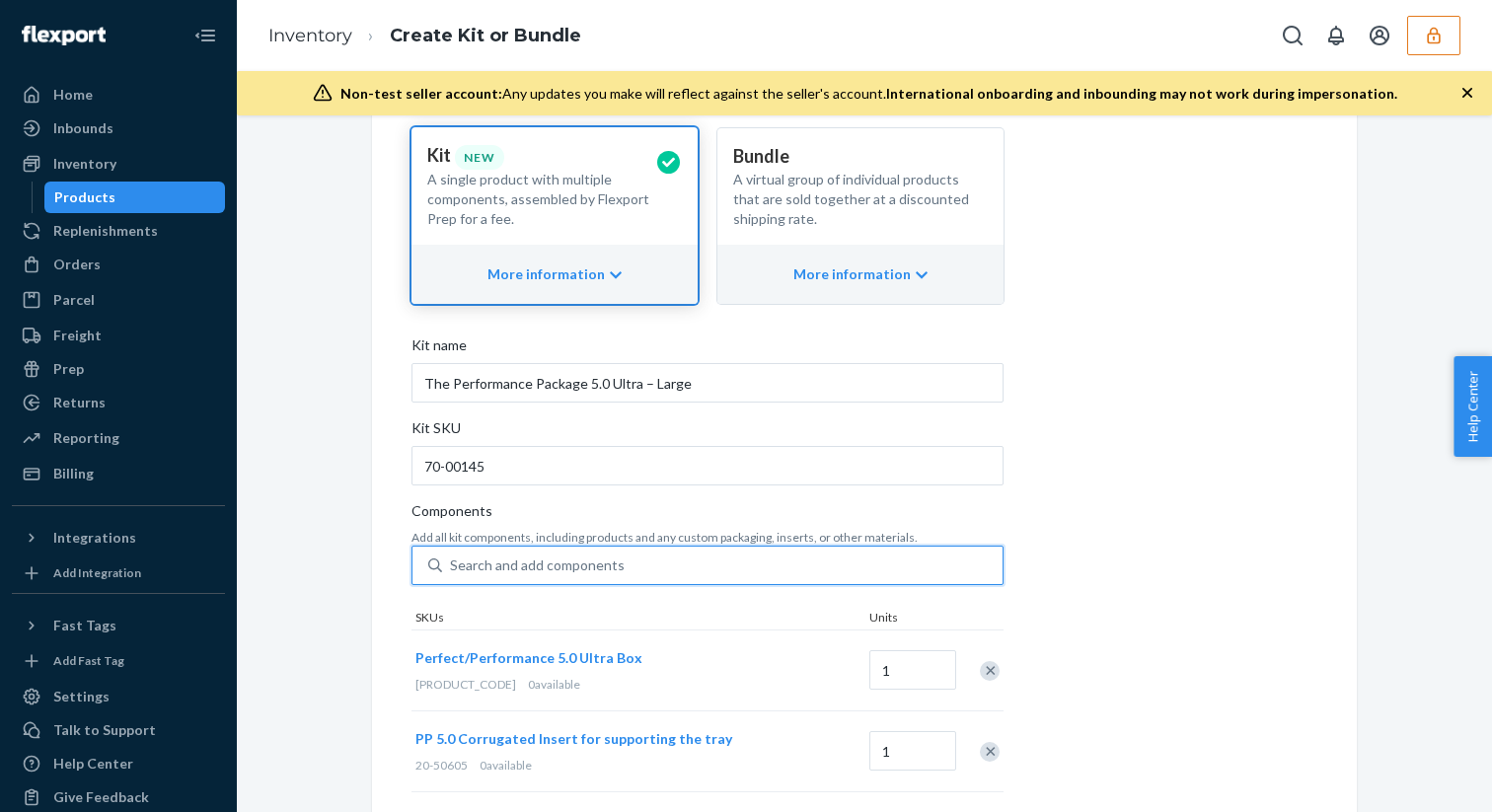 click on "Search and add components" at bounding box center [722, 565] 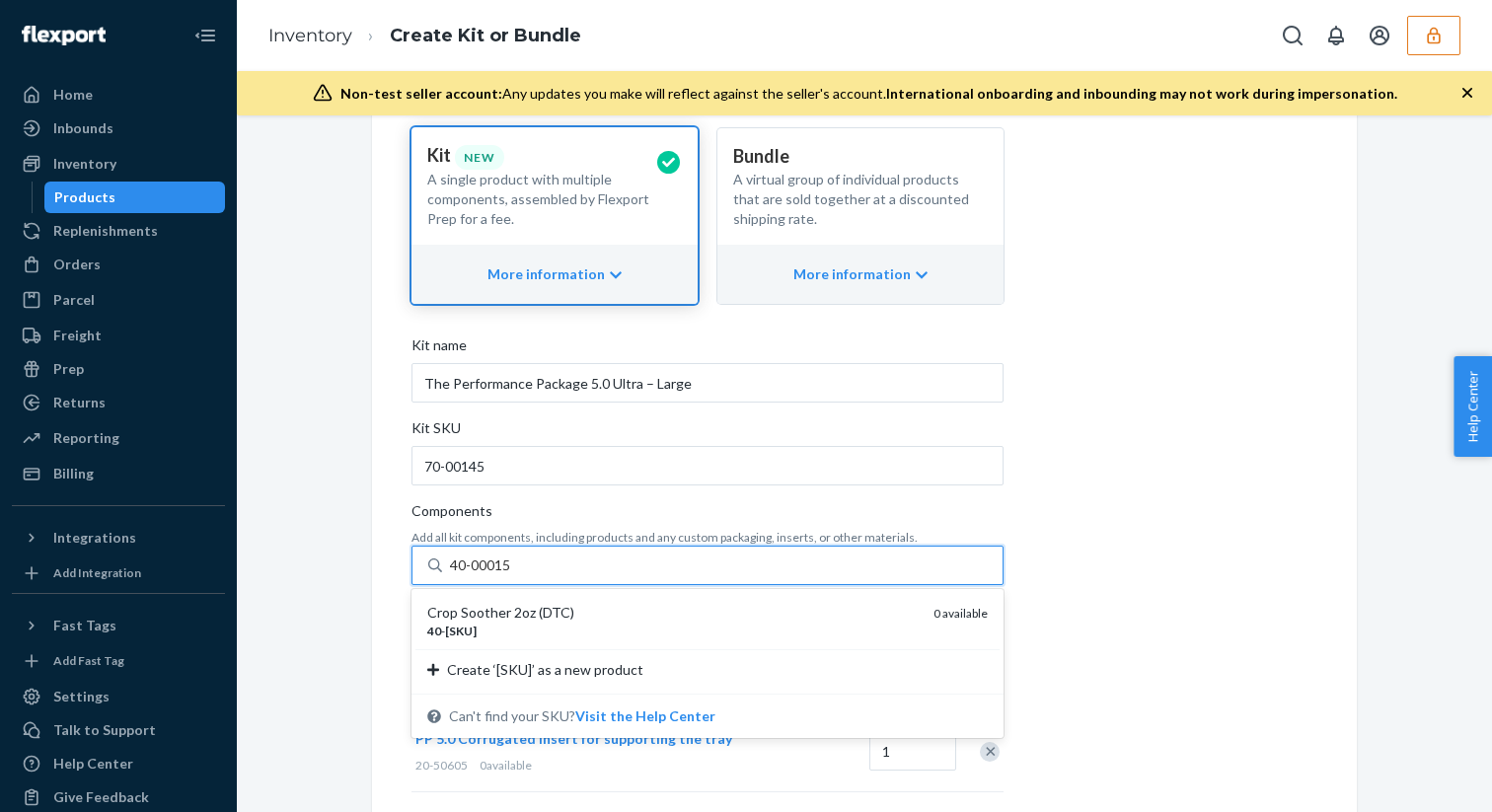 click on "Crop Soother 2oz (DTC)" at bounding box center [672, 613] 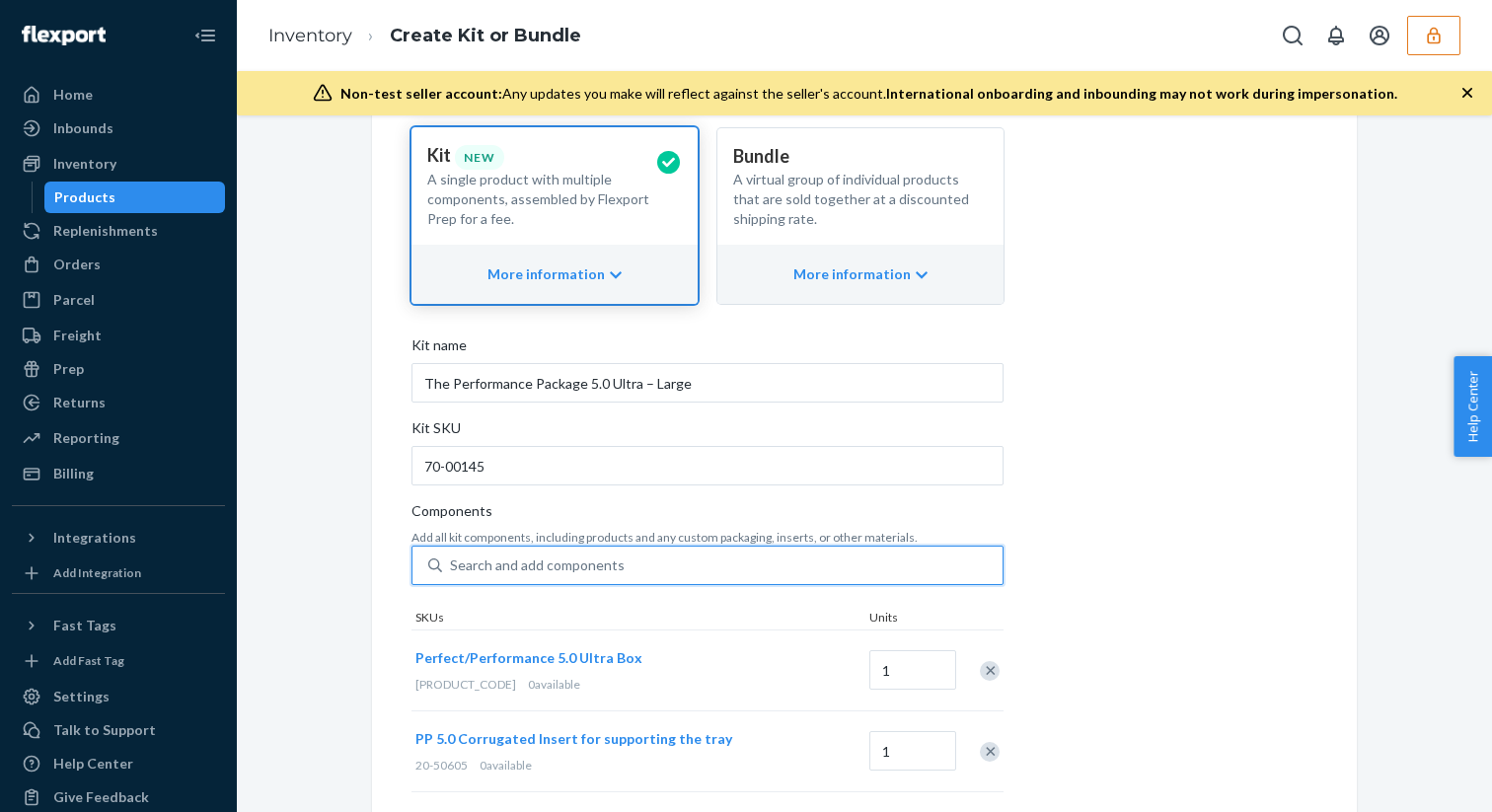 click on "Search and add components" at bounding box center (722, 565) 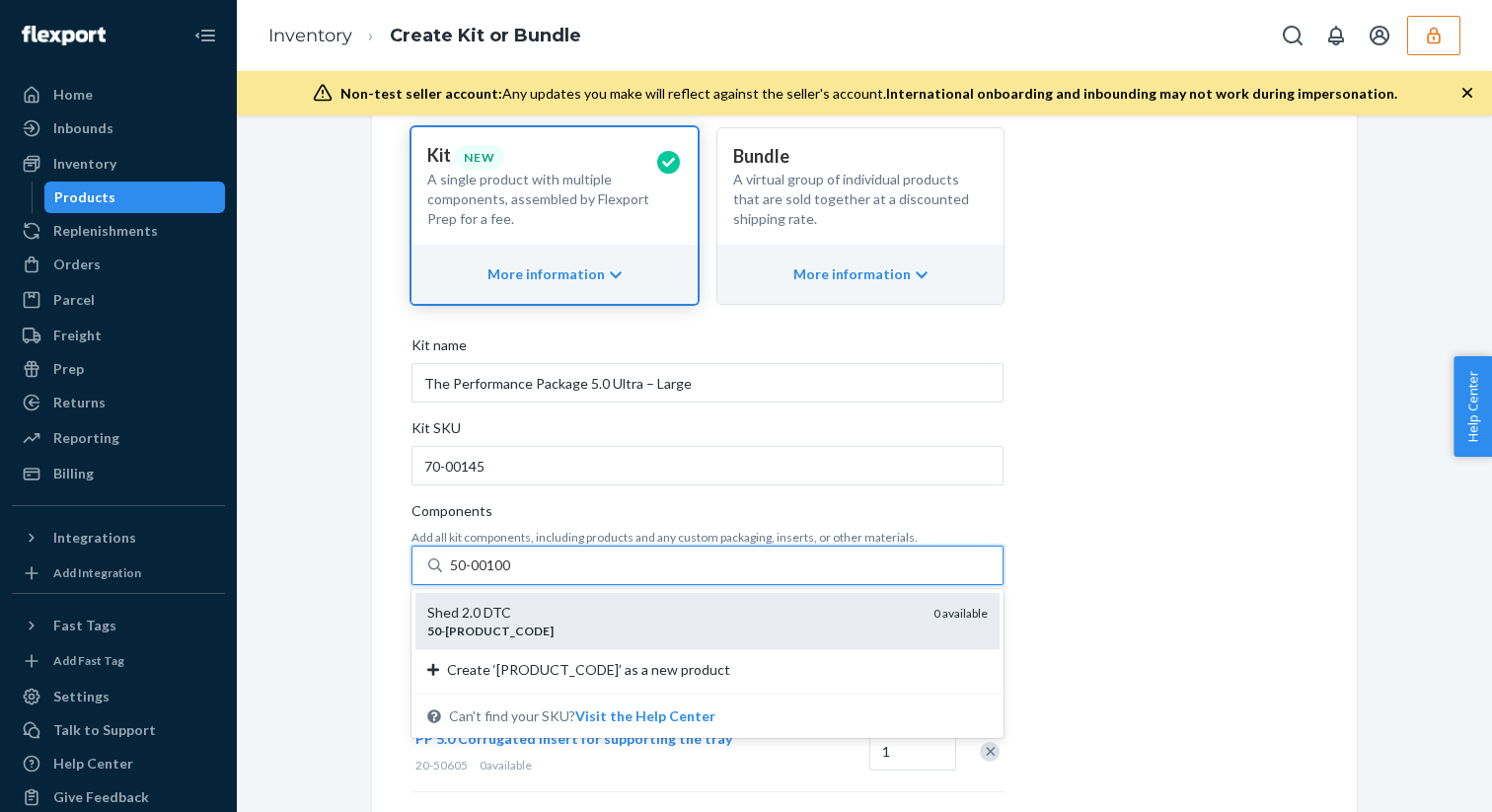click on "Shed 2.0 DTC" at bounding box center (672, 613) 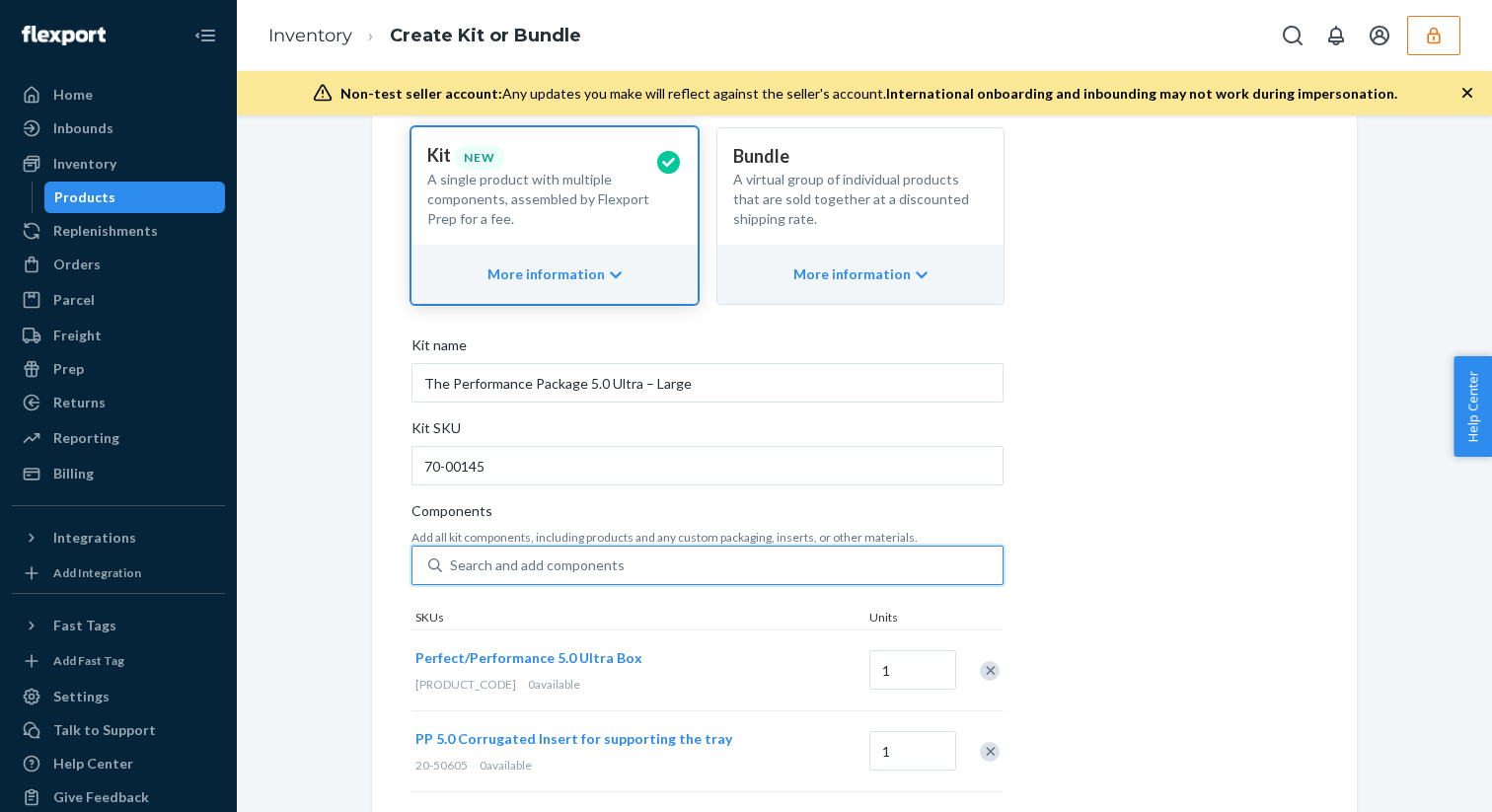 click on "Search and add components" at bounding box center (722, 565) 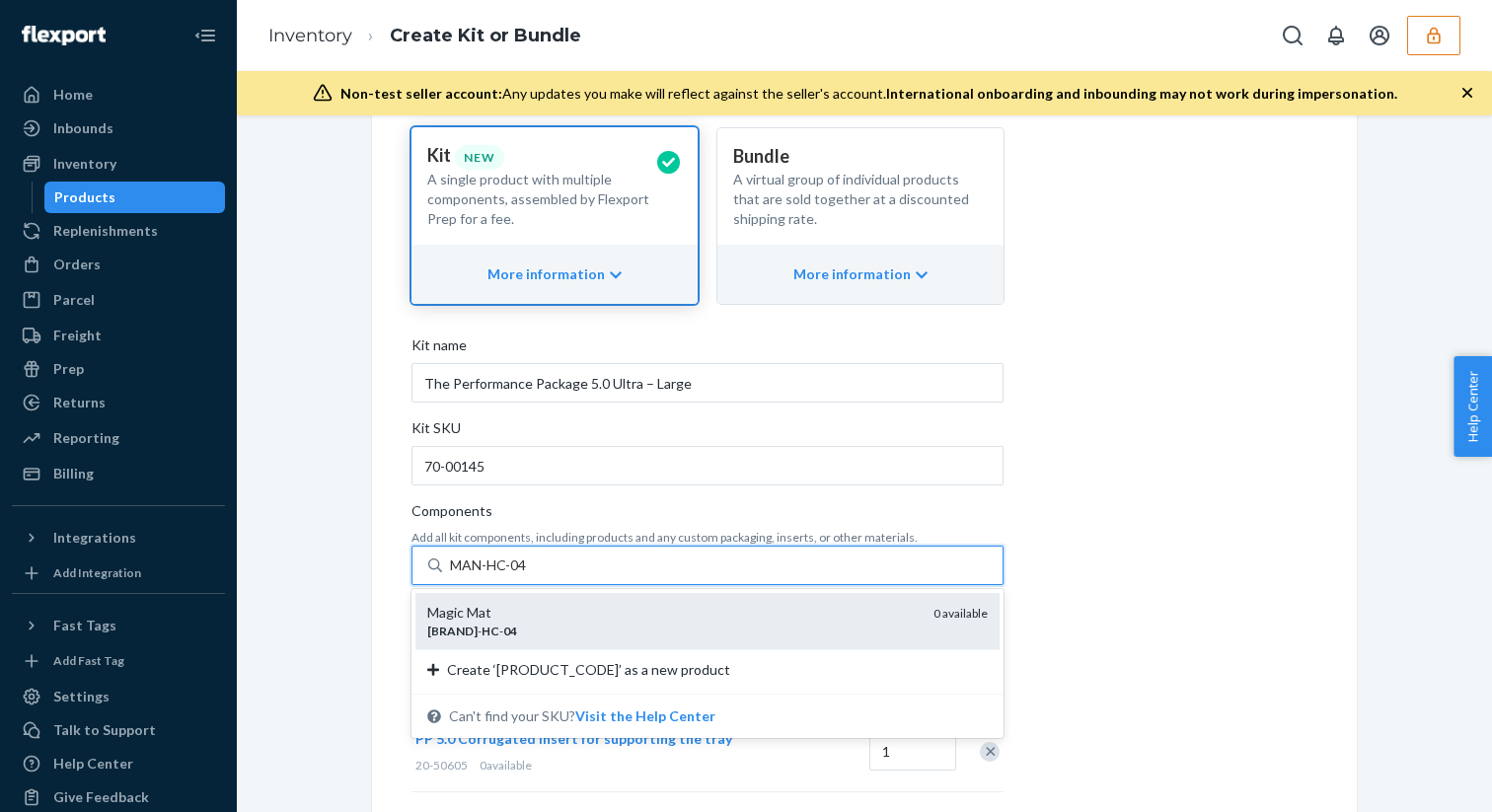 click on "Magic Mat" at bounding box center (672, 613) 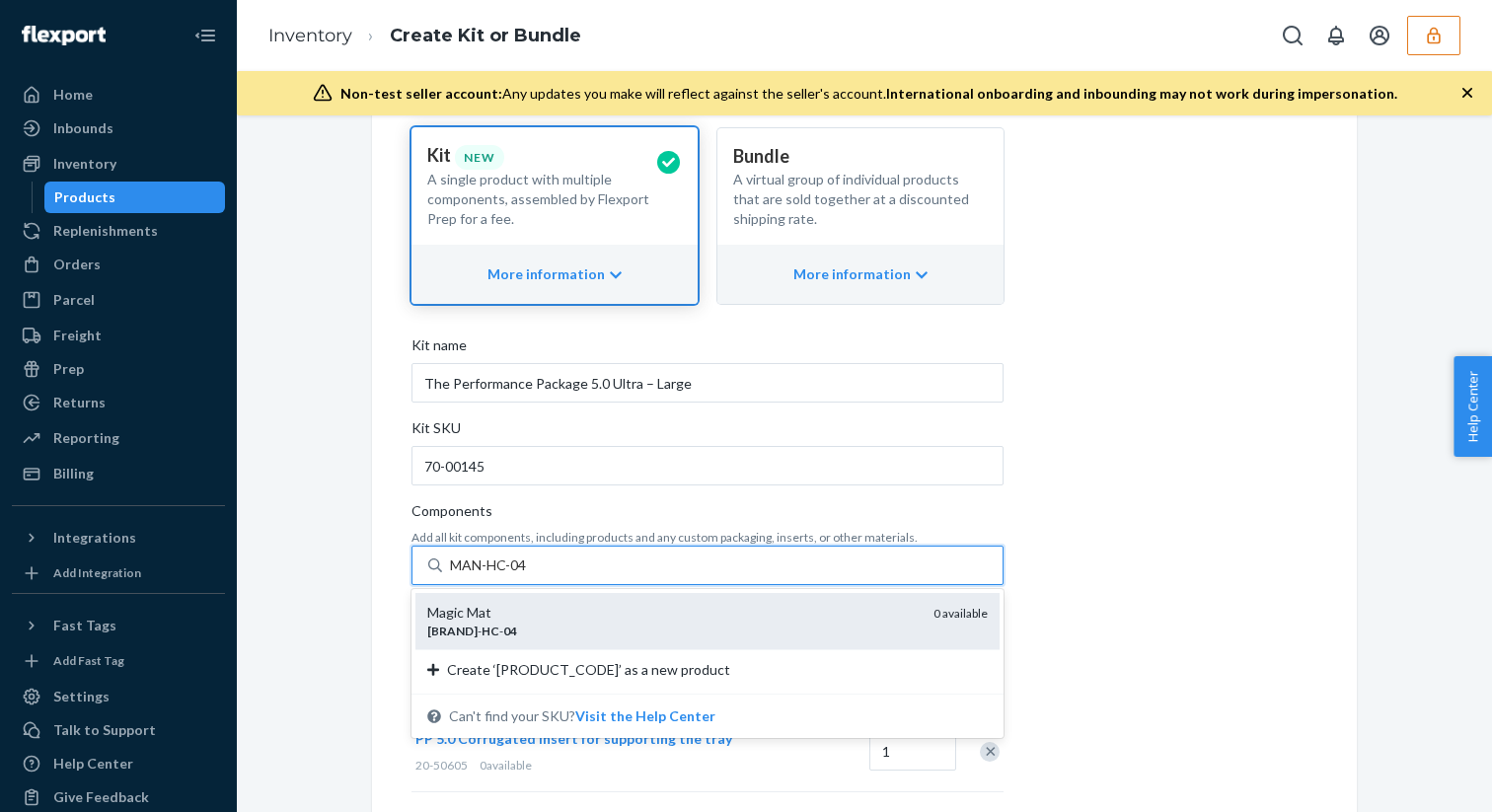 click on "MAN-HC-04" at bounding box center [489, 565] 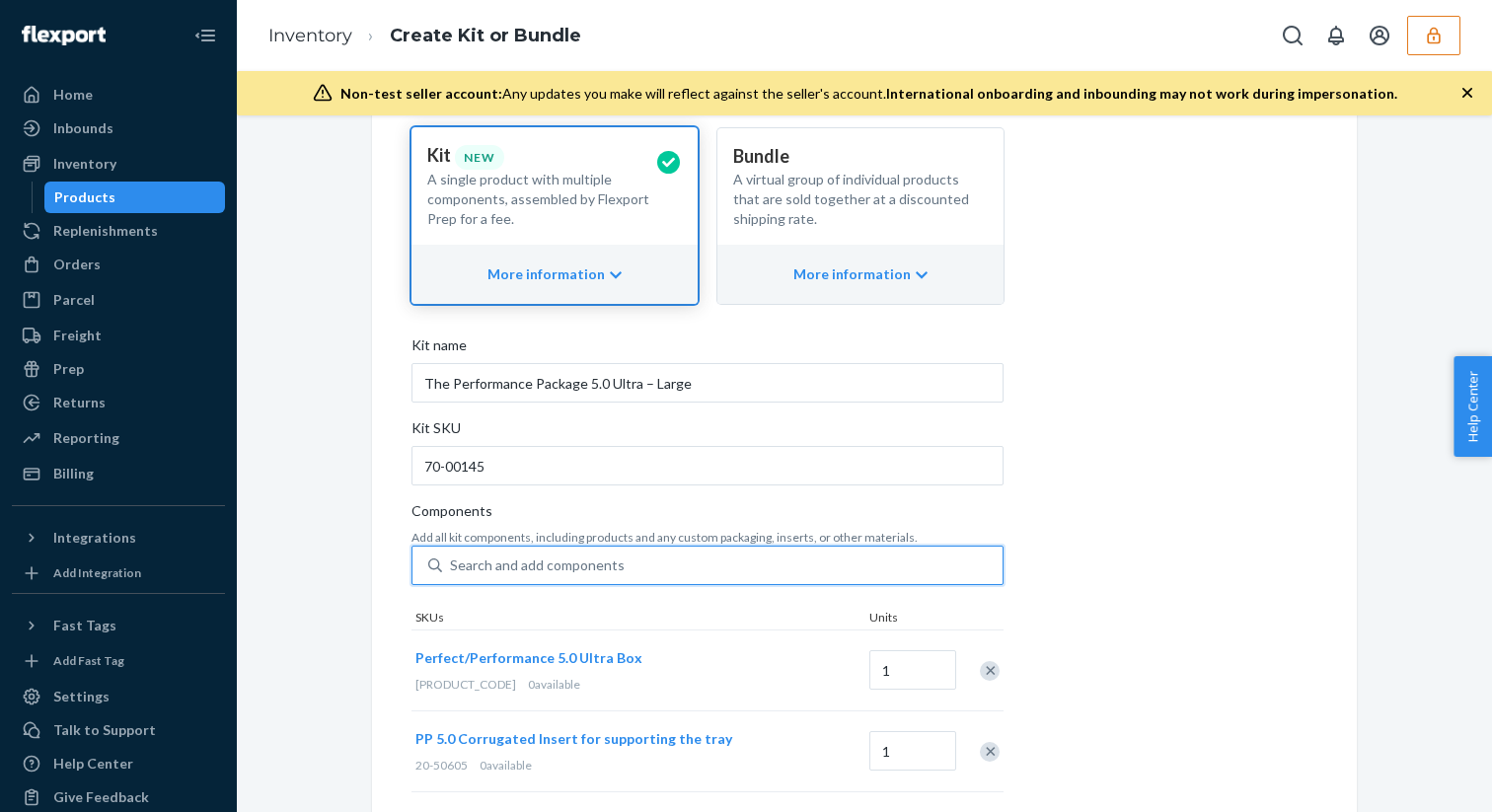 click on "Search and add components" at bounding box center (722, 565) 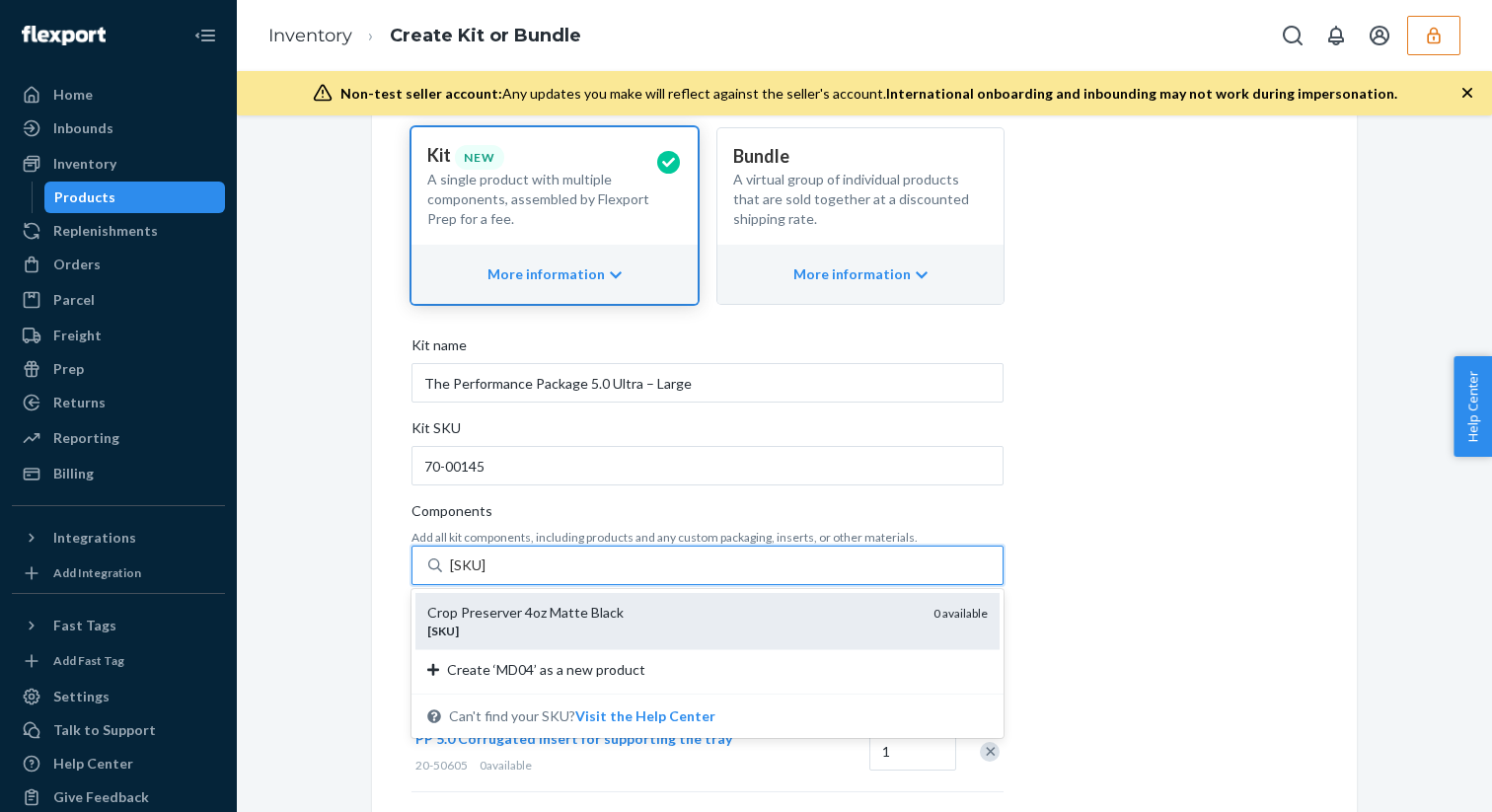 click on "MD04" at bounding box center (672, 630) 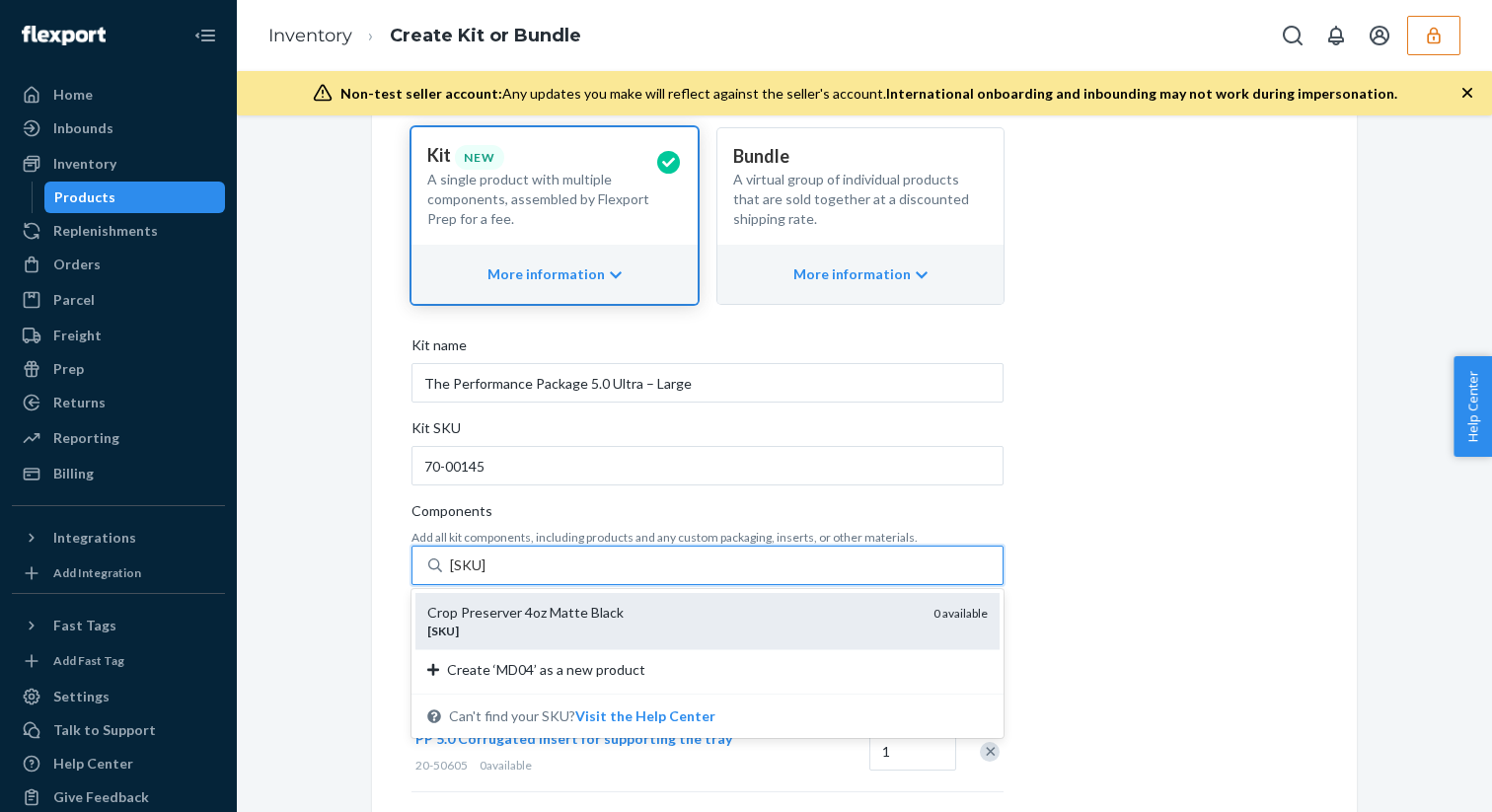 click on "MD04" at bounding box center (471, 565) 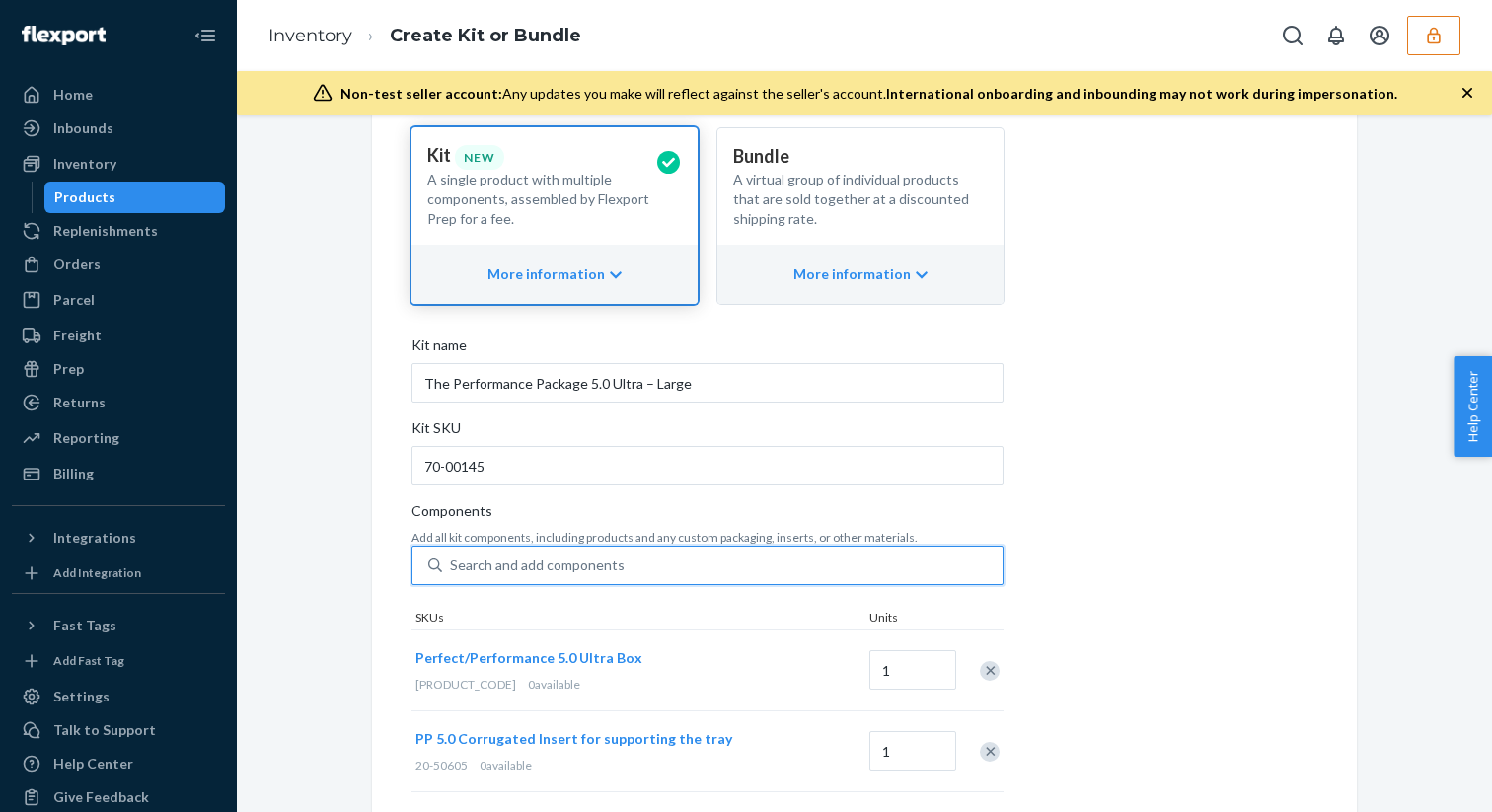 click on "Search and add components" at bounding box center [722, 565] 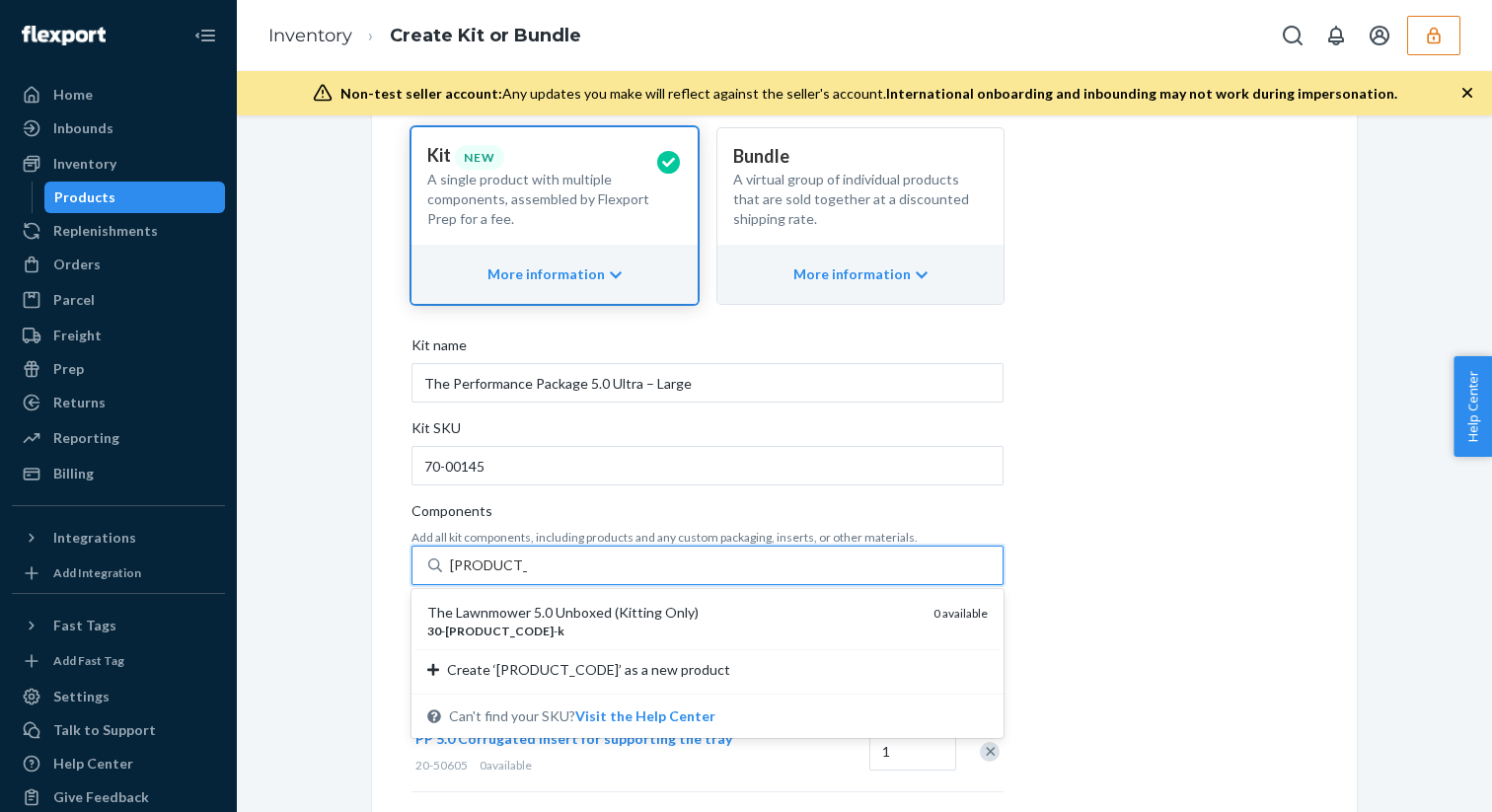 click on "The Lawnmower 5.0 Unboxed (Kitting Only)" at bounding box center (672, 613) 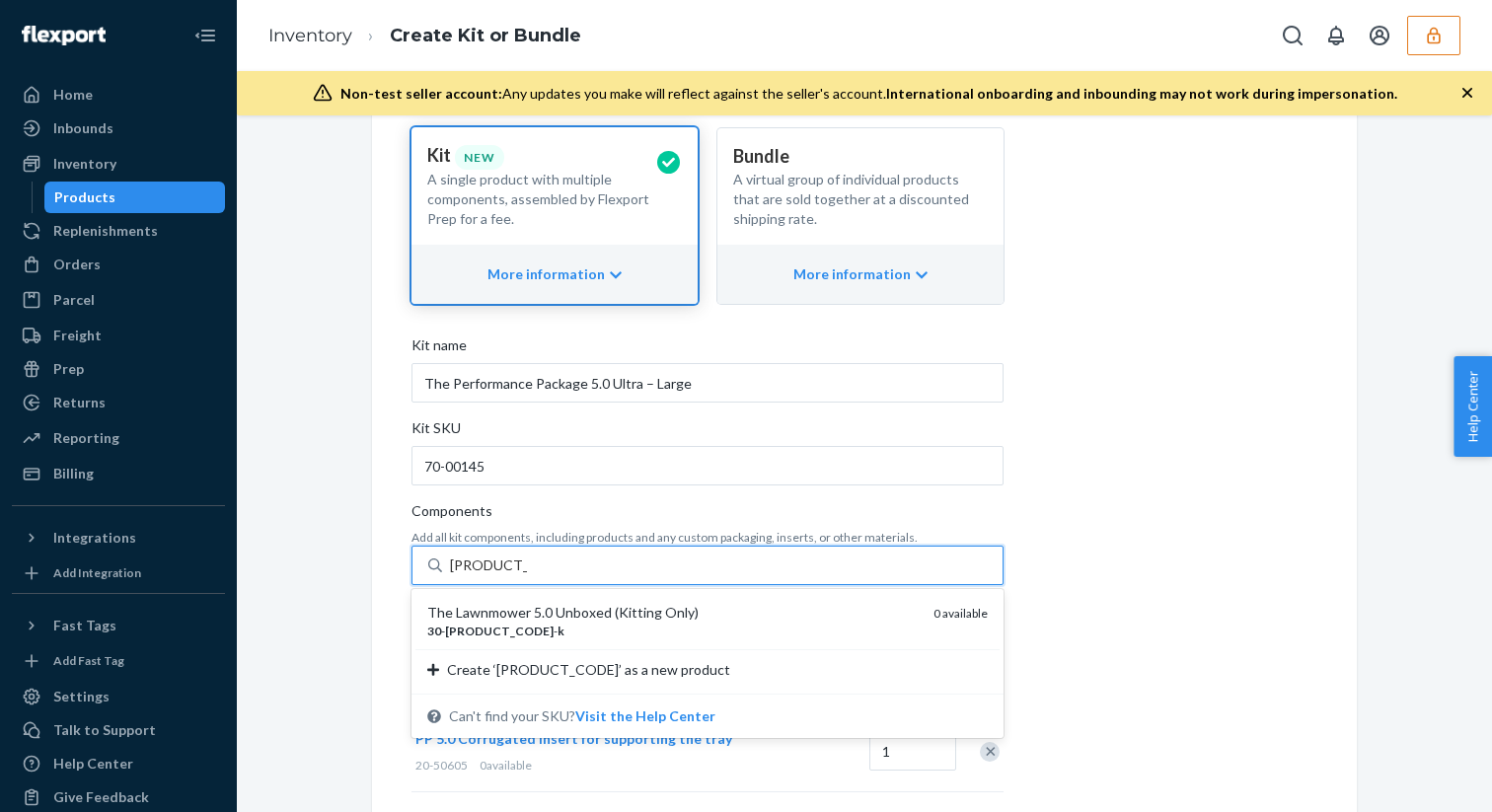 click on "30-00005-K" at bounding box center [488, 565] 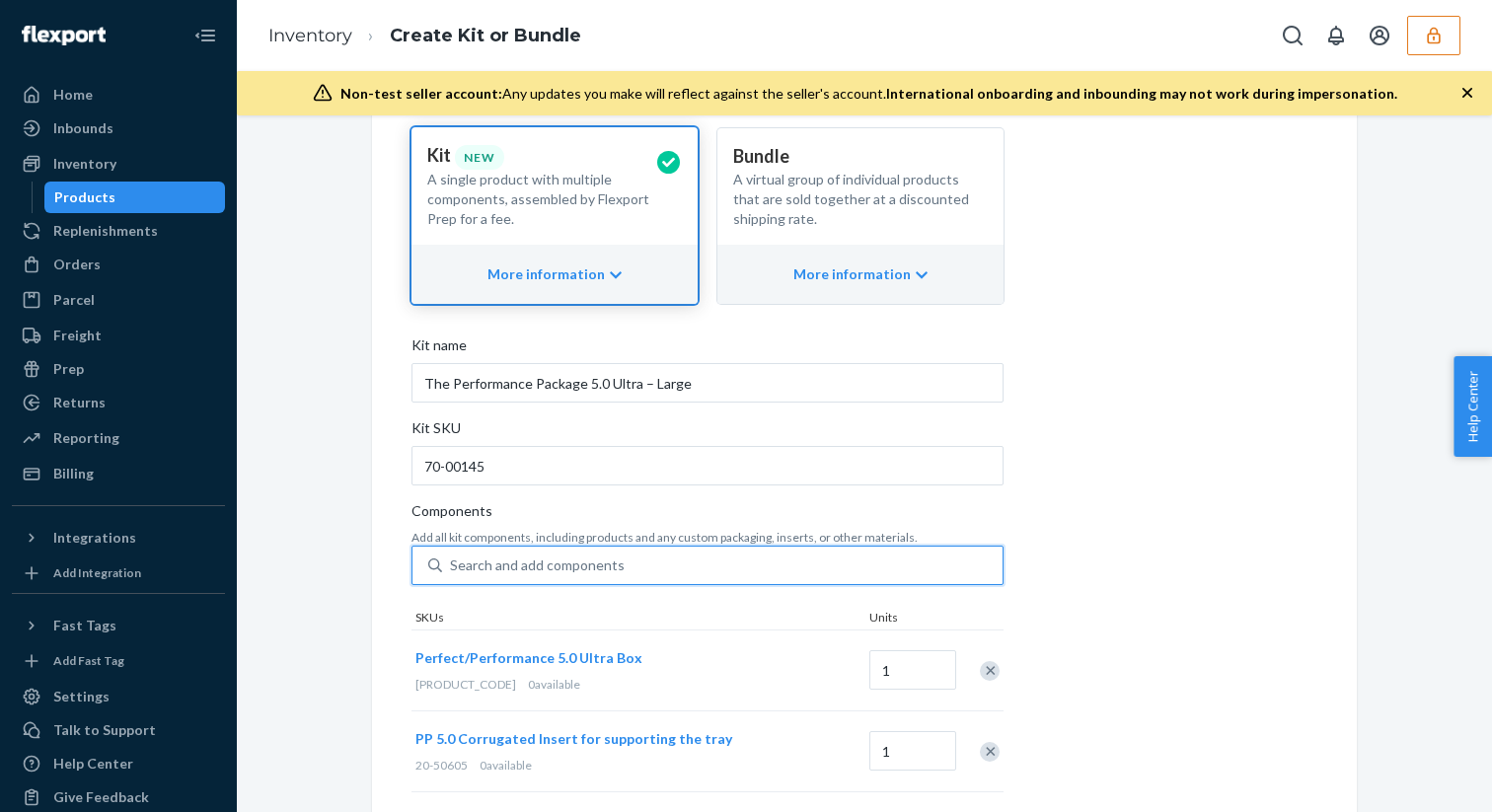 click on "Search and add components" at bounding box center [537, 565] 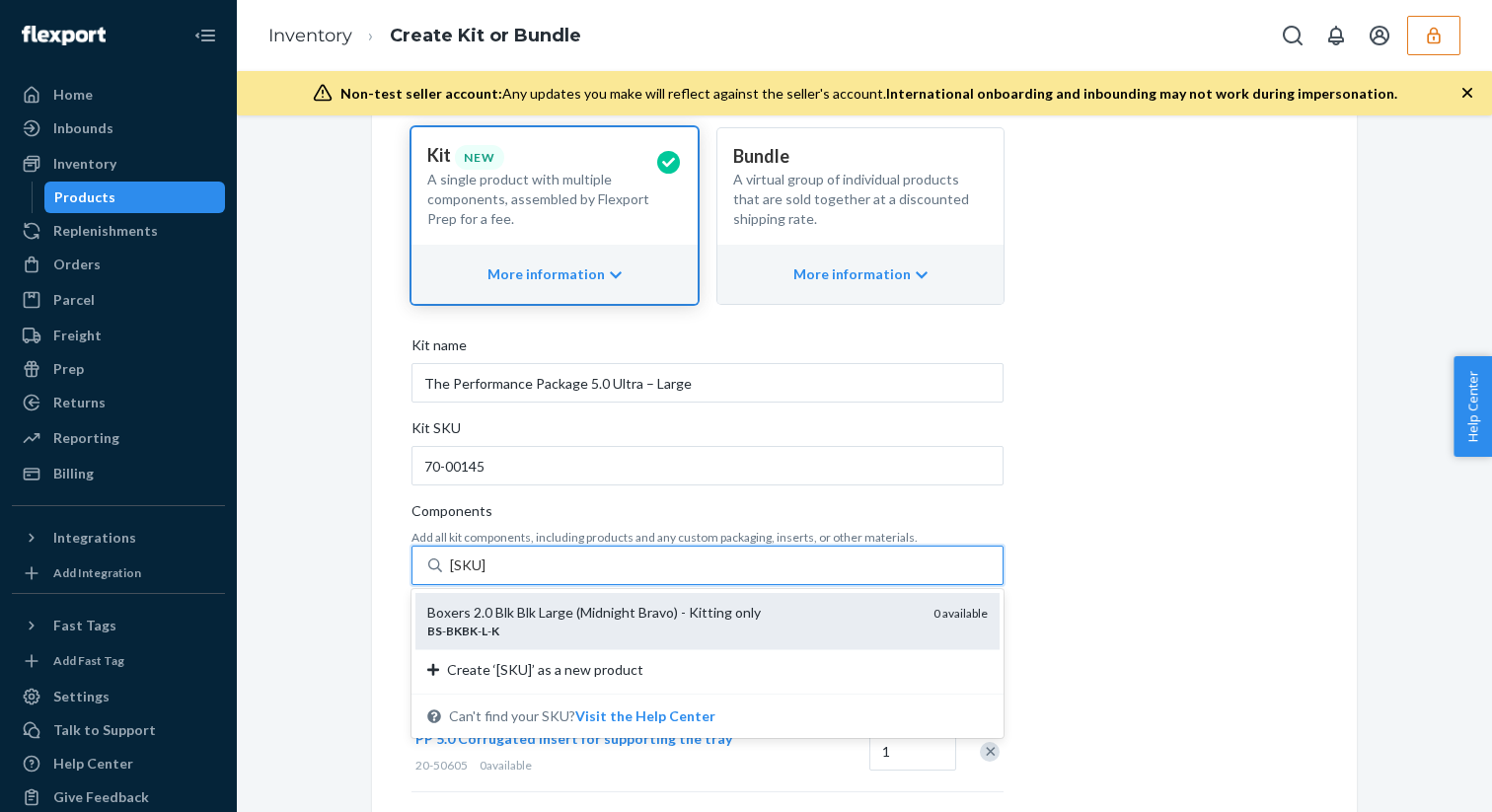 click on "Boxers 2.0 Blk Blk Large (Midnight Bravo) - Kitting only" at bounding box center [672, 613] 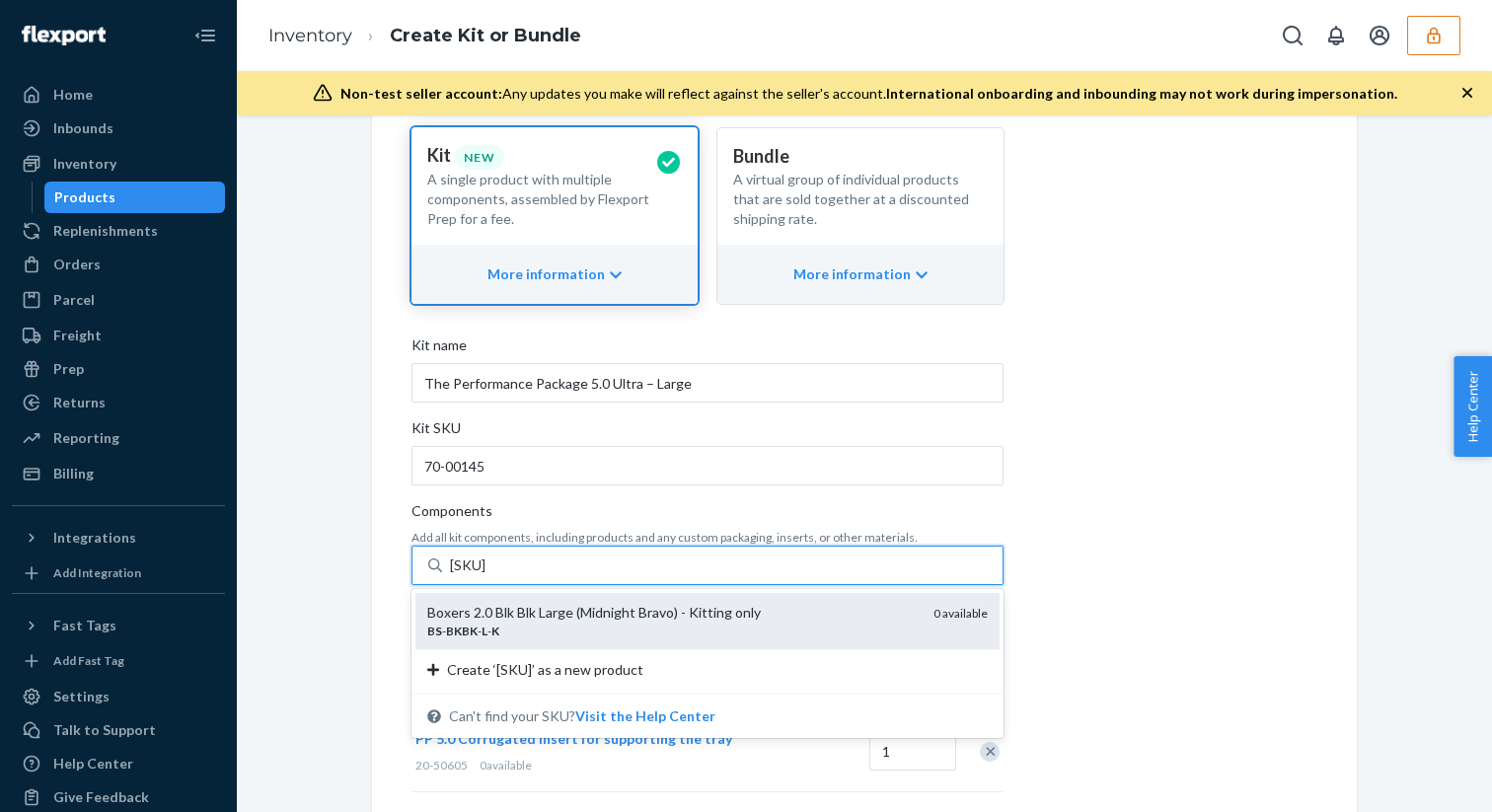 click on "BS-BKBK-L-K" at bounding box center (491, 565) 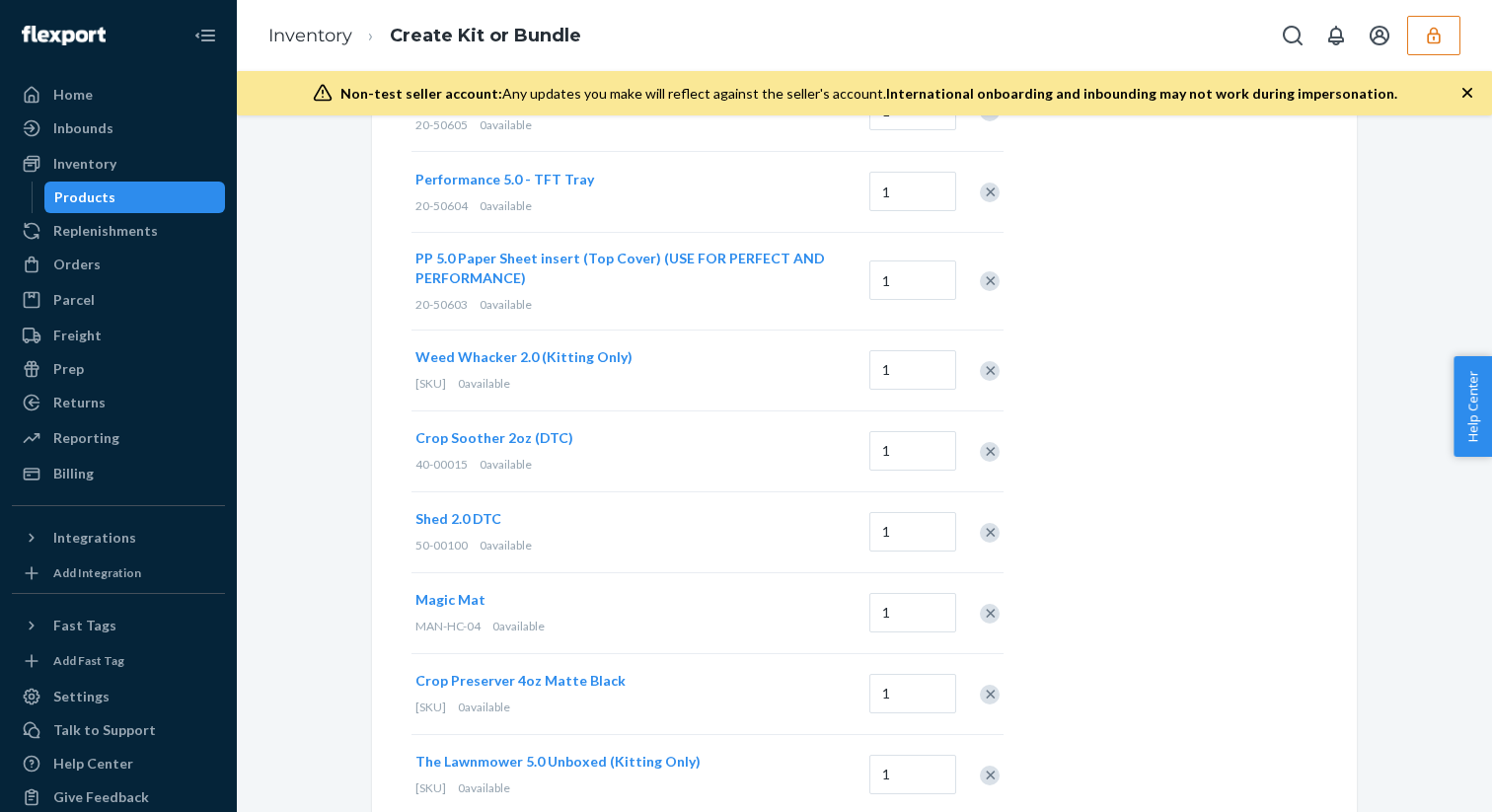 scroll, scrollTop: 992, scrollLeft: 0, axis: vertical 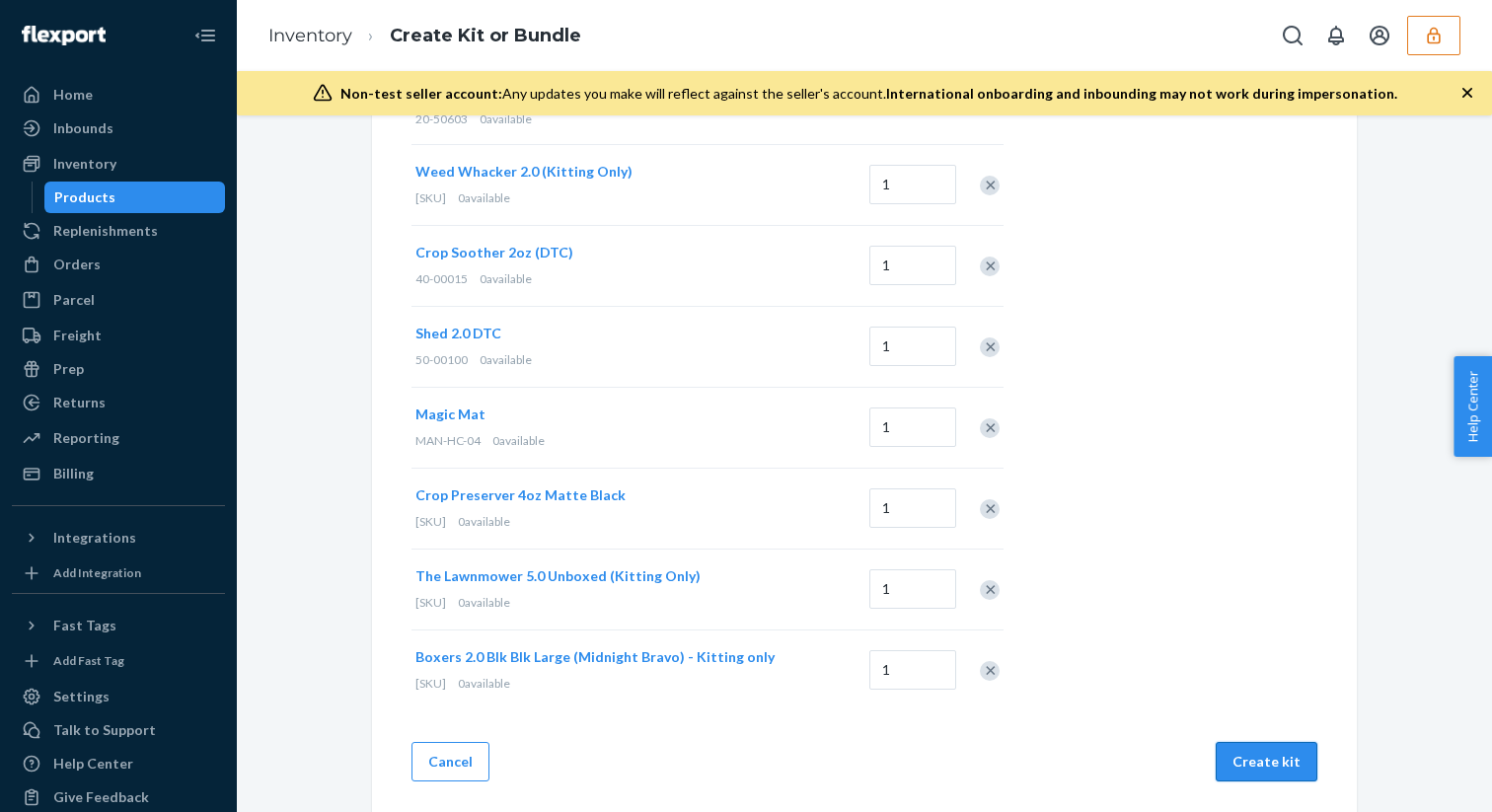 click on "Create kit" at bounding box center [1266, 762] 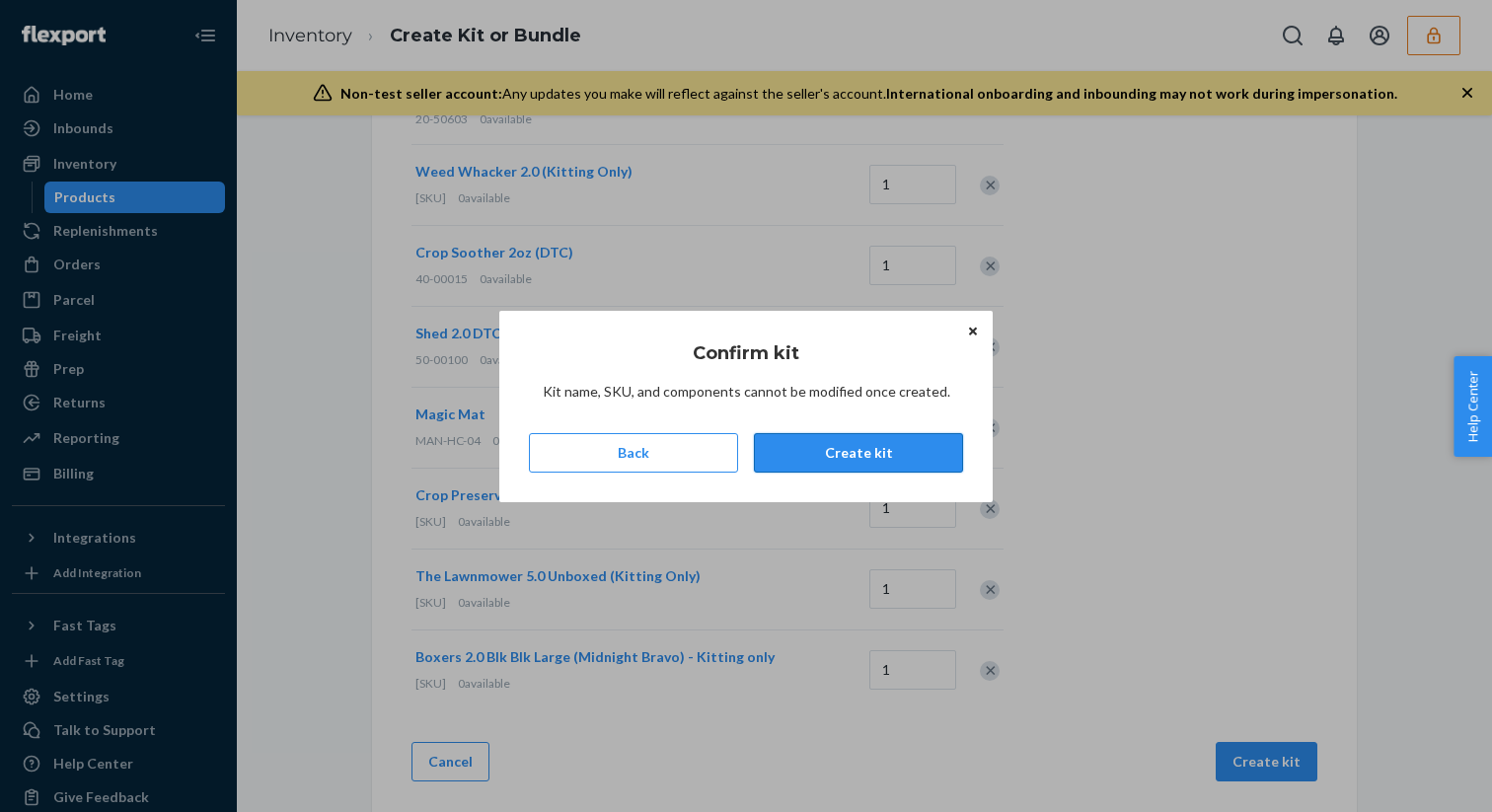 click on "Create kit" at bounding box center (858, 453) 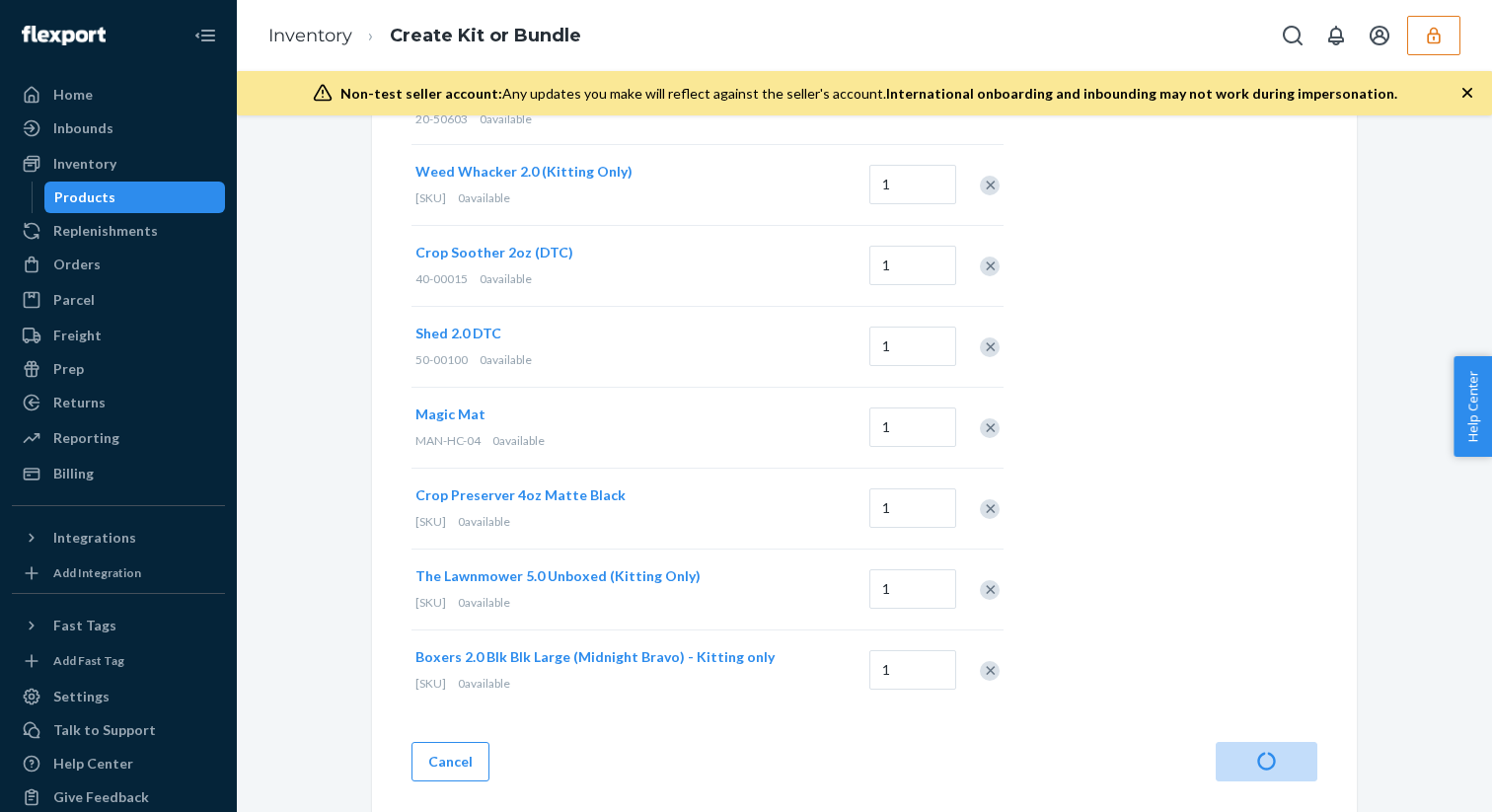 scroll, scrollTop: 0, scrollLeft: 0, axis: both 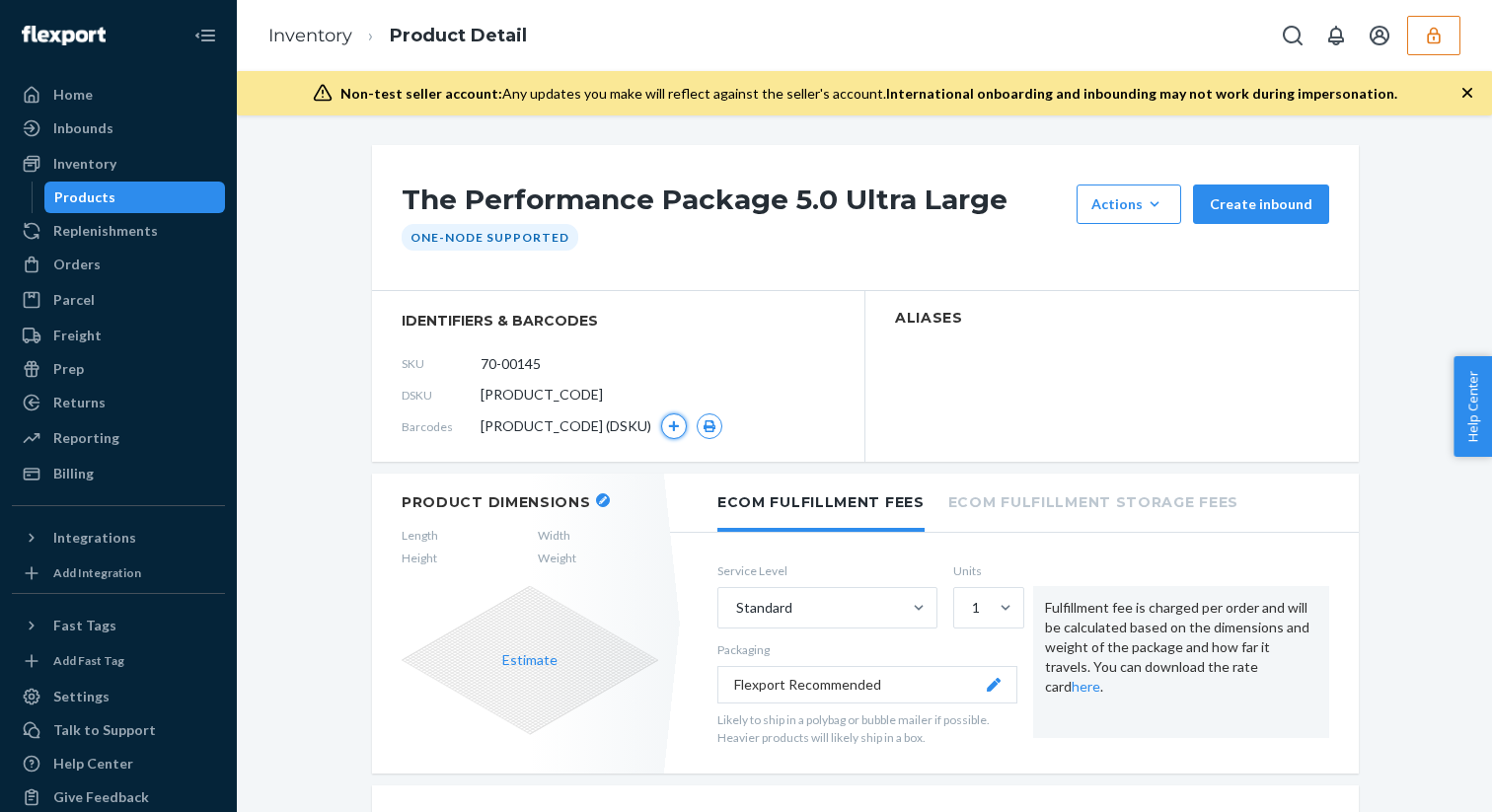 click 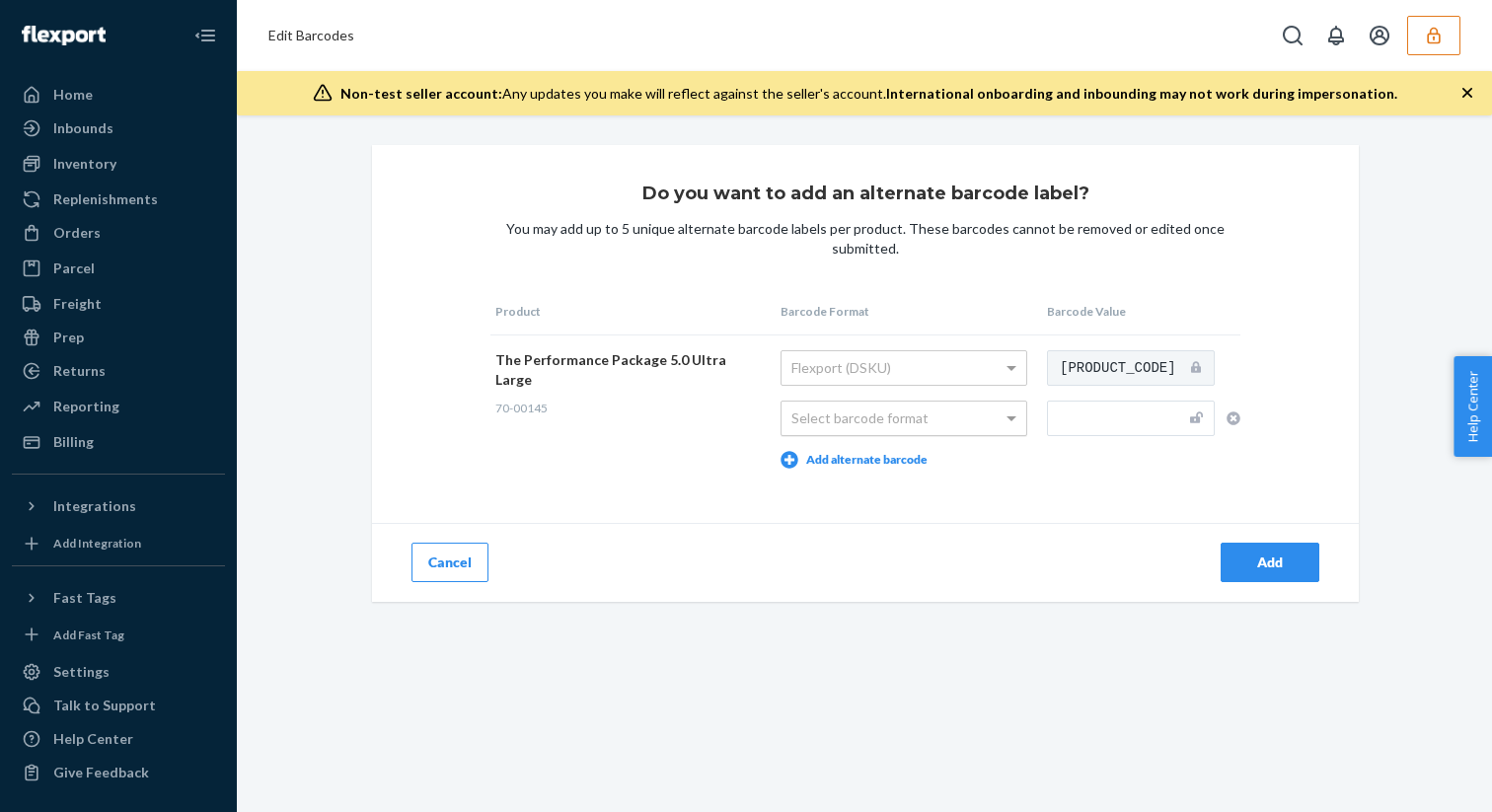 click on "Select barcode format" at bounding box center (904, 418) 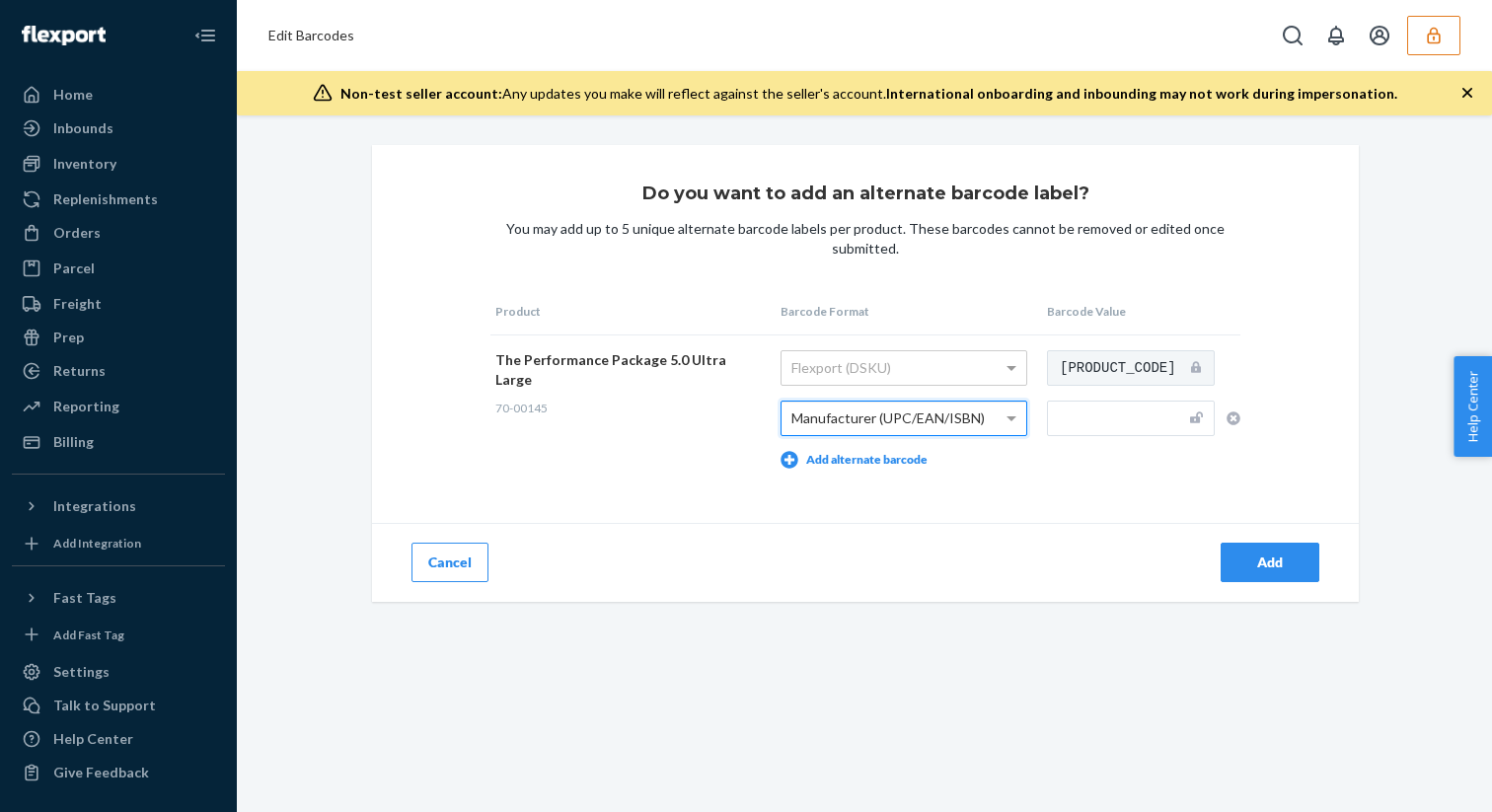 click at bounding box center (1131, 418) 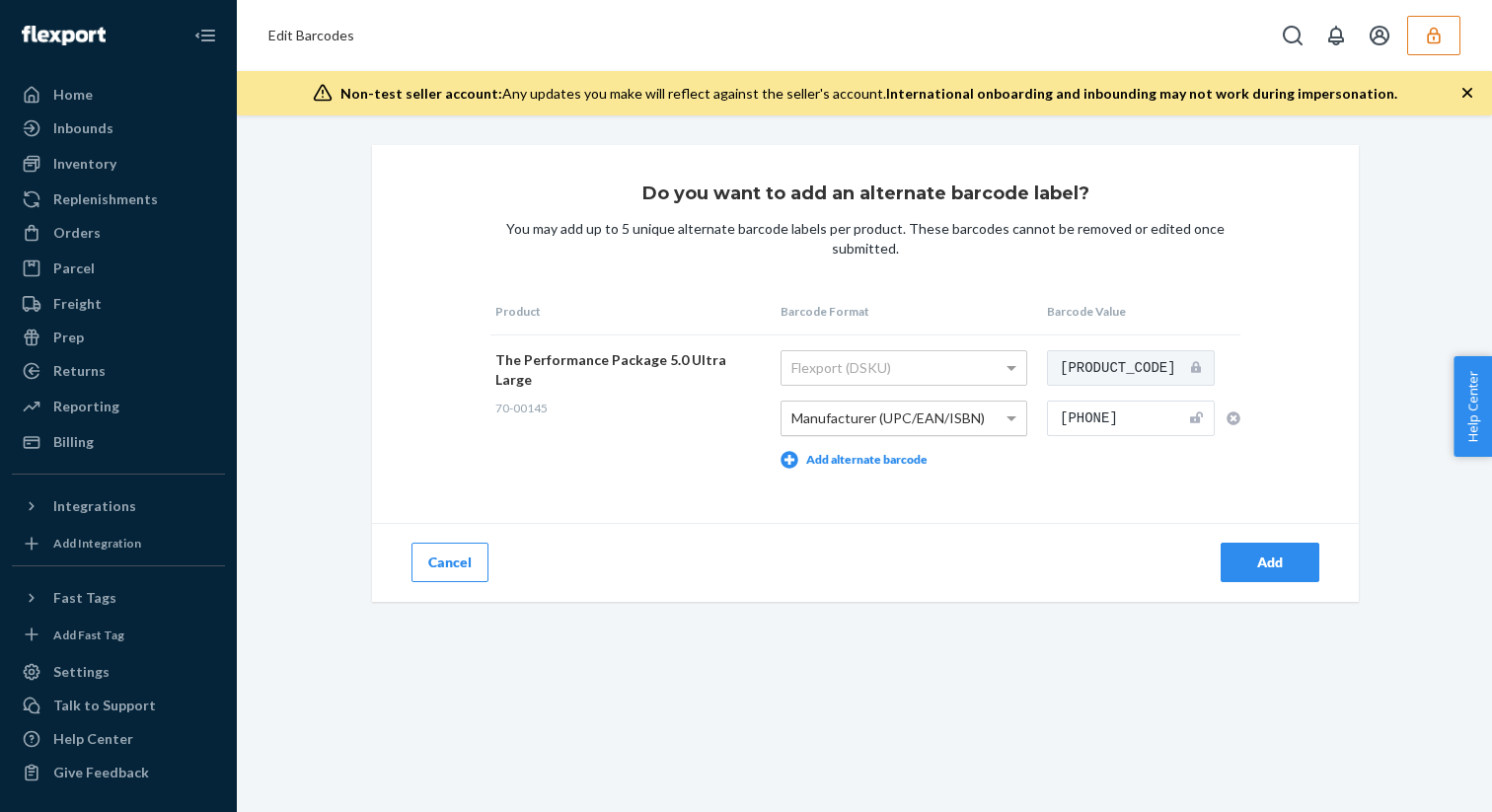 type on "810040573903" 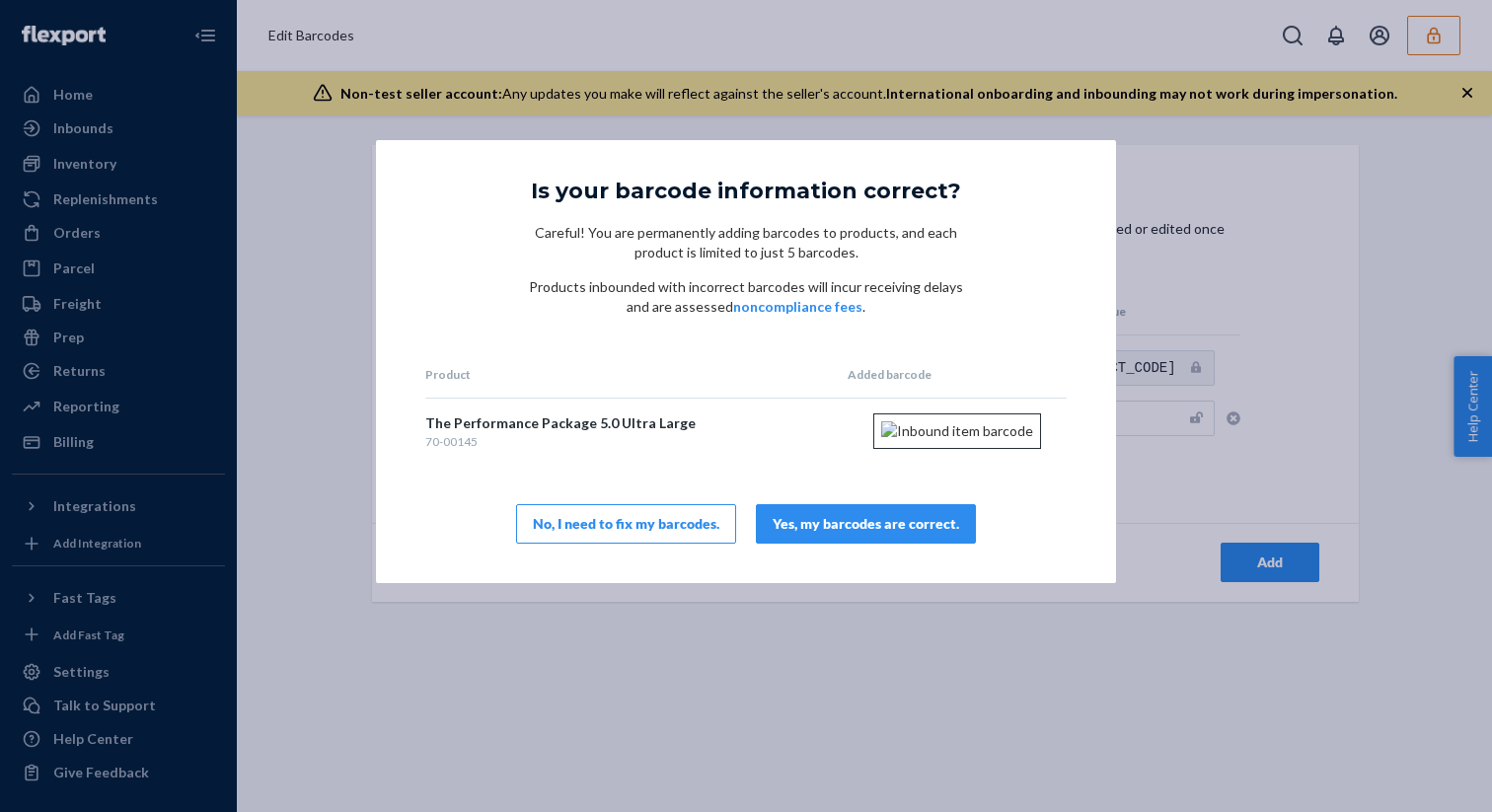 click on "Yes, my barcodes are correct." at bounding box center [865, 524] 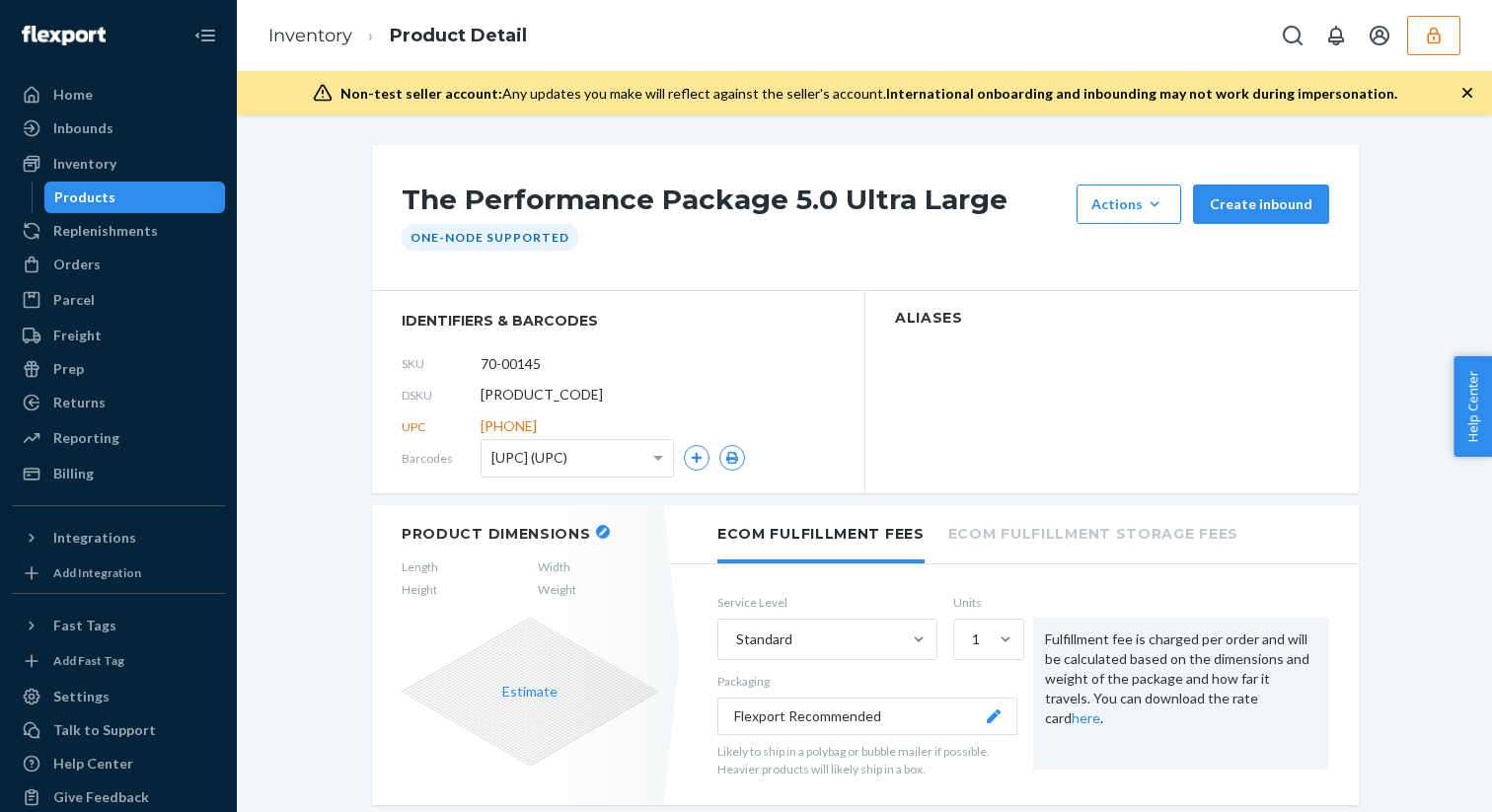 drag, startPoint x: 138, startPoint y: 197, endPoint x: 198, endPoint y: 197, distance: 60 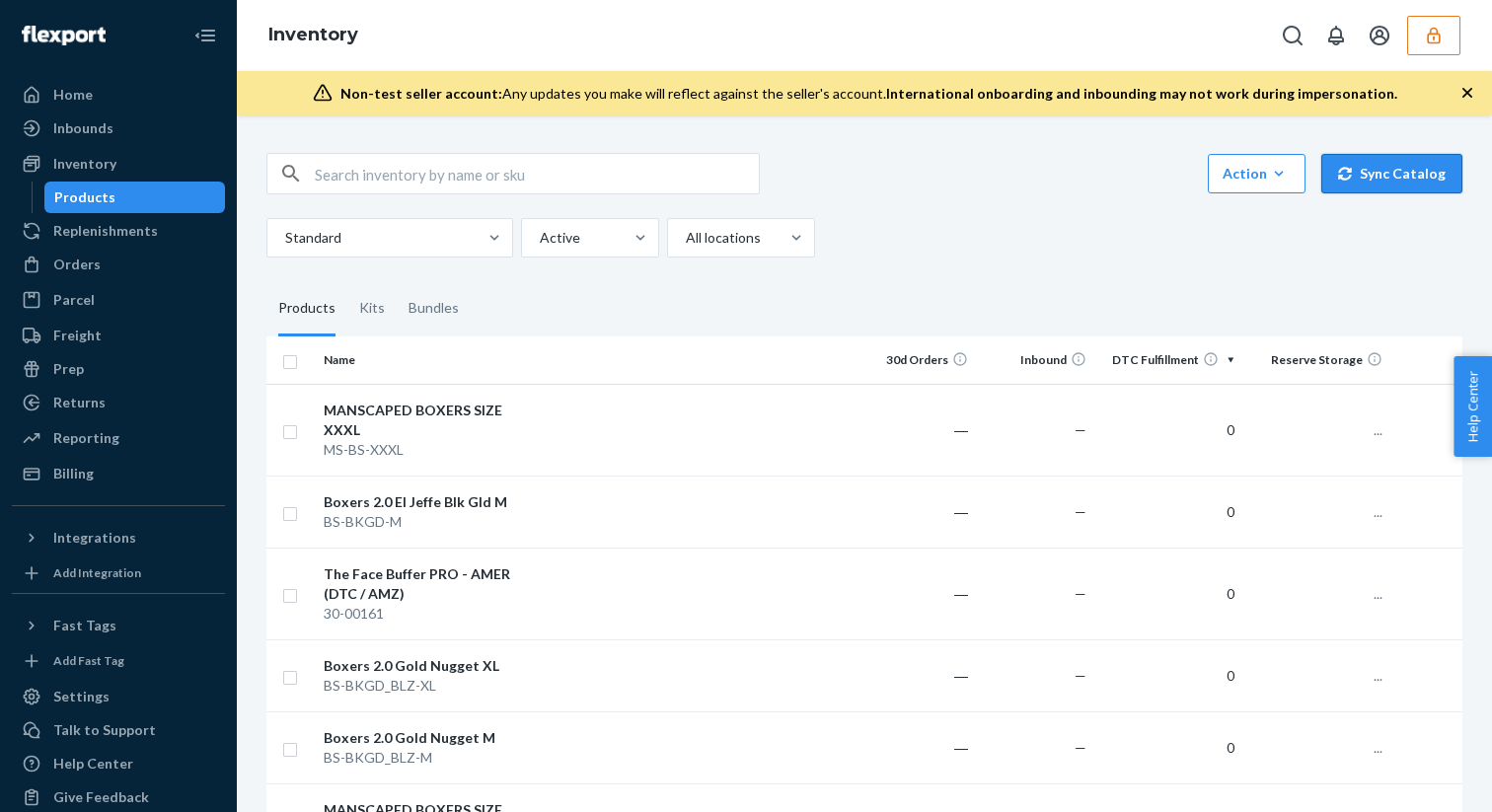 click 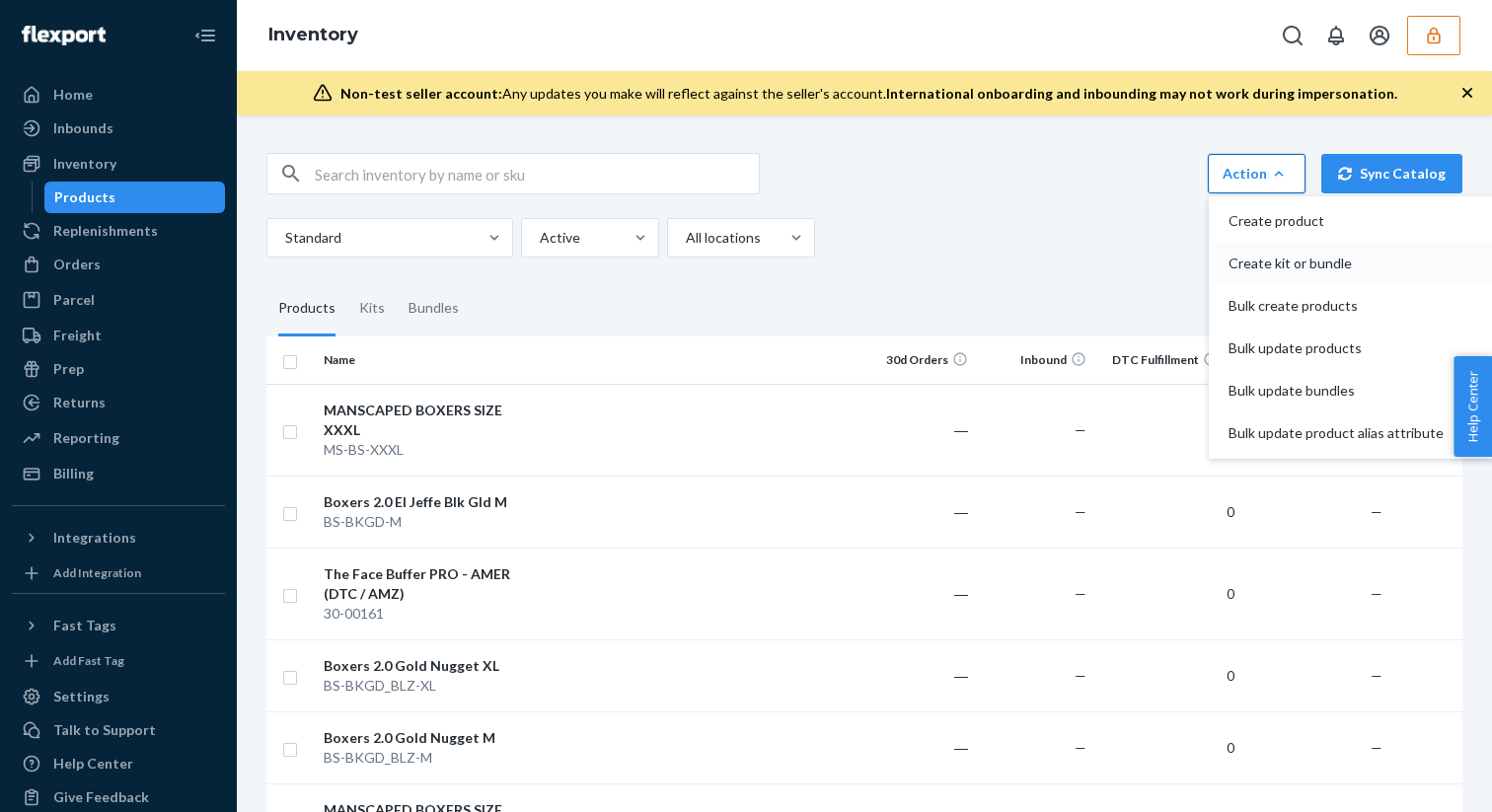 click on "Create kit or bundle" at bounding box center (1336, 263) 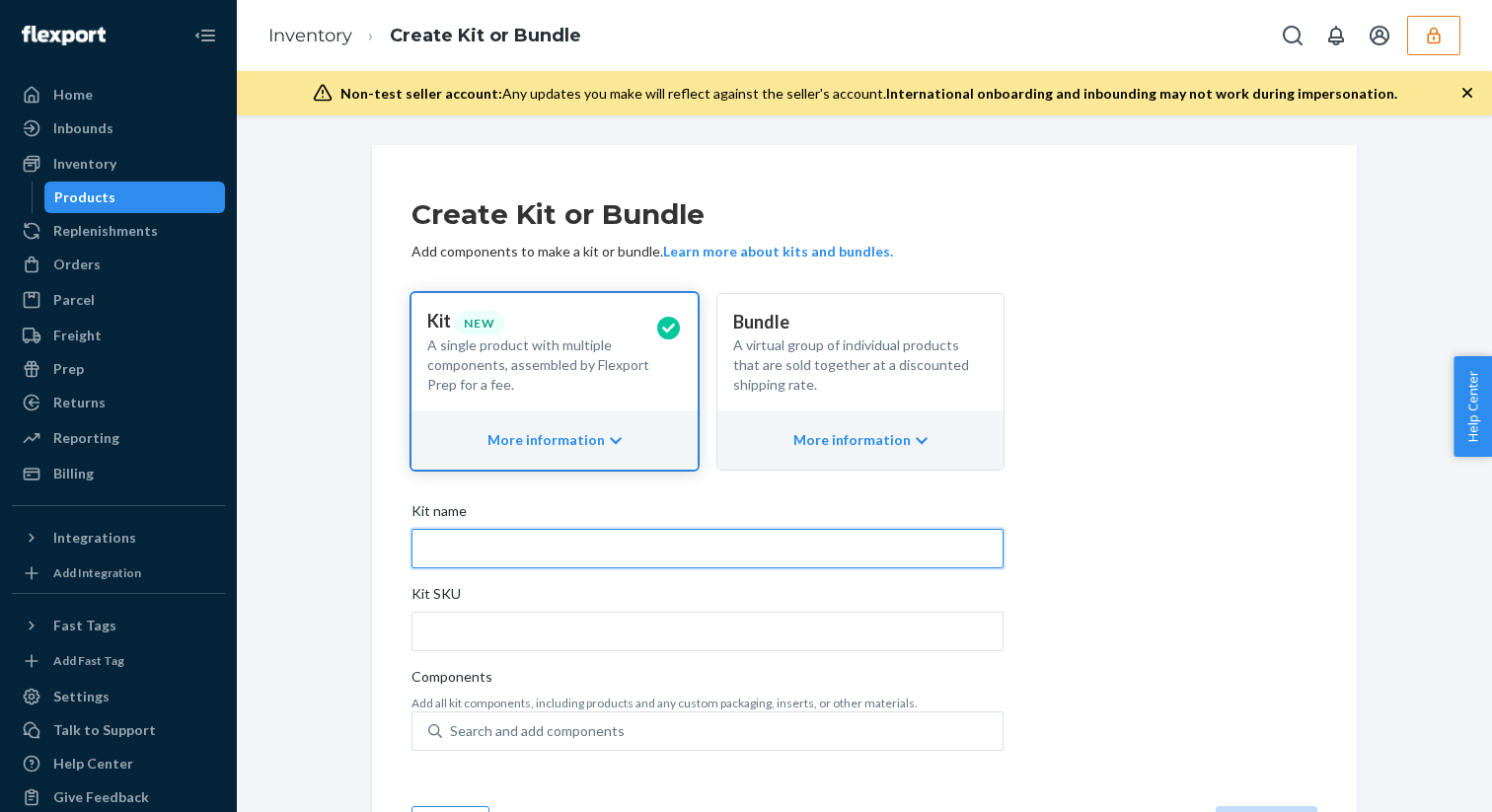 click on "Kit name" at bounding box center [708, 549] 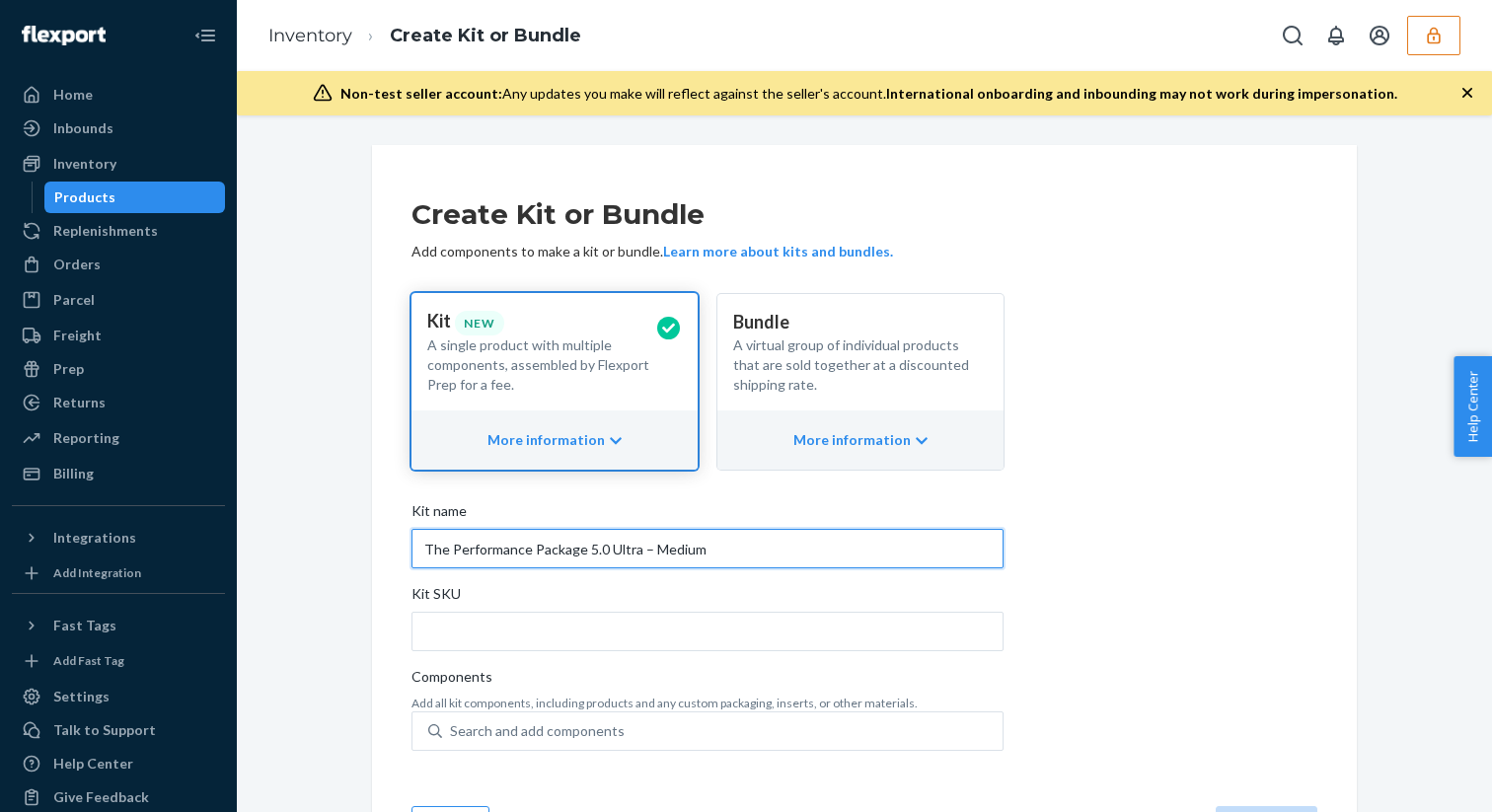 type on "The Performance Package 5.0 Ultra – Medium" 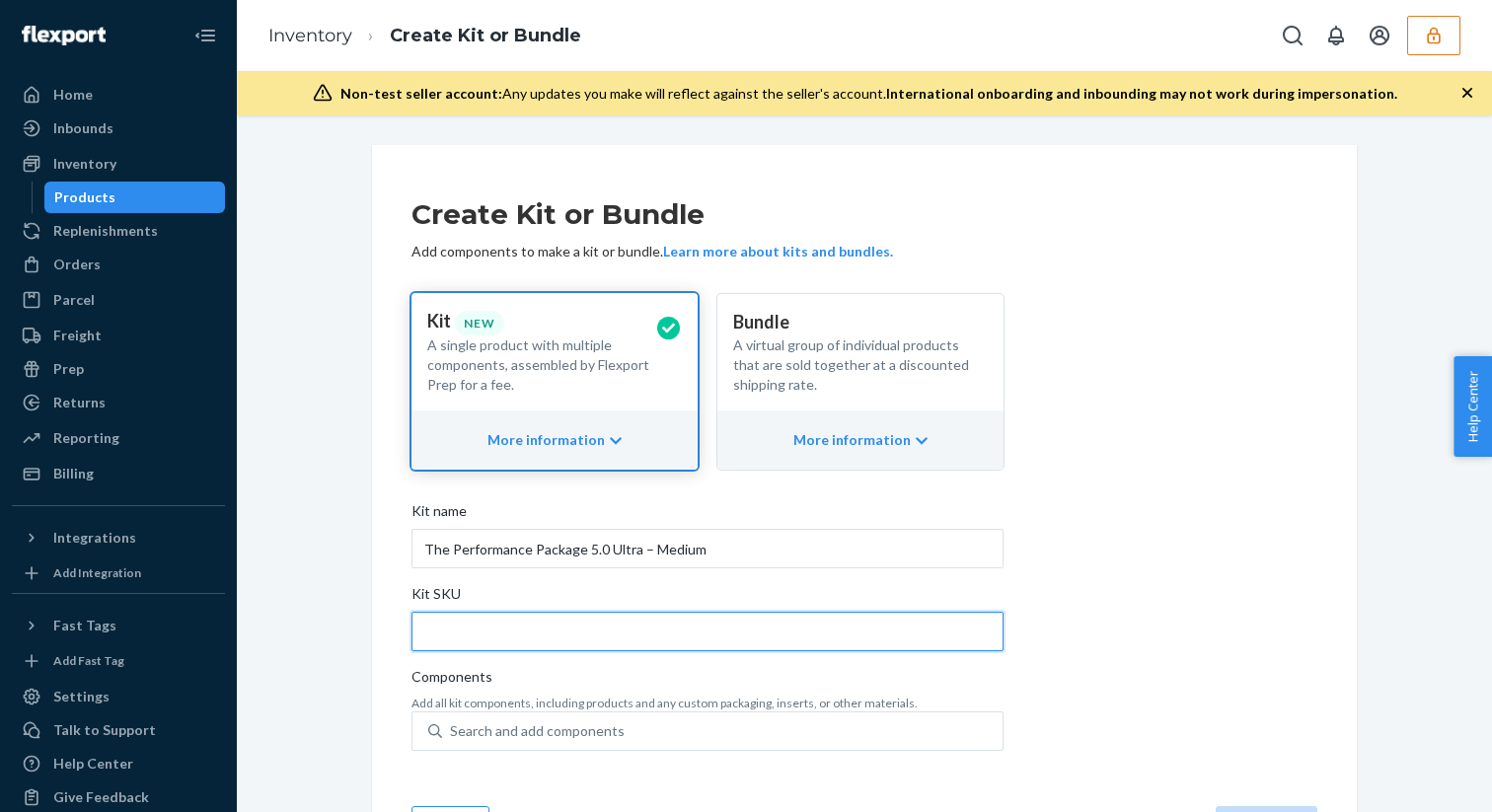click on "Kit SKU" at bounding box center [708, 631] 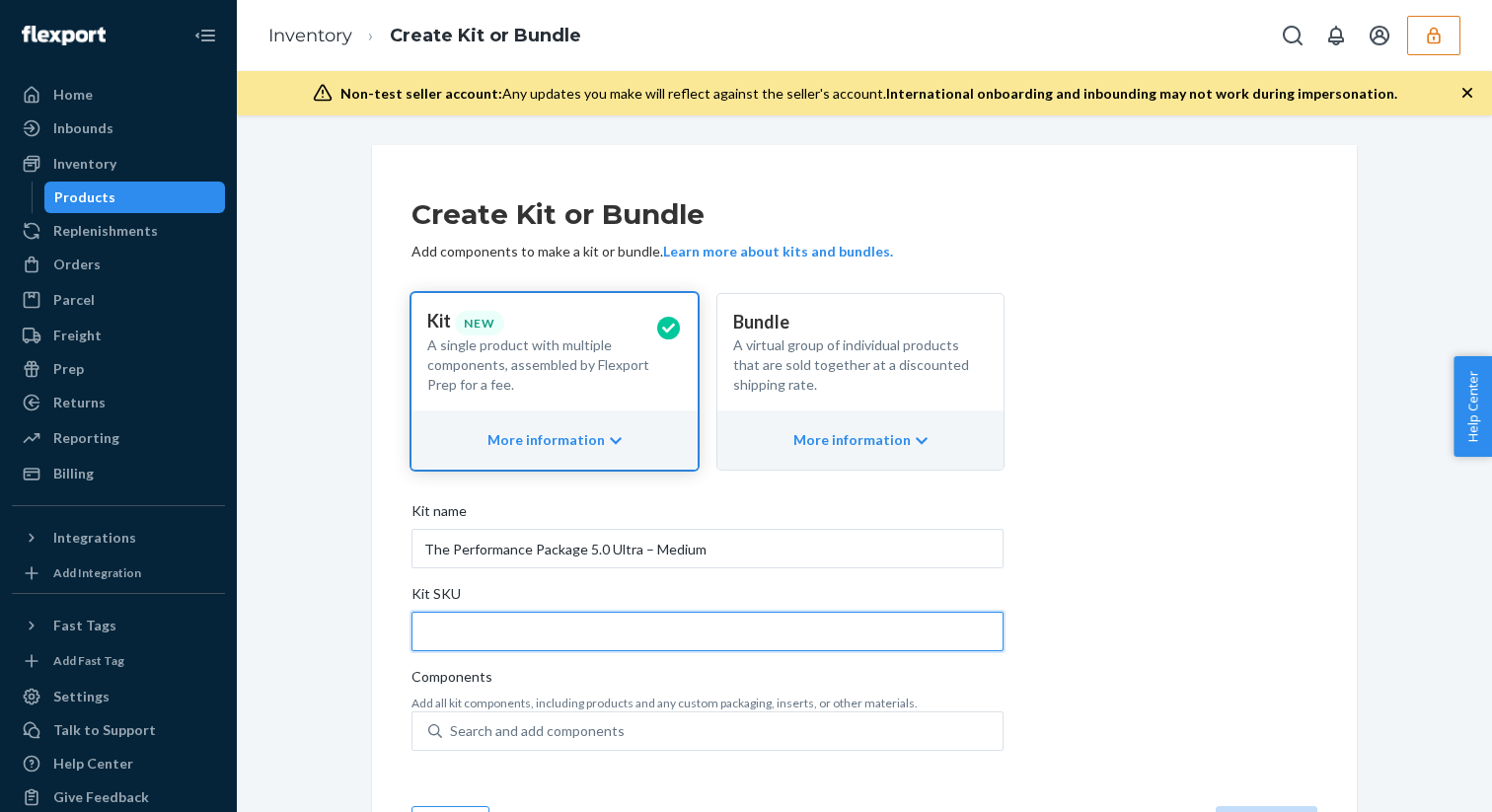 paste on "70-00144" 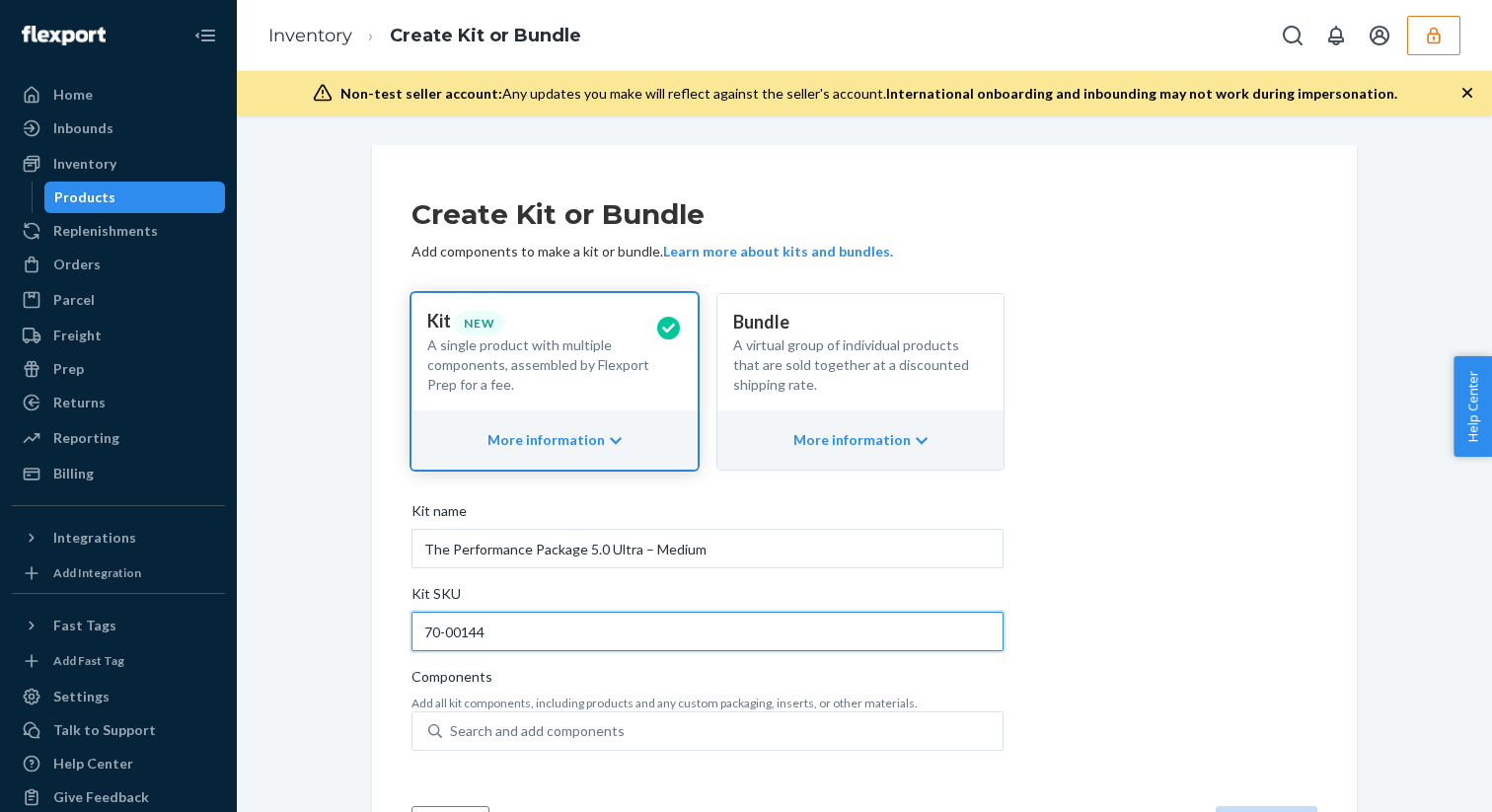 type on "70-00144" 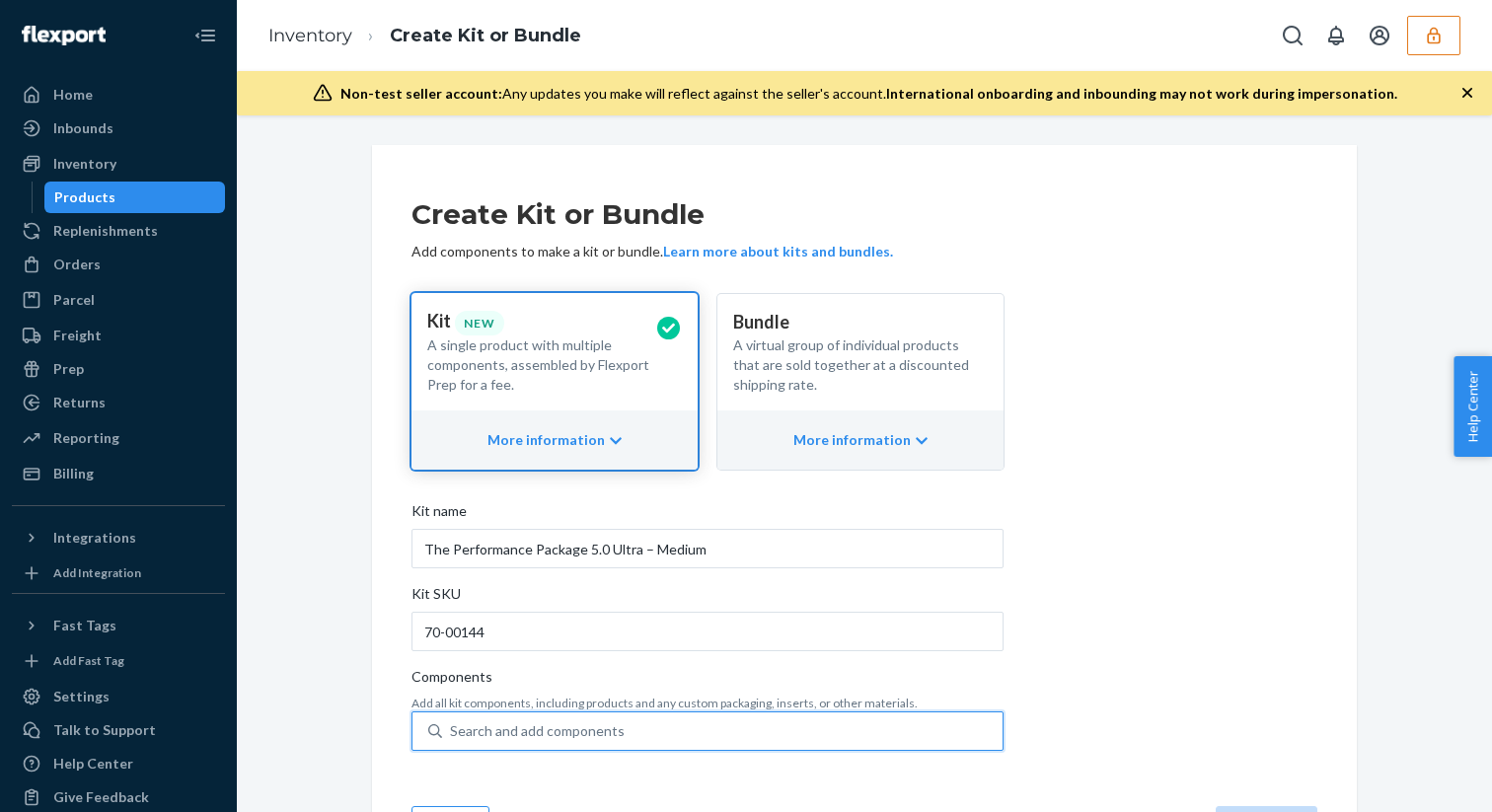 click on "Search and add components" at bounding box center [537, 731] 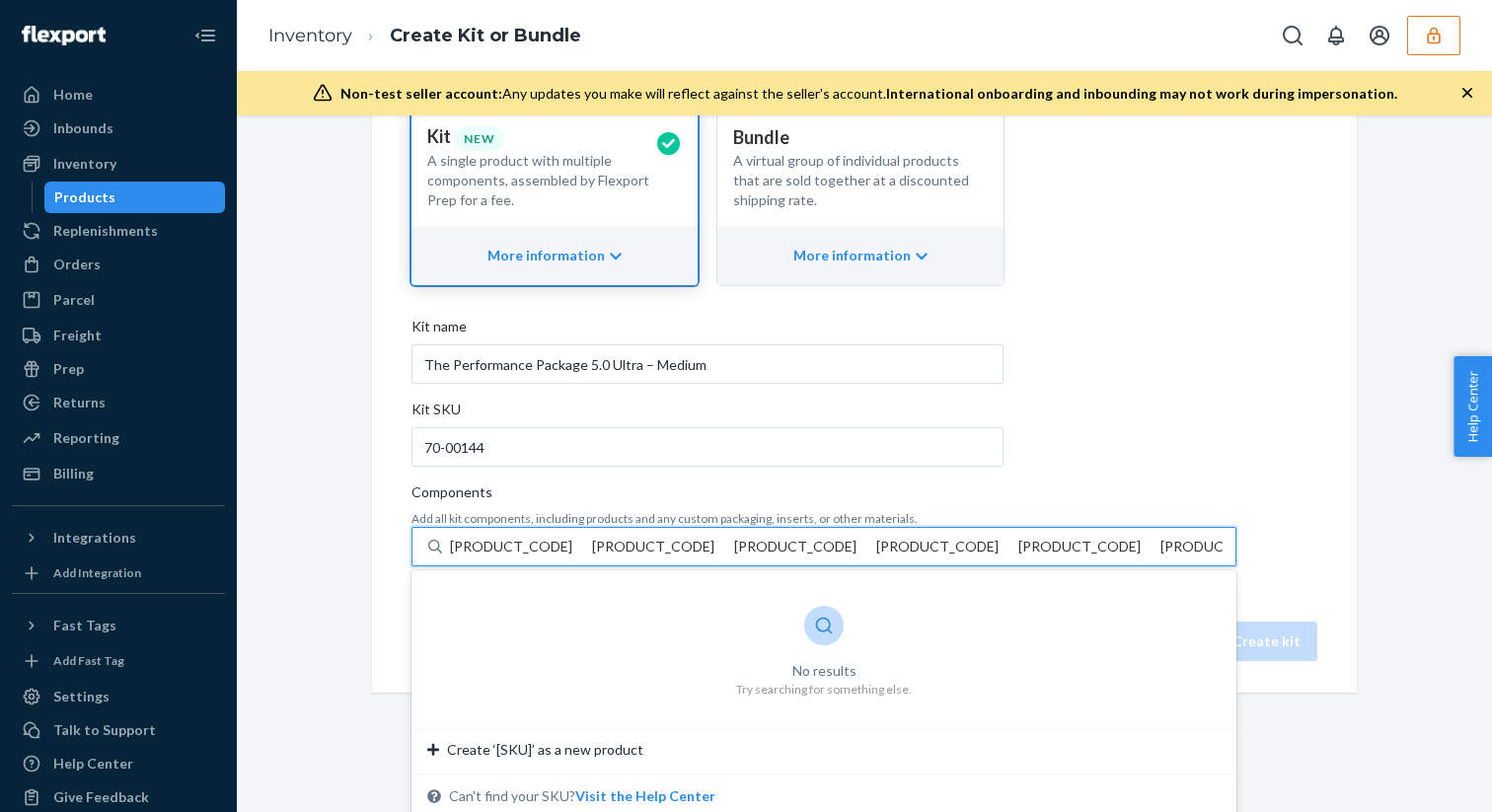 scroll, scrollTop: 210, scrollLeft: 0, axis: vertical 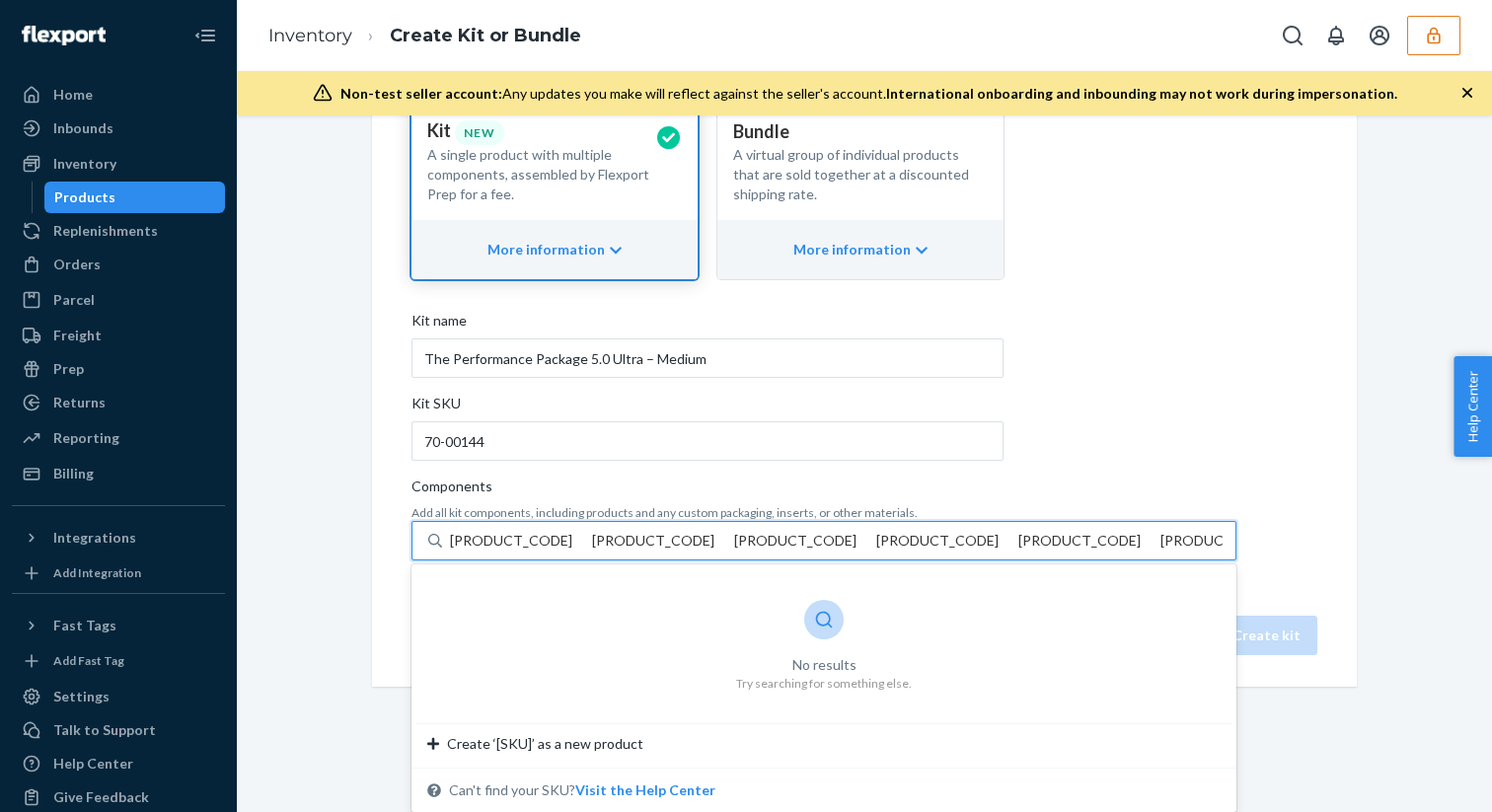 click on "20-50600	20-50605	20-50604	20-50603	30-00060-K	40-00015	50-00100	MAN-HC-04	MD04	30-00005-K	BS-BKBK-M-K" at bounding box center [837, 541] 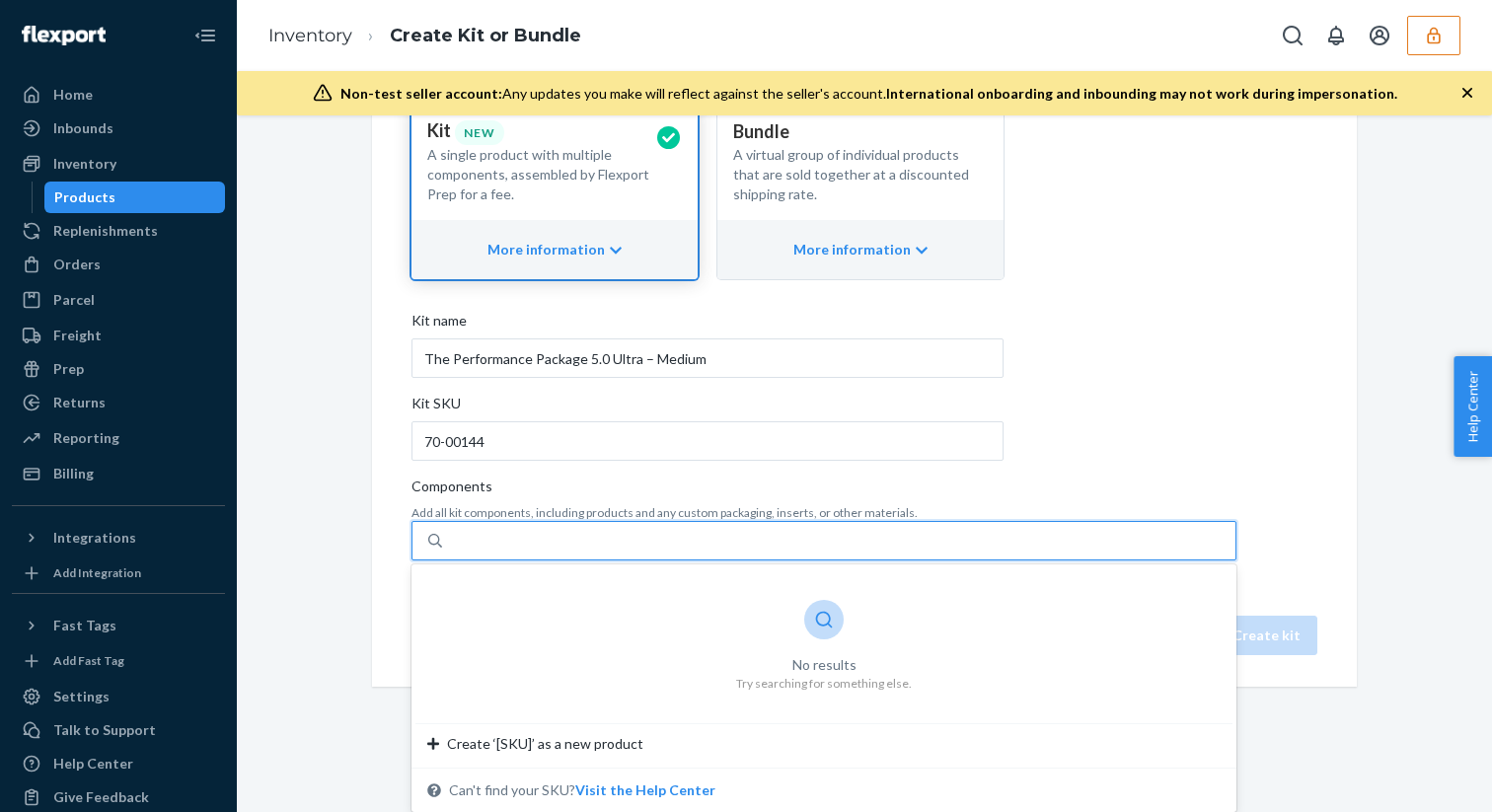 scroll, scrollTop: 65, scrollLeft: 0, axis: vertical 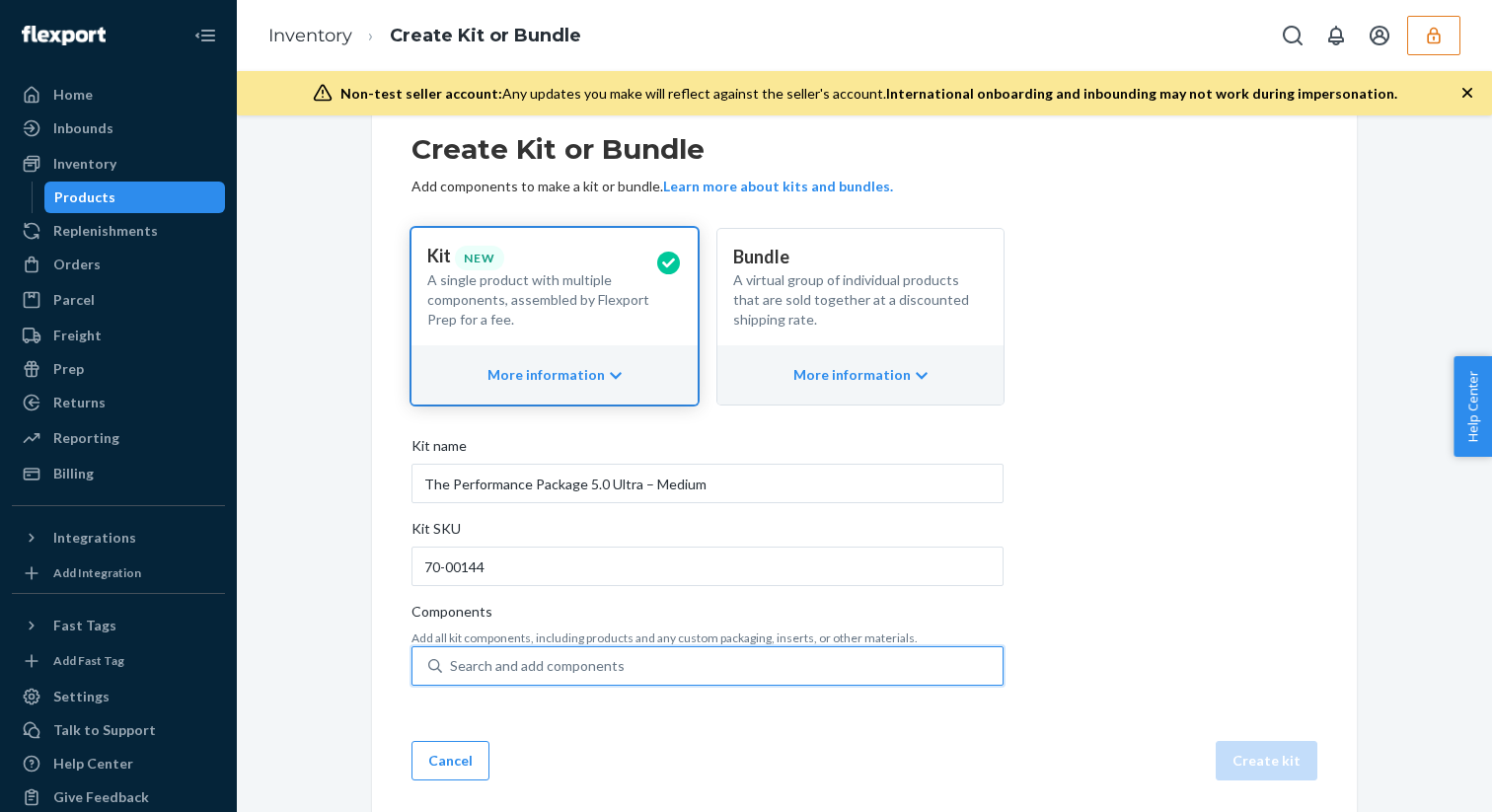 click on "Search and add components" at bounding box center (537, 666) 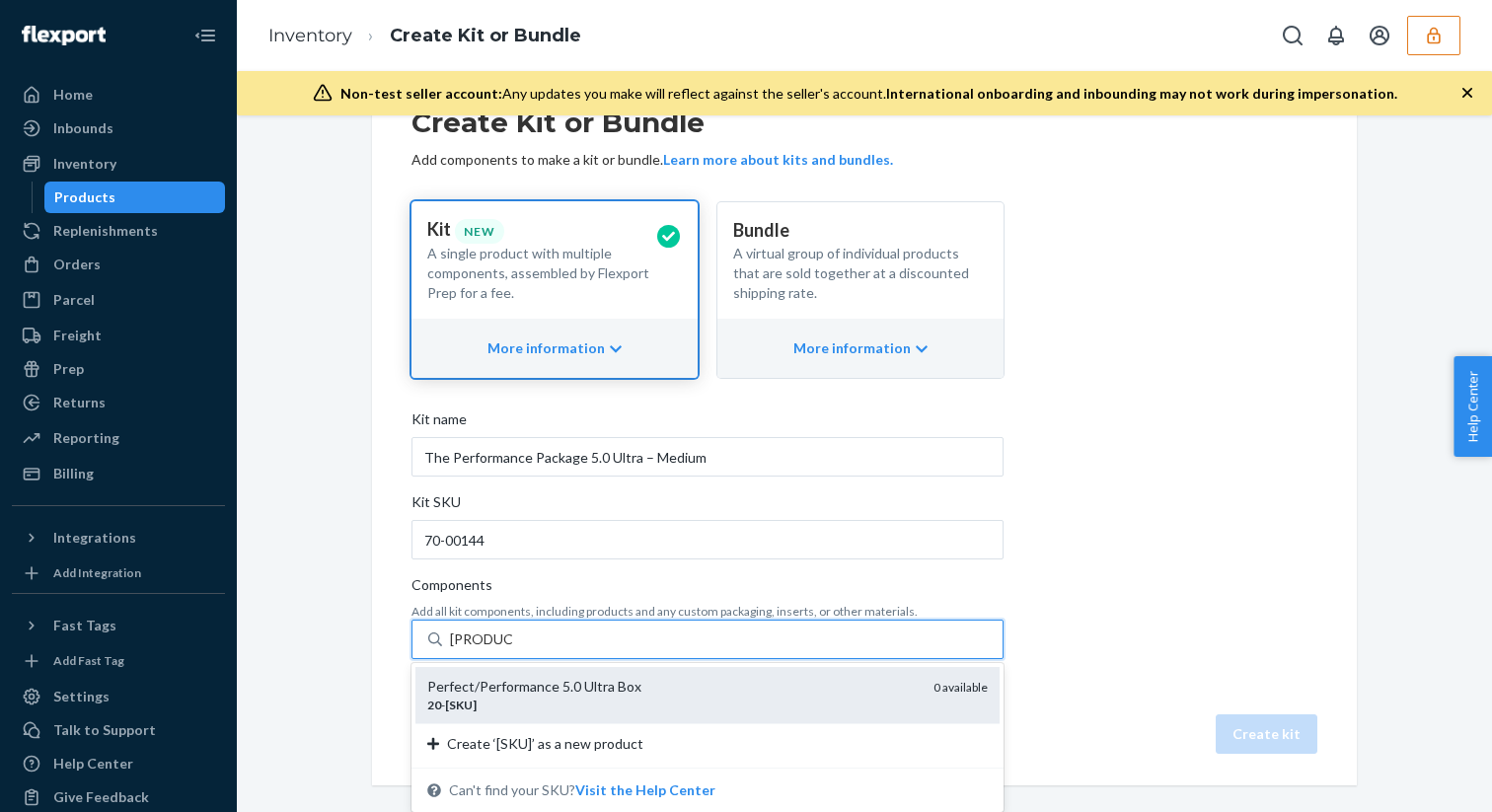 click on "Perfect/Performance 5.0 Ultra Box" at bounding box center (672, 687) 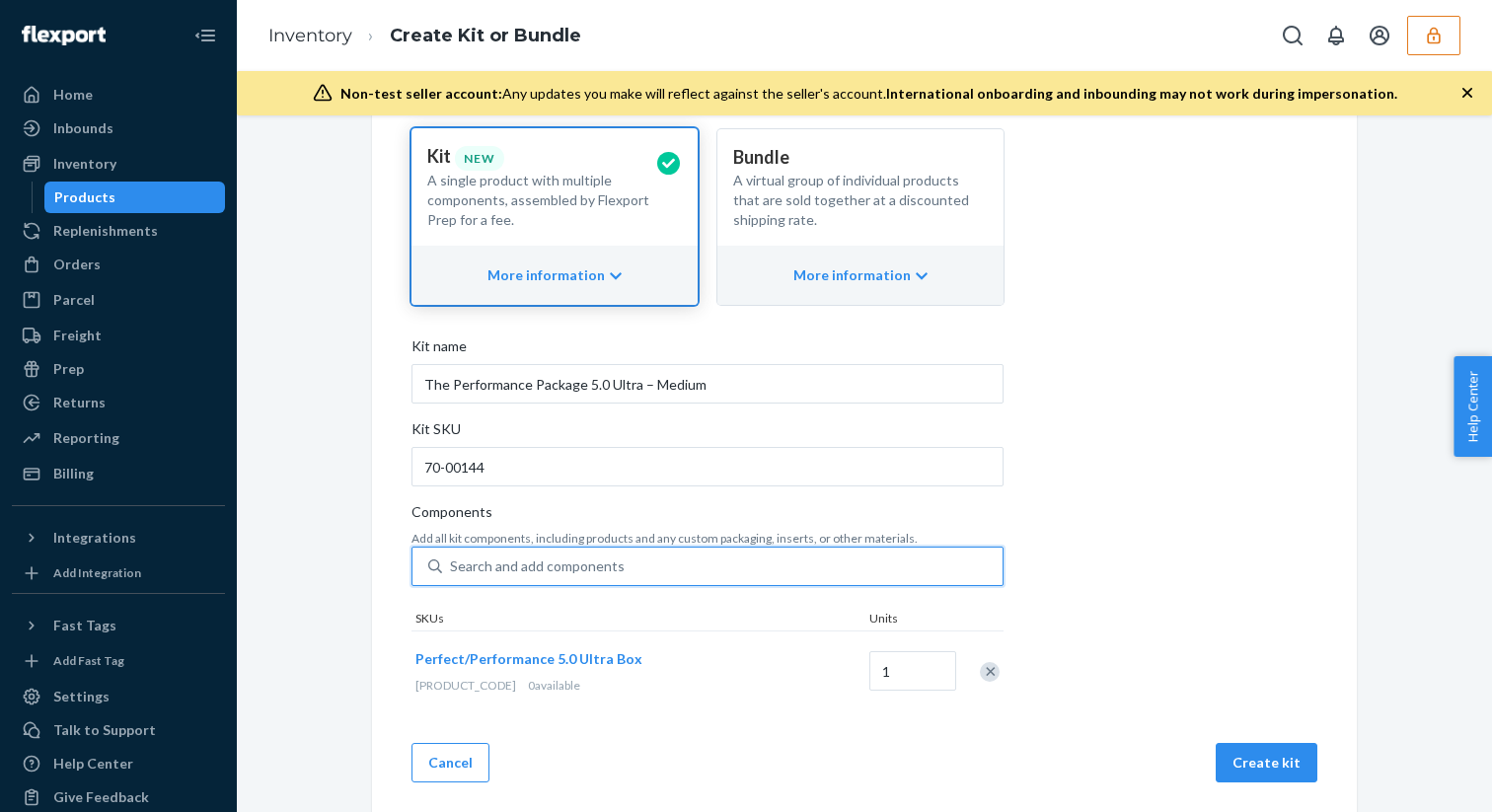 scroll, scrollTop: 167, scrollLeft: 0, axis: vertical 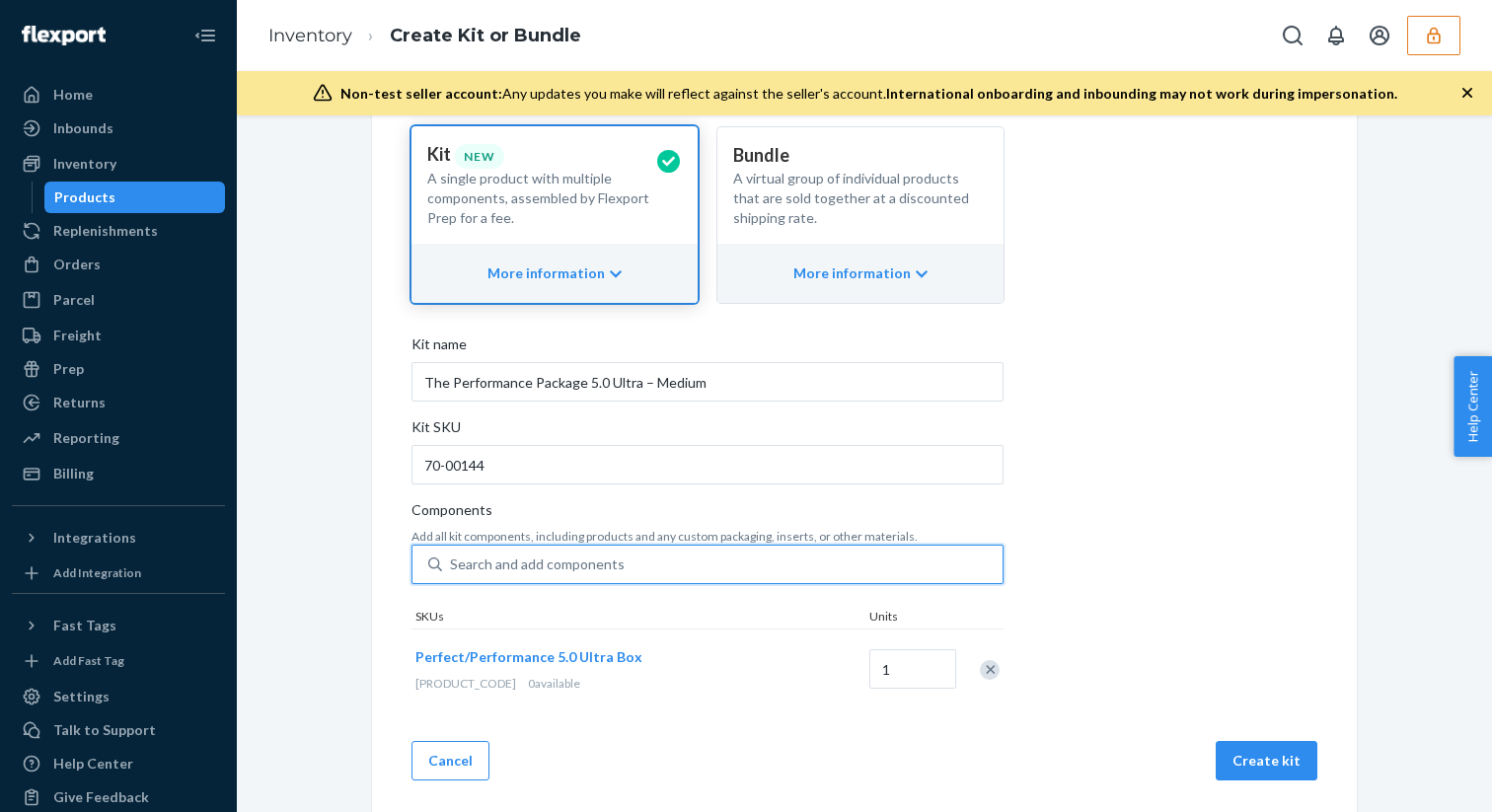 click on "Search and add components" at bounding box center [537, 564] 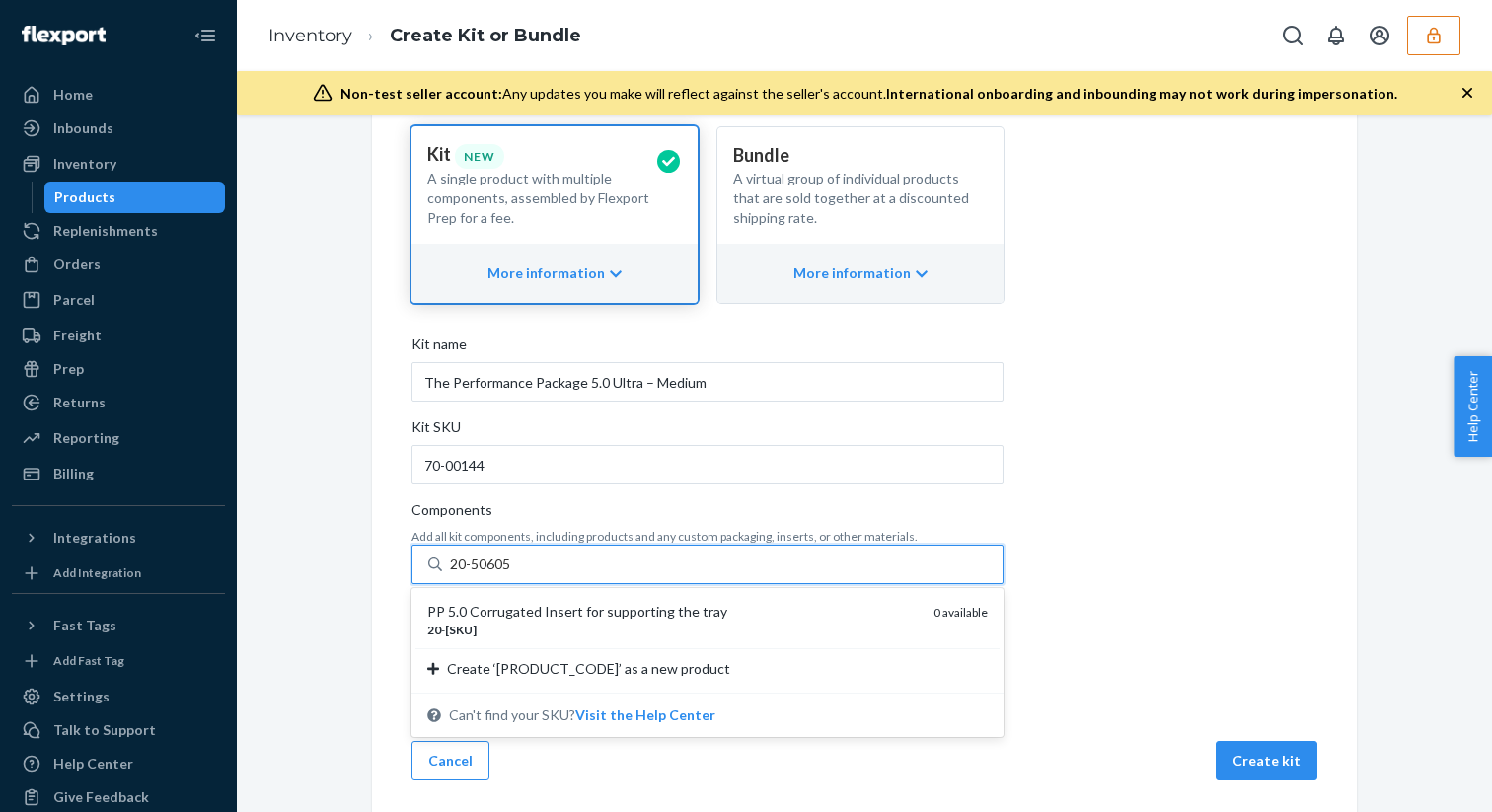 click on "PP 5.0 Corrugated Insert for supporting the tray" at bounding box center [672, 612] 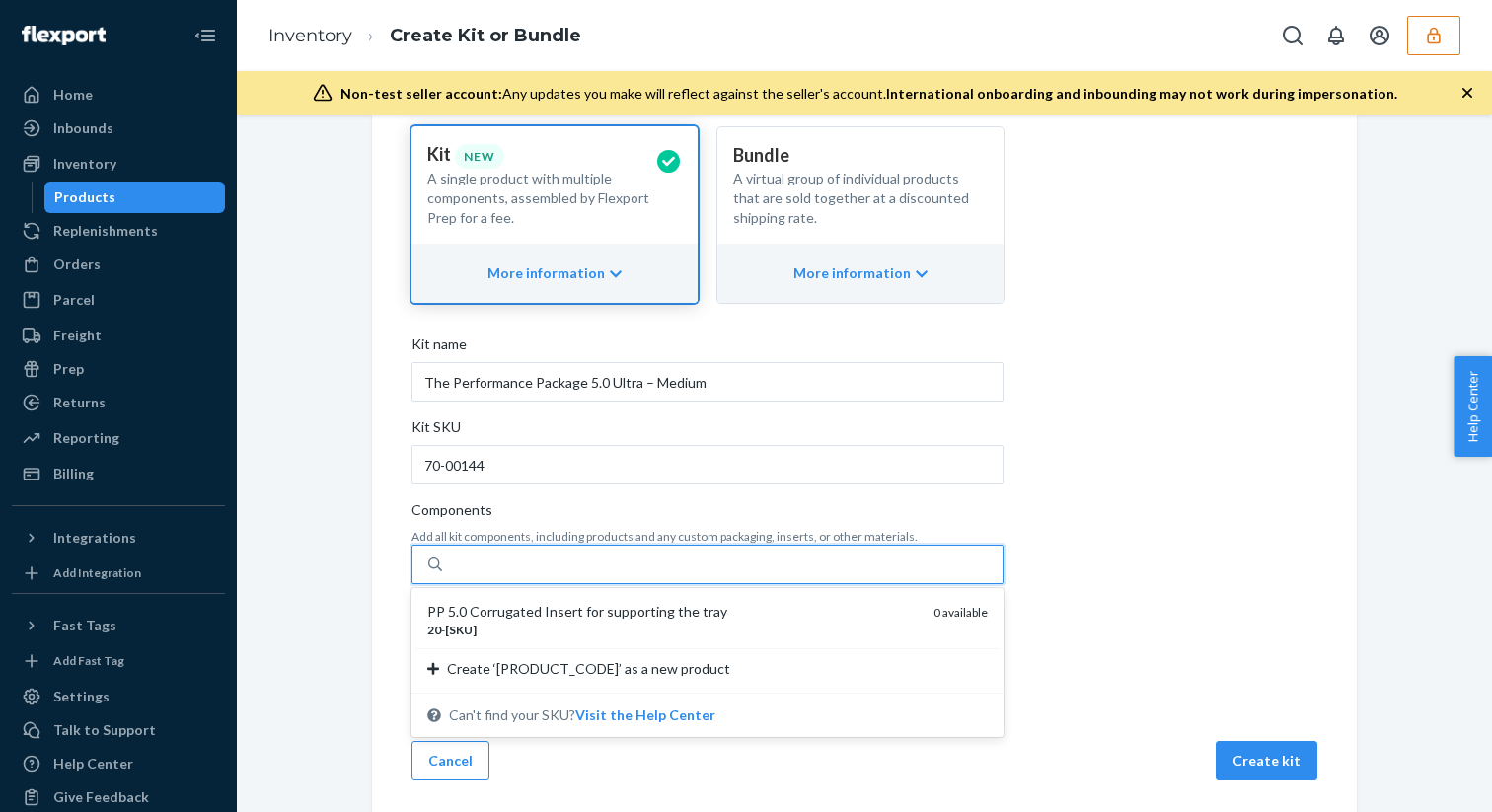 scroll, scrollTop: 210, scrollLeft: 0, axis: vertical 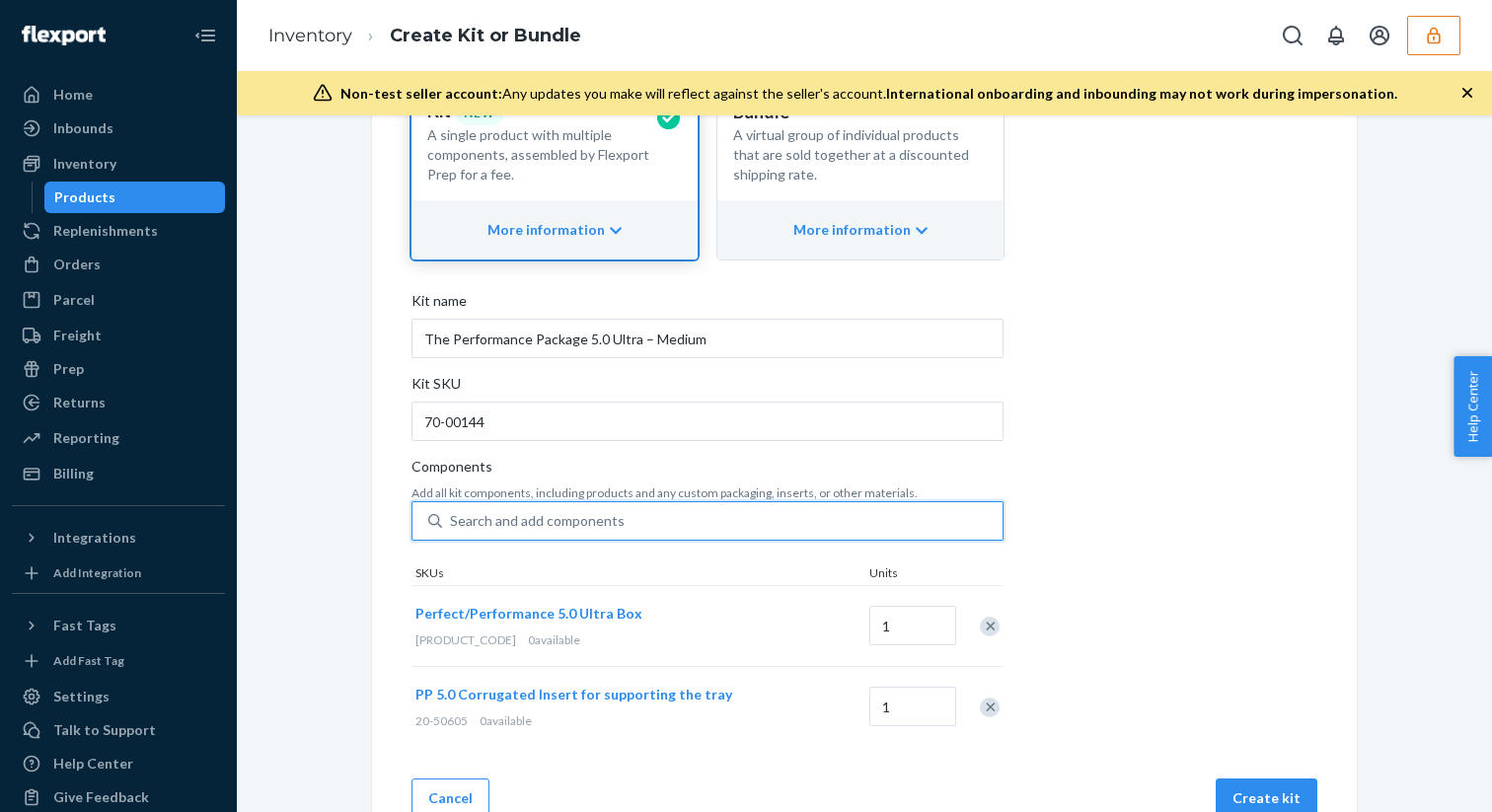 click on "Search and add components" at bounding box center (722, 521) 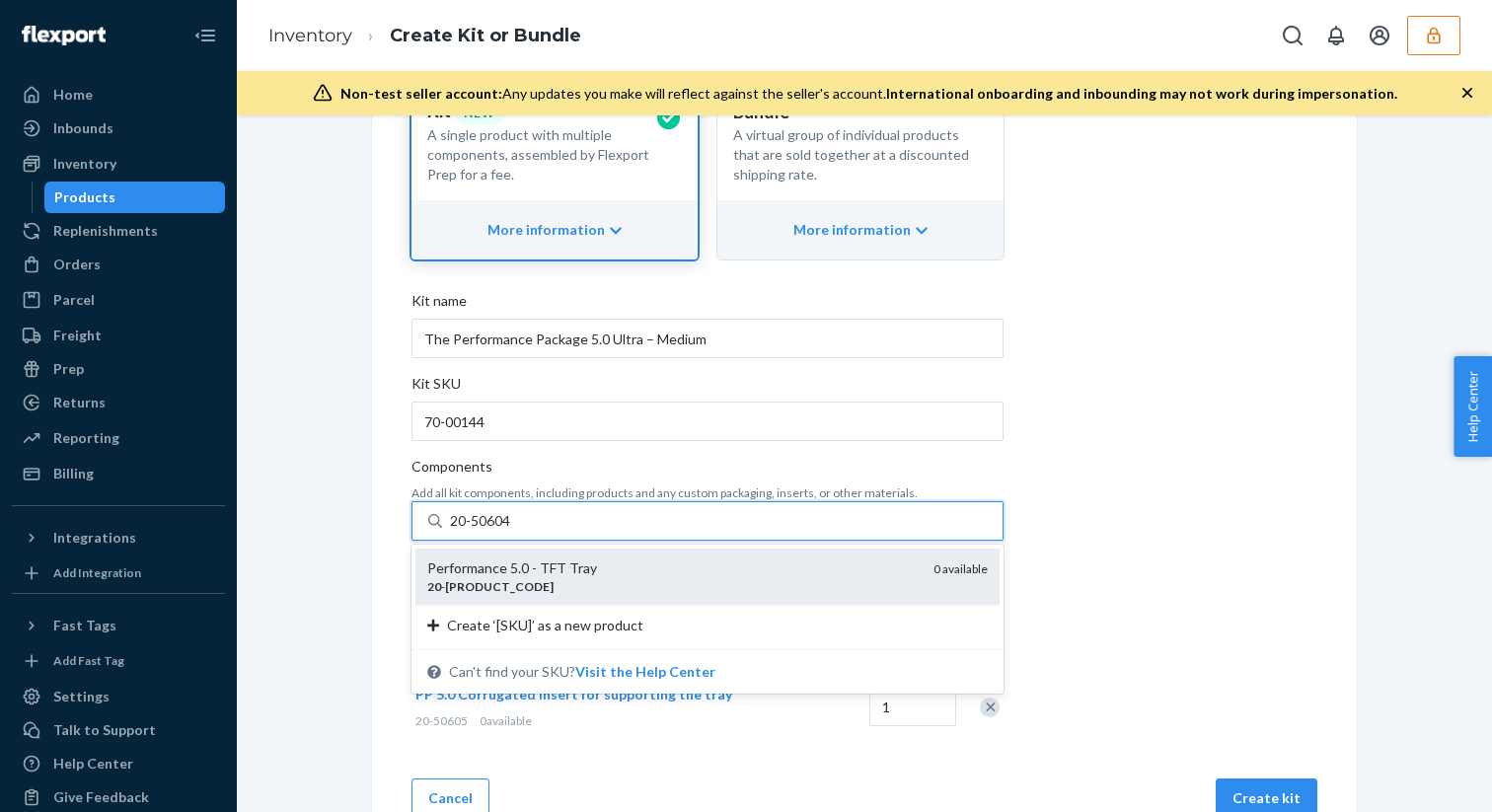 click on "Performance 5.0 - TFT Tray" at bounding box center (672, 568) 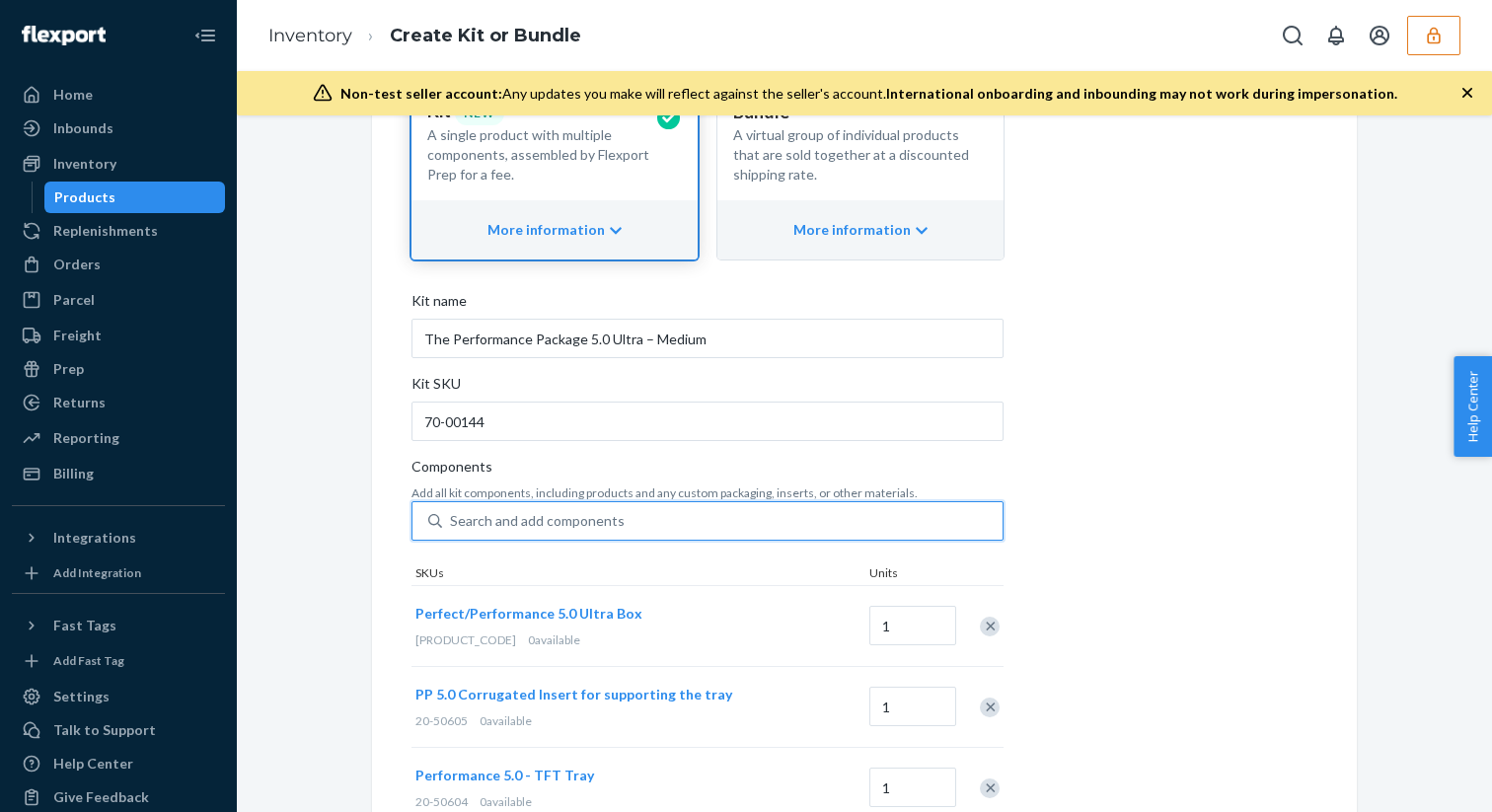 click on "Search and add components" at bounding box center [722, 521] 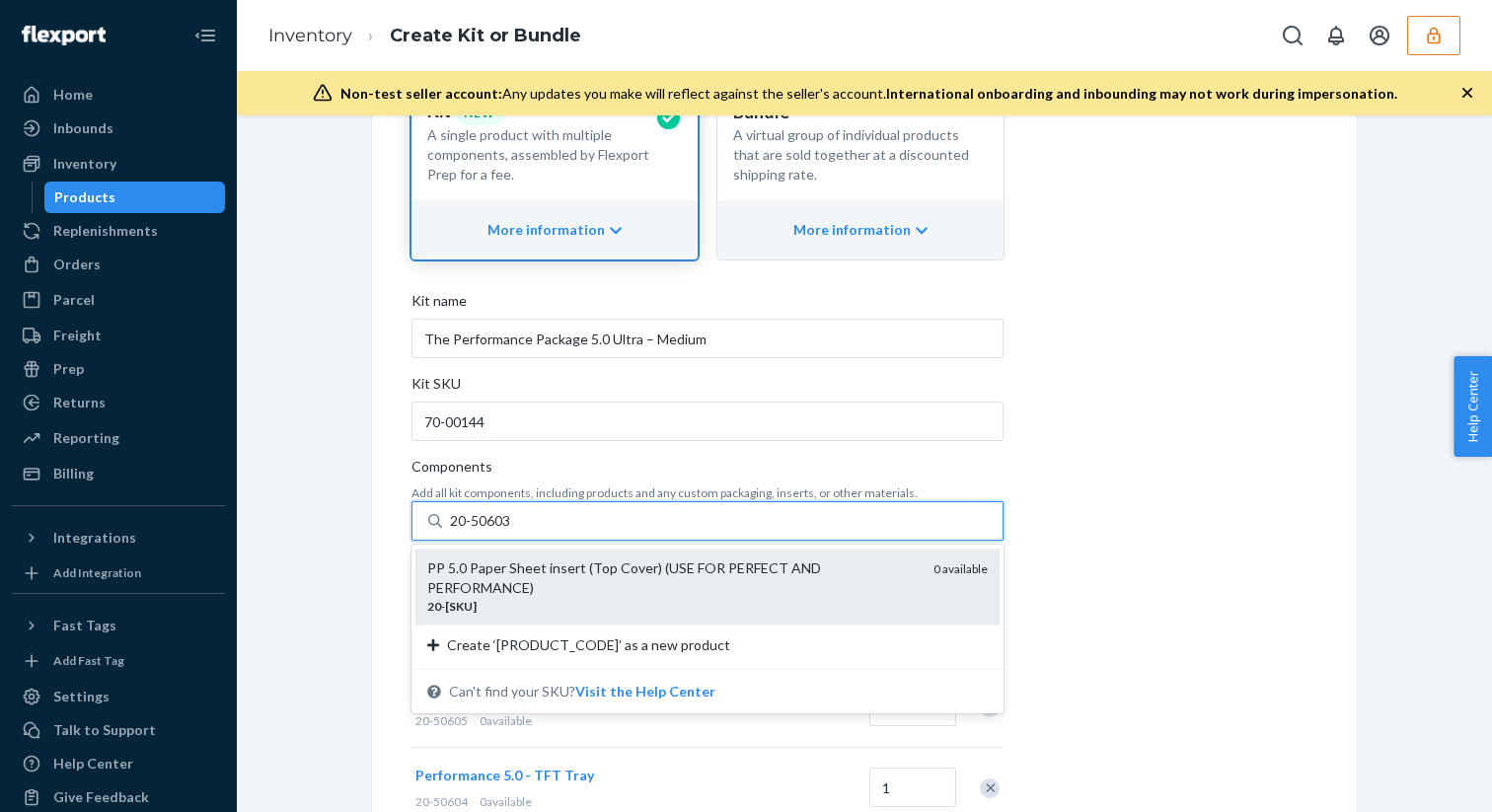 click on "PP 5.0 Paper Sheet insert (Top Cover) (USE FOR PERFECT AND PERFORMANCE)" at bounding box center [672, 578] 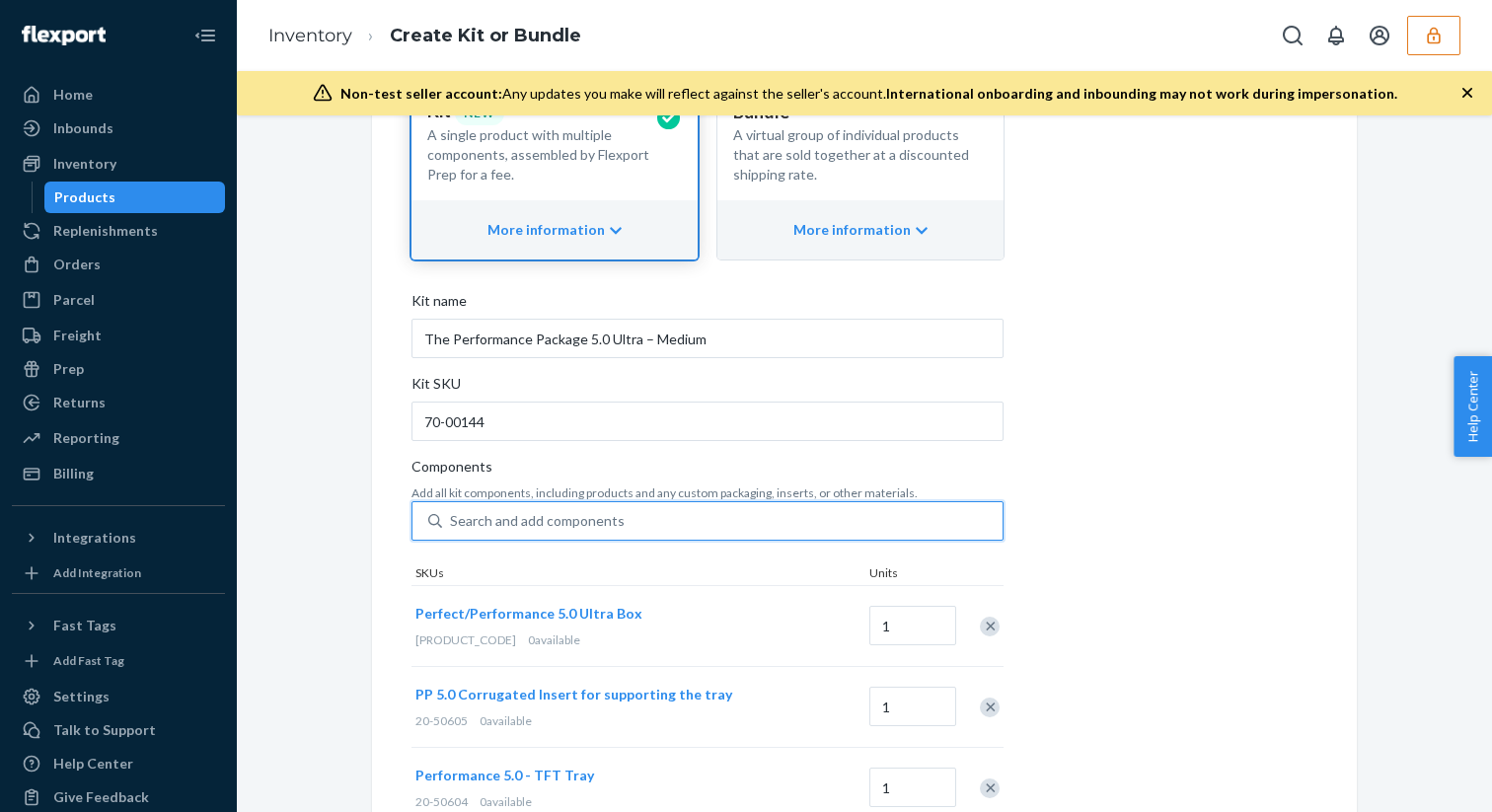 click on "Search and add components" at bounding box center (722, 521) 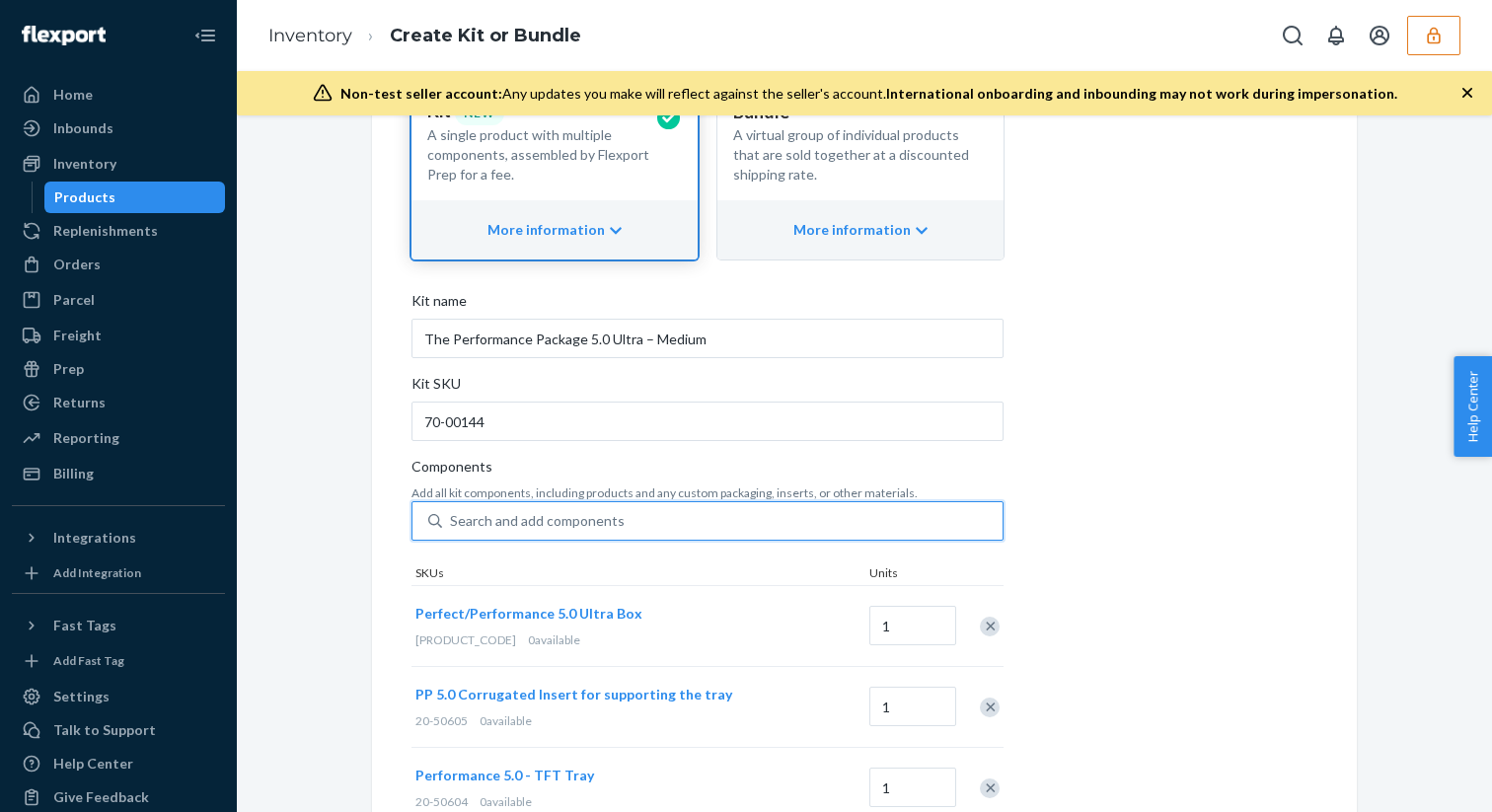 click on "0 results available. Select is focused ,type to refine list, press Down to open the menu,  Search and add components" at bounding box center [451, 521] 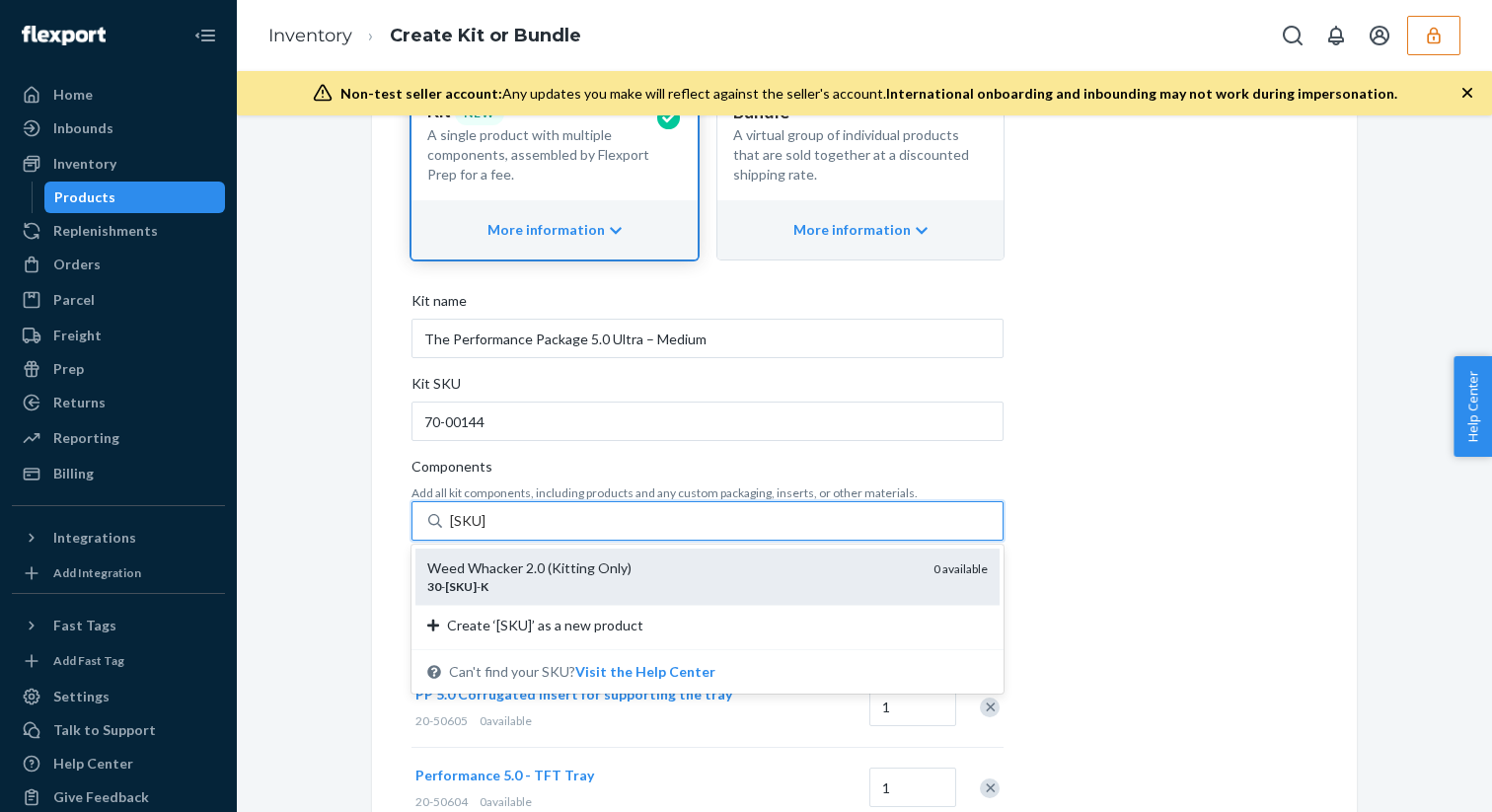 click on "Weed Whacker 2.0 (Kitting Only)" at bounding box center [672, 568] 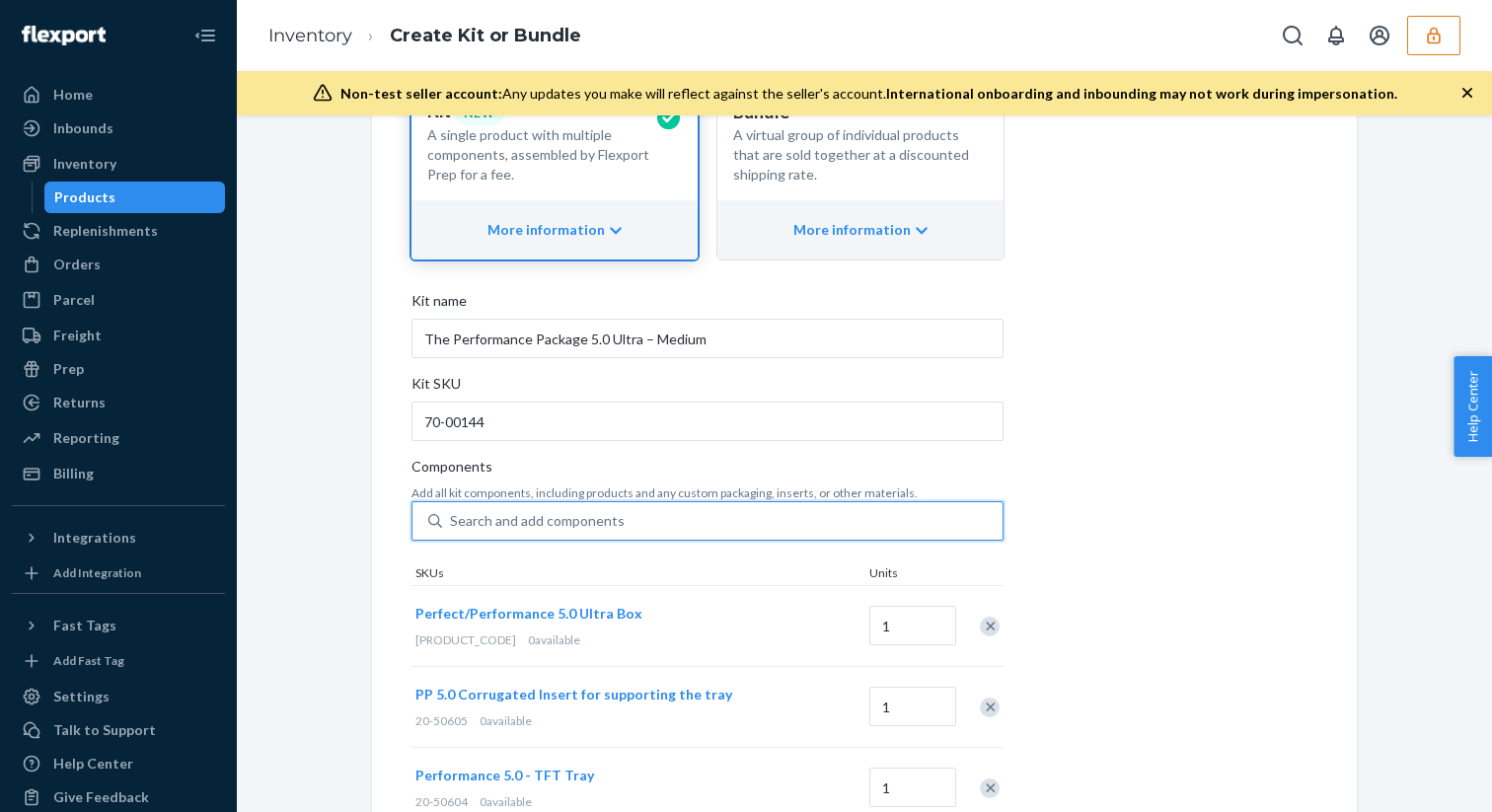 click on "Search and add components" at bounding box center (722, 521) 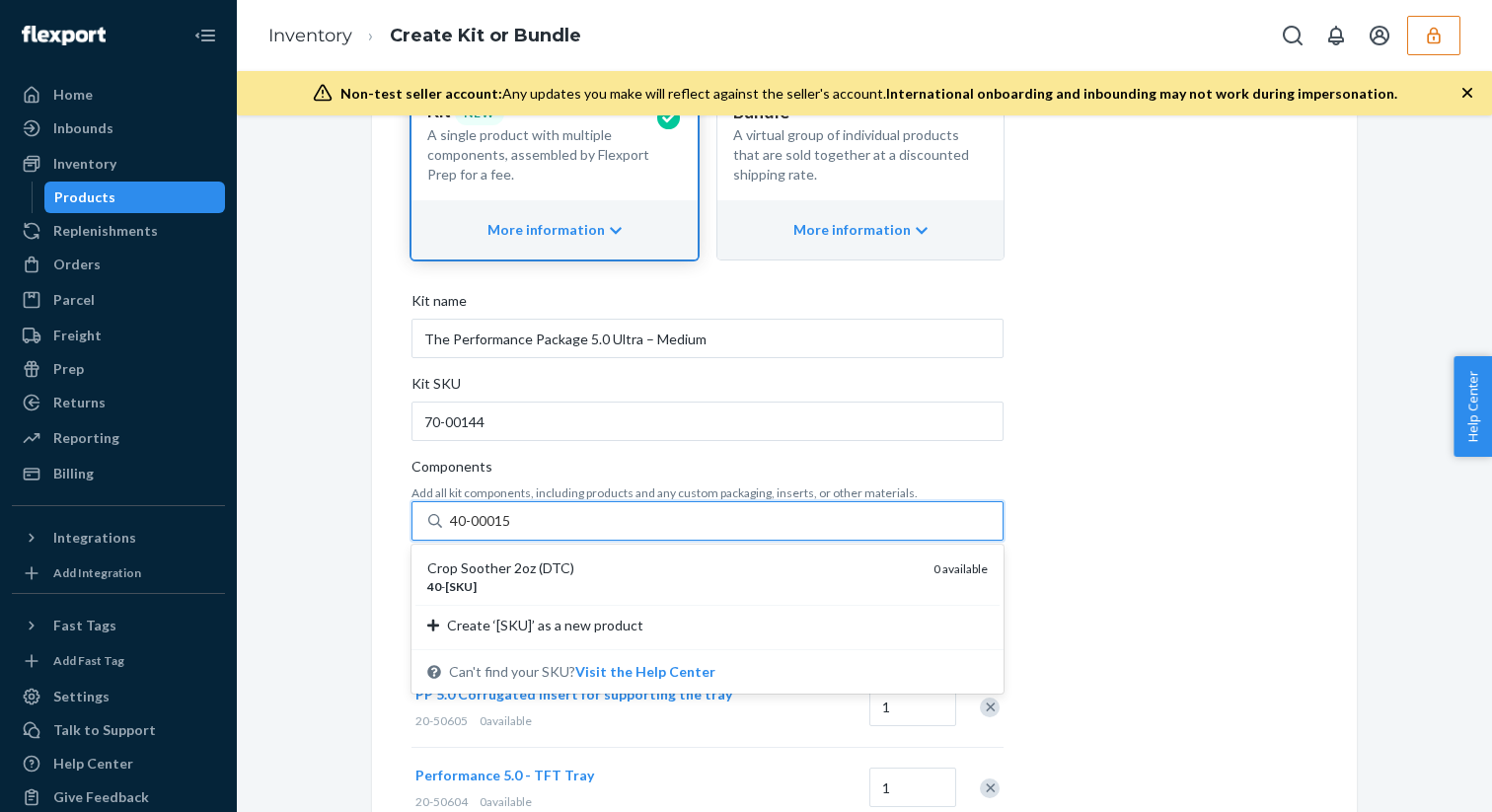 click on "Crop Soother 2oz (DTC)" at bounding box center (672, 568) 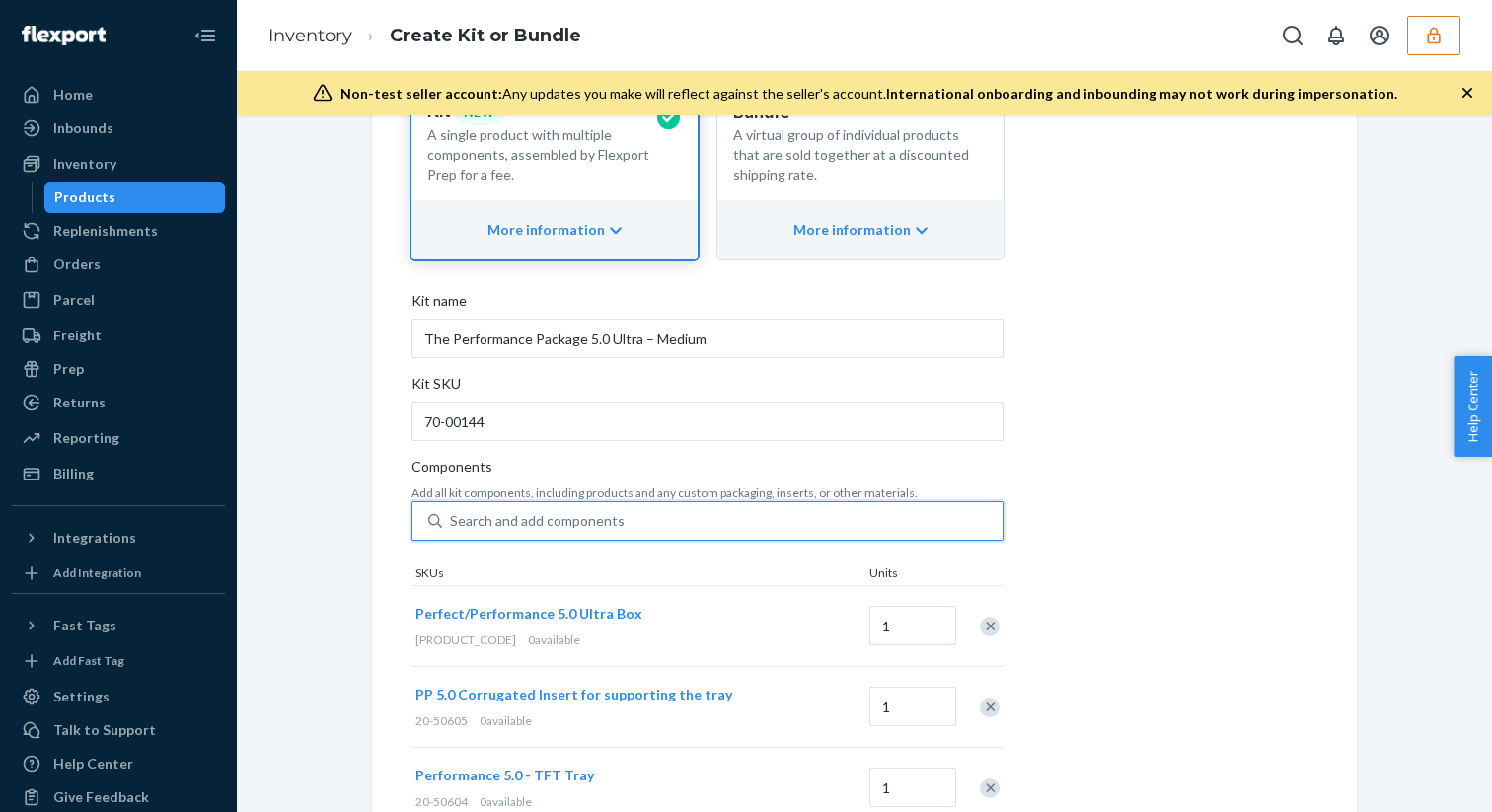 click on "Search and add components" at bounding box center [722, 521] 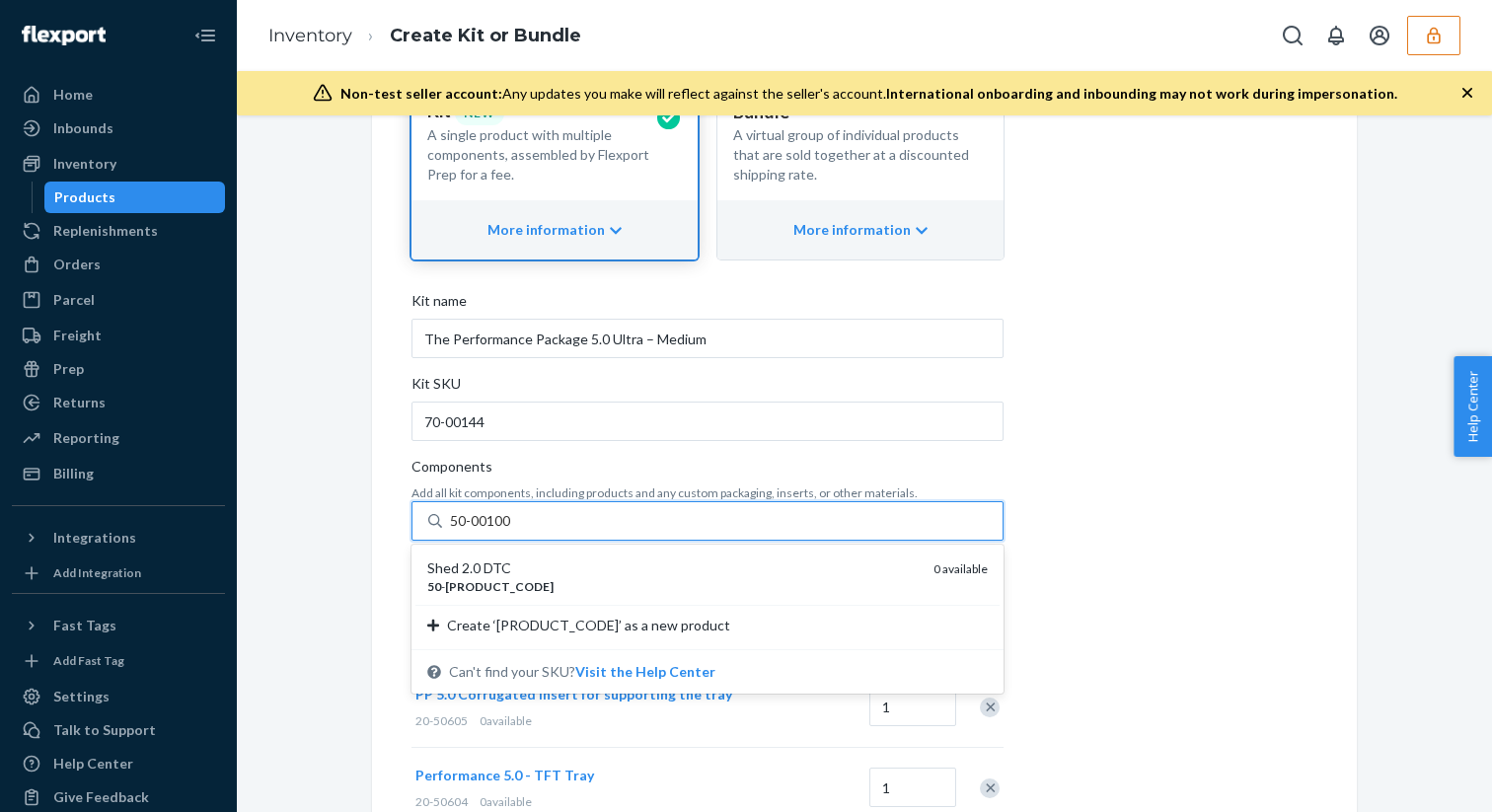 click on "Shed 2.0 DTC" at bounding box center [672, 568] 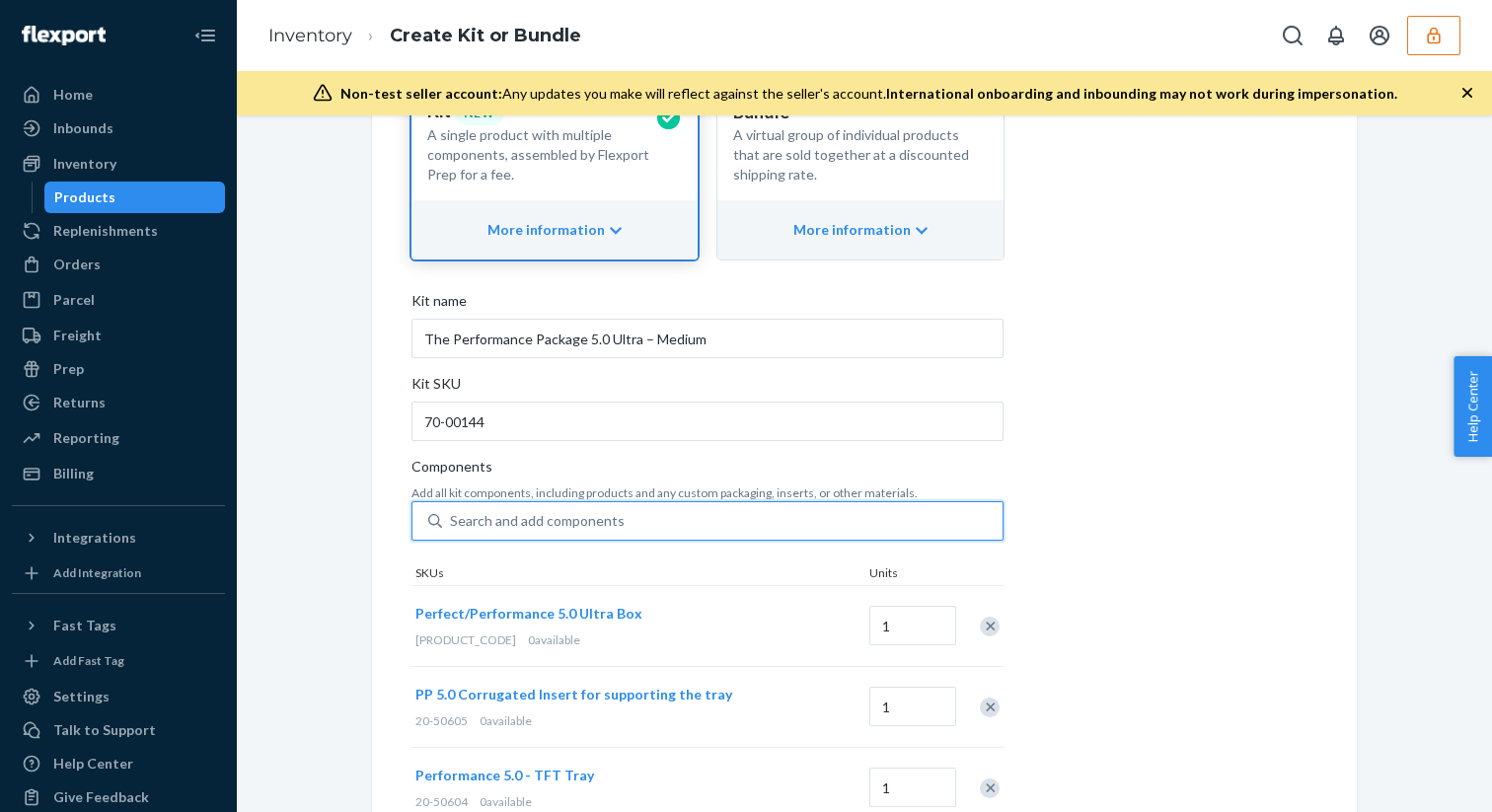 click on "Search and add components" at bounding box center (722, 521) 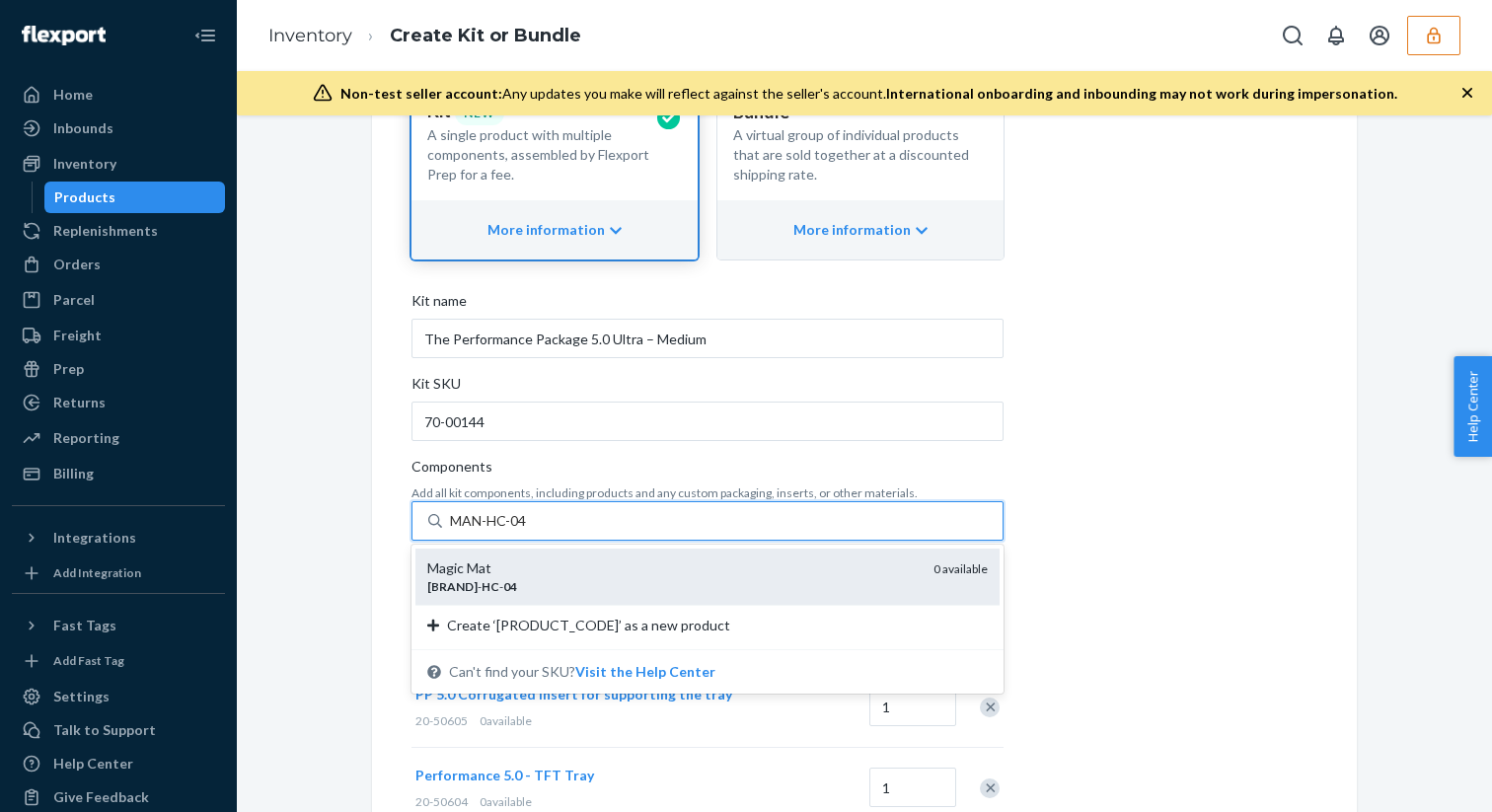 click on "Magic Mat" at bounding box center [672, 568] 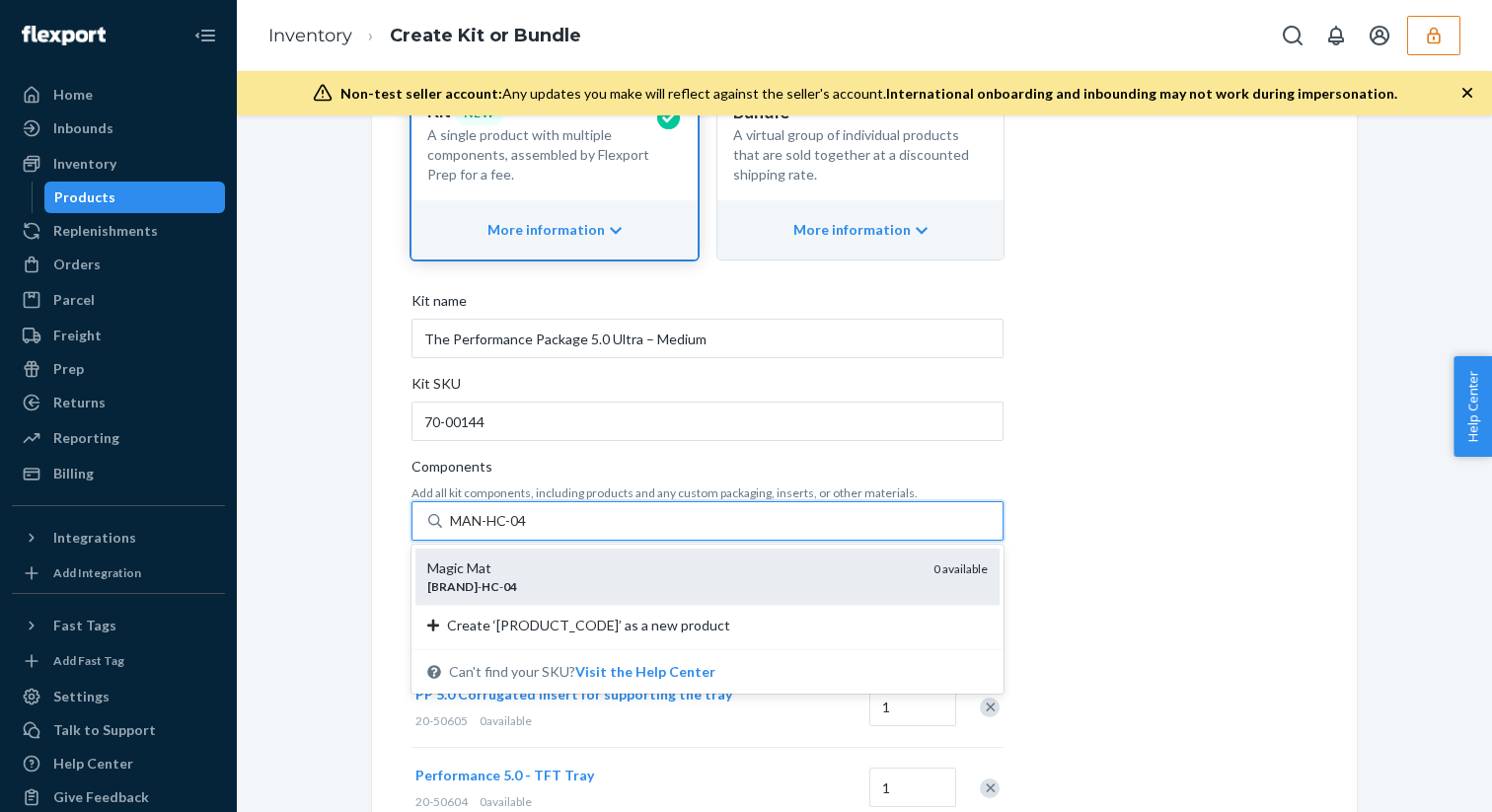 click on "MAN-HC-04" at bounding box center (489, 521) 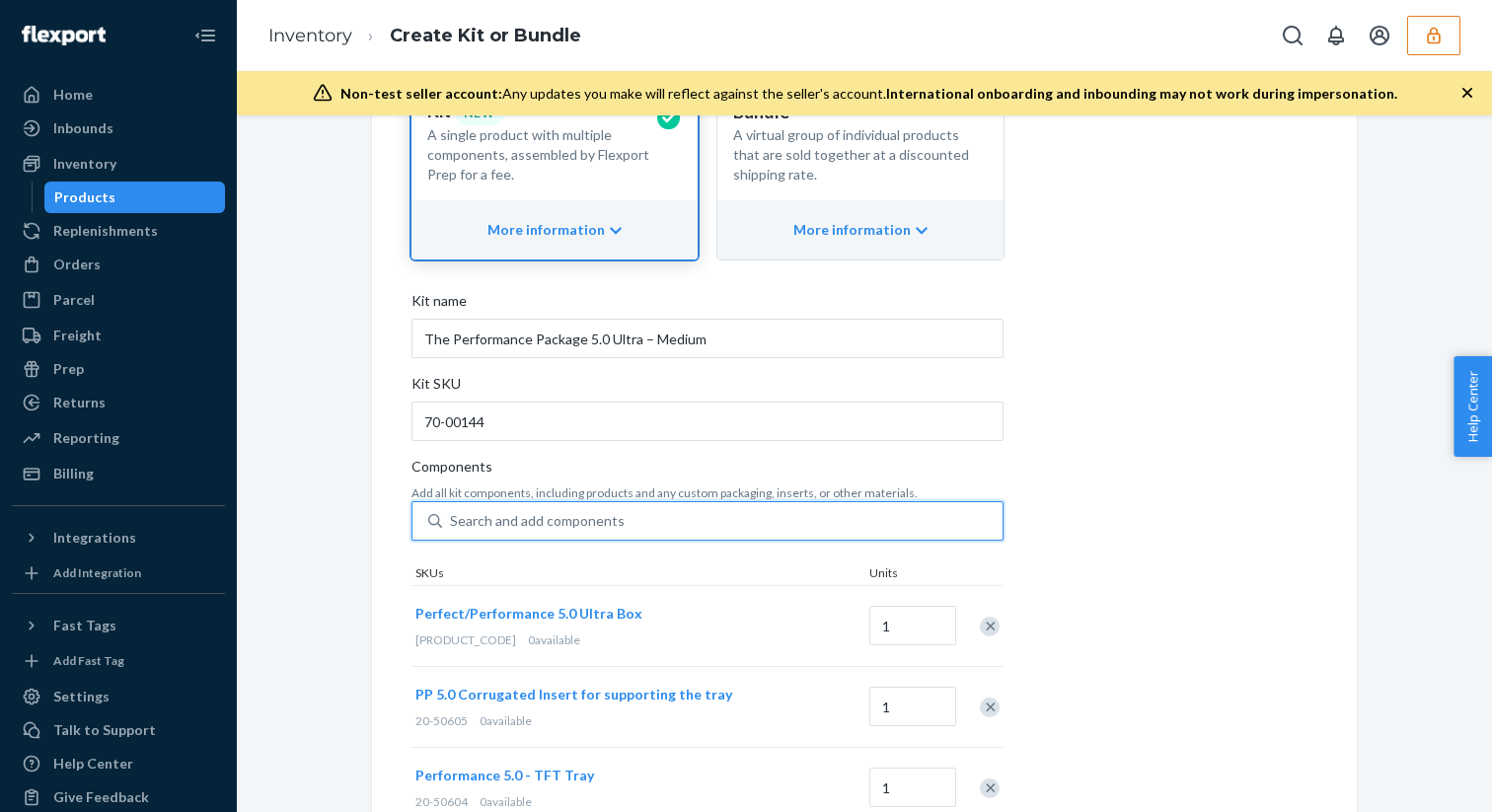 click on "Search and add components" at bounding box center [722, 521] 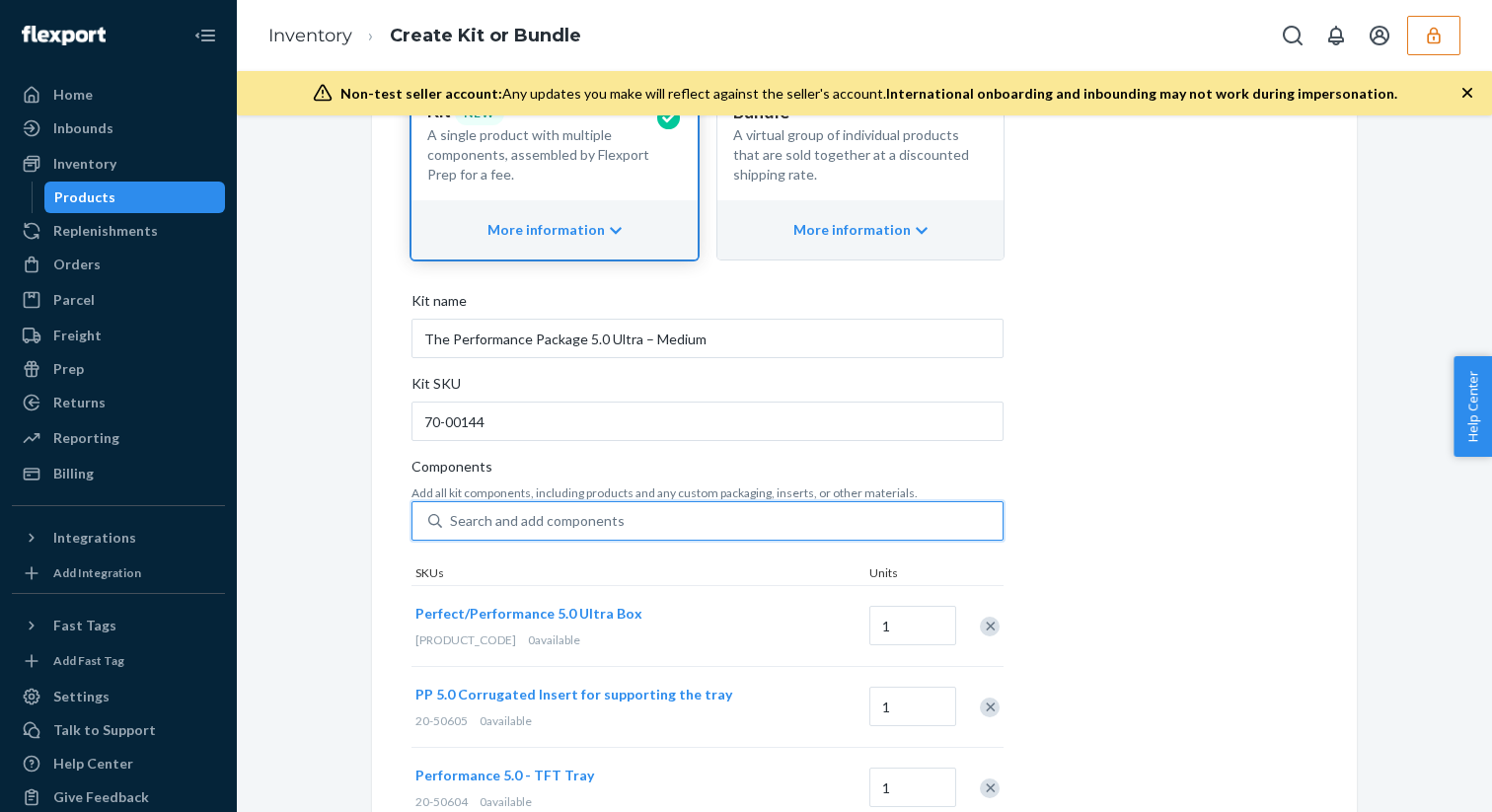 click on "0 results available. Use Up and Down to choose options, press Enter to select the currently focused option, press Escape to exit the menu, press Tab to select the option and exit the menu. Search and add components" at bounding box center [451, 521] 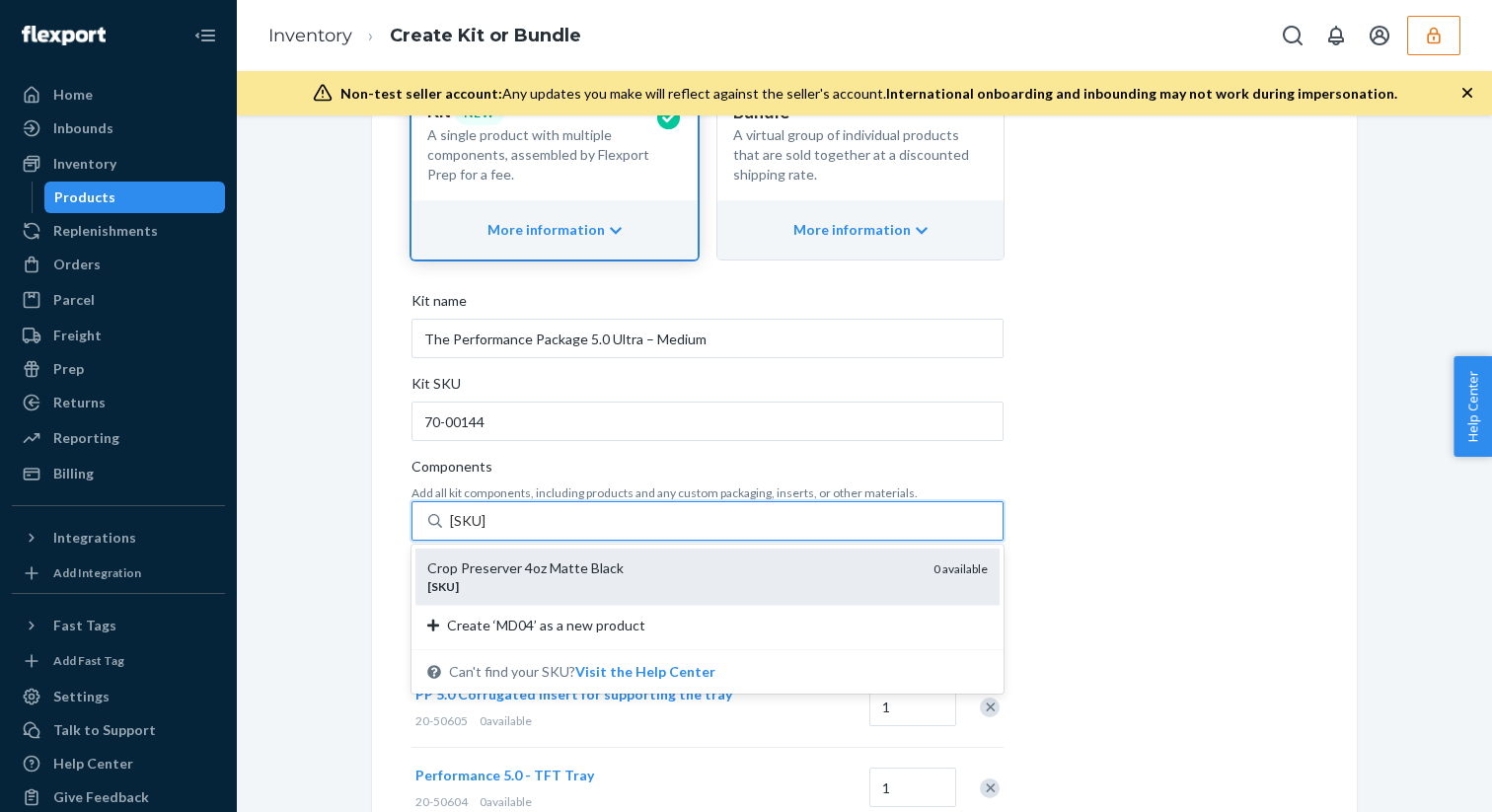 click on "MD04" at bounding box center (672, 586) 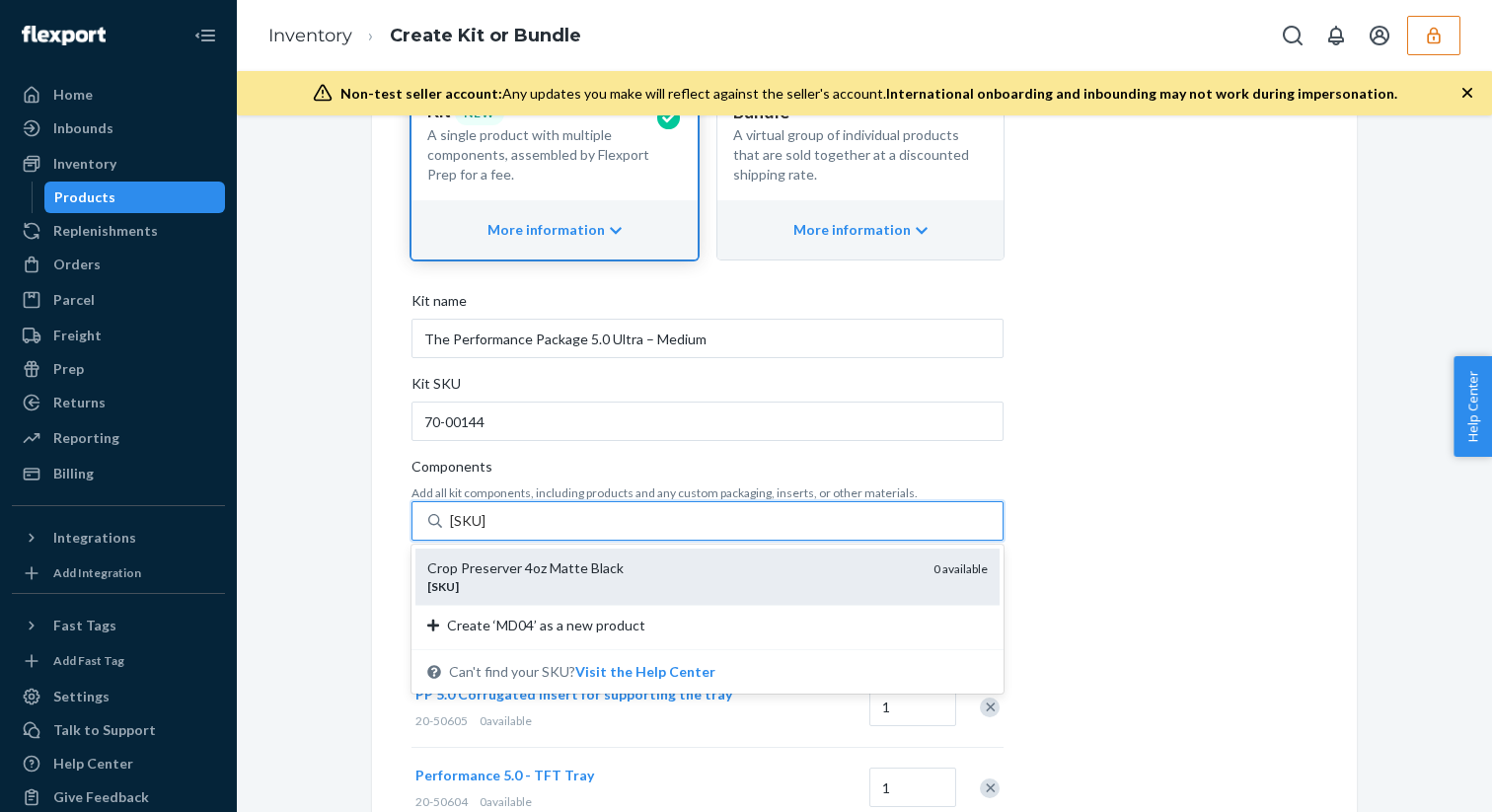 click on "MD04" at bounding box center (471, 521) 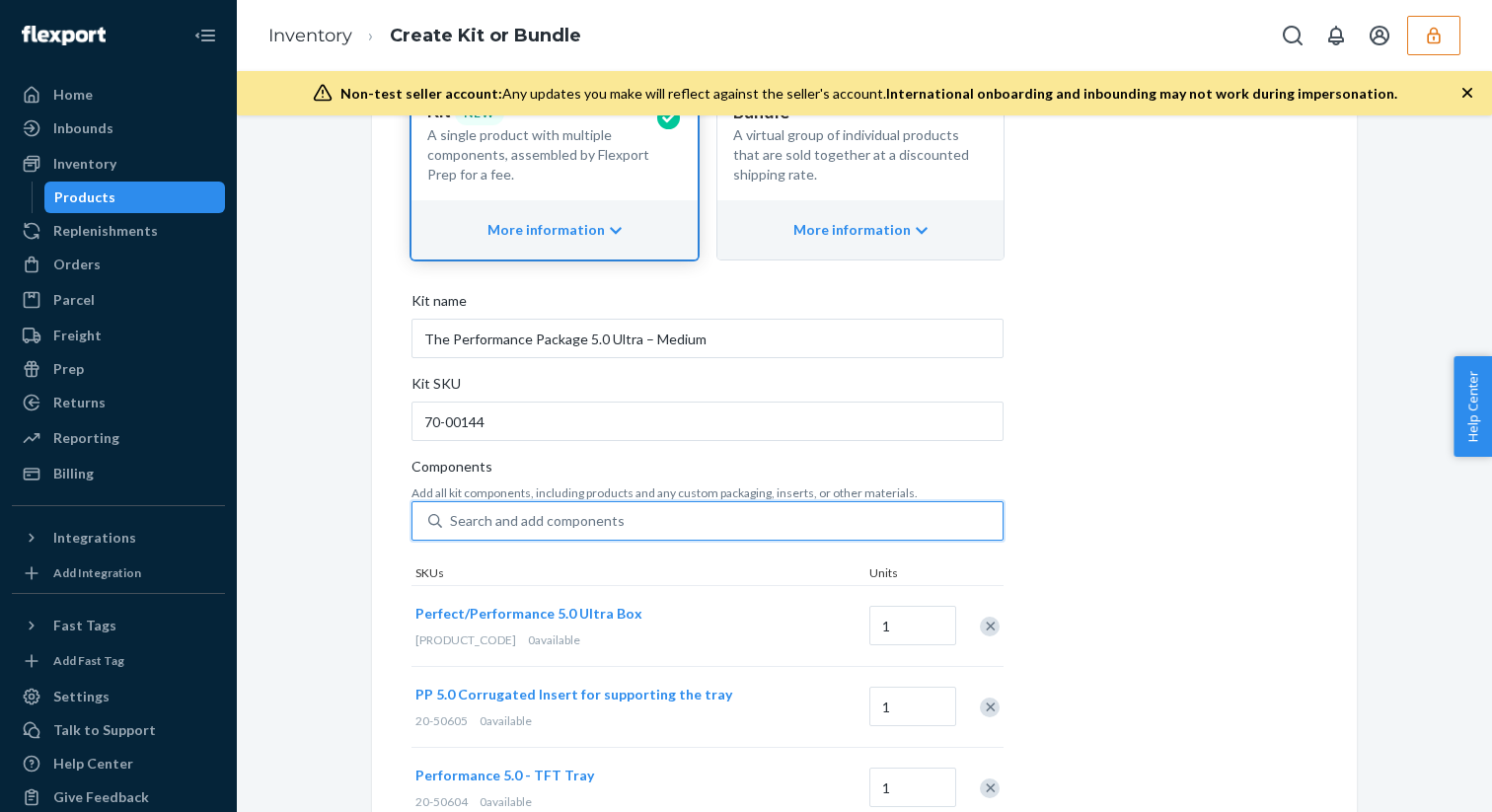 click on "Search and add components" at bounding box center [722, 521] 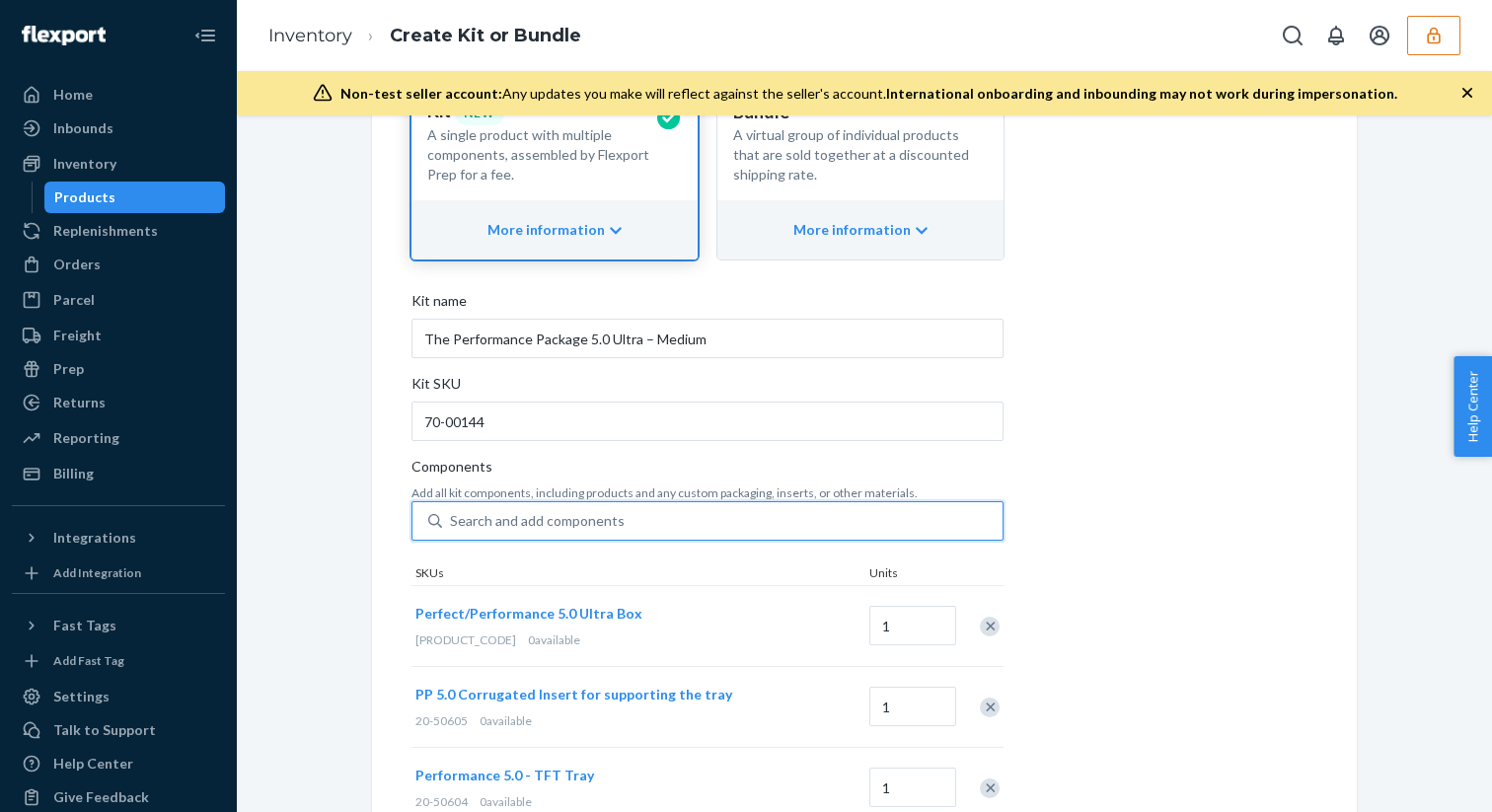 click on "0 results available. Select is focused ,type to refine list, press Down to open the menu,  Search and add components" at bounding box center (451, 521) 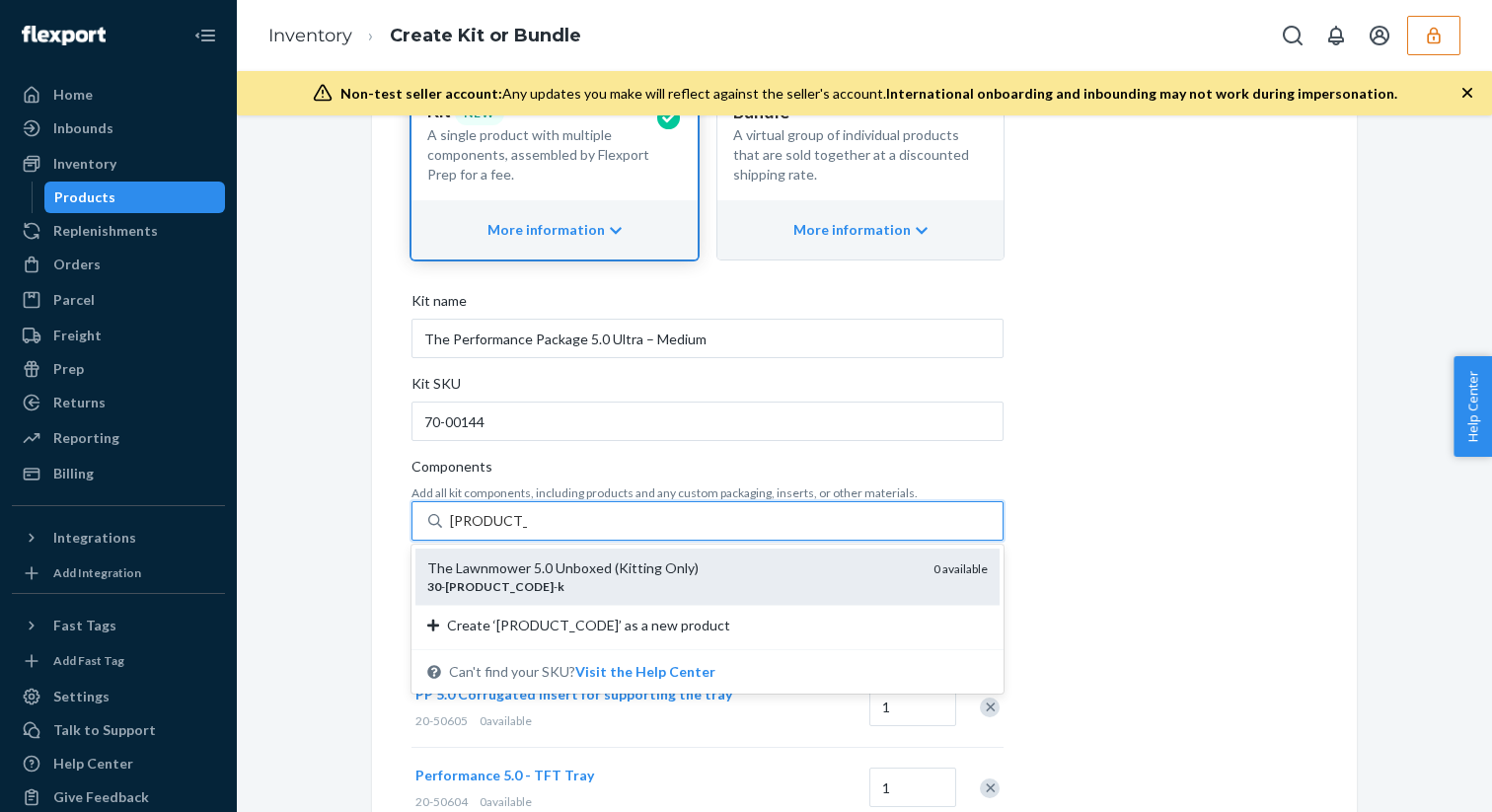 click on "The Lawnmower 5.0 Unboxed (Kitting Only)" at bounding box center [672, 568] 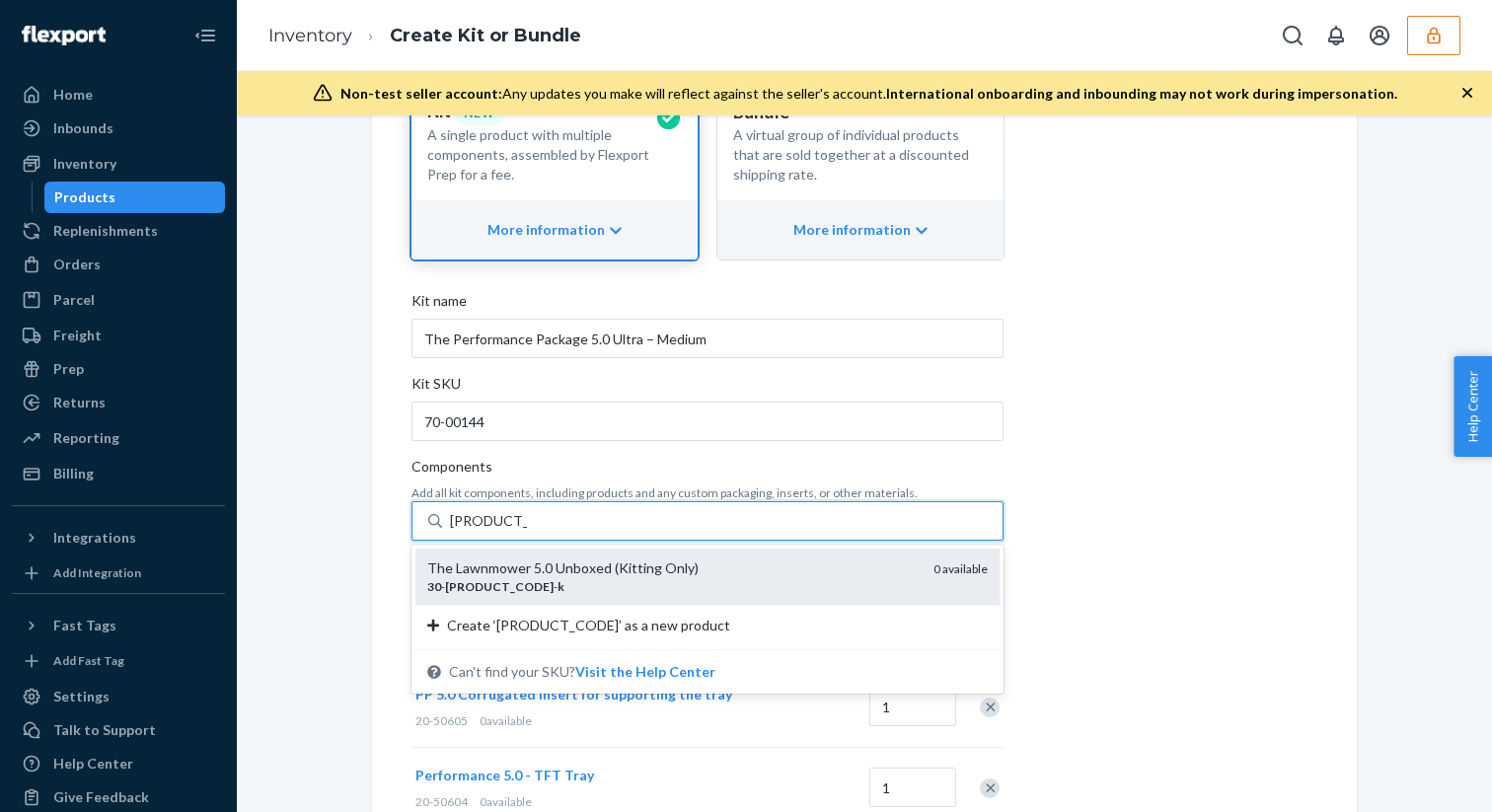 click on "30-00005-K" at bounding box center (488, 521) 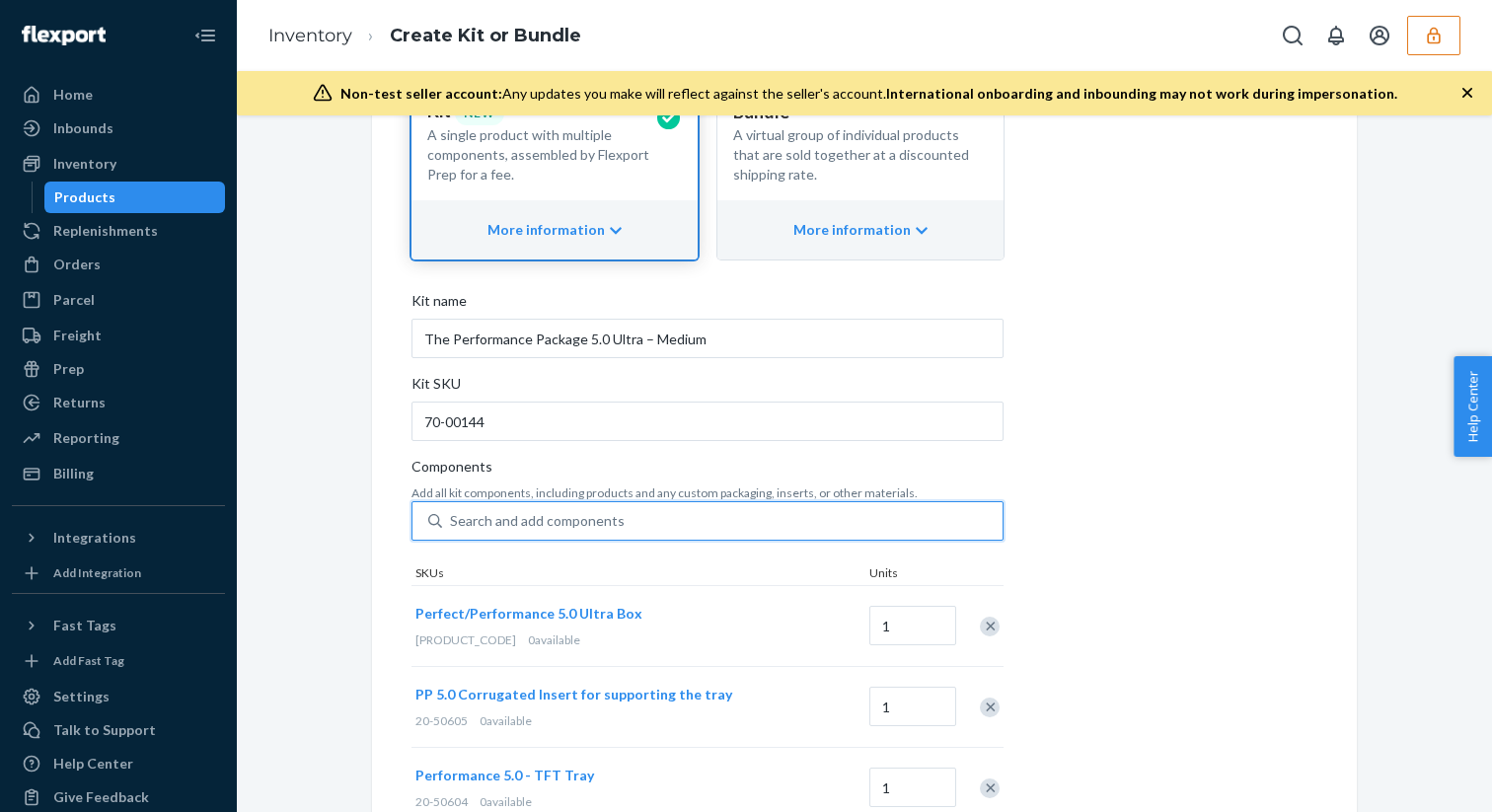 click on "Search and add components" at bounding box center [537, 521] 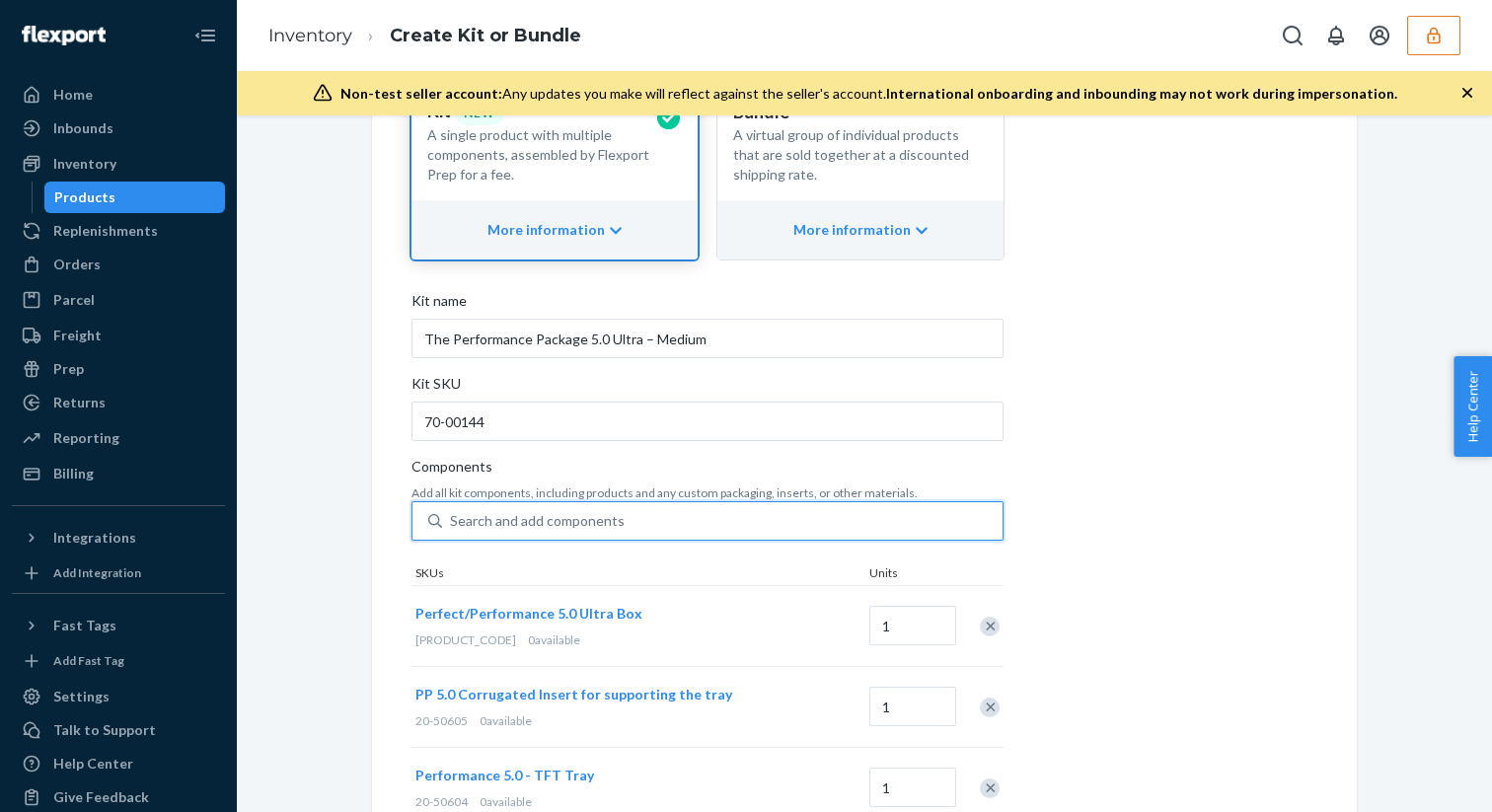 click on "0 results available. Use Up and Down to choose options, press Enter to select the currently focused option, press Escape to exit the menu, press Tab to select the option and exit the menu. Search and add components" at bounding box center (451, 521) 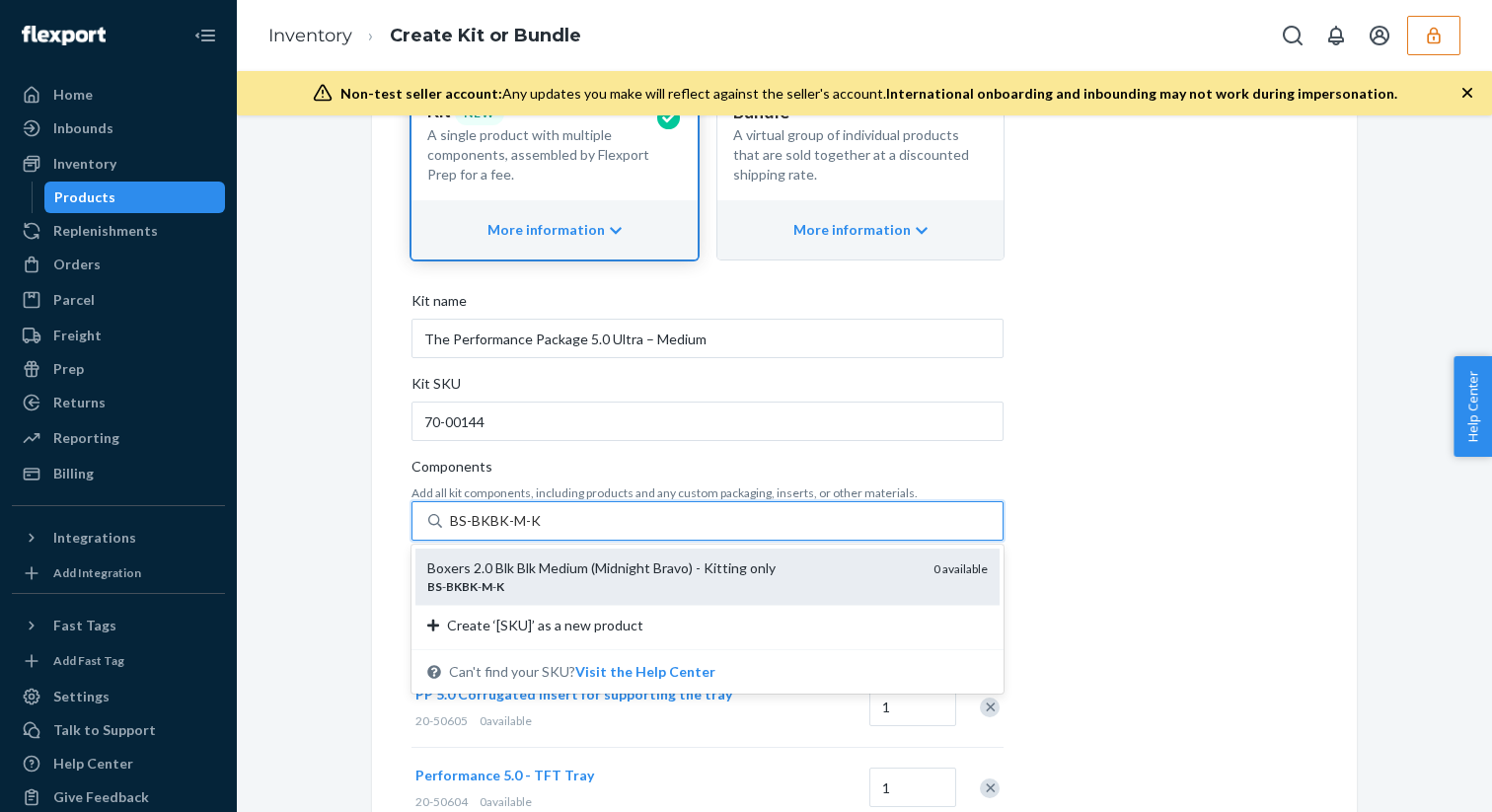 click on "Boxers 2.0 Blk Blk Medium (Midnight Bravo) - Kitting only" at bounding box center [672, 568] 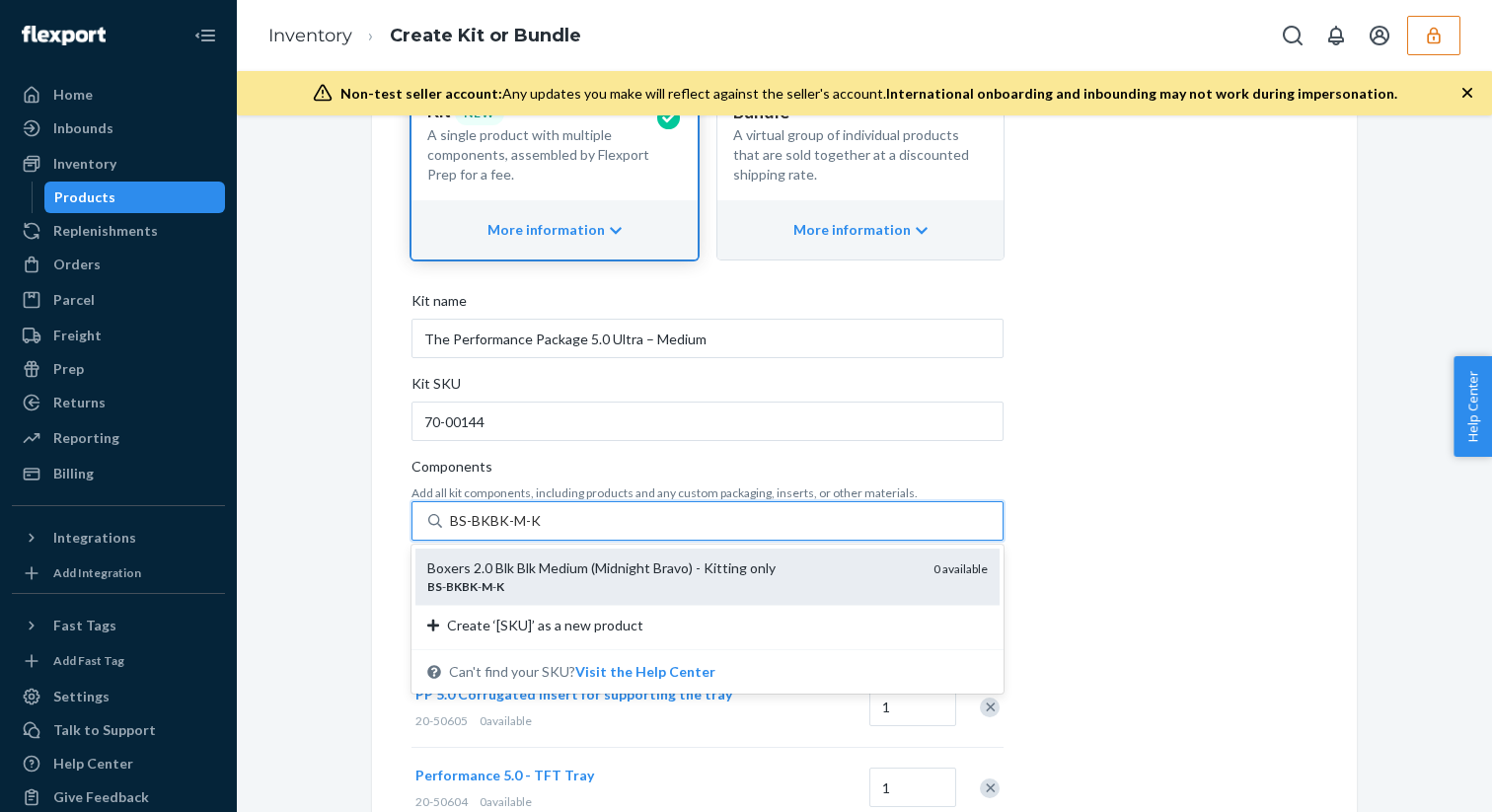 click on "BS-BKBK-M-K" at bounding box center (495, 521) 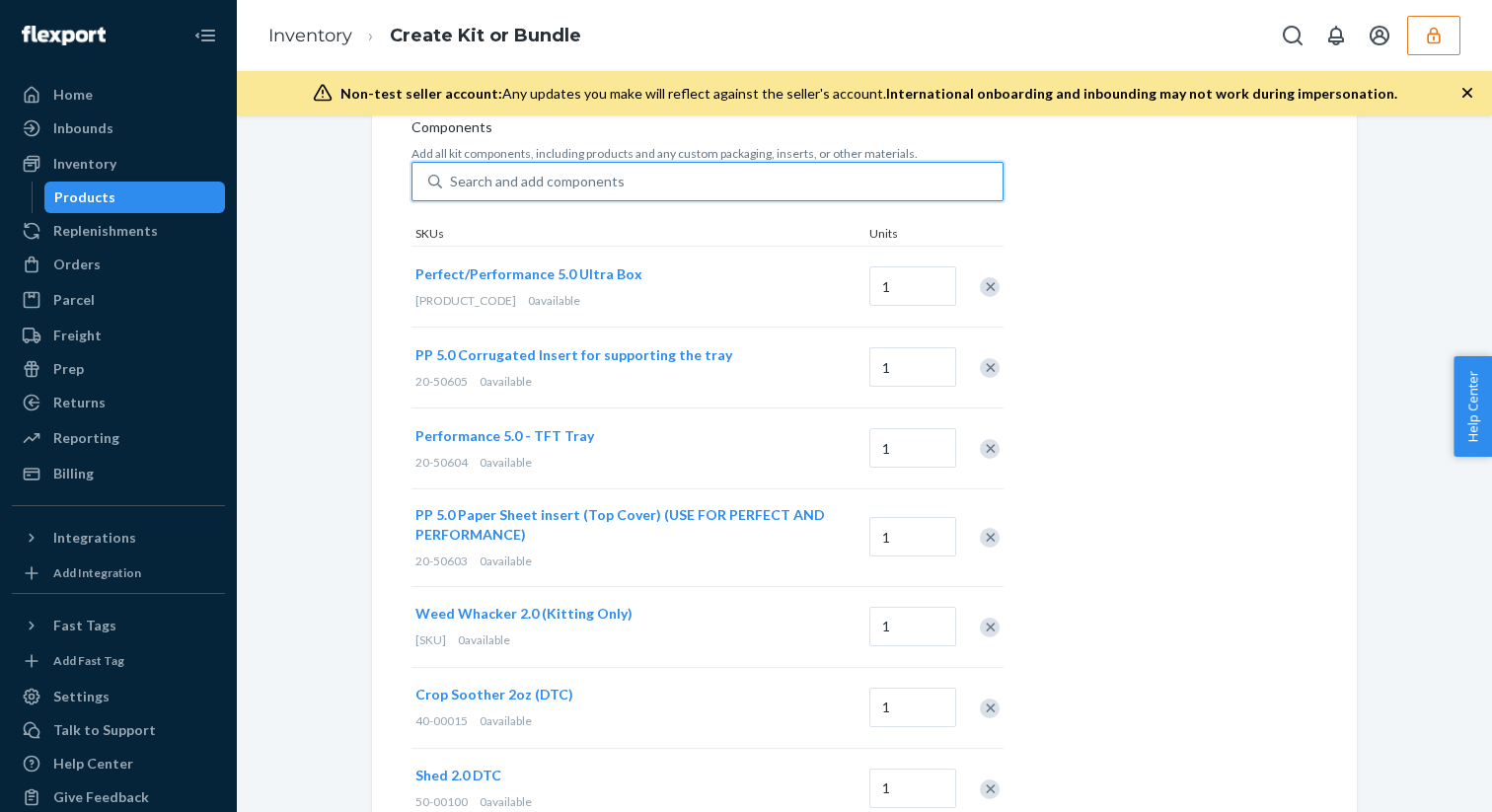 scroll, scrollTop: 992, scrollLeft: 0, axis: vertical 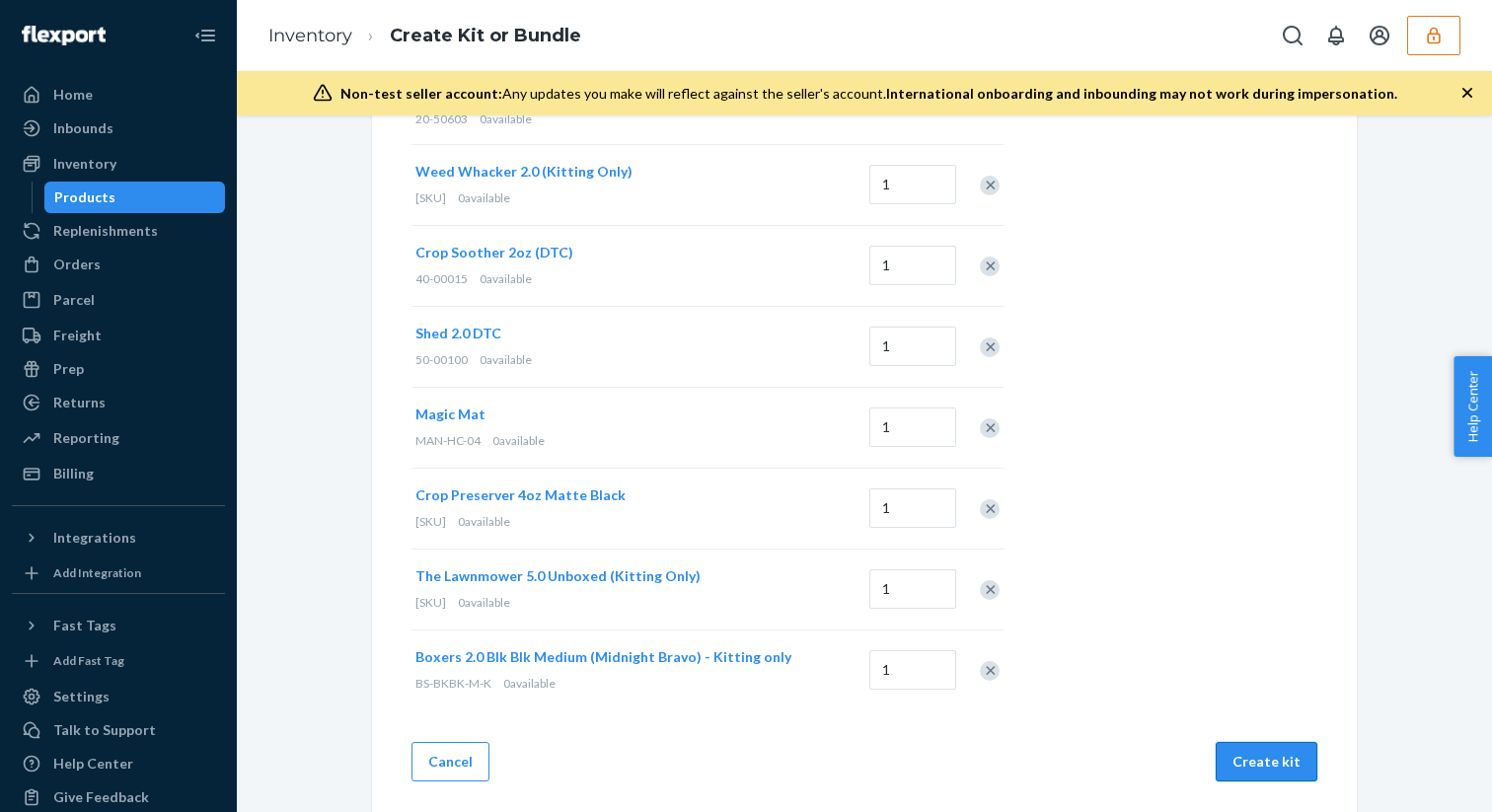 click on "Create kit" at bounding box center (1266, 762) 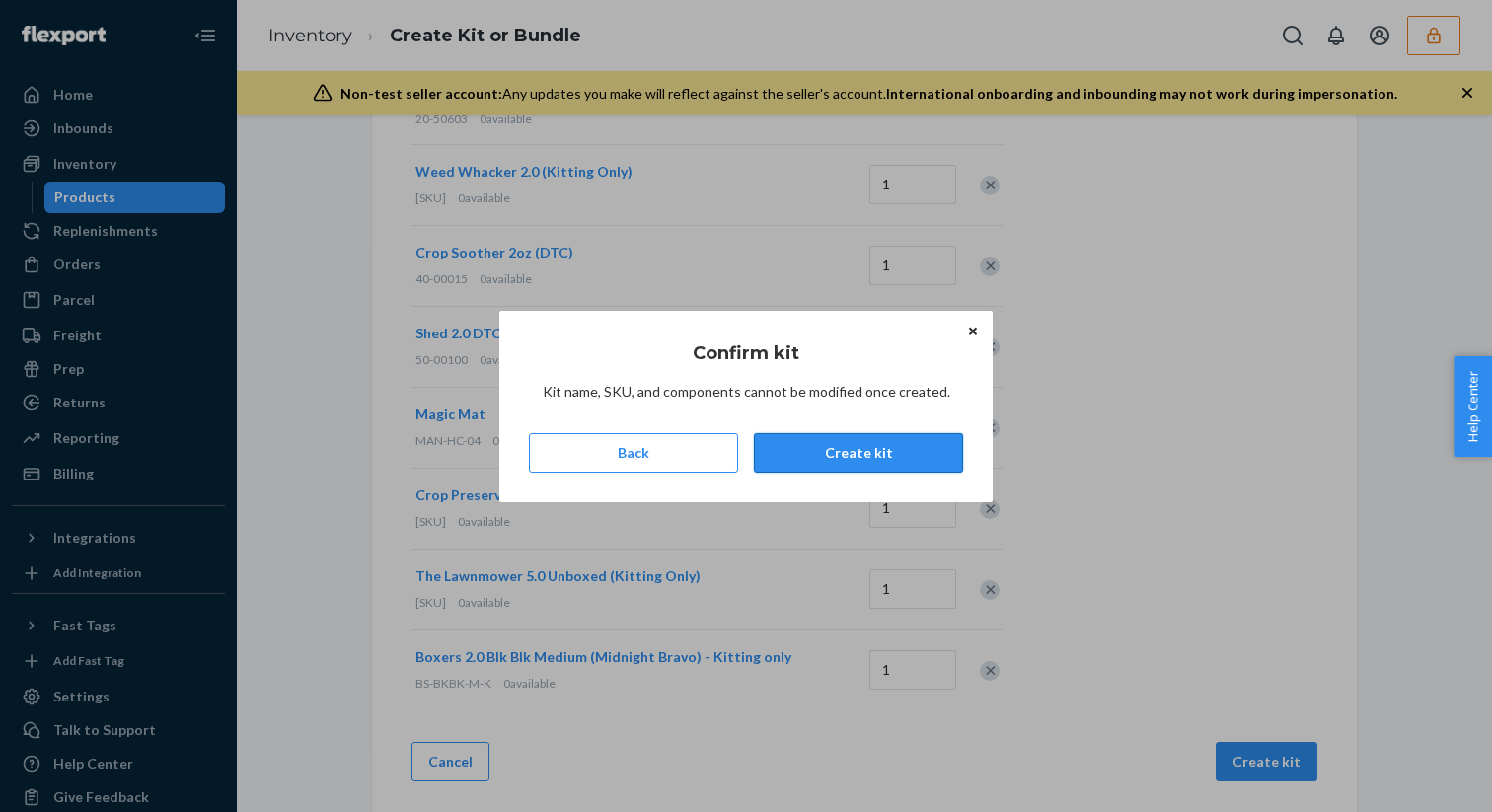 click on "Create kit" at bounding box center [858, 453] 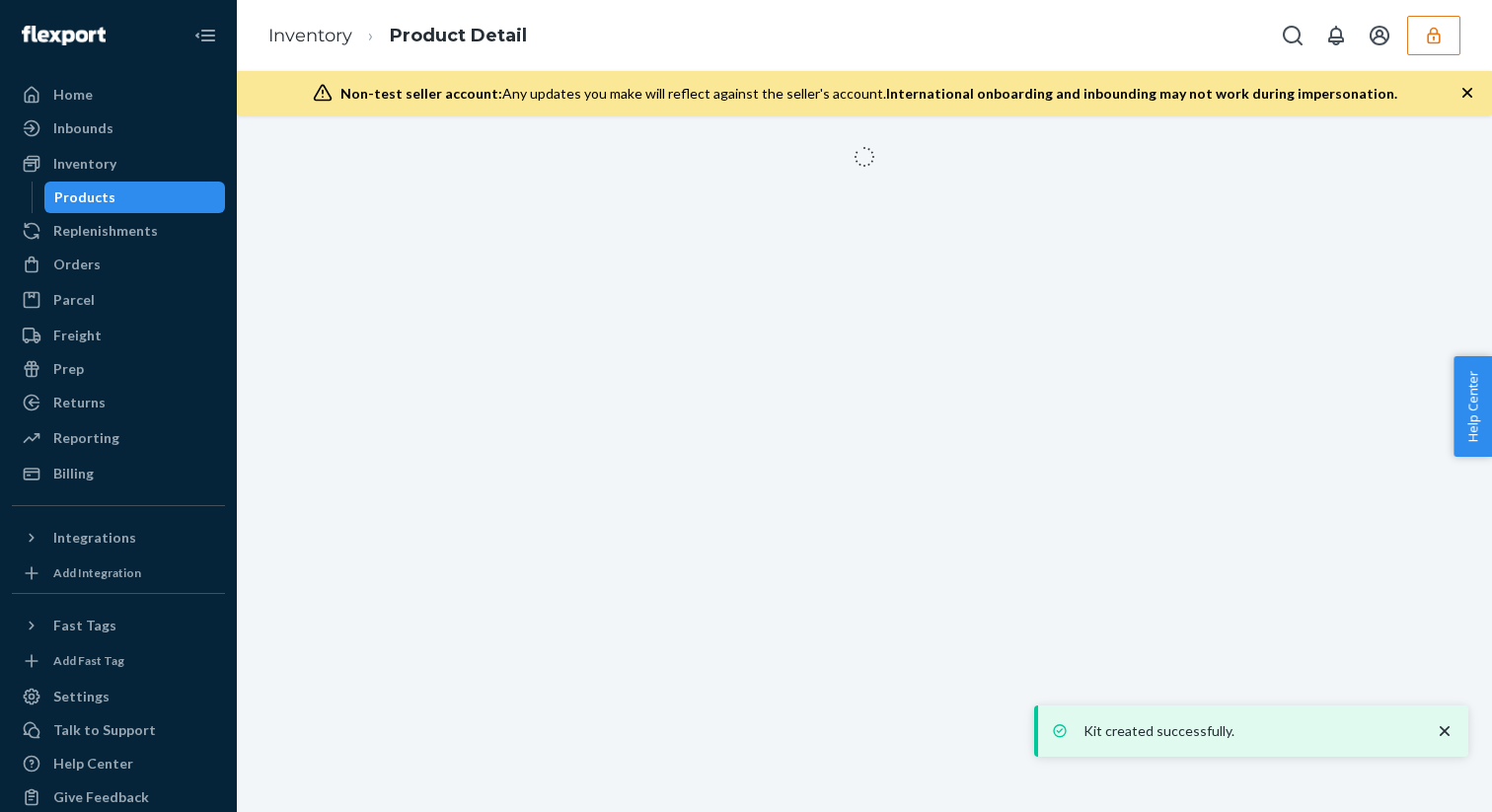 scroll, scrollTop: 0, scrollLeft: 0, axis: both 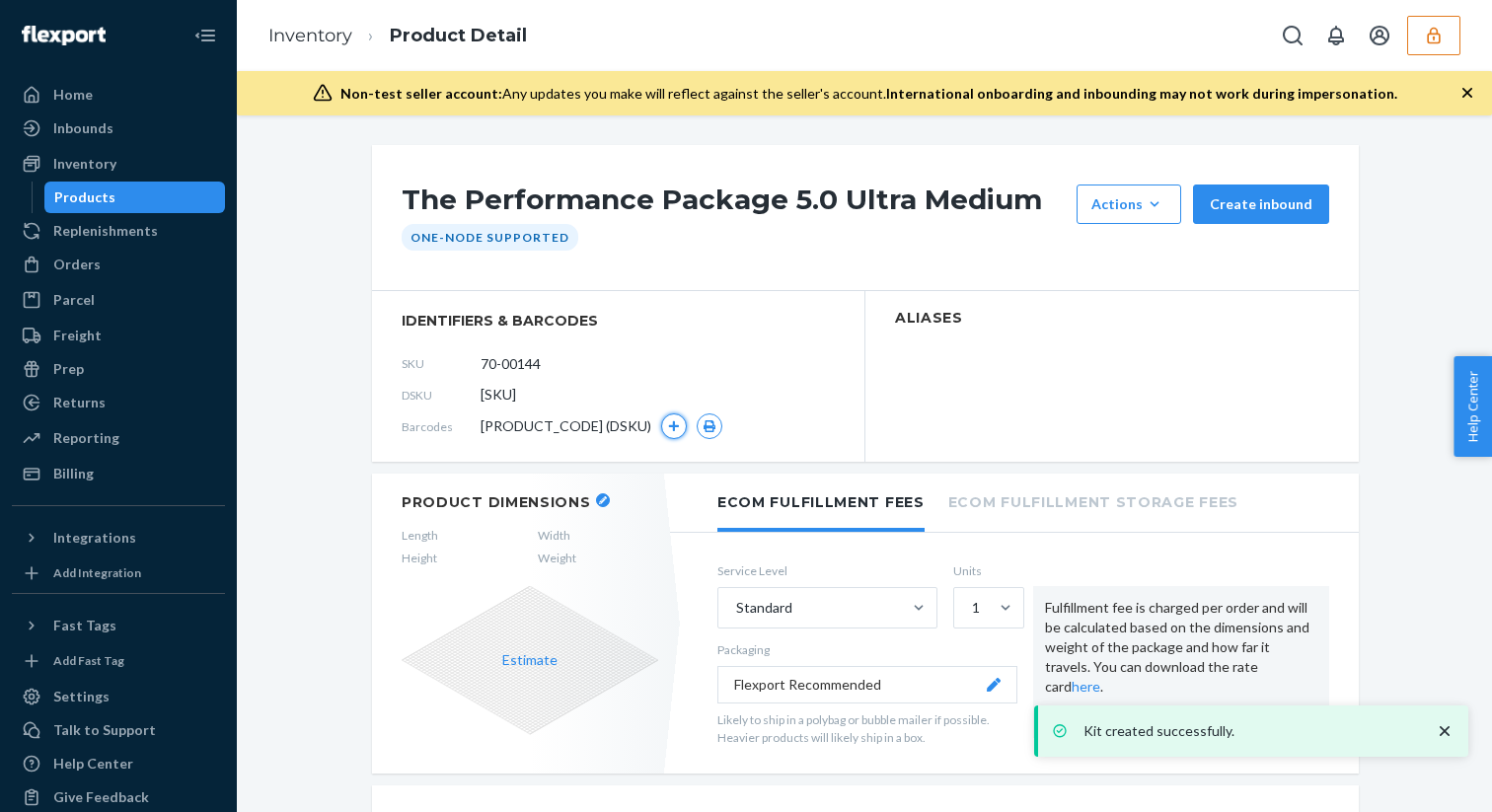 click 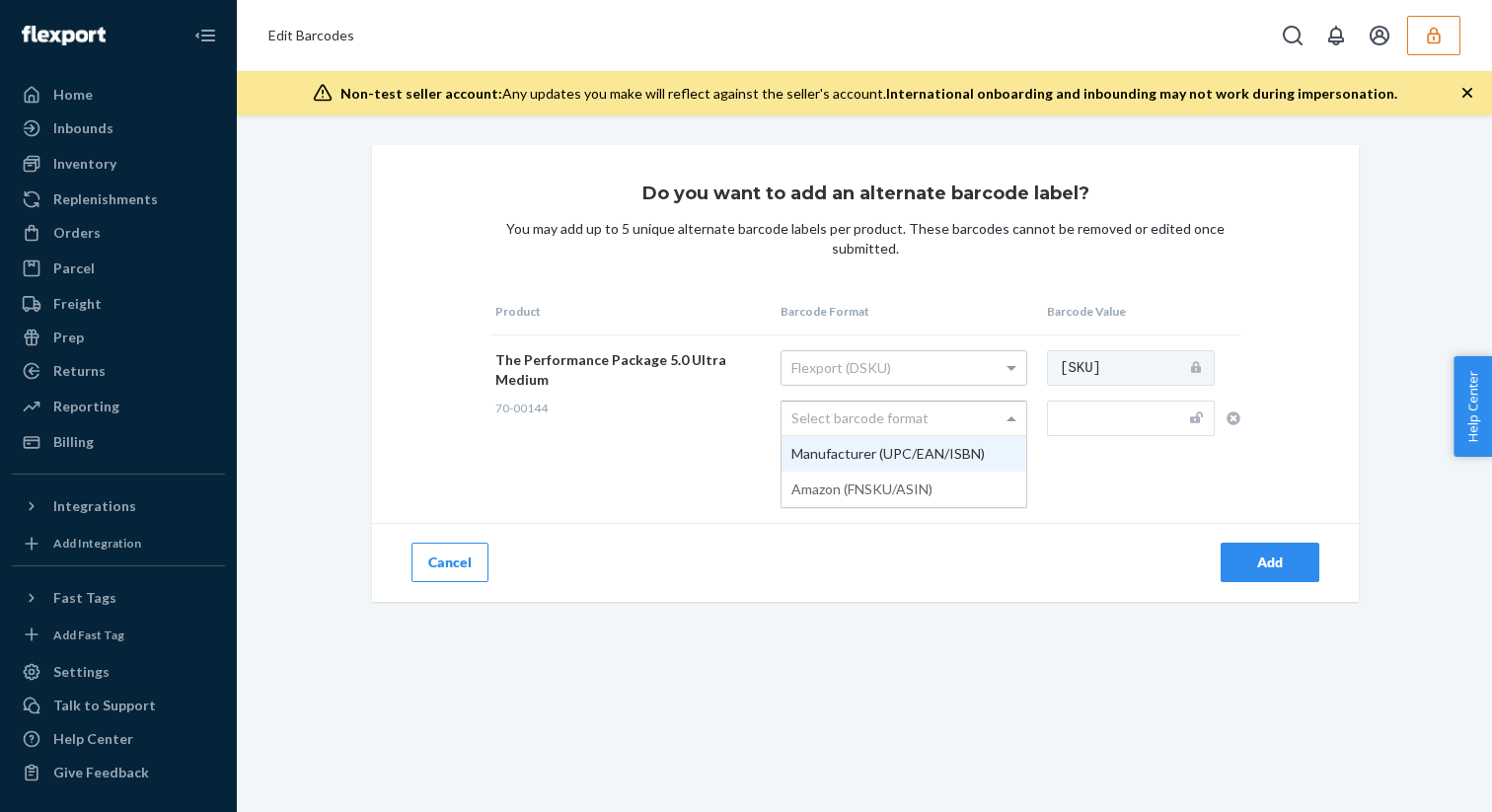 click on "Select barcode format" at bounding box center (904, 418) 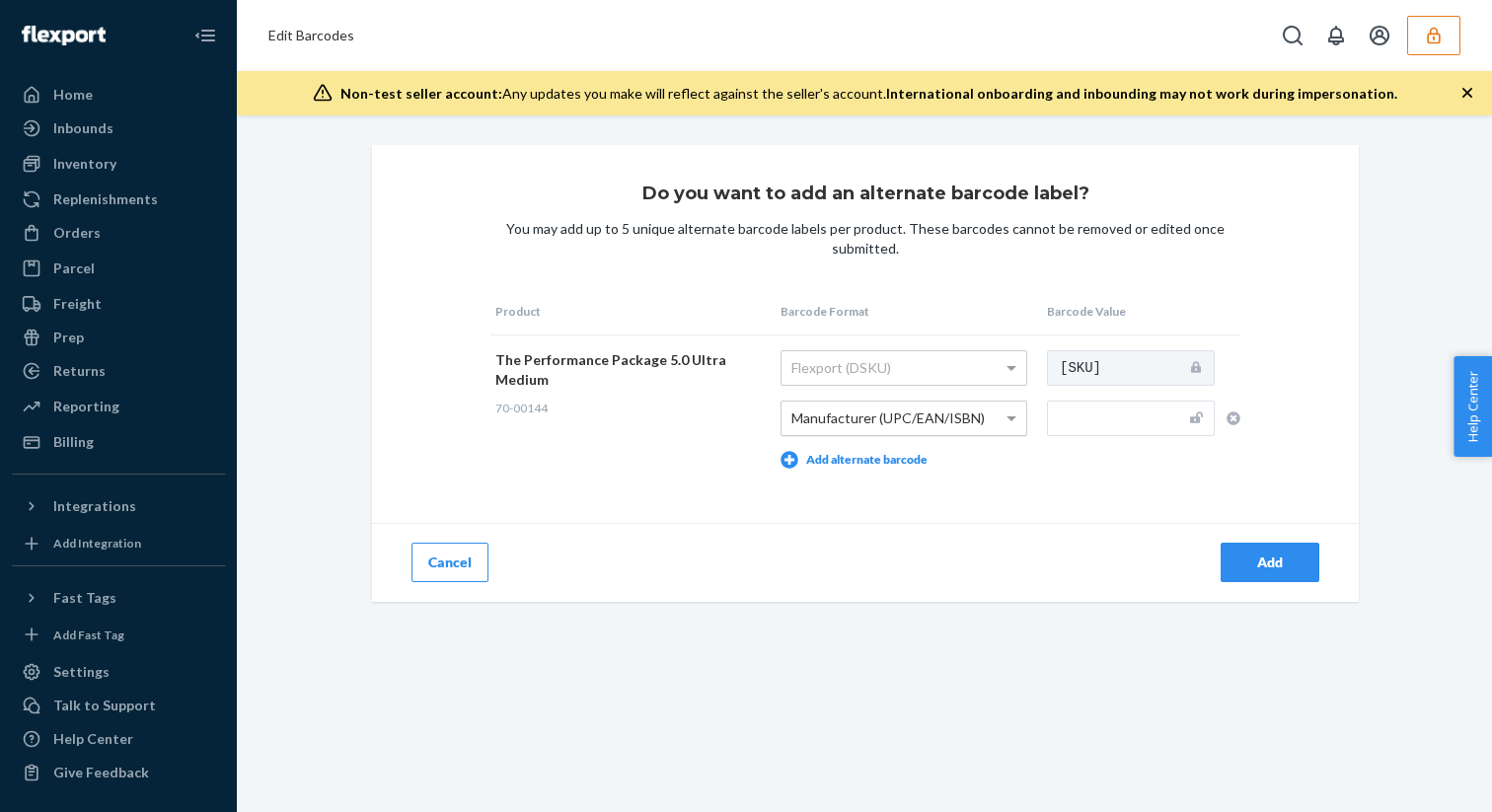 click at bounding box center [1131, 418] 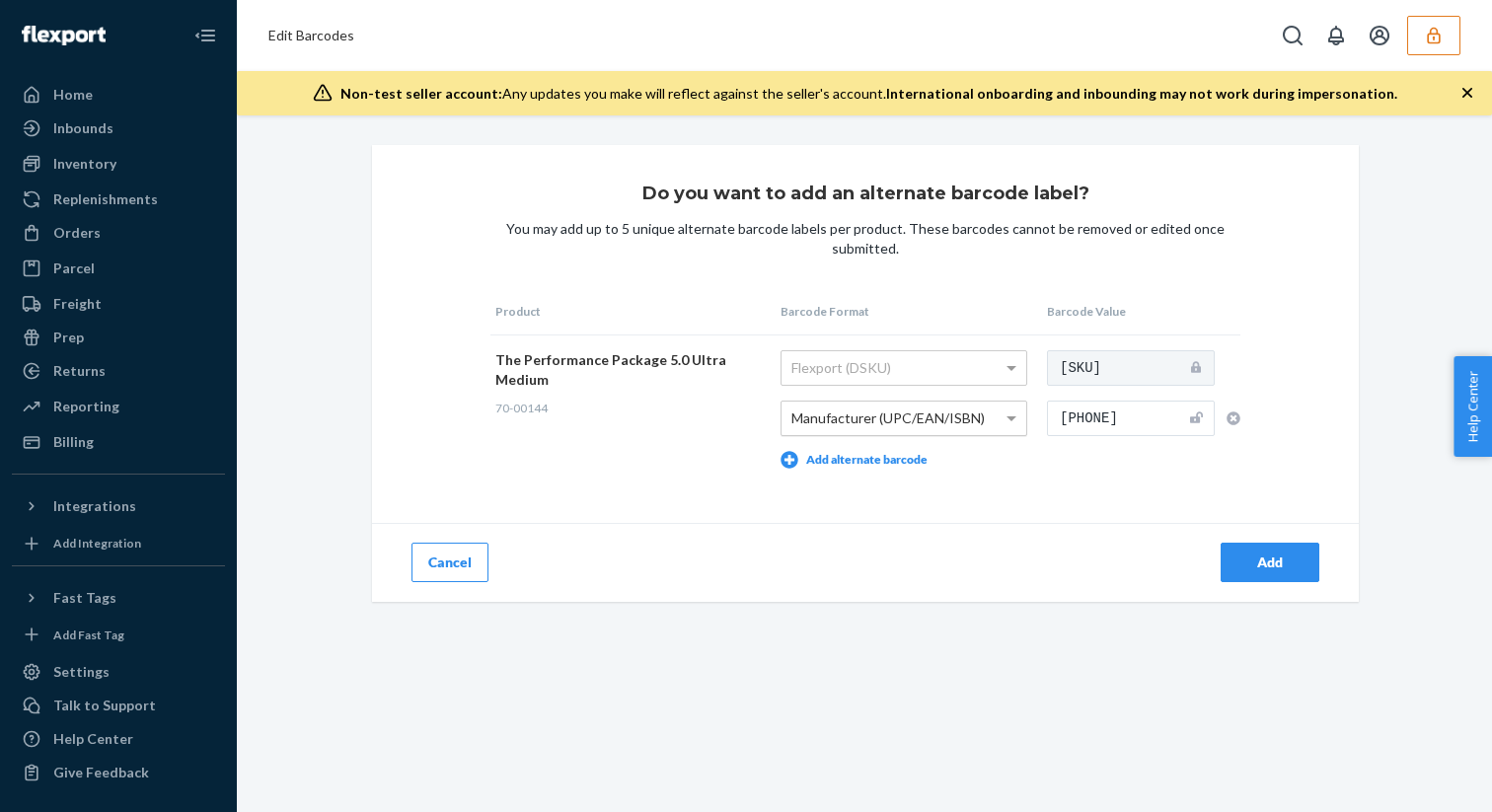 type on "810040573897" 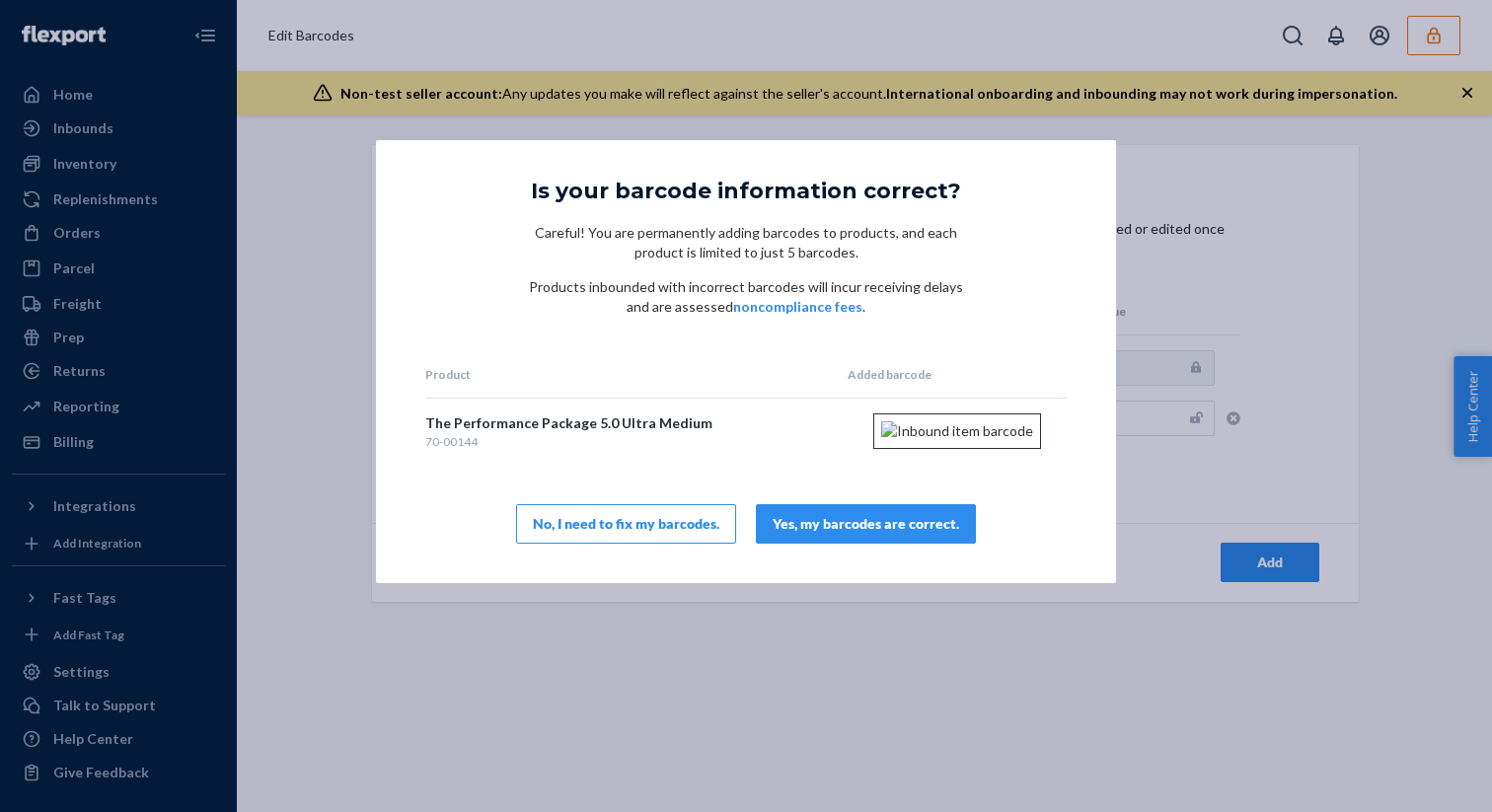 click on "Yes, my barcodes are correct." at bounding box center [865, 524] 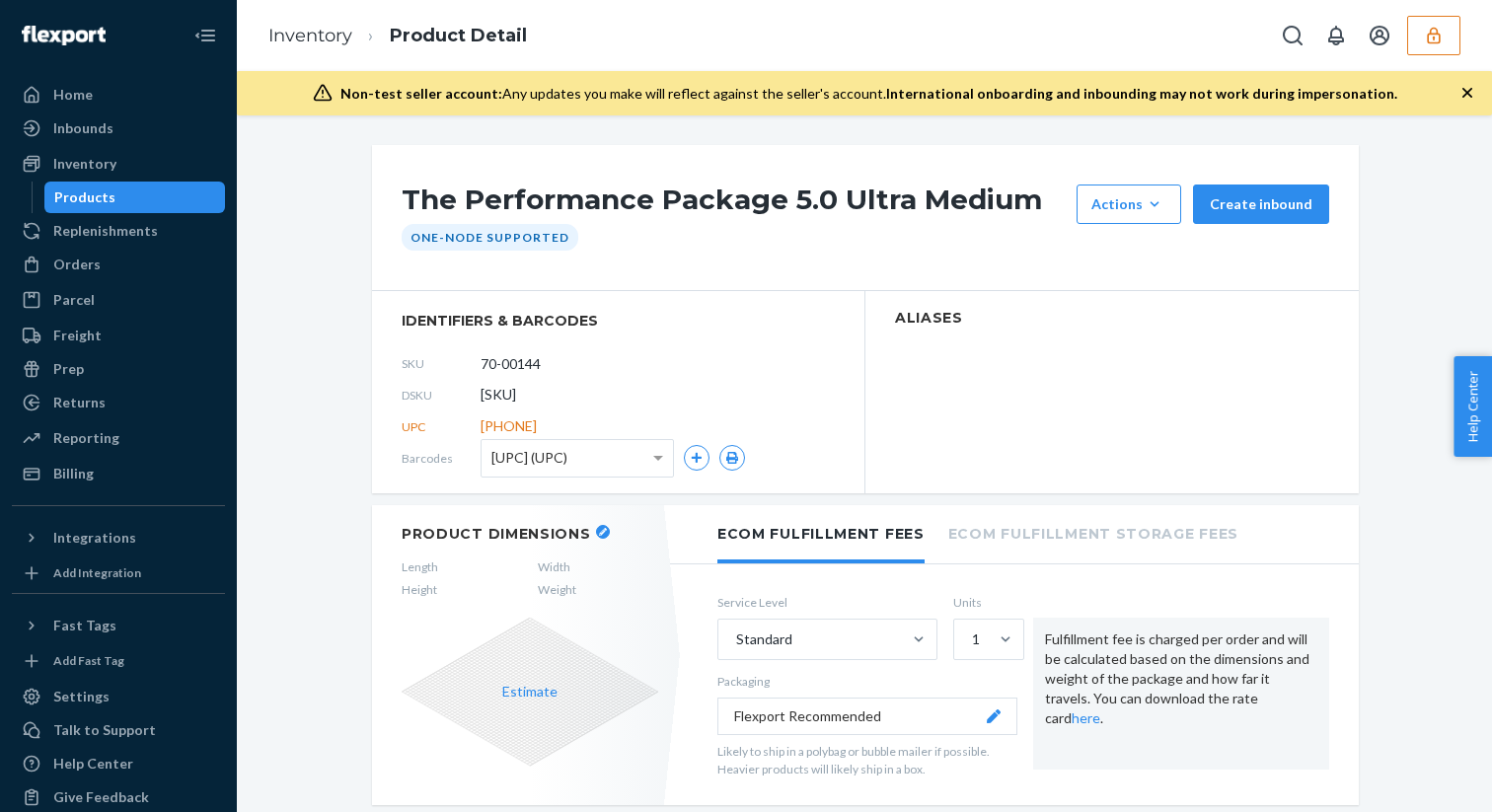 click on "Products" at bounding box center [85, 197] 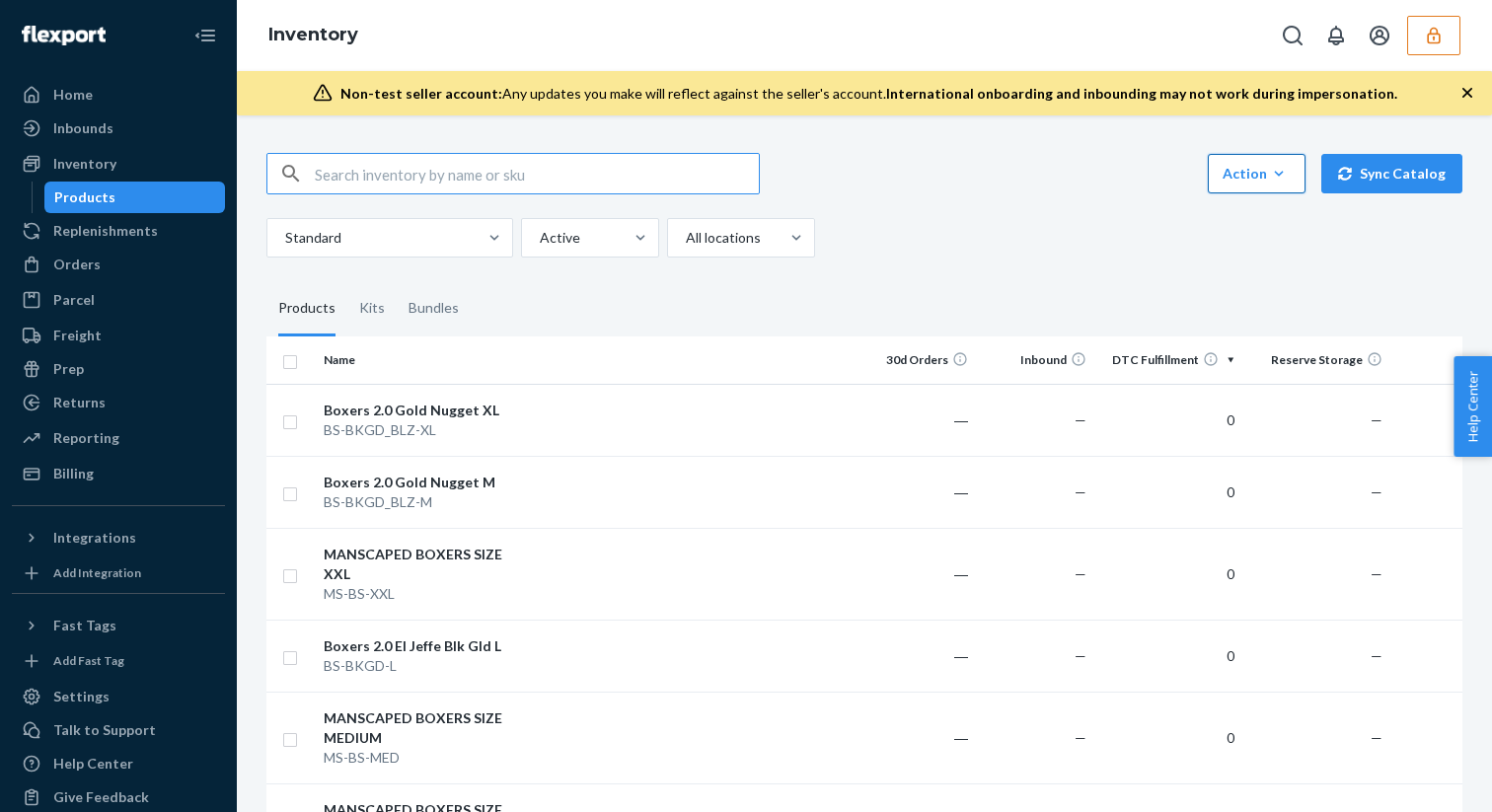 click 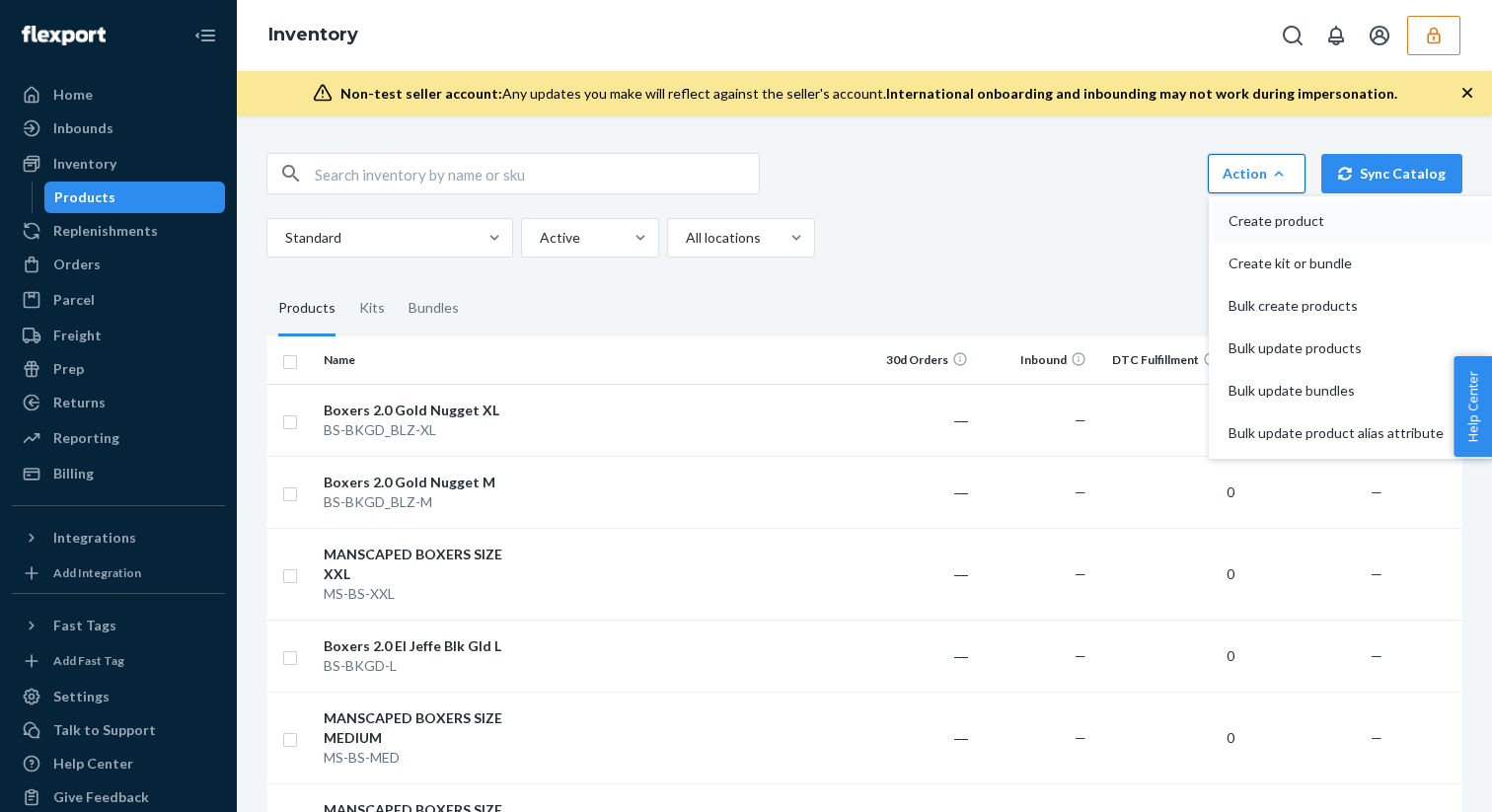click on "Create product" at bounding box center [1336, 221] 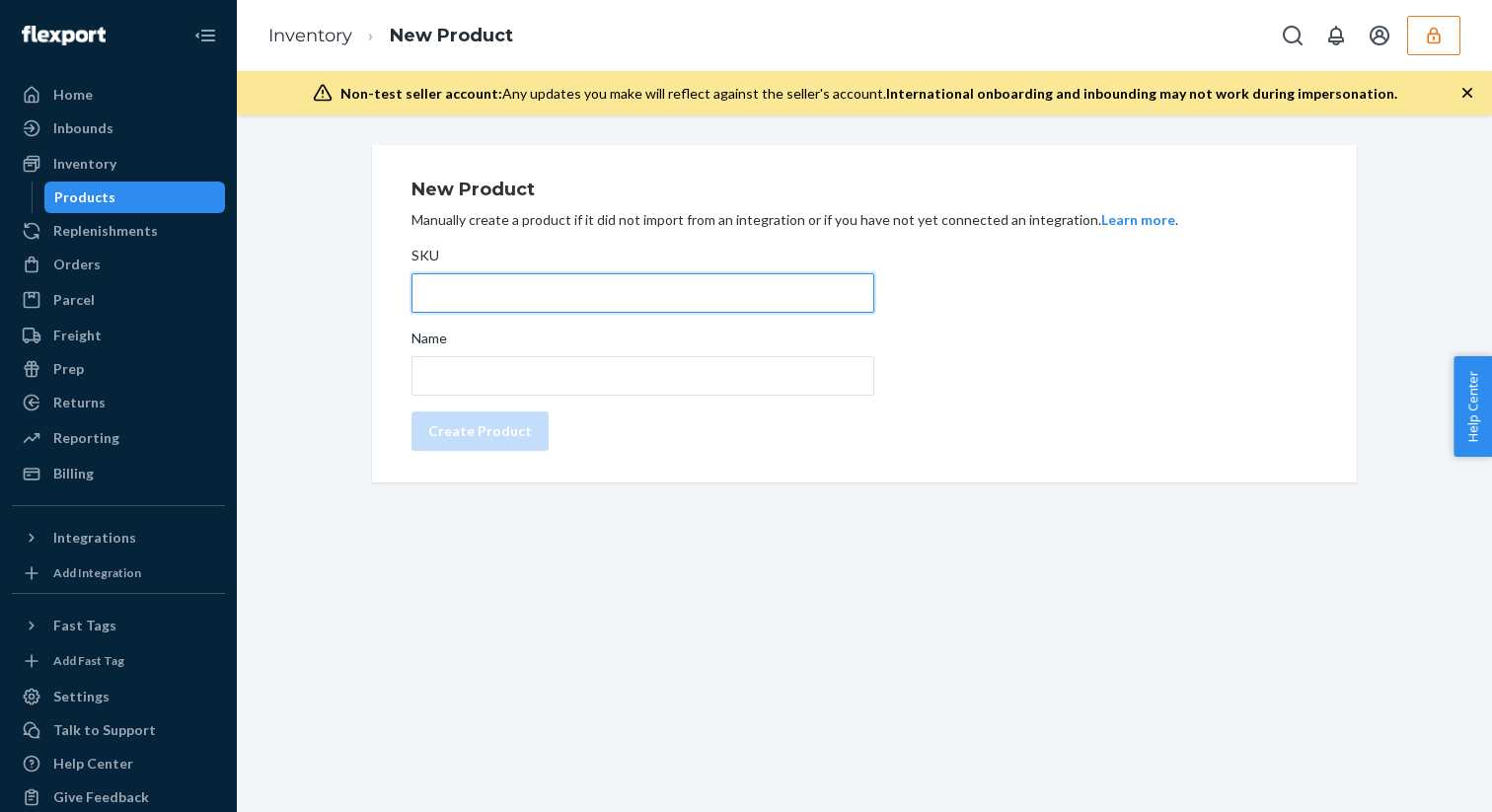 click on "SKU" at bounding box center (642, 293) 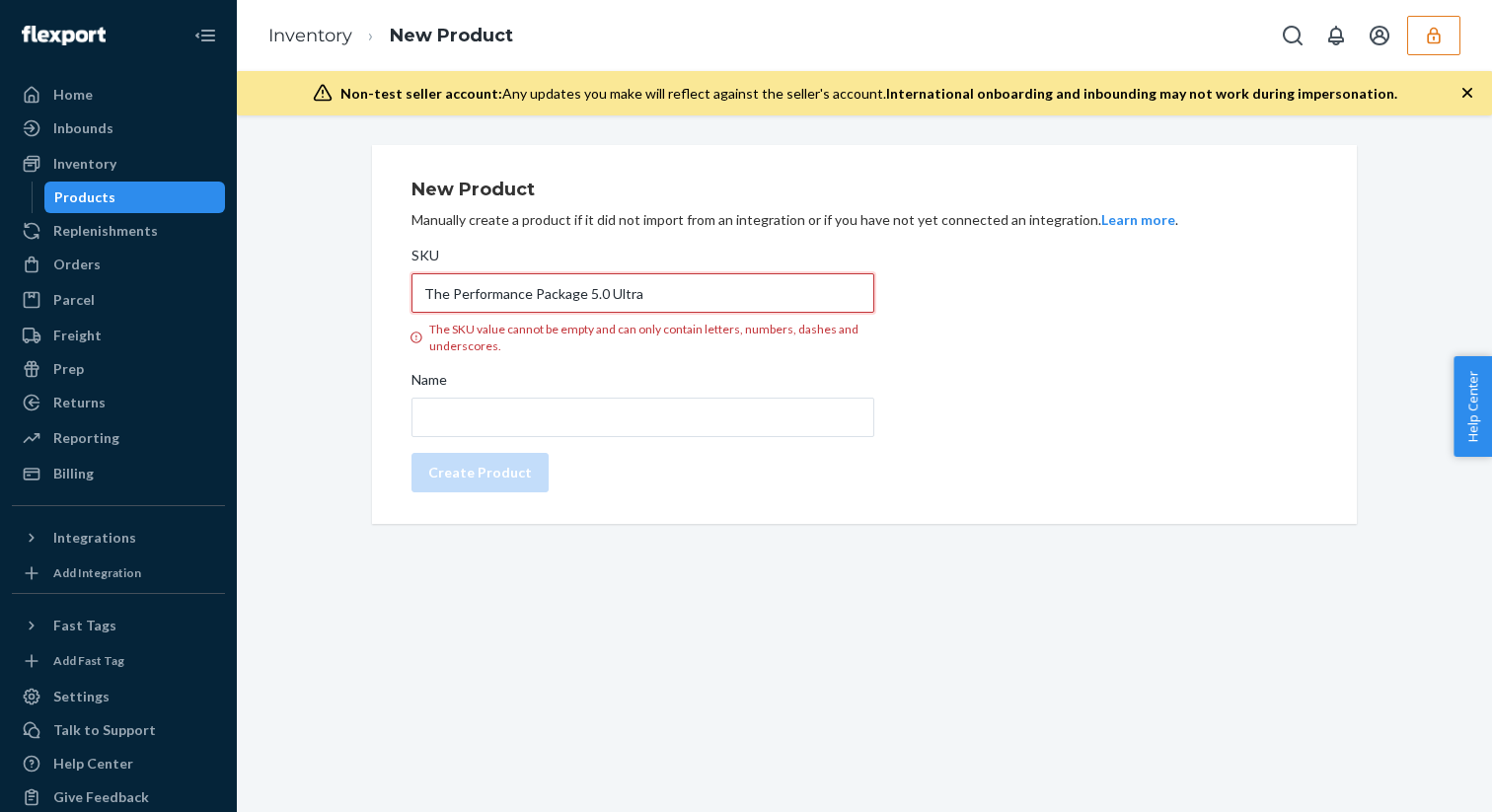 type on "The Performance Package 5.0 Ultra" 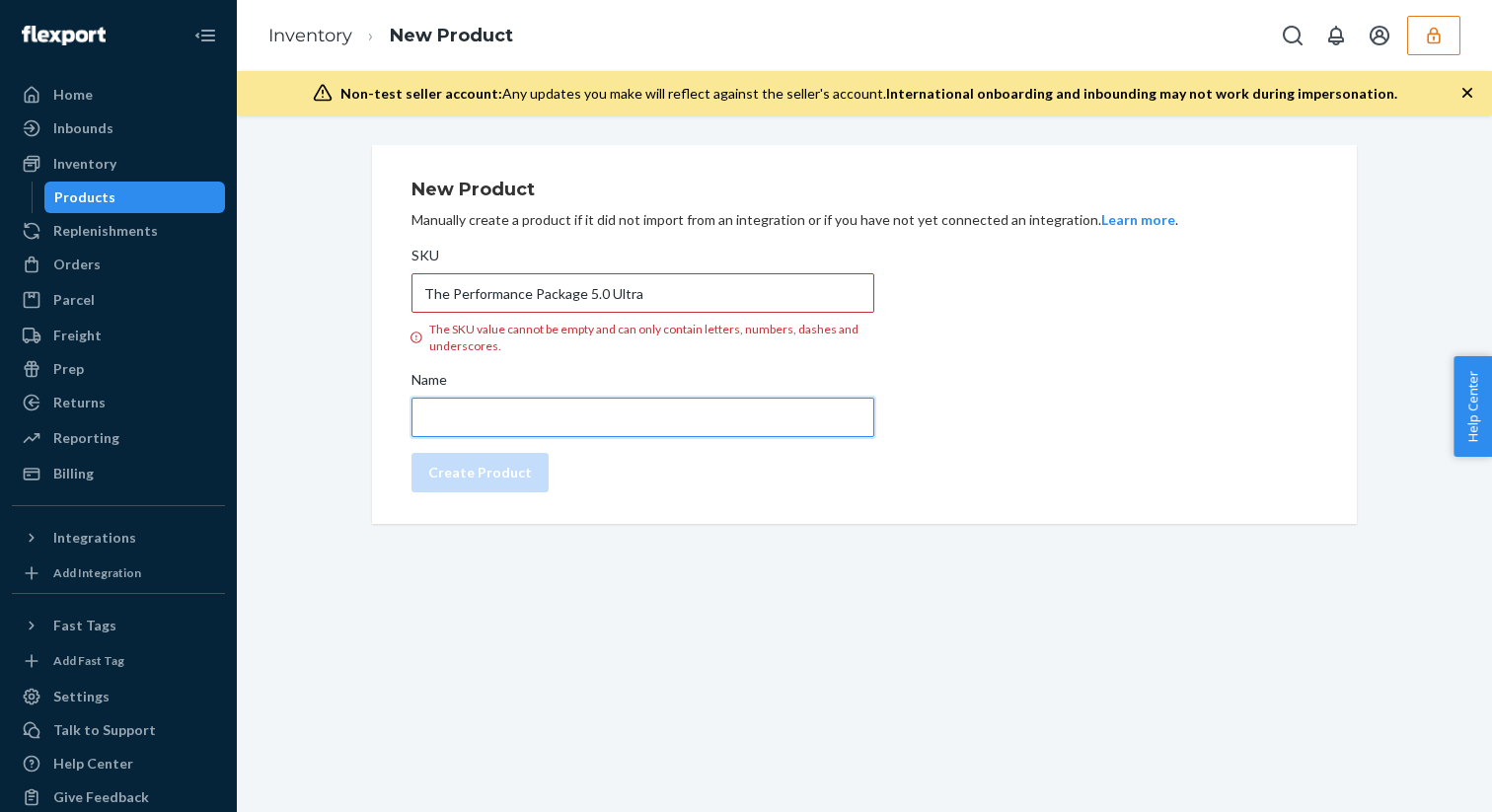 click on "Name" at bounding box center (642, 417) 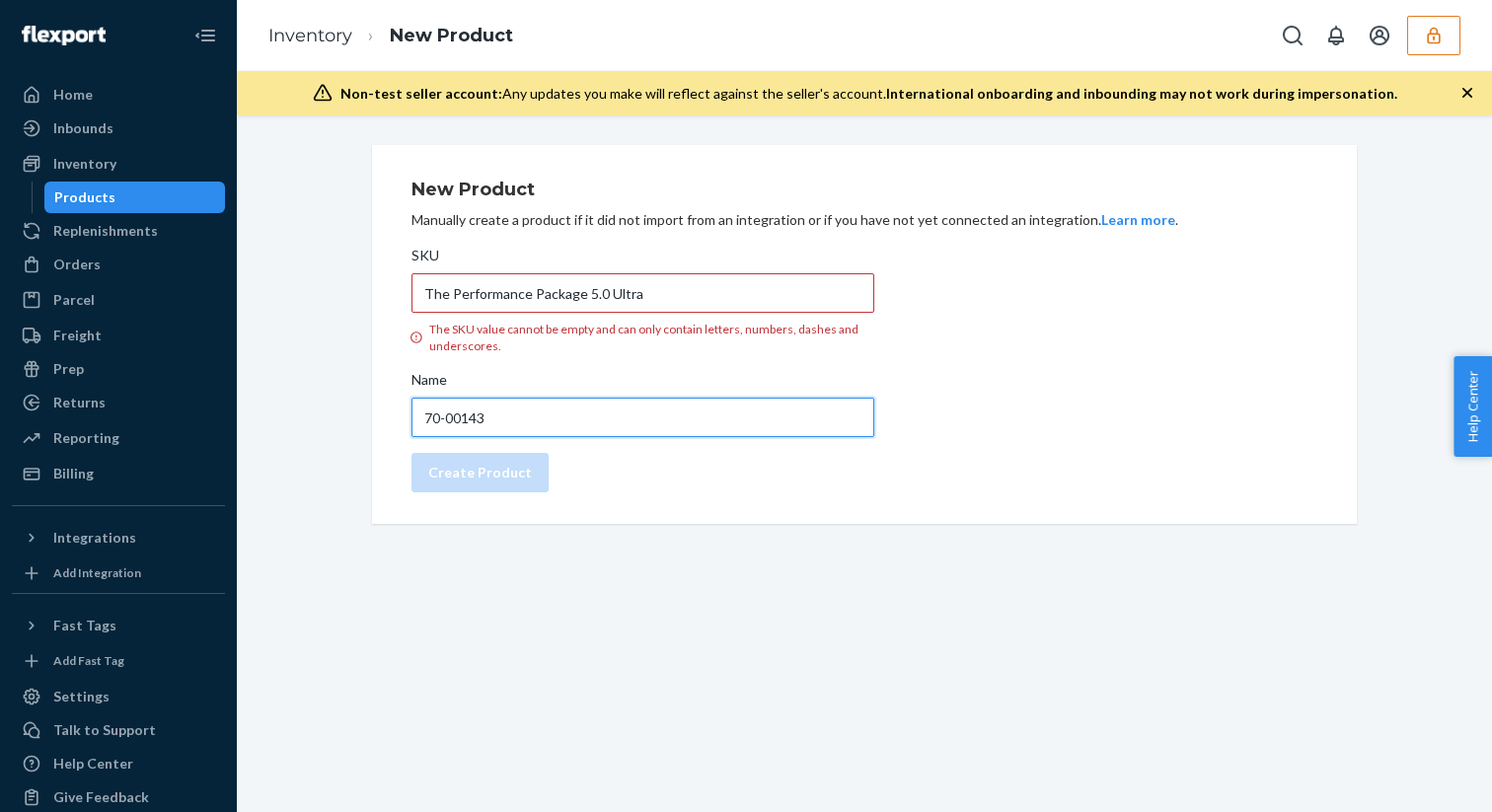 type on "70-00143" 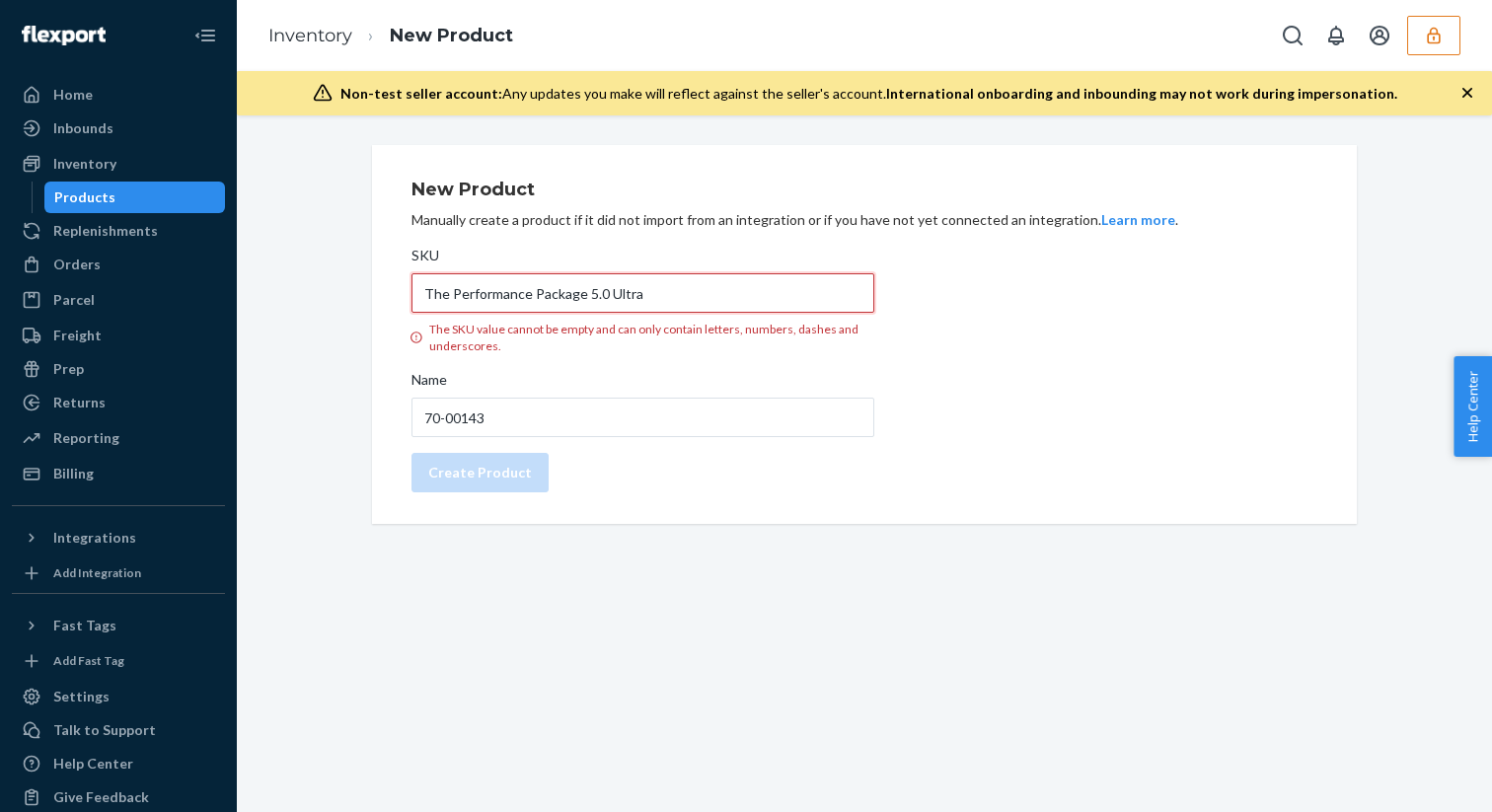click on "The Performance Package 5.0 Ultra" at bounding box center [642, 293] 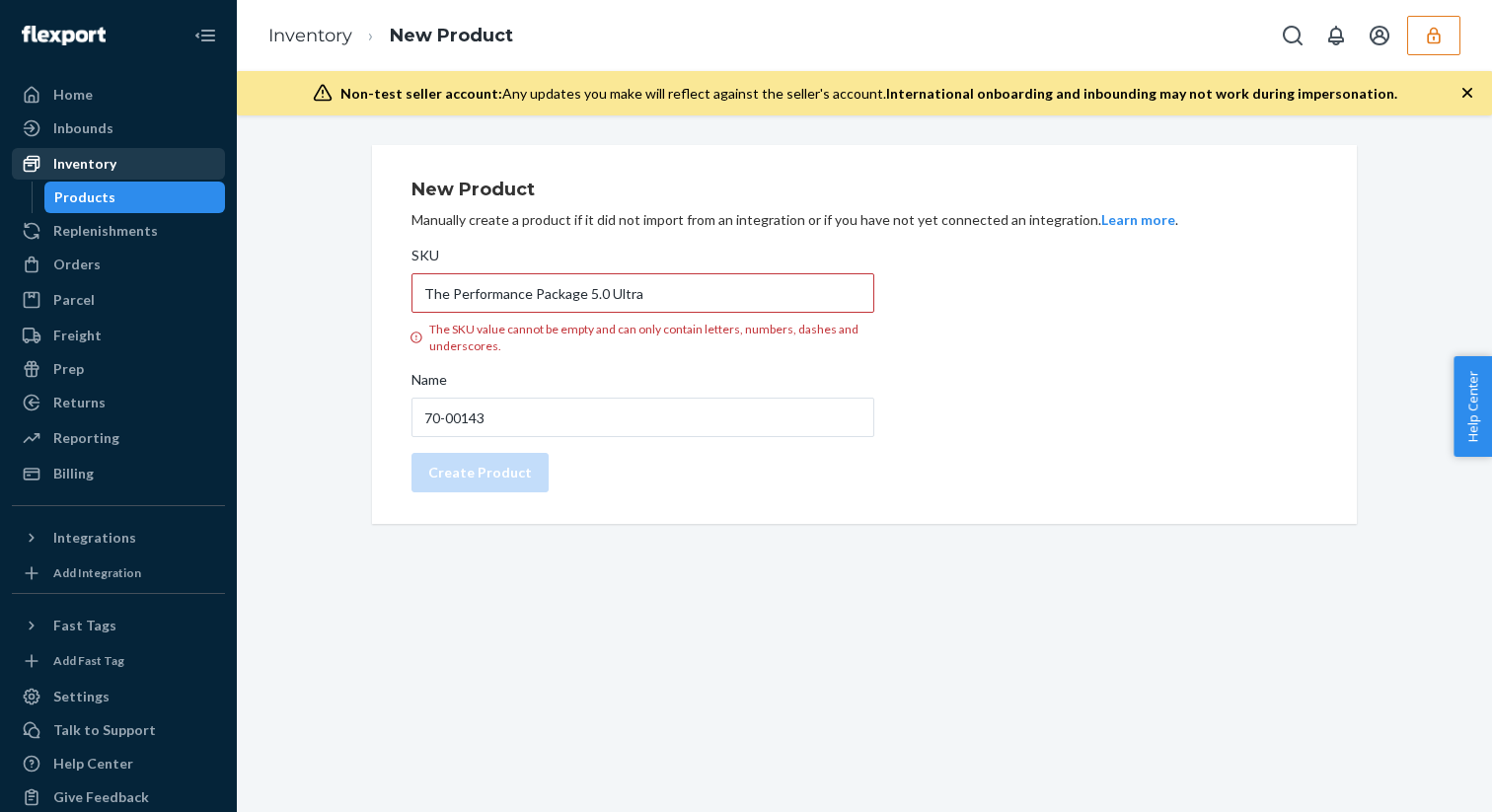click on "Inventory" at bounding box center [118, 164] 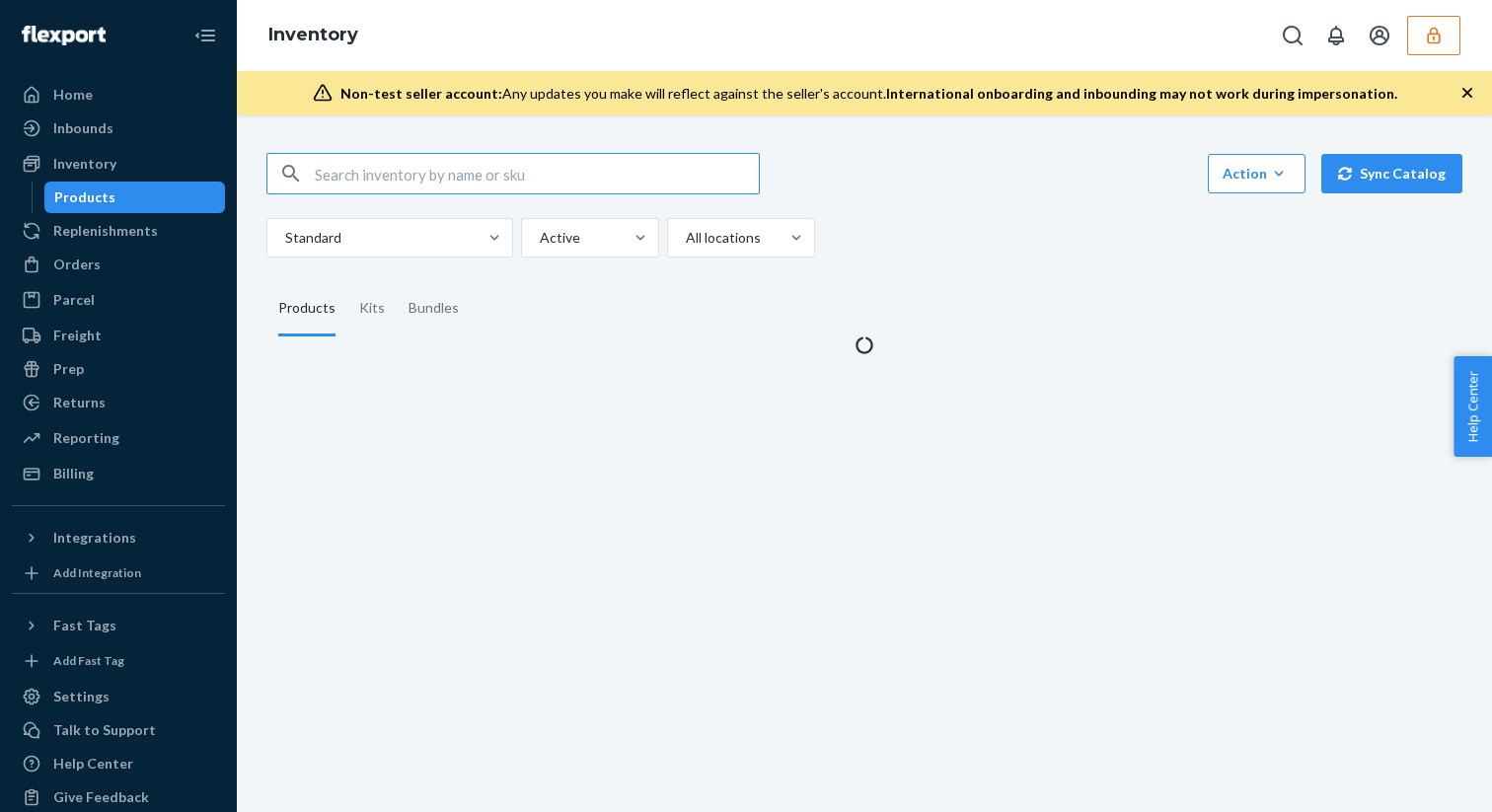 click on "Products" at bounding box center (135, 197) 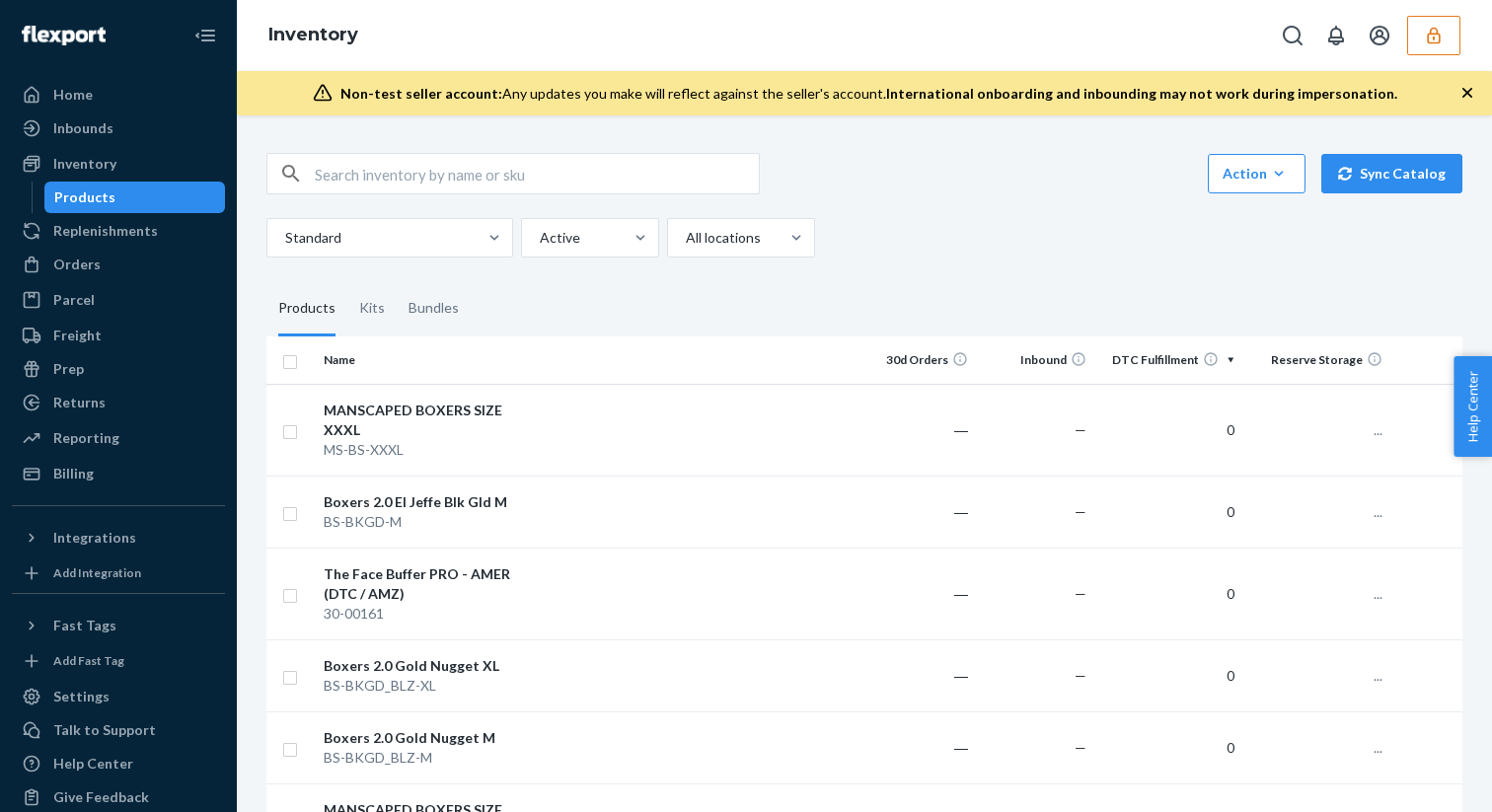 click on "Products" at bounding box center [135, 197] 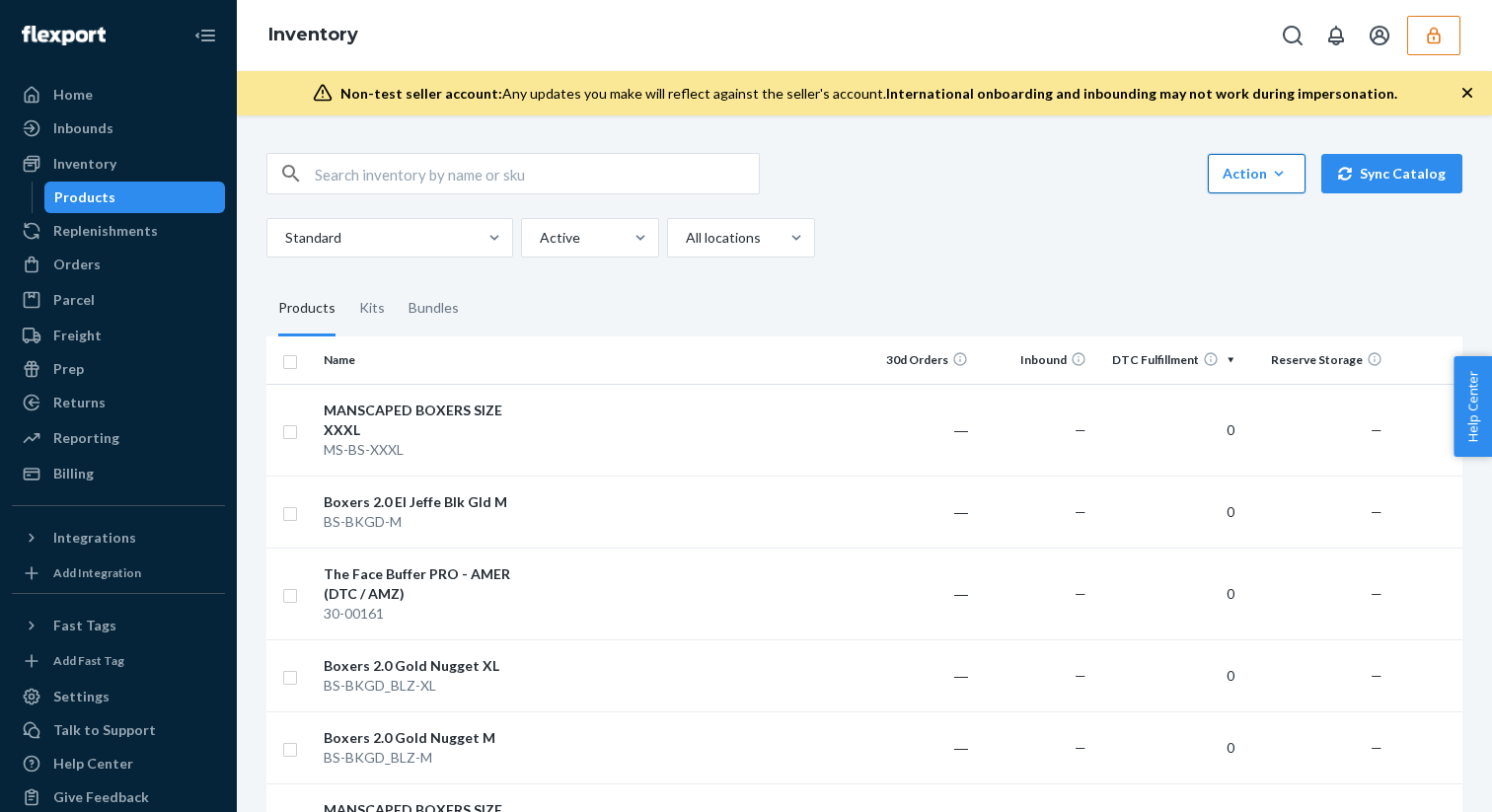 click on "Action" at bounding box center [1256, 174] 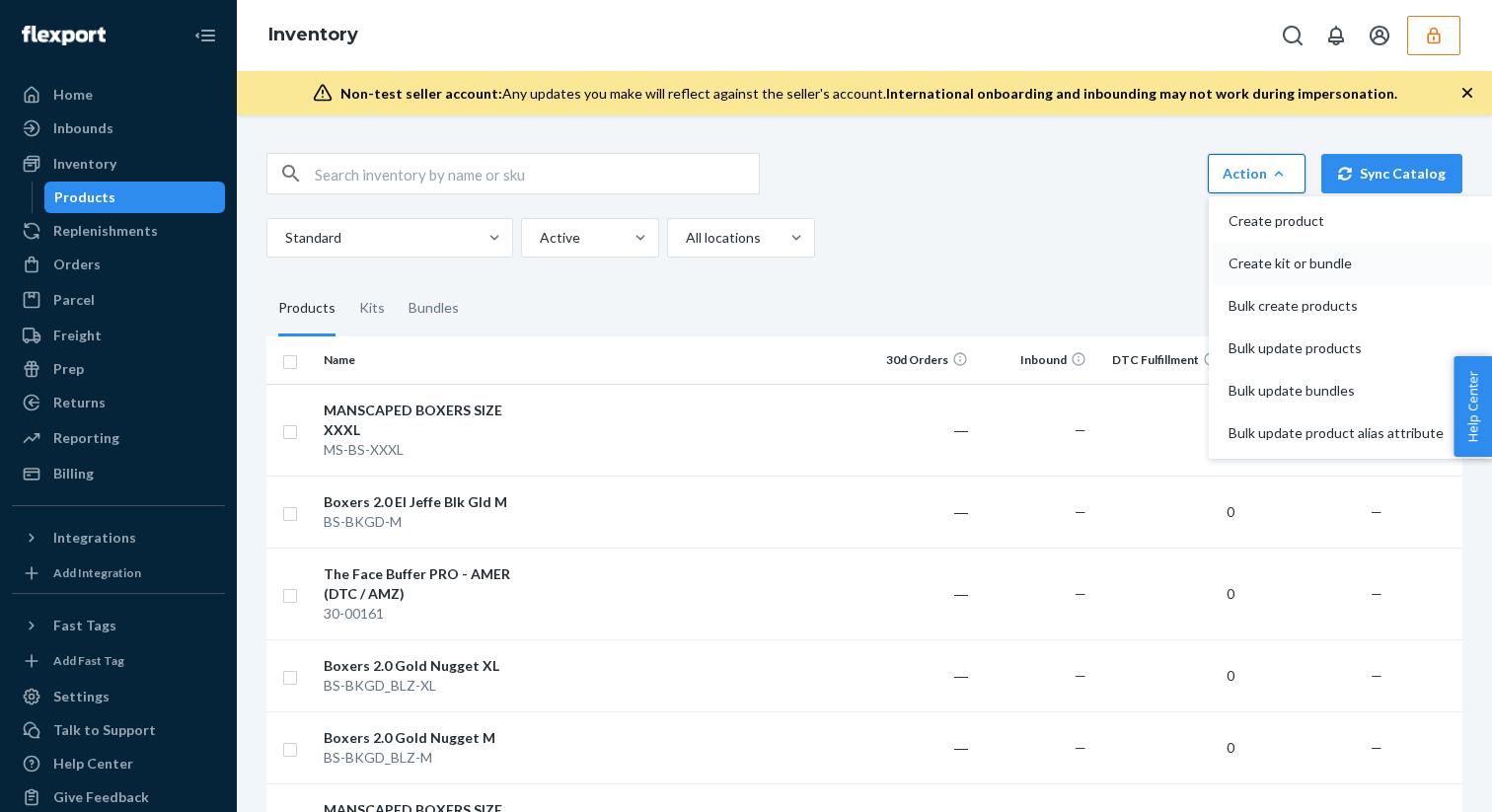 click on "Create kit or bundle" at bounding box center (1336, 263) 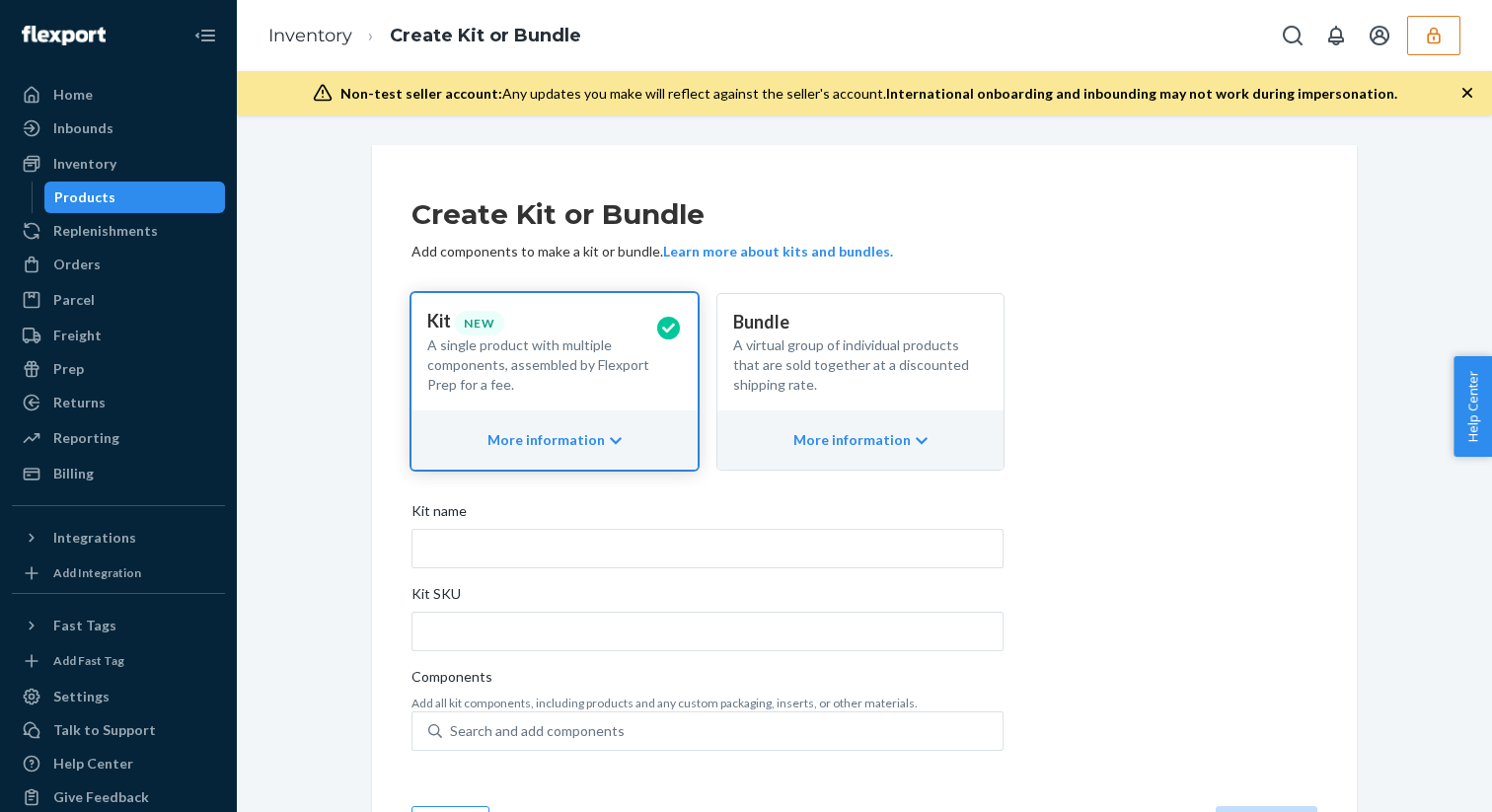 scroll, scrollTop: 65, scrollLeft: 0, axis: vertical 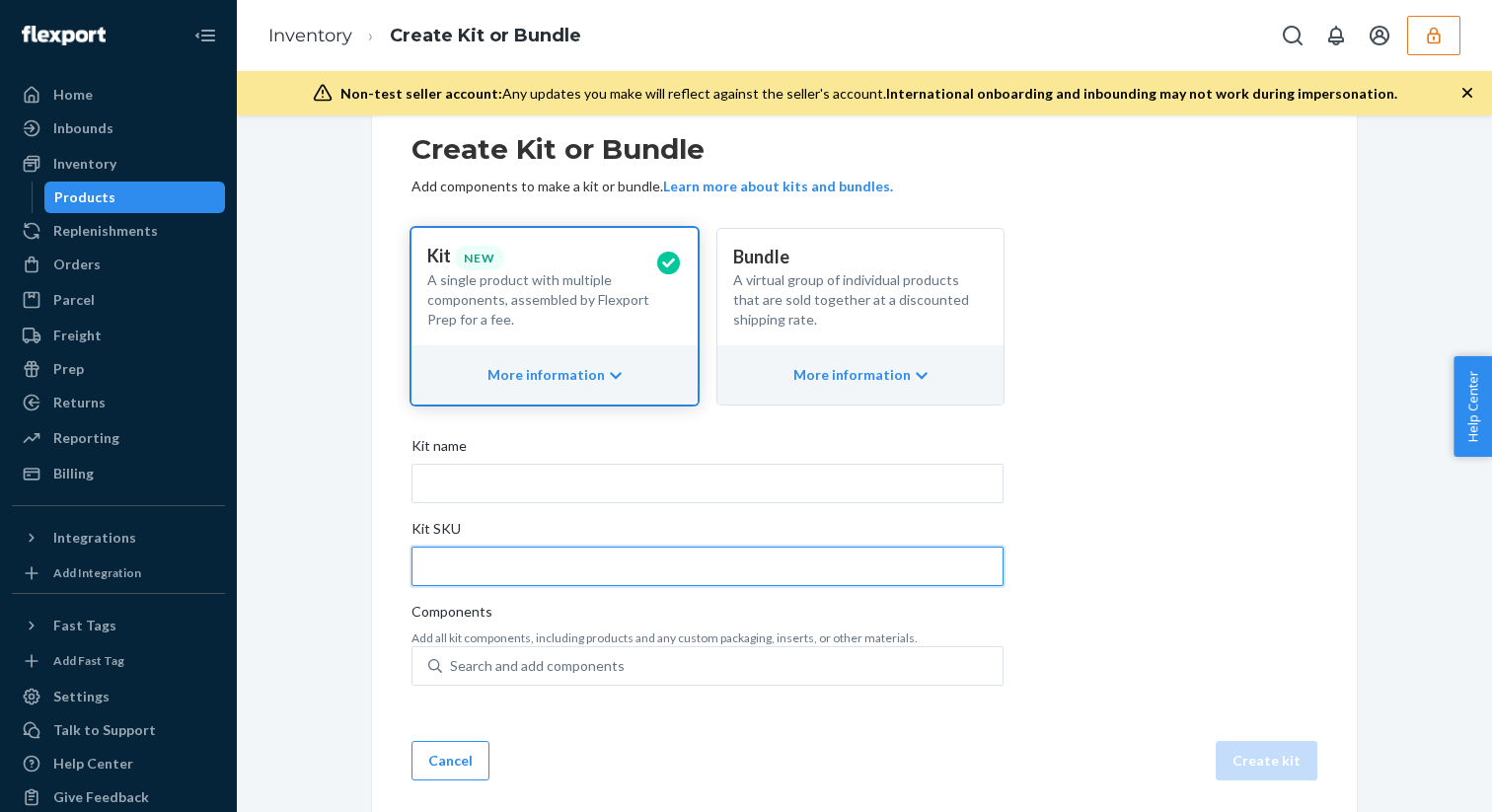 click on "Kit SKU" at bounding box center (708, 566) 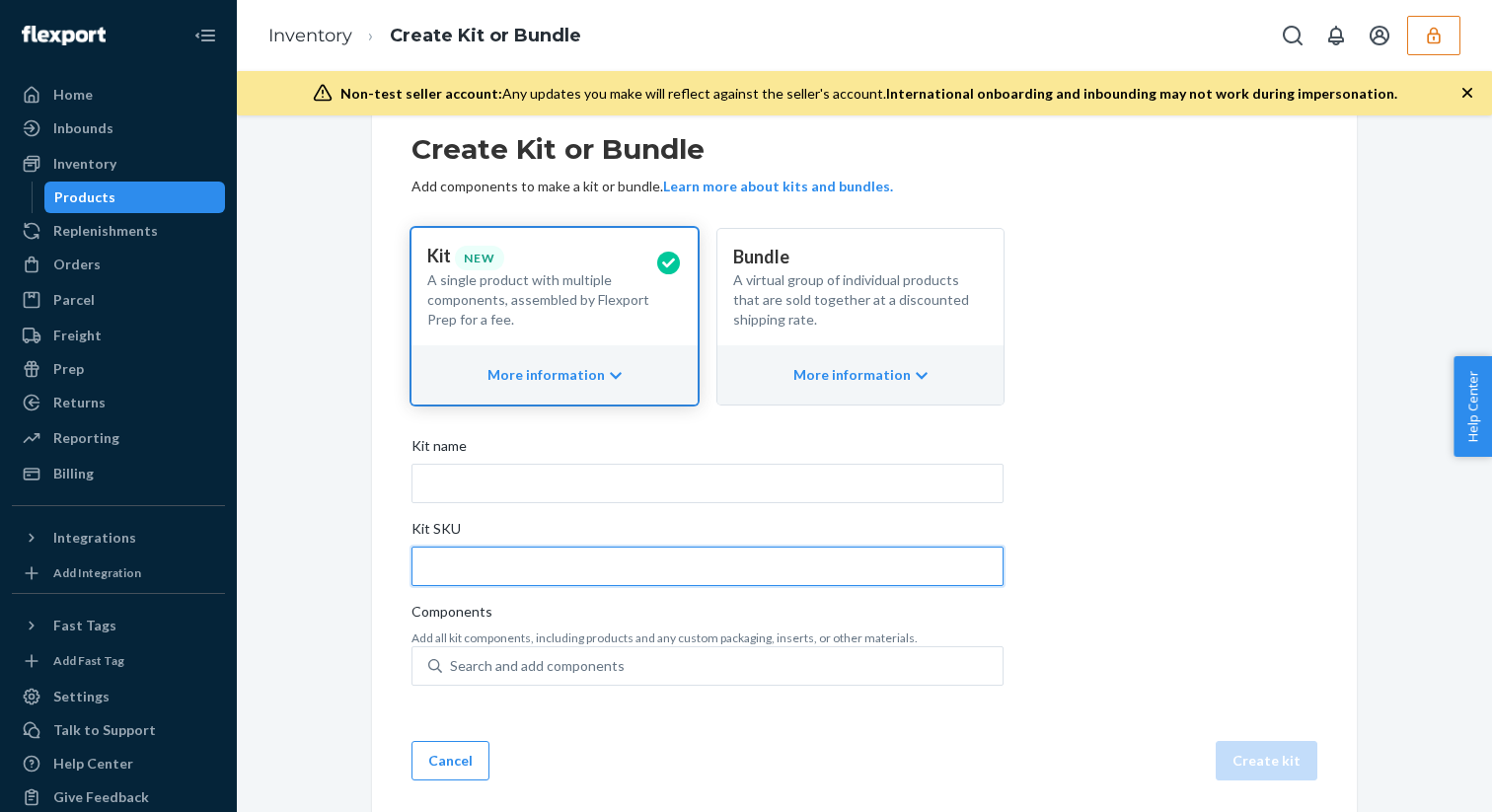 paste on "70-00143" 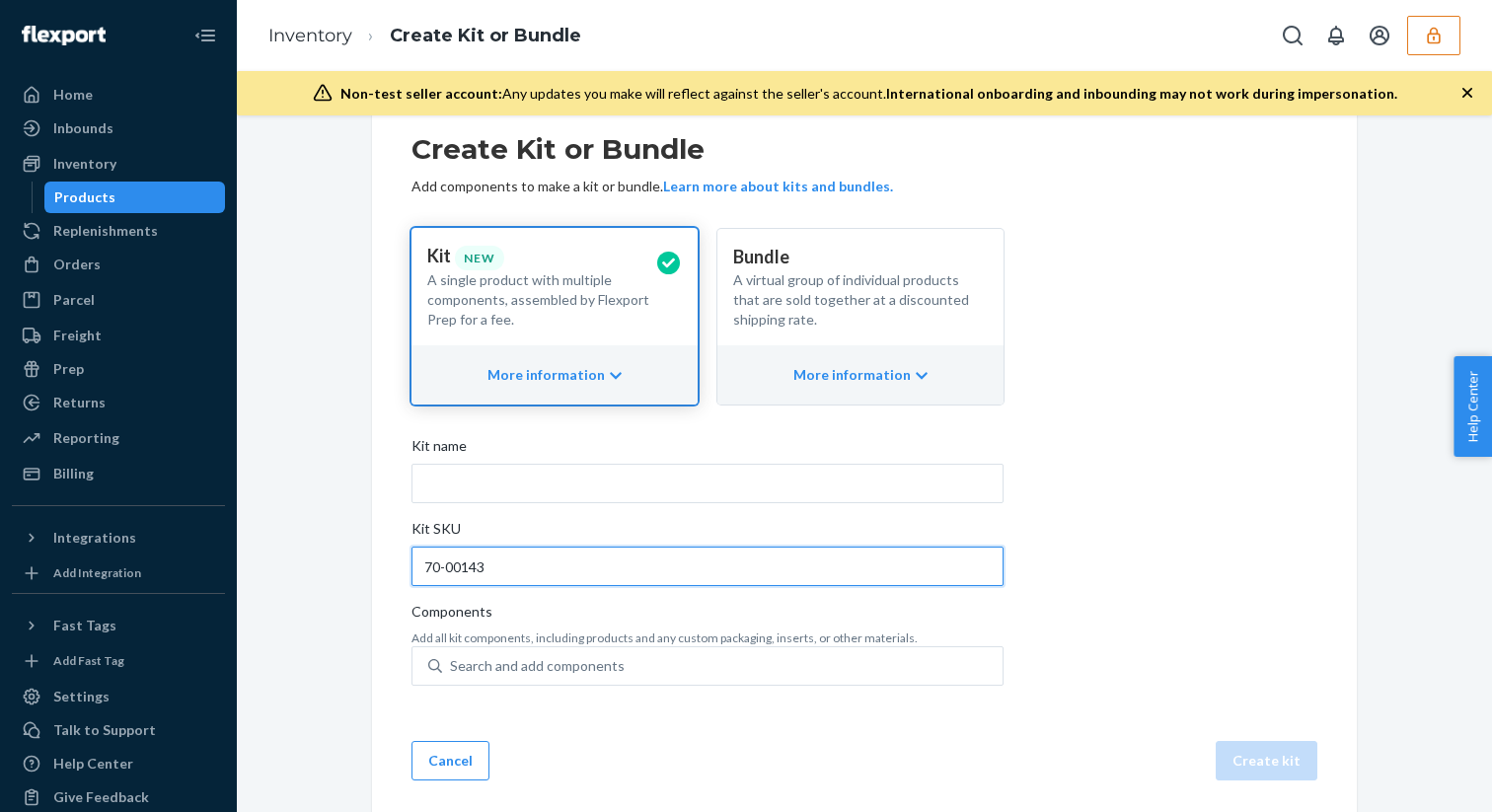 type on "70-00143" 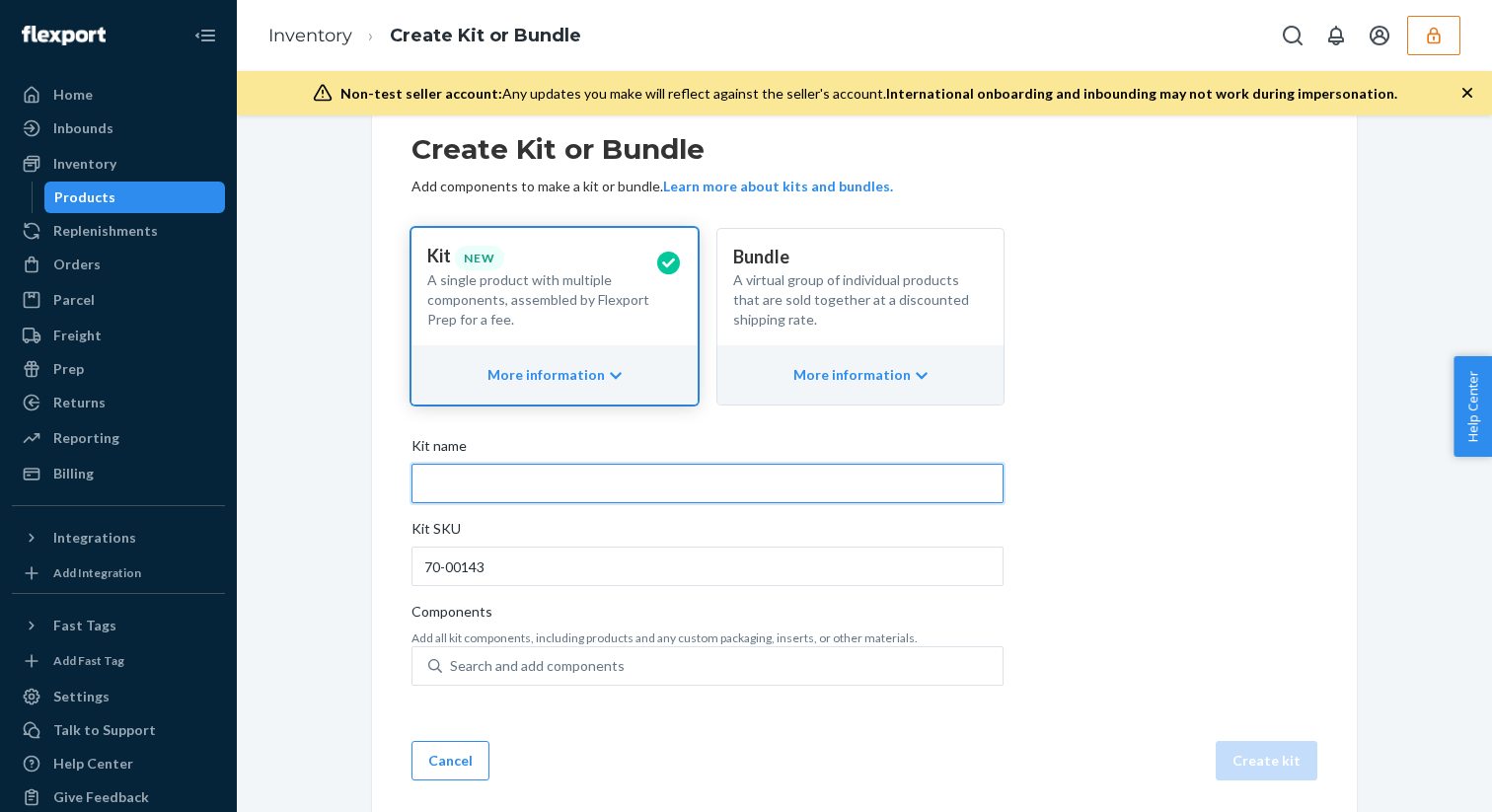 click on "Kit name" at bounding box center (708, 483) 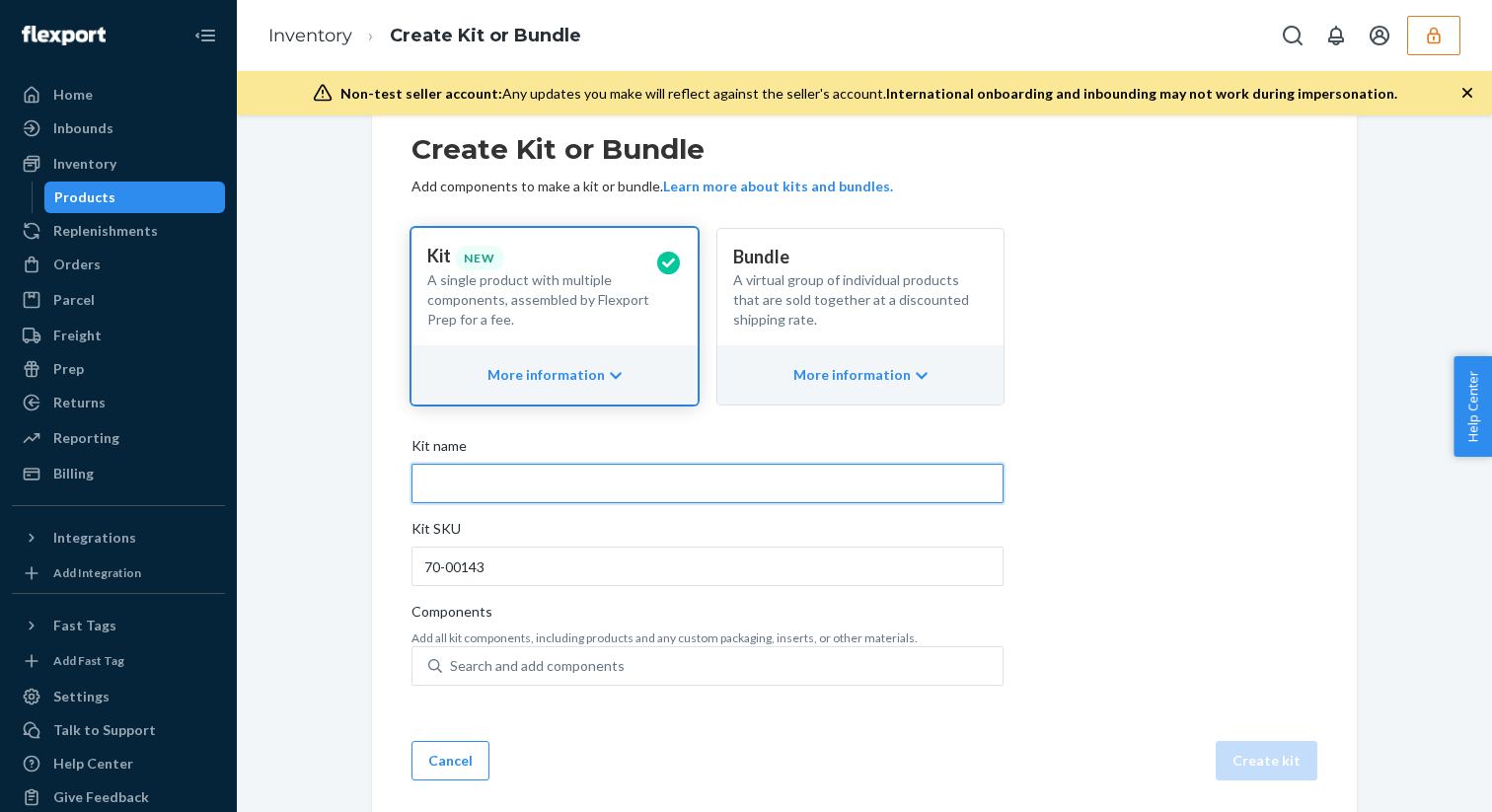 paste on "The Performance Package 5.0 Ultra" 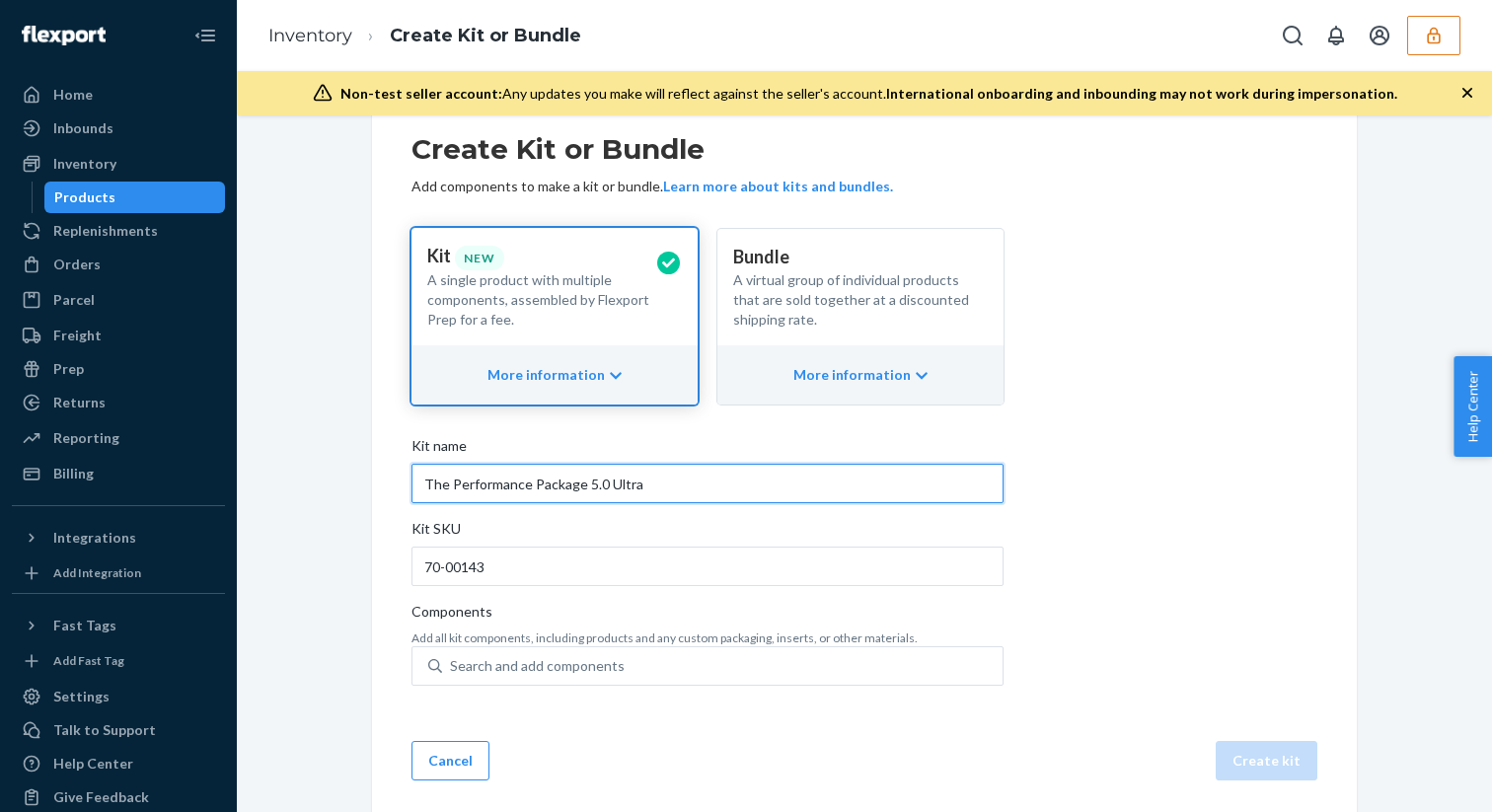 type on "The Performance Package 5.0 Ultra" 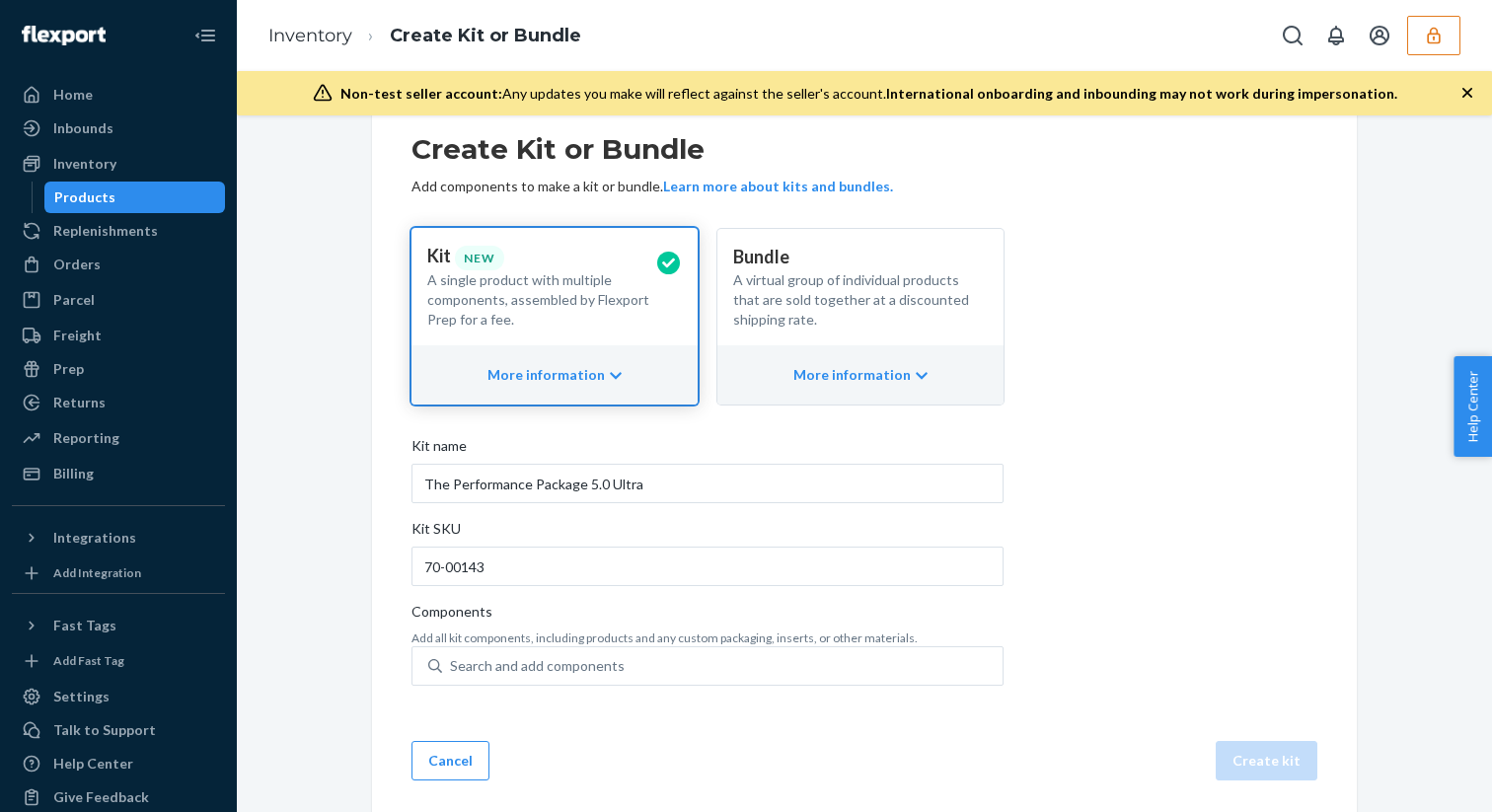click on "Kit name" at bounding box center [708, 450] 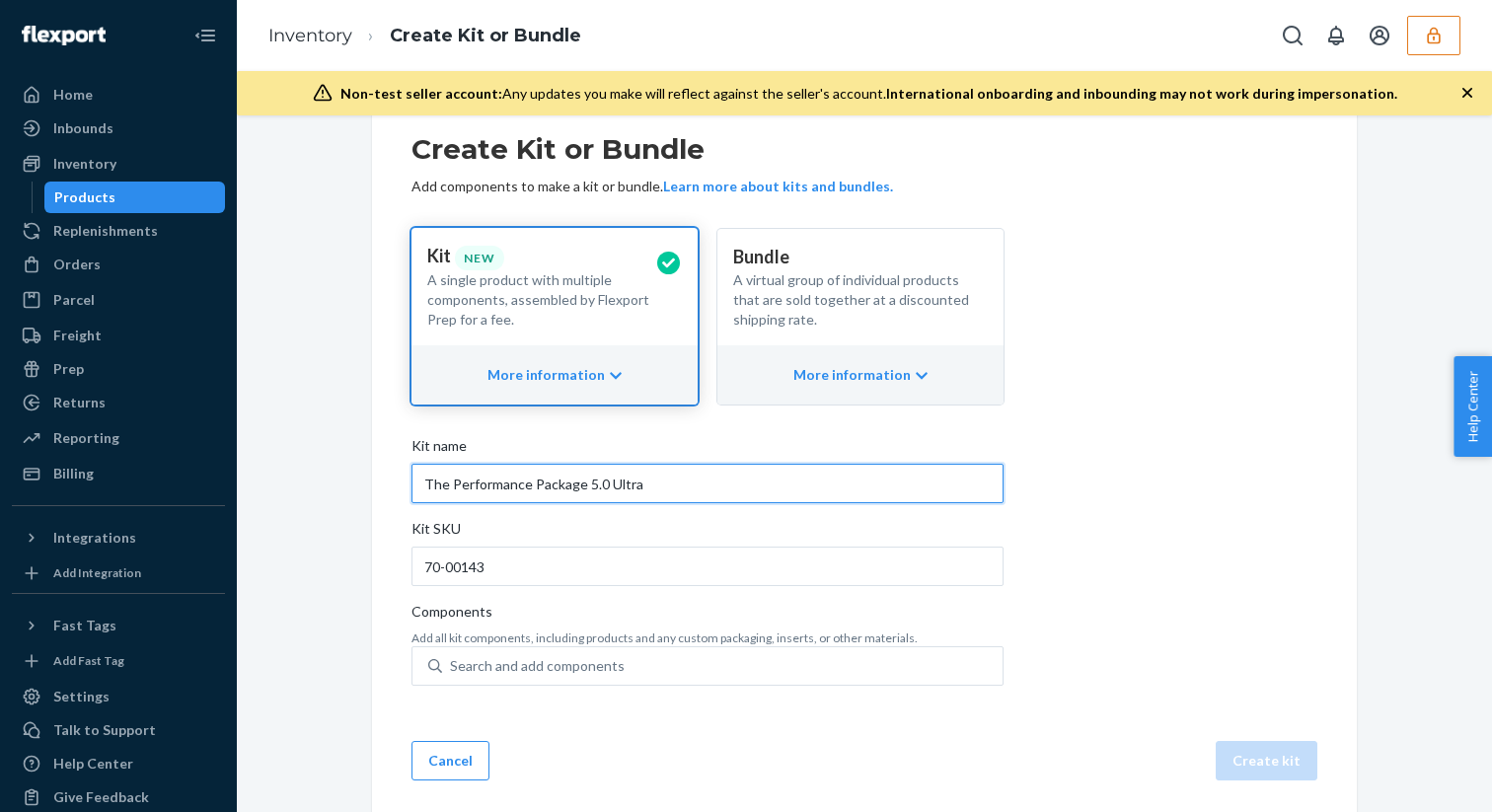 click on "The Performance Package 5.0 Ultra" at bounding box center [708, 483] 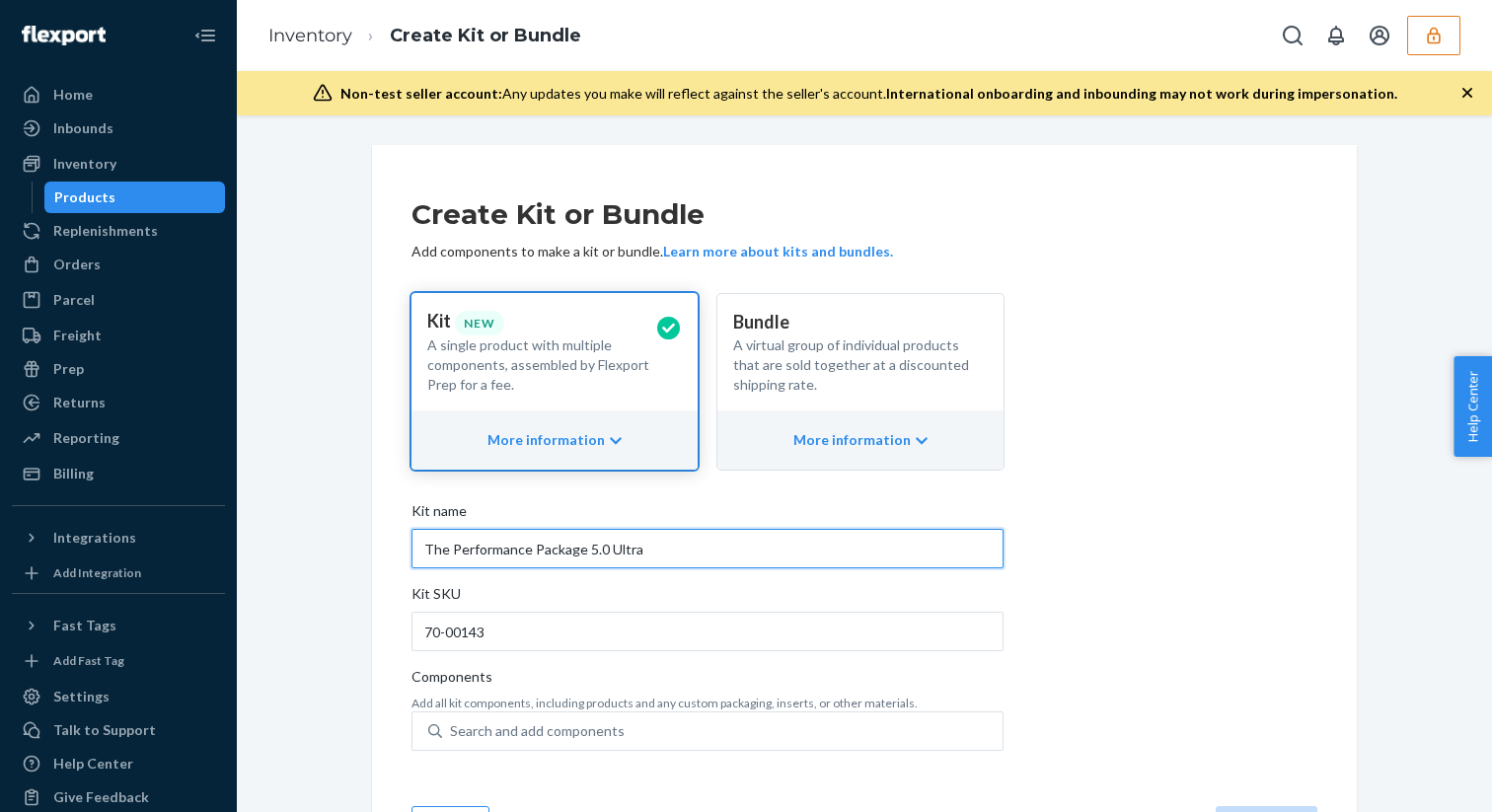 scroll, scrollTop: 65, scrollLeft: 0, axis: vertical 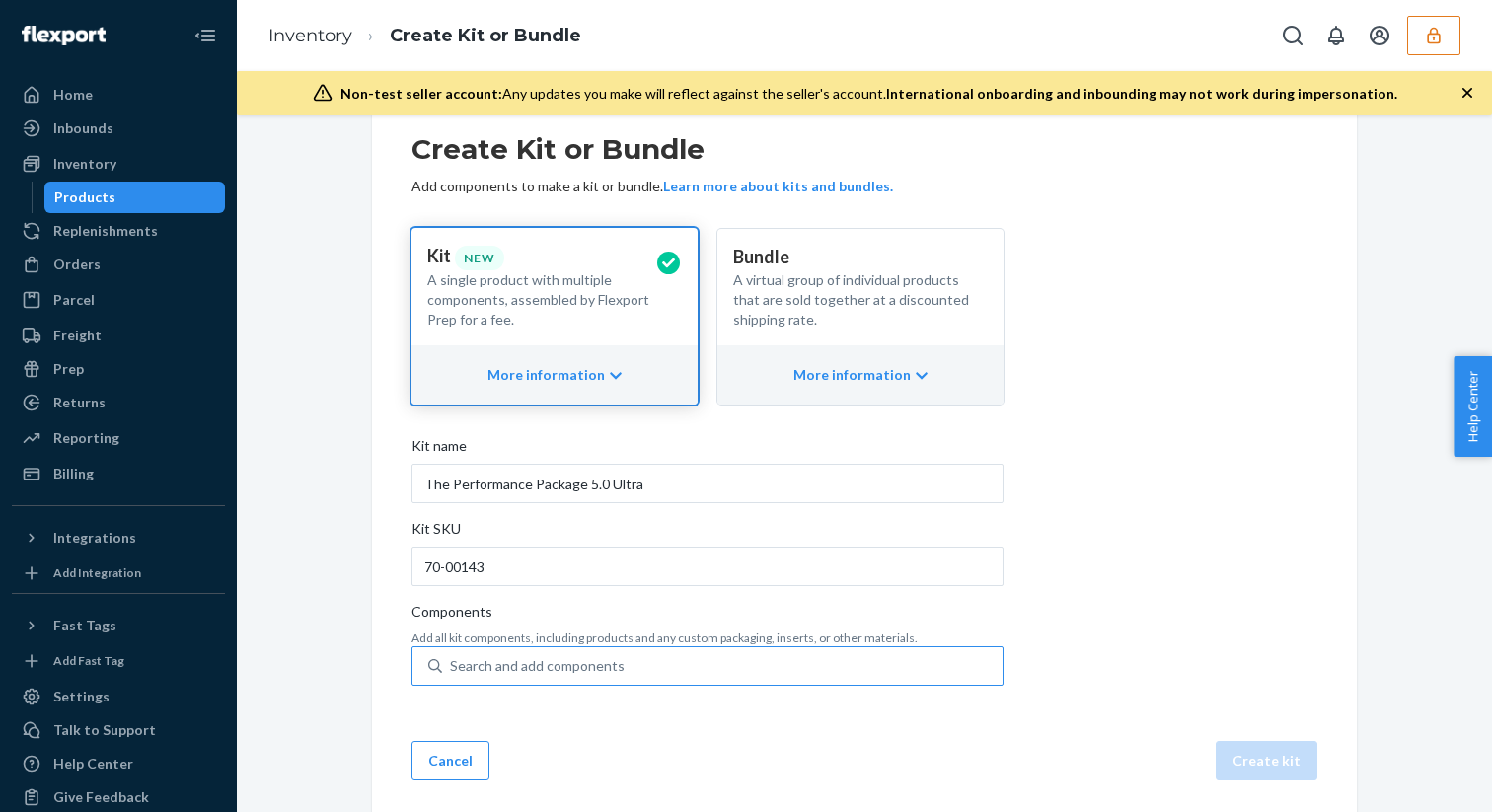 click on "Search and add components" at bounding box center [537, 666] 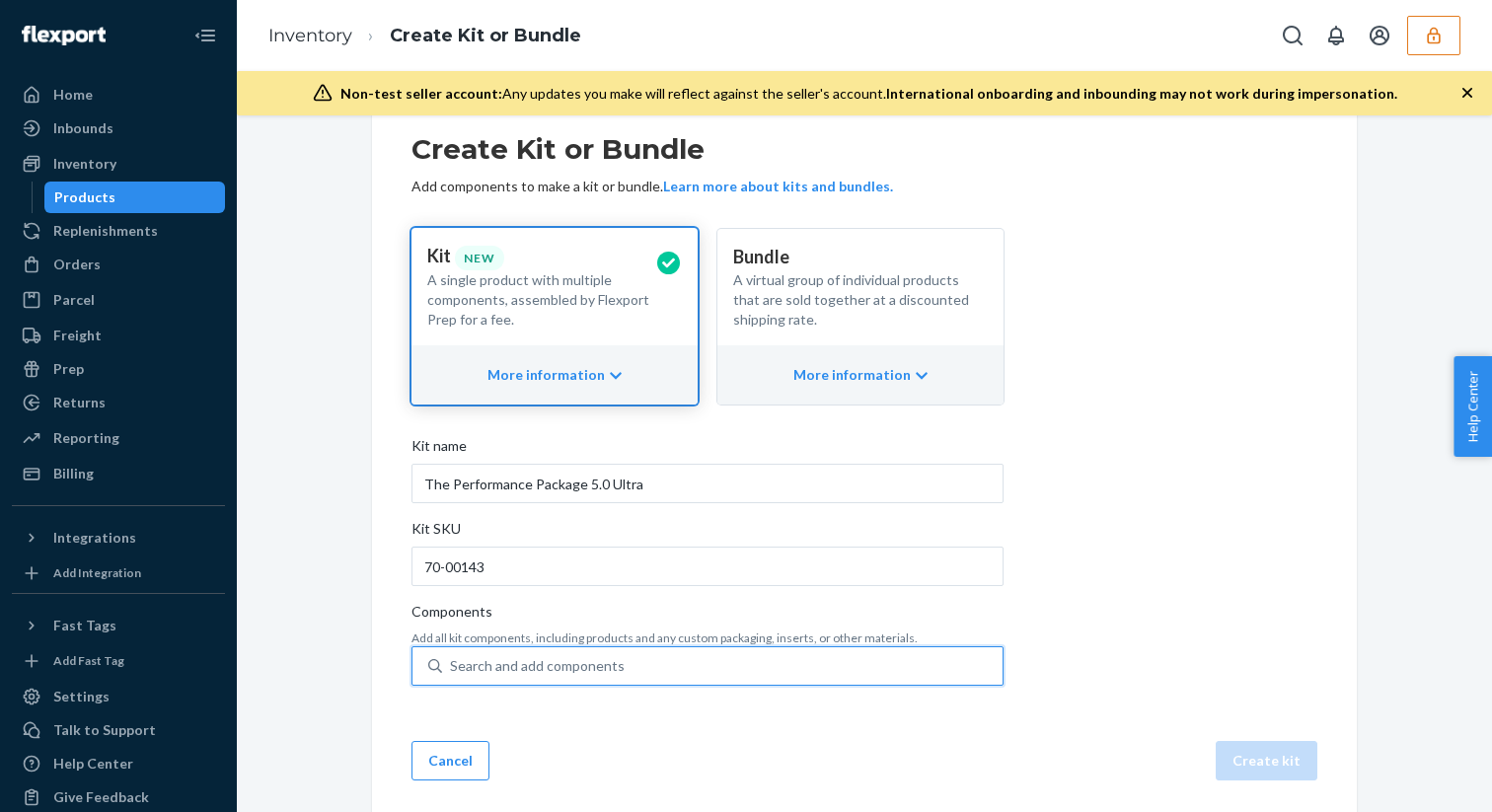 paste on "810040573880" 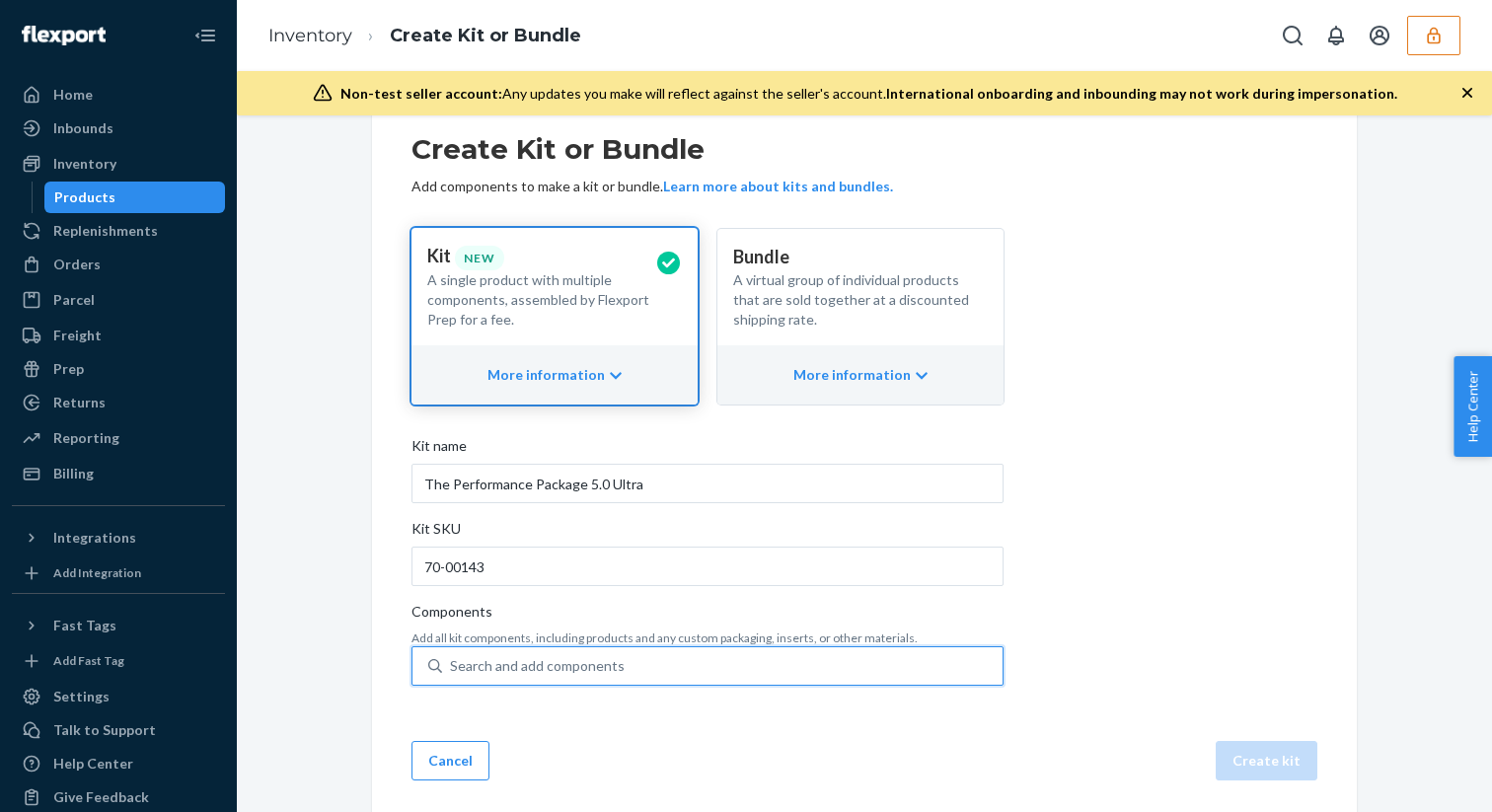 type on "810040573880" 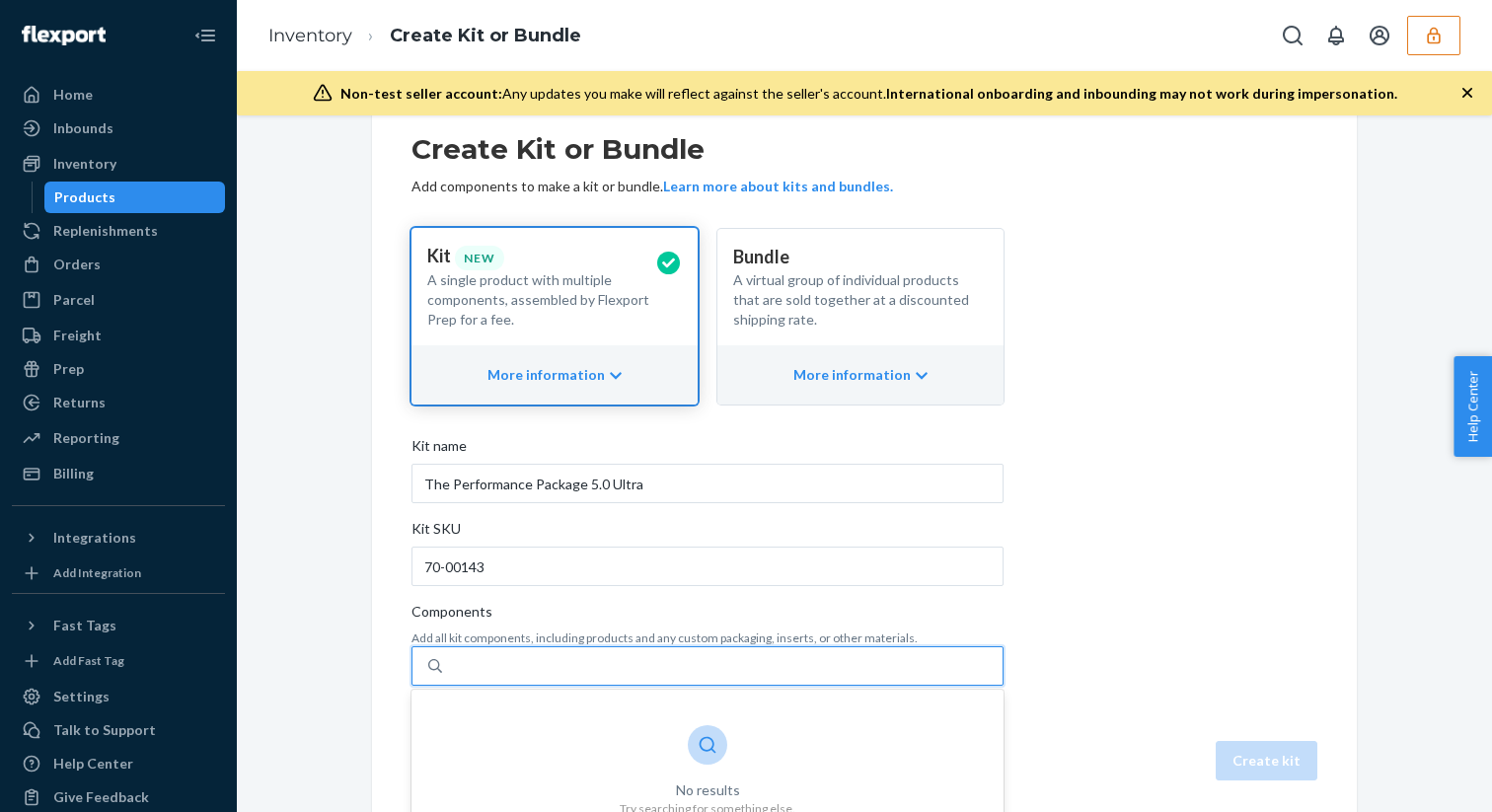 click on "810040573880" at bounding box center (722, 666) 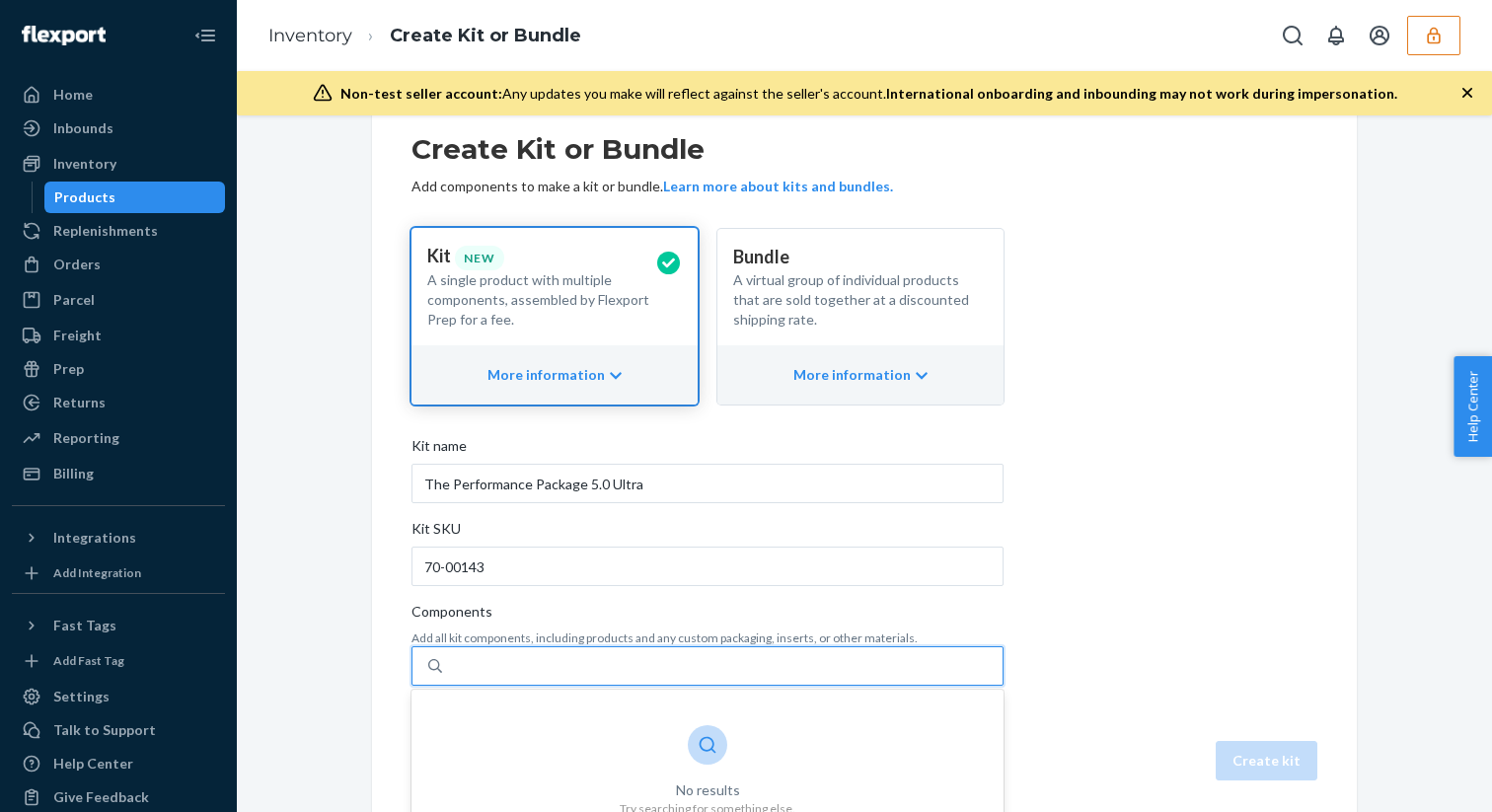 click on "0 results available for search term 810040573880. Use Up and Down to choose options, press Enter to select the currently focused option, press Escape to exit the menu, press Tab to select the option and exit the menu. 810040573880 No results Try searching for something else. Create ‘810040573880’ as a new product Can't find your SKU?  Visit the Help Center" at bounding box center (498, 666) 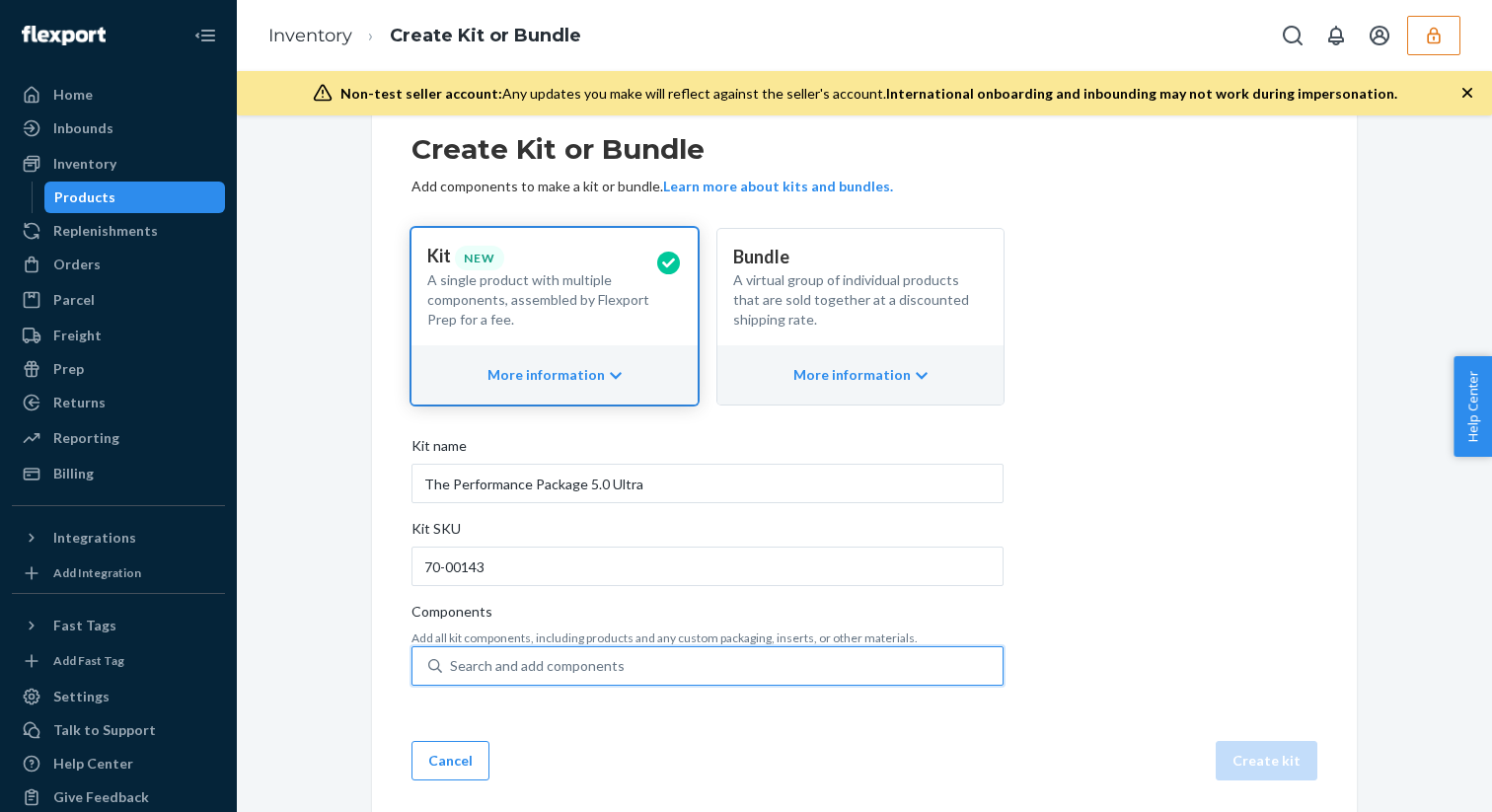 click on "Search and add components" at bounding box center (537, 666) 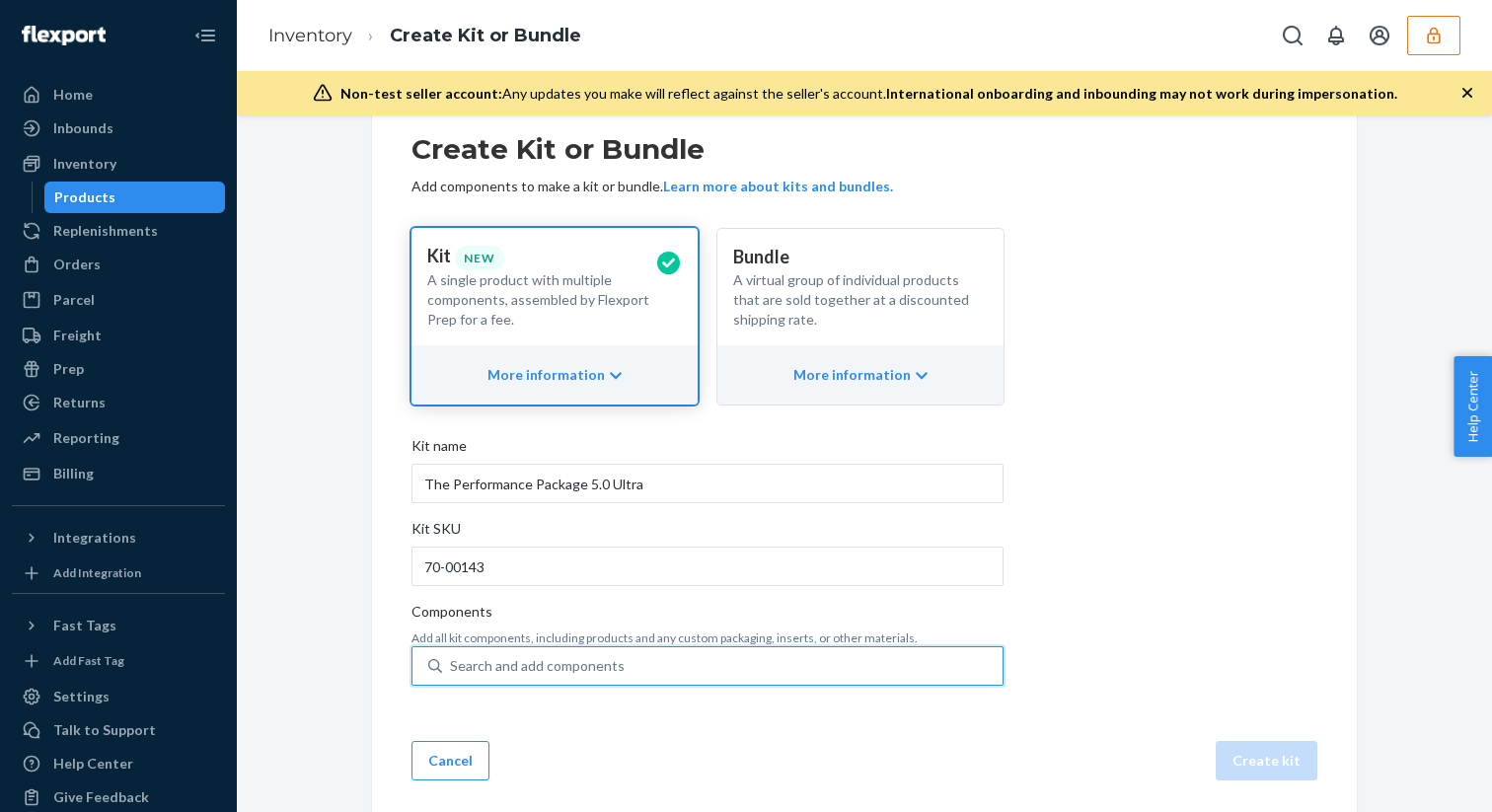 click on "0 results available. Select is focused ,type to refine list, press Down to open the menu,  Search and add components" at bounding box center (451, 666) 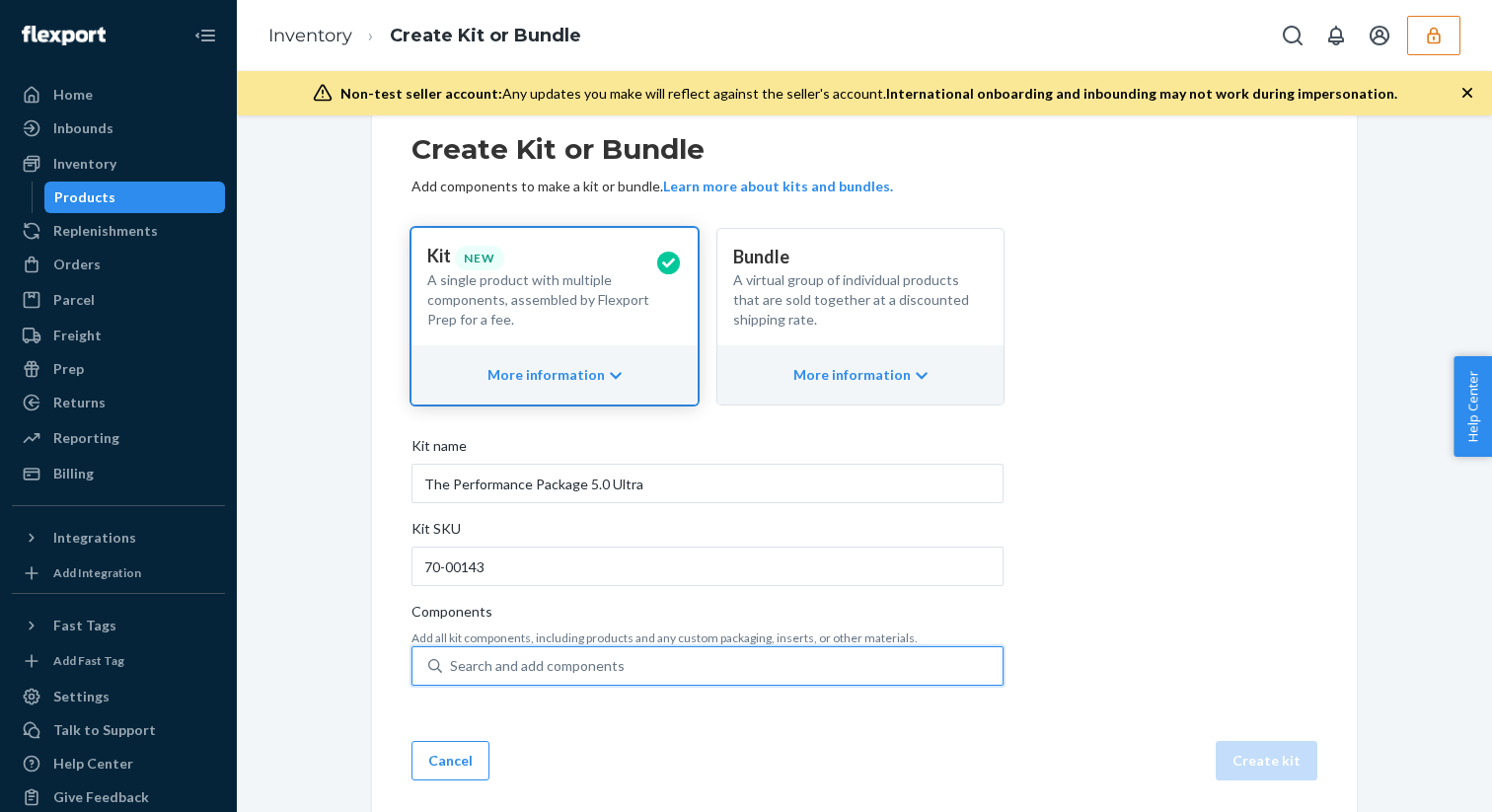 click on "Search and add components" at bounding box center [537, 666] 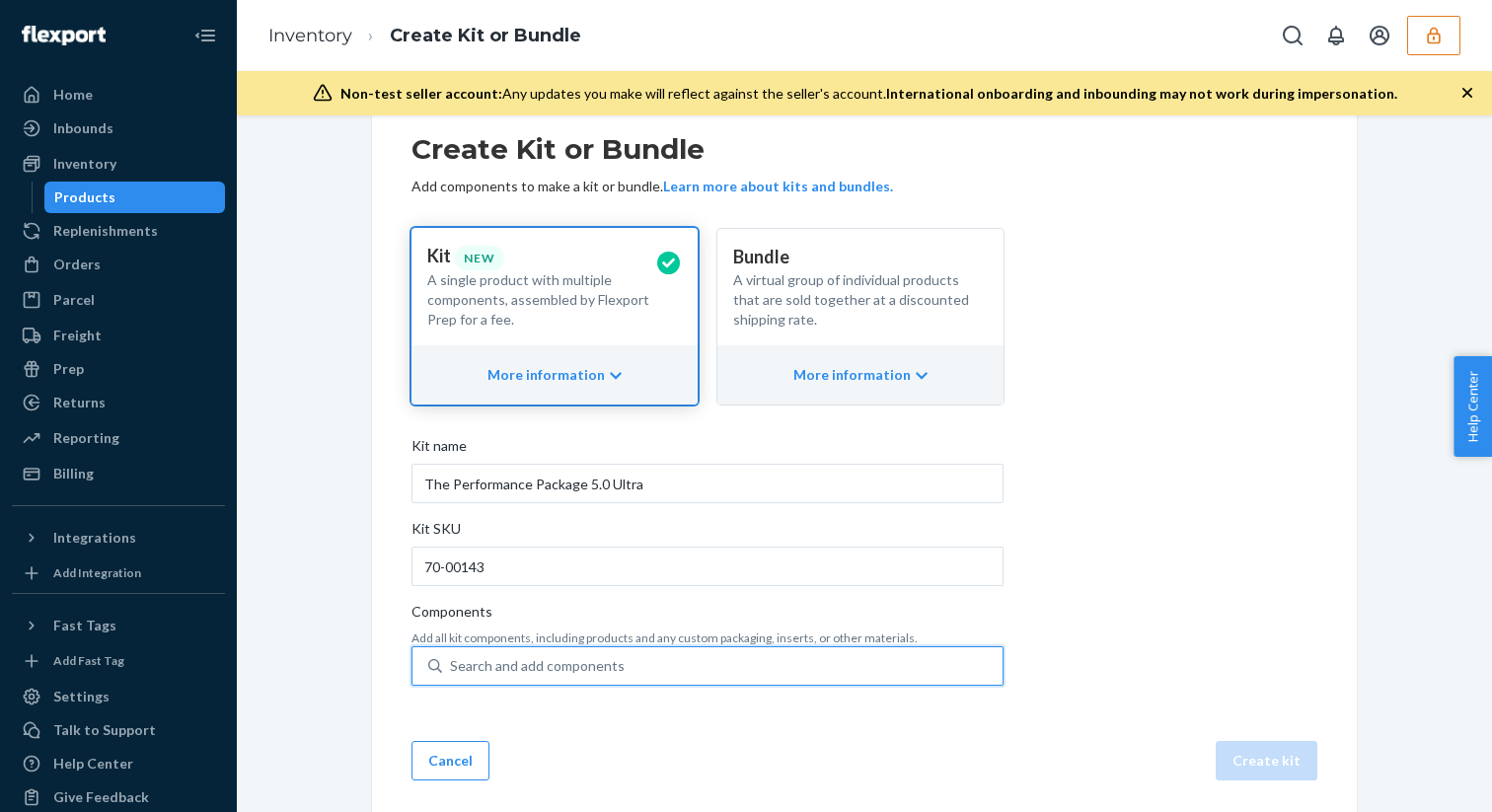 click on "0 results available. Use Up and Down to choose options, press Enter to select the currently focused option, press Escape to exit the menu, press Tab to select the option and exit the menu. Search and add components" at bounding box center [451, 666] 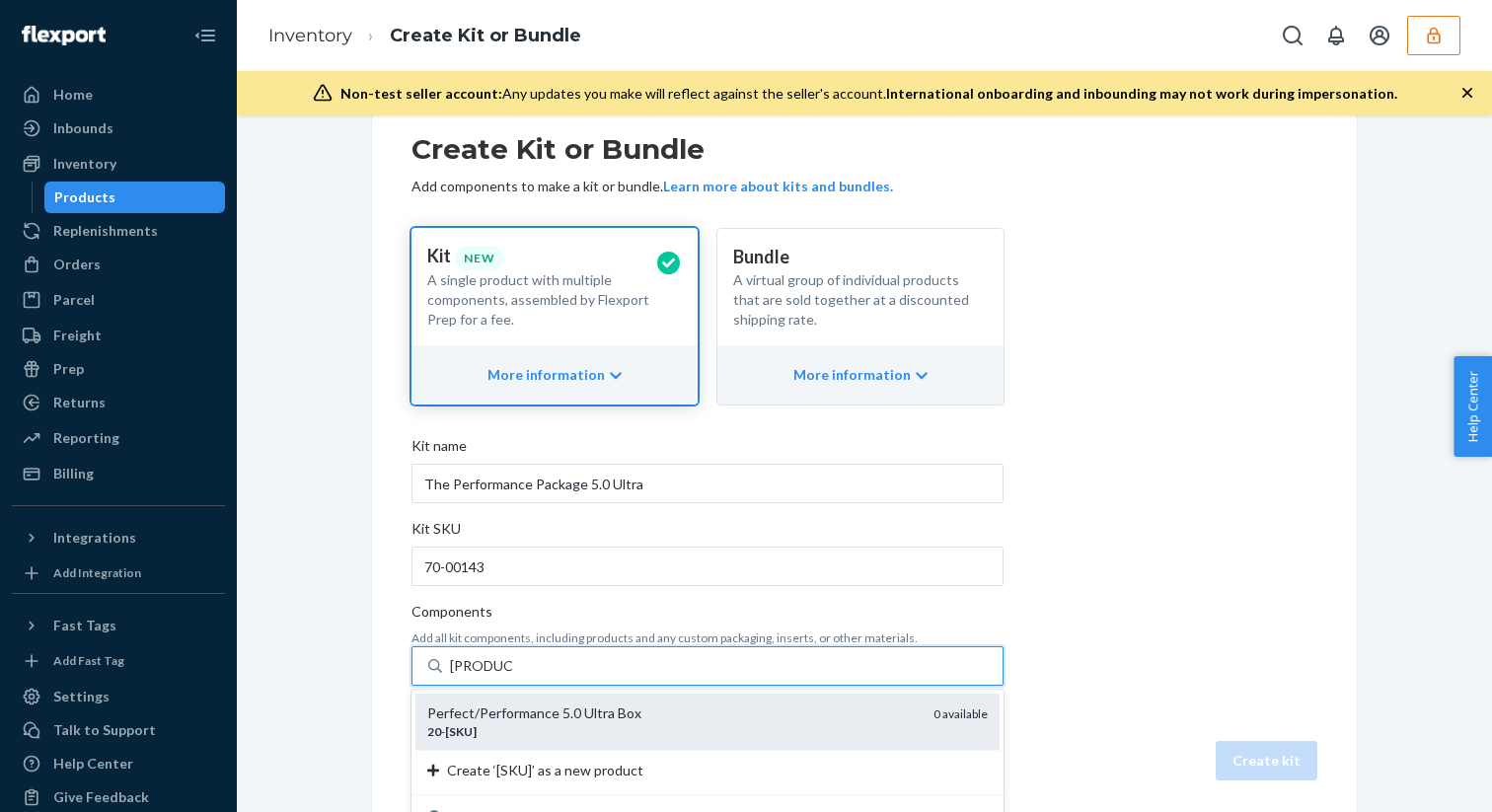 click on "Perfect/Performance 5.0 Ultra Box" at bounding box center [672, 713] 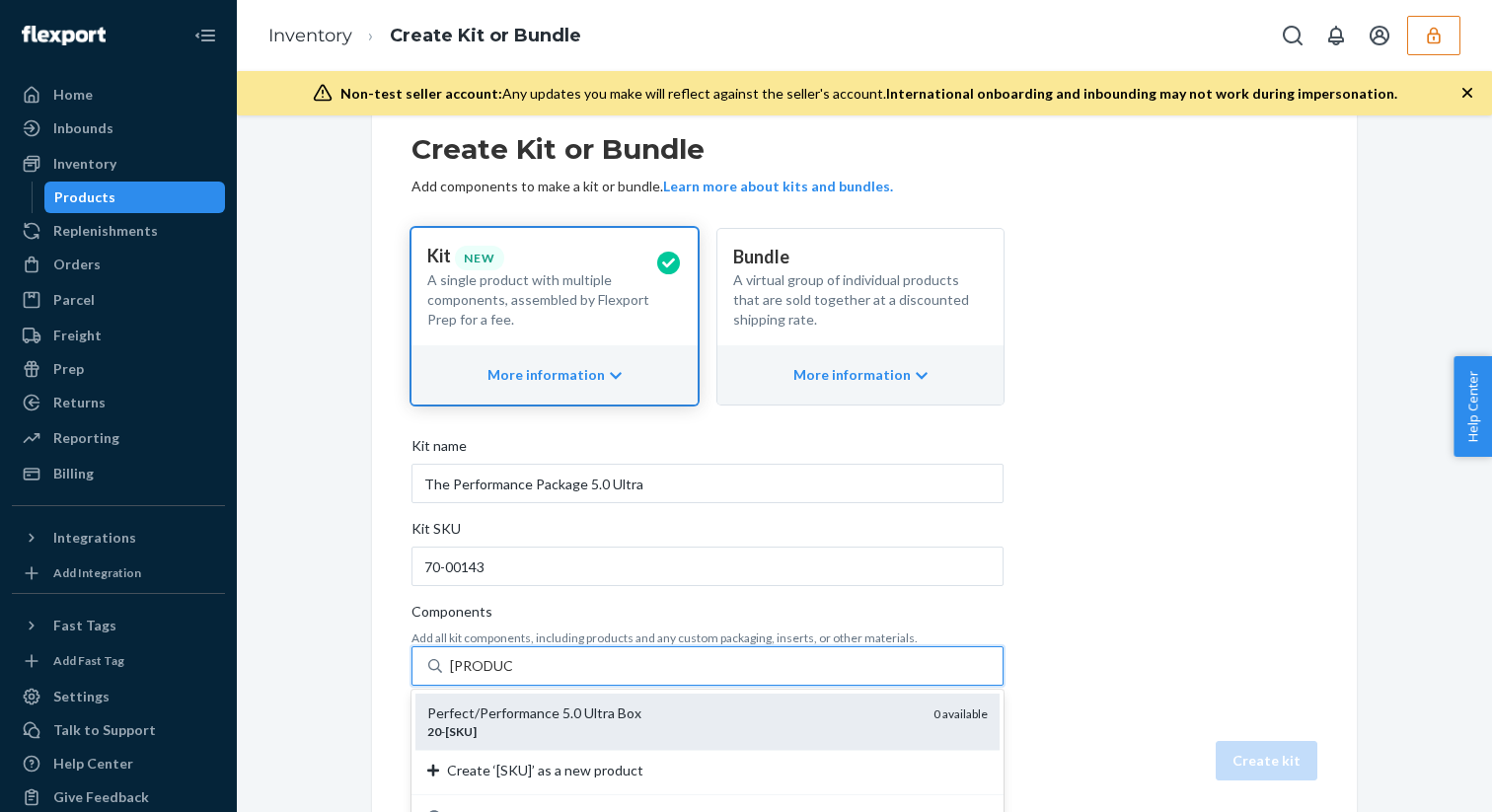 click on "20-50600" at bounding box center (482, 666) 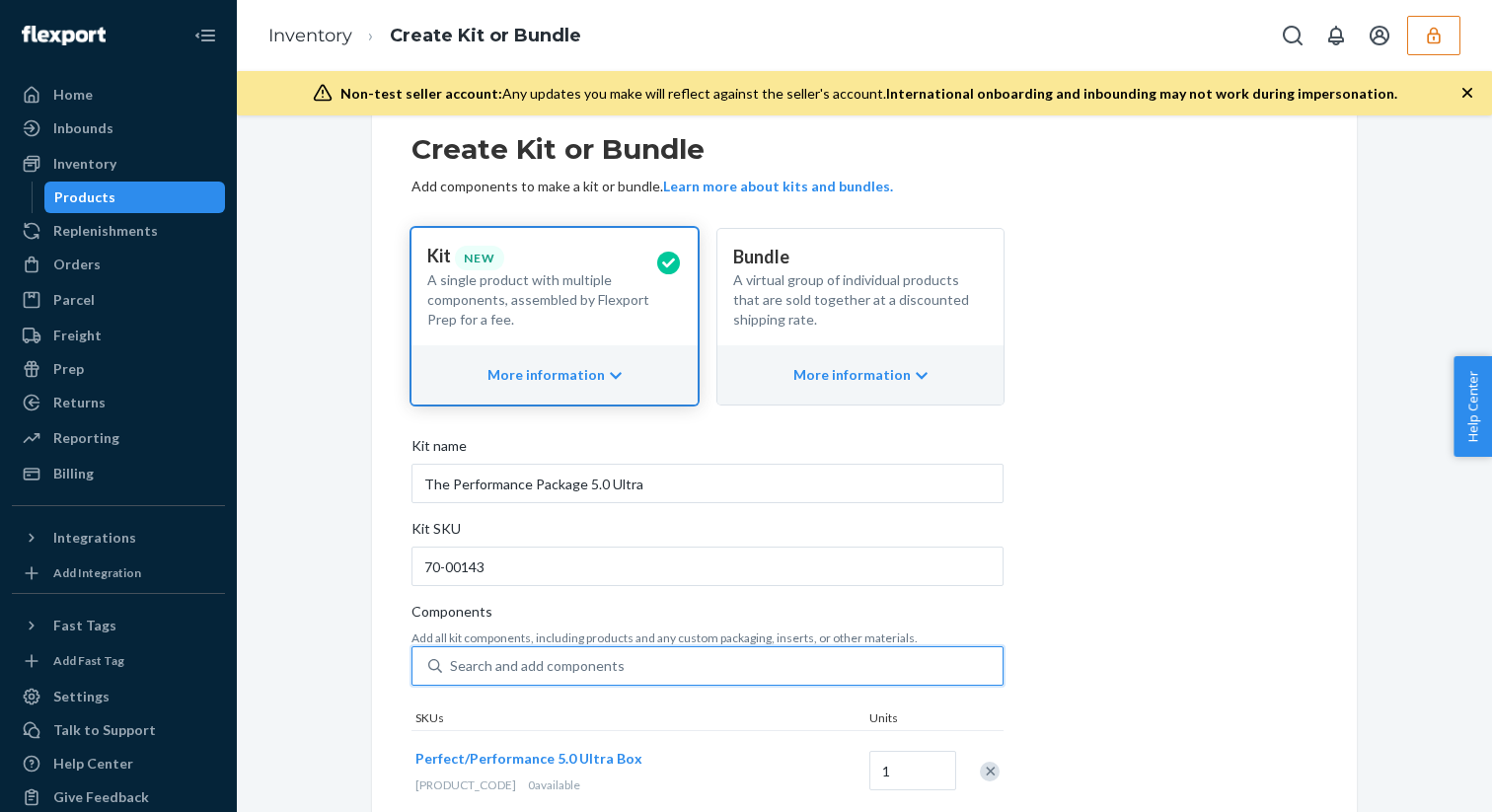 paste on "20-50605" 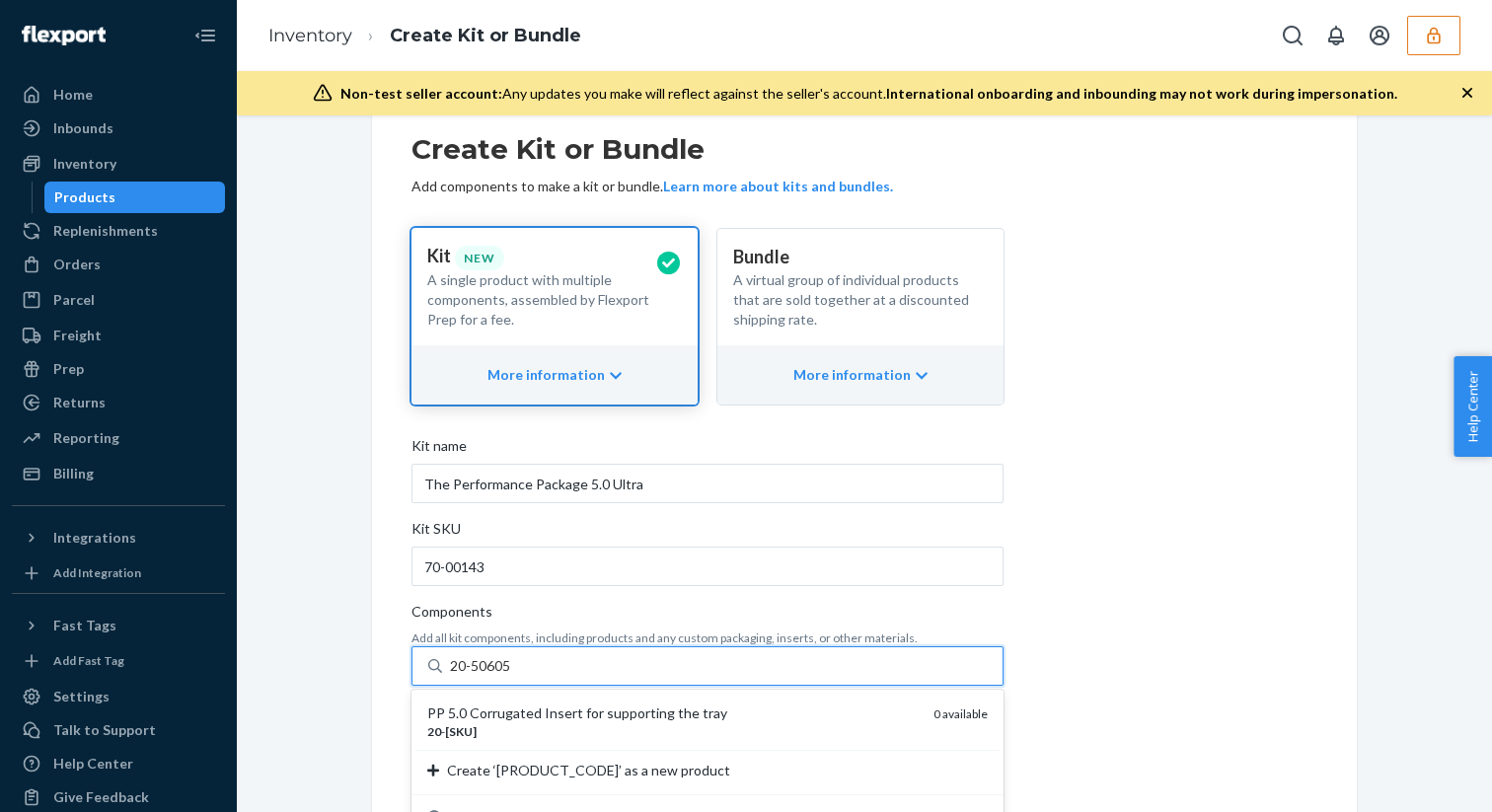 click on "PP 5.0 Corrugated Insert for supporting the tray" at bounding box center (672, 713) 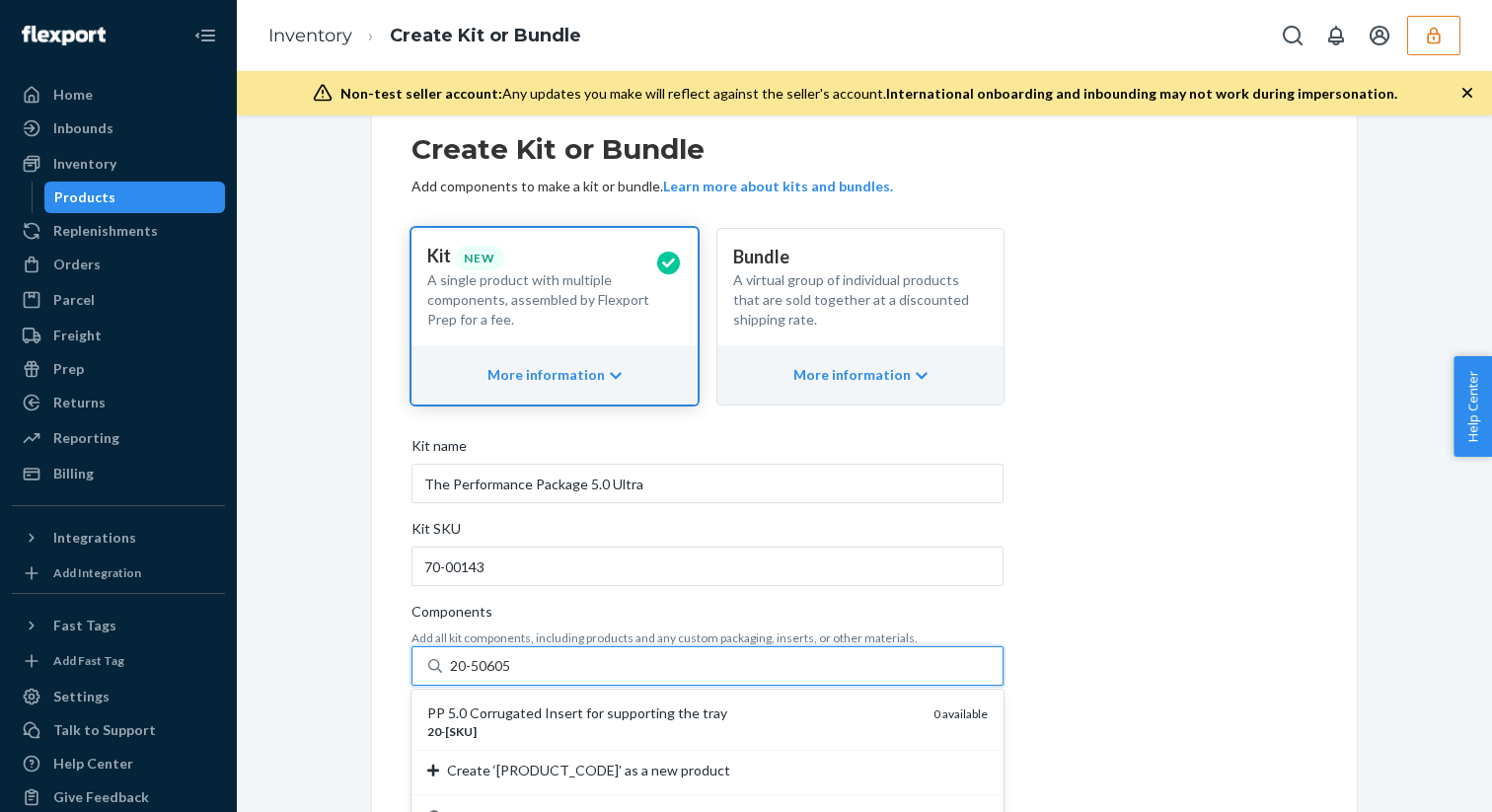 click on "20-50605" at bounding box center [482, 666] 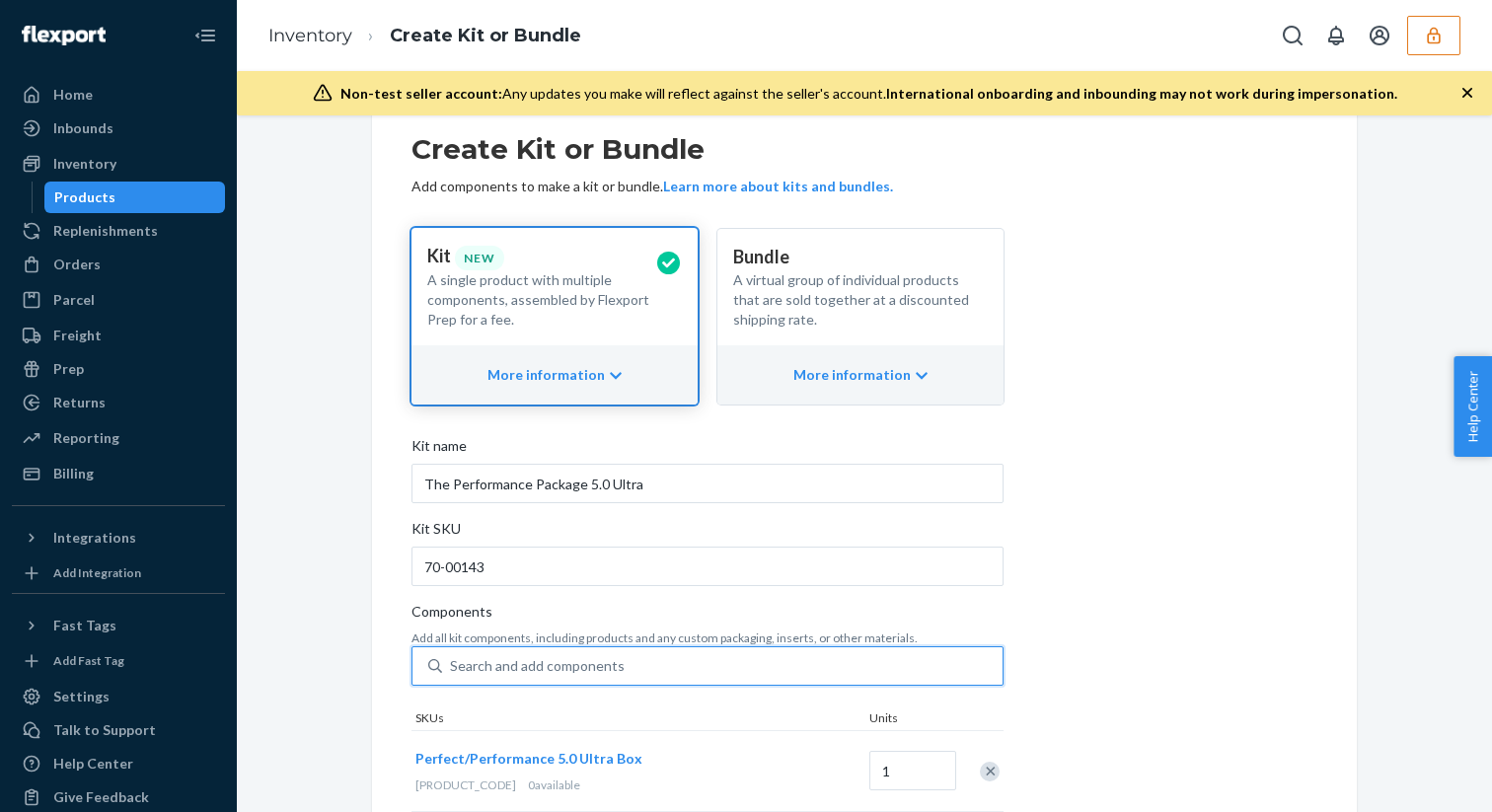 click on "Search and add components" at bounding box center (722, 666) 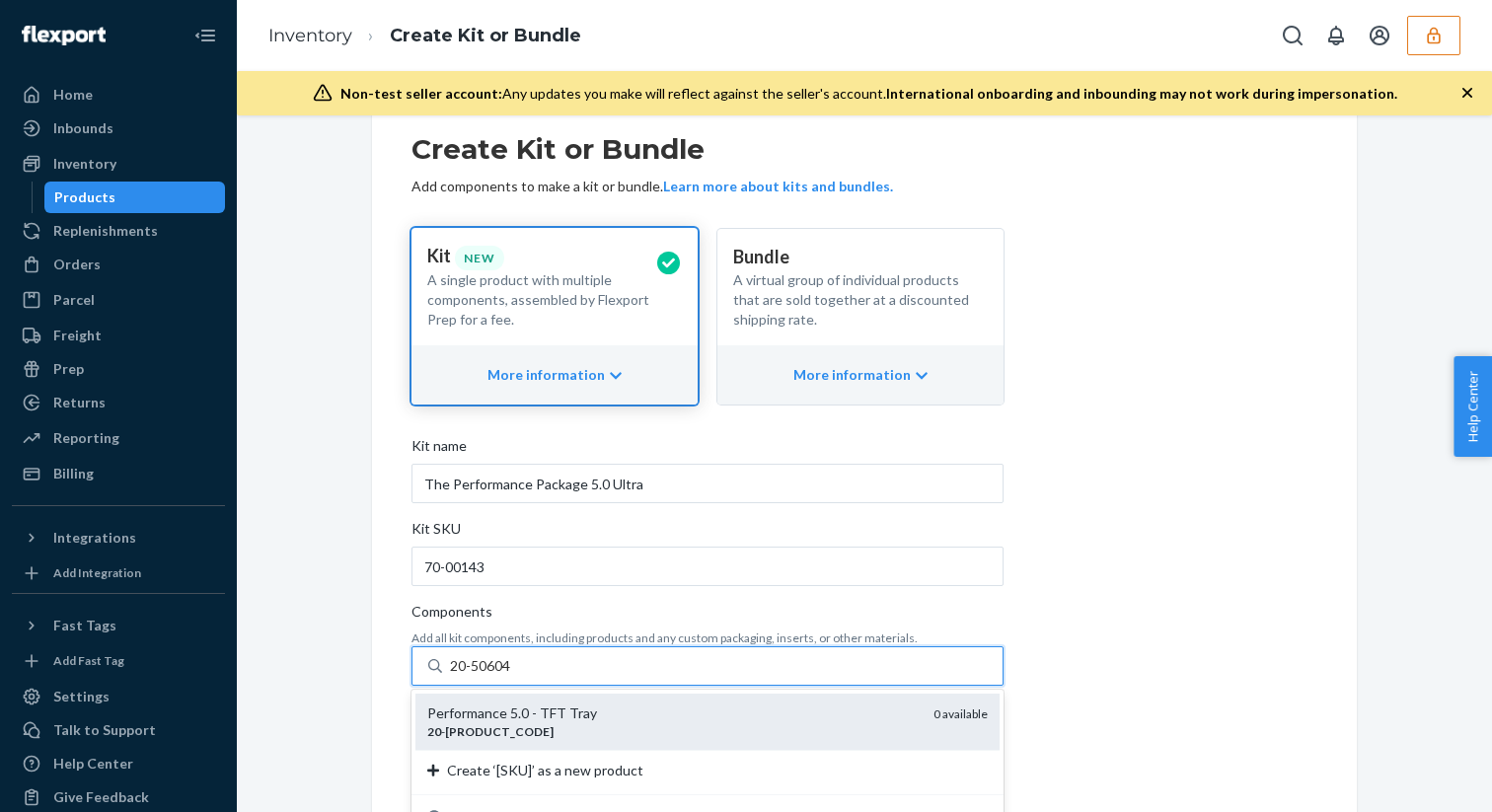 click on "Performance 5.0 - TFT Tray" at bounding box center (672, 713) 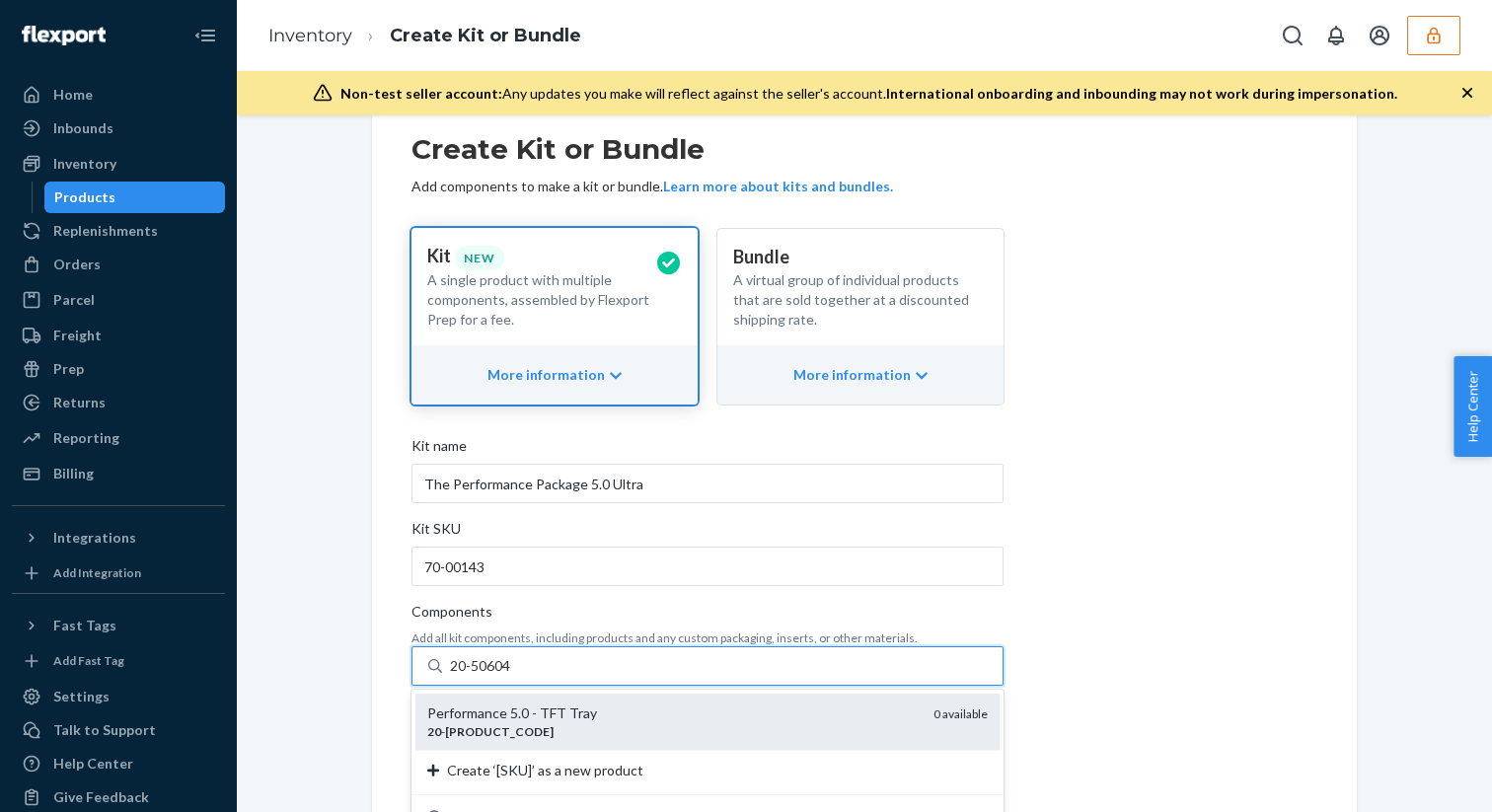 click on "20-50604" at bounding box center [482, 666] 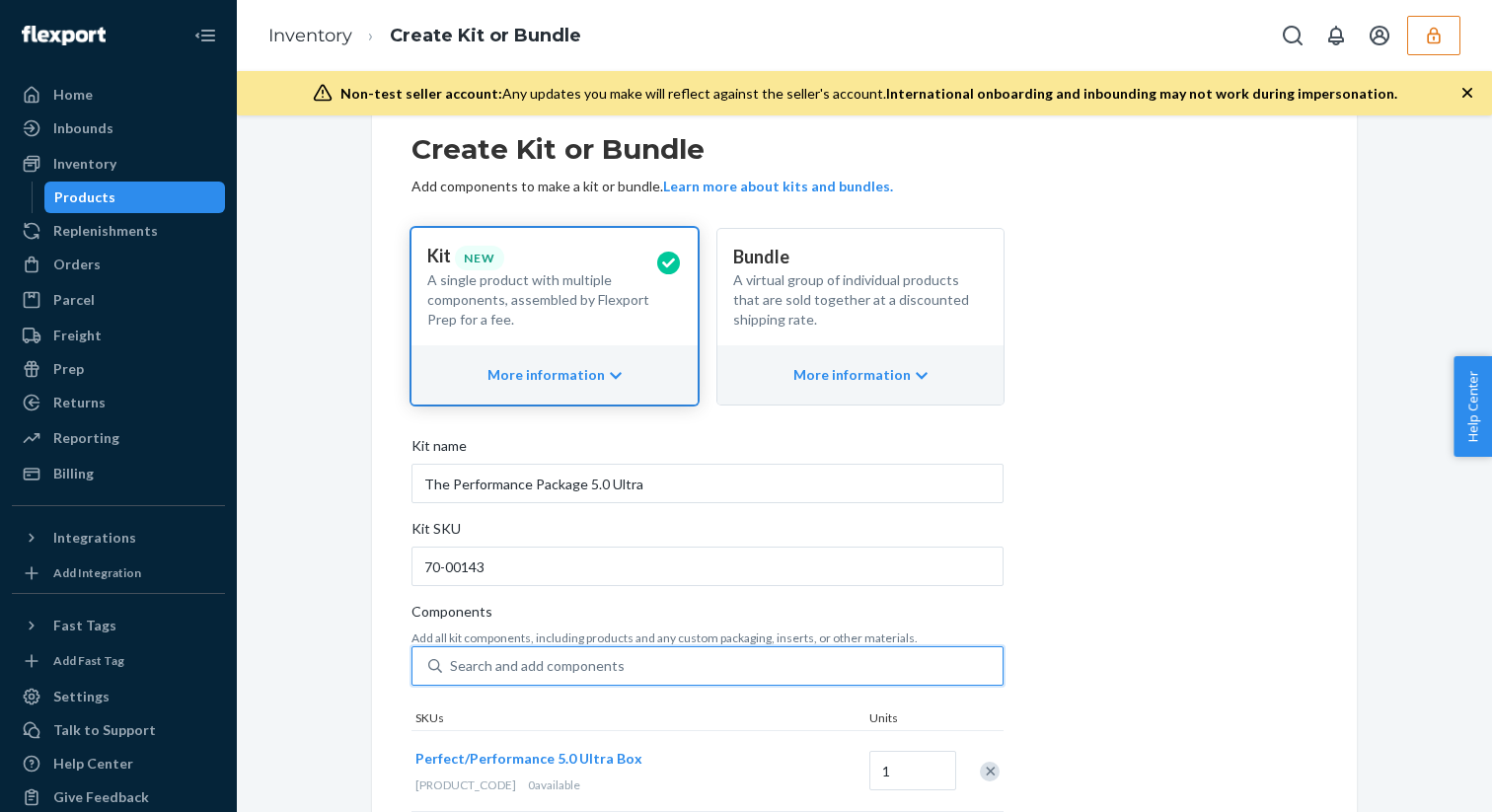 click on "Search and add components" at bounding box center (537, 666) 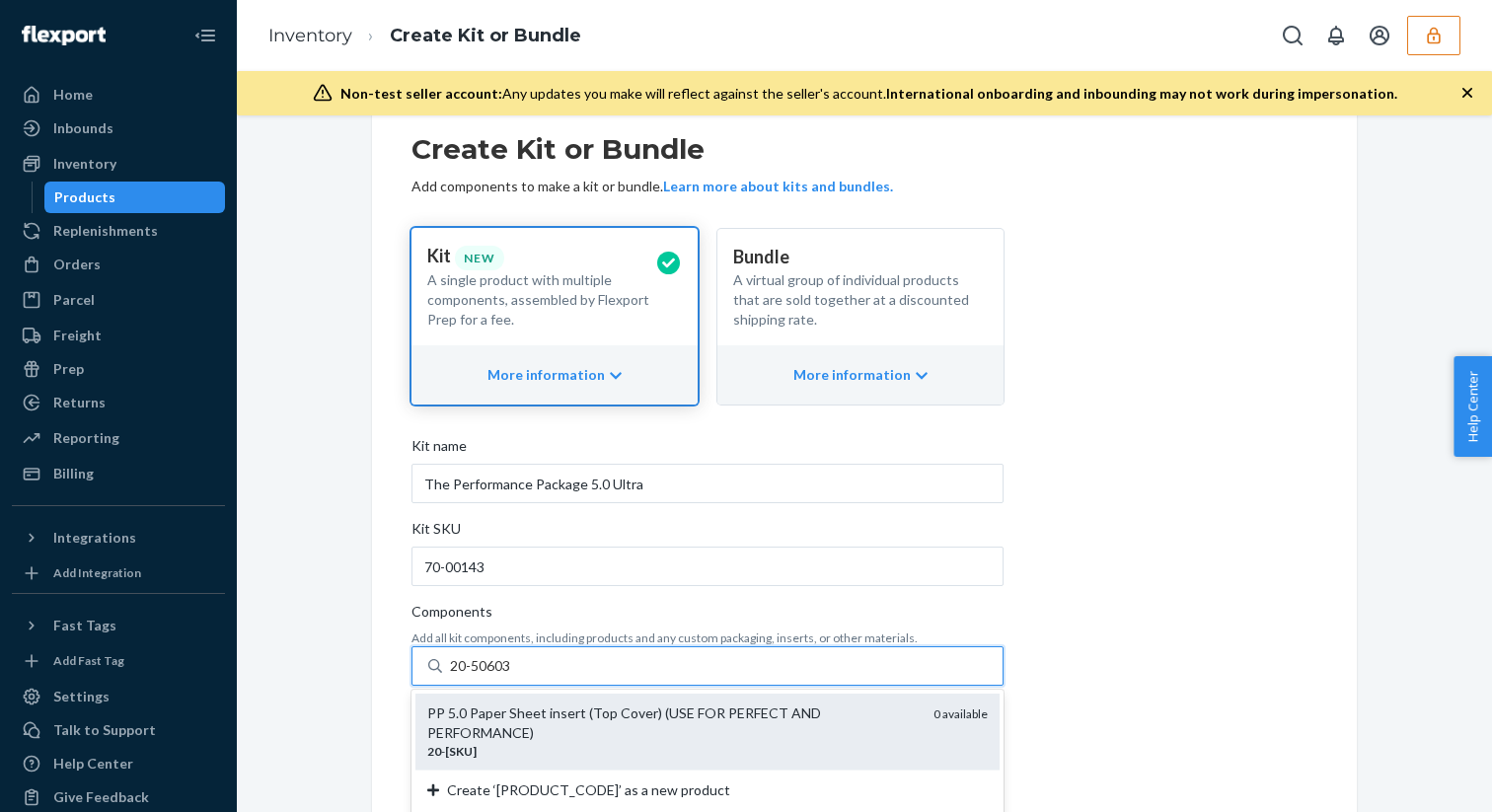 click on "PP 5.0 Paper Sheet insert (Top Cover) (USE FOR PERFECT AND PERFORMANCE) 20 - 50603 0 available" at bounding box center (708, 731) 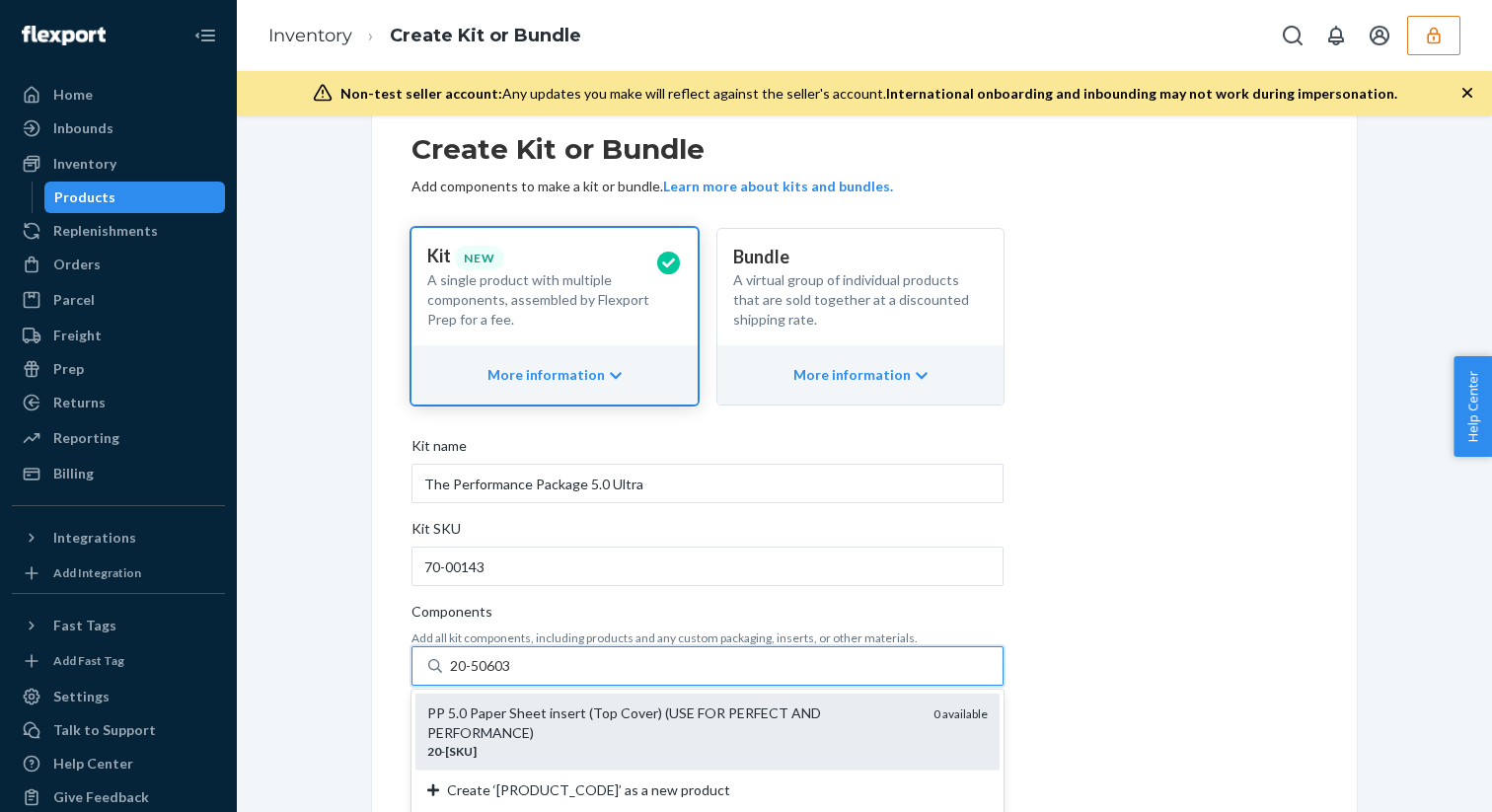 click on "20-50603" at bounding box center [482, 666] 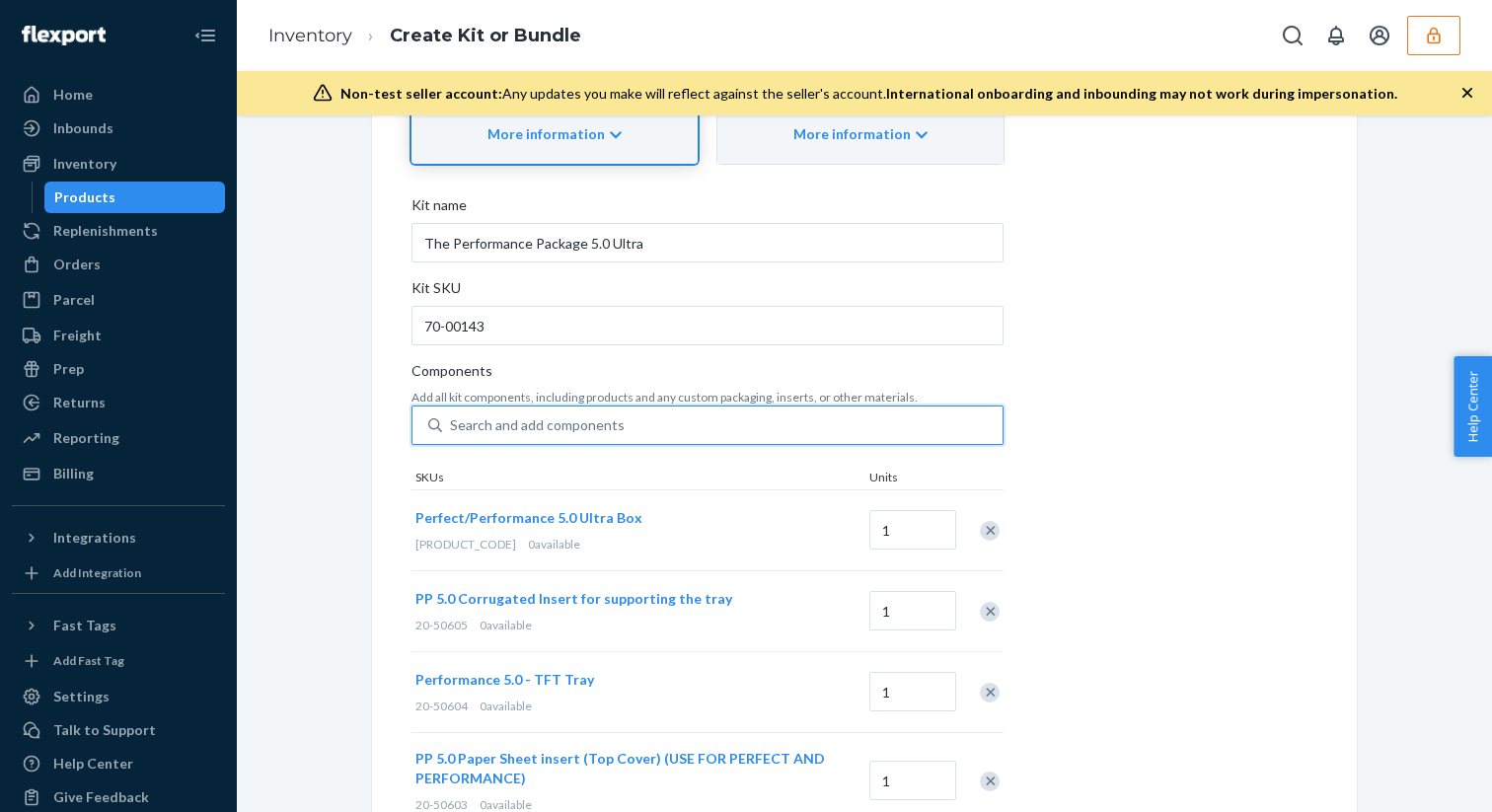 scroll, scrollTop: 425, scrollLeft: 0, axis: vertical 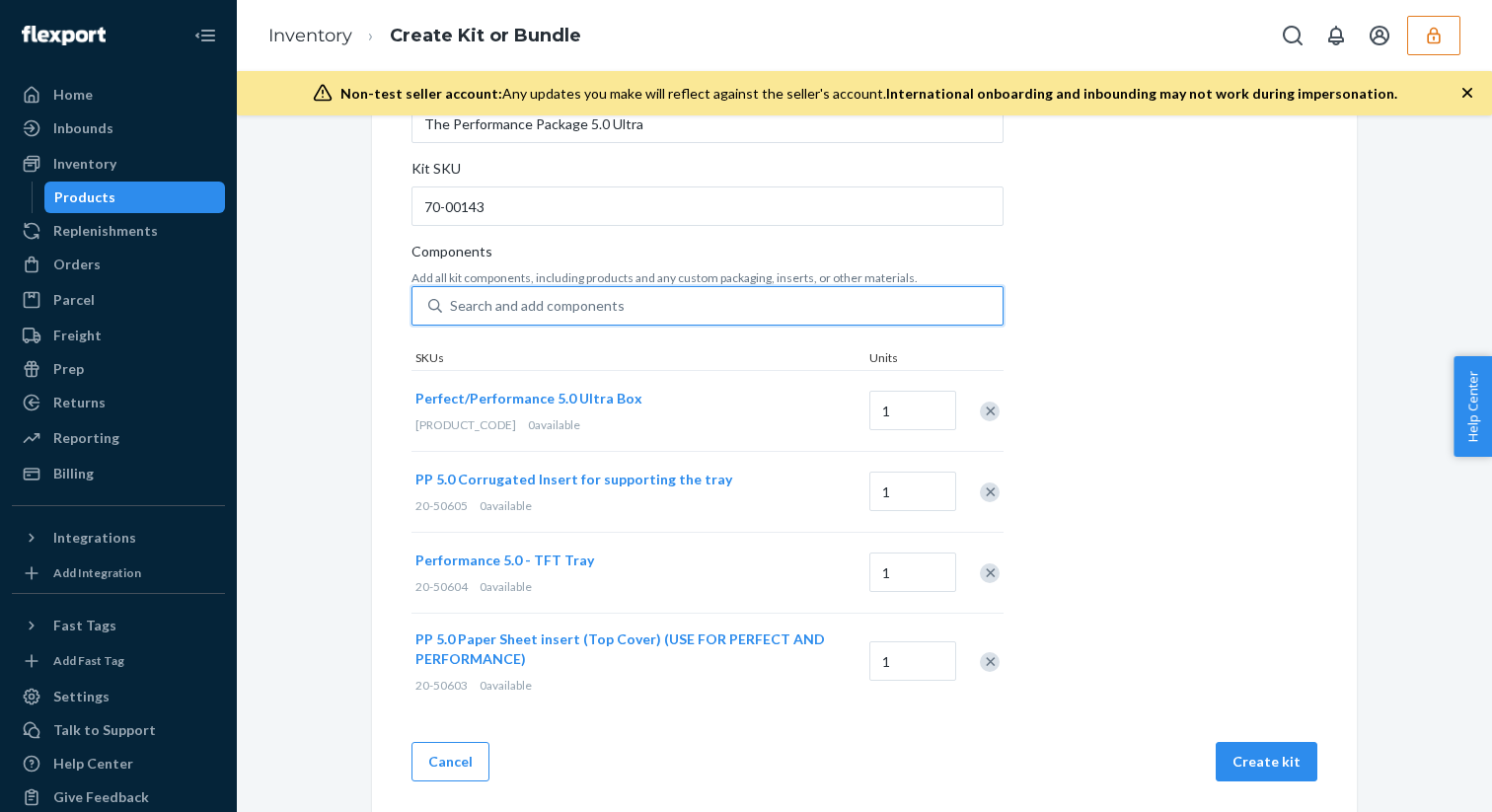 click on "Search and add components" at bounding box center [722, 306] 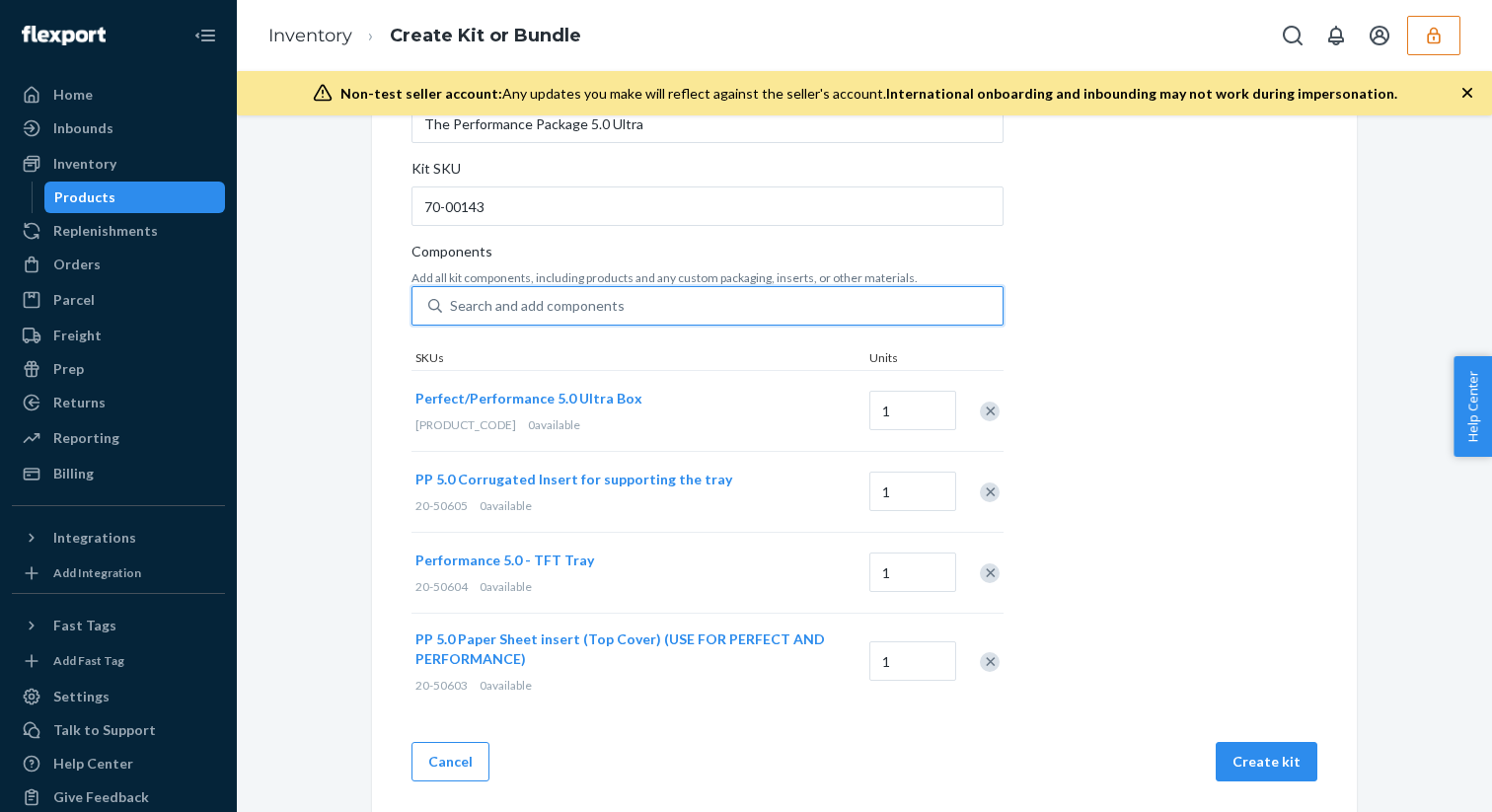 click on "0 results available. Select is focused ,type to refine list, press Down to open the menu,  Search and add components" at bounding box center (451, 306) 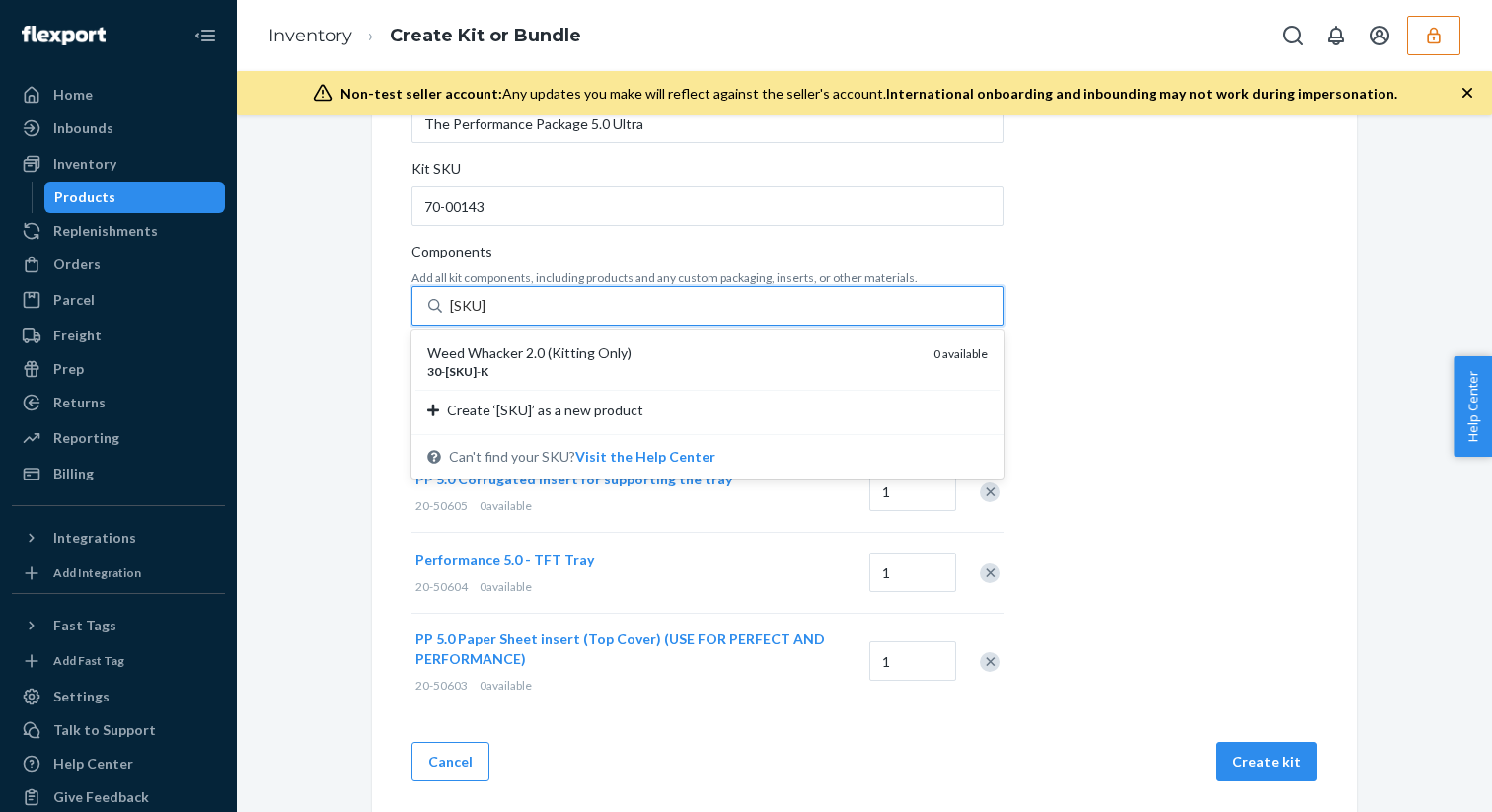 click on "Weed Whacker 2.0 (Kitting Only)" at bounding box center (672, 353) 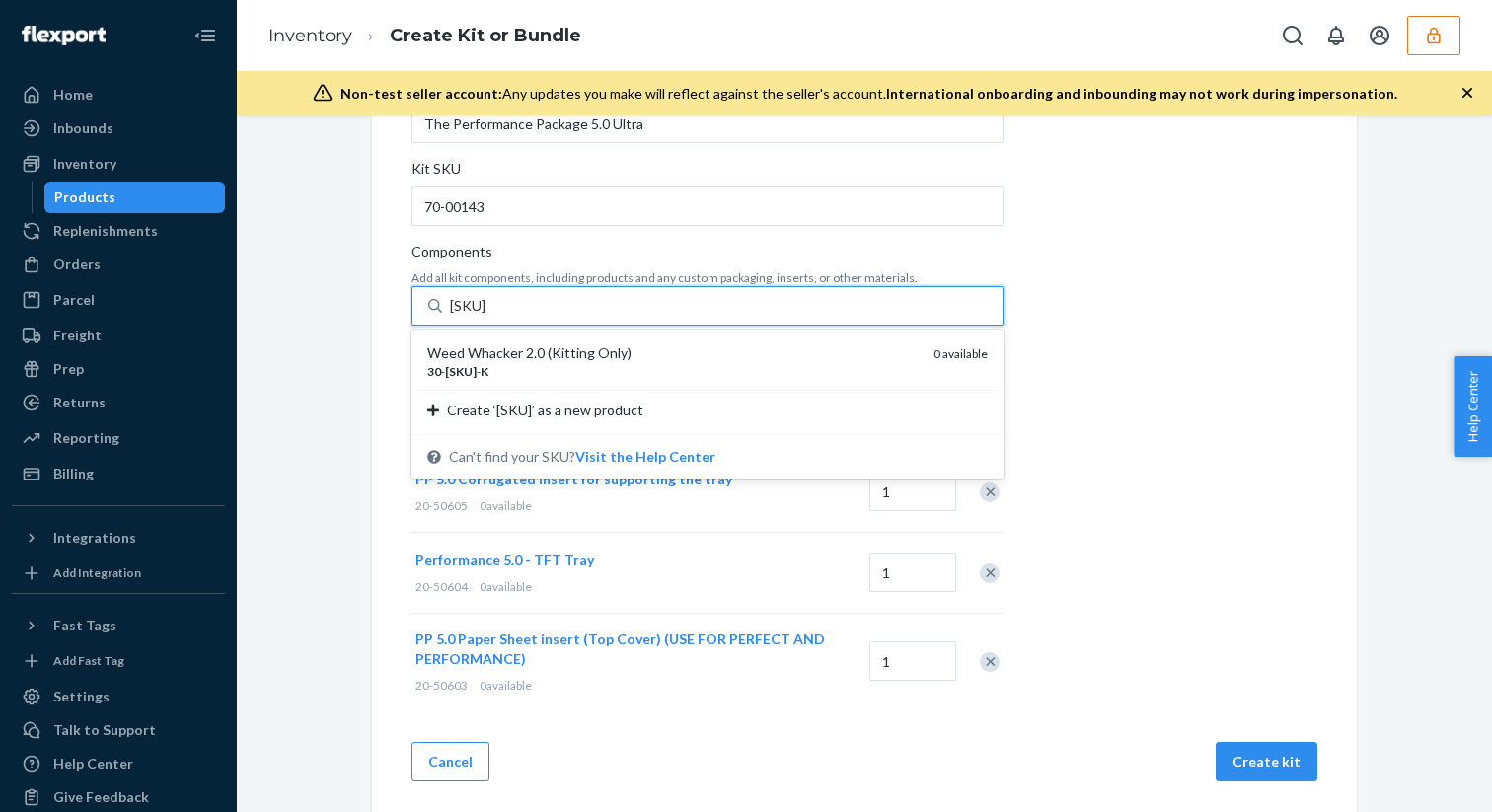 click on "30-00060-K" at bounding box center [488, 306] 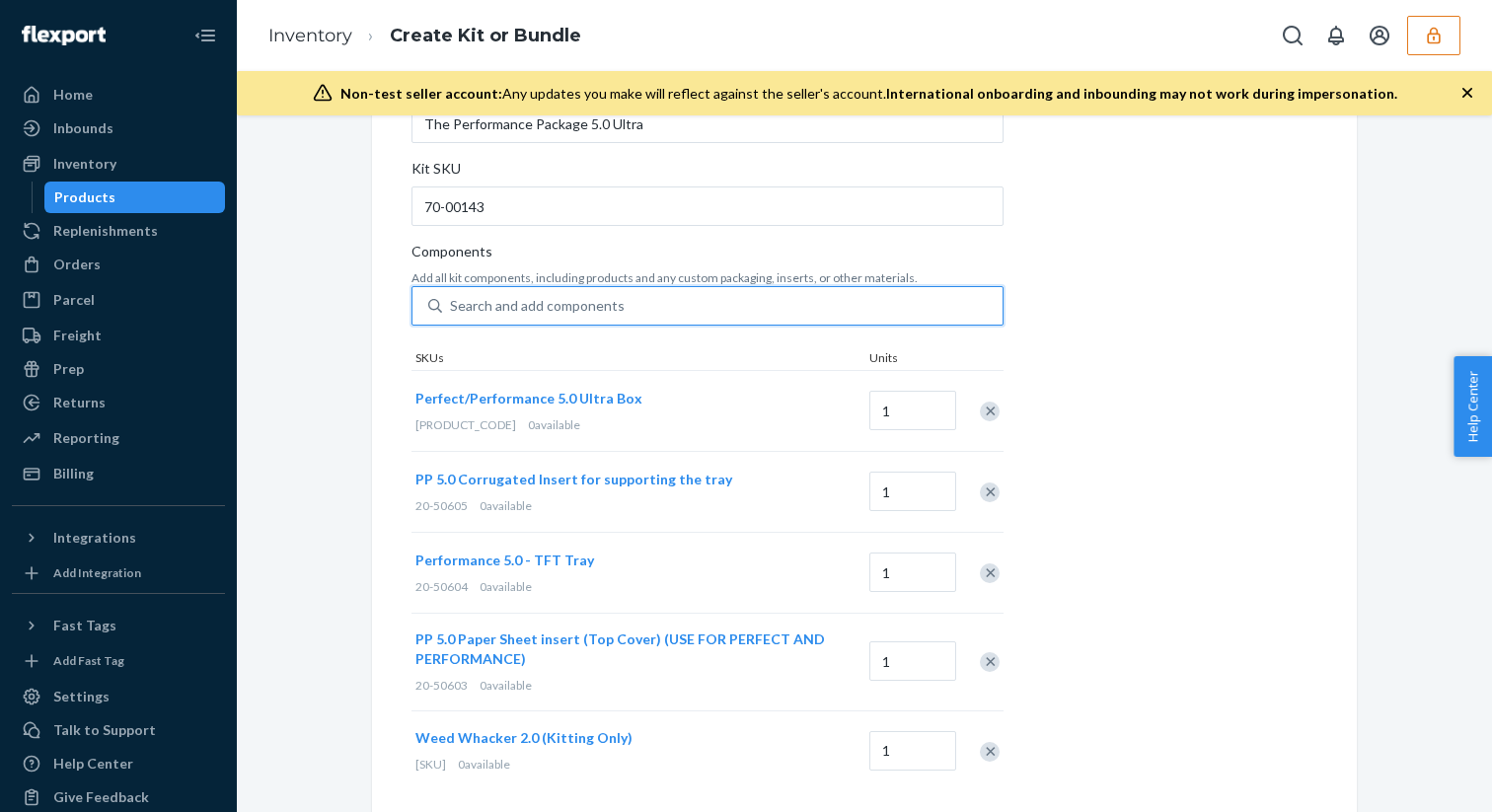 click on "Search and add components" at bounding box center [537, 306] 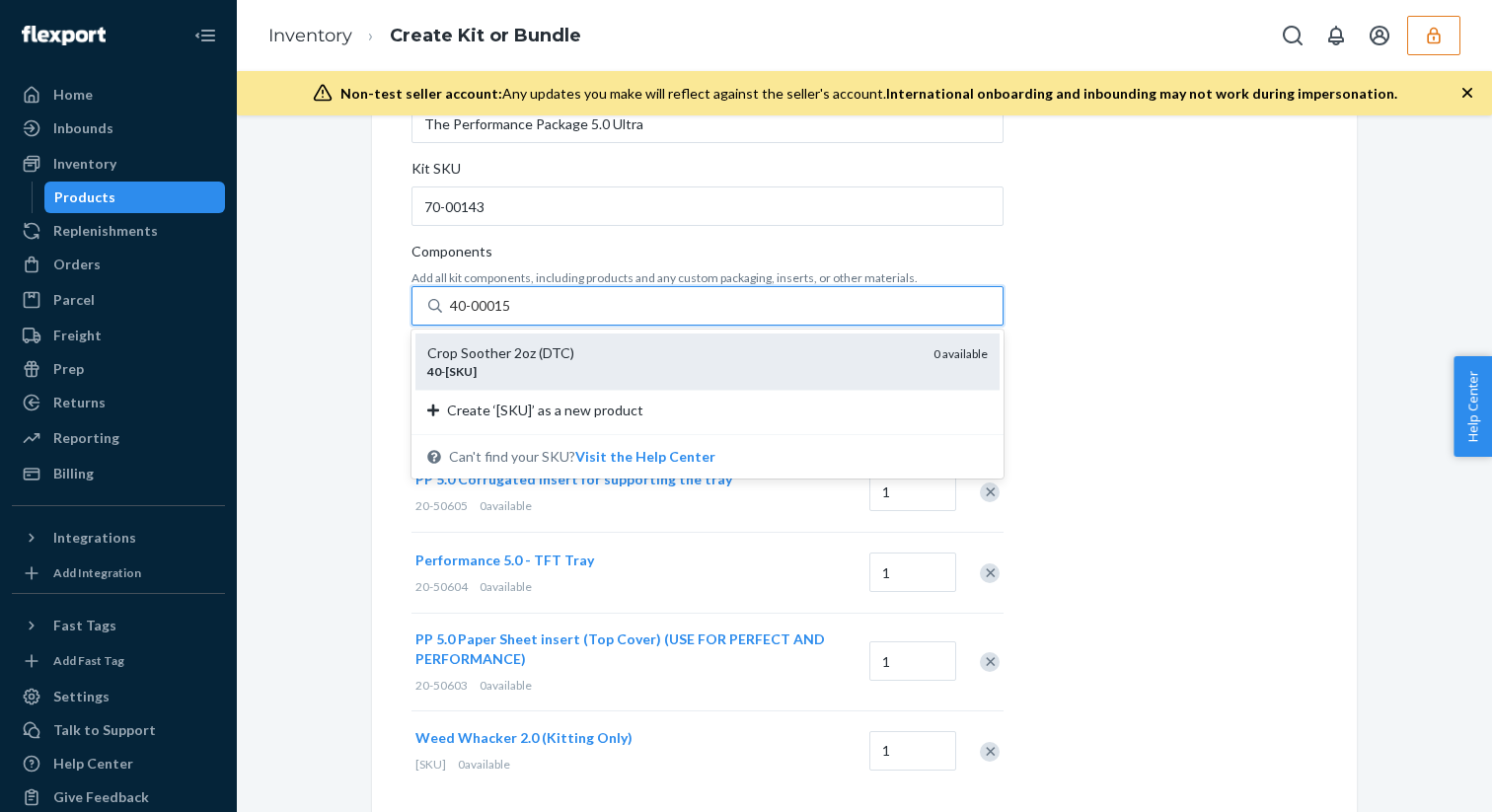 click on "Crop Soother 2oz (DTC)" at bounding box center [672, 353] 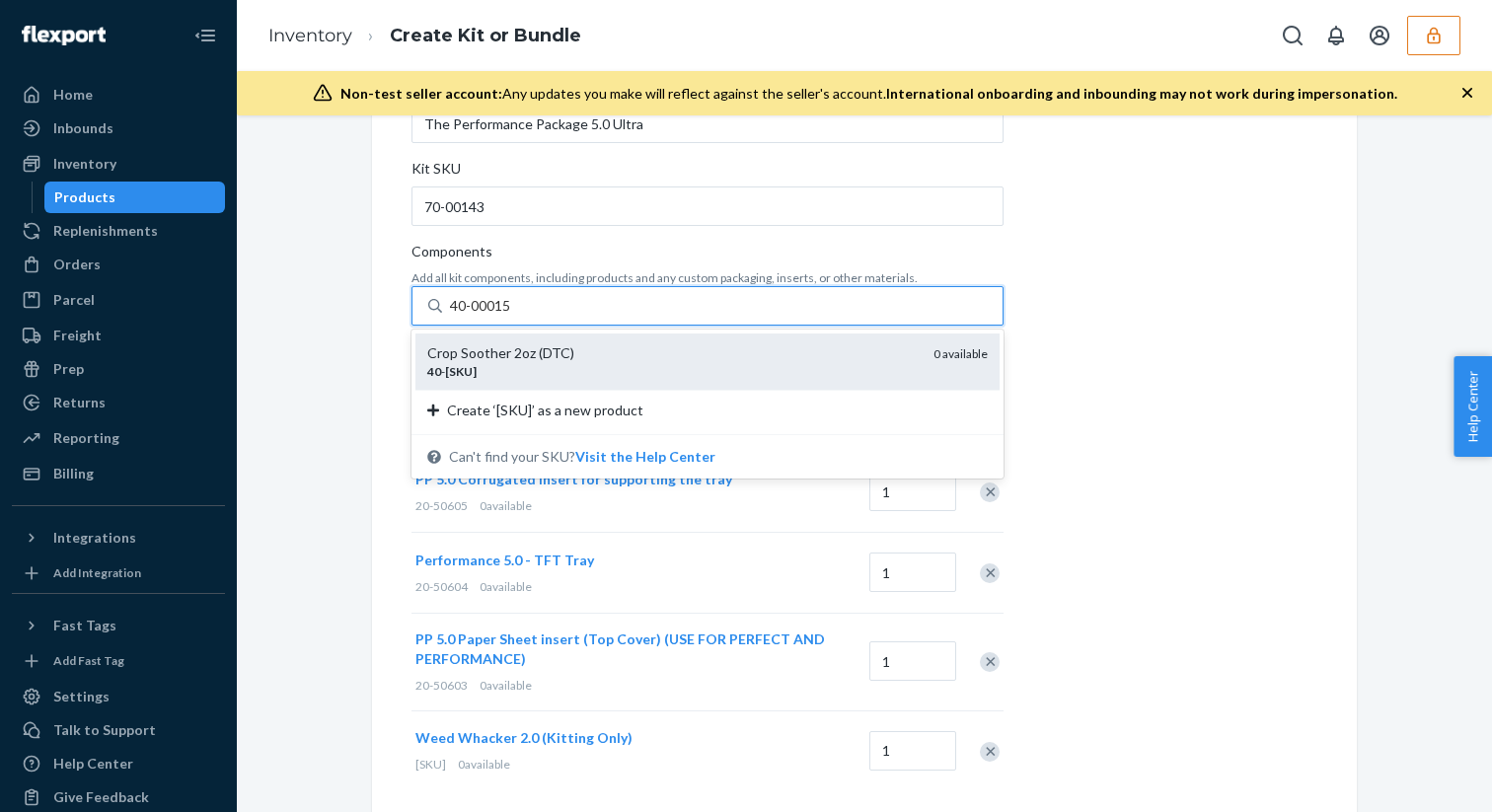 click on "40-00015" at bounding box center (482, 306) 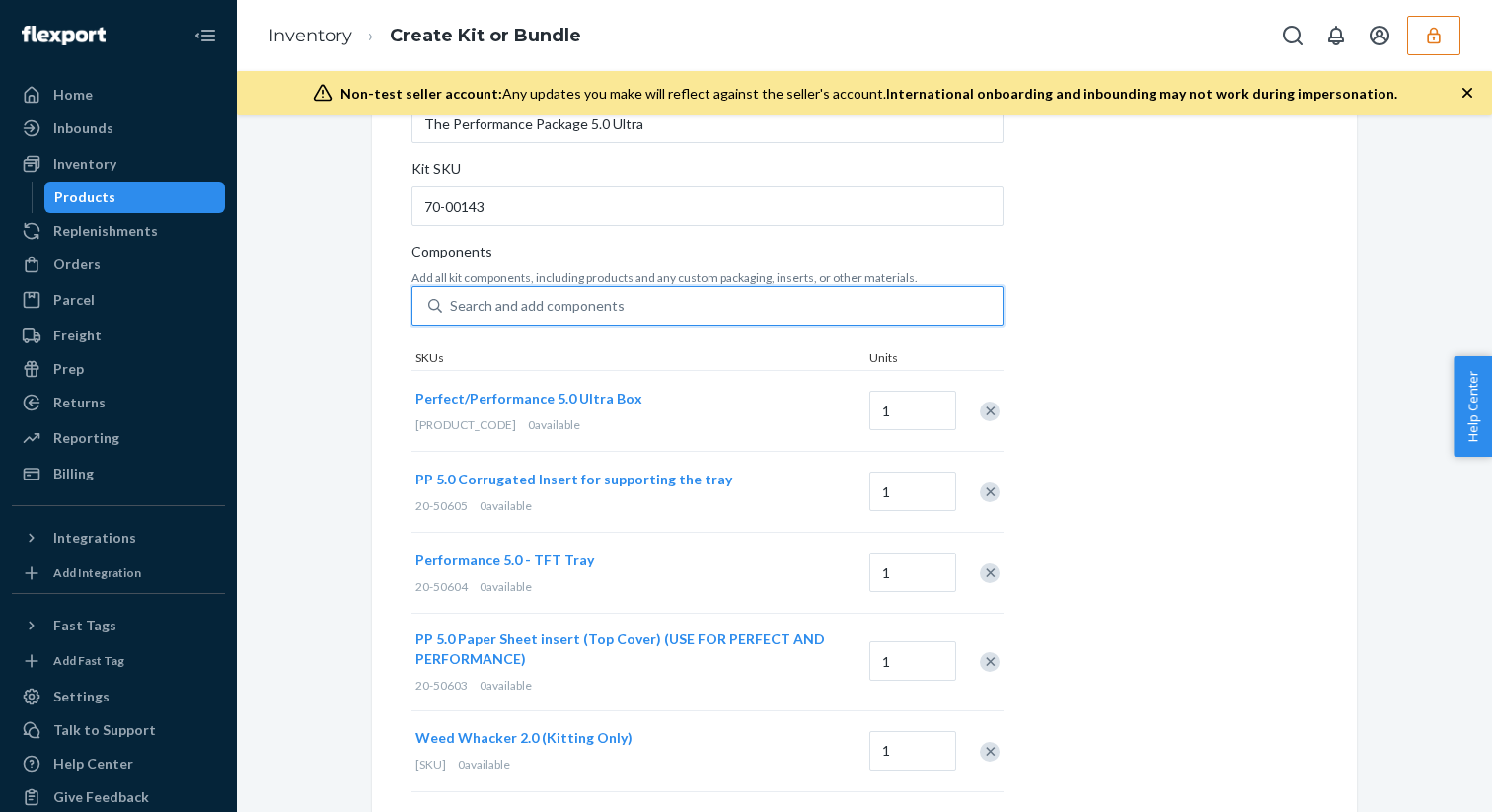 click on "Search and add components" at bounding box center (722, 306) 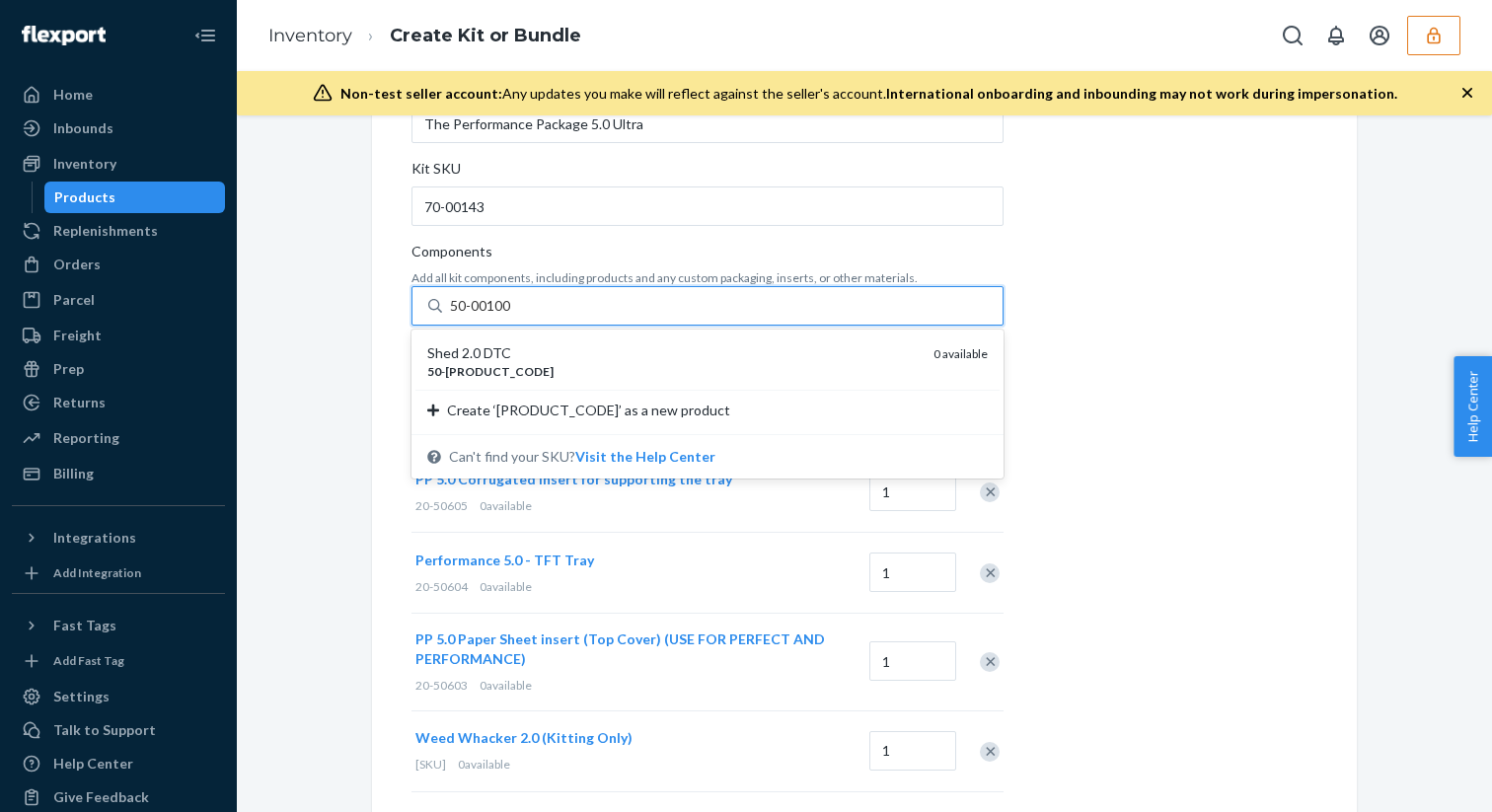click on "50 - 00100" at bounding box center [672, 371] 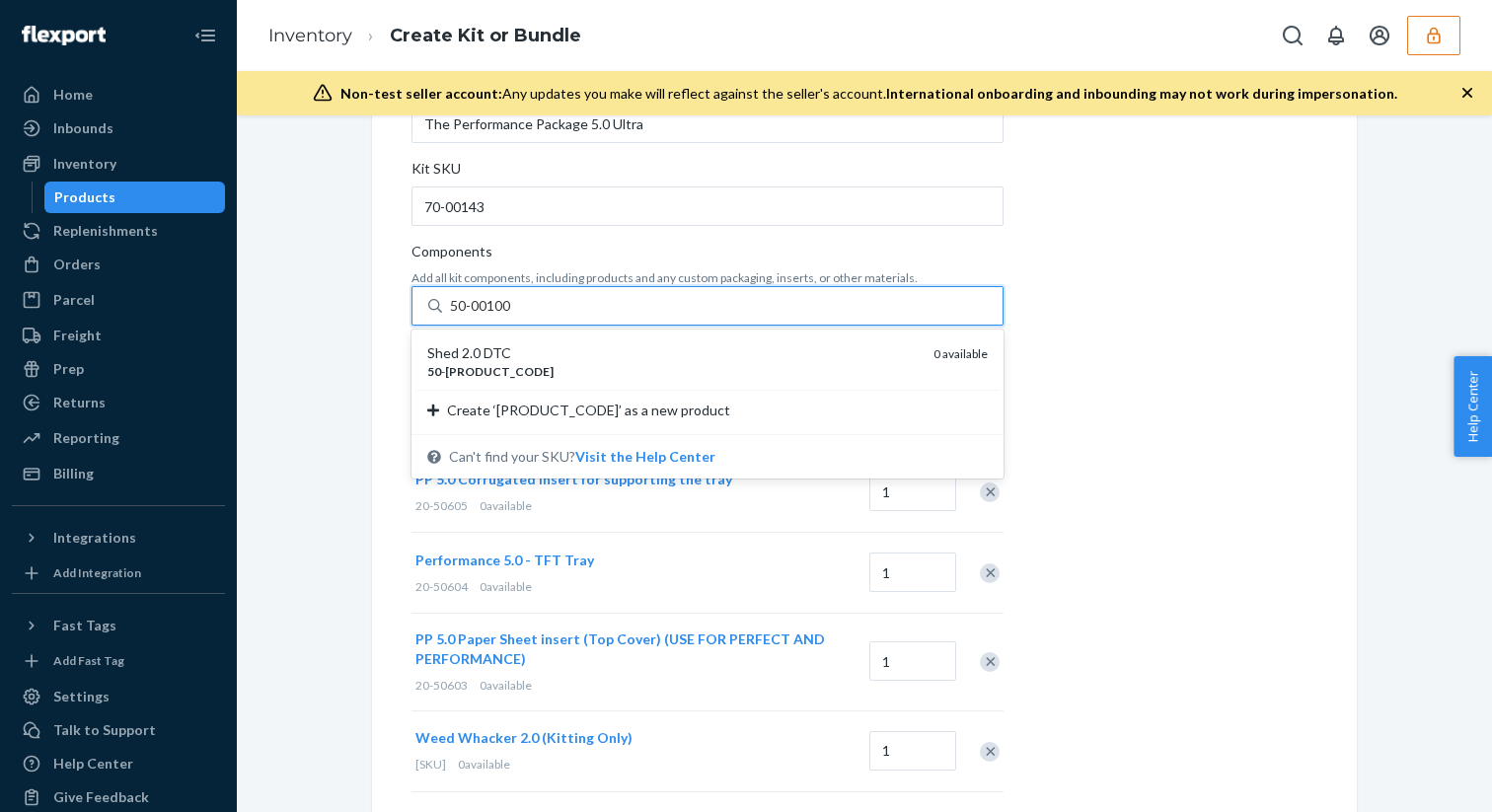 click on "50-00100" at bounding box center (482, 306) 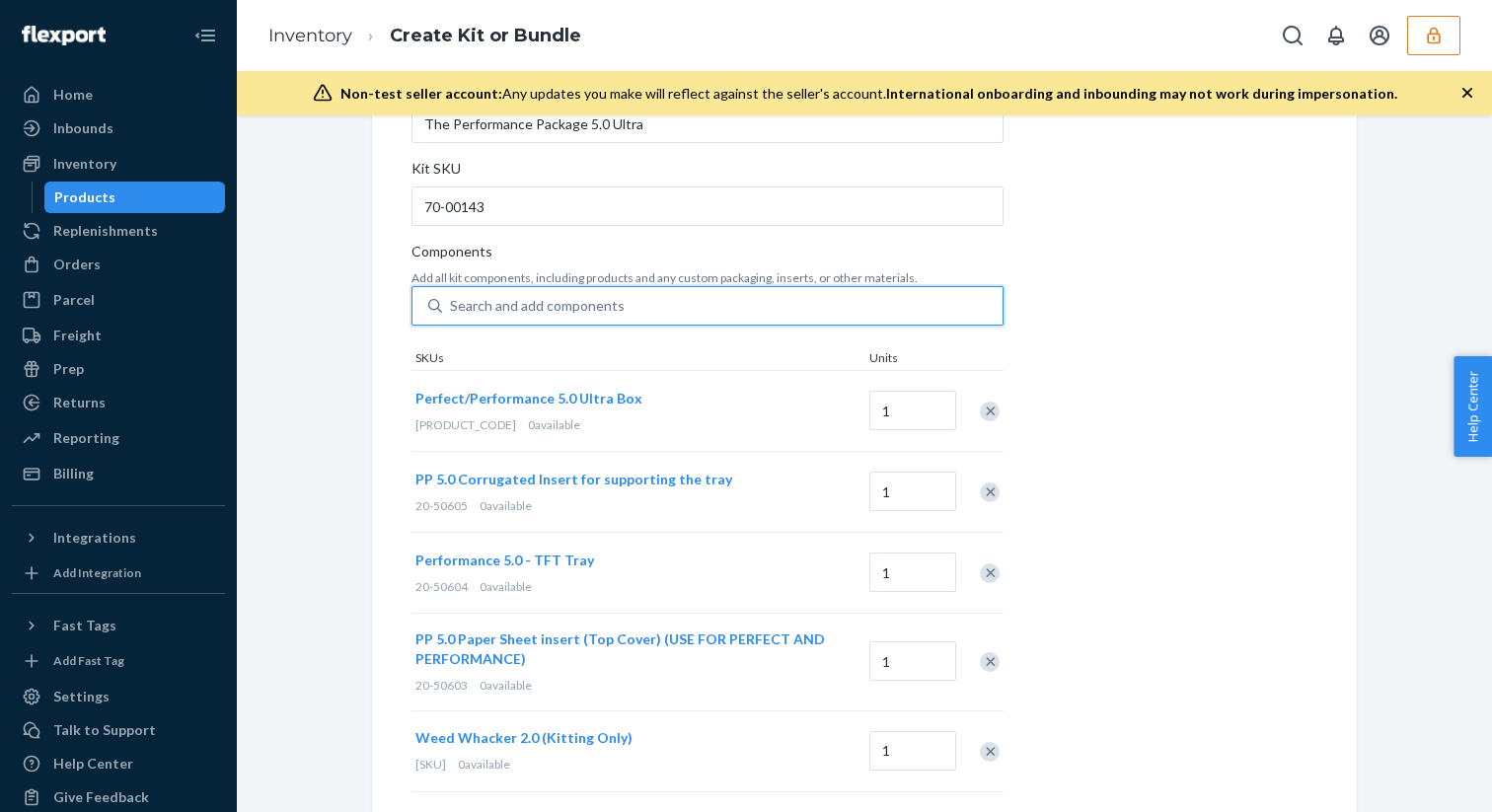 click on "Search and add components" at bounding box center (722, 306) 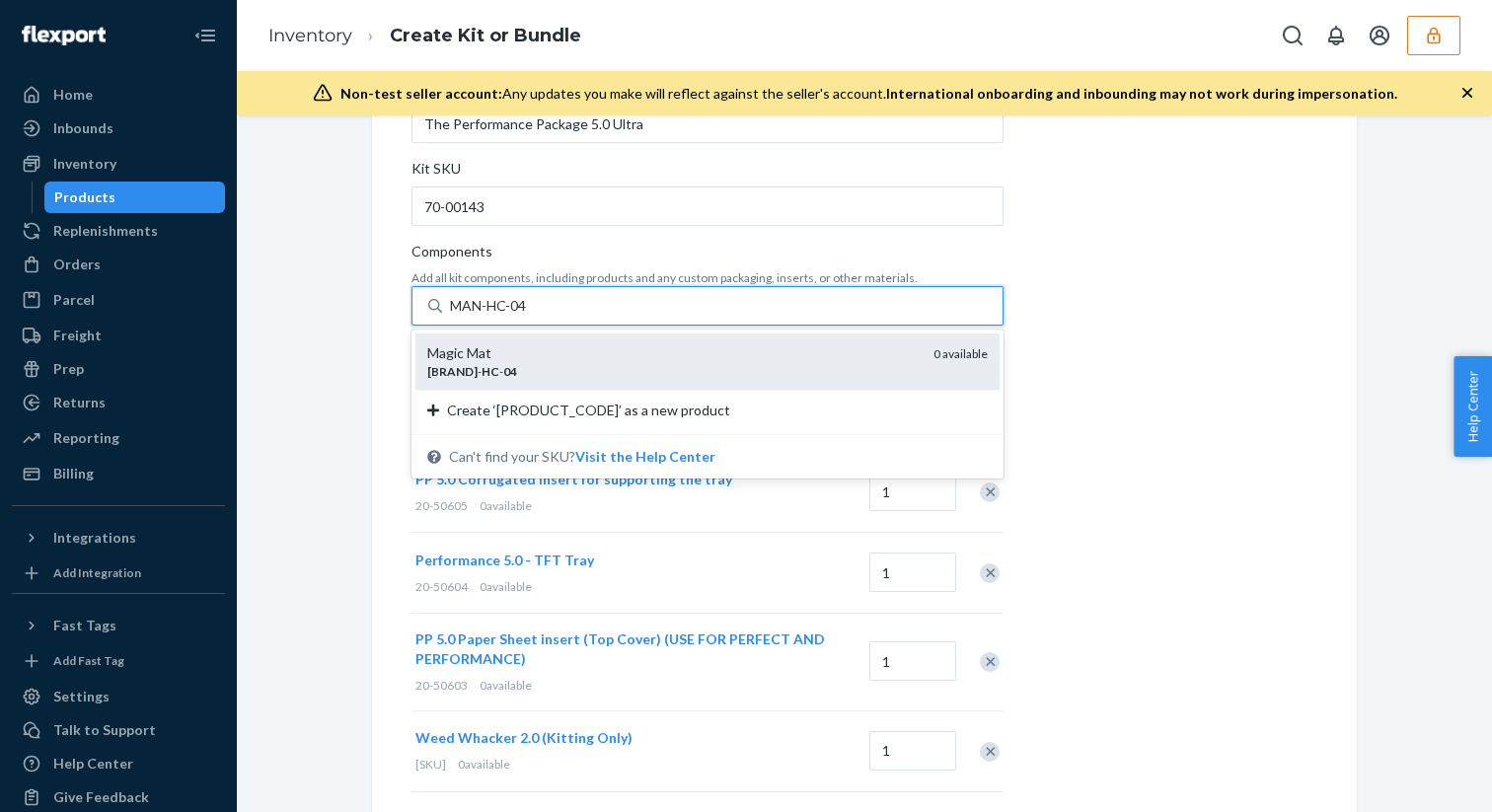 click on "Magic Mat" at bounding box center (672, 353) 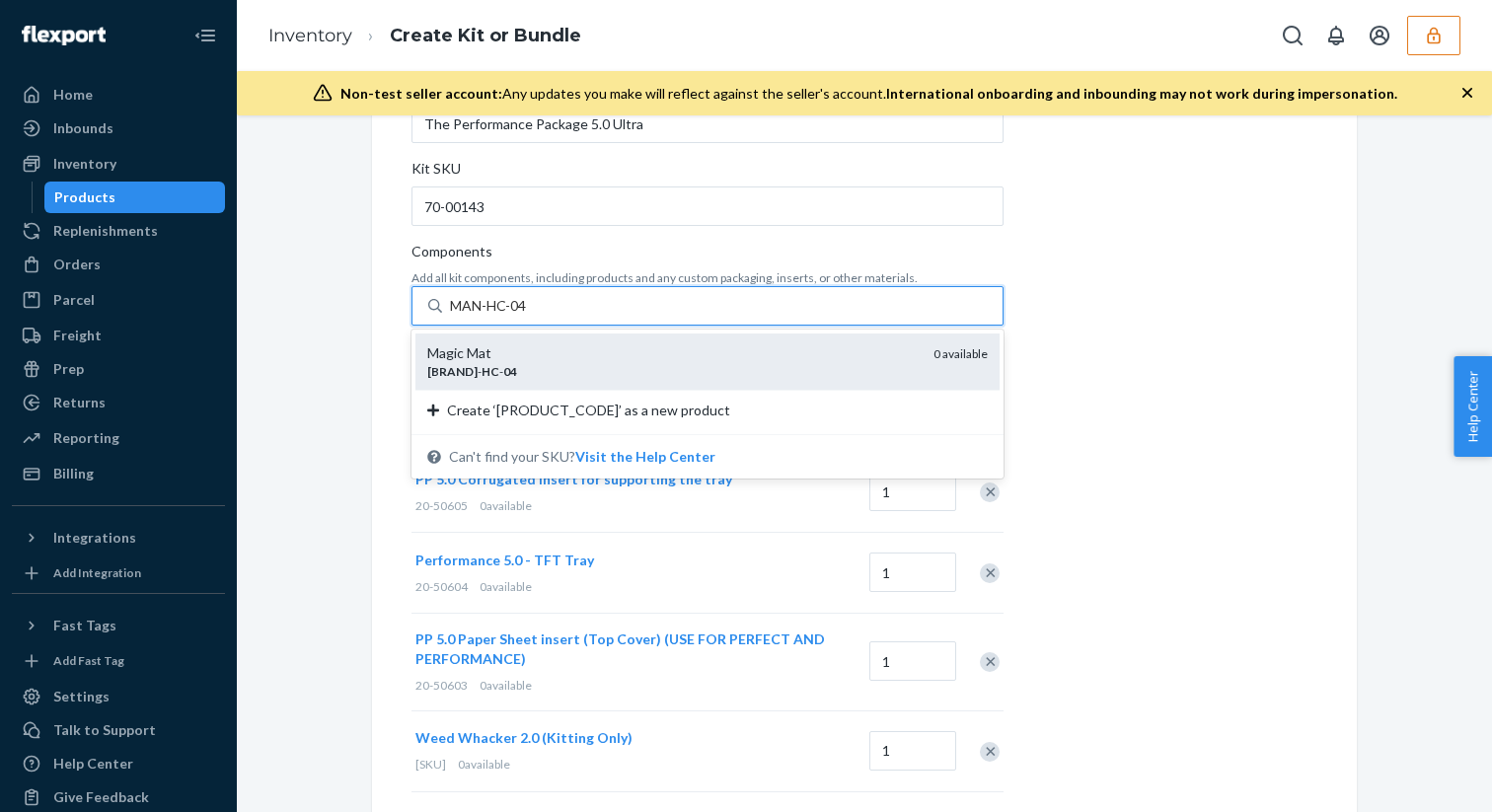 click on "MAN-HC-04" at bounding box center (489, 306) 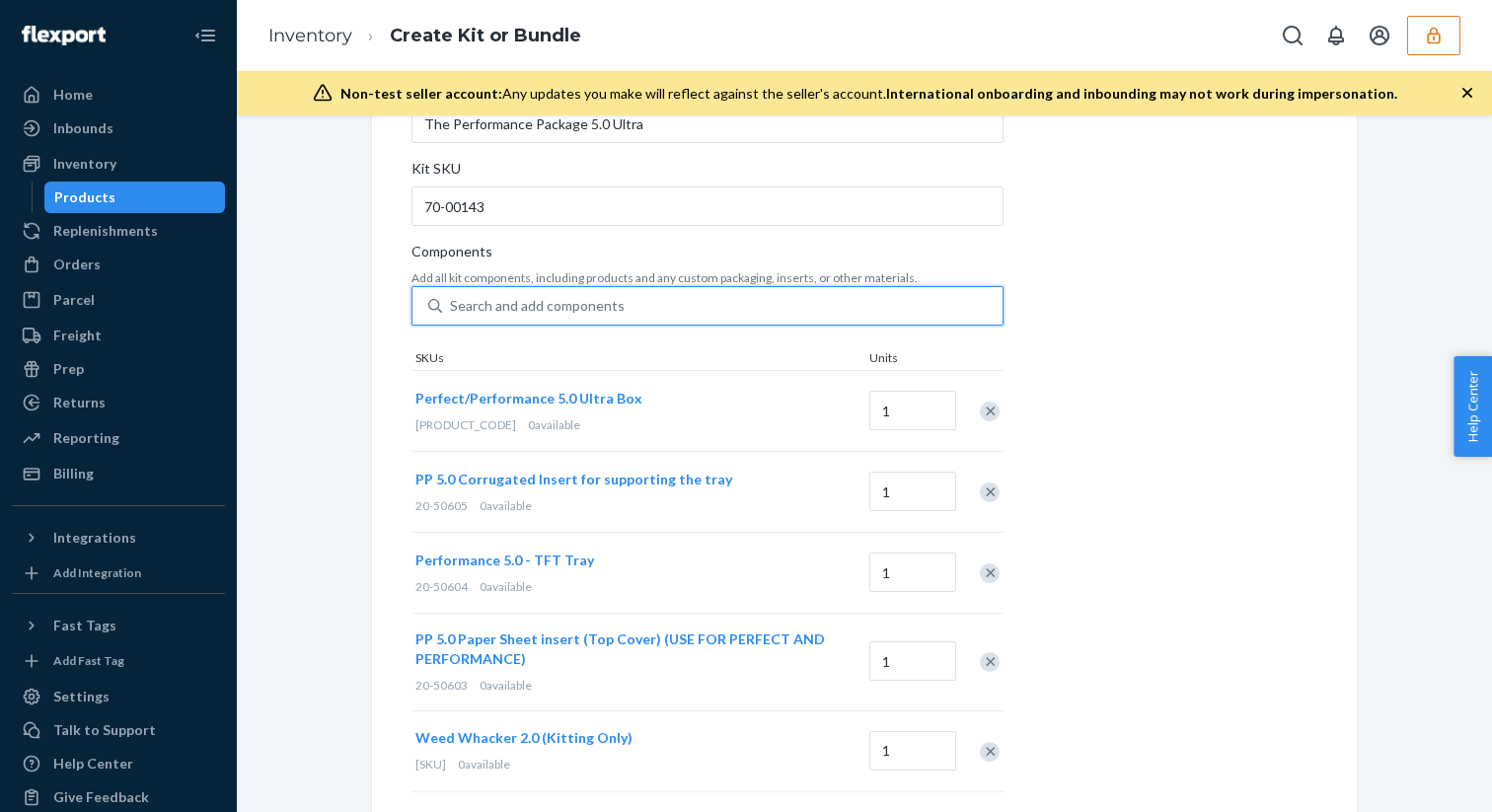 click on "Search and add components" at bounding box center (537, 306) 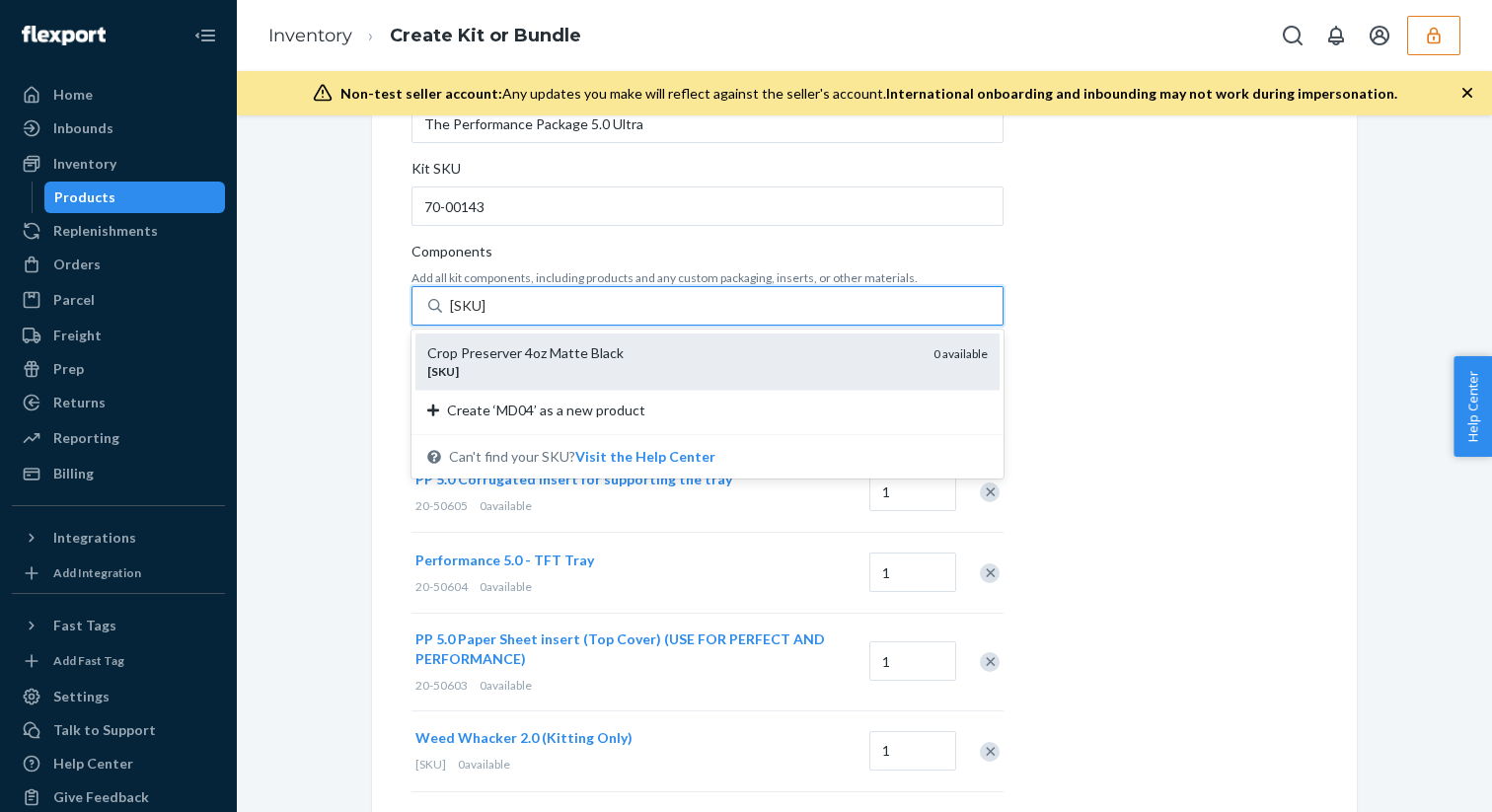 click on "Crop Preserver 4oz Matte Black" at bounding box center (672, 353) 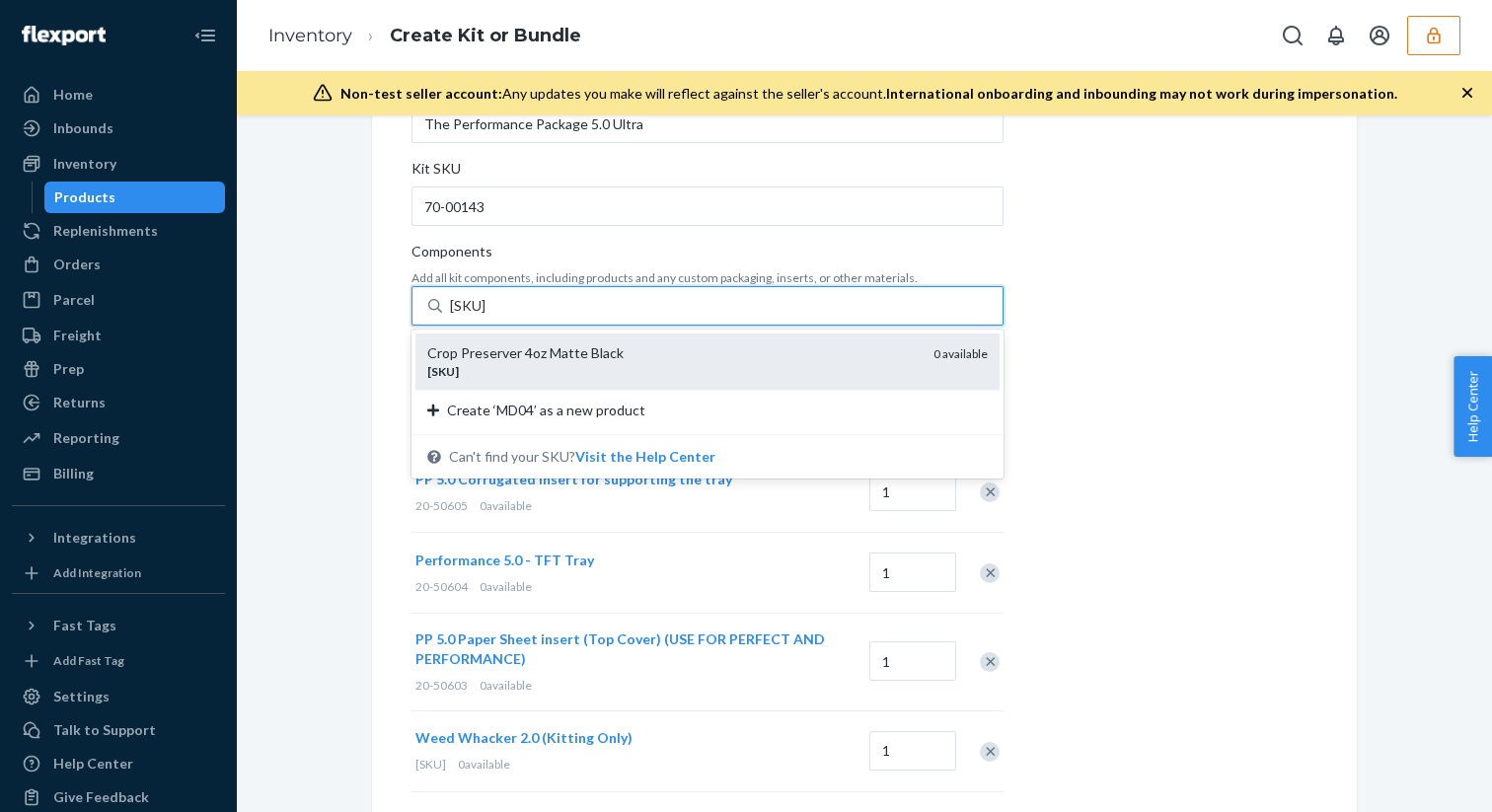 click on "MD04" at bounding box center [471, 306] 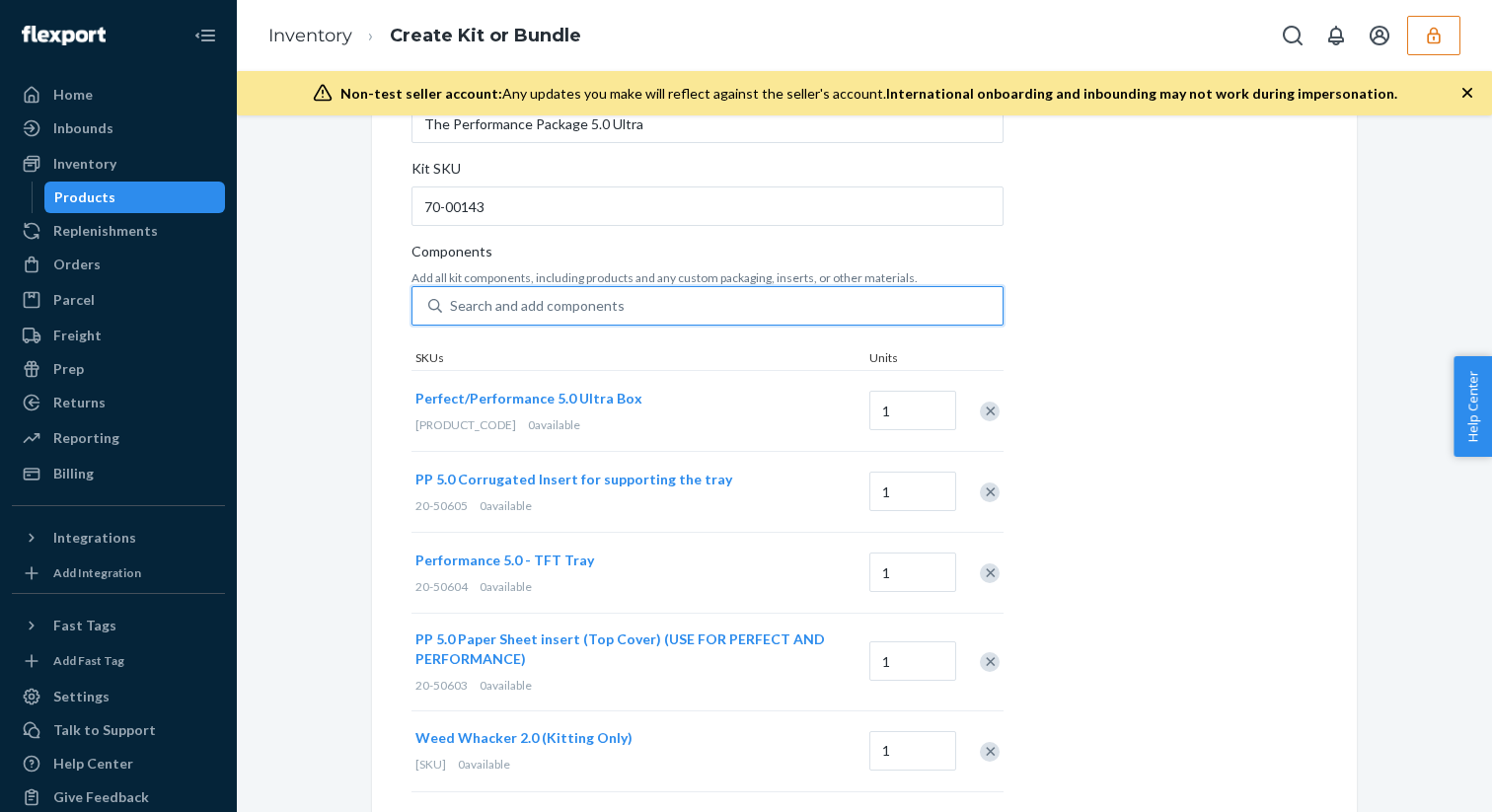 click on "Search and add components" at bounding box center [722, 306] 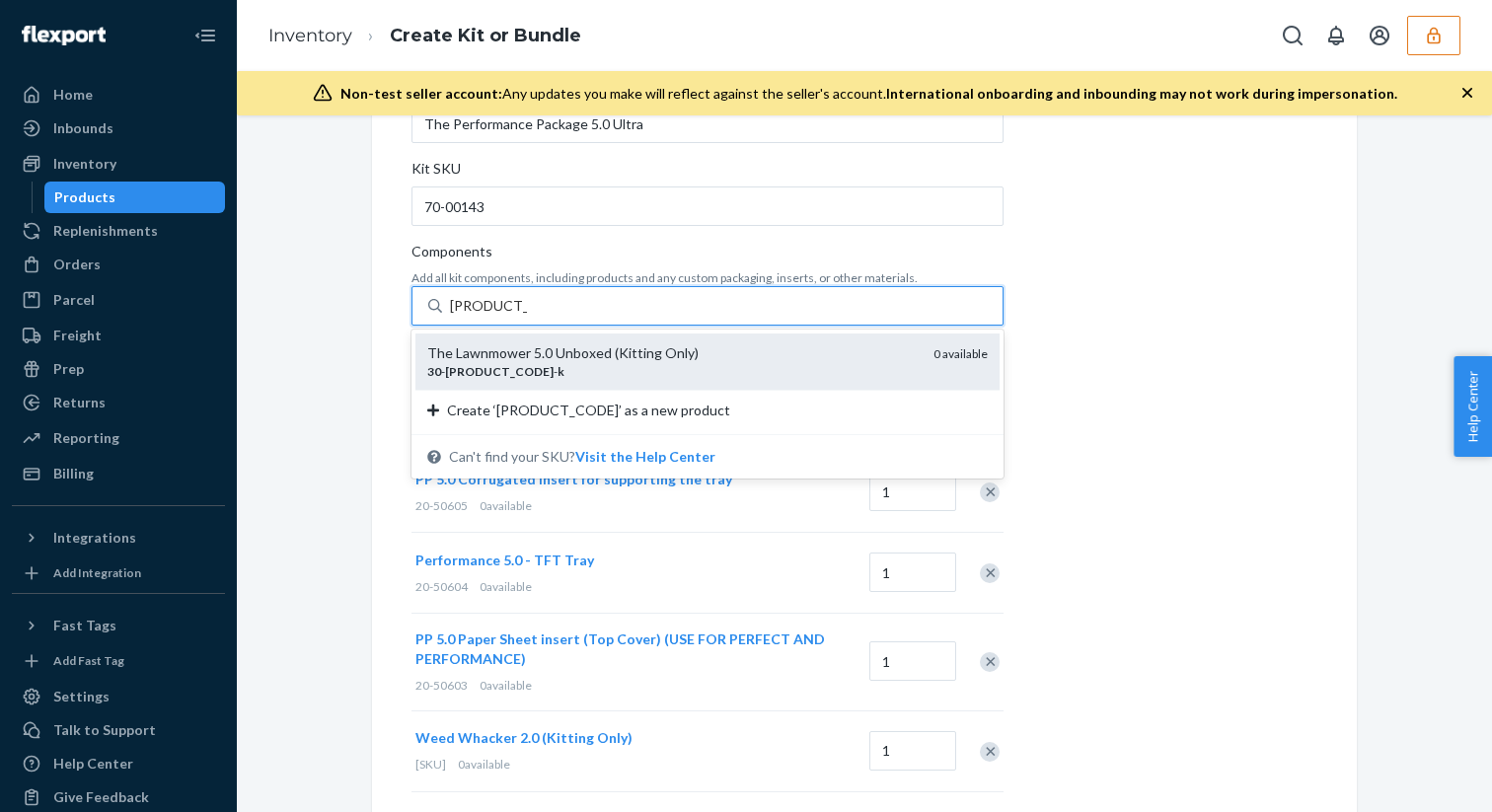click on "The Lawnmower 5.0 Unboxed (Kitting Only)" at bounding box center (672, 353) 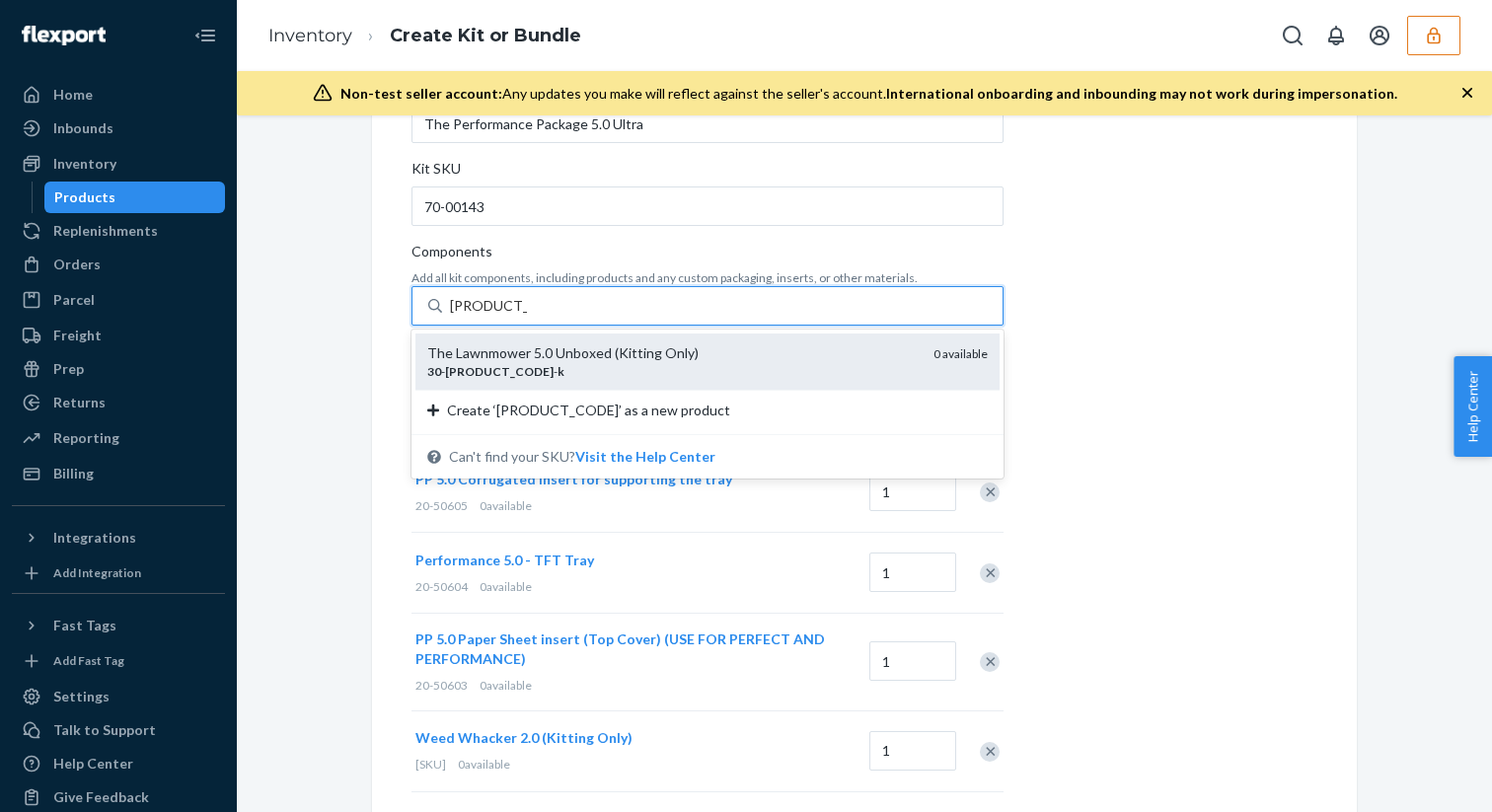 click on "30-00005-K" at bounding box center [488, 306] 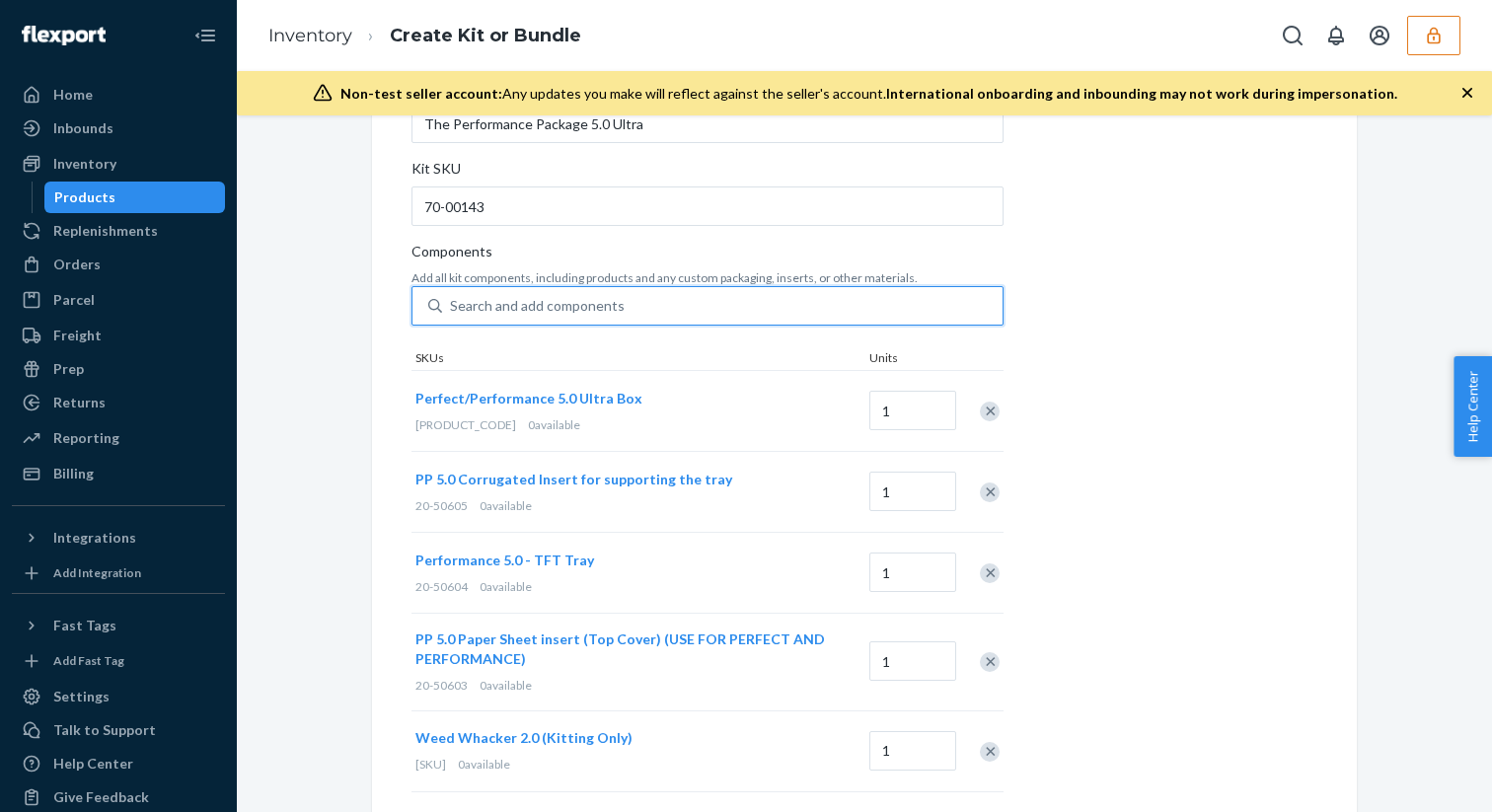 click on "Search and add components" at bounding box center (537, 306) 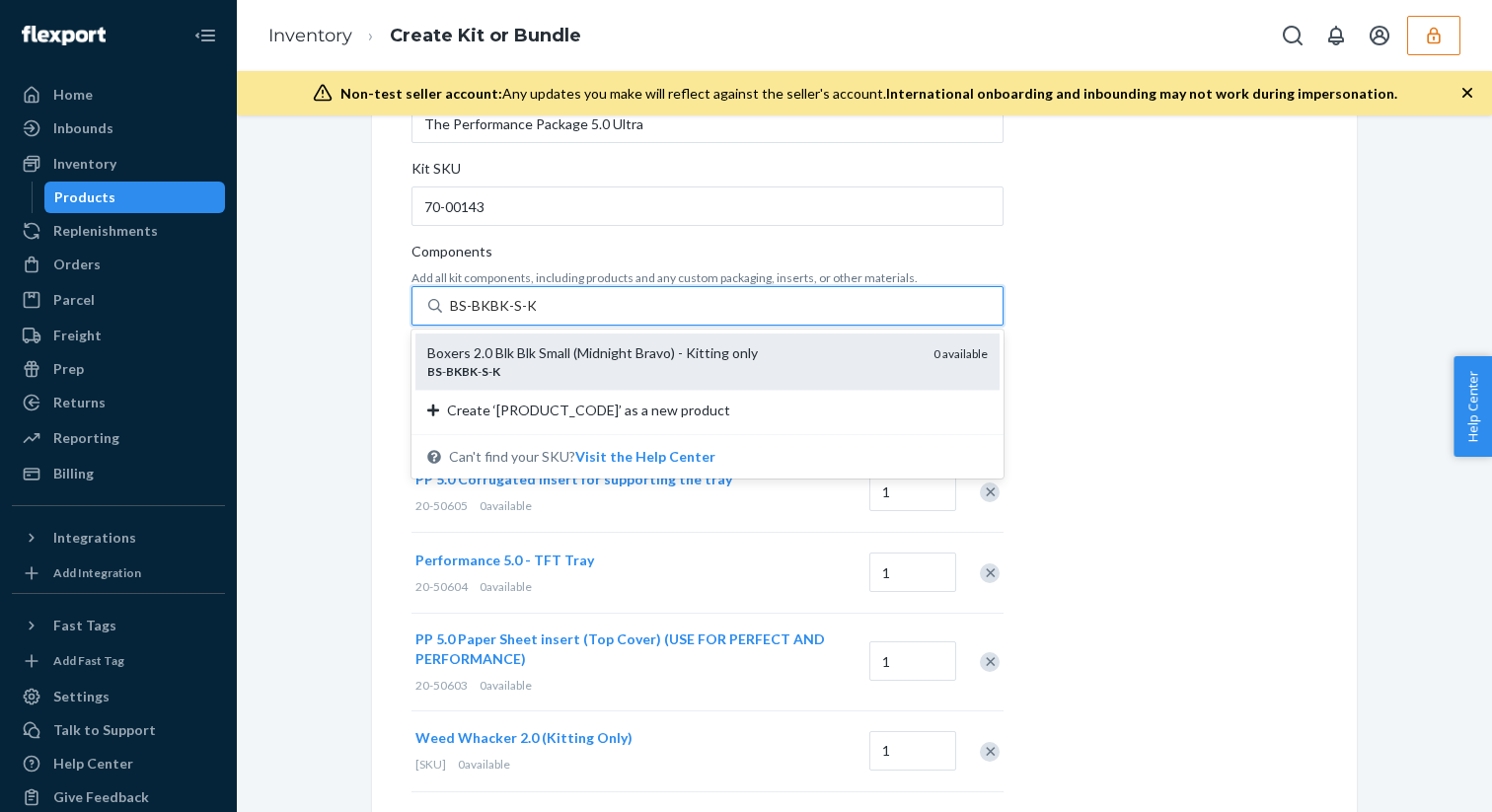 click on "Boxers 2.0 Blk Blk Small (Midnight Bravo) - Kitting only" at bounding box center (672, 353) 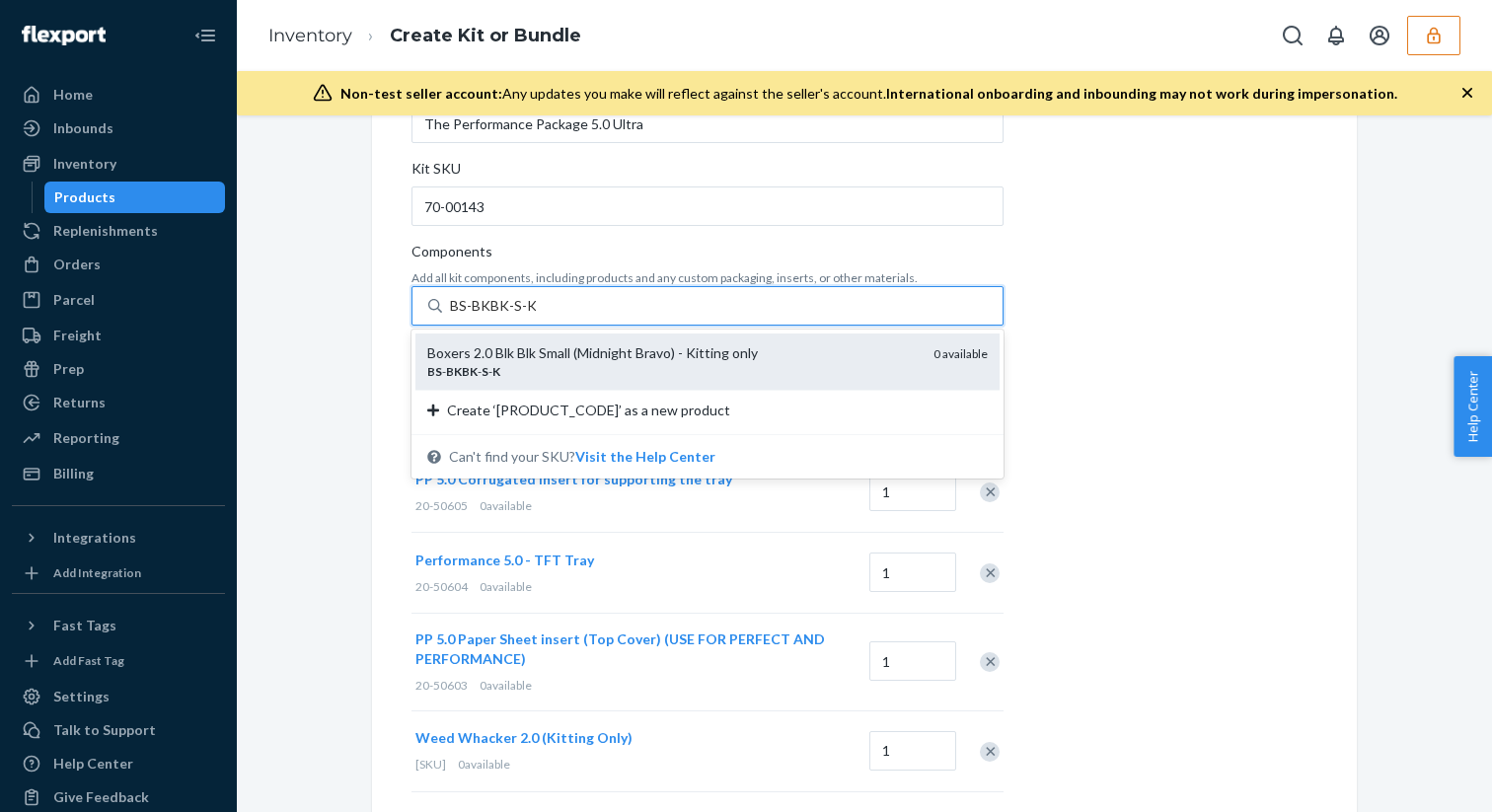 click on "BS-BKBK-S-K" at bounding box center (492, 306) 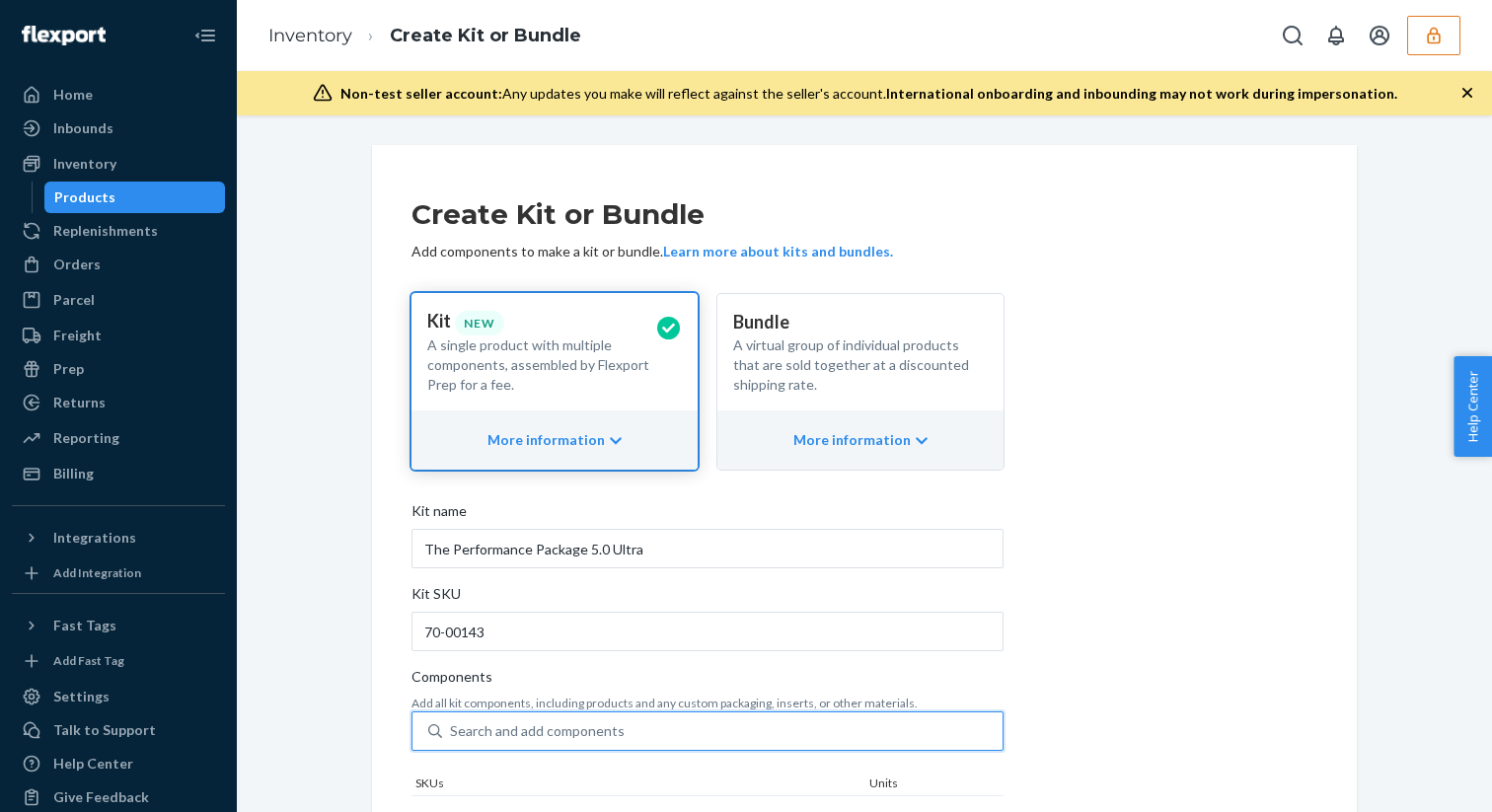 scroll, scrollTop: 992, scrollLeft: 0, axis: vertical 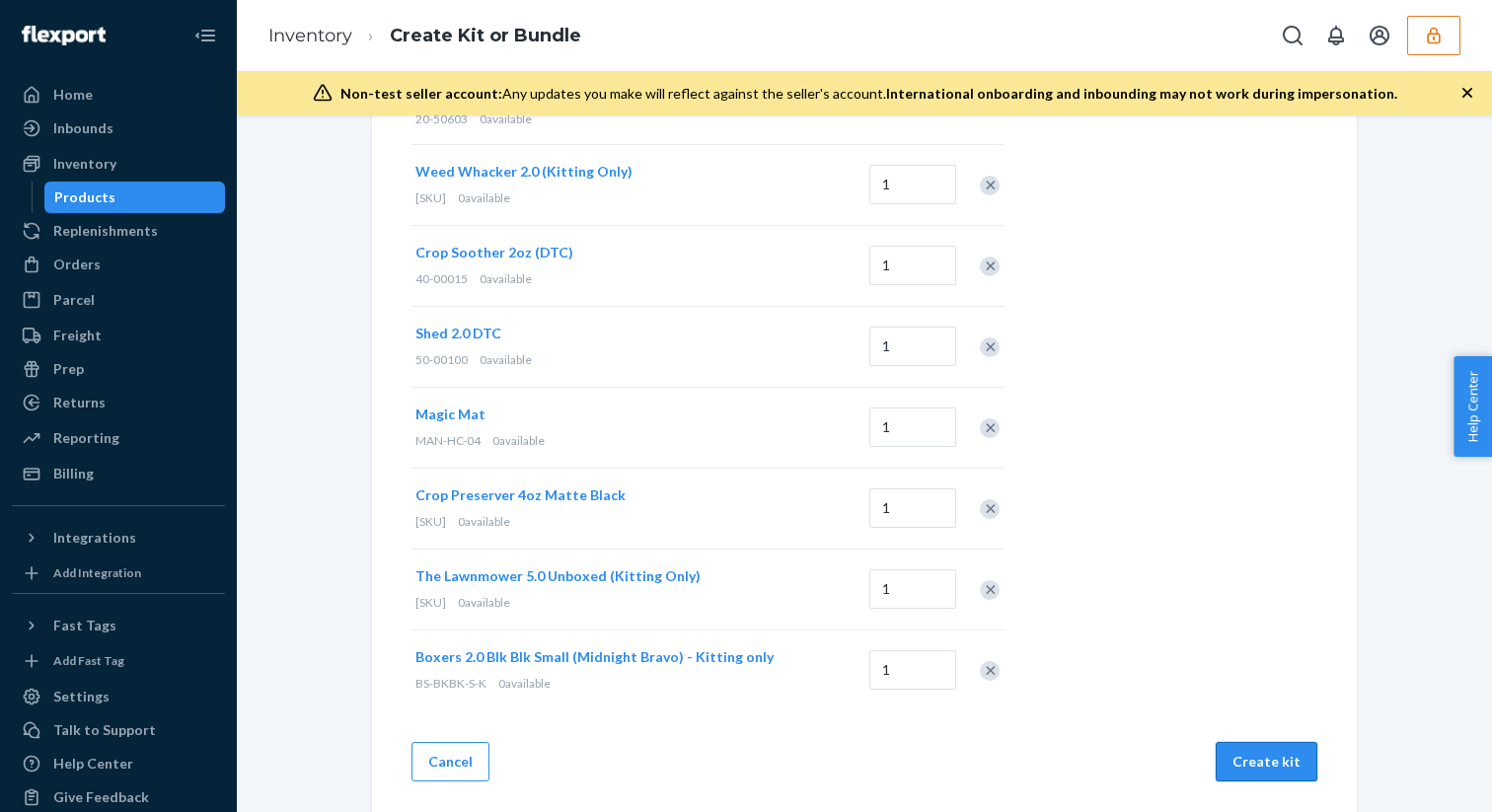 click on "Create kit" at bounding box center (1266, 762) 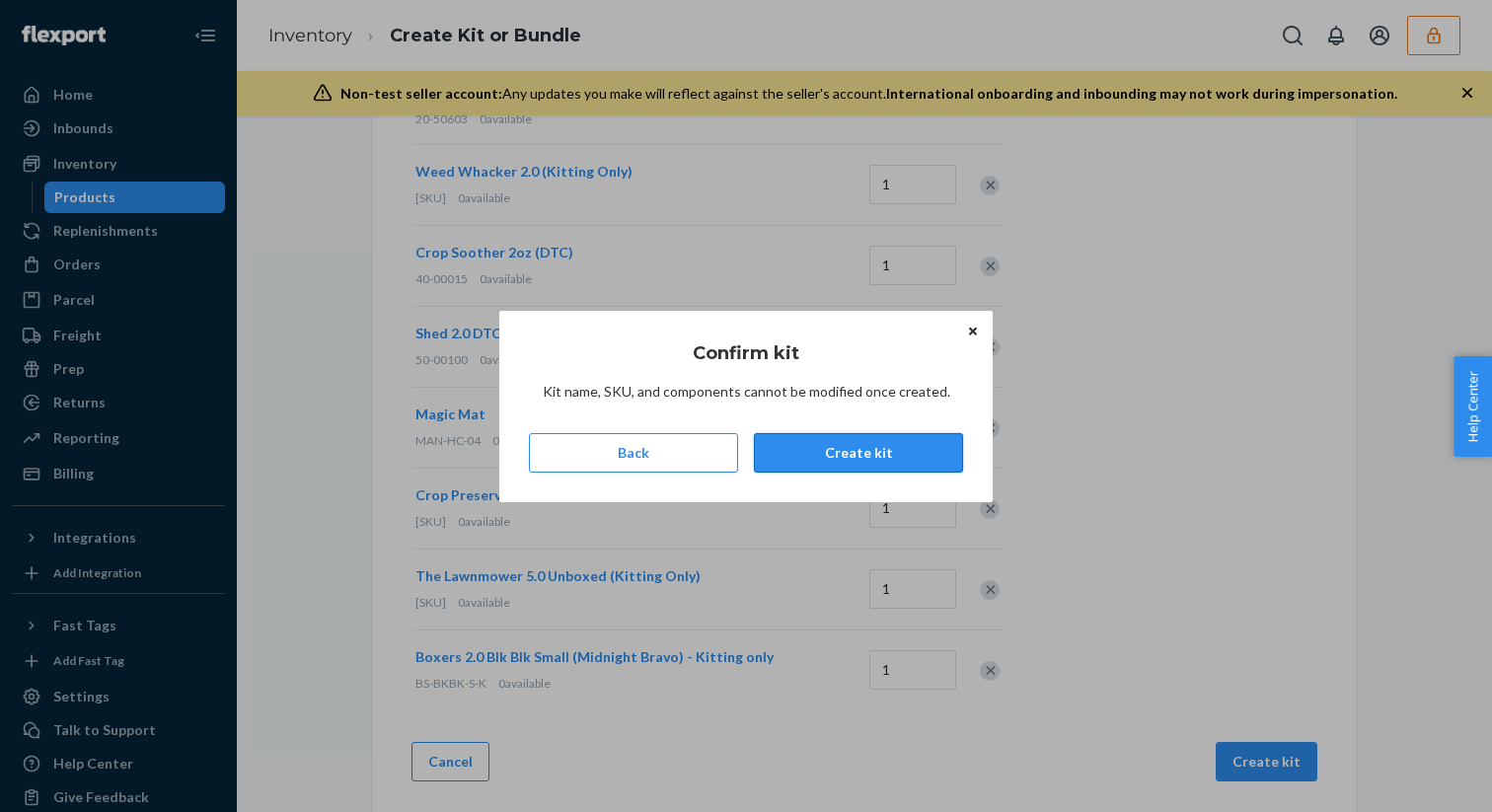 click on "Create kit" at bounding box center [858, 453] 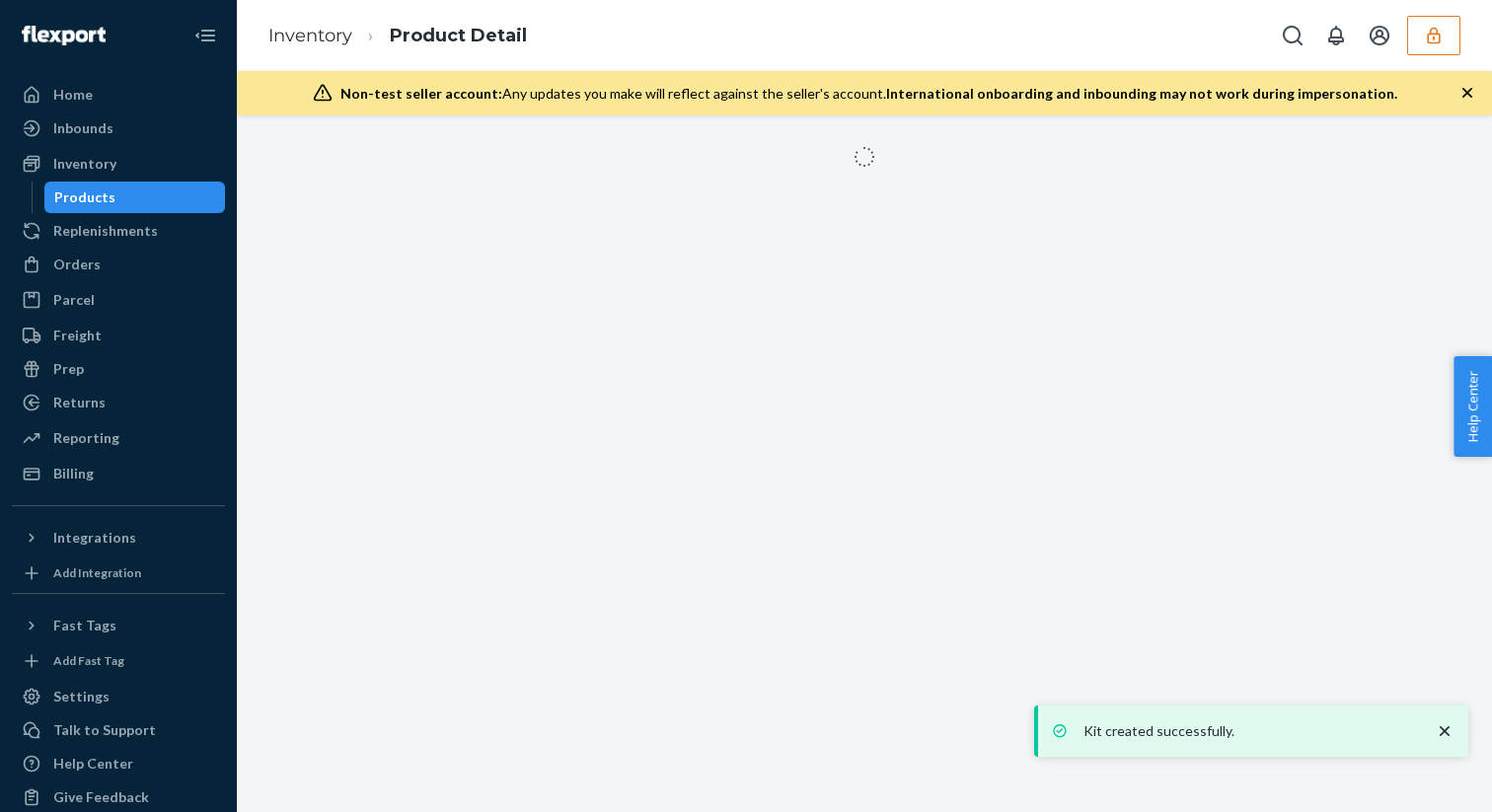 scroll, scrollTop: 0, scrollLeft: 0, axis: both 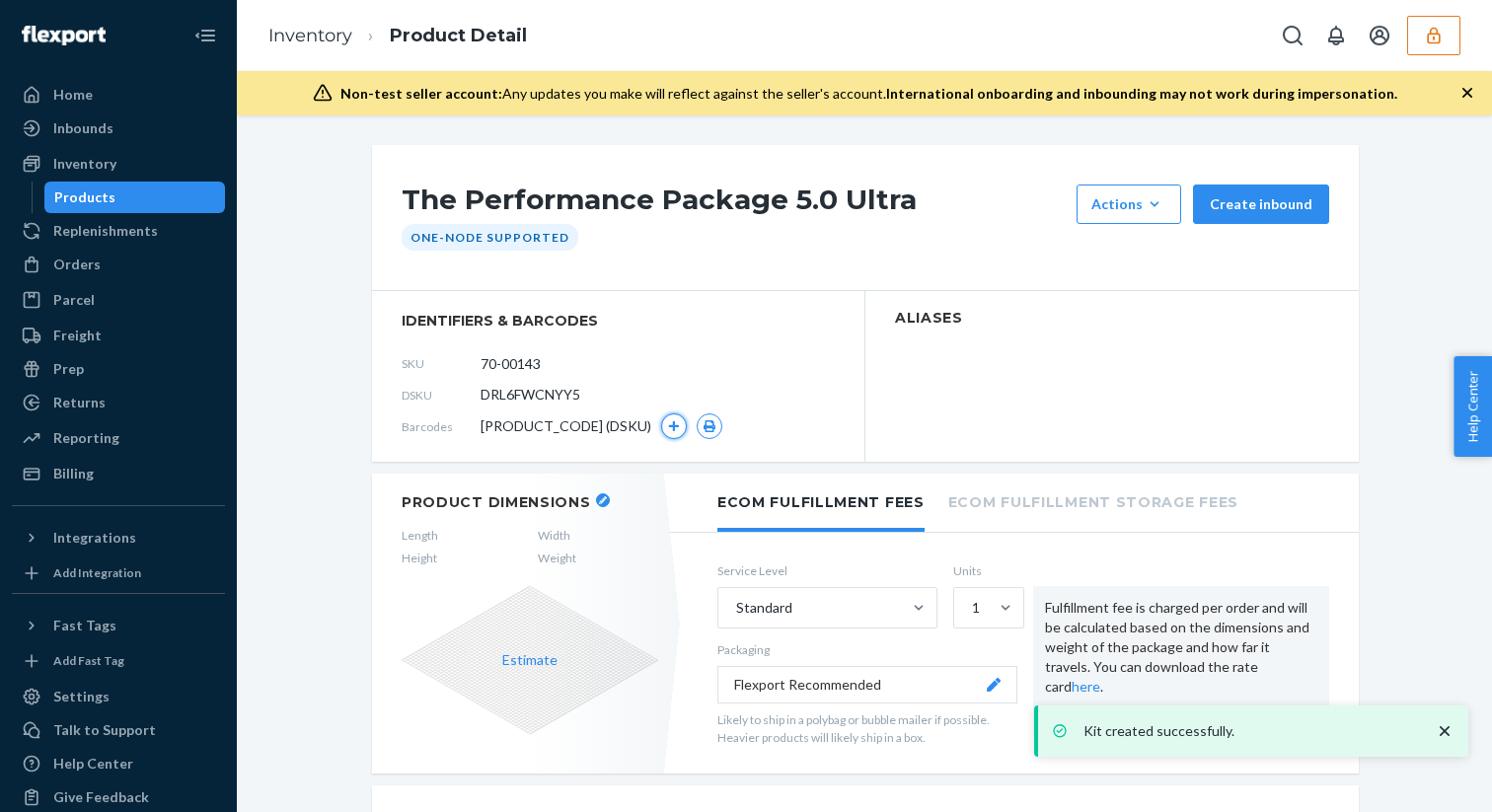 click 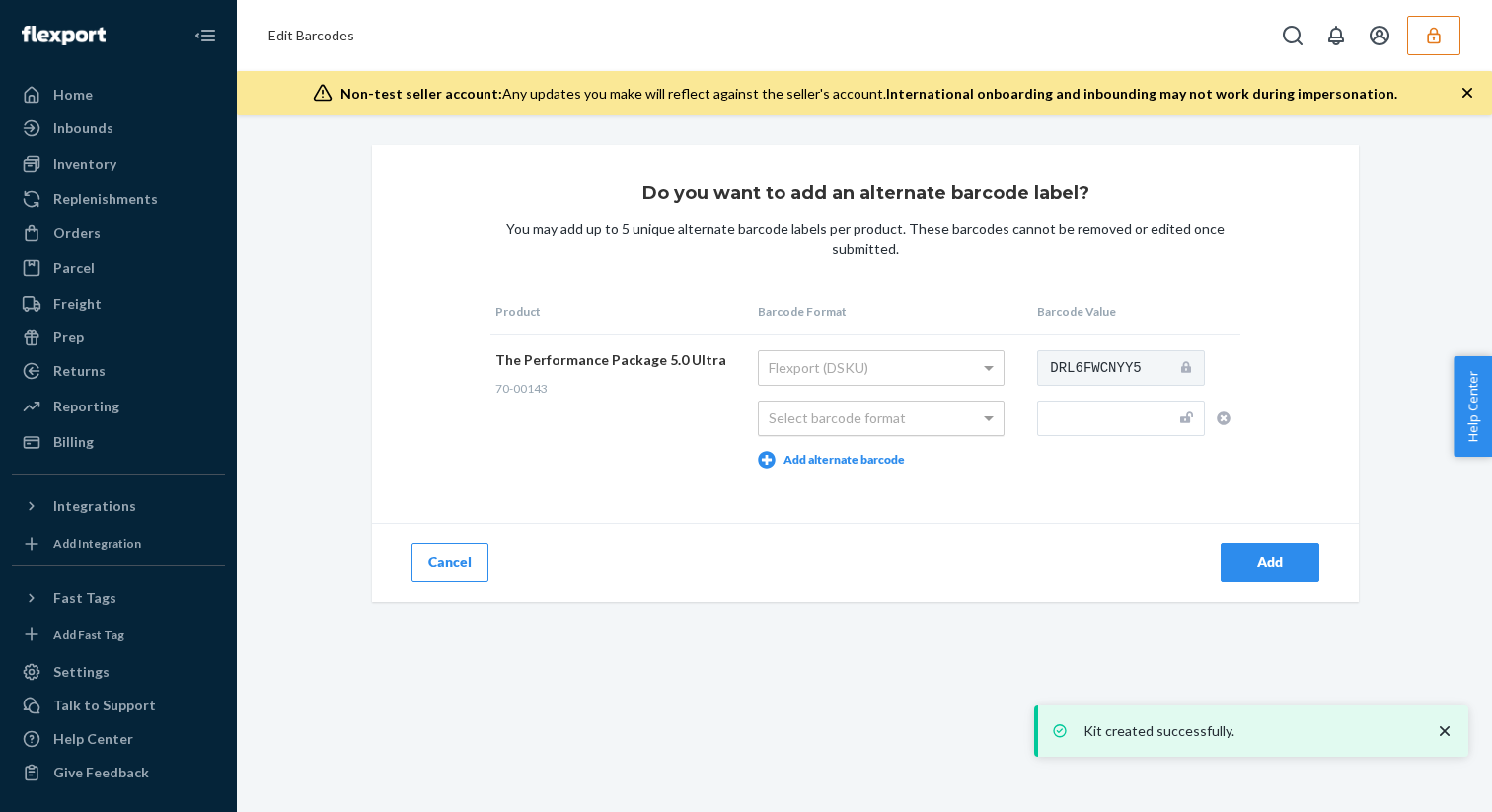 click on "Select barcode format" at bounding box center (881, 418) 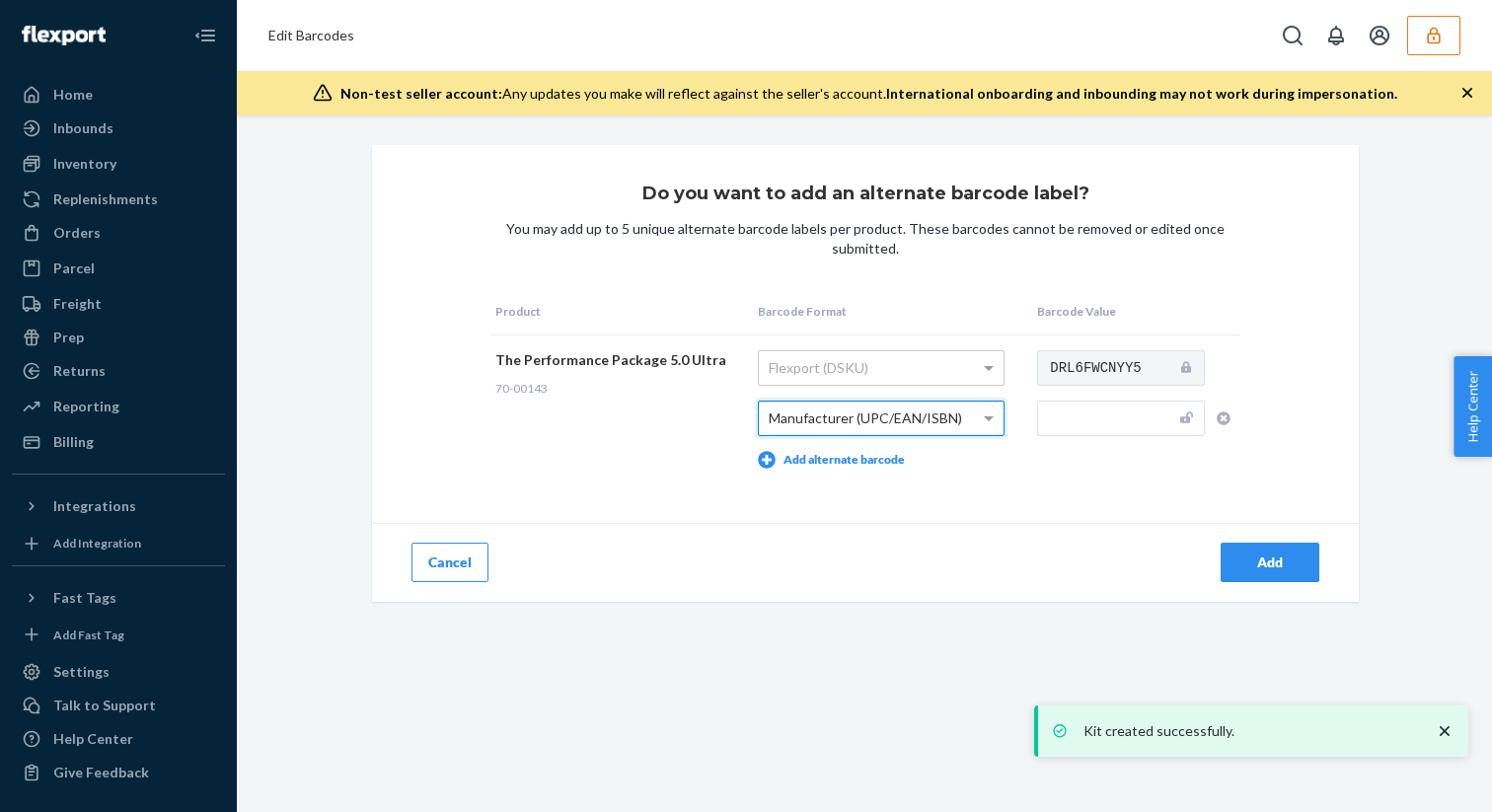 click at bounding box center [1121, 418] 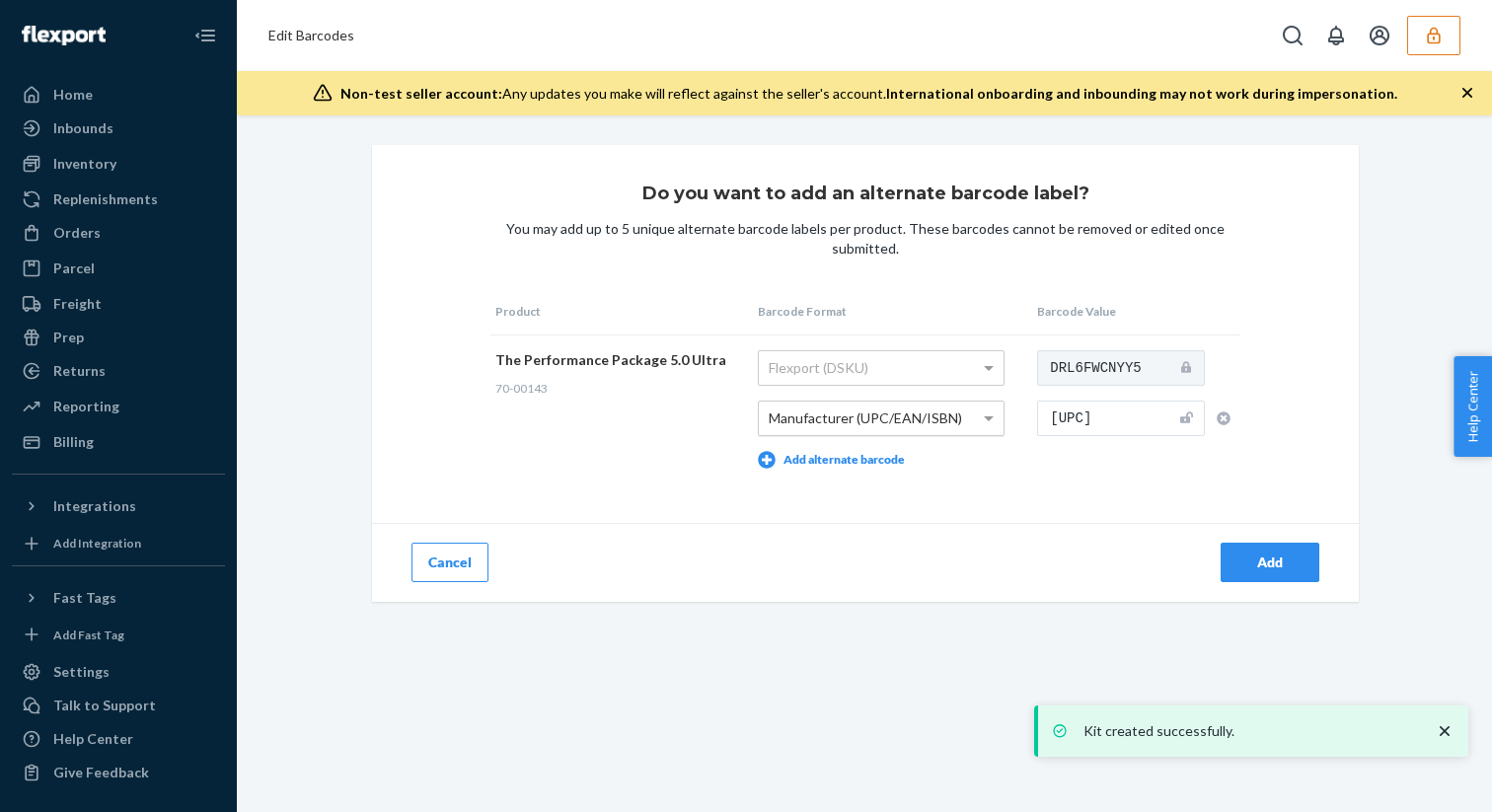 type on "810040573880" 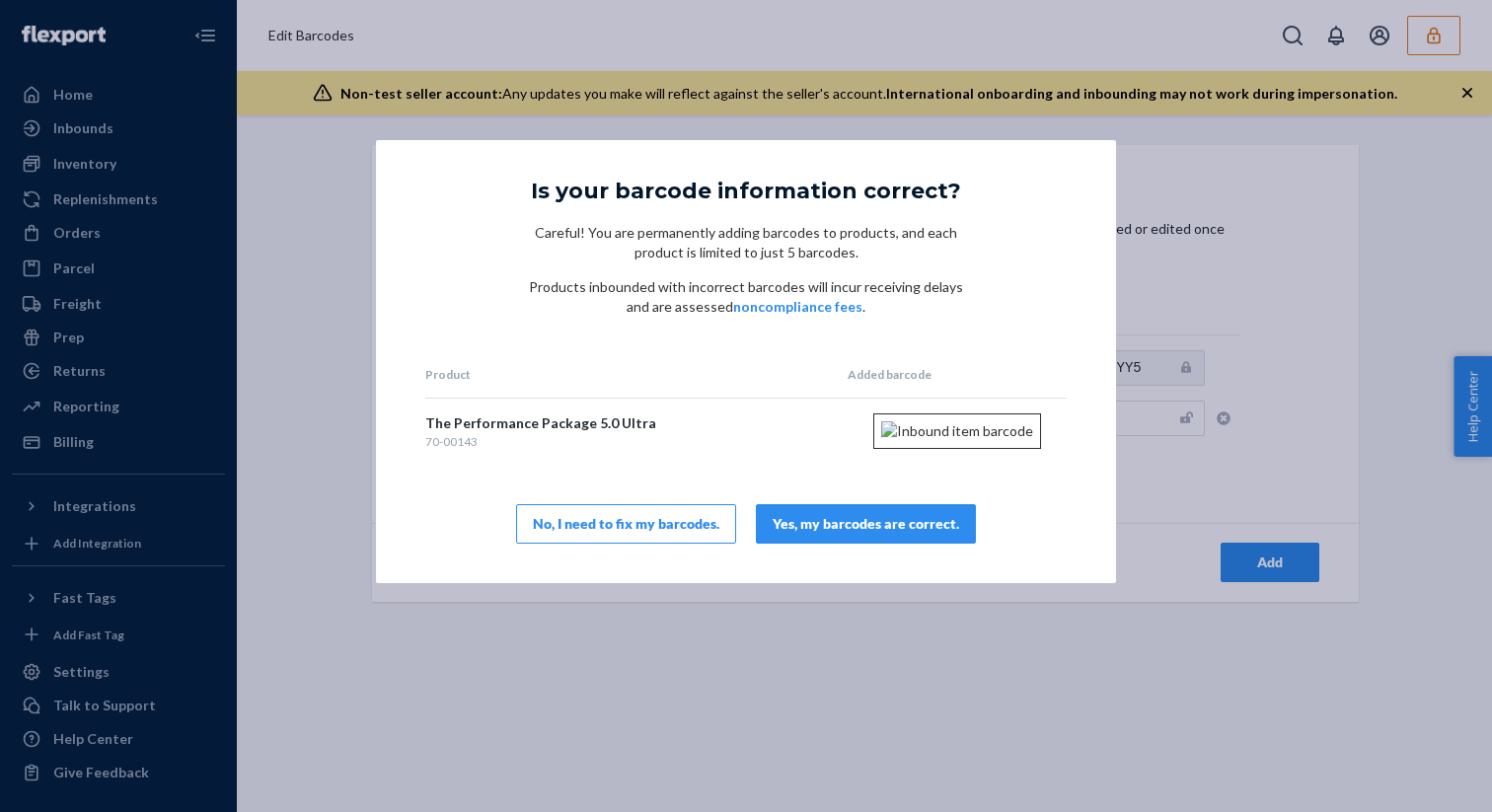 click on "Yes, my barcodes are correct." at bounding box center [865, 524] 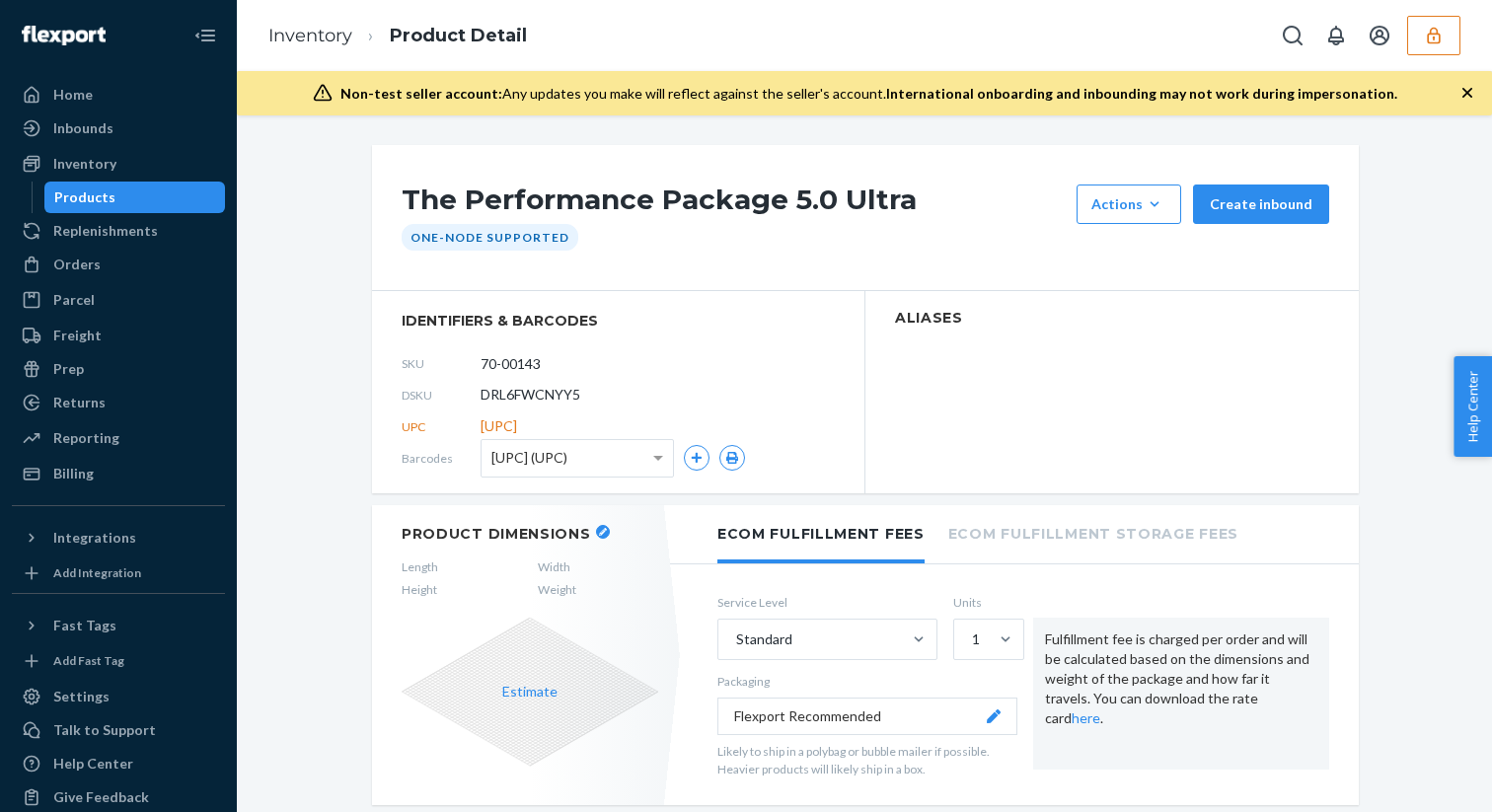 click on "Products" at bounding box center [135, 197] 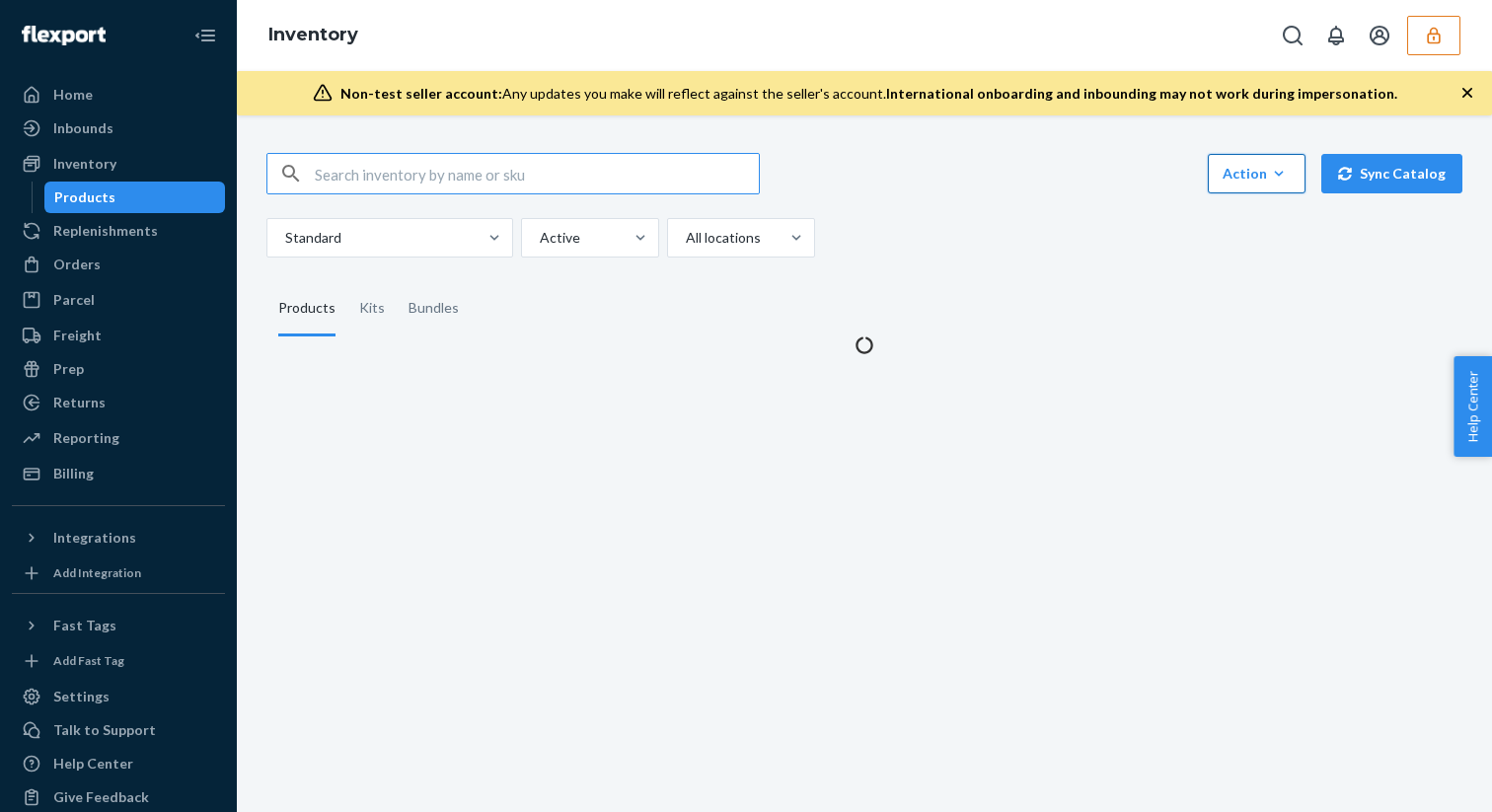 click on "Action Create product Create kit or bundle Bulk create products Bulk update products Bulk update bundles Bulk update product alias attribute" at bounding box center (1256, 174) 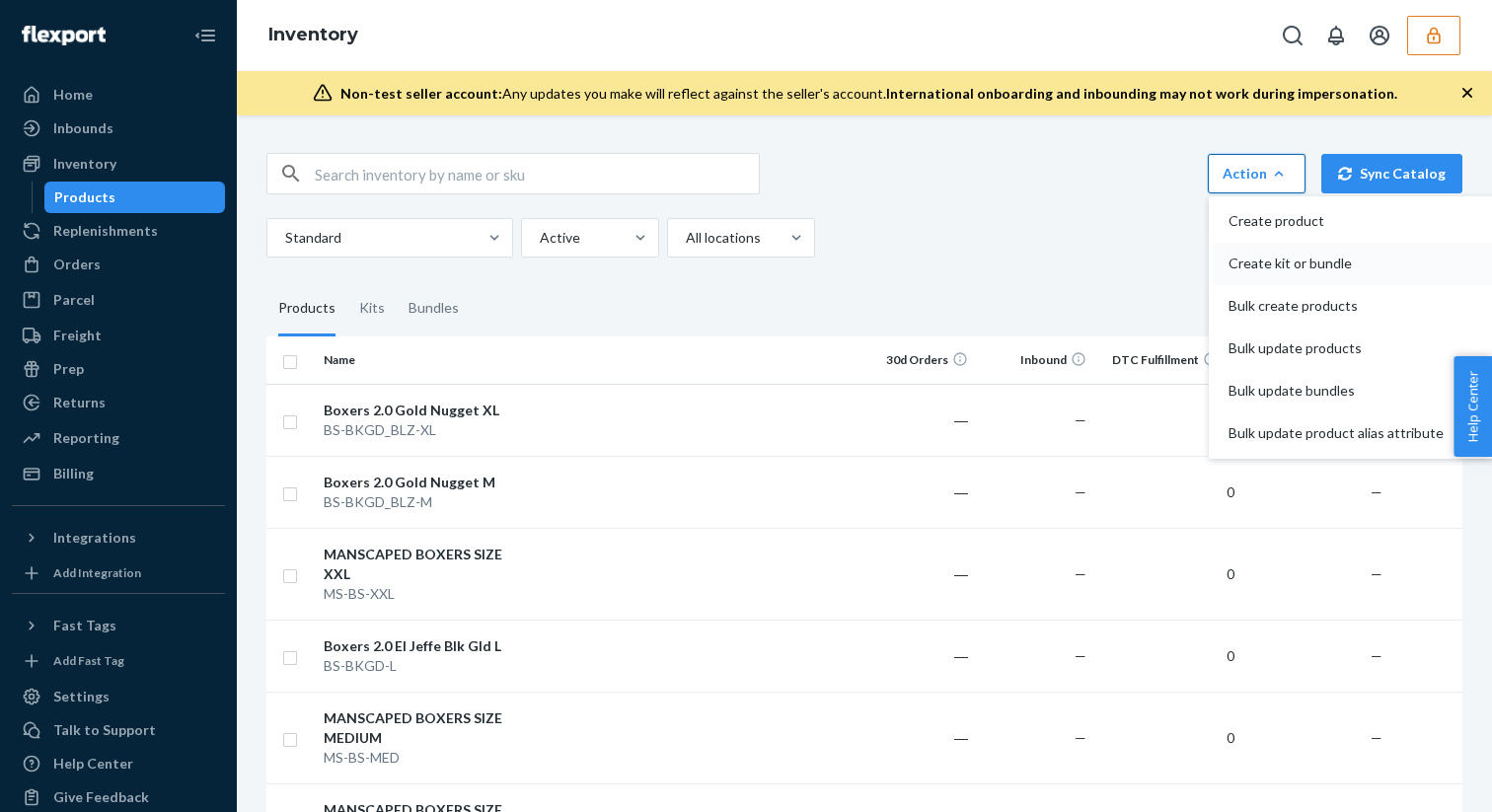 click on "Create kit or bundle" at bounding box center [1336, 263] 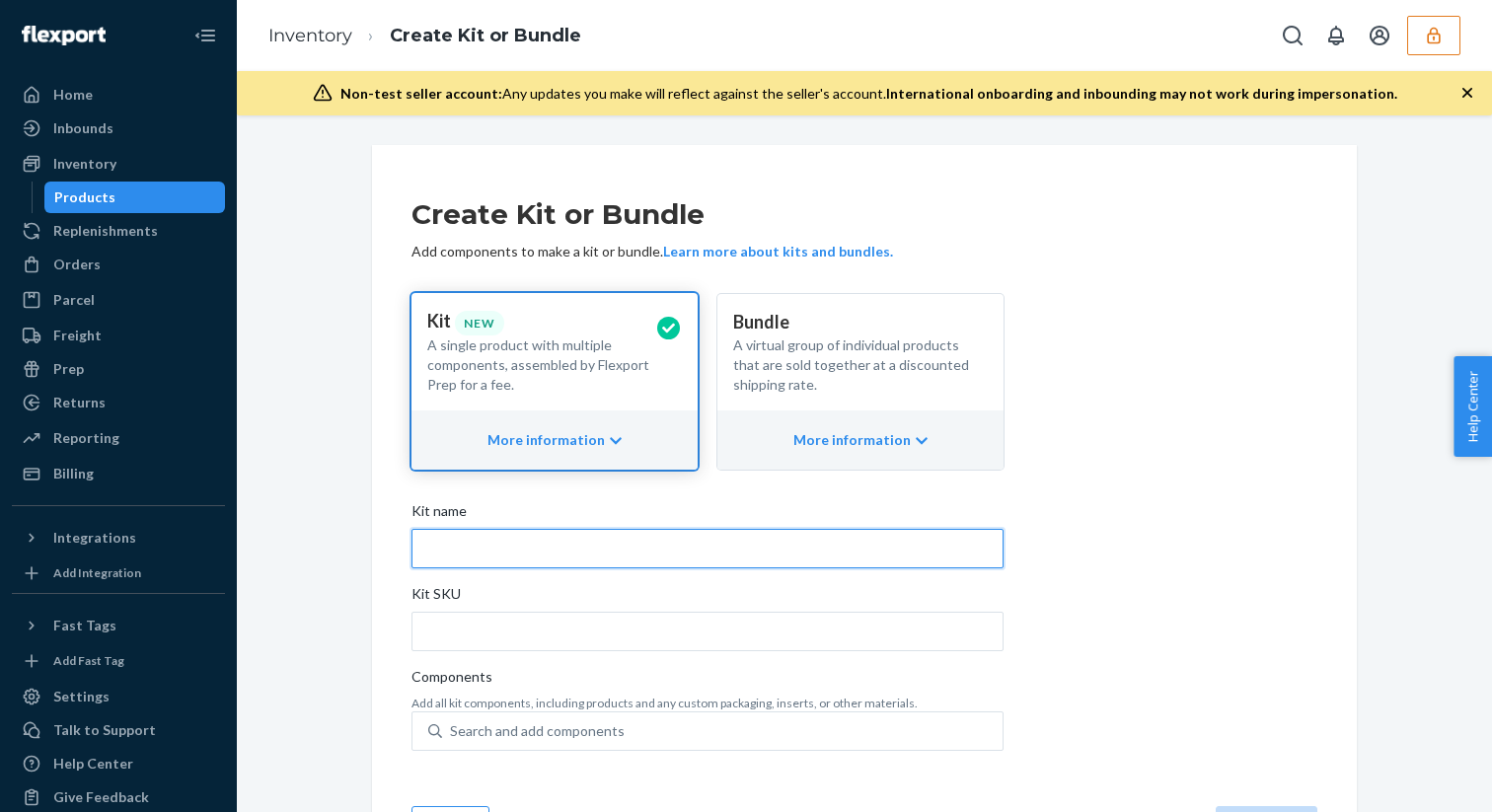 click on "Kit name" at bounding box center (708, 549) 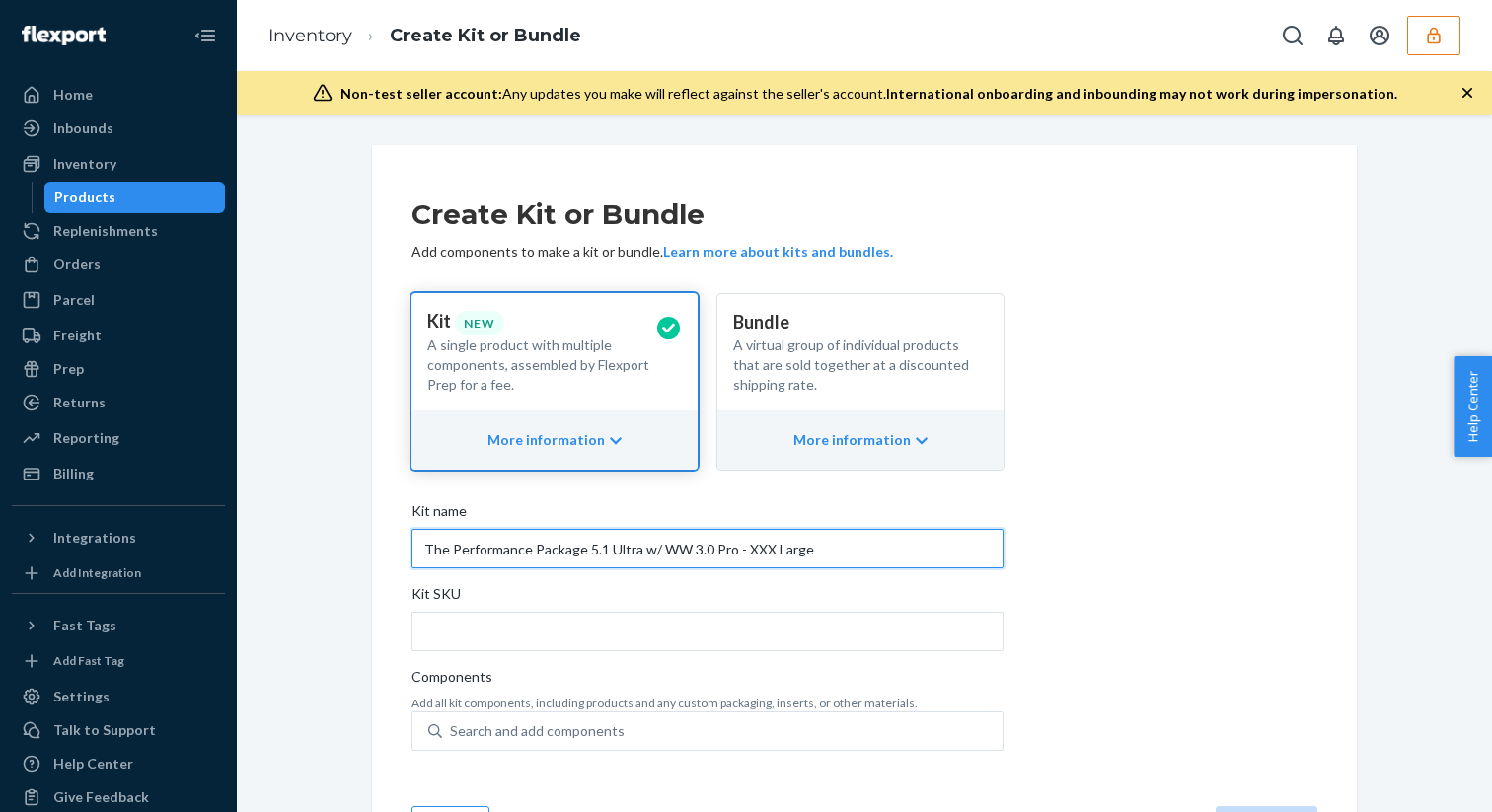 type on "The Performance Package 5.1 Ultra w/ WW 3.0 Pro - XXX Large" 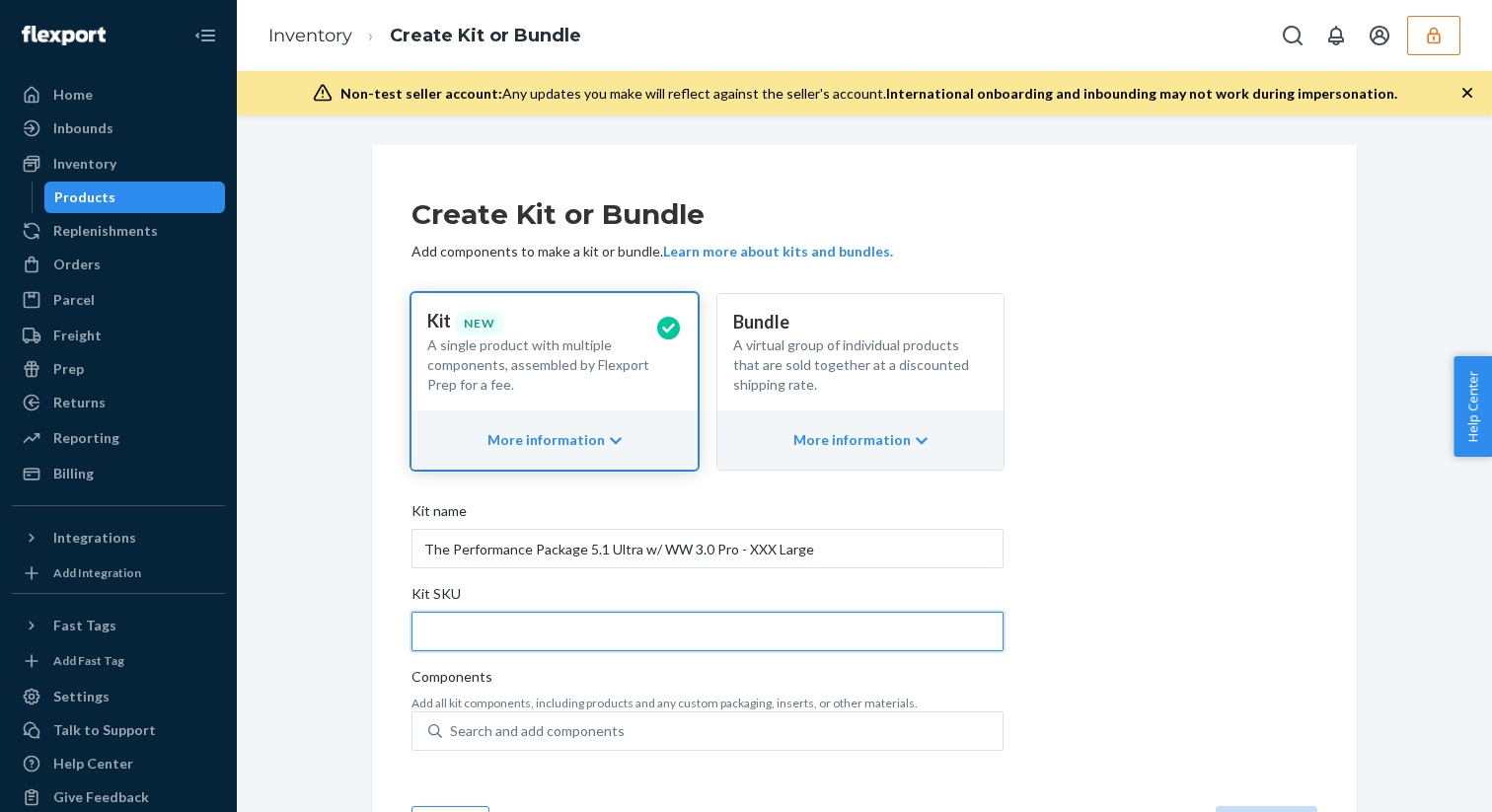 click on "Kit SKU" at bounding box center (708, 631) 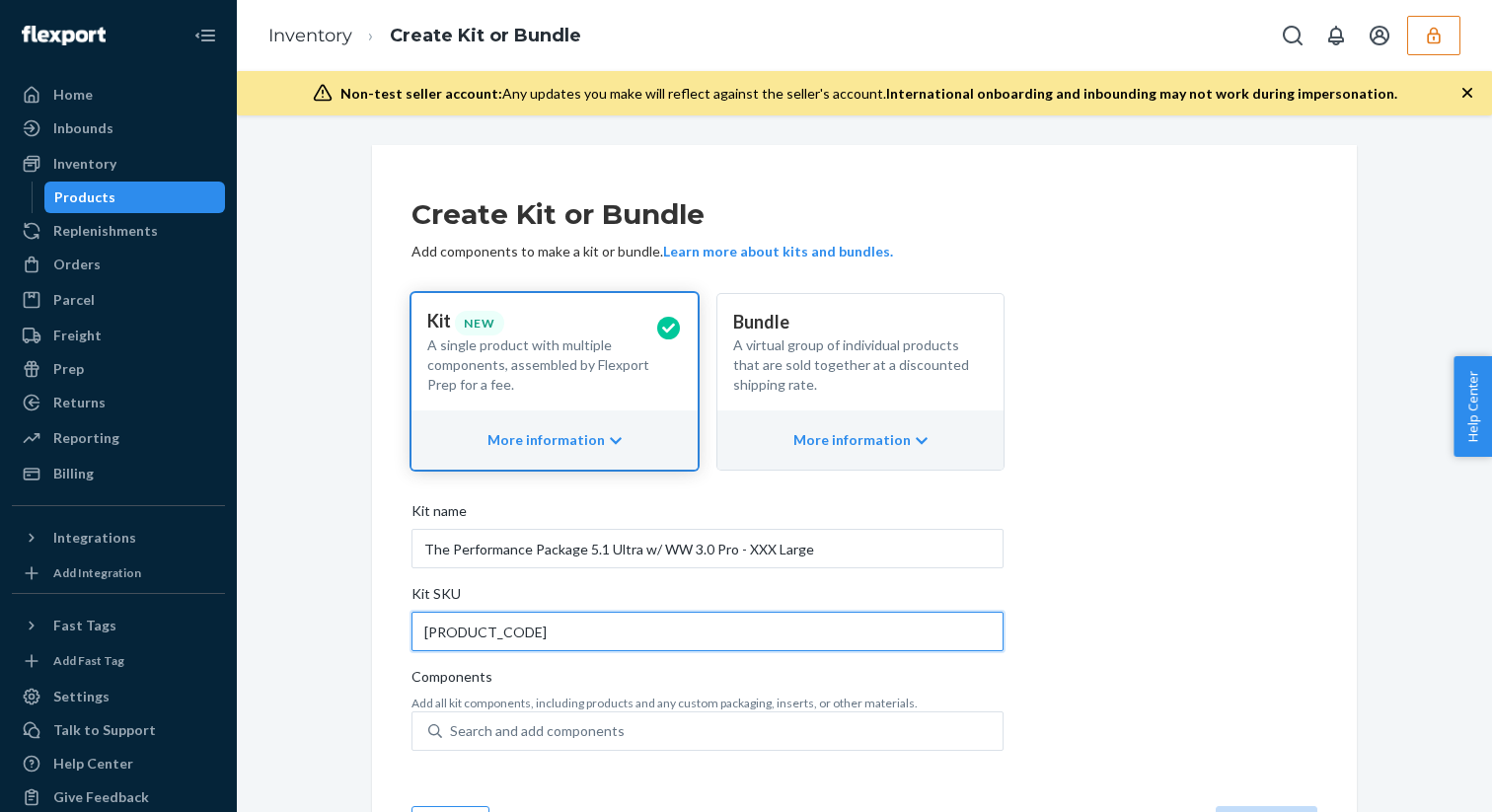 scroll, scrollTop: 65, scrollLeft: 0, axis: vertical 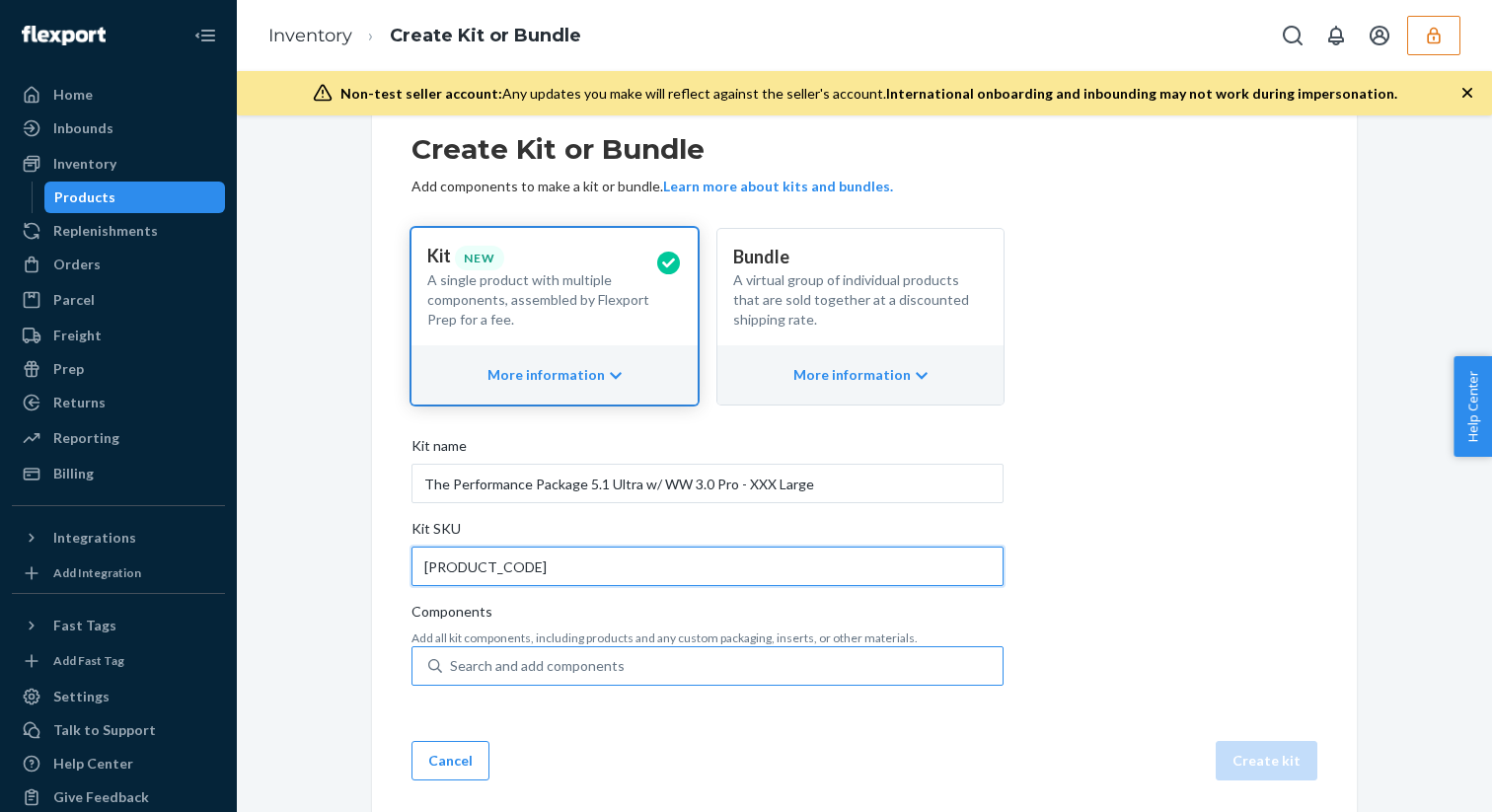 type on "70-00156" 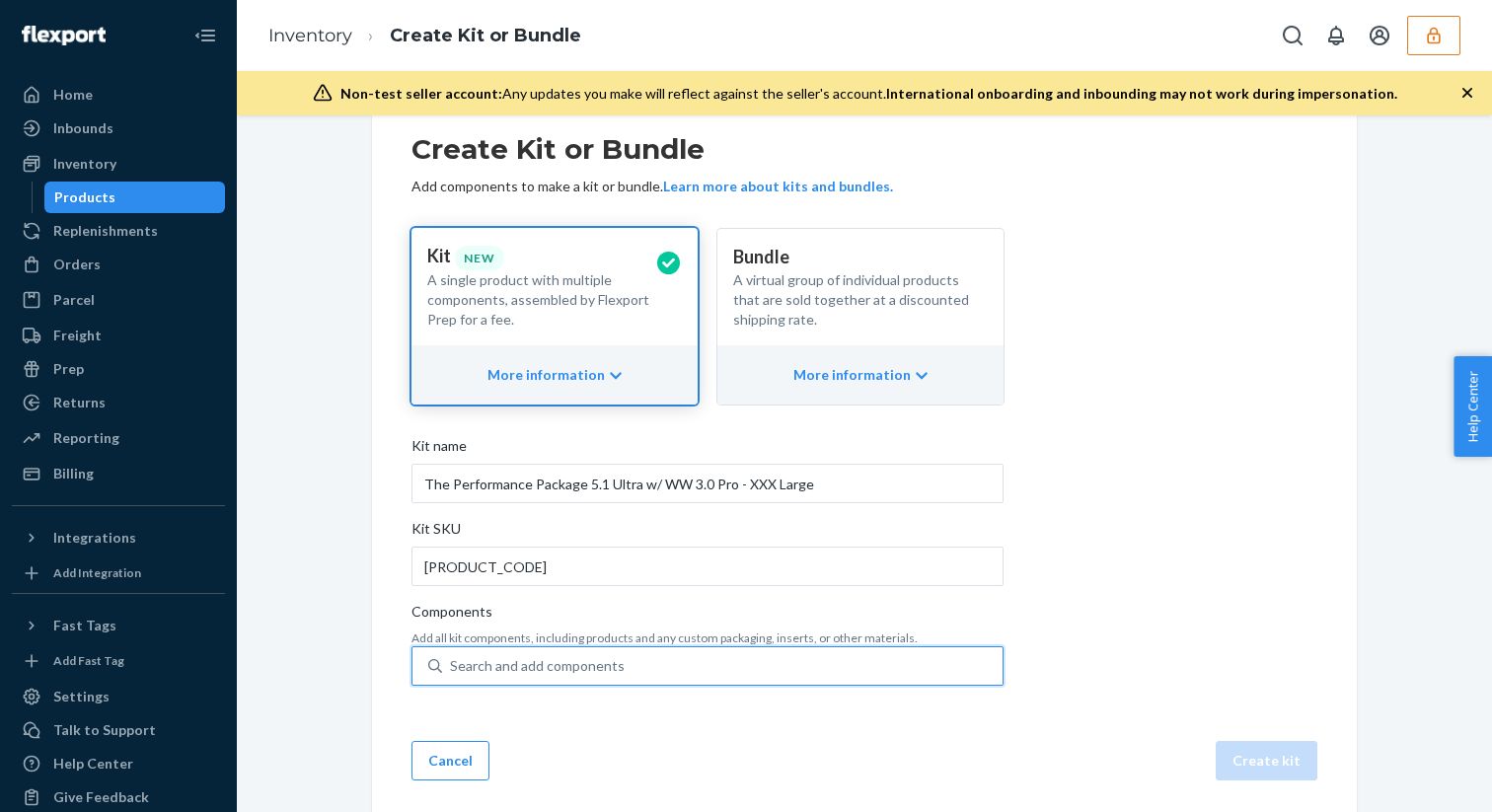 click on "Search and add components" at bounding box center (722, 666) 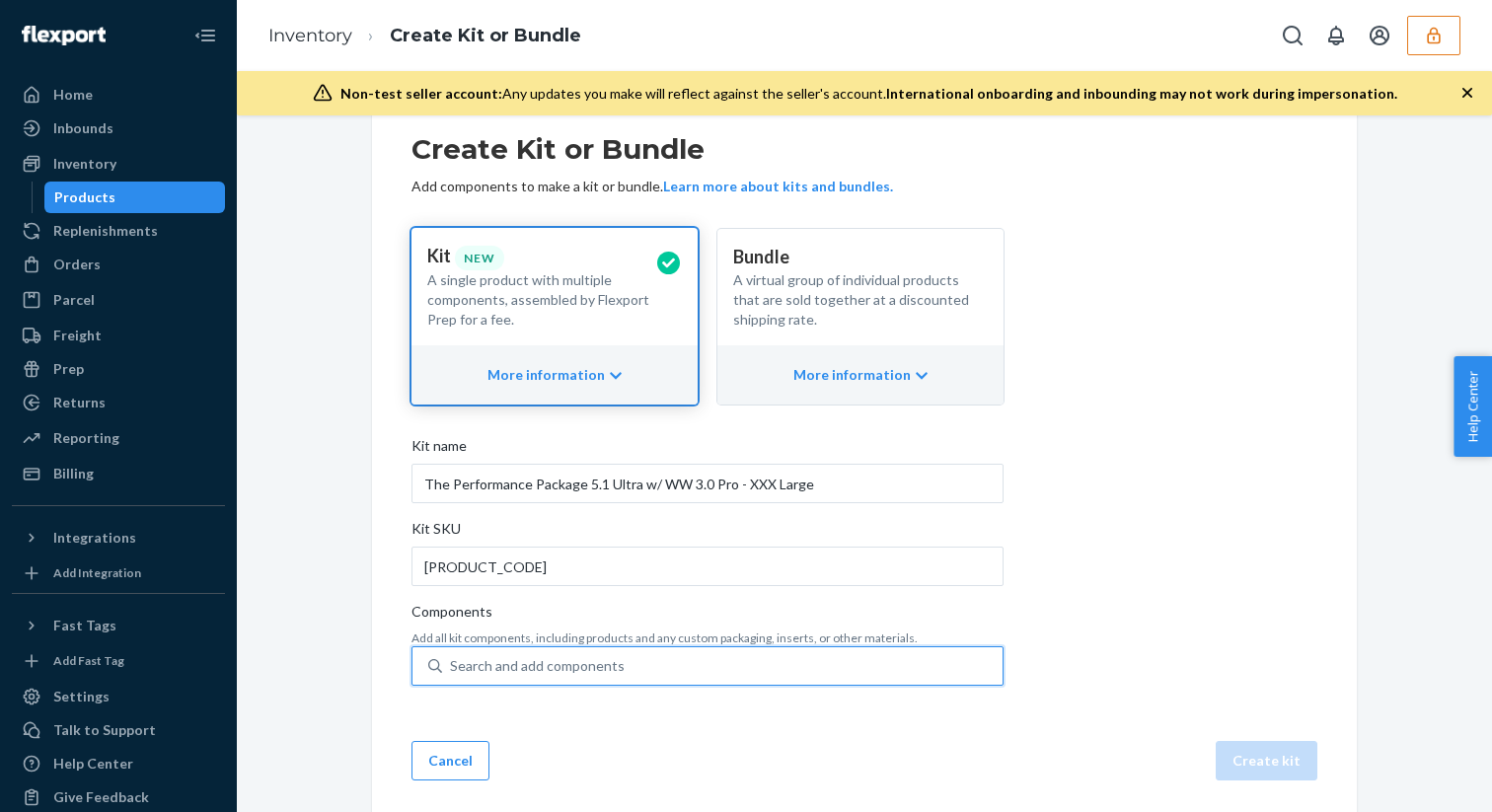 click on "0 results available. Use Up and Down to choose options, press Enter to select the currently focused option, press Escape to exit the menu, press Tab to select the option and exit the menu. Search and add components" at bounding box center (451, 666) 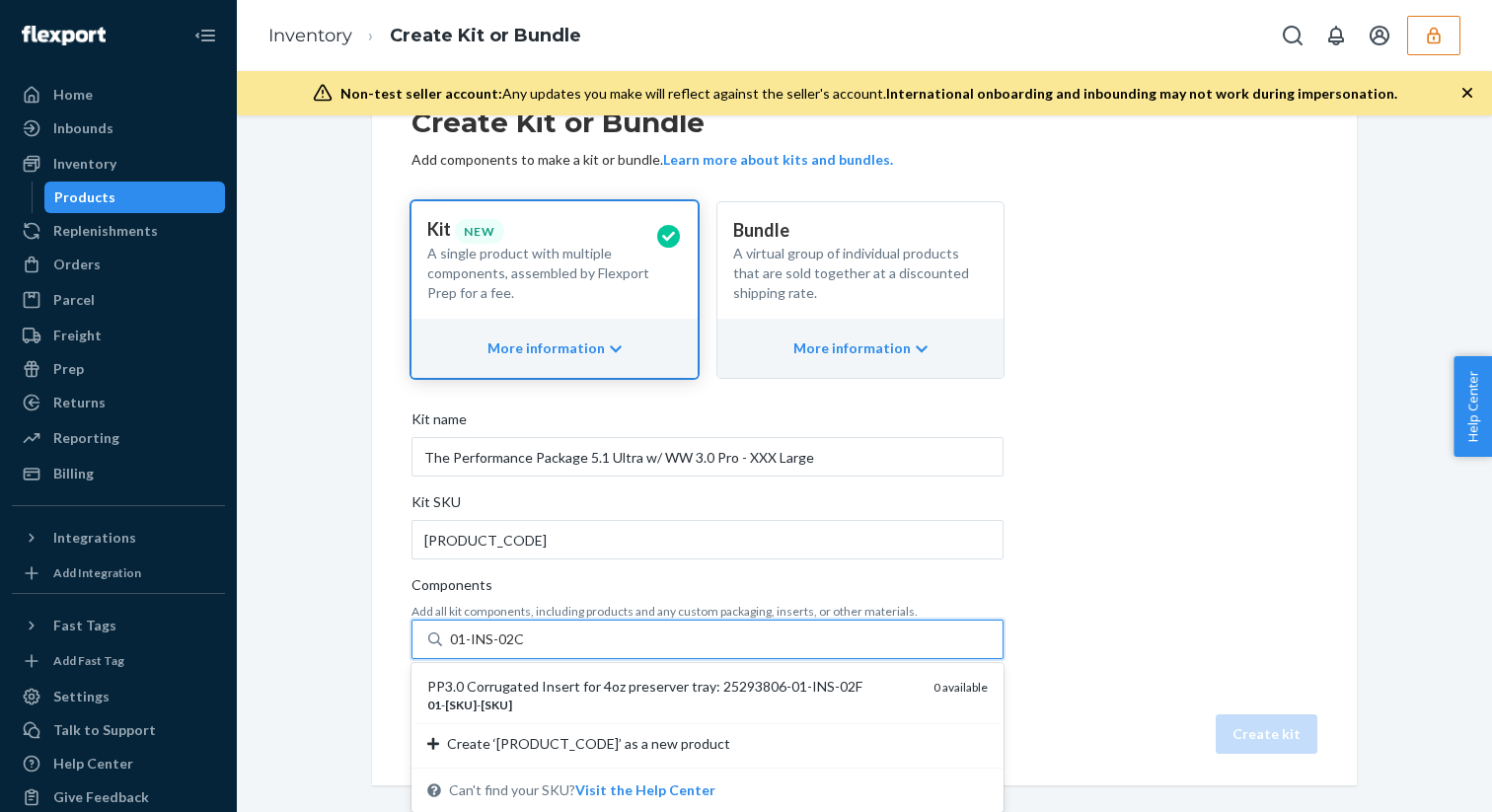 click on "PP3.0 Corrugated Insert for 4oz preserver tray: 25293806-01-INS-02F 01 - INS - 02C 0 available" at bounding box center [708, 695] 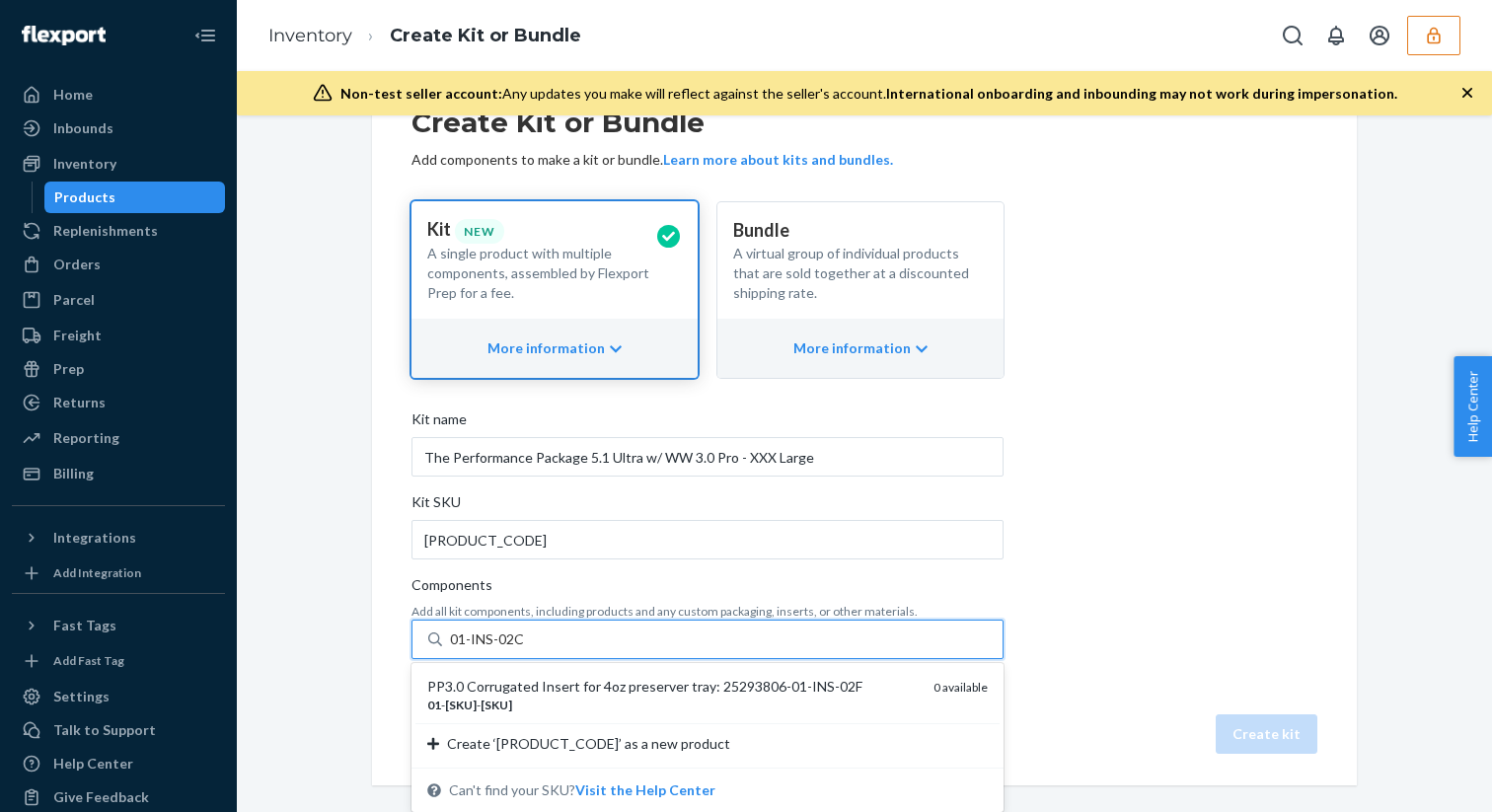 click on "01-INS-02C" at bounding box center [487, 639] 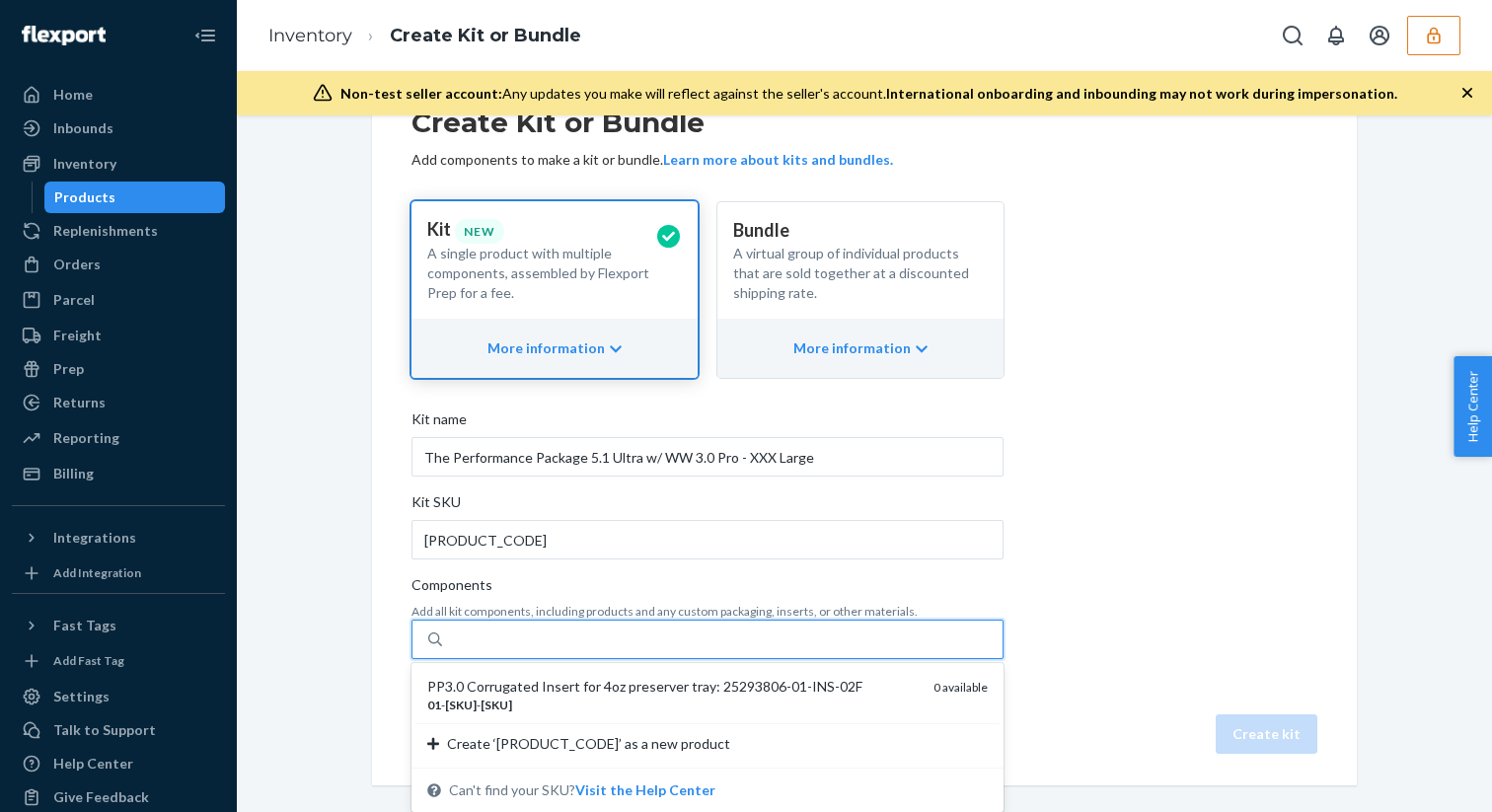 scroll, scrollTop: 92, scrollLeft: 0, axis: vertical 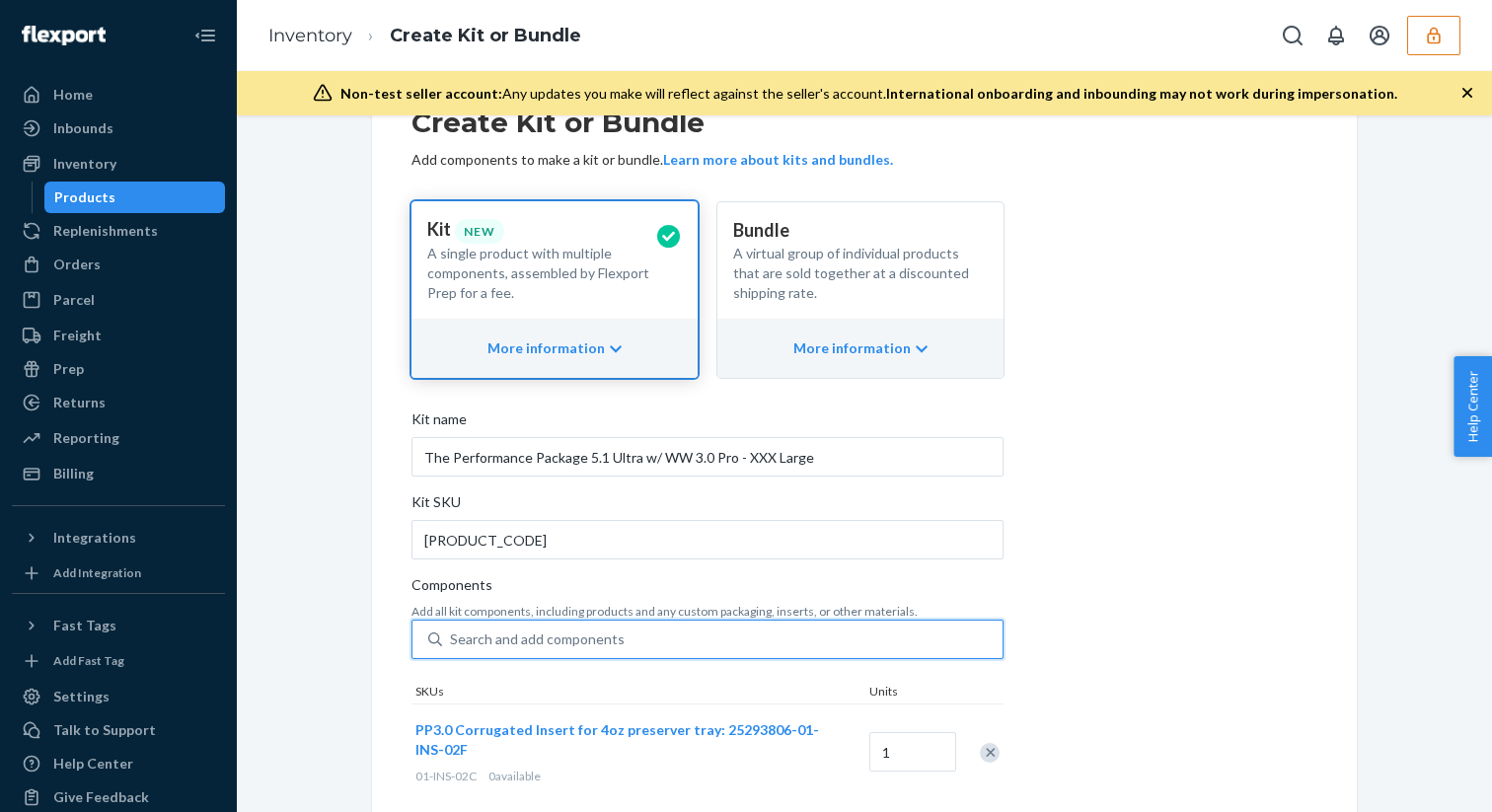 click on "Search and add components" at bounding box center [722, 639] 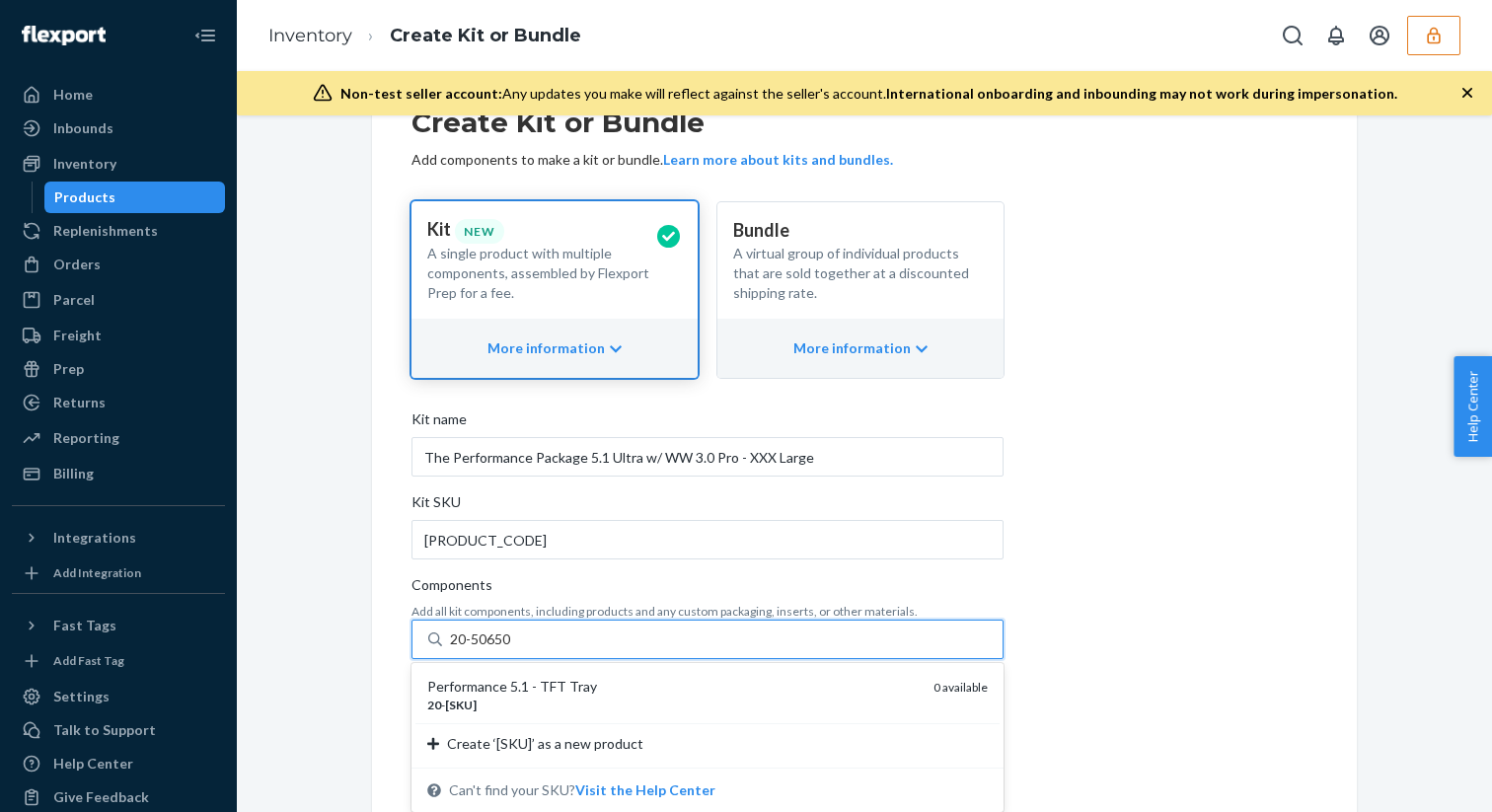 click on "Performance 5.1 - TFT Tray" at bounding box center [672, 687] 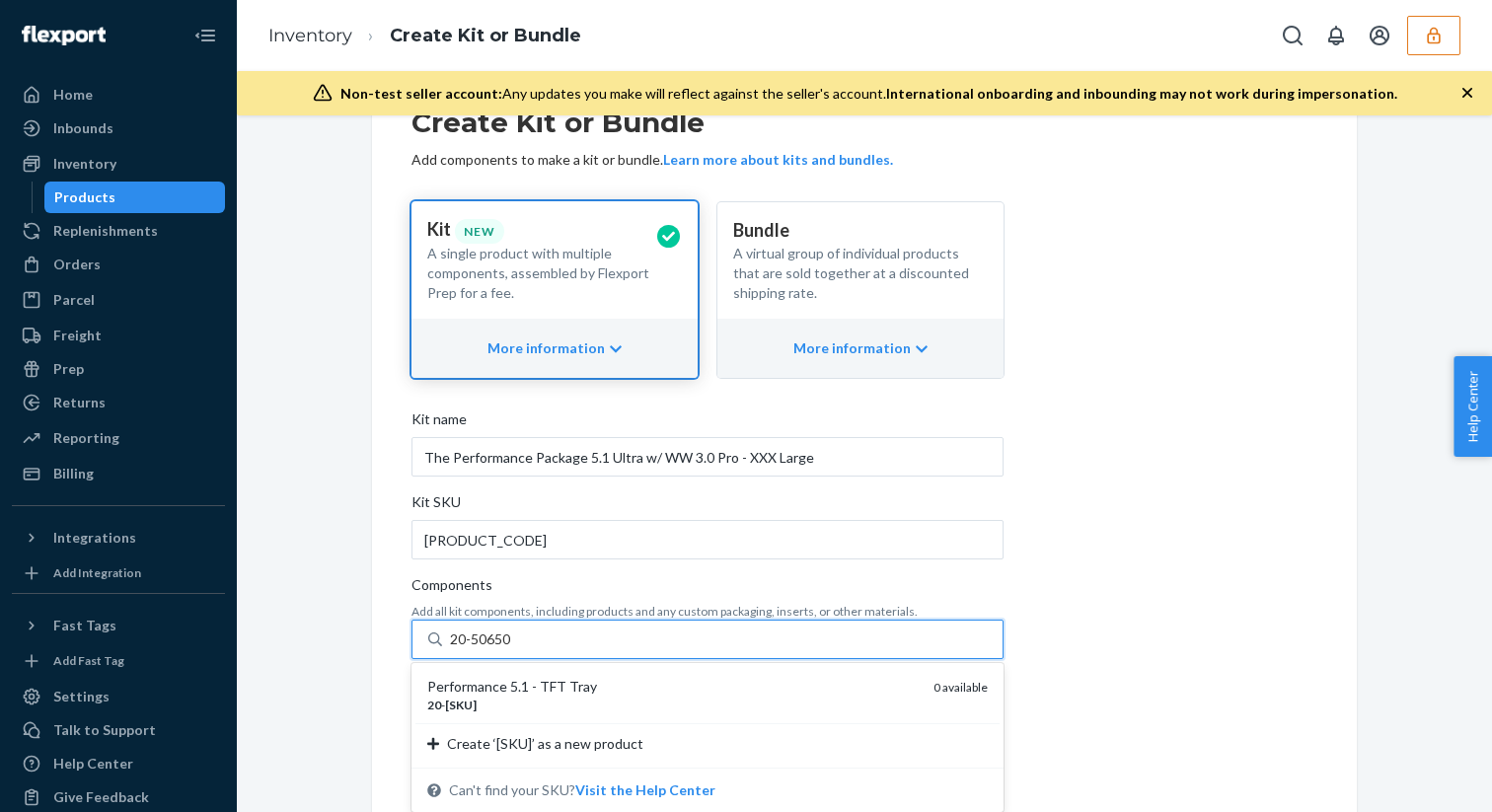 click on "20-50650" at bounding box center [482, 639] 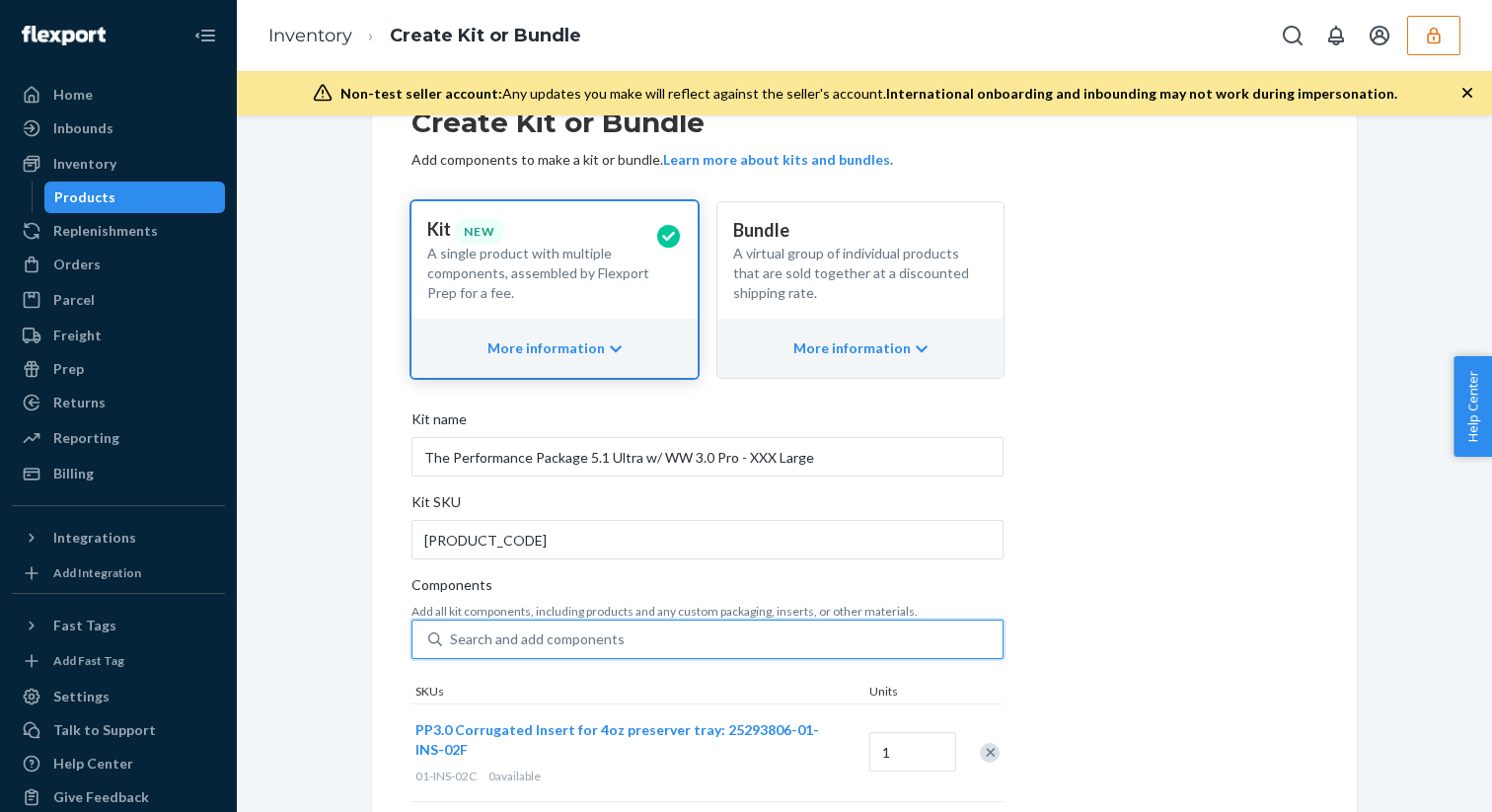 click on "Search and add components" at bounding box center [722, 639] 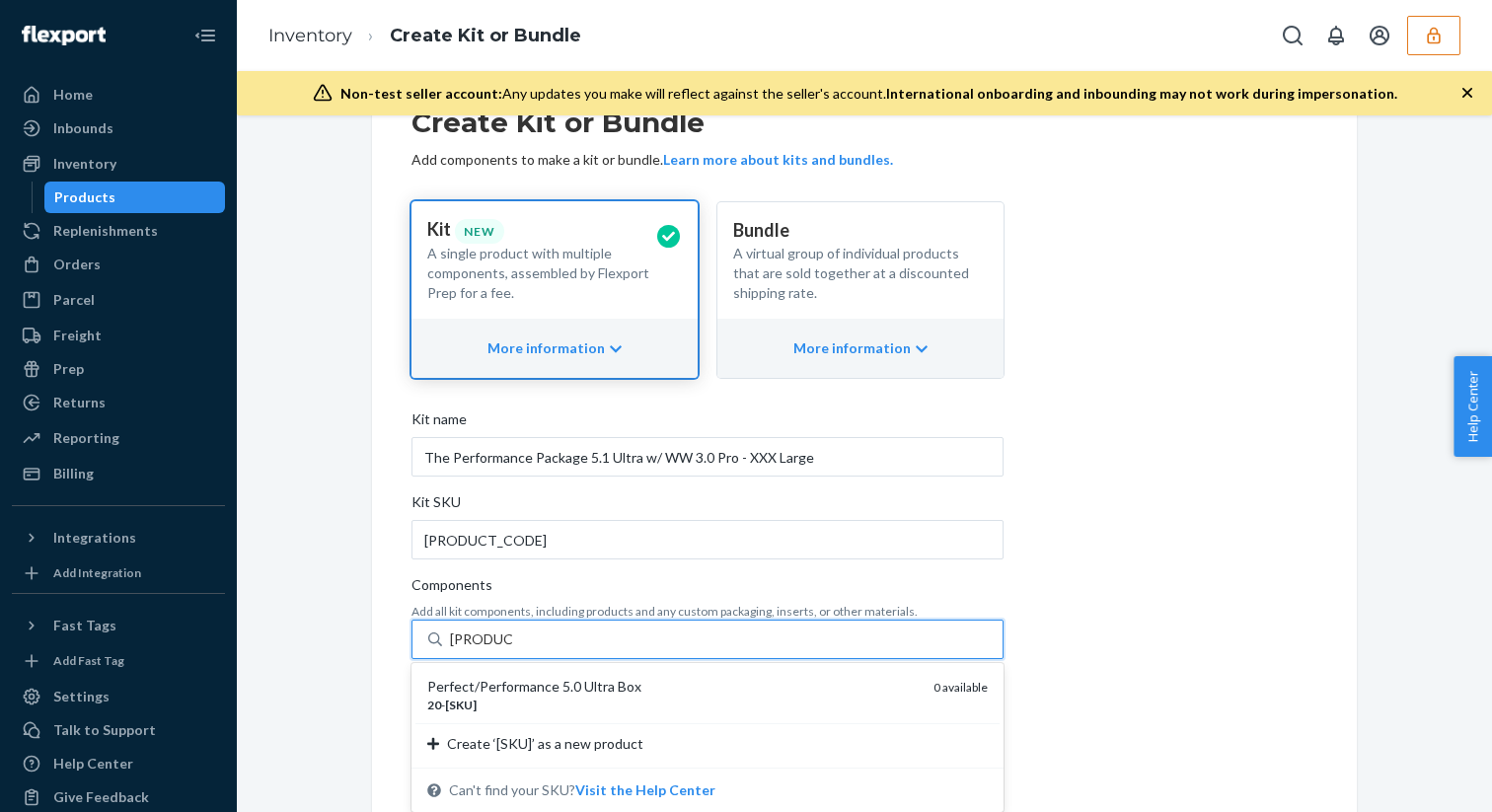 click on "Perfect/Performance 5.0 Ultra Box" at bounding box center (672, 687) 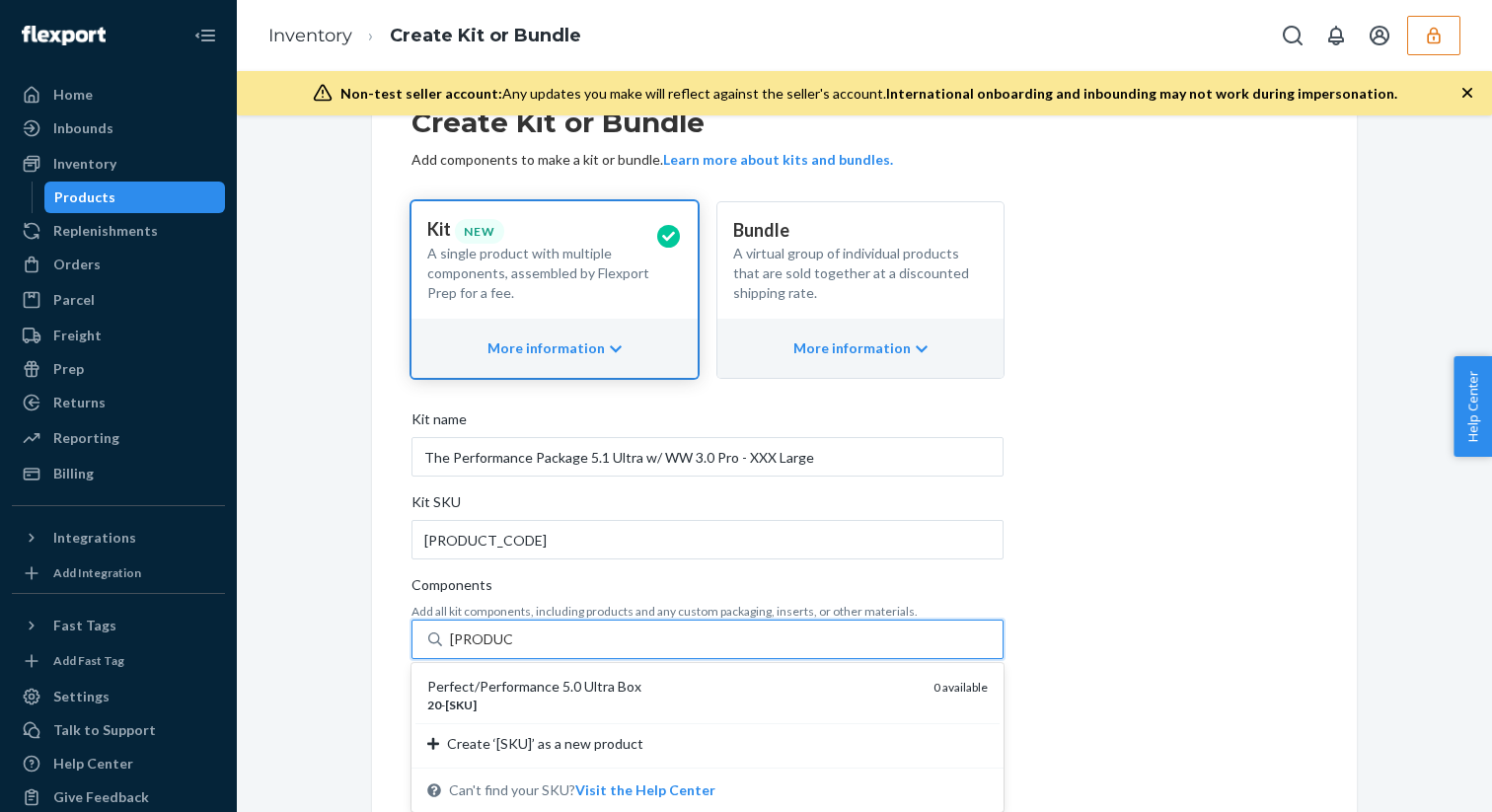 click on "20-50600" at bounding box center [482, 639] 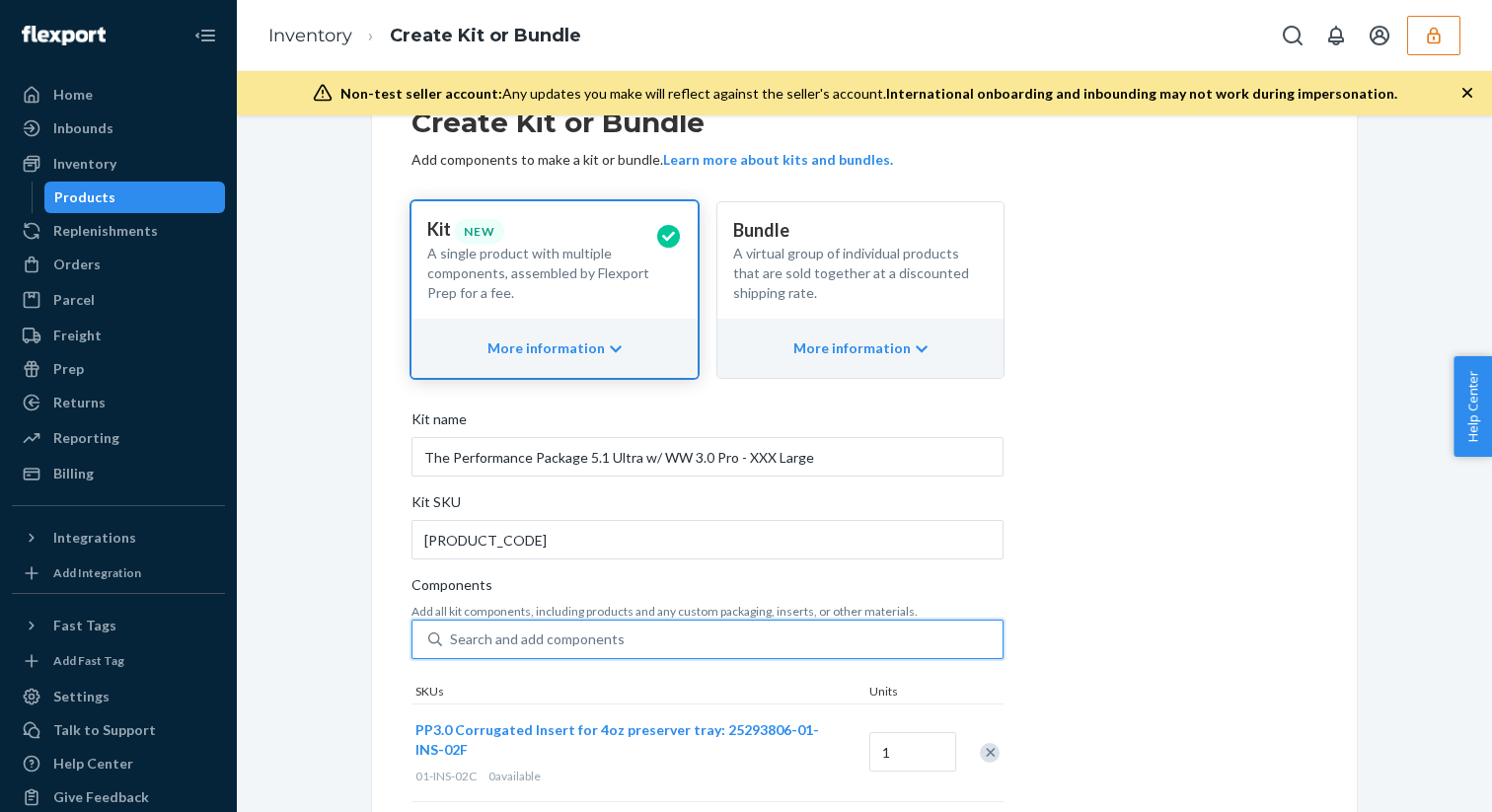click on "Search and add components" at bounding box center [722, 639] 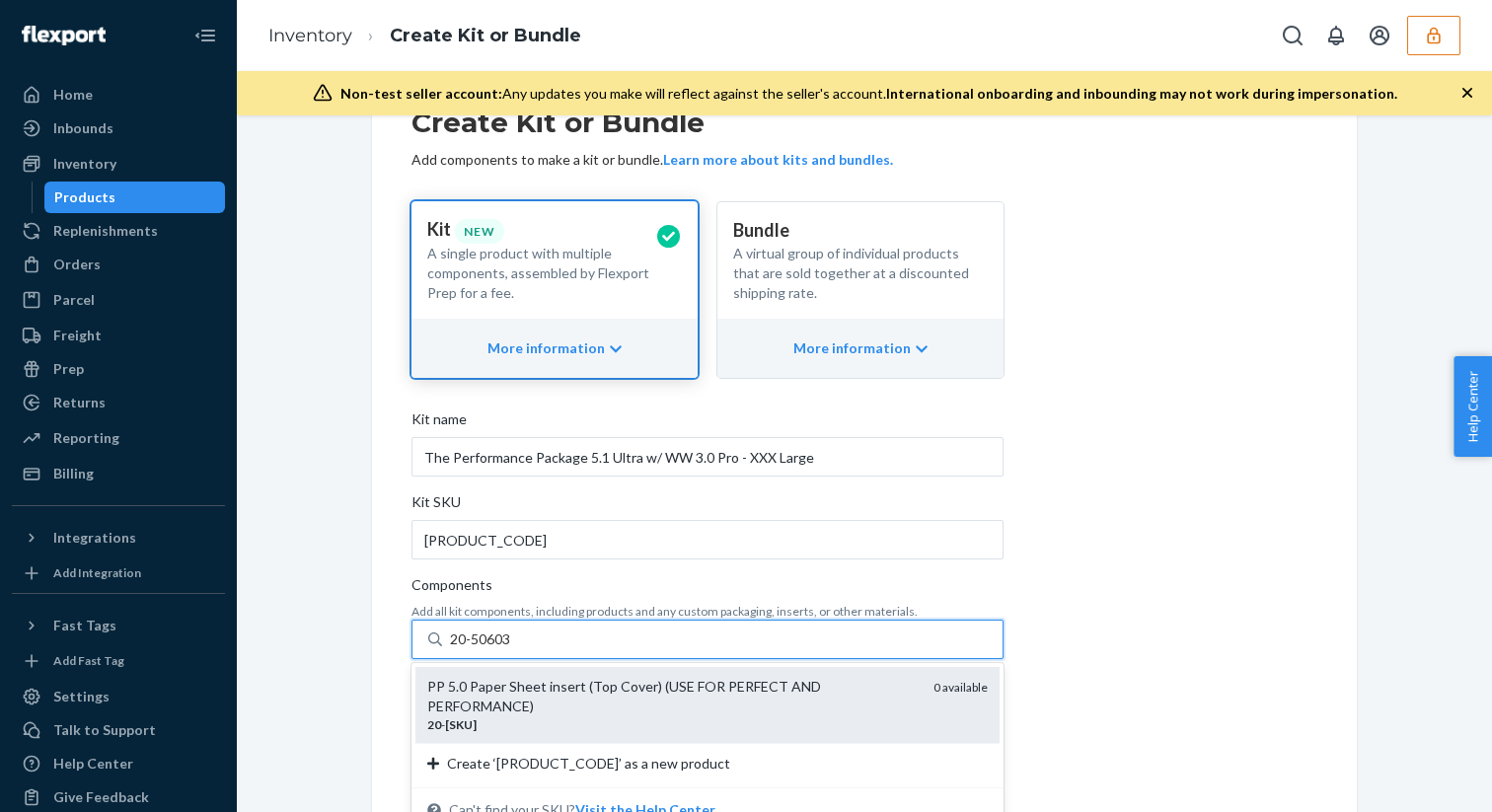 click on "PP 5.0 Paper Sheet insert (Top Cover) (USE FOR PERFECT AND PERFORMANCE)" at bounding box center (672, 697) 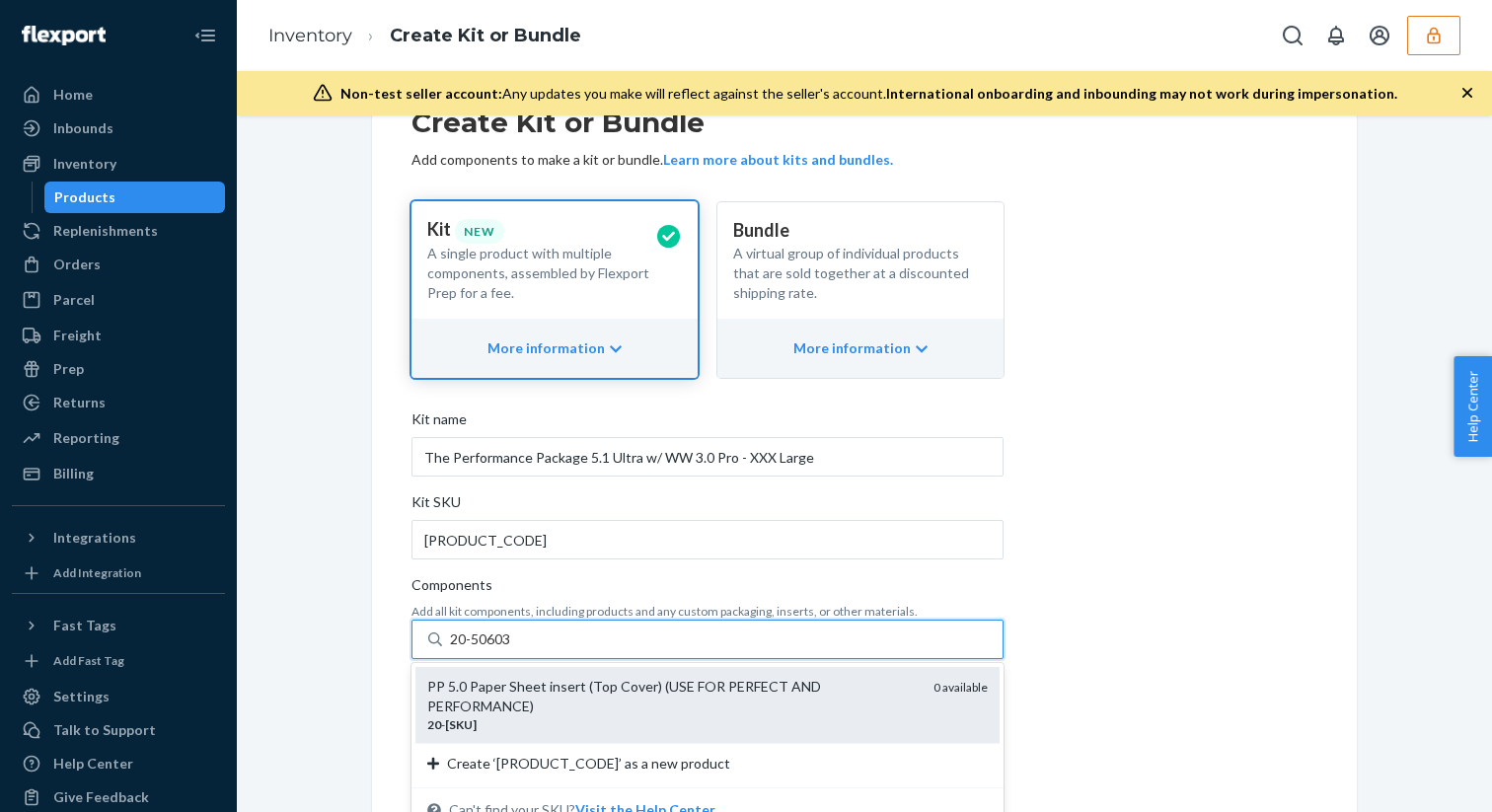 click on "20-50603" at bounding box center (482, 639) 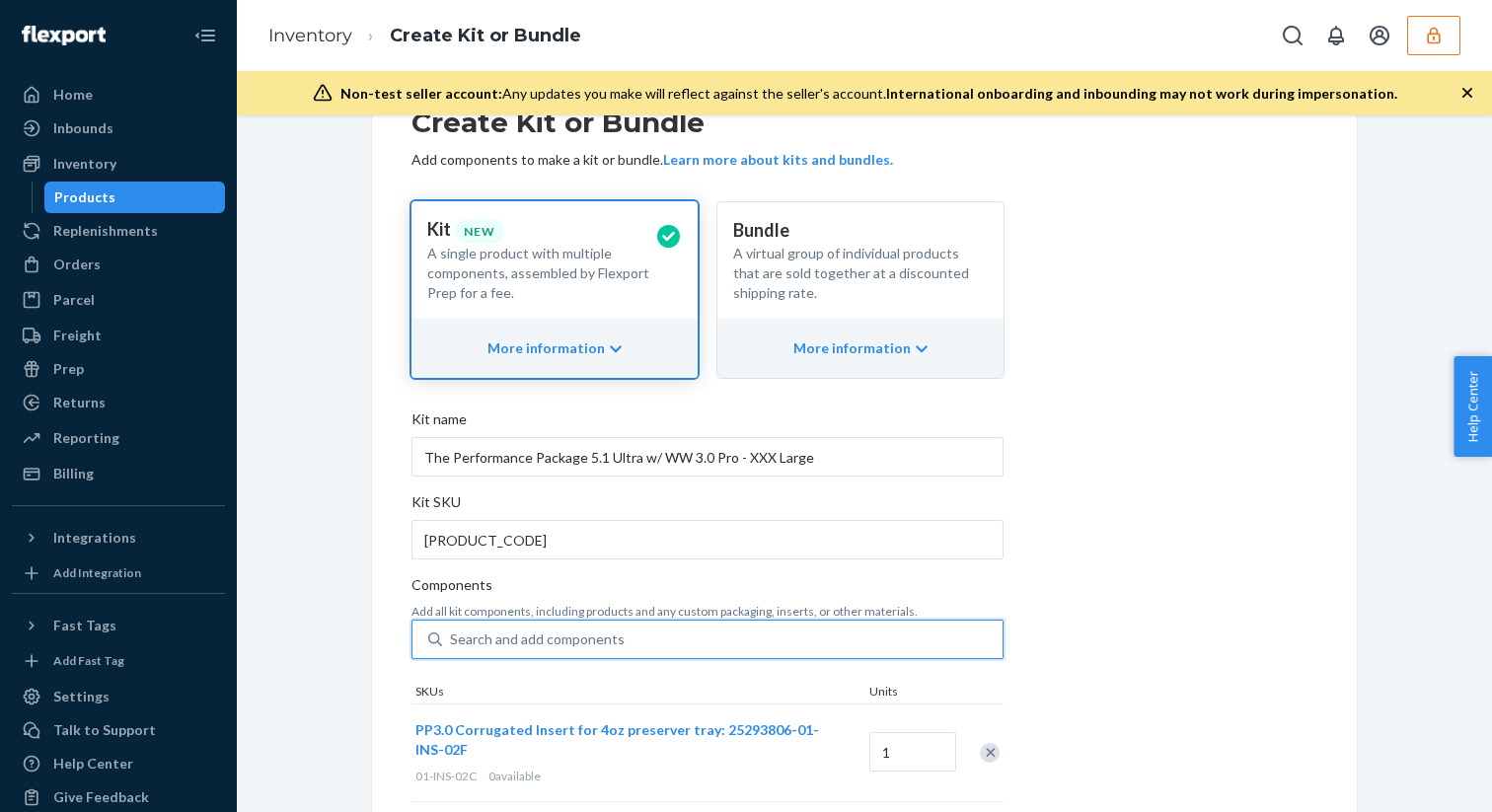 click on "Search and add components" at bounding box center (537, 639) 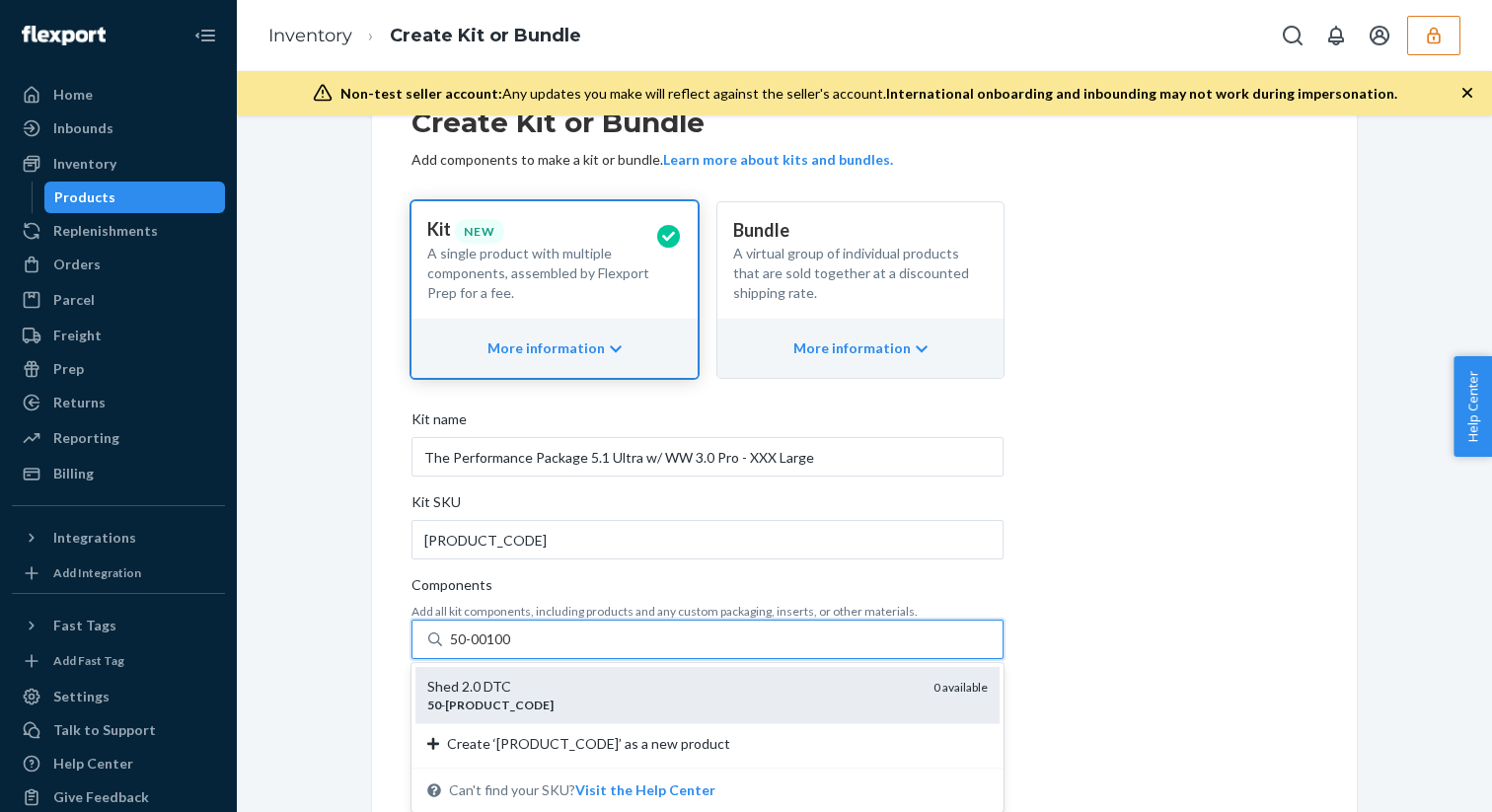 click on "Shed 2.0 DTC" at bounding box center (672, 687) 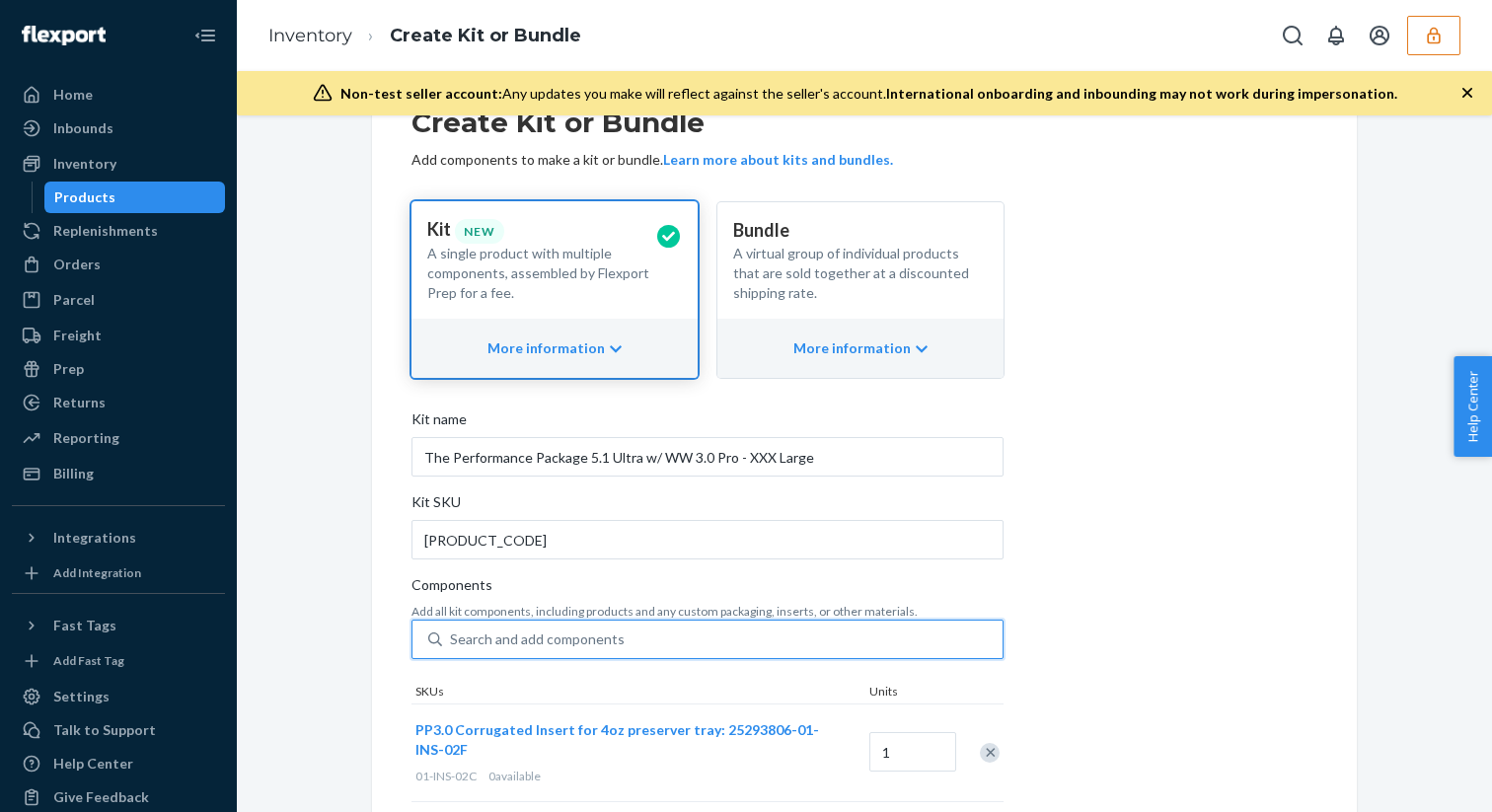 click on "Search and add components" at bounding box center [722, 639] 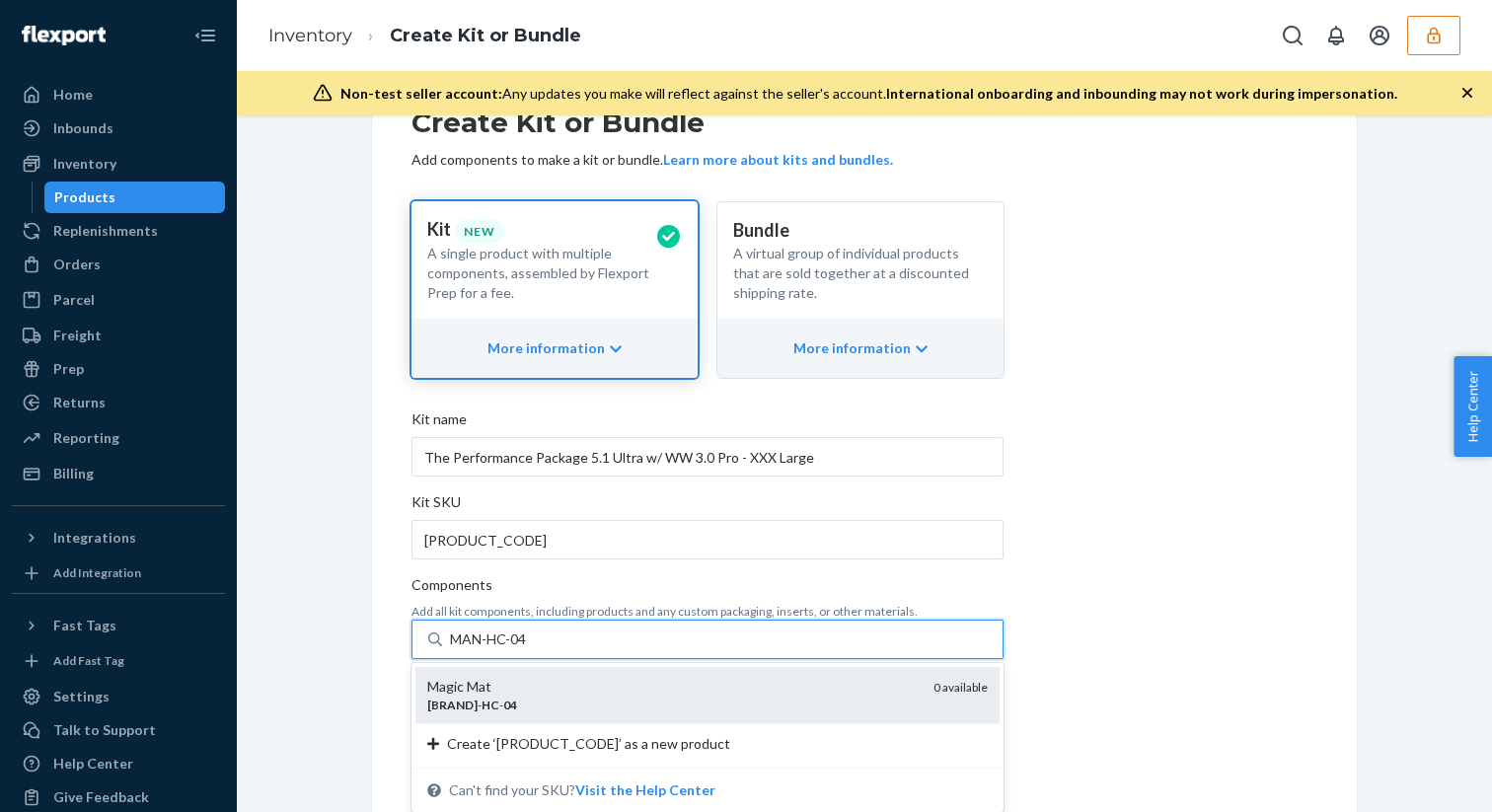 click on "Magic Mat" at bounding box center [672, 687] 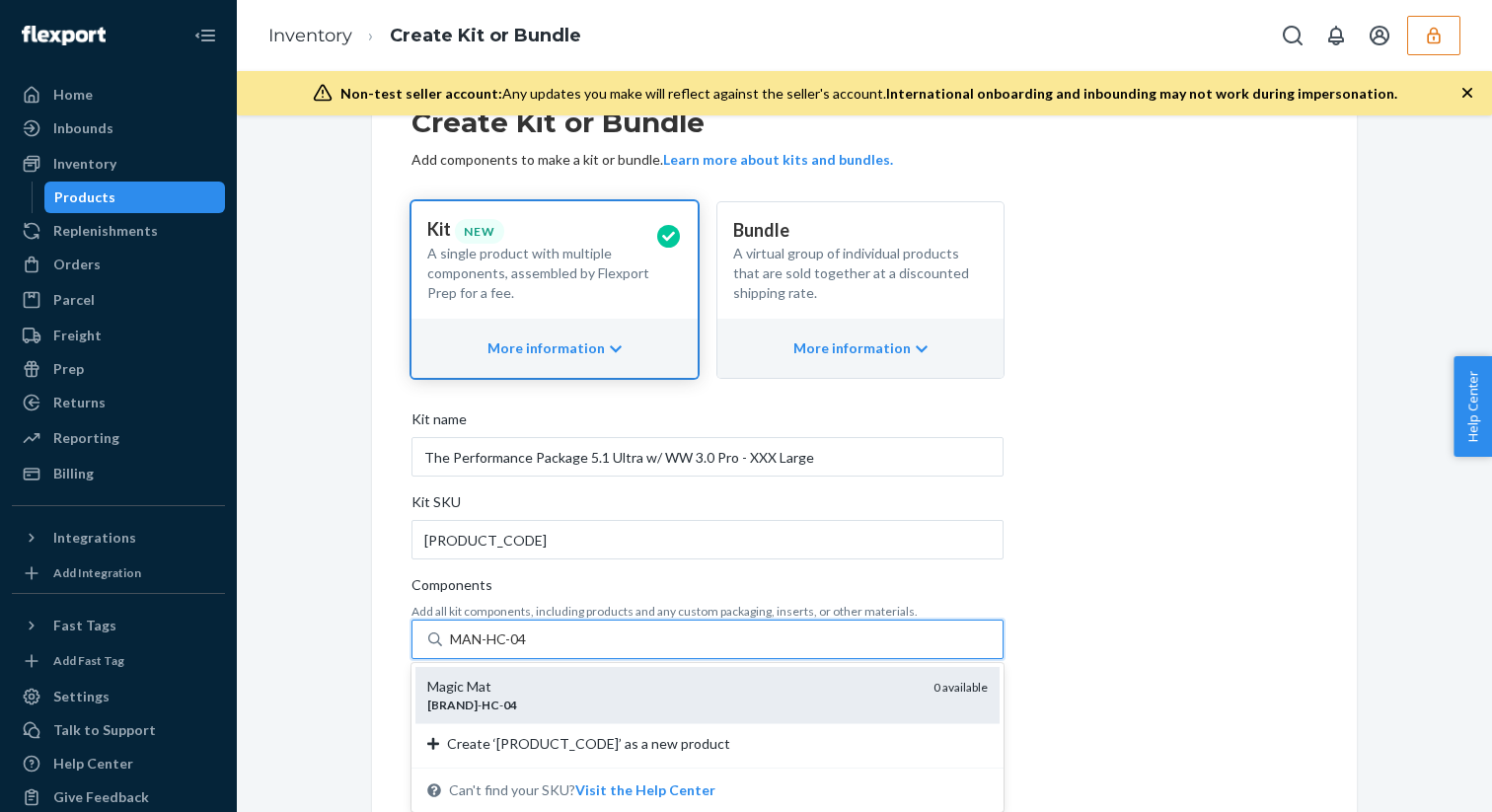 click on "MAN-HC-04" at bounding box center (489, 639) 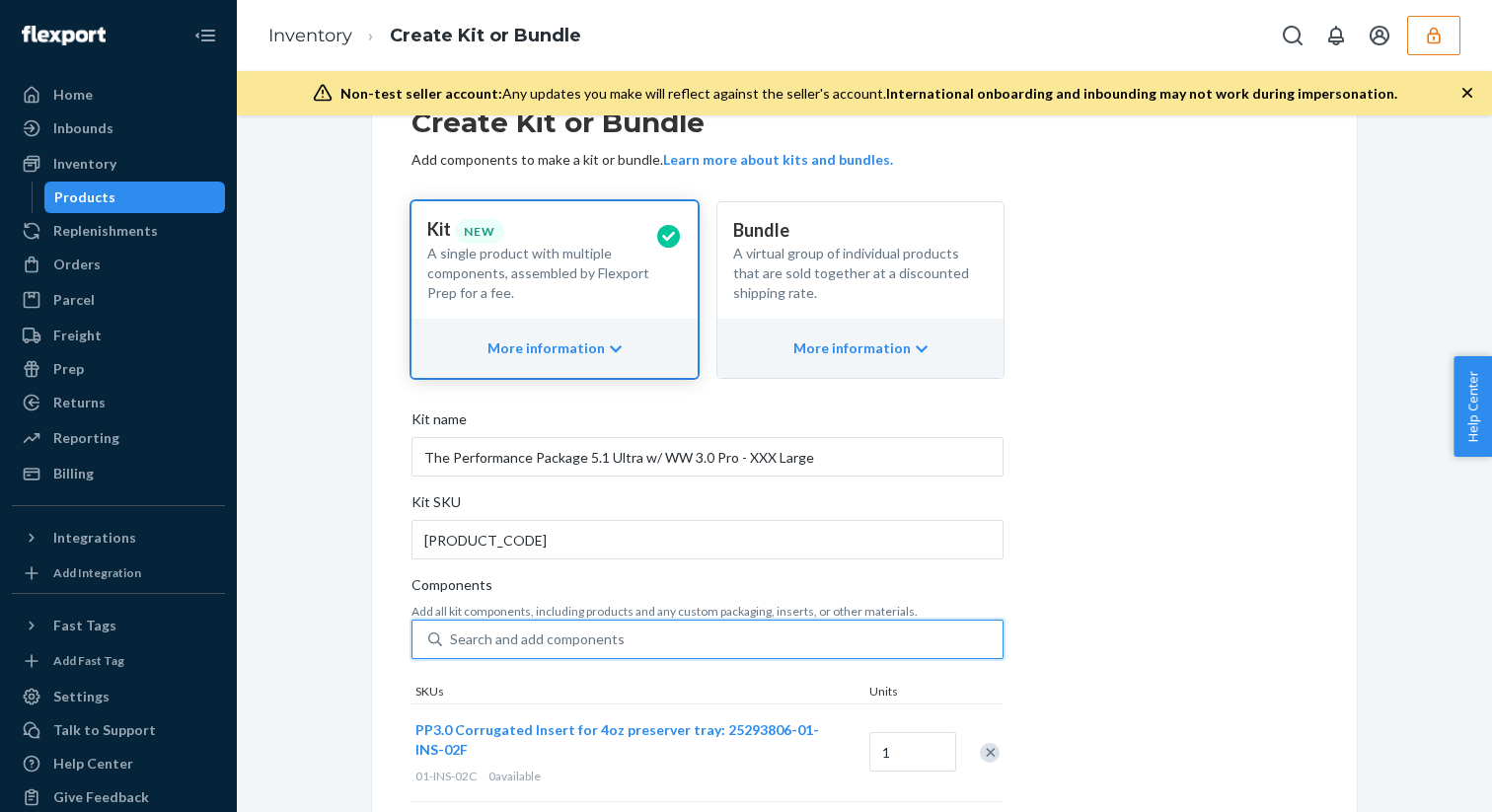 click on "Search and add components" at bounding box center [537, 639] 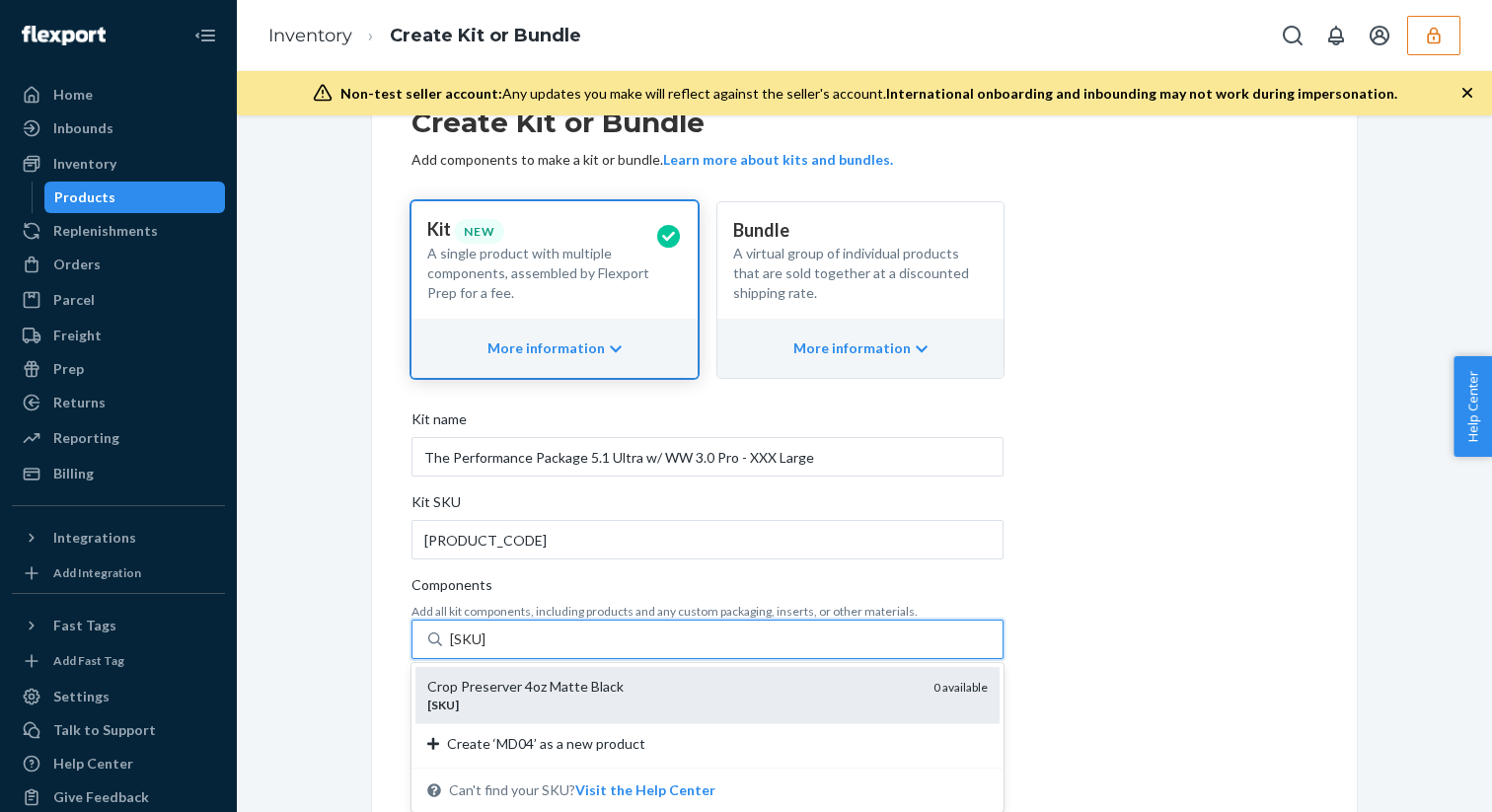 click on "Crop Preserver 4oz Matte Black" at bounding box center (672, 687) 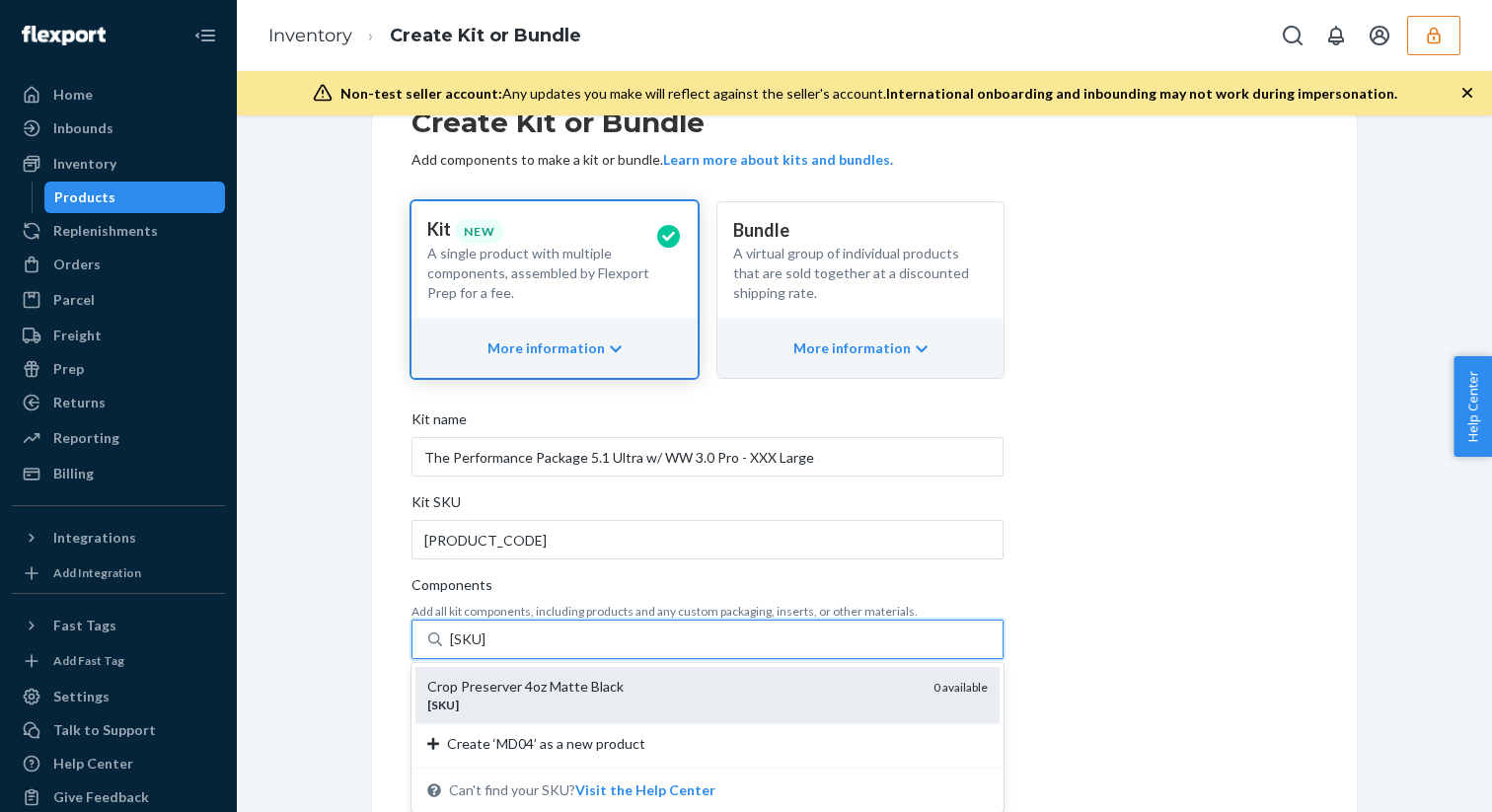 click on "MD04" at bounding box center [471, 639] 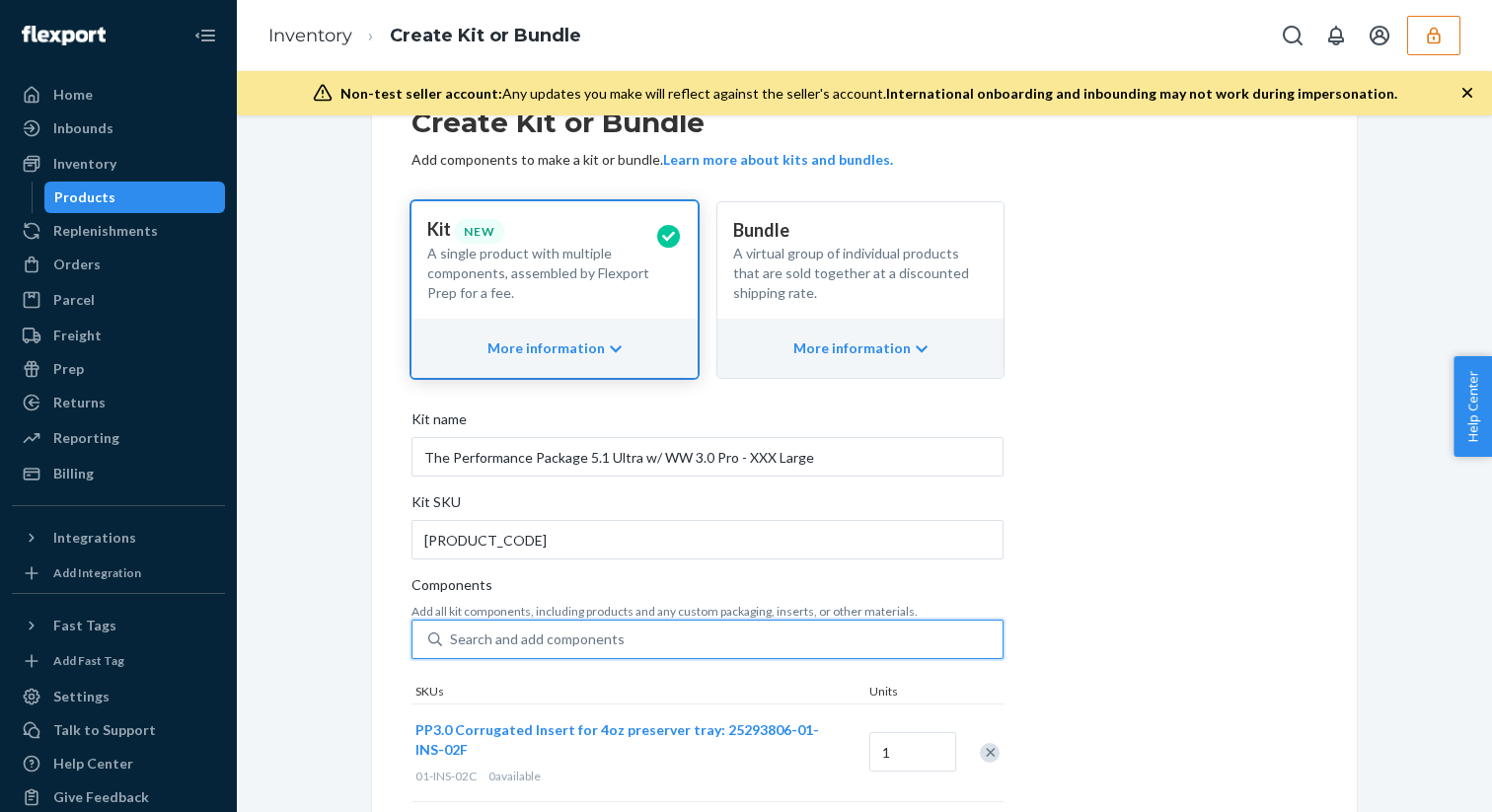 click on "Search and add components" at bounding box center [537, 639] 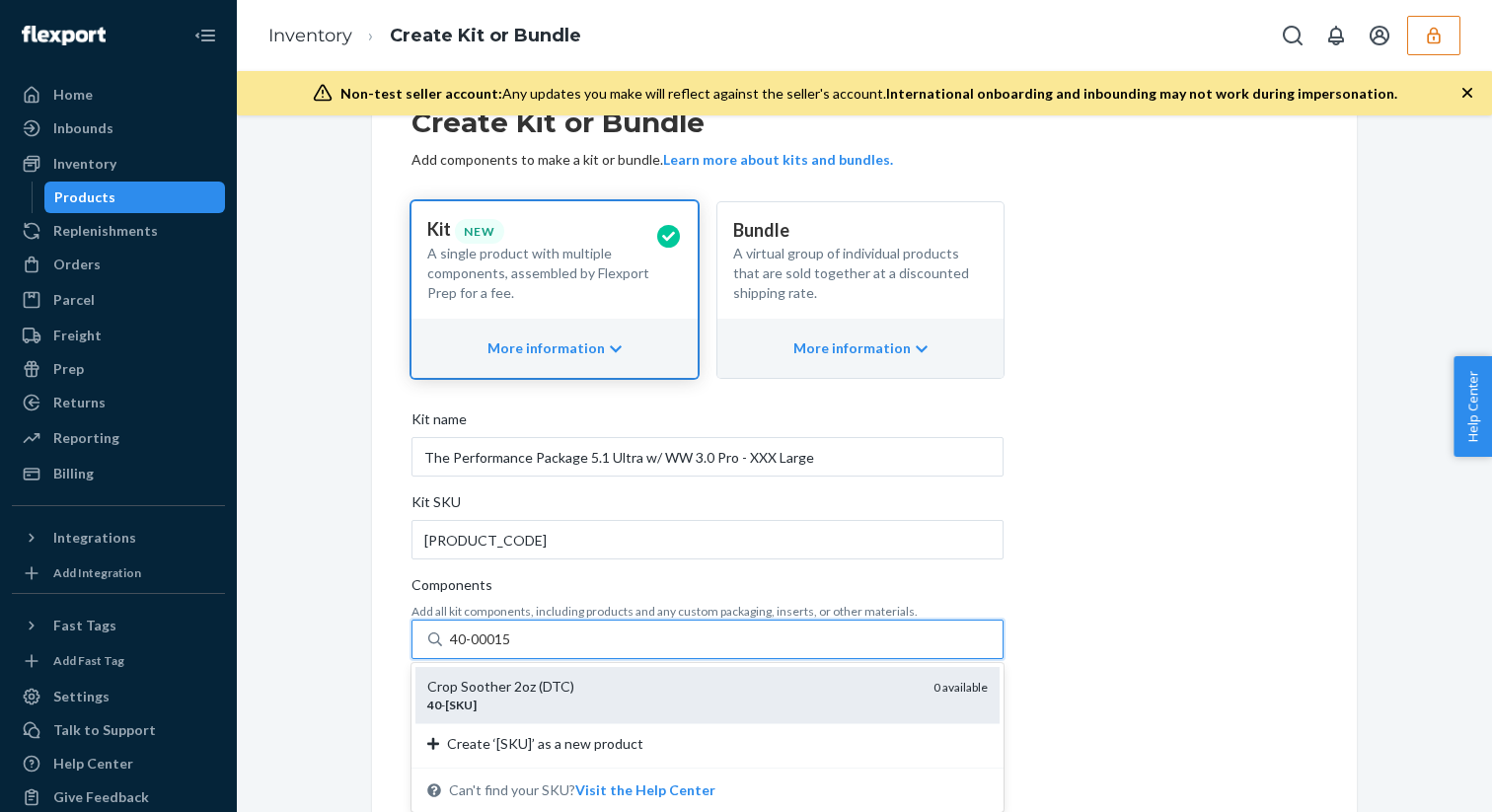 click on "Crop Soother 2oz (DTC)" at bounding box center (672, 687) 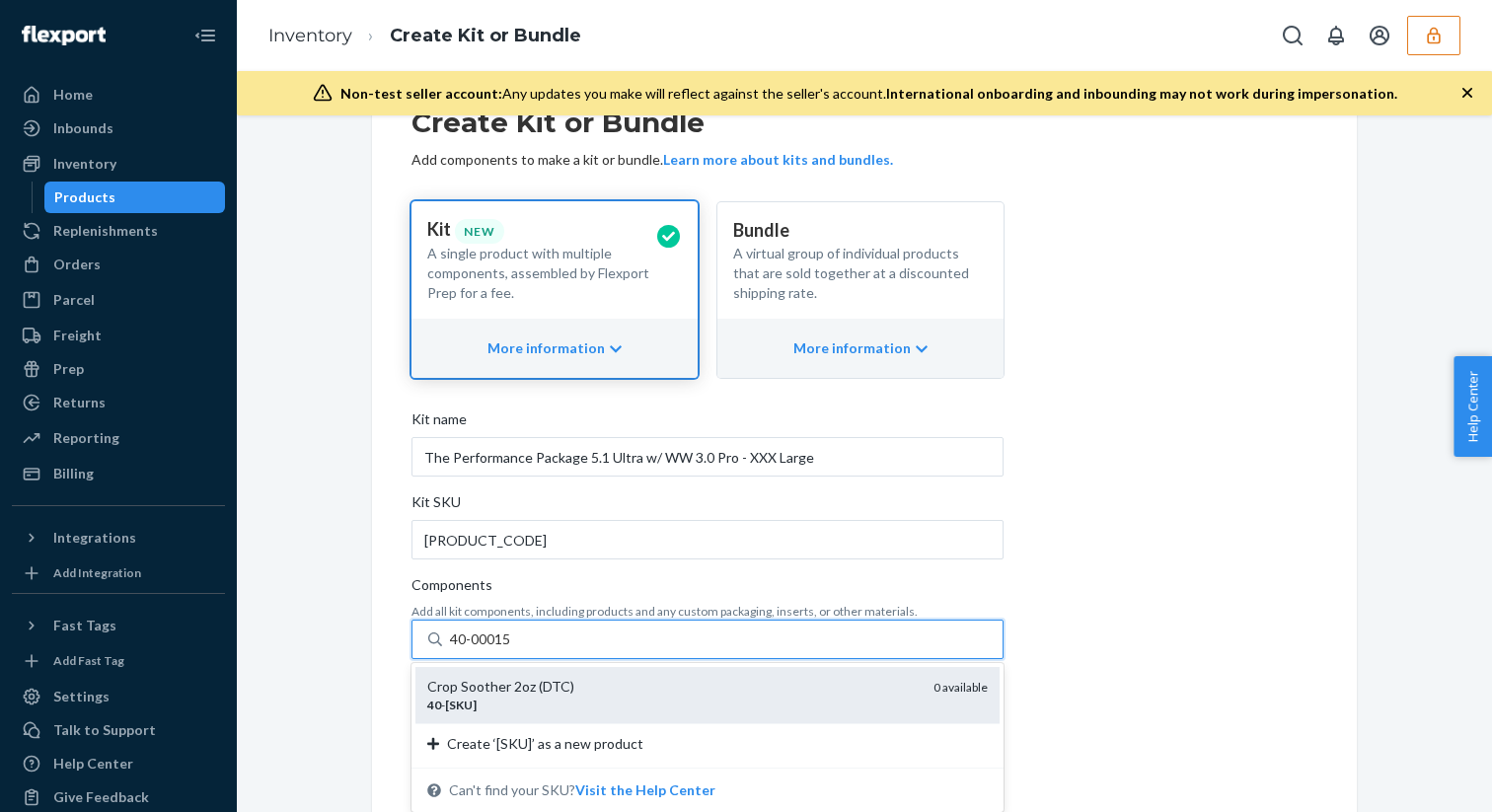 click on "40-00015" at bounding box center [482, 639] 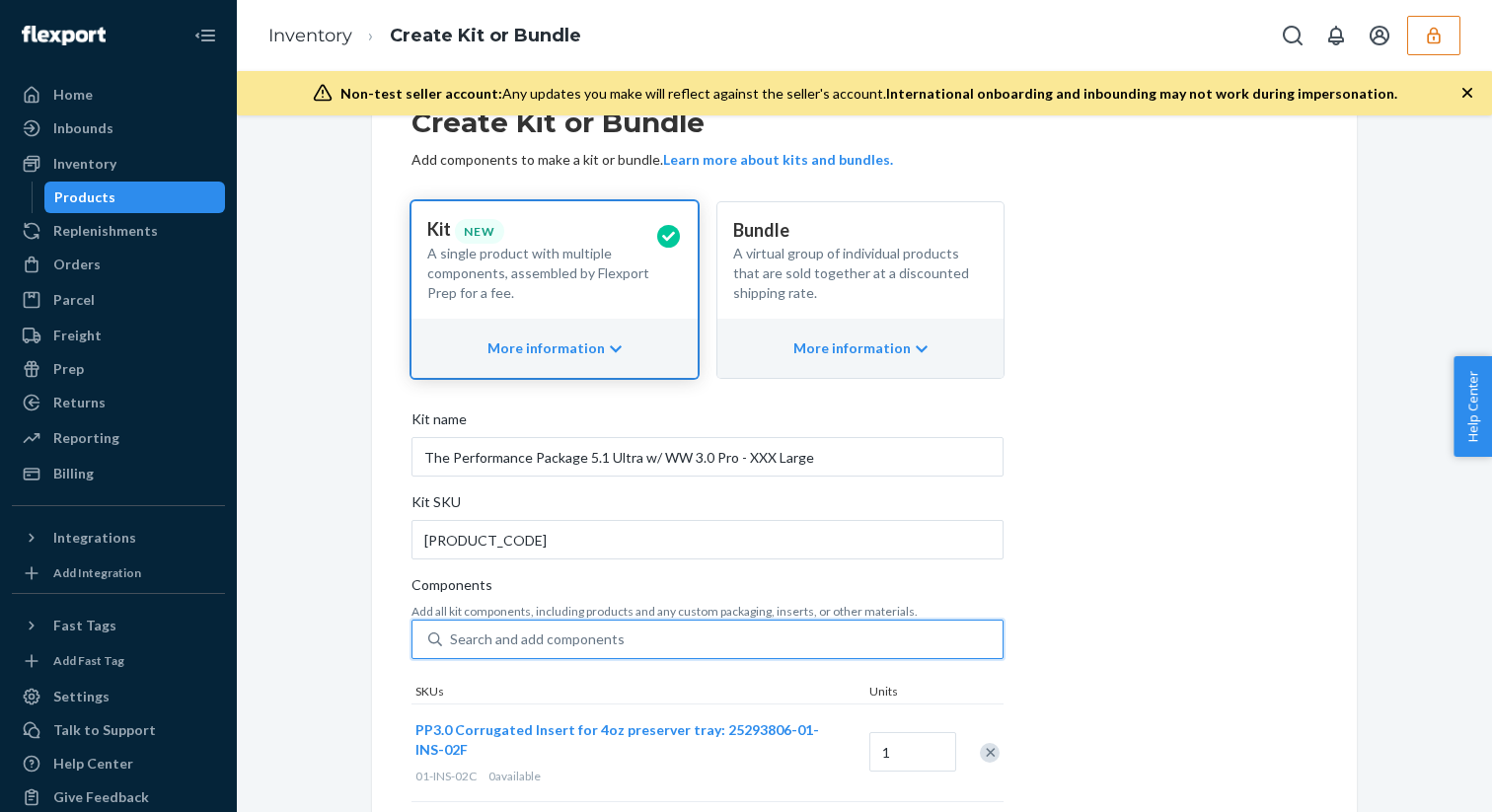 click on "Search and add components" at bounding box center [722, 639] 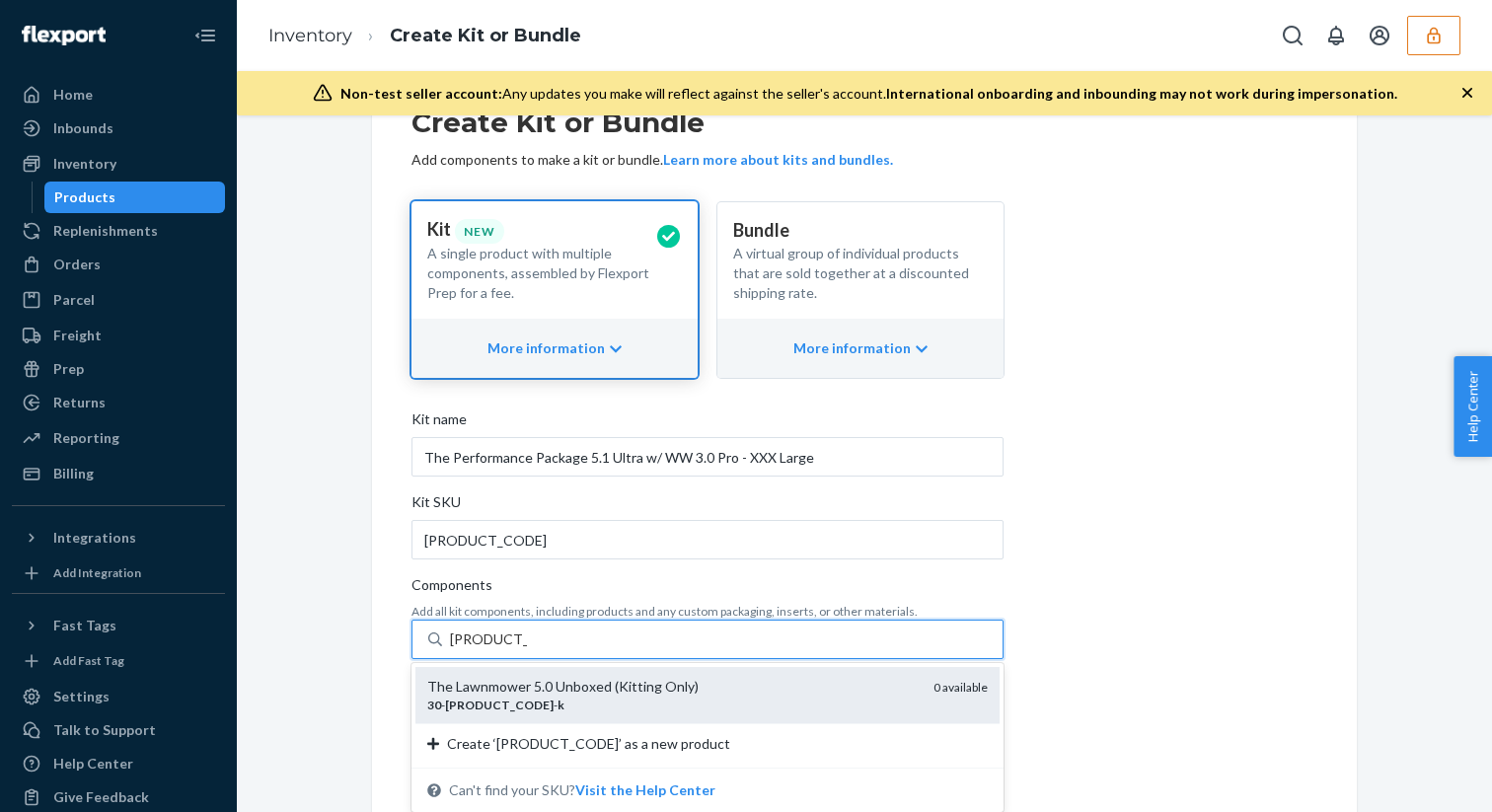 click on "The Lawnmower 5.0 Unboxed (Kitting Only)" at bounding box center (672, 687) 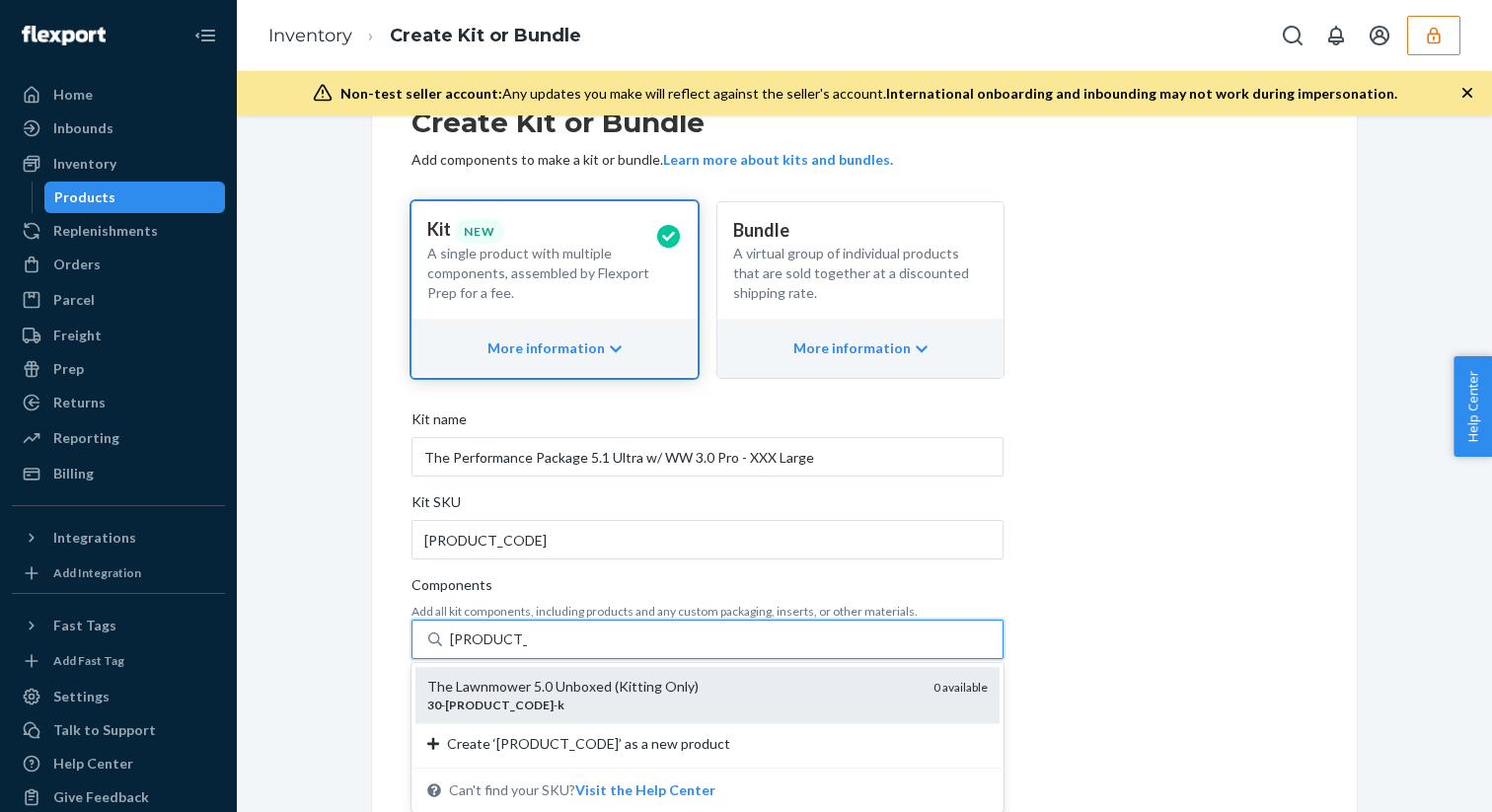 click on "30-00005-K" at bounding box center [488, 639] 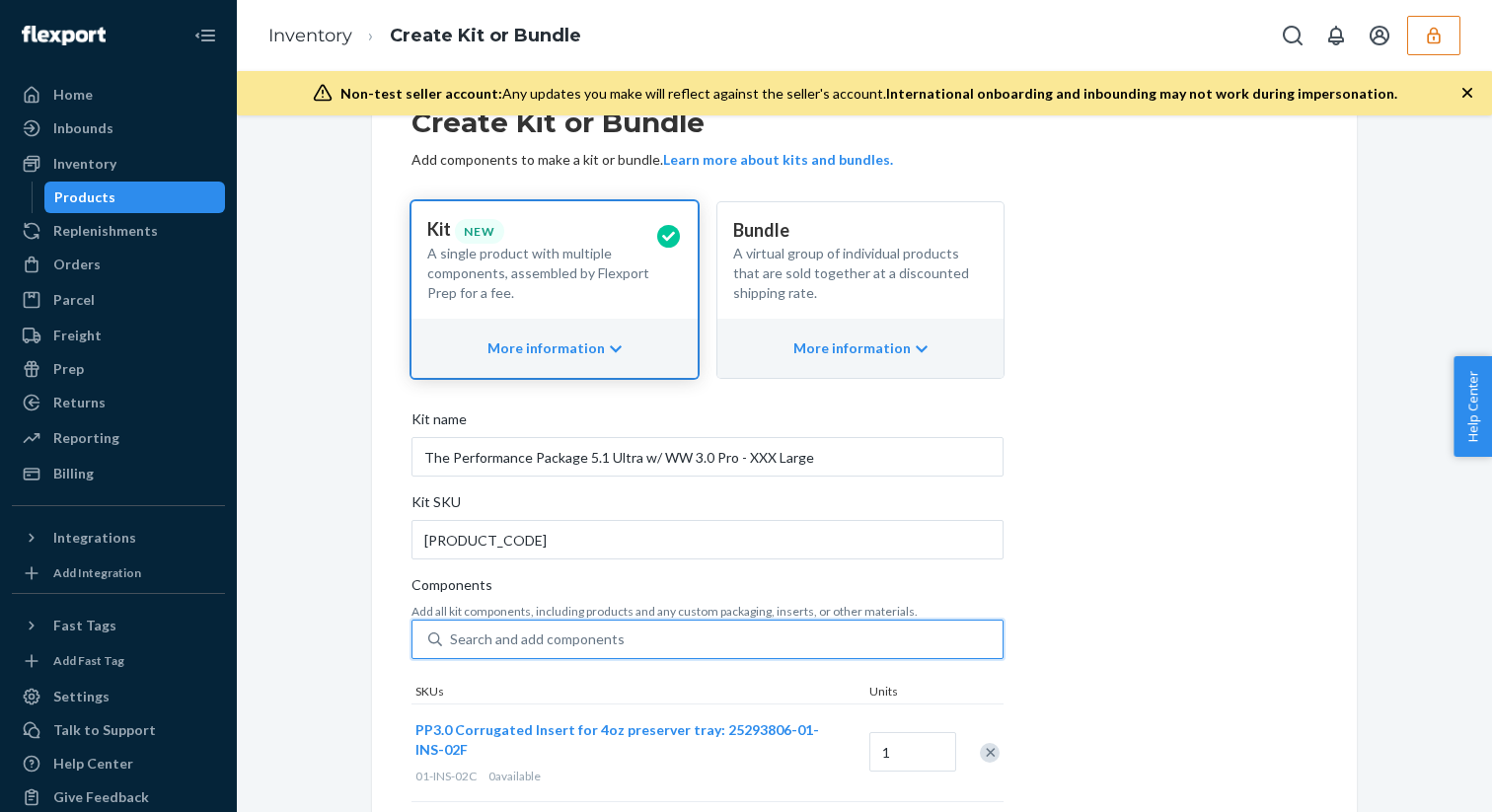 click on "Search and add components" at bounding box center (722, 639) 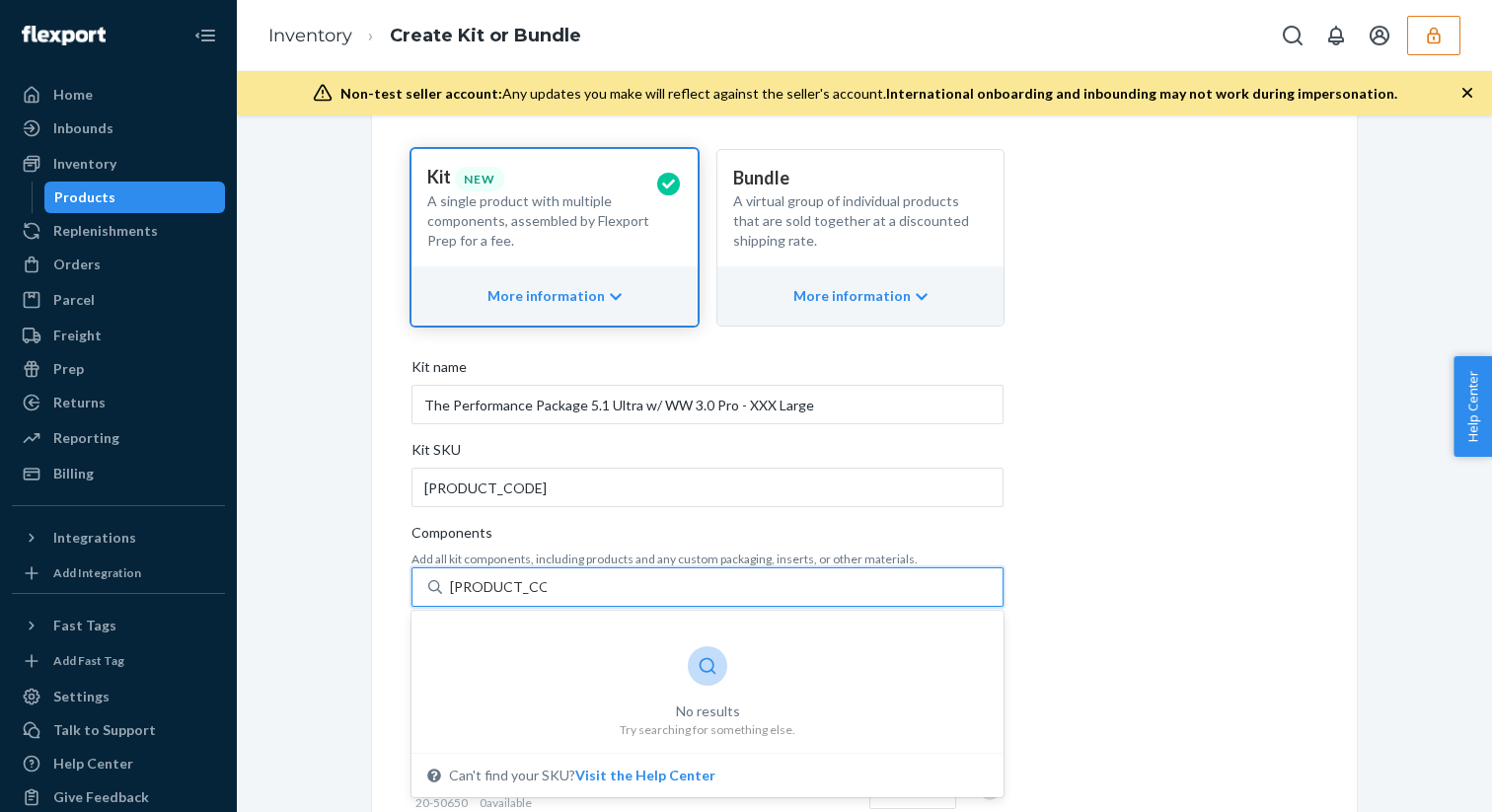 scroll, scrollTop: 146, scrollLeft: 0, axis: vertical 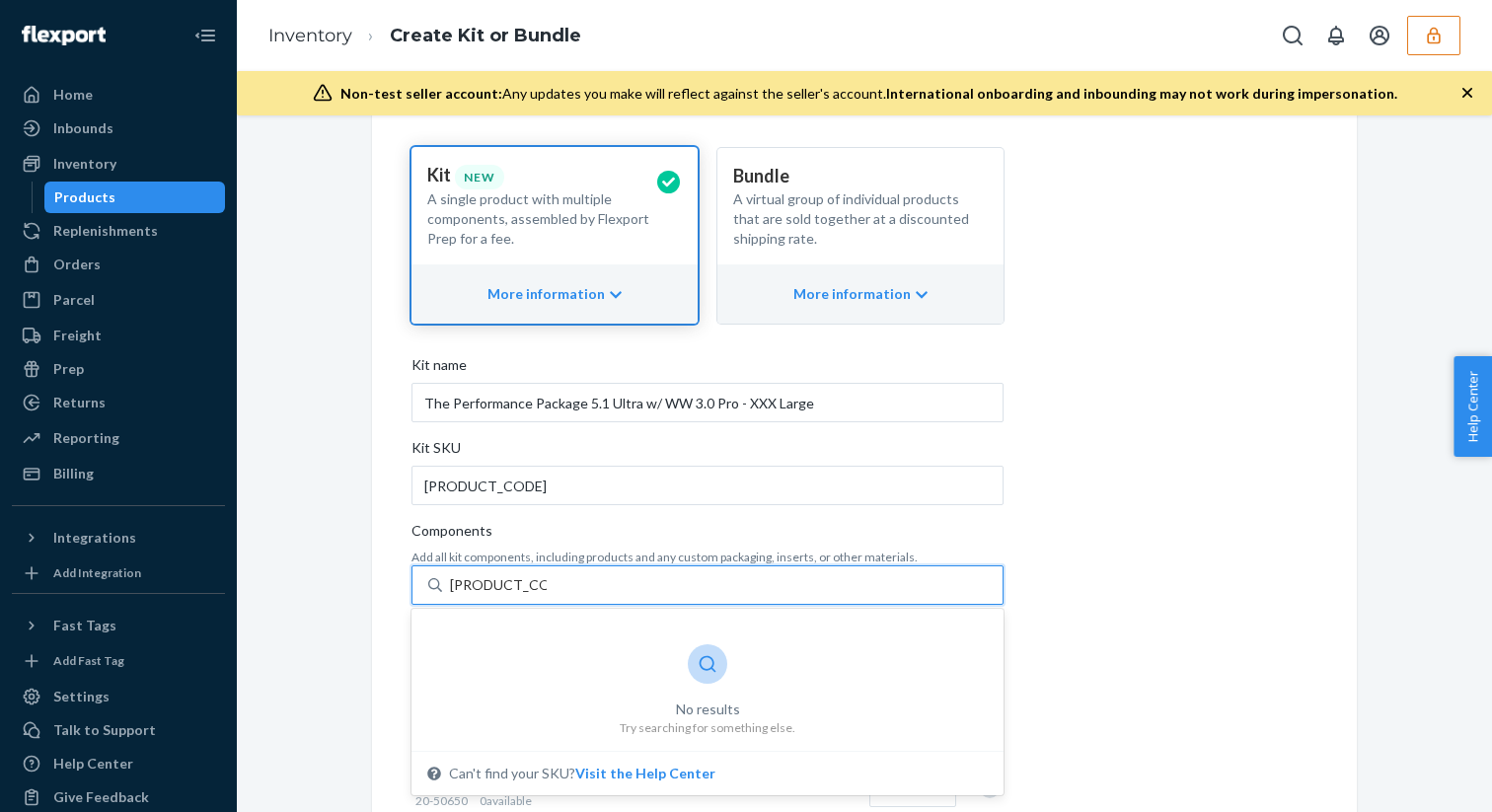 type on "30-00062-KNA" 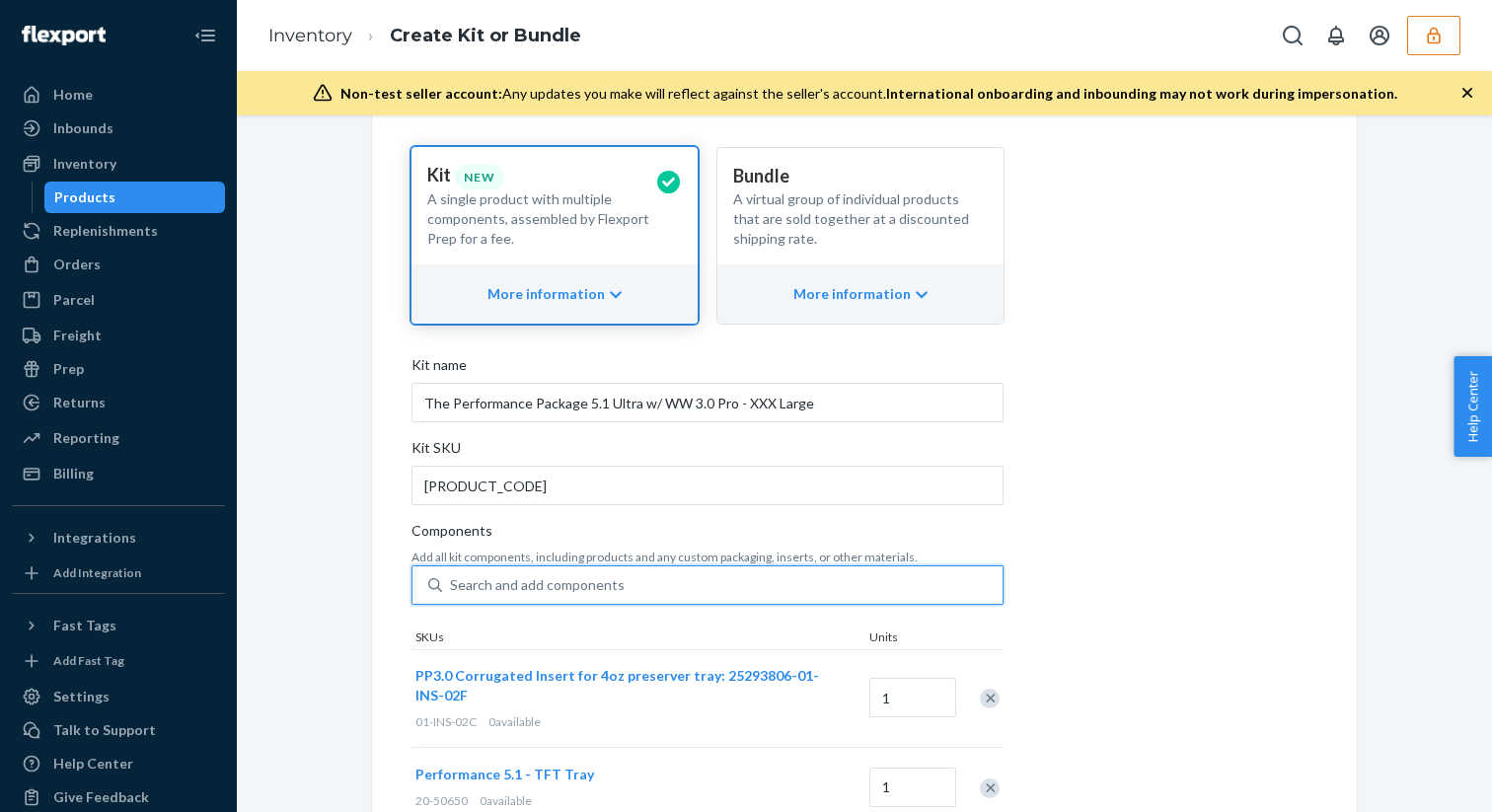 click on "Search and add components" at bounding box center (722, 585) 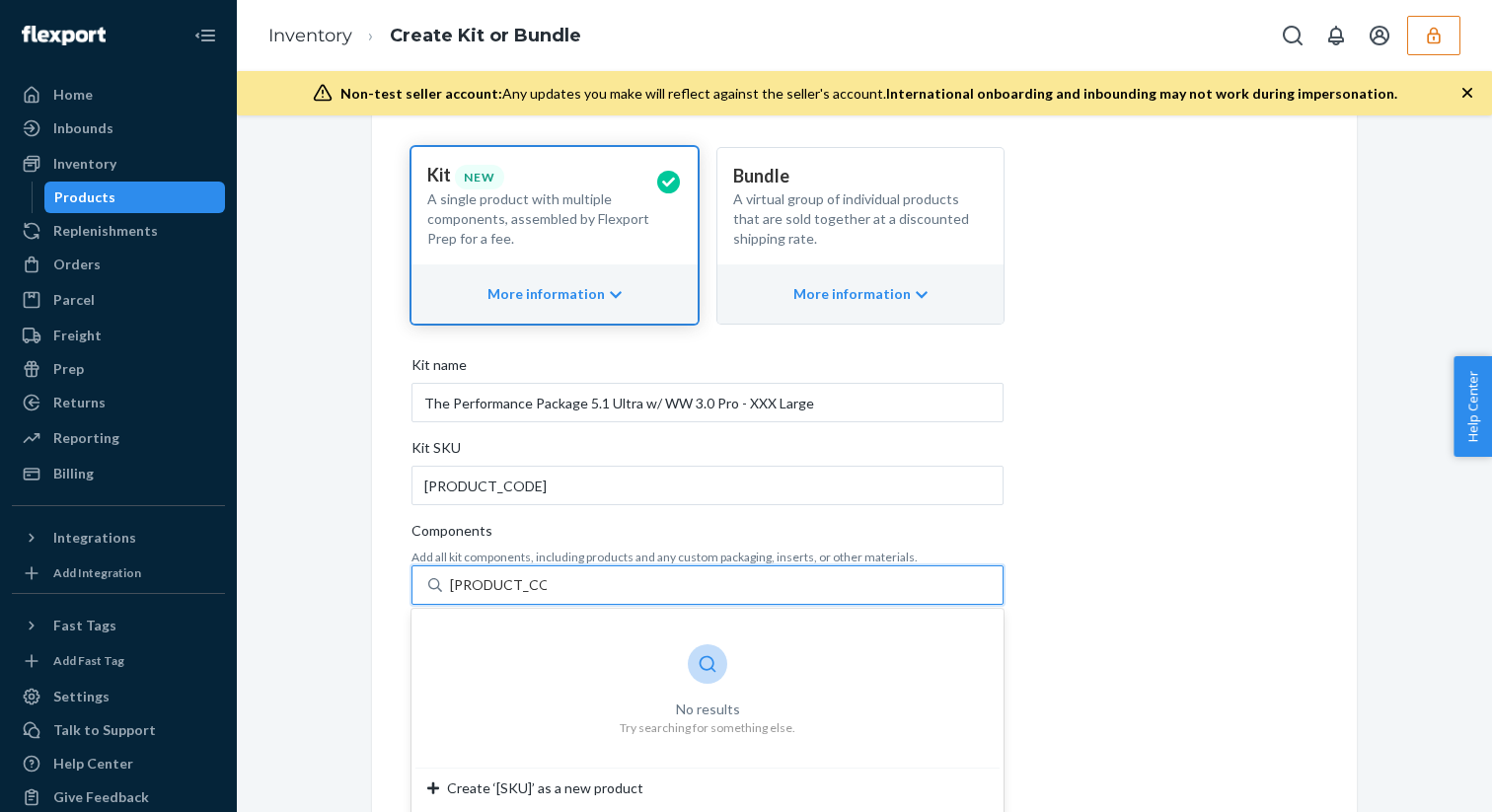 type on "30-00062-KNA" 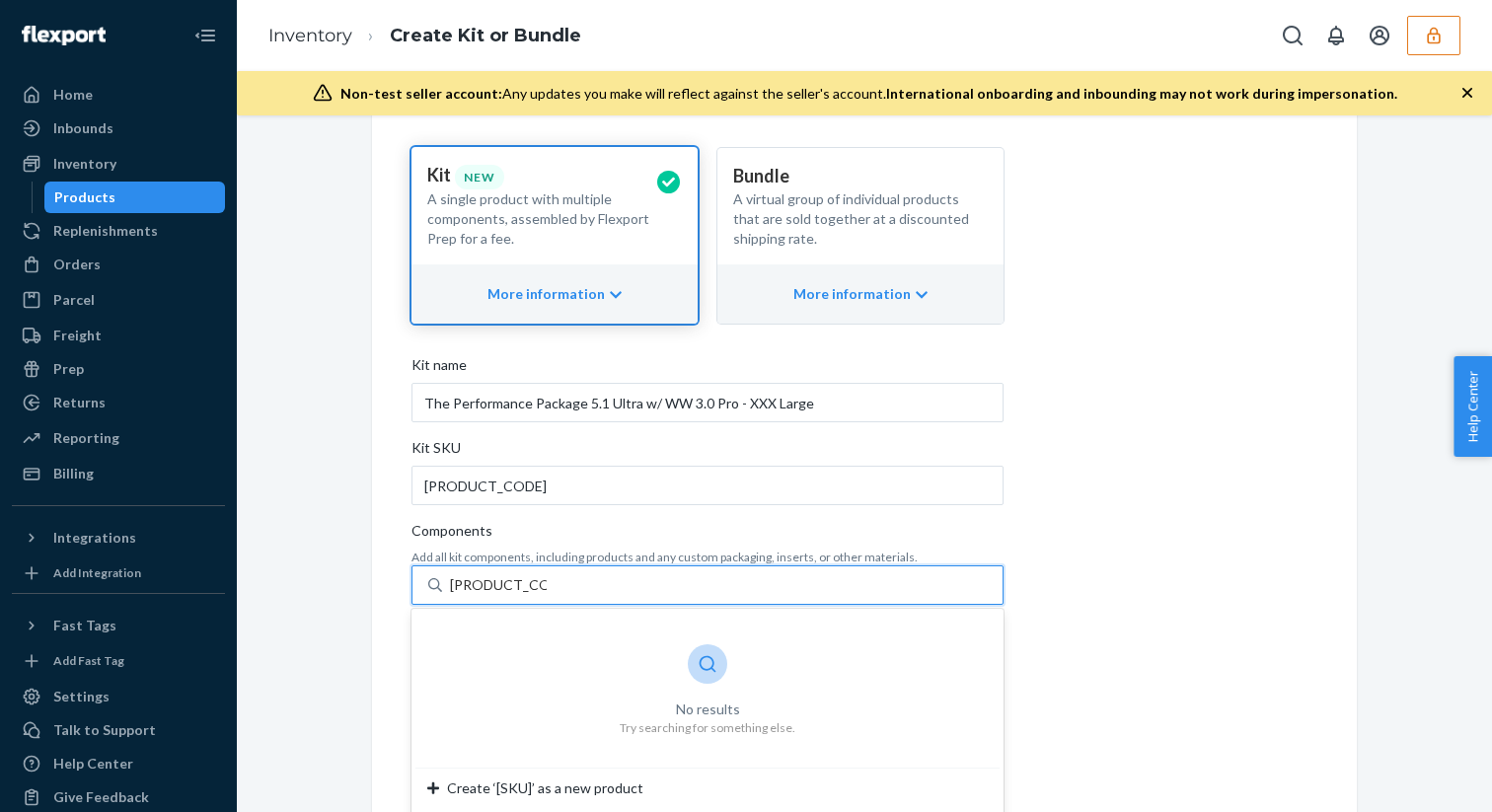 type 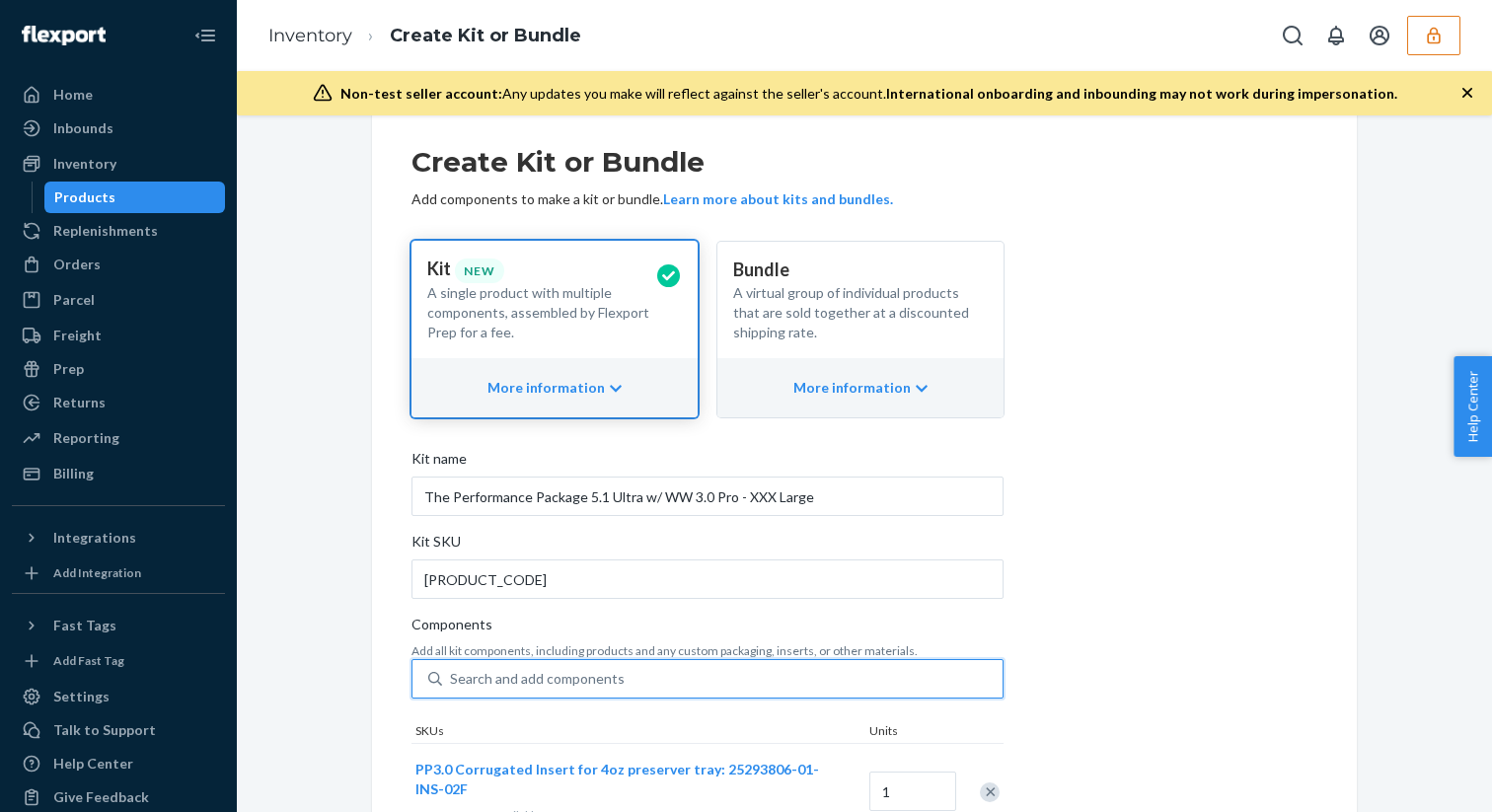 scroll, scrollTop: 0, scrollLeft: 0, axis: both 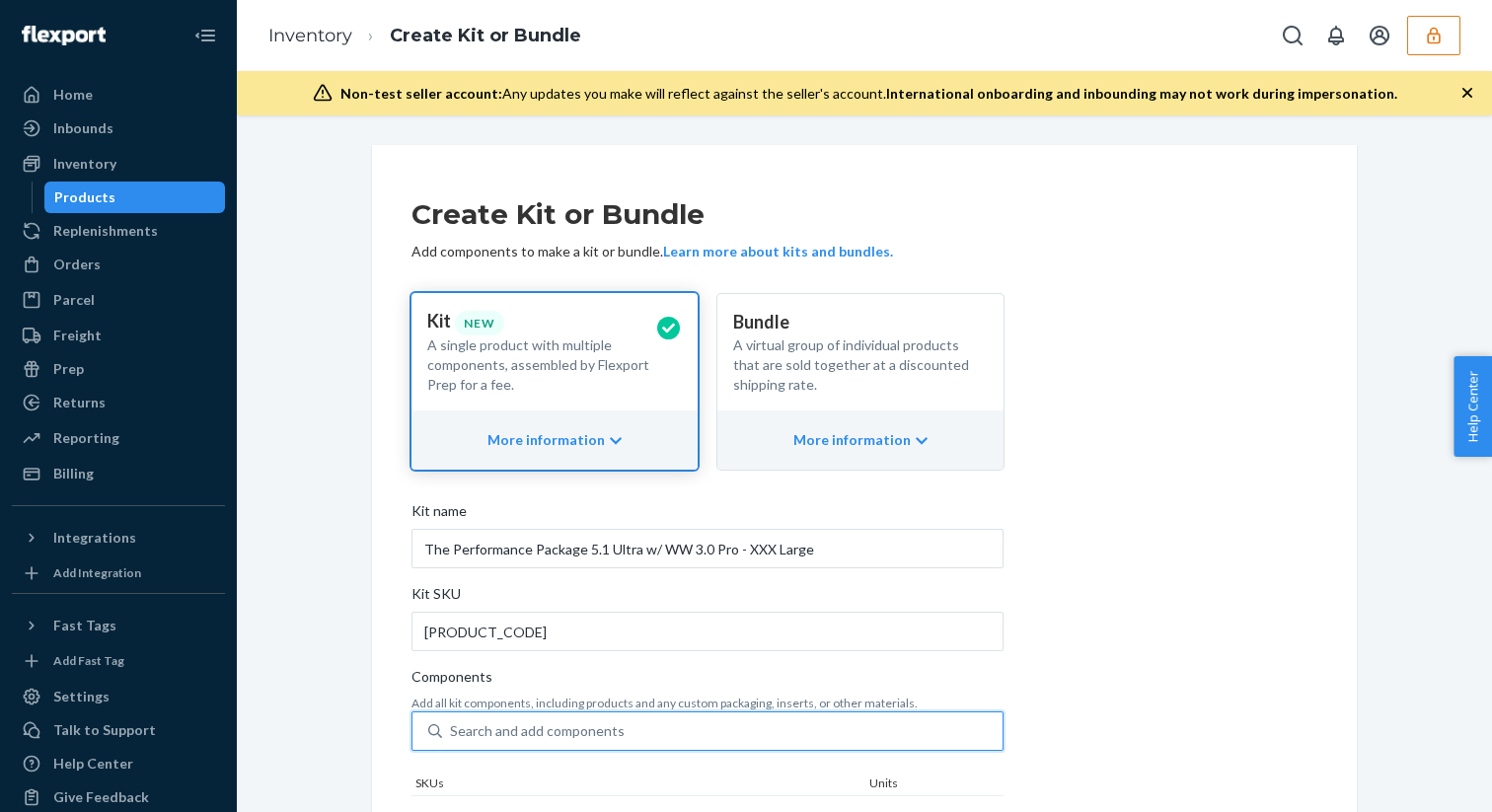 click on "Products" at bounding box center [85, 197] 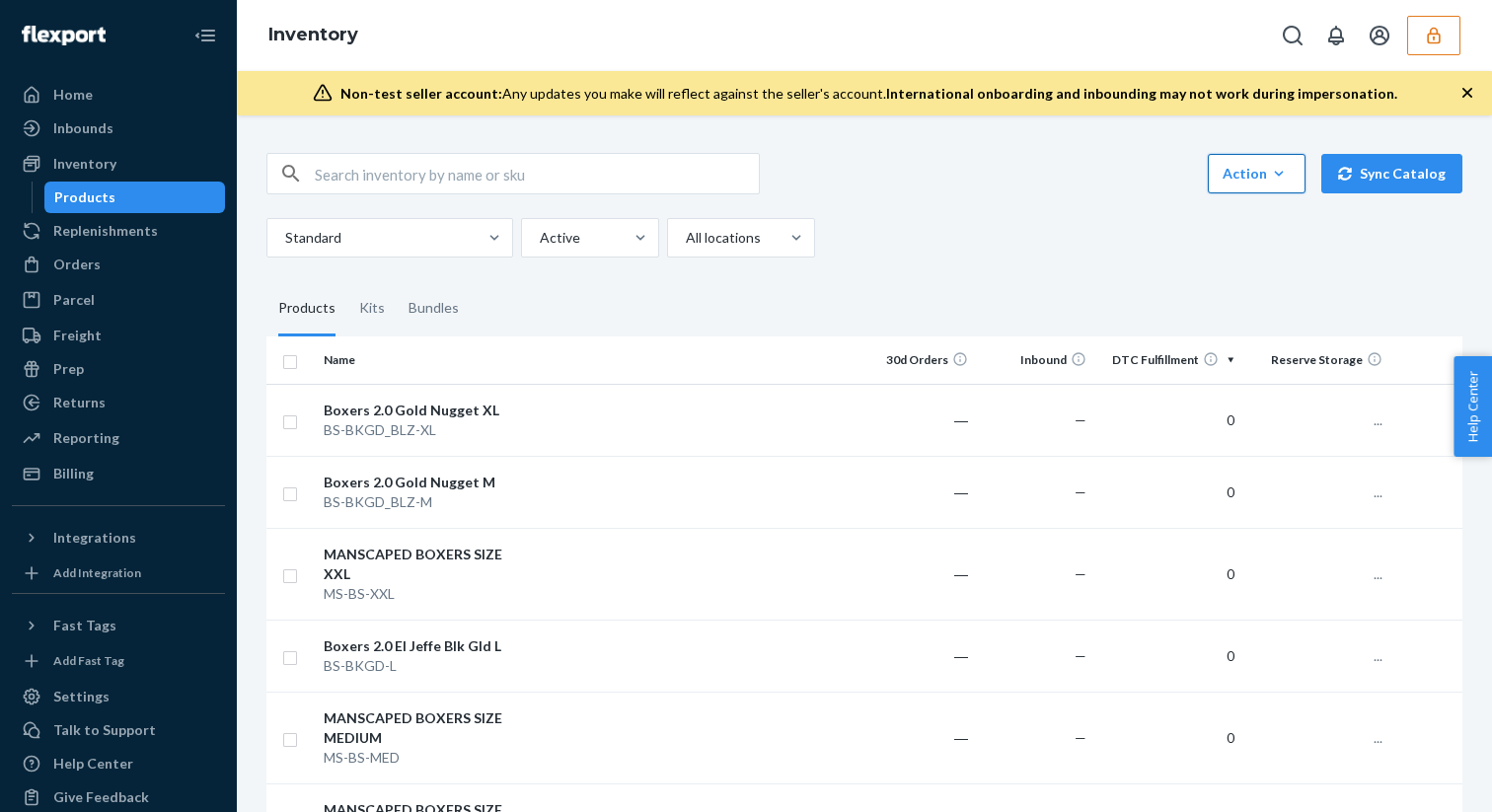 click on "Action Create product Create kit or bundle Bulk create products Bulk update products Bulk update bundles Bulk update product alias attribute" at bounding box center [1256, 174] 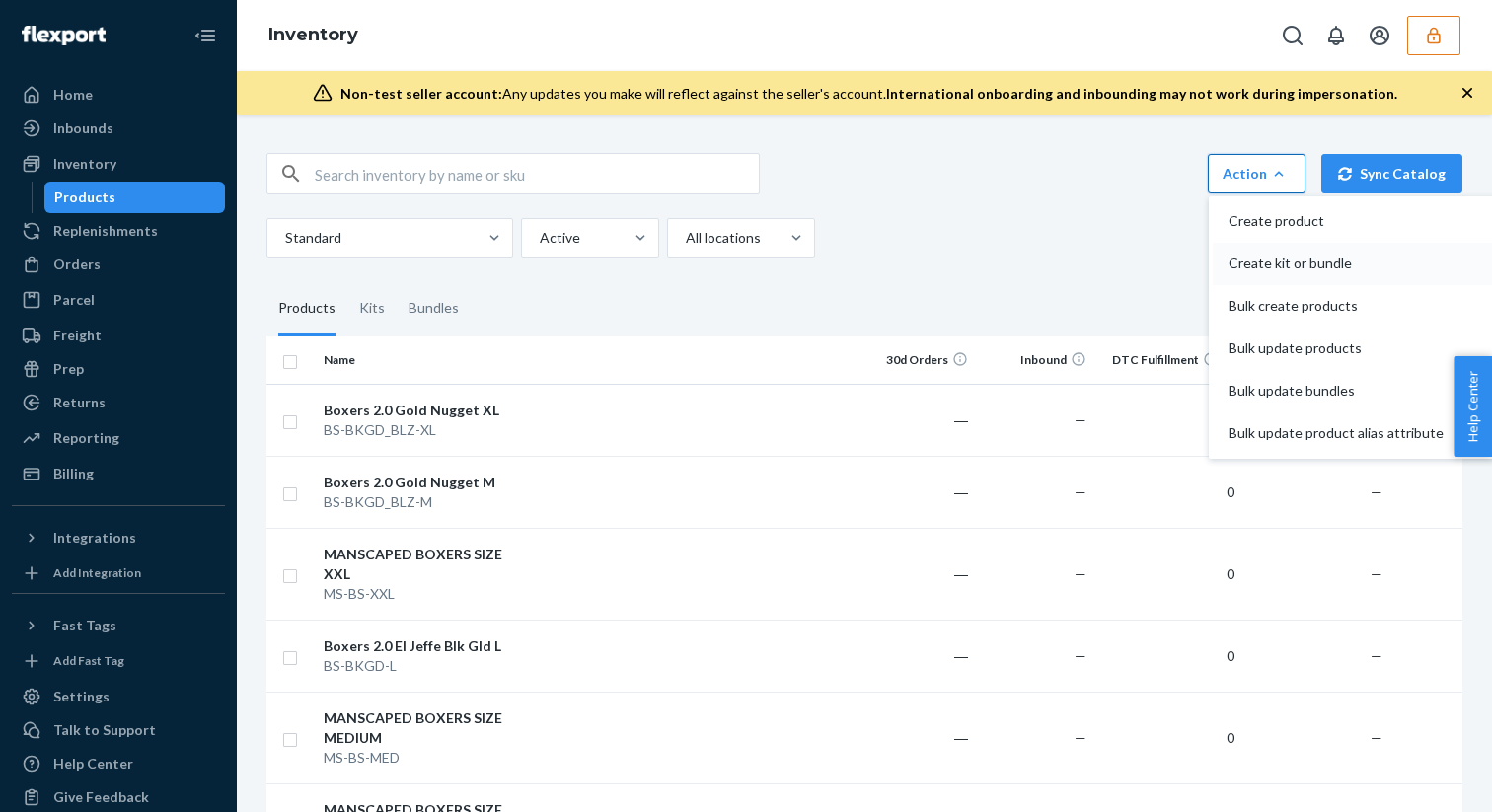 click on "Create kit or bundle" at bounding box center (1336, 263) 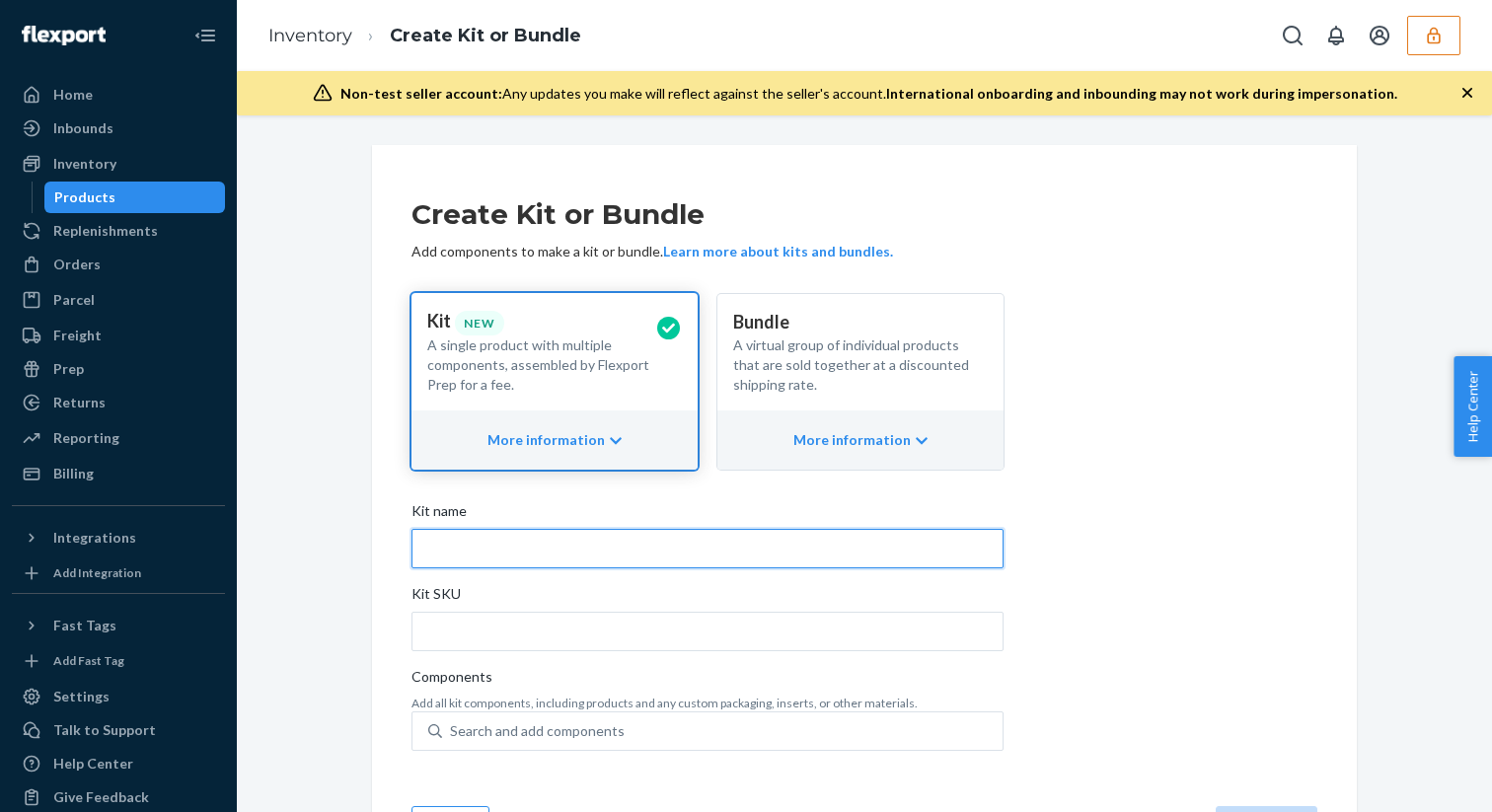 click on "Kit name" at bounding box center (708, 549) 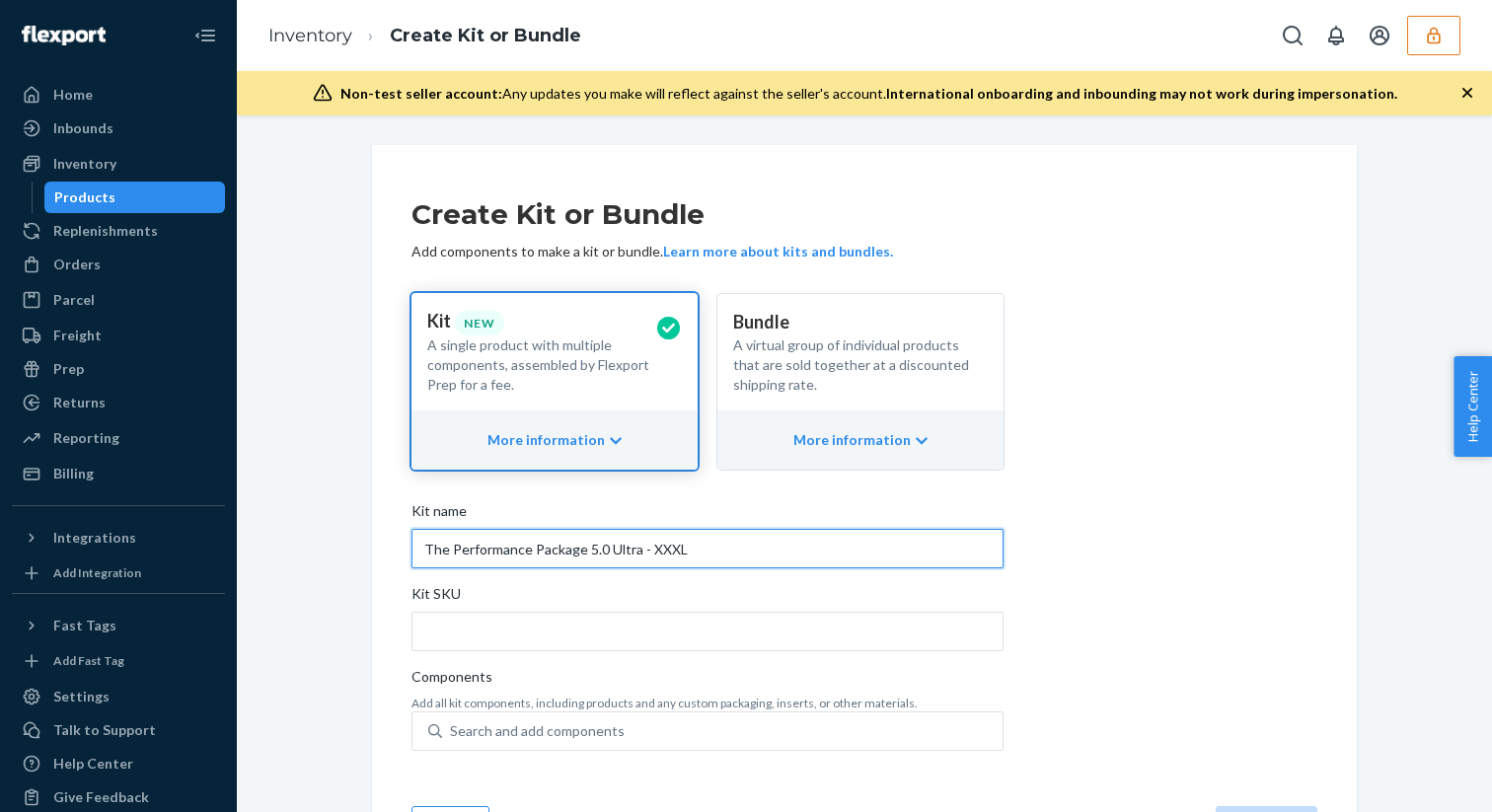 type on "The Performance Package 5.0 Ultra - XXXL" 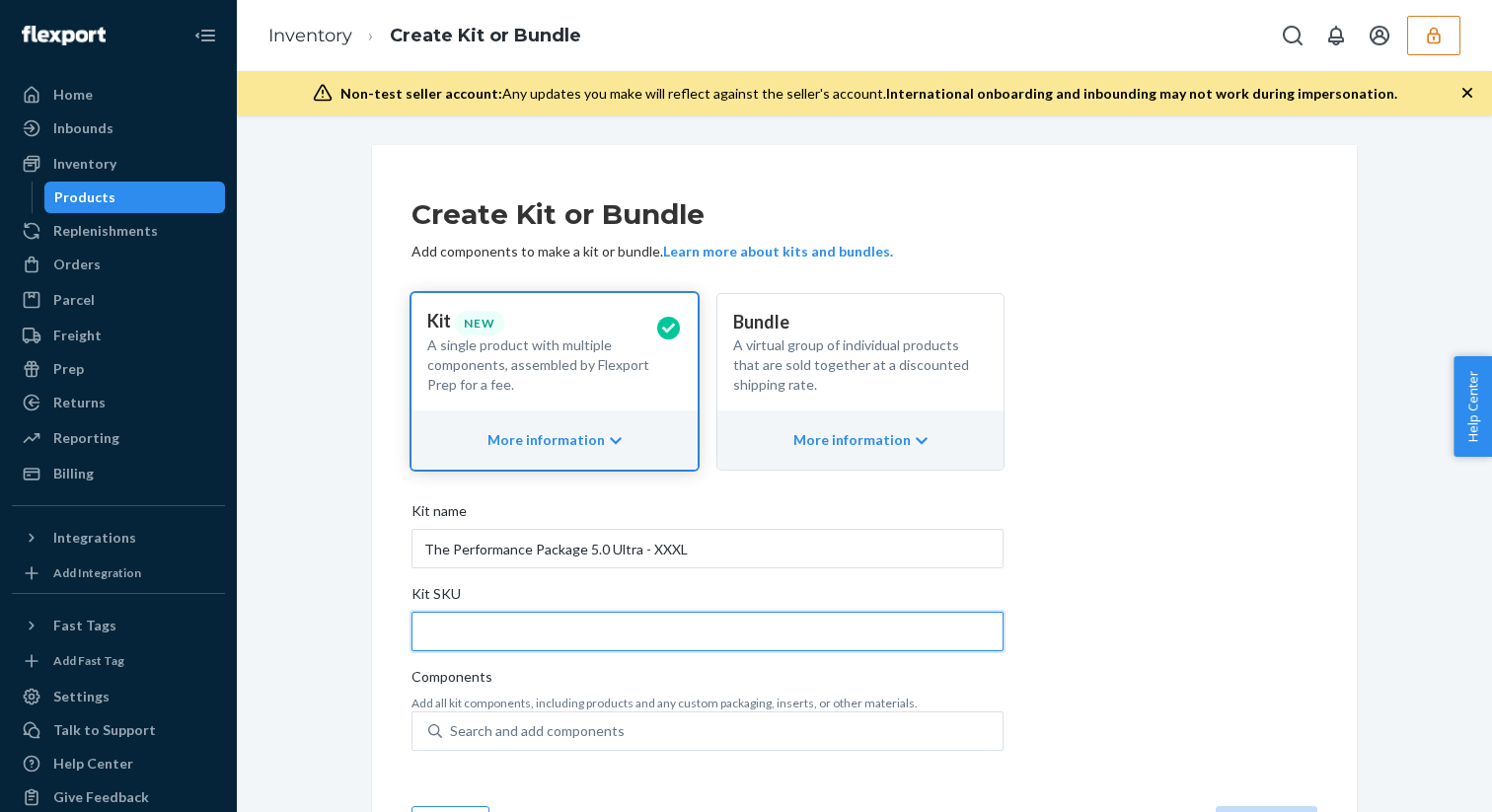click on "Kit SKU" at bounding box center [708, 631] 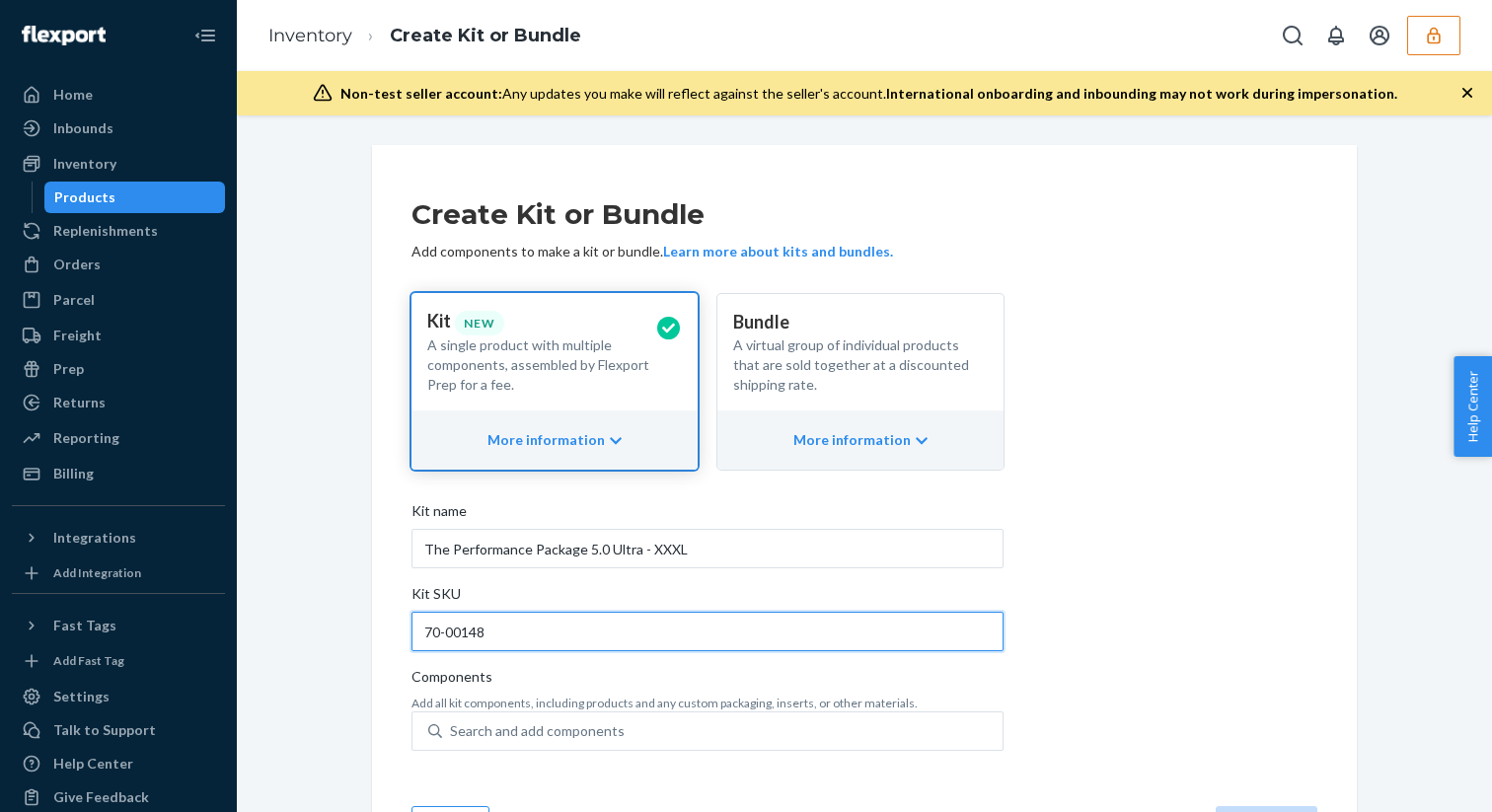 type on "70-00148" 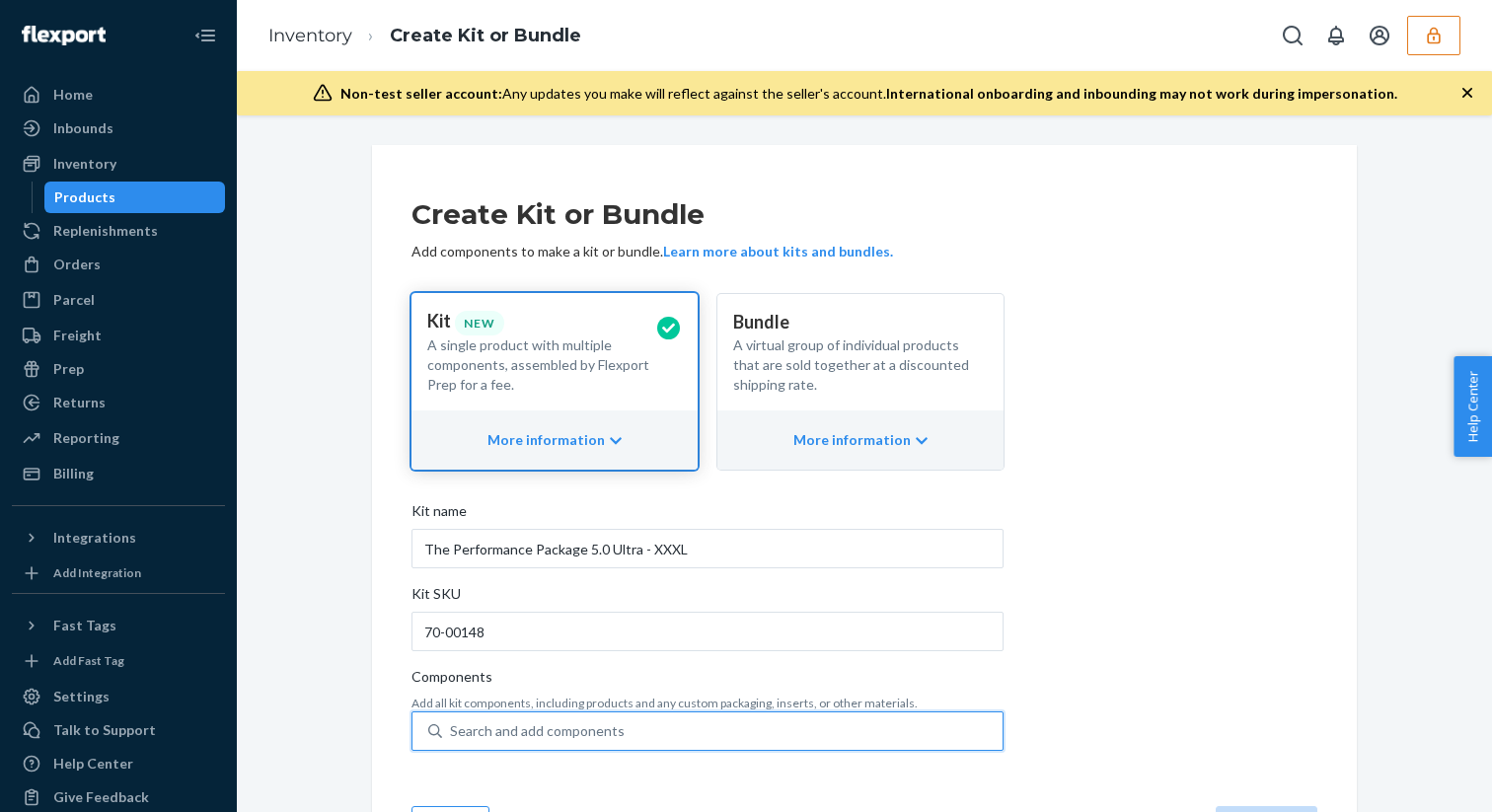 click on "Search and add components" at bounding box center [537, 731] 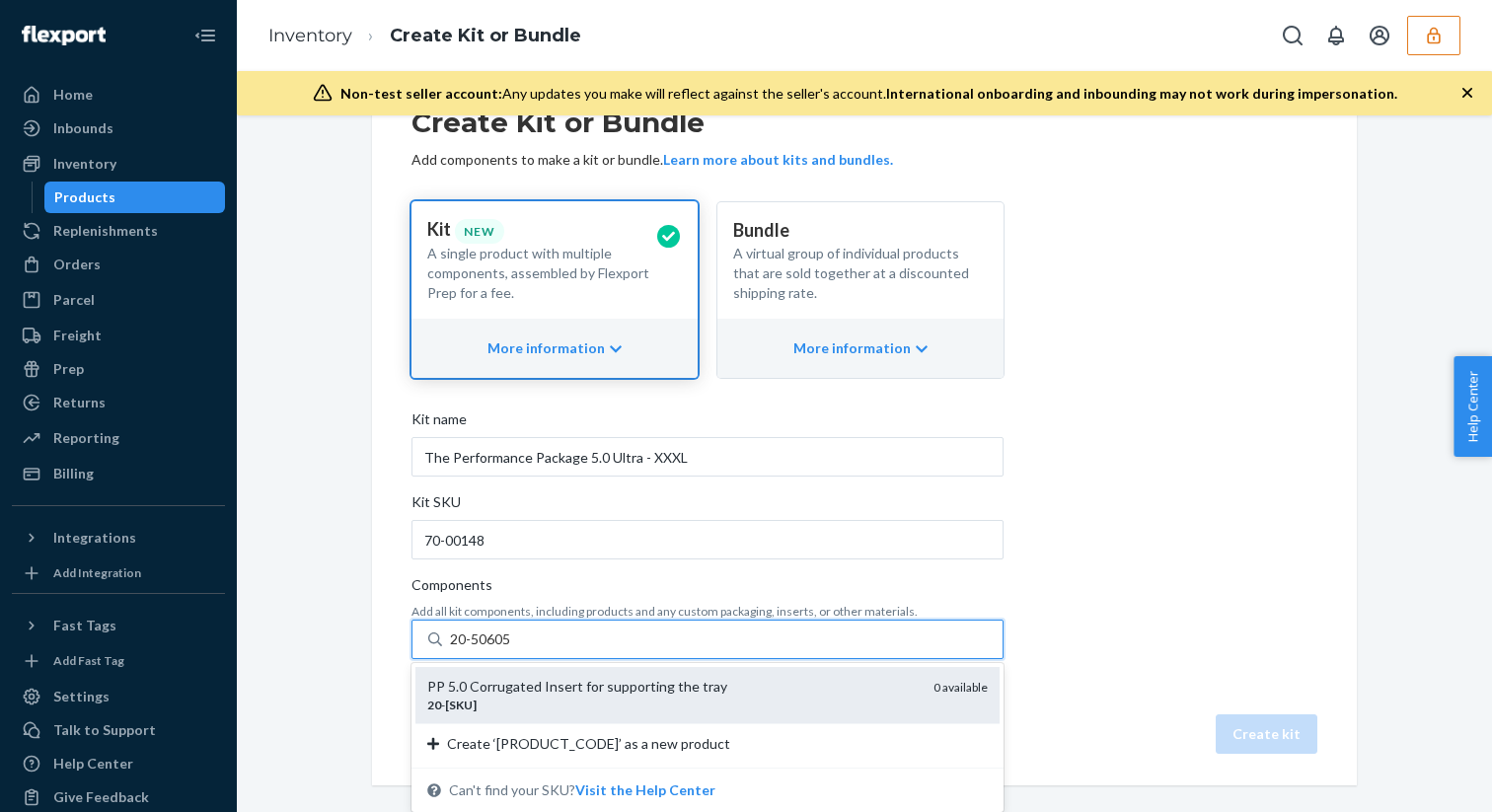 click on "PP 5.0 Corrugated Insert for supporting the tray" at bounding box center (672, 687) 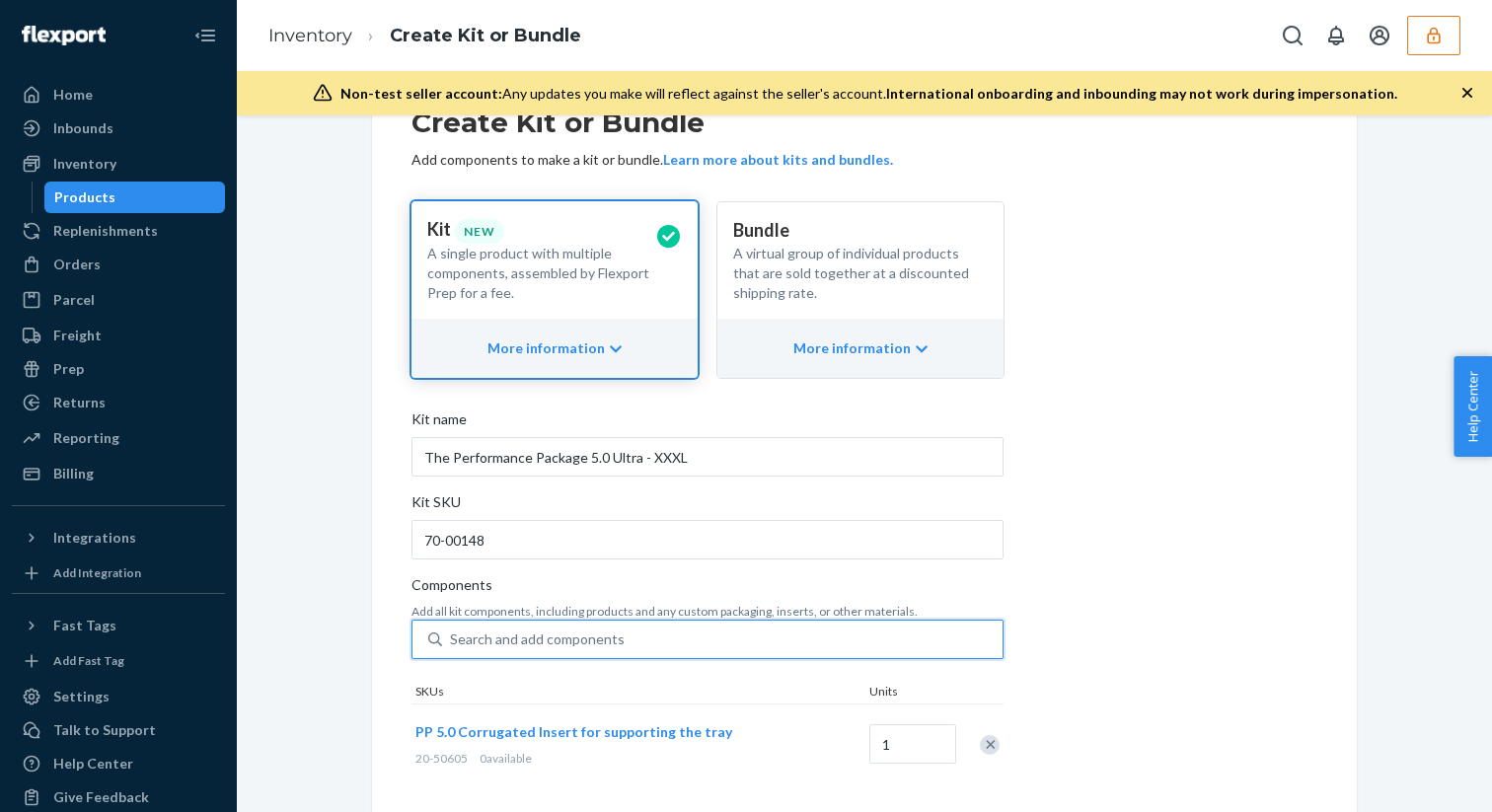 scroll, scrollTop: 122, scrollLeft: 0, axis: vertical 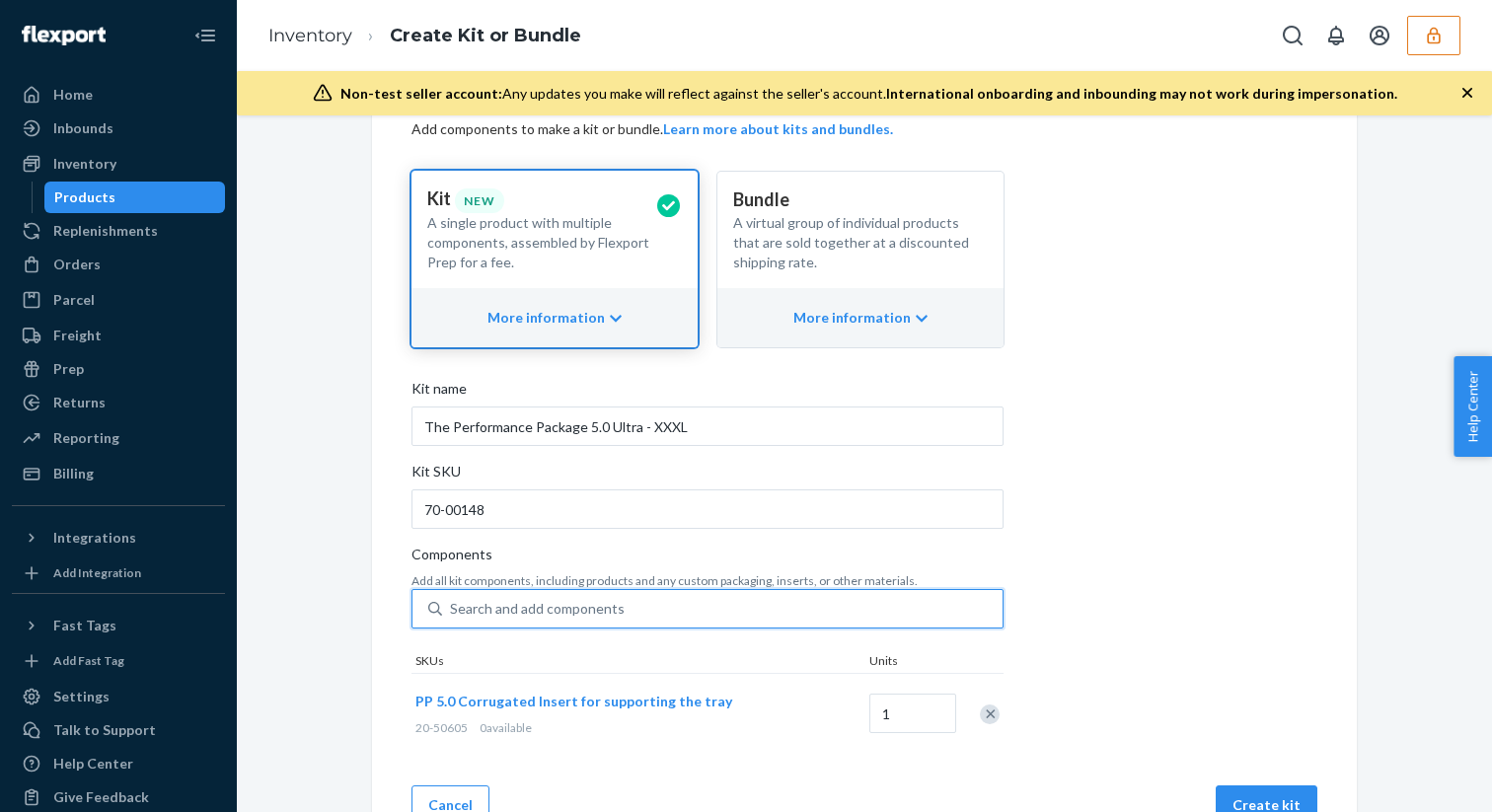 click on "Search and add components" at bounding box center [537, 609] 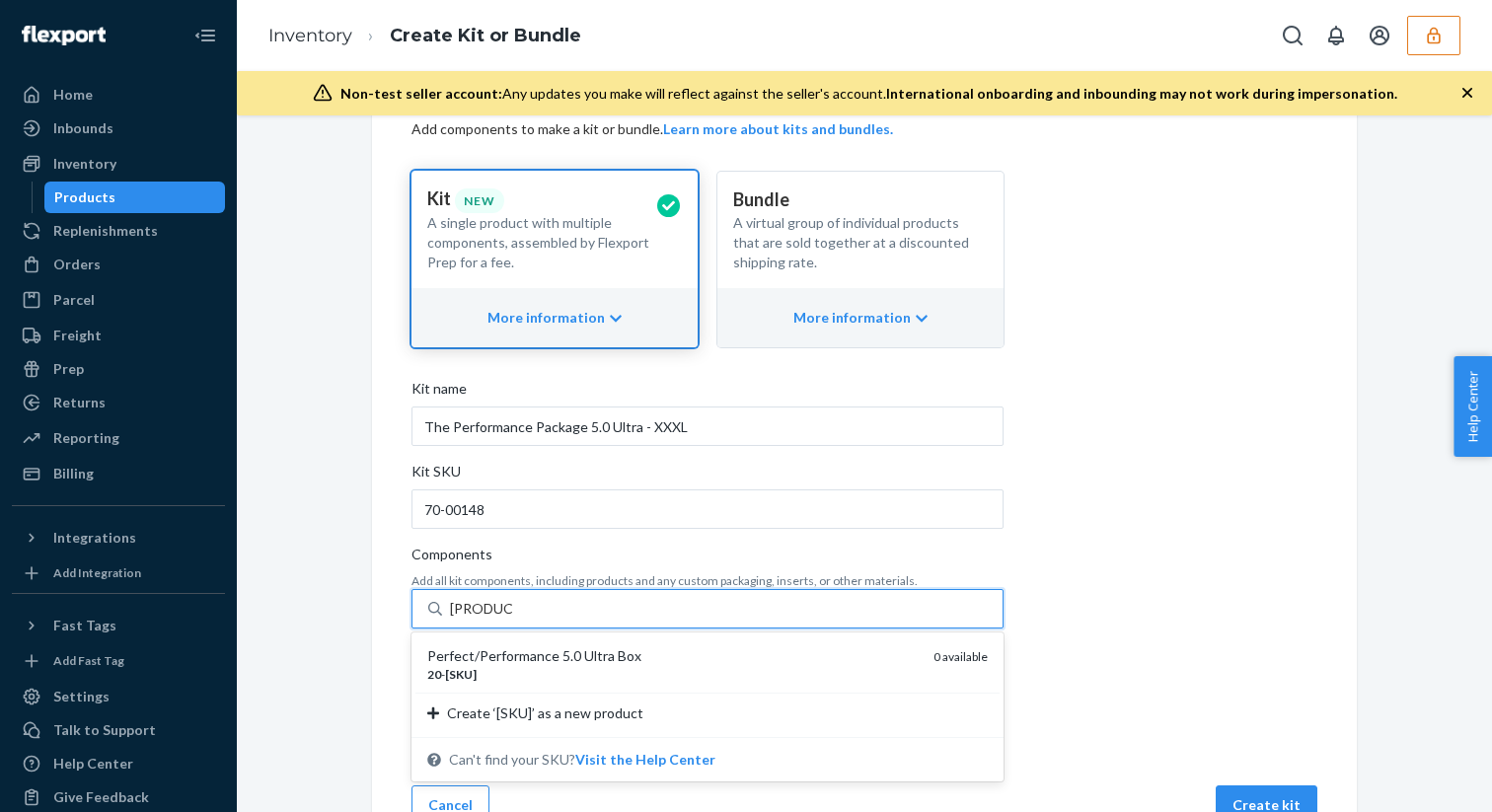 click on "Perfect/Performance 5.0 Ultra Box" at bounding box center (672, 656) 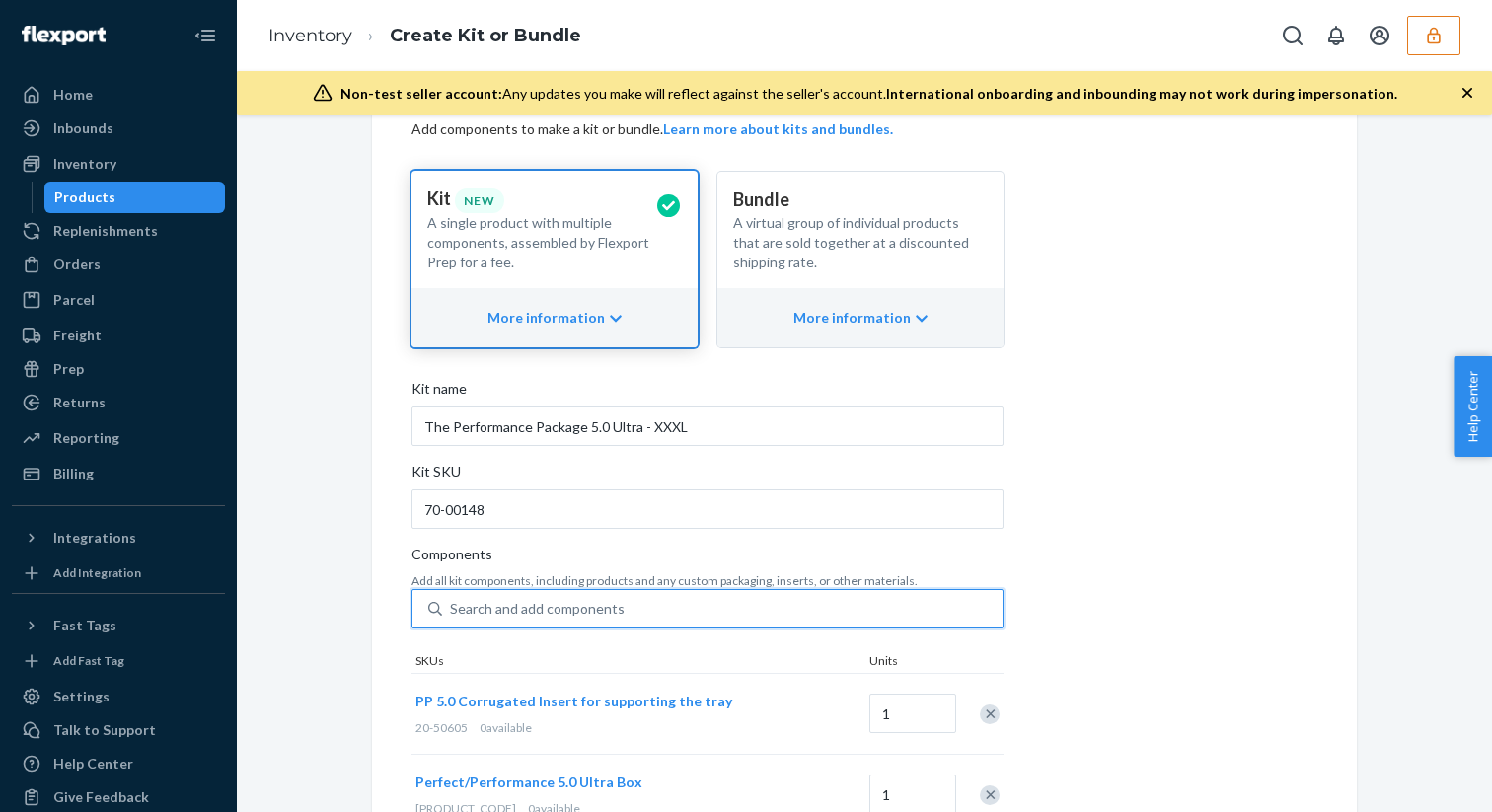 click on "Search and add components" at bounding box center (722, 609) 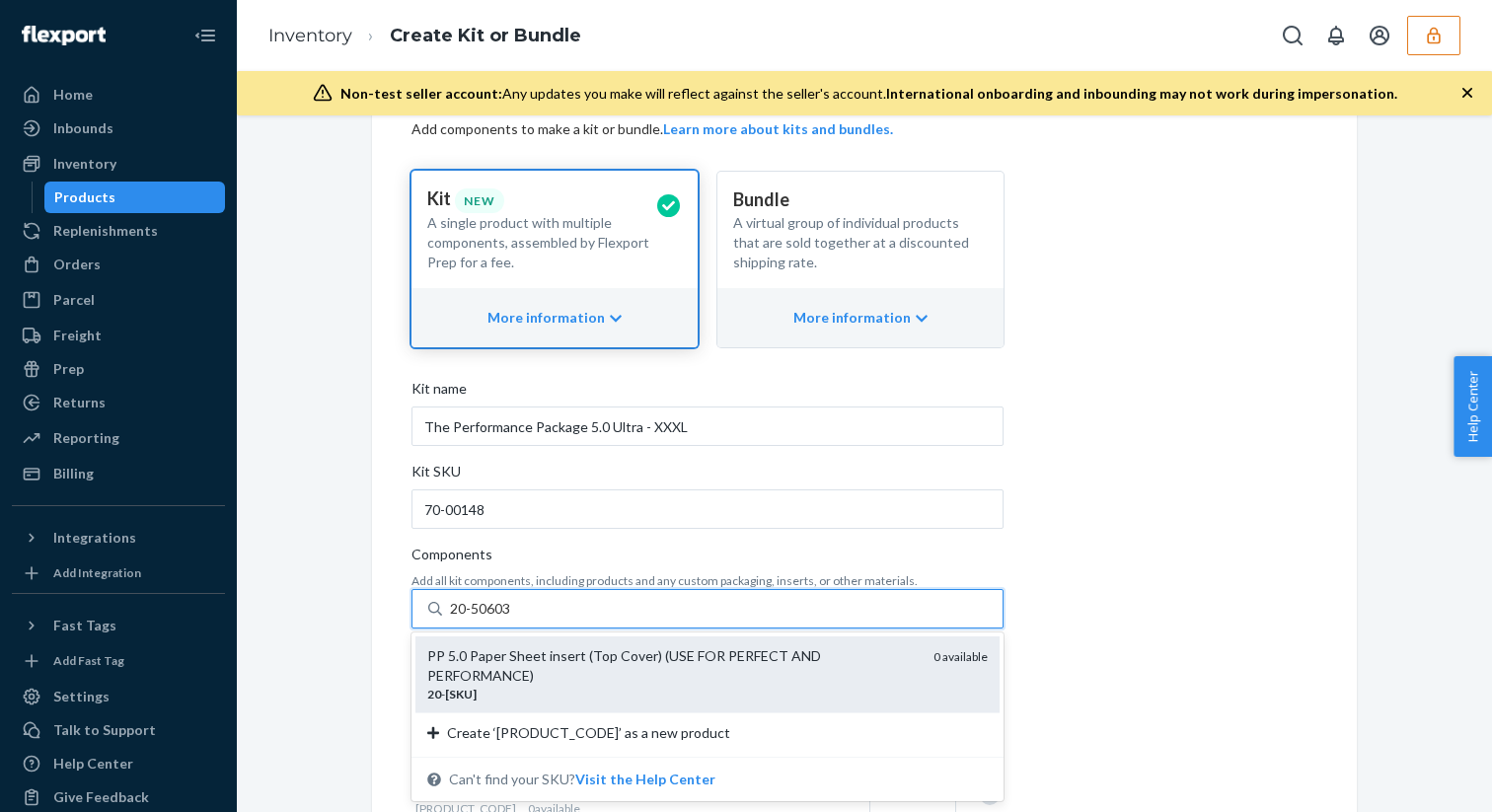 click on "PP 5.0 Paper Sheet insert (Top Cover) (USE FOR PERFECT AND PERFORMANCE) 20 - 50603 0 available" at bounding box center [708, 674] 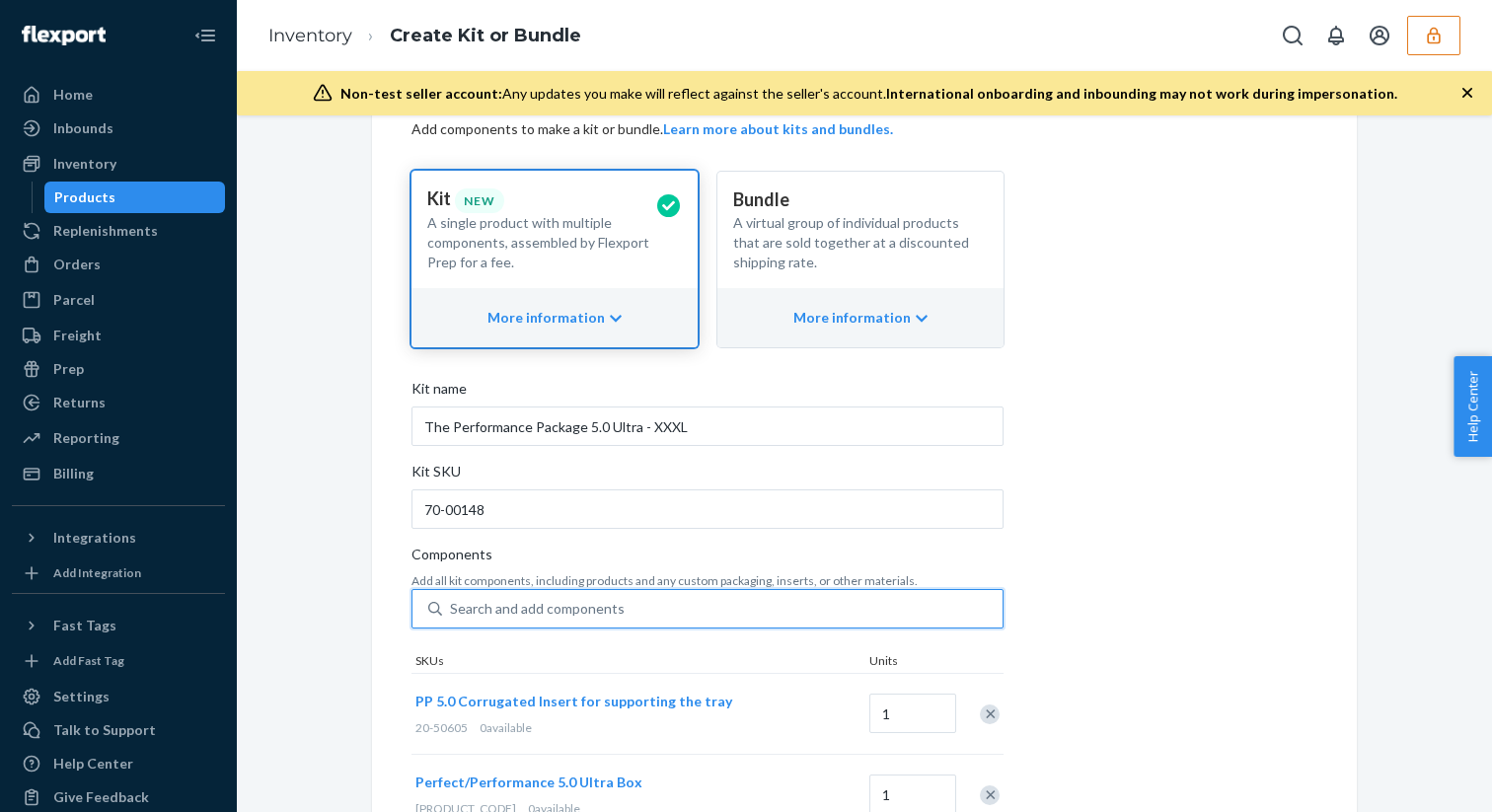 click on "Search and add components" at bounding box center [537, 609] 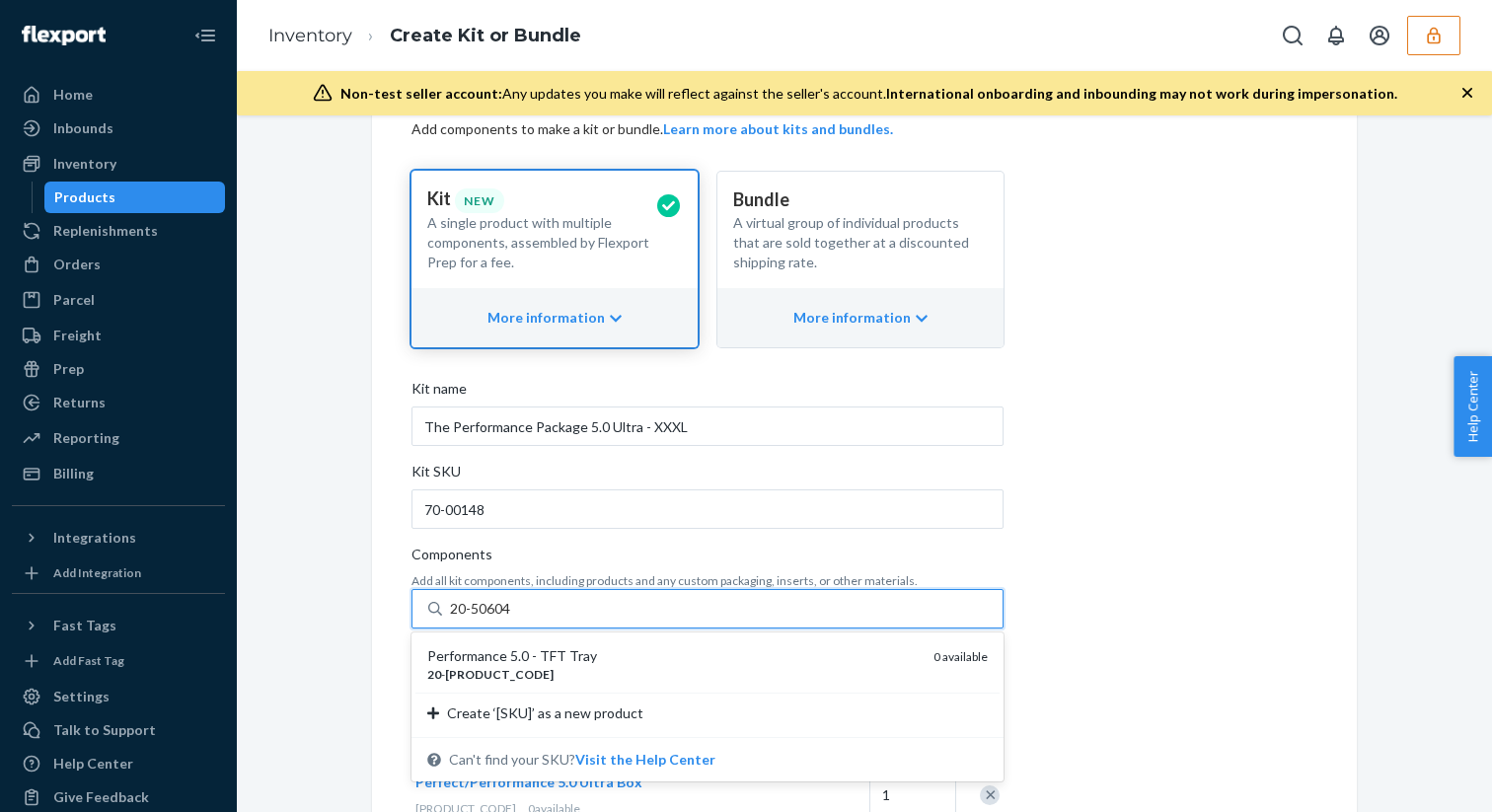 click on "Performance 5.0 - TFT Tray" at bounding box center [672, 656] 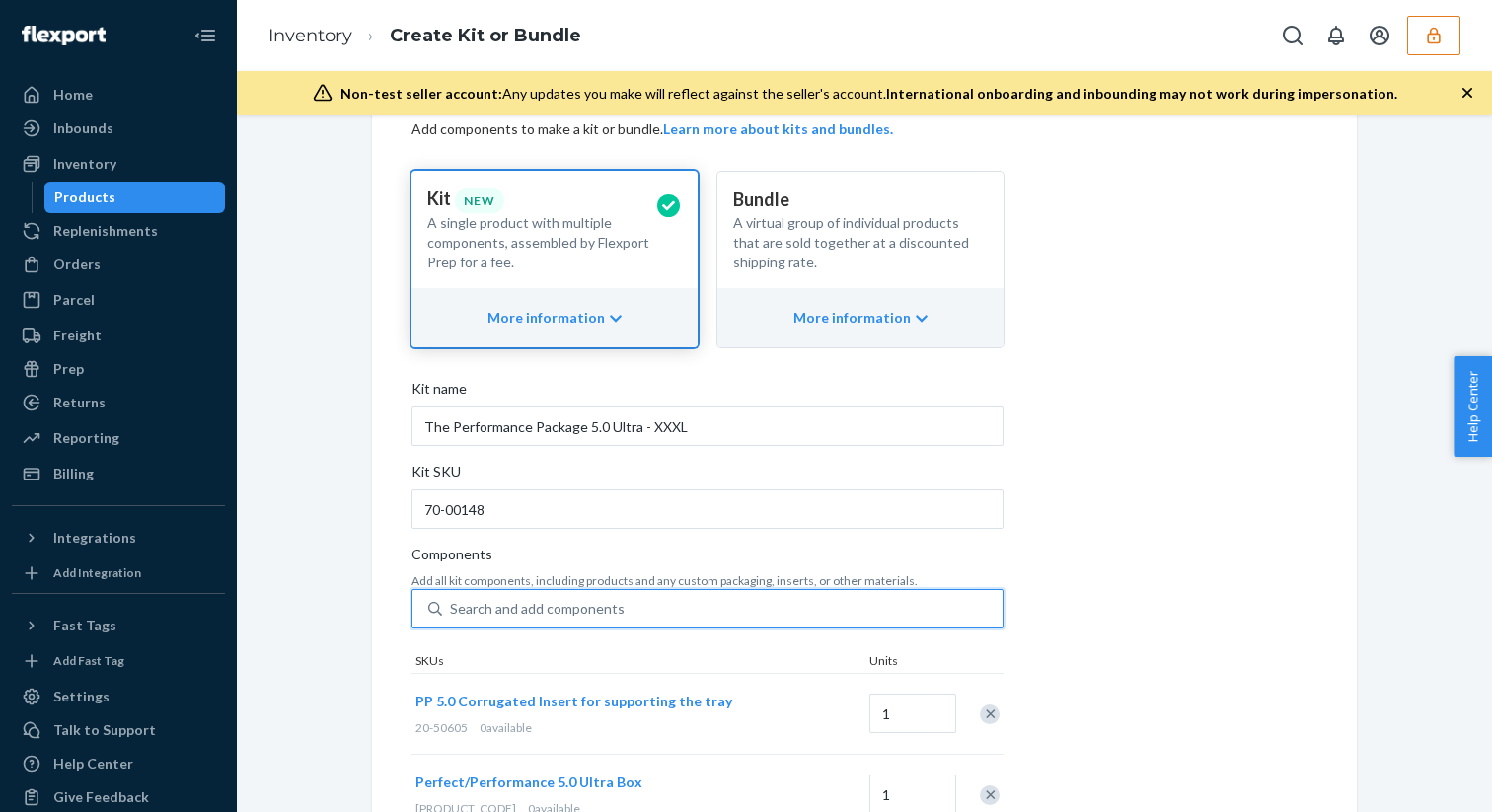 click on "Search and add components" at bounding box center [722, 609] 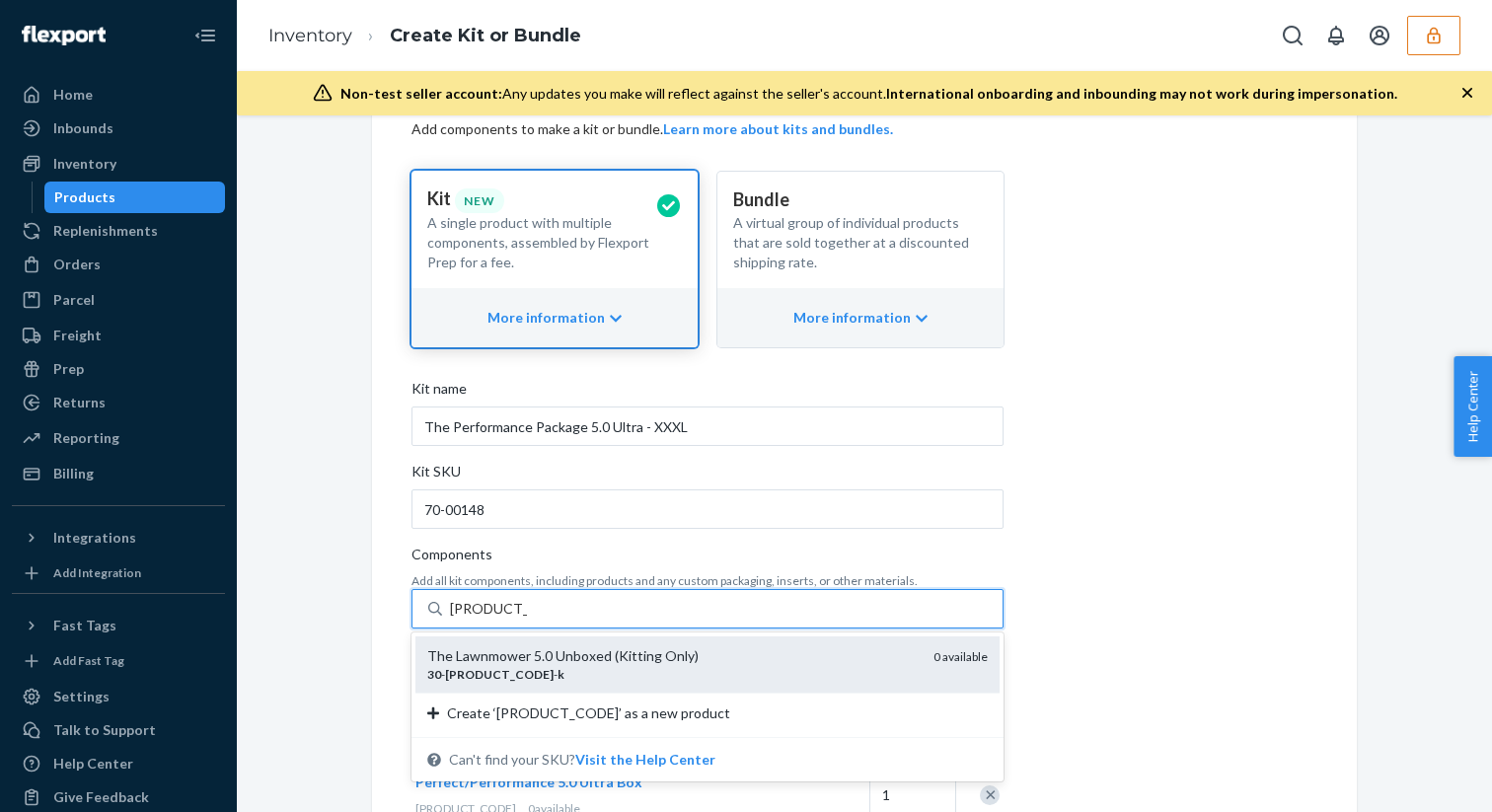 click on "The Lawnmower 5.0 Unboxed (Kitting Only)" at bounding box center [672, 656] 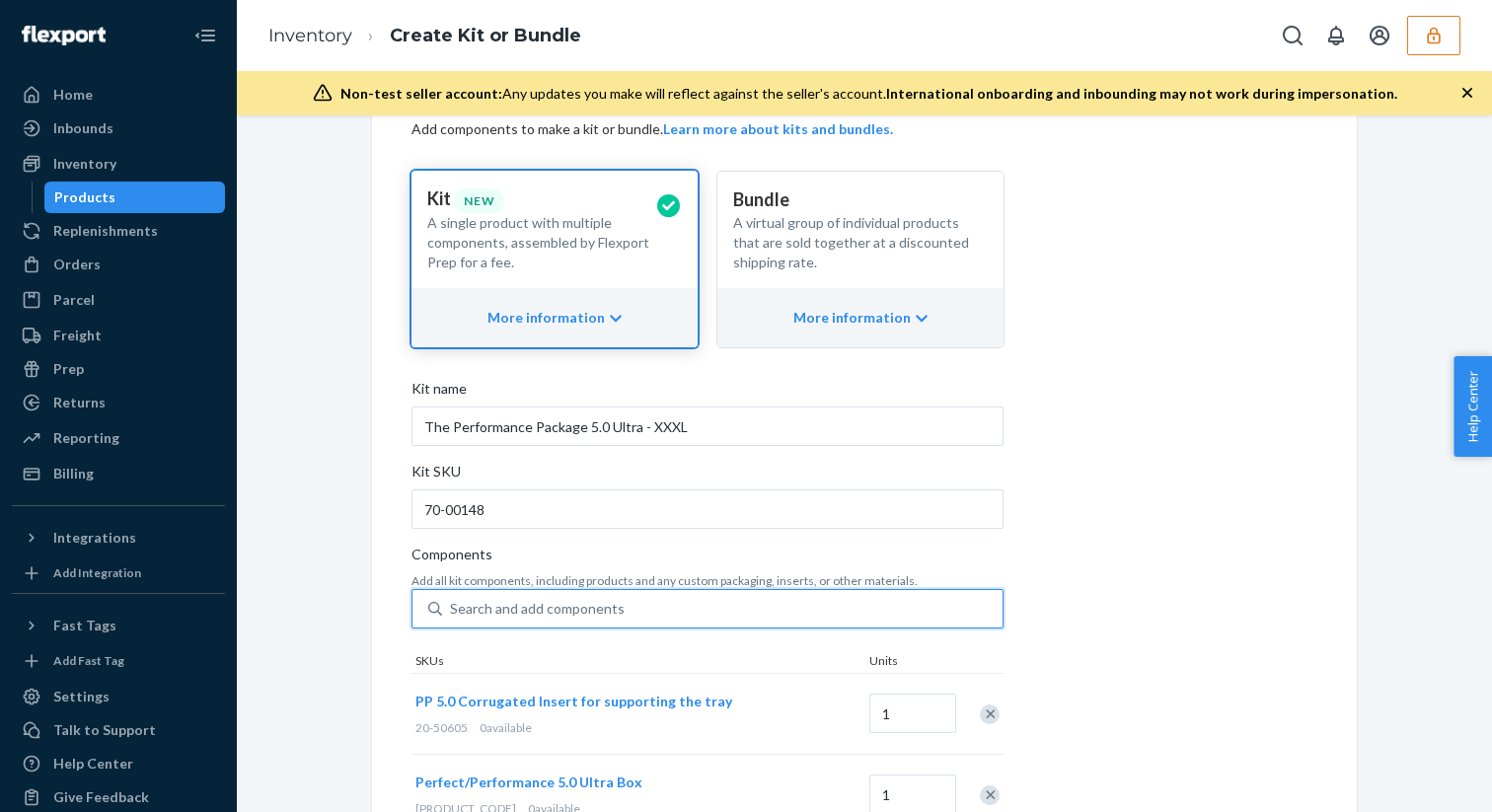 click on "Search and add components" at bounding box center (722, 609) 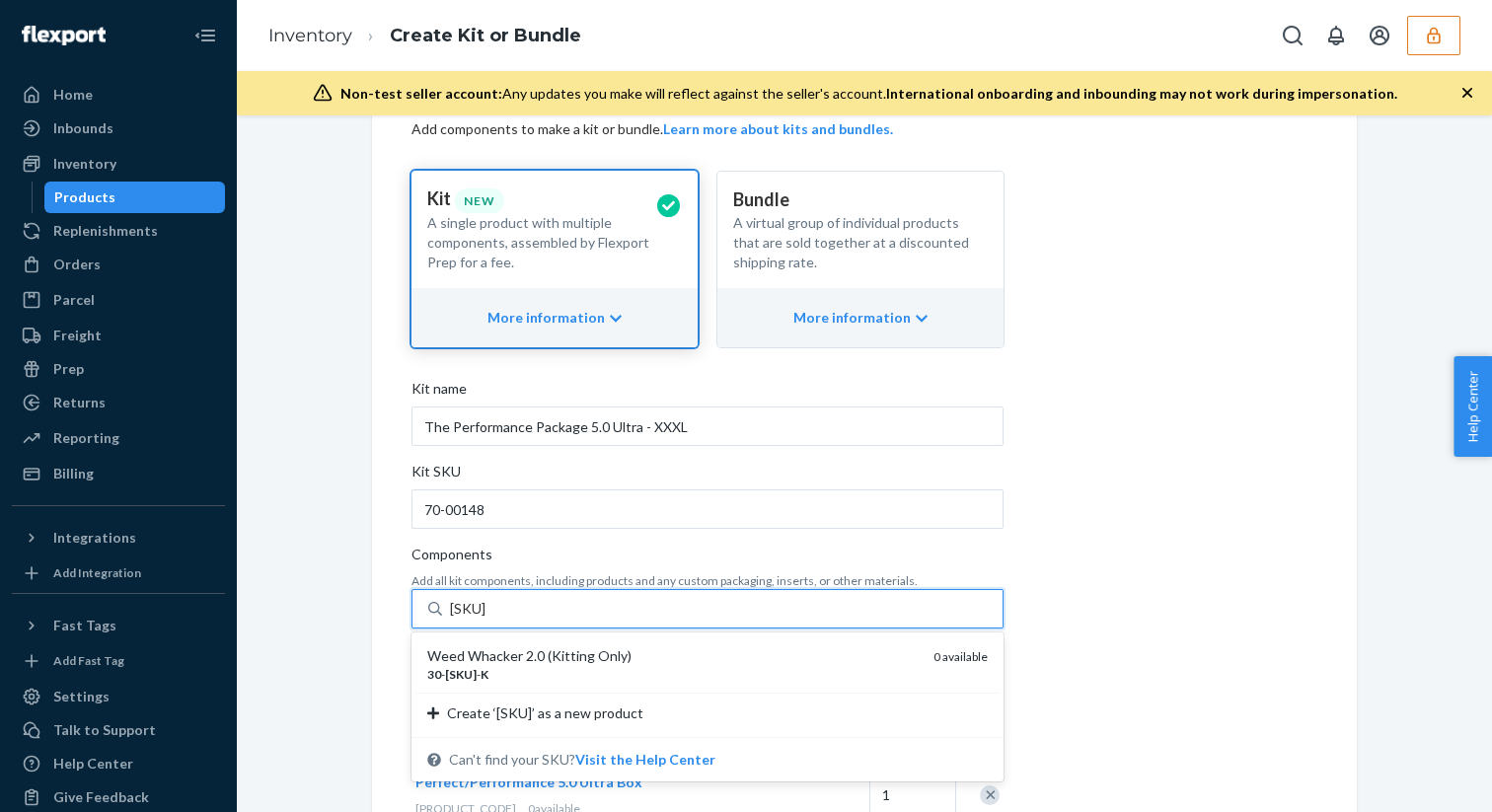 click on "Weed Whacker 2.0 (Kitting Only)" at bounding box center [672, 656] 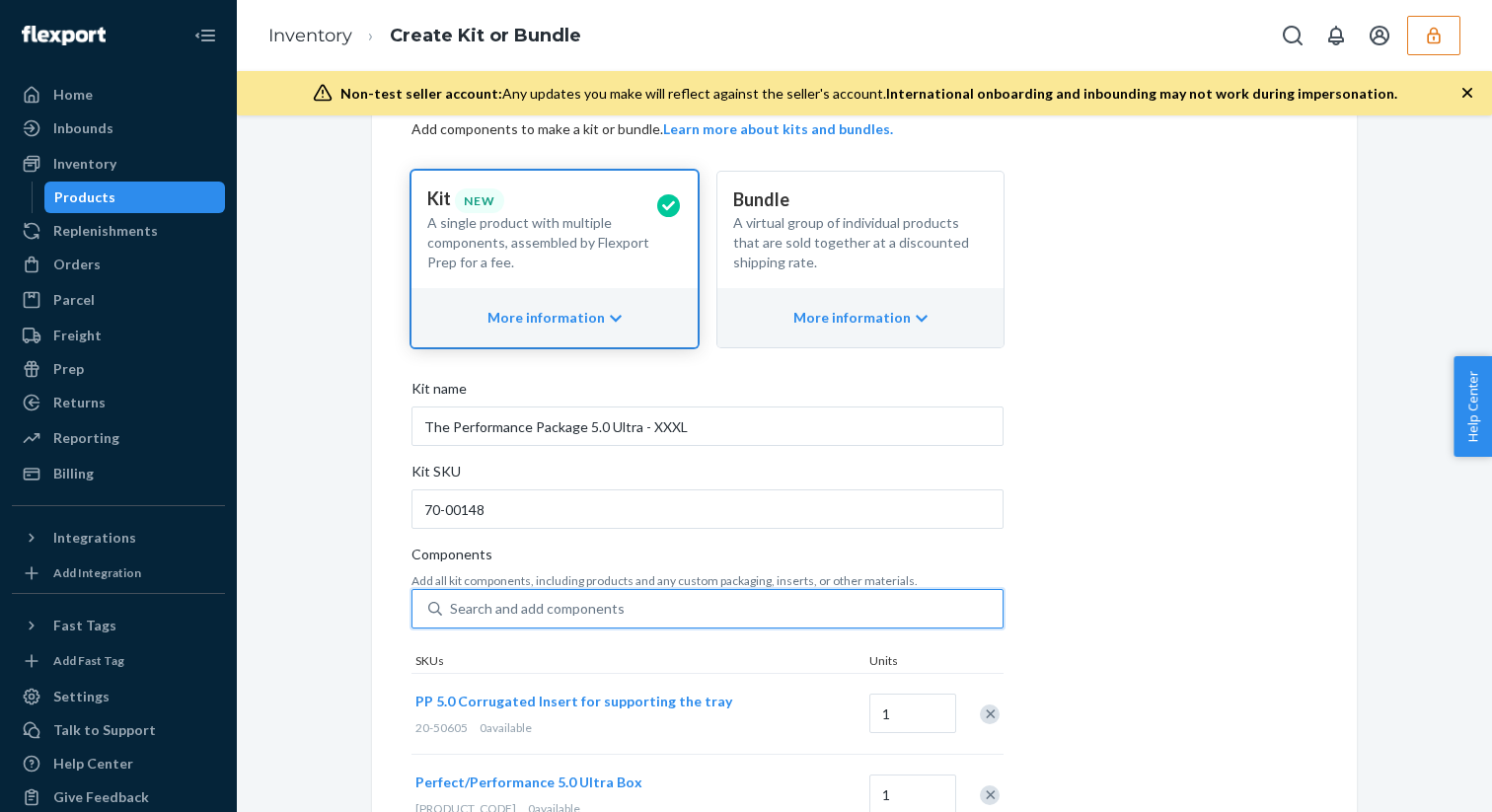click on "Search and add components" at bounding box center (537, 609) 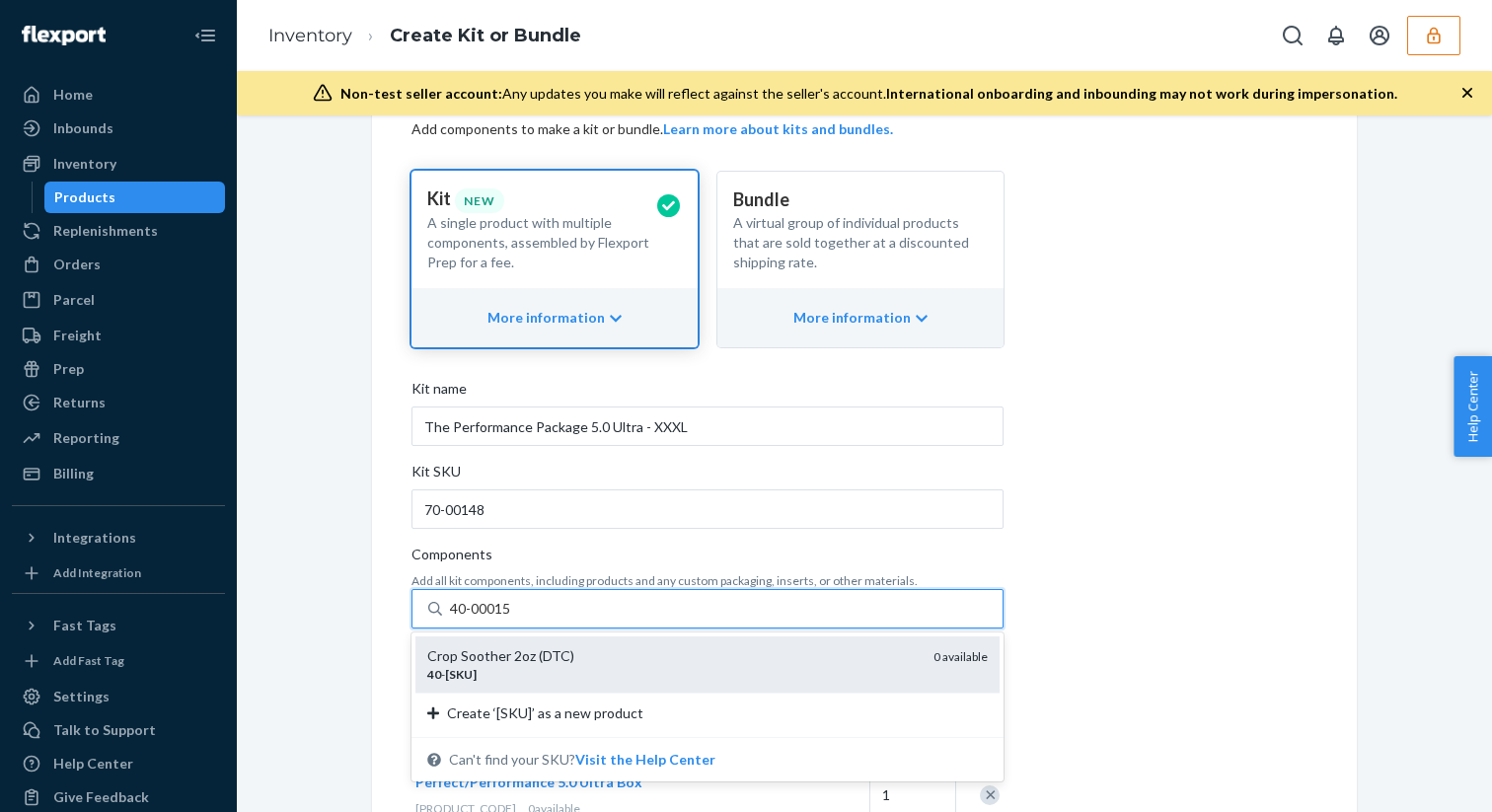 click on "Crop Soother 2oz (DTC)" at bounding box center (672, 656) 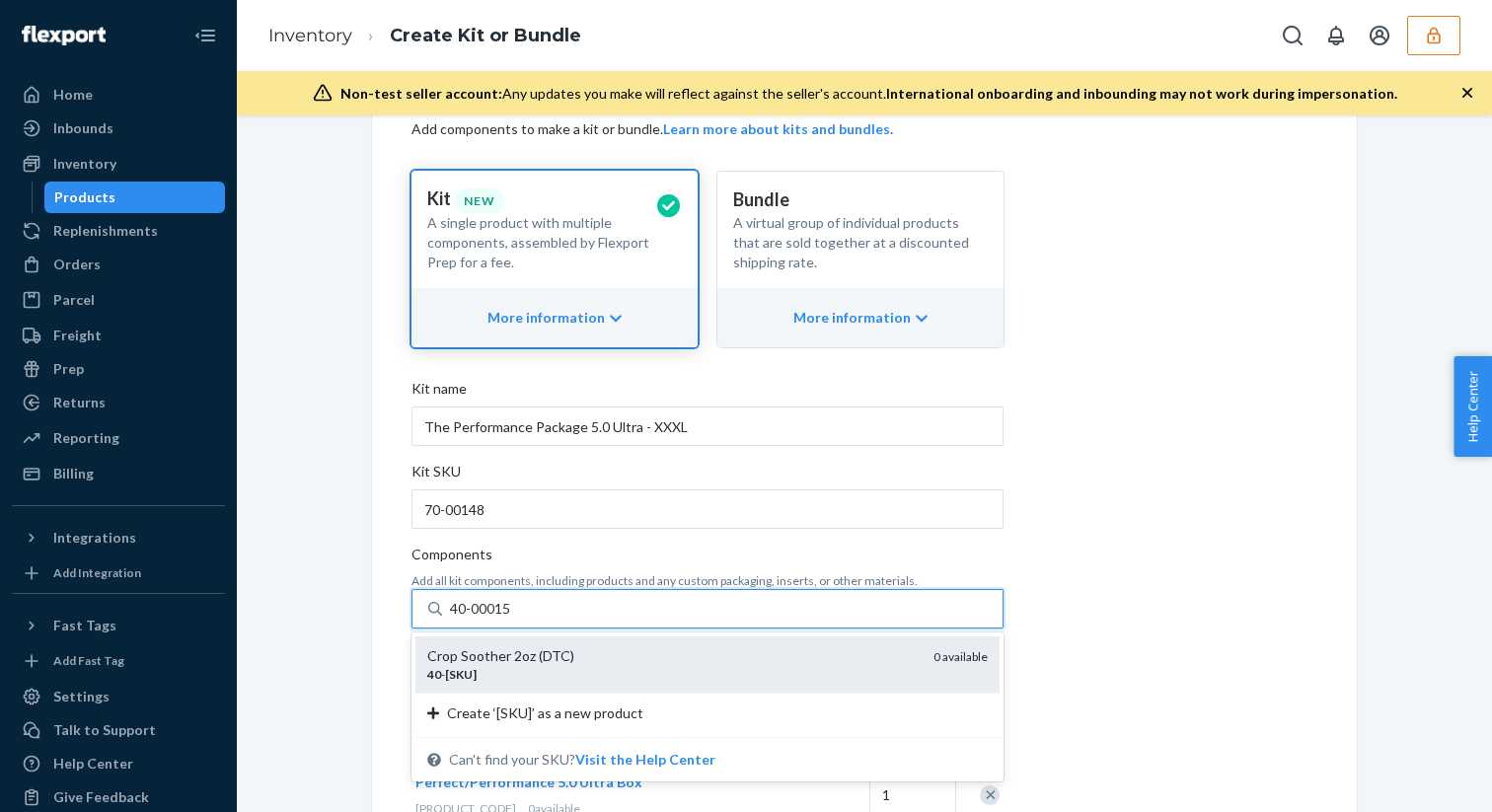 click on "40-00015" at bounding box center [482, 609] 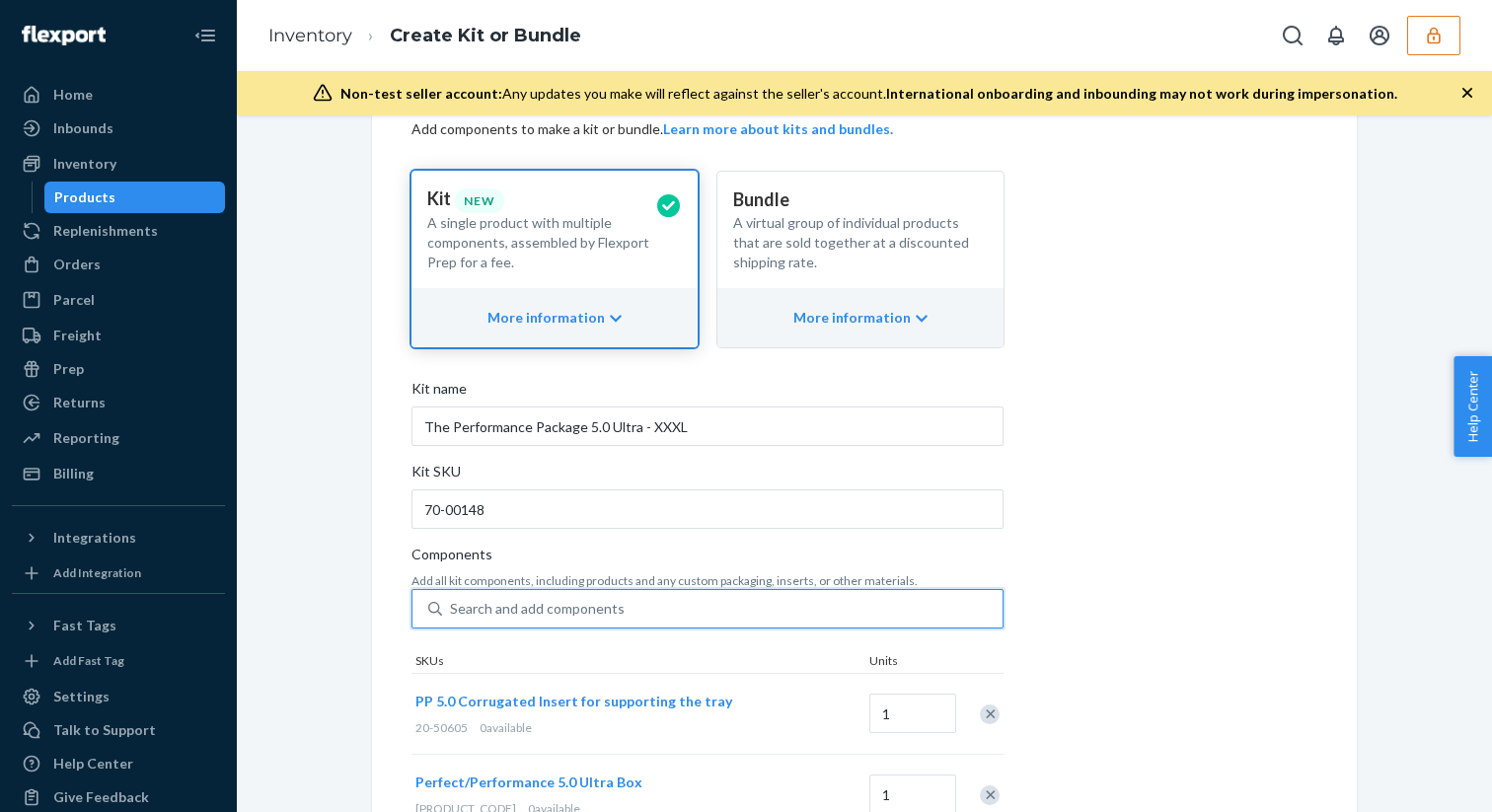 click on "Search and add components" at bounding box center (537, 609) 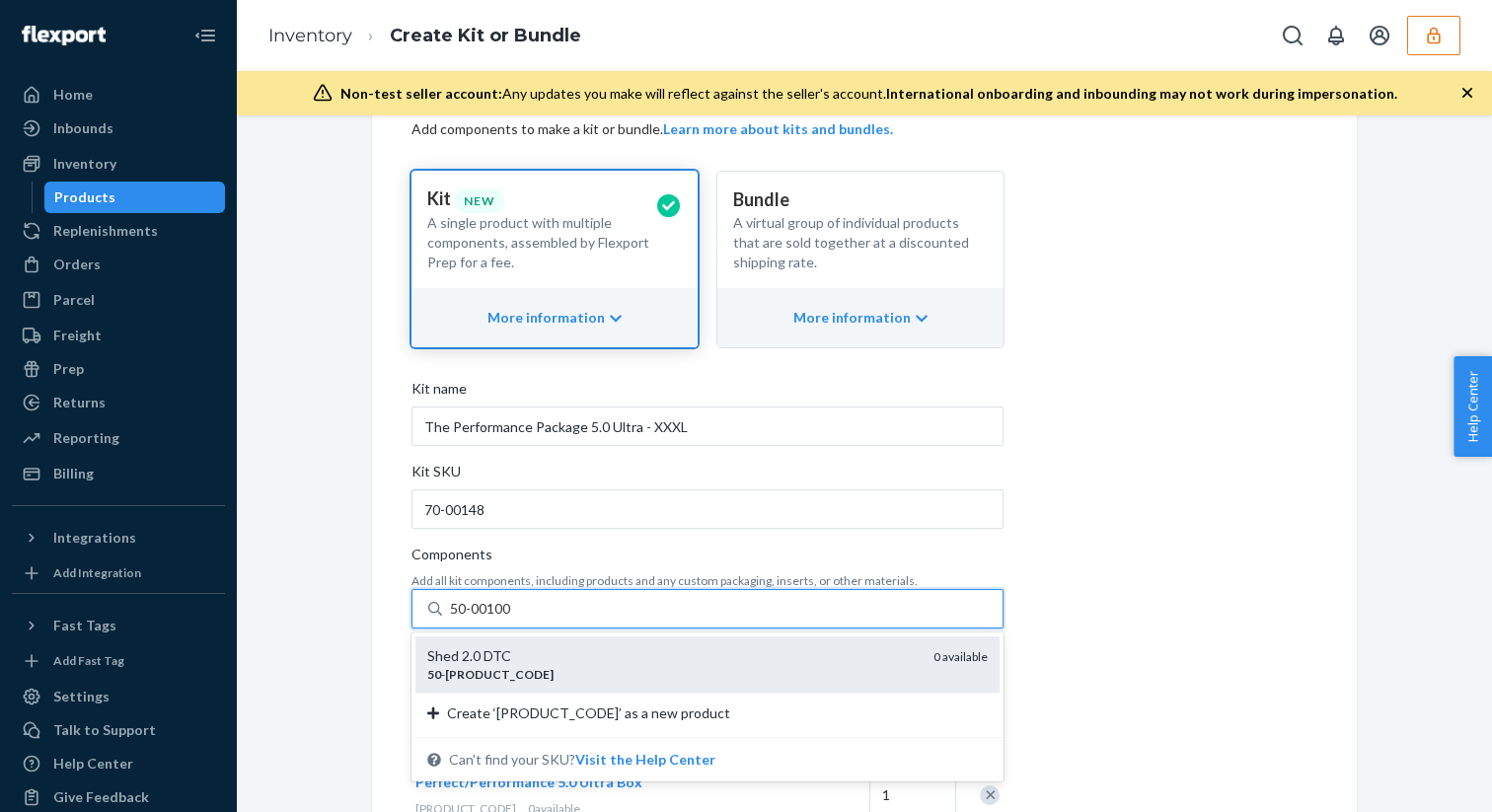 click on "Shed 2.0 DTC" at bounding box center [672, 656] 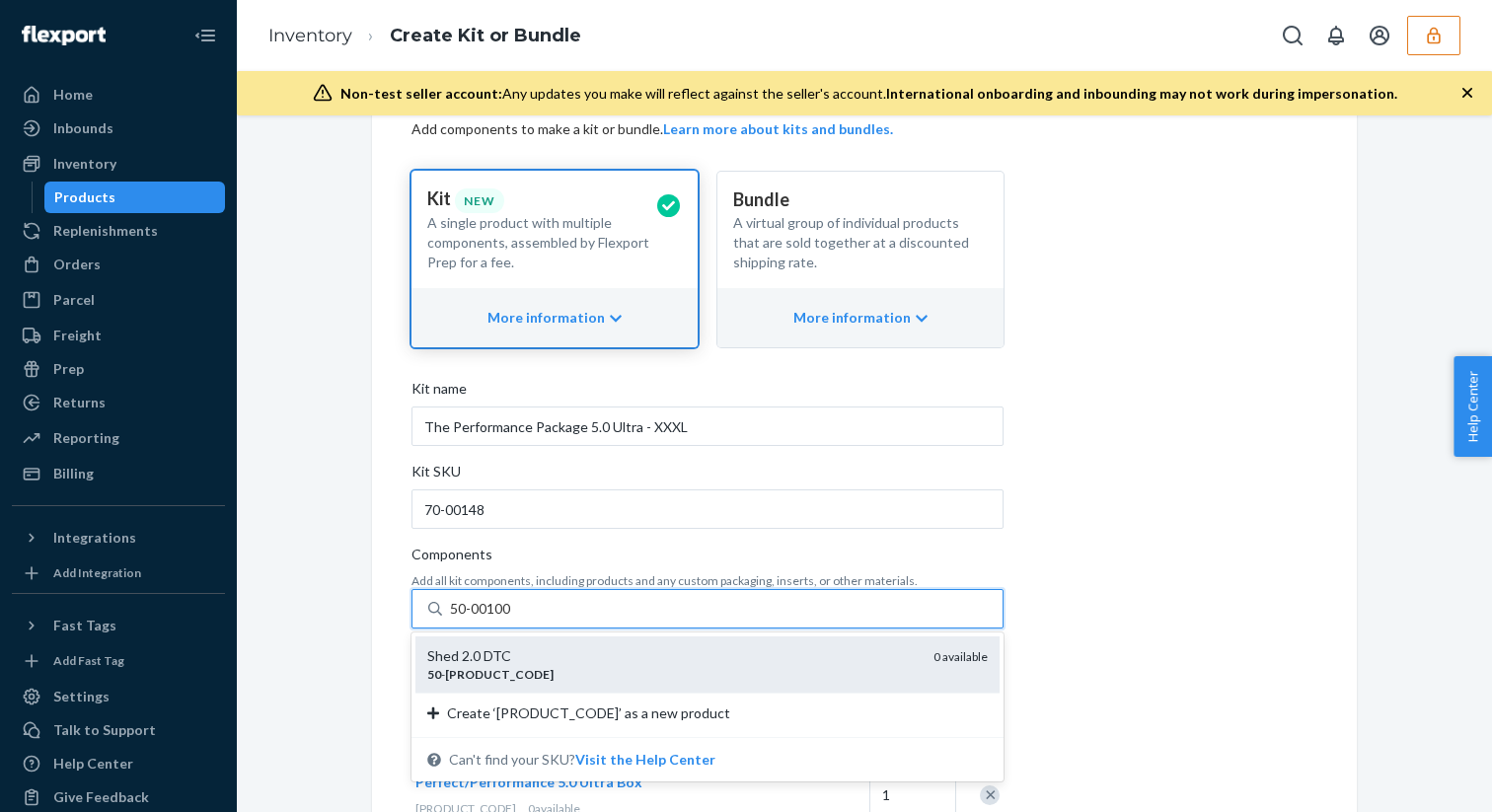 click on "50-00100" at bounding box center (482, 609) 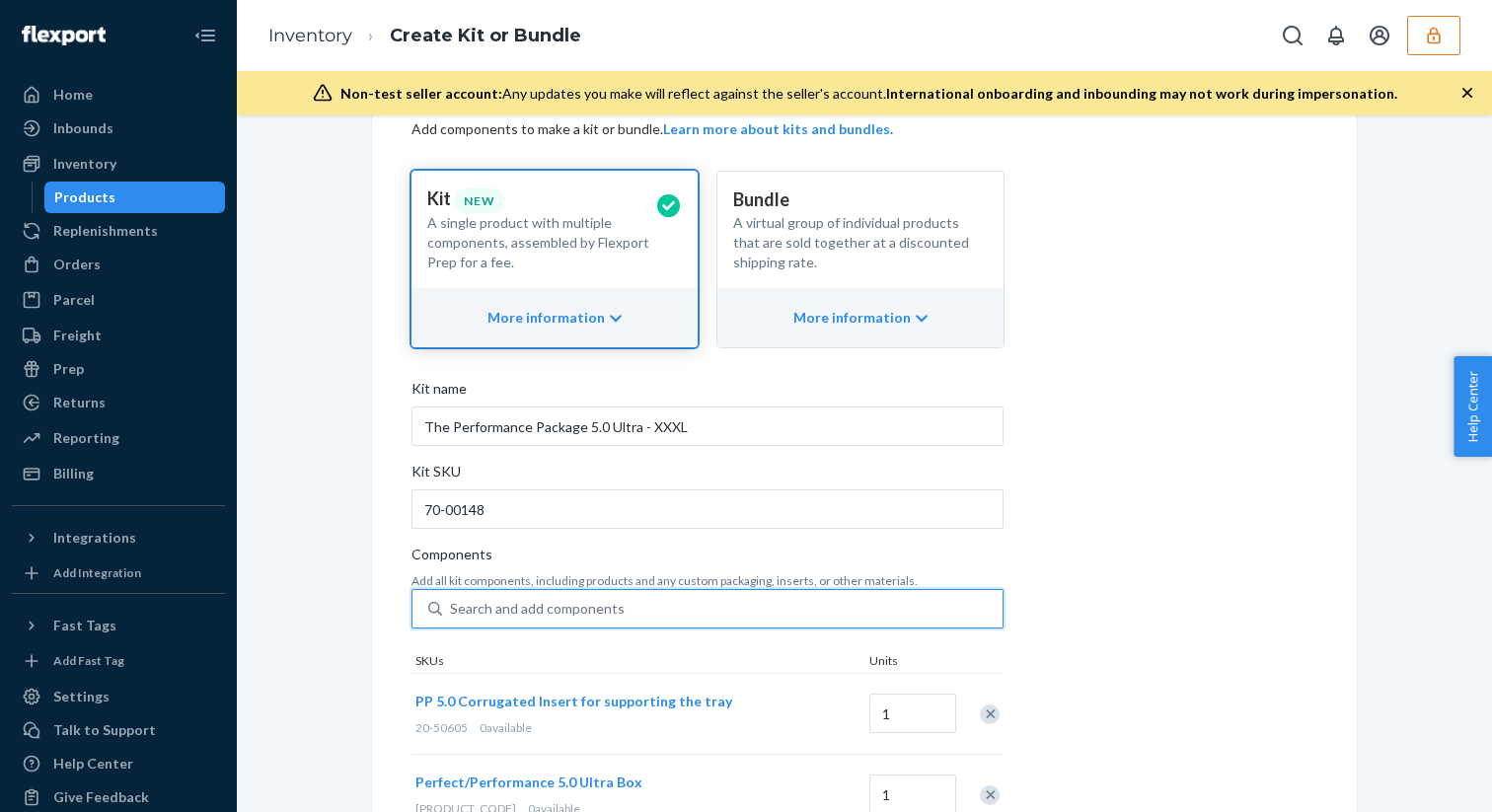 click on "Search and add components" at bounding box center [537, 609] 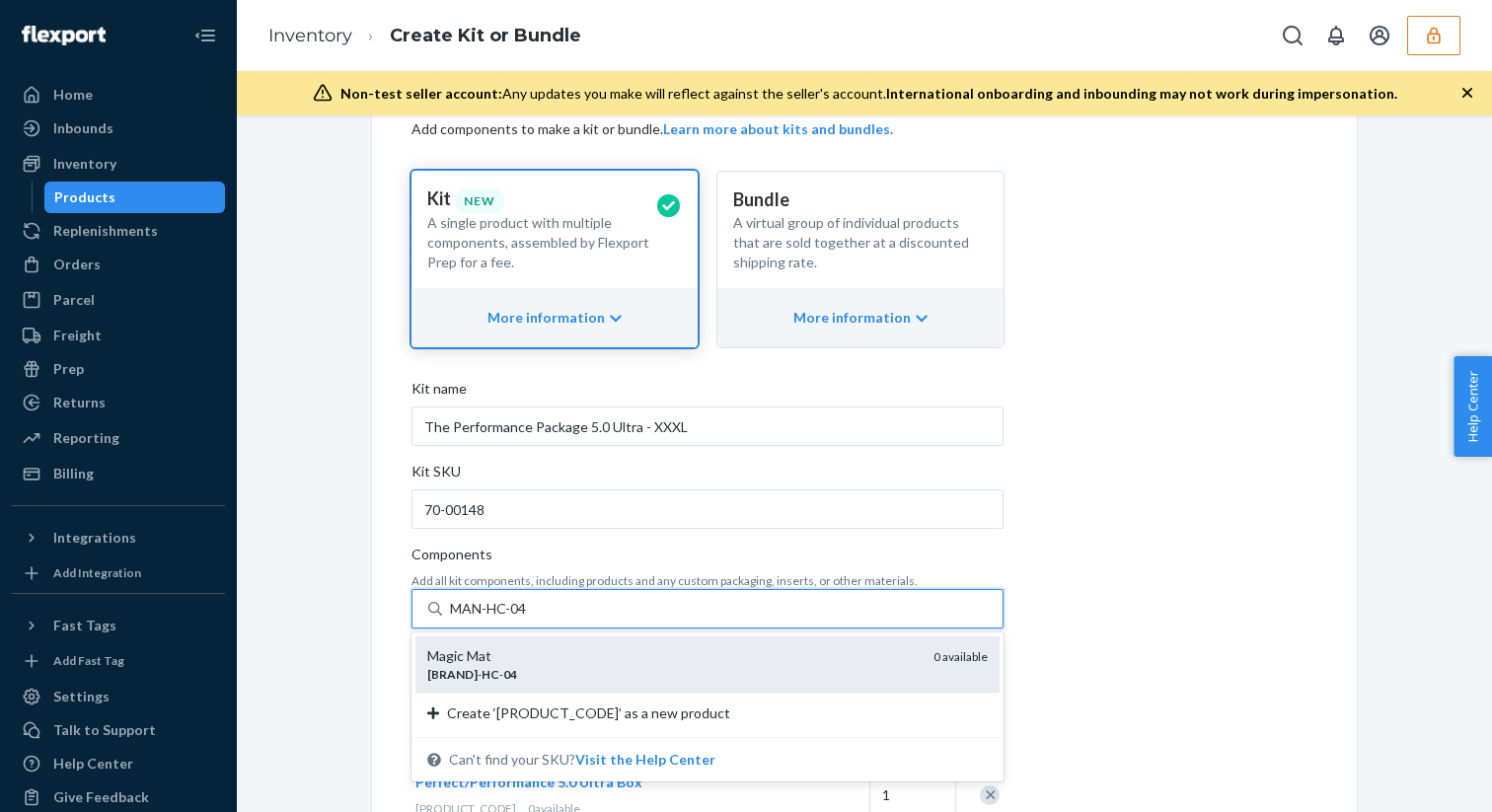 click on "Magic Mat" at bounding box center [672, 656] 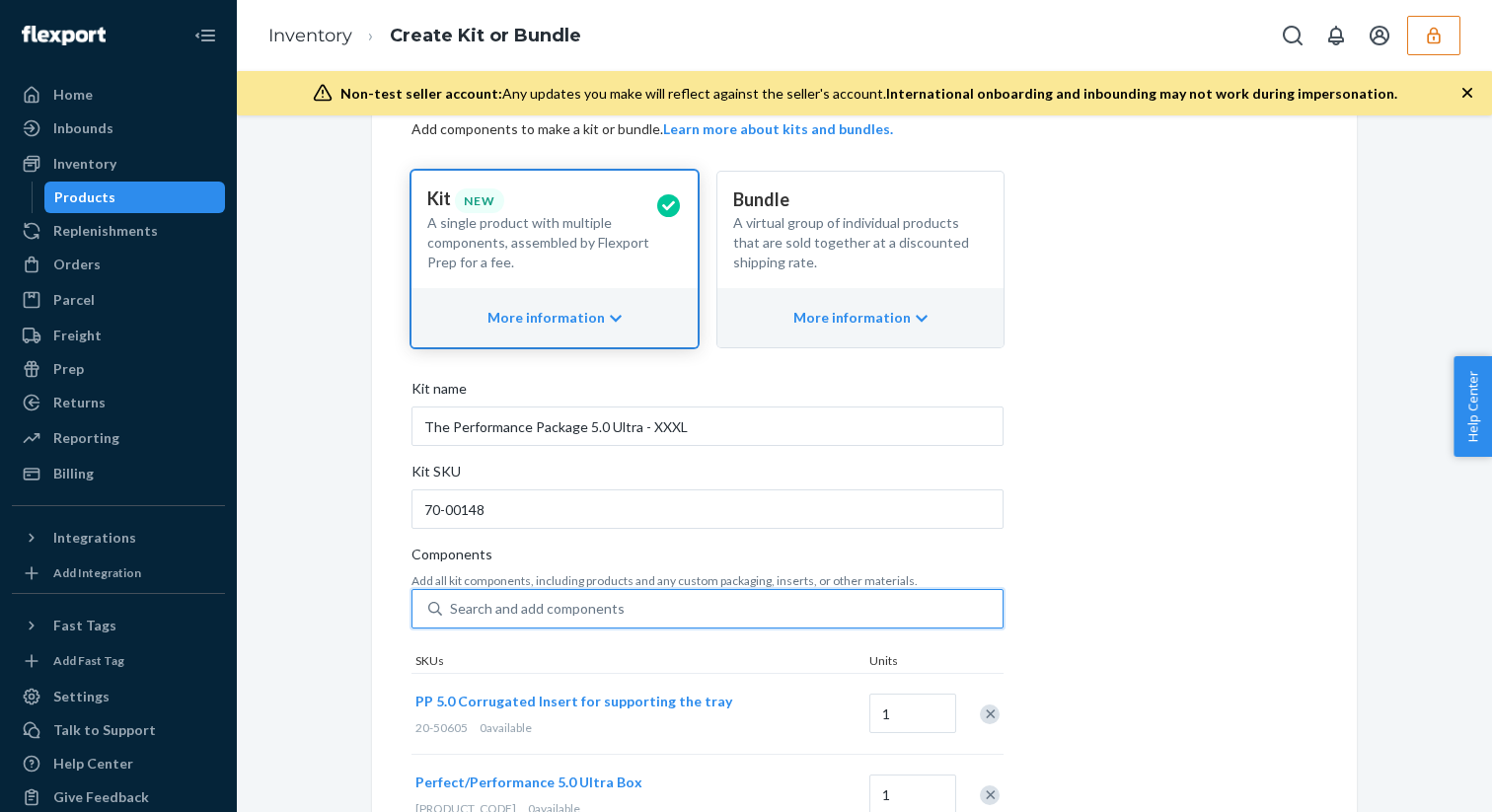 click on "Search and add components" at bounding box center (722, 609) 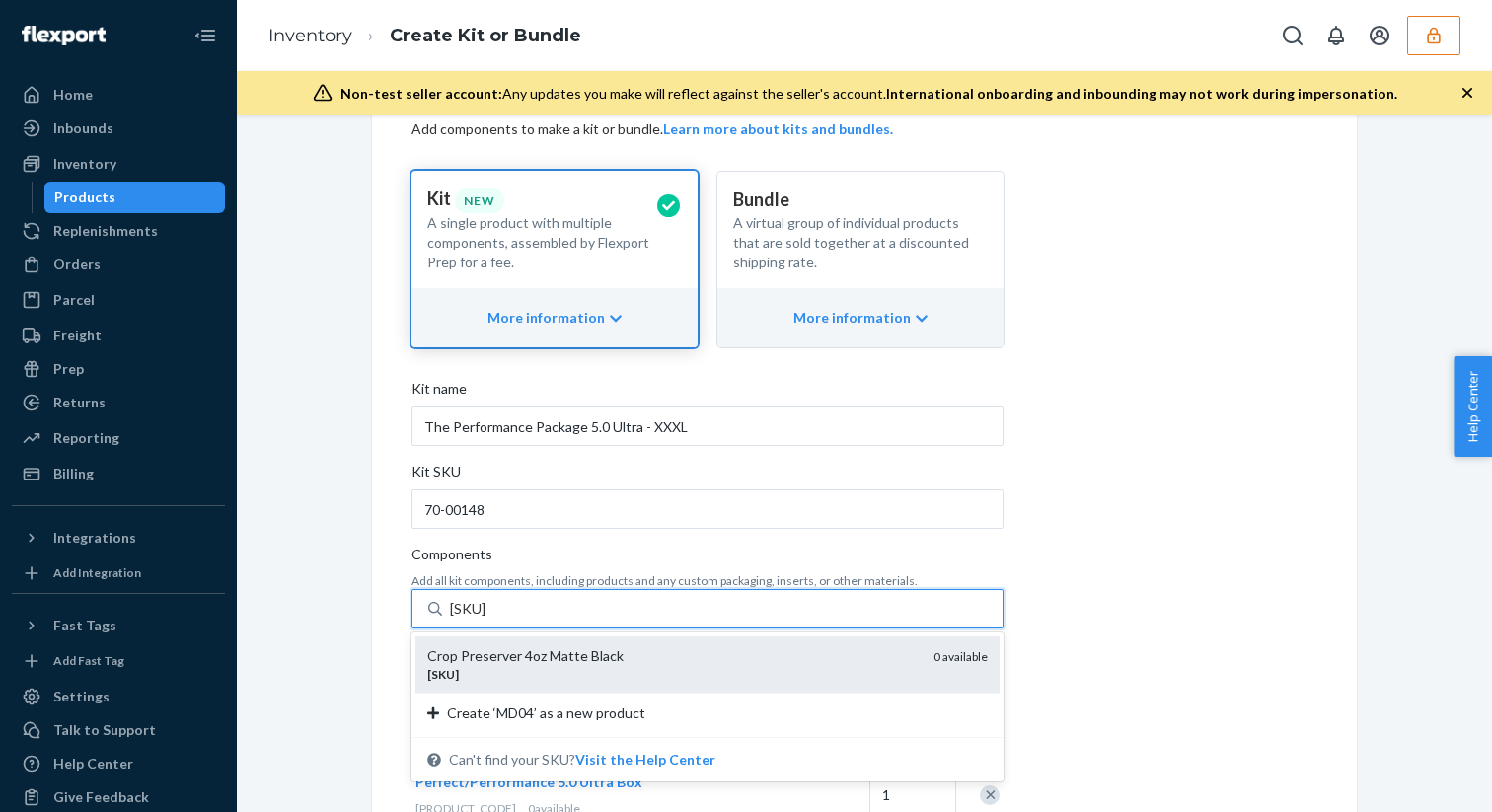 click on "Crop Preserver 4oz Matte Black" at bounding box center (672, 656) 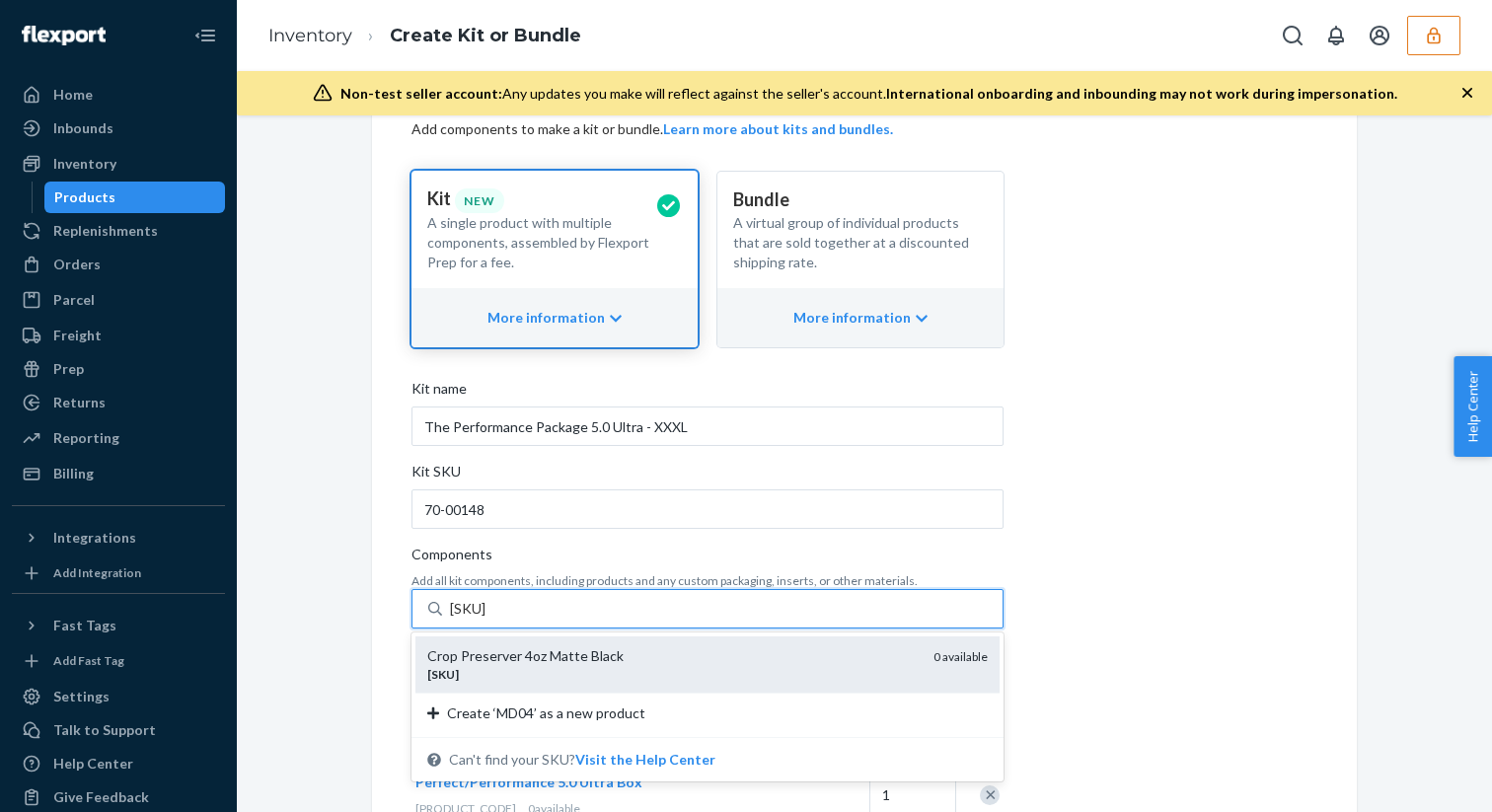 click on "MD04" at bounding box center (471, 609) 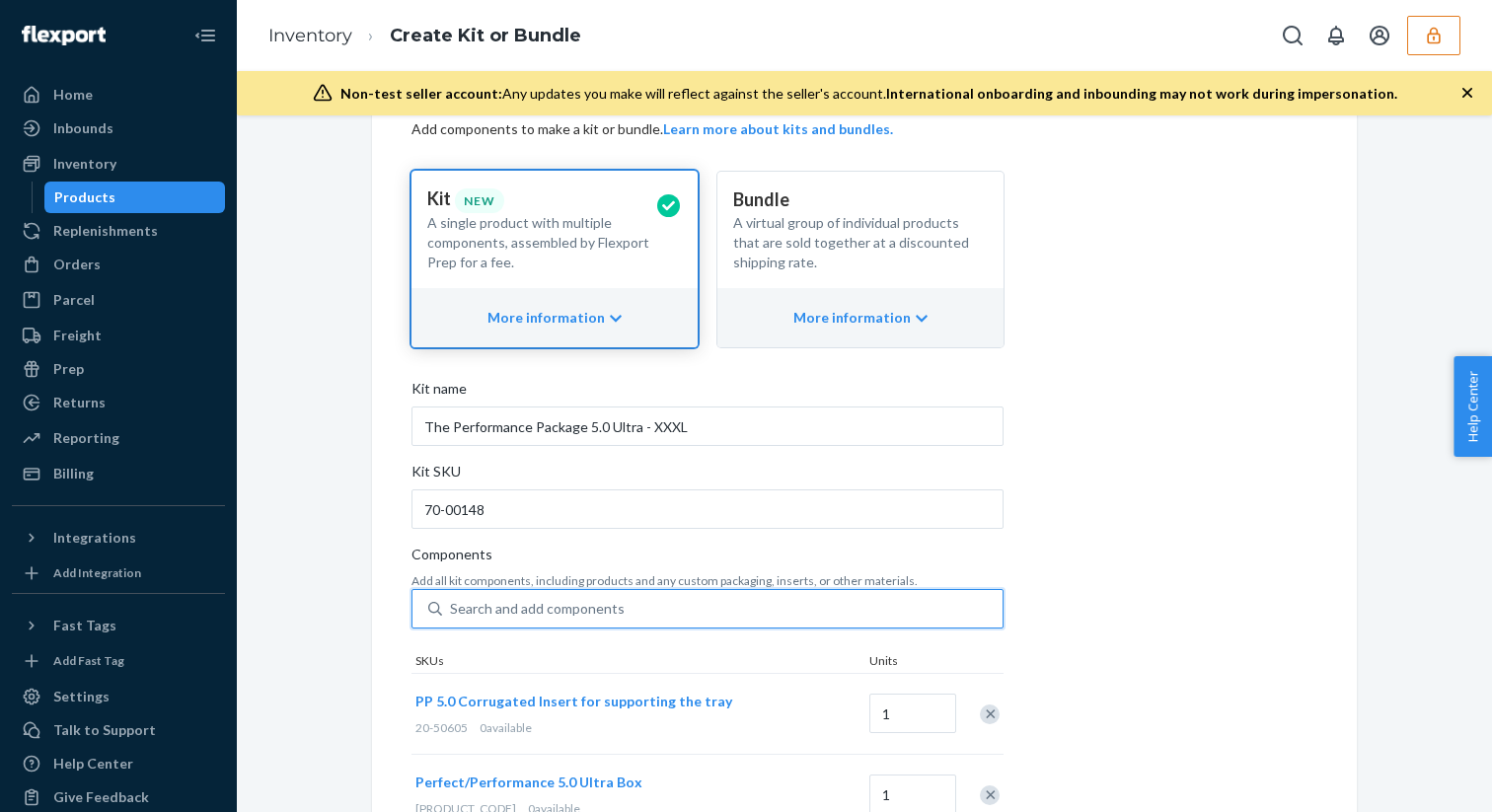 click on "Search and add components" at bounding box center (722, 609) 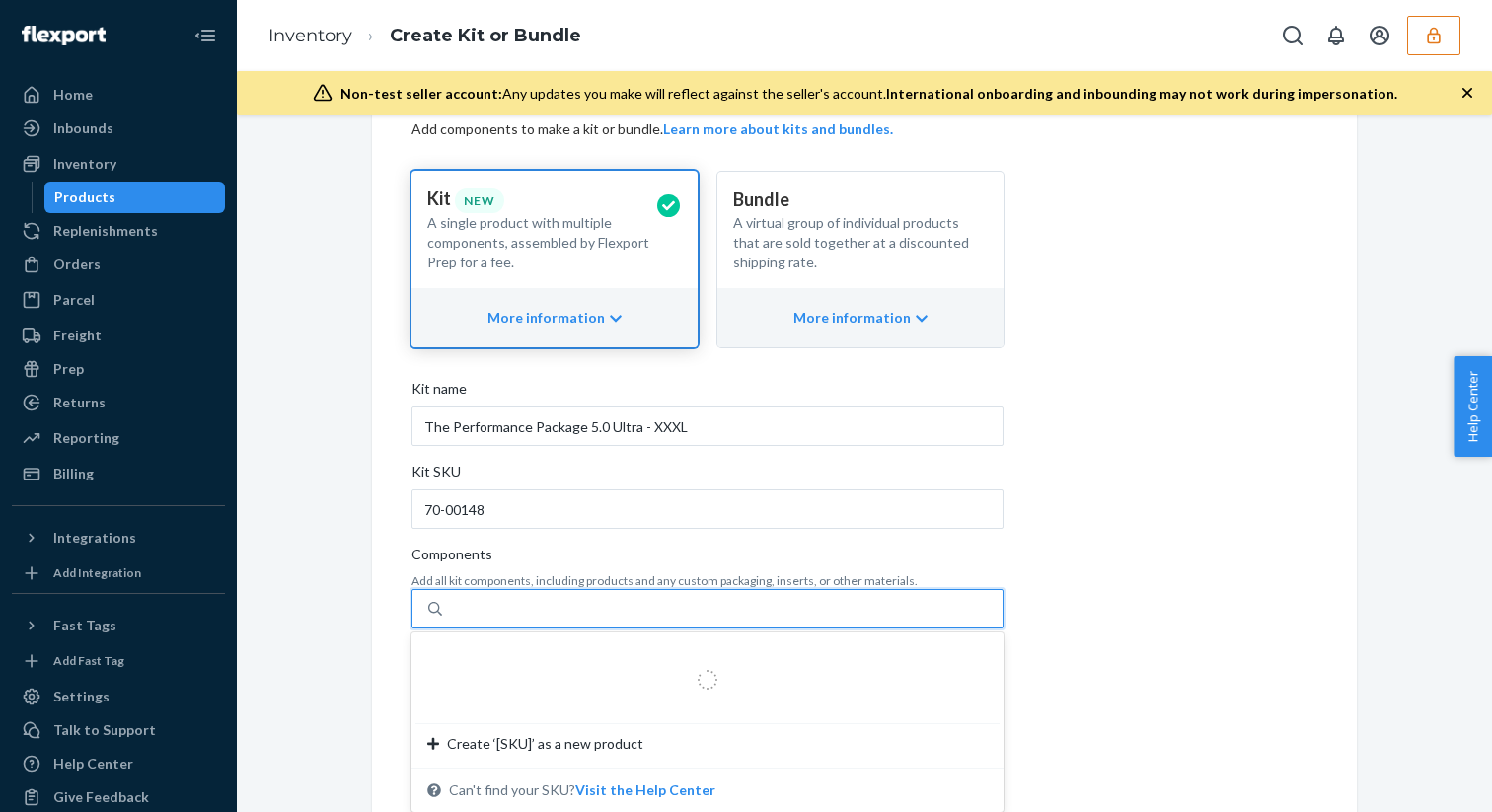 type on "BS-BKBK-XXXL-K" 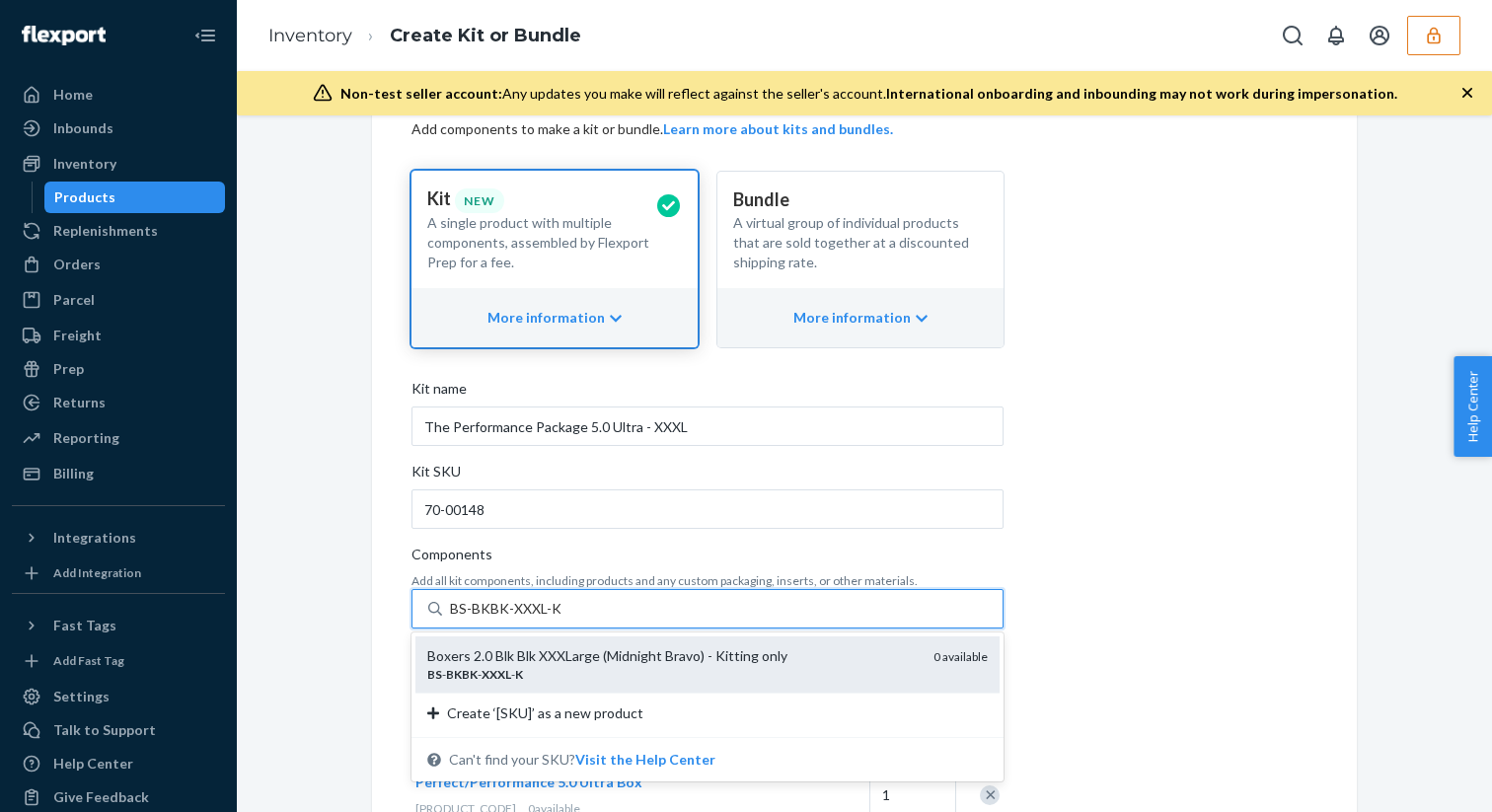 click on "Boxers 2.0 Blk Blk XXXLarge (Midnight Bravo) - Kitting only" at bounding box center (672, 656) 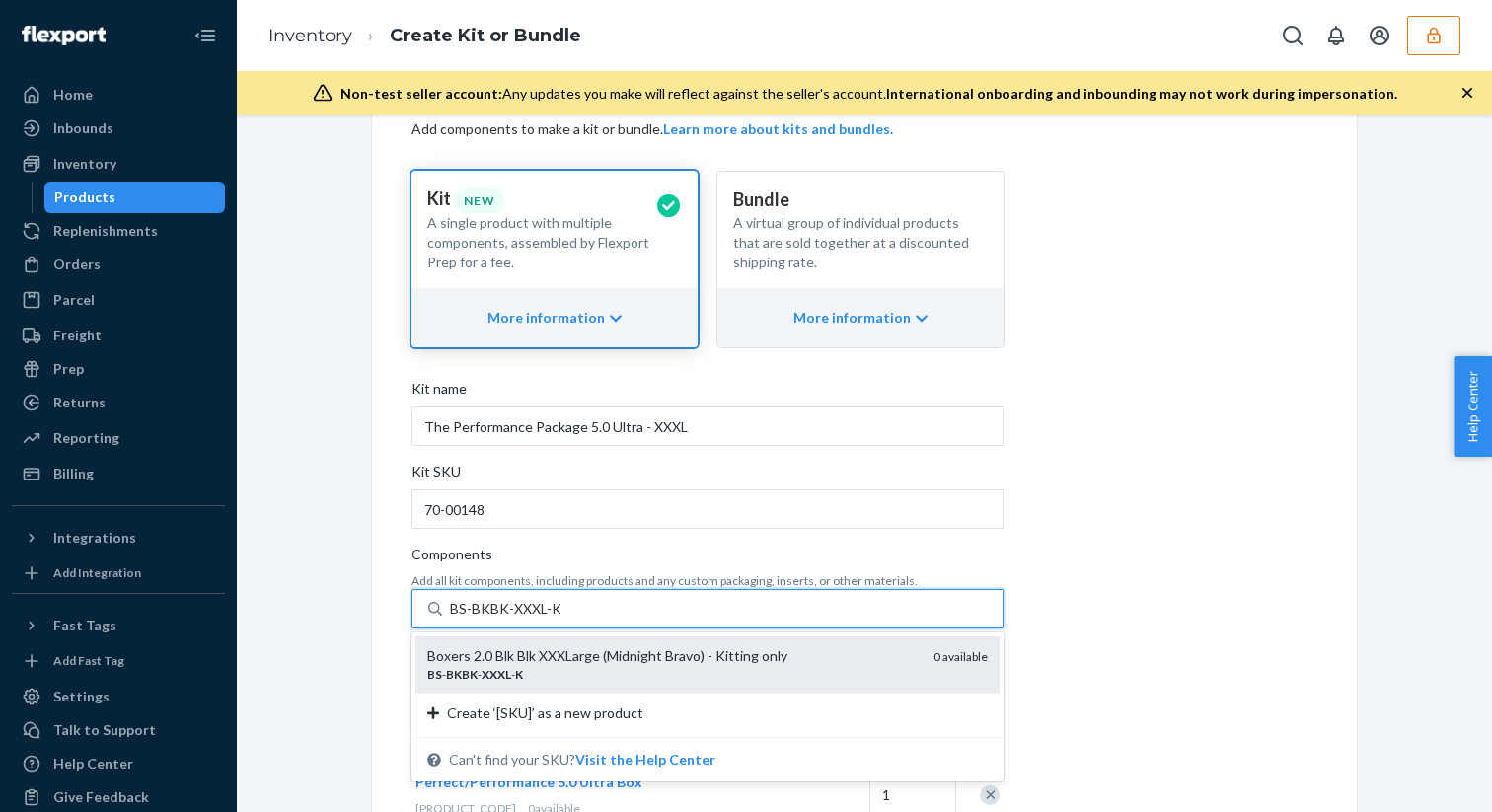 click on "BS-BKBK-XXXL-K" at bounding box center [505, 609] 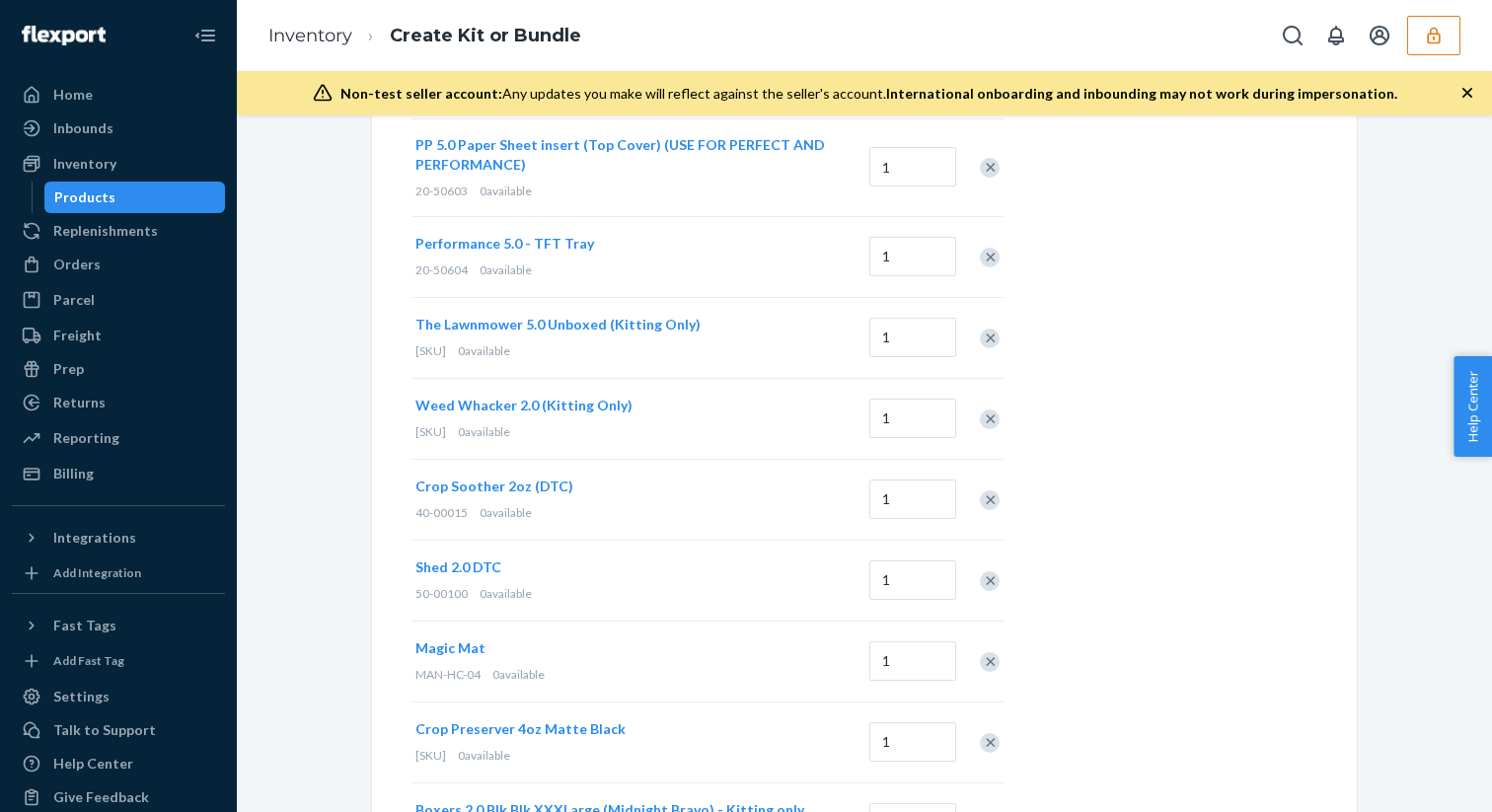 scroll, scrollTop: 992, scrollLeft: 0, axis: vertical 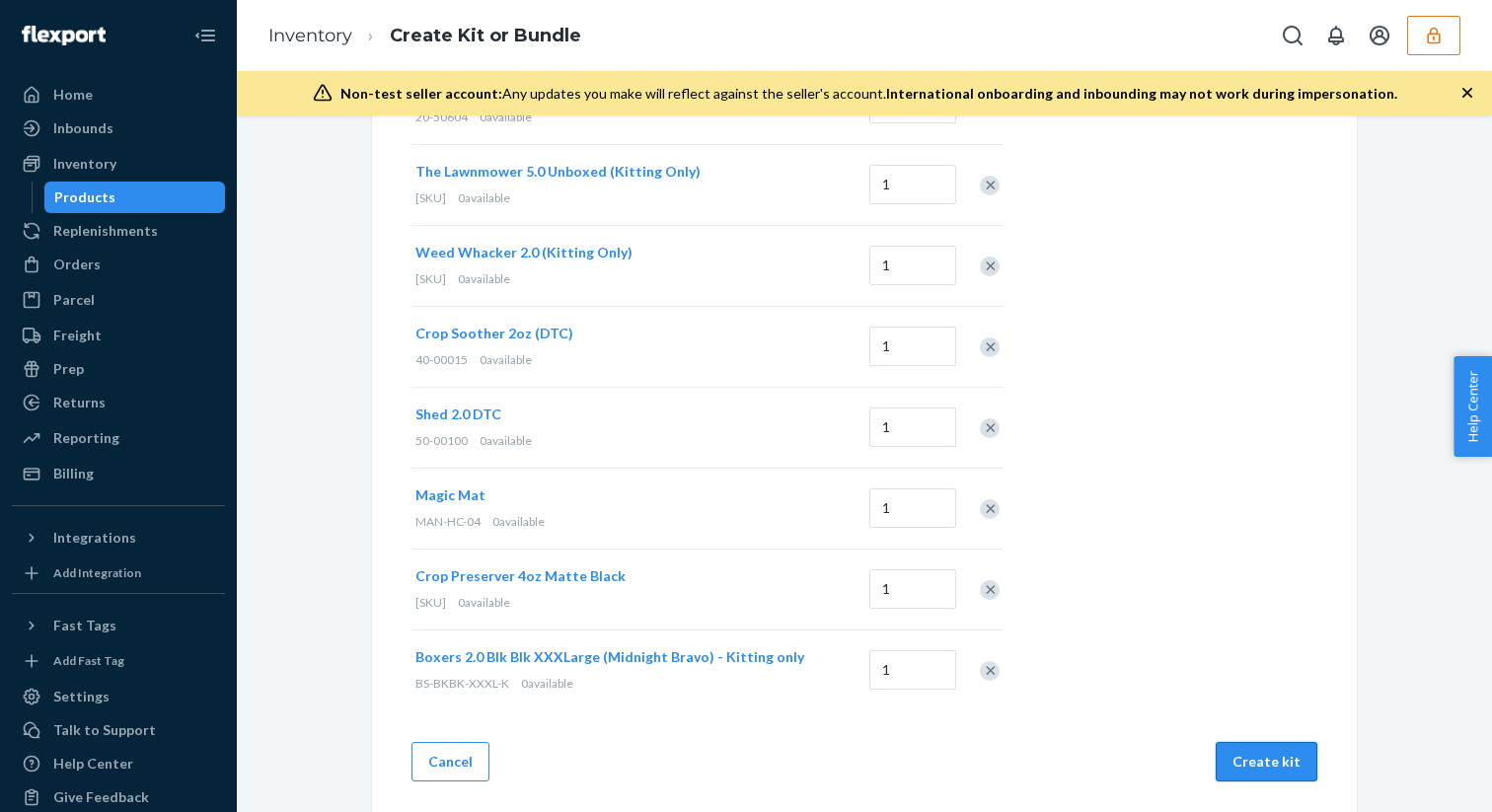 click on "Create kit" at bounding box center (1266, 762) 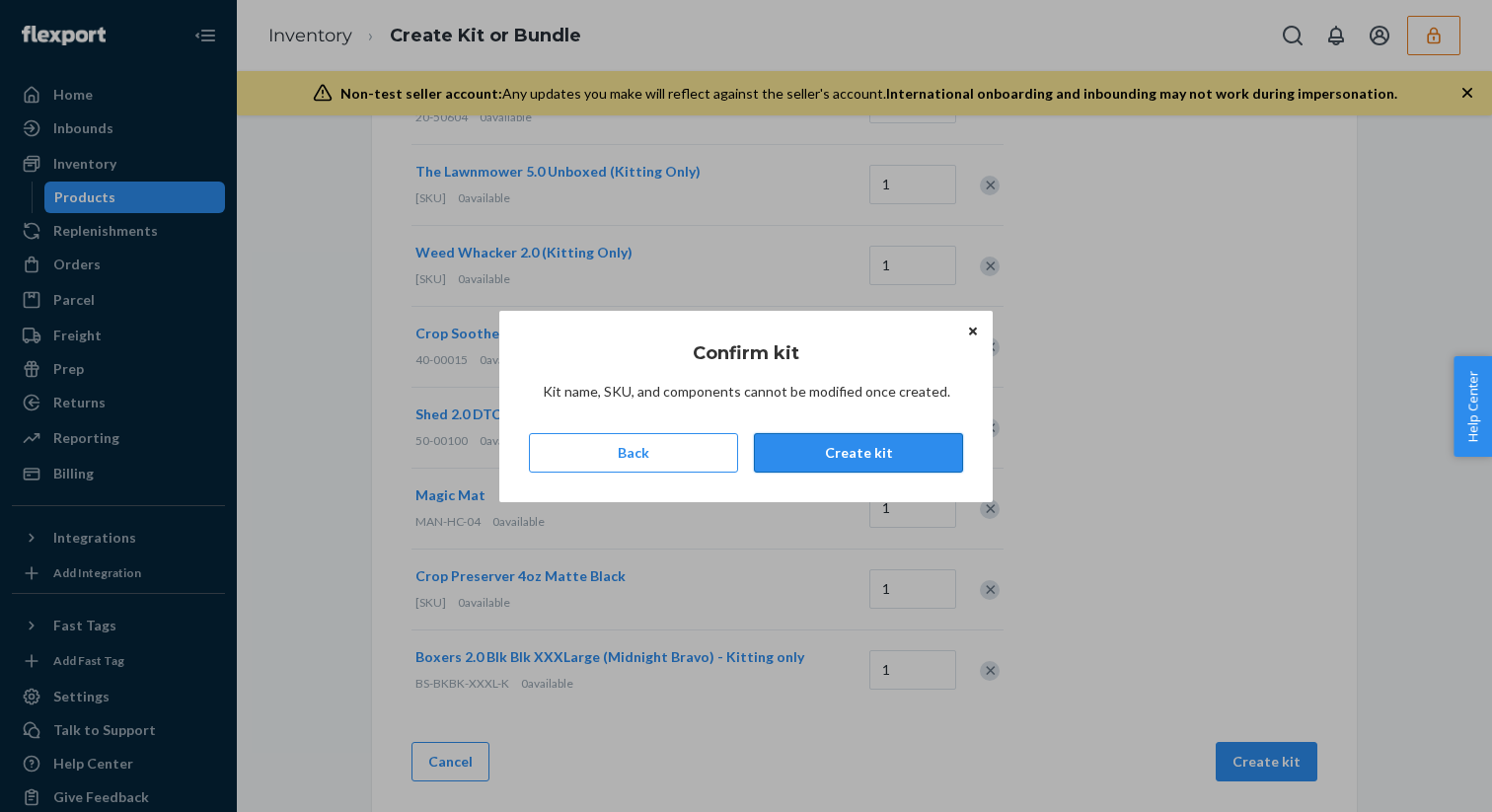 click on "Create kit" at bounding box center (858, 453) 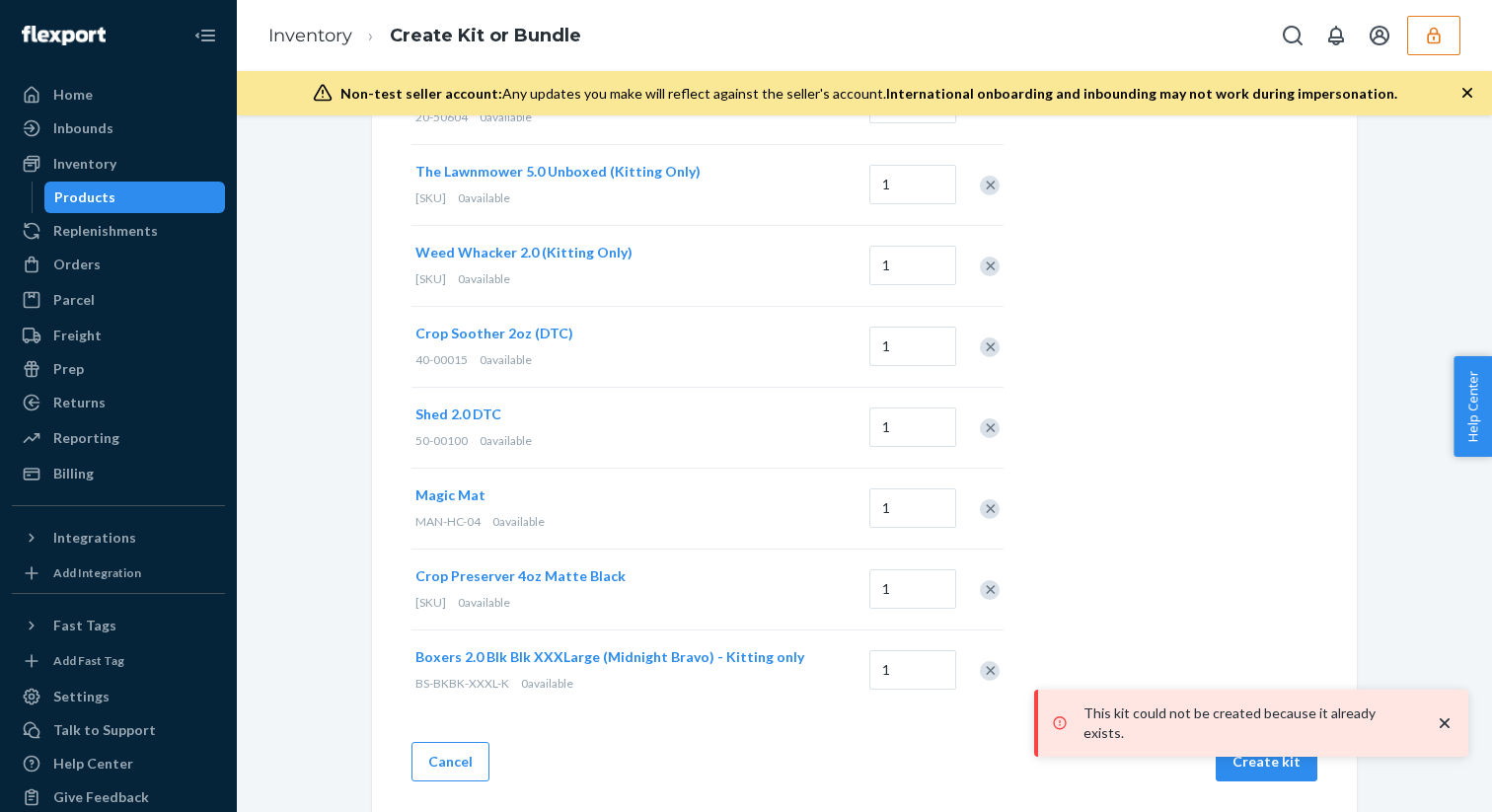 scroll, scrollTop: 0, scrollLeft: 0, axis: both 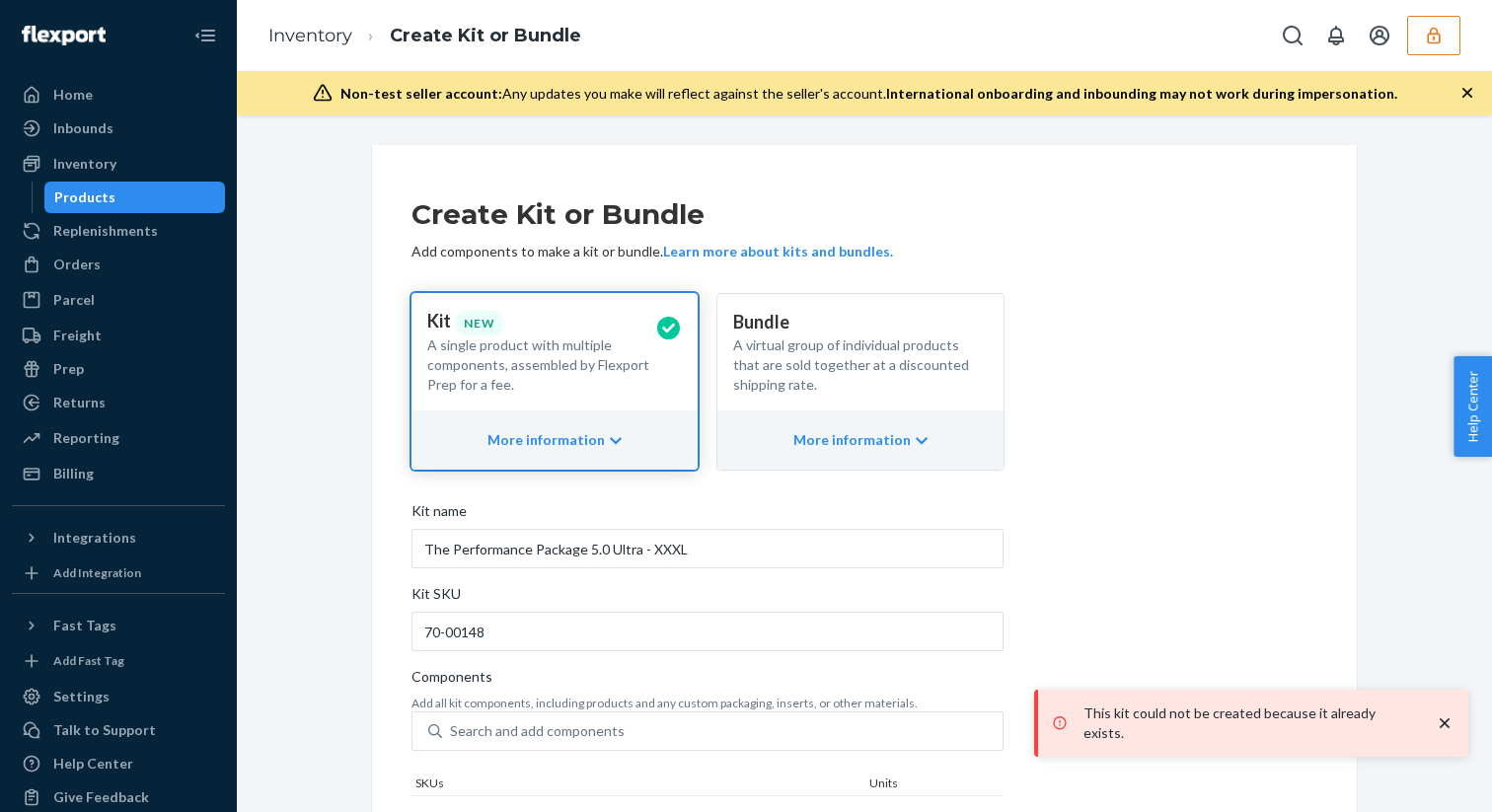 click on "Products" at bounding box center [135, 197] 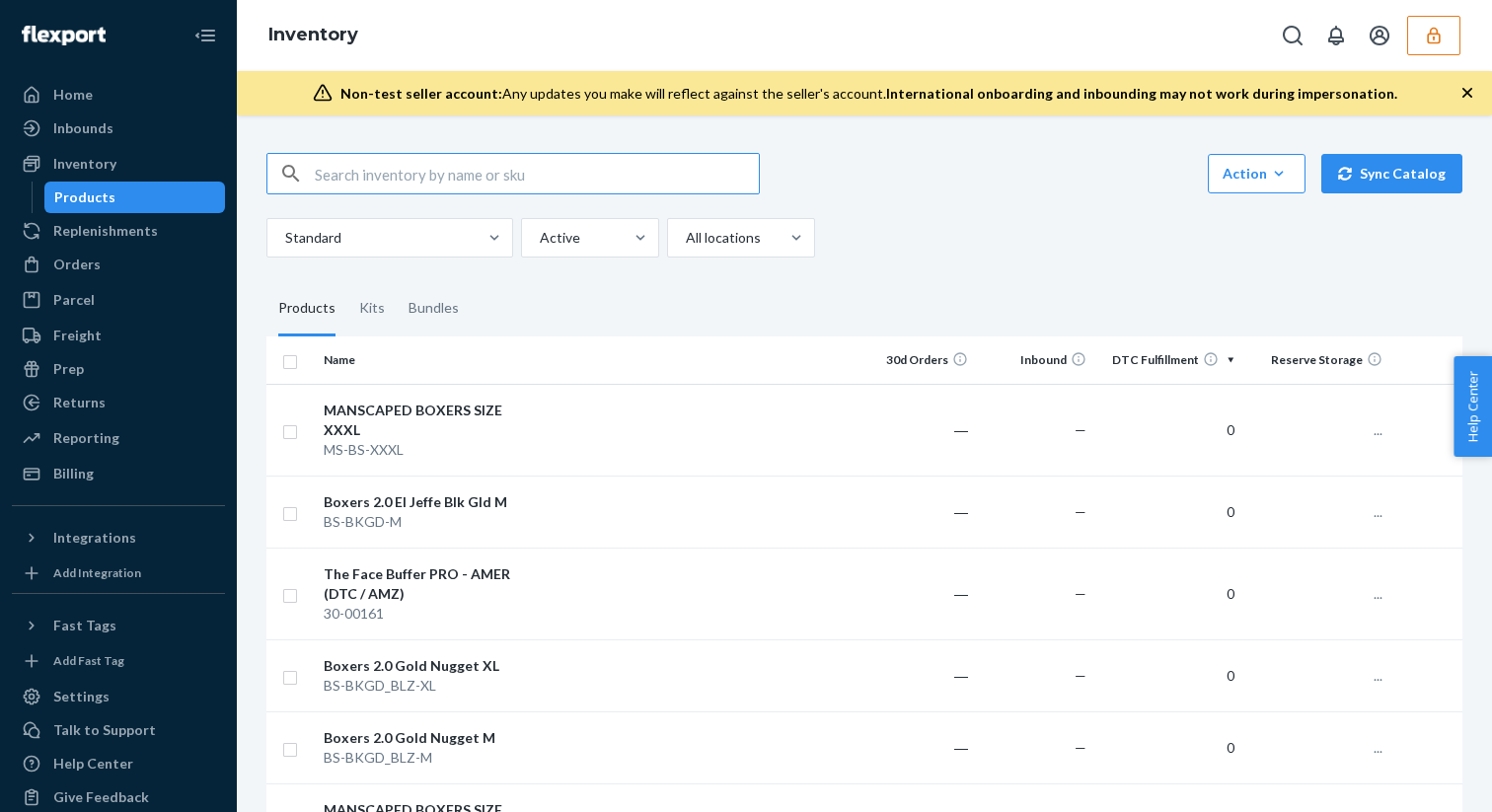 click at bounding box center (537, 174) 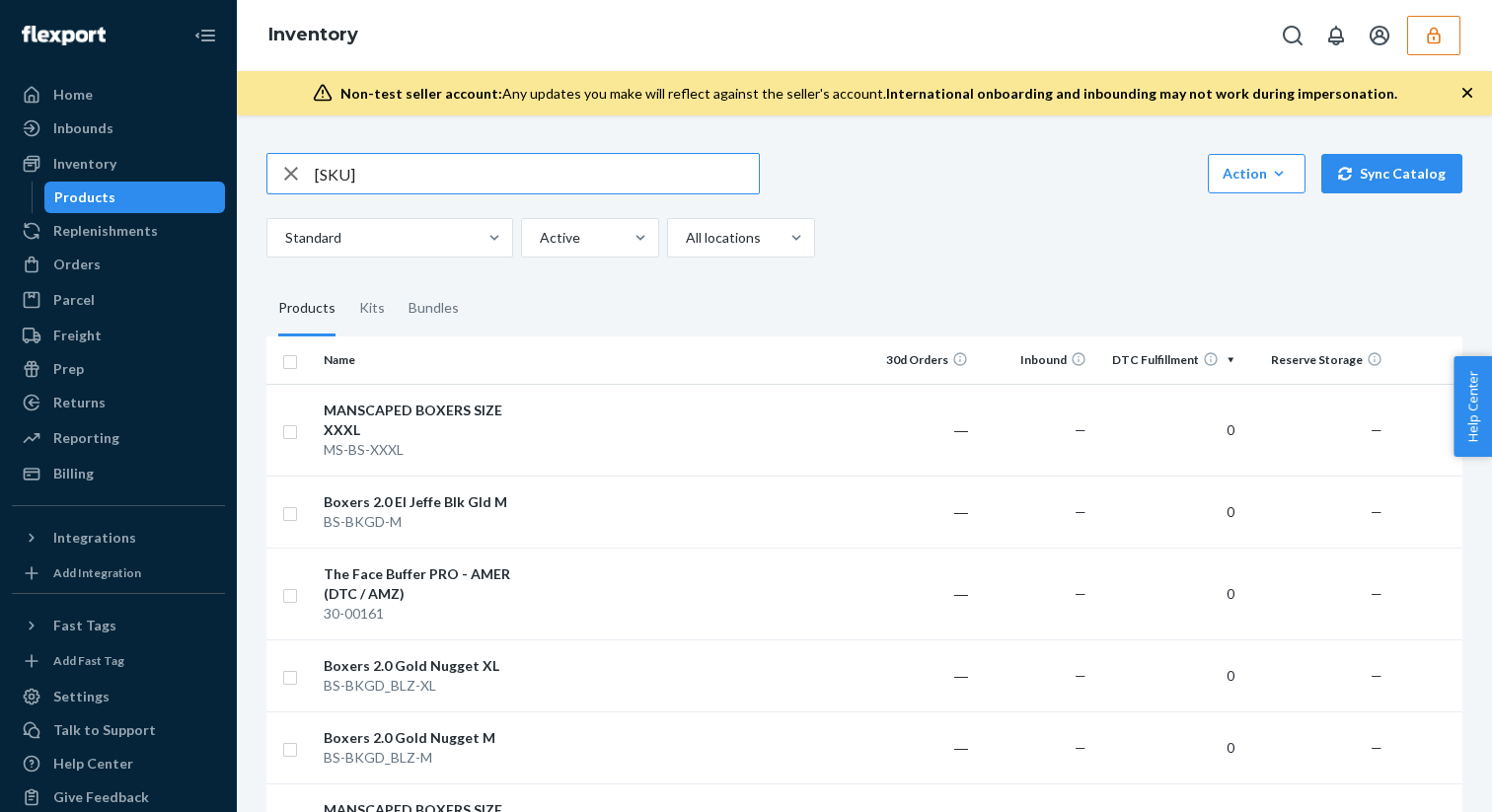 type on "70-00070" 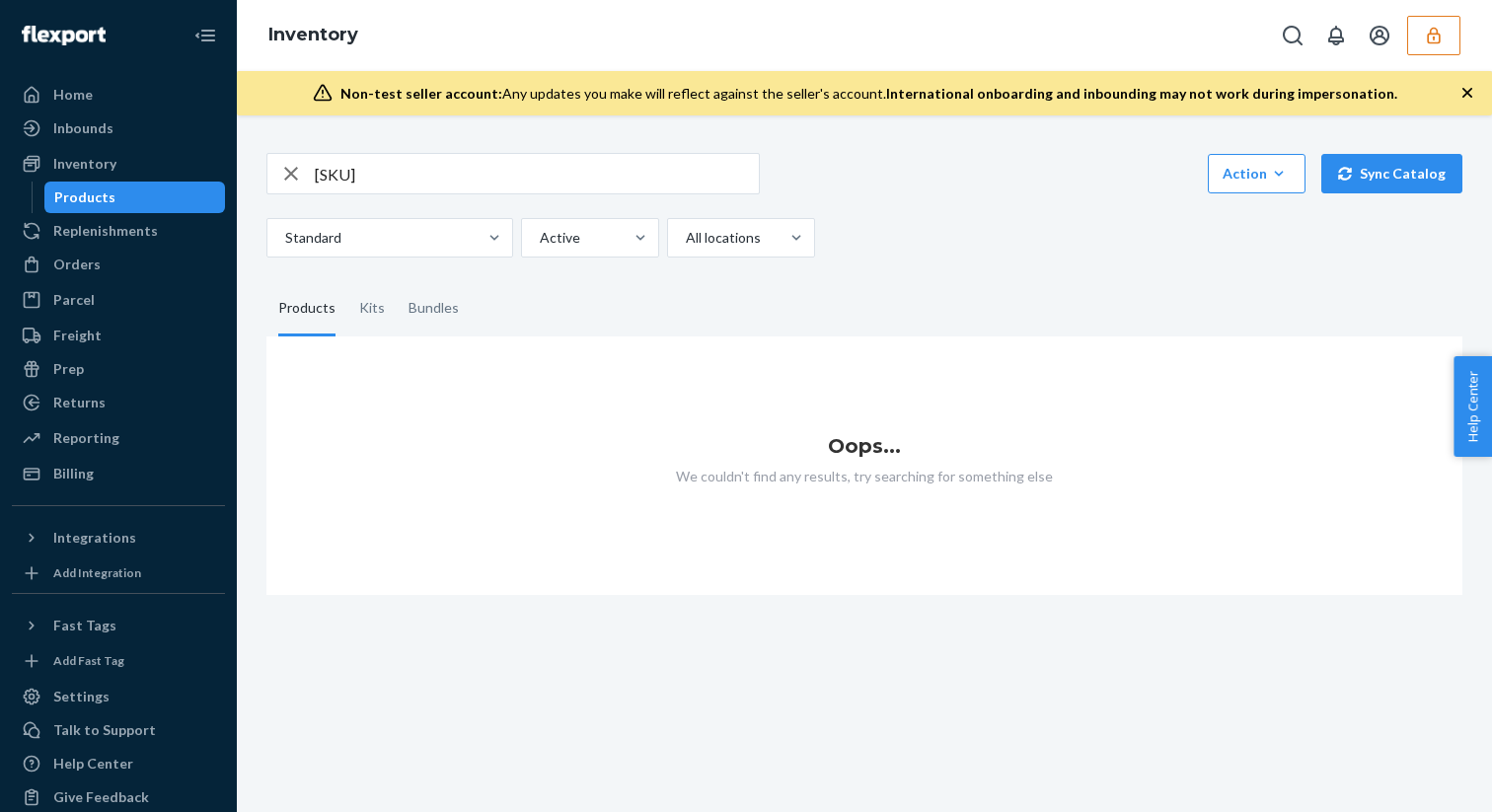 click on "Products" at bounding box center [135, 197] 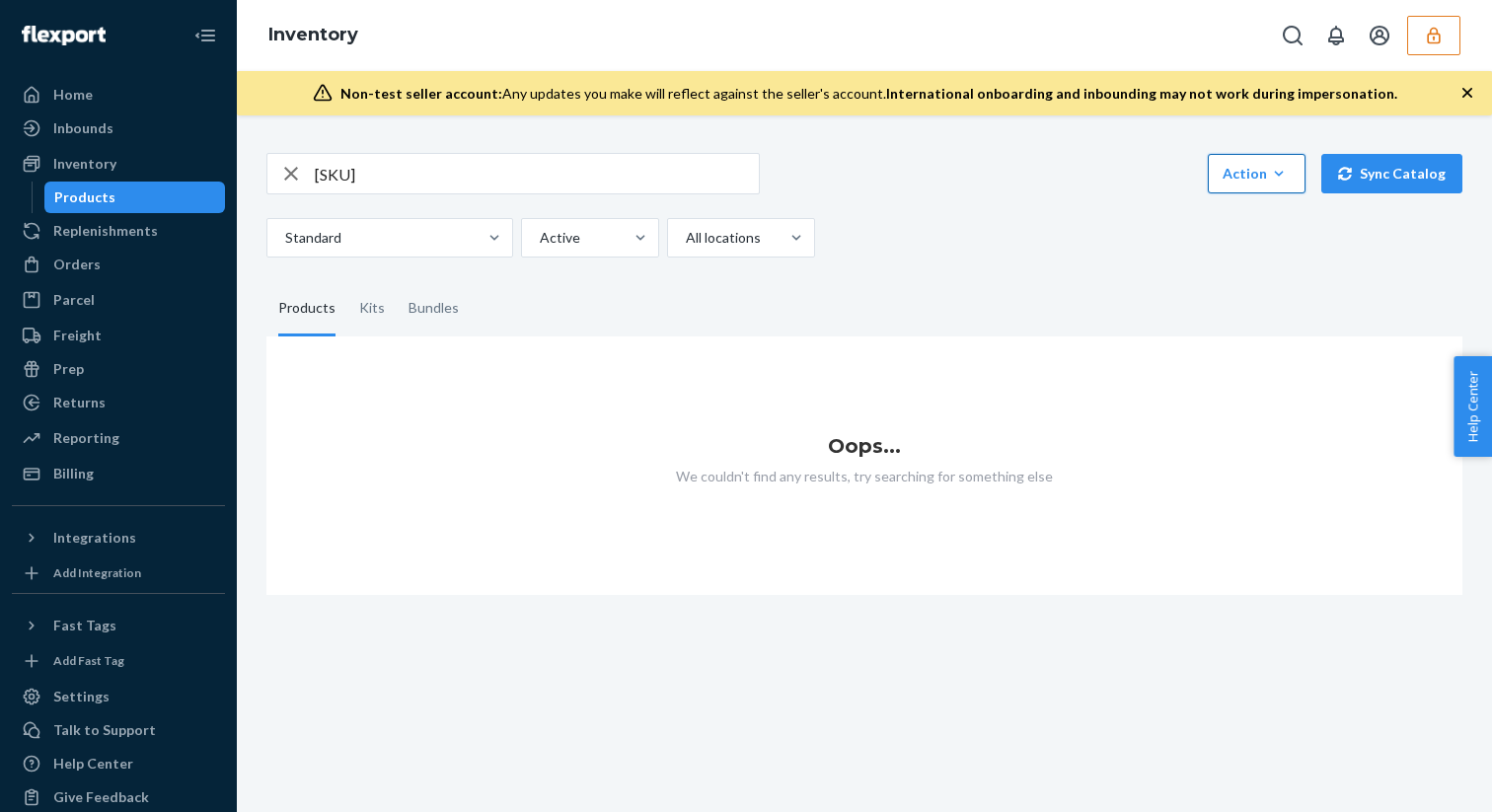 click on "Action" at bounding box center (1256, 174) 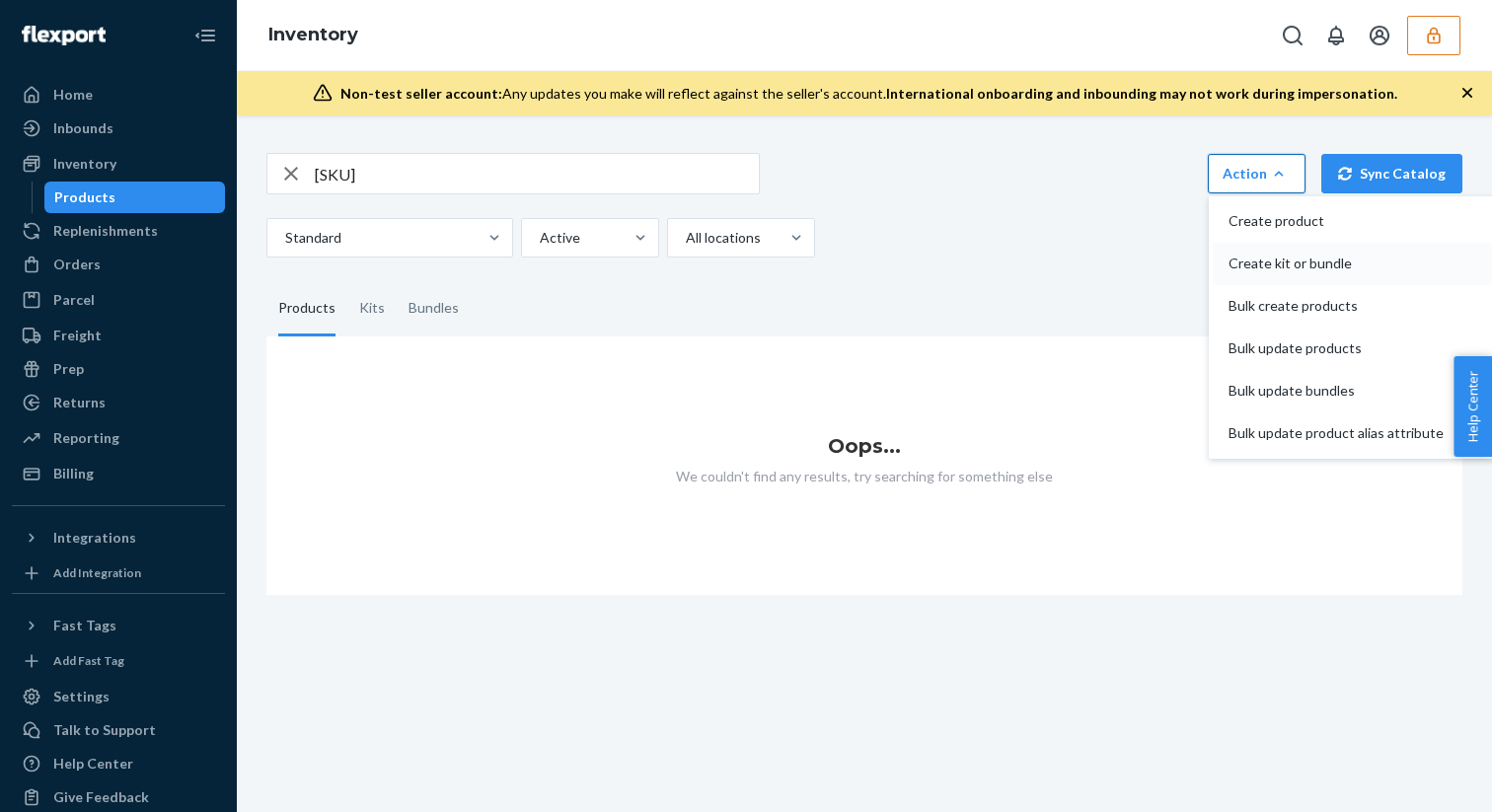 click on "Create kit or bundle" at bounding box center (1336, 263) 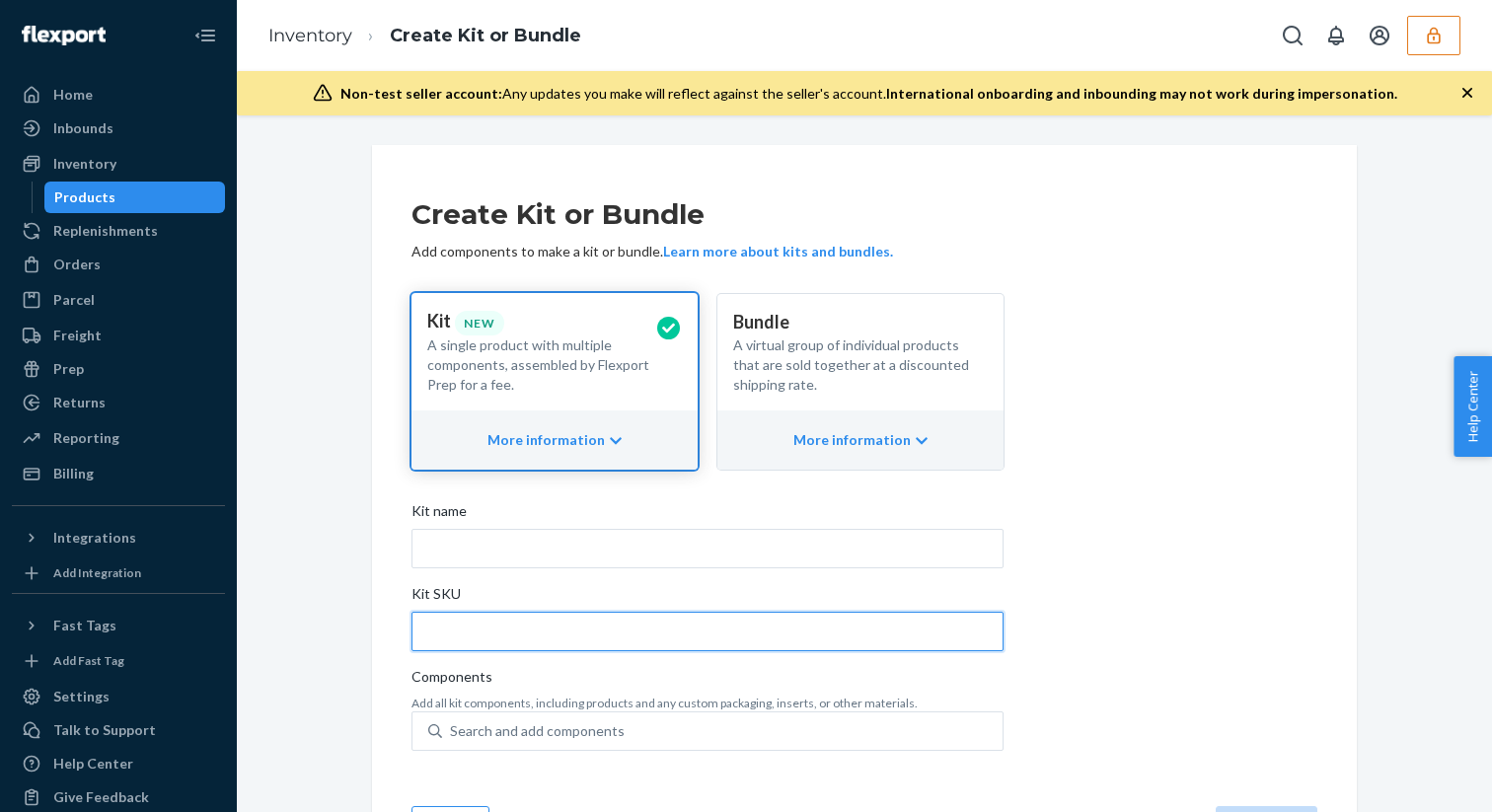 click on "Kit SKU" at bounding box center (708, 631) 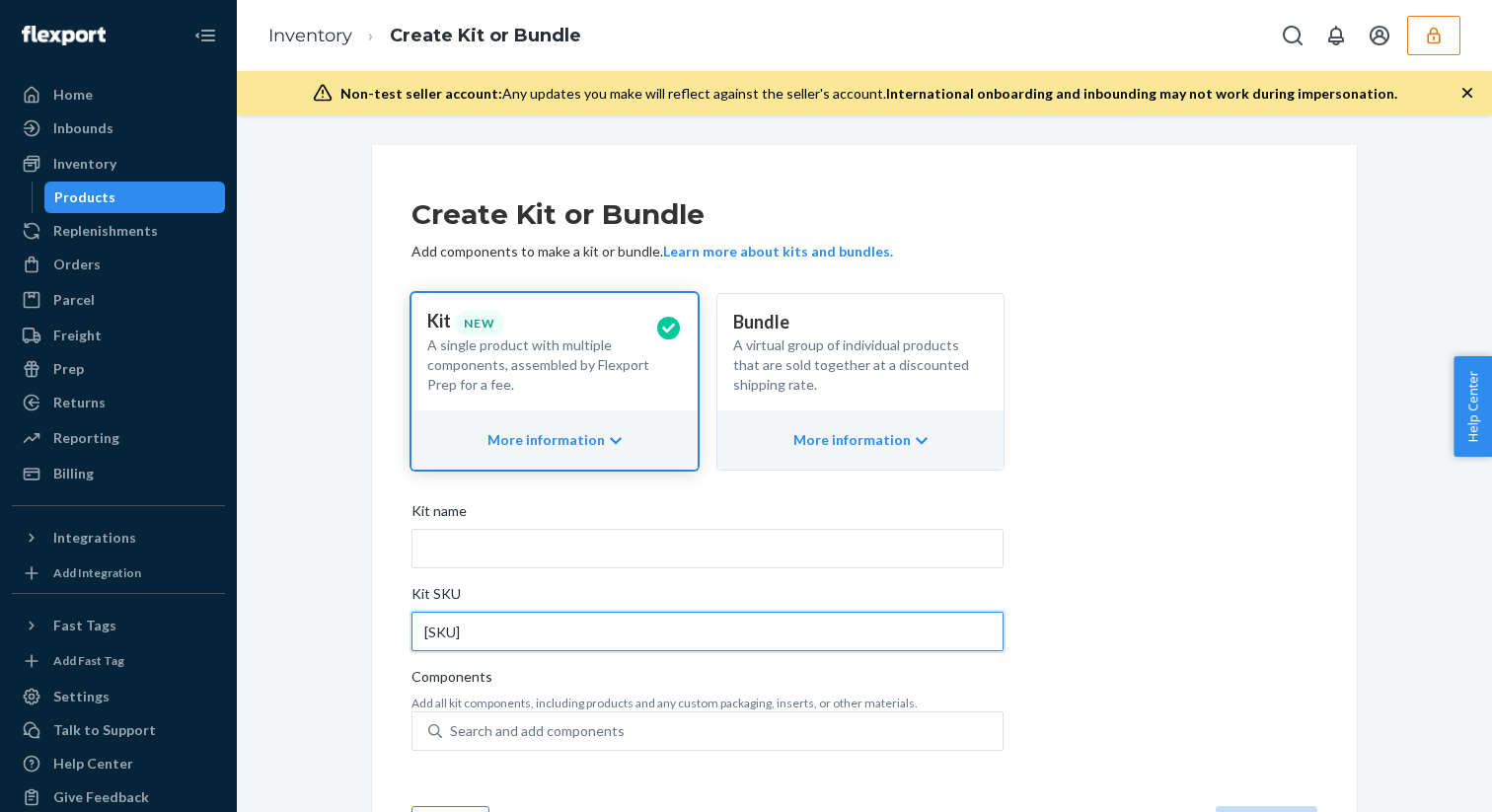 type on "70-00070" 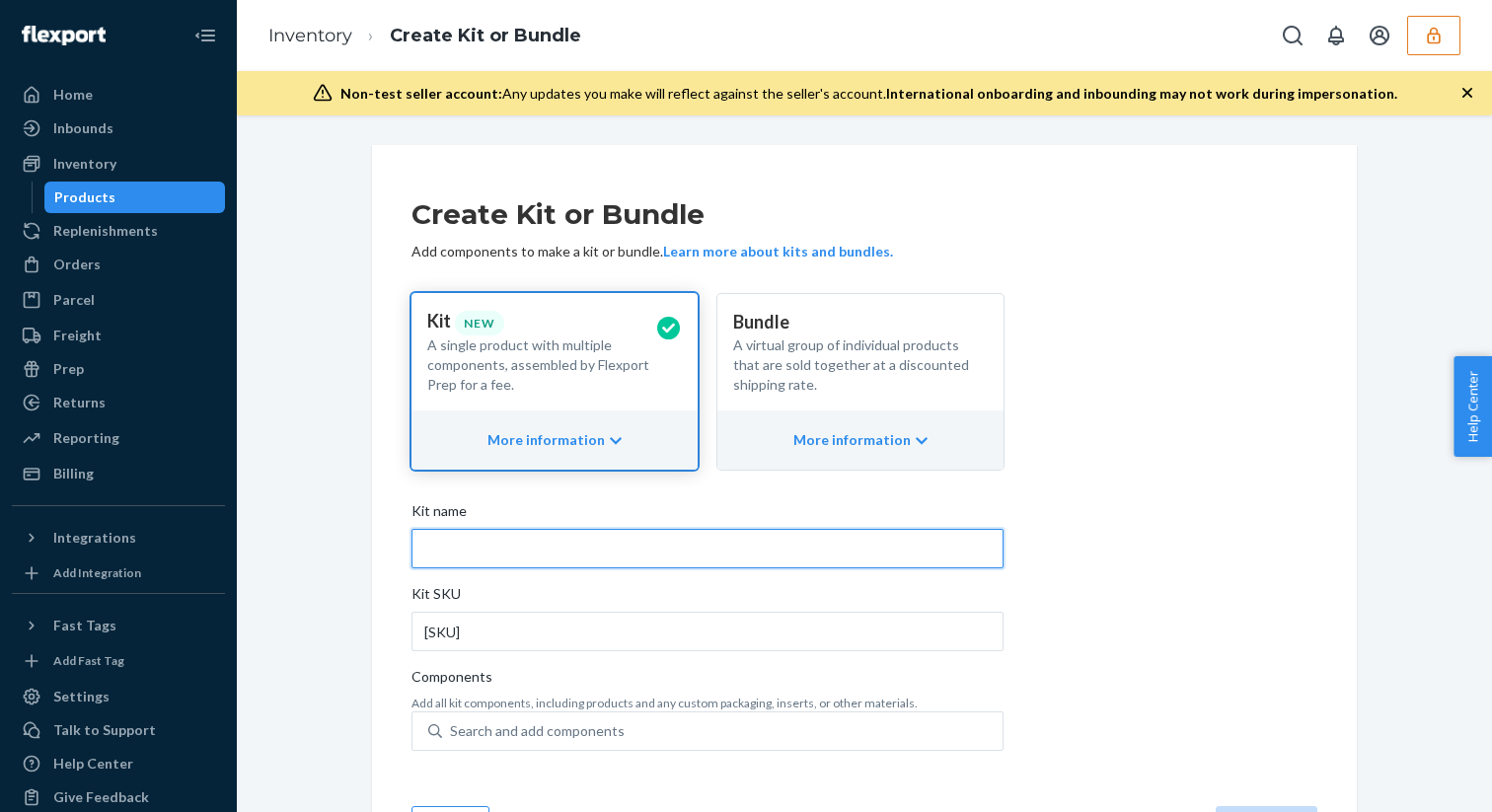 click on "Kit name" at bounding box center [708, 549] 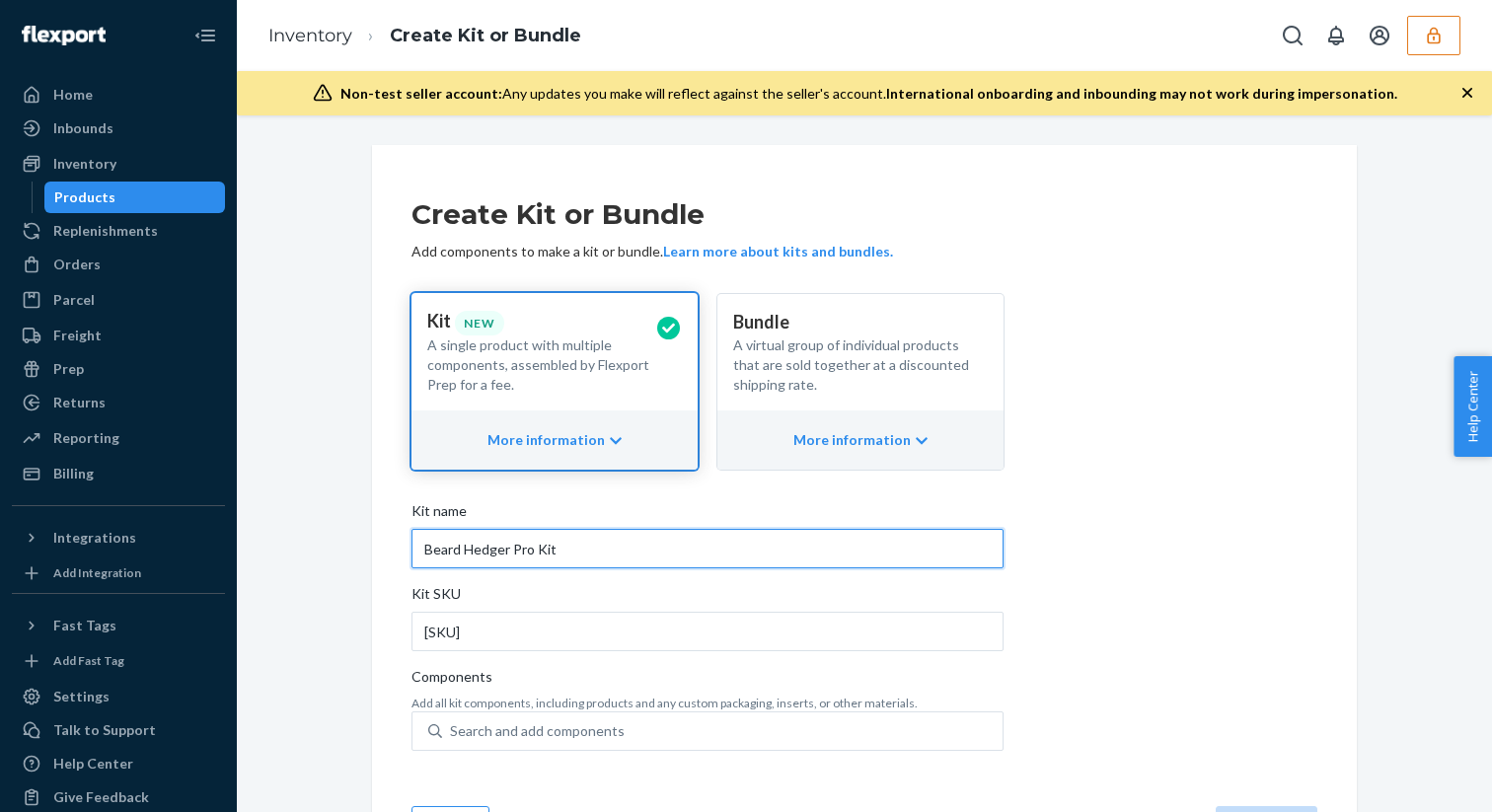 type on "Beard Hedger Pro Kit" 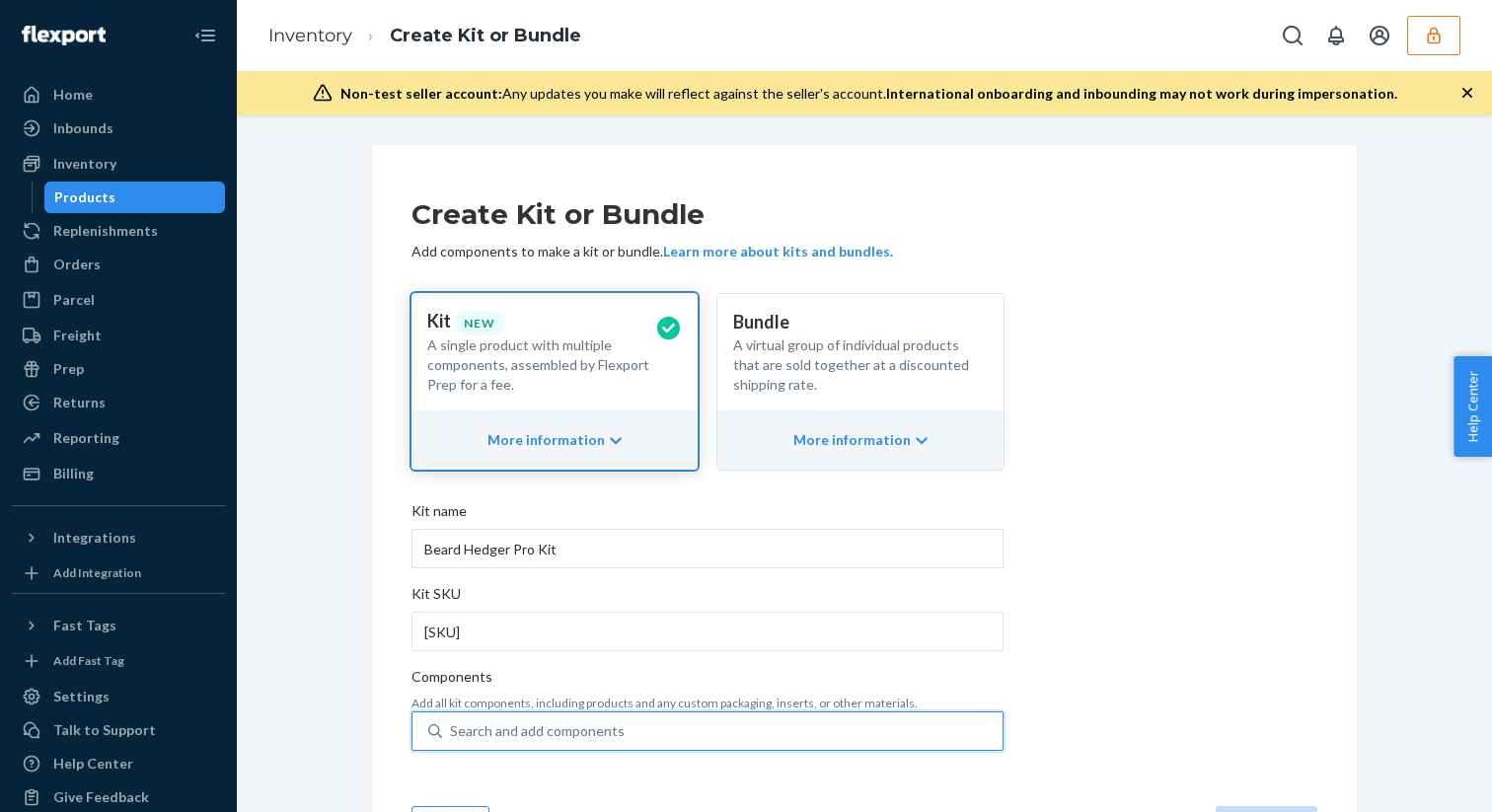 click on "Search and add components" at bounding box center [537, 731] 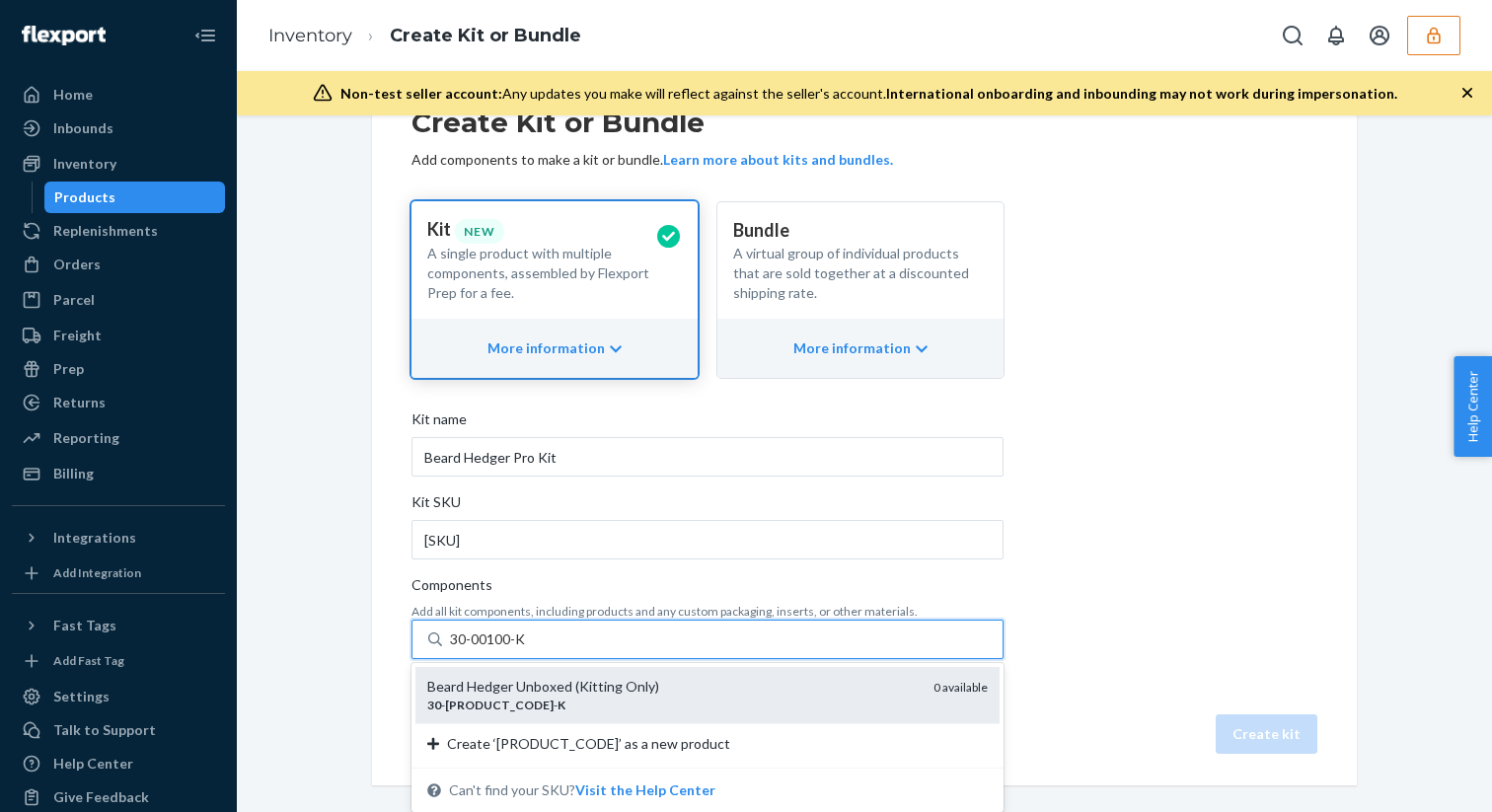 click on "Beard Hedger Unboxed (Kitting Only)" at bounding box center [672, 687] 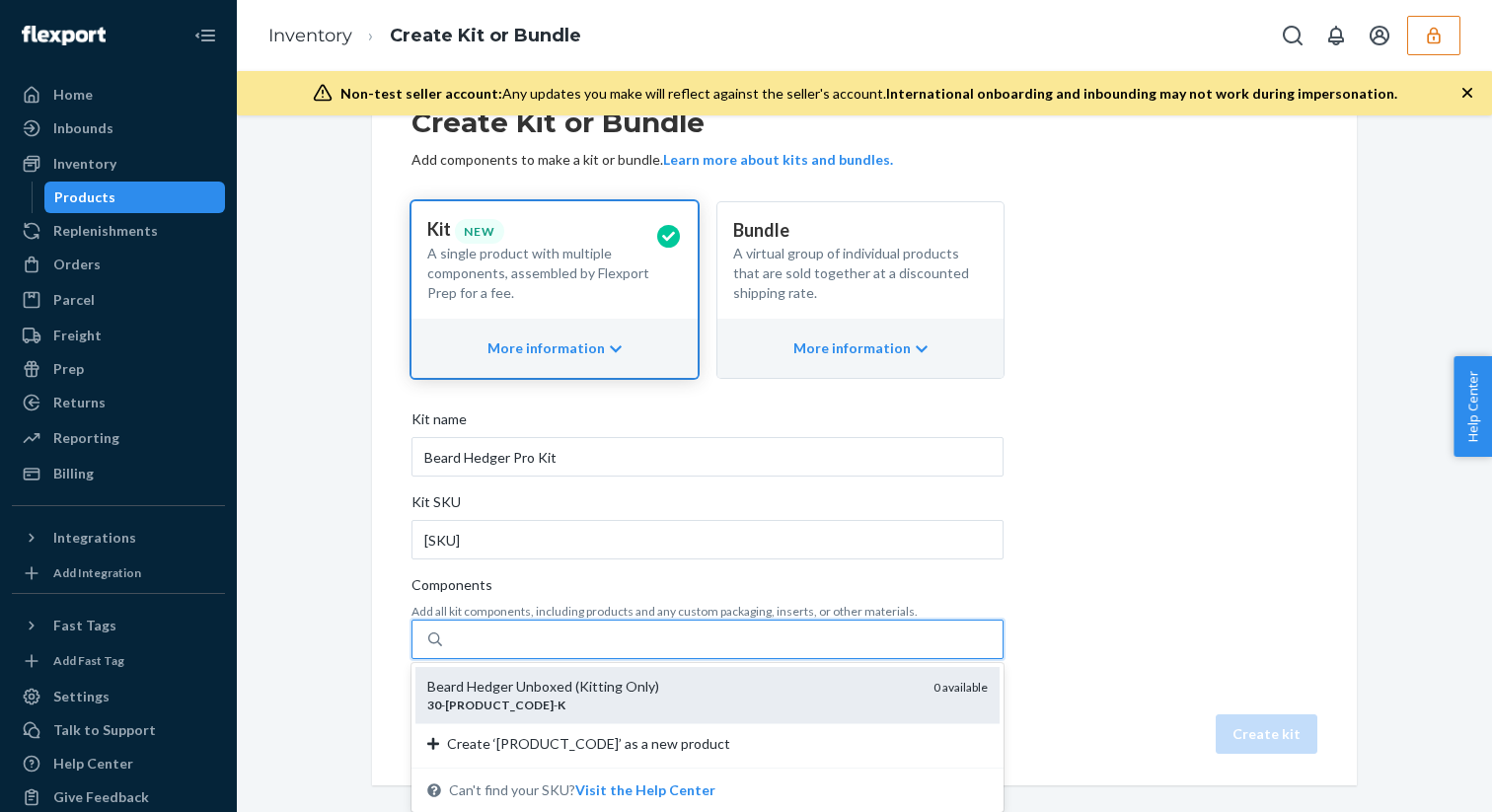 scroll, scrollTop: 122, scrollLeft: 0, axis: vertical 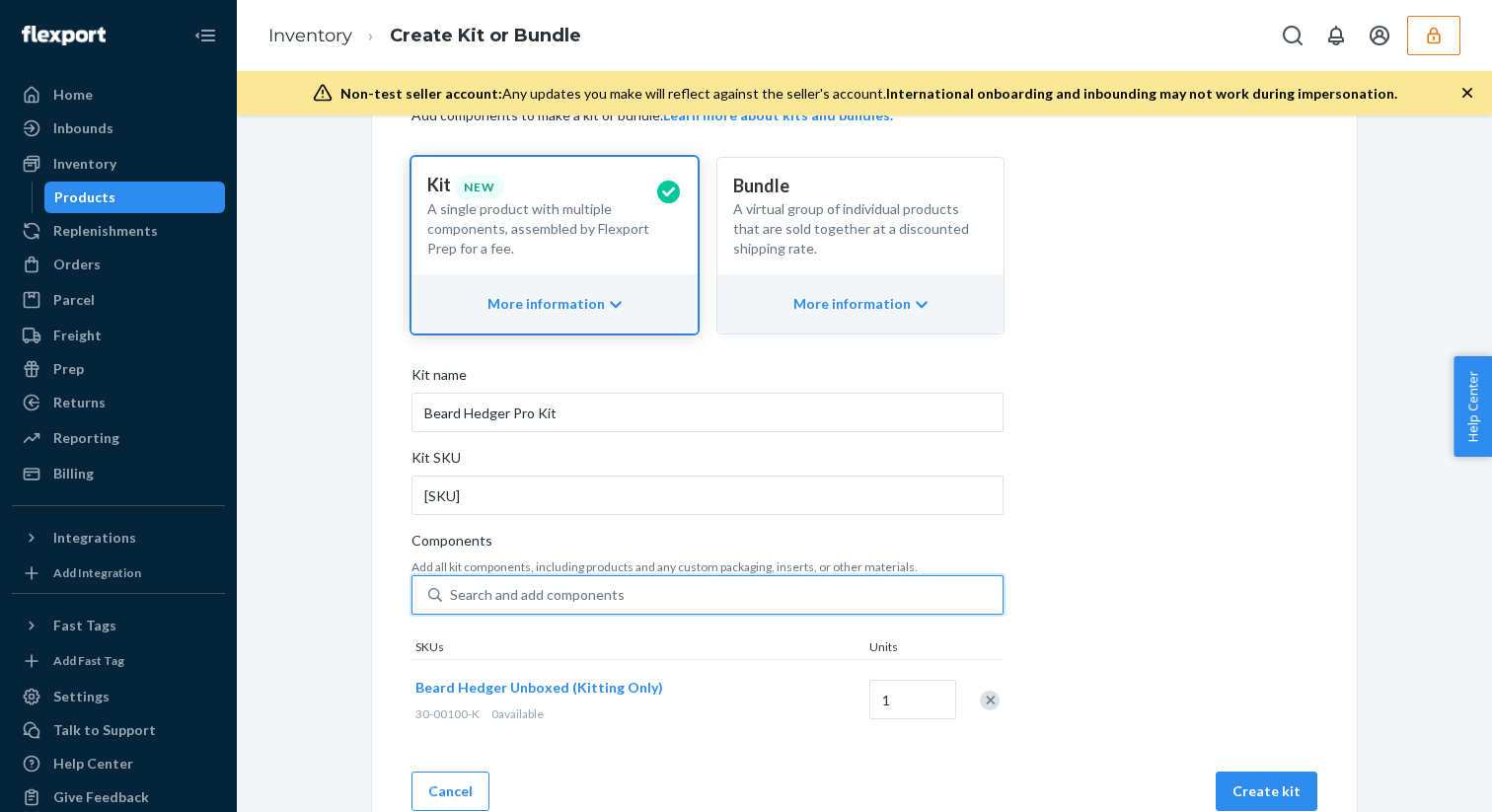click on "Search and add components" at bounding box center [537, 595] 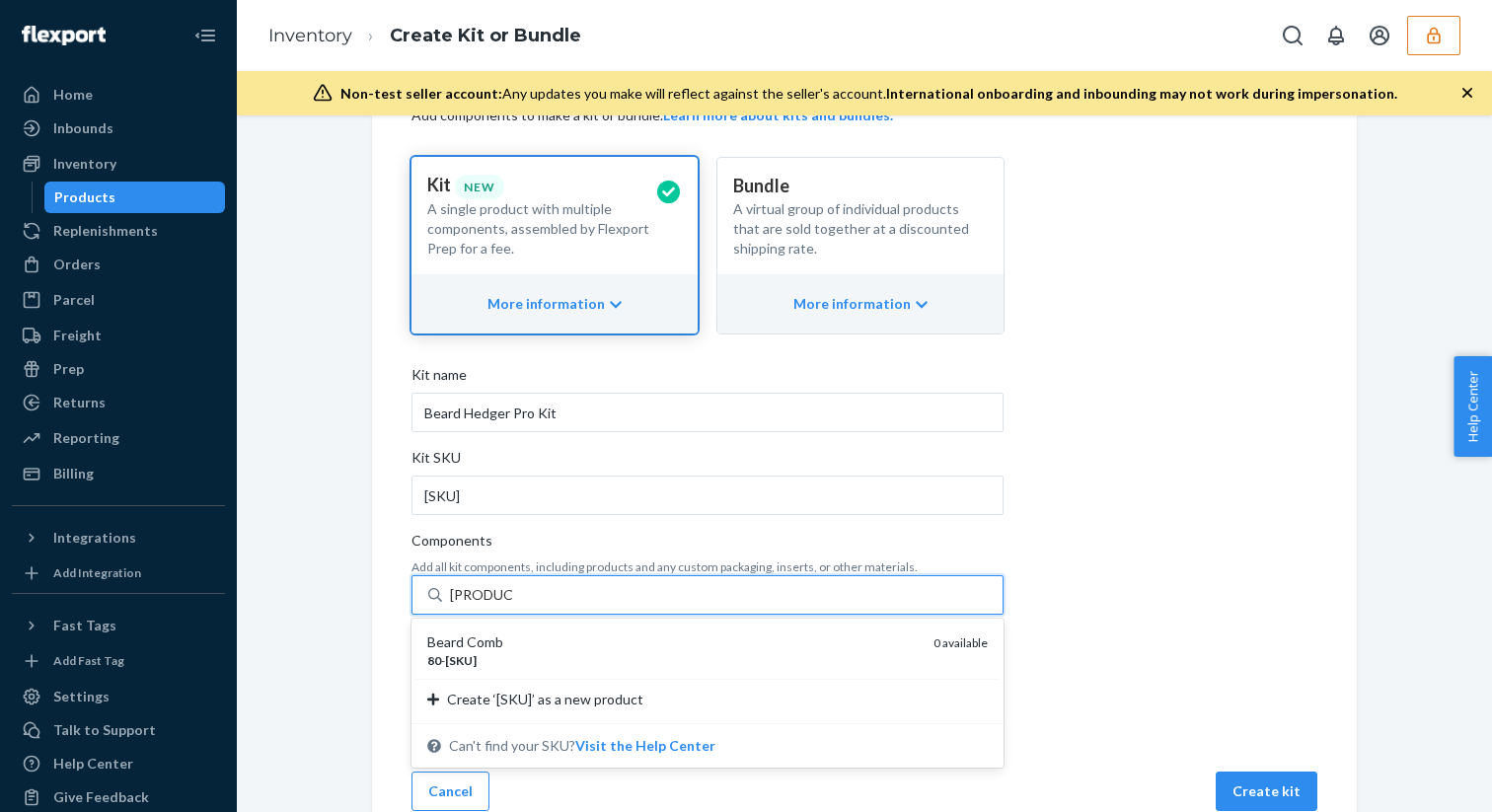 click on "Beard Comb" at bounding box center (672, 642) 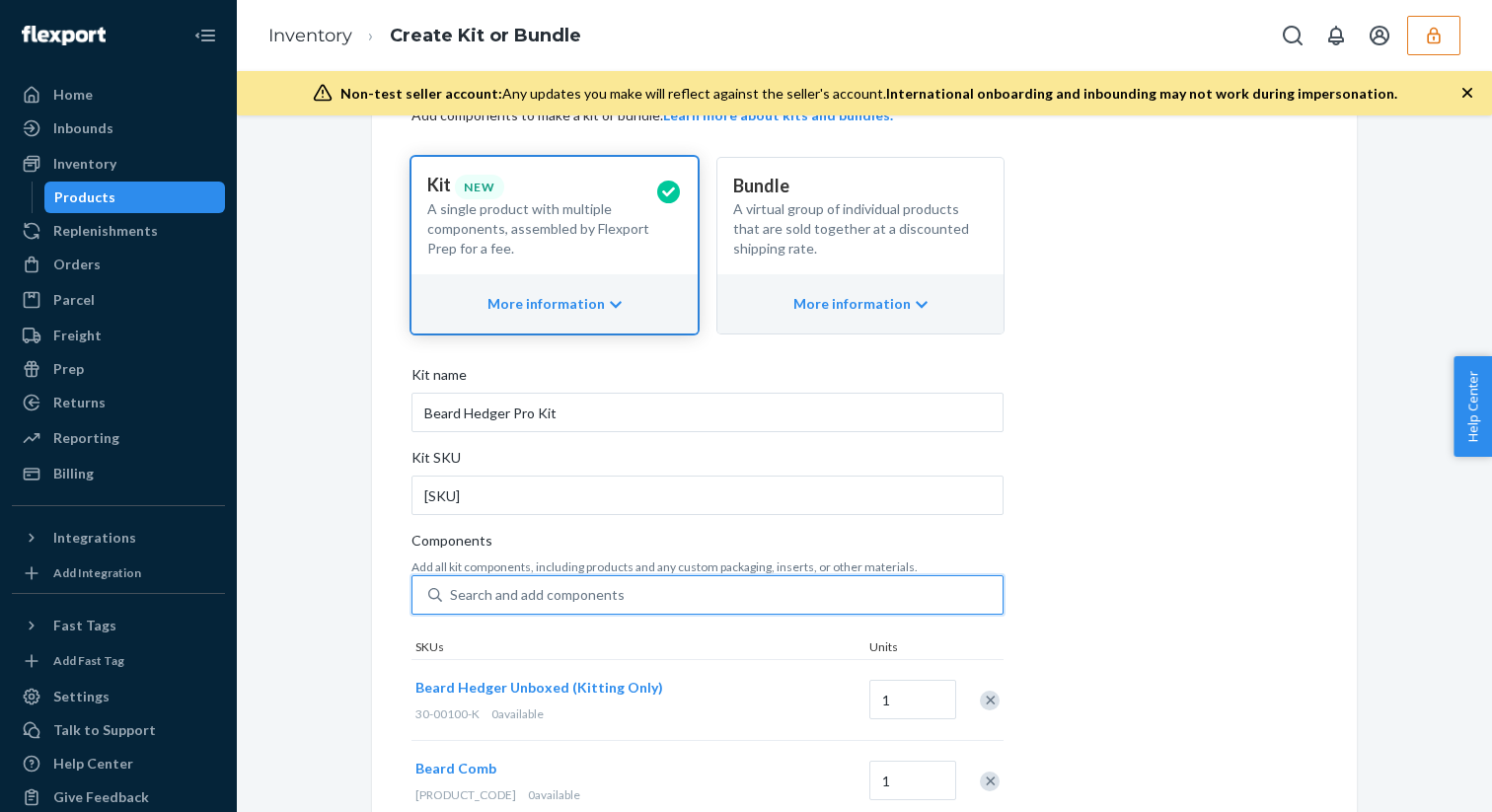 click on "Search and add components" at bounding box center (537, 595) 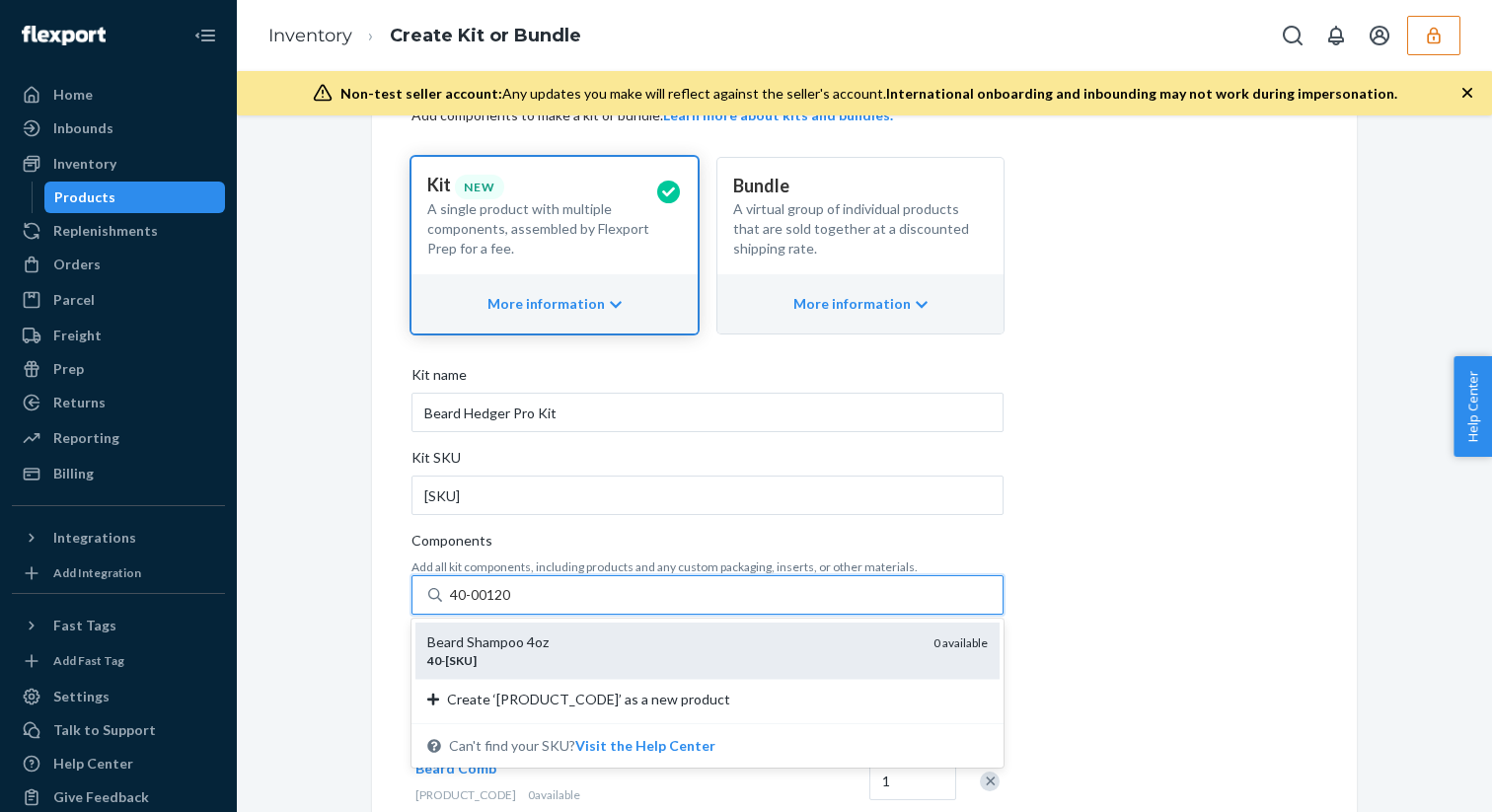 click on "Beard Shampoo 4oz" at bounding box center [672, 642] 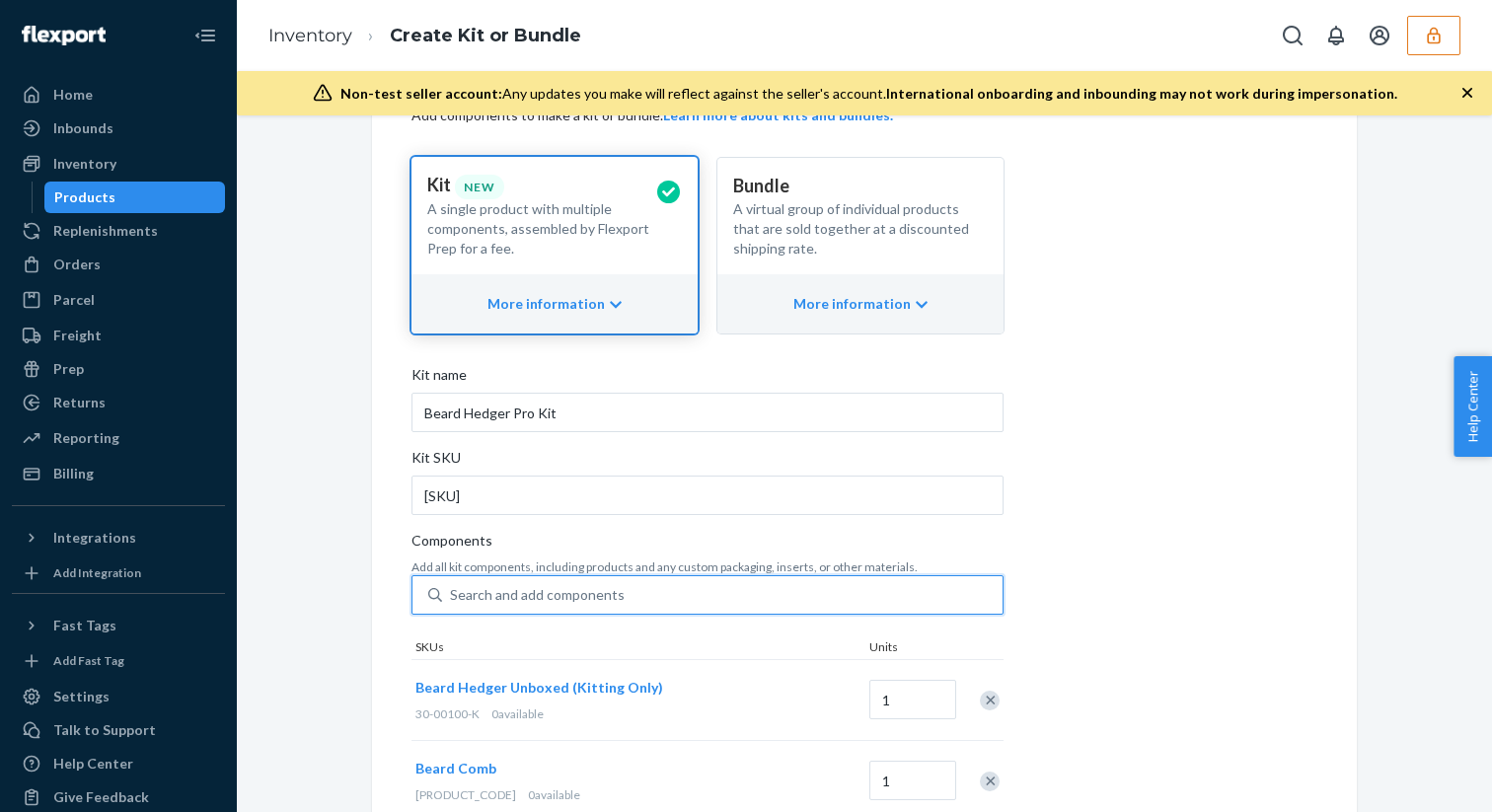 type on "40-00115" 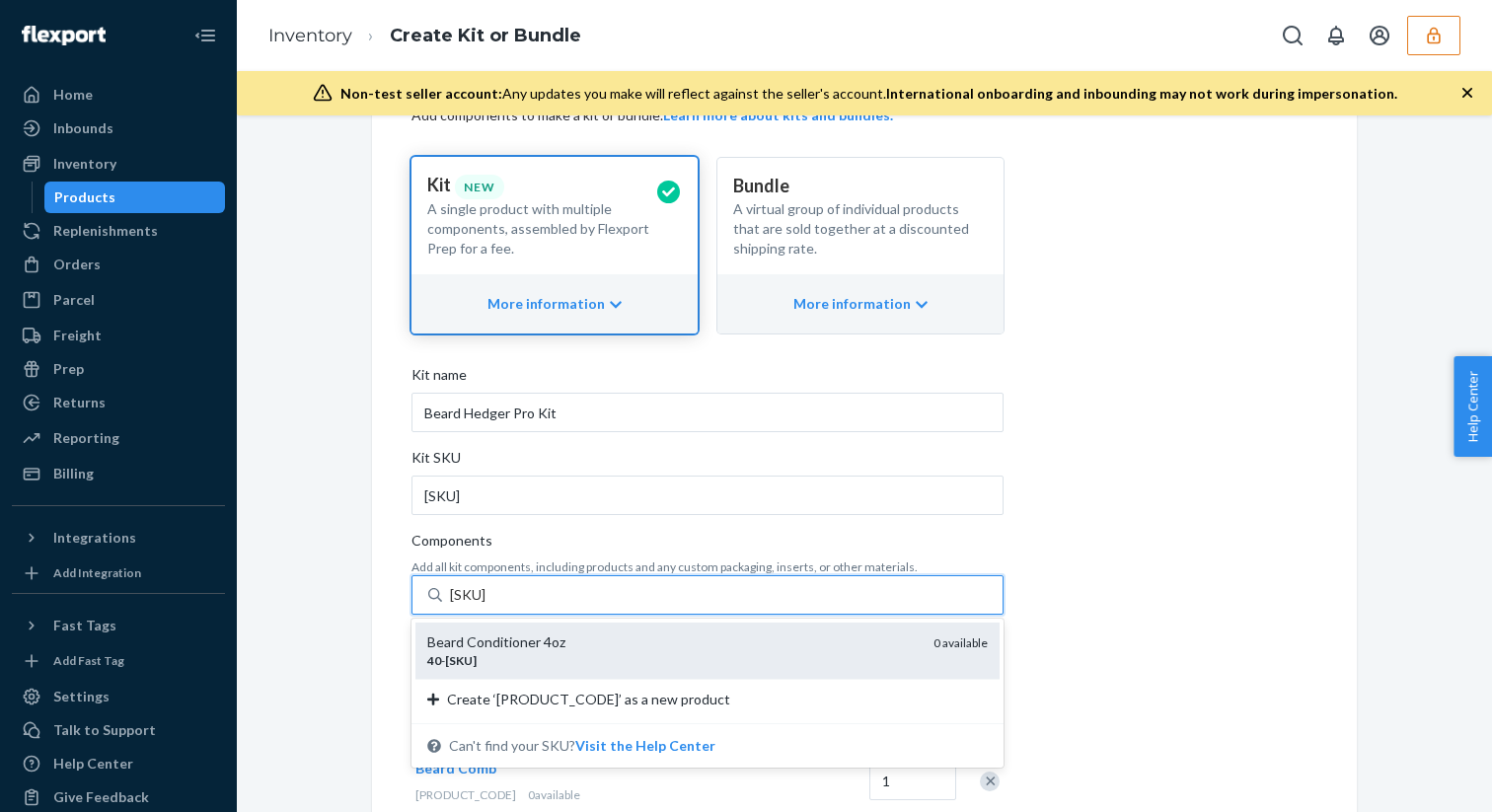 click on "Beard Conditioner 4oz" at bounding box center (672, 642) 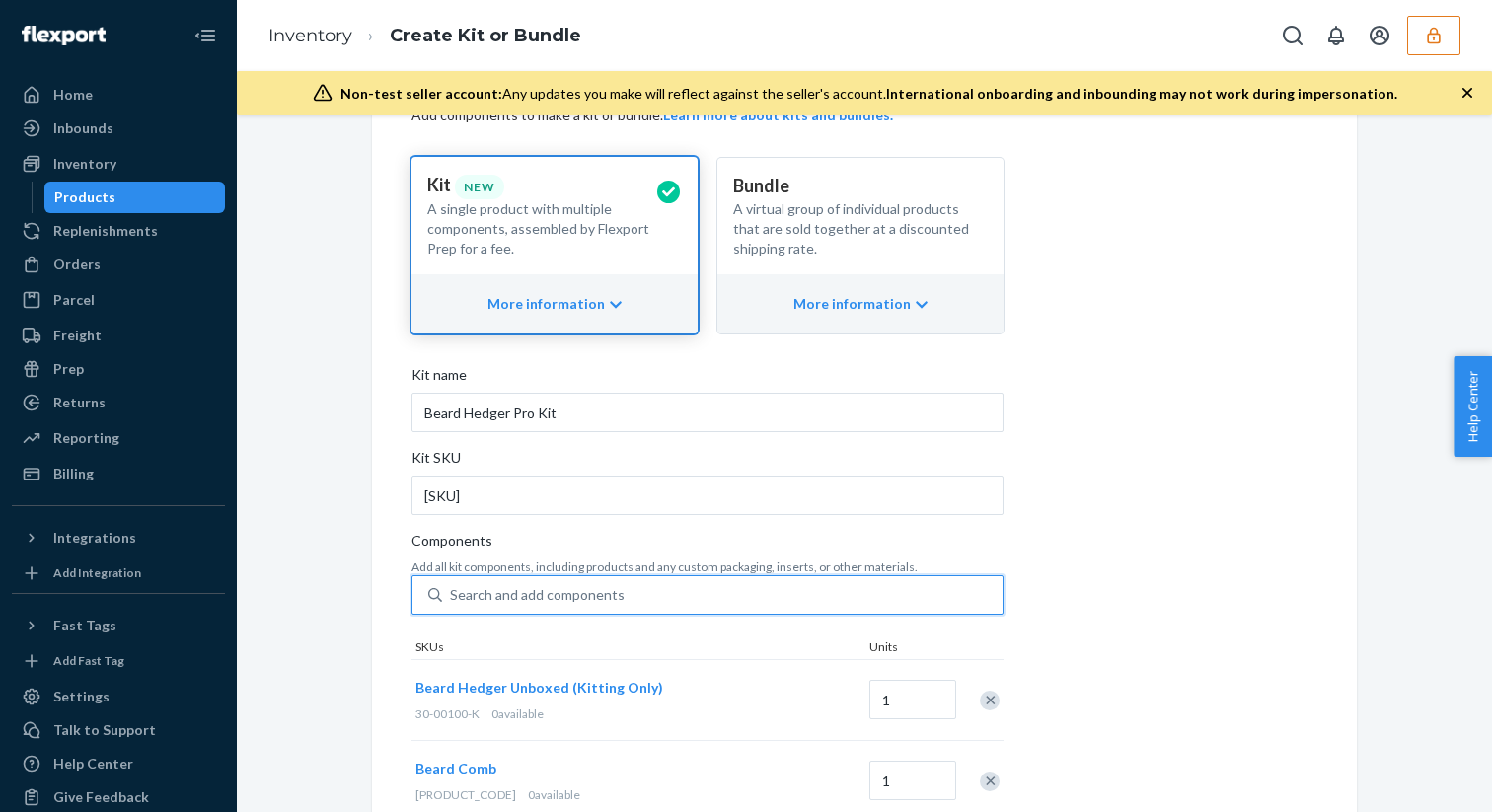 click on "Search and add components" at bounding box center [537, 595] 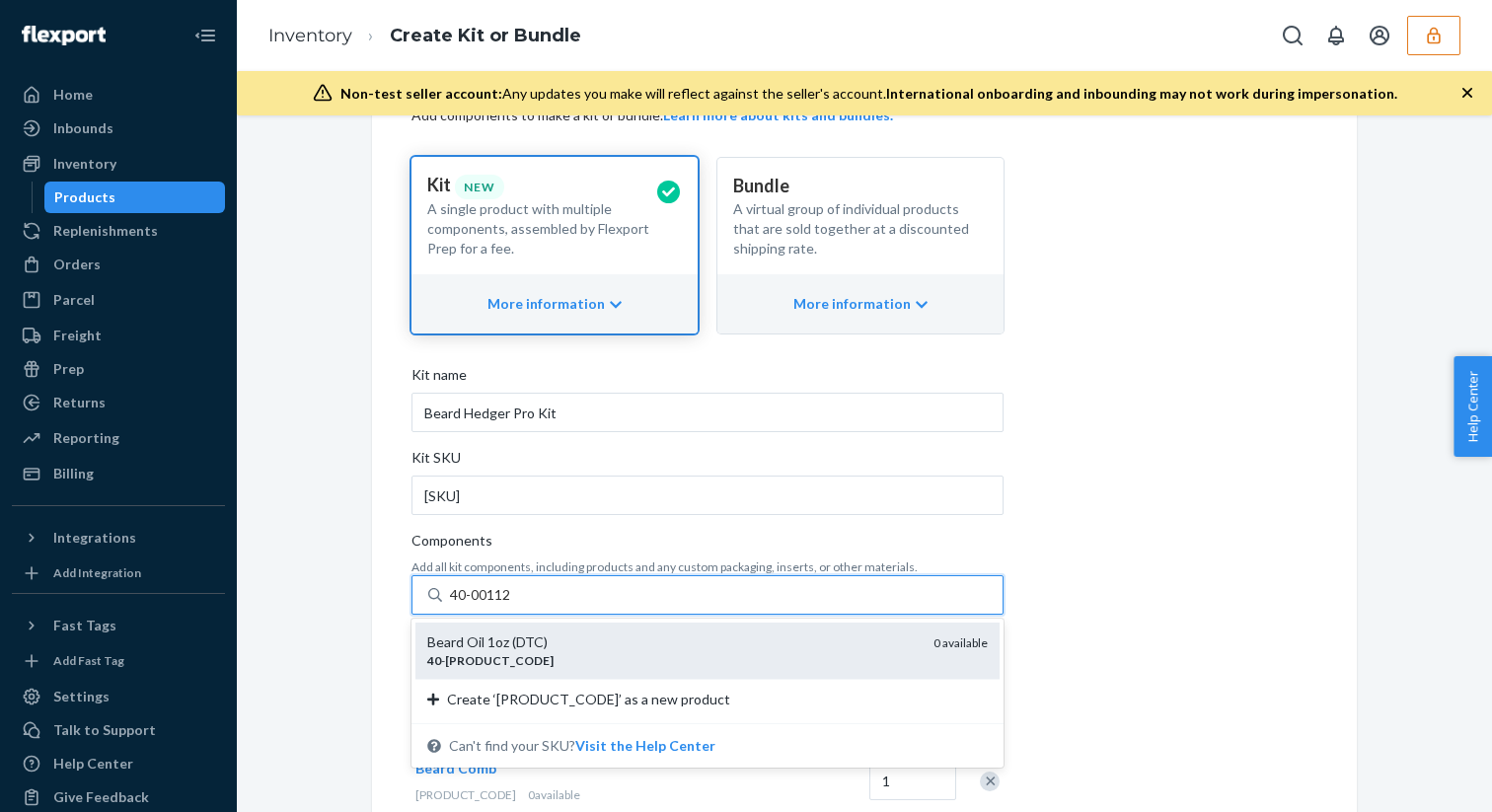 click on "Beard Oil 1oz (DTC)" at bounding box center (672, 642) 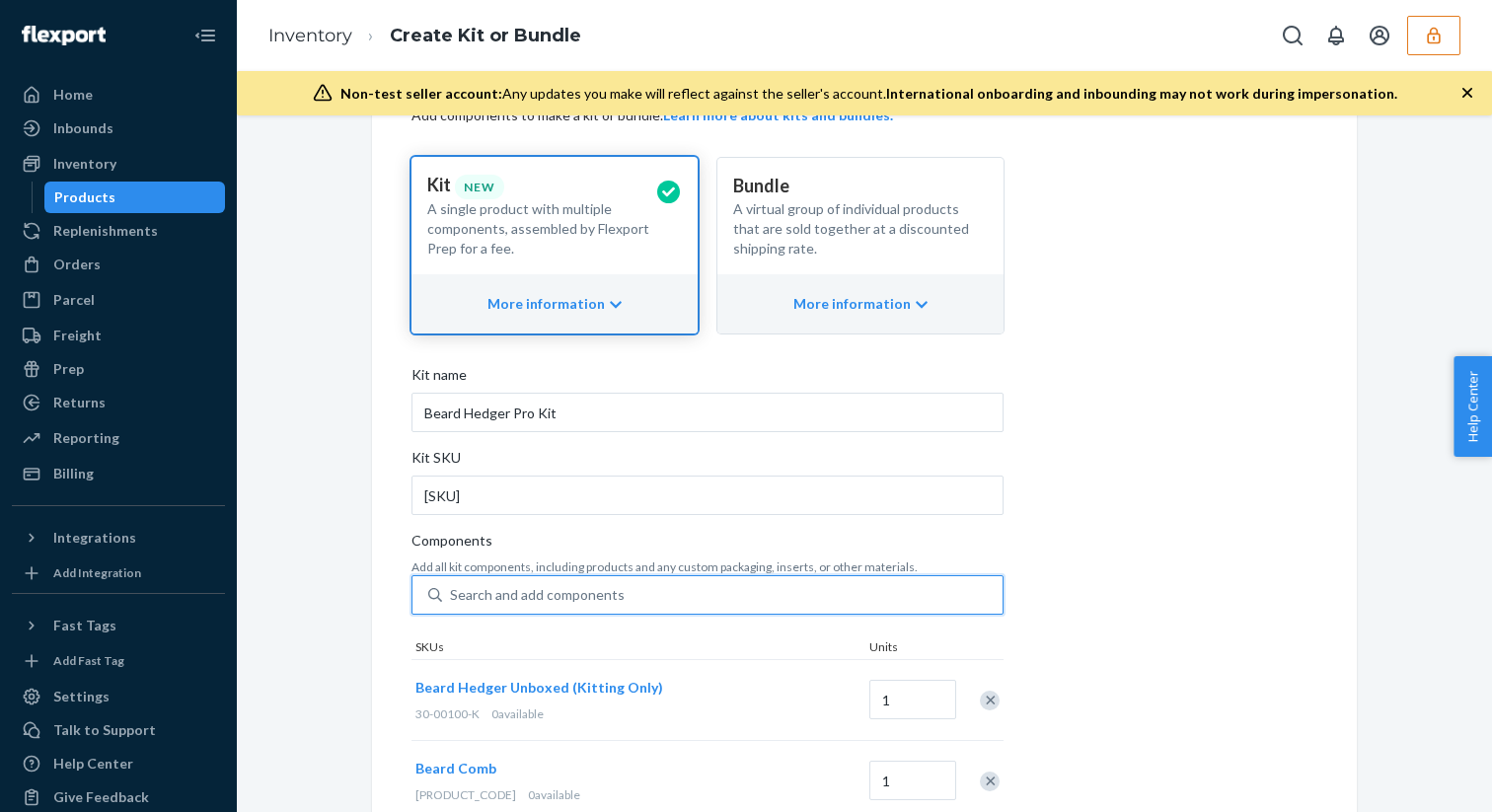 click on "Search and add components" at bounding box center [537, 595] 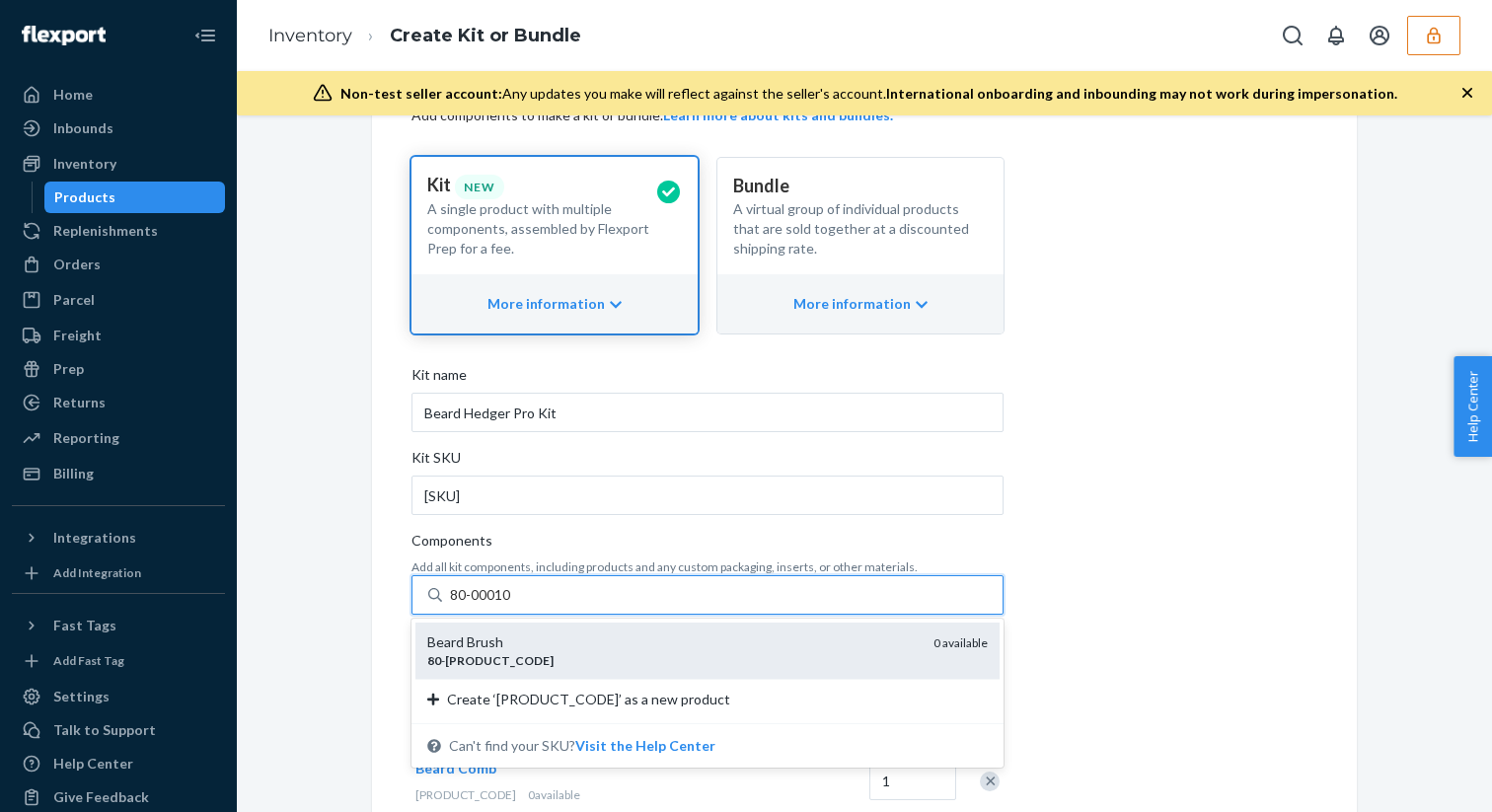 click on "Beard Brush" at bounding box center [672, 642] 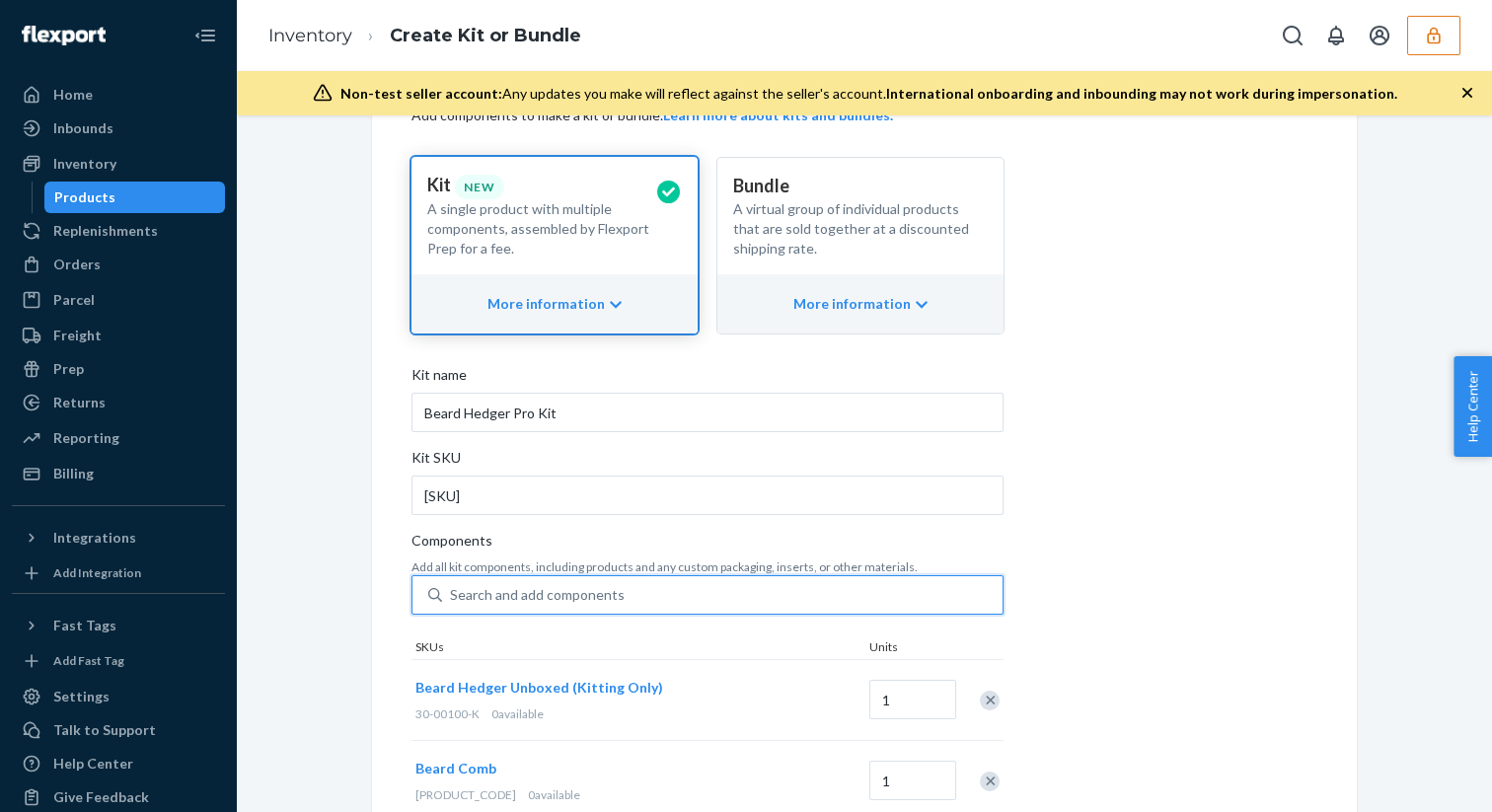 click on "Search and add components" at bounding box center (722, 595) 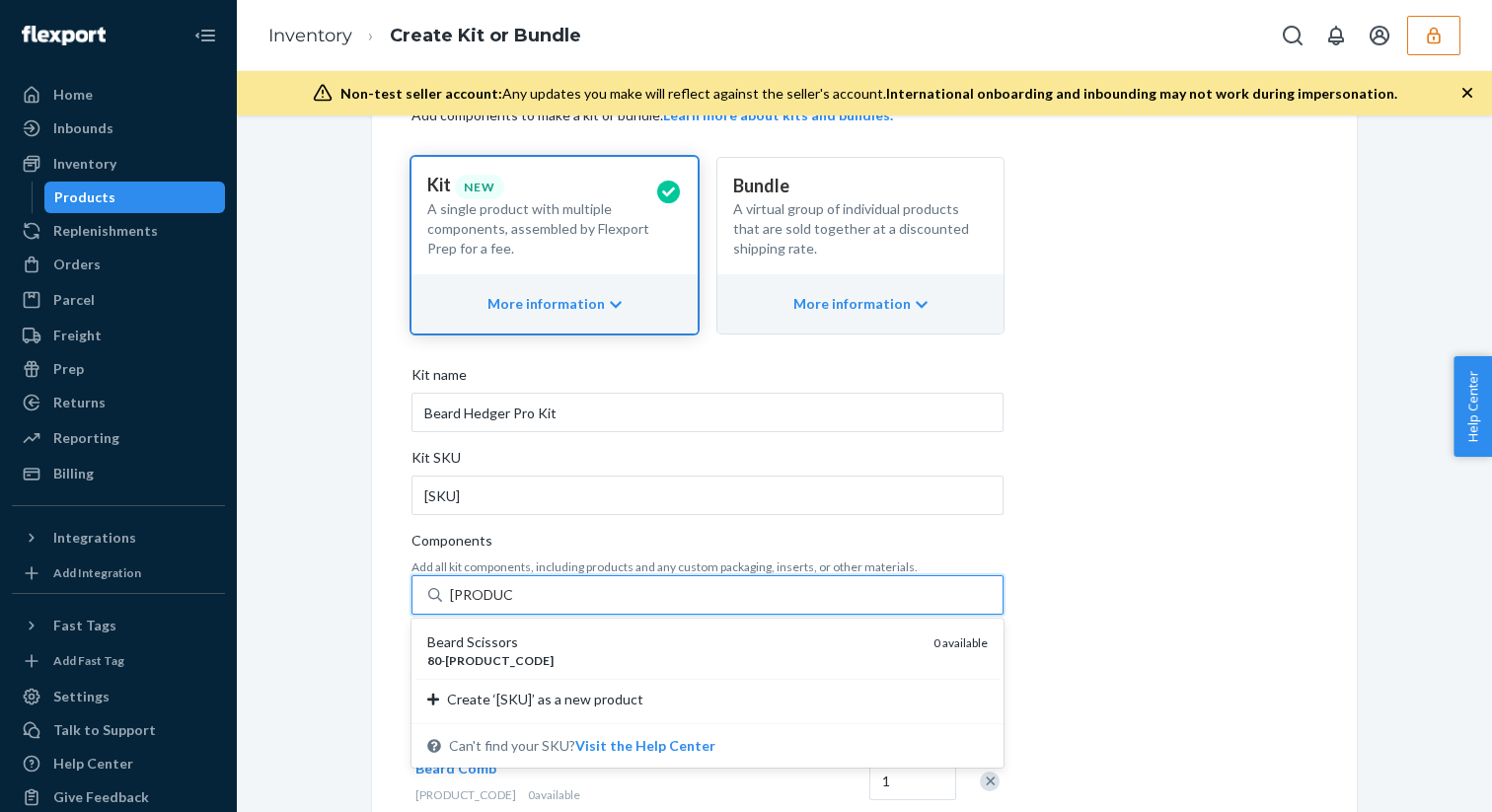 click on "Beard Scissors" at bounding box center (672, 642) 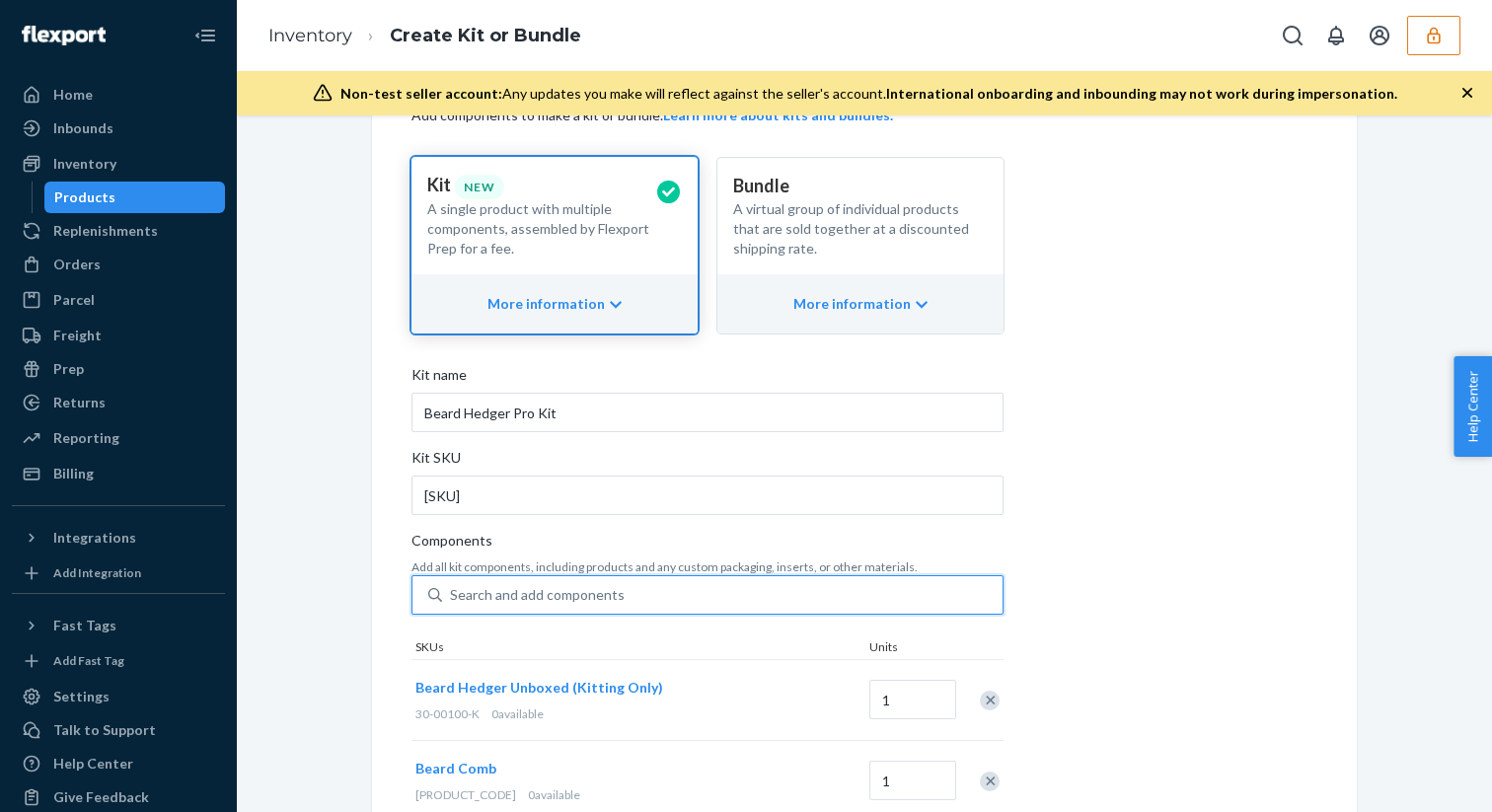 click on "Search and add components" at bounding box center [722, 595] 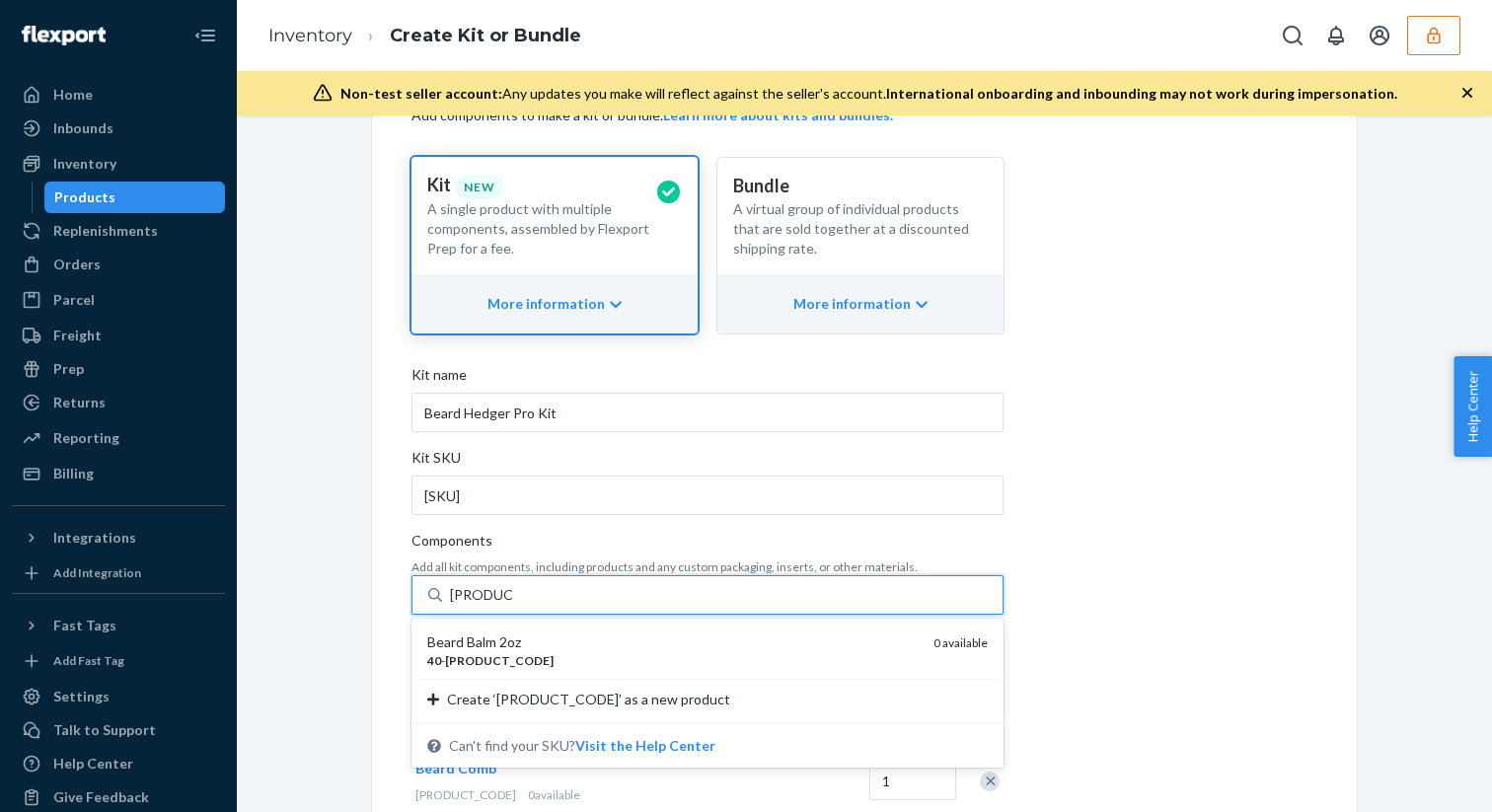 click on "Beard Balm 2oz" at bounding box center [672, 642] 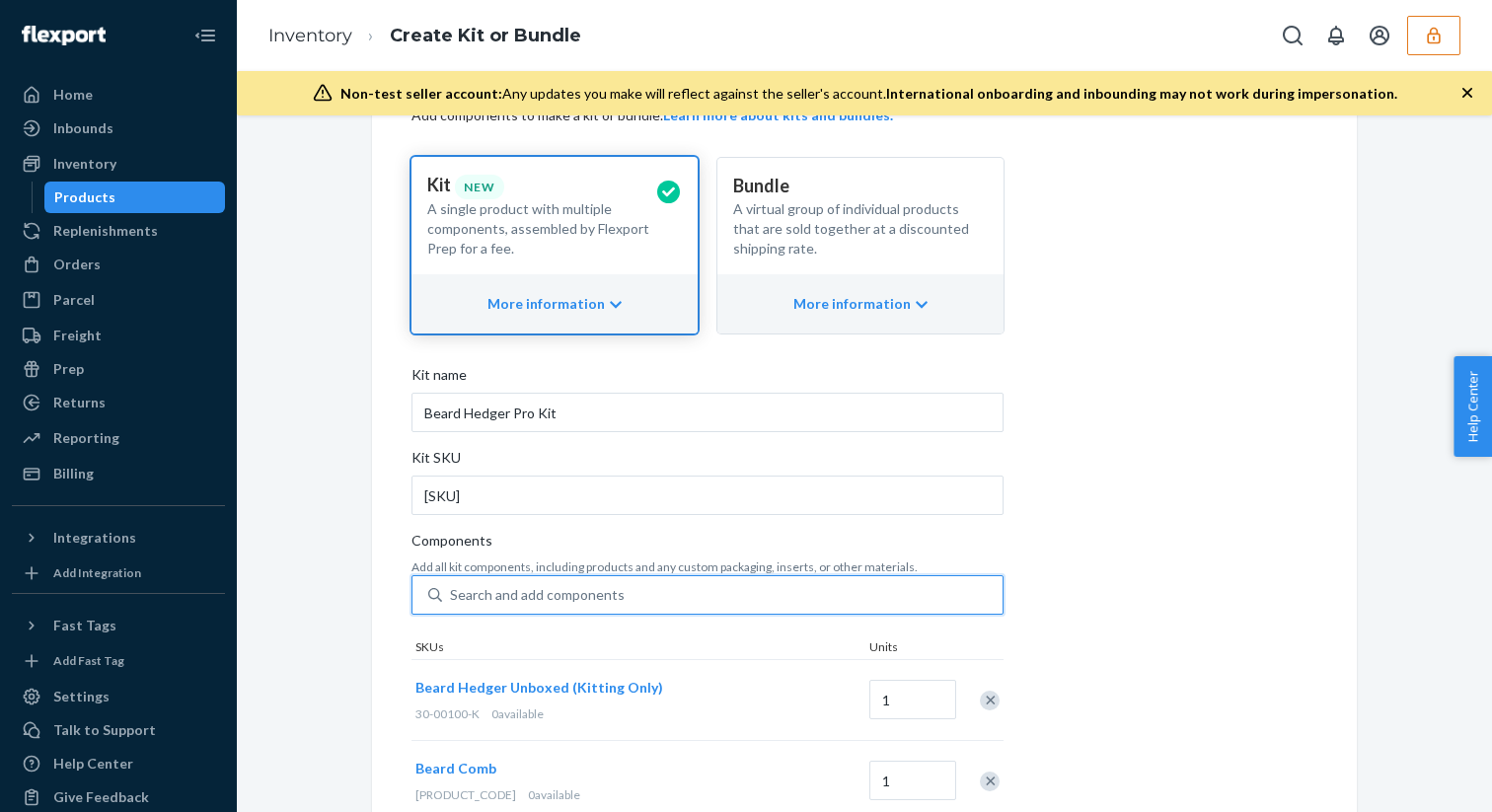 click on "Search and add components" at bounding box center (722, 595) 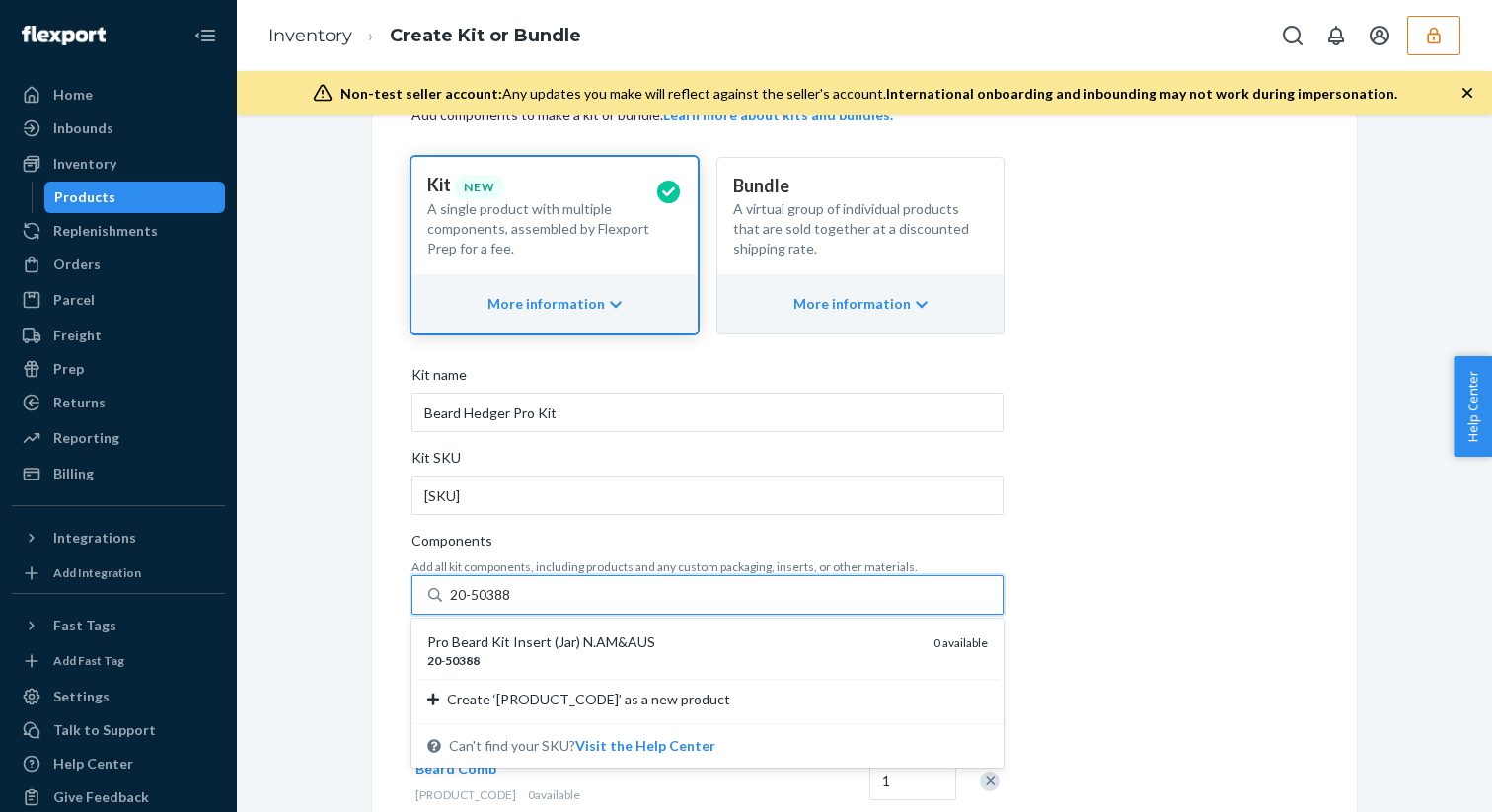 click on "Pro Beard Kit Insert (Jar) N.AM&AUS" at bounding box center [672, 642] 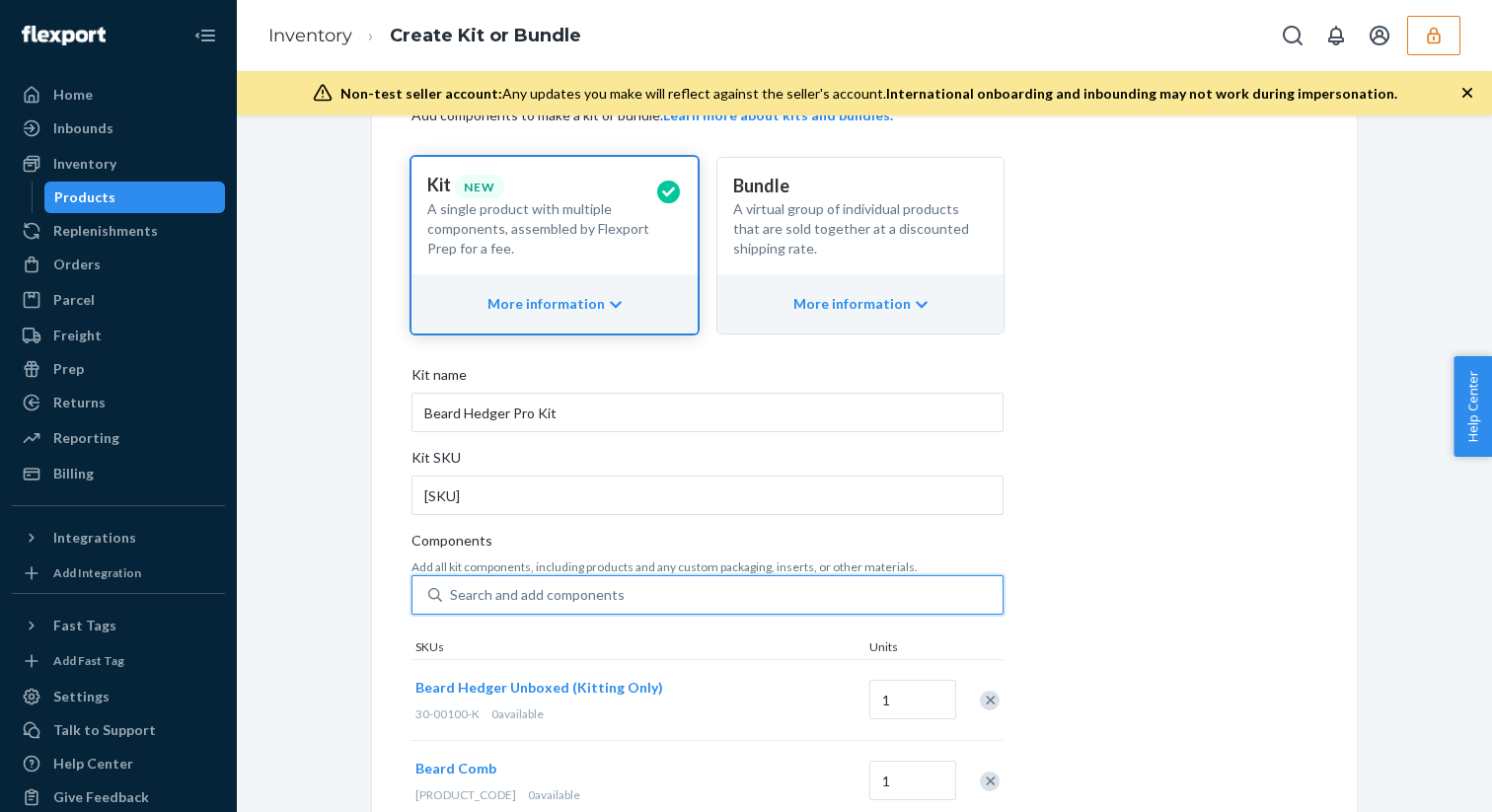 click on "Search and add components" at bounding box center [537, 595] 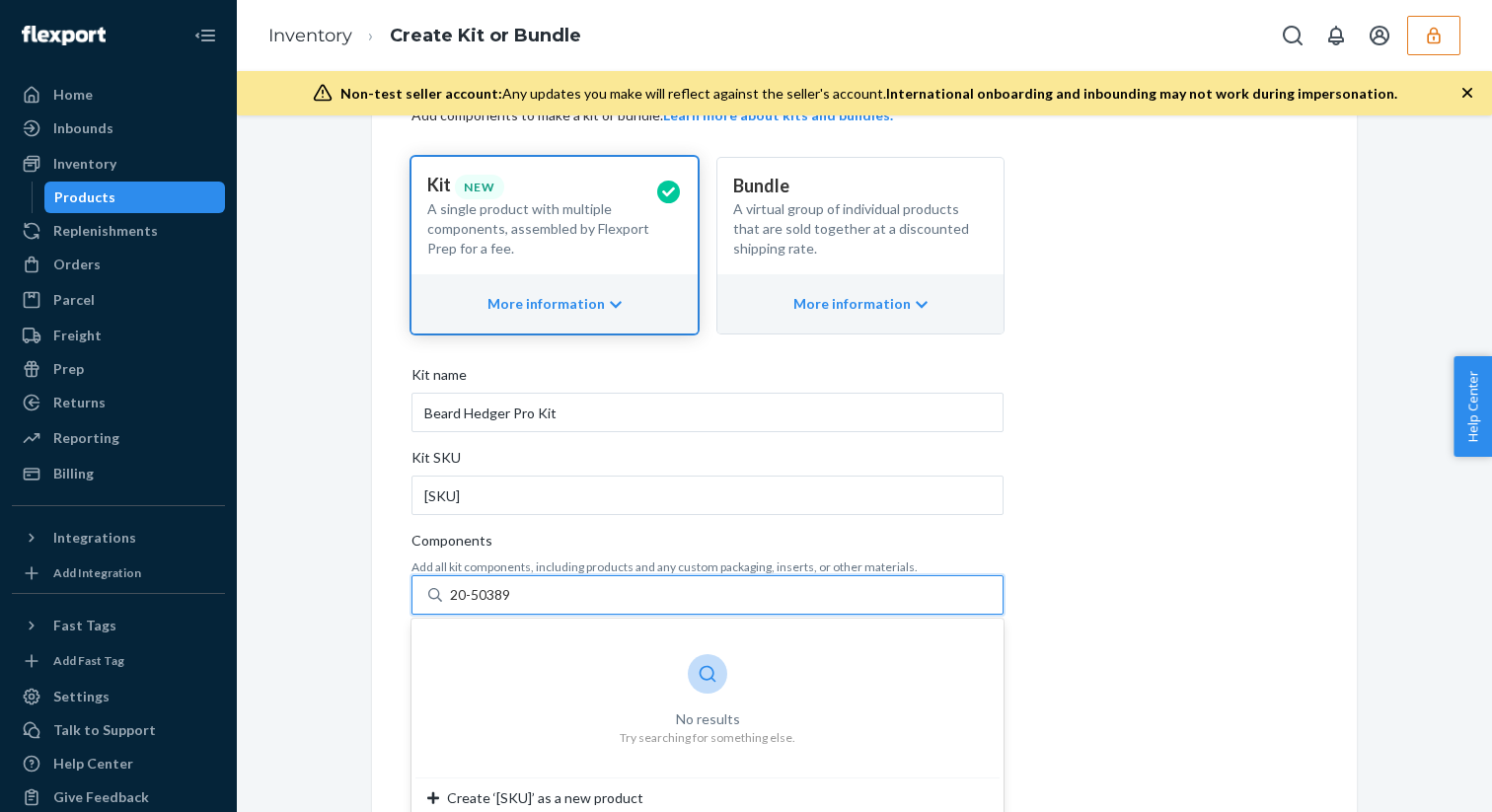 type on "20-50389" 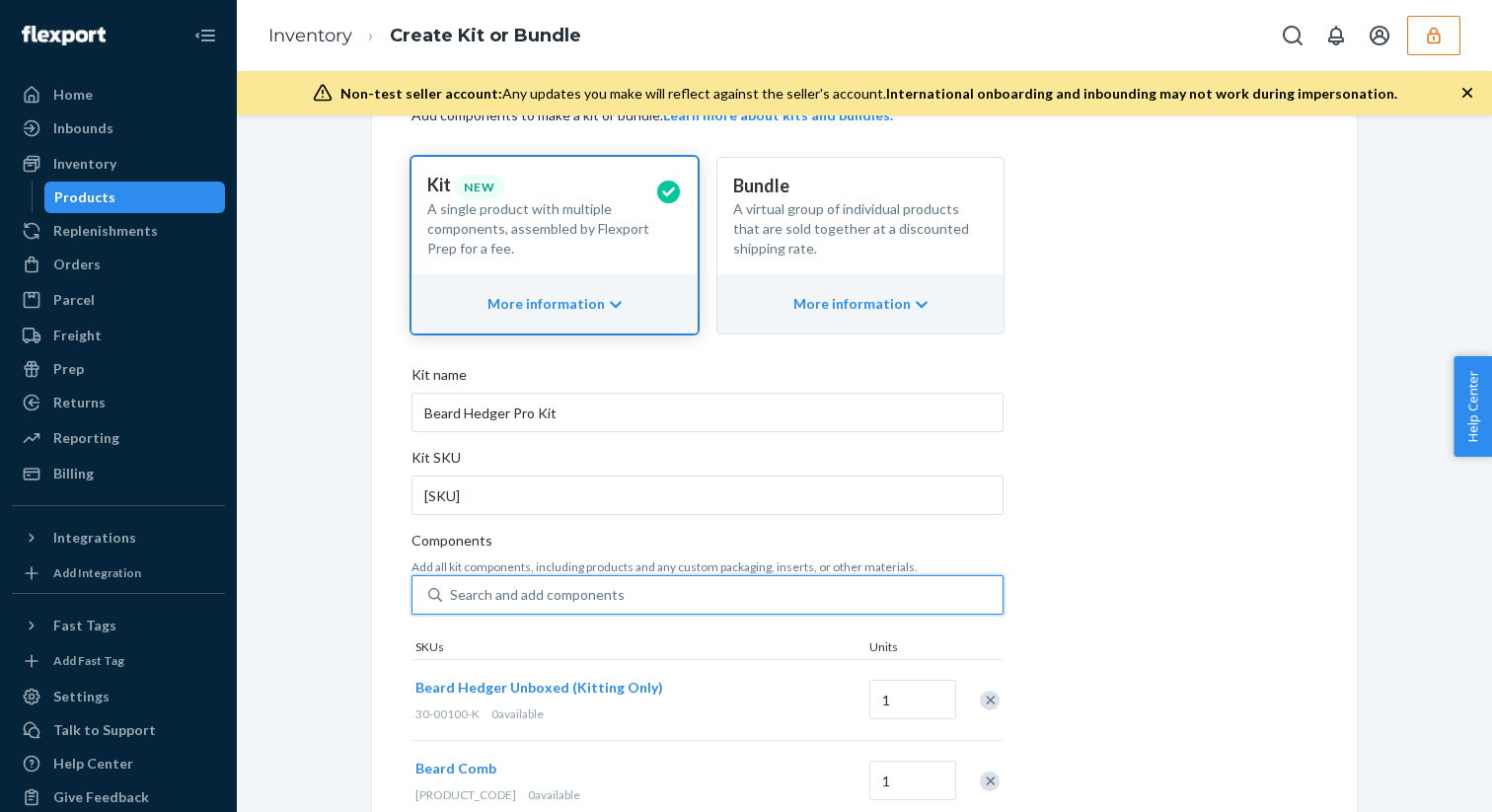 click on "Search and add components" at bounding box center (537, 595) 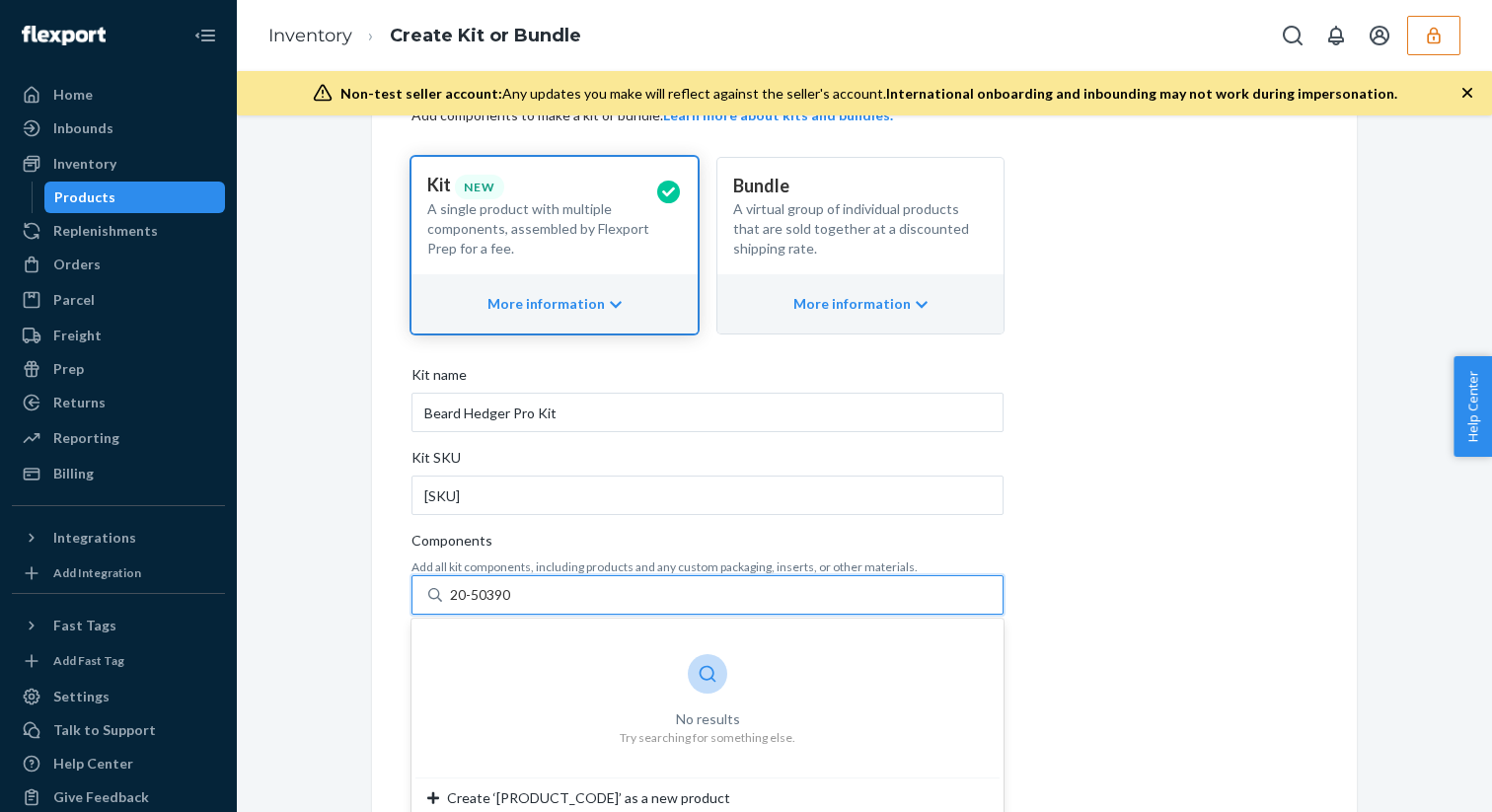 type on "20-50390" 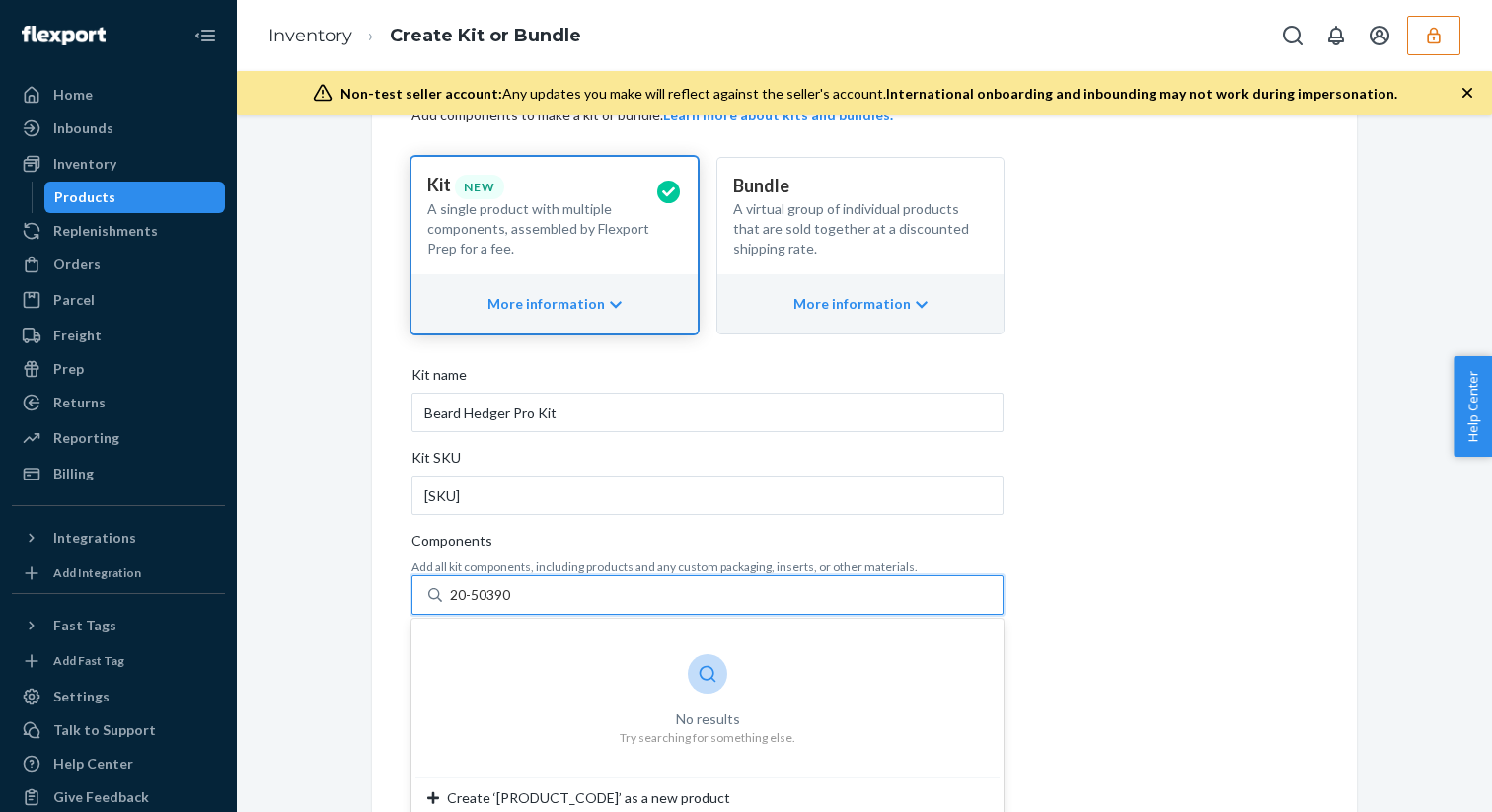 type 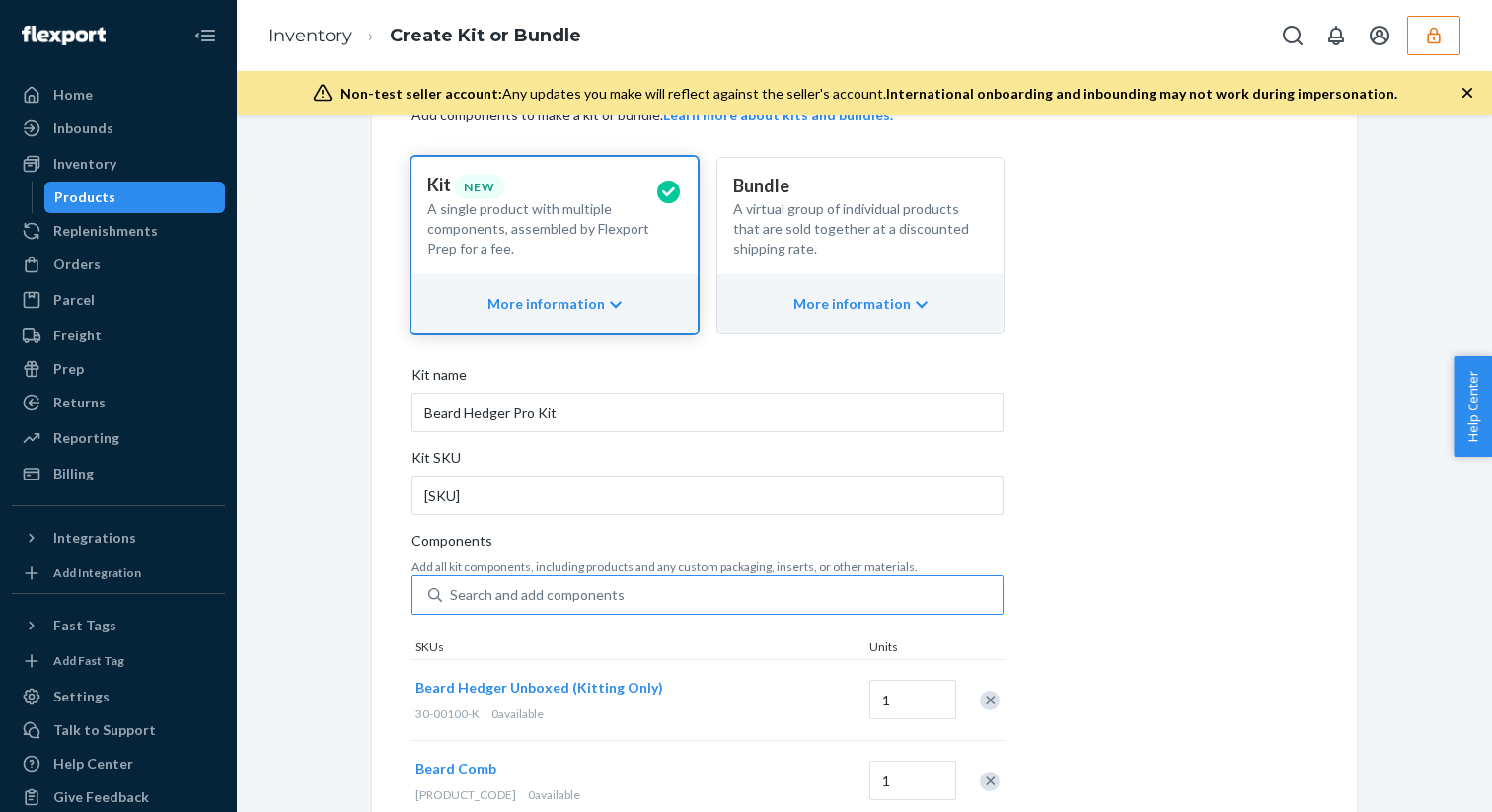 click on "Products" at bounding box center (135, 197) 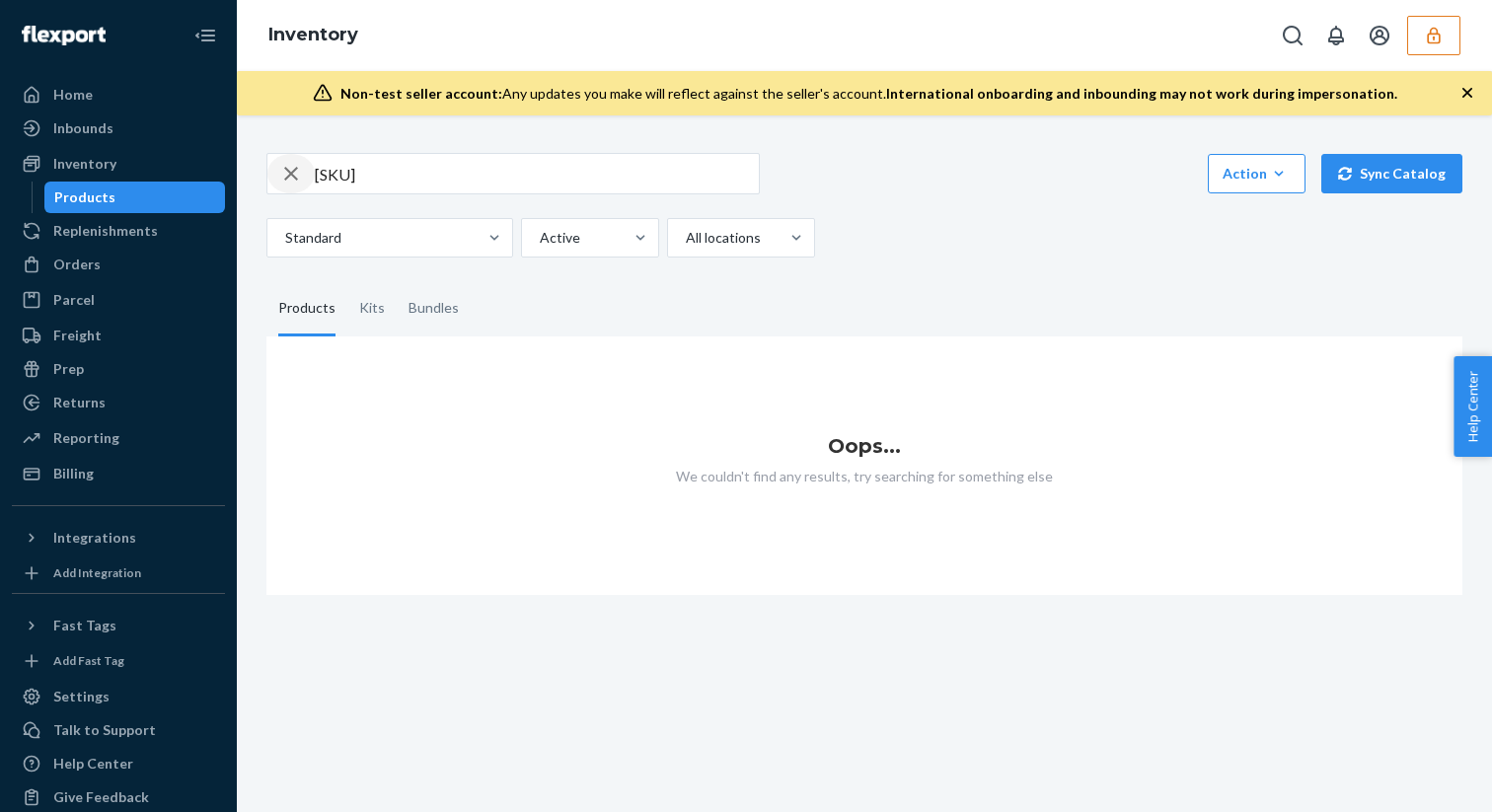 click 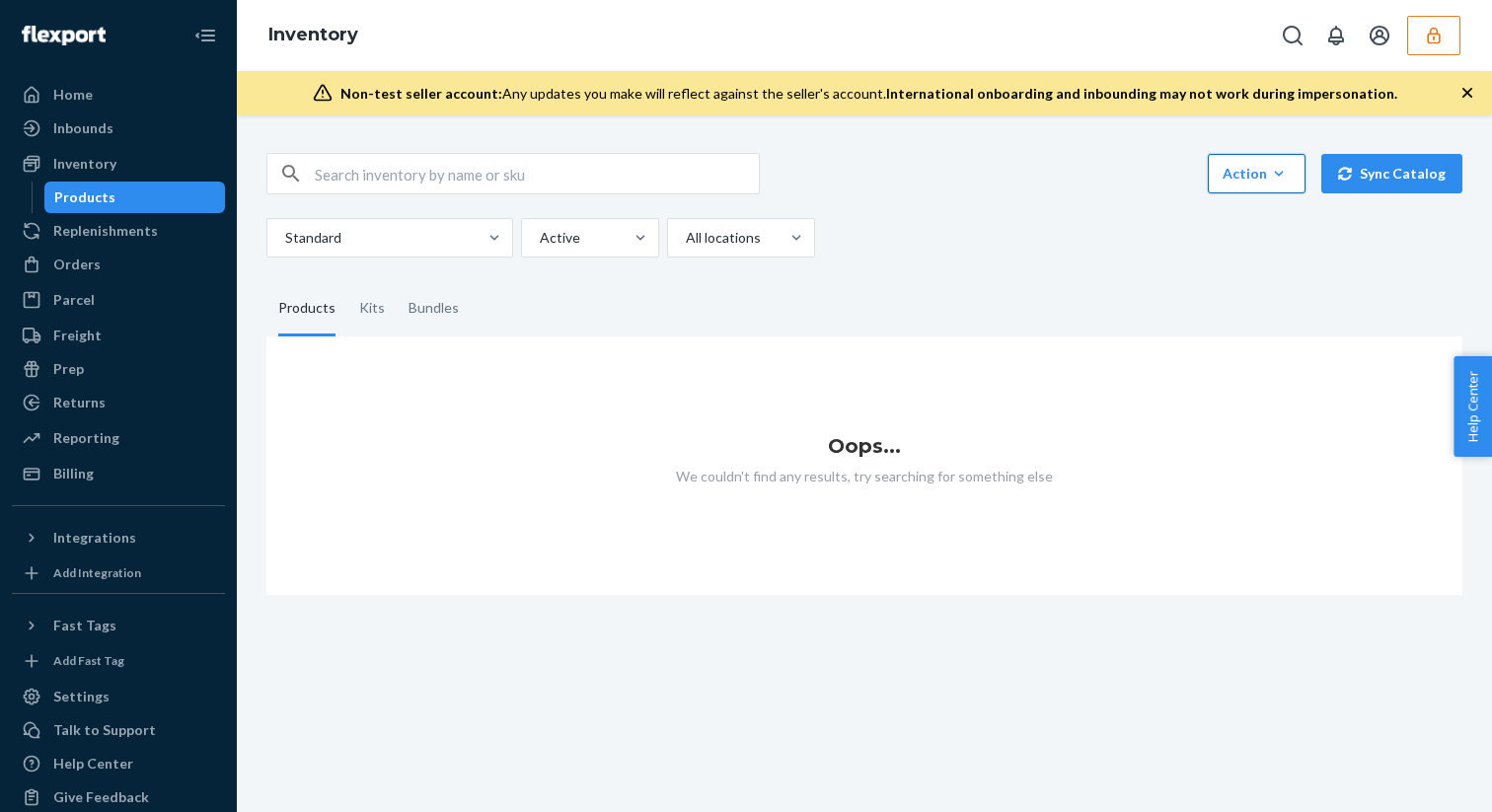 click on "Action" at bounding box center [1256, 174] 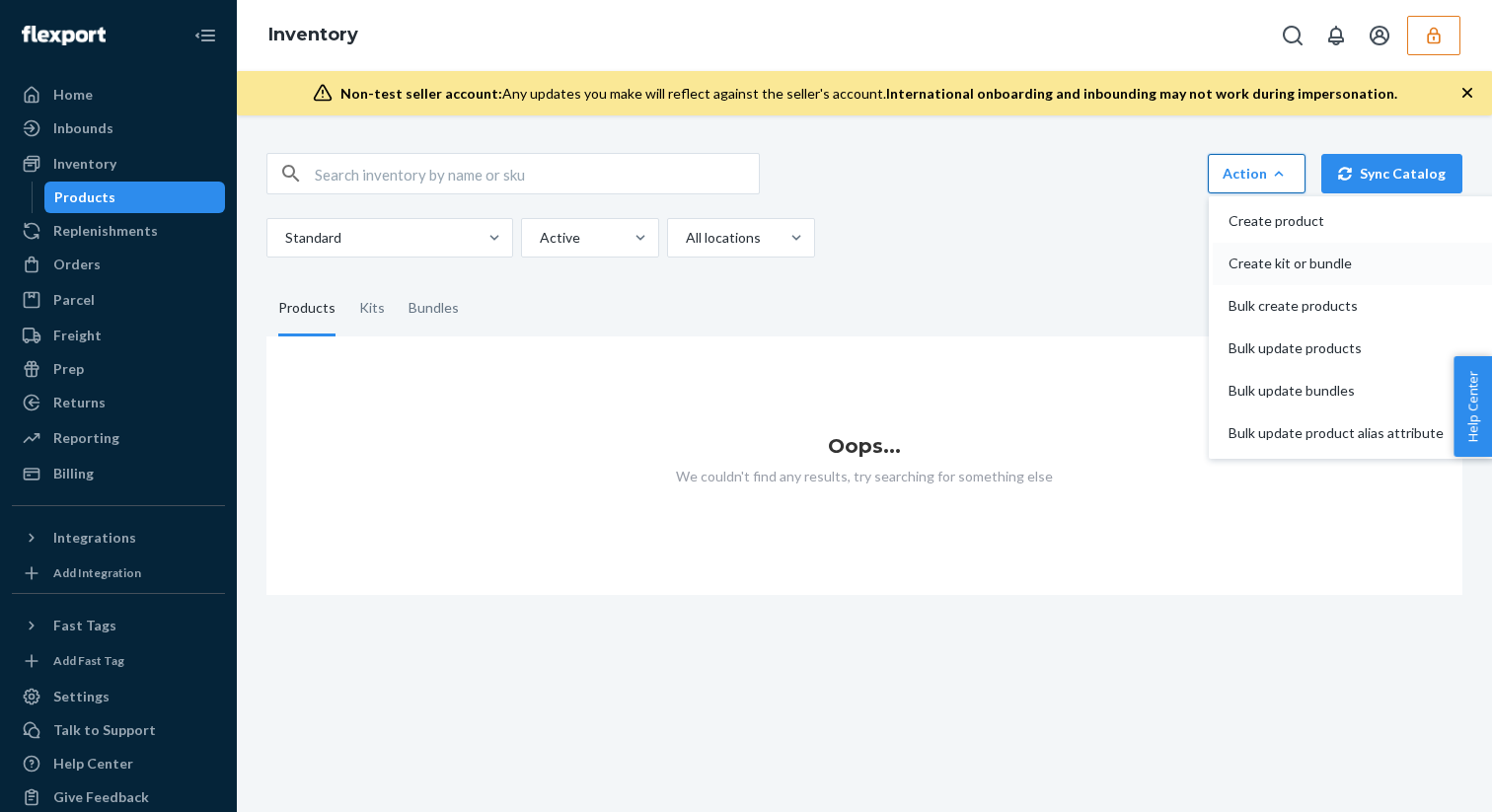 click on "Create kit or bundle" at bounding box center (1336, 263) 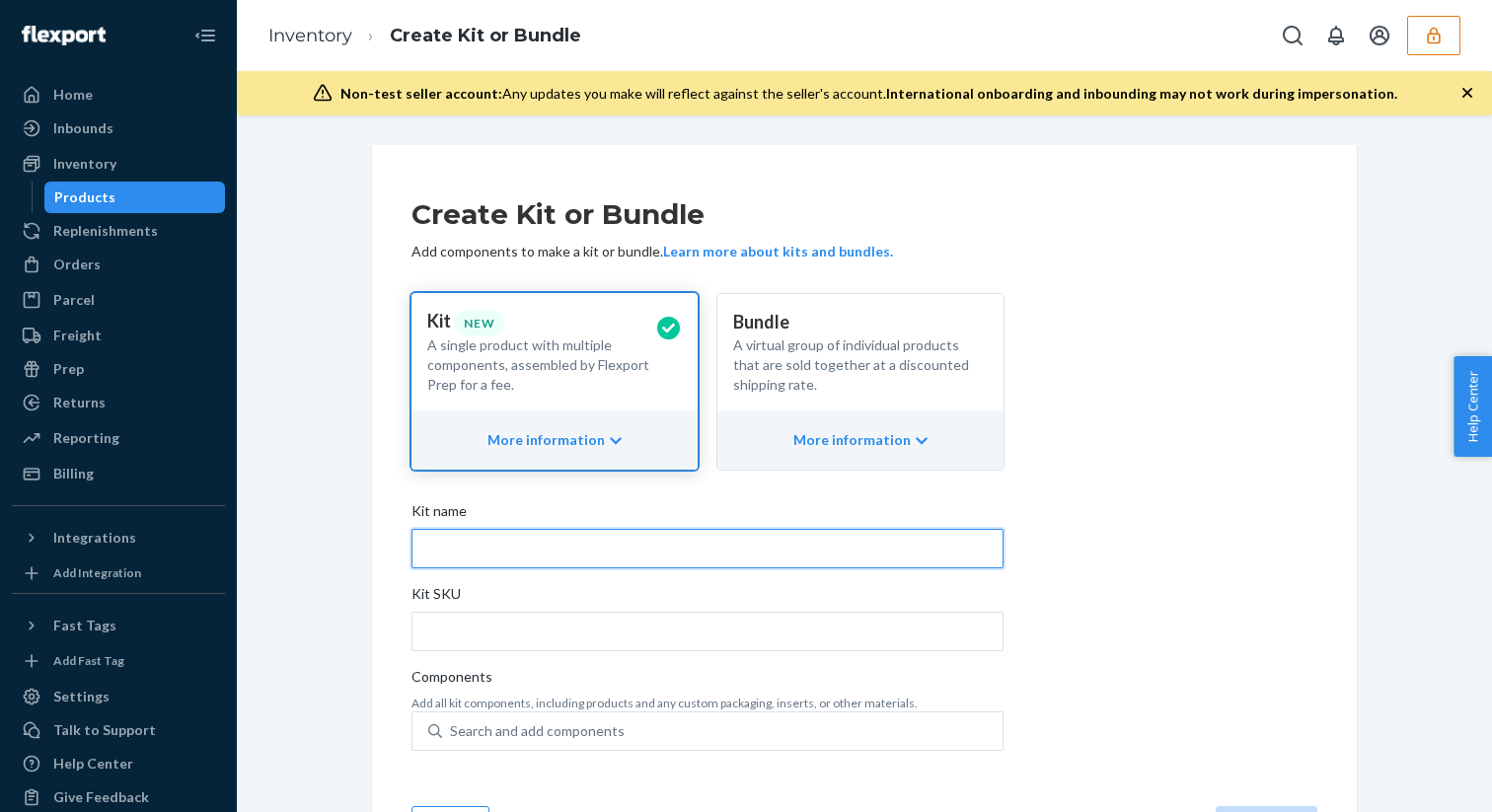click on "Kit name" at bounding box center [708, 549] 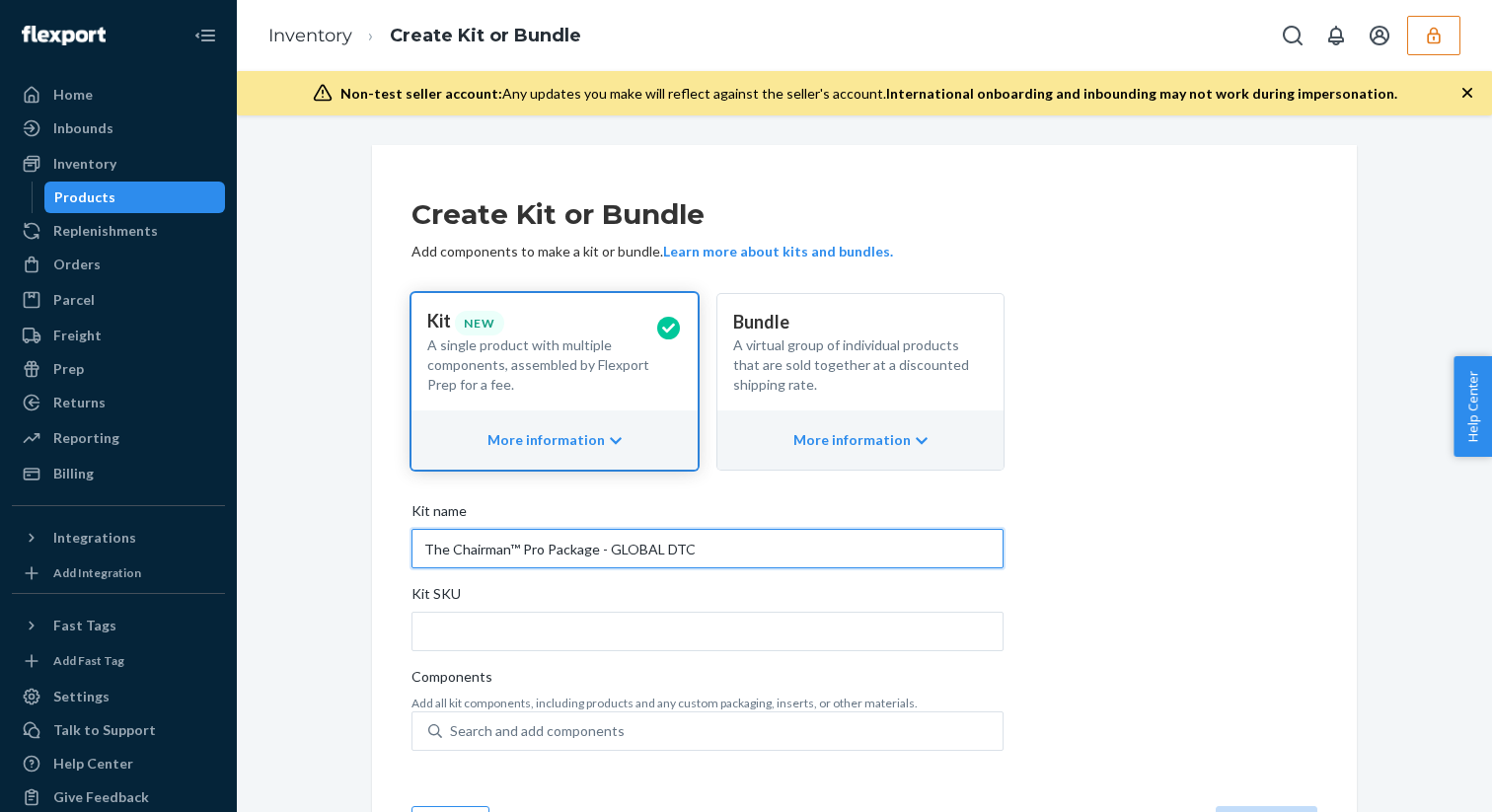 type on "The Chairman™ Pro Package - GLOBAL DTC" 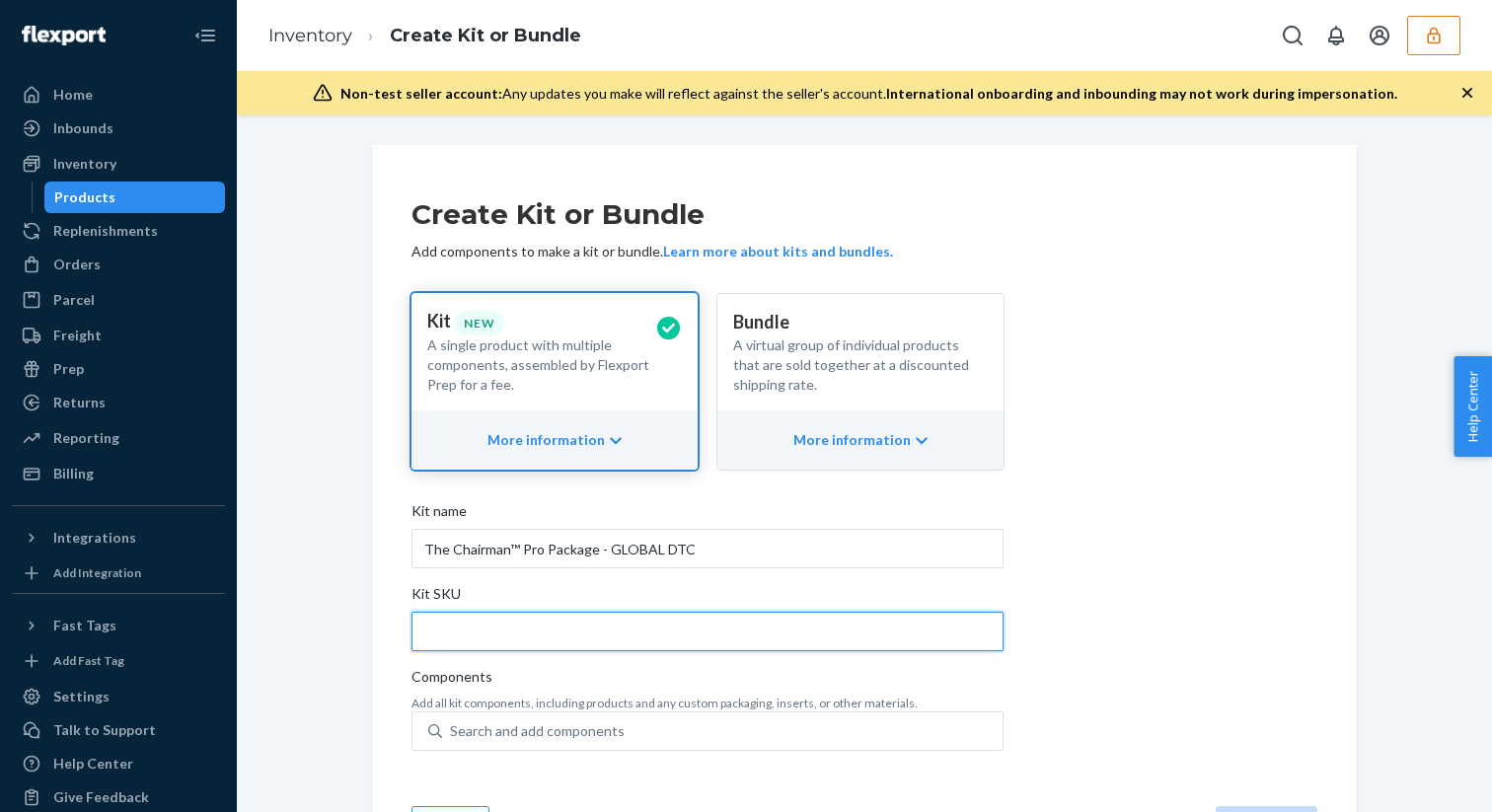 click on "Kit SKU" at bounding box center [708, 631] 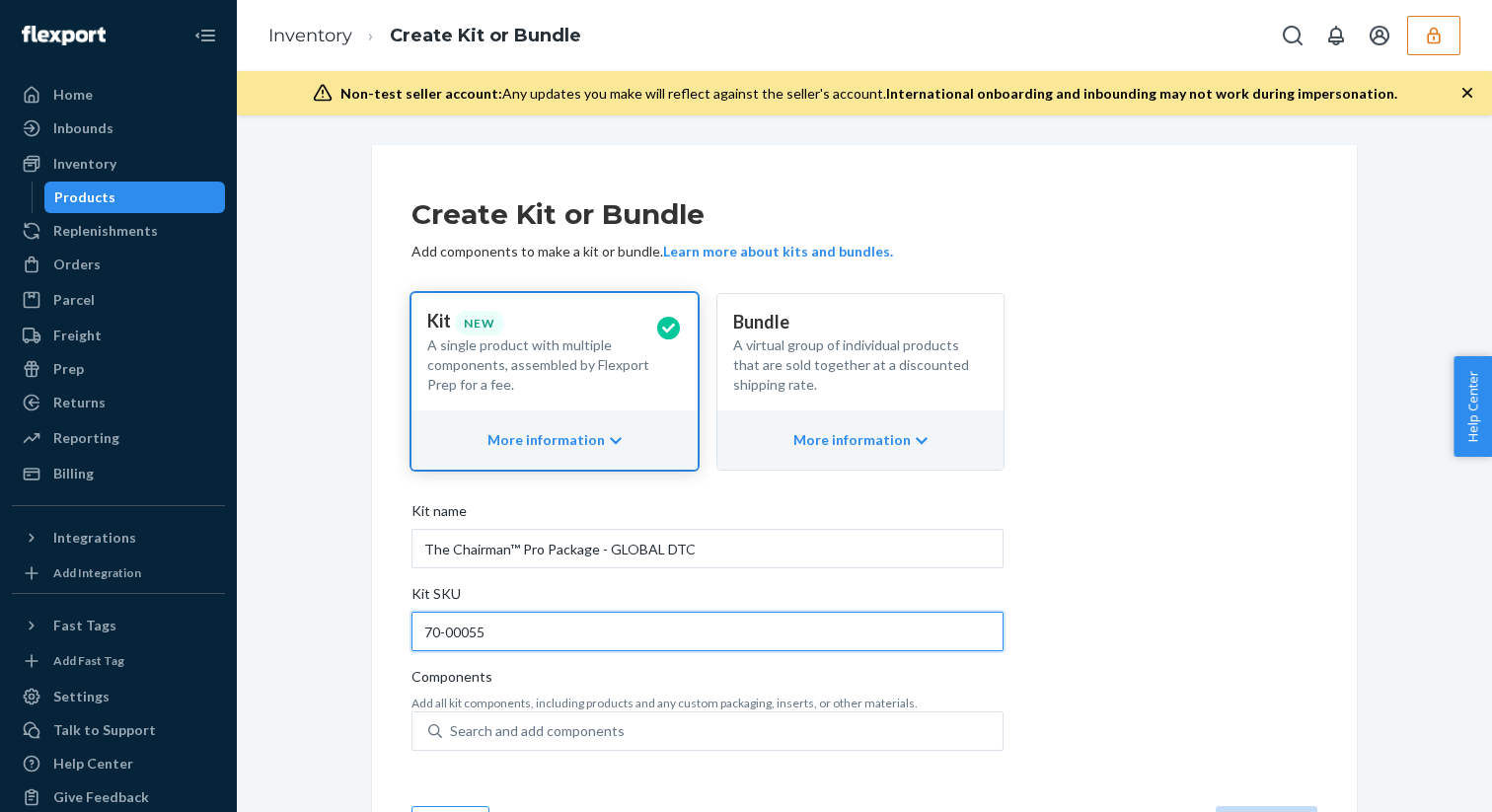 type on "70-00055" 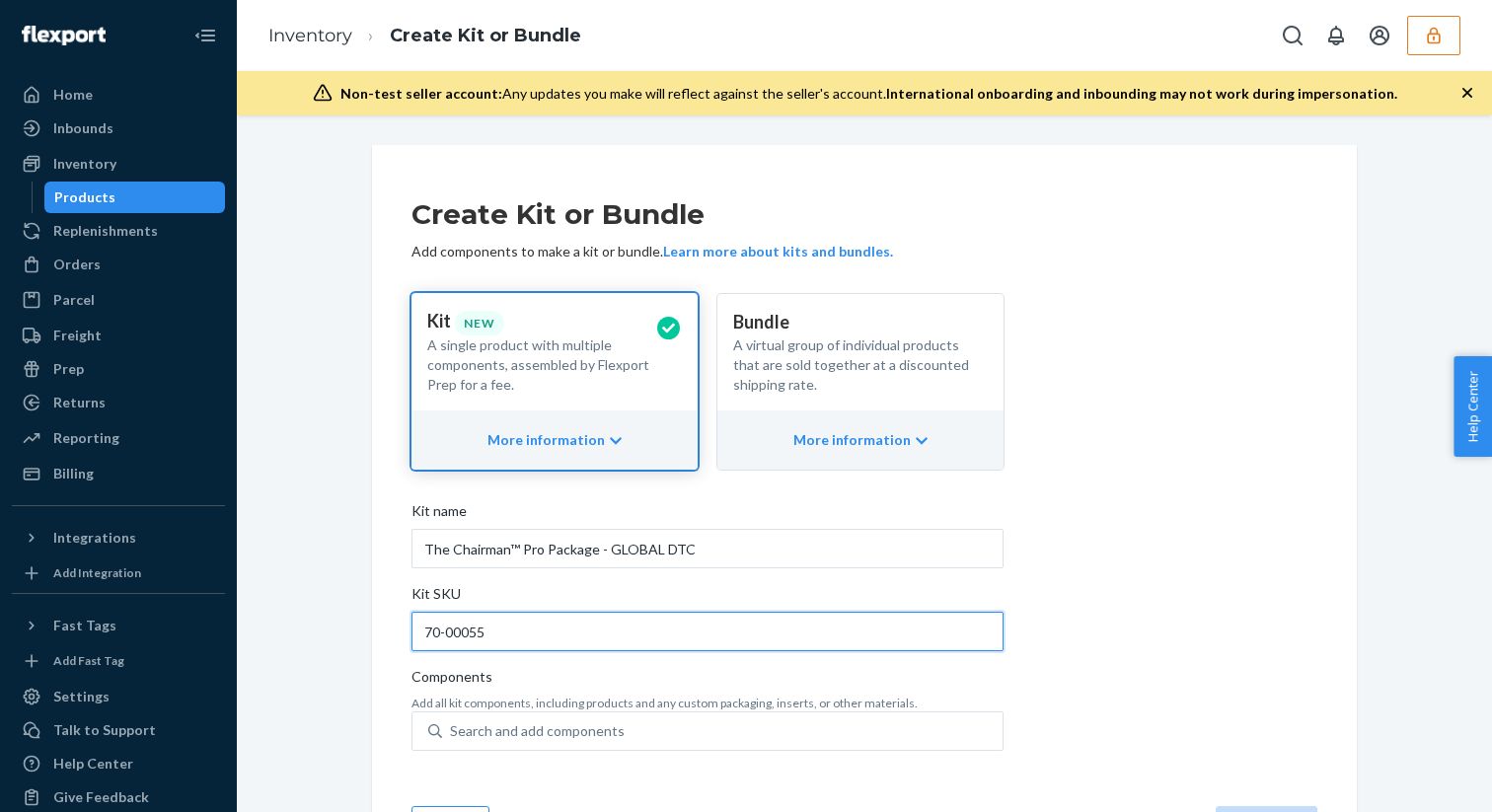scroll, scrollTop: 65, scrollLeft: 0, axis: vertical 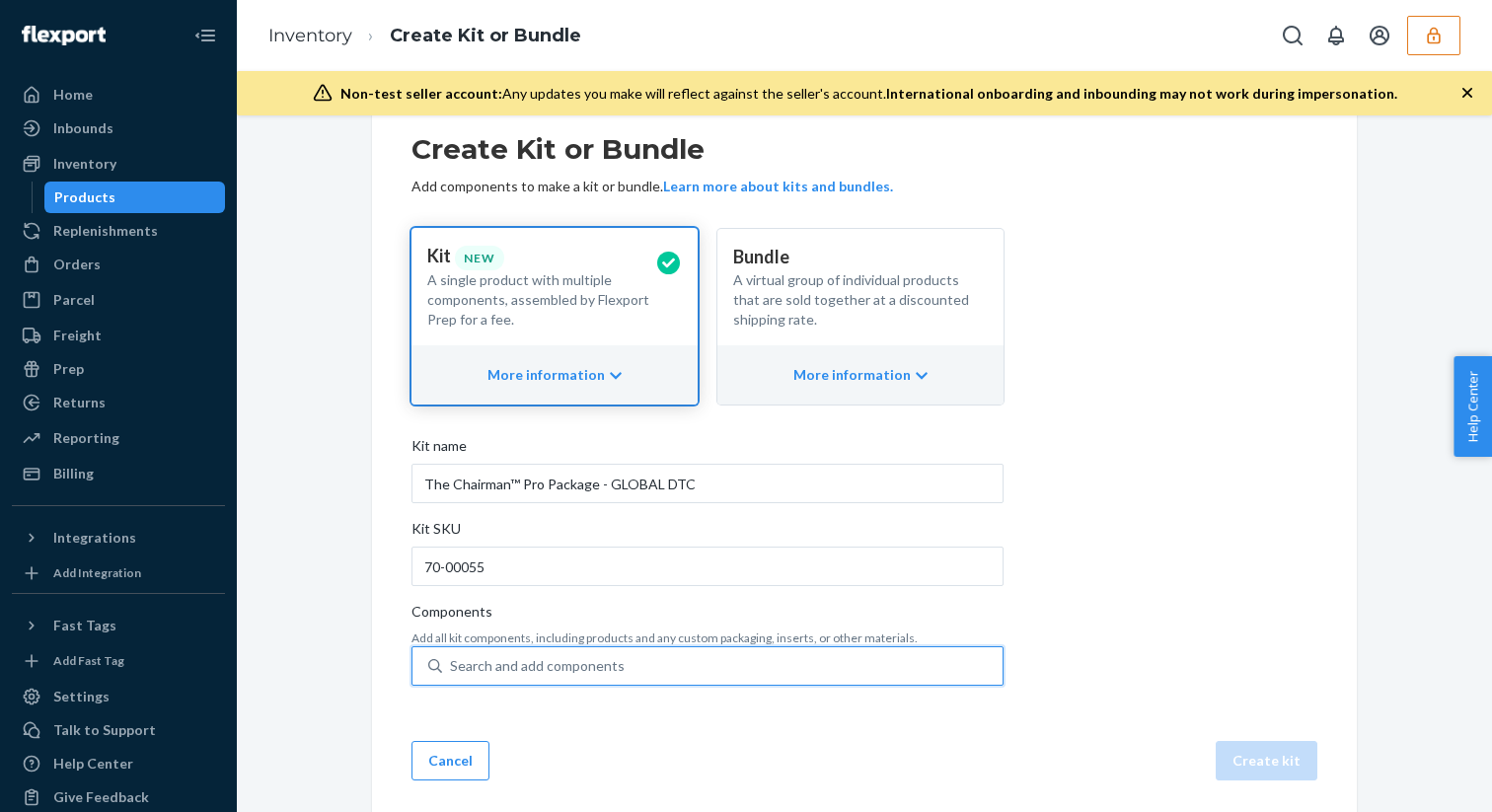 click on "Search and add components" at bounding box center (537, 666) 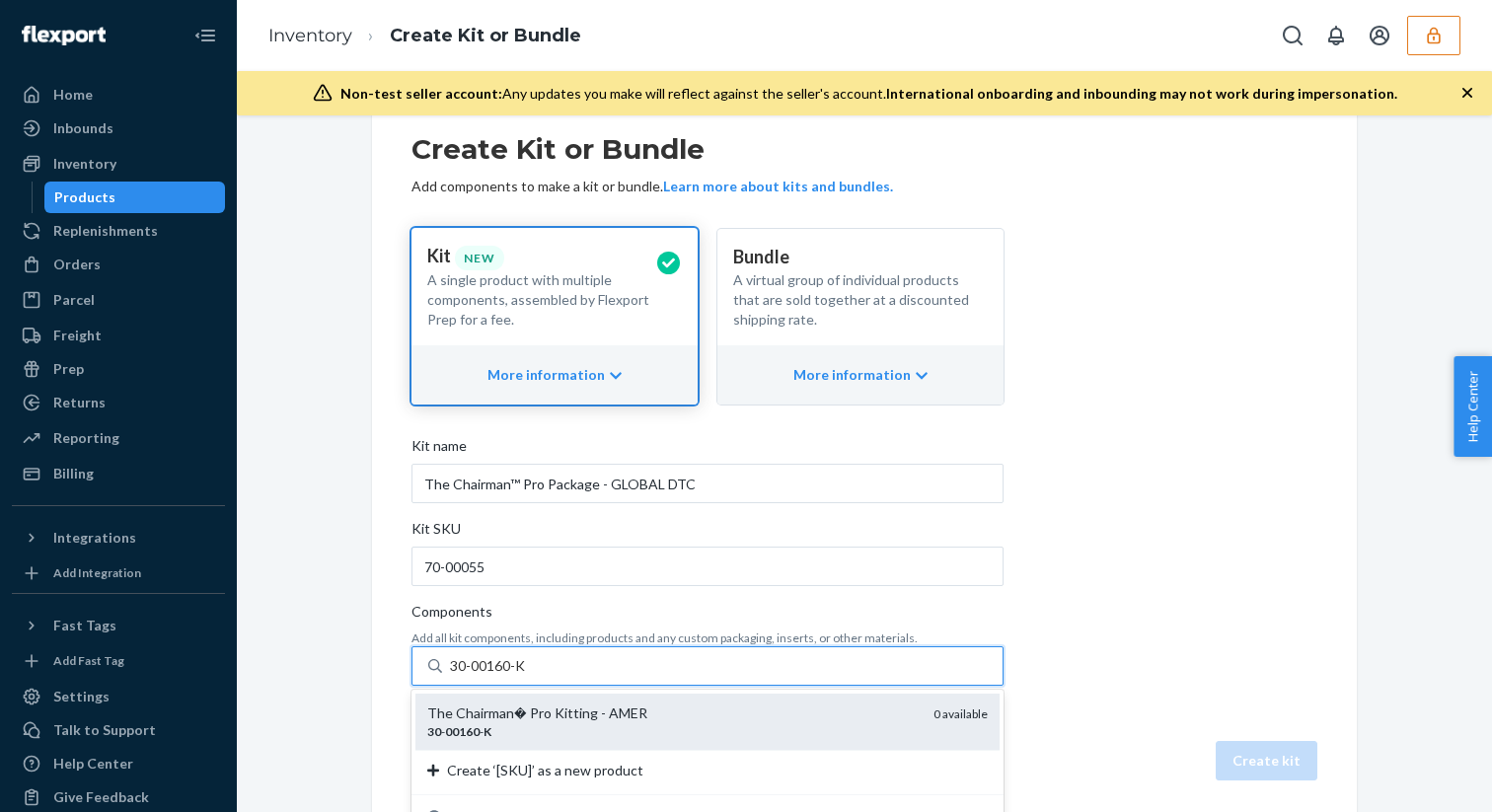 click on "The Chairman� Pro Kitting - AMER" at bounding box center (672, 713) 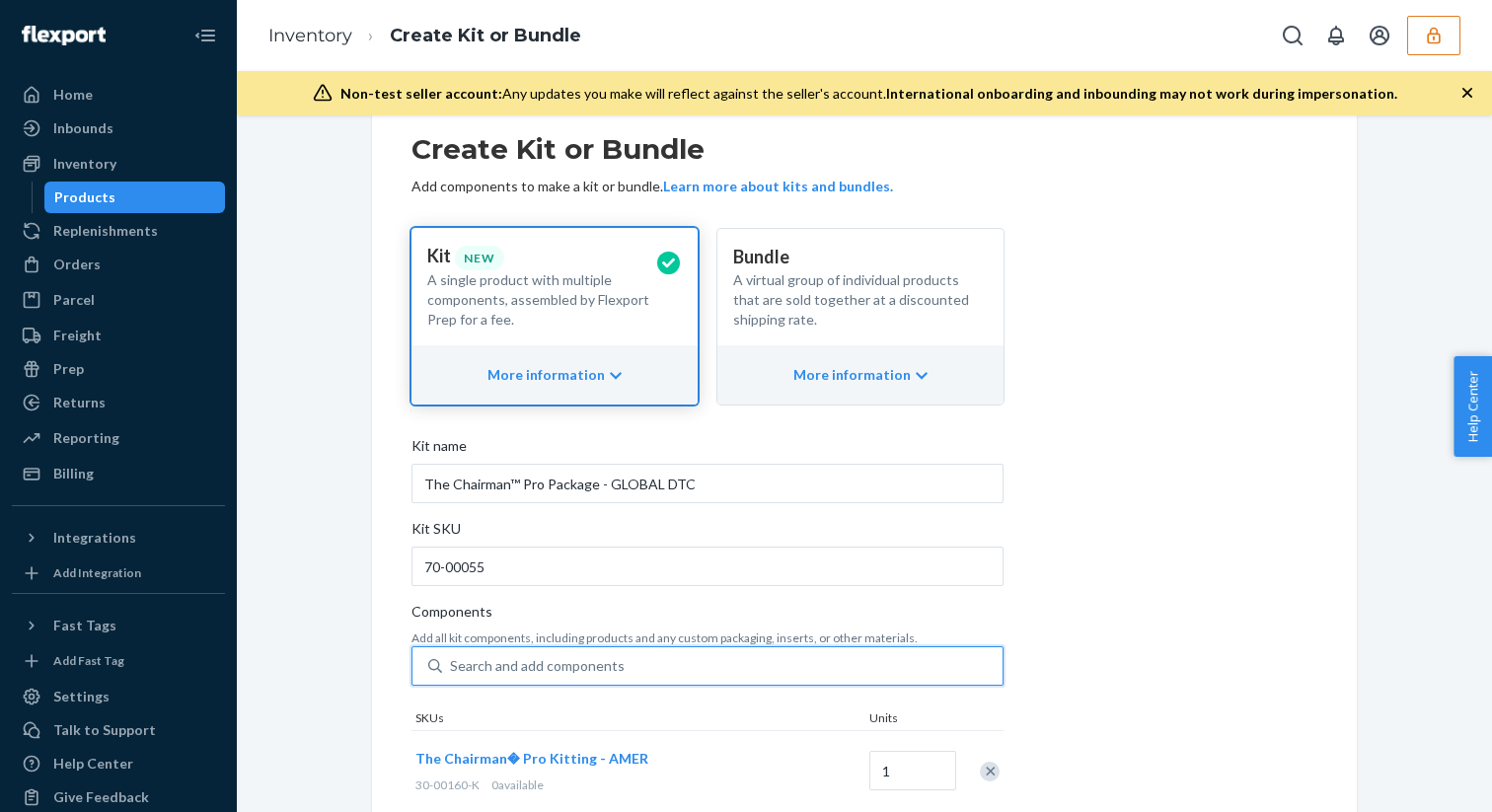 click on "Search and add components" at bounding box center [722, 666] 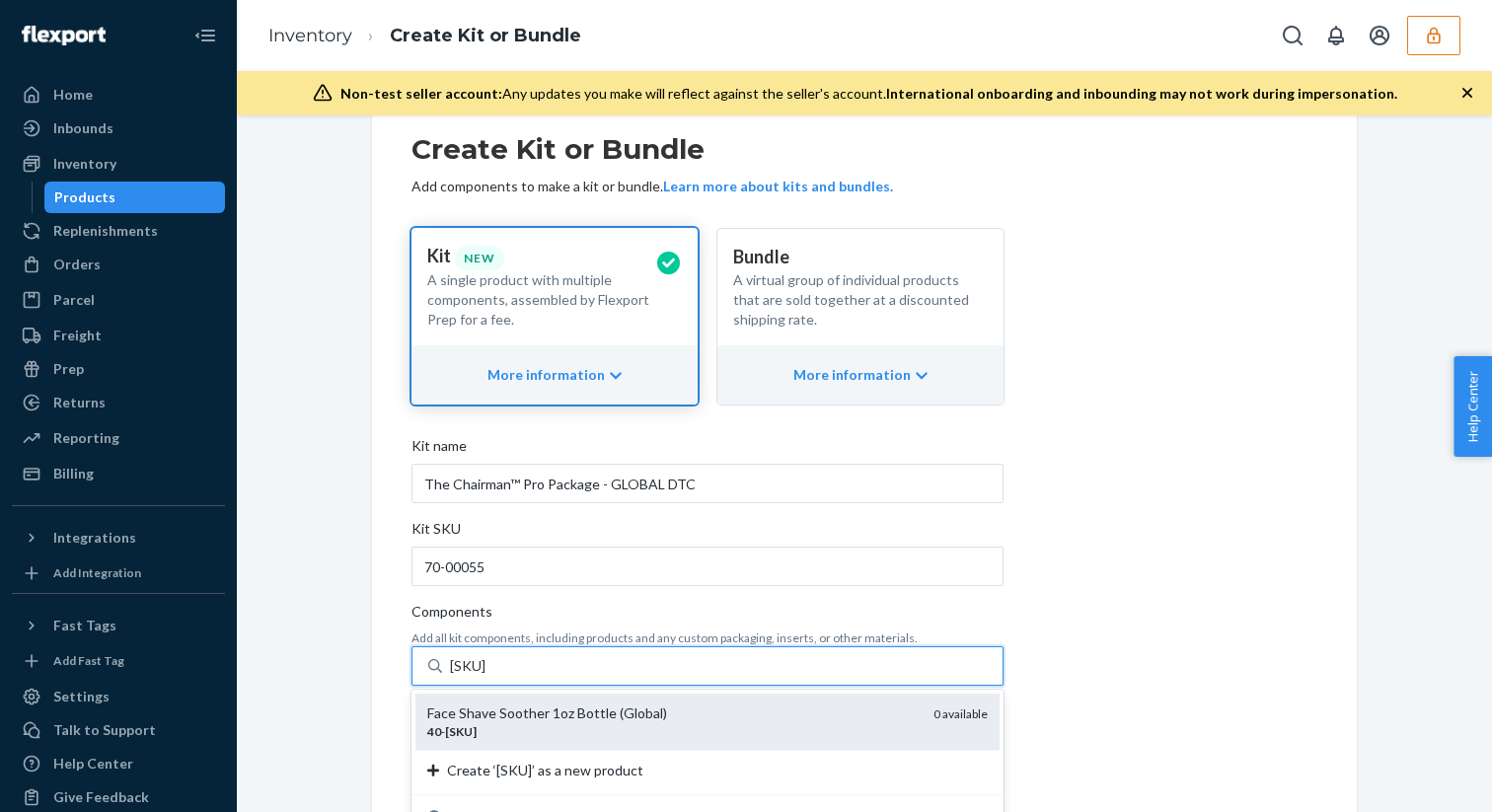 click on "Face Shave Soother 1oz Bottle (Global)" at bounding box center [672, 713] 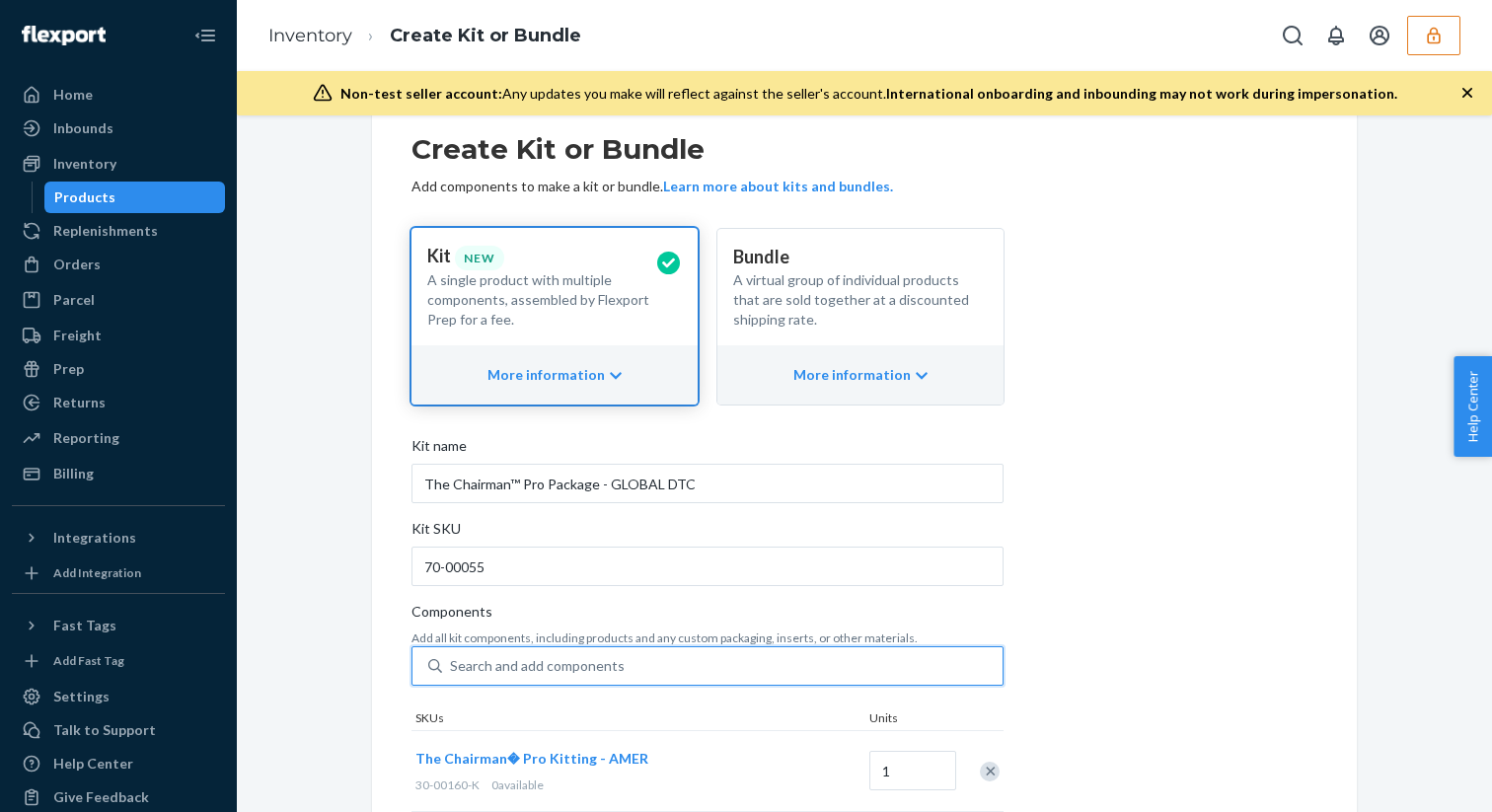 scroll, scrollTop: 248, scrollLeft: 0, axis: vertical 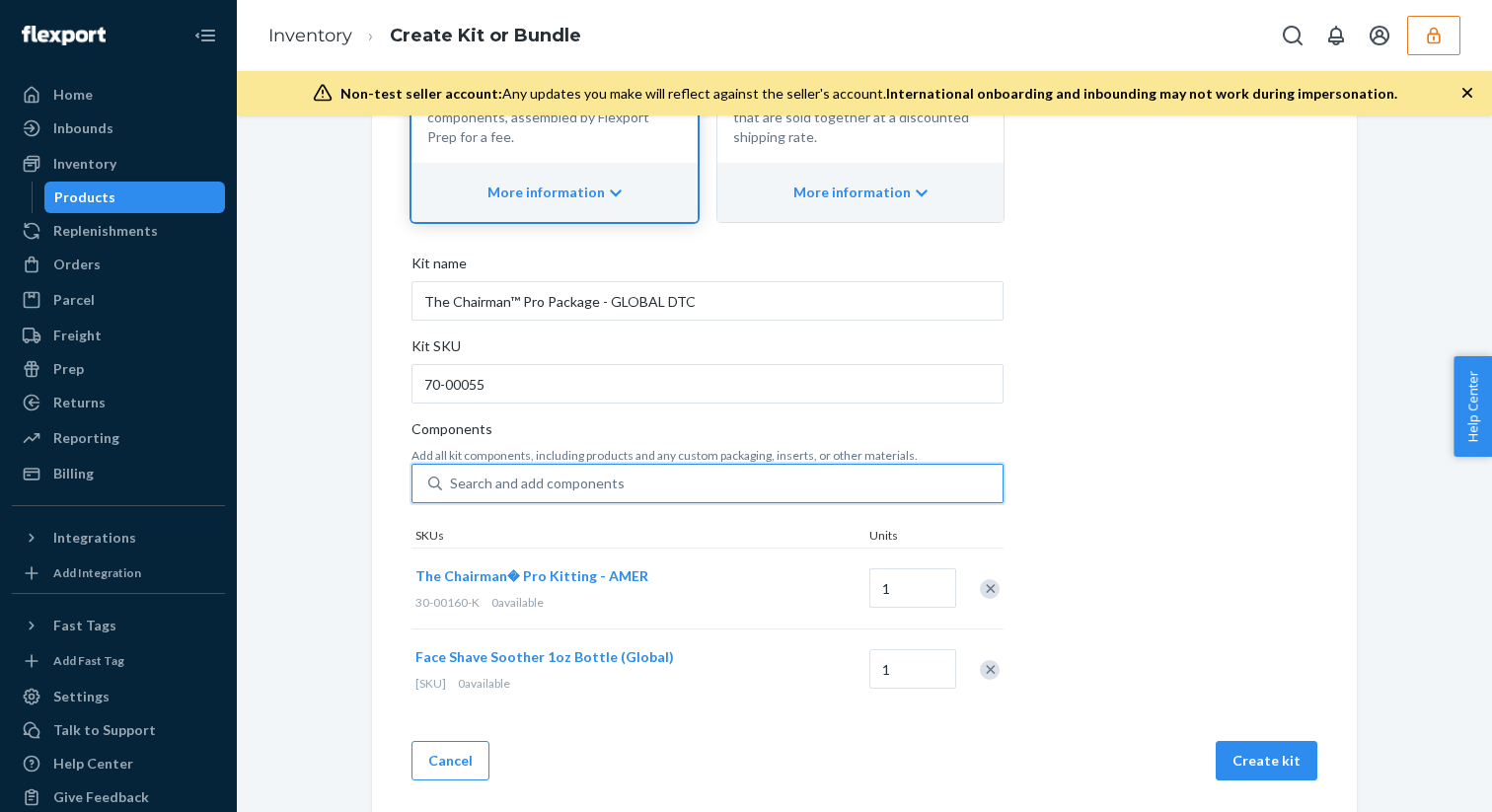 click on "Search and add components" at bounding box center (537, 483) 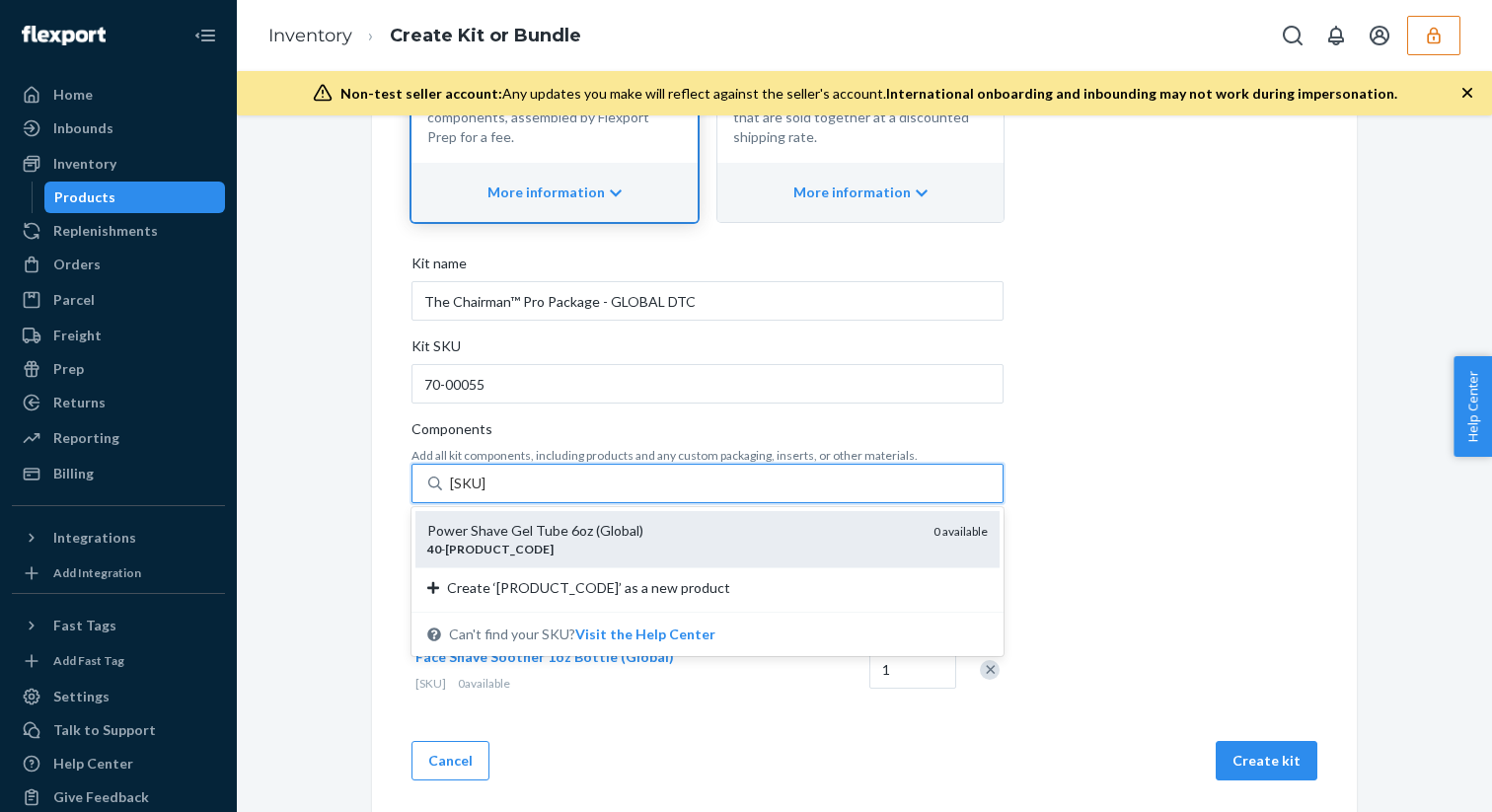 click on "Power Shave Gel Tube 6oz (Global)" at bounding box center [672, 531] 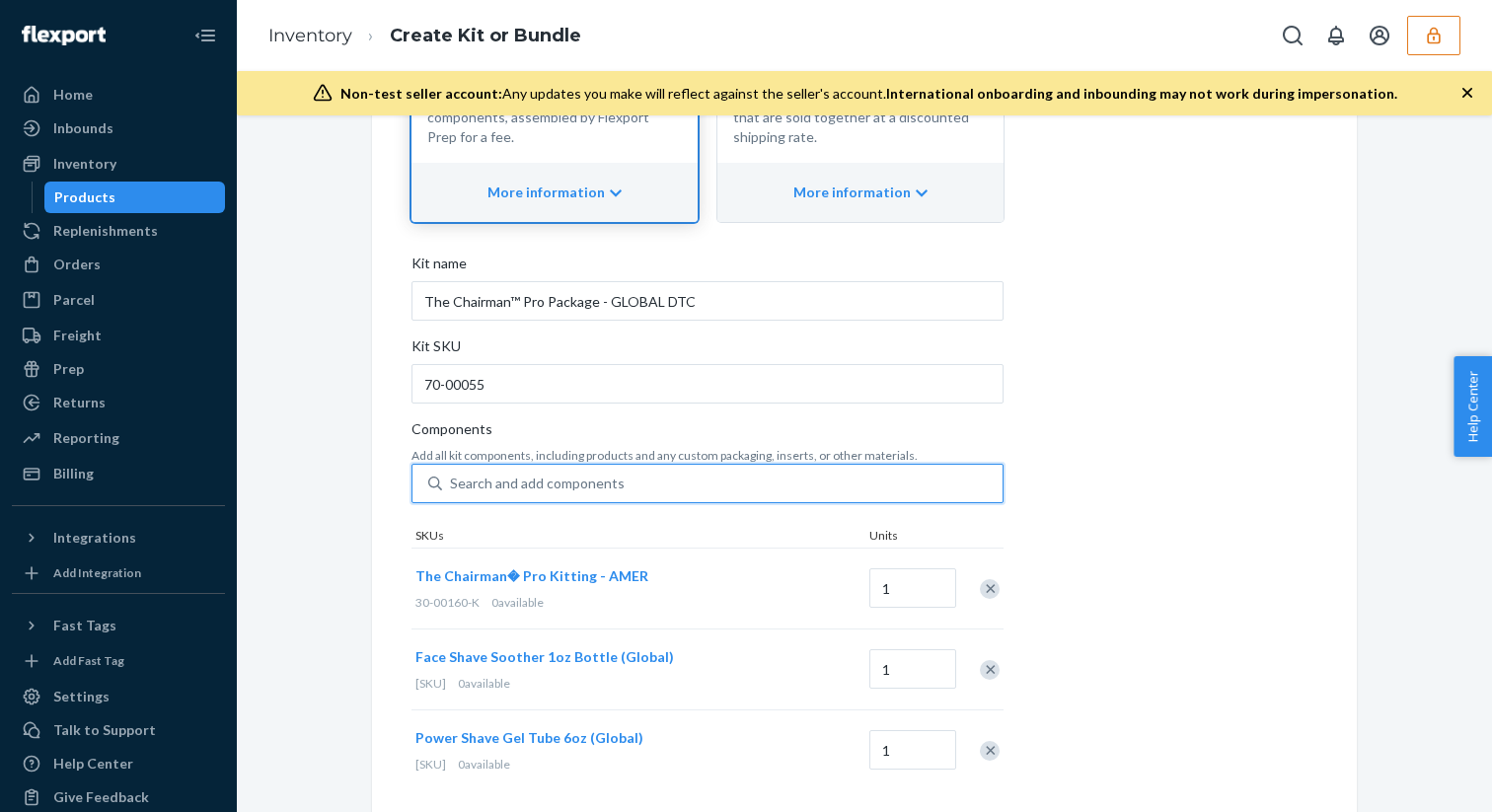 click on "Search and add components" at bounding box center [537, 483] 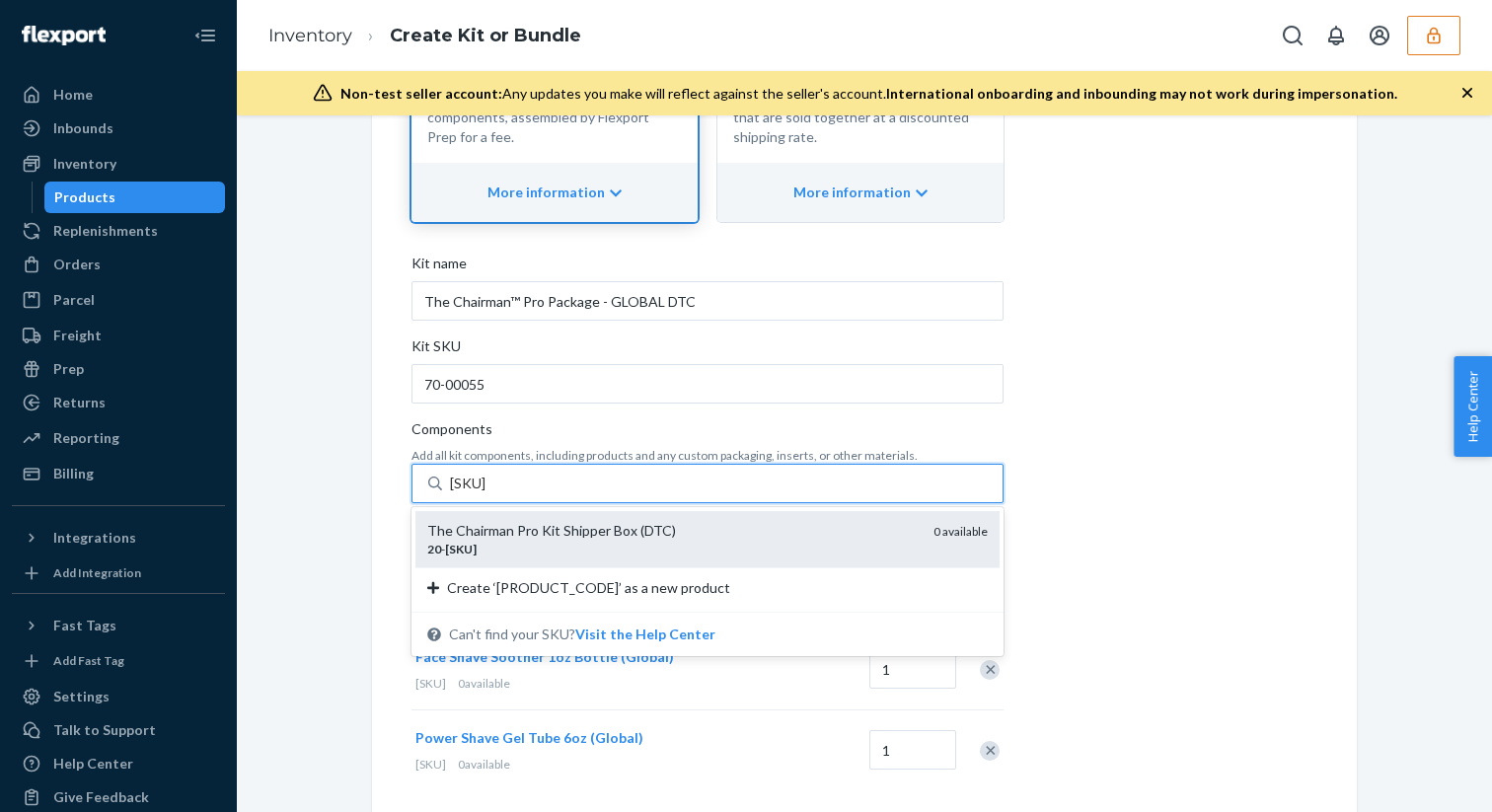 click on "The Chairman� Pro Kit Shipper Box (DTC)" at bounding box center [672, 531] 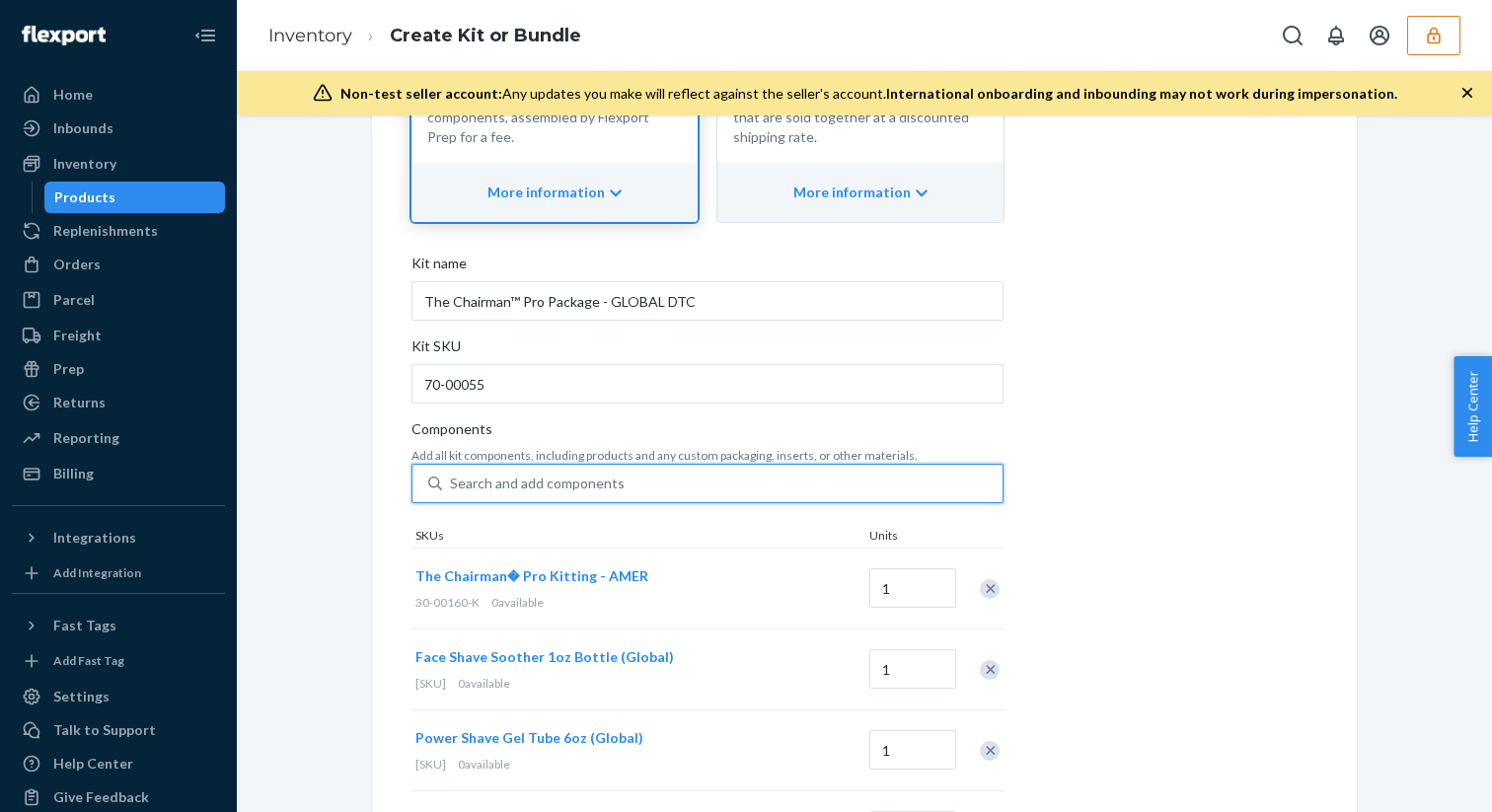 click on "Search and add components" at bounding box center [722, 483] 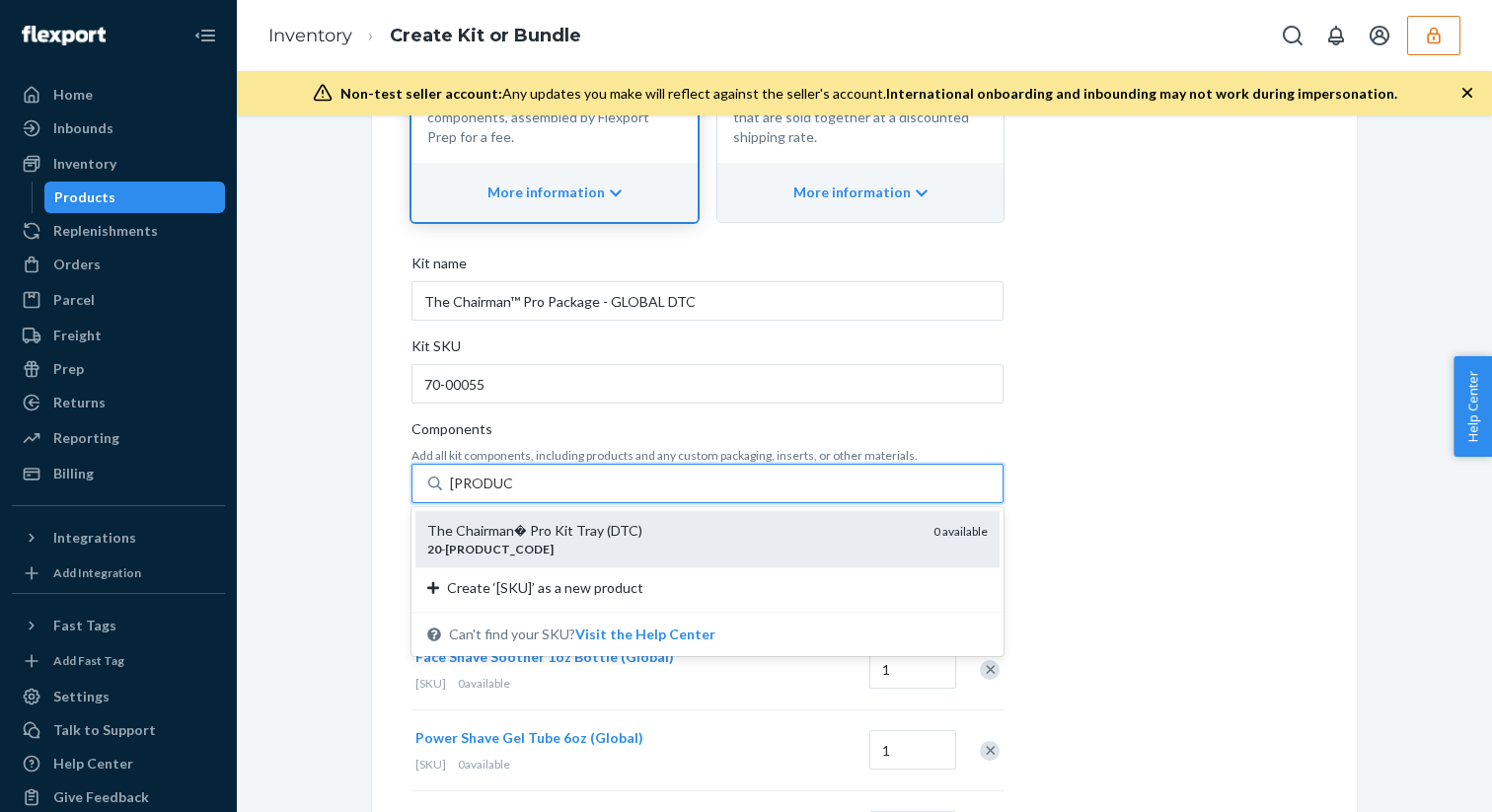 click on "The Chairman� Pro Kit Tray (DTC)" at bounding box center (672, 531) 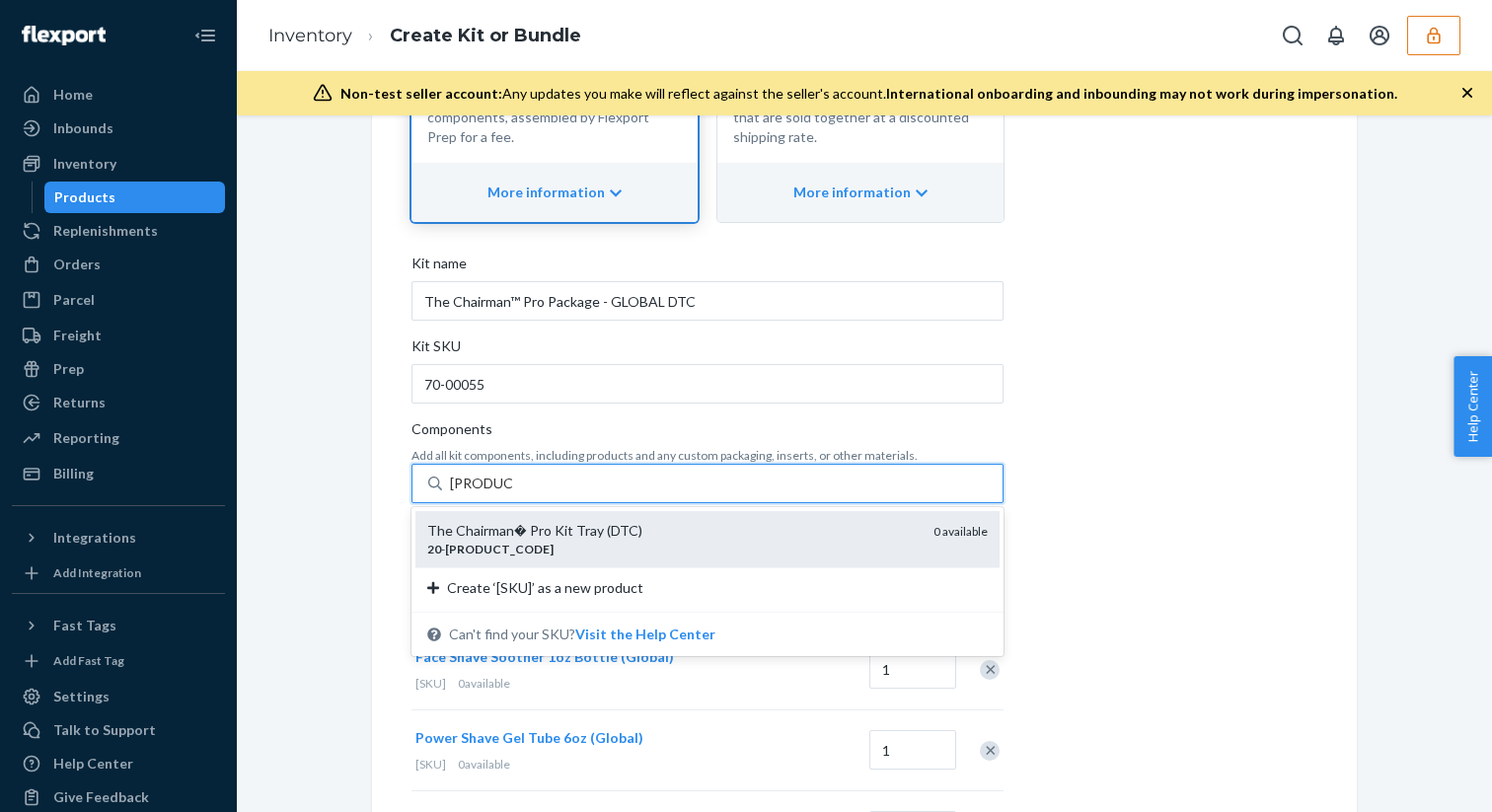 click on "20-50653" at bounding box center [482, 483] 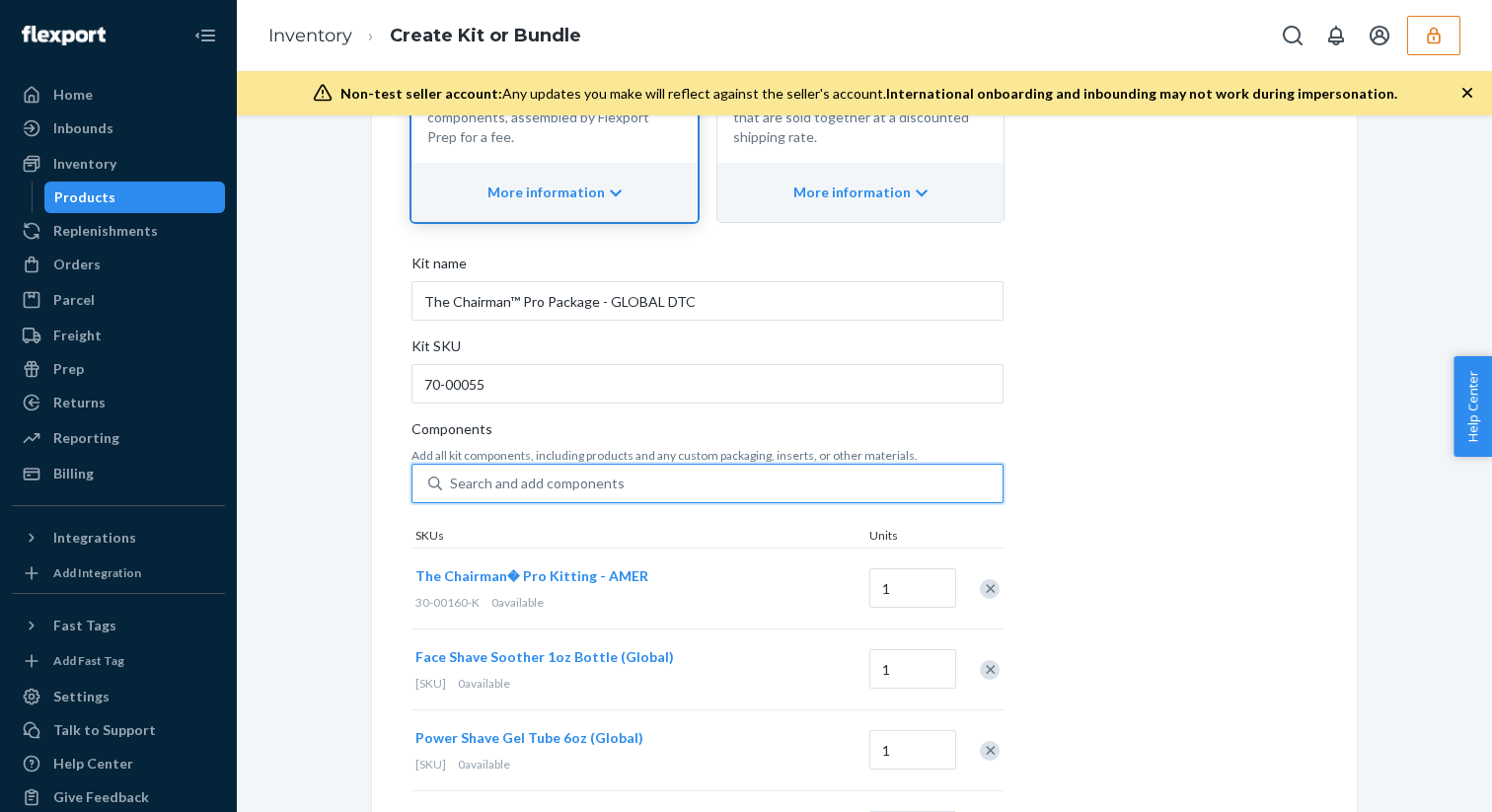 click on "Search and add components" at bounding box center (722, 483) 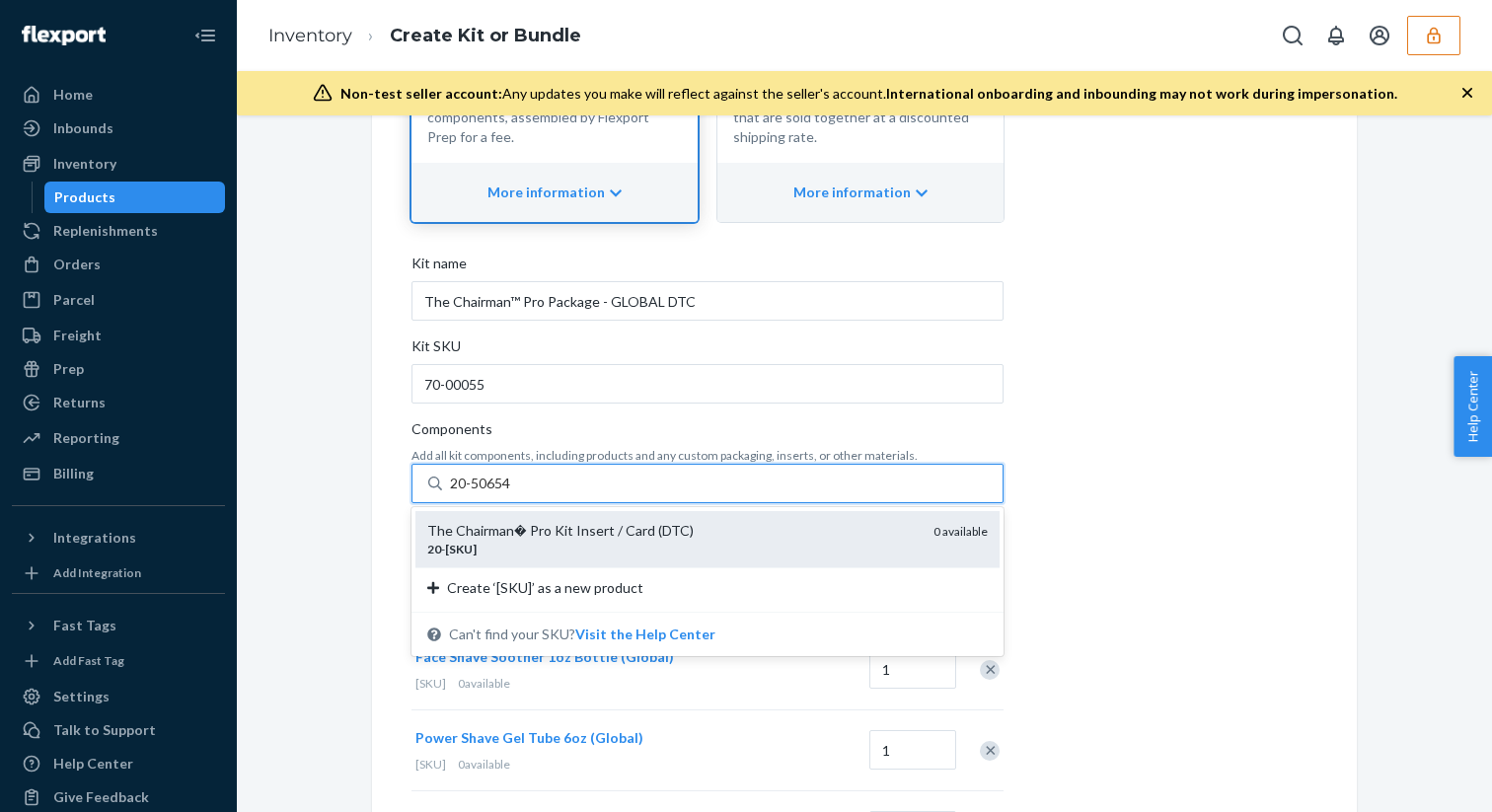 click on "The Chairman� Pro Kit Insert / Card (DTC)" at bounding box center [672, 531] 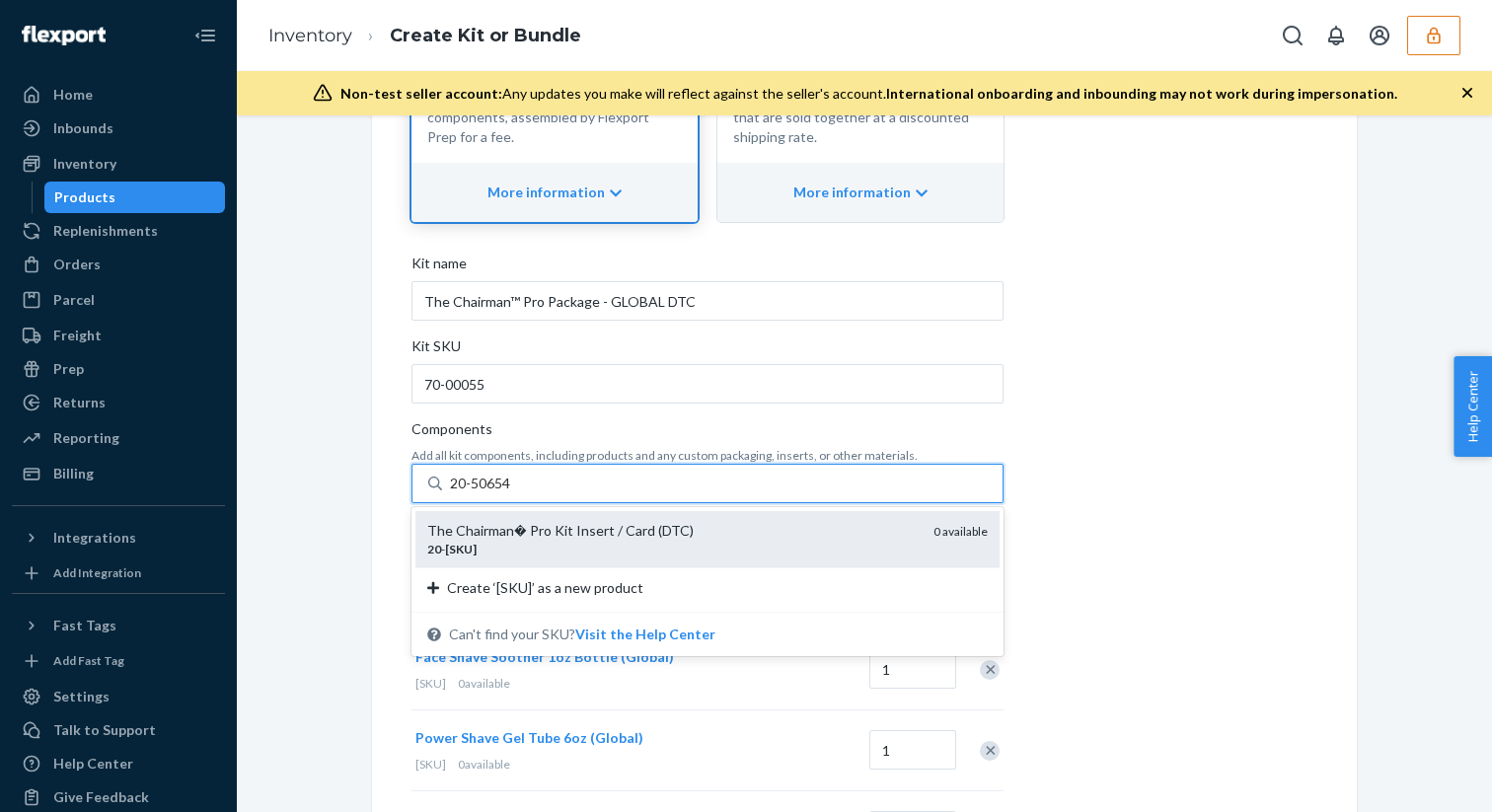 click on "20-50654" at bounding box center (482, 483) 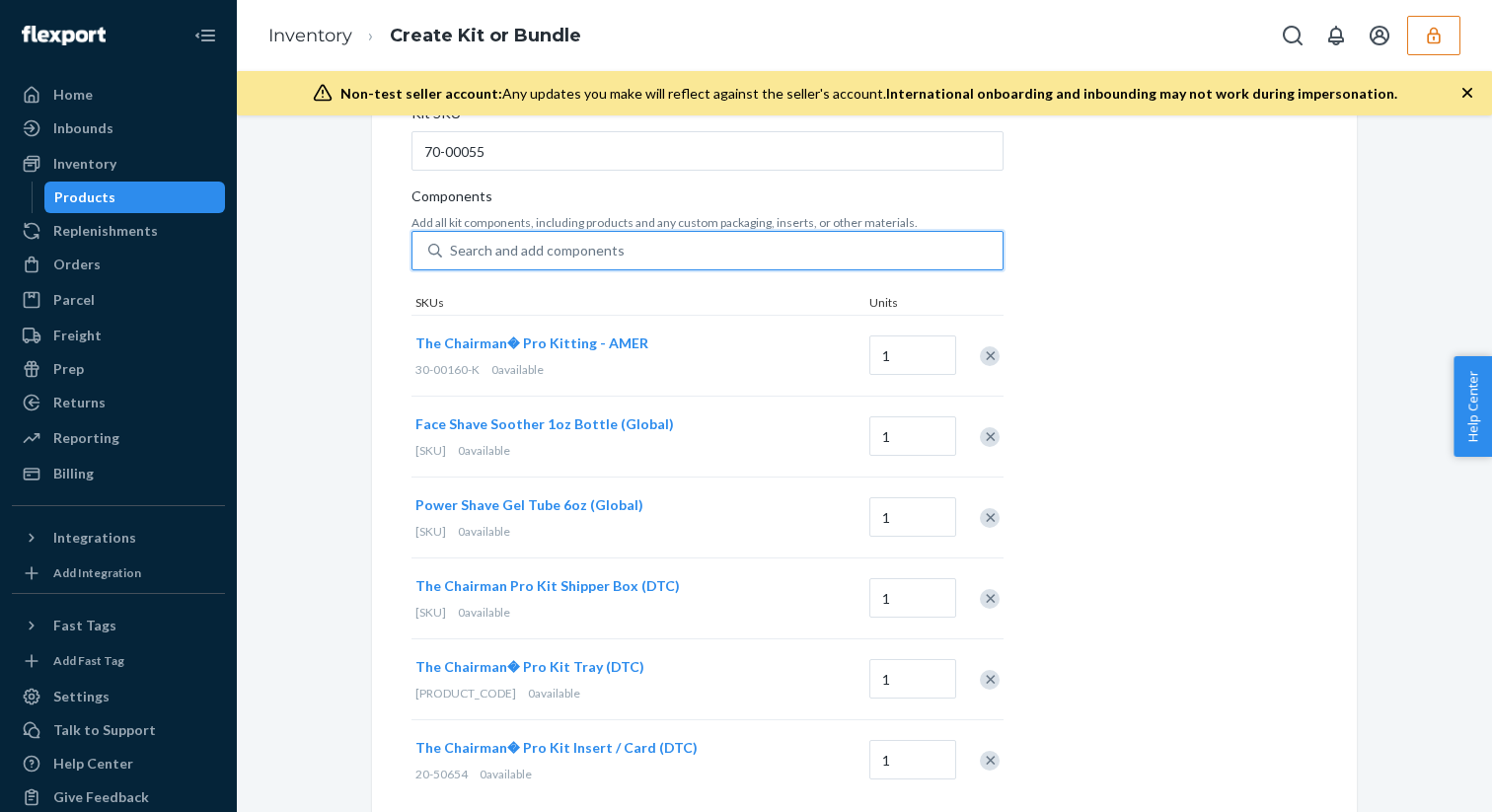 scroll, scrollTop: 571, scrollLeft: 0, axis: vertical 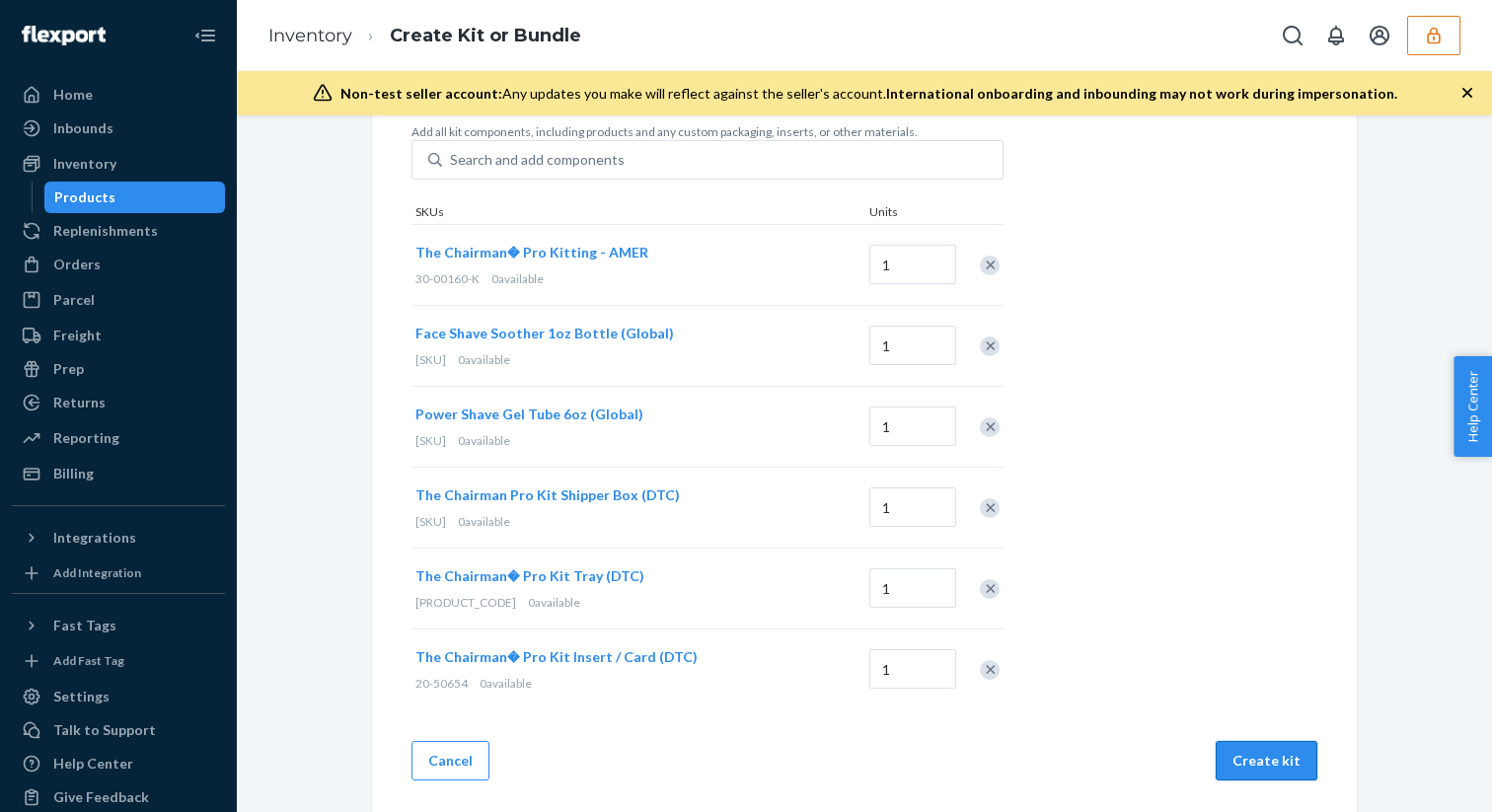 click on "Create kit" at bounding box center (1266, 761) 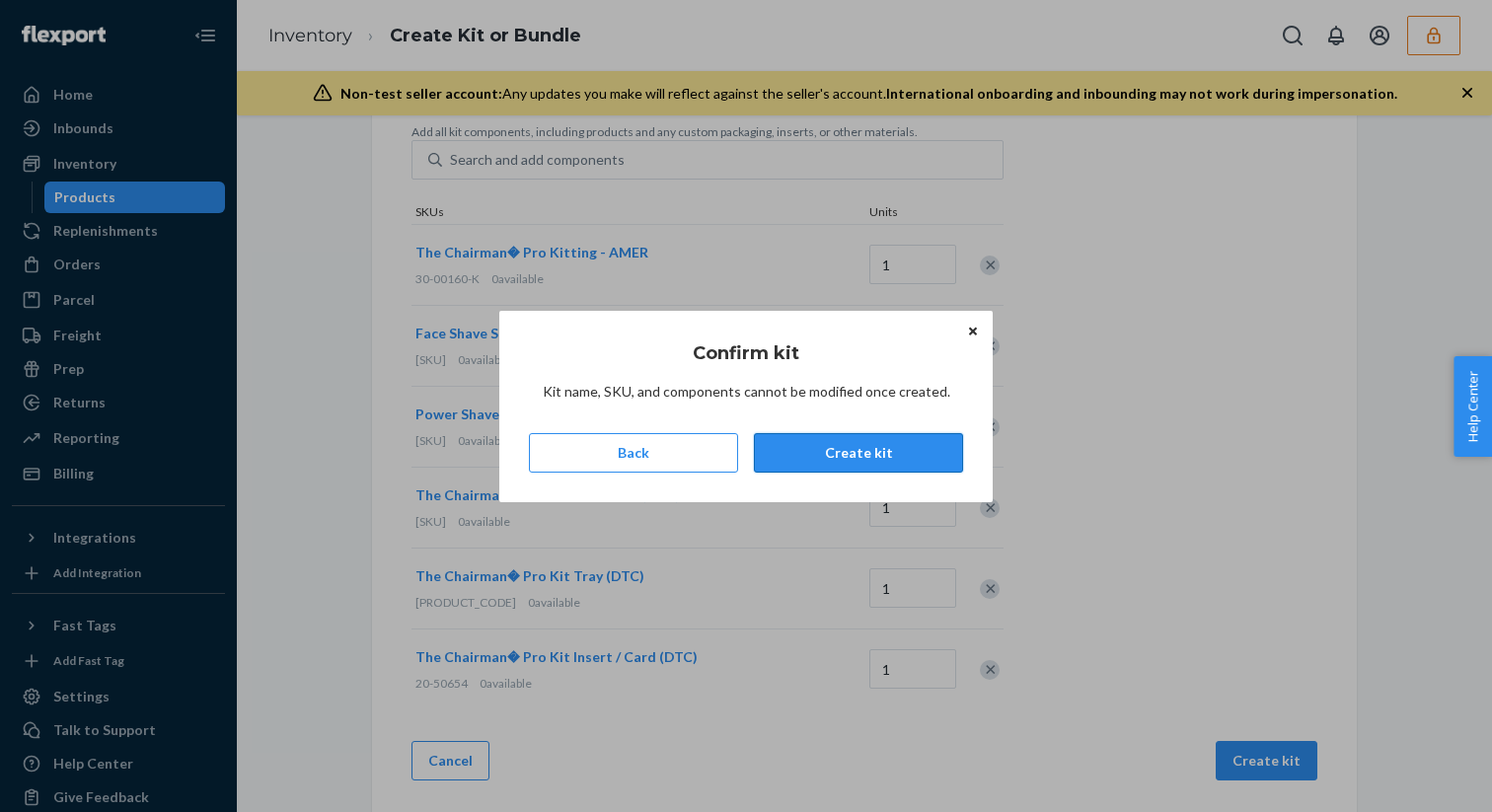 click on "Create kit" at bounding box center (858, 453) 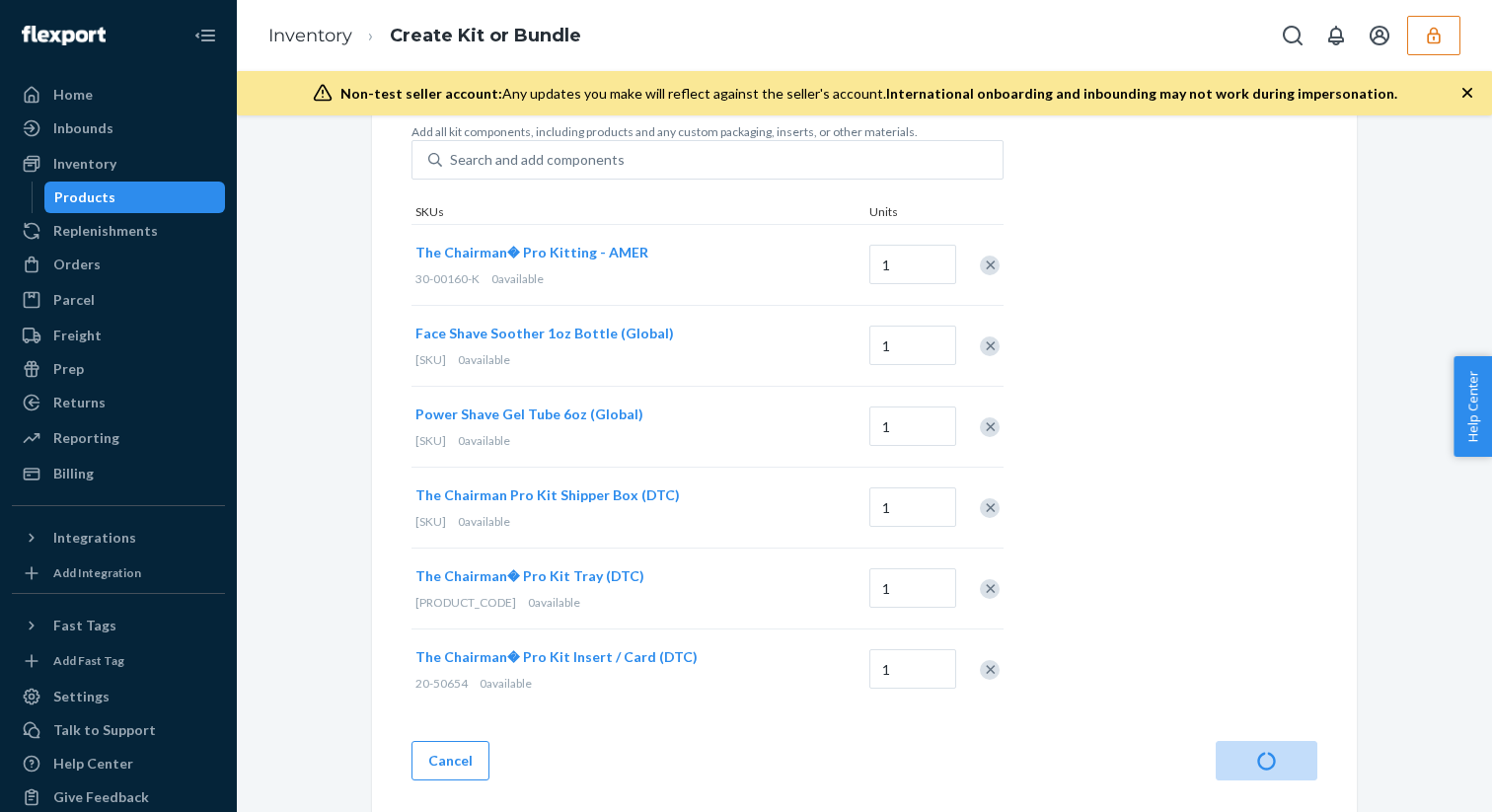 scroll, scrollTop: 0, scrollLeft: 0, axis: both 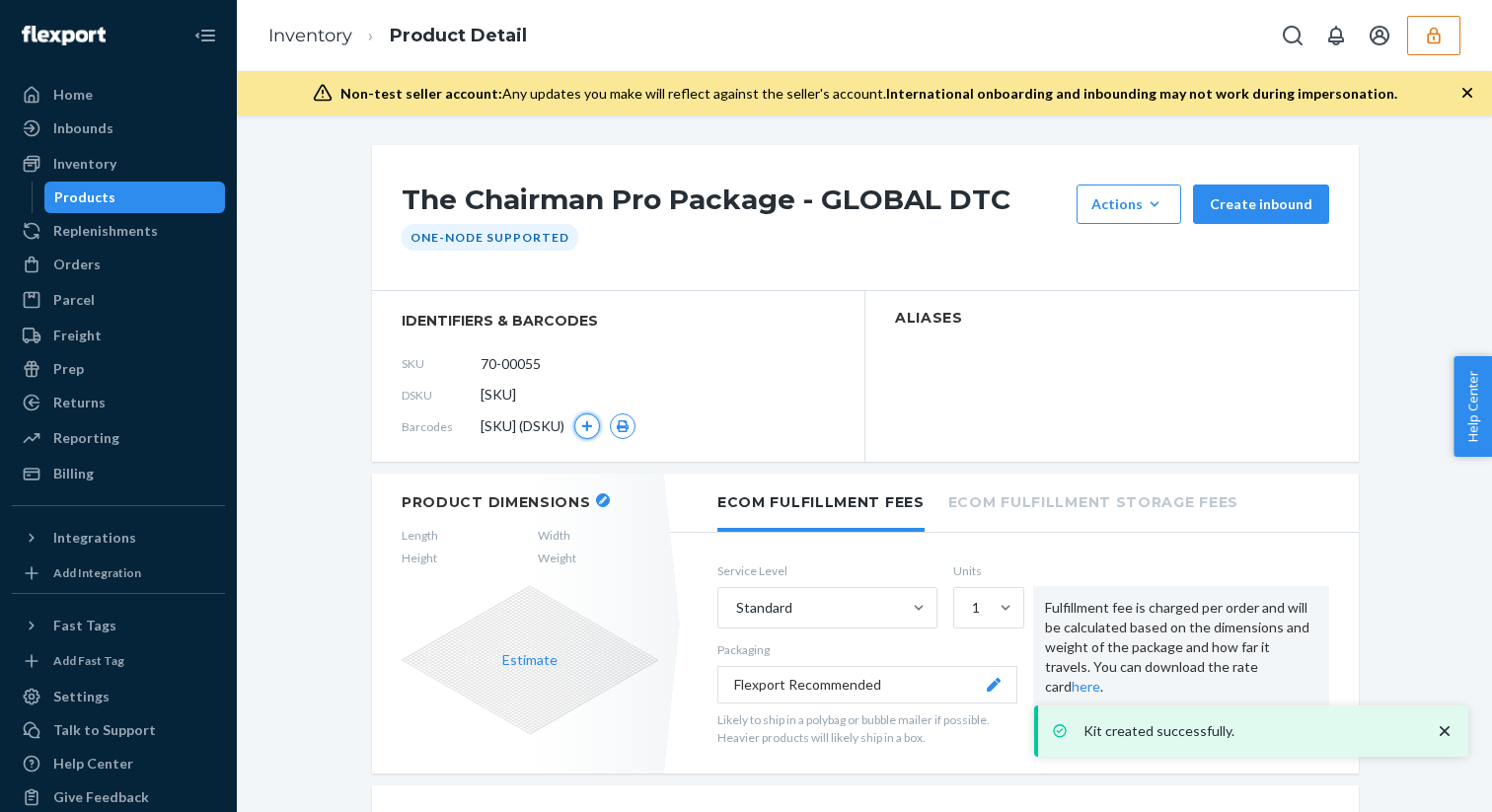 click at bounding box center (587, 426) 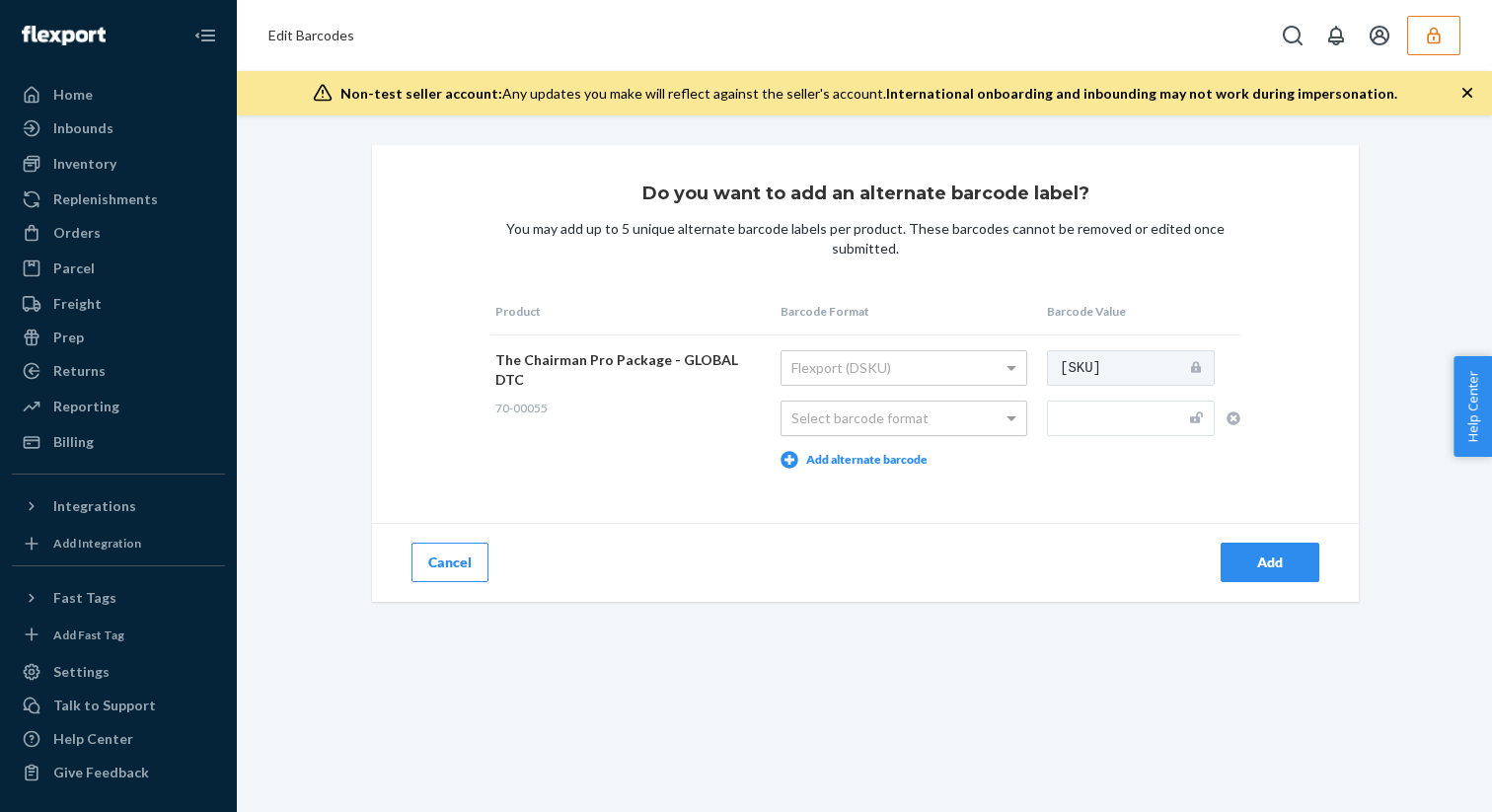 click on "Select barcode format" at bounding box center [904, 418] 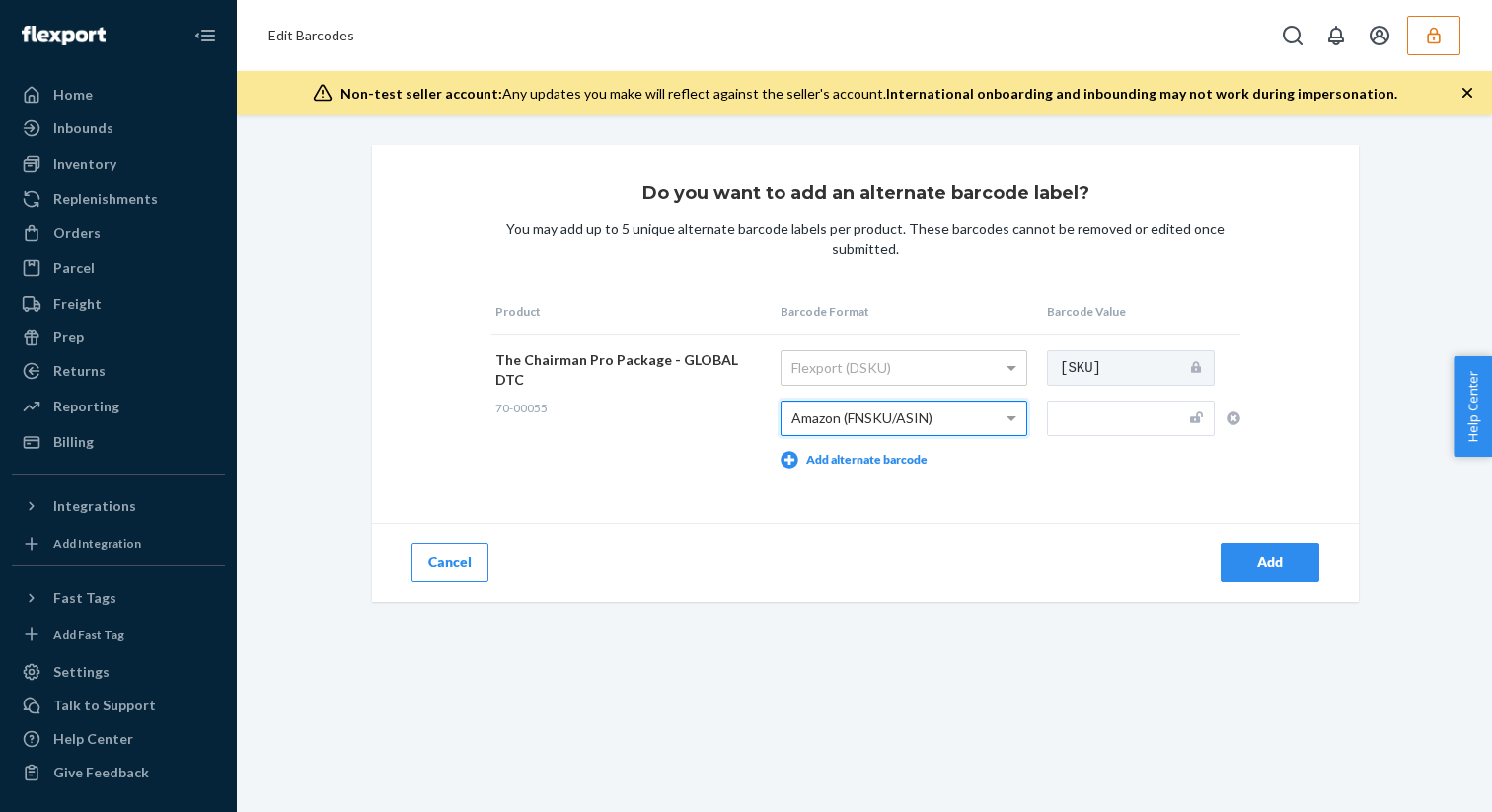 click at bounding box center [1131, 418] 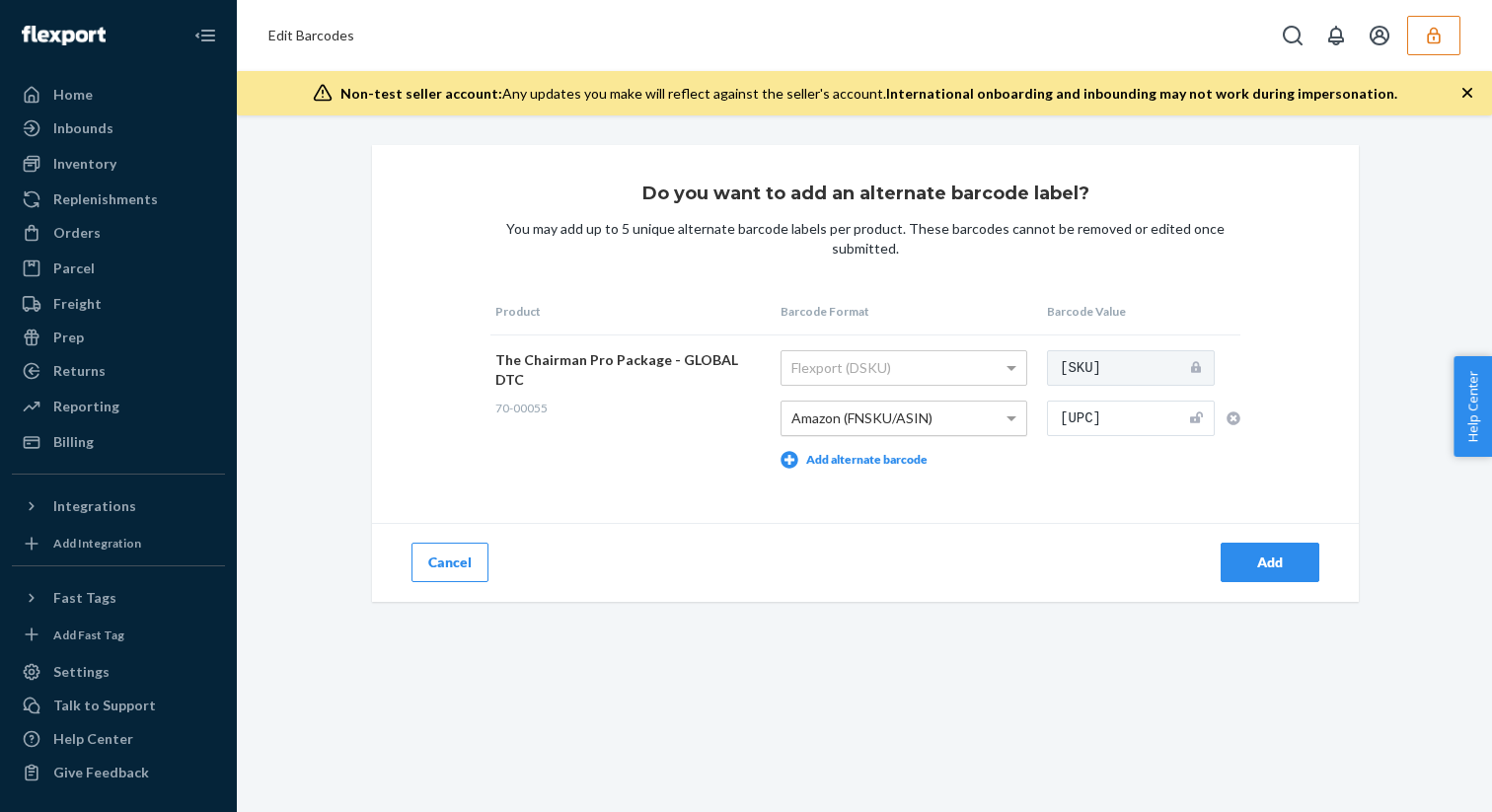 type on "810040574726" 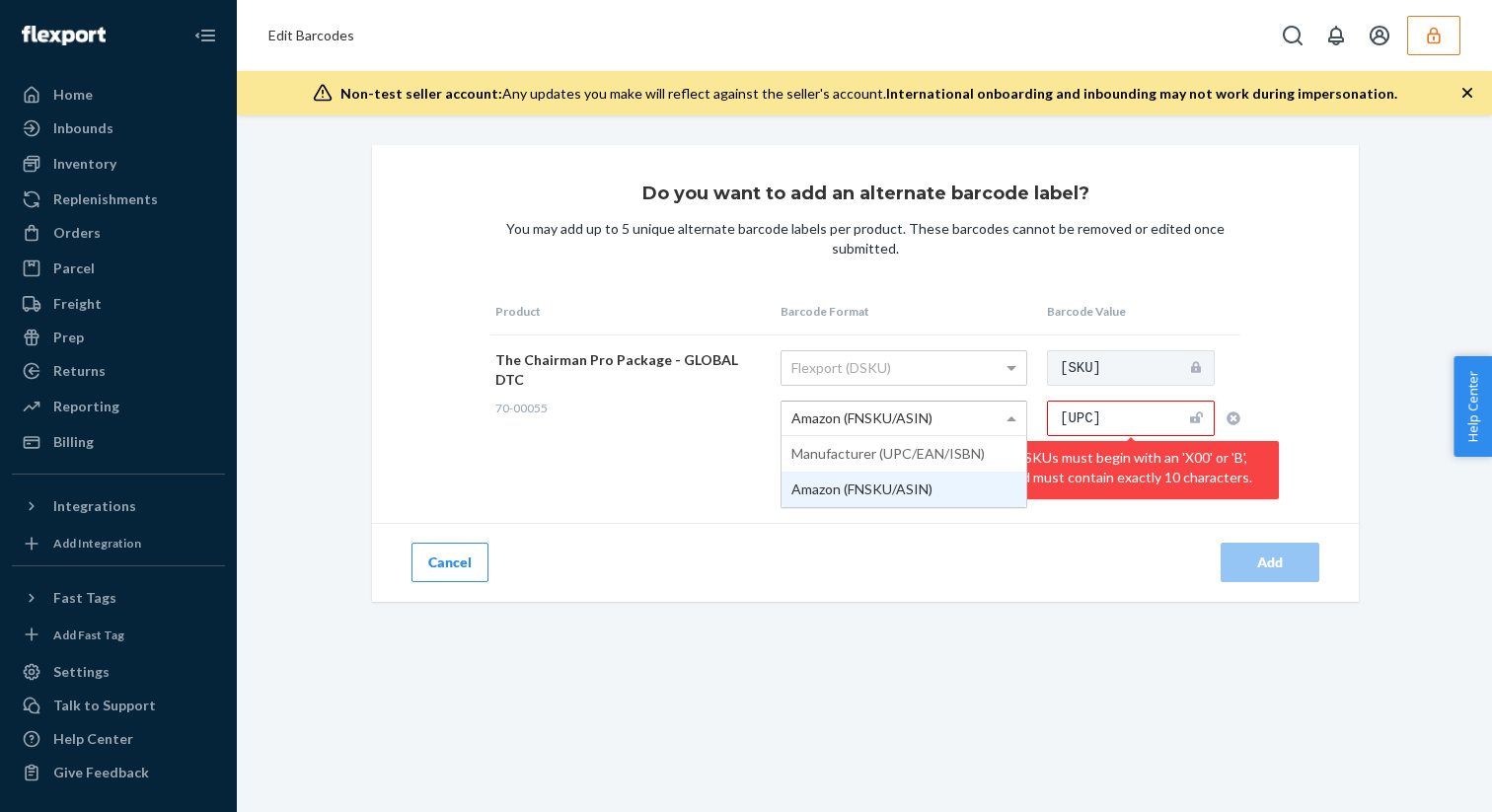 click on "Amazon (FNSKU/ASIN)" at bounding box center [904, 418] 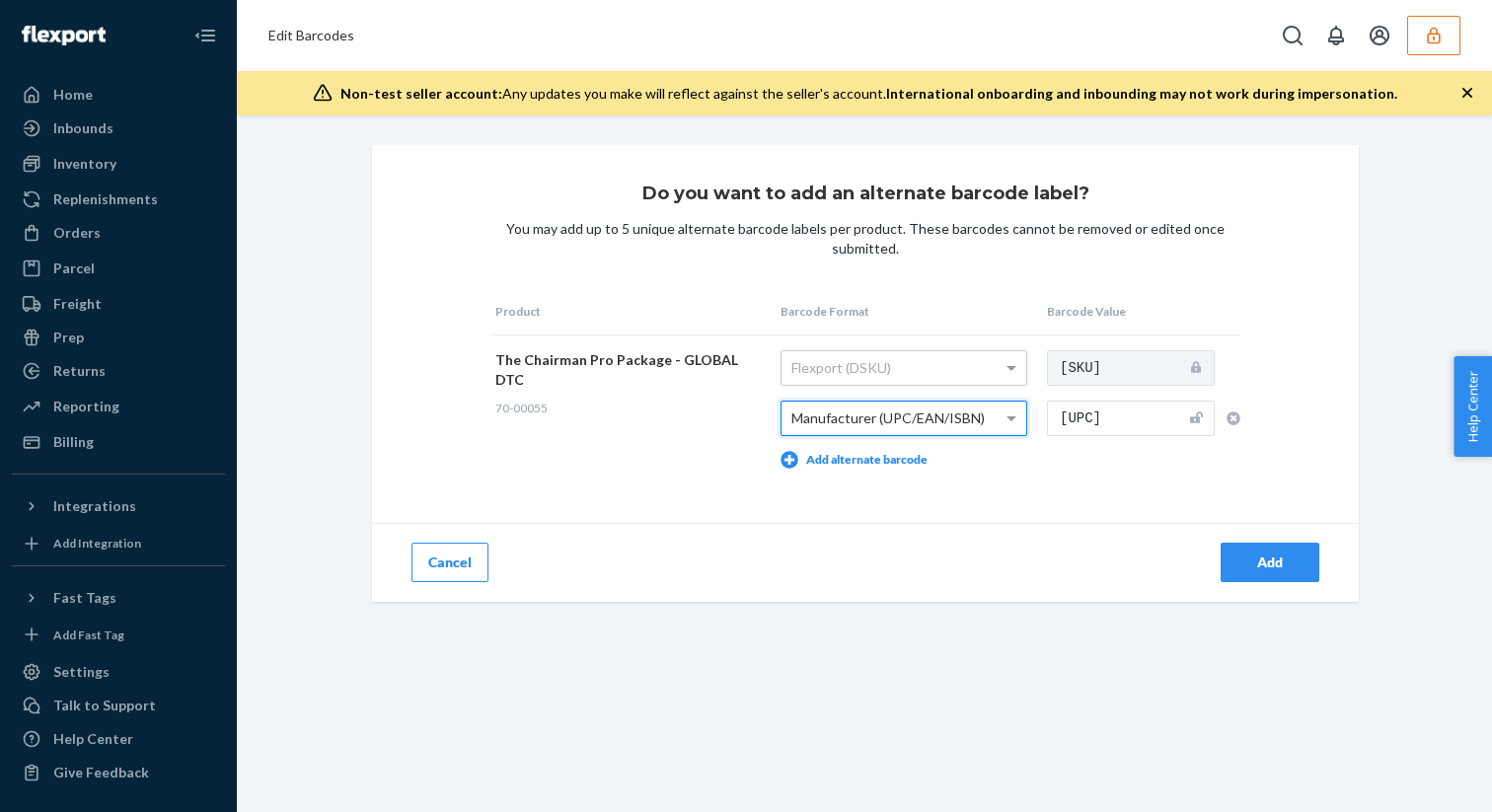click on "Add" at bounding box center (1270, 562) 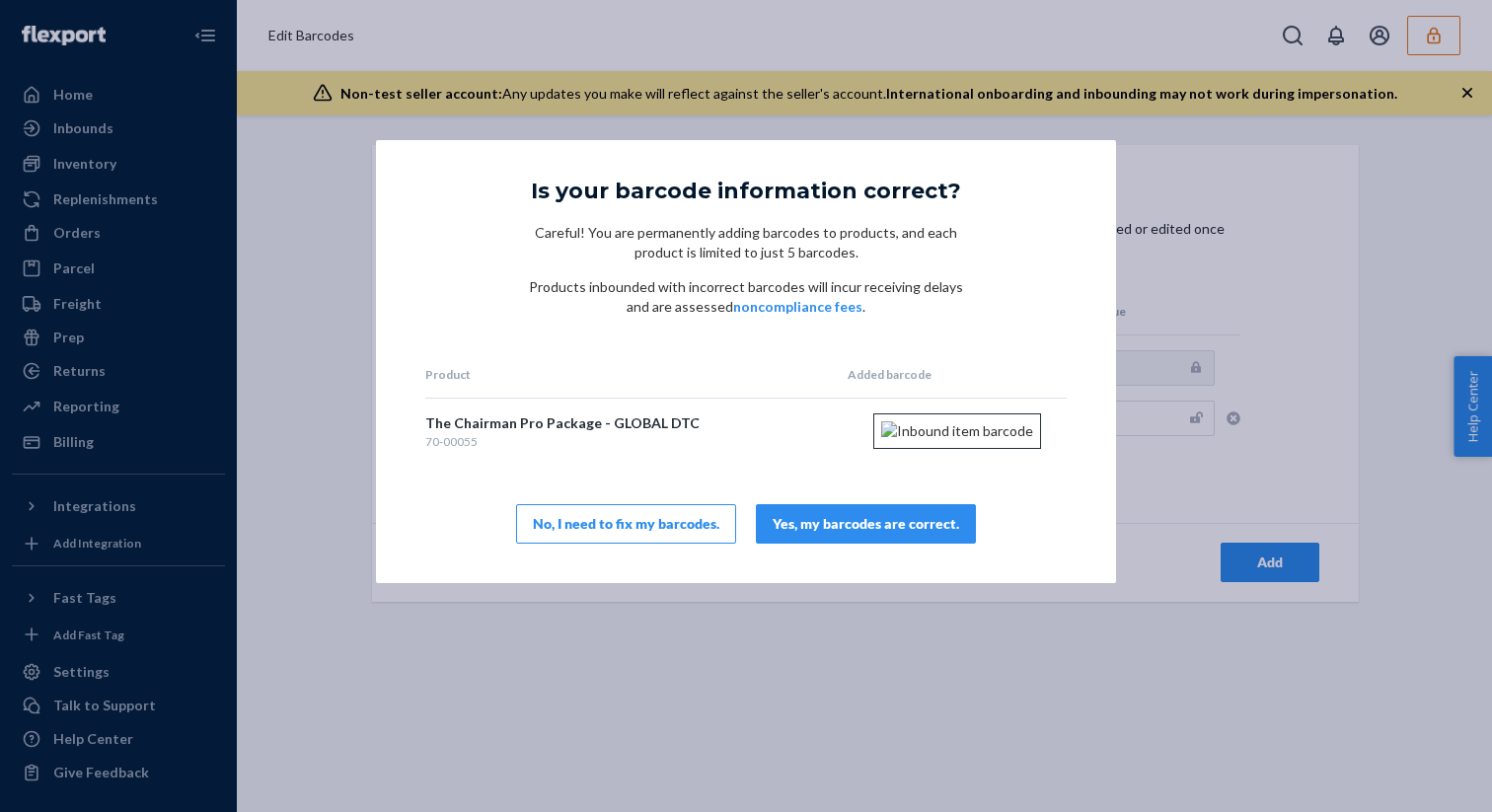 click on "Product Added barcode The Chairman Pro Package - GLOBAL DTC 70-00055 Yes, my barcodes are correct. No, I need to fix my barcodes." at bounding box center [746, 447] 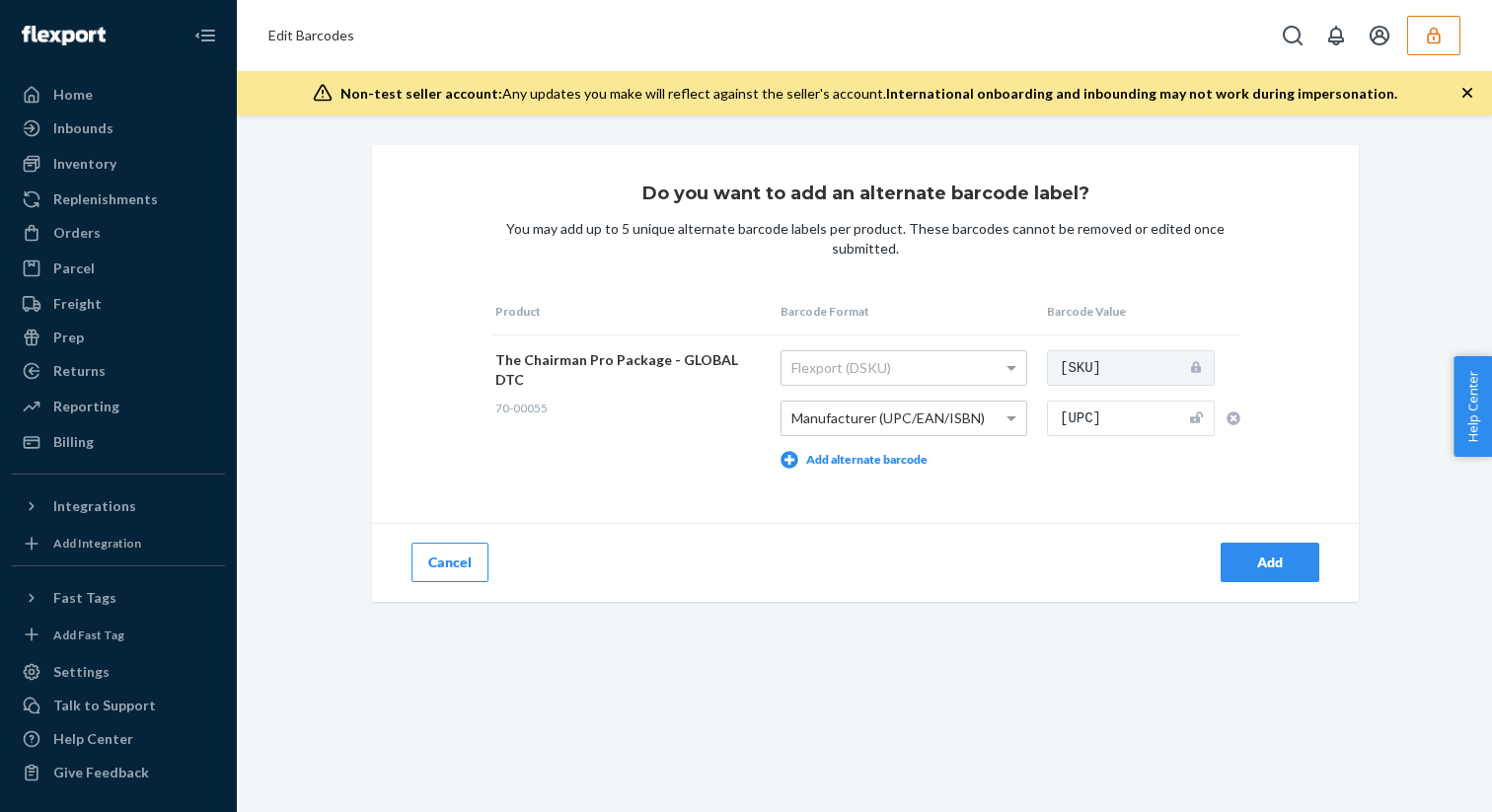 click on "Add" at bounding box center (1270, 562) 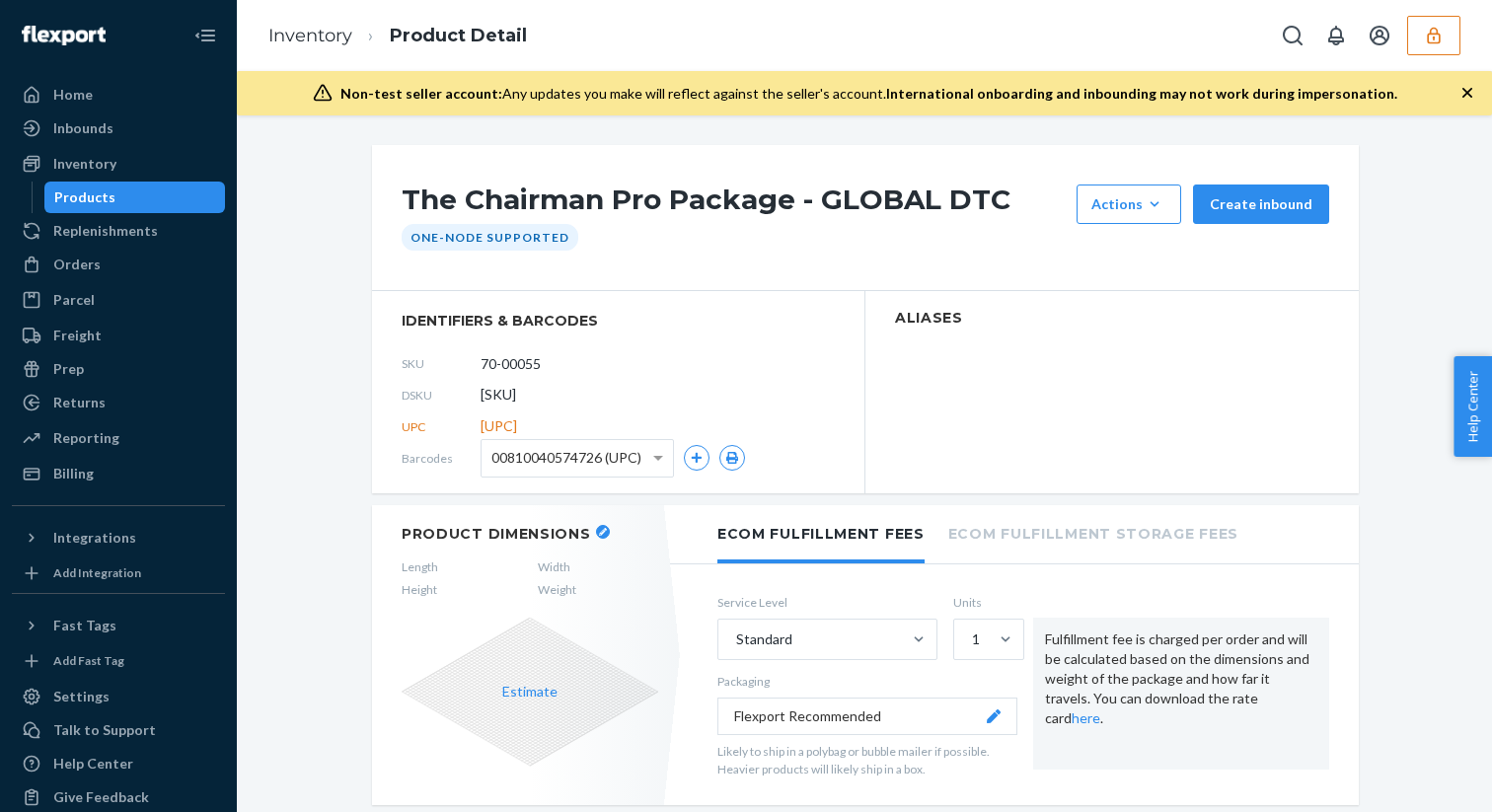 click on "00810040574726 (UPC)" at bounding box center [577, 458] 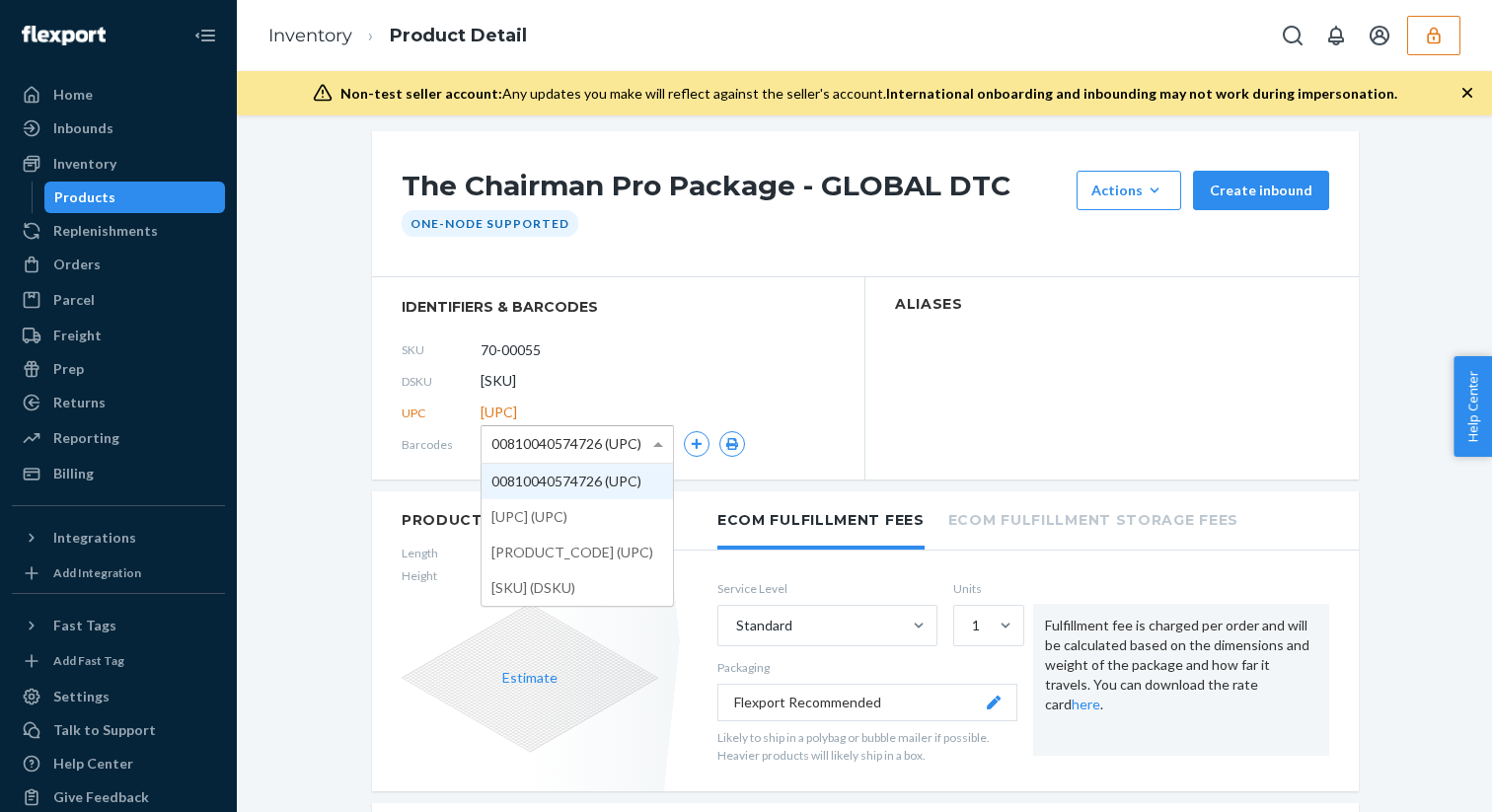scroll, scrollTop: 0, scrollLeft: 0, axis: both 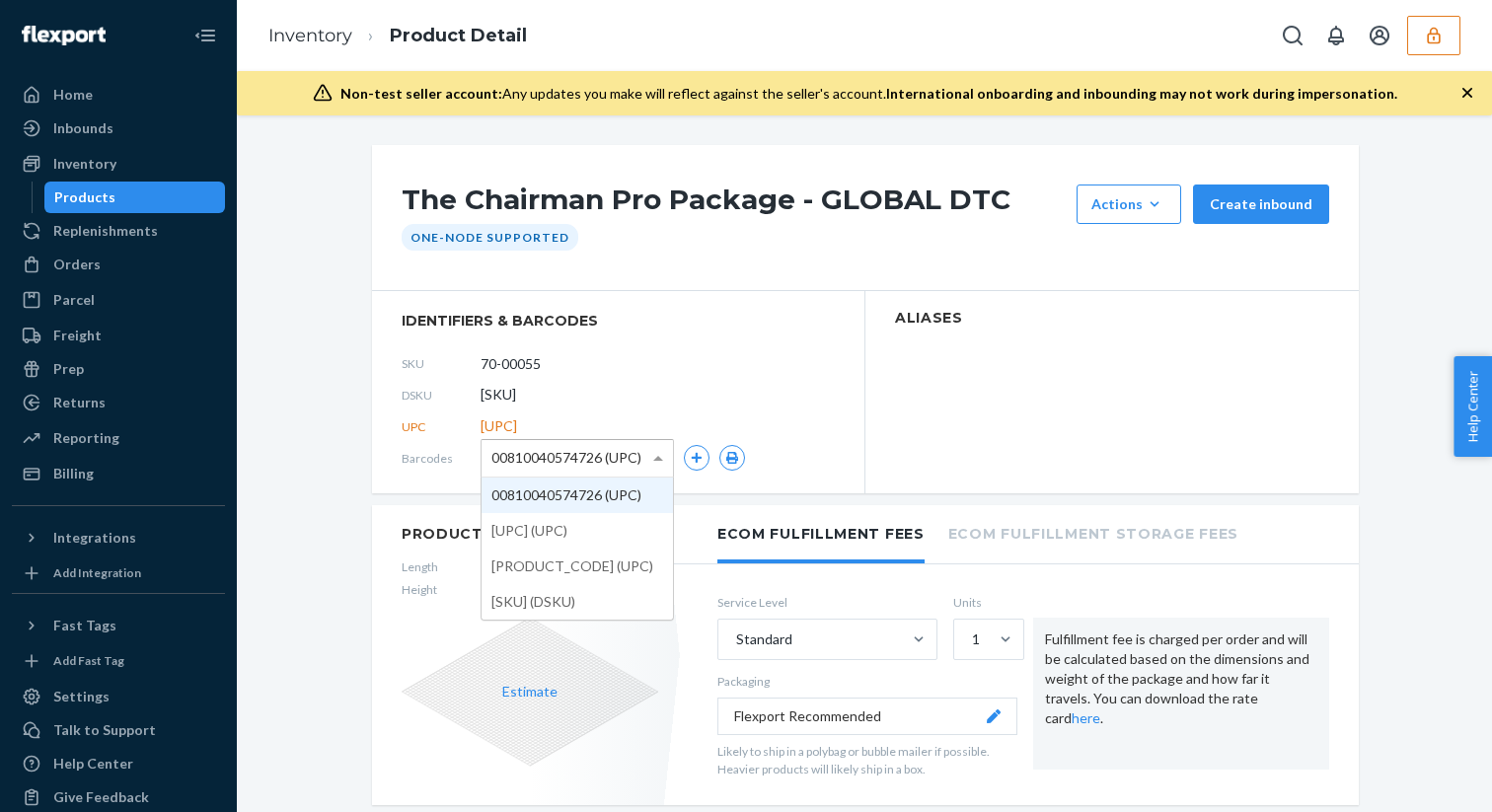 click on "identifiers & barcodes SKU 70-00055 DSKU DQH5DA725TX UPC 810040574726 Barcodes 00810040574726 (UPC) 00810040574726 (UPC) 0810040574726 (UPC) 810040574726 (UPC) DQH5DA725TX (DSKU)" at bounding box center (619, 392) 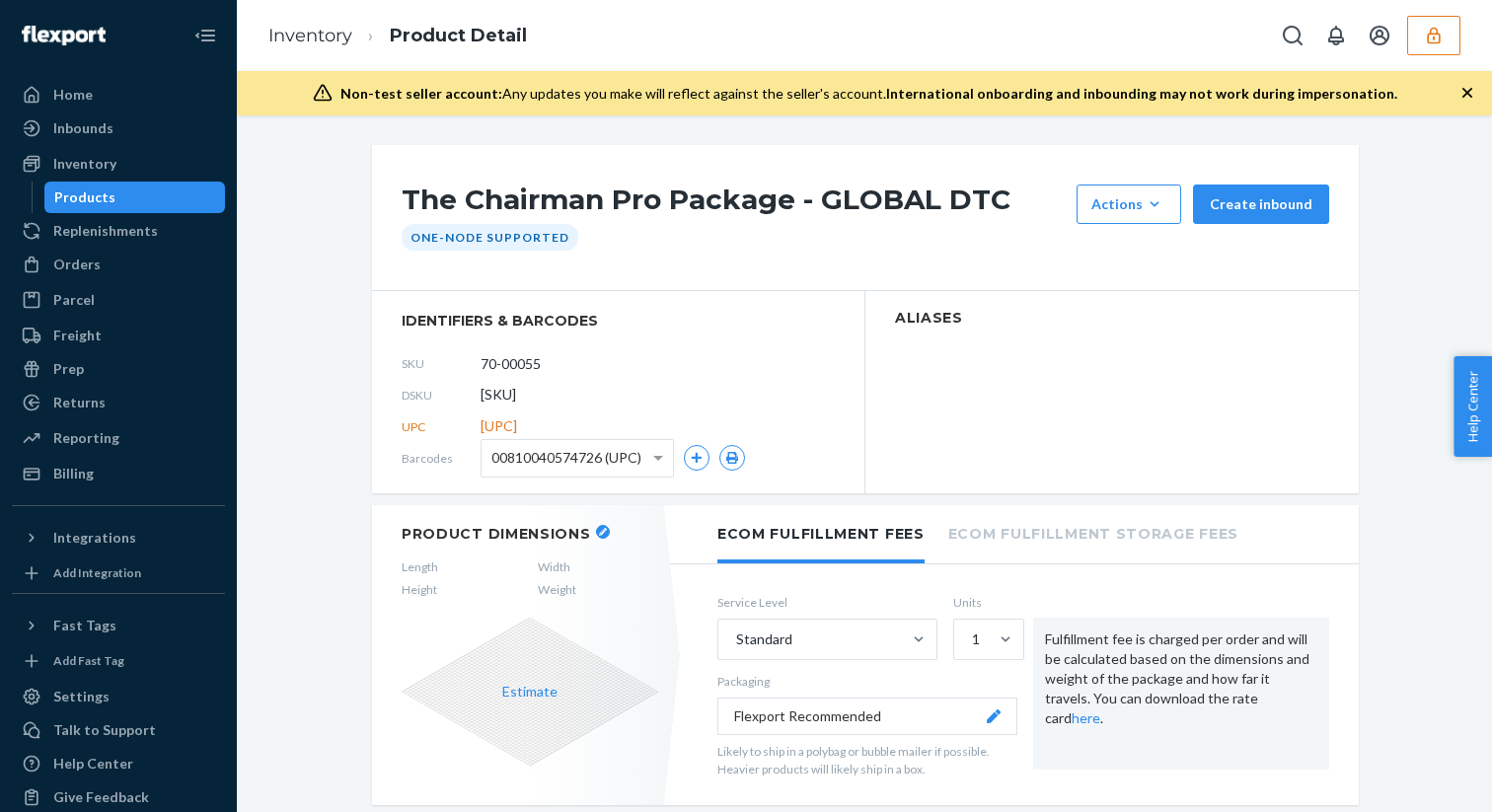 click on "Products" at bounding box center [135, 197] 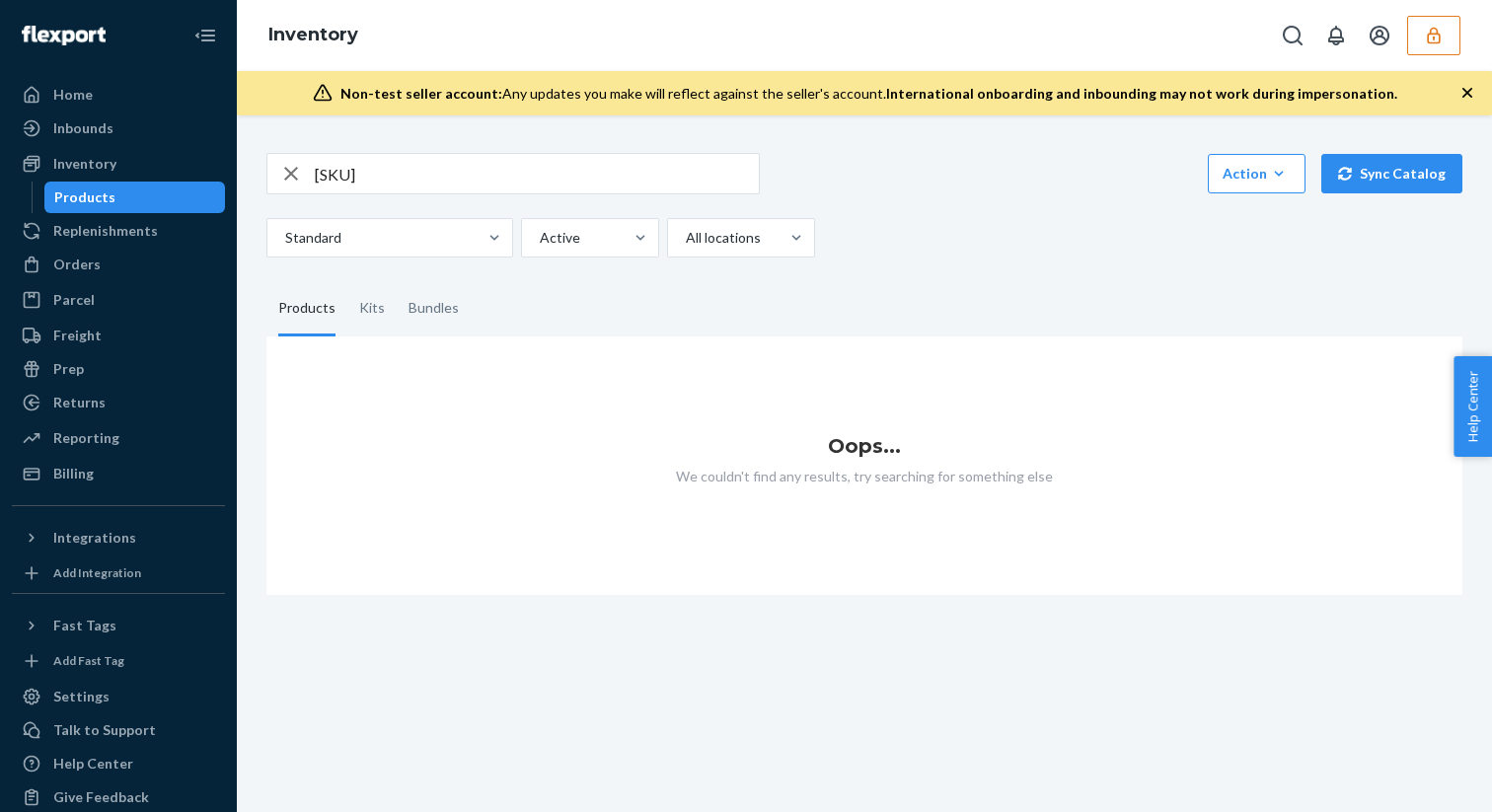 click on "Products" at bounding box center [135, 197] 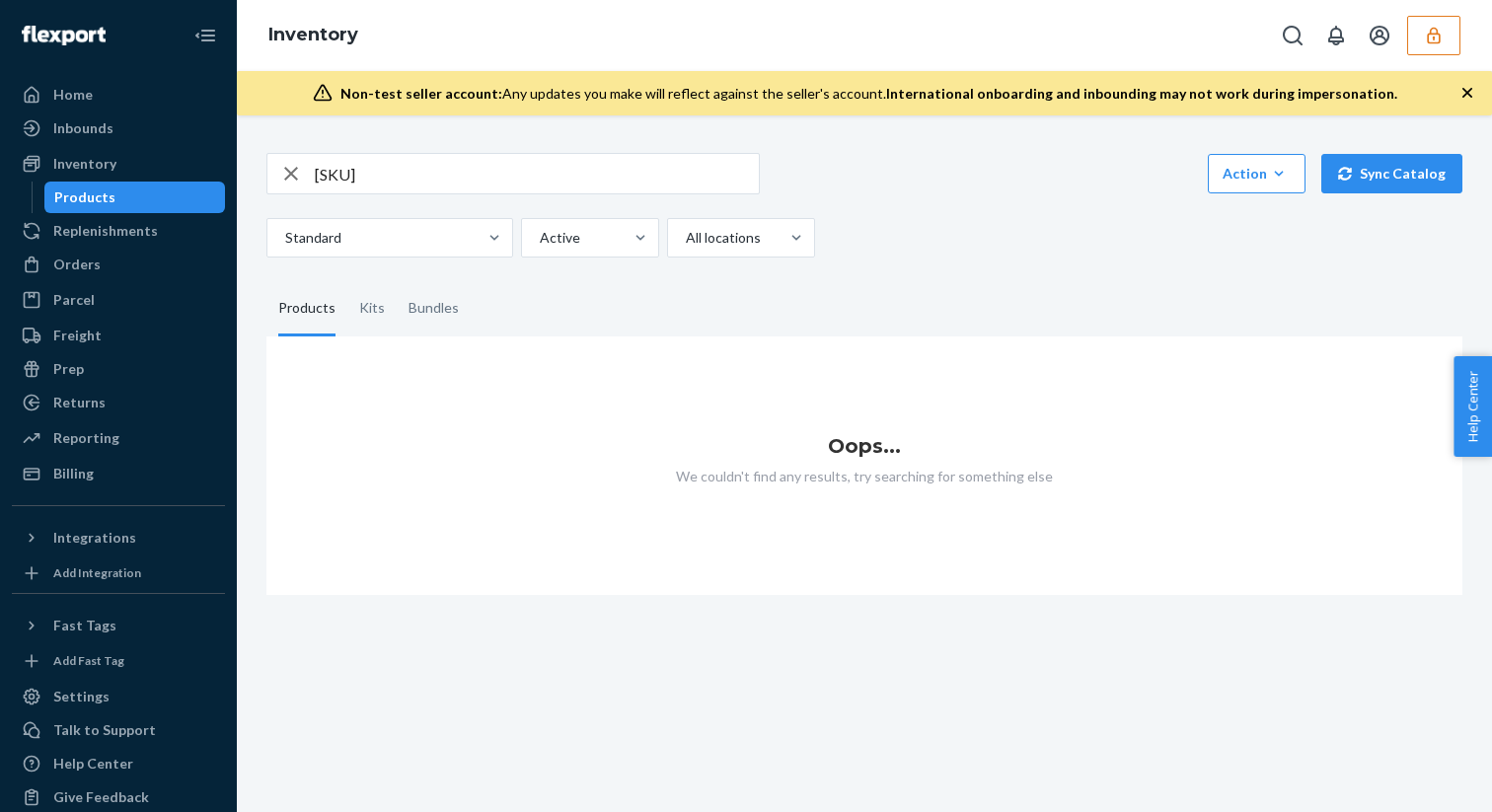 click 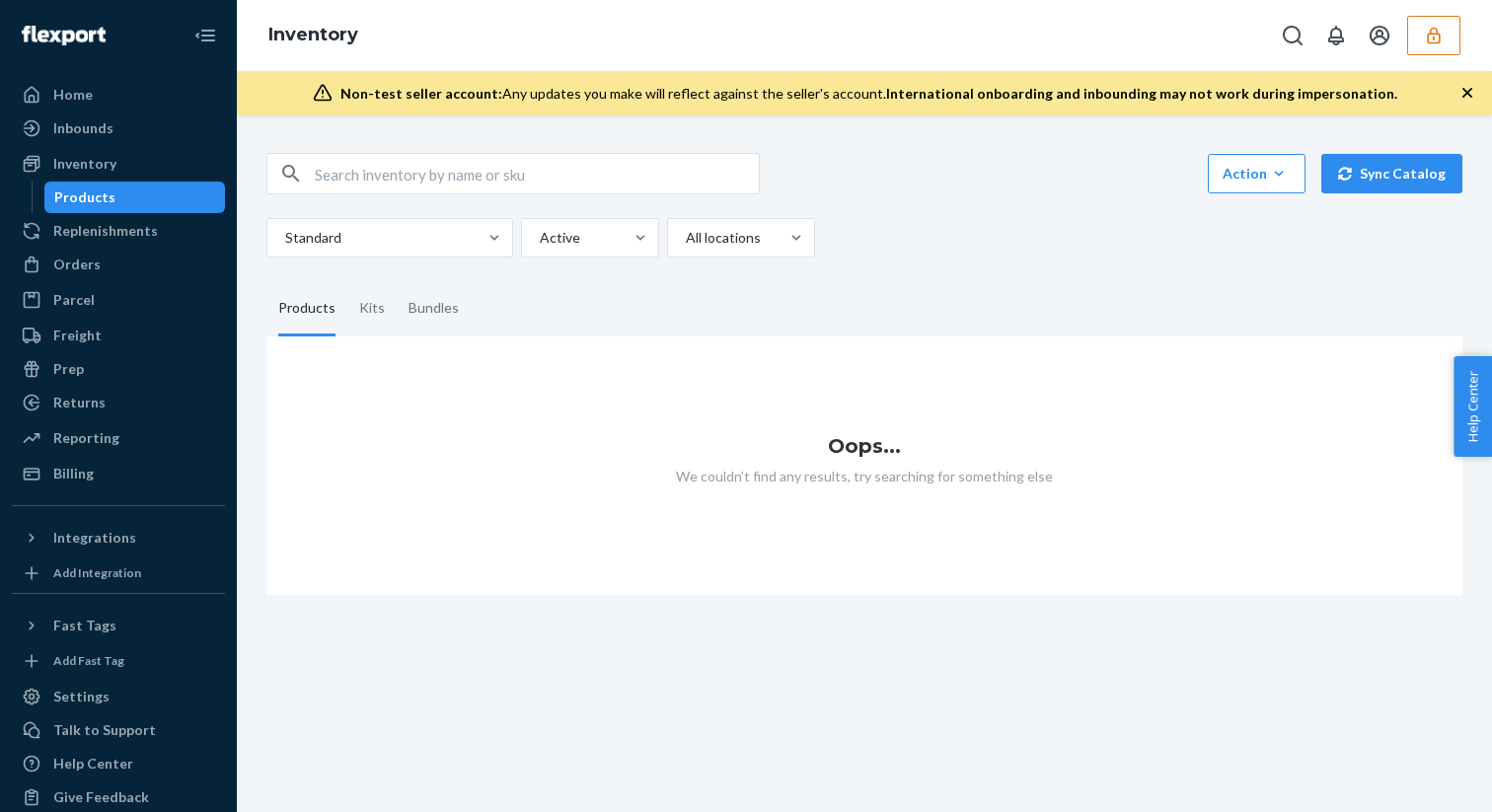 click on "Products" at bounding box center [135, 197] 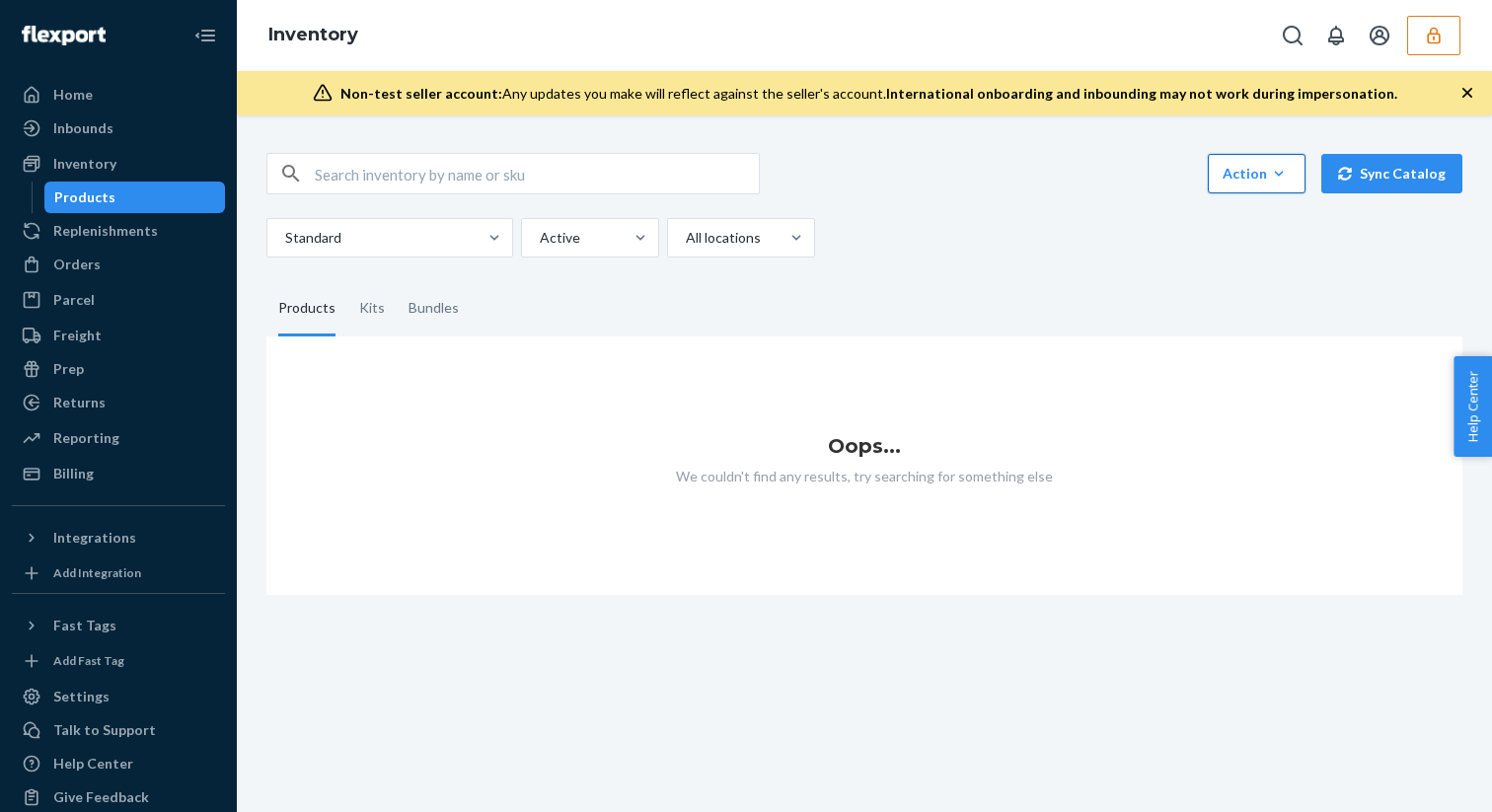 click on "Action" at bounding box center (1256, 174) 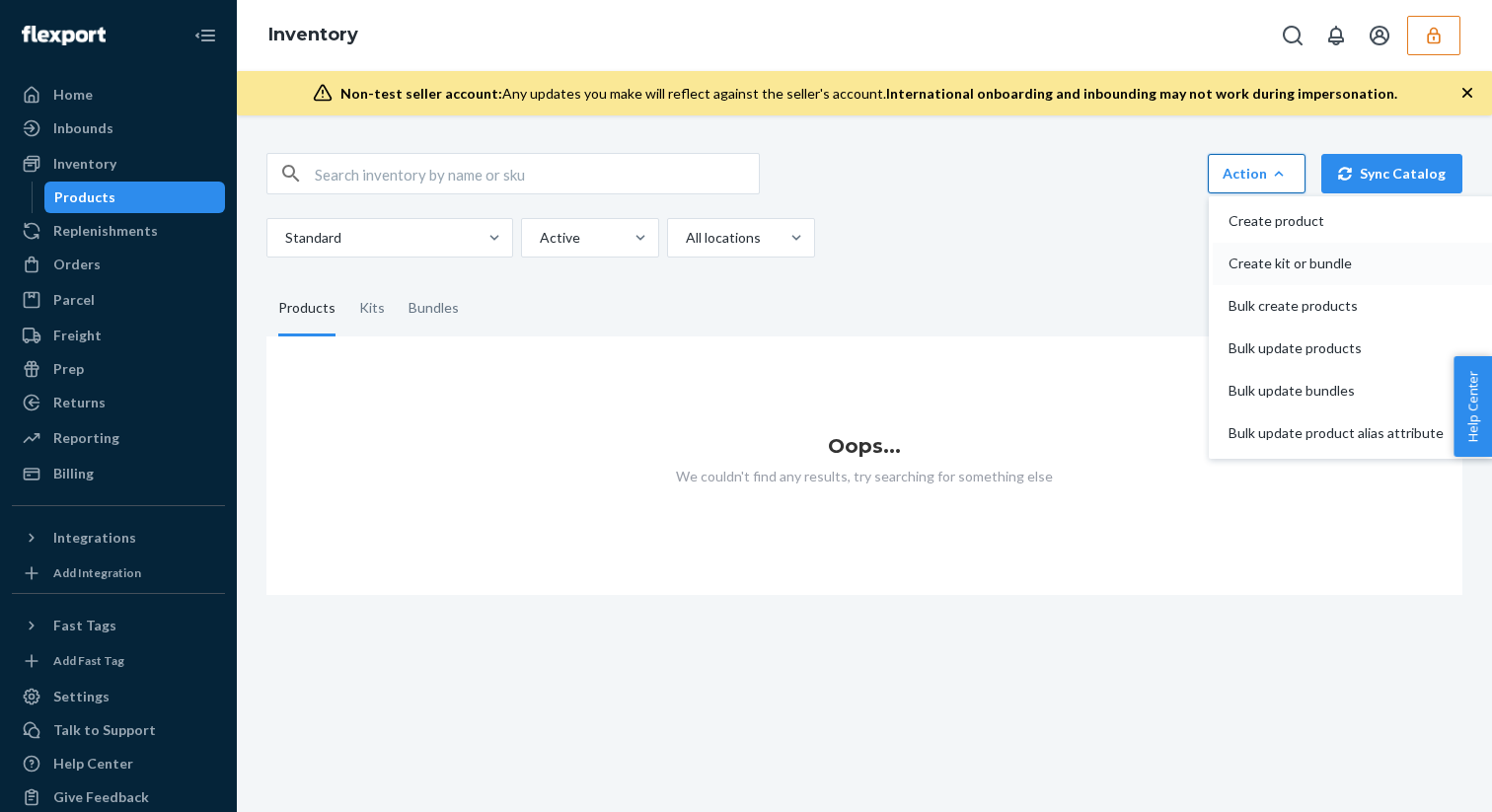 click on "Create kit or bundle" at bounding box center [1336, 263] 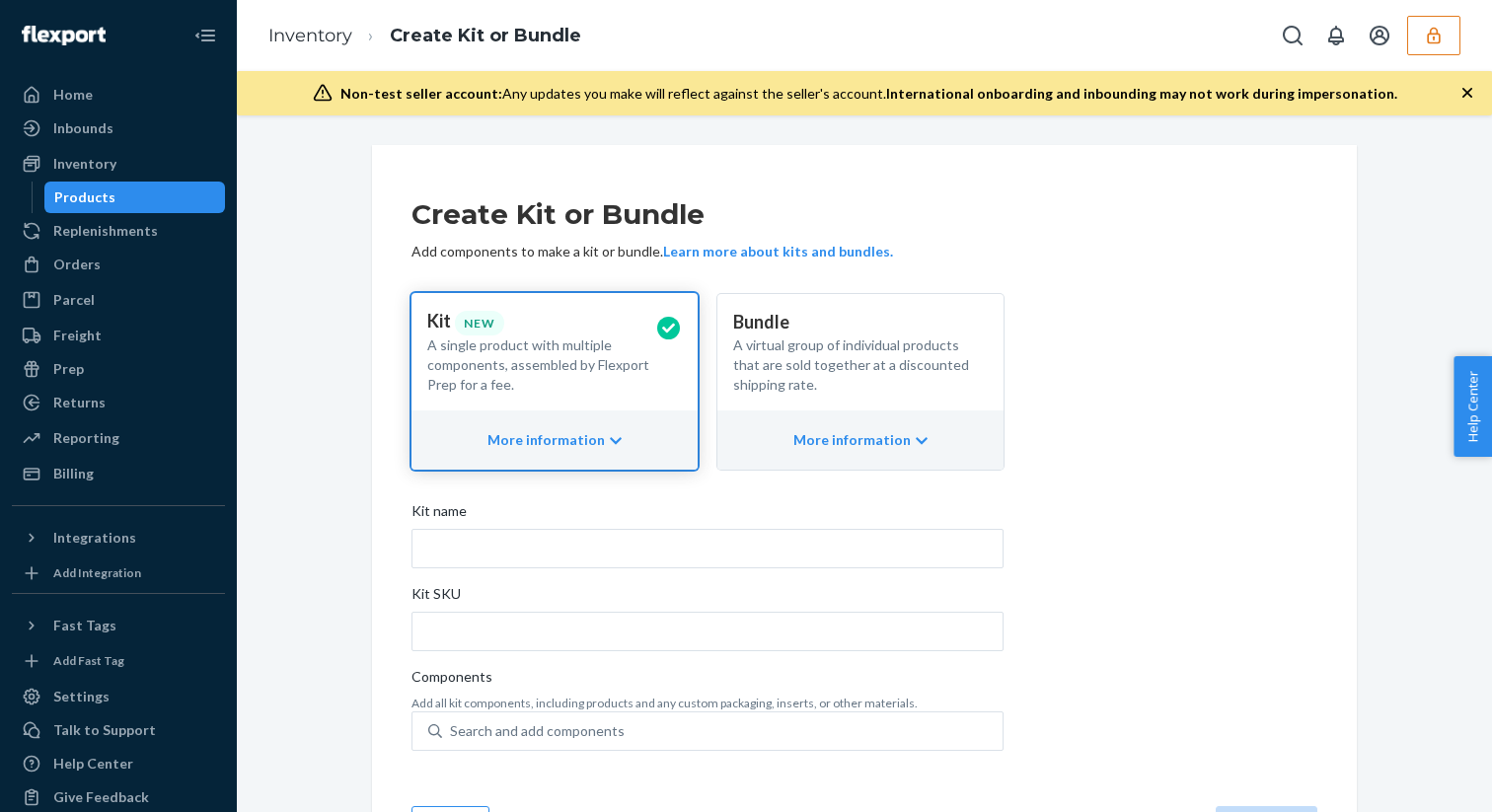 click on "Products" at bounding box center [135, 197] 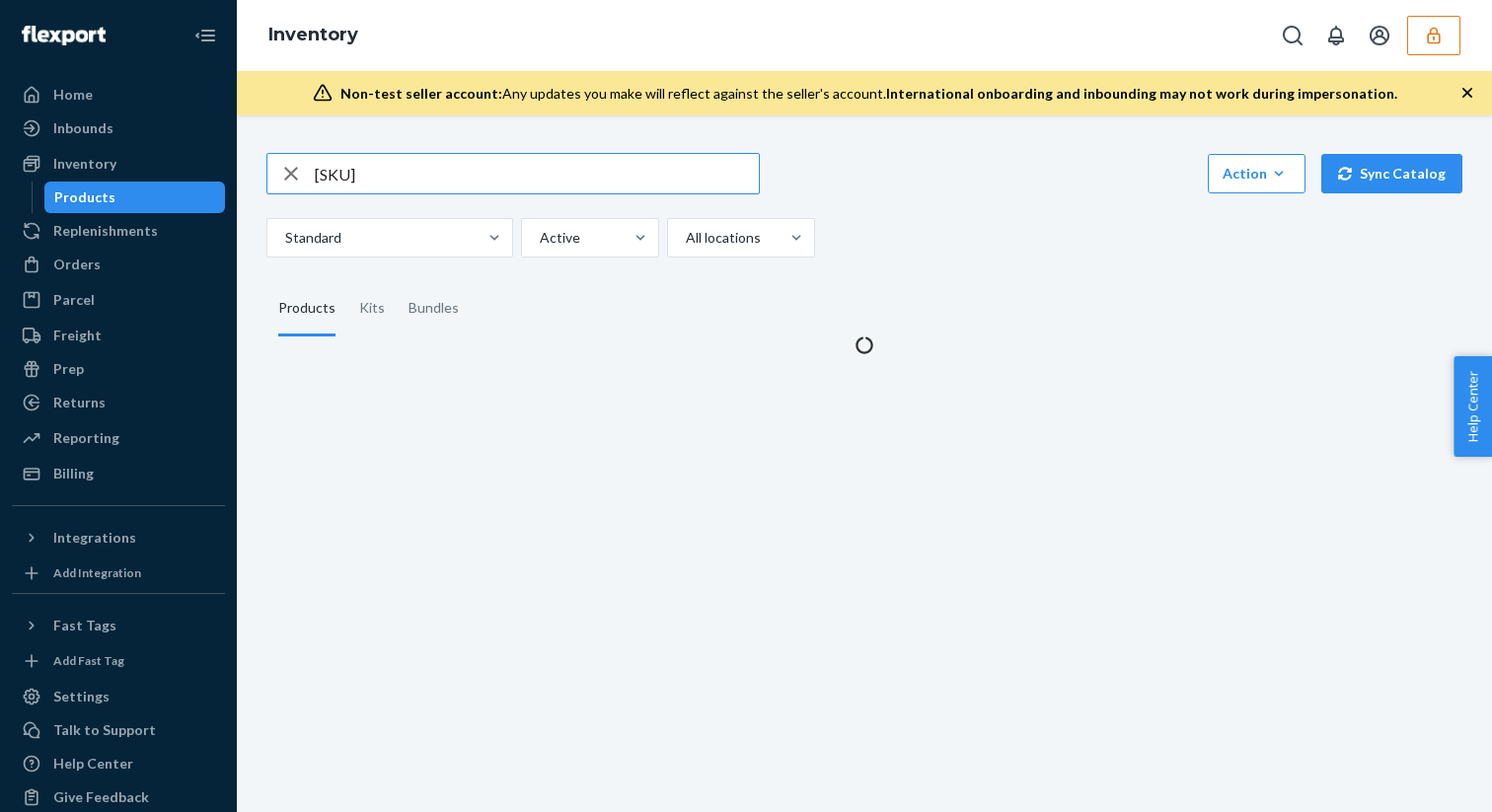 click on "70-00070" at bounding box center (537, 174) 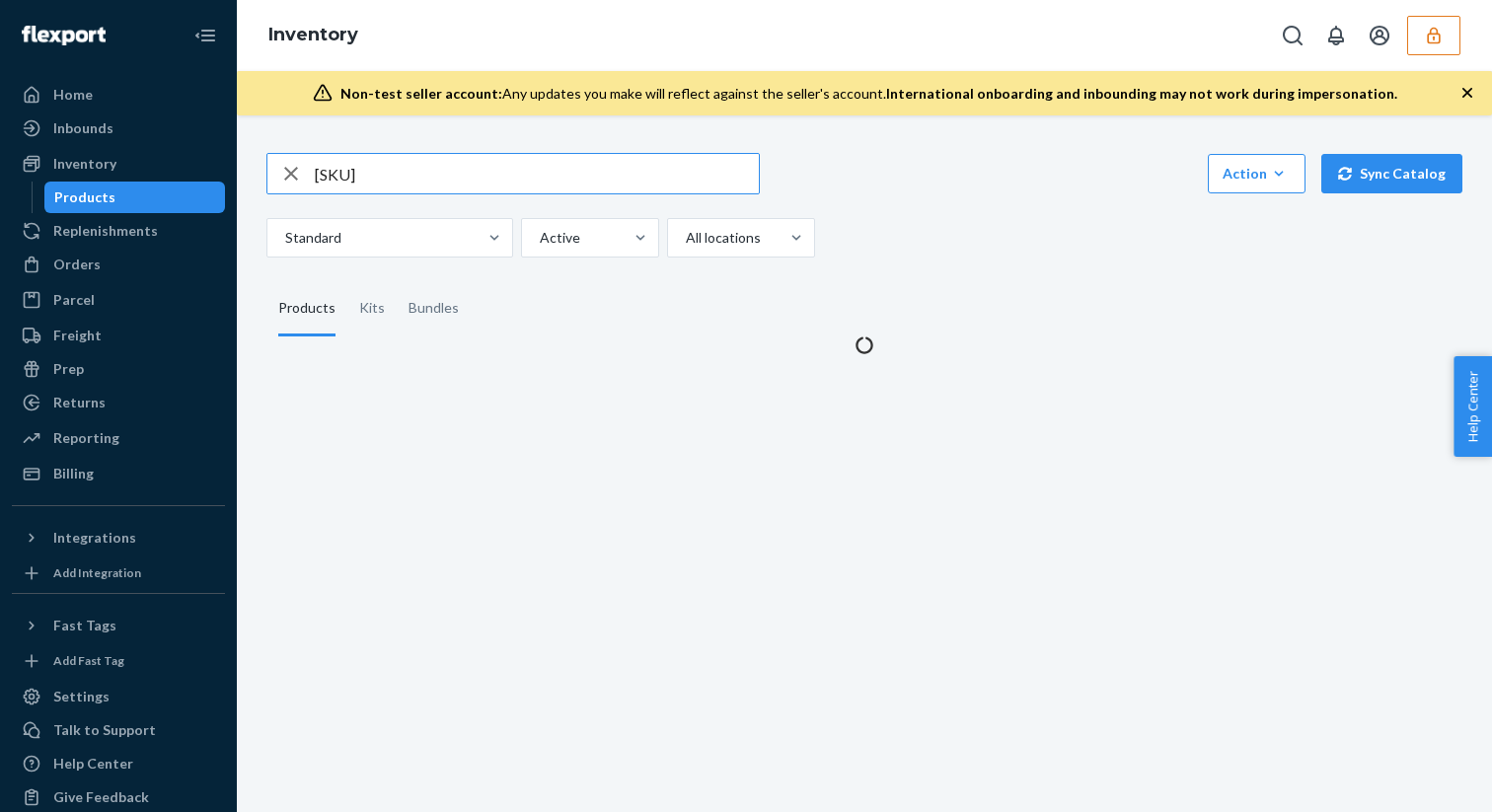 click on "70-00070" at bounding box center (537, 174) 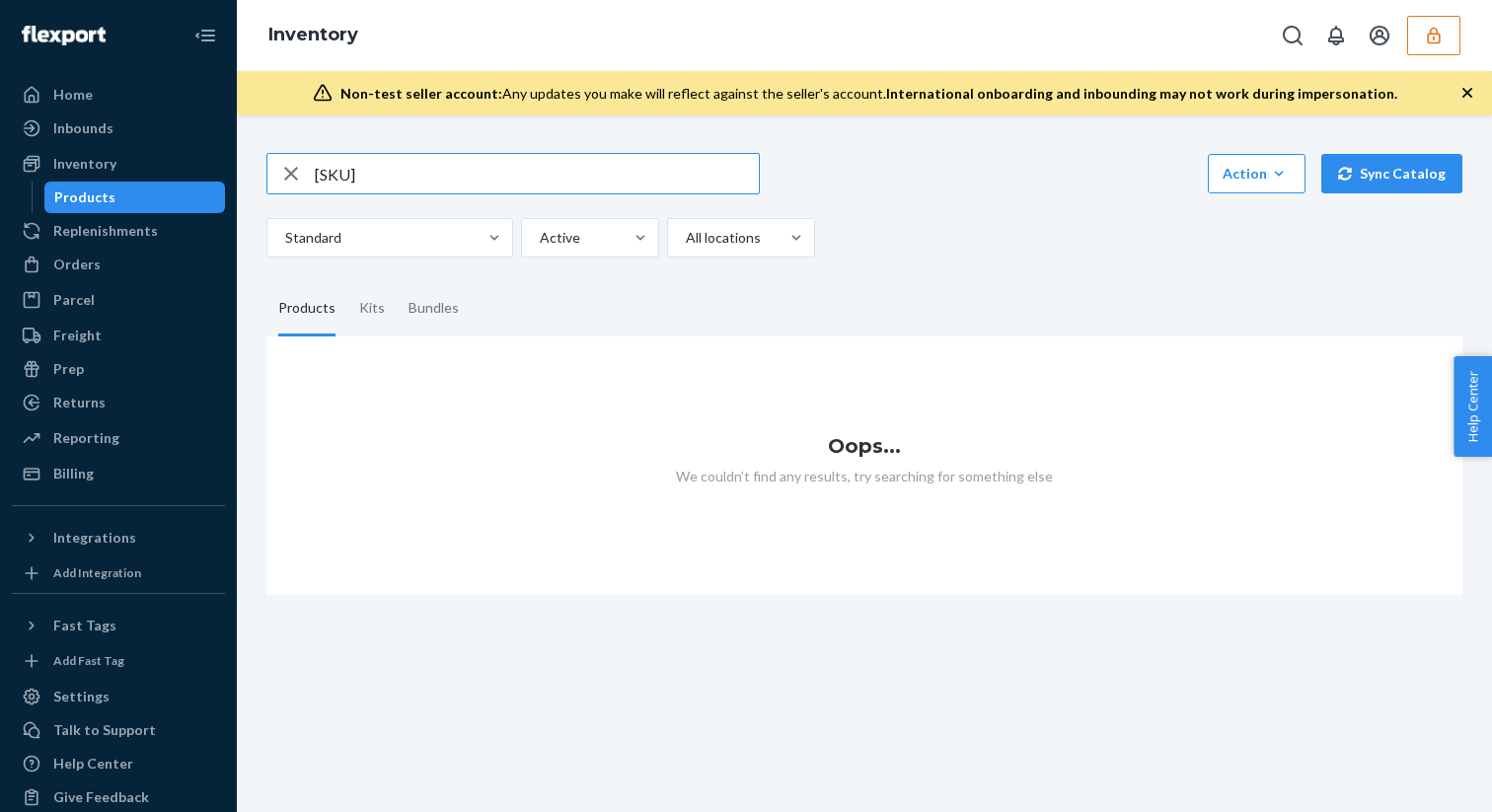click on "70-00070" at bounding box center (537, 174) 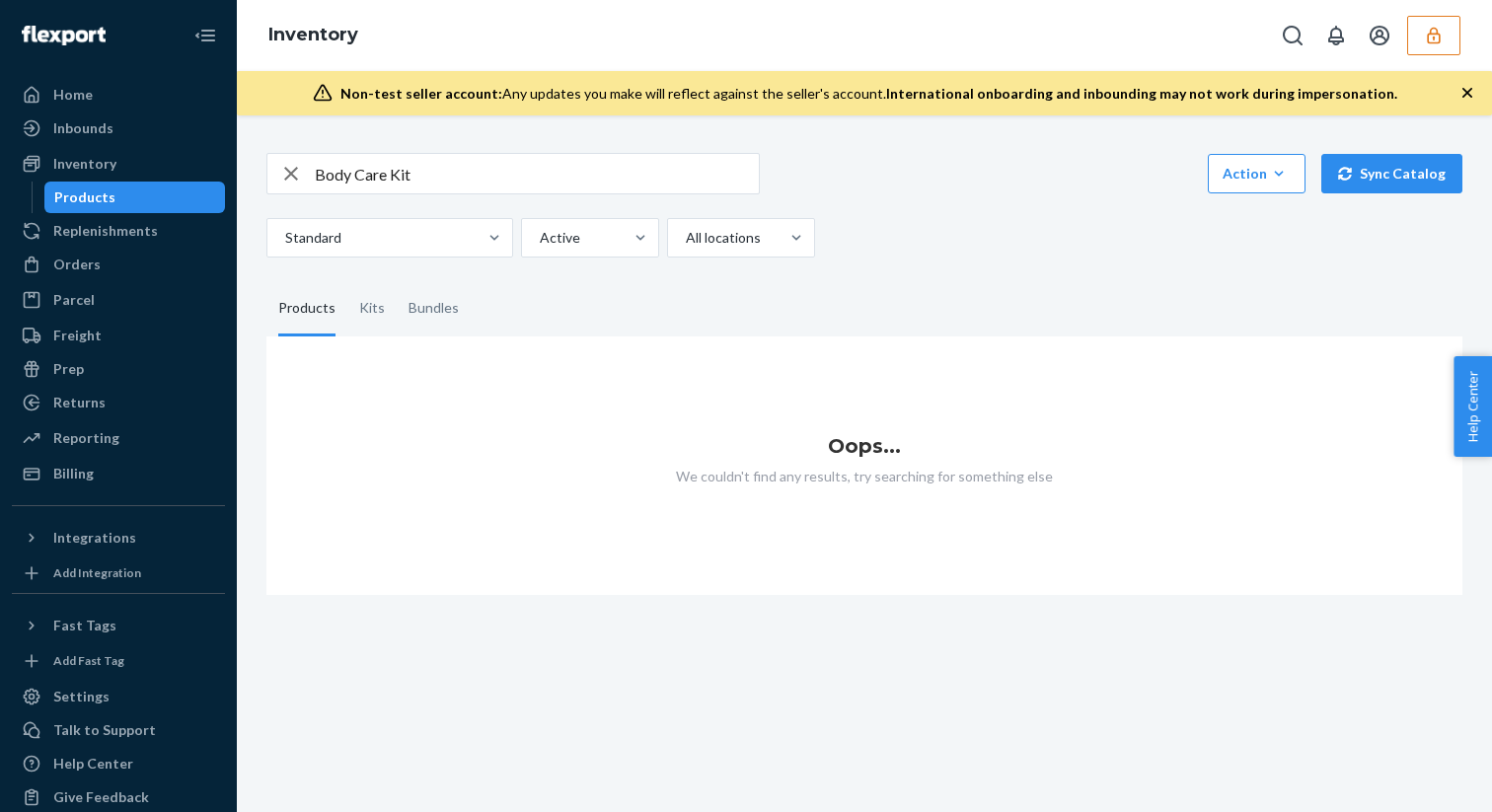 click on "Body Care Kit" at bounding box center (537, 174) 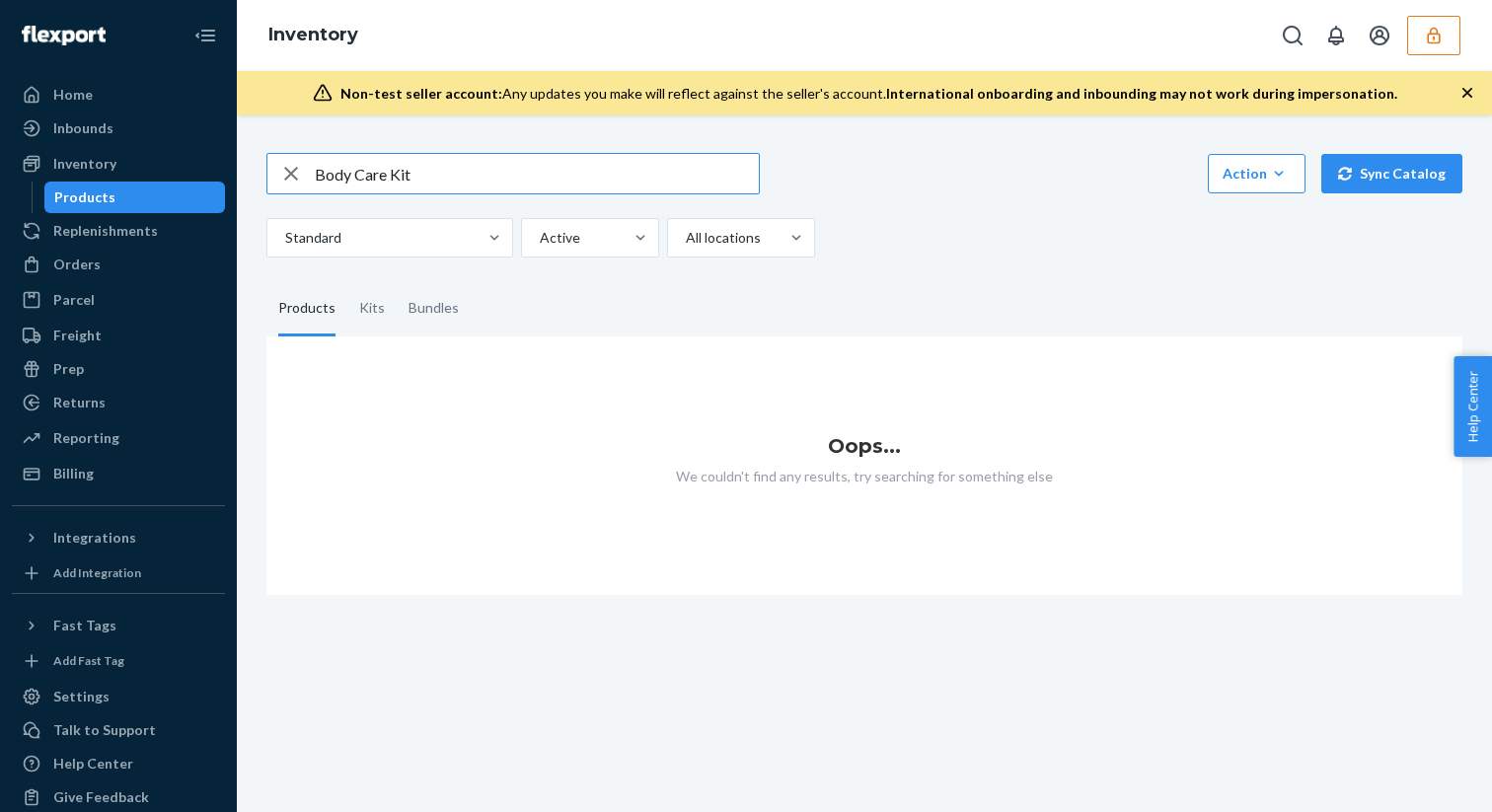 click on "Body Care Kit" at bounding box center [537, 174] 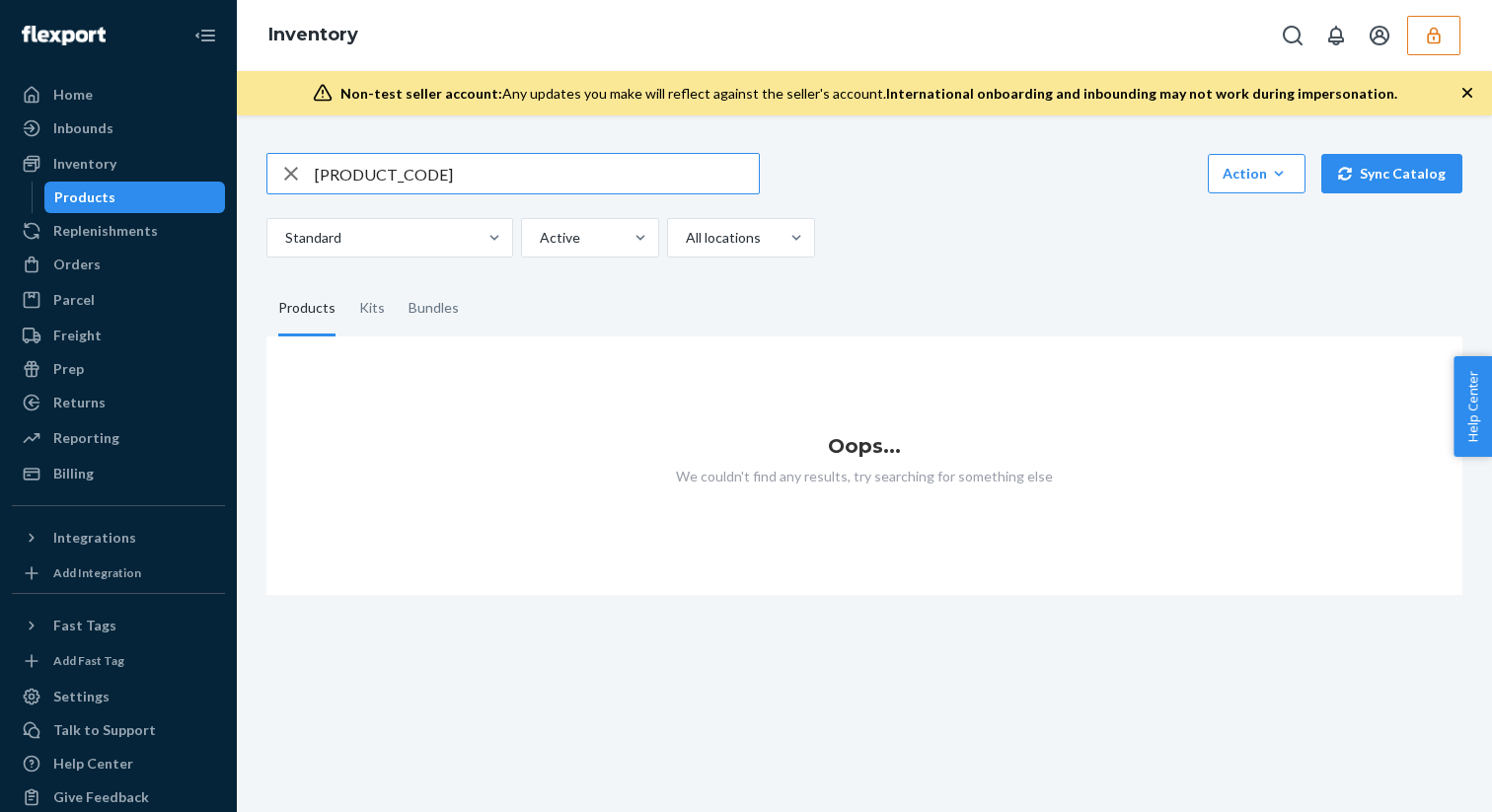 type on "70-00023" 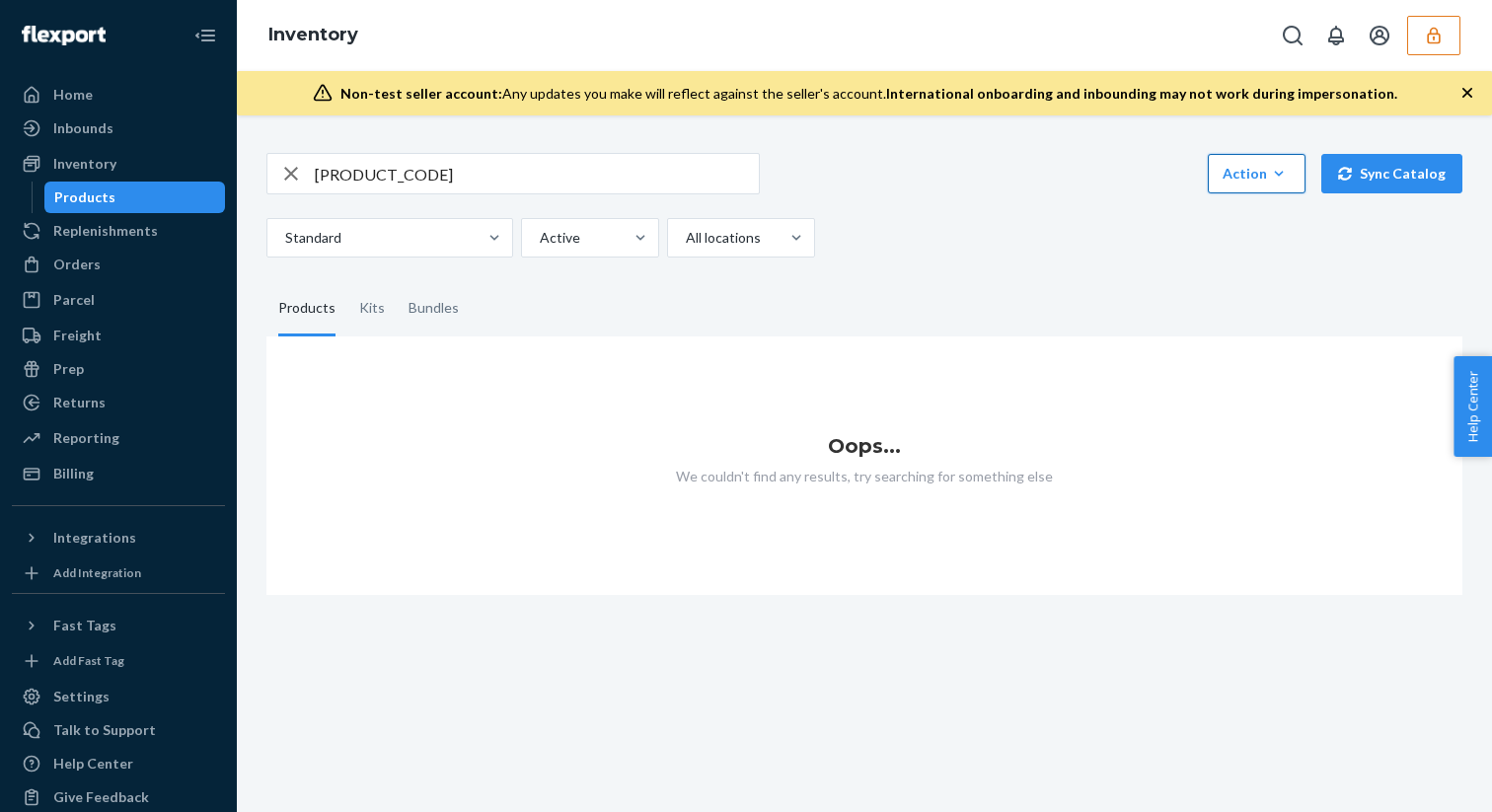 click on "Action Create product Create kit or bundle Bulk create products Bulk update products Bulk update bundles Bulk update product alias attribute" at bounding box center [1256, 174] 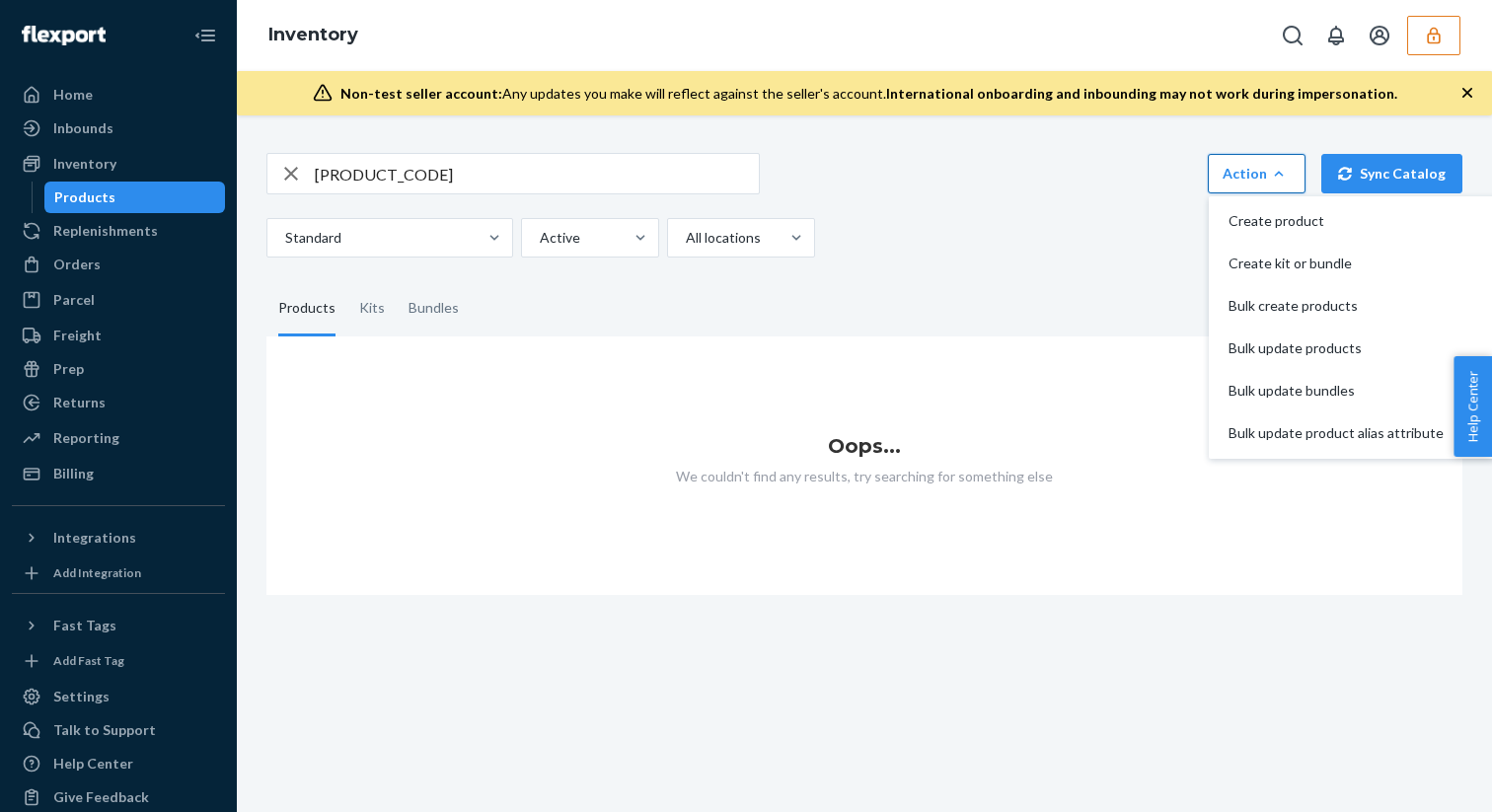 click 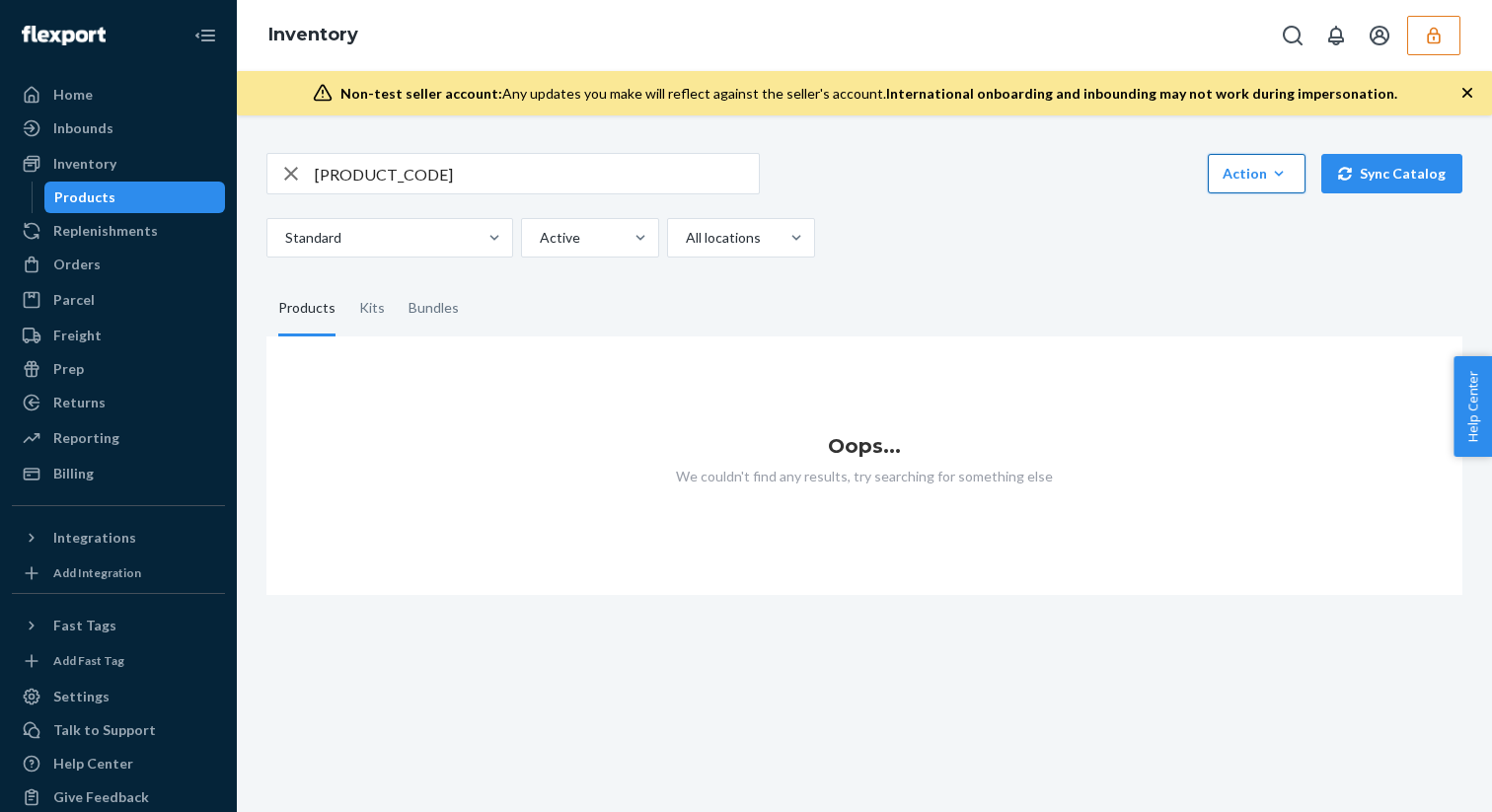 click on "Action" at bounding box center [1256, 174] 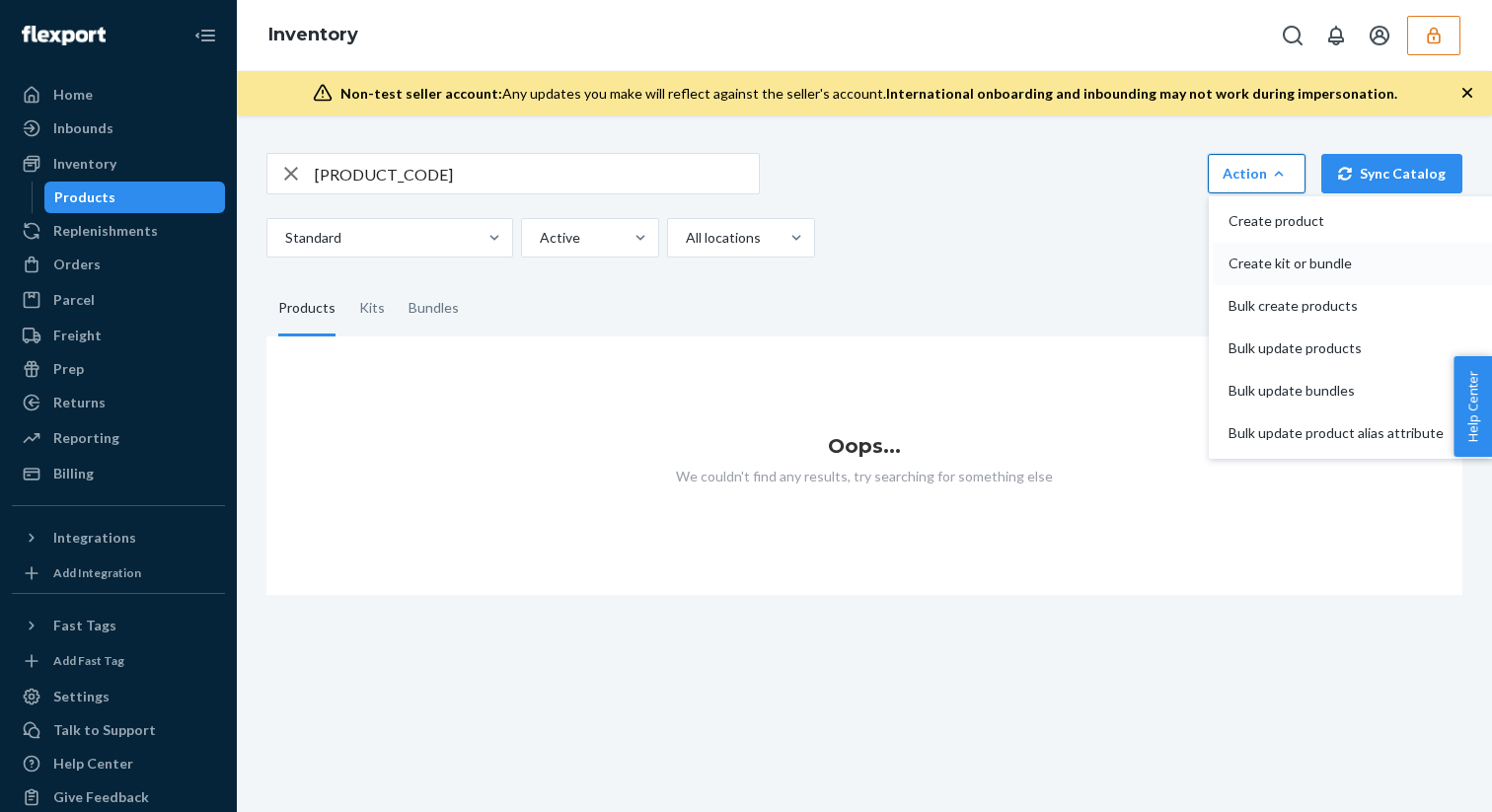 click on "Create kit or bundle" at bounding box center [1336, 263] 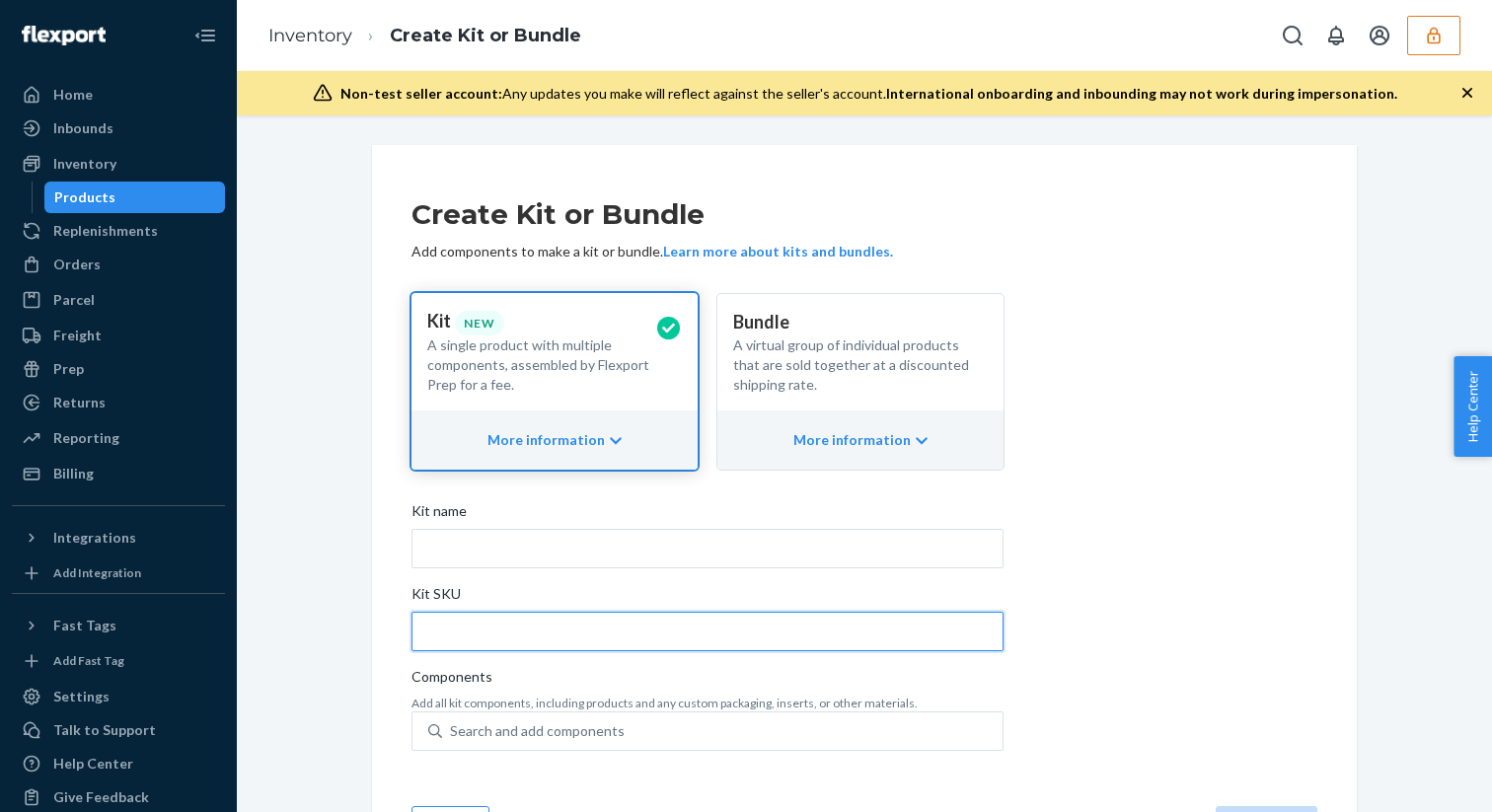 click on "Kit SKU" at bounding box center [708, 631] 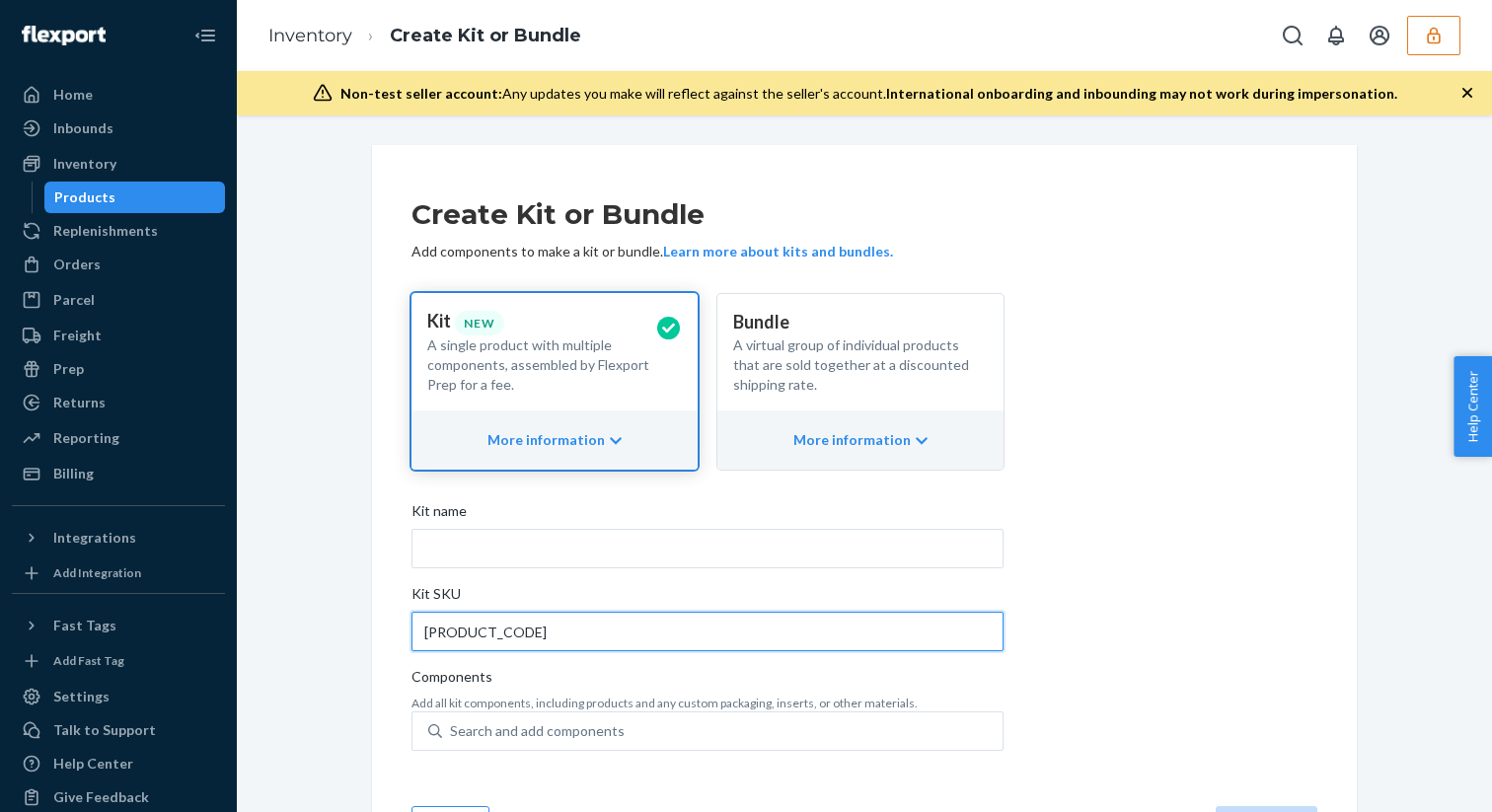 type on "70-00023" 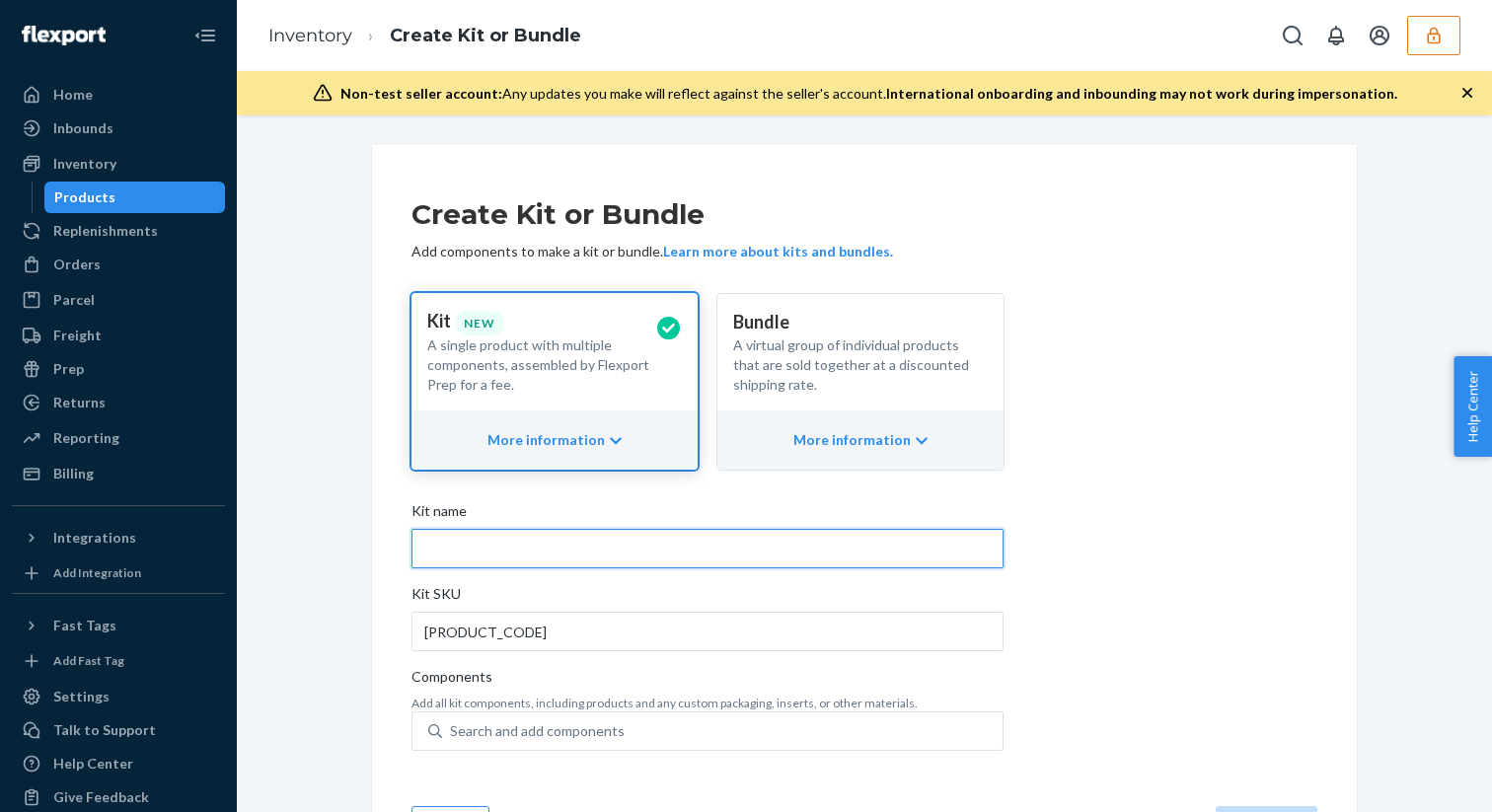 click on "Kit name" at bounding box center (708, 549) 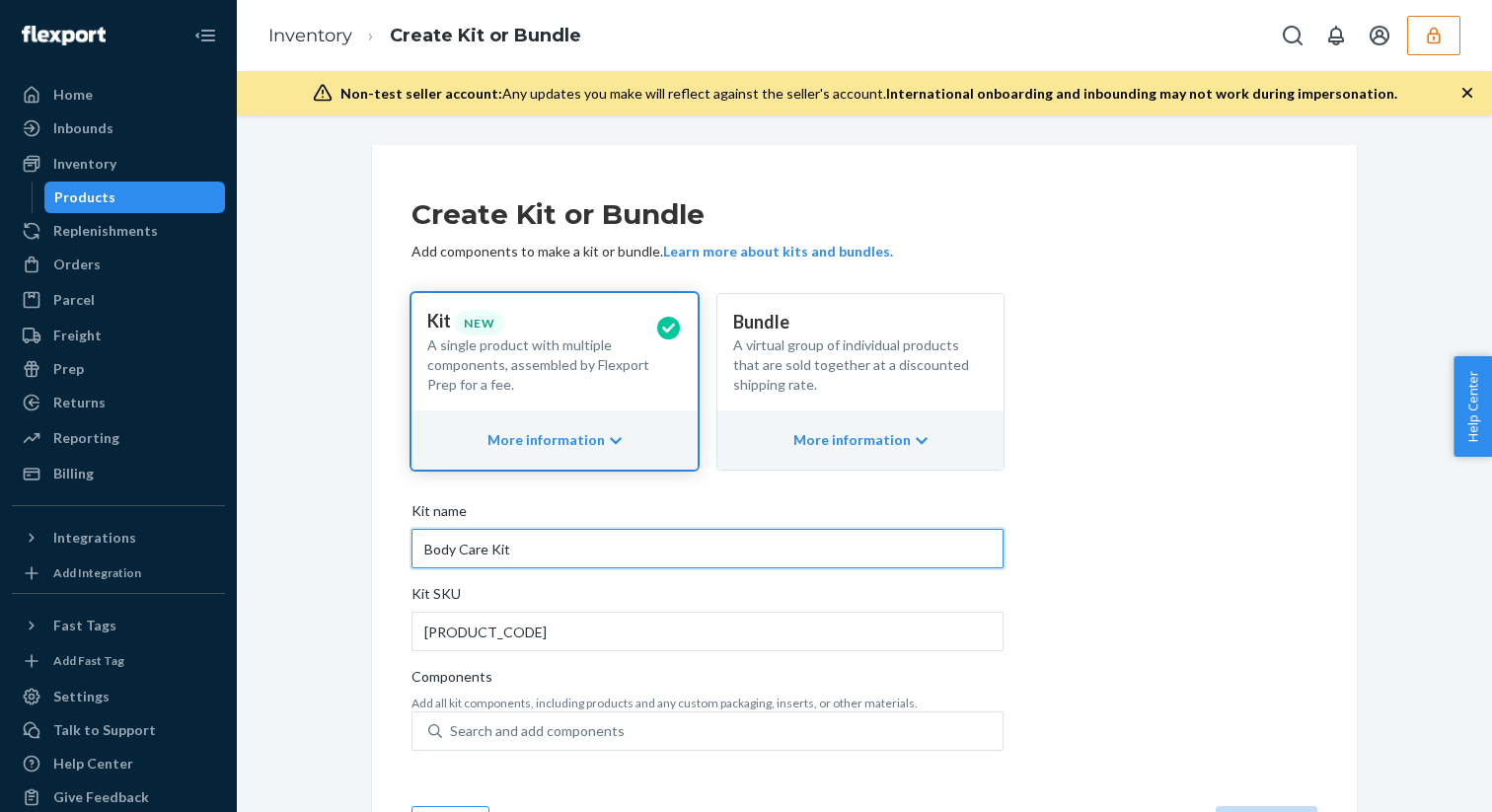 type on "Body Care Kit" 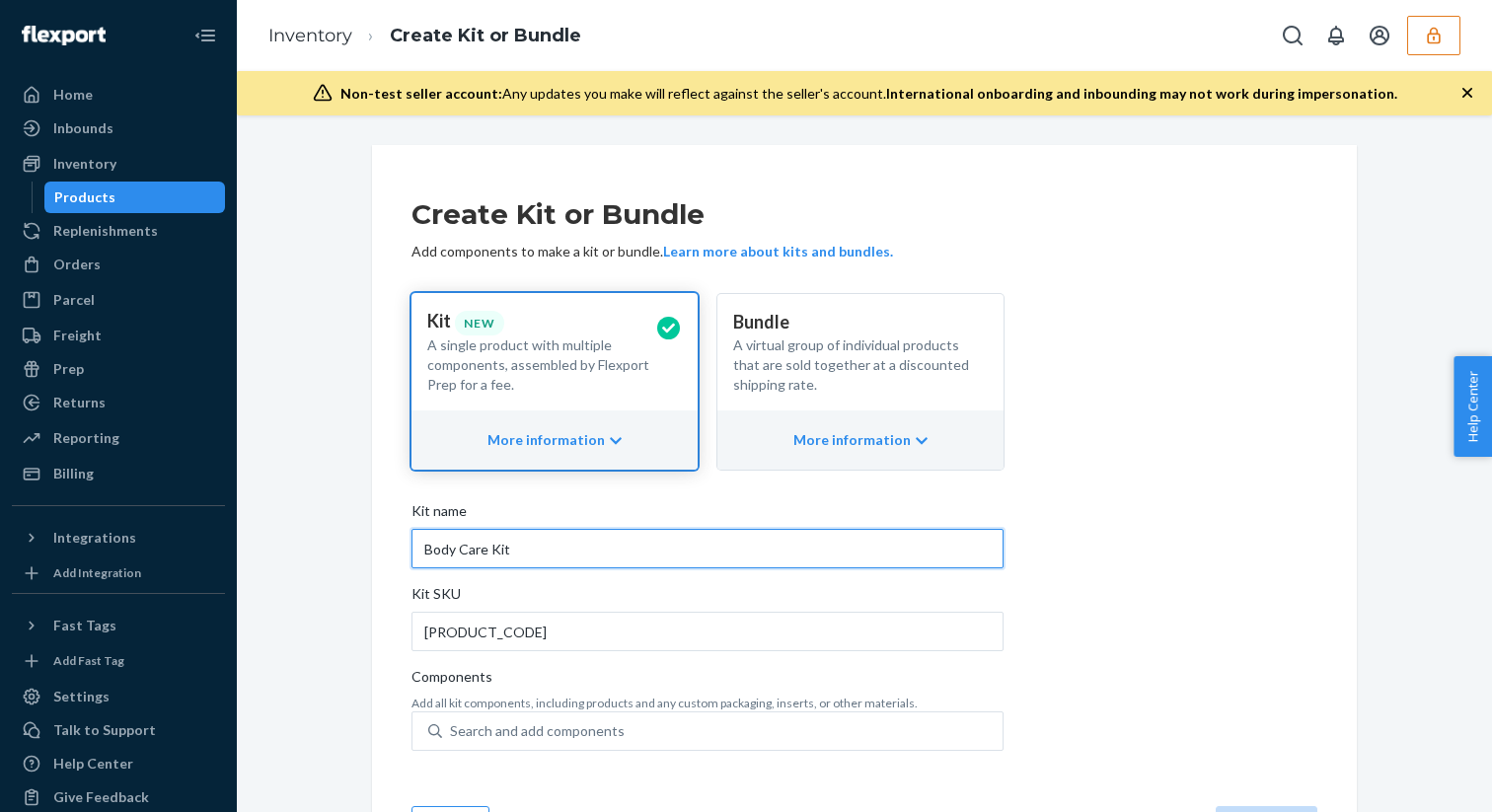 scroll, scrollTop: 65, scrollLeft: 0, axis: vertical 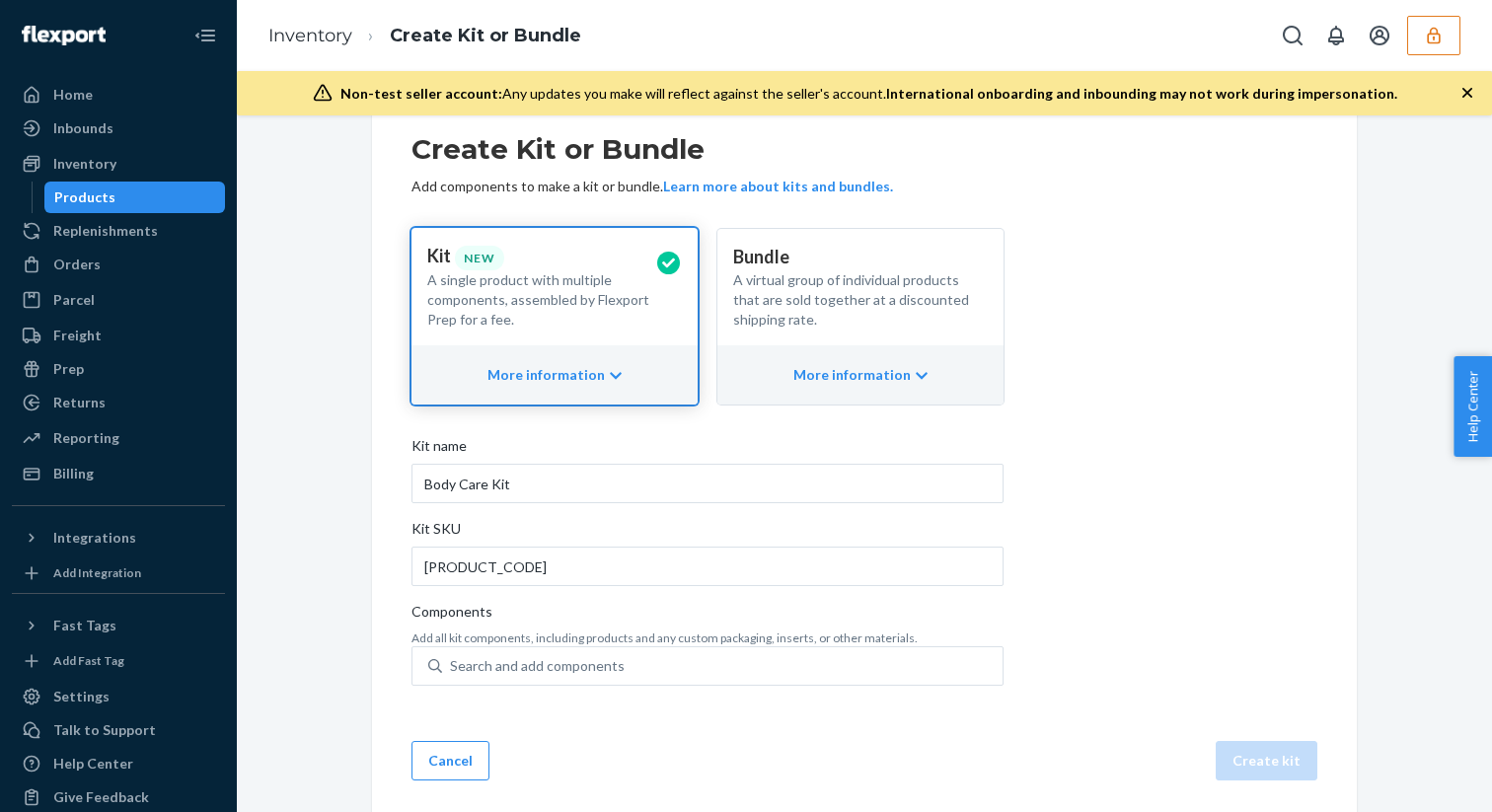 click on "Add all kit components, including products and any custom packaging, inserts, or other materials." at bounding box center [708, 637] 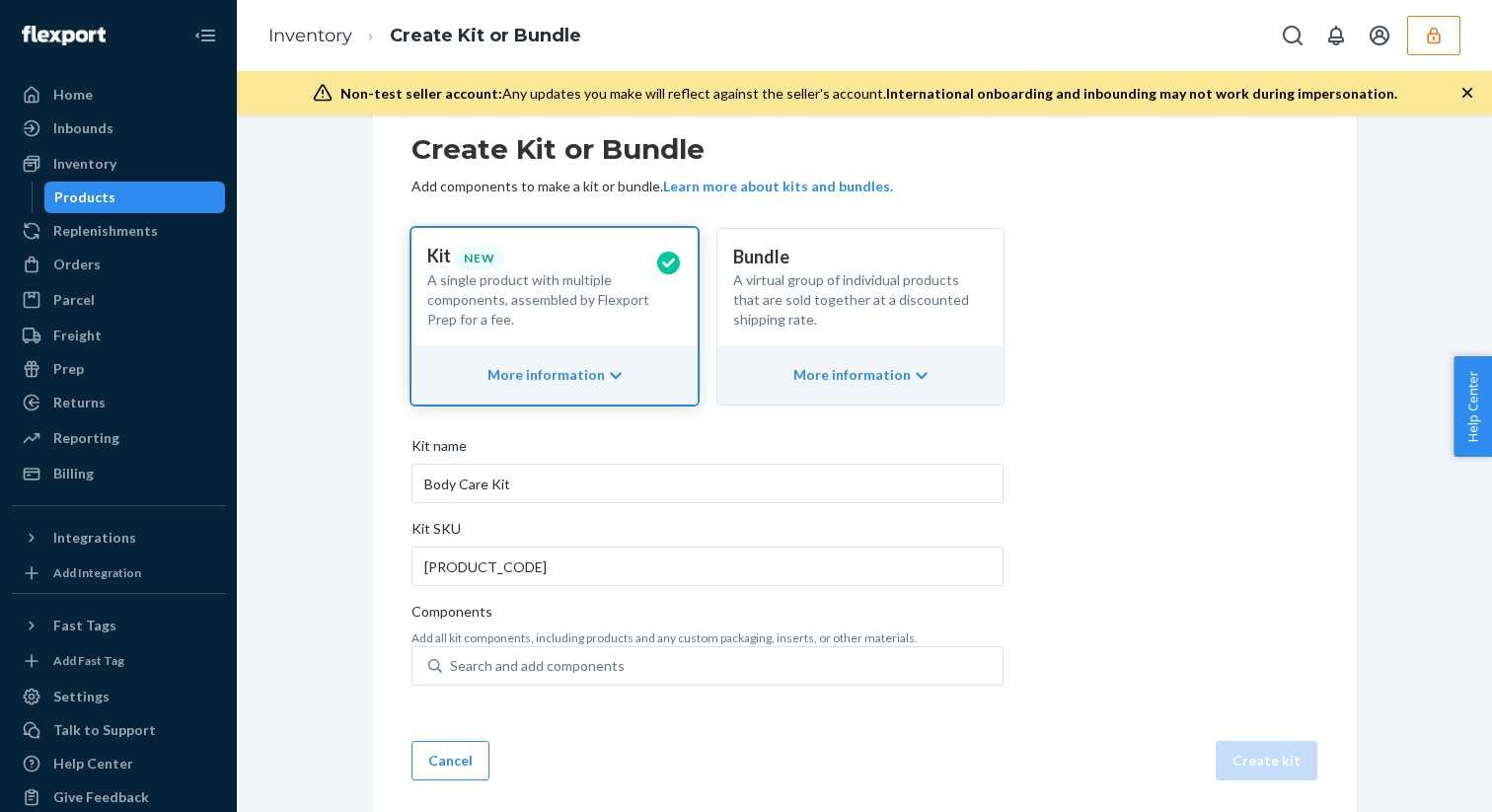 click on "Search and add components" at bounding box center [451, 666] 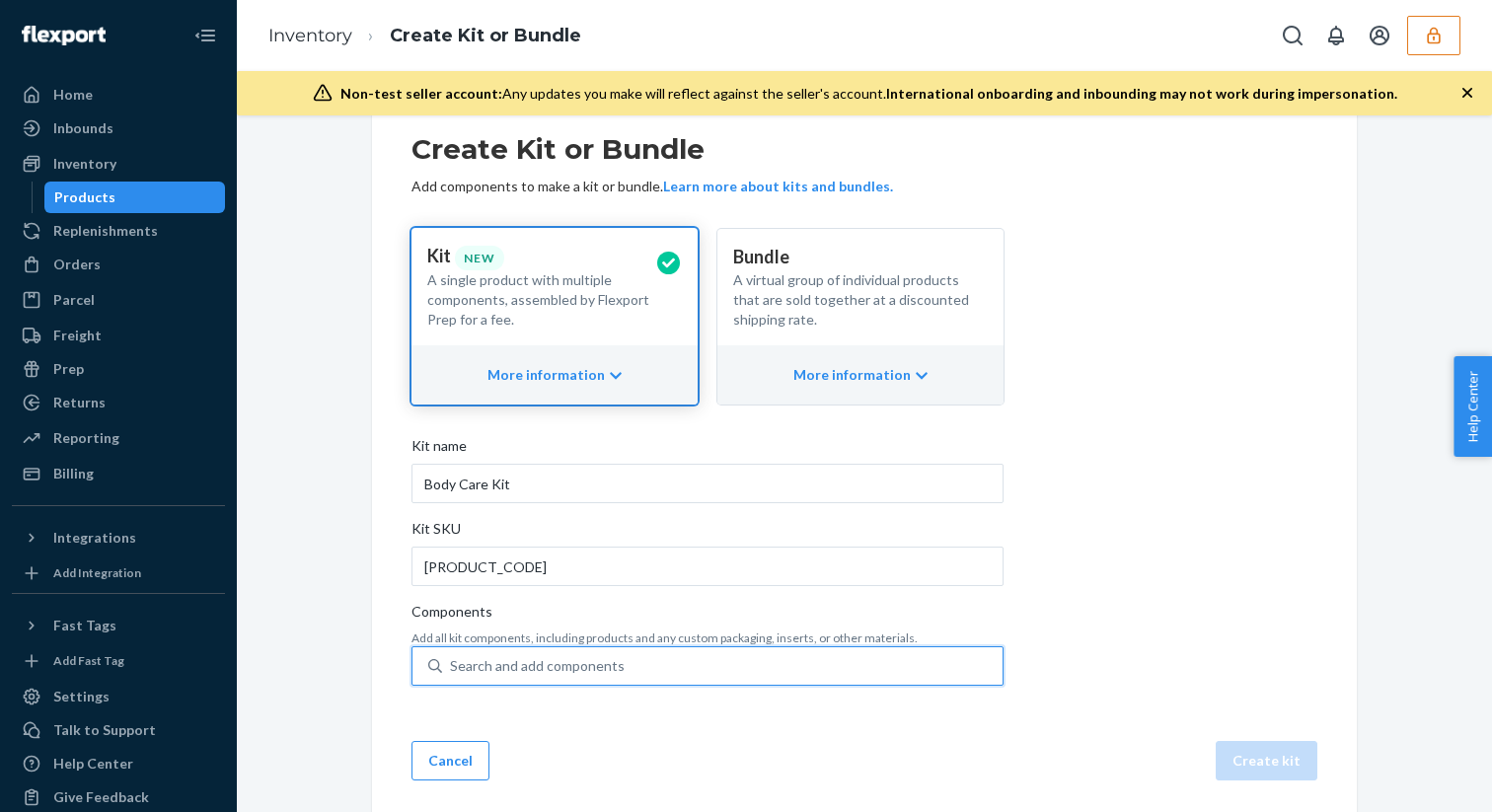 click on "Search and add components" at bounding box center [537, 666] 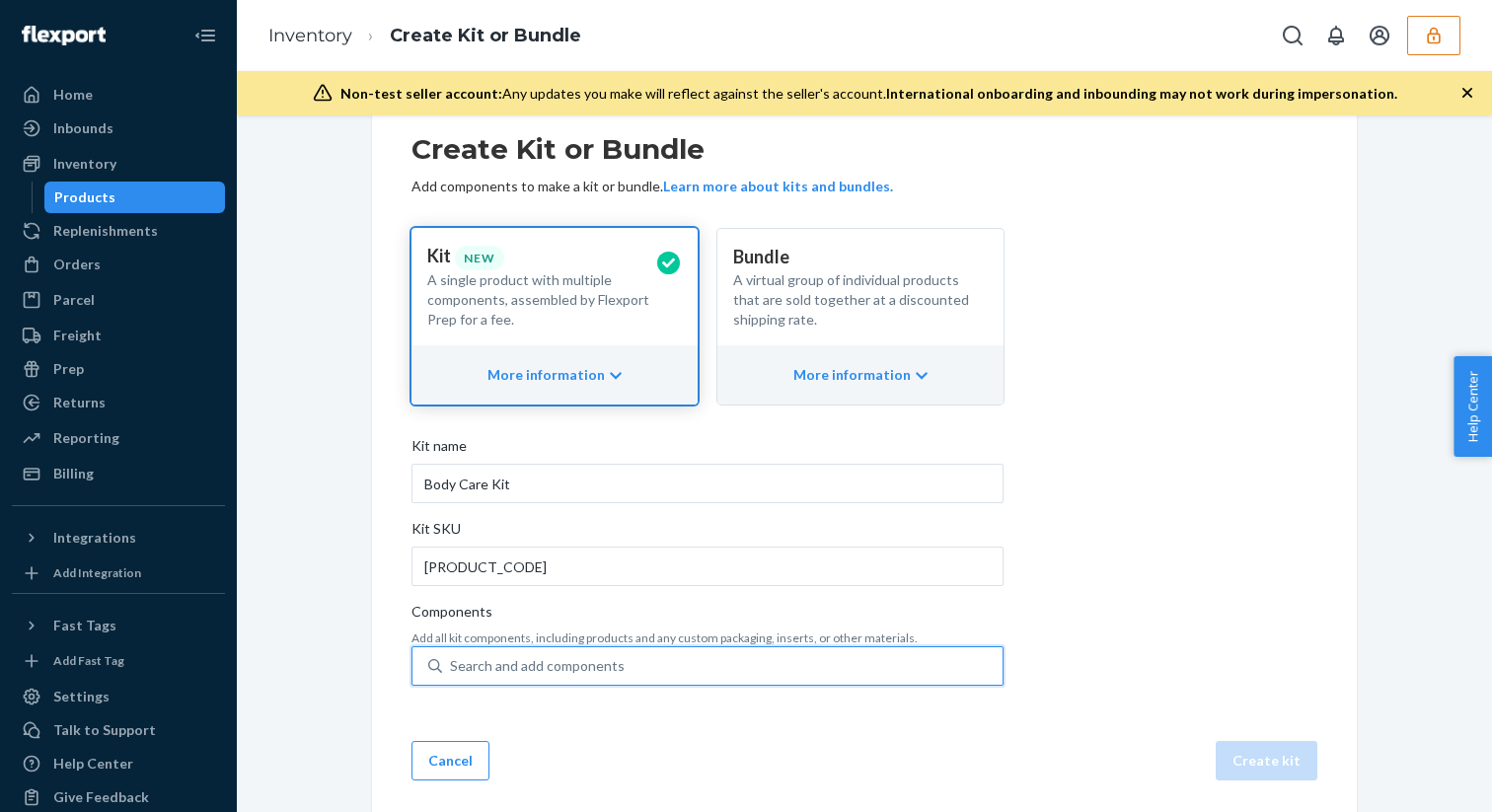 click on "0 results available. Select is focused ,type to refine list, press Down to open the menu,  Search and add components" at bounding box center [451, 666] 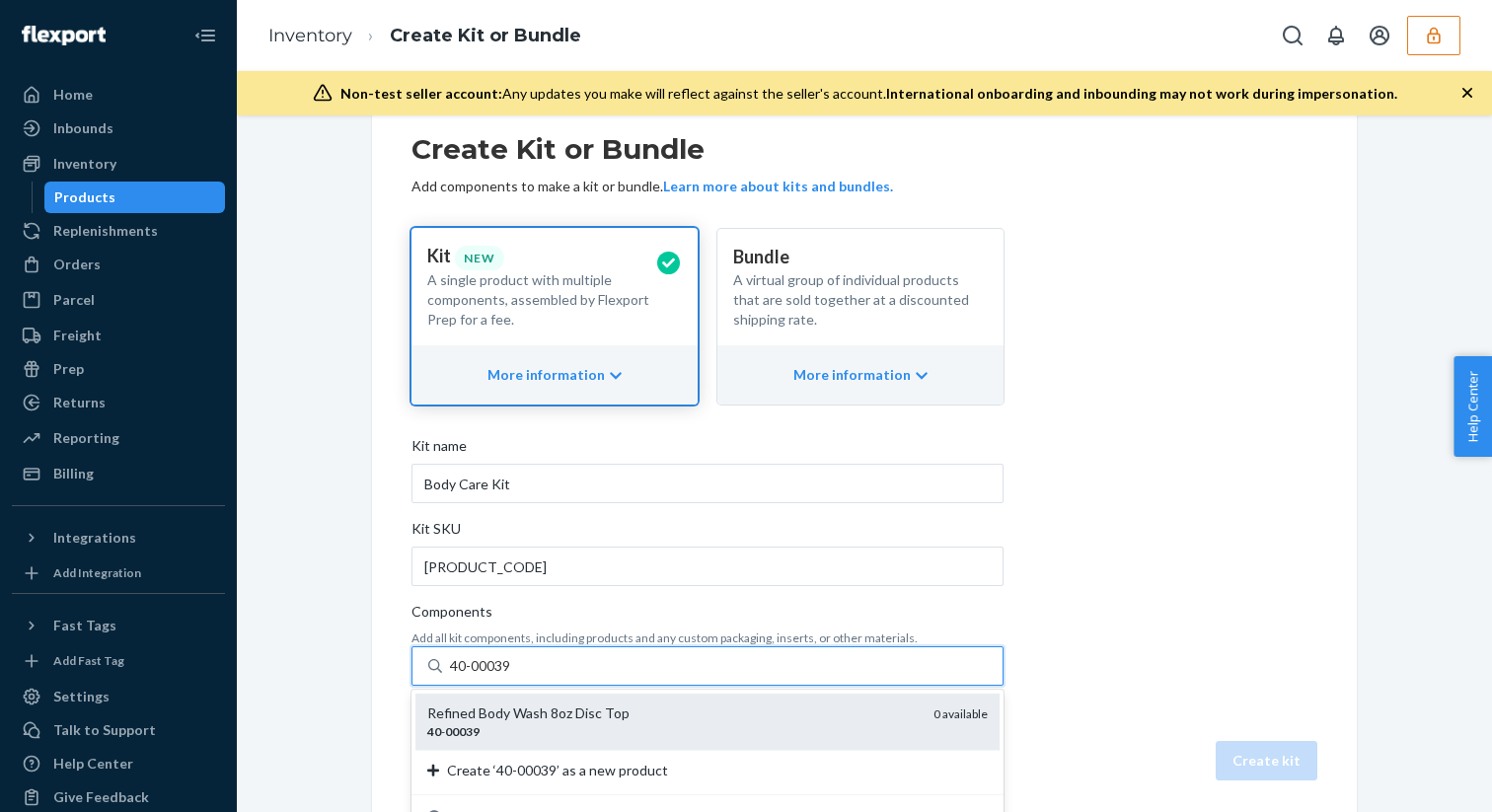 click on "Refined Body Wash 8oz Disc Top" at bounding box center [672, 713] 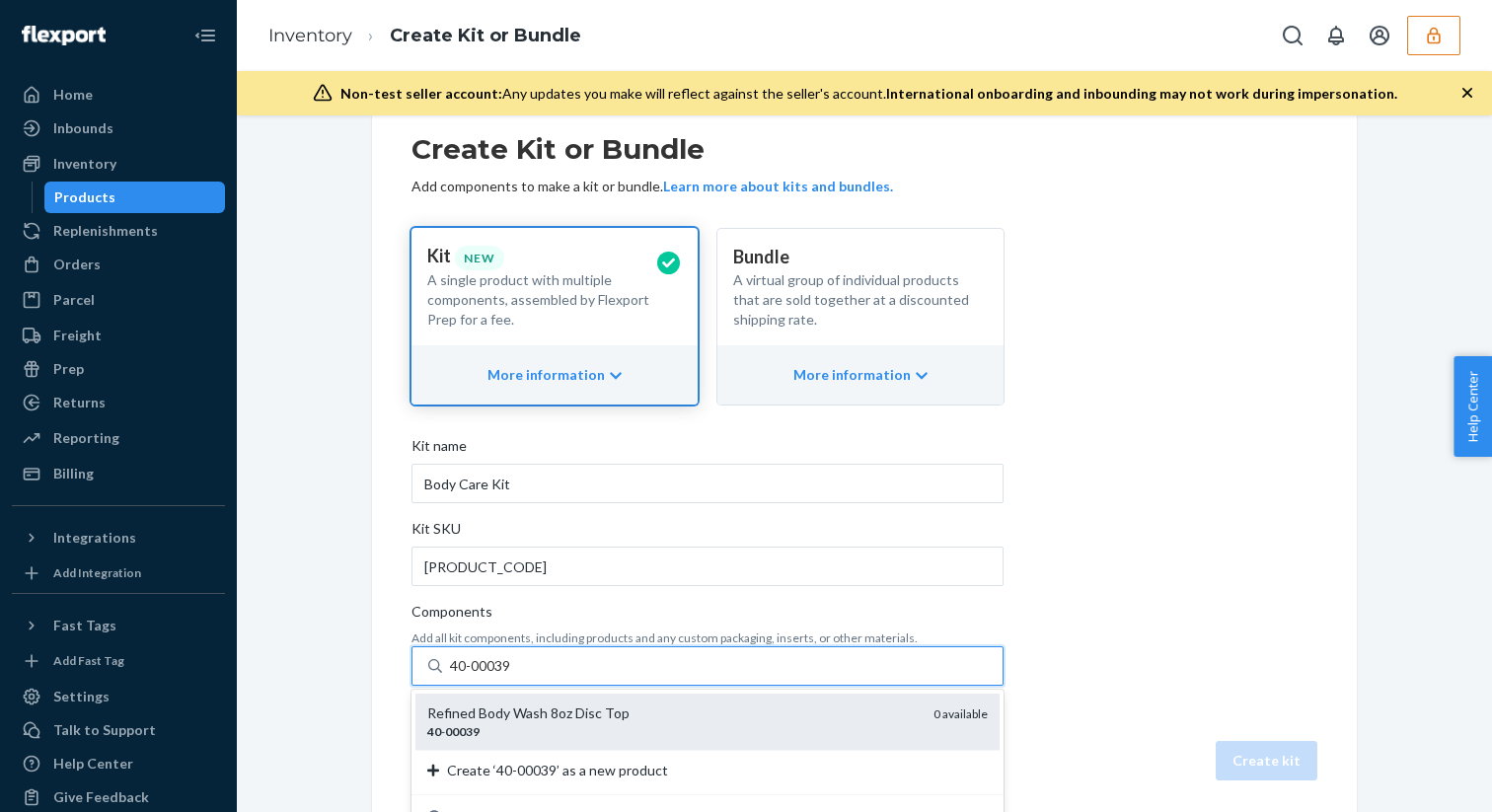 click on "40-00039" at bounding box center [482, 666] 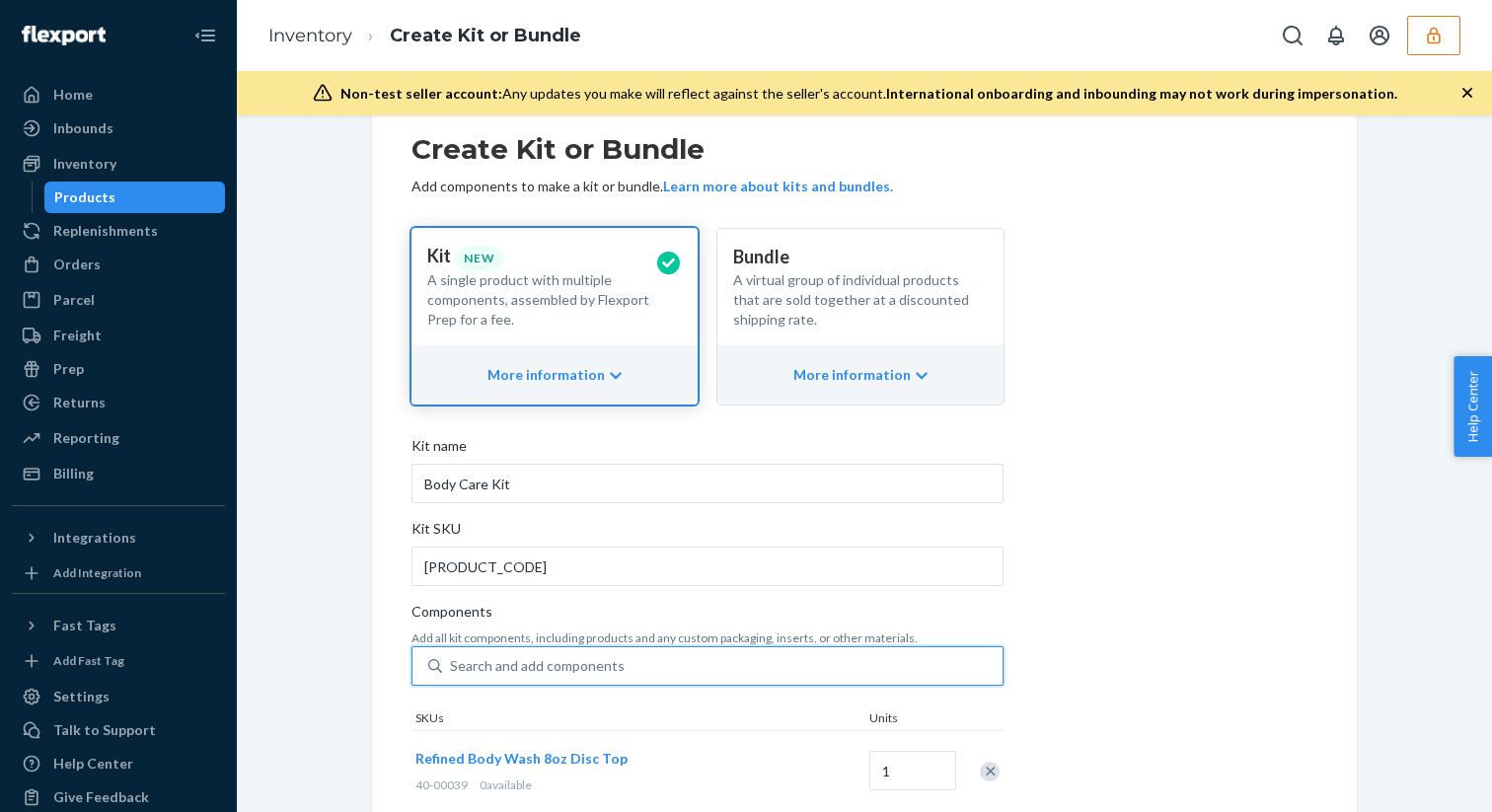 click on "Search and add components" at bounding box center (537, 666) 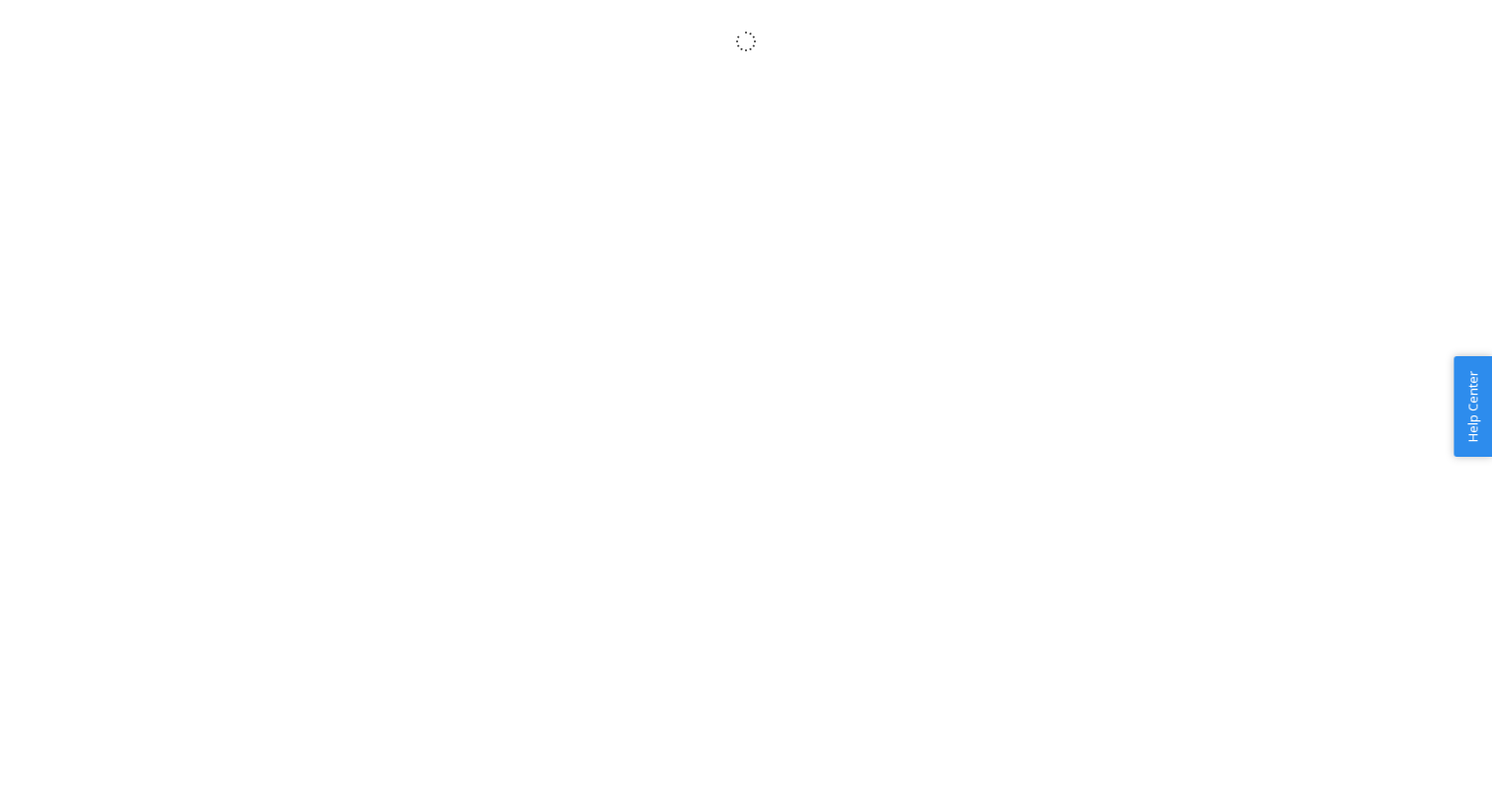 scroll, scrollTop: 0, scrollLeft: 0, axis: both 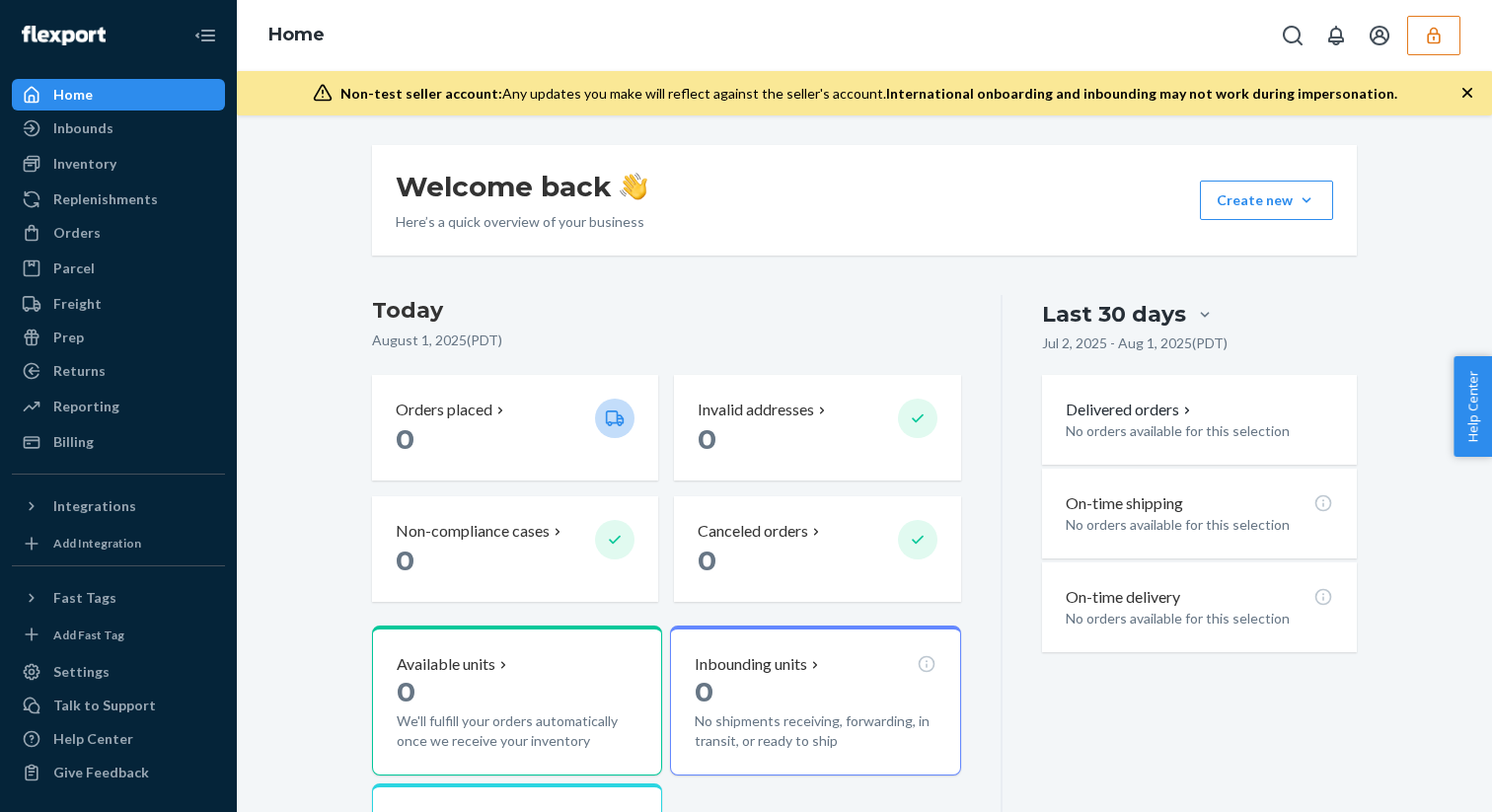 click 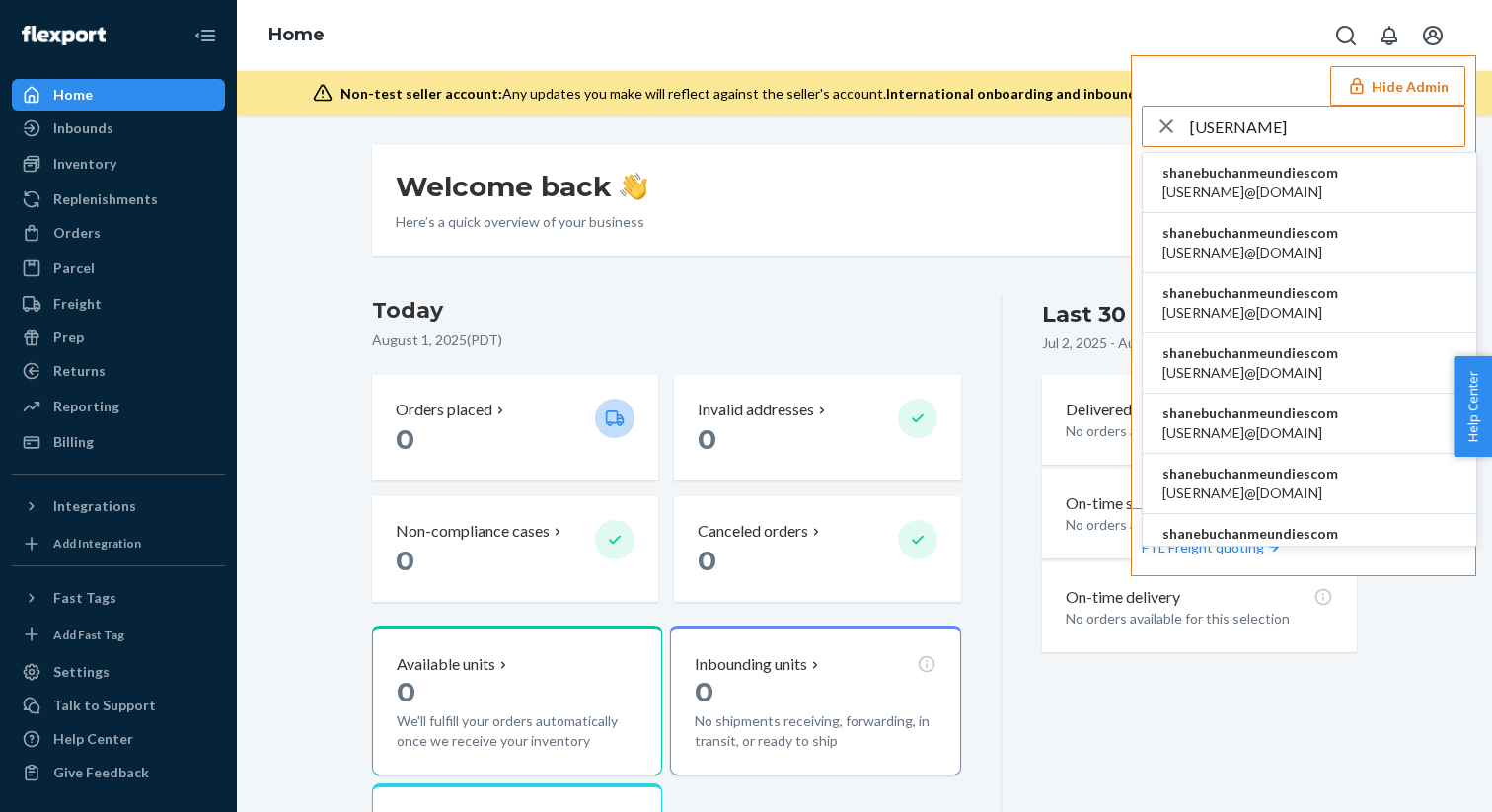type on "[USERNAME]" 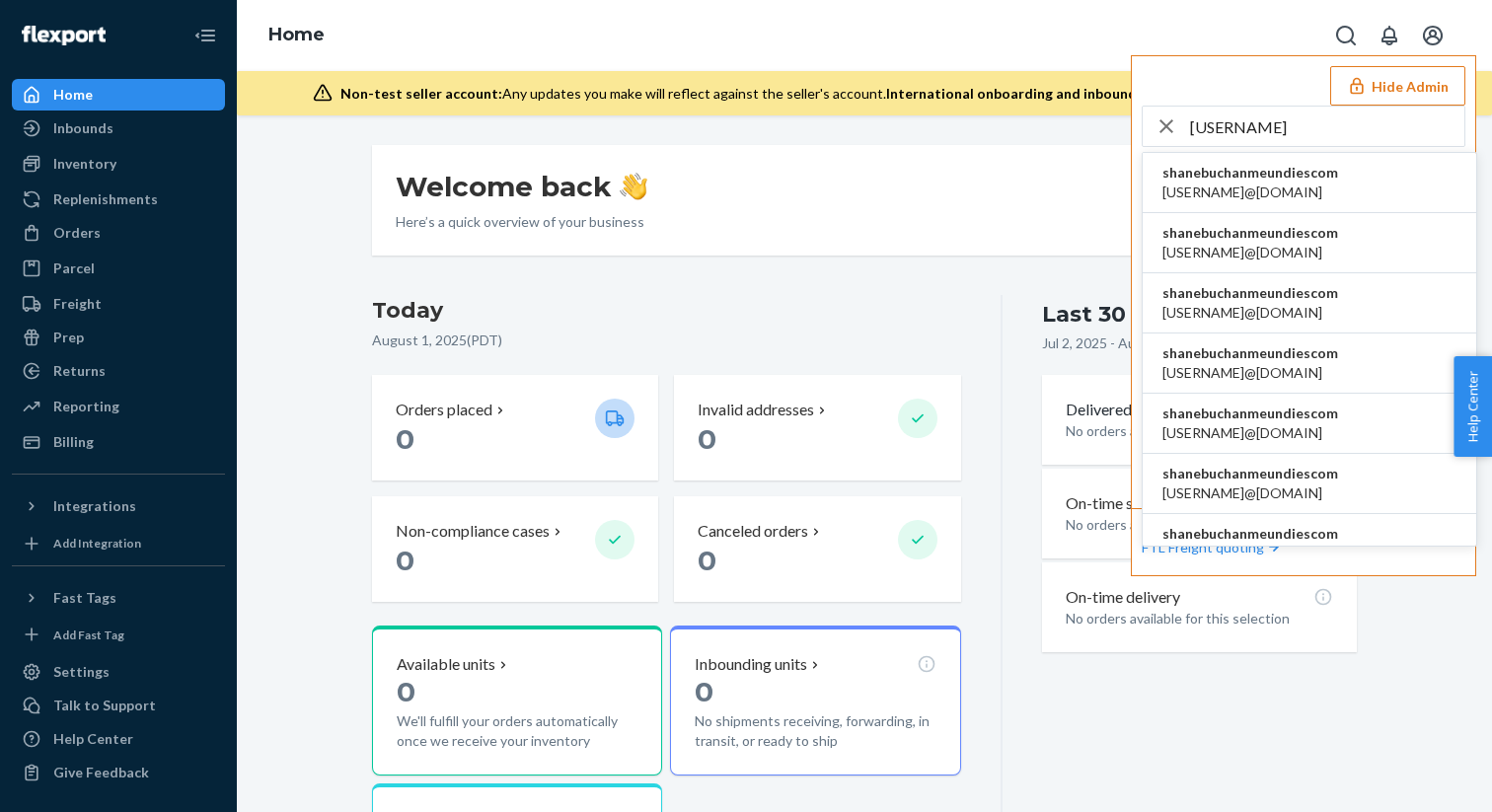 click on "[USERNAME][USERNAME] [USERNAME]@[DOMAIN]" at bounding box center (1309, 183) 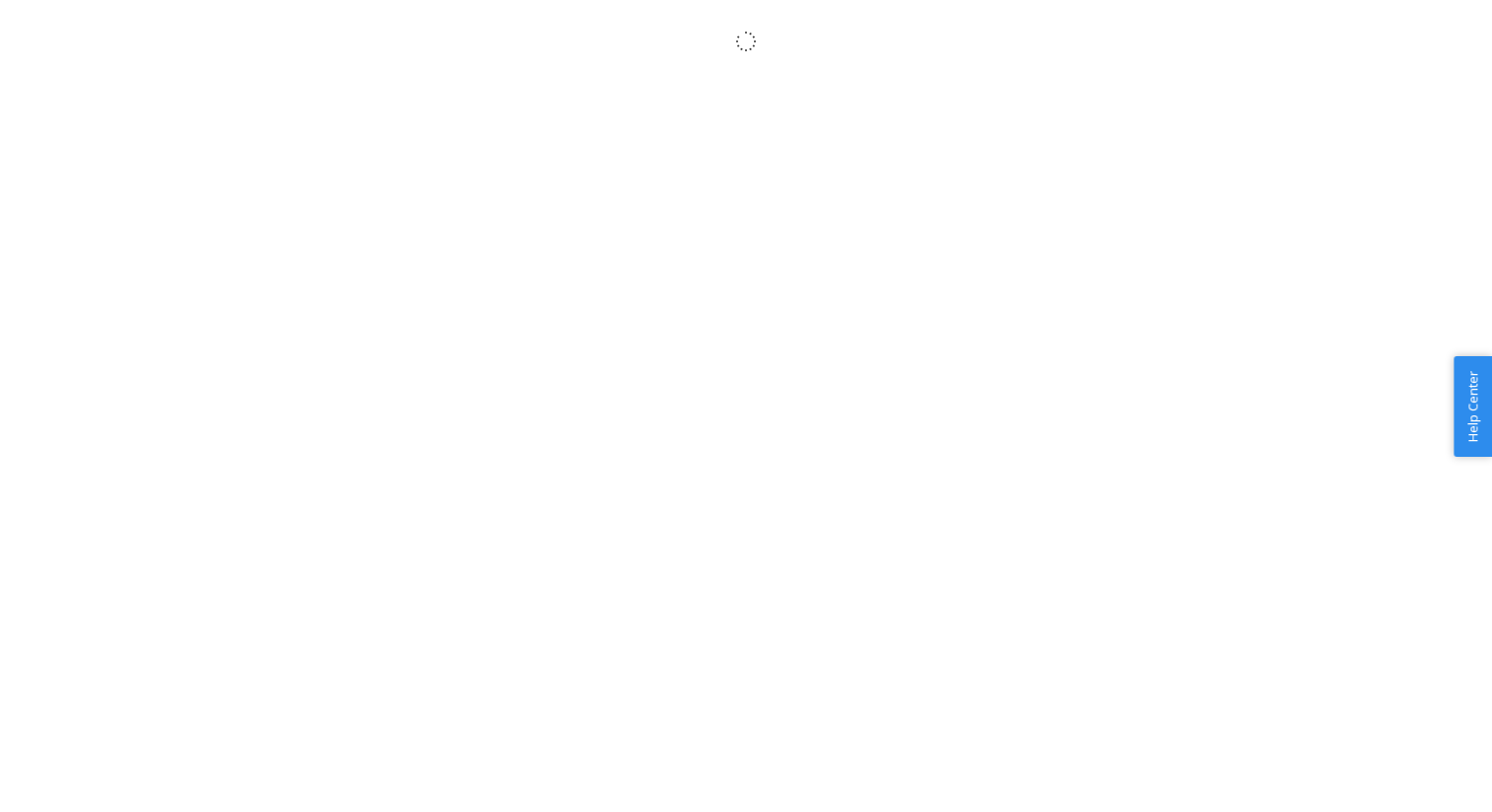 scroll, scrollTop: 0, scrollLeft: 0, axis: both 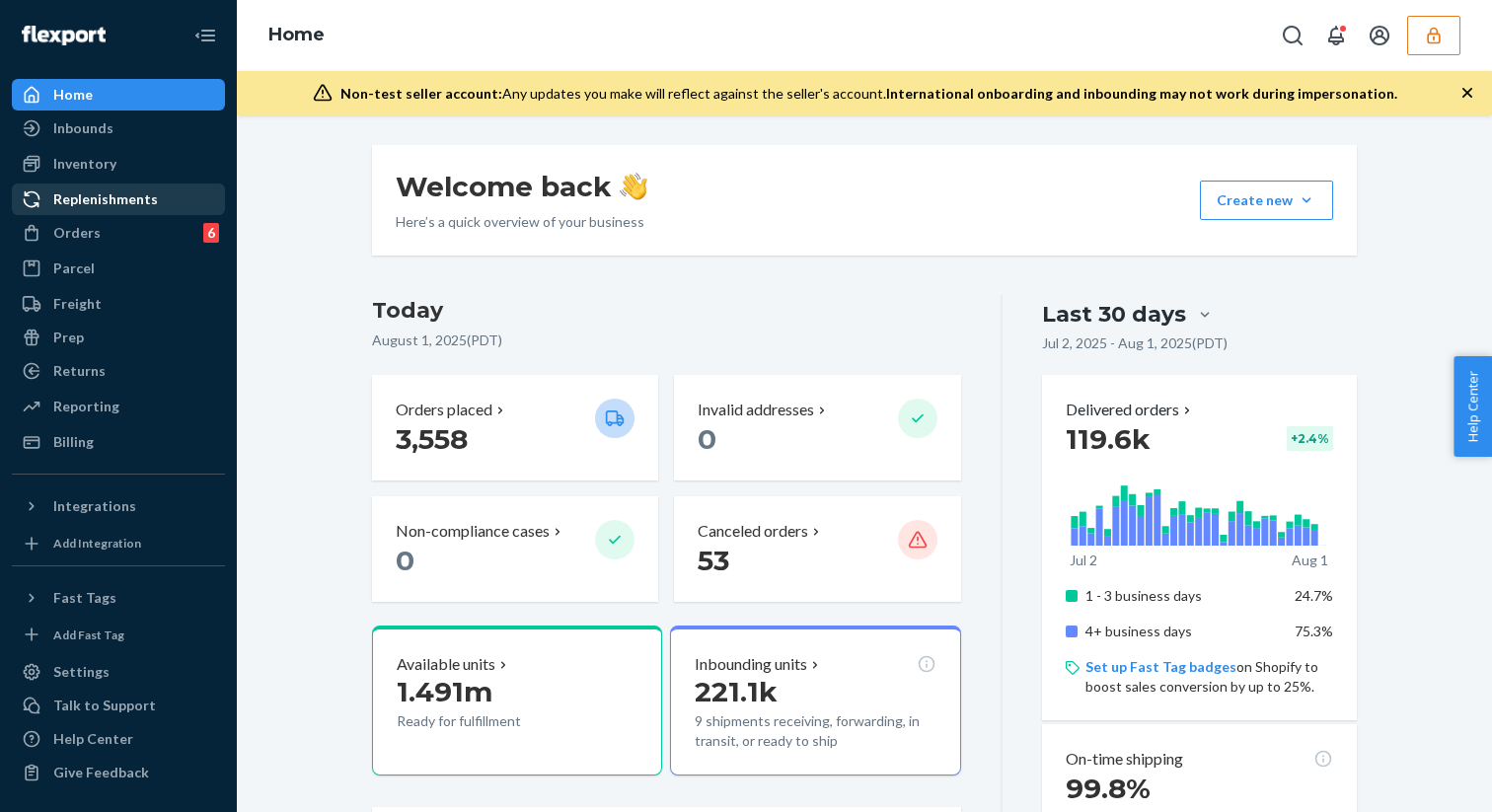click on "Replenishments" at bounding box center (106, 199) 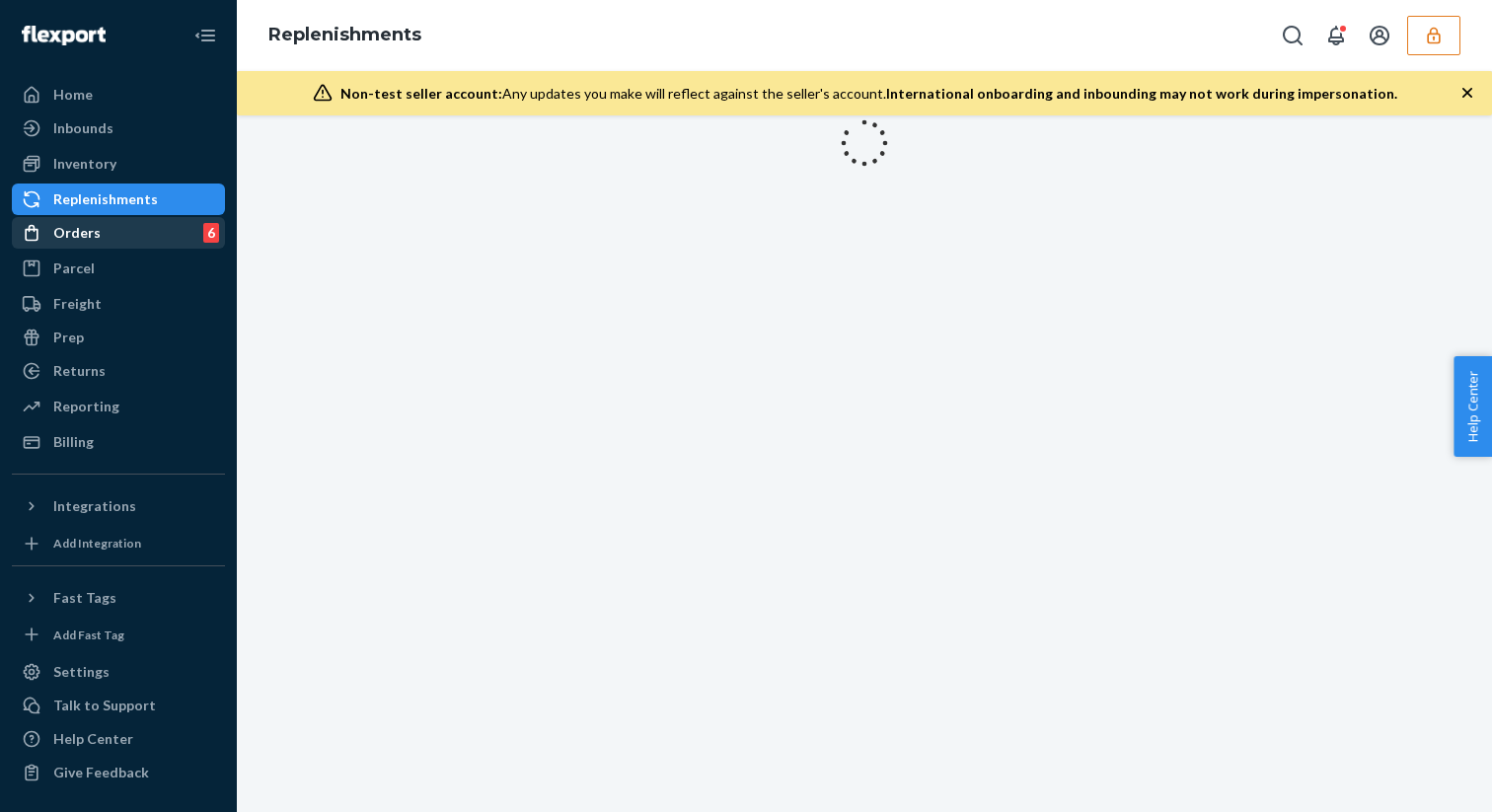 click on "Orders 6" at bounding box center (118, 233) 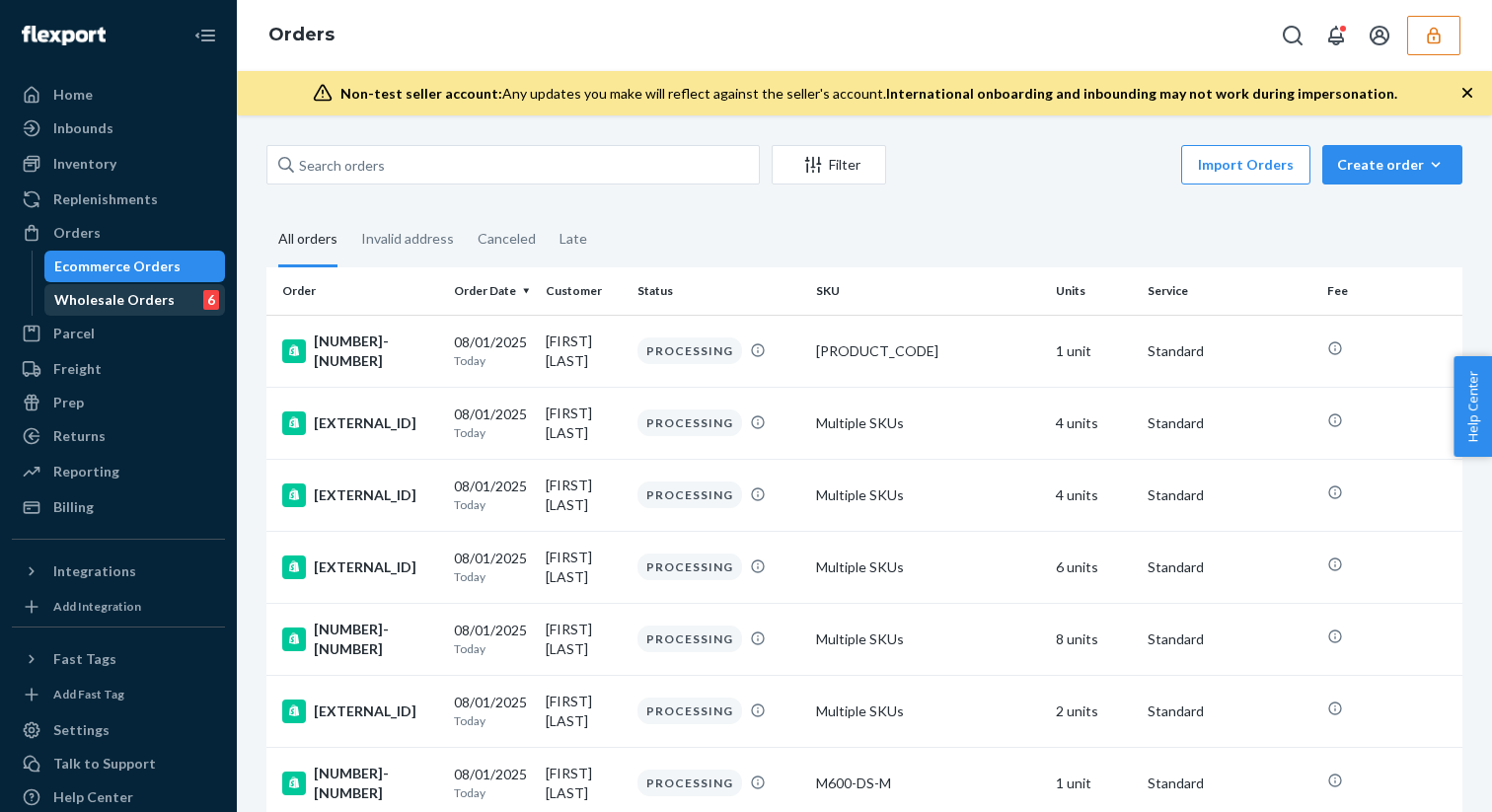 click on "Wholesale Orders 6" at bounding box center [135, 300] 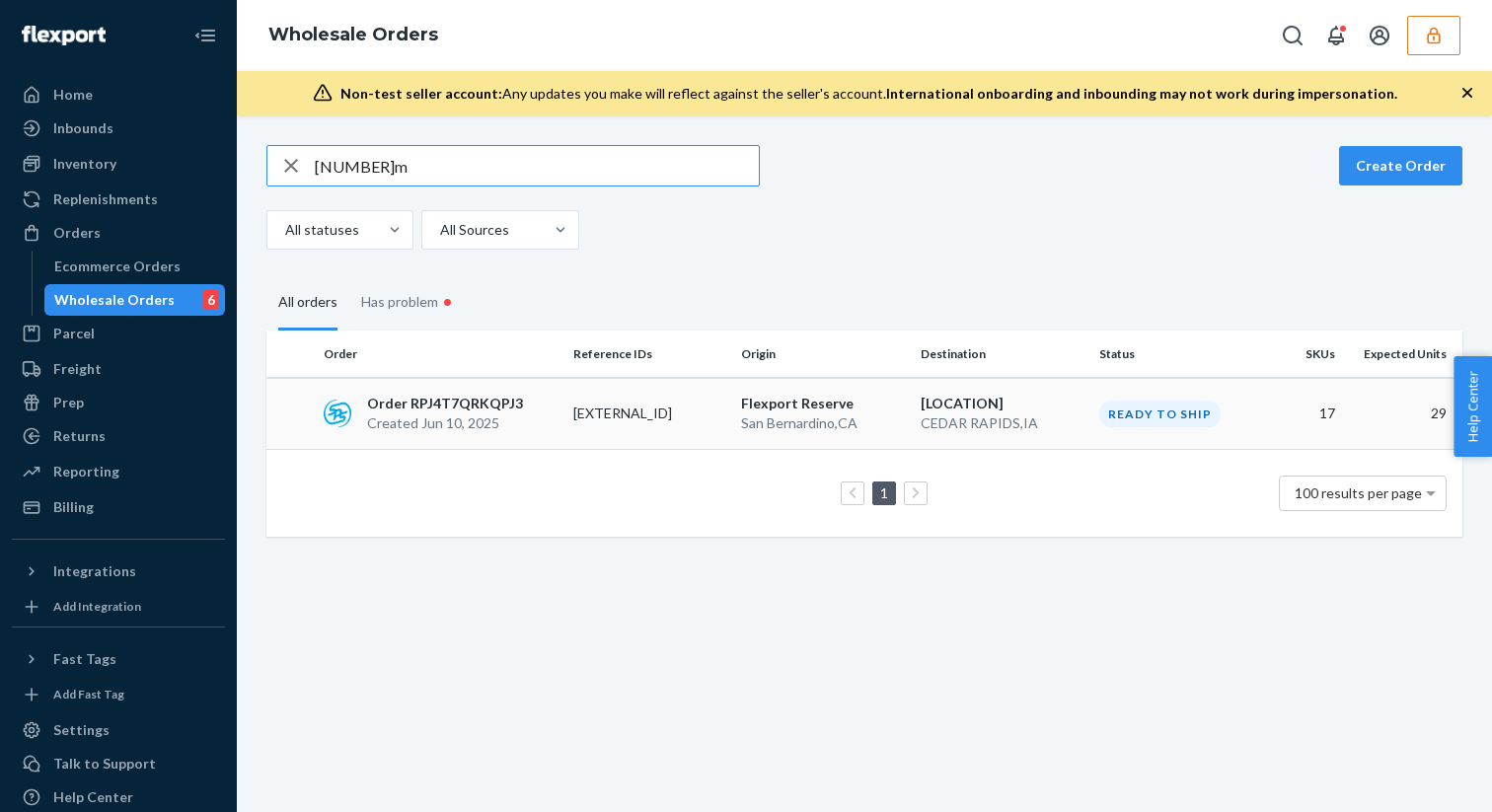 type on "794m" 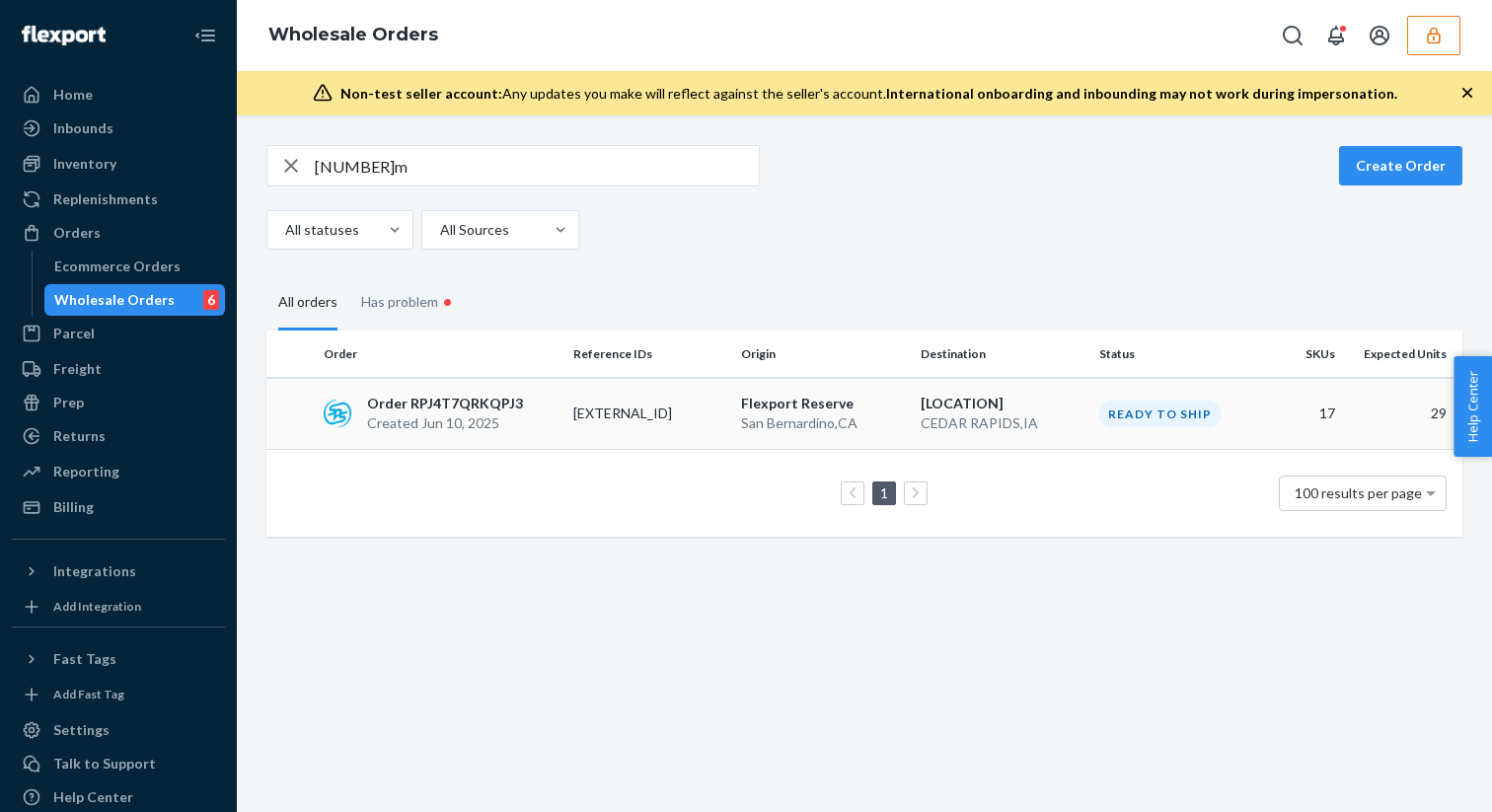 click on "Order RPJ4T7QRKQPJ3 Created Jun 10, 2025" at bounding box center (440, 413) 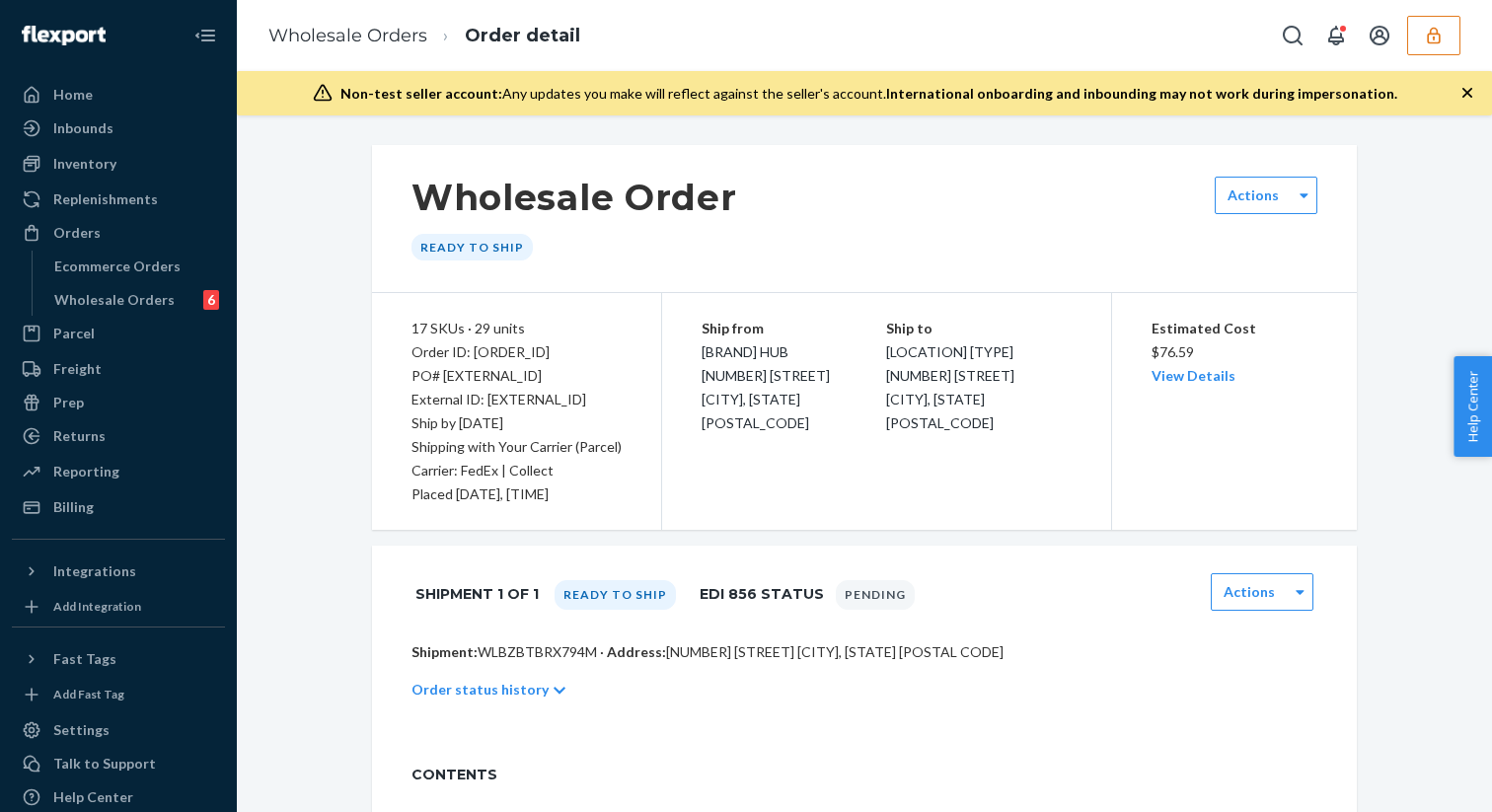 click on "PO# 40489549" at bounding box center [516, 376] 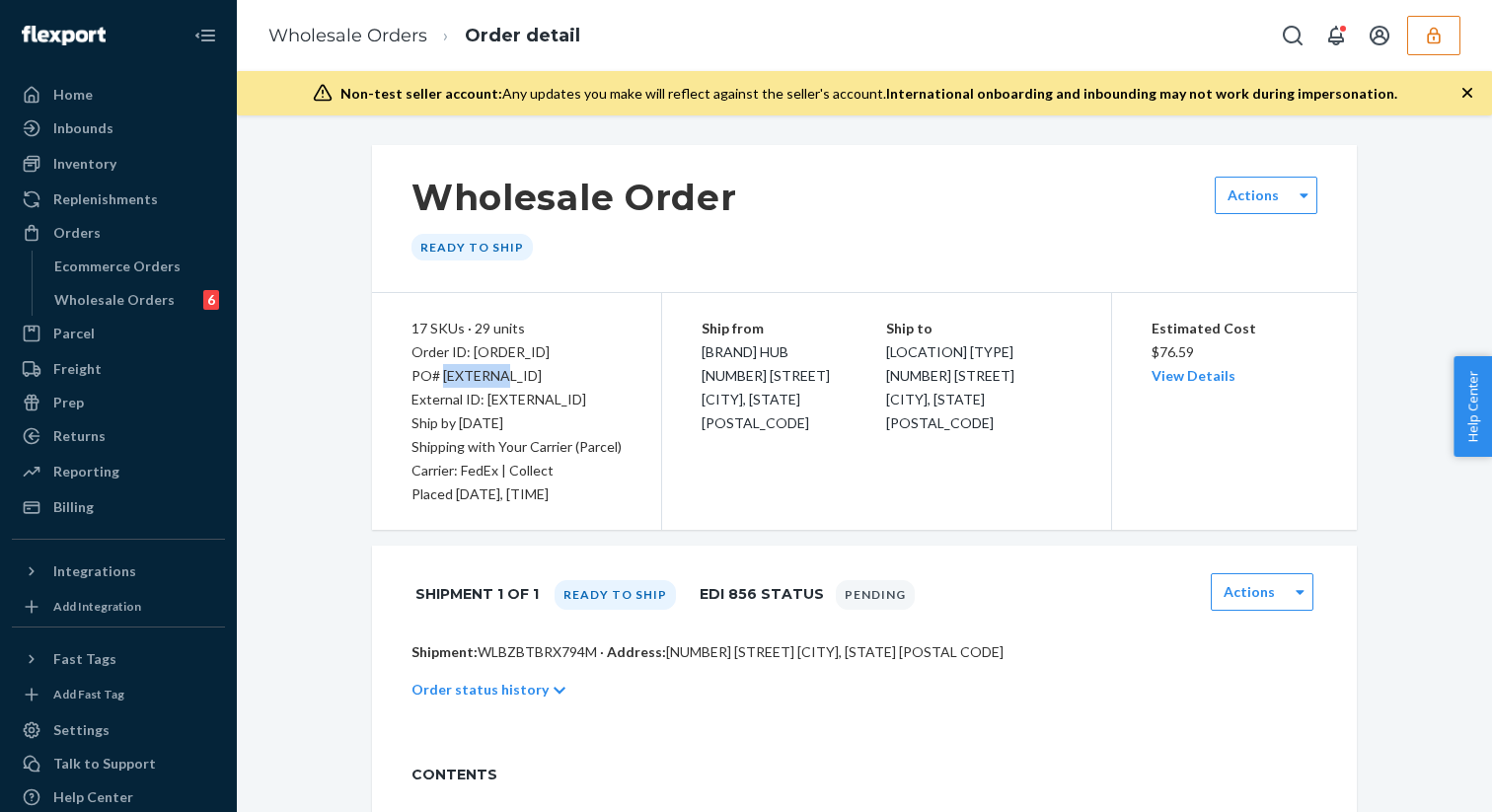 click on "PO# 40489549" at bounding box center [516, 376] 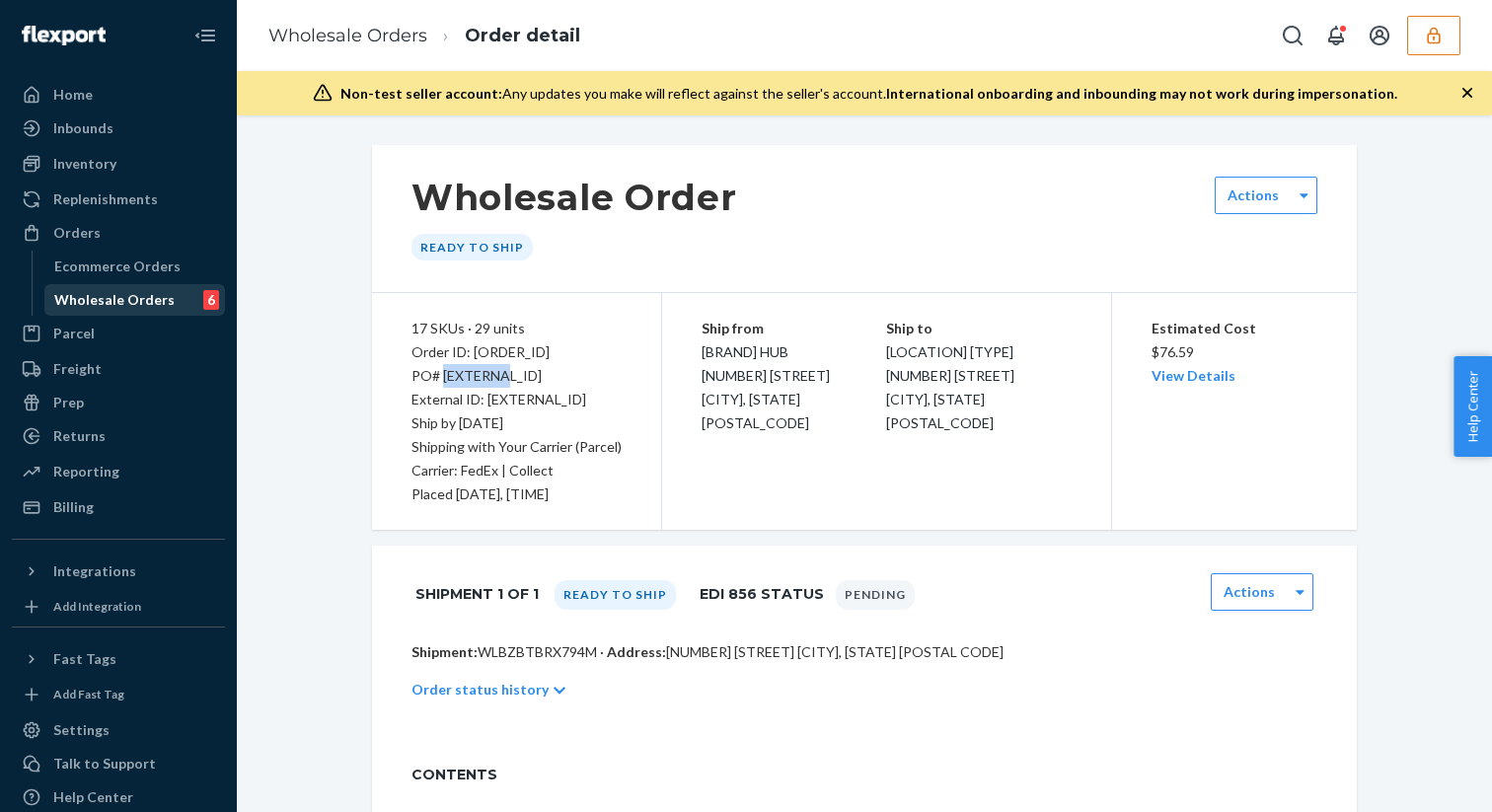 click on "Wholesale Orders" at bounding box center (114, 300) 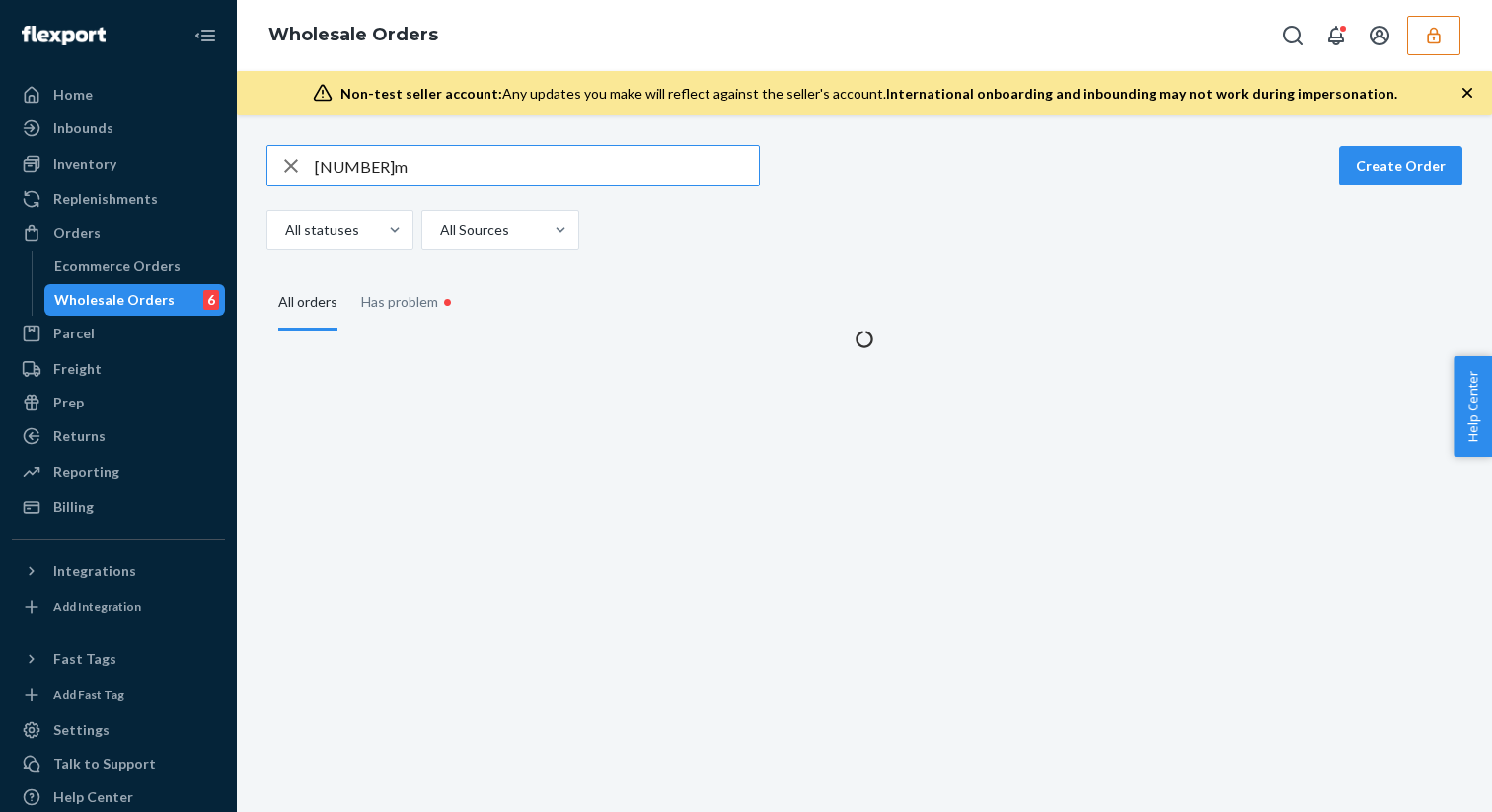 click on "794m" at bounding box center [537, 166] 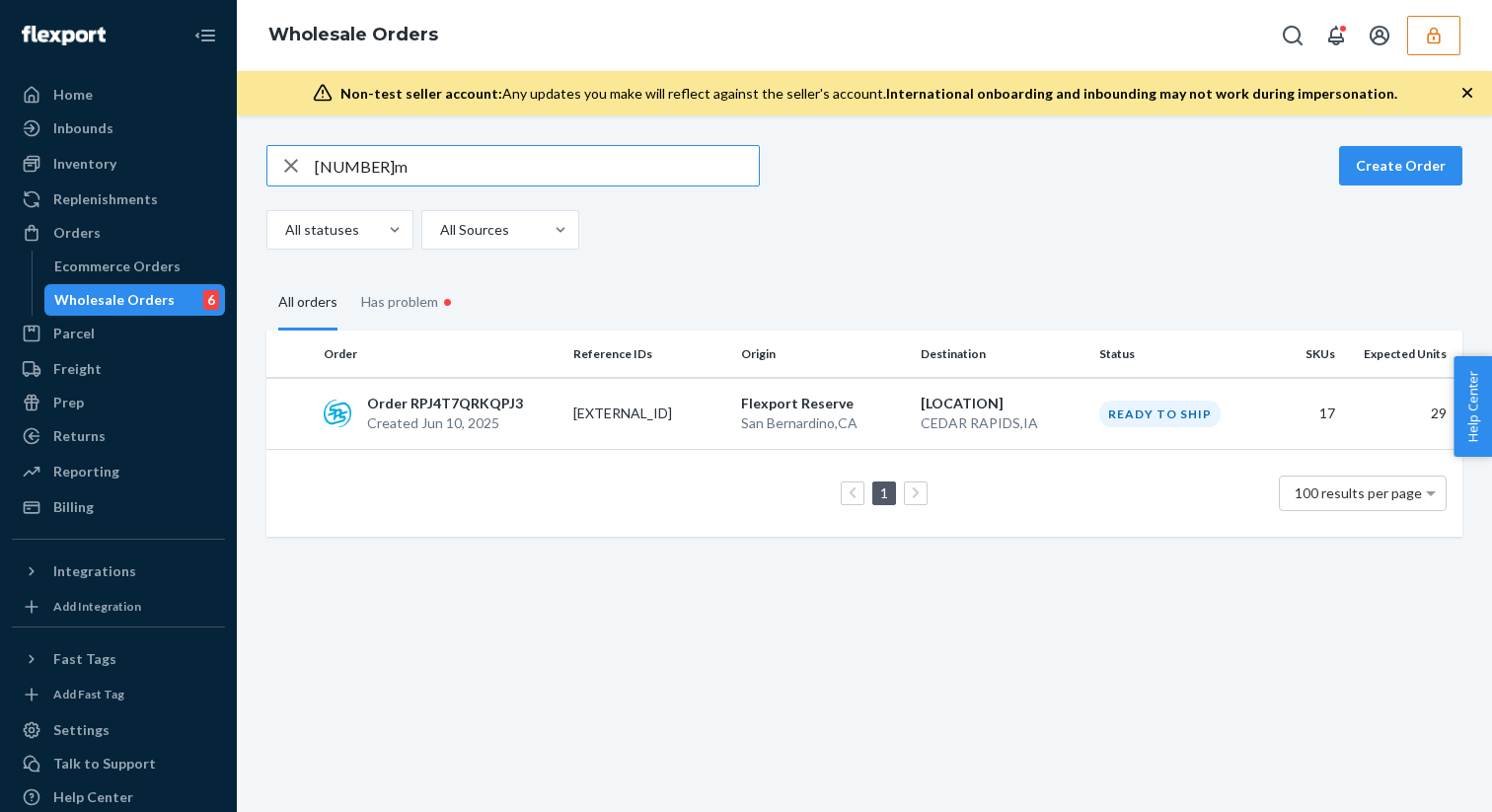 click on "794m" at bounding box center (537, 166) 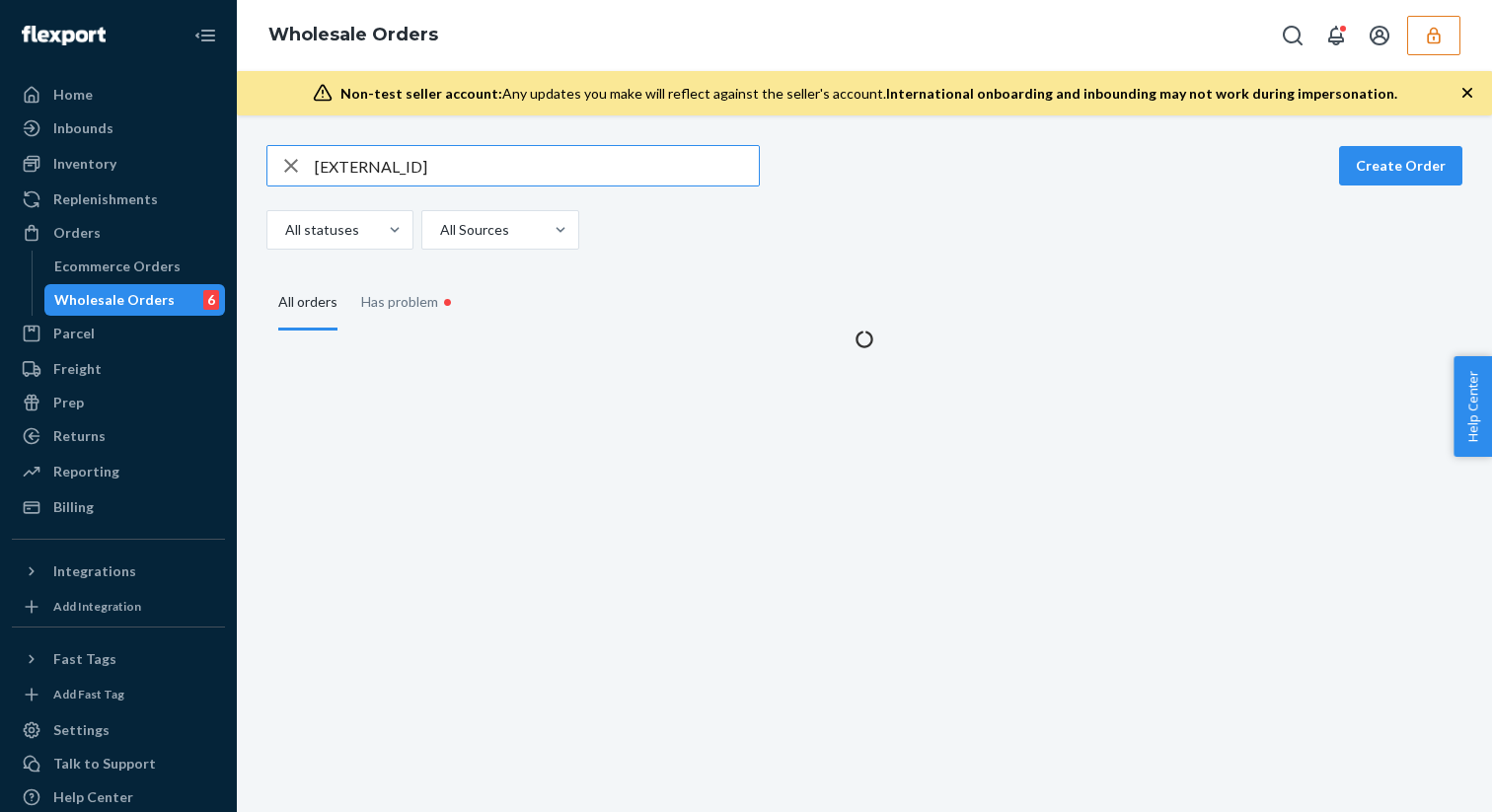 type on "40489549" 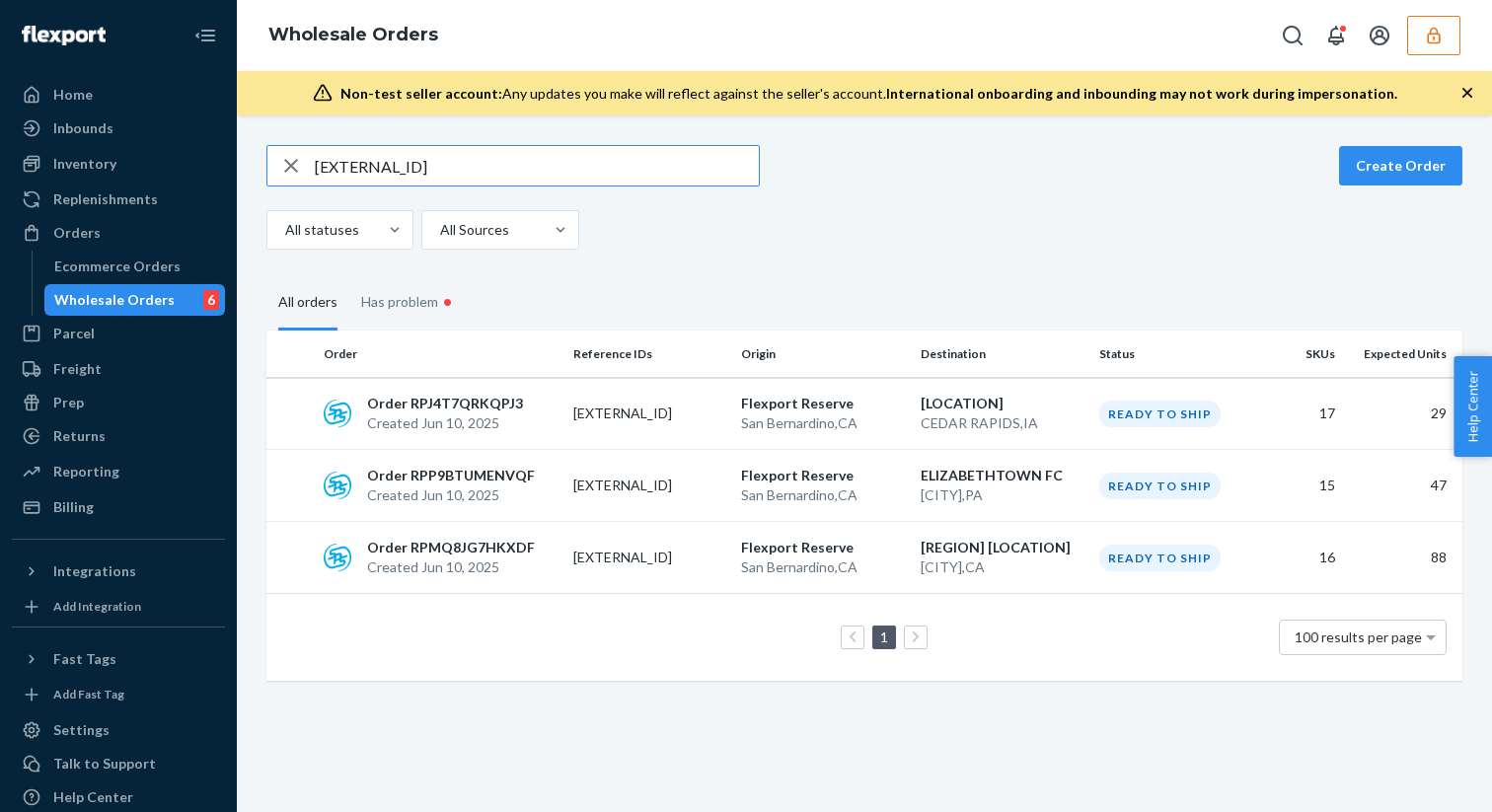 click on "40489549" at bounding box center (537, 166) 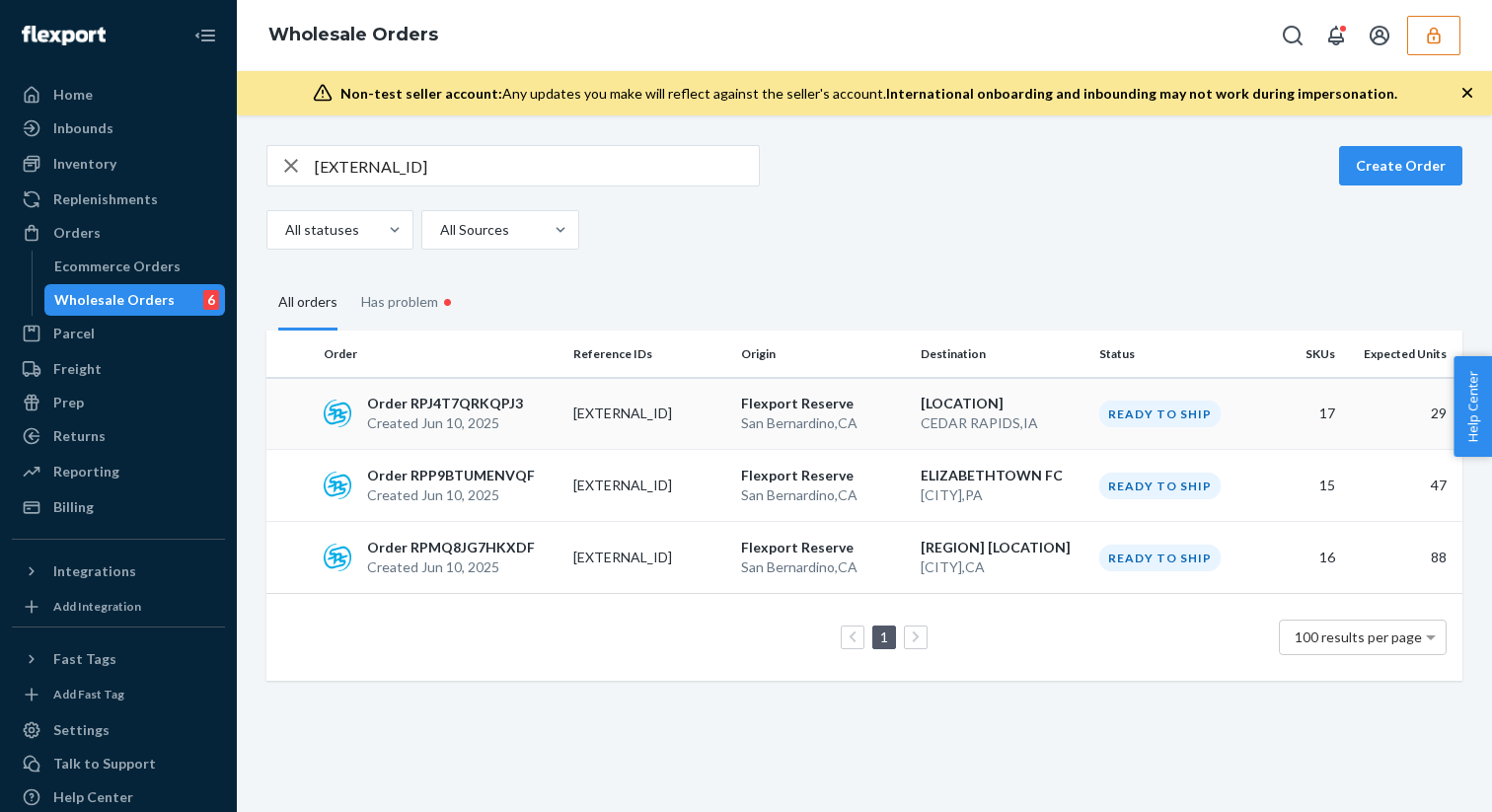 click on "40489549-SO9456123456890" at bounding box center [649, 413] 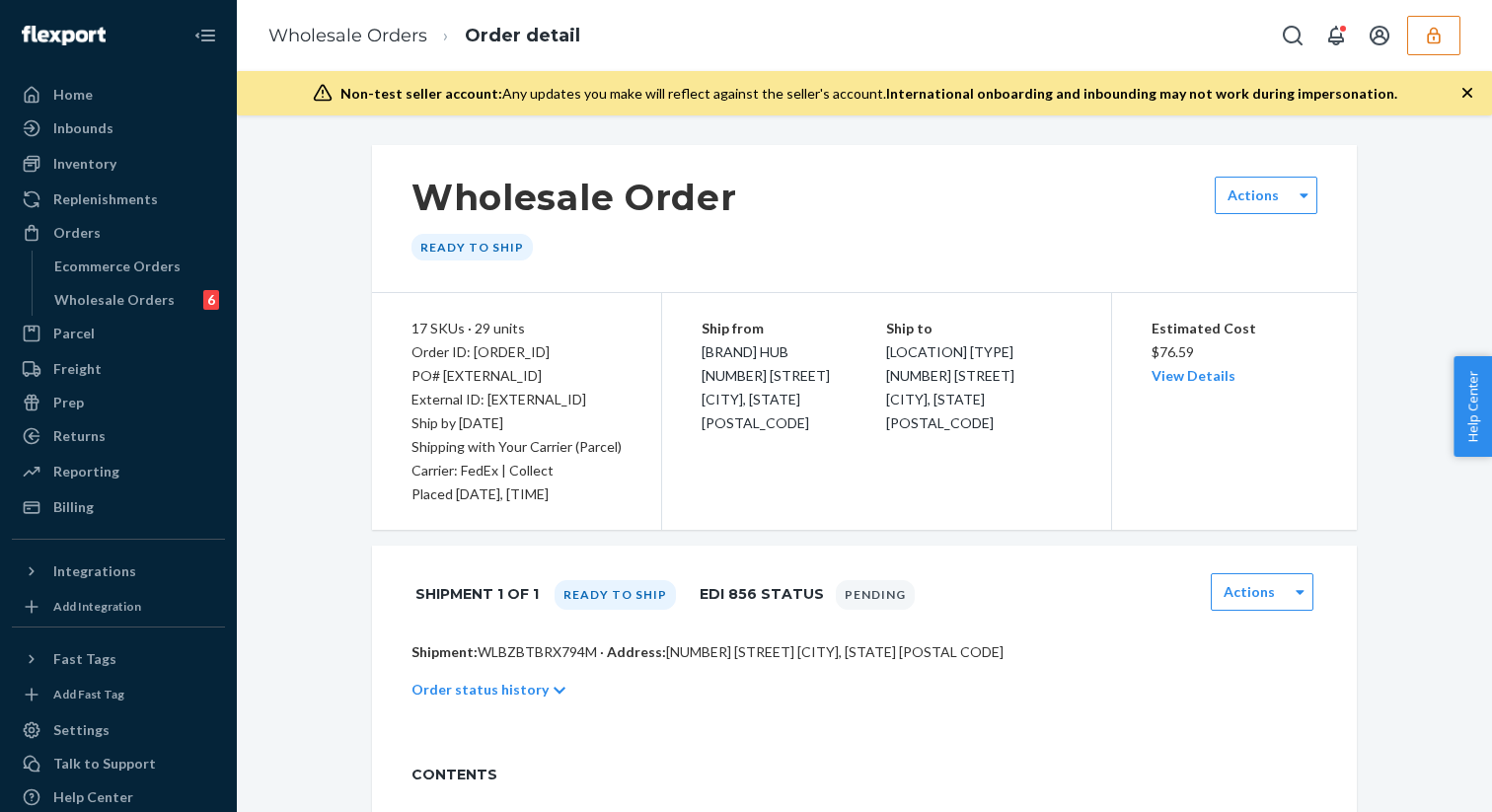 click on "Shipment:   WLBZBTBRX794M ·     Address:   CEDAR RAPIDS OMNI CENTER · CEDAR RAPIDS, IA 52404-9069" at bounding box center (864, 652) 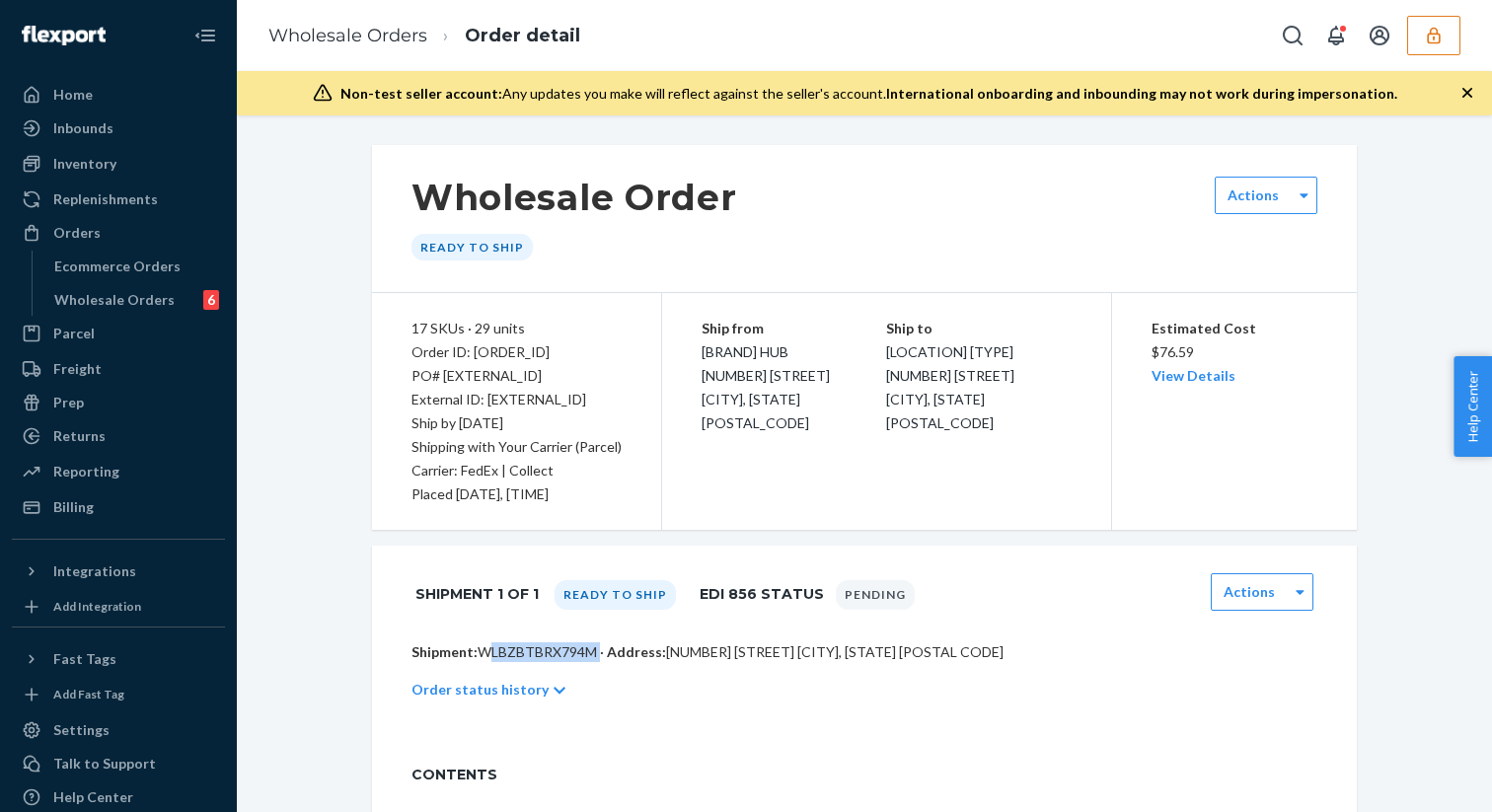 click on "Shipment:   WLBZBTBRX794M ·     Address:   CEDAR RAPIDS OMNI CENTER · CEDAR RAPIDS, IA 52404-9069" at bounding box center [864, 652] 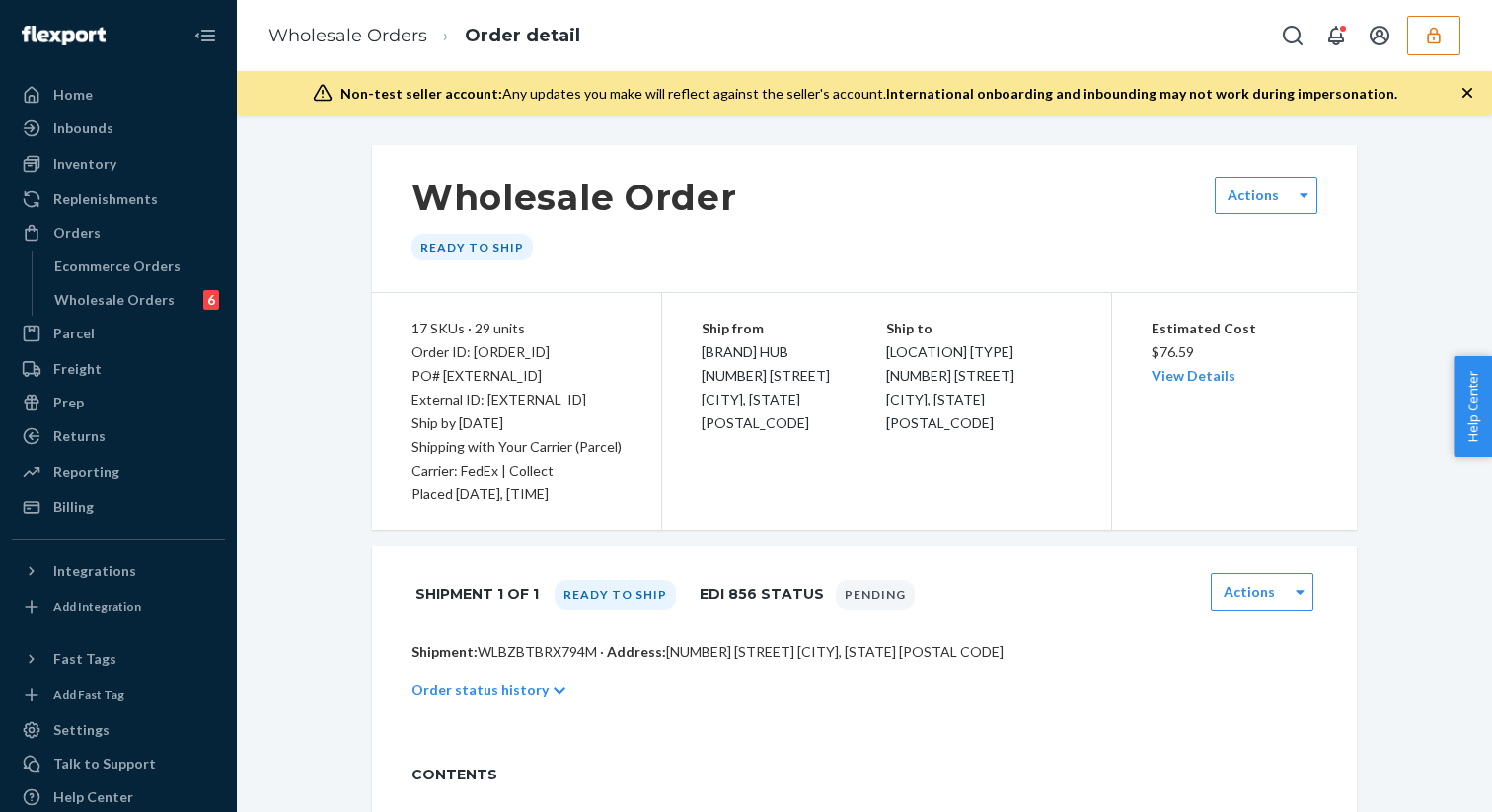 click on "Ship from Flexport HUB
2615 E 3rd Street
San Bernardino, CA 92408 Ship to CEDAR RAPIDS OMNI CENTER
7700 18TH ST SW
CEDAR RAPIDS, IA 52404-9069" at bounding box center [886, 411] 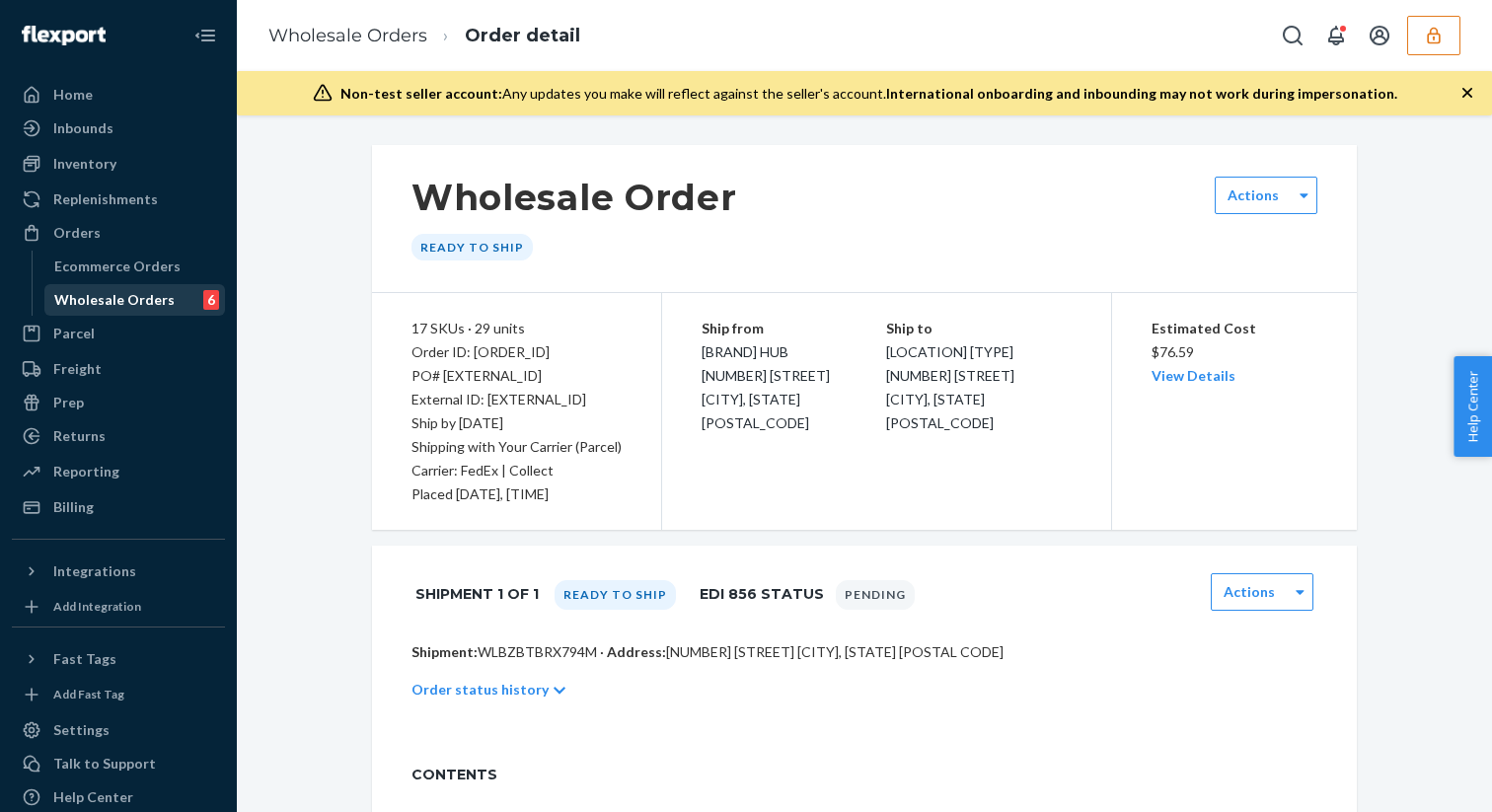 click on "Wholesale Orders" at bounding box center [114, 300] 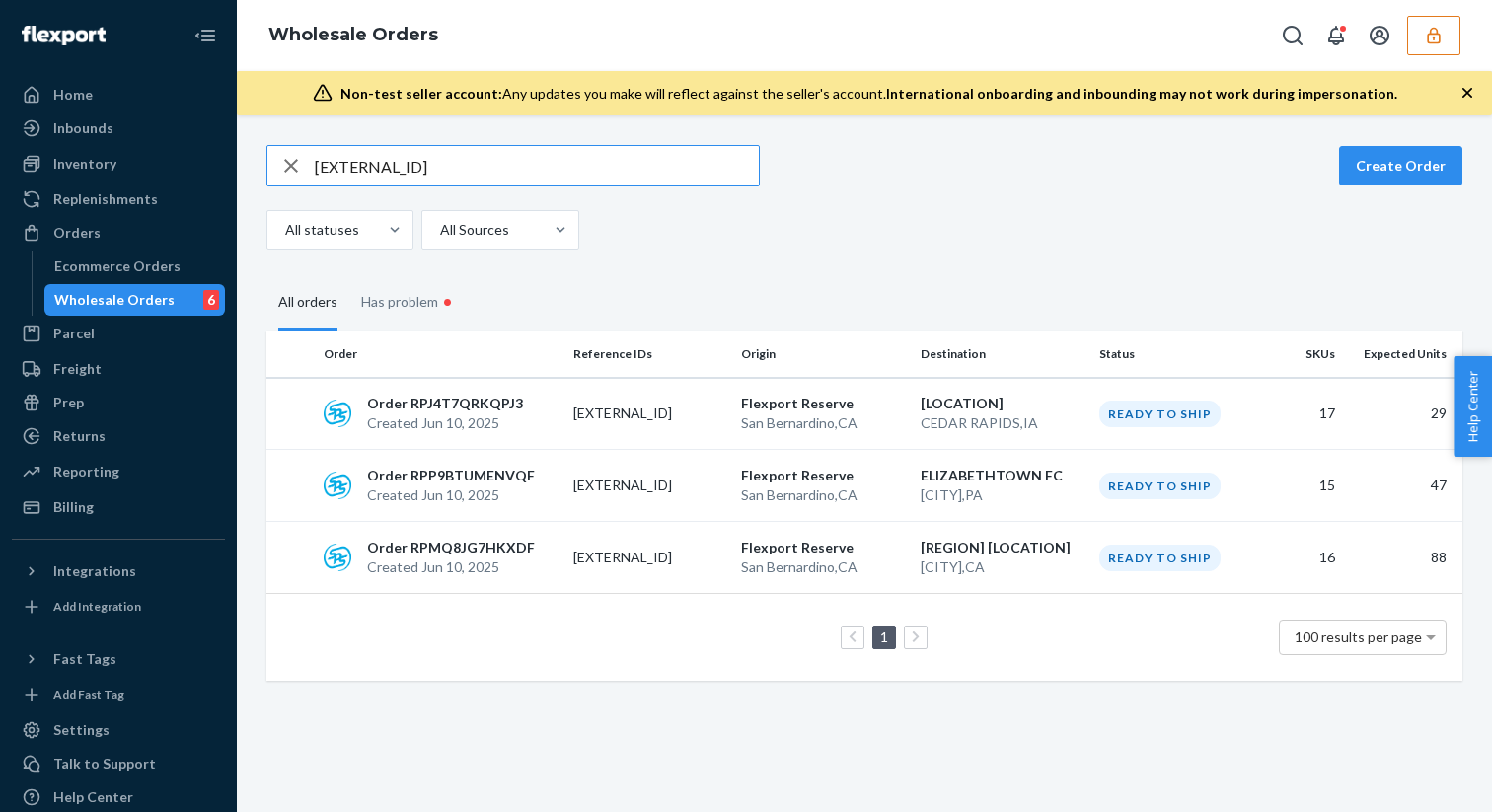 click 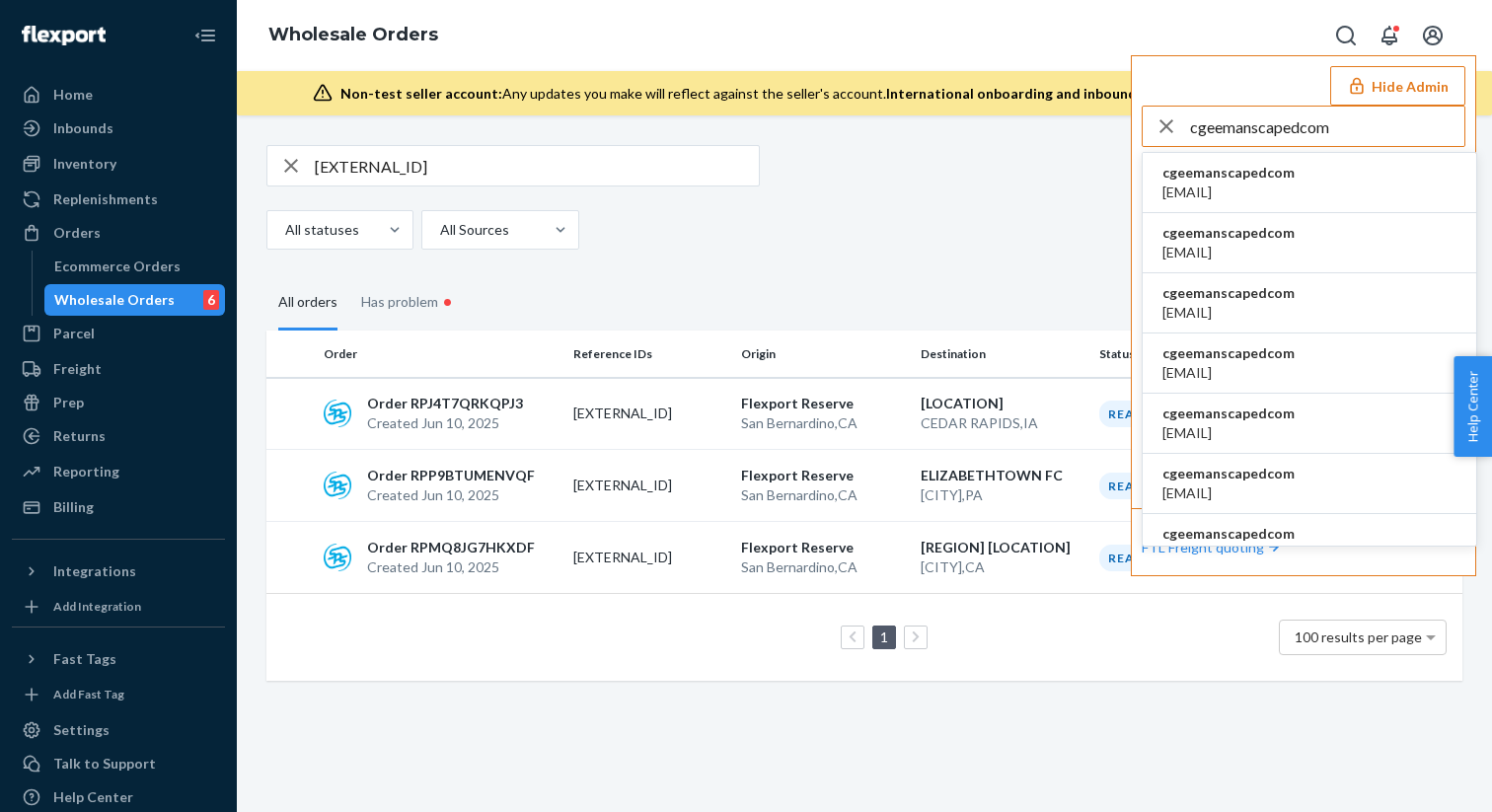 type on "cgeemanscapedcom" 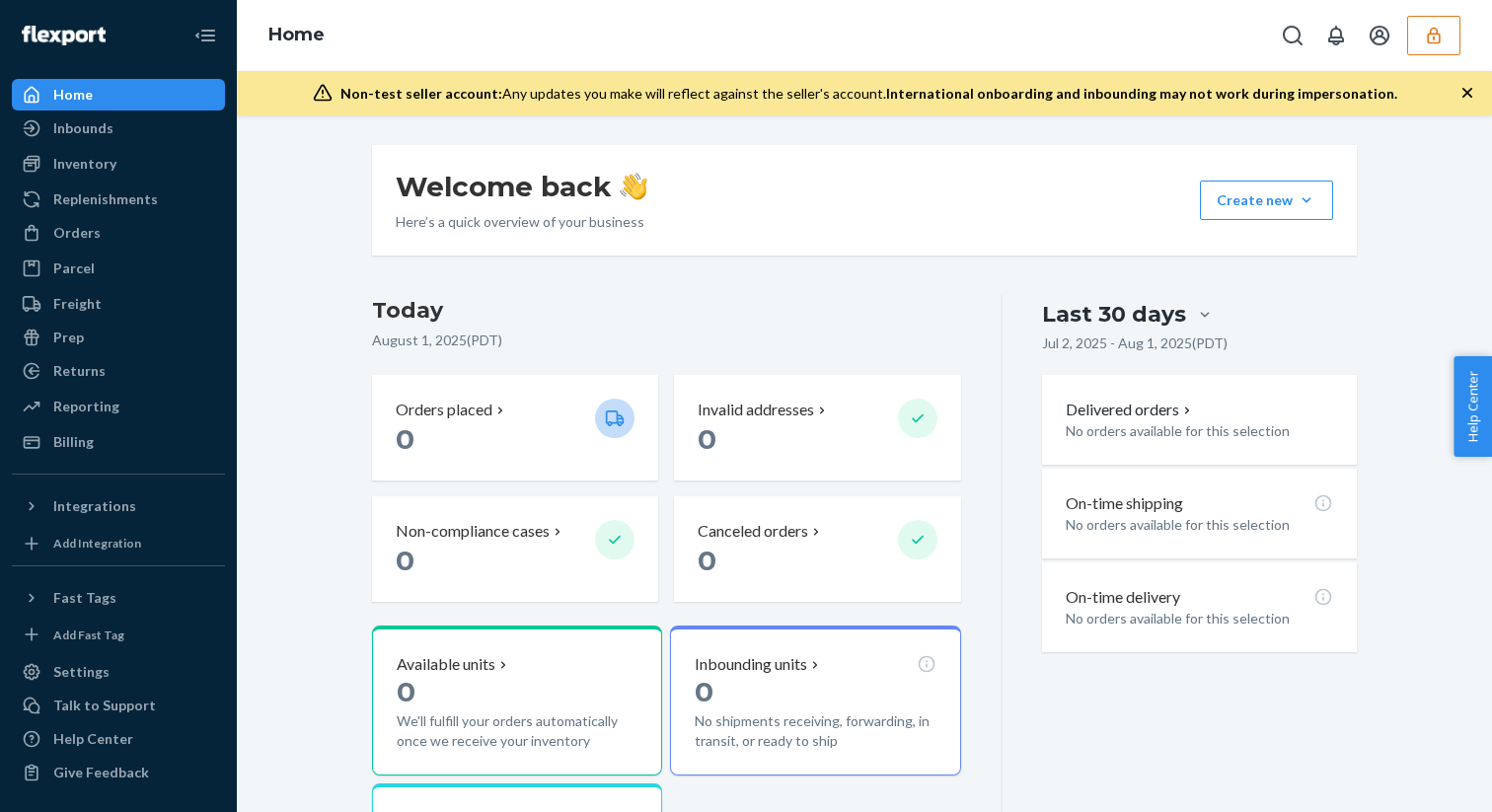 scroll, scrollTop: 0, scrollLeft: 0, axis: both 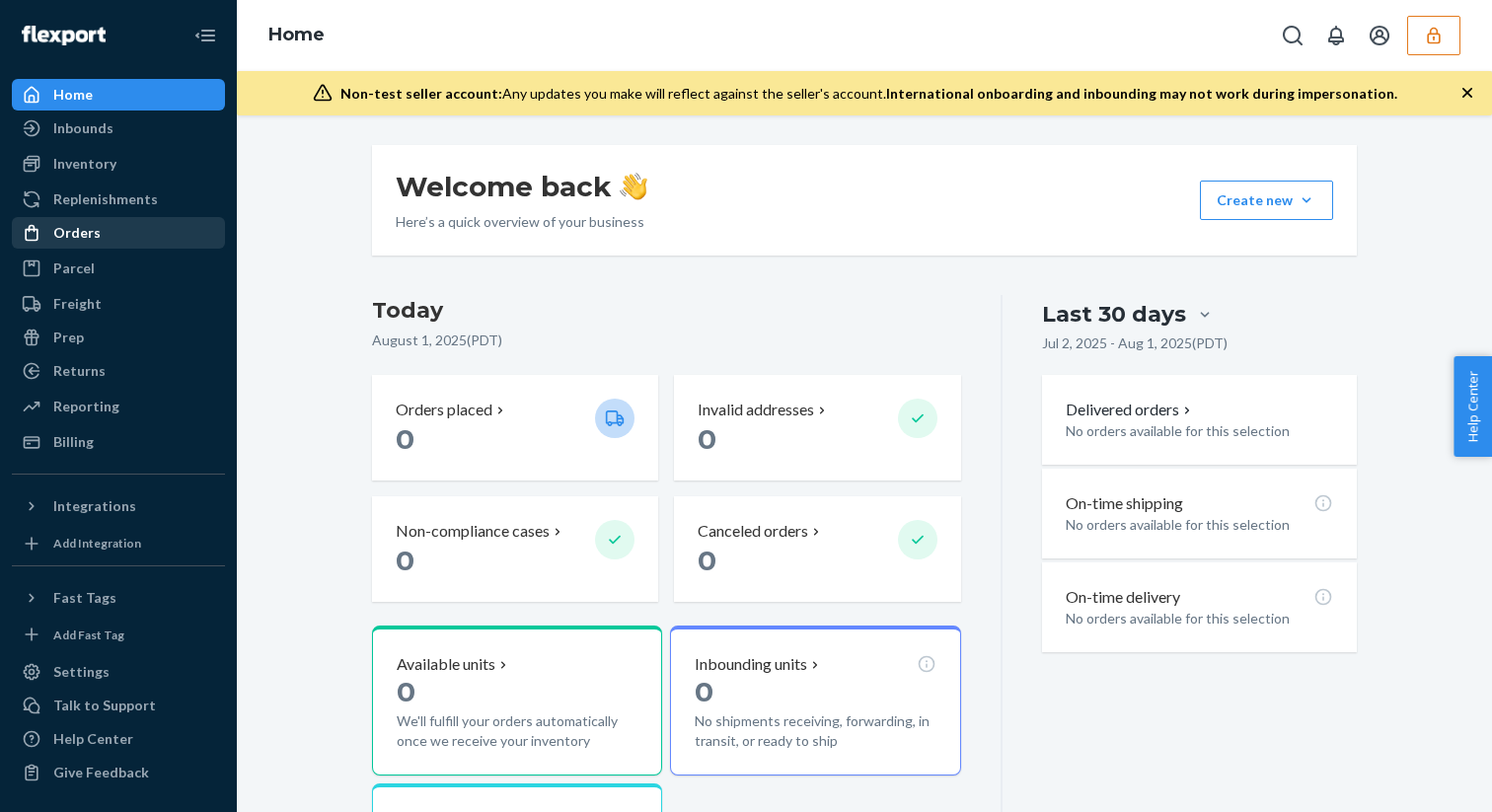 click on "Orders" at bounding box center (118, 233) 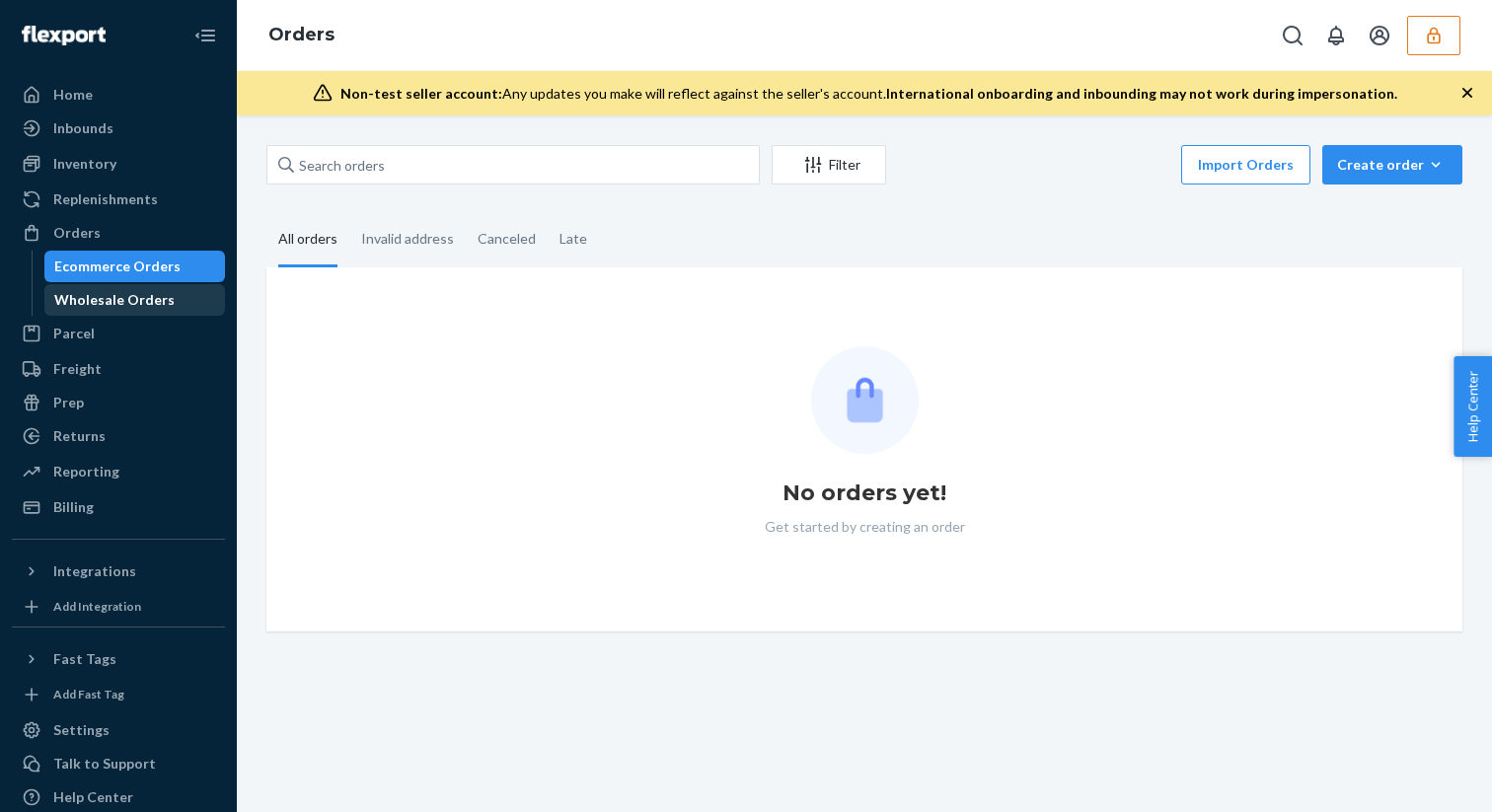 click on "Wholesale Orders" at bounding box center [114, 300] 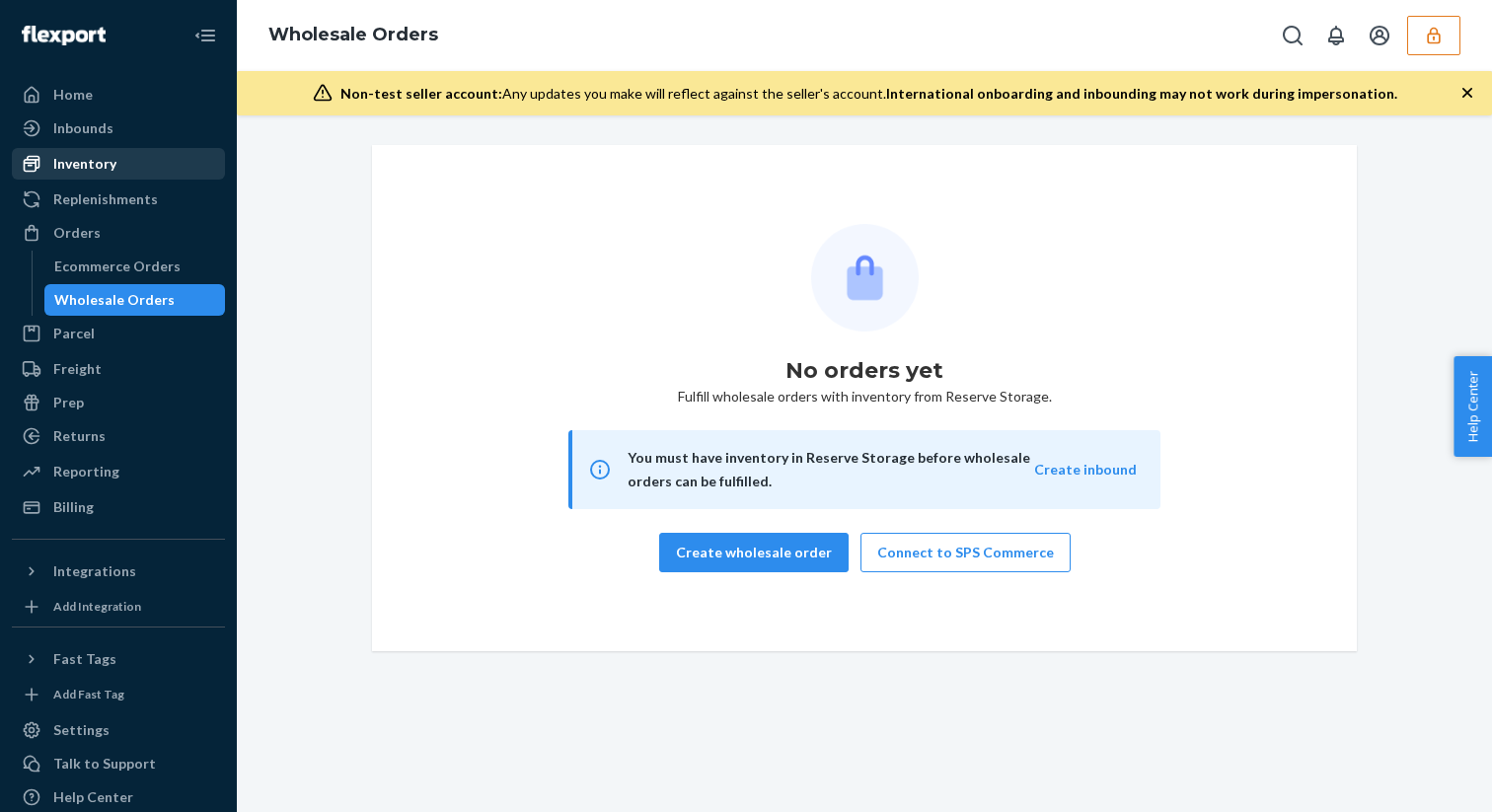 click on "Inventory" at bounding box center (118, 164) 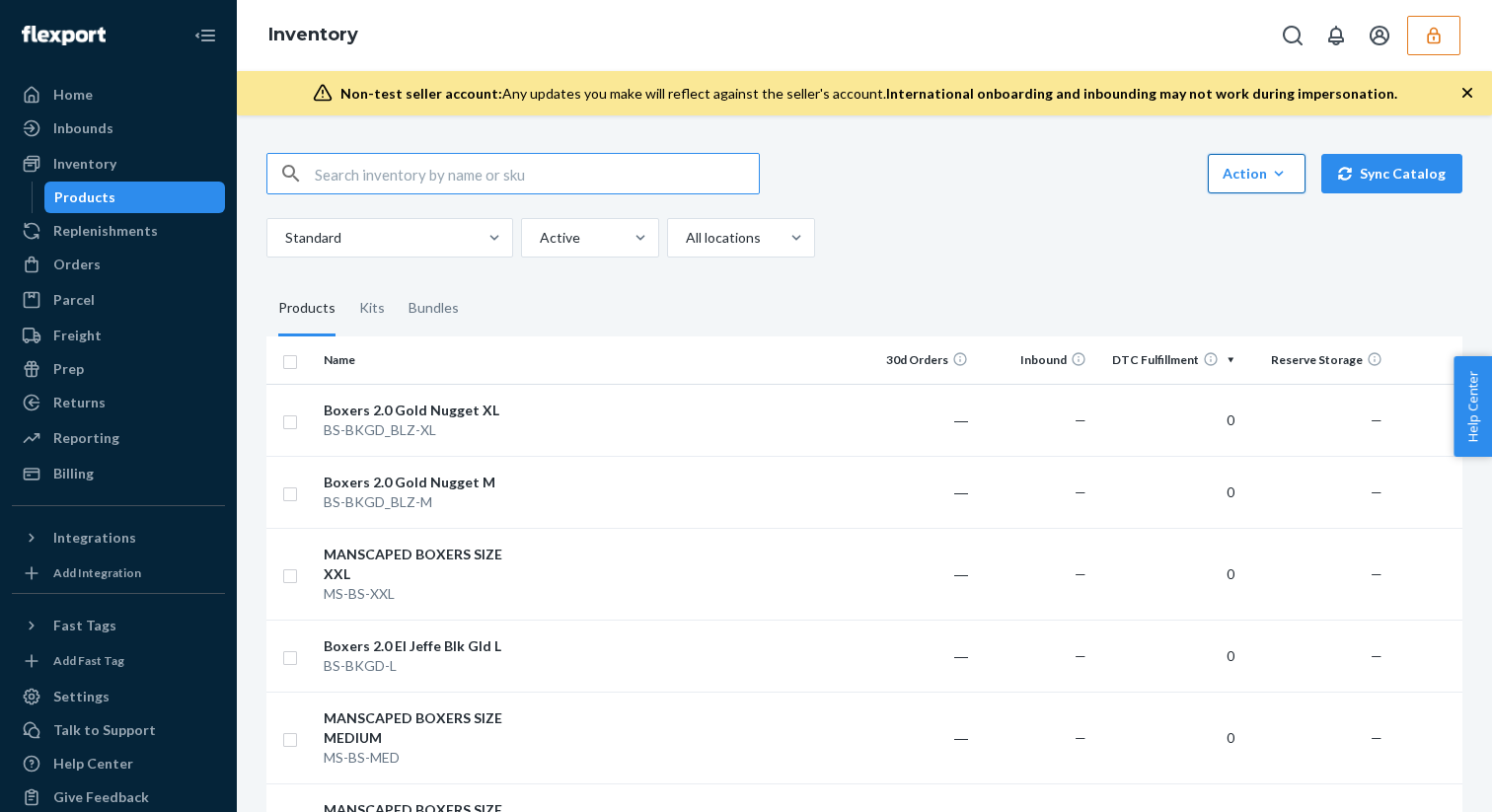 click 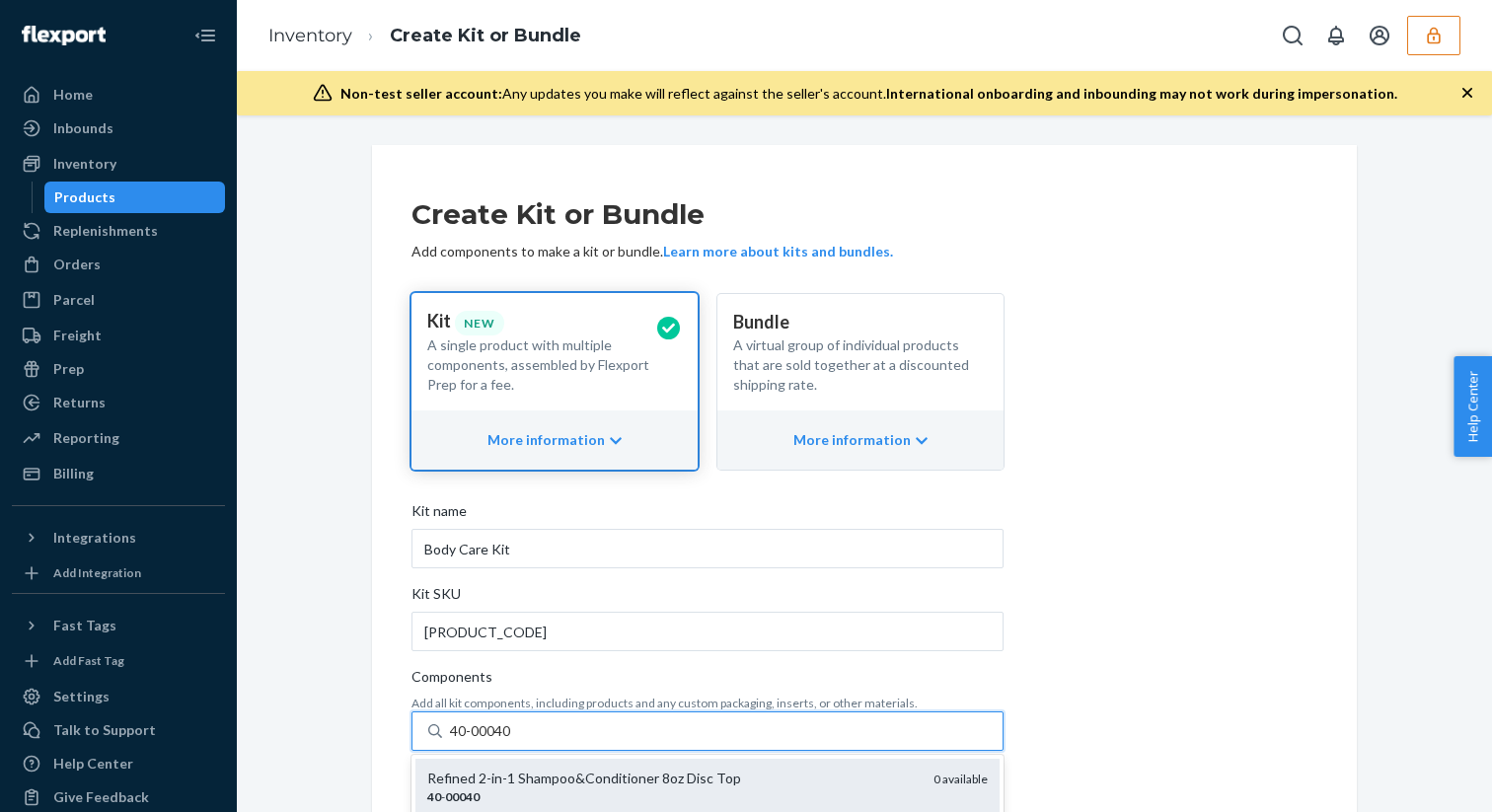 scroll, scrollTop: 0, scrollLeft: 0, axis: both 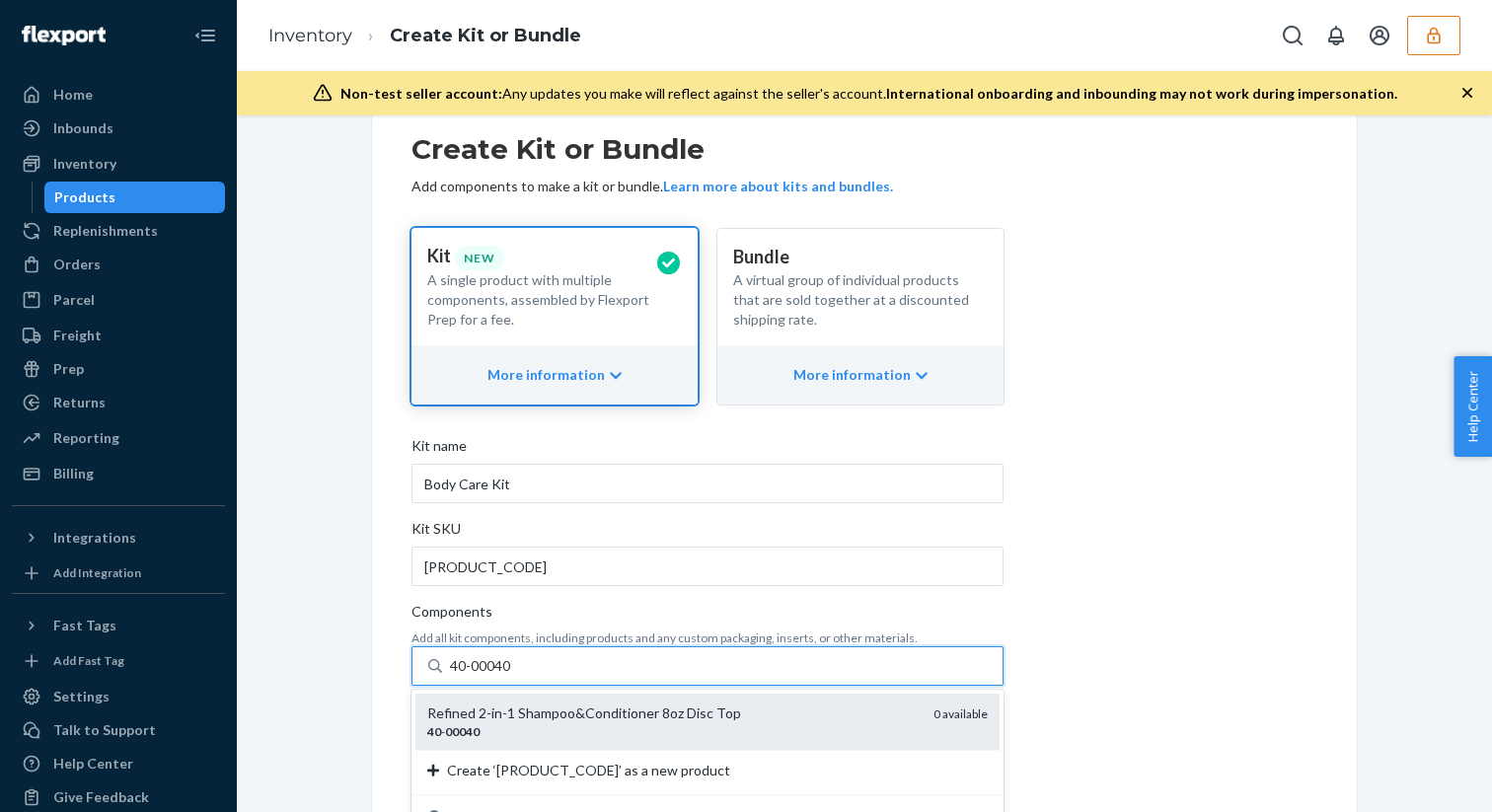 click on "Refined 2-in-1 Shampoo&Conditioner 8oz Disc Top" at bounding box center (672, 713) 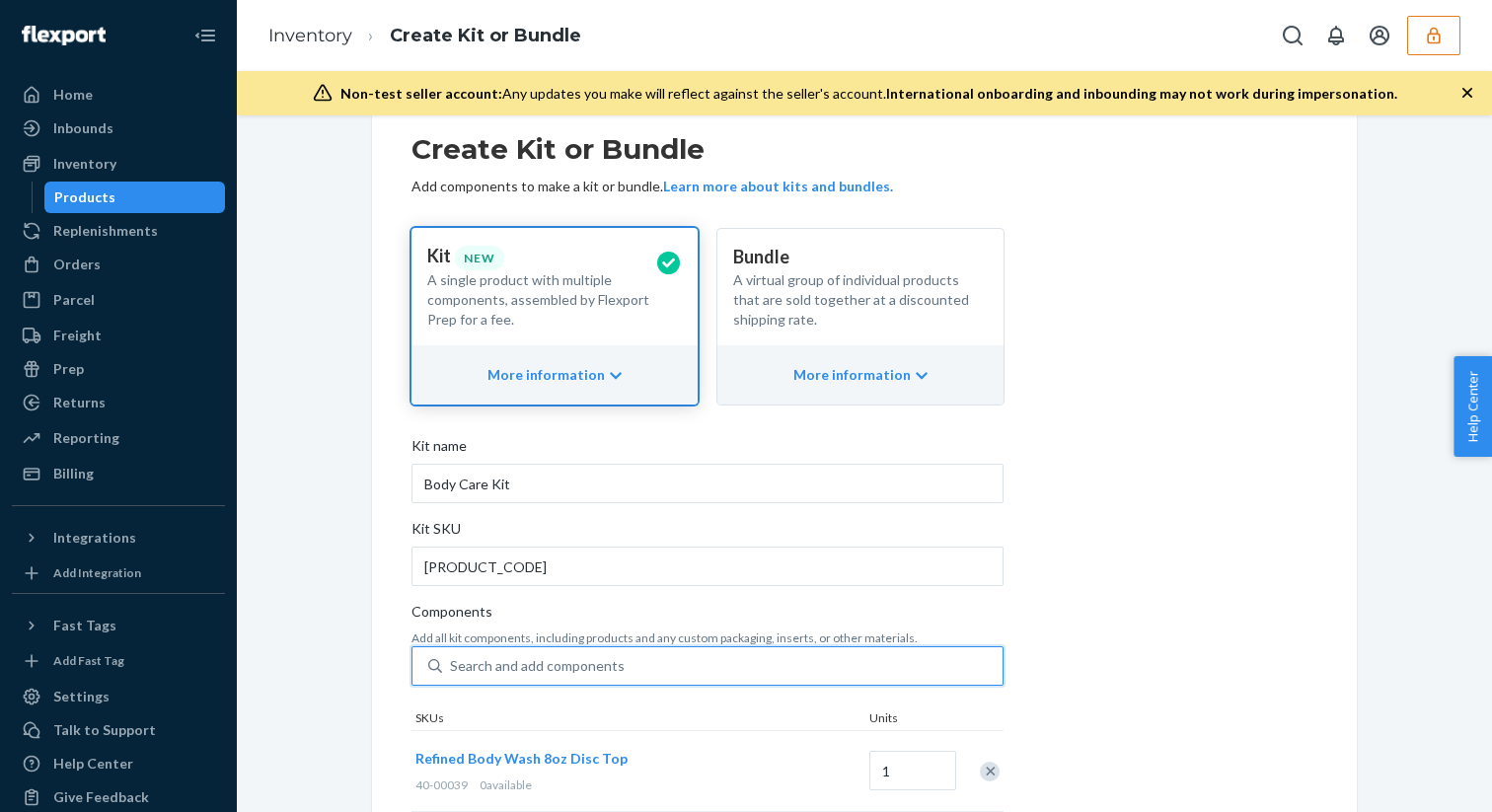 click on "Search and add components" at bounding box center [537, 666] 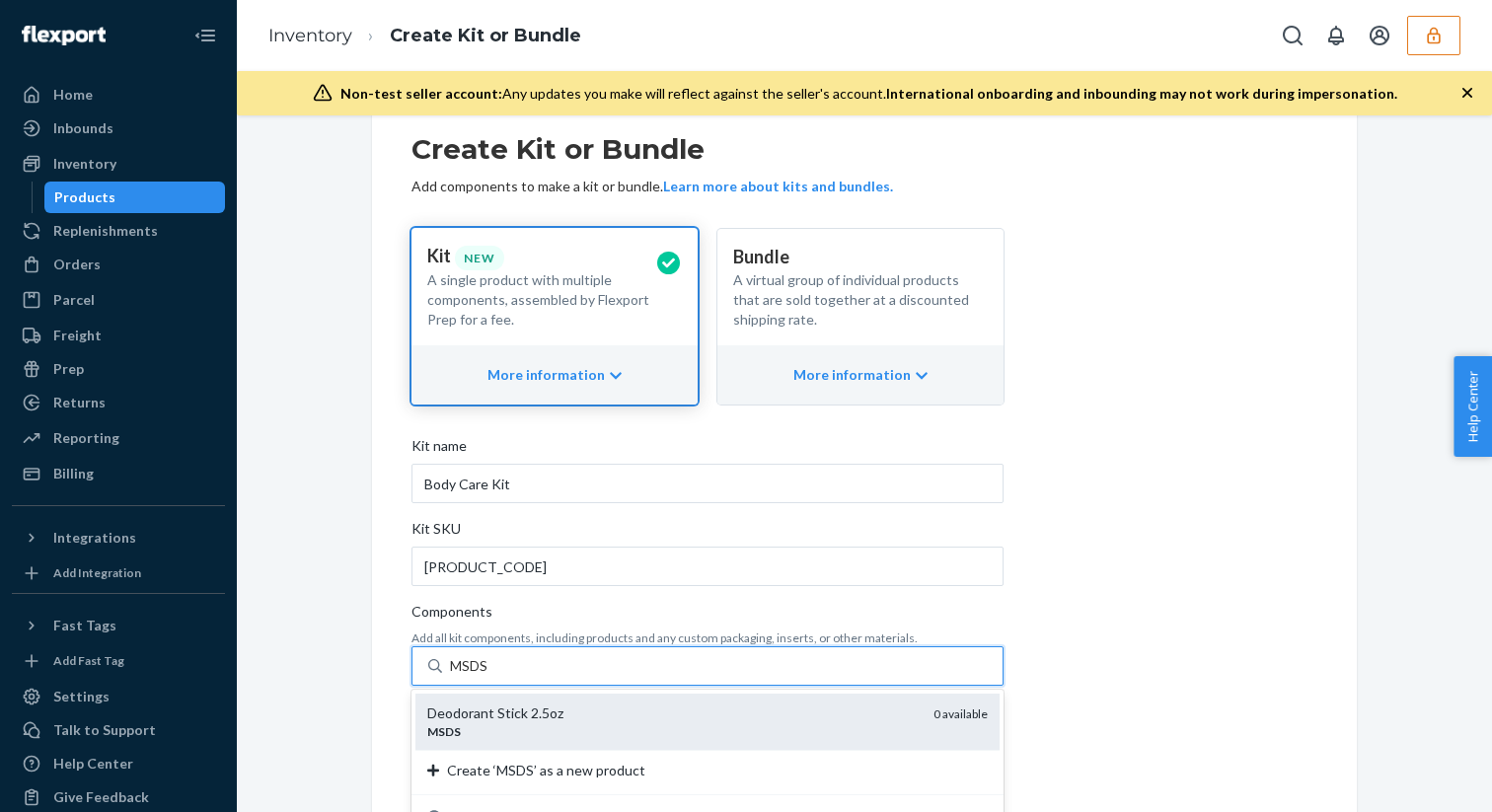 click on "Deodorant Stick 2.5oz" at bounding box center (672, 713) 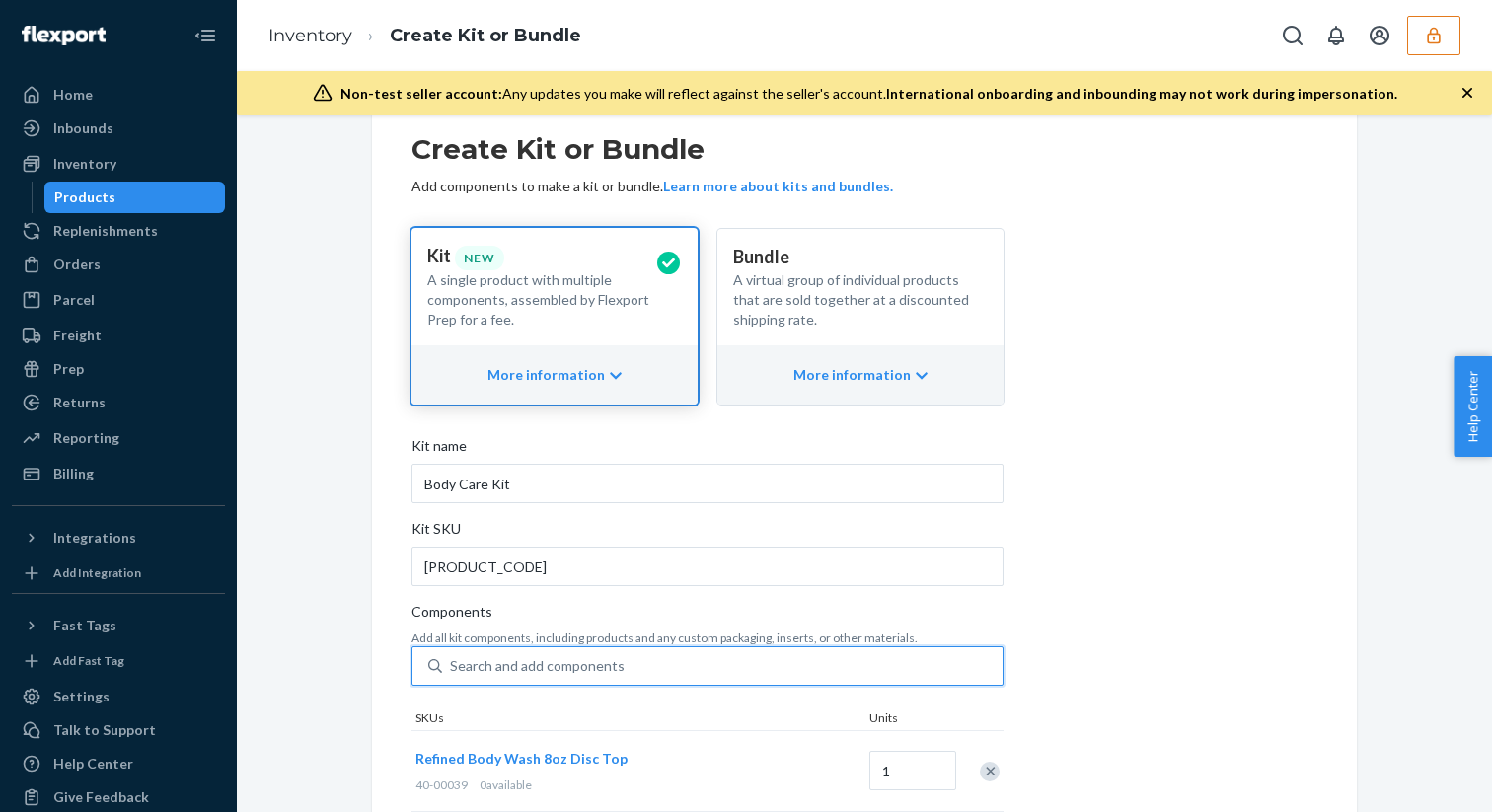 click on "Search and add components" at bounding box center (537, 666) 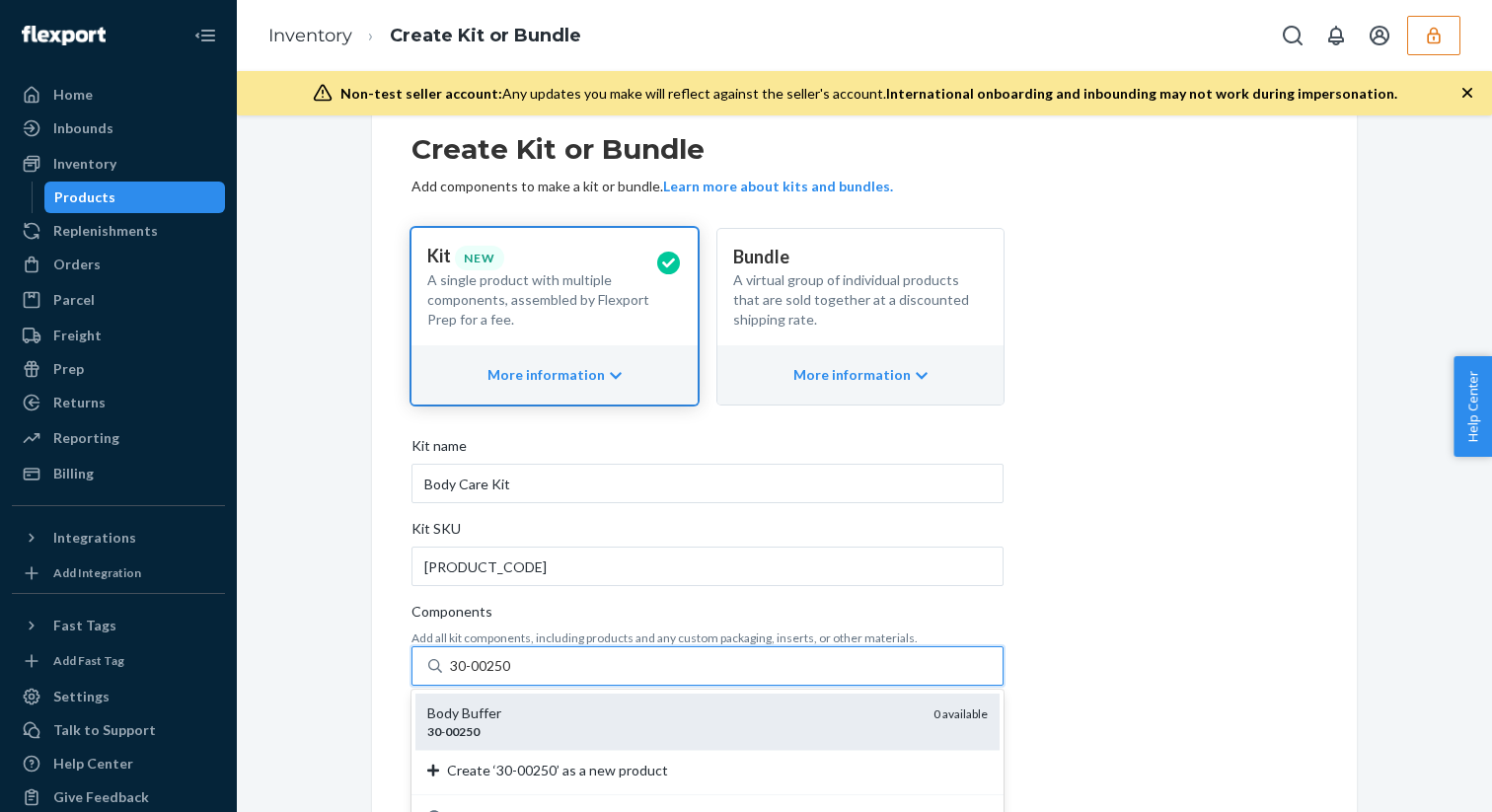 click on "Body Buffer" at bounding box center (672, 713) 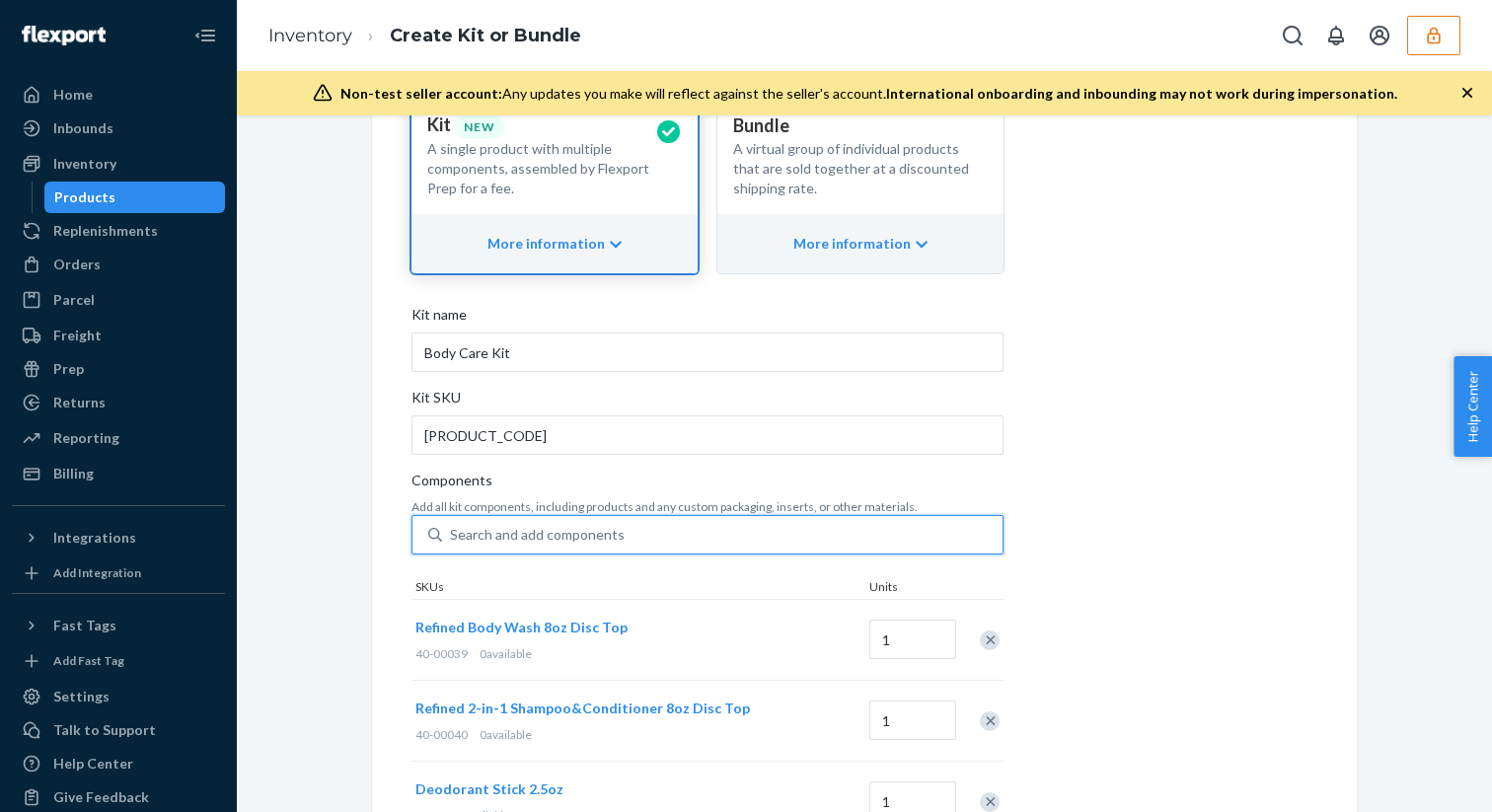 scroll, scrollTop: 123, scrollLeft: 0, axis: vertical 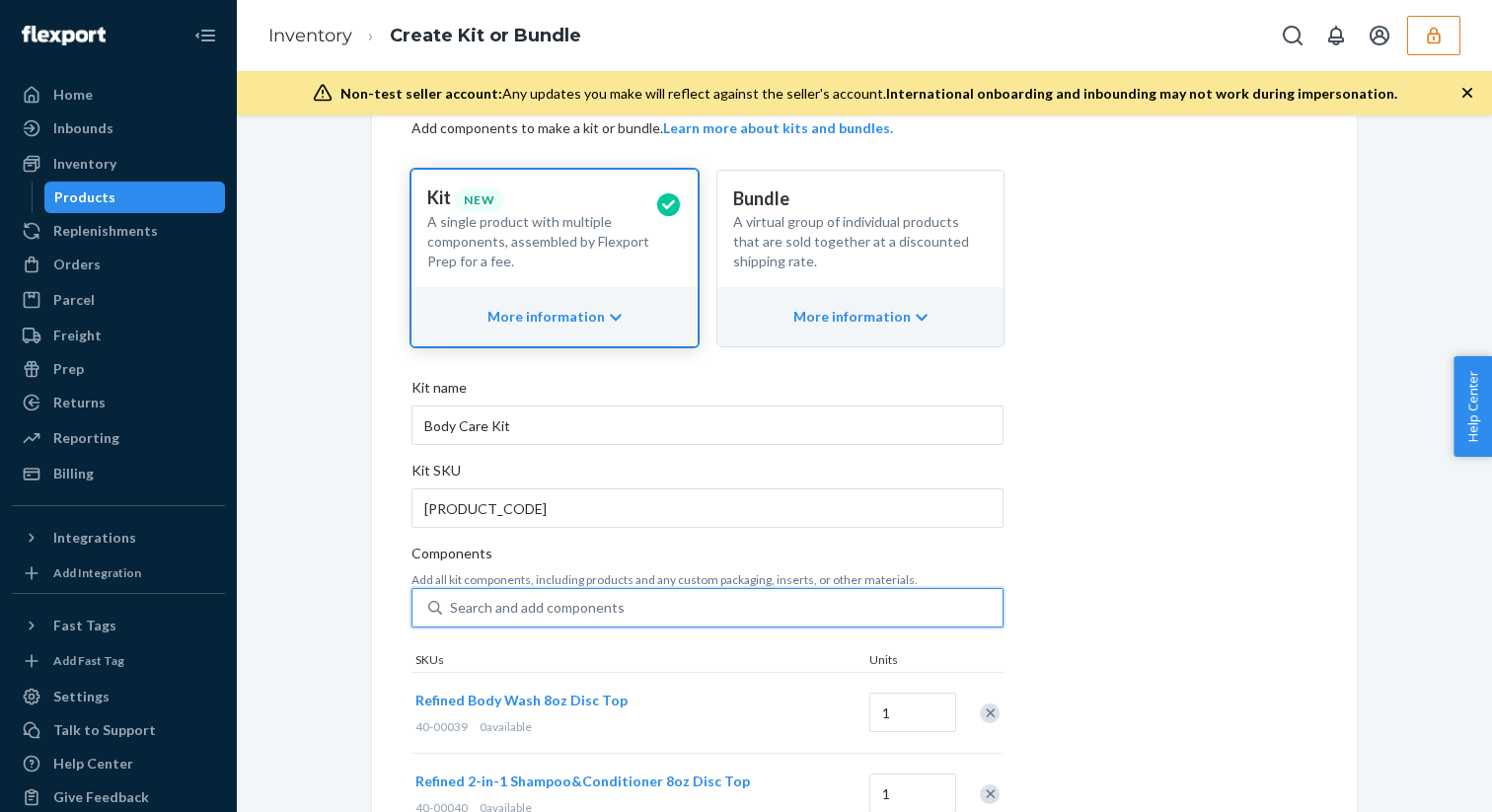 click on "Search and add components" at bounding box center [537, 608] 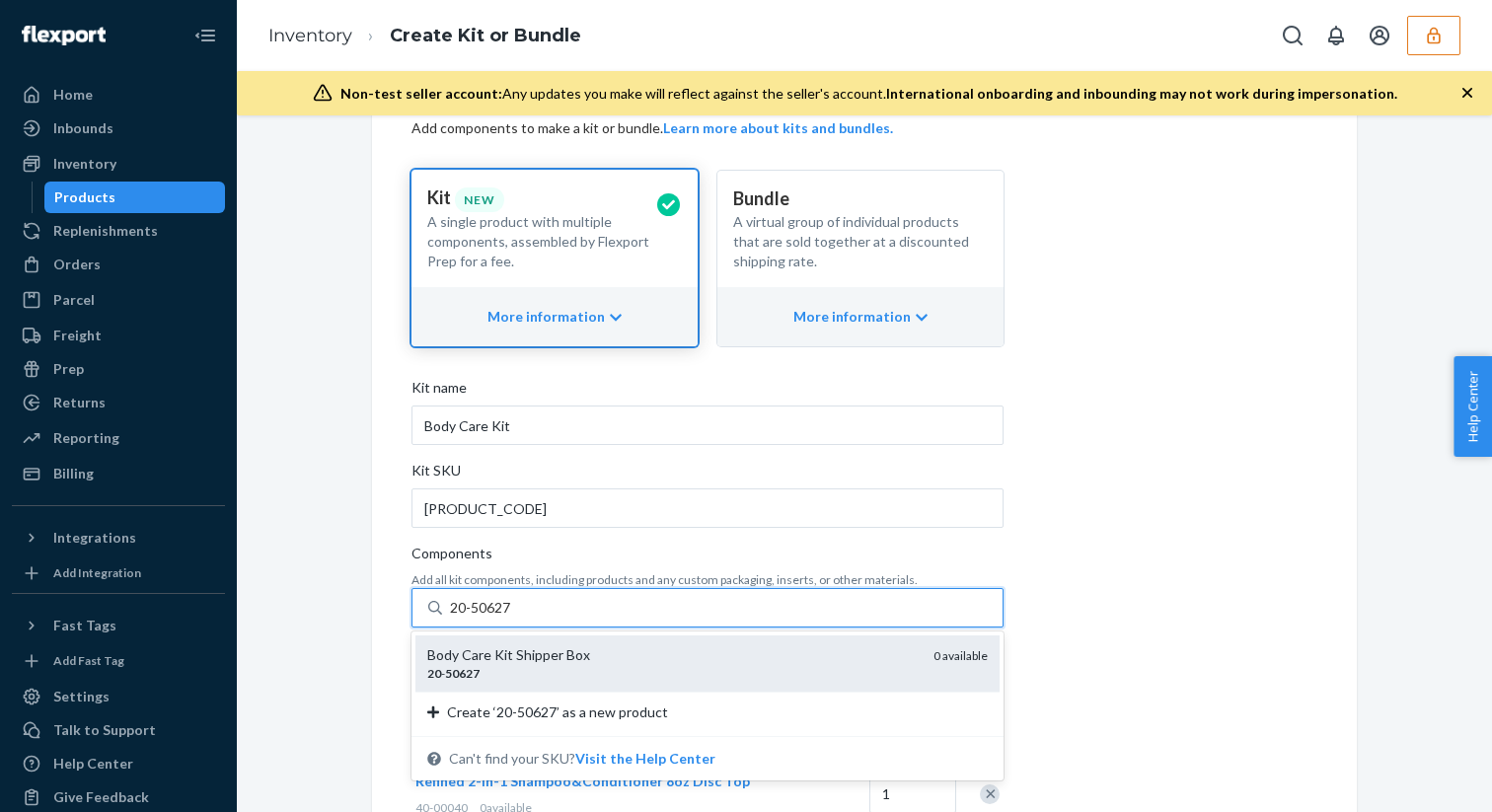 click on "Body Care Kit Shipper Box" at bounding box center [672, 655] 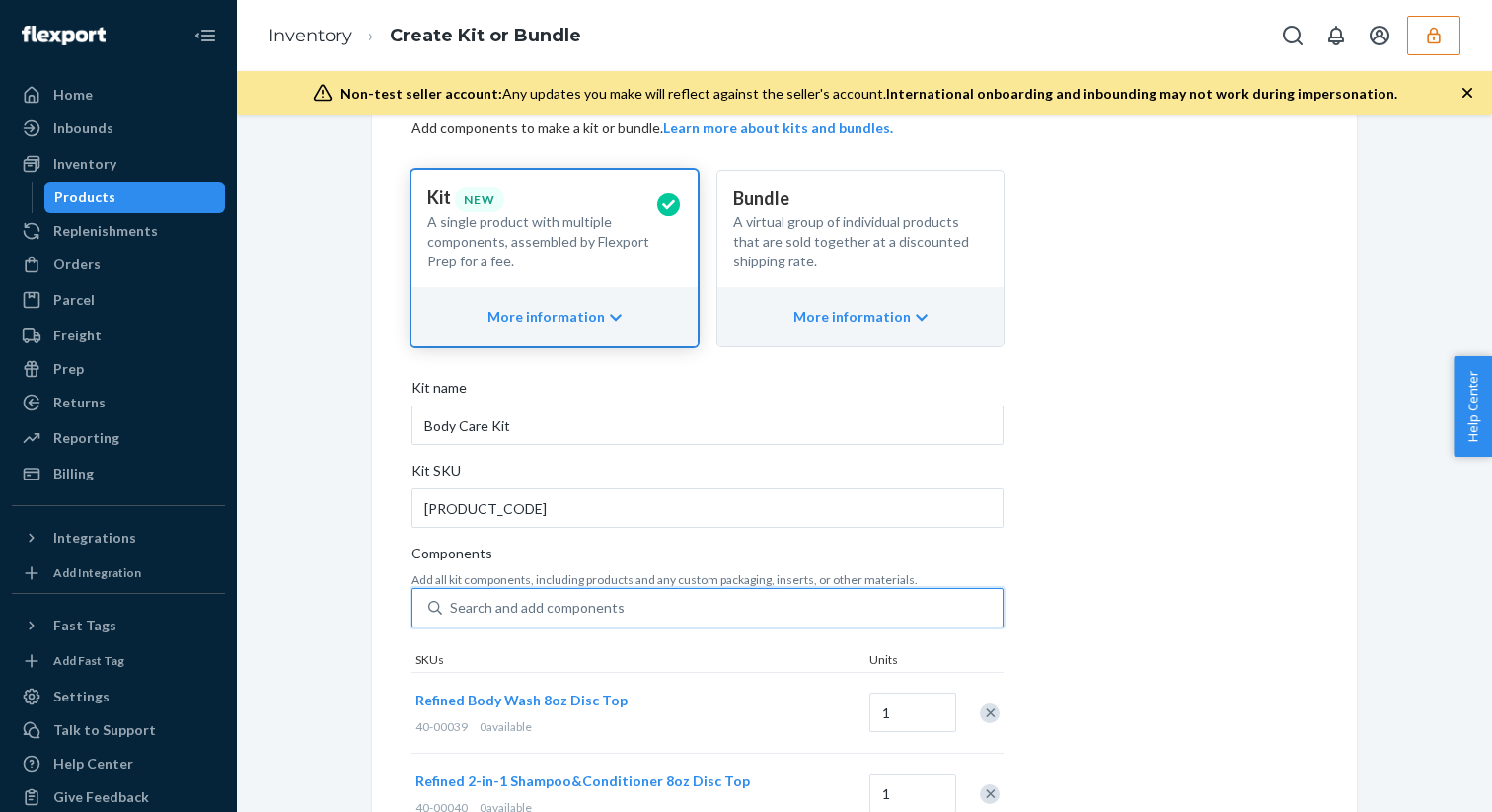 click on "Search and add components" at bounding box center [537, 608] 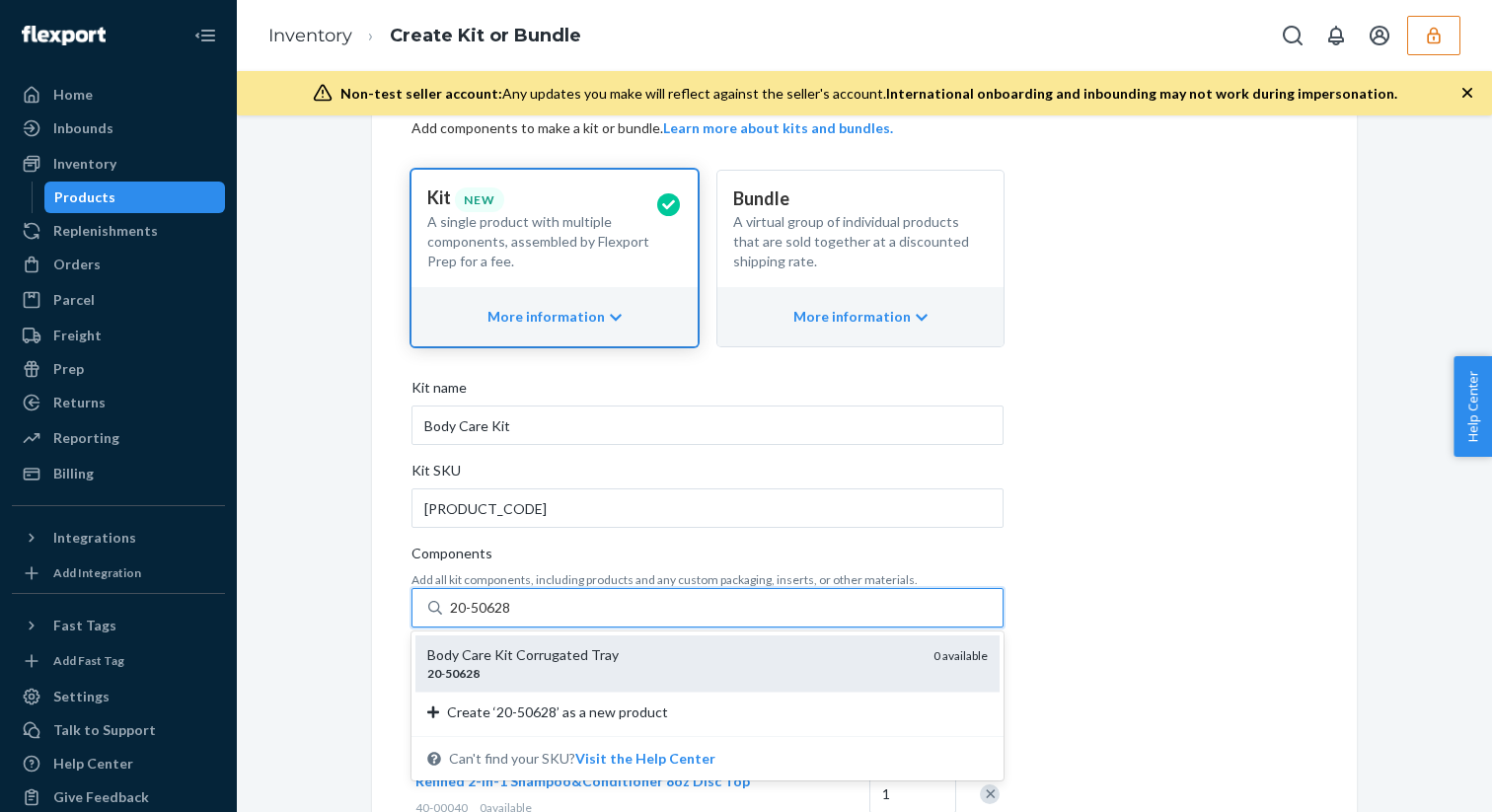 click on "Body Care Kit Corrugated Tray" at bounding box center [672, 655] 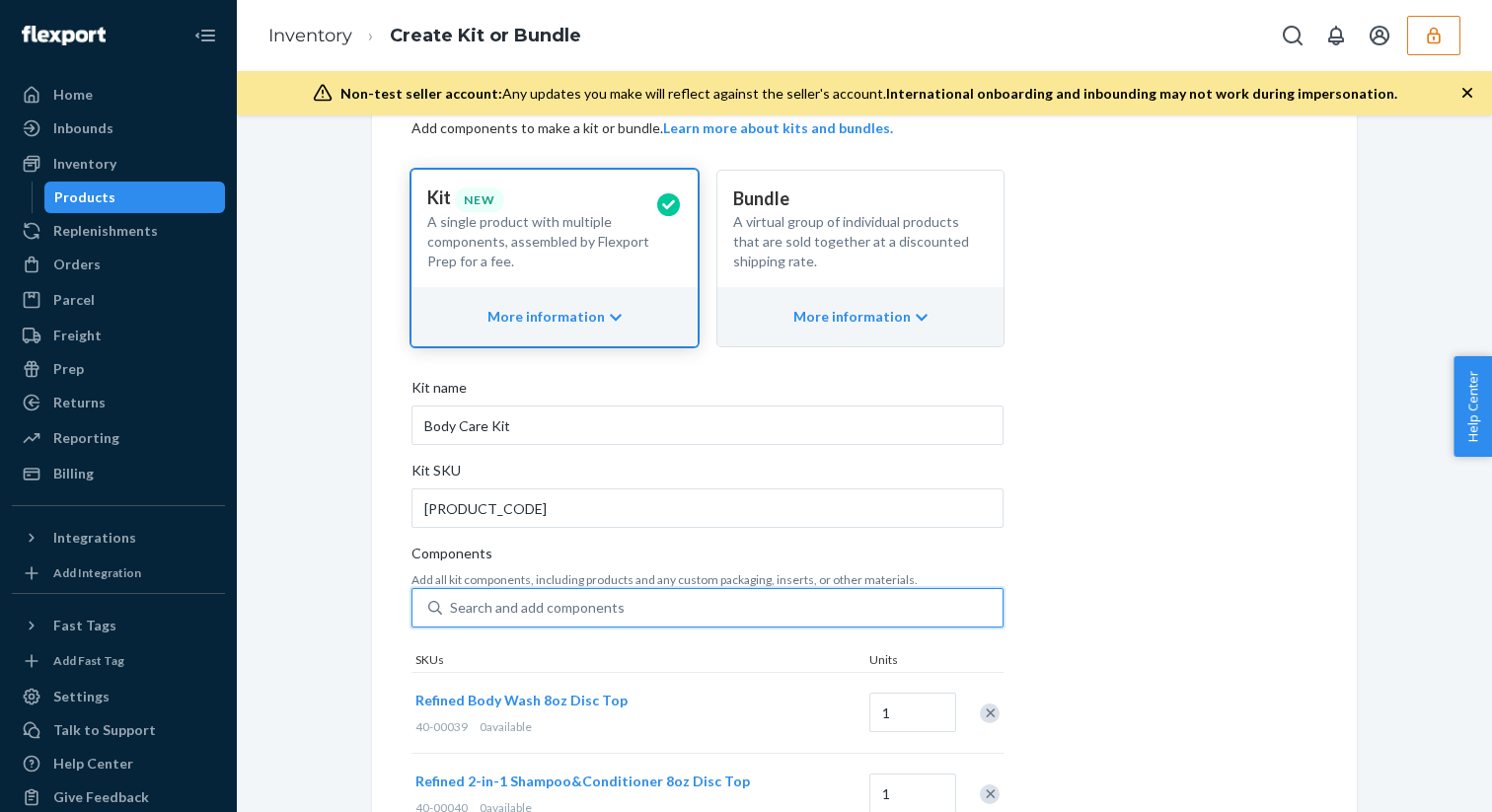 click on "Search and add components" at bounding box center [537, 608] 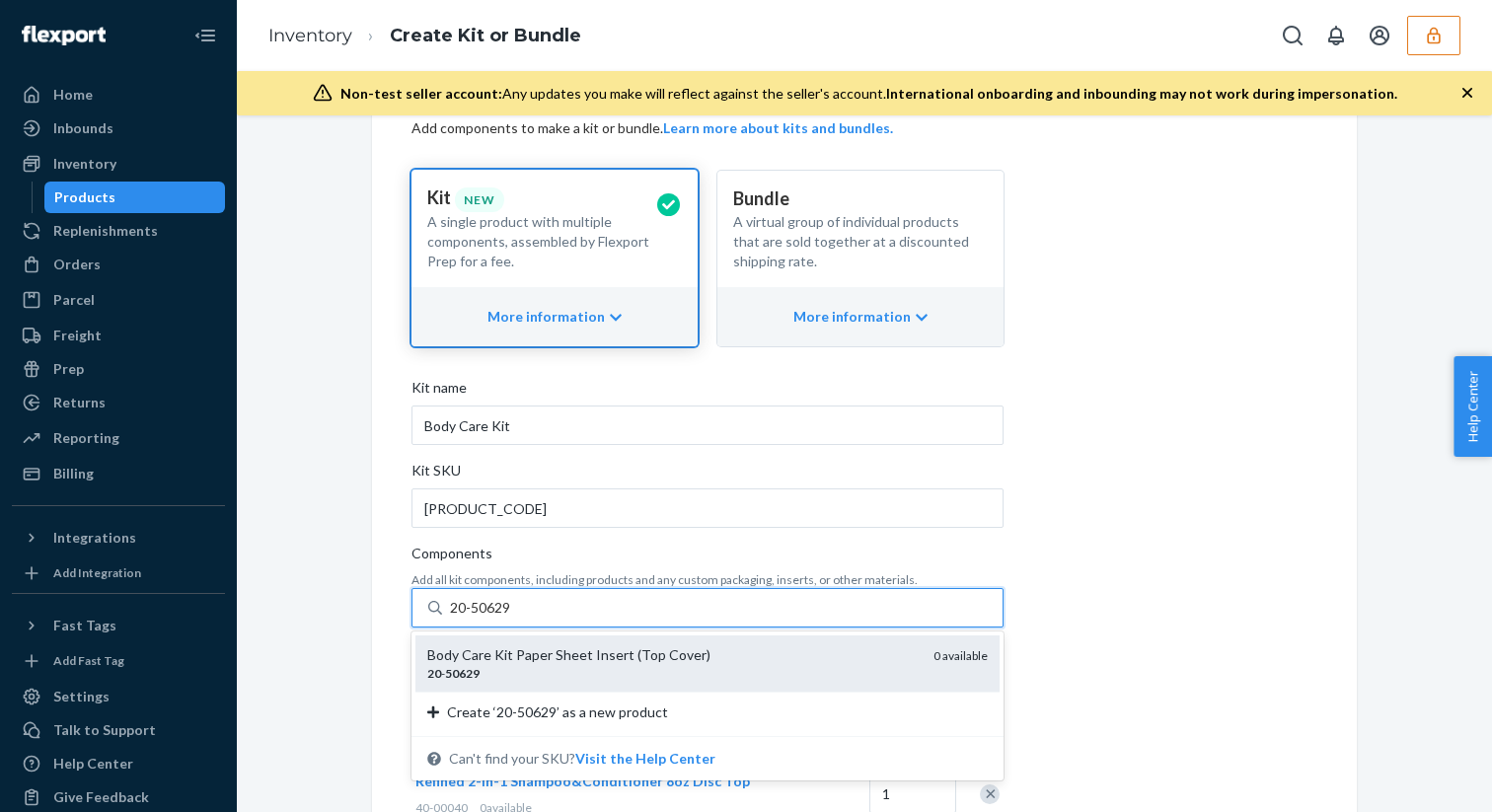 click on "Body Care Kit Paper Sheet Insert (Top Cover)" at bounding box center [672, 655] 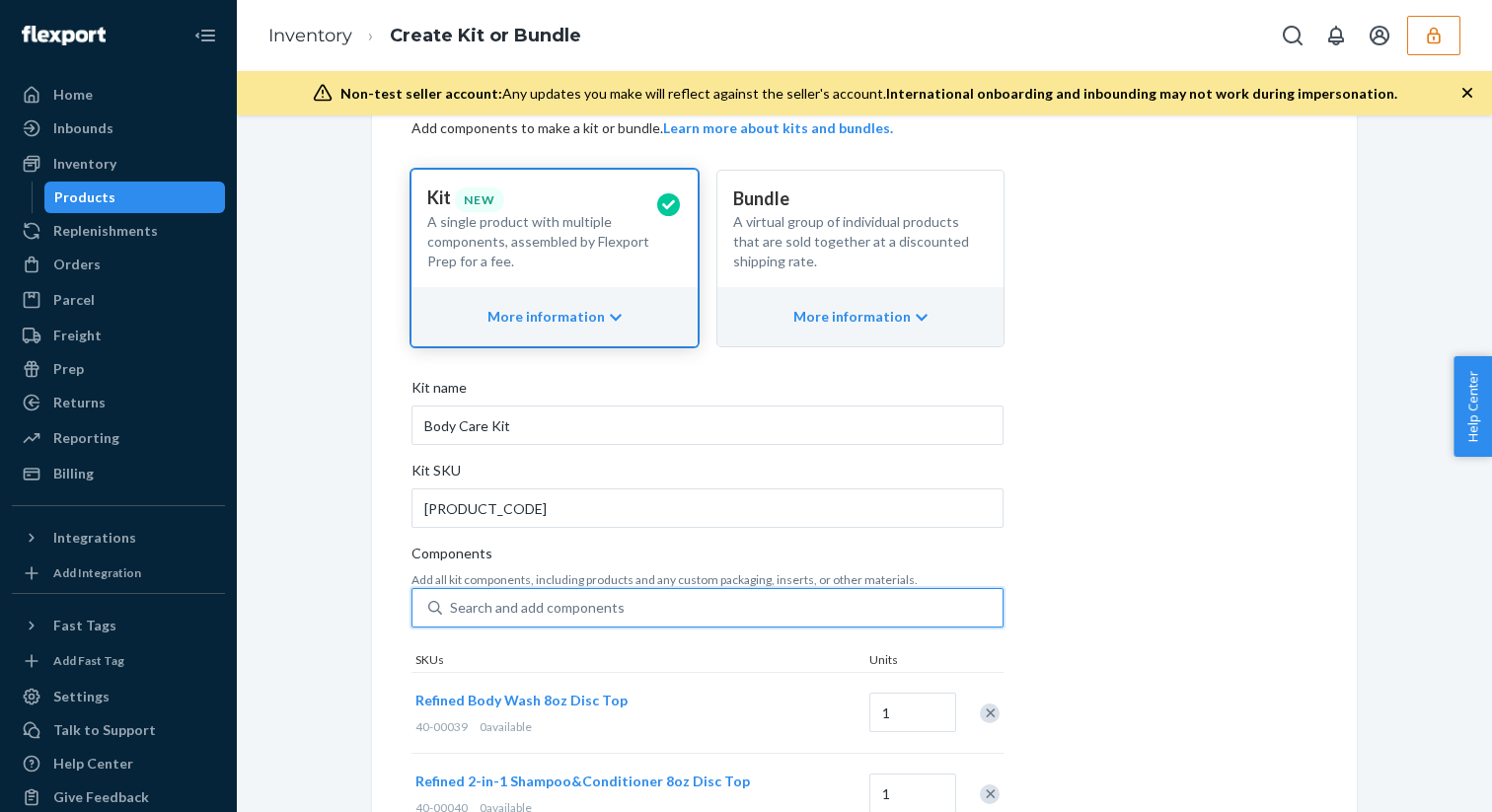scroll, scrollTop: 652, scrollLeft: 0, axis: vertical 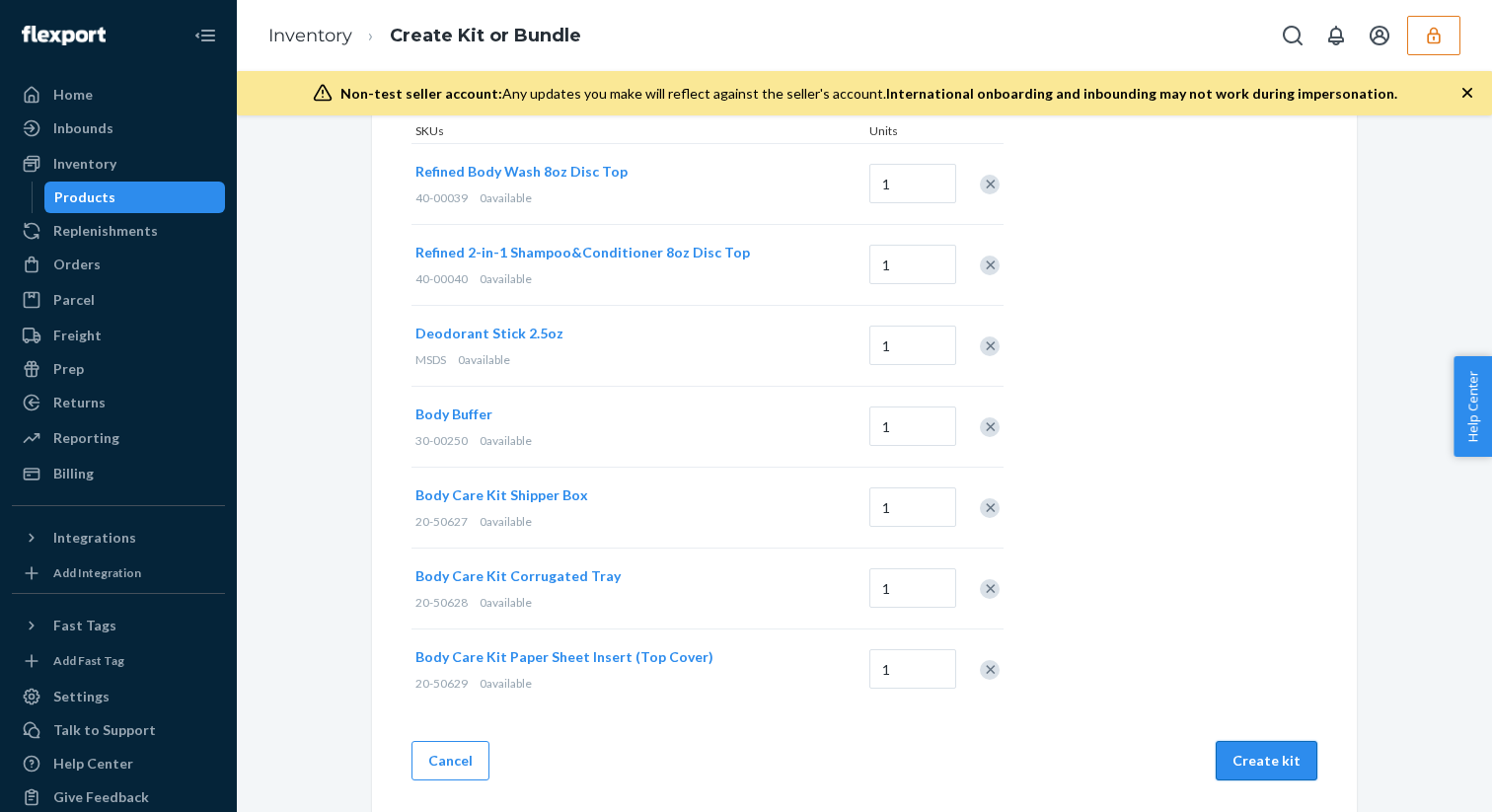click on "Create kit" at bounding box center [1266, 761] 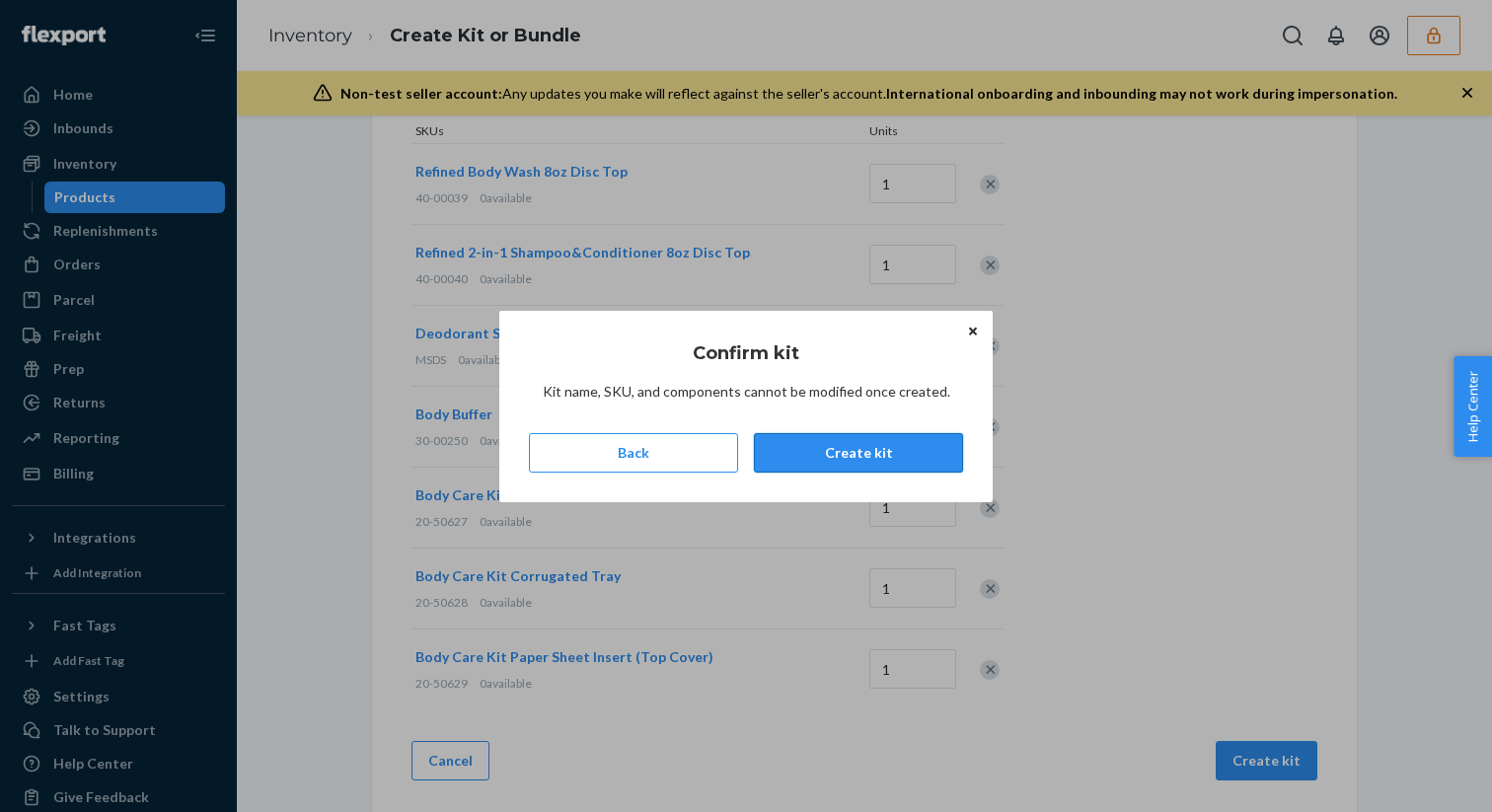 click on "Create kit" at bounding box center (858, 453) 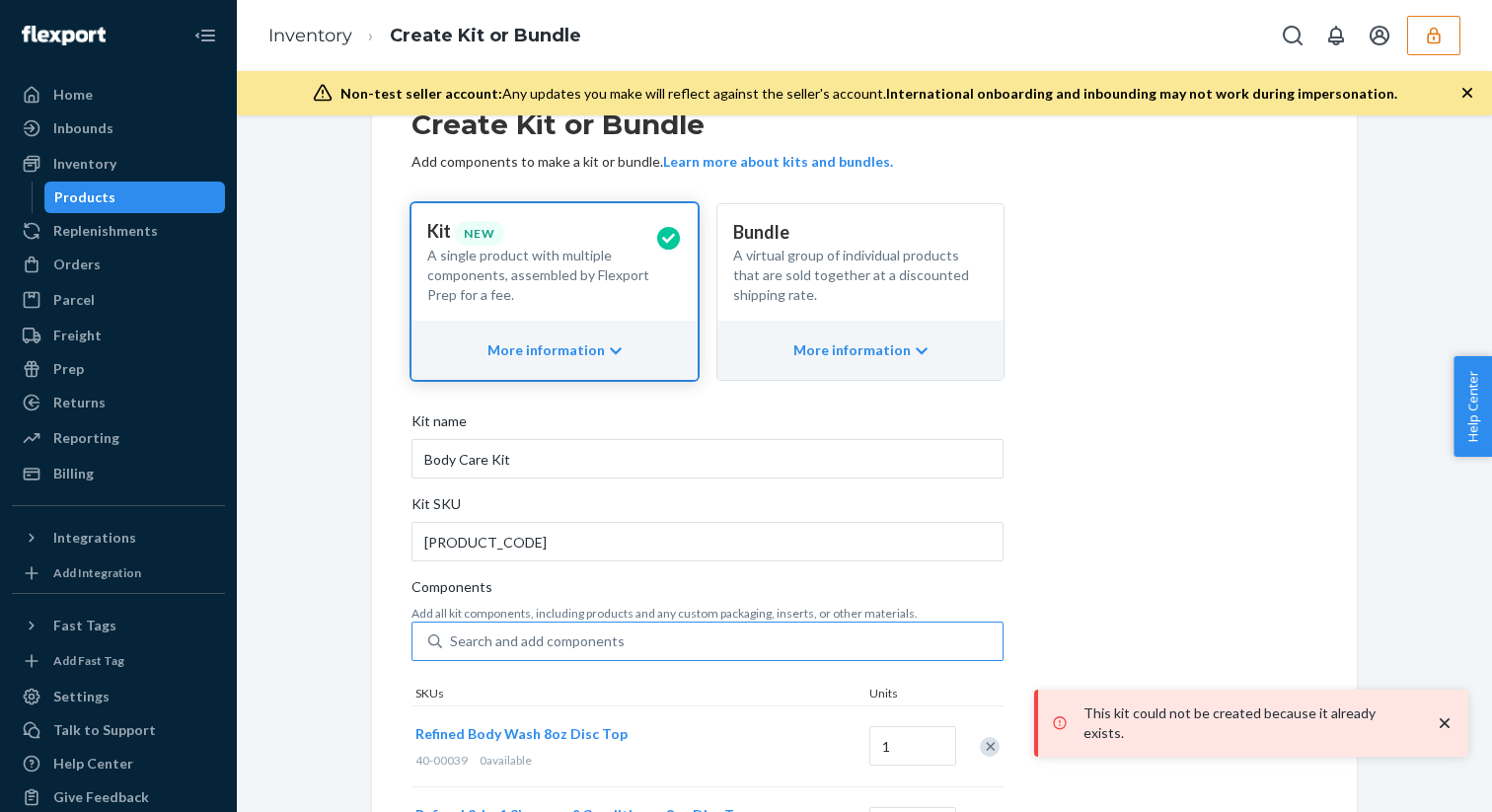scroll, scrollTop: 0, scrollLeft: 0, axis: both 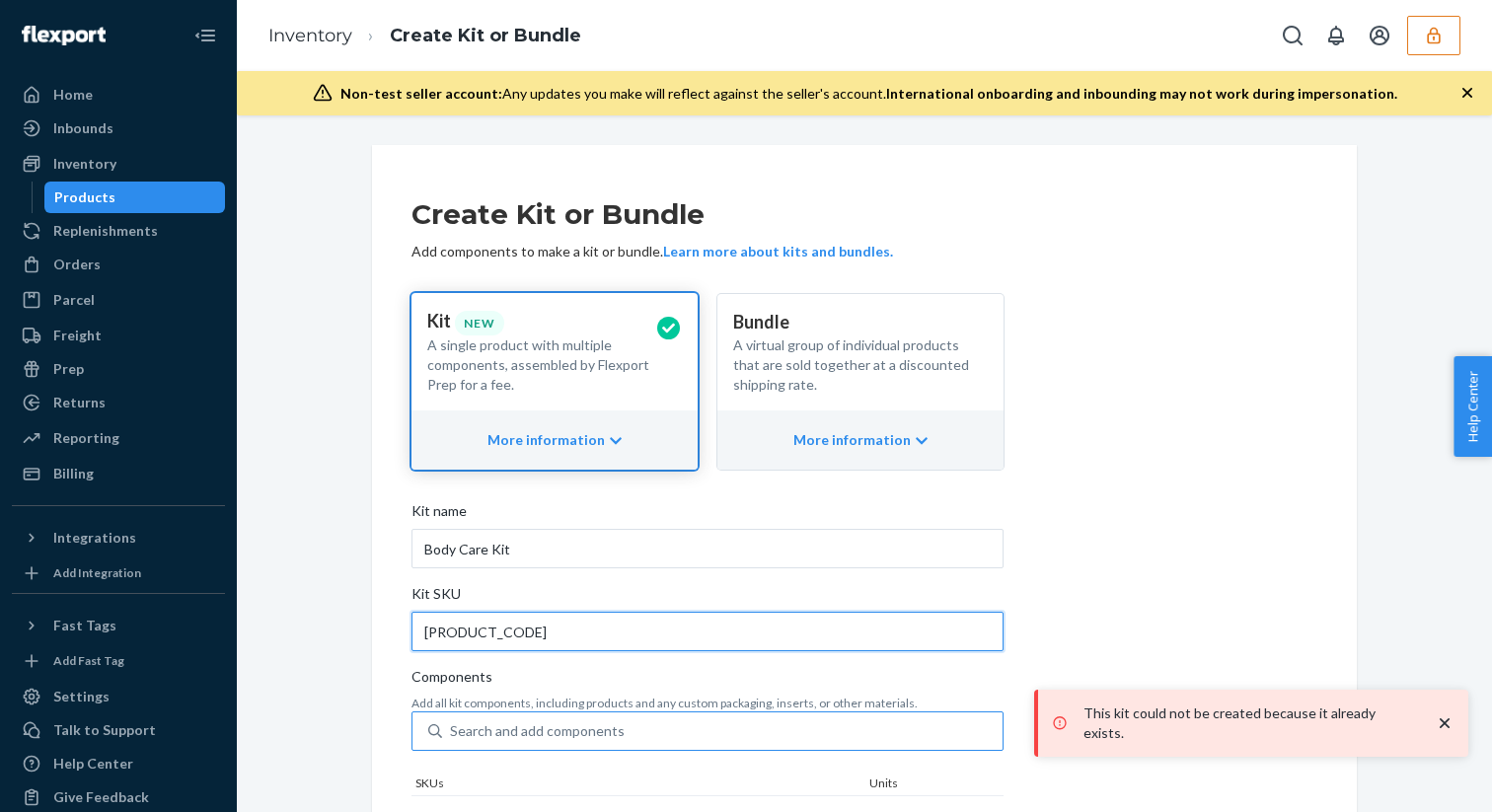 click on "70-00023" at bounding box center [708, 631] 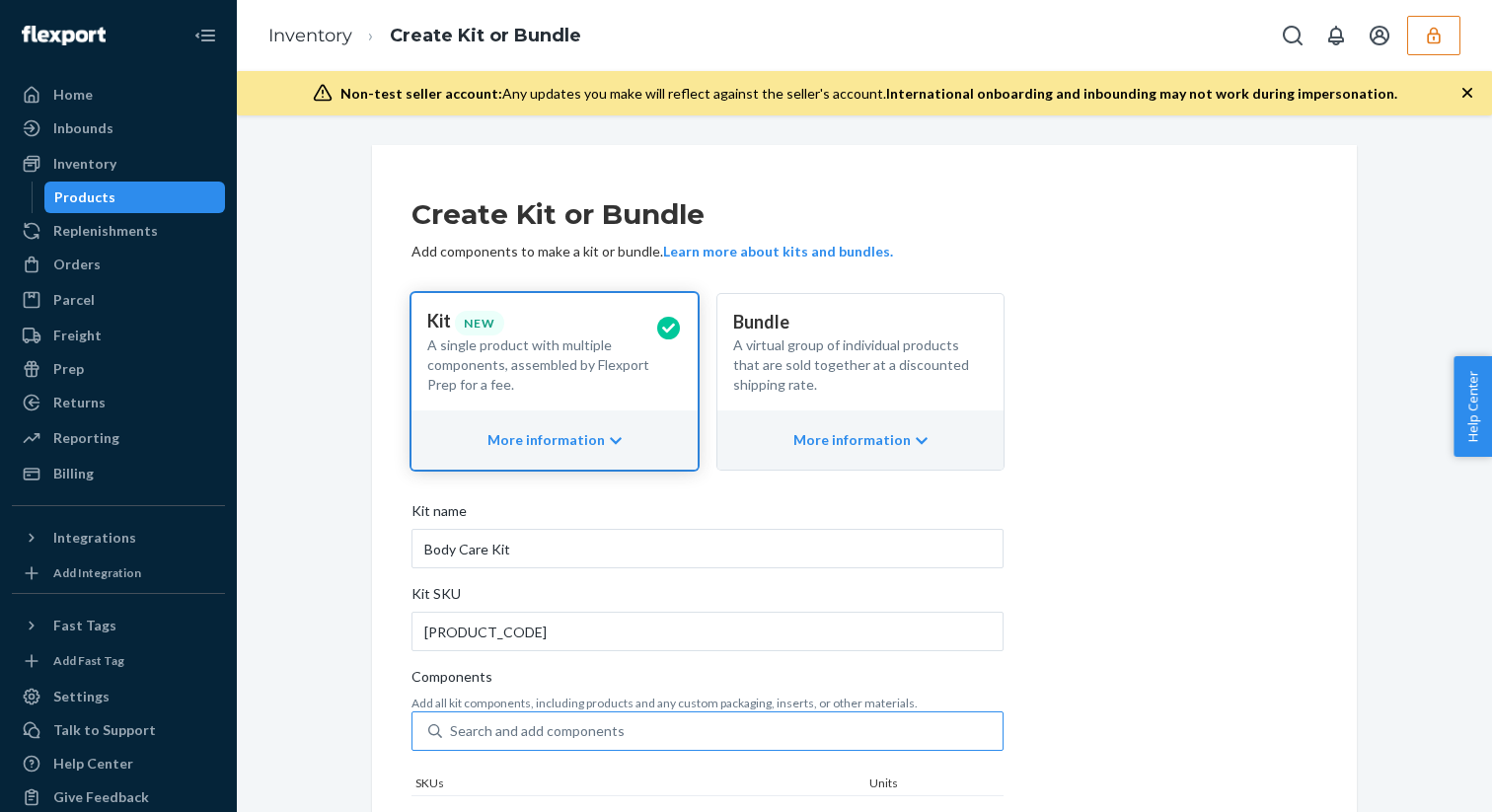 click on "Products" at bounding box center [135, 197] 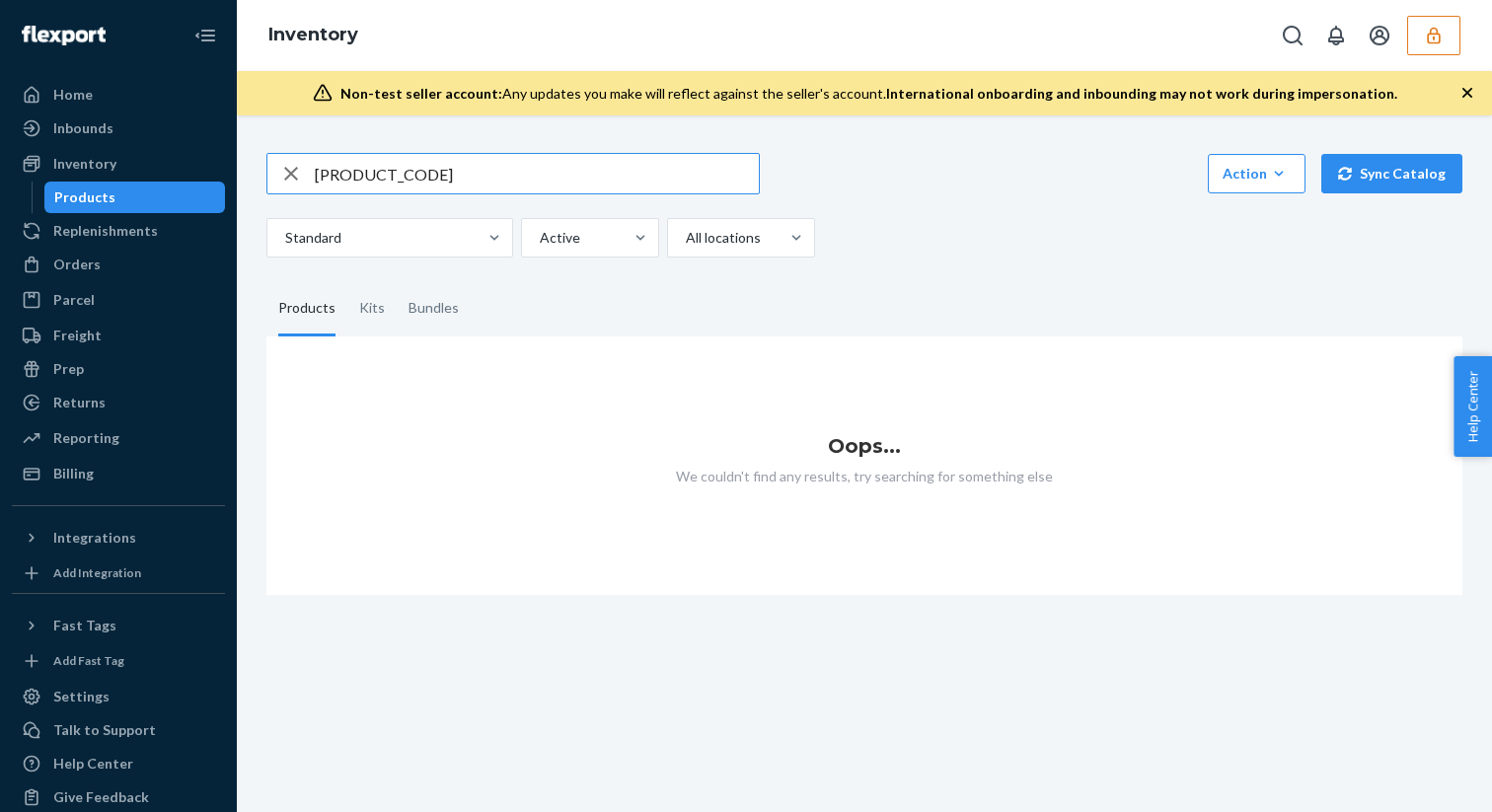 click on "70-00023" at bounding box center [537, 174] 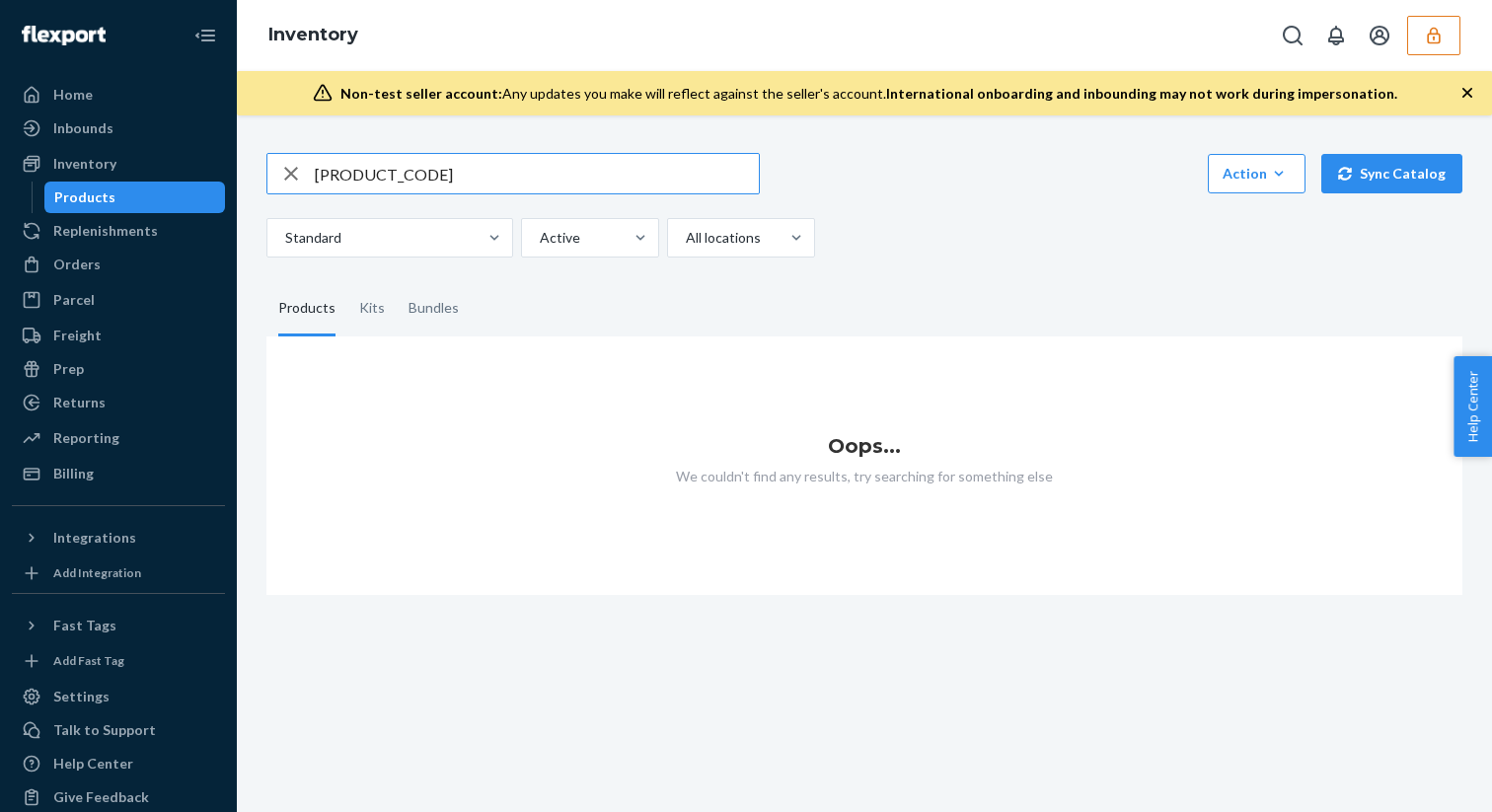 click on "70-00023" at bounding box center (537, 174) 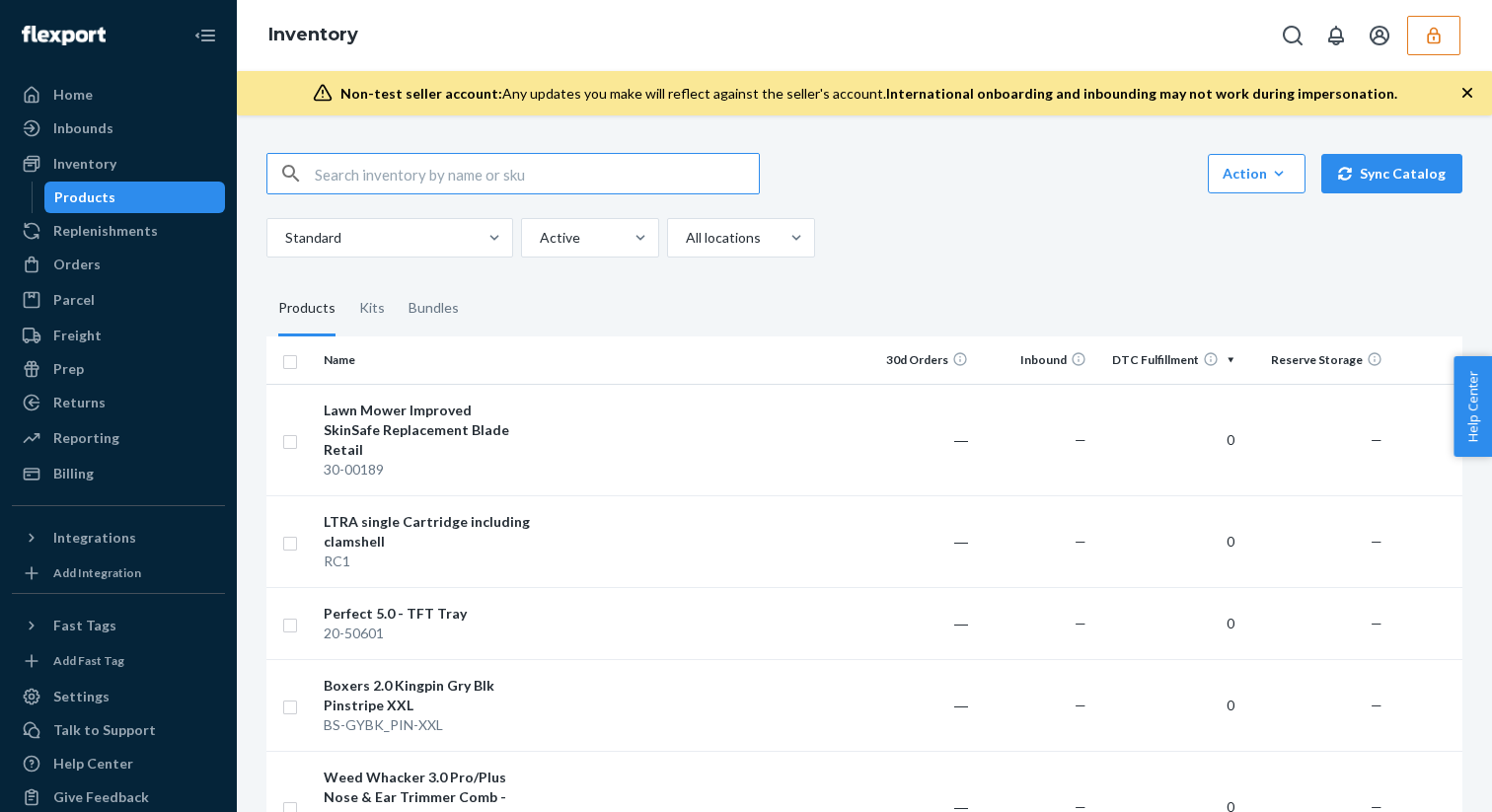 click at bounding box center (537, 174) 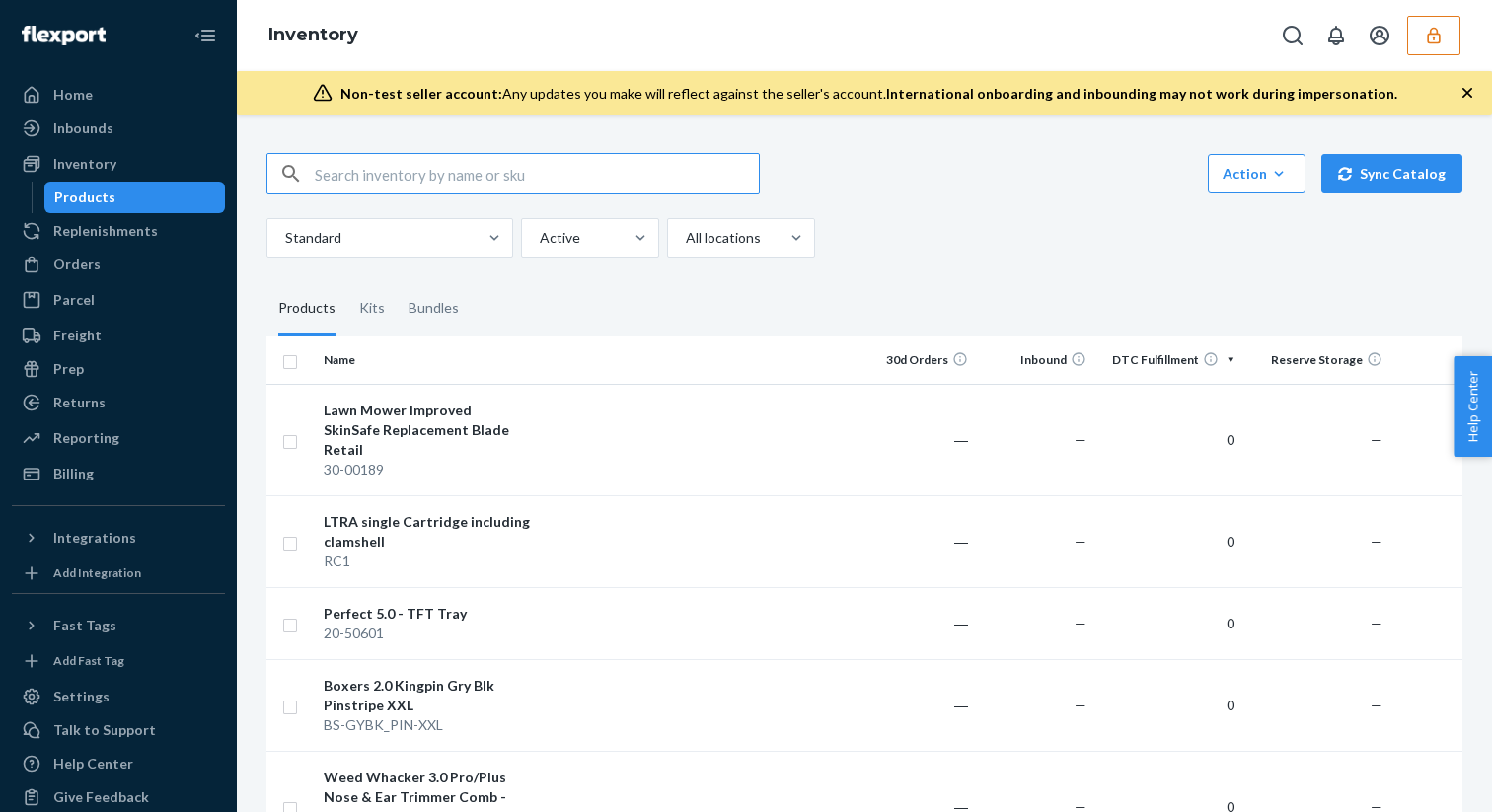 paste on "70-00023" 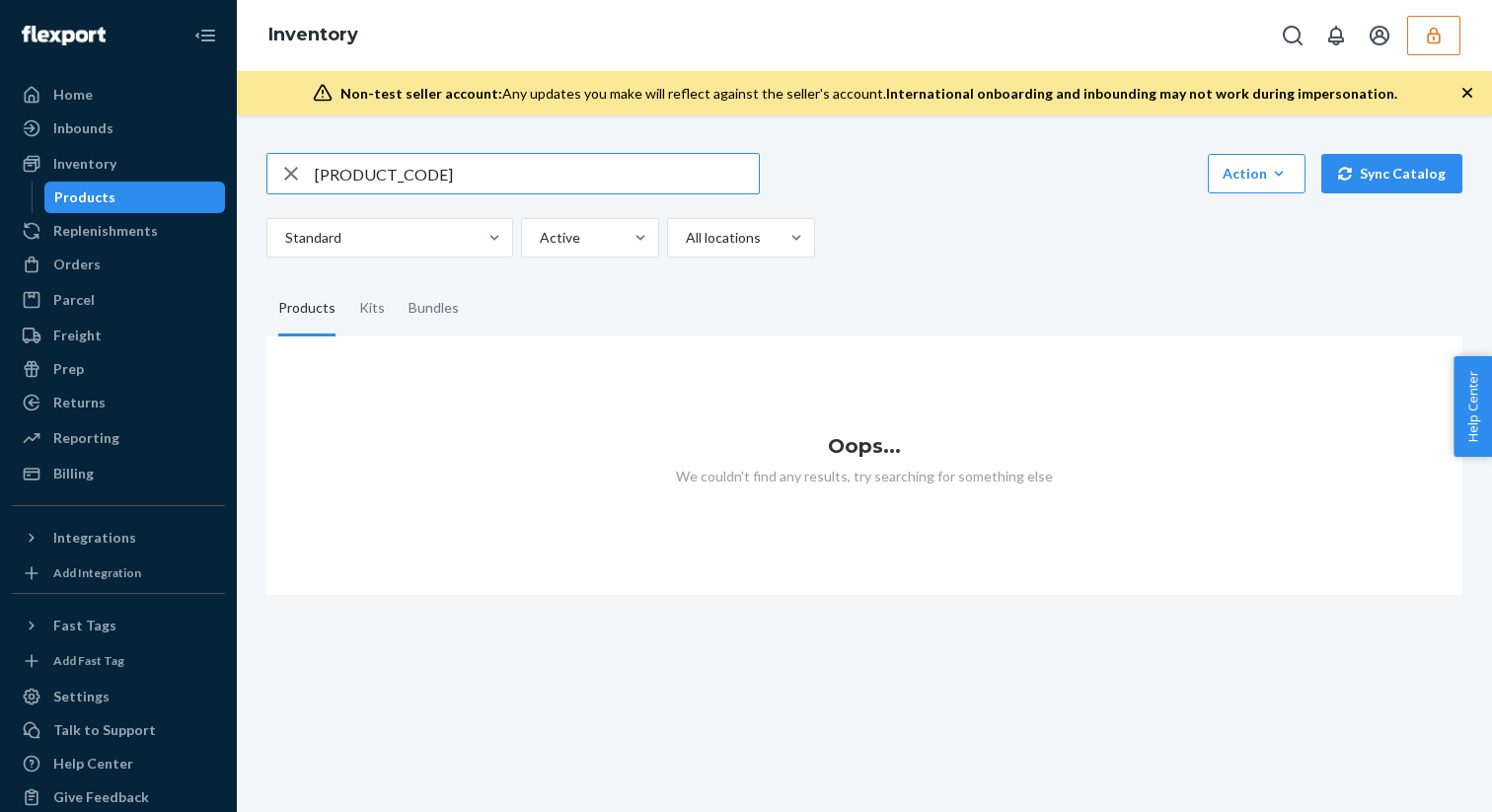 click on "70-00023" at bounding box center (537, 174) 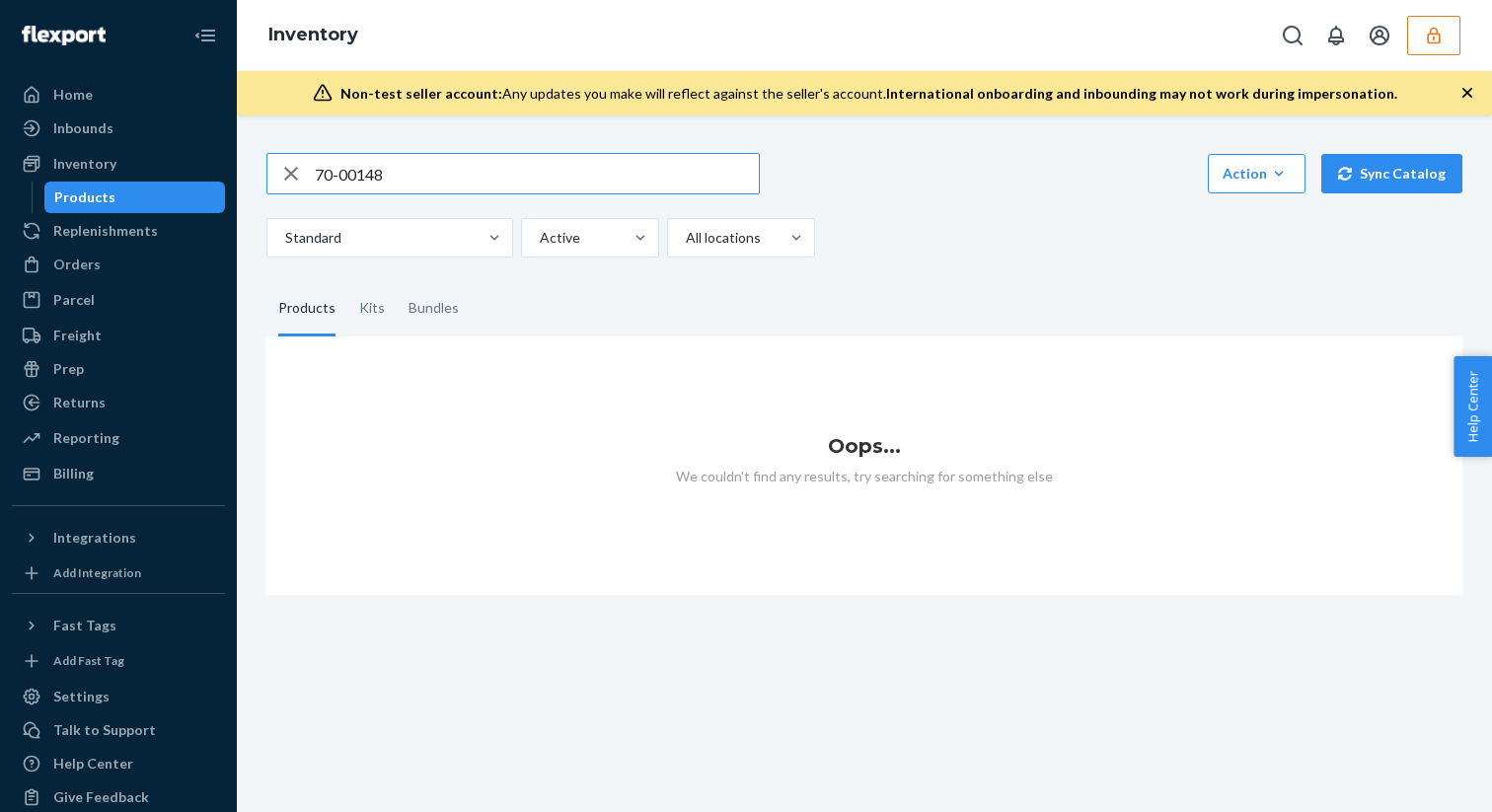 type on "70-00148" 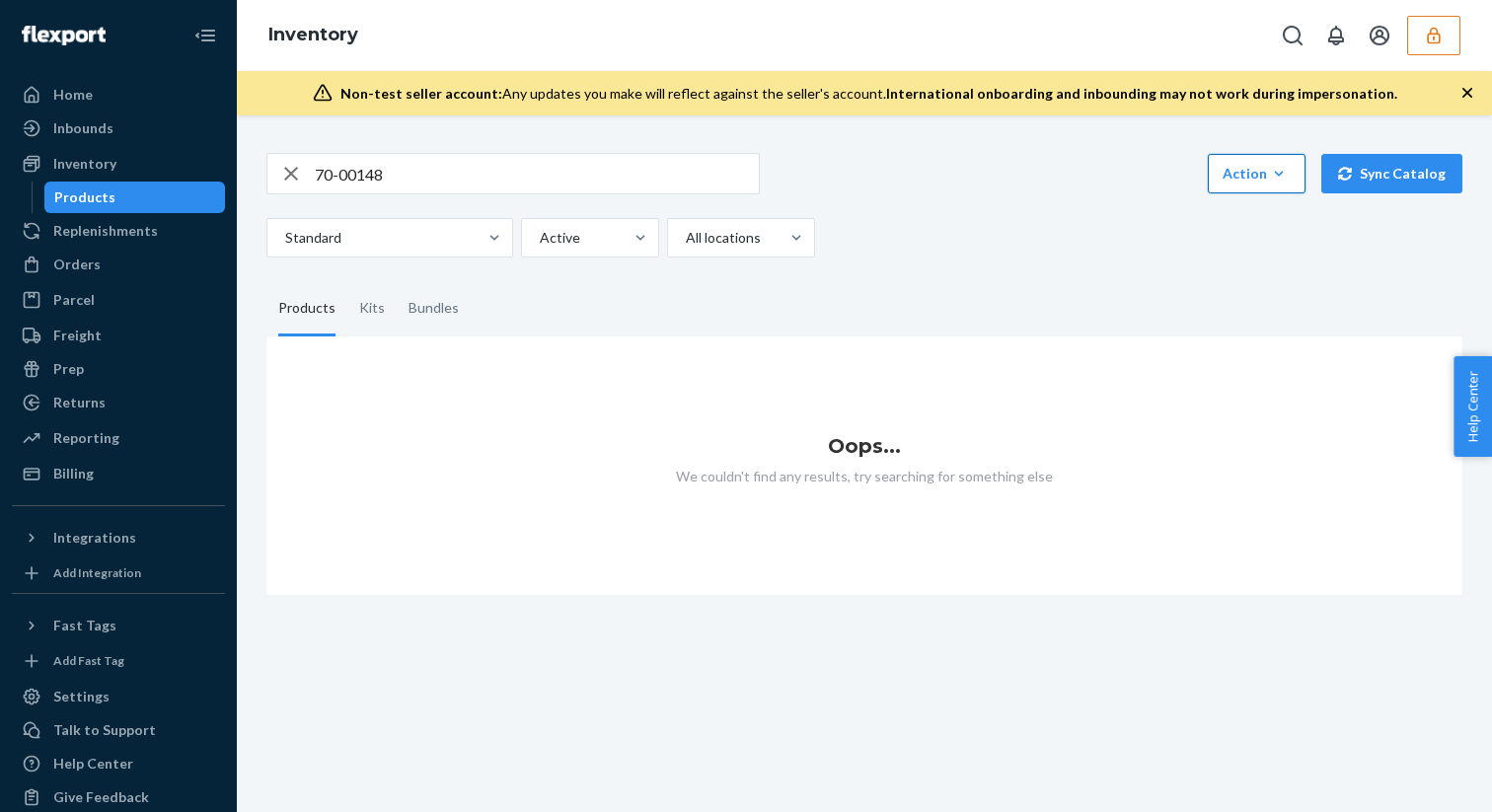 click on "Action" at bounding box center (1256, 174) 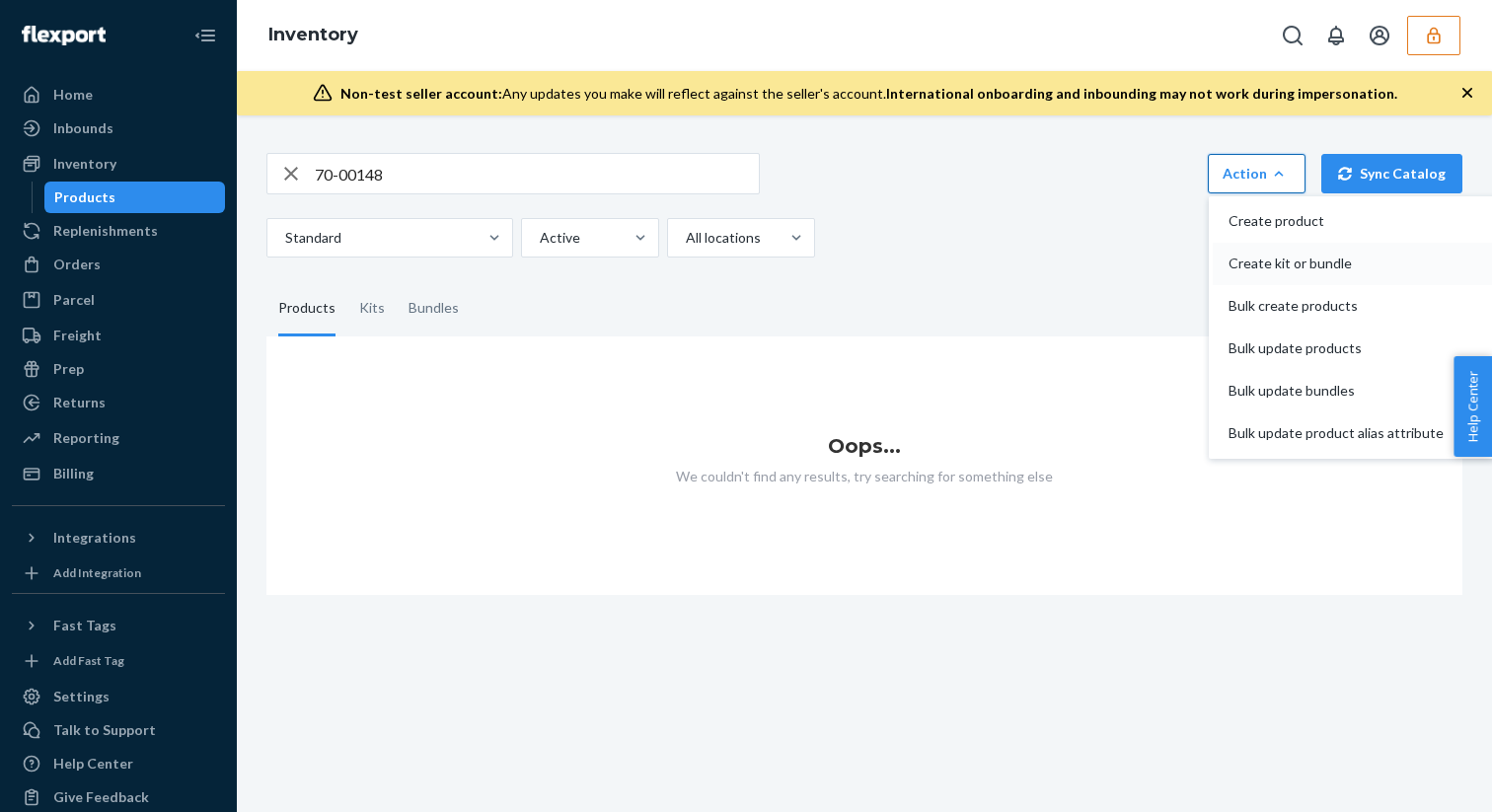 click on "Create kit or bundle" at bounding box center (1336, 263) 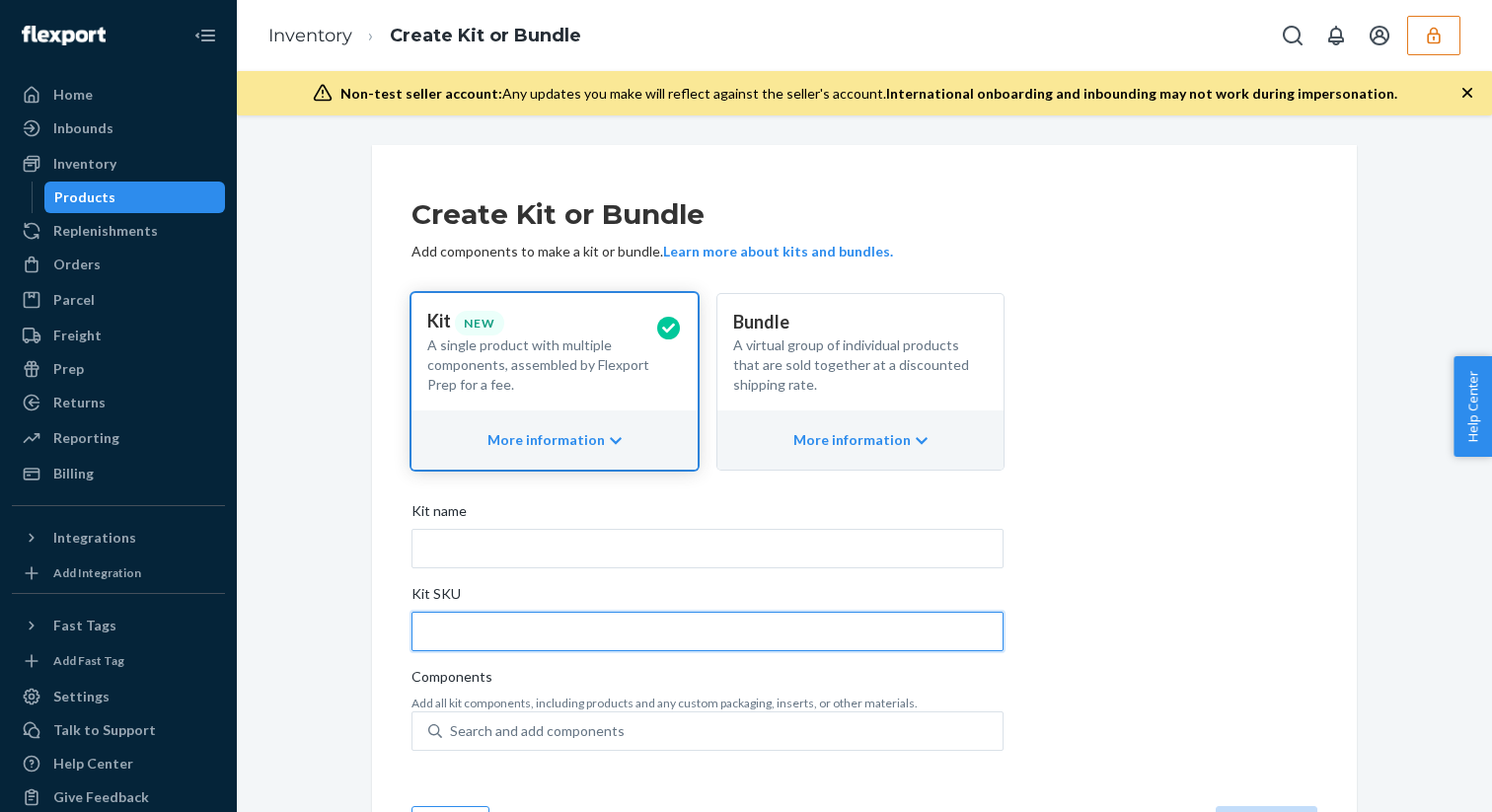 click on "Kit SKU" at bounding box center (708, 631) 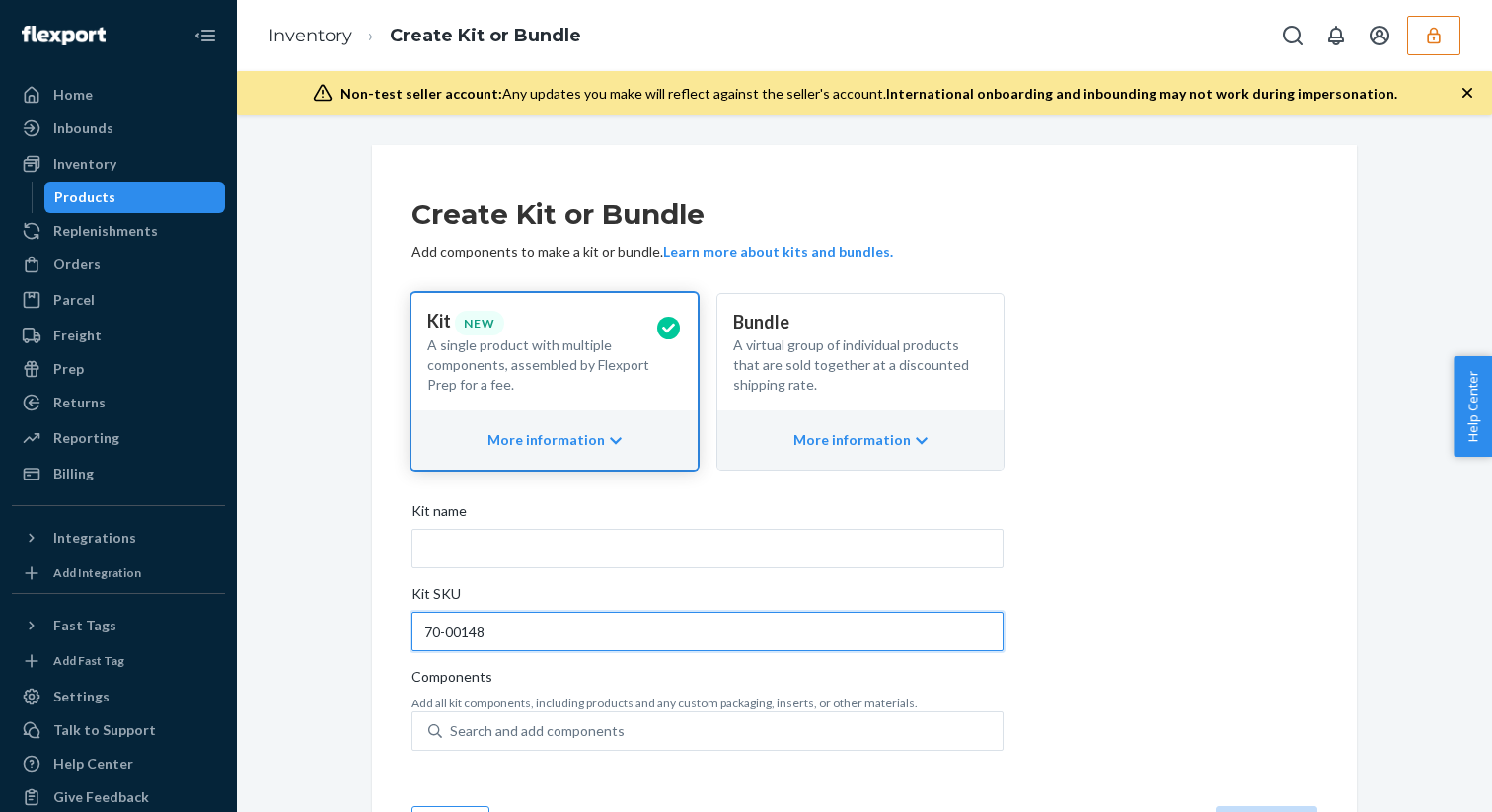 type on "70-00148" 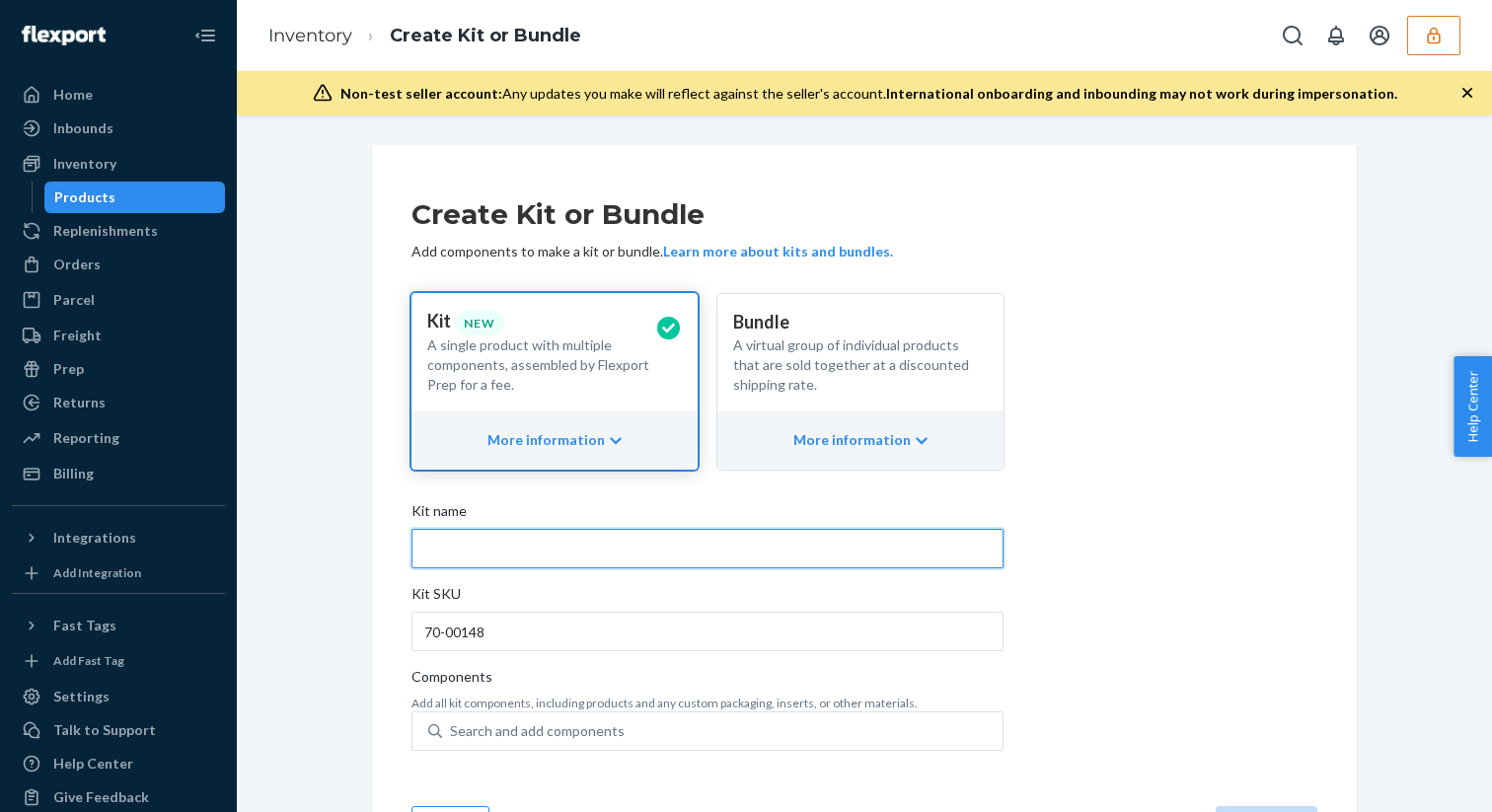 click on "Kit name" at bounding box center [708, 549] 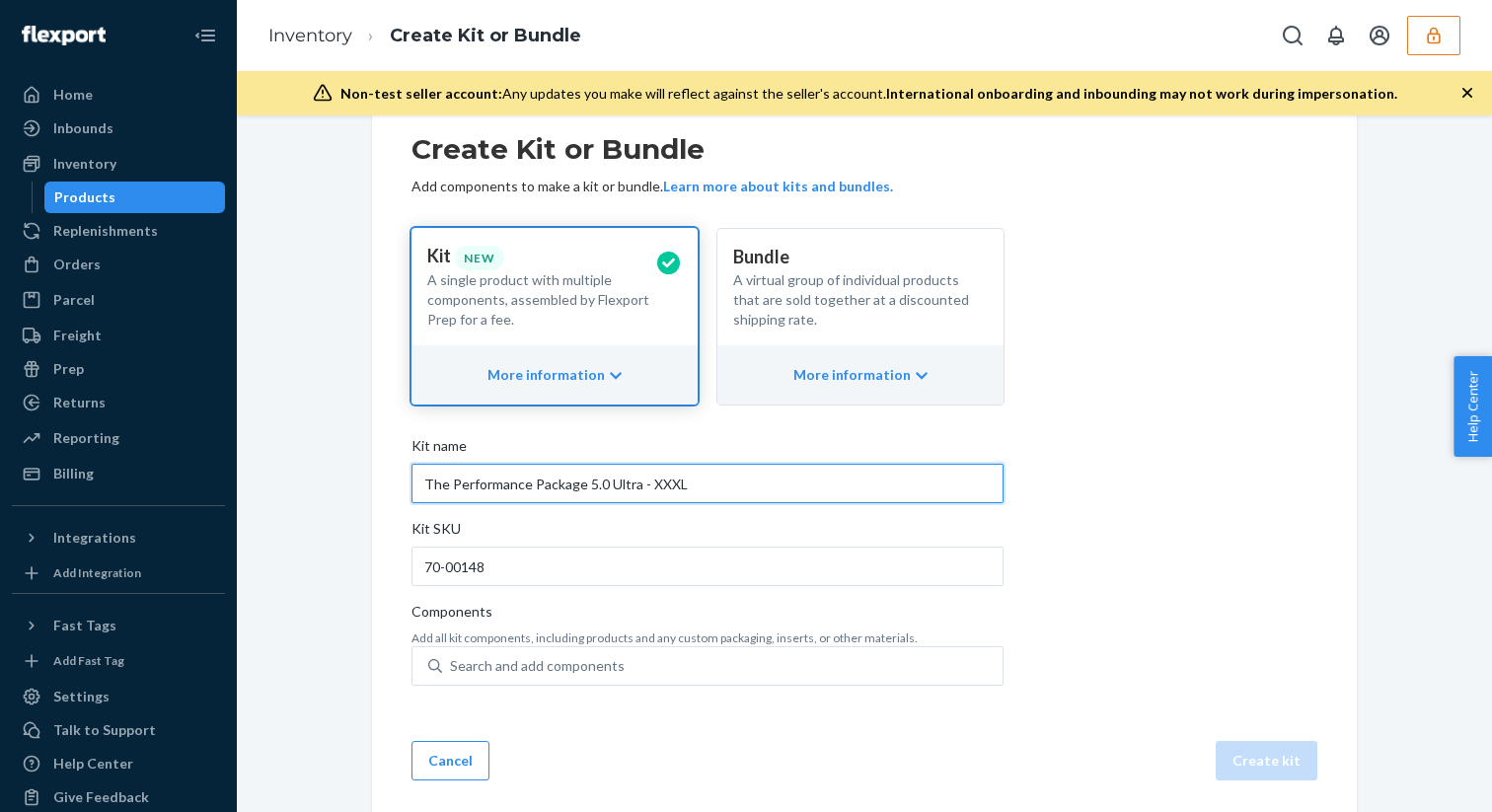 scroll, scrollTop: 61, scrollLeft: 0, axis: vertical 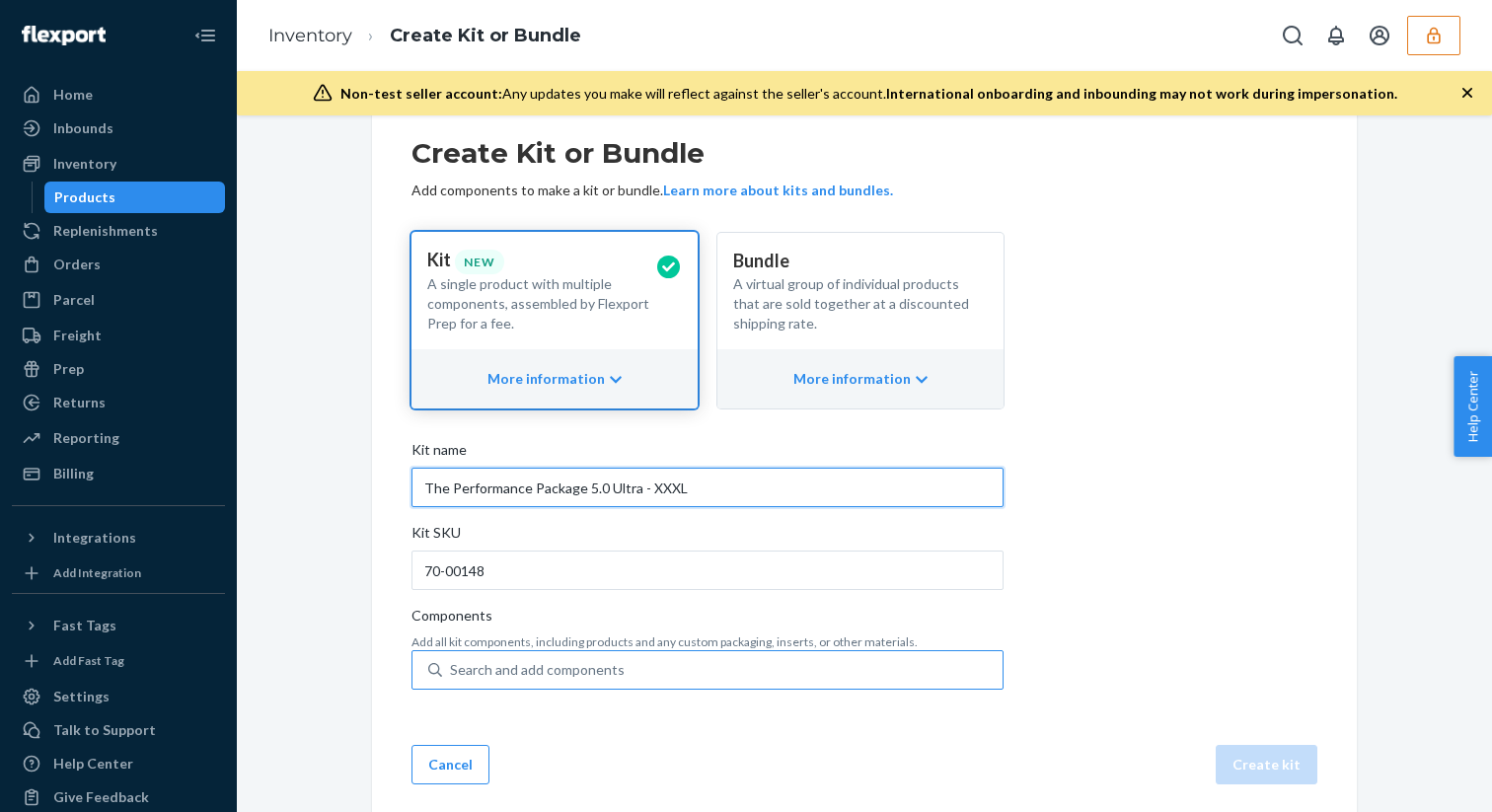 paste on "20-50605" 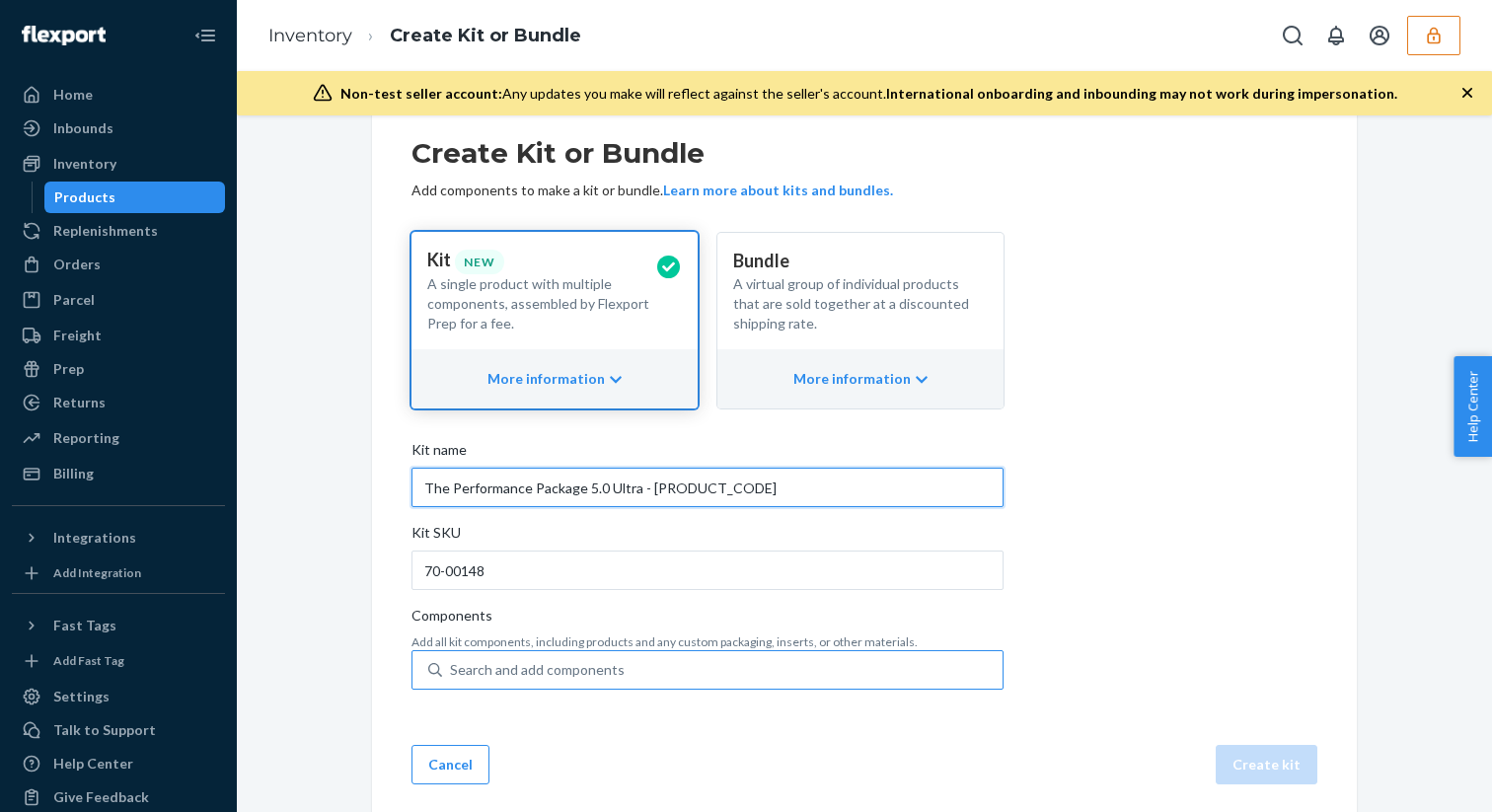 type on "The Performance Package 5.0 Ultra - XXXL" 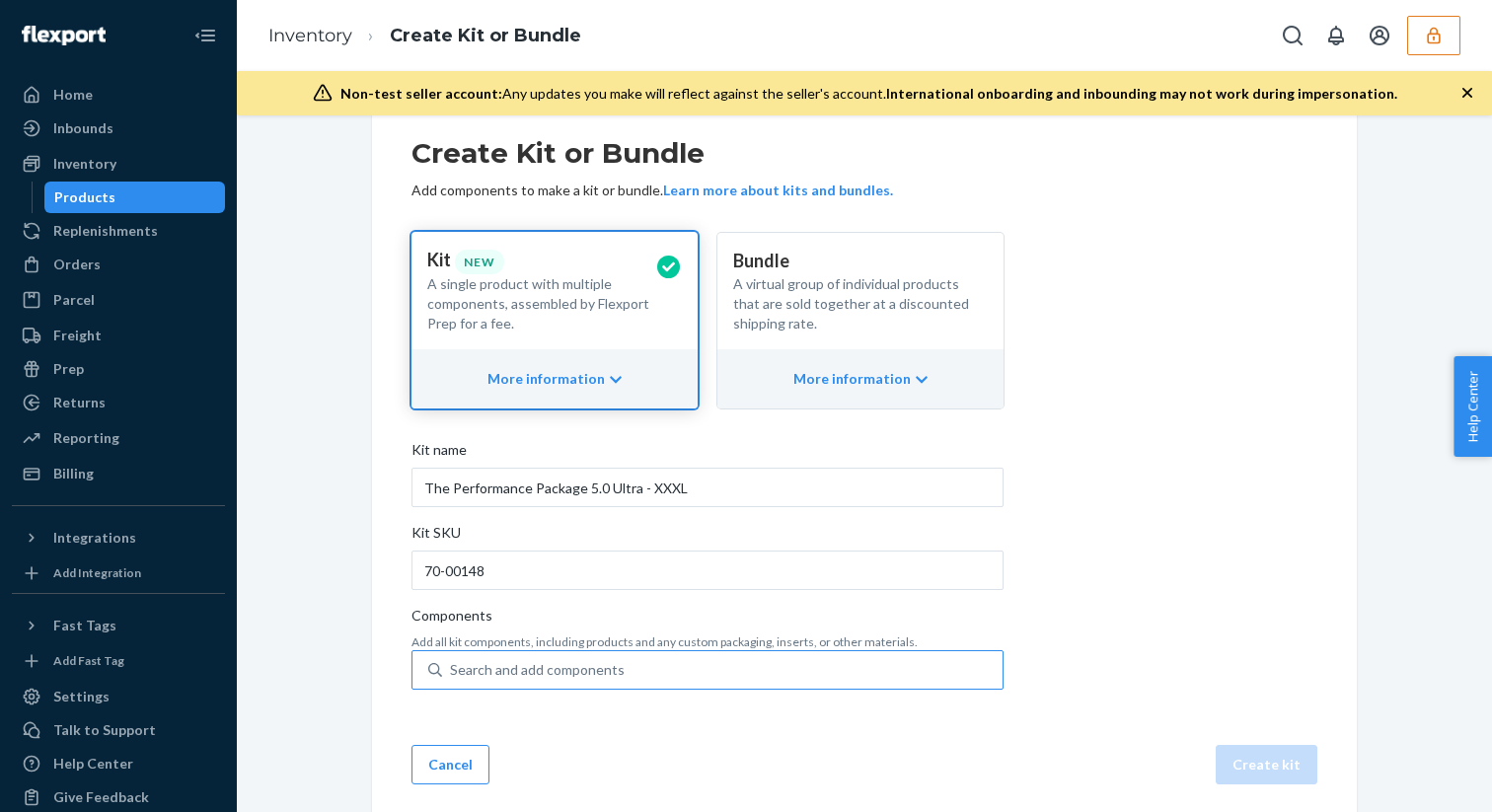click on "Search and add components" at bounding box center (537, 670) 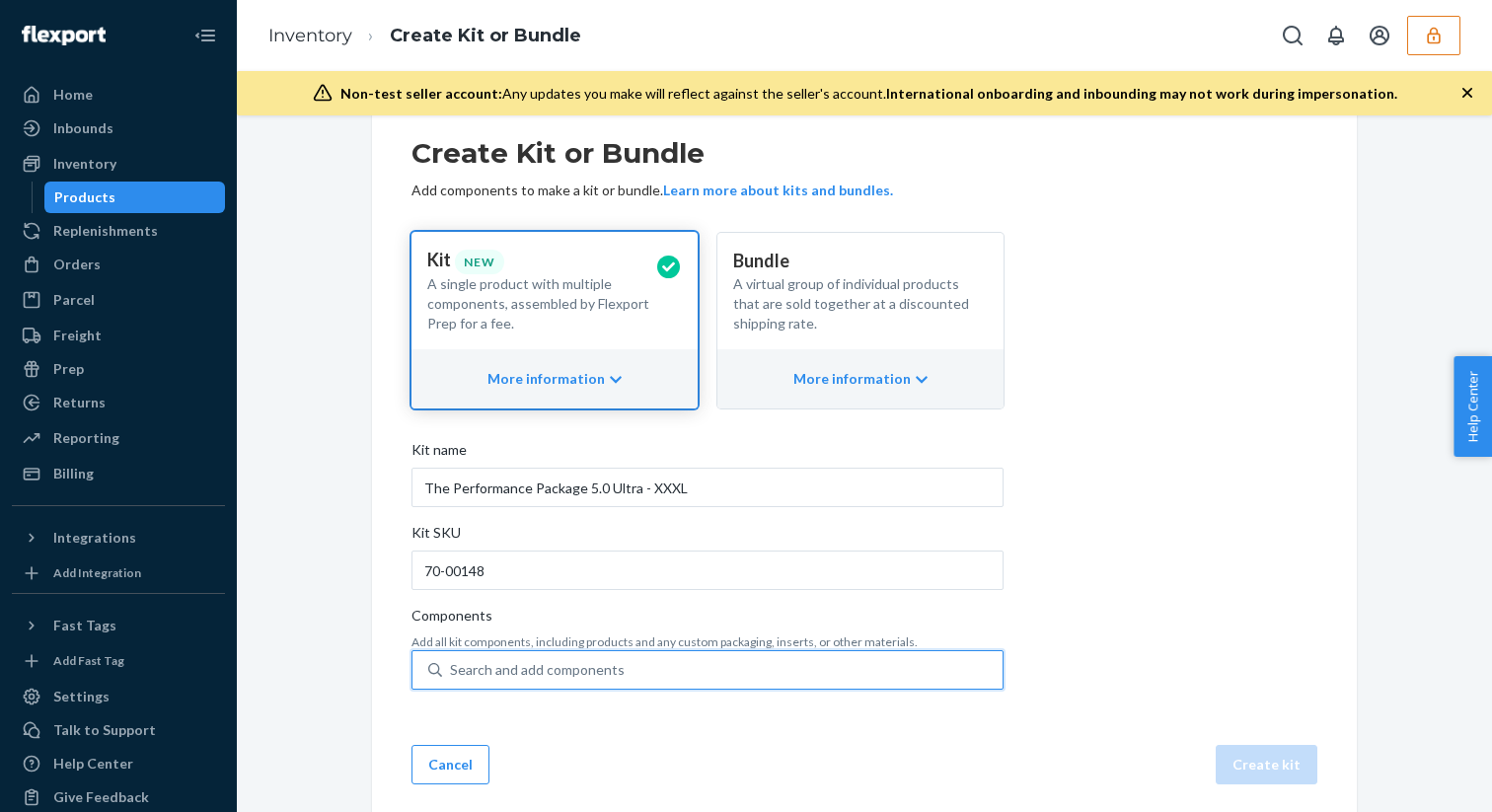 paste on "20-50605" 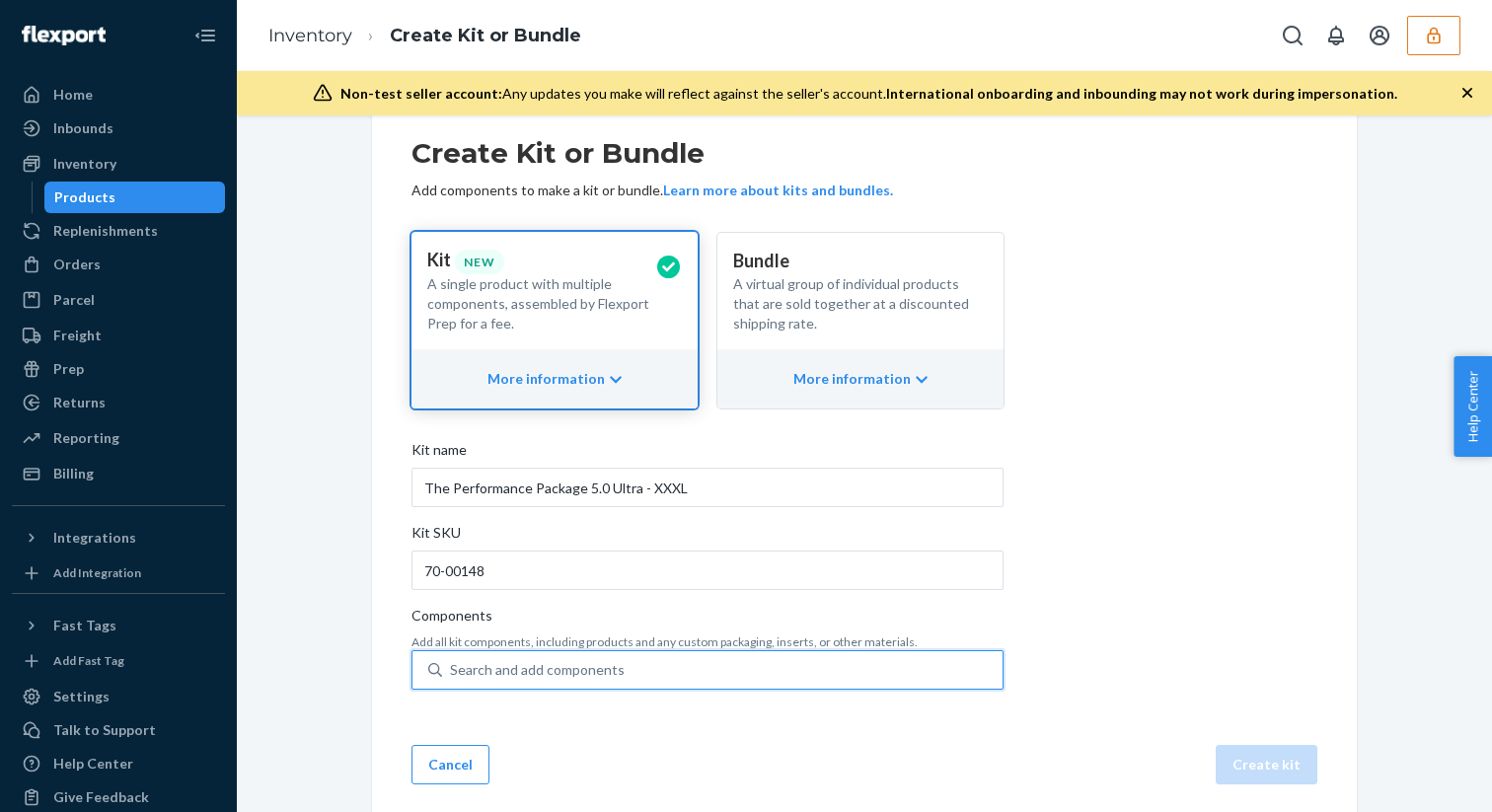 type on "20-50605" 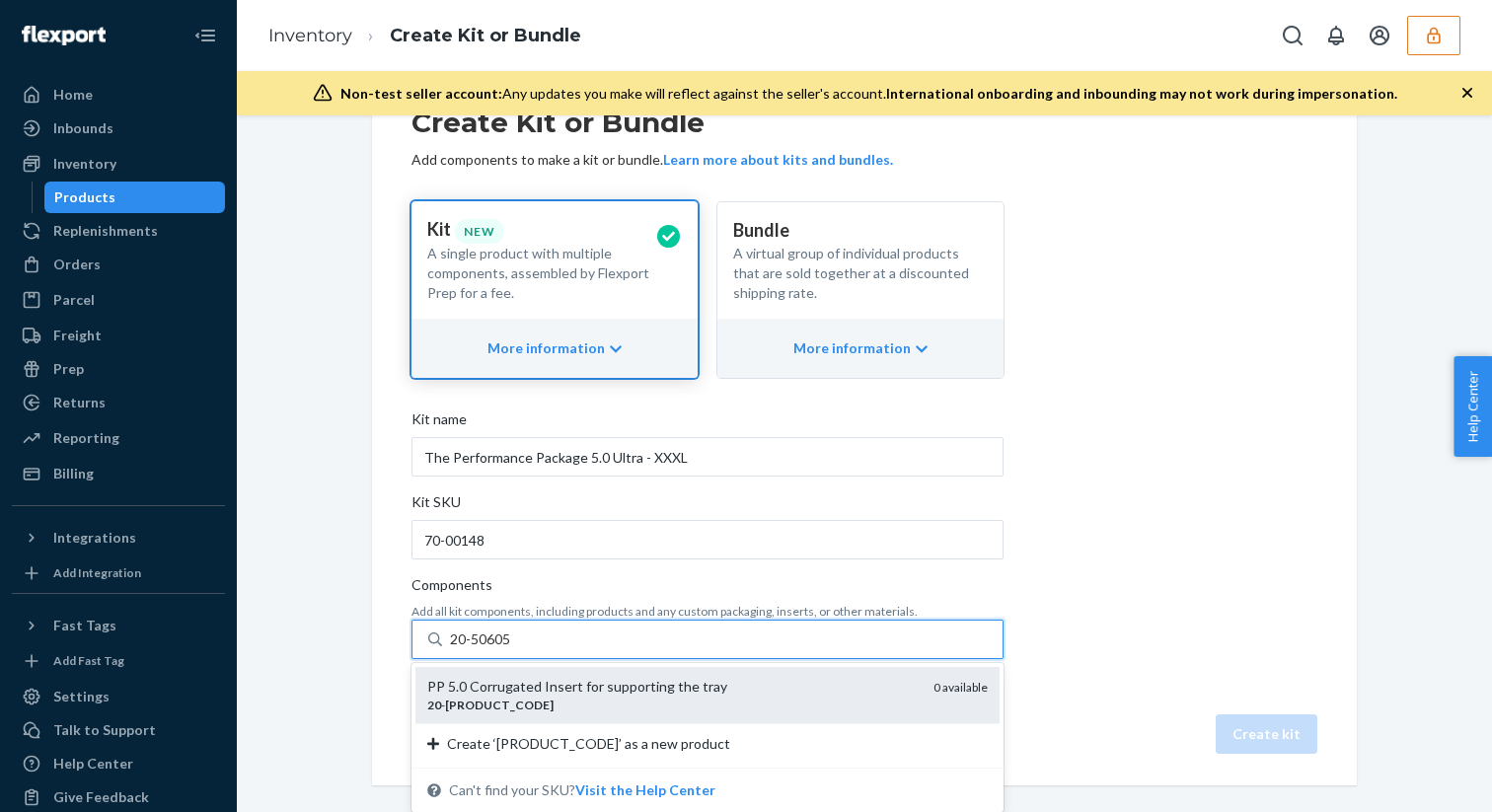 click on "PP 5.0 Corrugated Insert for supporting the tray" at bounding box center (672, 687) 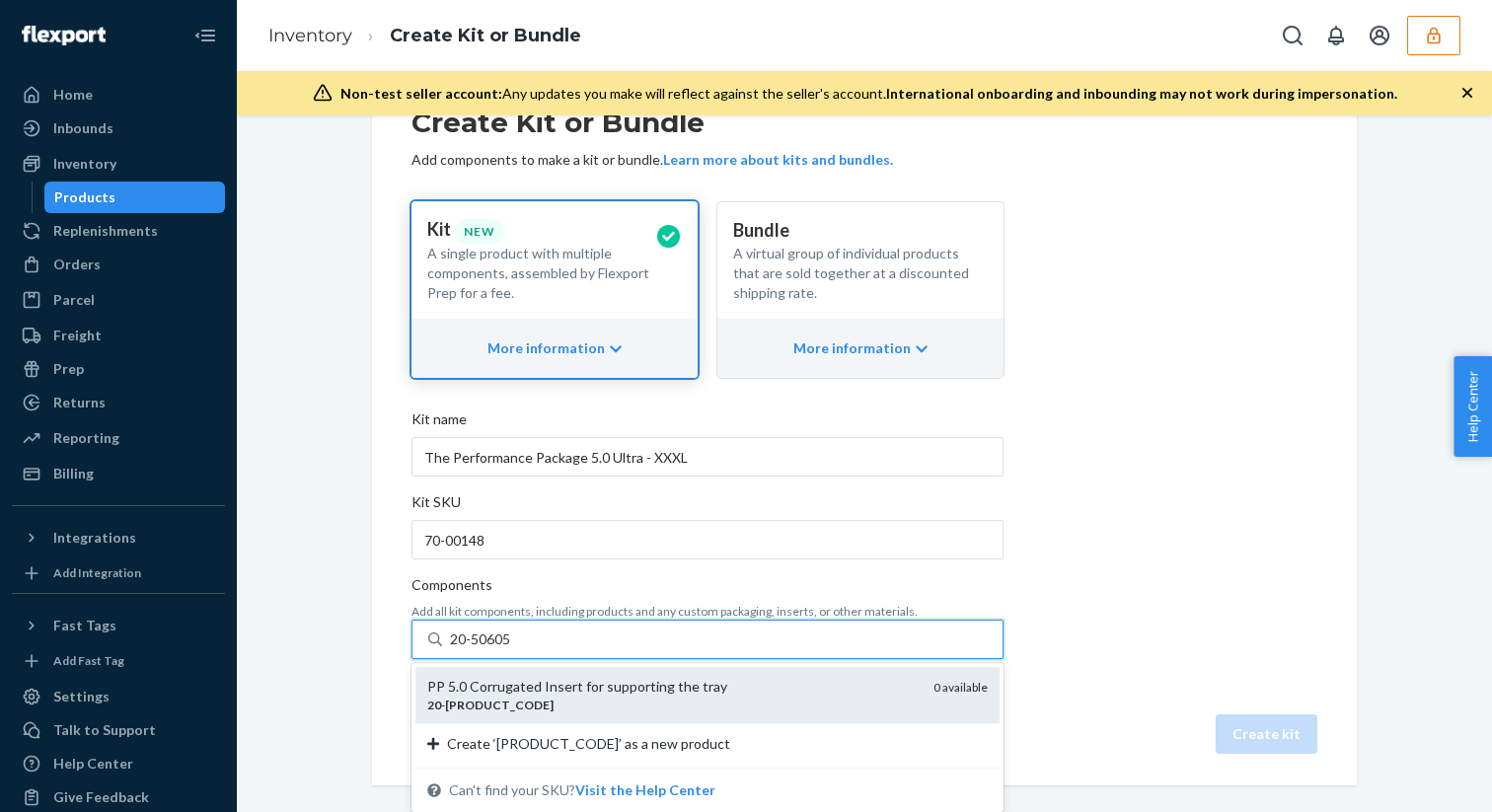 click on "20-50605" at bounding box center [482, 639] 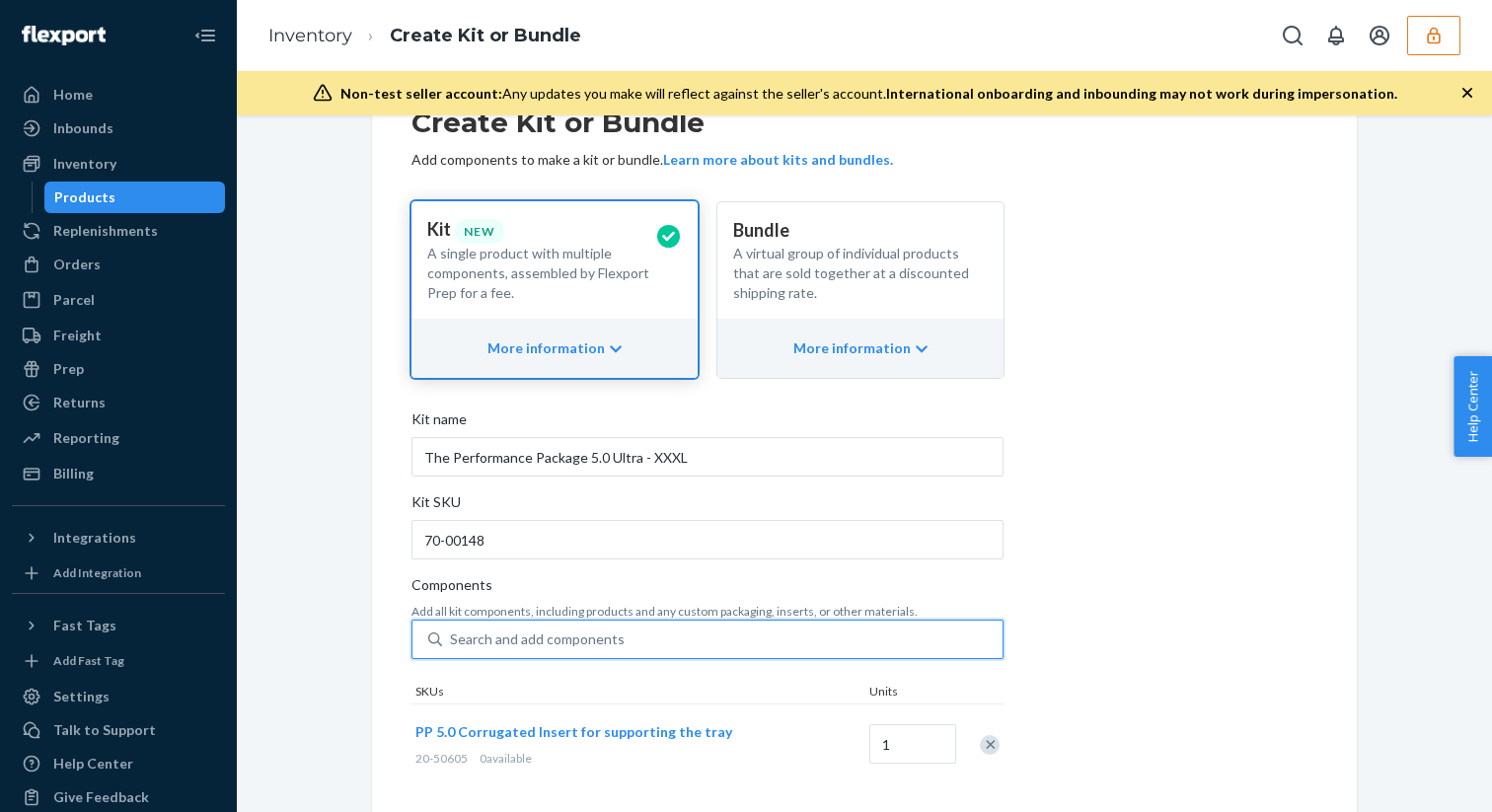 scroll, scrollTop: 122, scrollLeft: 0, axis: vertical 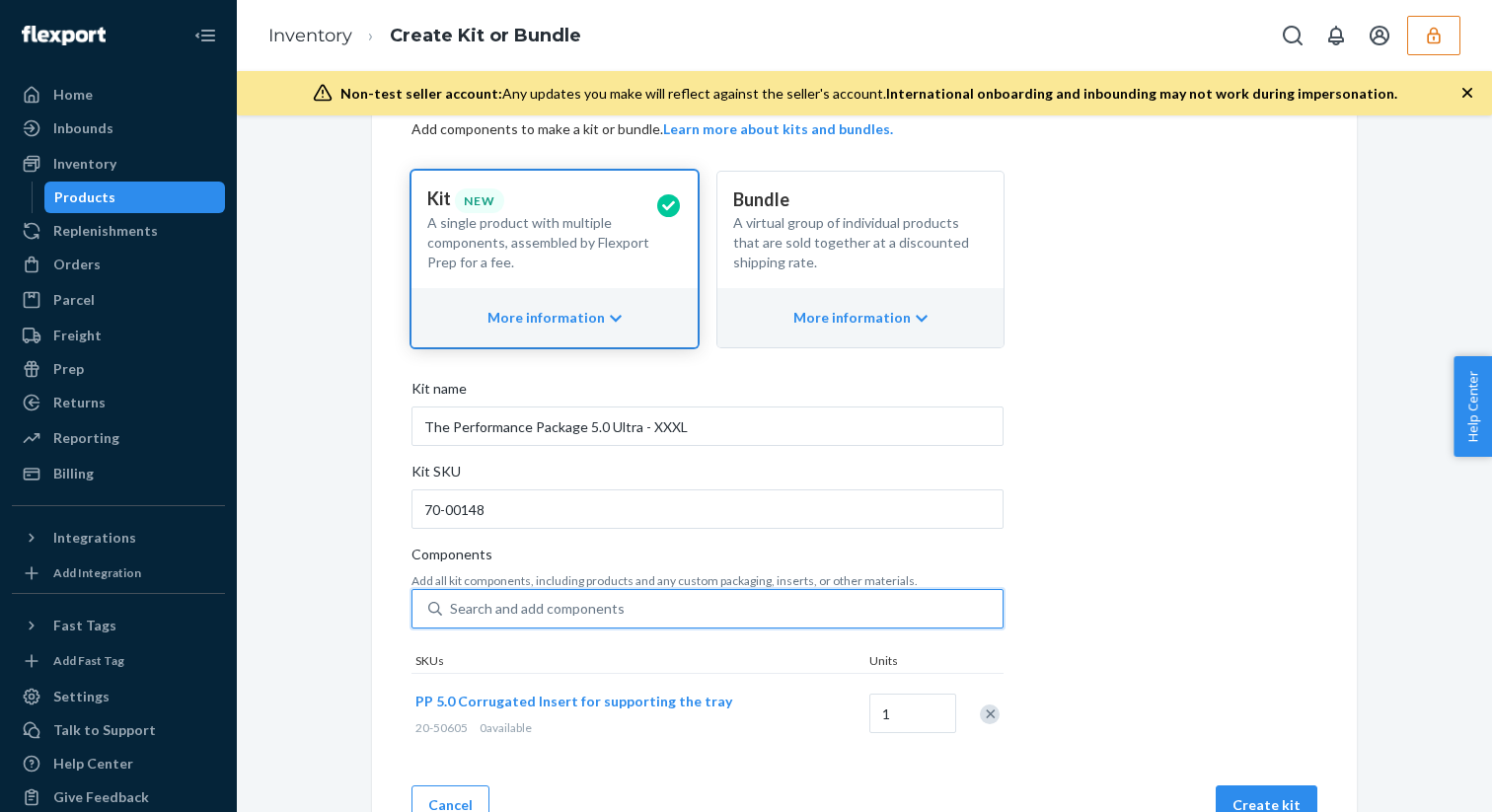 click on "Search and add components" at bounding box center [537, 609] 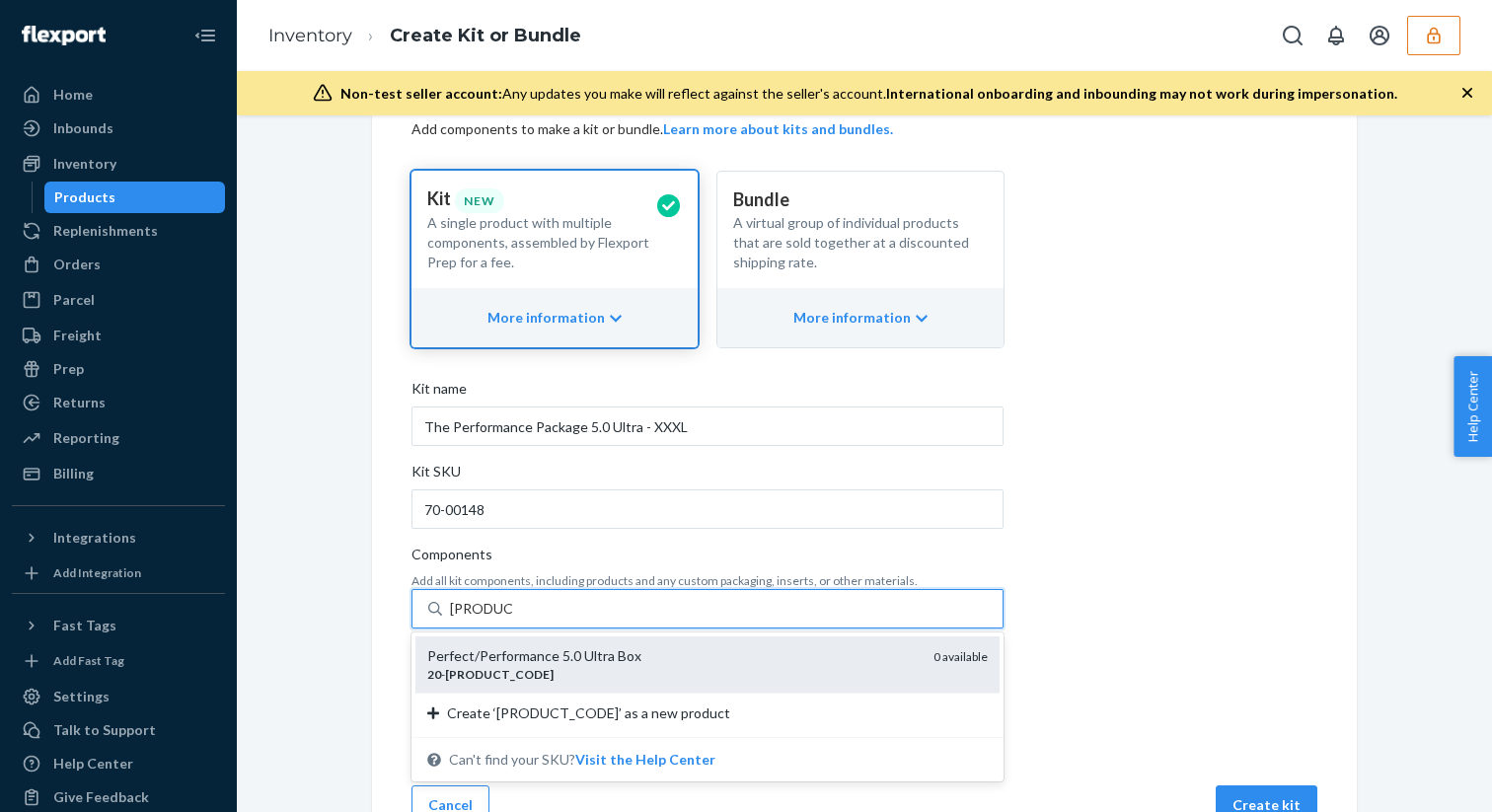 click on "Perfect/Performance 5.0 Ultra Box" at bounding box center [672, 656] 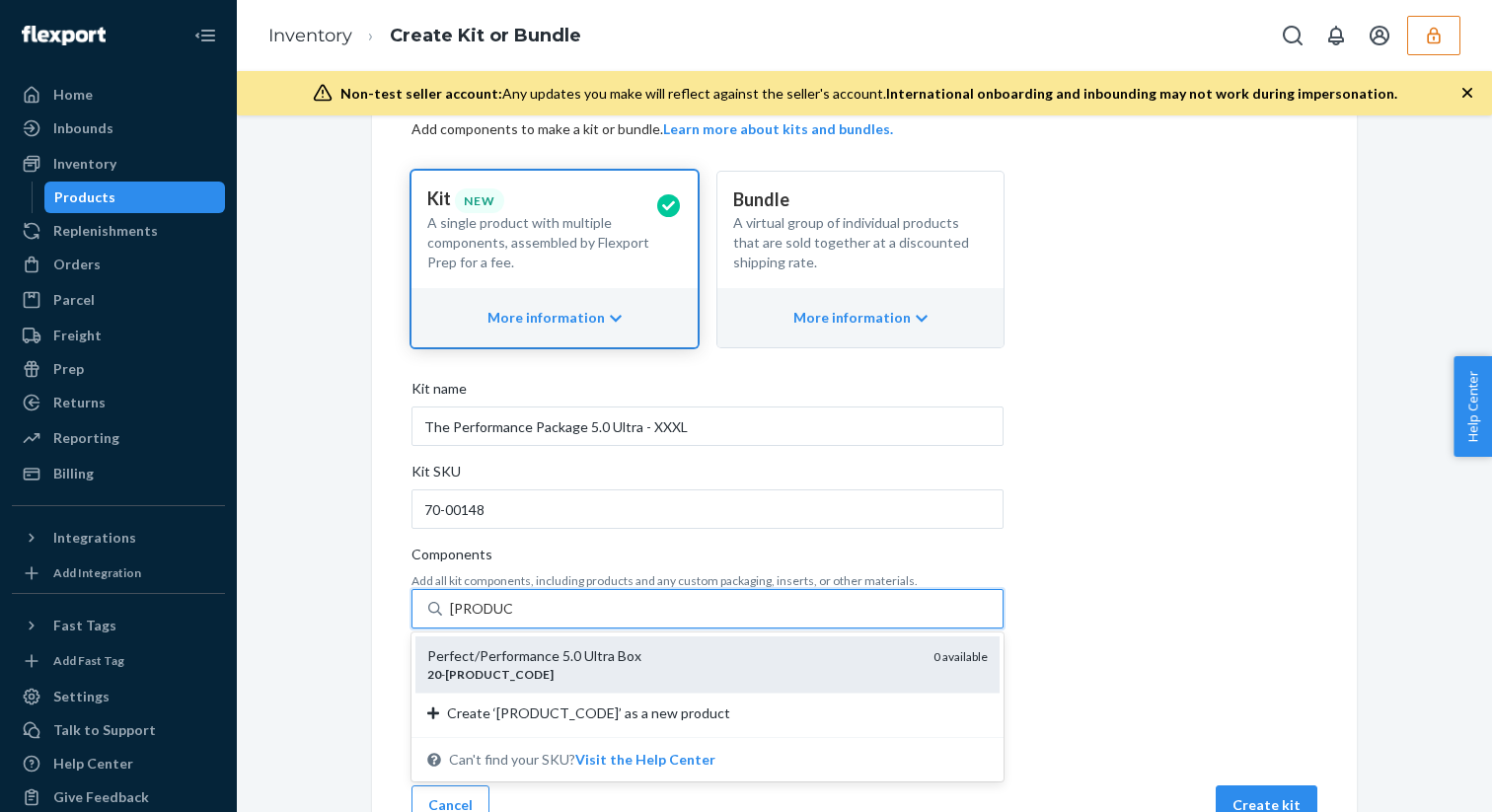 click on "20-50600" at bounding box center (482, 609) 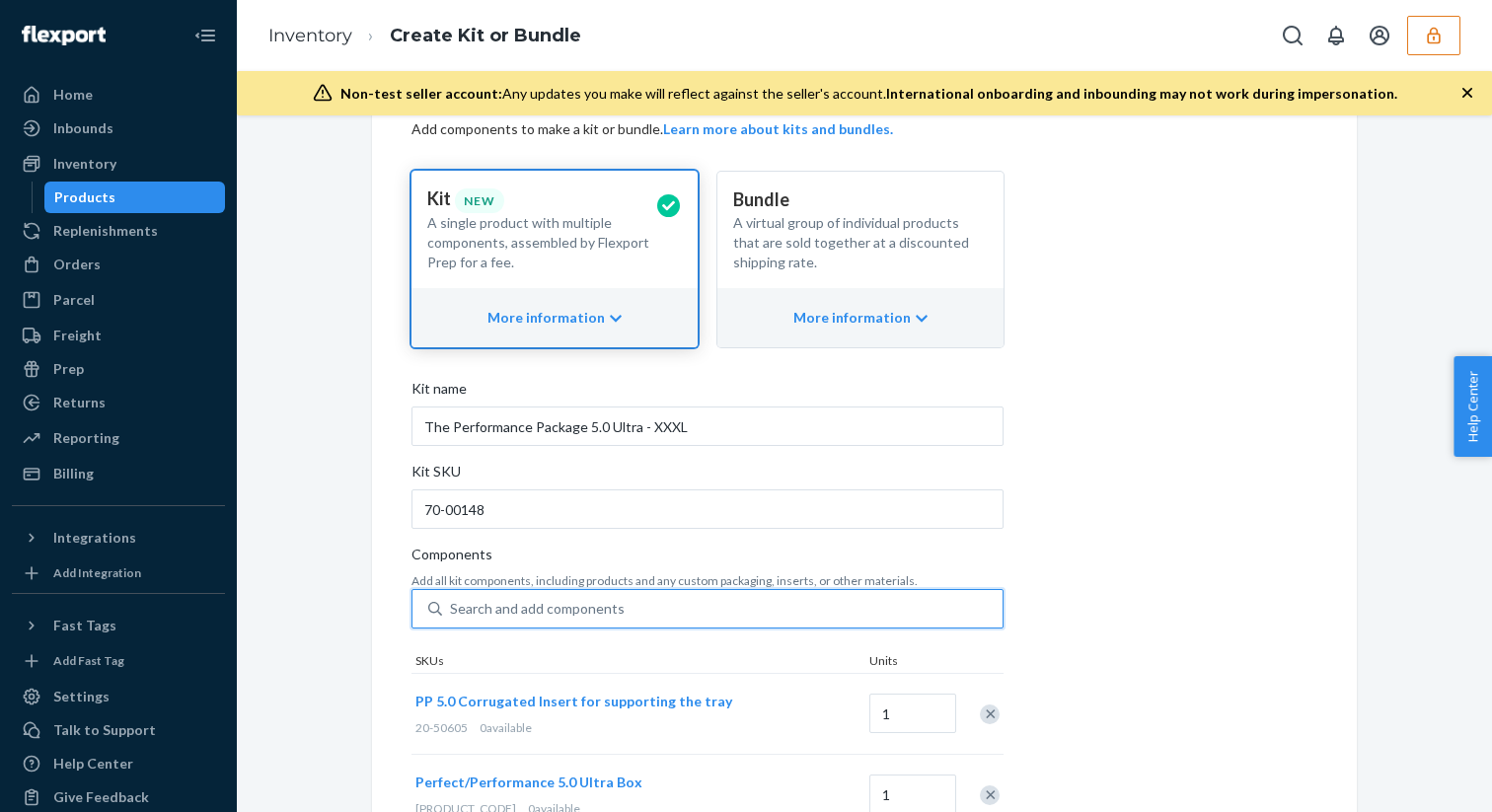 click on "Search and add components" at bounding box center (722, 609) 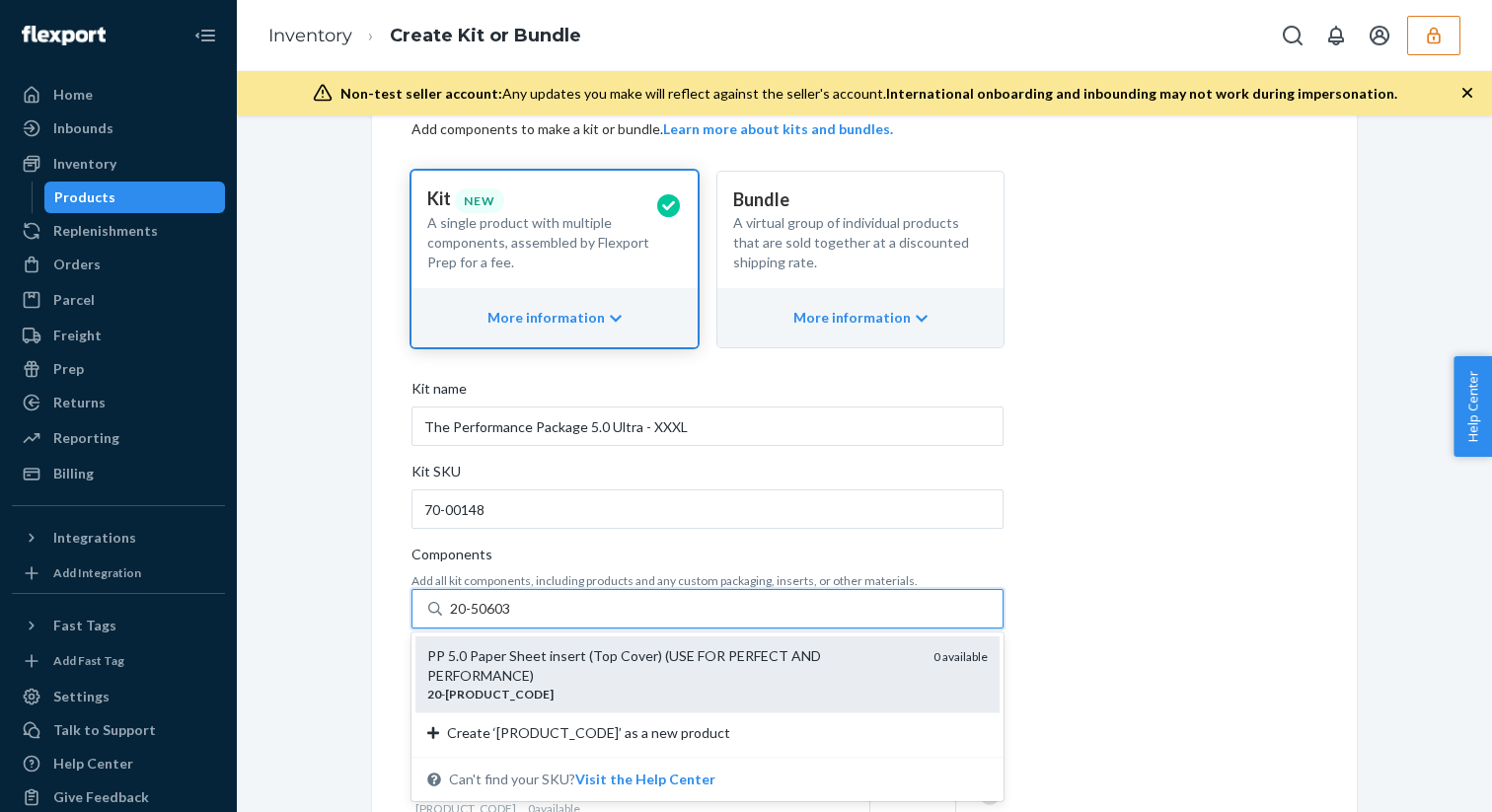click on "PP 5.0 Paper Sheet insert (Top Cover) (USE FOR PERFECT AND PERFORMANCE)" at bounding box center [672, 666] 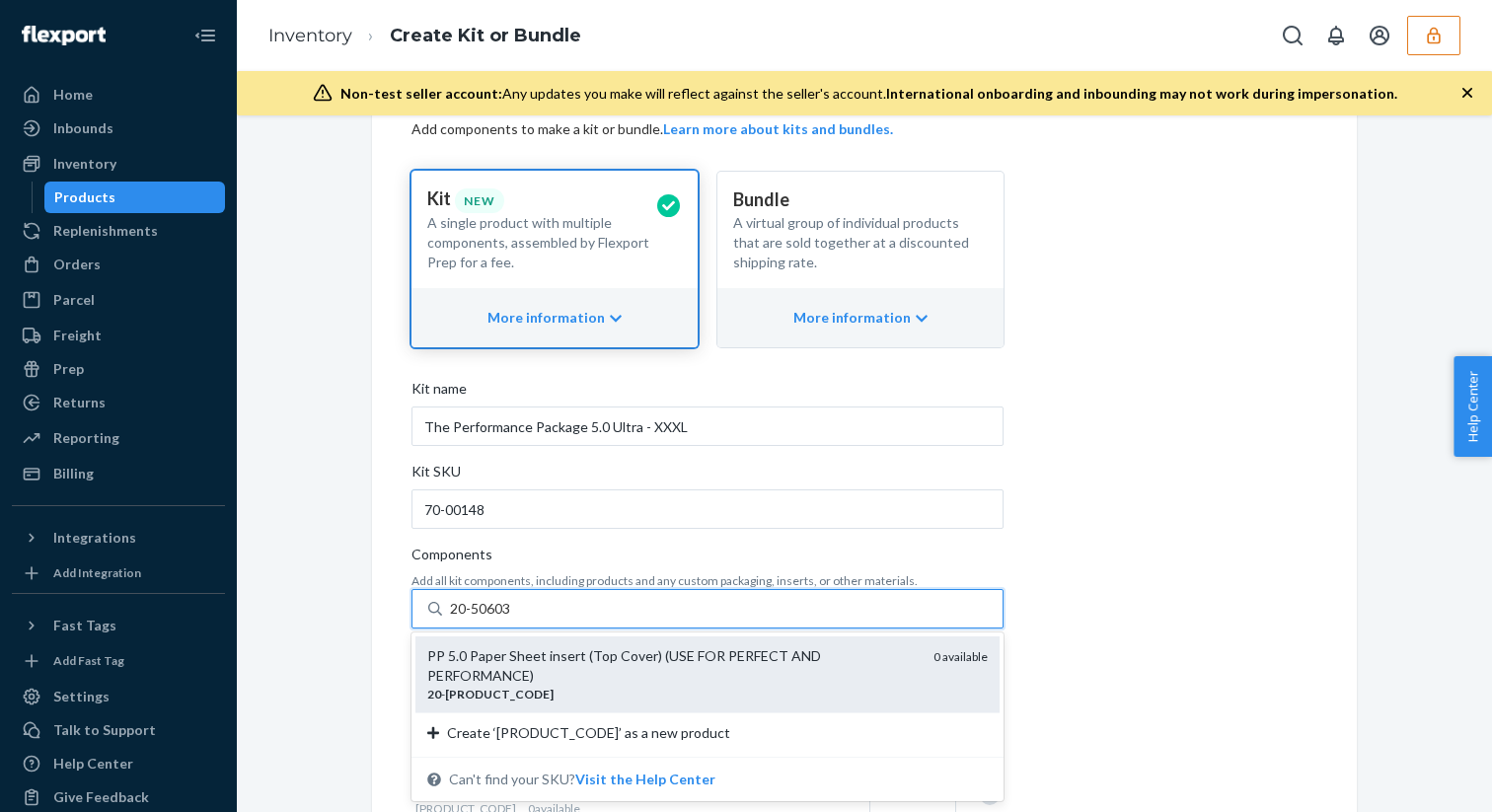 click on "20-50603" at bounding box center (482, 609) 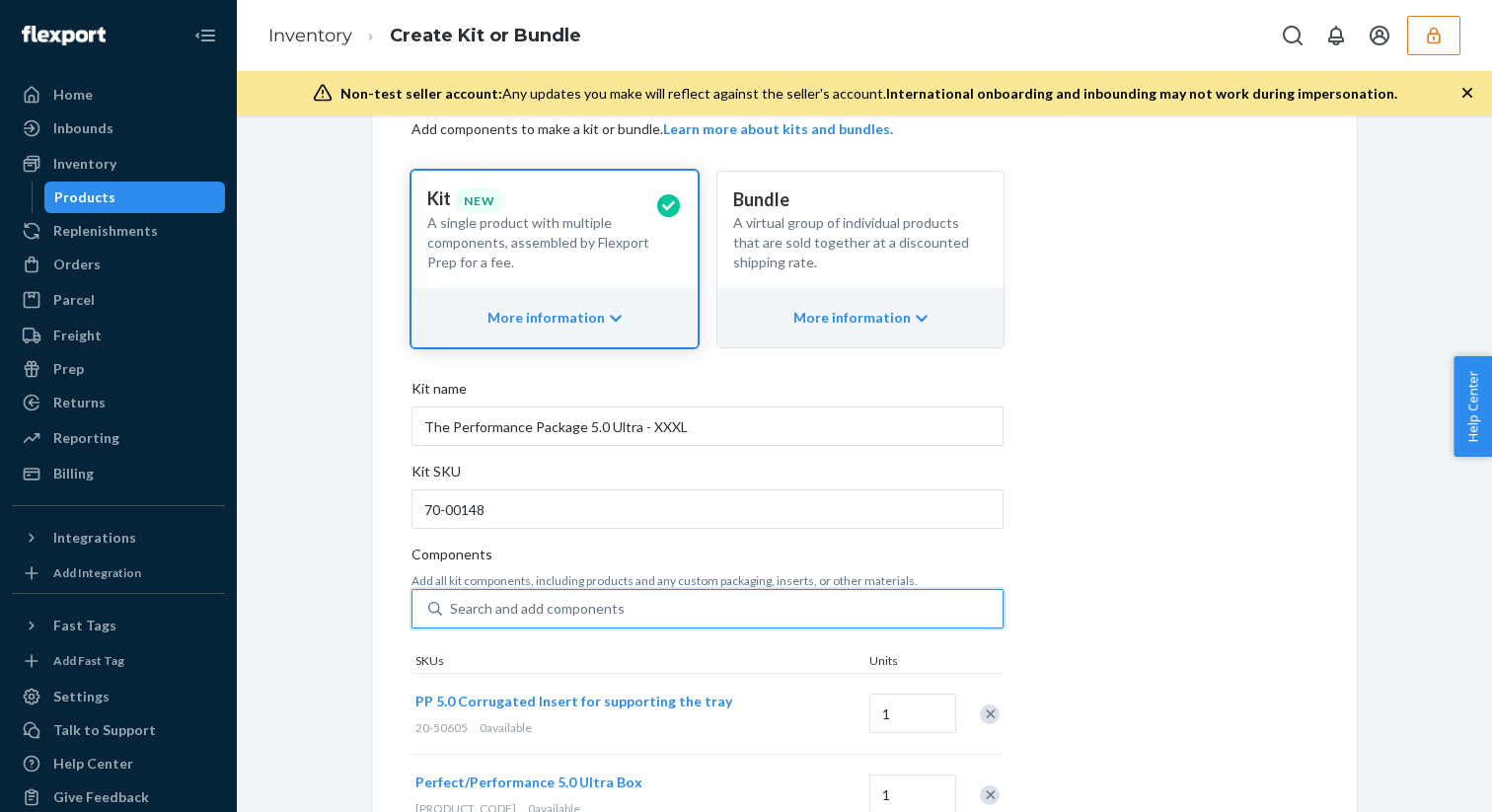 click on "Search and add components" at bounding box center [722, 609] 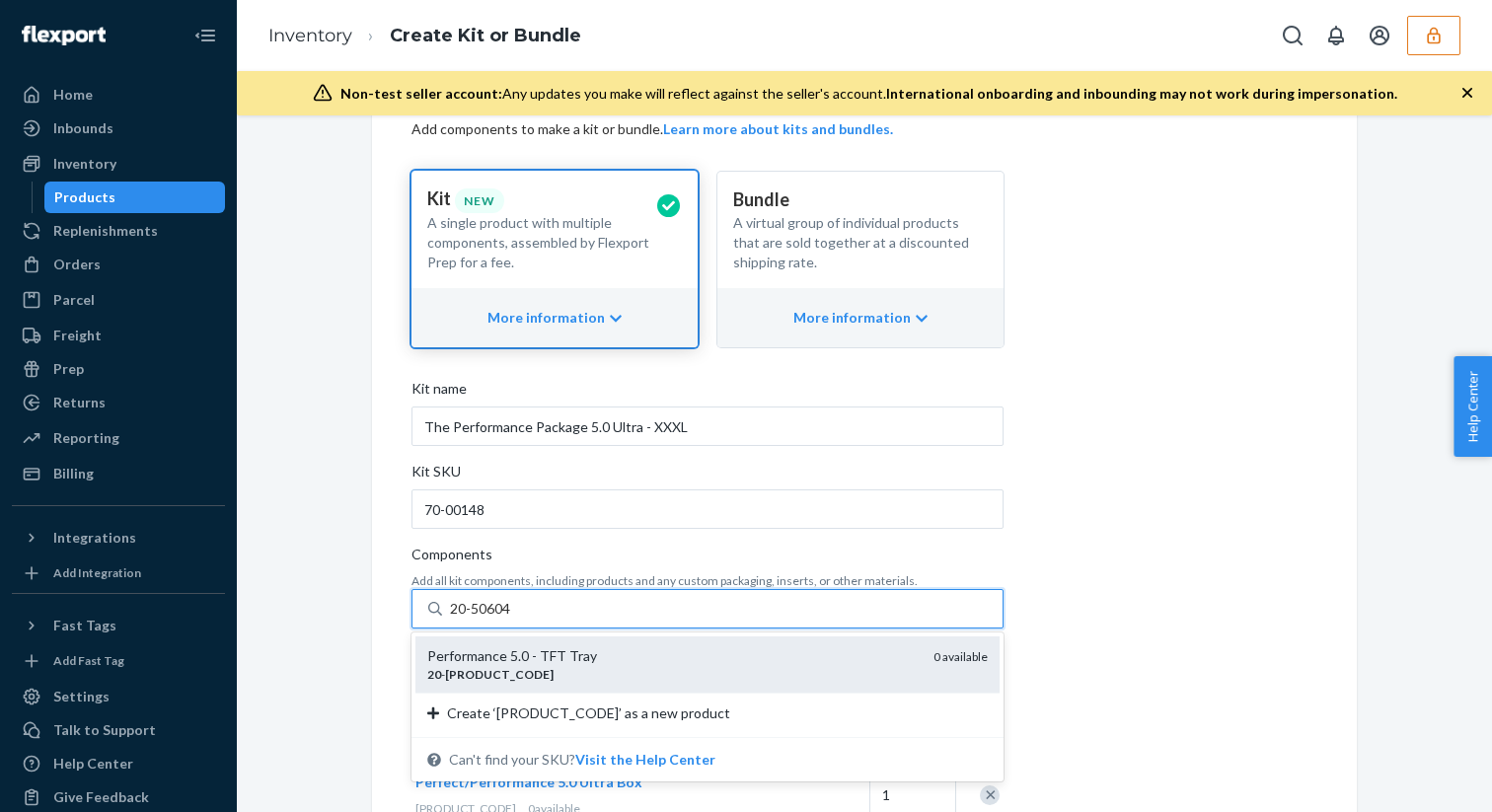 click on "Performance 5.0 - TFT Tray" at bounding box center (672, 656) 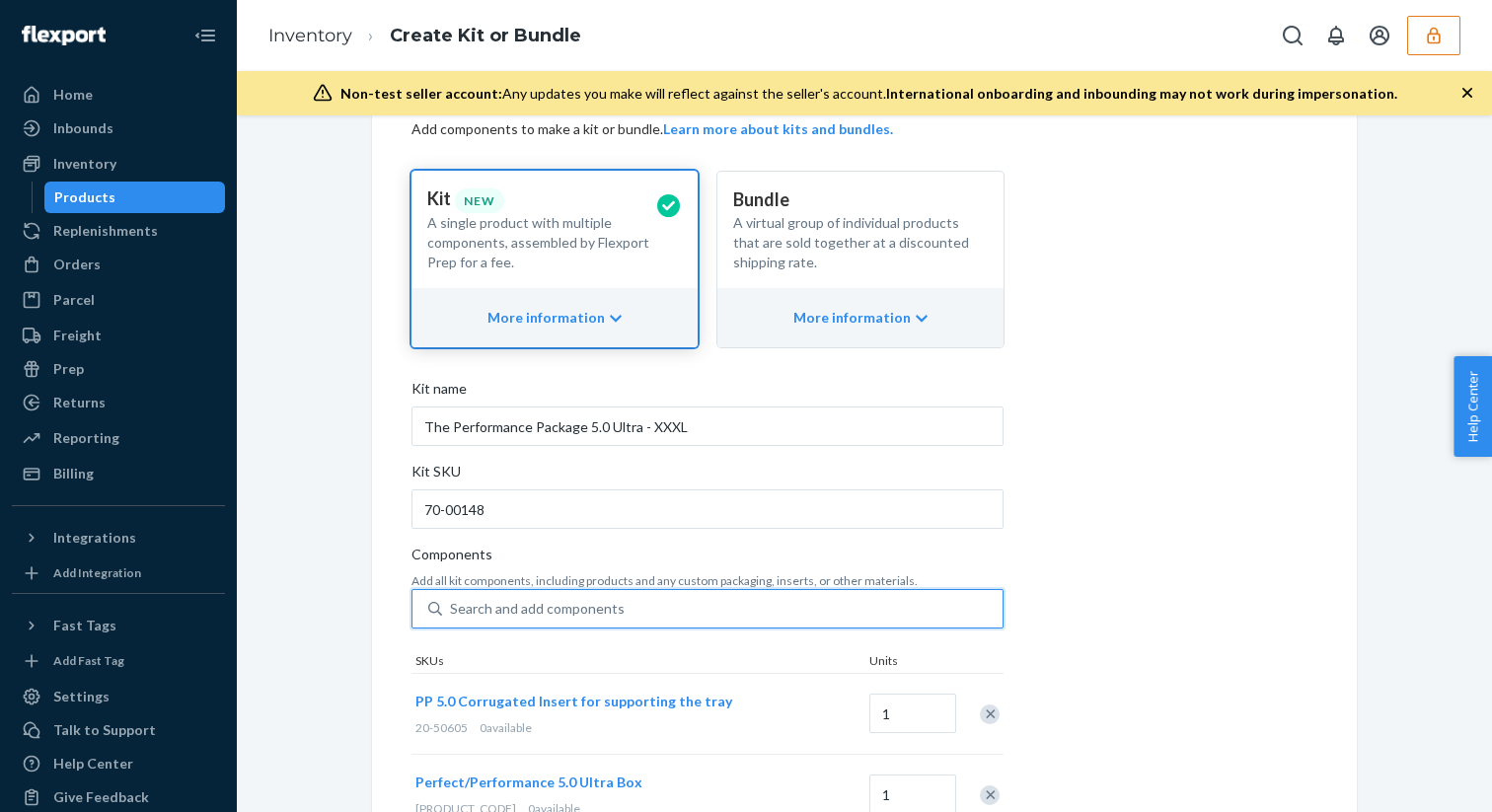 click on "Search and add components" at bounding box center [537, 609] 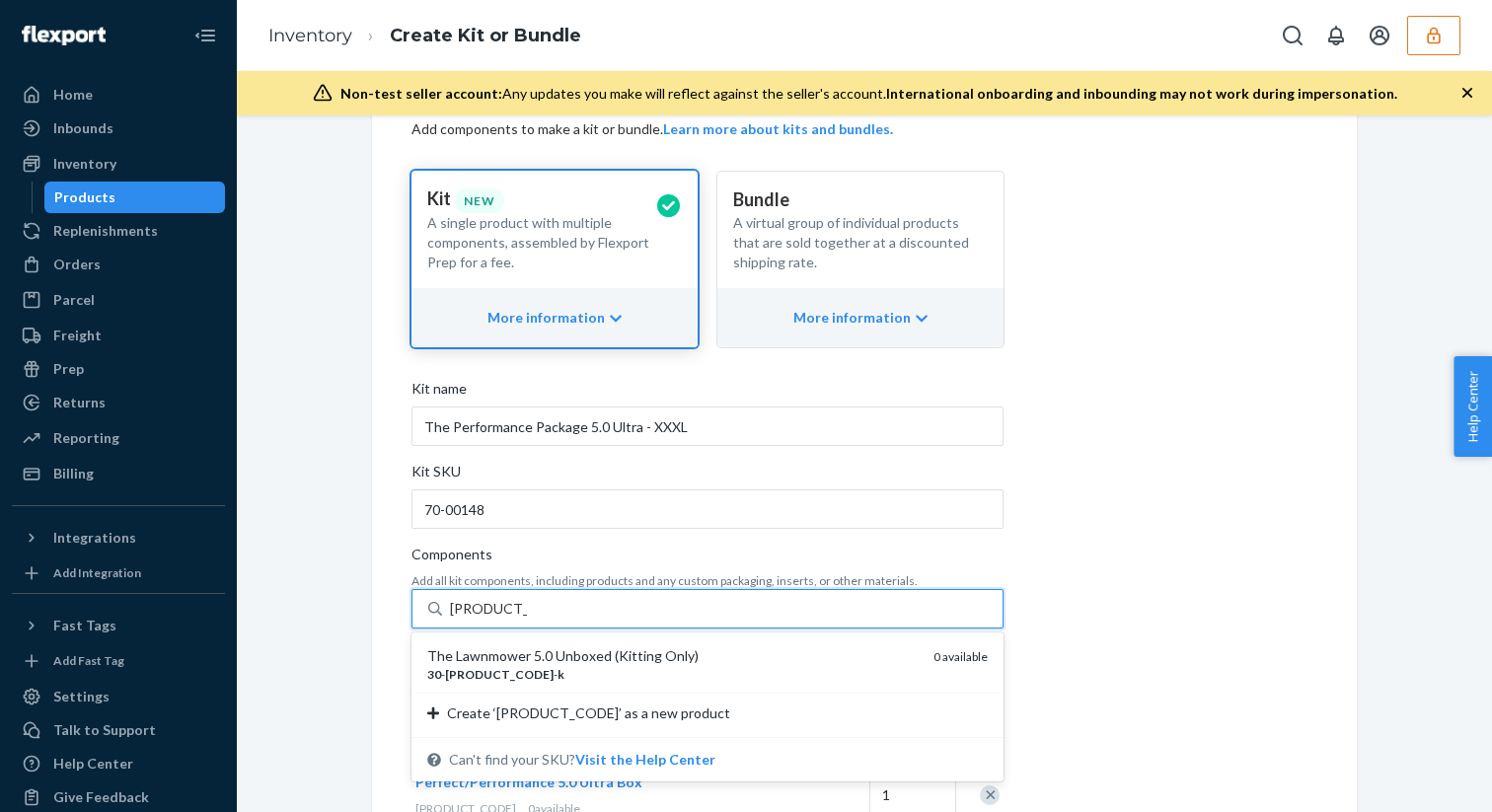 click on "The Lawnmower 5.0 Unboxed (Kitting Only)" at bounding box center (672, 656) 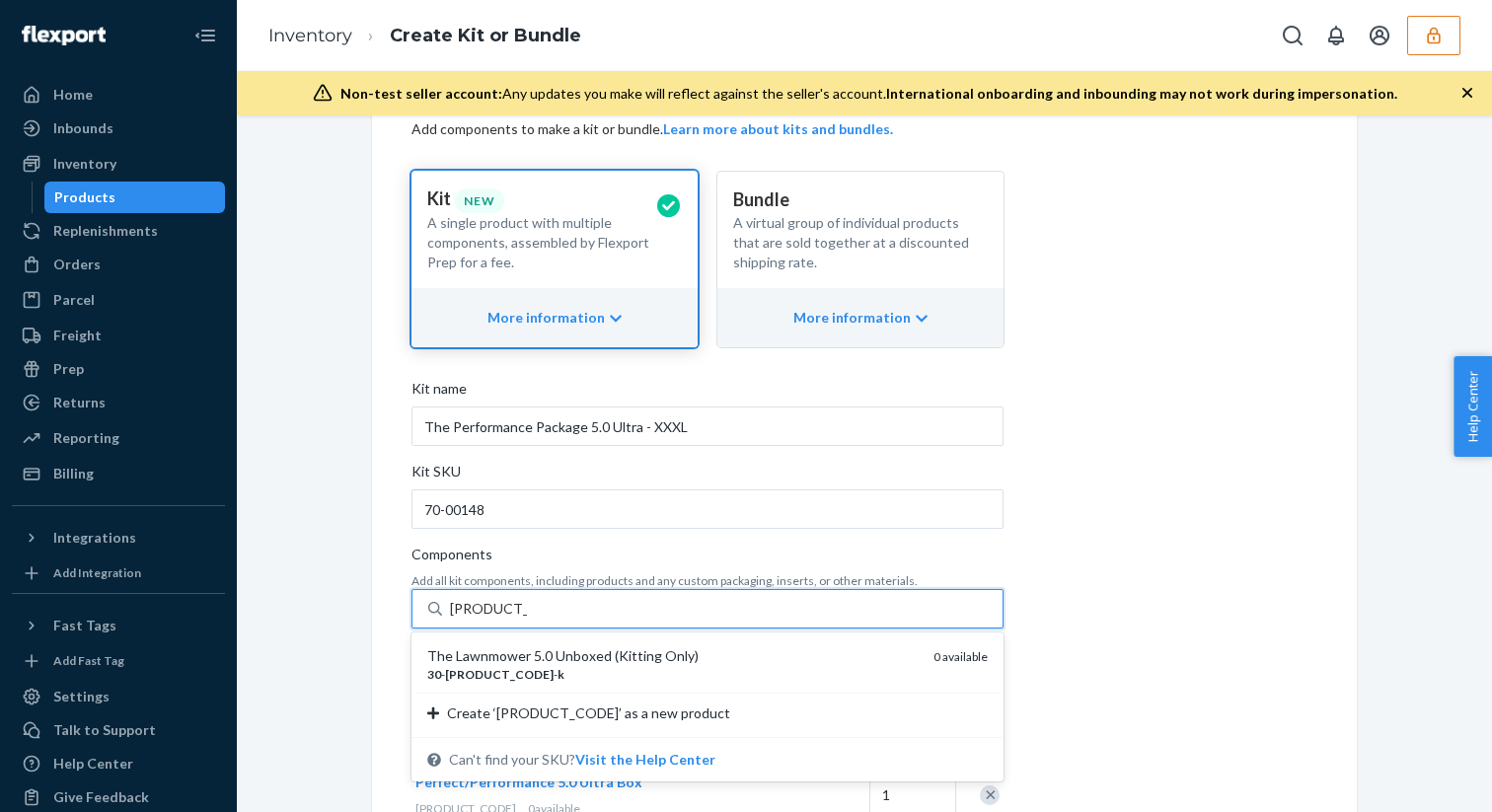 click on "30-00005-K" at bounding box center (488, 609) 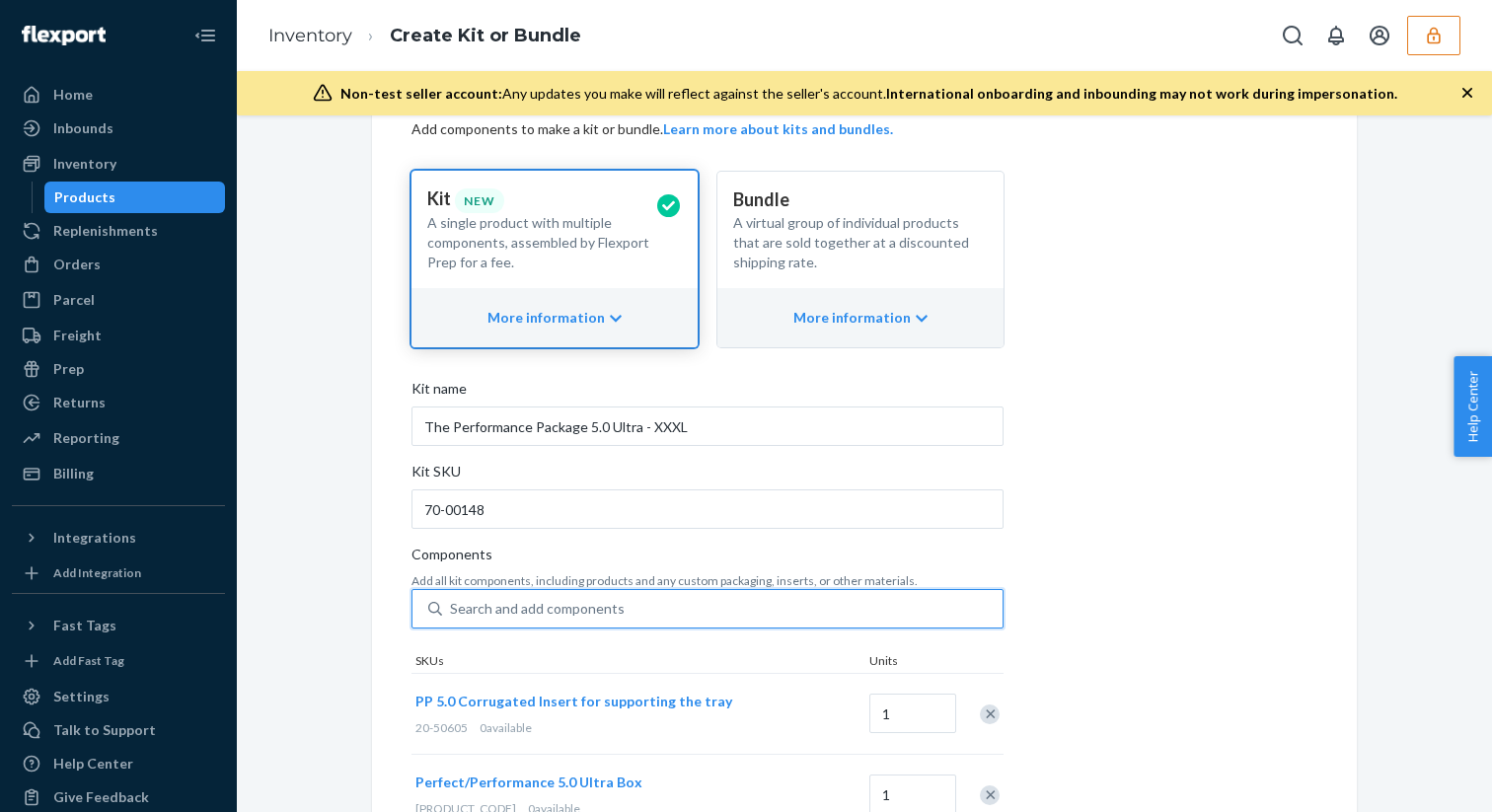 click on "Search and add components" at bounding box center [537, 609] 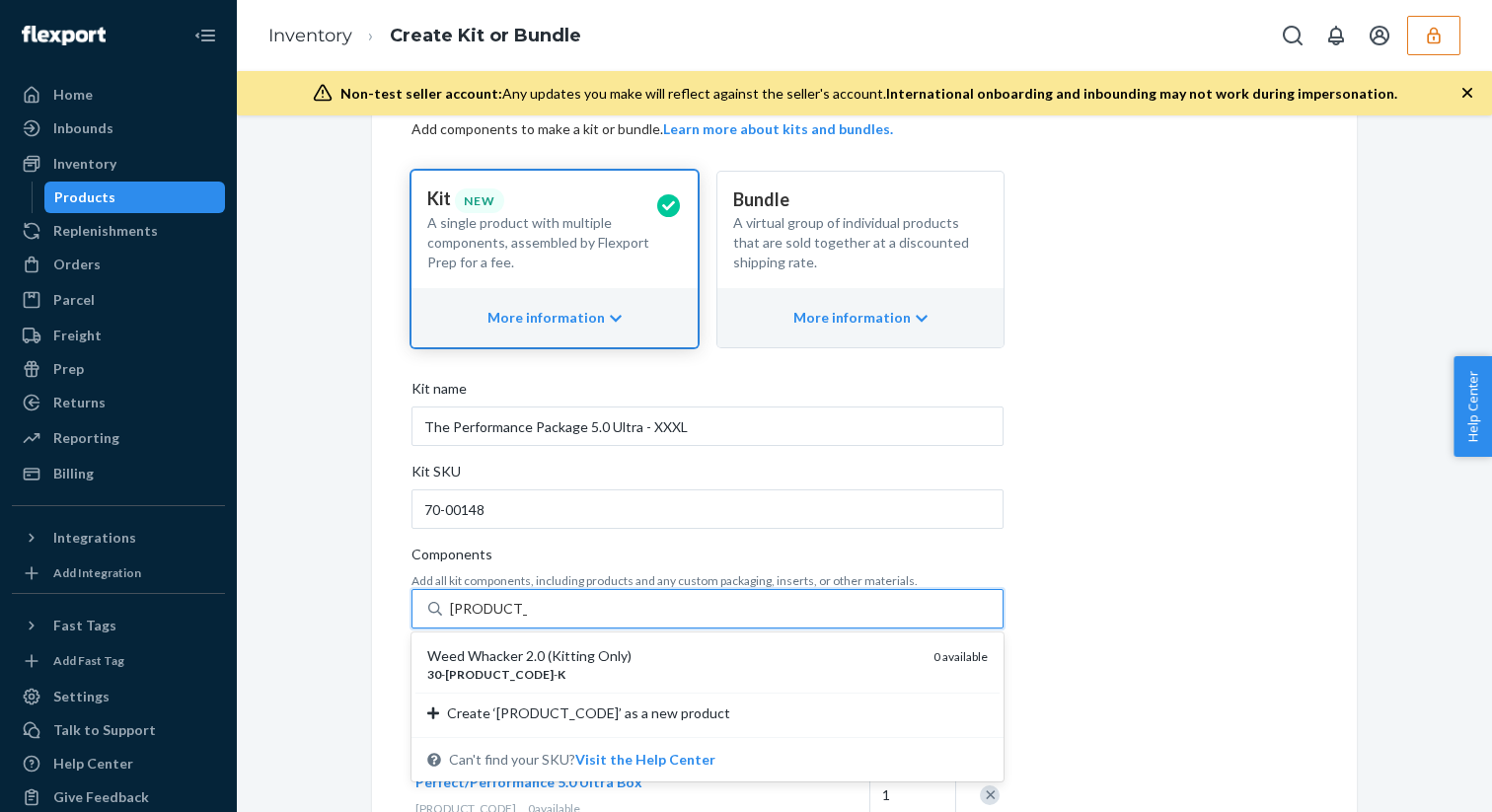 click on "Weed Whacker 2.0 (Kitting Only)" at bounding box center [672, 656] 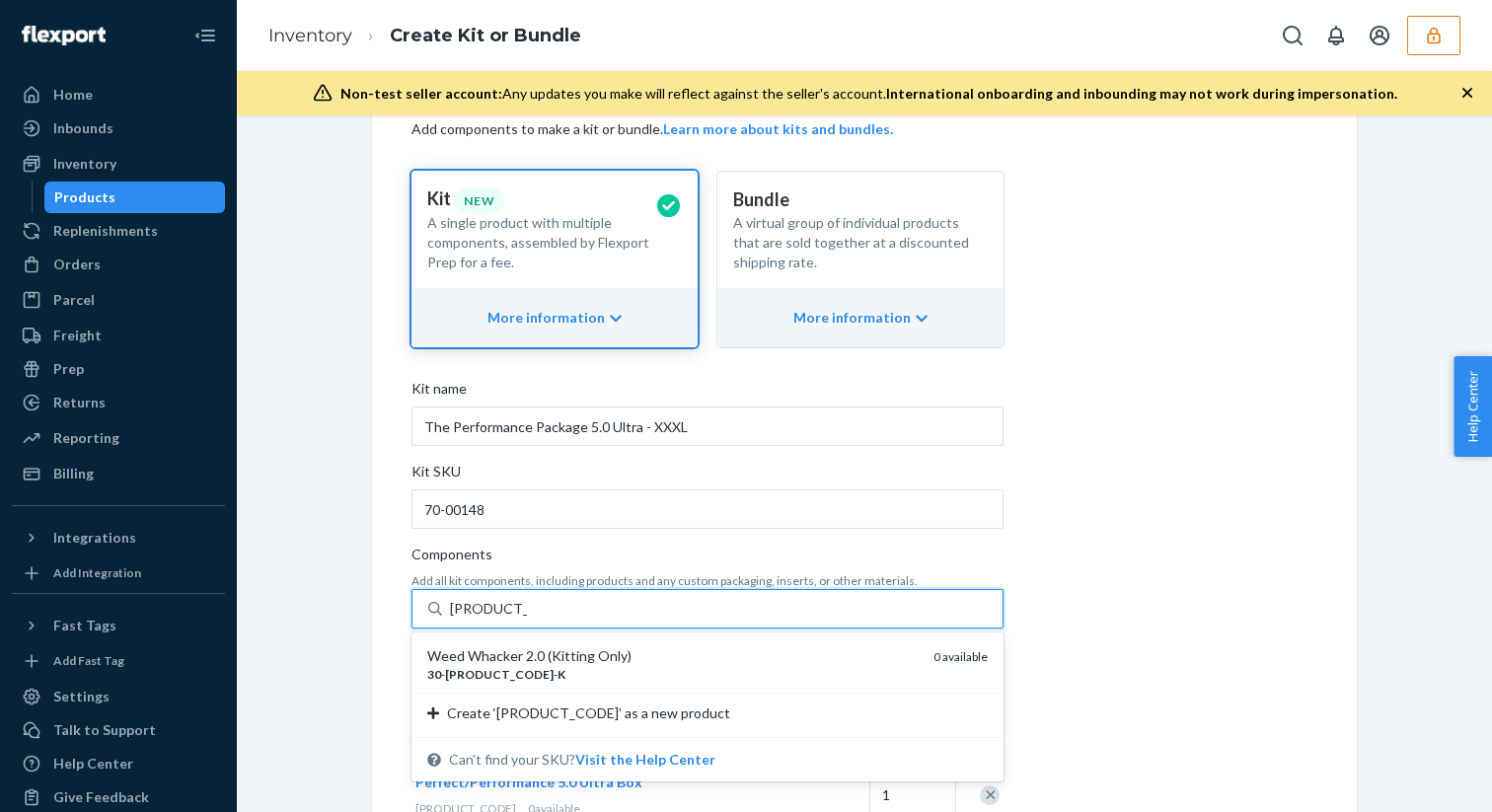 click on "30-00060-K" at bounding box center (488, 609) 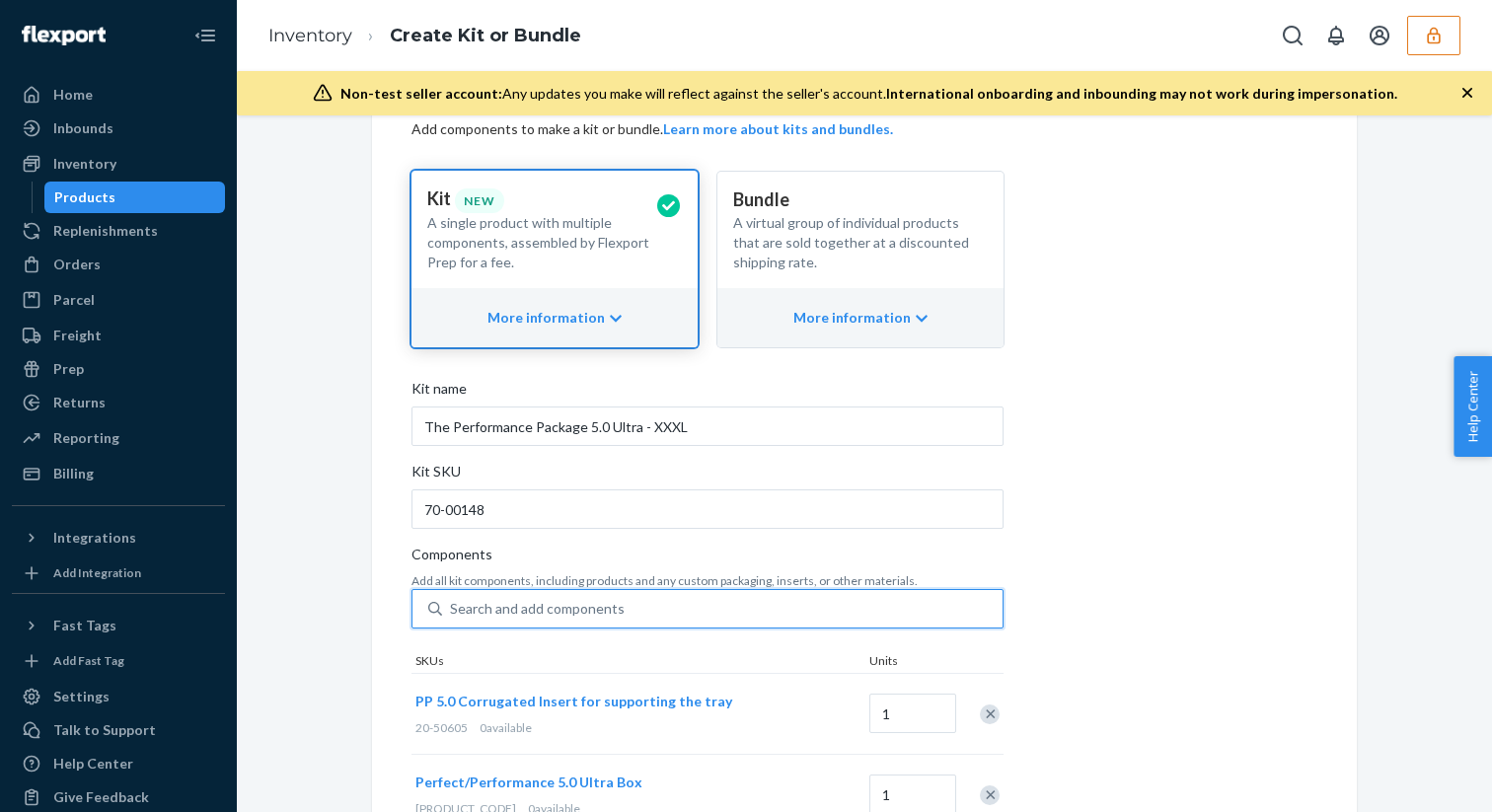 click on "Search and add components" at bounding box center [722, 609] 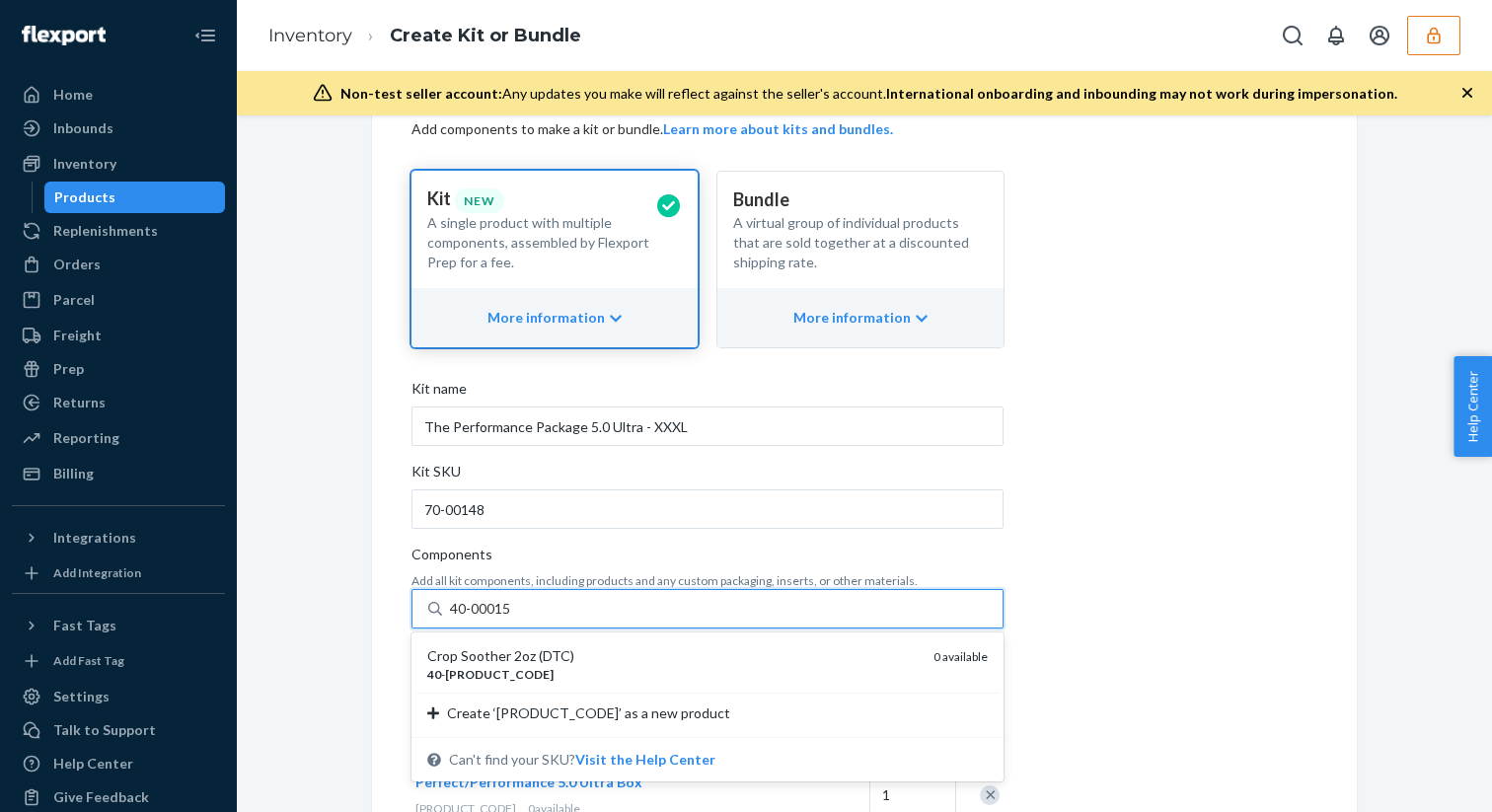 click on "Crop Soother 2oz (DTC)" at bounding box center (672, 656) 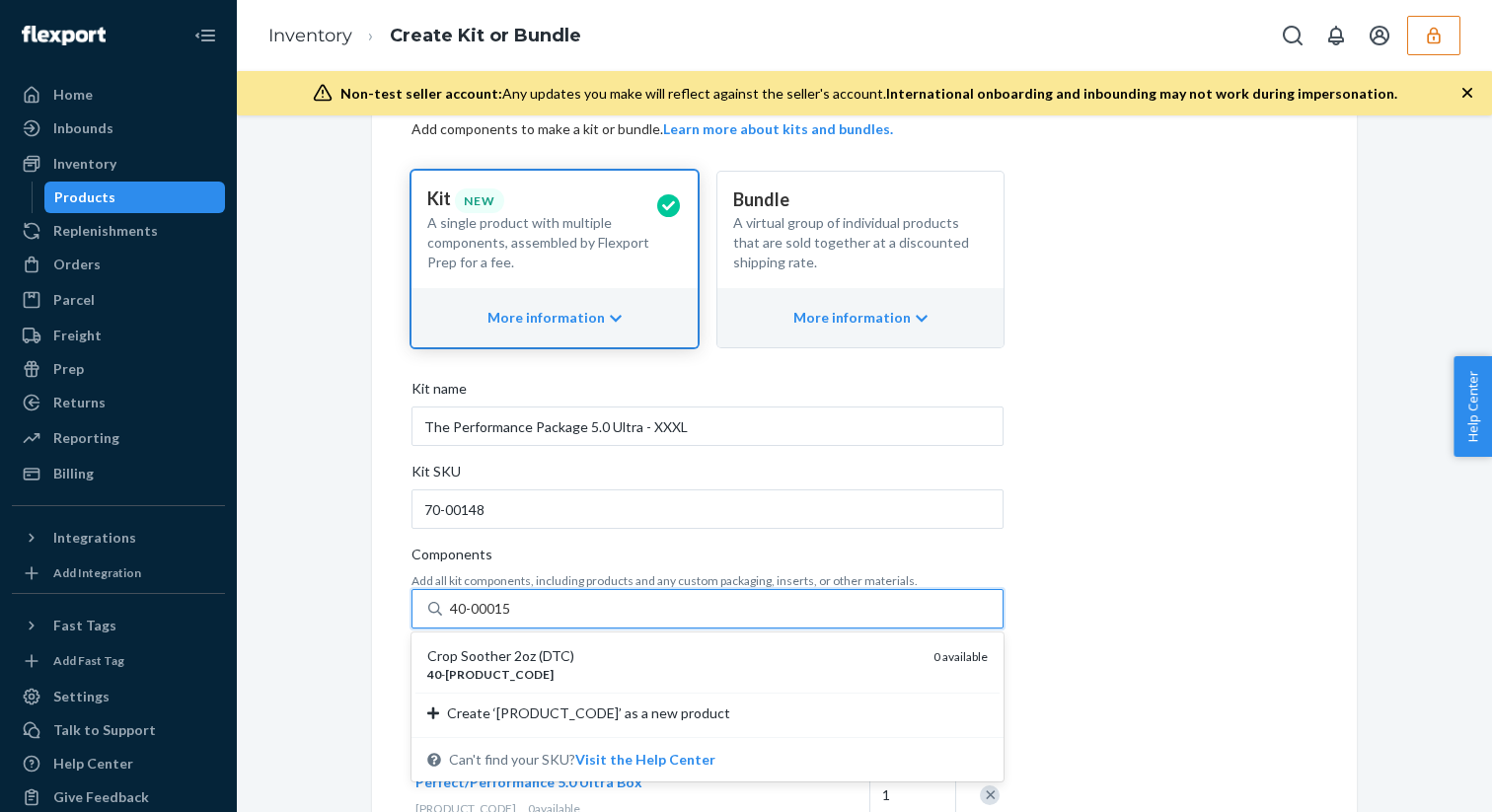 click on "40-00015" at bounding box center (482, 609) 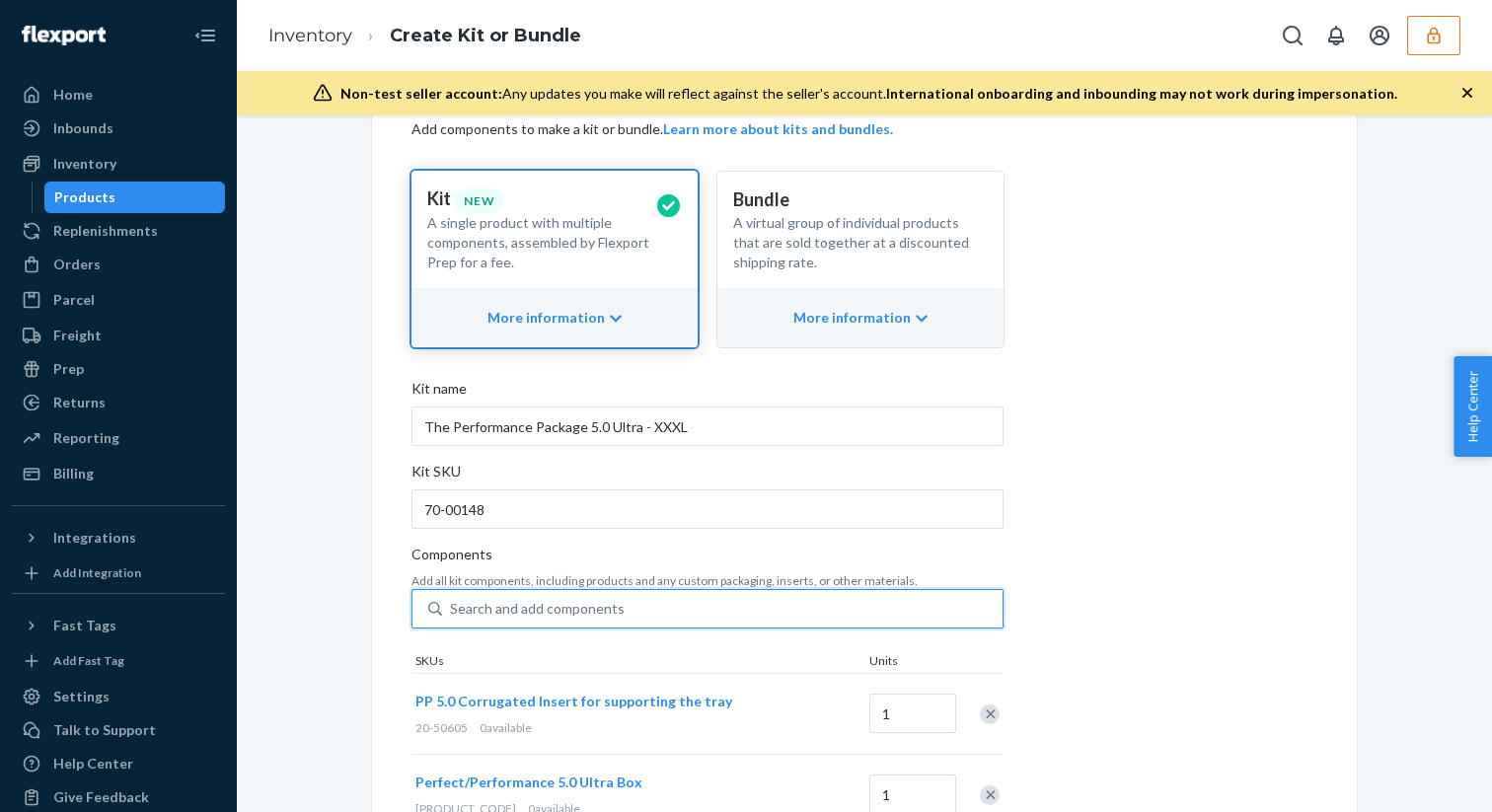 click on "Search and add components" at bounding box center (722, 609) 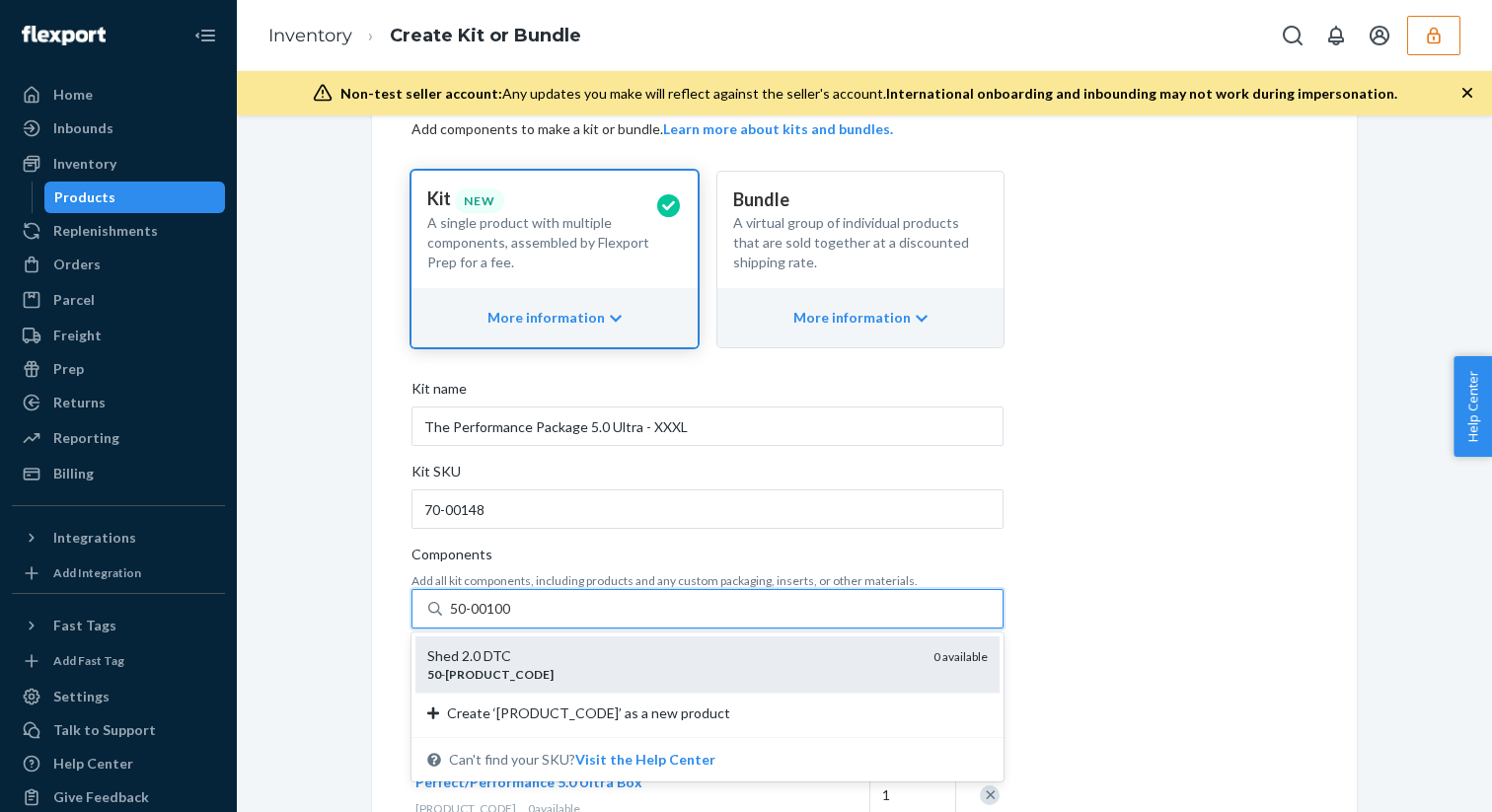 click on "Shed 2.0 DTC" at bounding box center [672, 656] 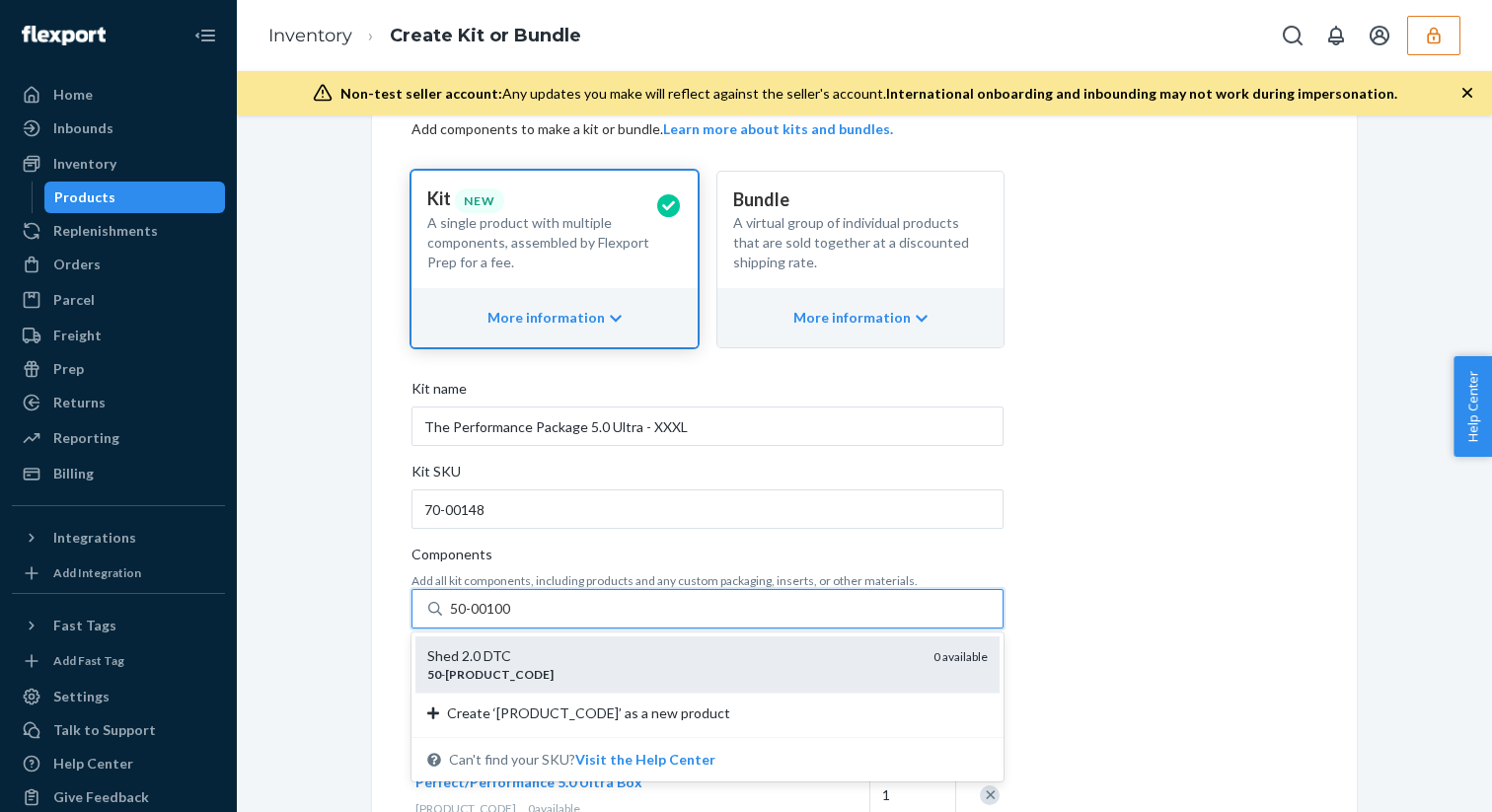 click on "50-00100" at bounding box center [482, 609] 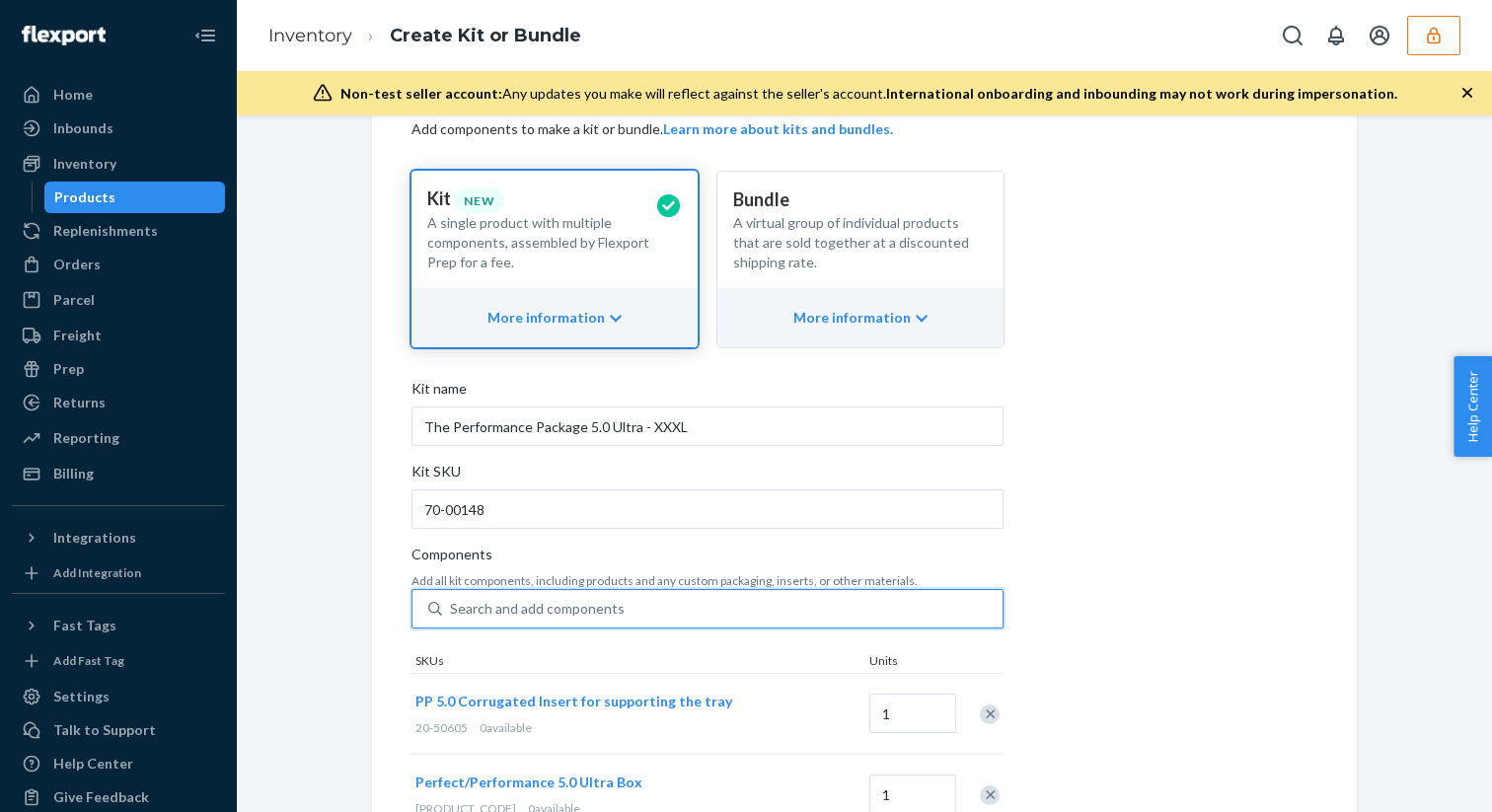 click on "Search and add components" at bounding box center (537, 609) 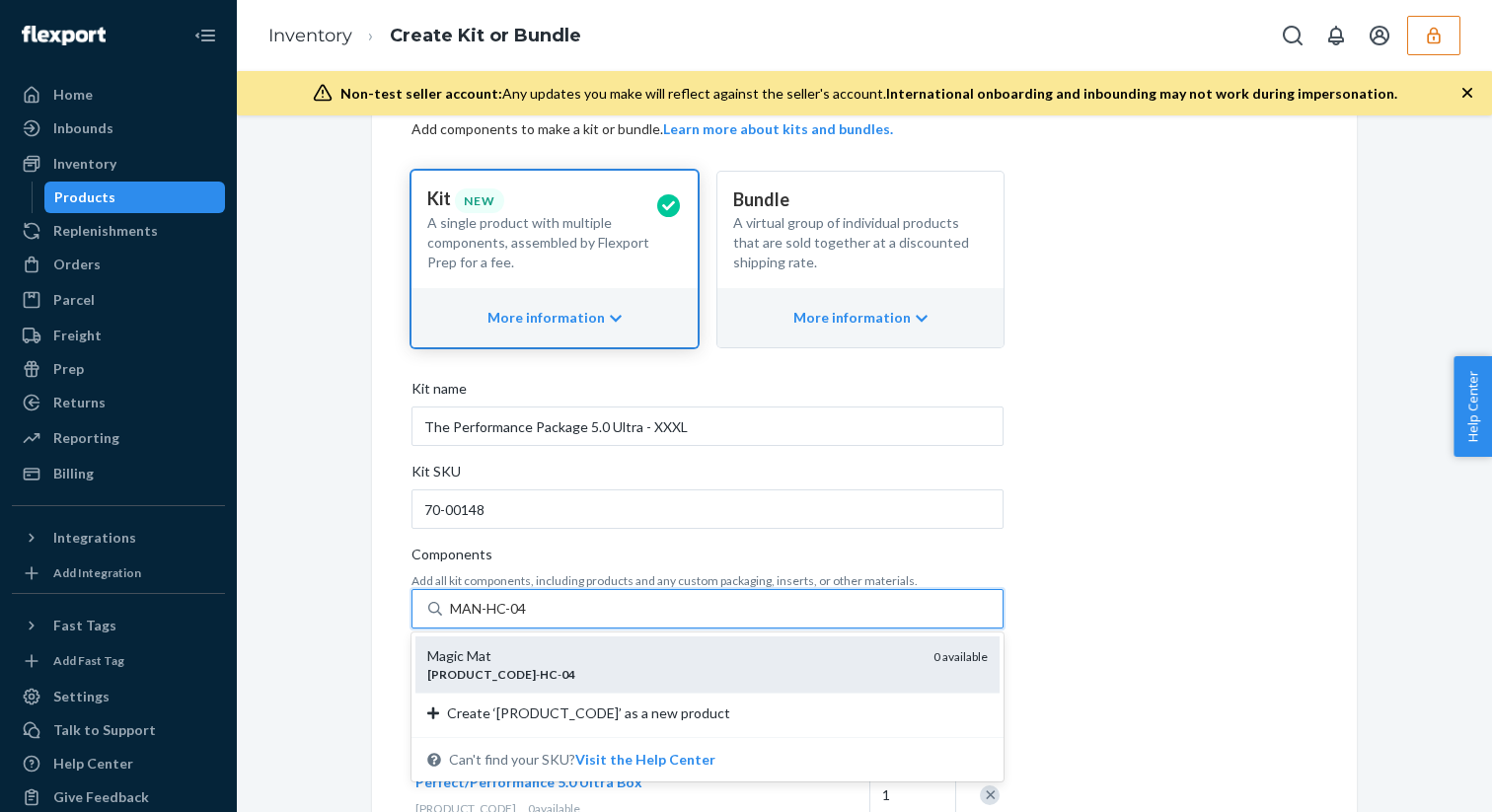 click on "Magic Mat" at bounding box center [672, 656] 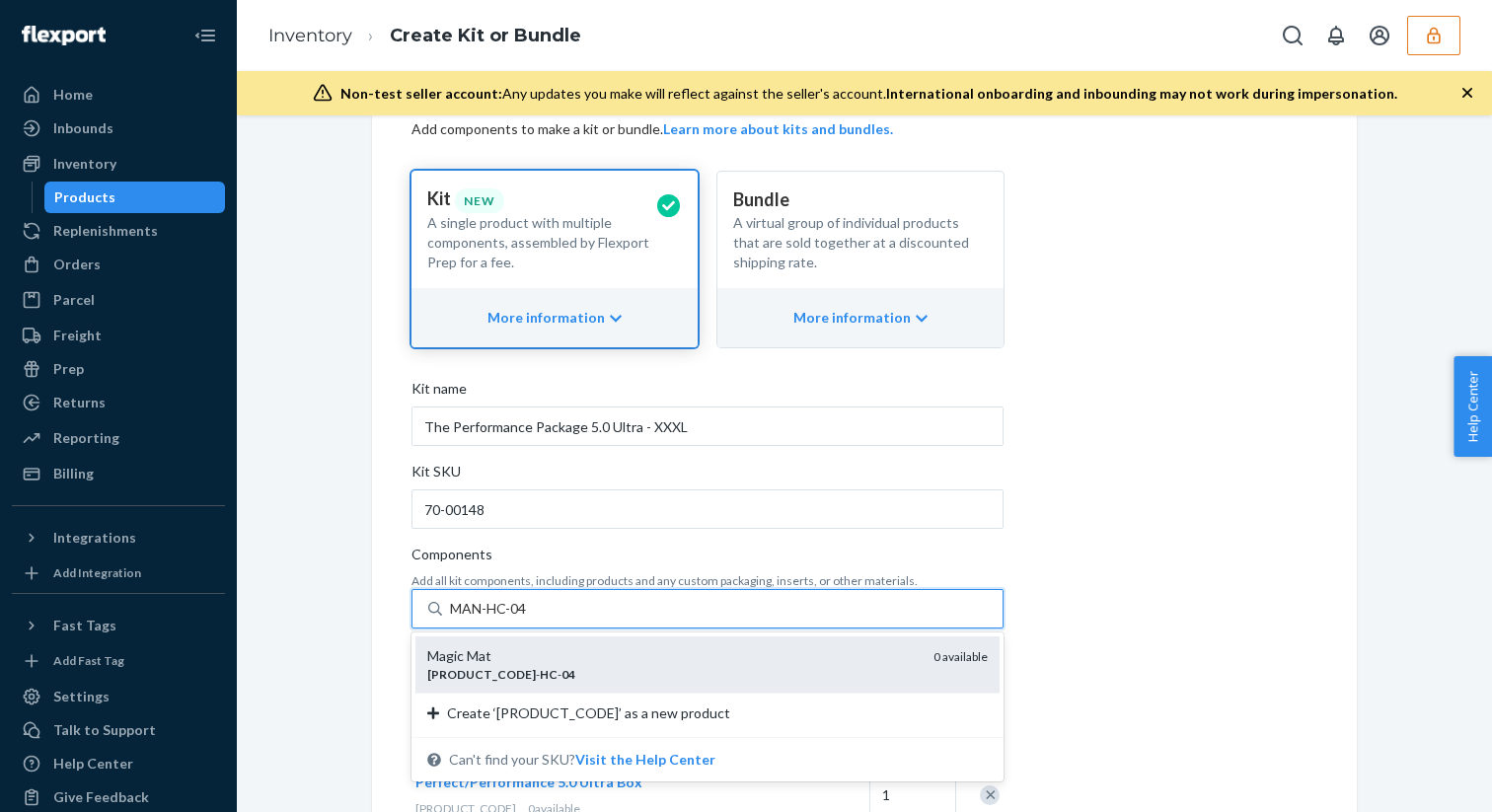 click on "MAN-HC-04" at bounding box center [489, 609] 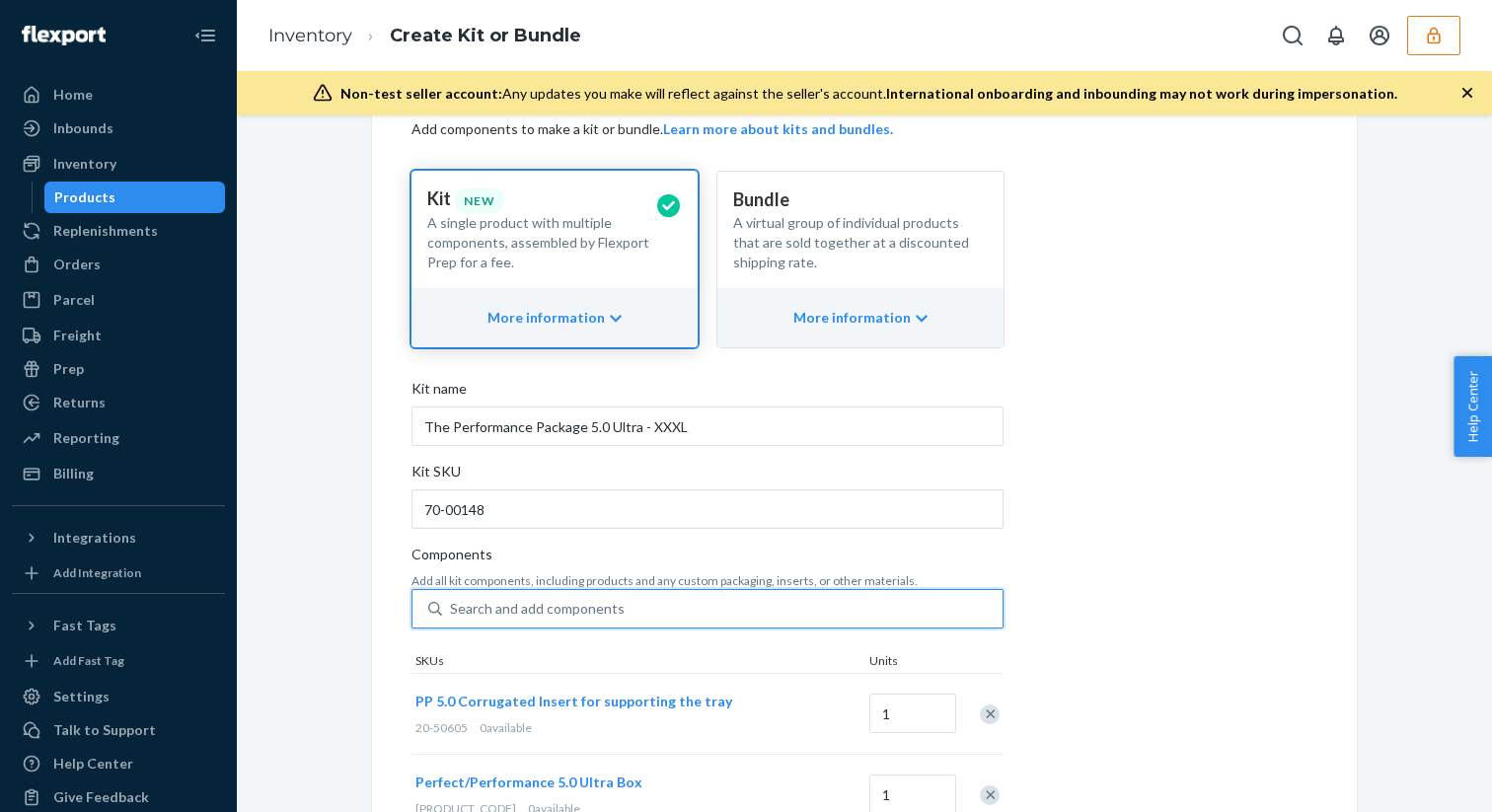 click on "Search and add components" at bounding box center (722, 609) 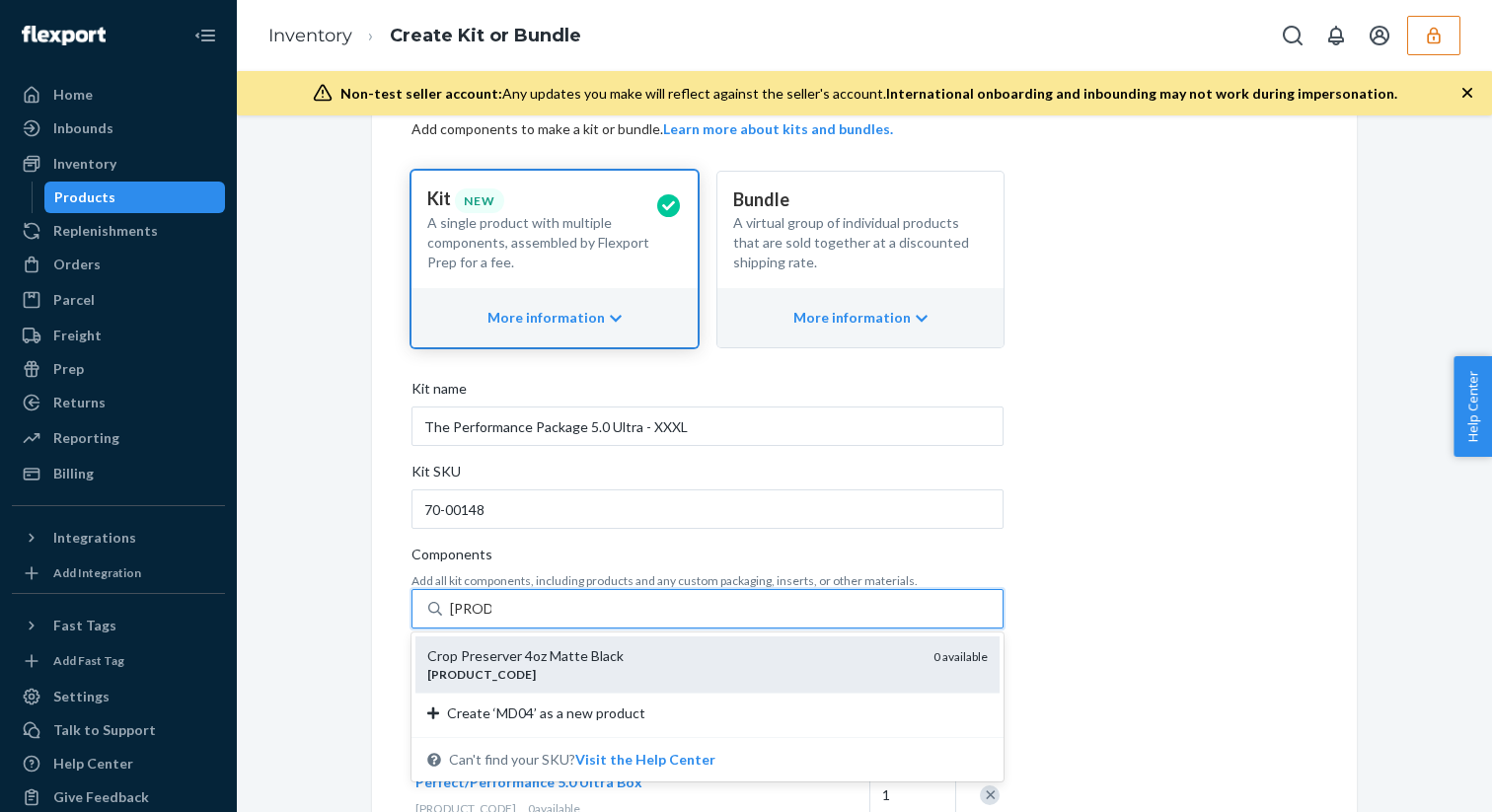 click on "Crop Preserver 4oz Matte Black" at bounding box center (672, 656) 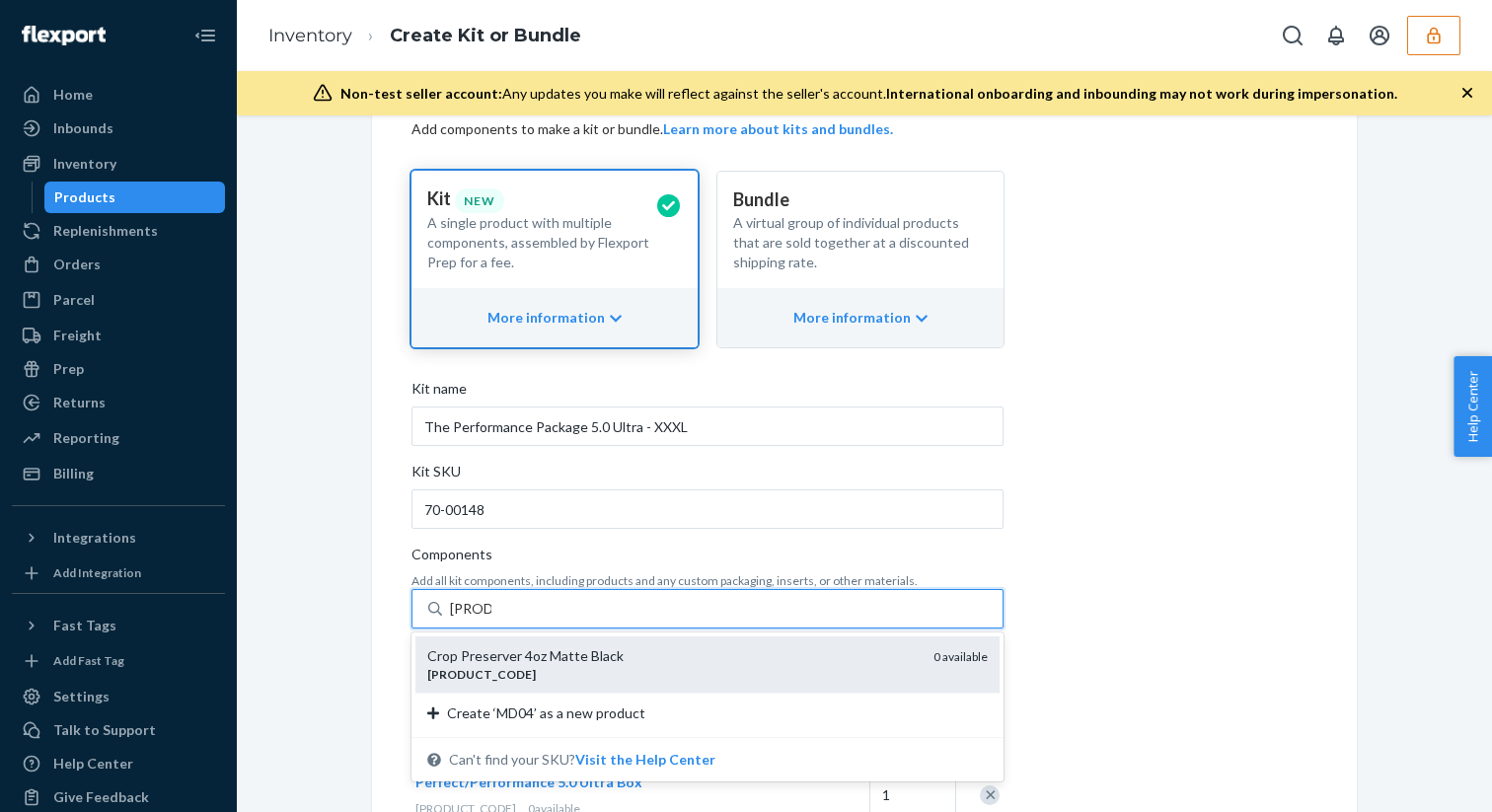 click on "MD04" at bounding box center (471, 609) 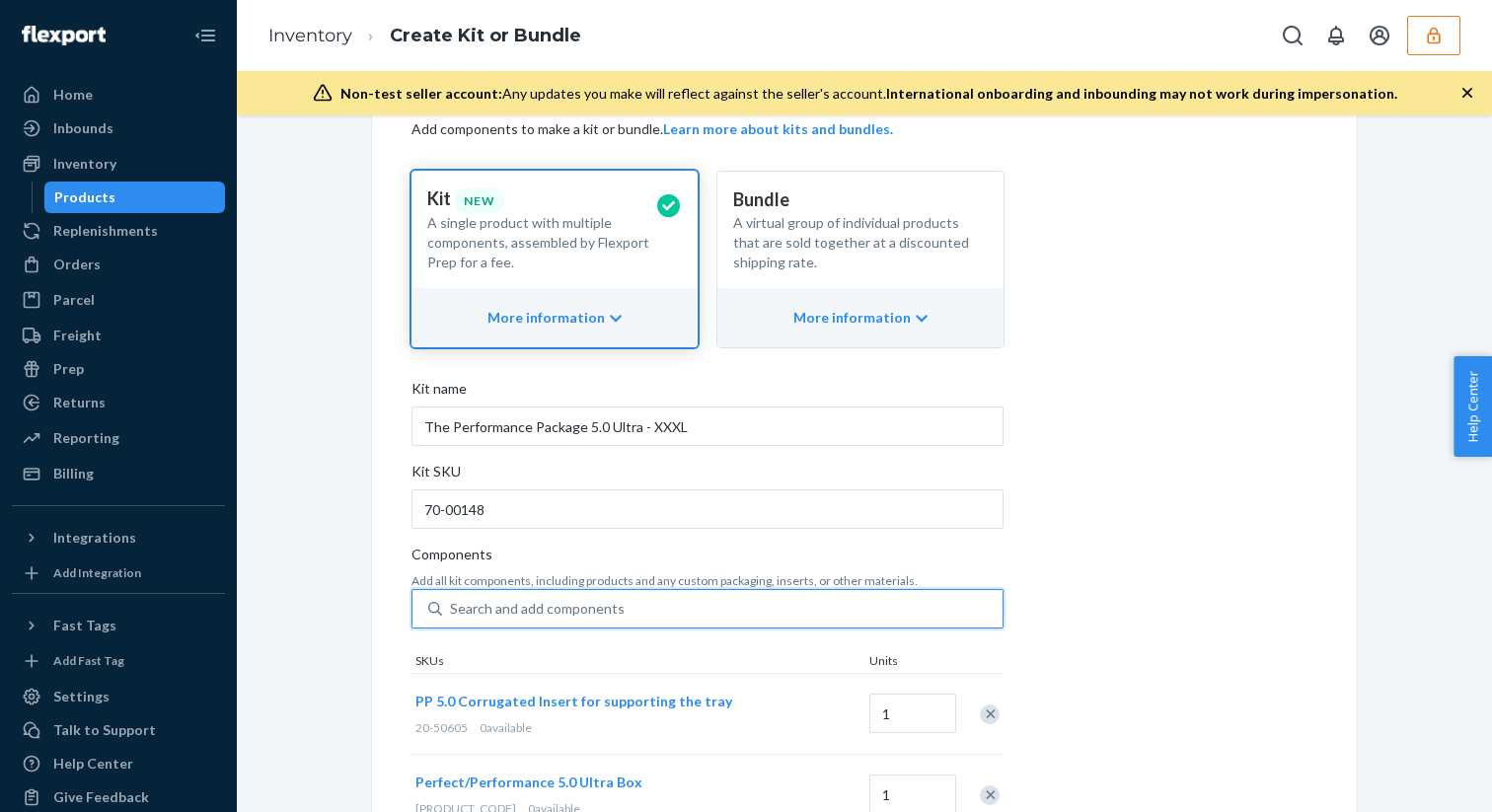 click on "Search and add components" at bounding box center [722, 609] 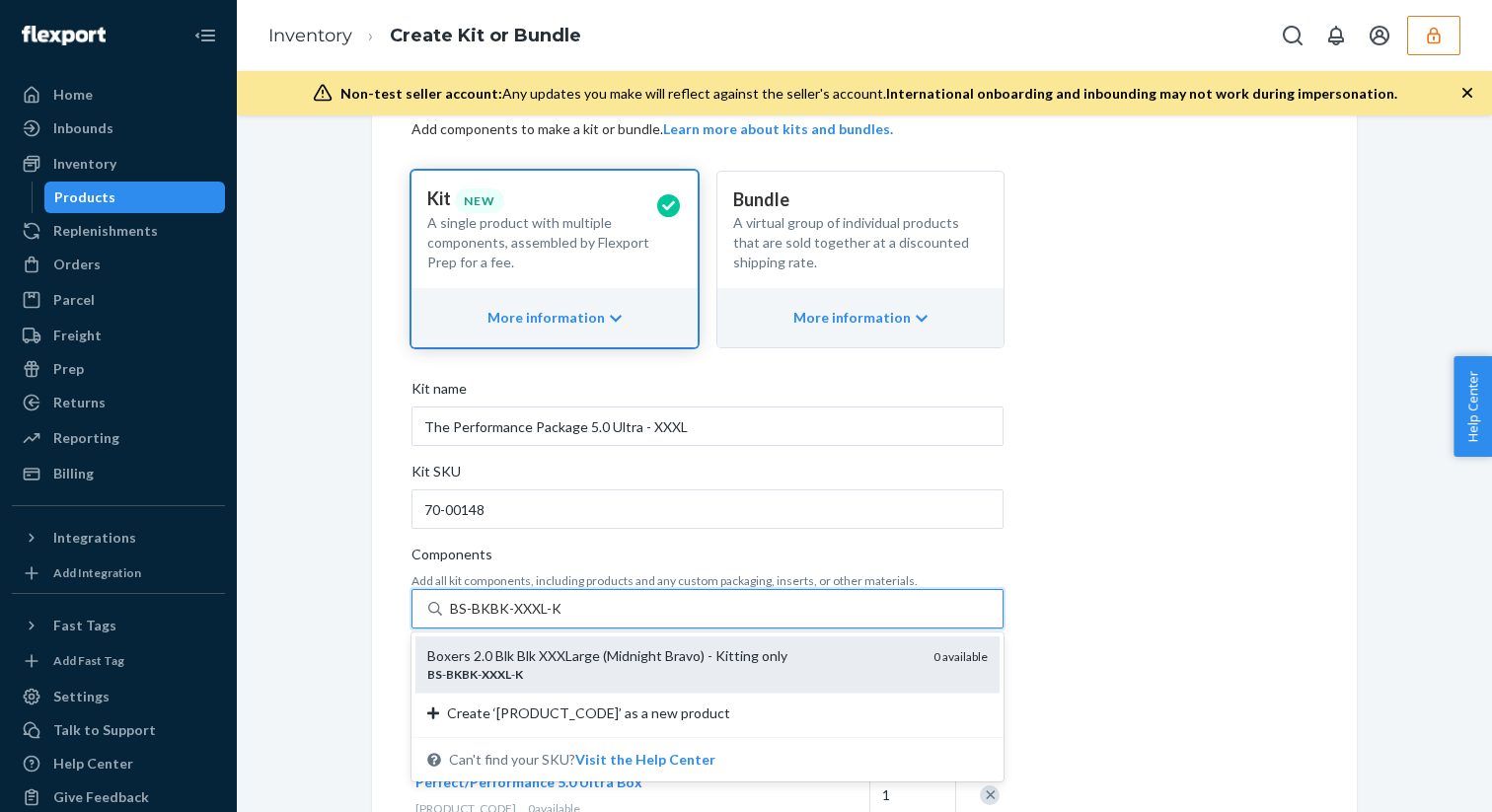 click on "Boxers 2.0 Blk Blk XXXLarge (Midnight Bravo) - Kitting only" at bounding box center [672, 656] 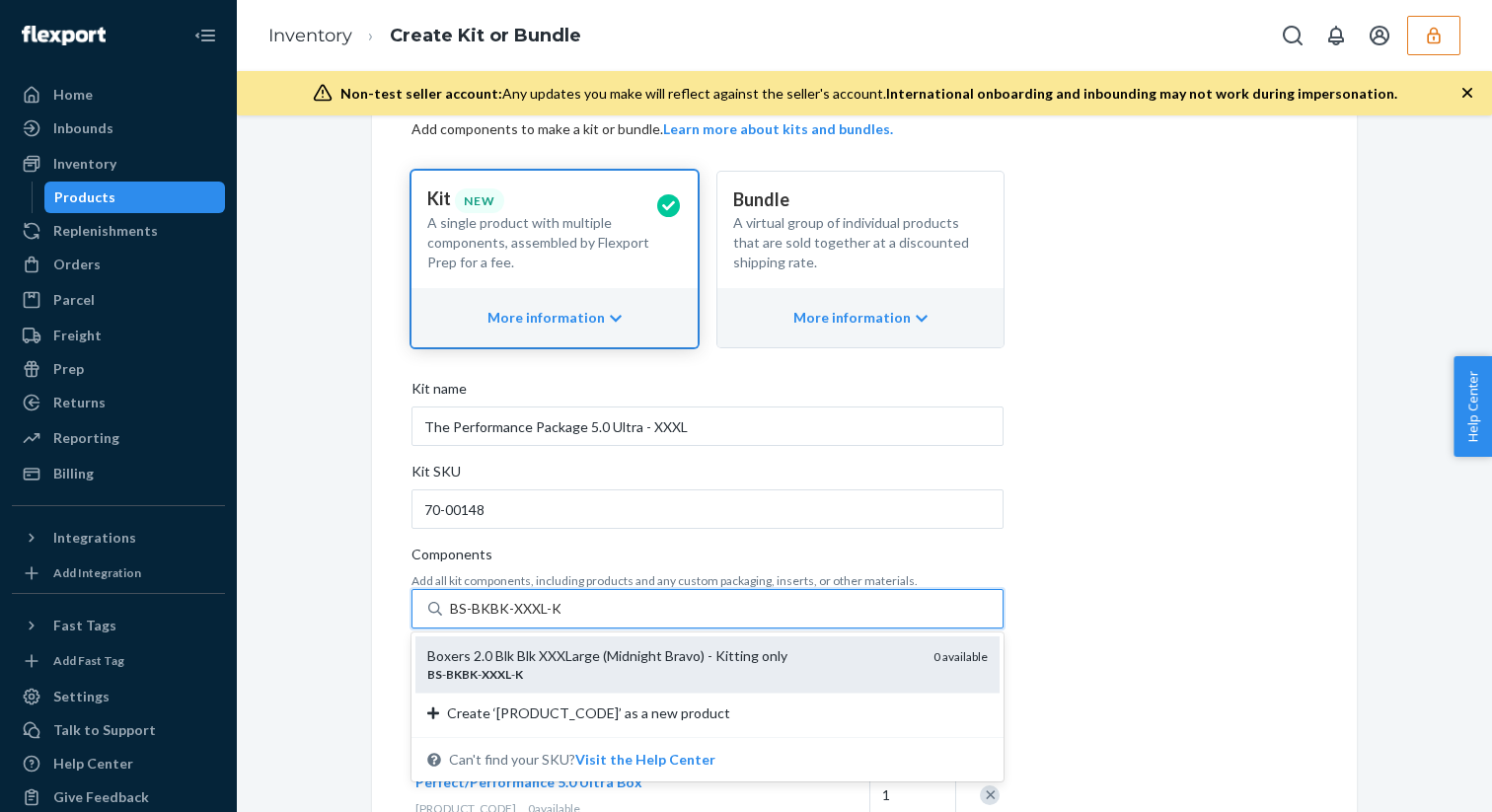click on "BS-BKBK-XXXL-K" at bounding box center (505, 609) 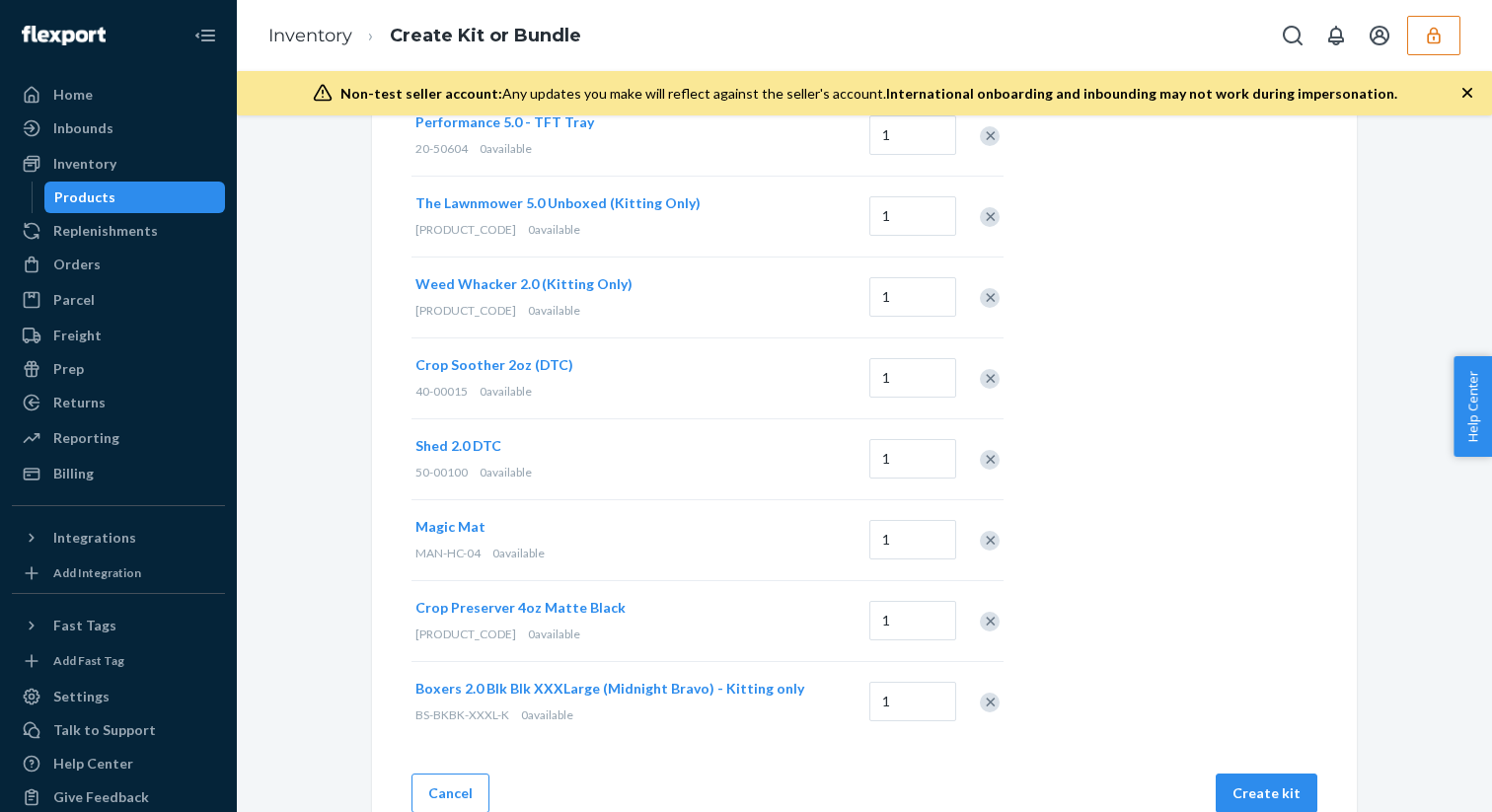 scroll, scrollTop: 992, scrollLeft: 0, axis: vertical 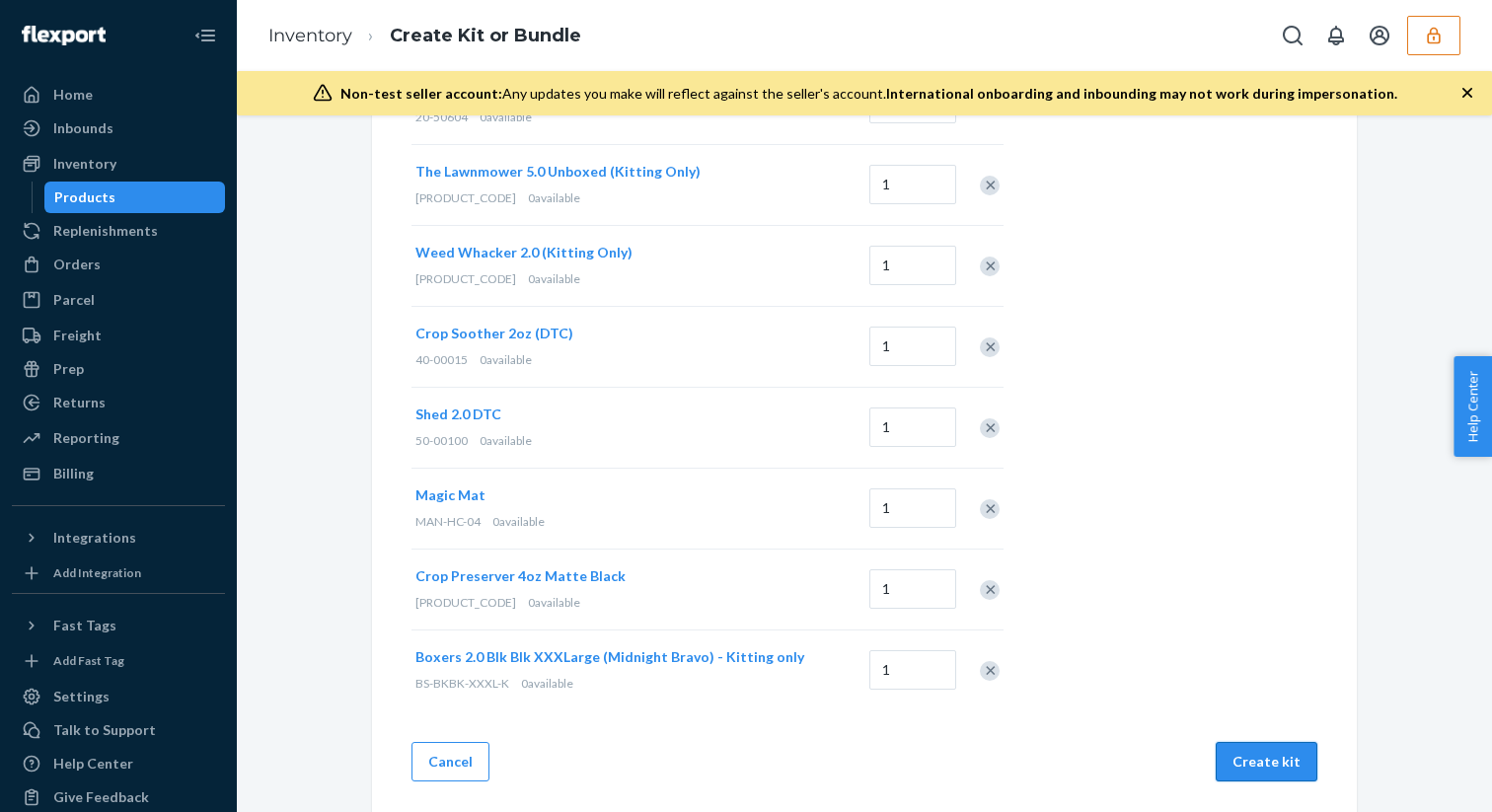 click on "Create kit" at bounding box center (1266, 762) 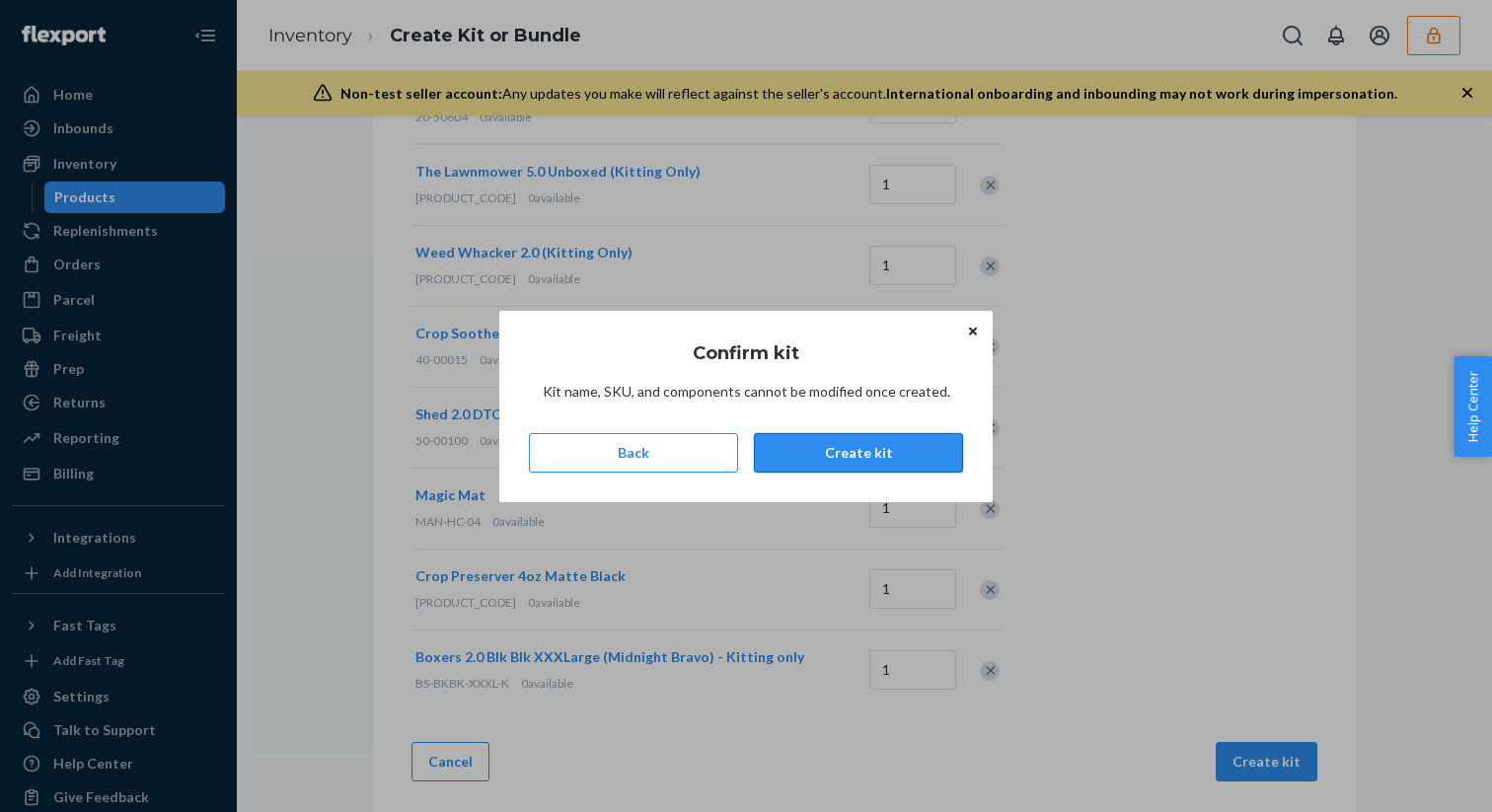 click on "Create kit" at bounding box center [858, 453] 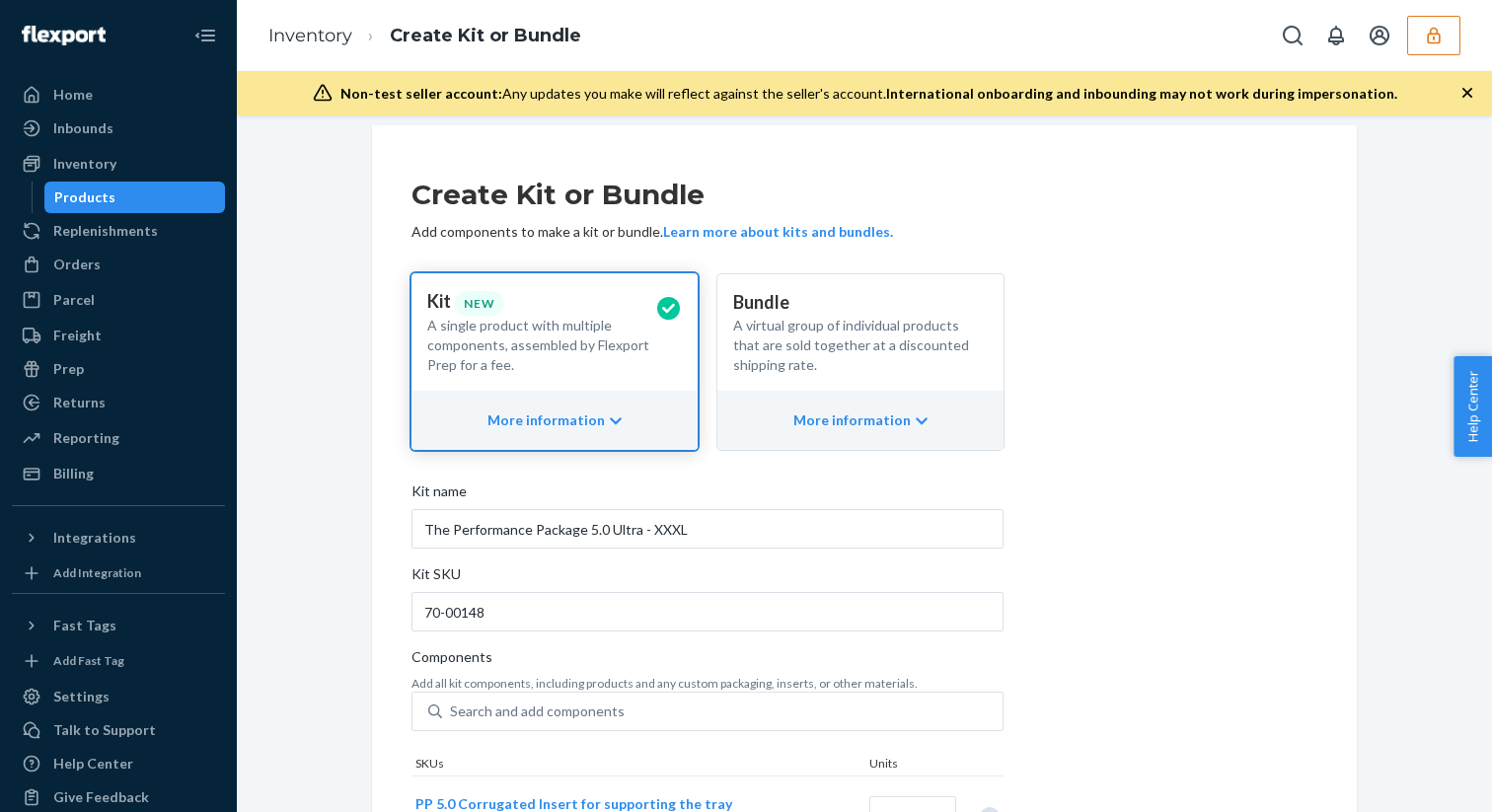 scroll, scrollTop: 0, scrollLeft: 0, axis: both 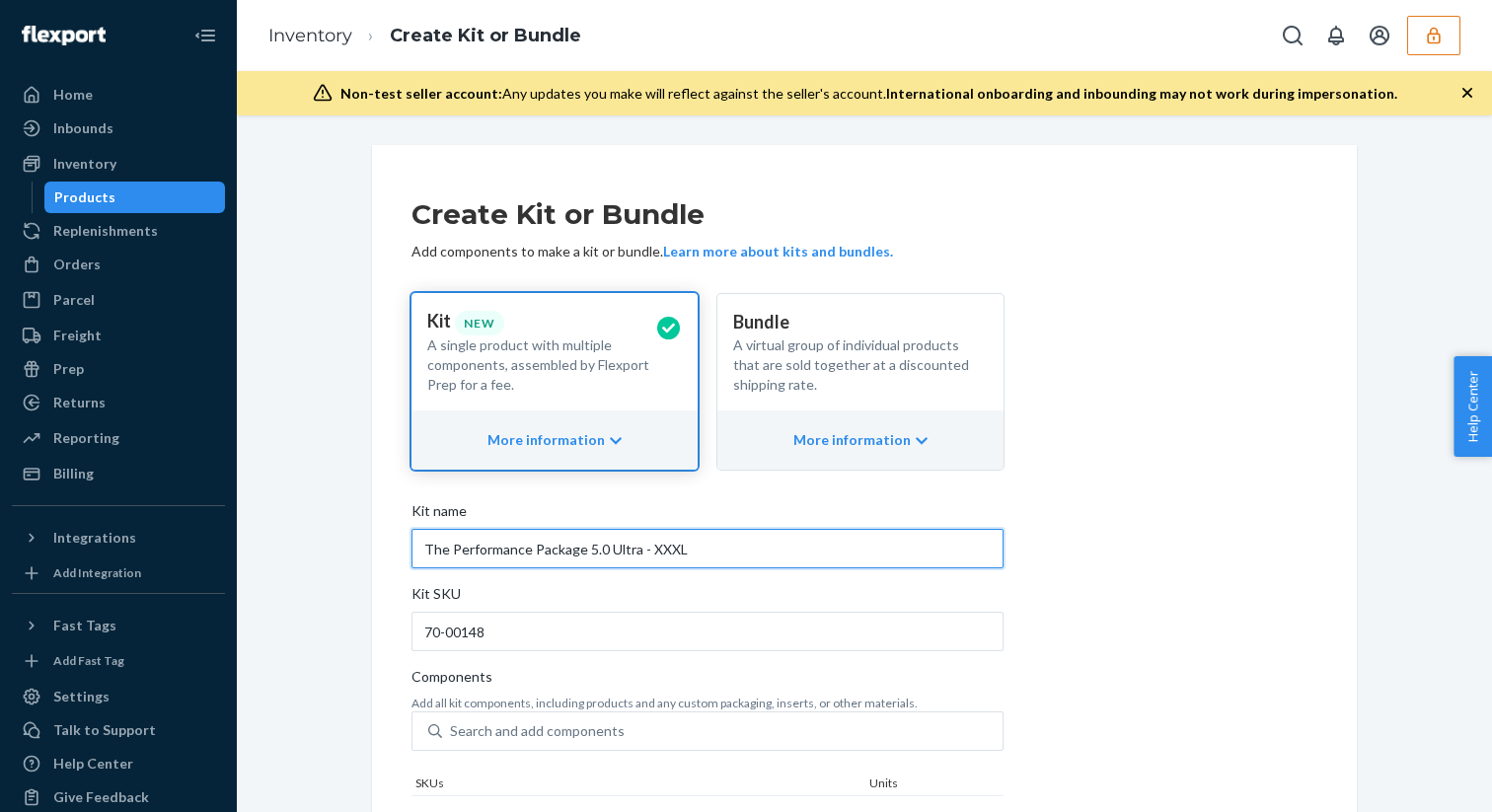 click on "The Performance Package 5.0 Ultra - XXXL" at bounding box center [708, 549] 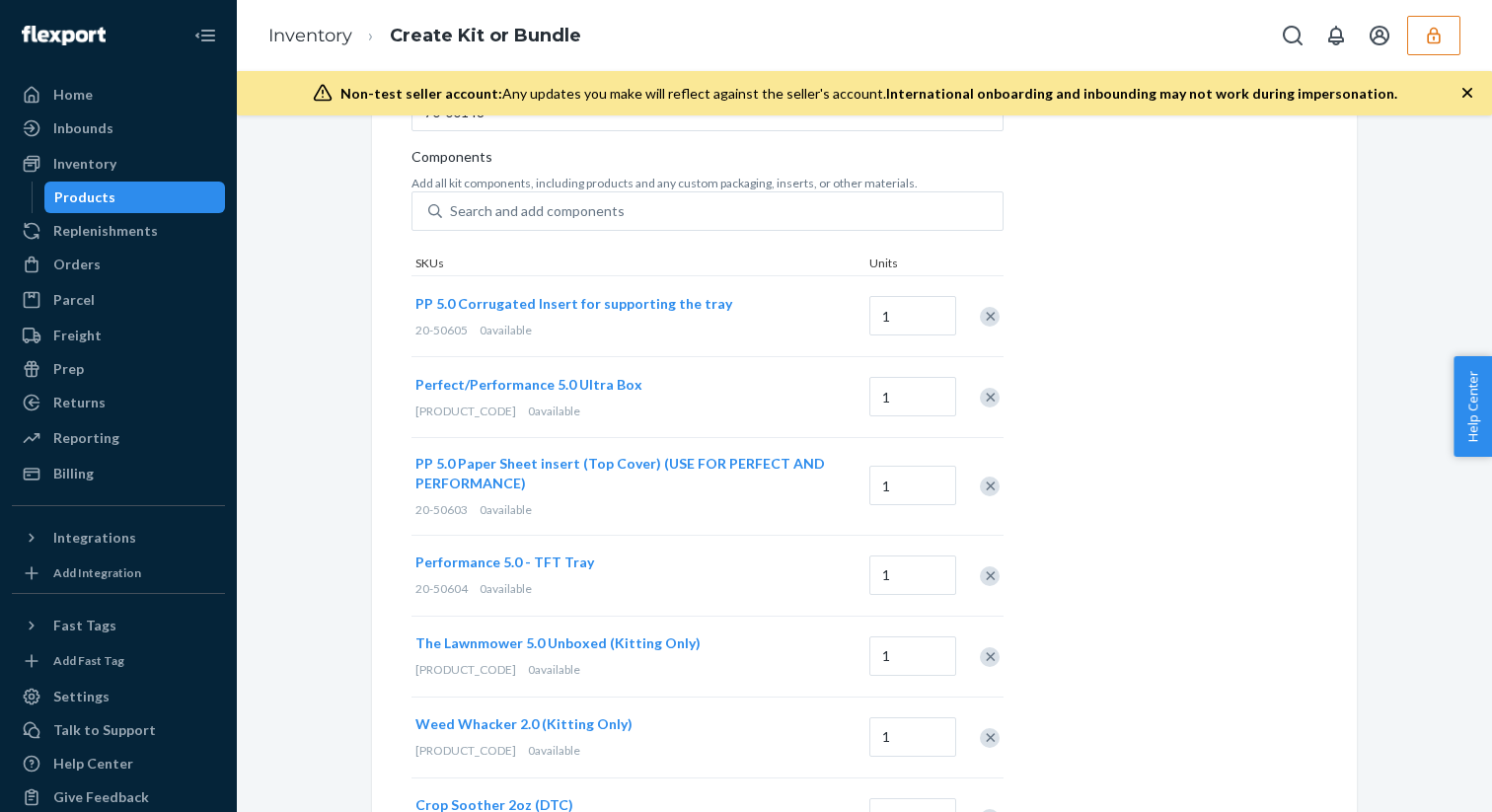 scroll, scrollTop: 992, scrollLeft: 0, axis: vertical 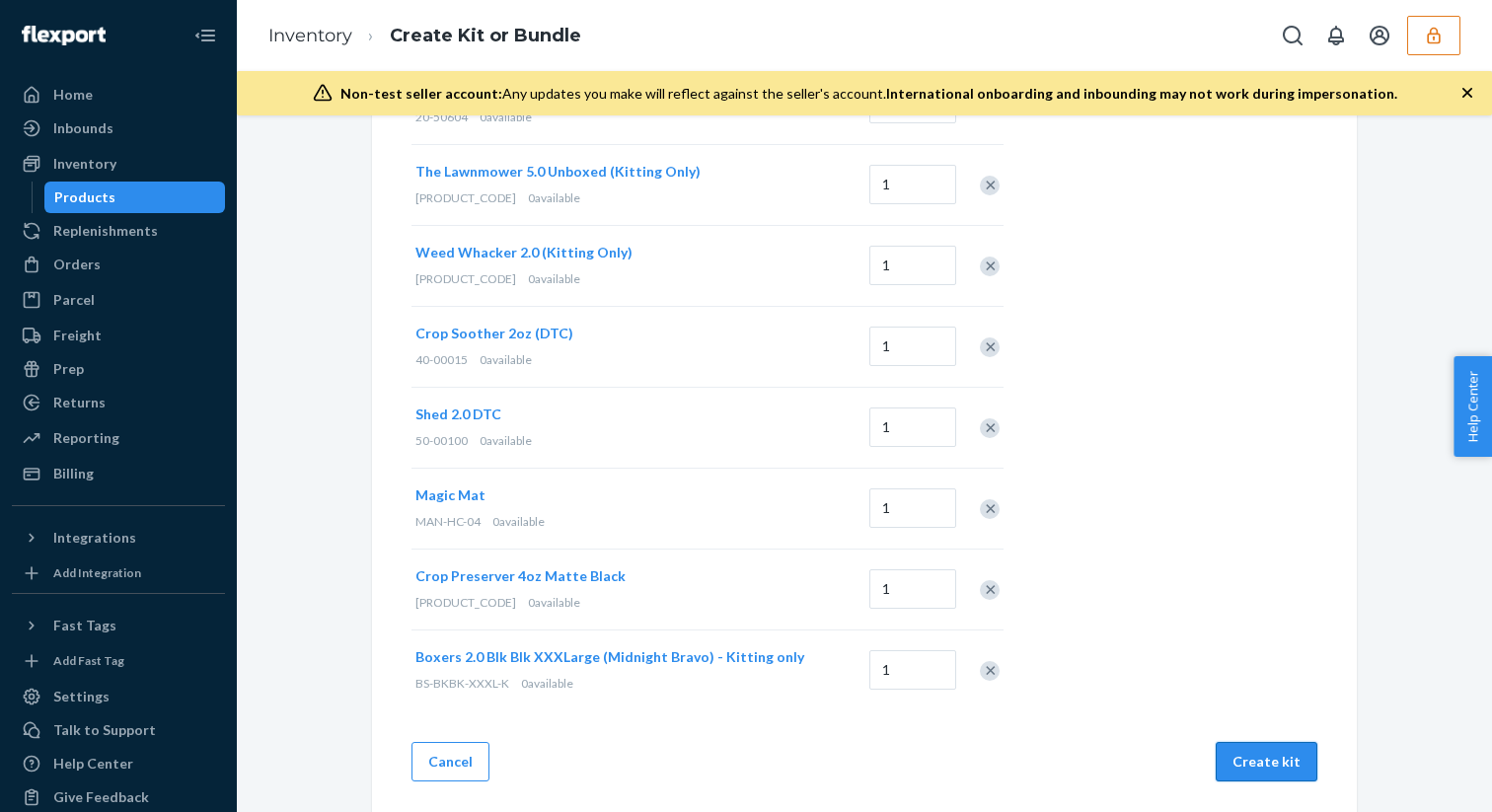 click on "Create kit" at bounding box center [1266, 762] 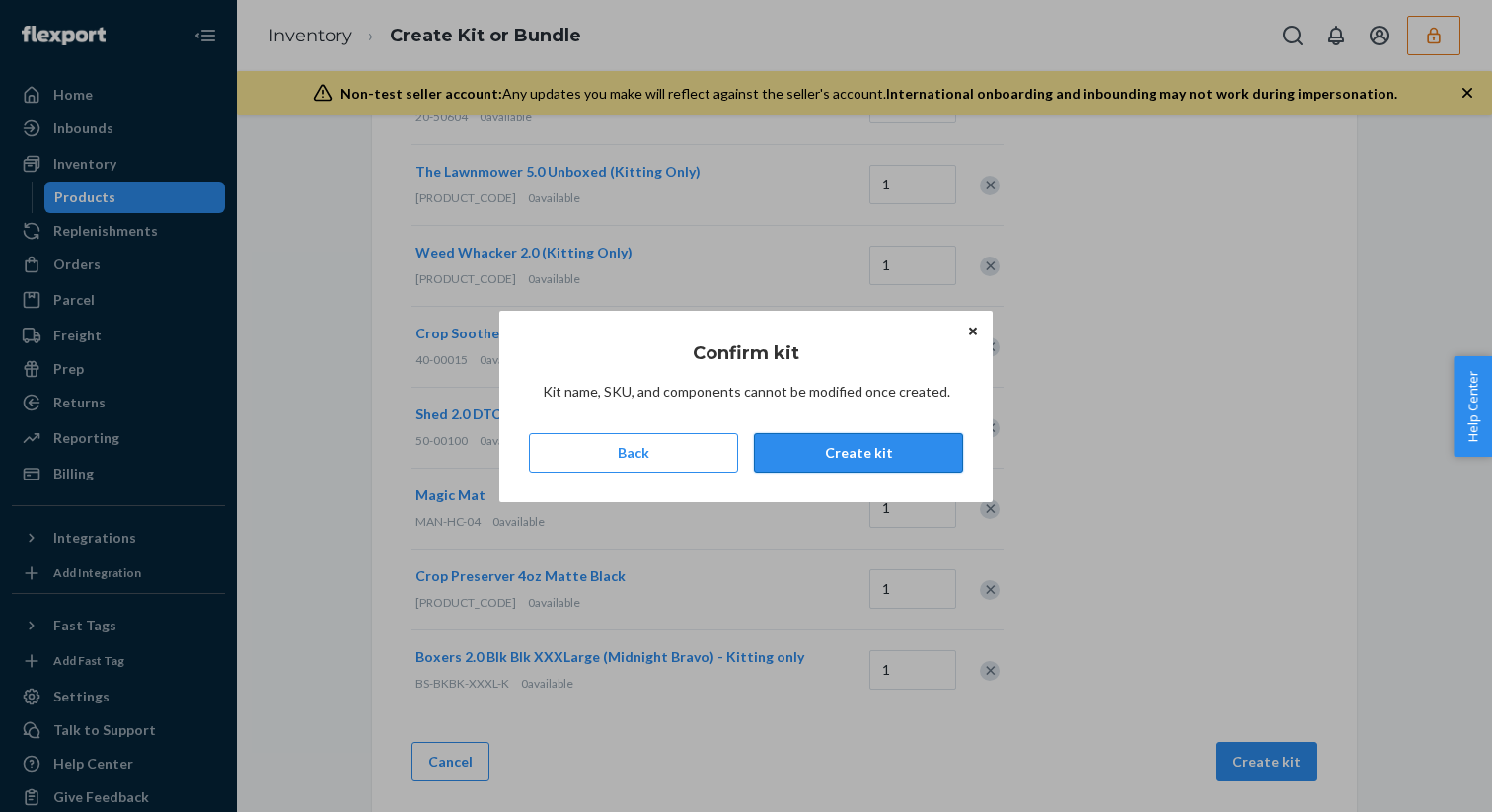 click on "Create kit" at bounding box center (858, 453) 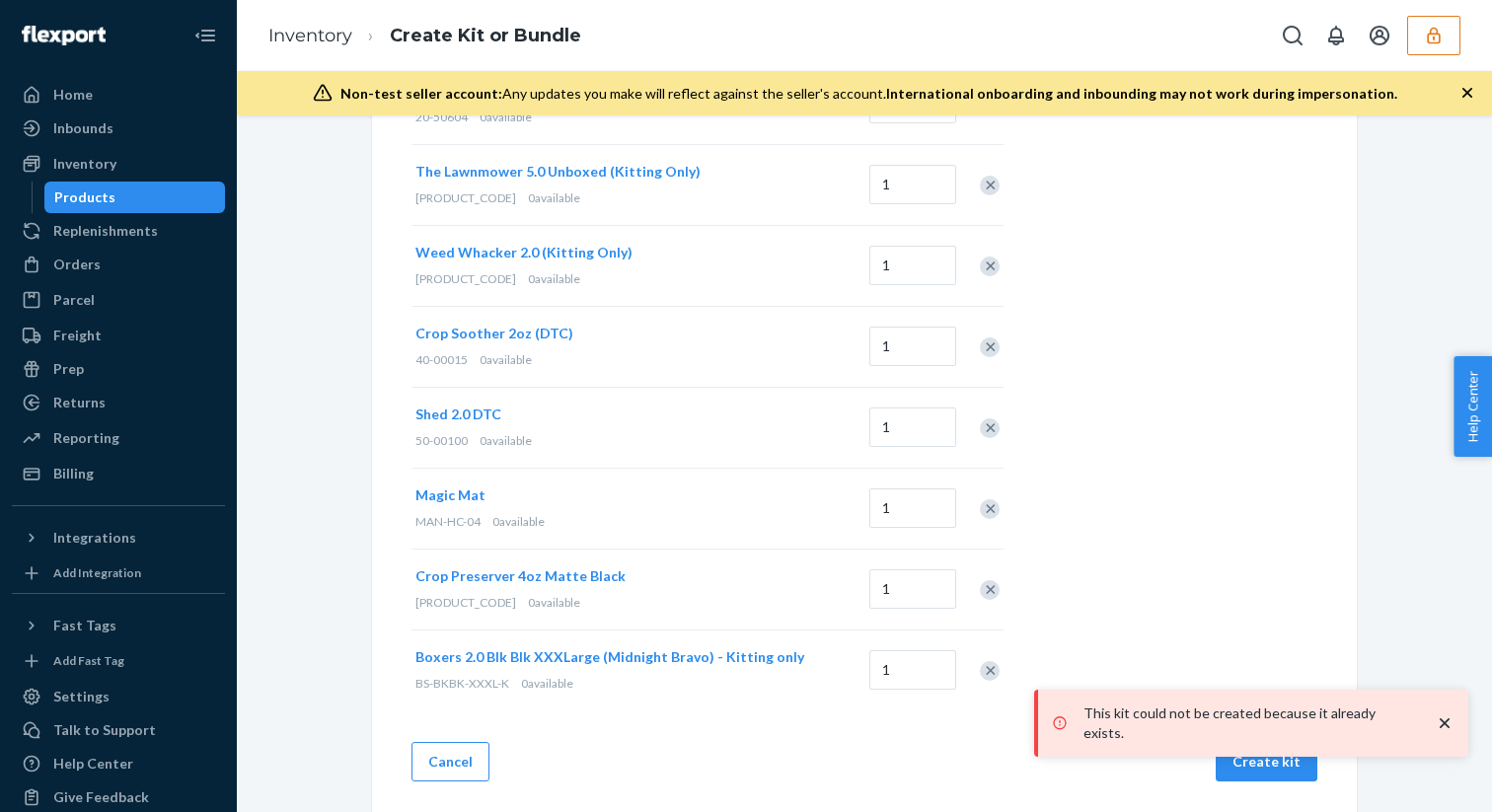 scroll, scrollTop: 0, scrollLeft: 0, axis: both 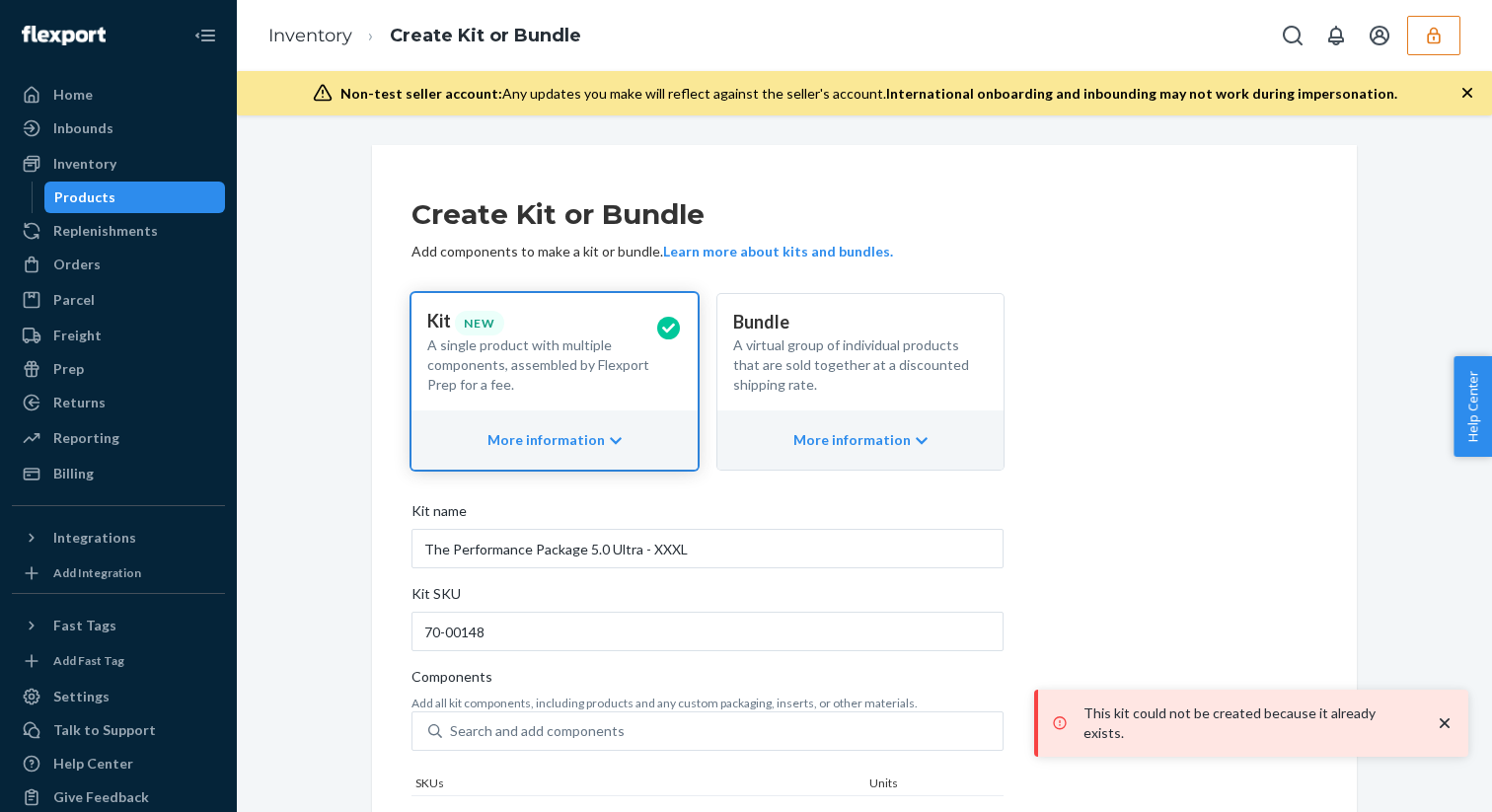 click on "Products" at bounding box center (135, 197) 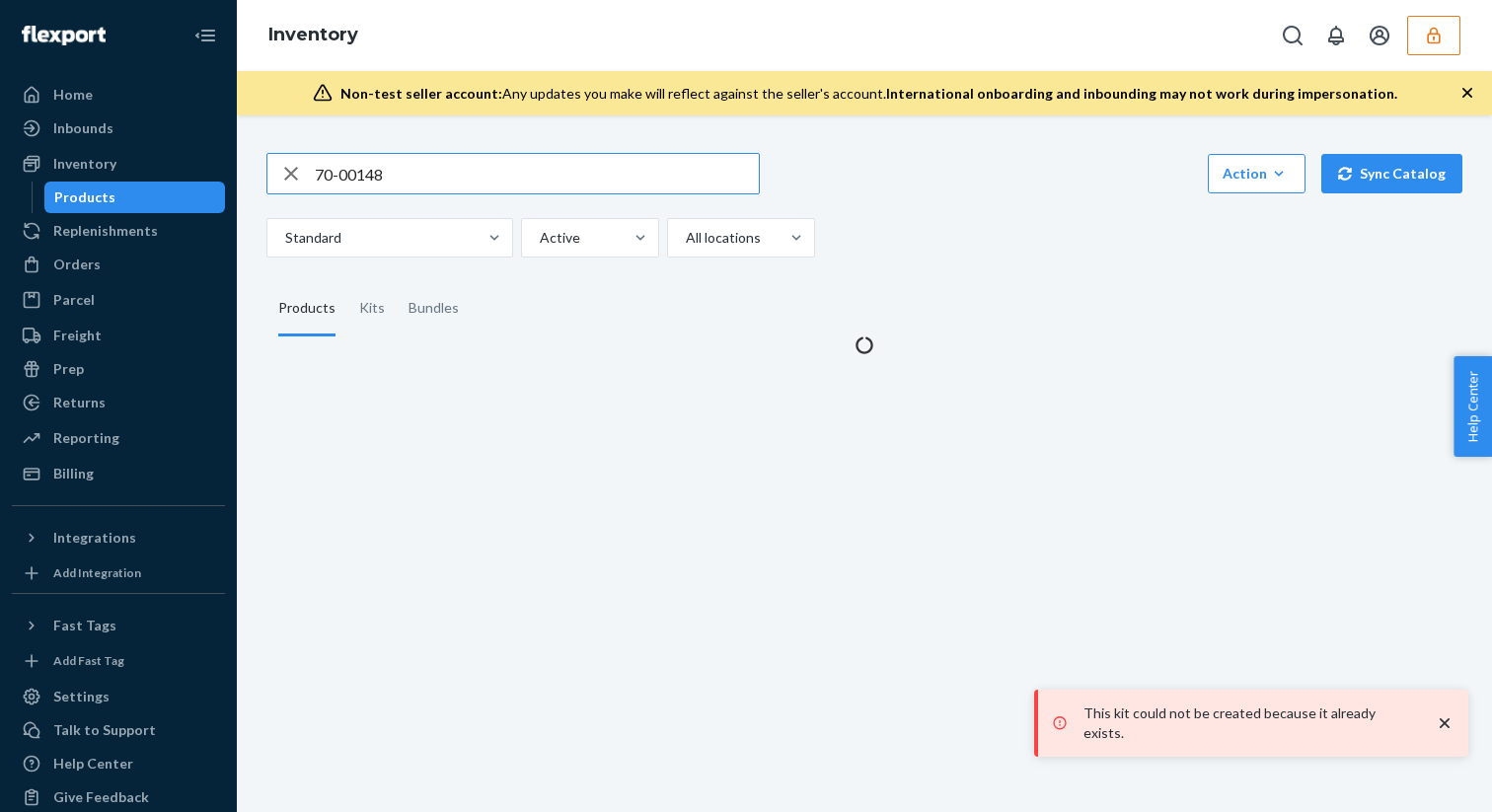 click on "70-00148" at bounding box center (537, 174) 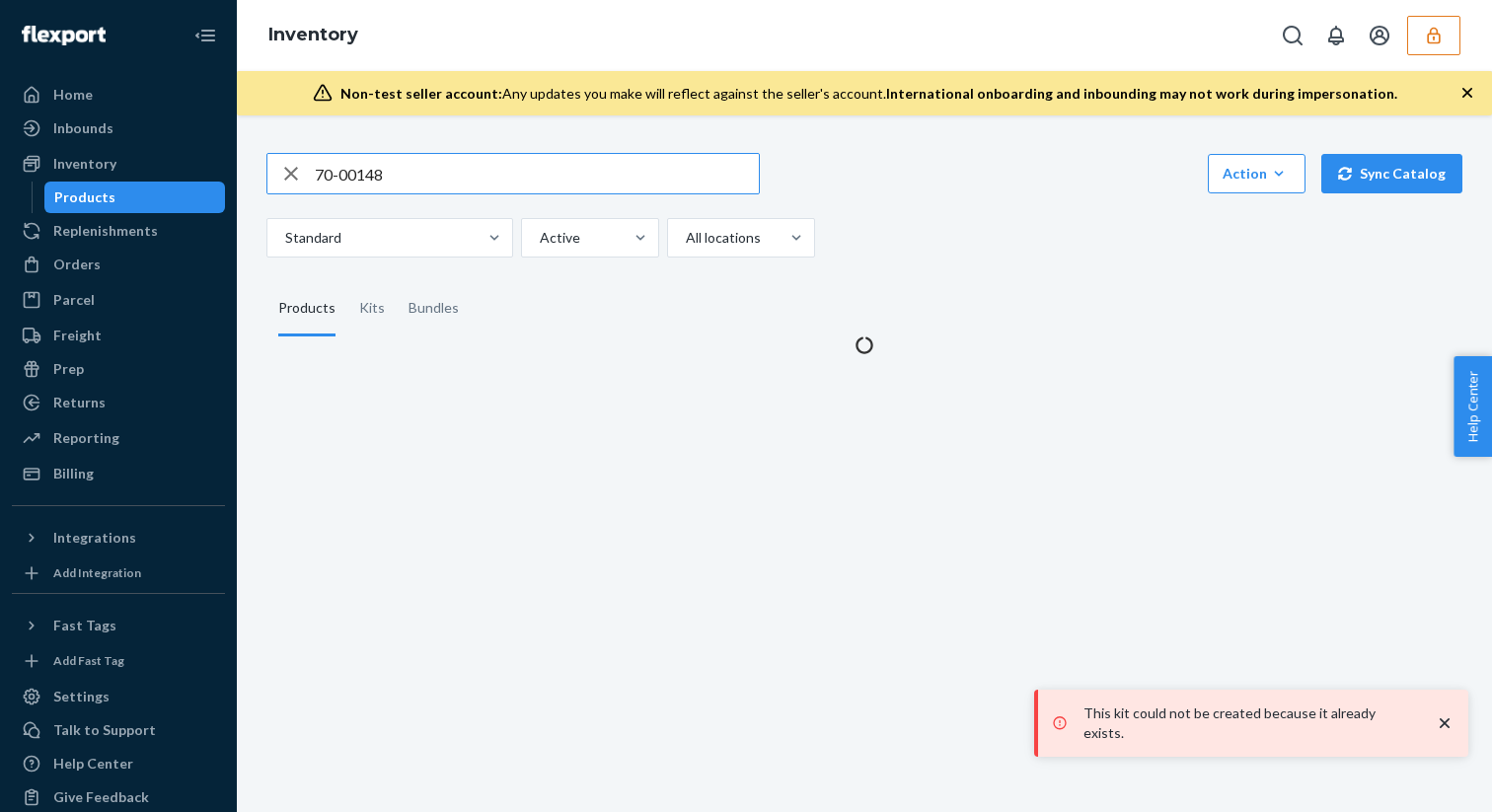 click on "70-00148" at bounding box center (537, 174) 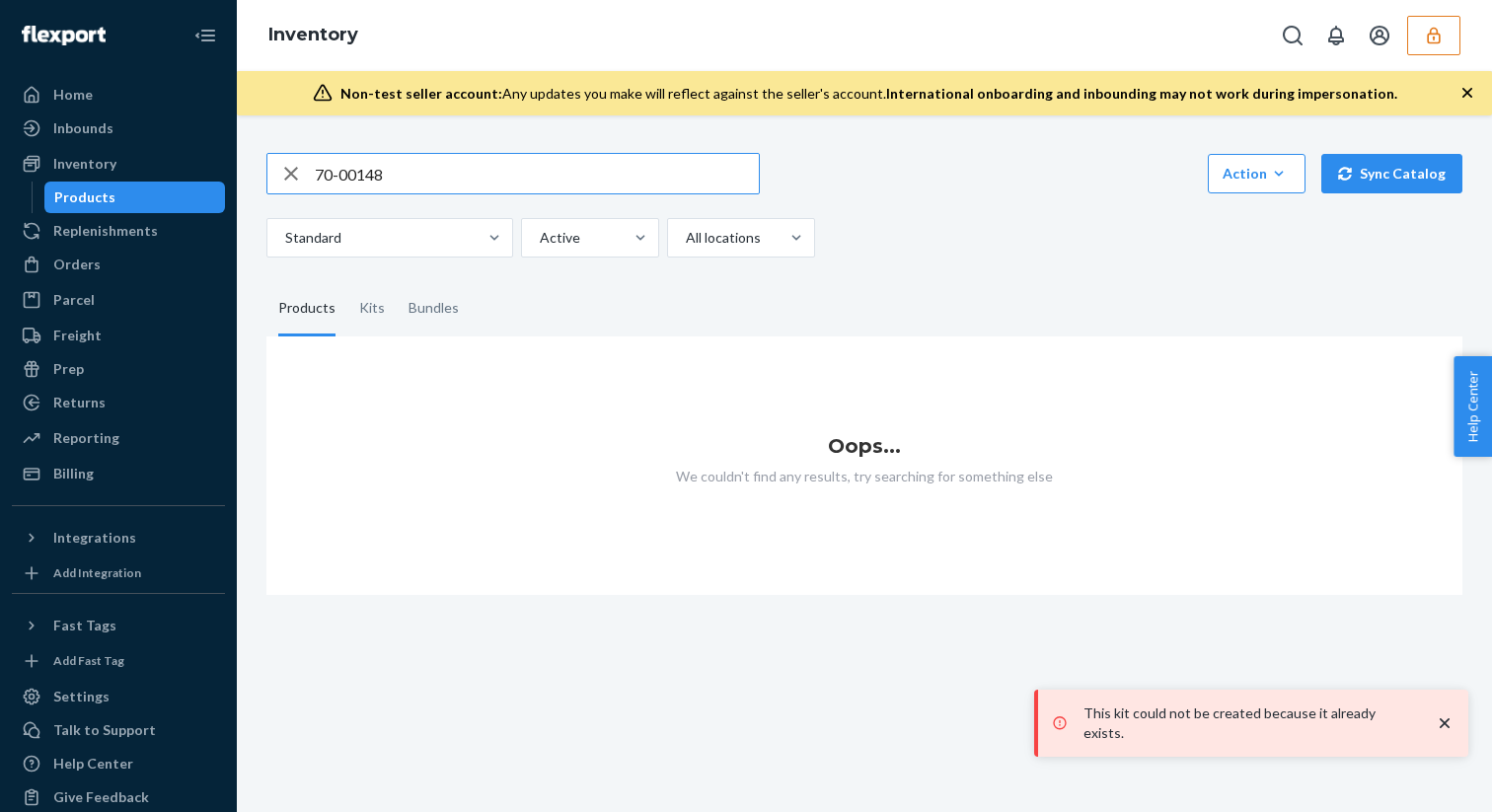 click on "70-00148" at bounding box center (537, 174) 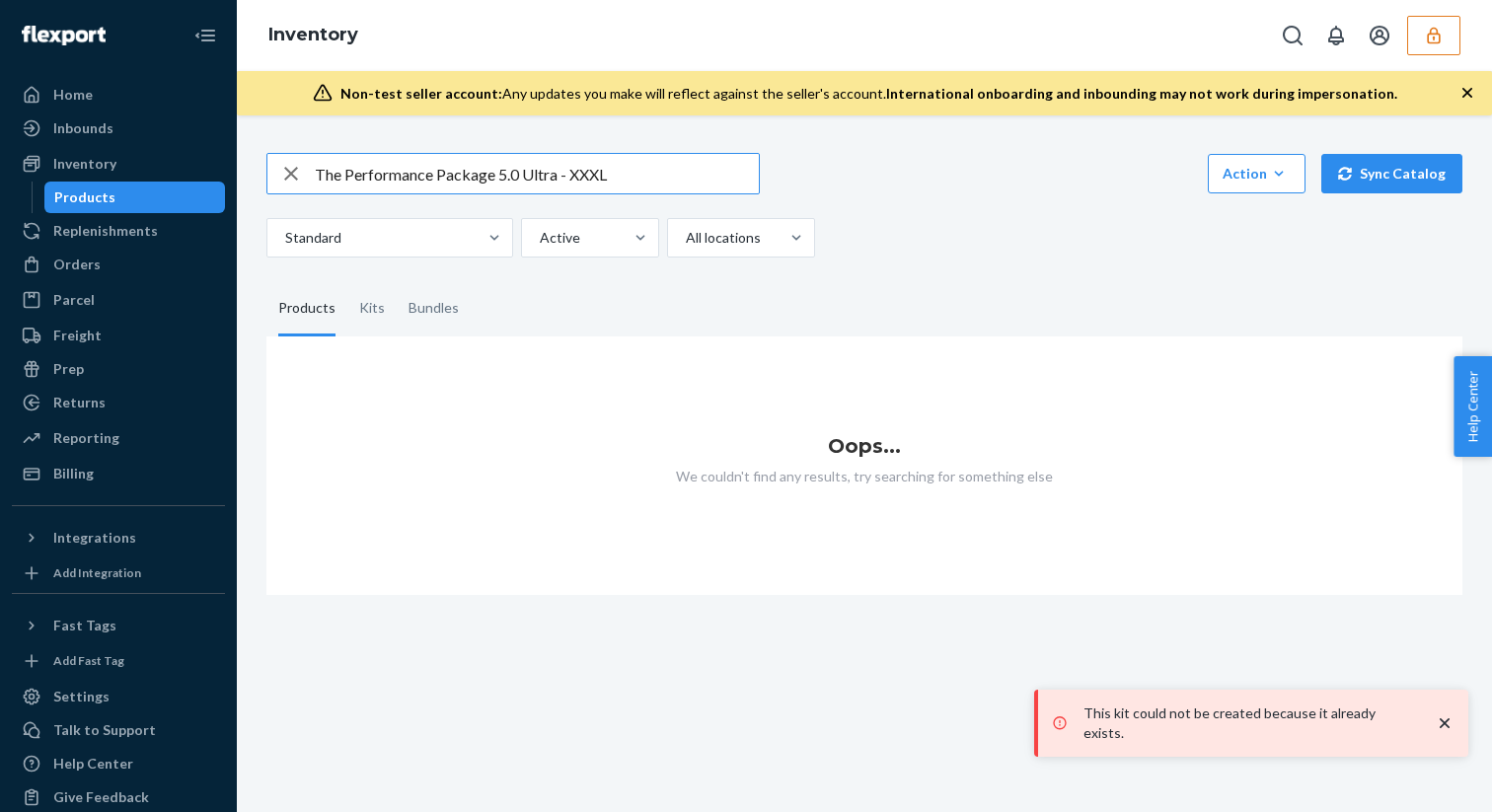 type on "The Performance Package 5.0 Ultra - XXXL" 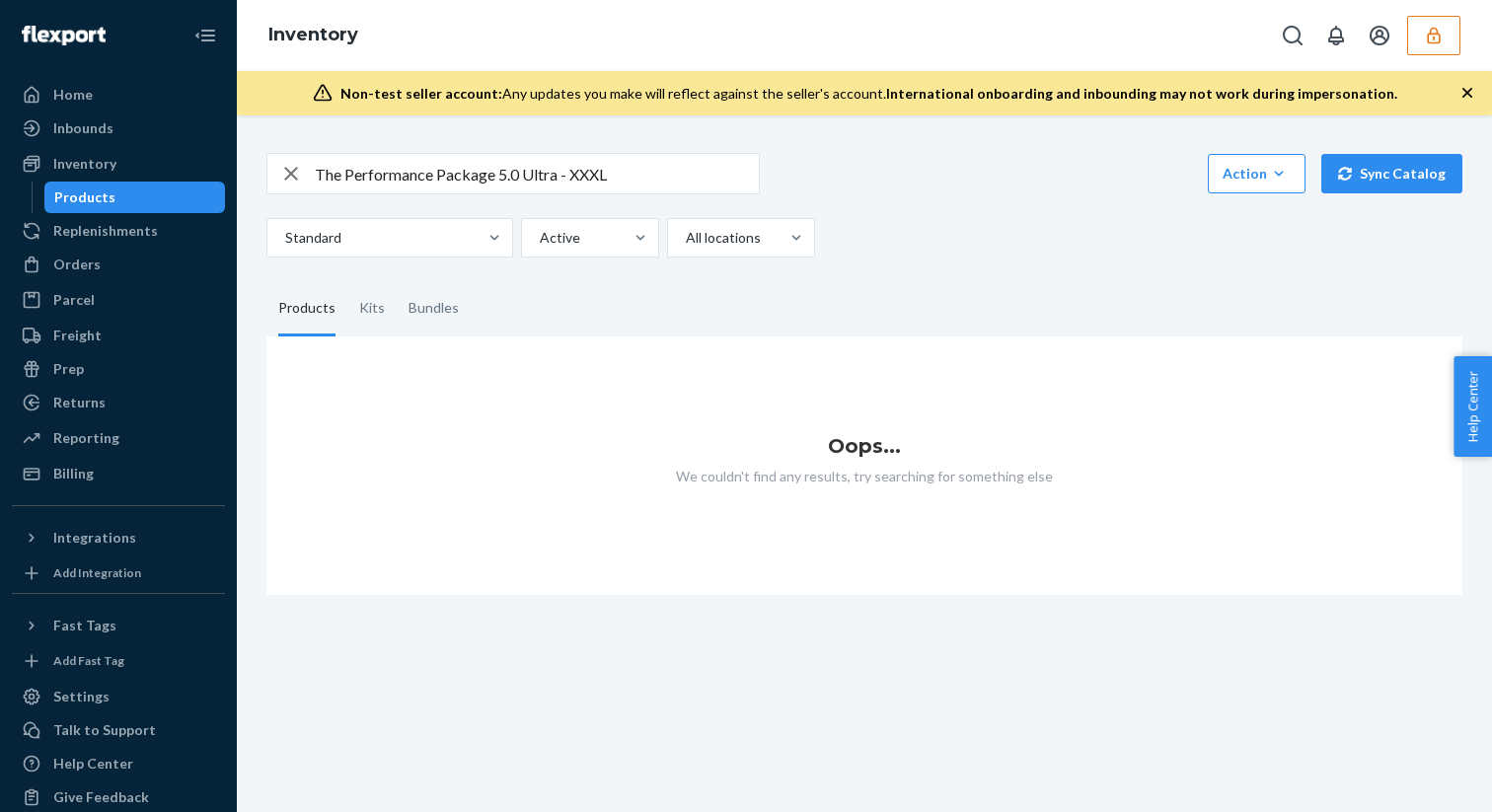 click on "The Performance Package 5.0 Ultra - XXXL" at bounding box center [537, 174] 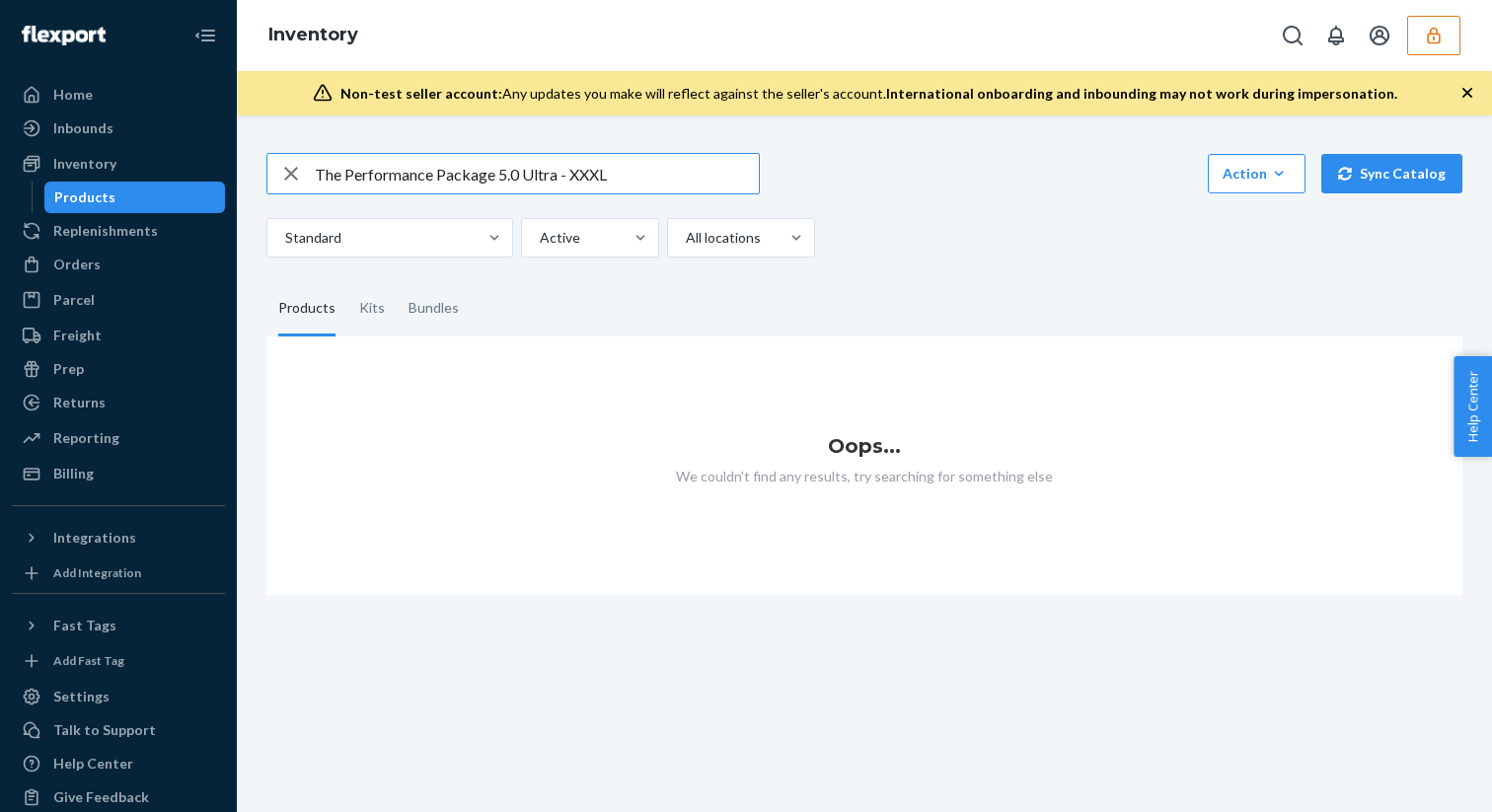 click on "The Performance Package 5.0 Ultra - XXXL" at bounding box center (537, 174) 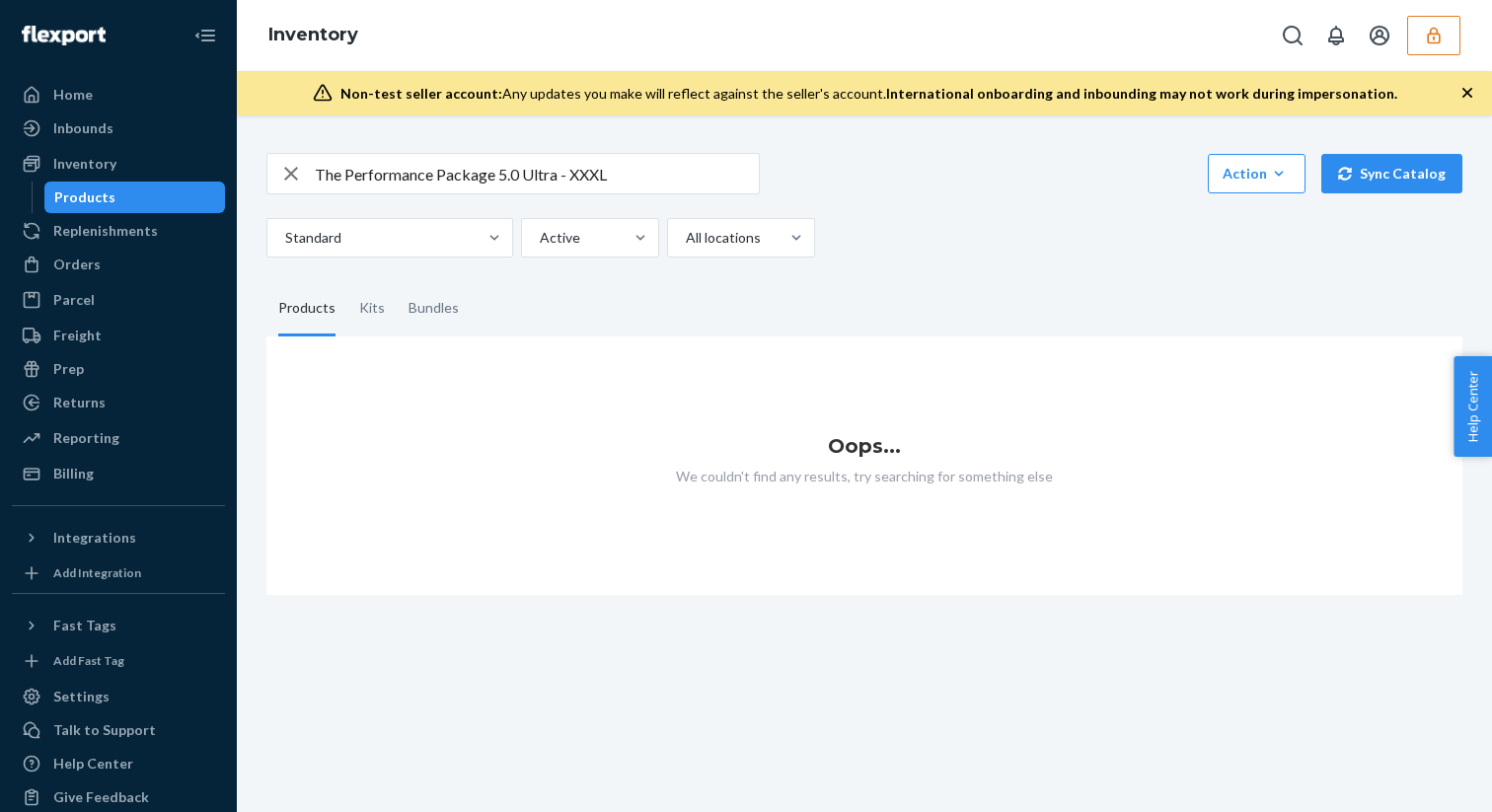click on "The Performance Package 5.0 Ultra - XXXL" at bounding box center [537, 174] 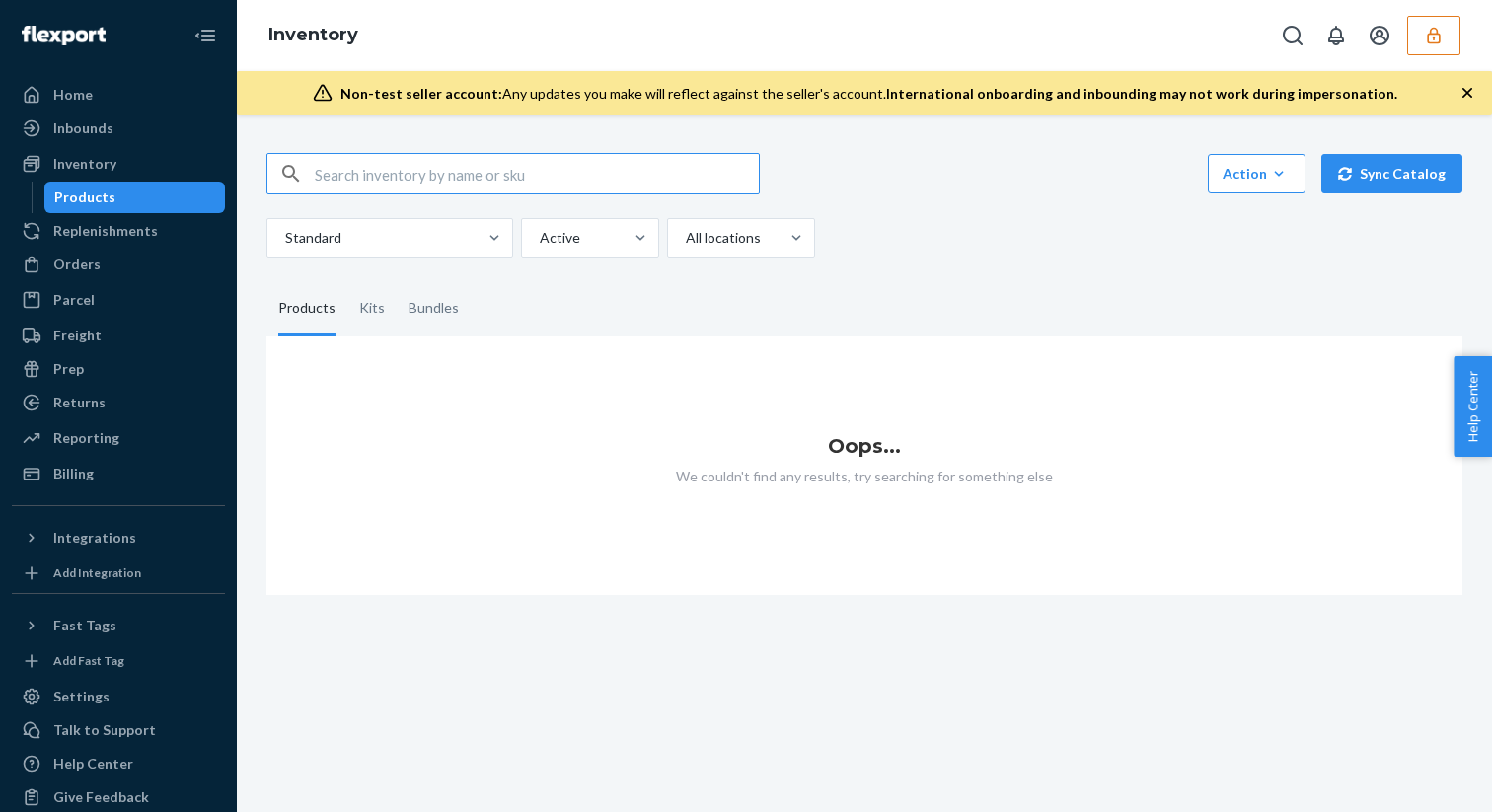 click at bounding box center (537, 174) 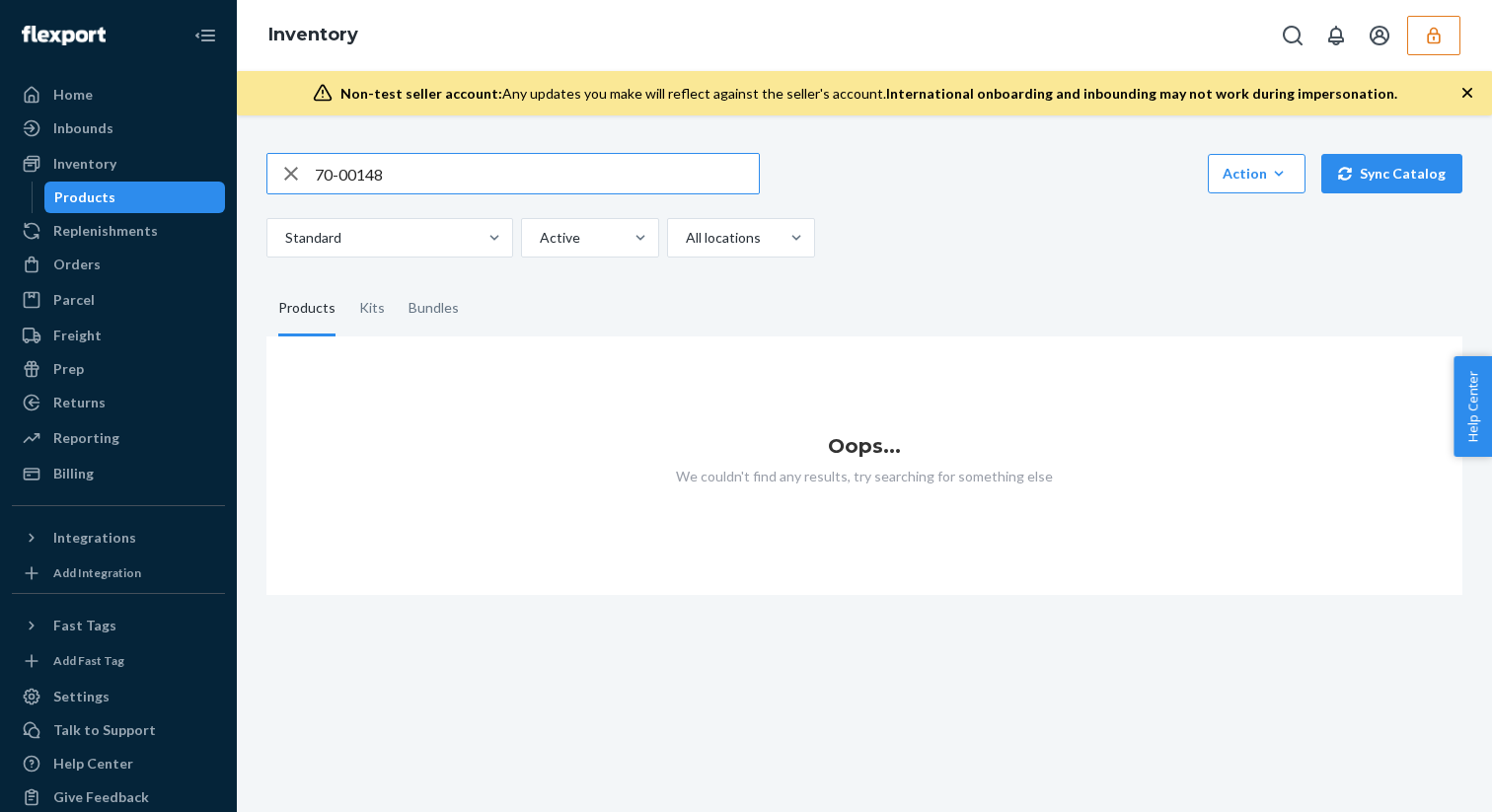 type on "70-00148" 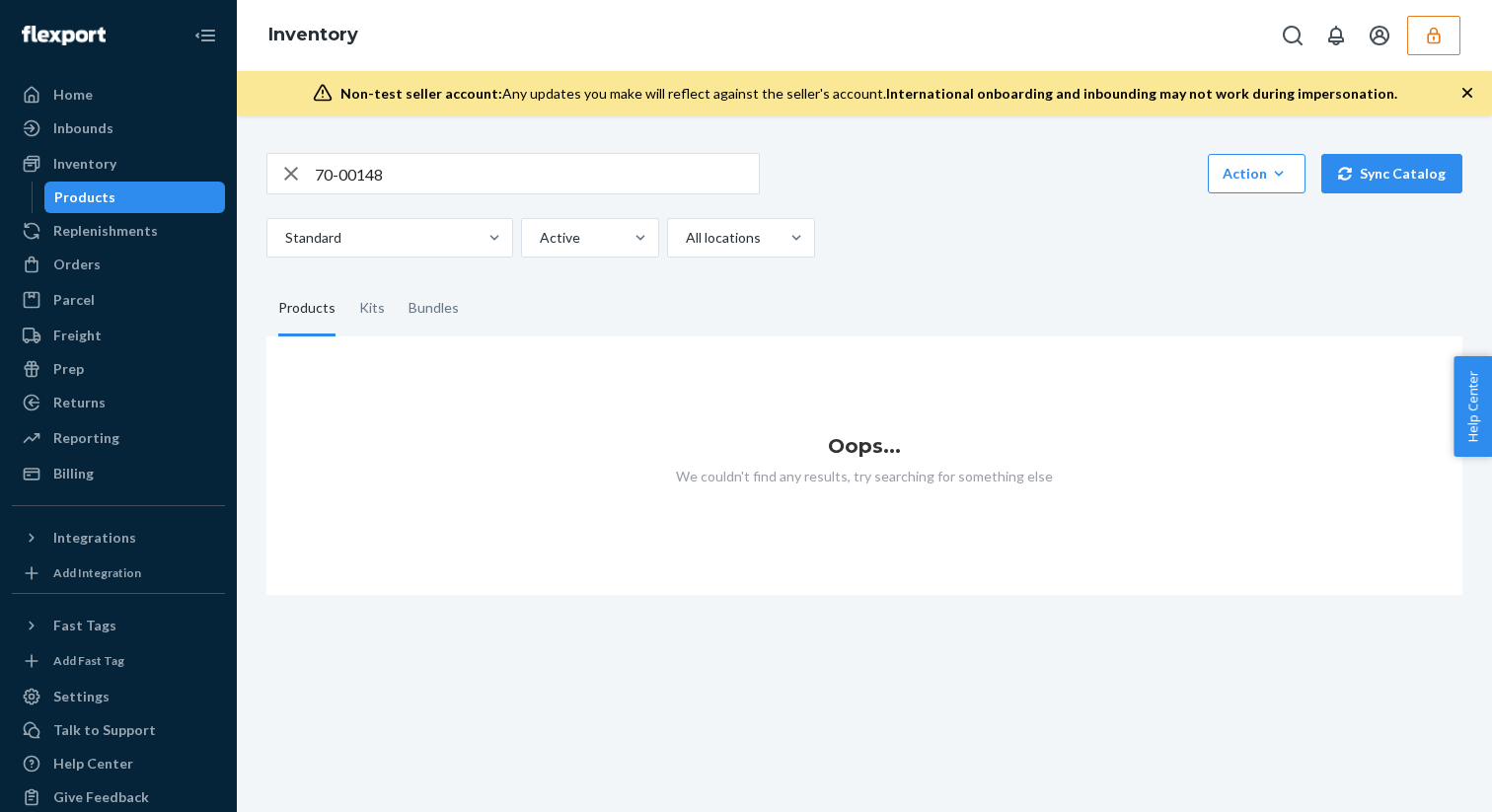 click on "Products" at bounding box center (135, 197) 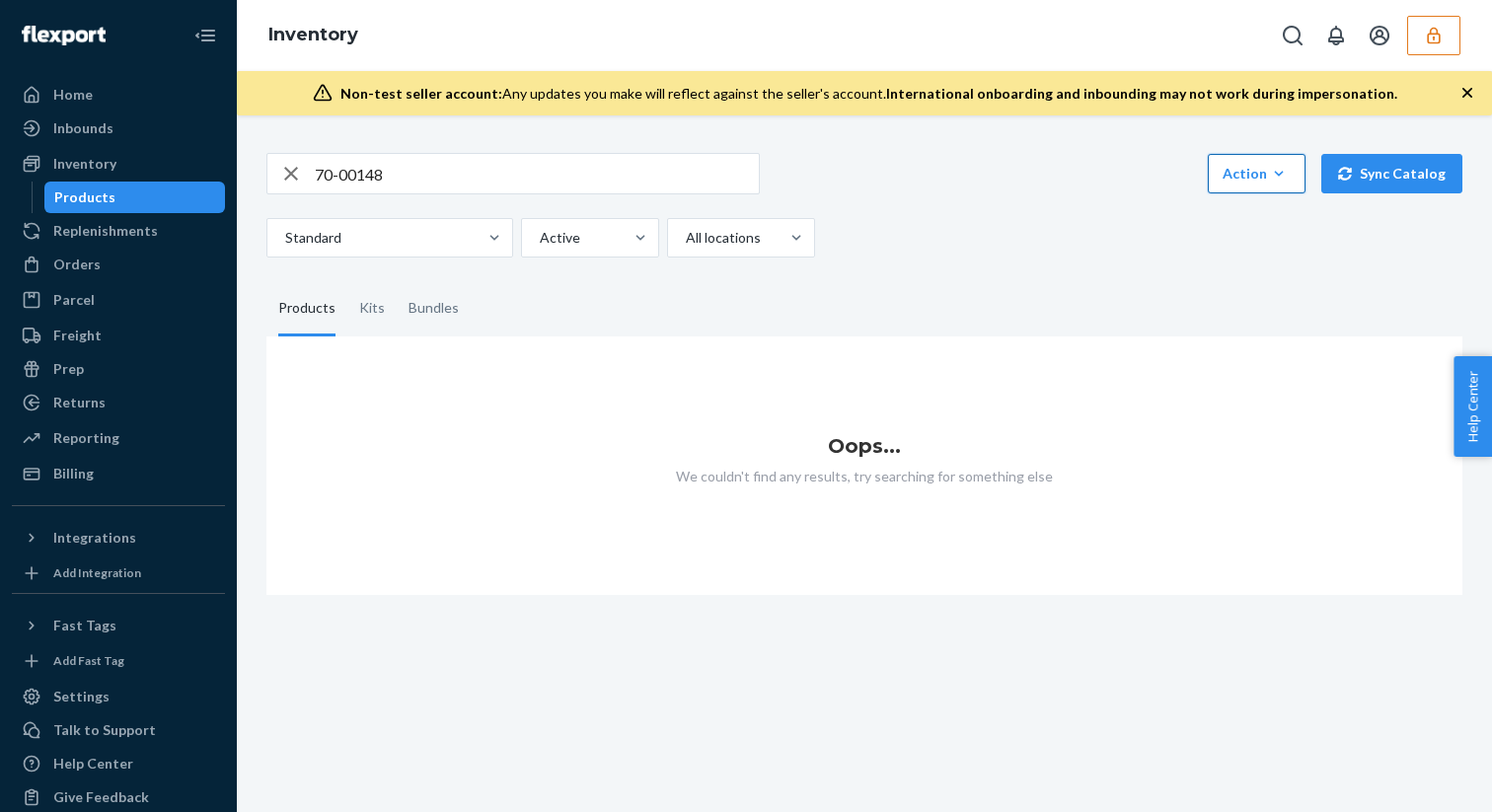 click on "Action" at bounding box center [1256, 174] 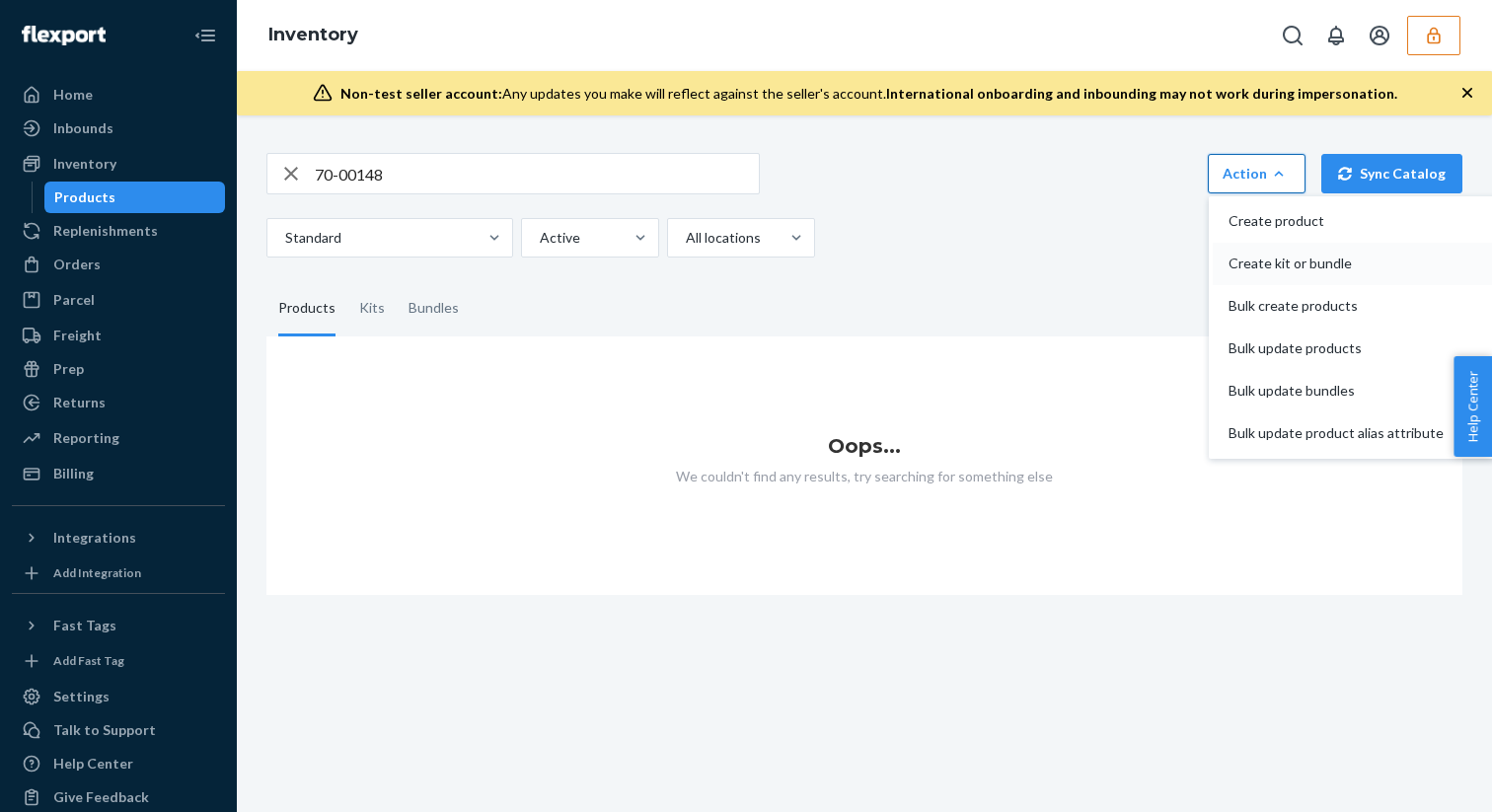 click on "Create kit or bundle" at bounding box center (1336, 263) 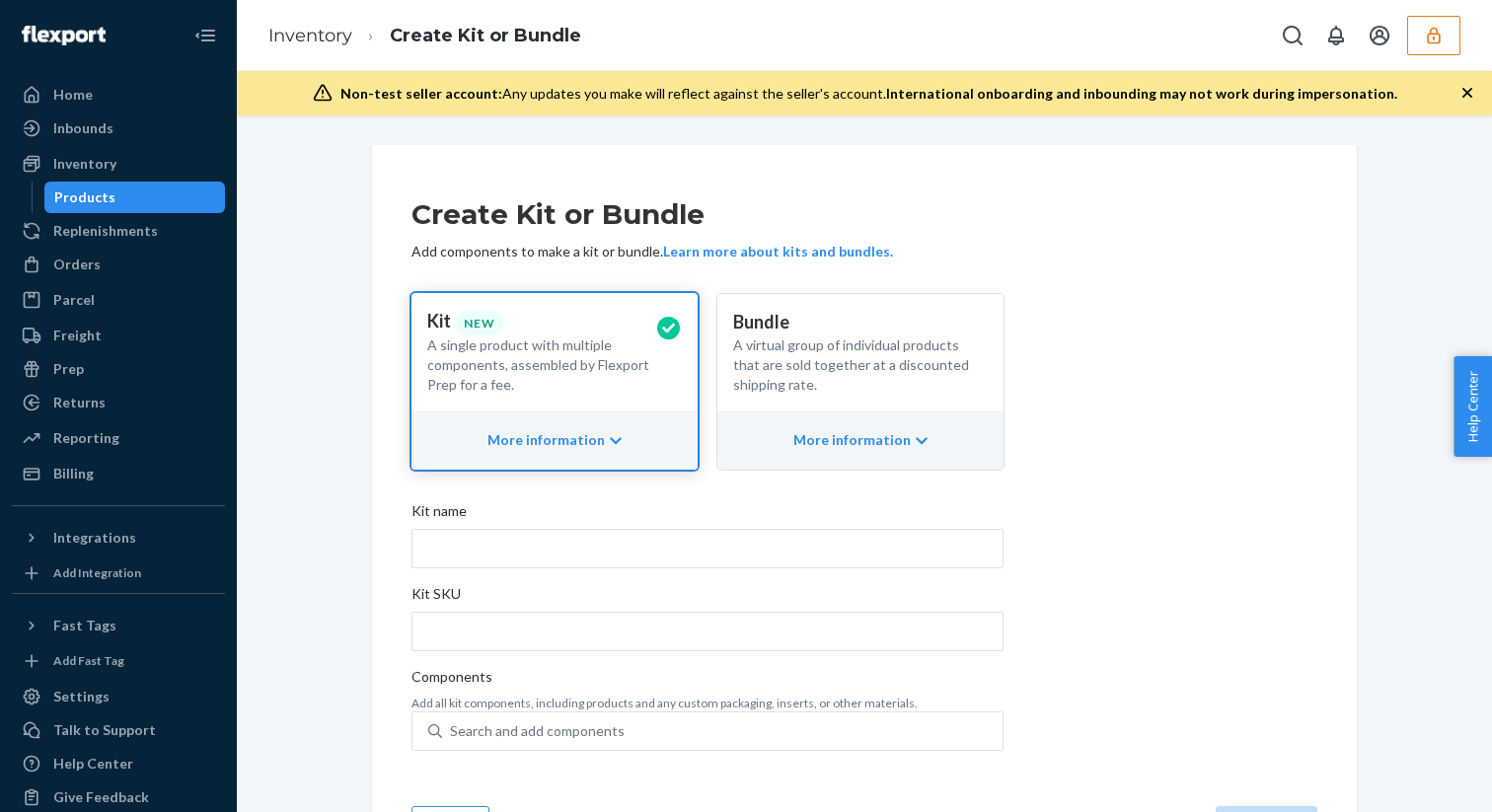 scroll, scrollTop: 65, scrollLeft: 0, axis: vertical 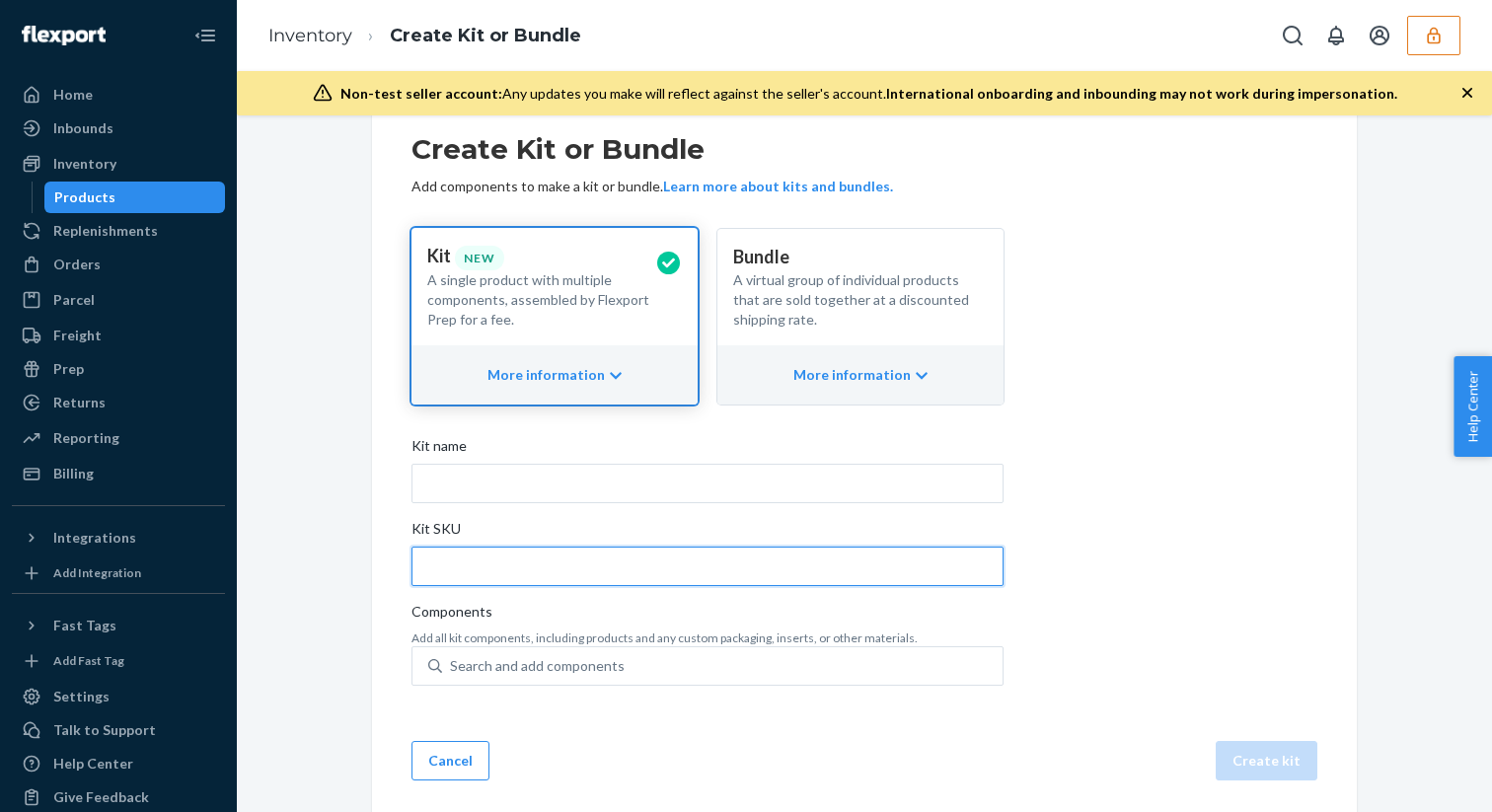 click on "Kit SKU" at bounding box center [708, 566] 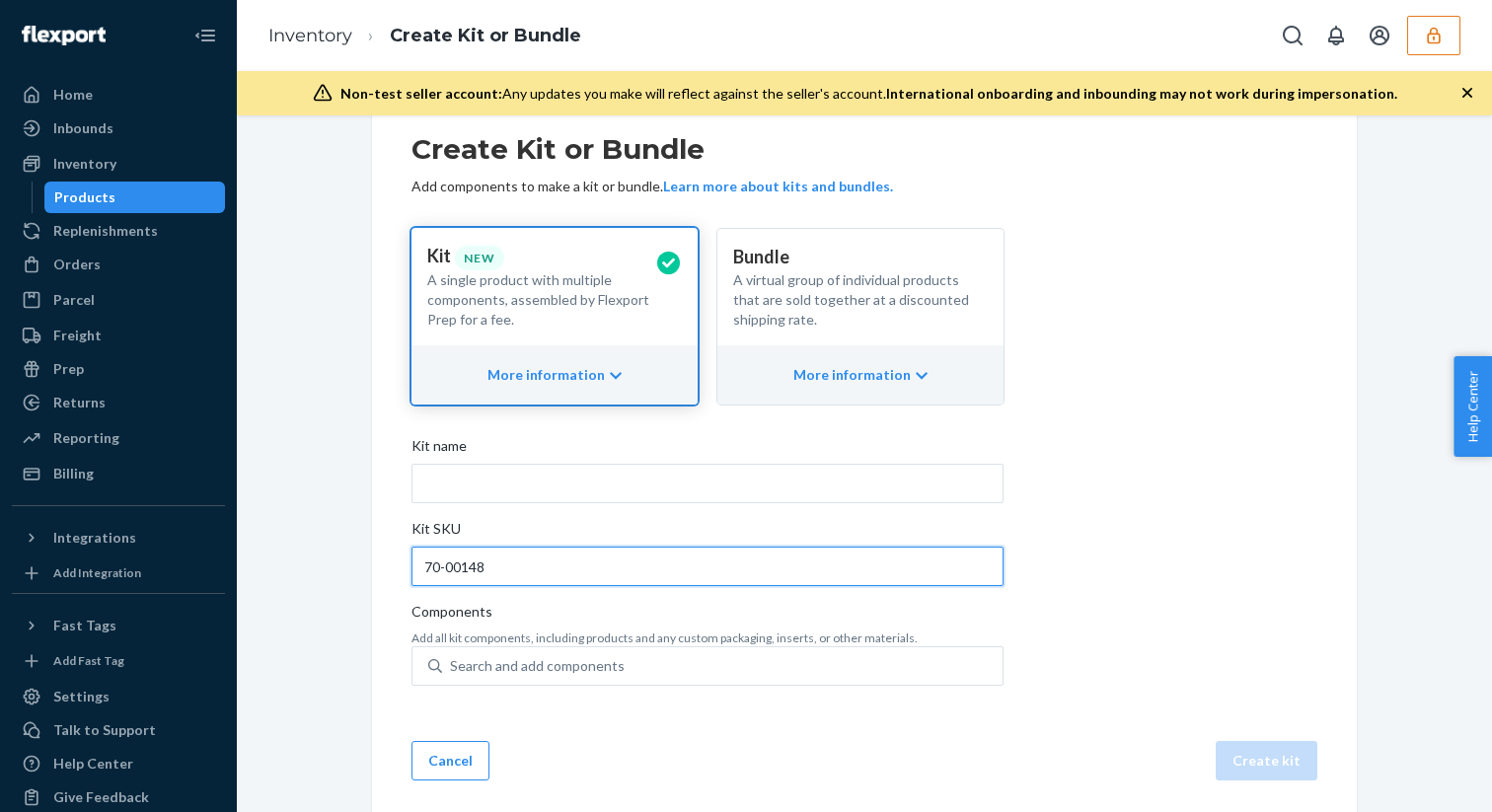 click on "70-00148" at bounding box center [708, 566] 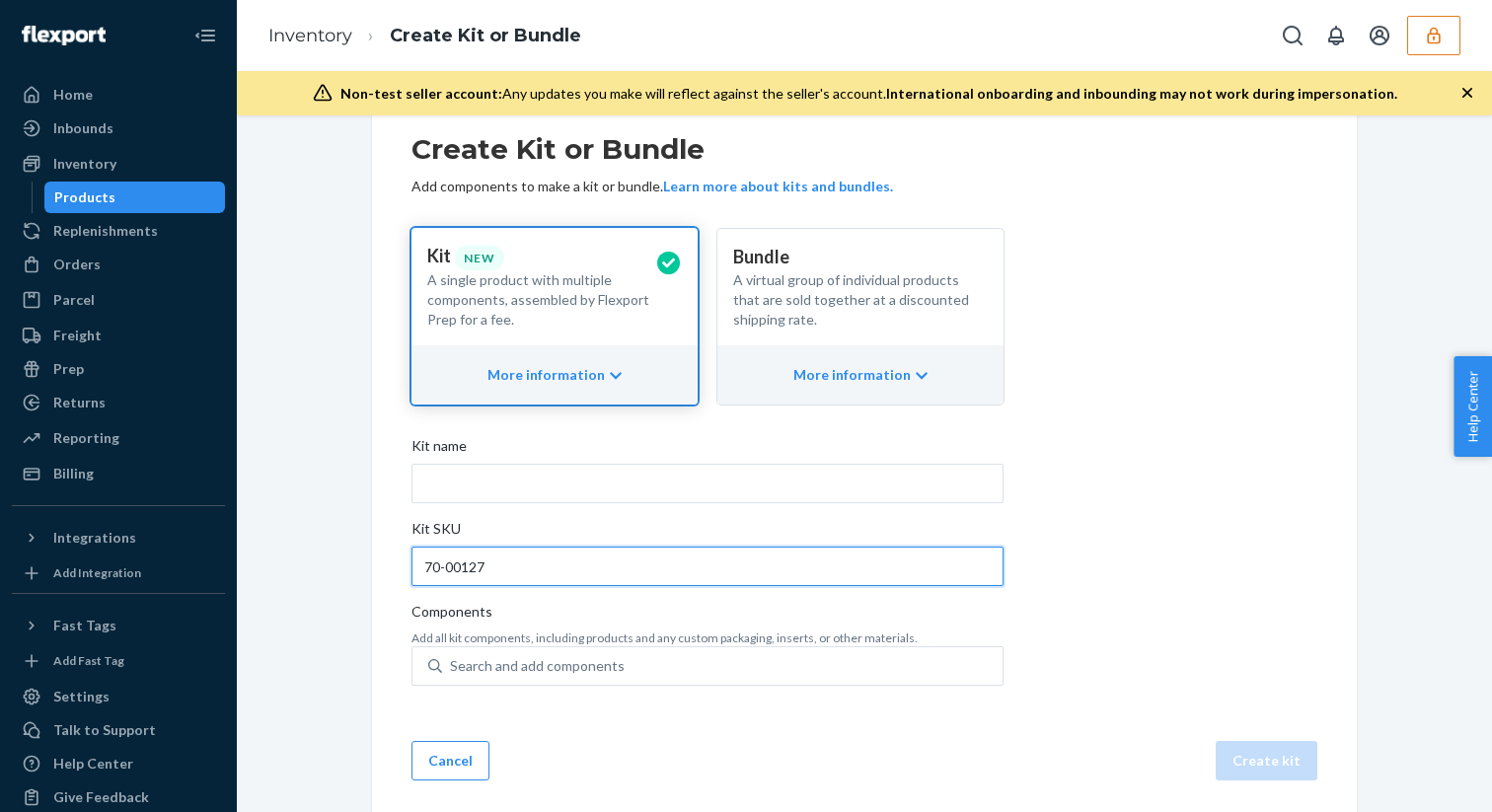 type on "70-00127" 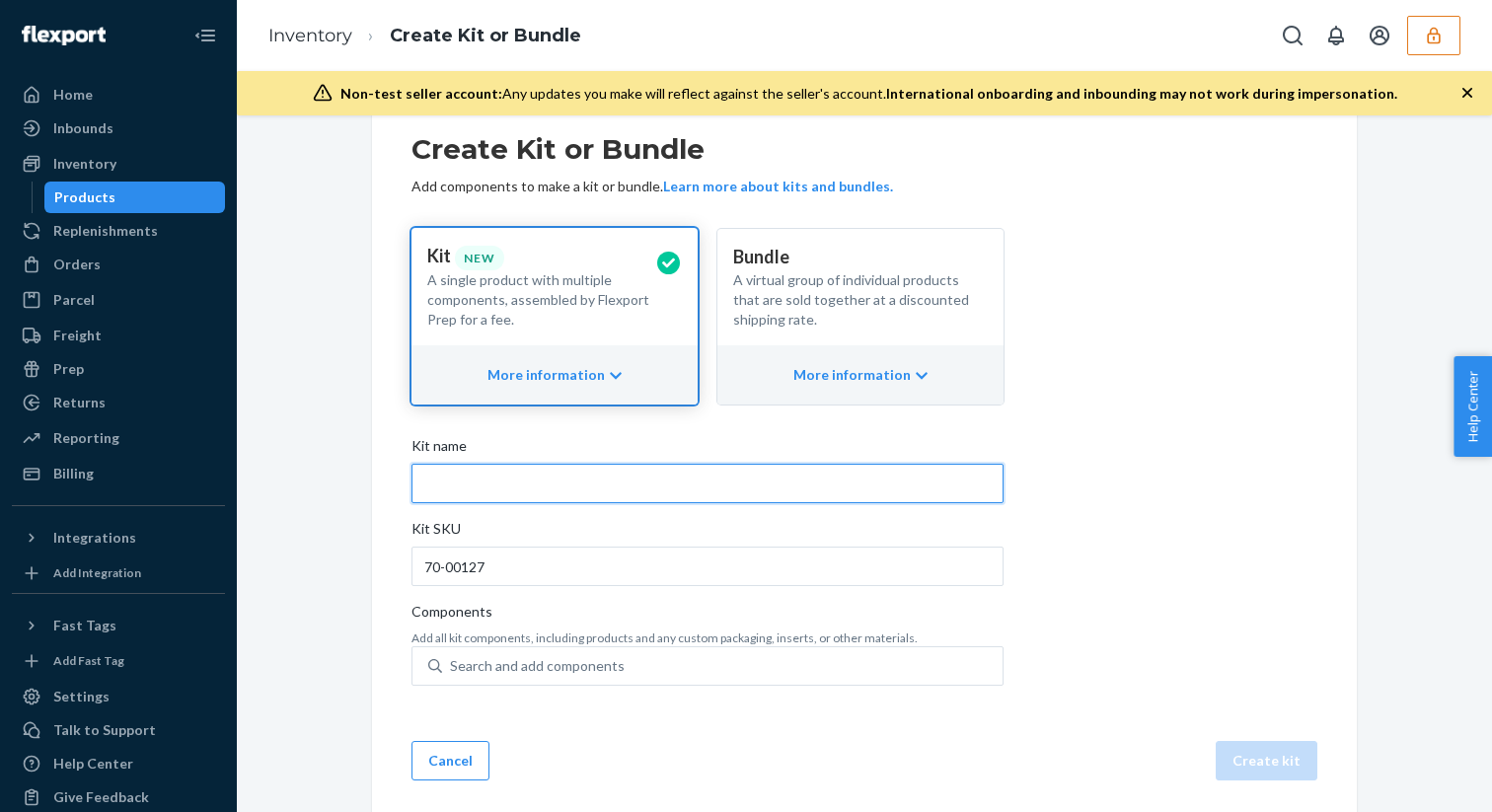 click on "Kit name" at bounding box center [708, 483] 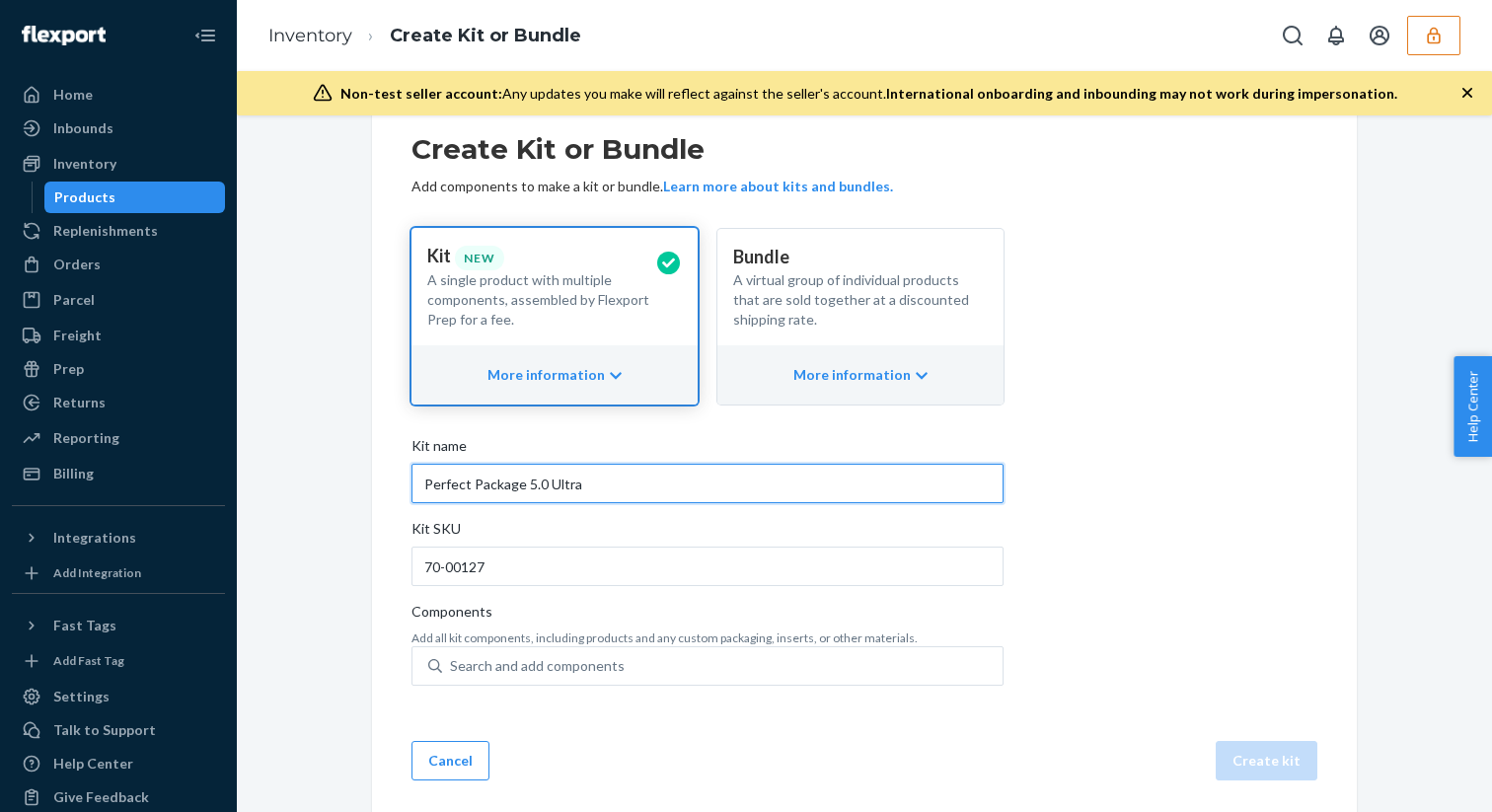 type on "Perfect Package 5.0 Ultra" 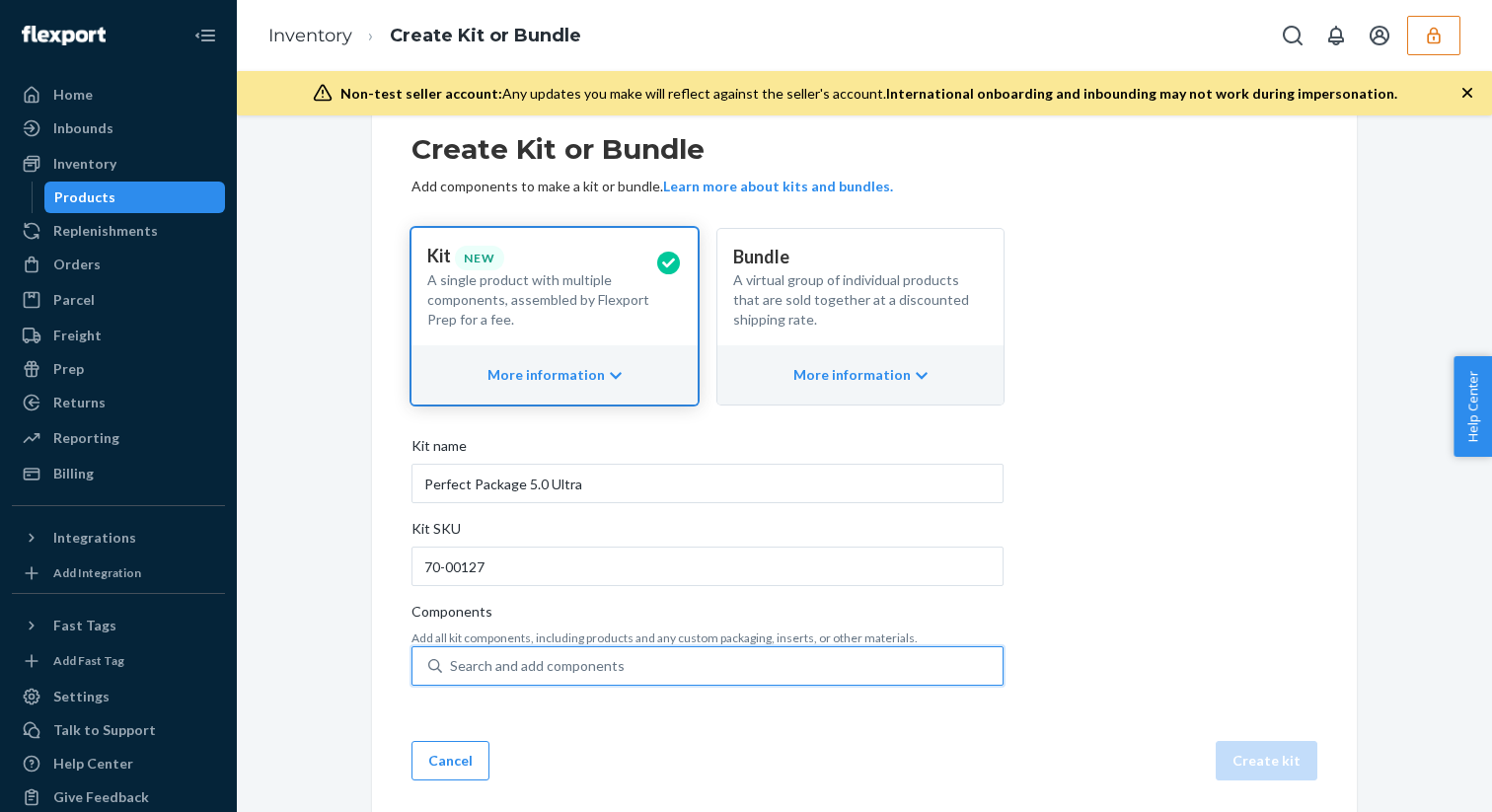 click on "Search and add components" at bounding box center [537, 666] 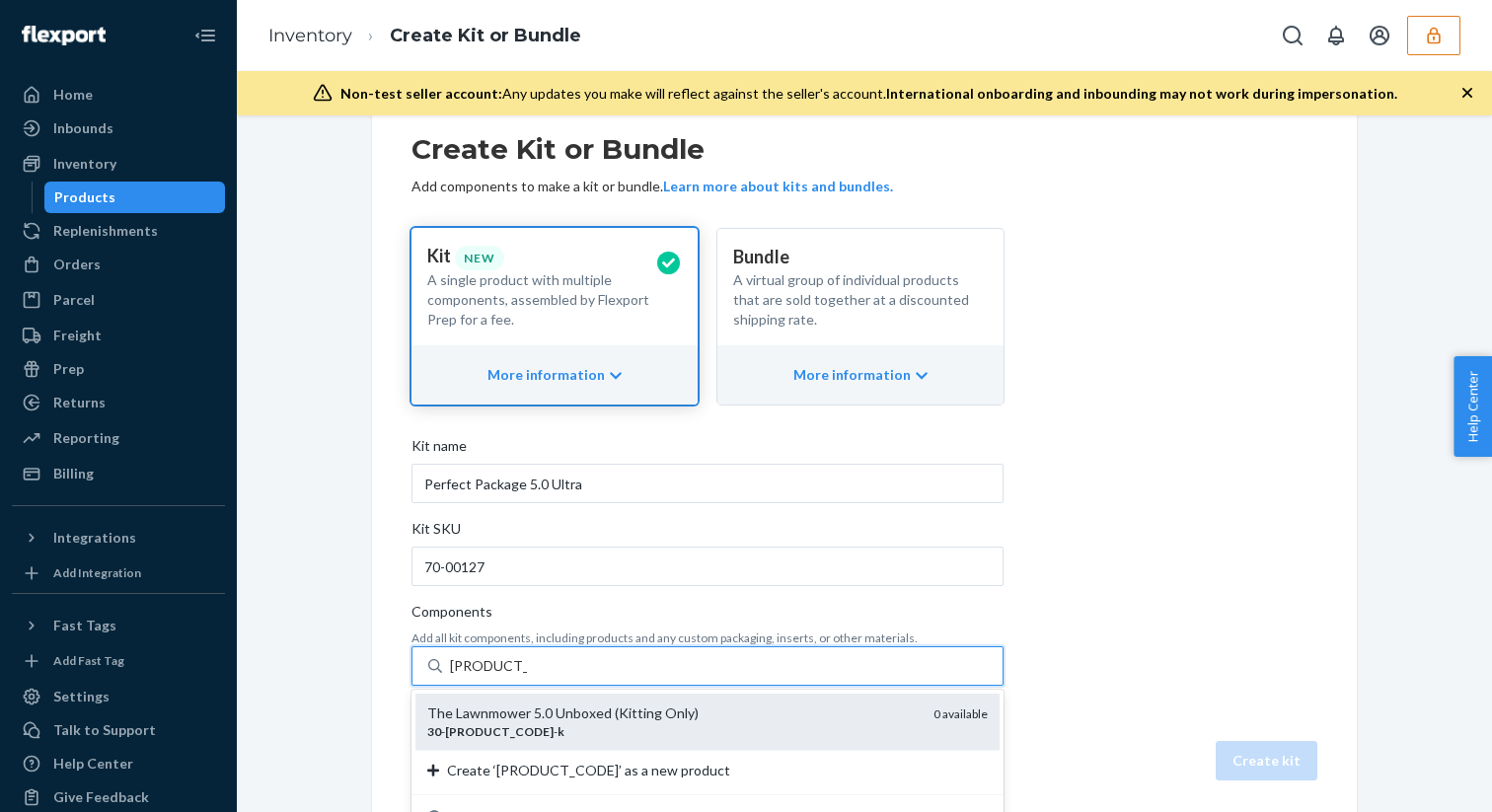 click on "The Lawnmower 5.0 Unboxed (Kitting Only)" at bounding box center [672, 713] 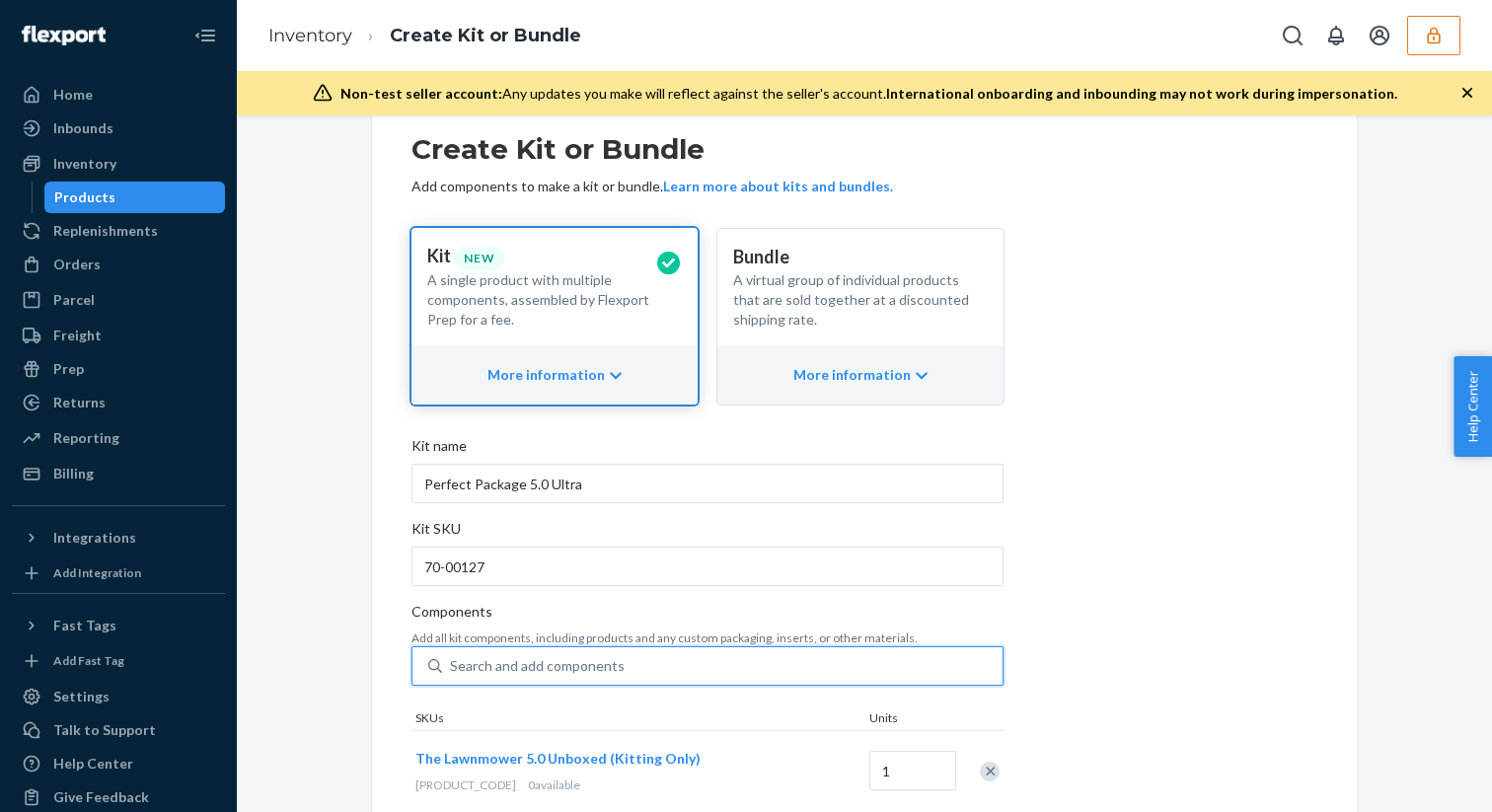 click on "Search and add components" at bounding box center [537, 666] 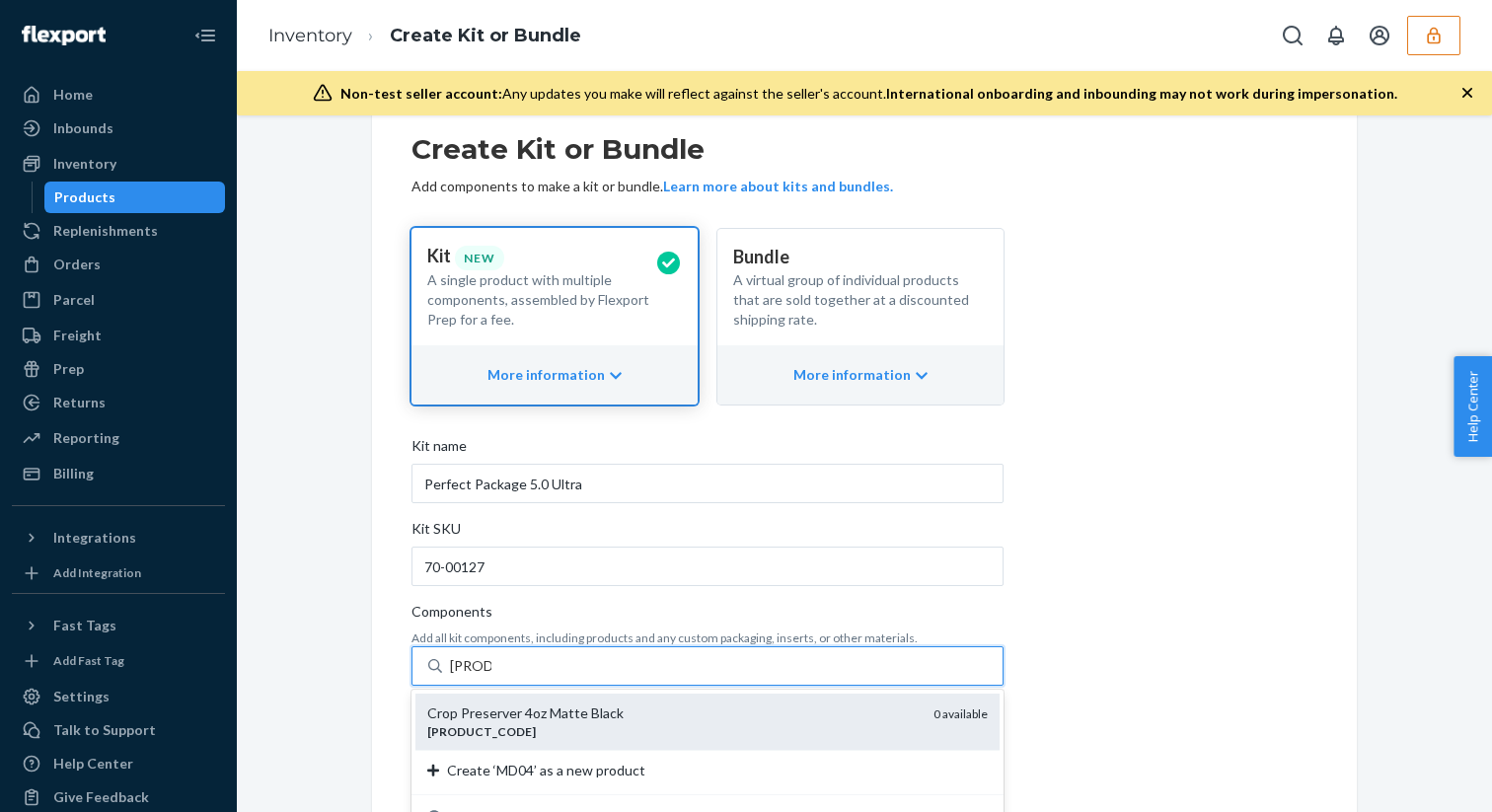 click on "Crop Preserver 4oz Matte Black" at bounding box center (672, 713) 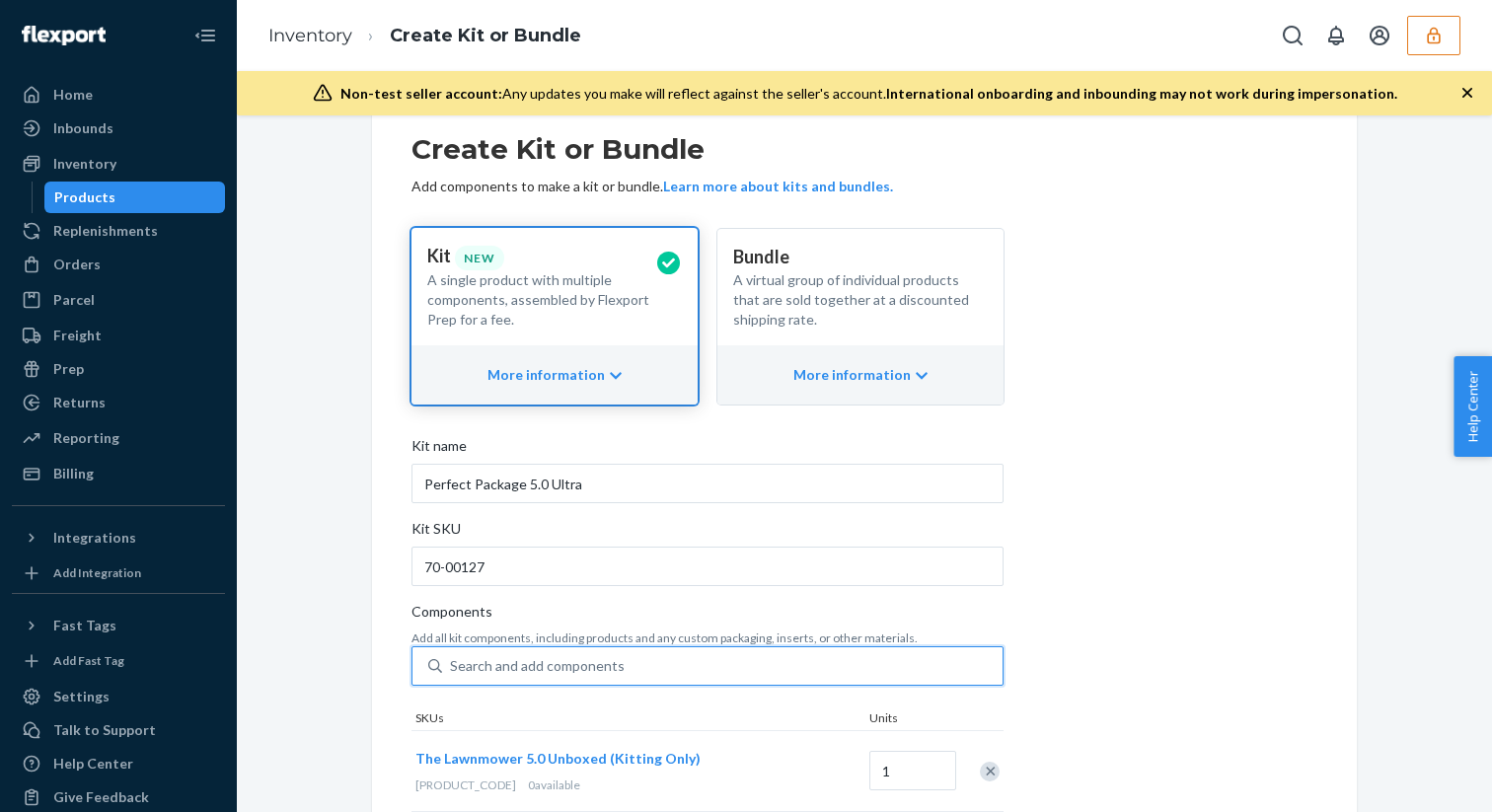 click on "Search and add components" at bounding box center (537, 666) 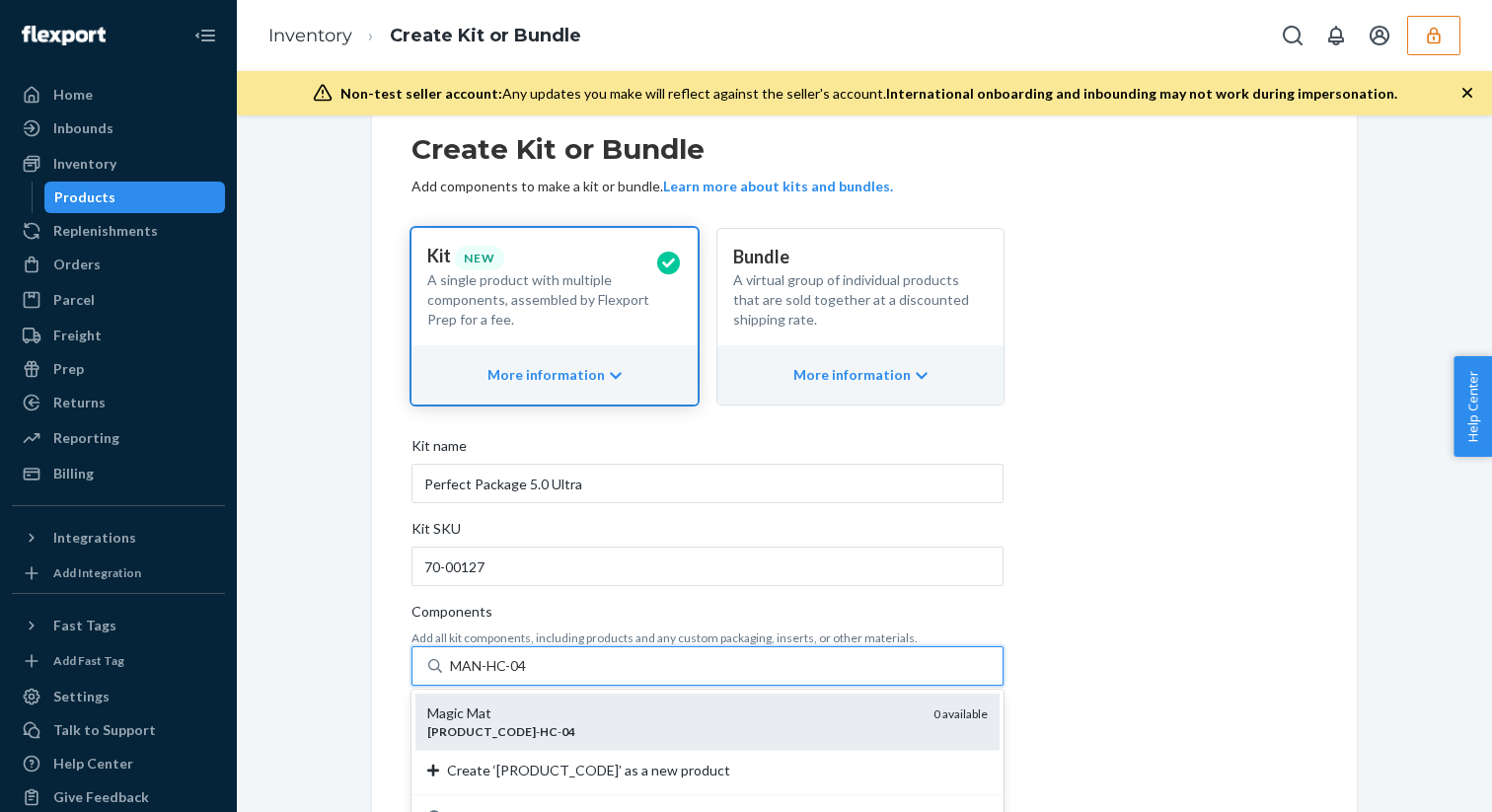 click on "Magic Mat" at bounding box center [672, 713] 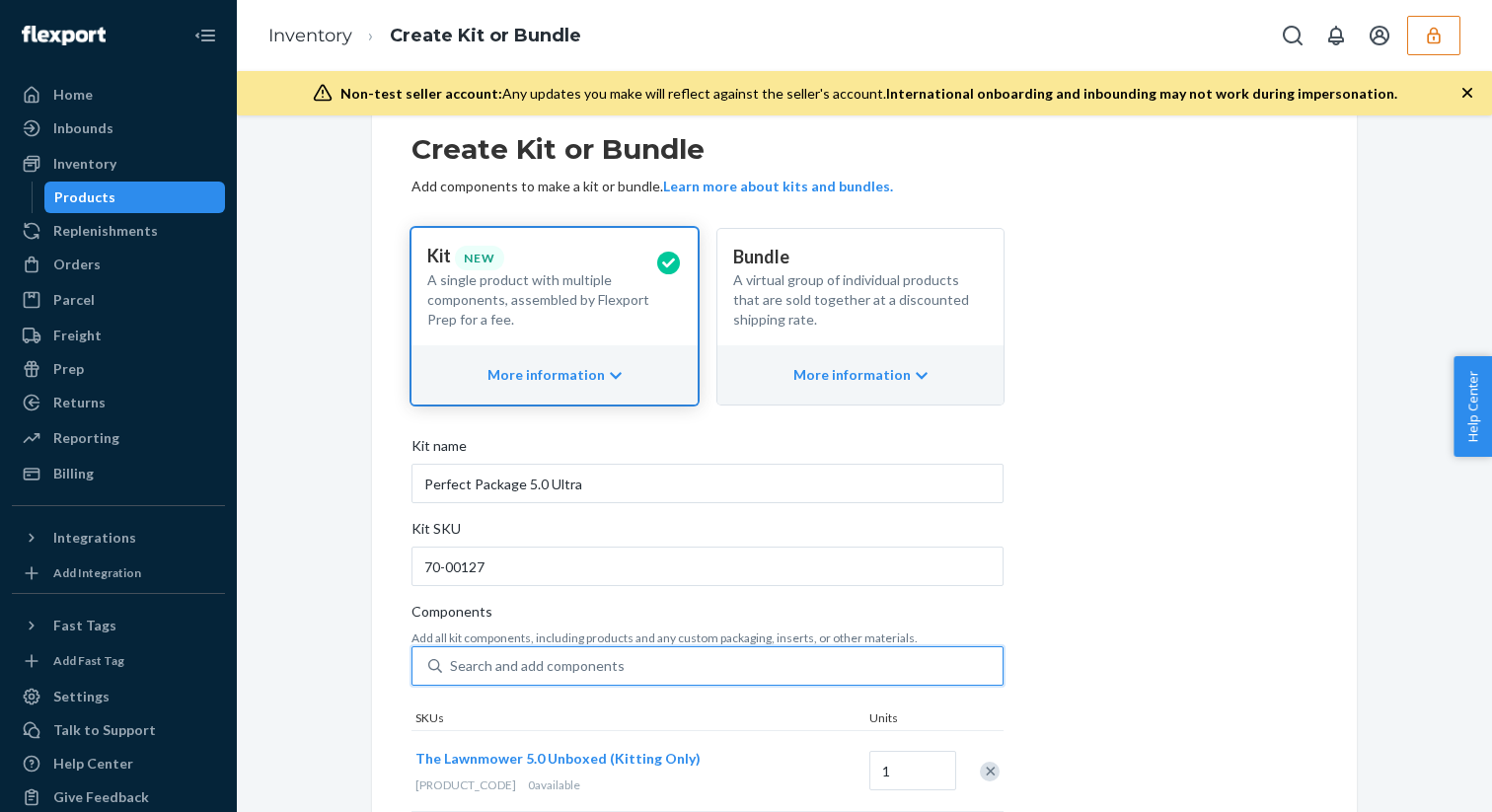 click on "Search and add components" at bounding box center [537, 666] 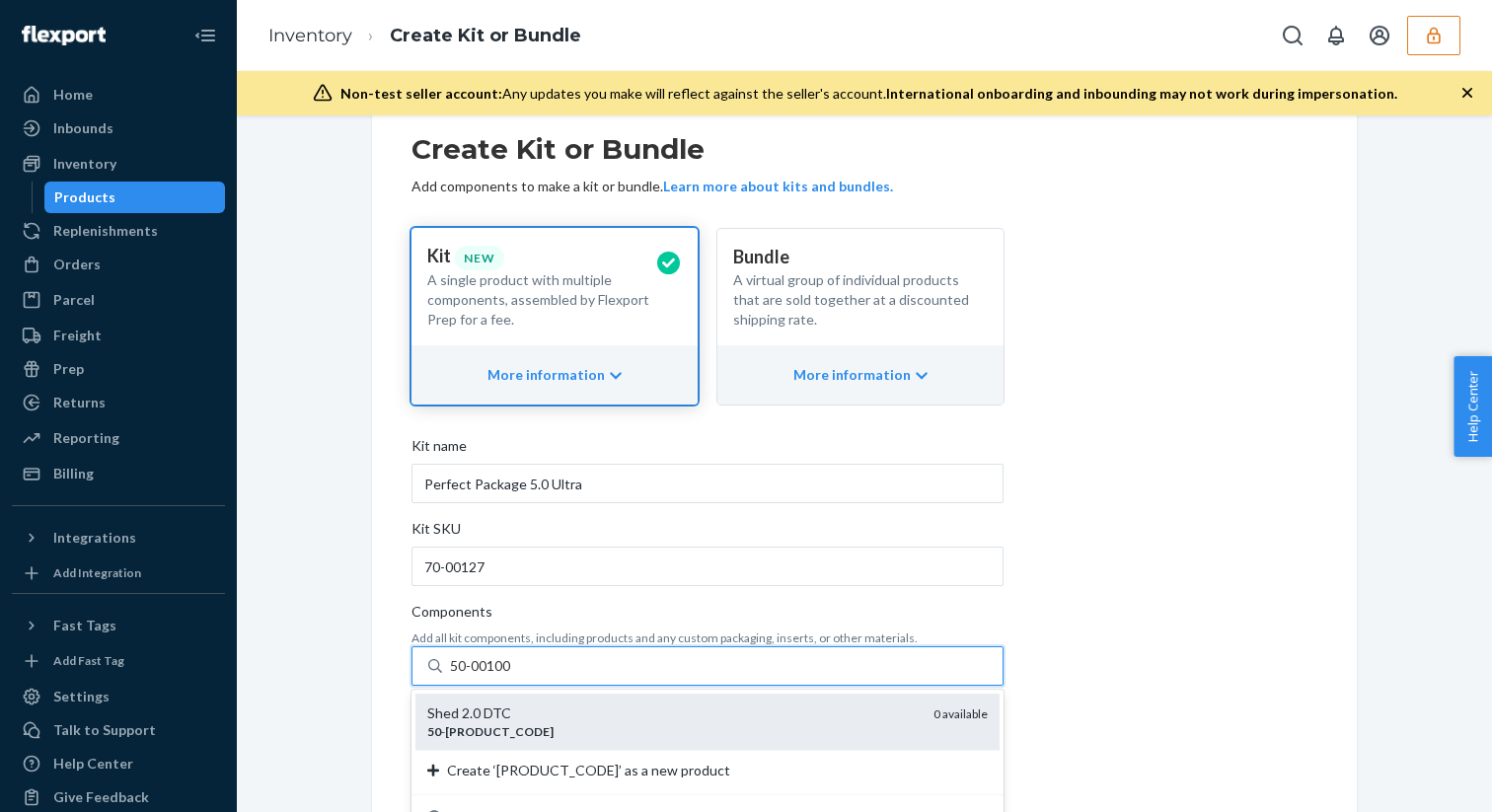 click on "Shed 2.0 DTC" at bounding box center (672, 713) 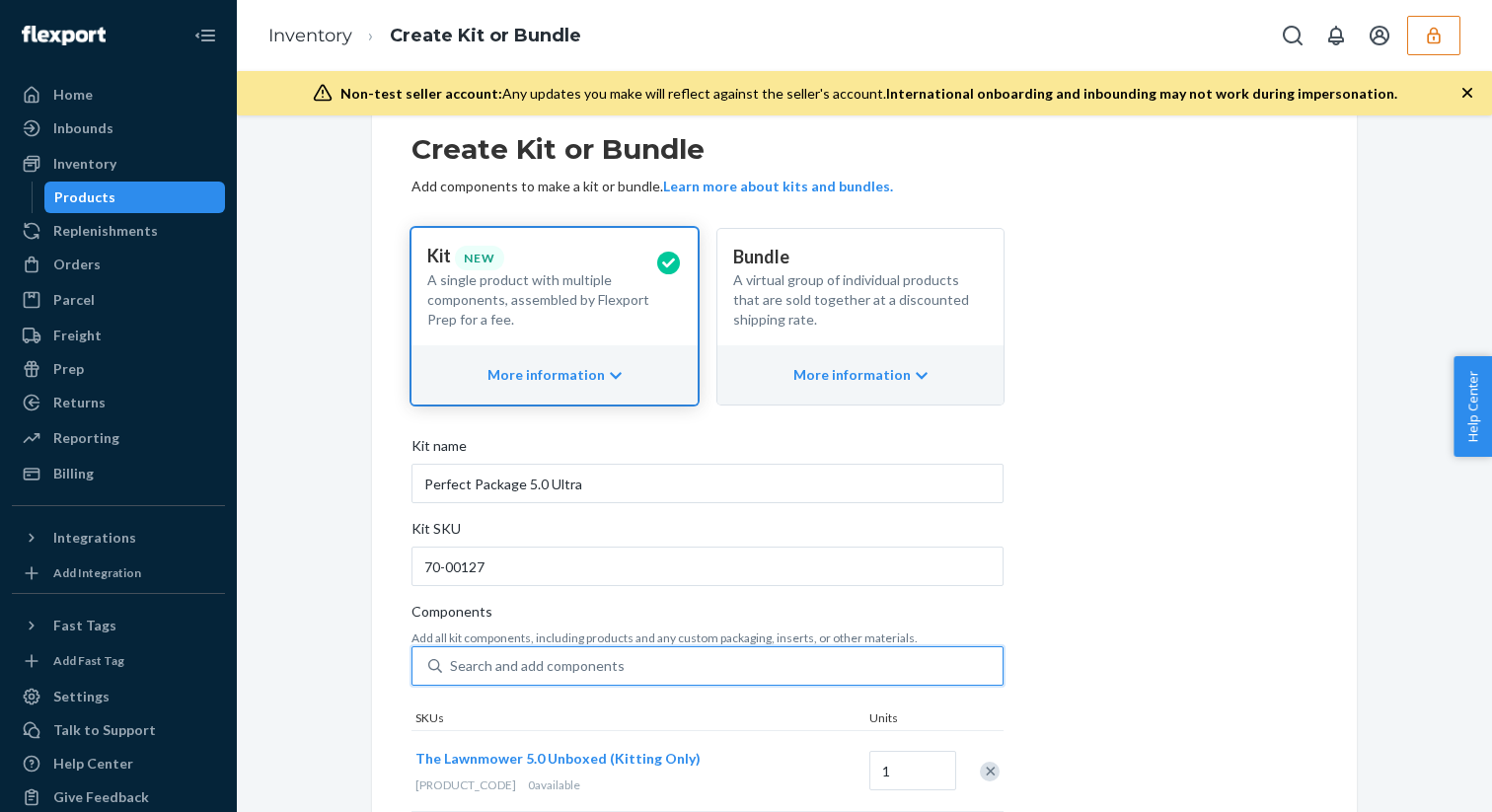 click on "Search and add components" at bounding box center [537, 666] 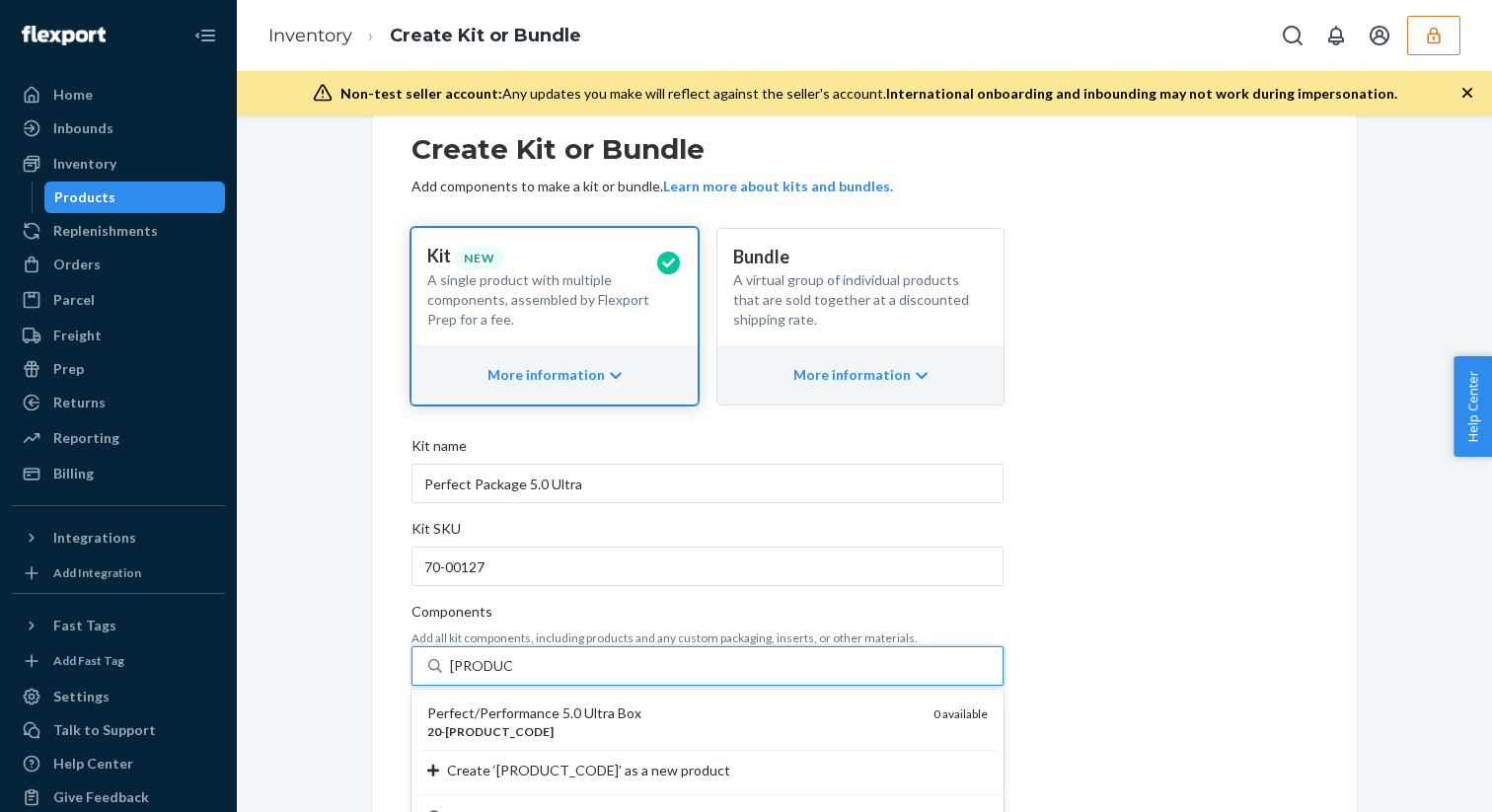 click on "Perfect/Performance 5.0 Ultra Box" at bounding box center (672, 713) 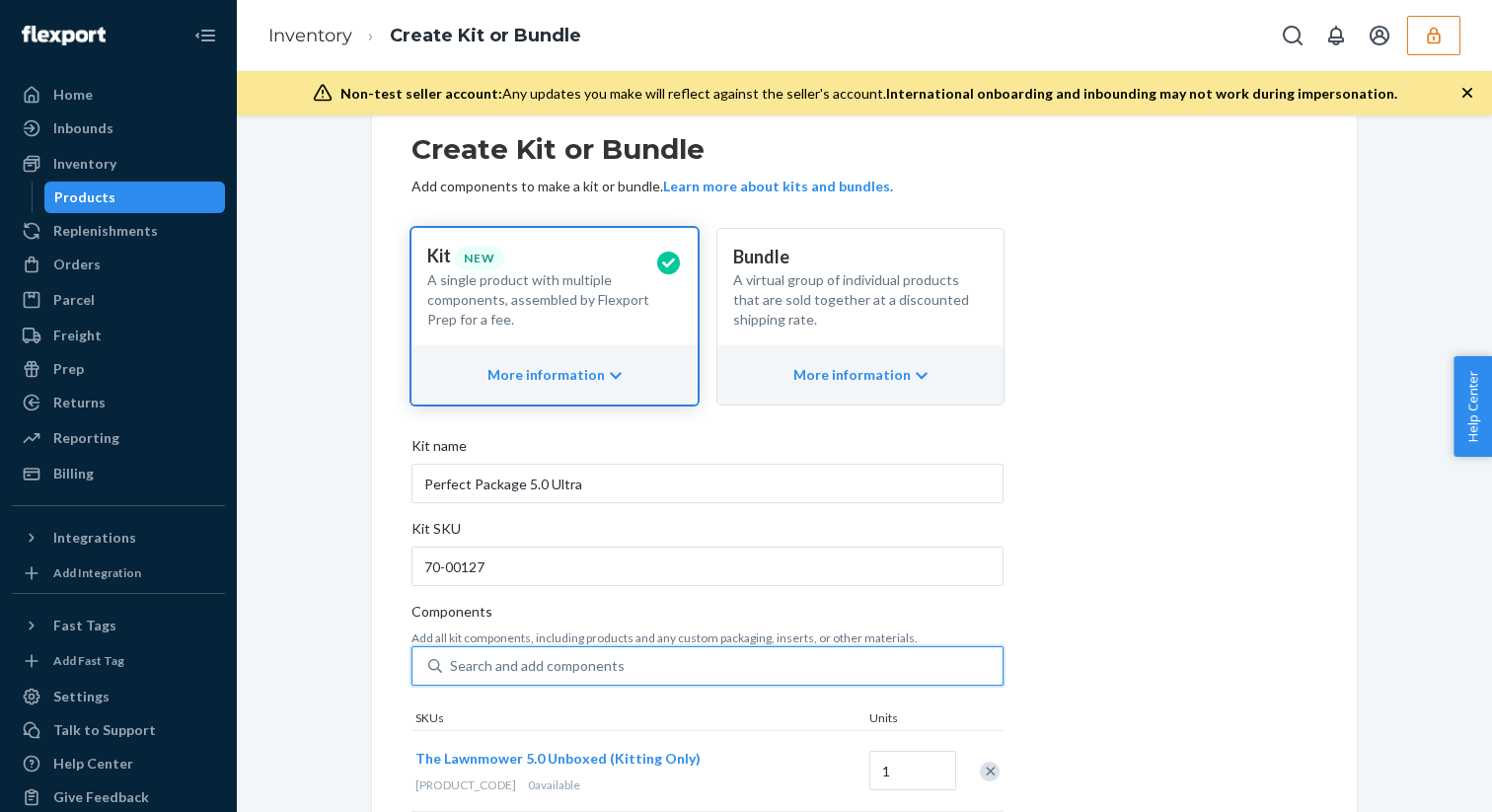 click on "Search and add components" at bounding box center [537, 666] 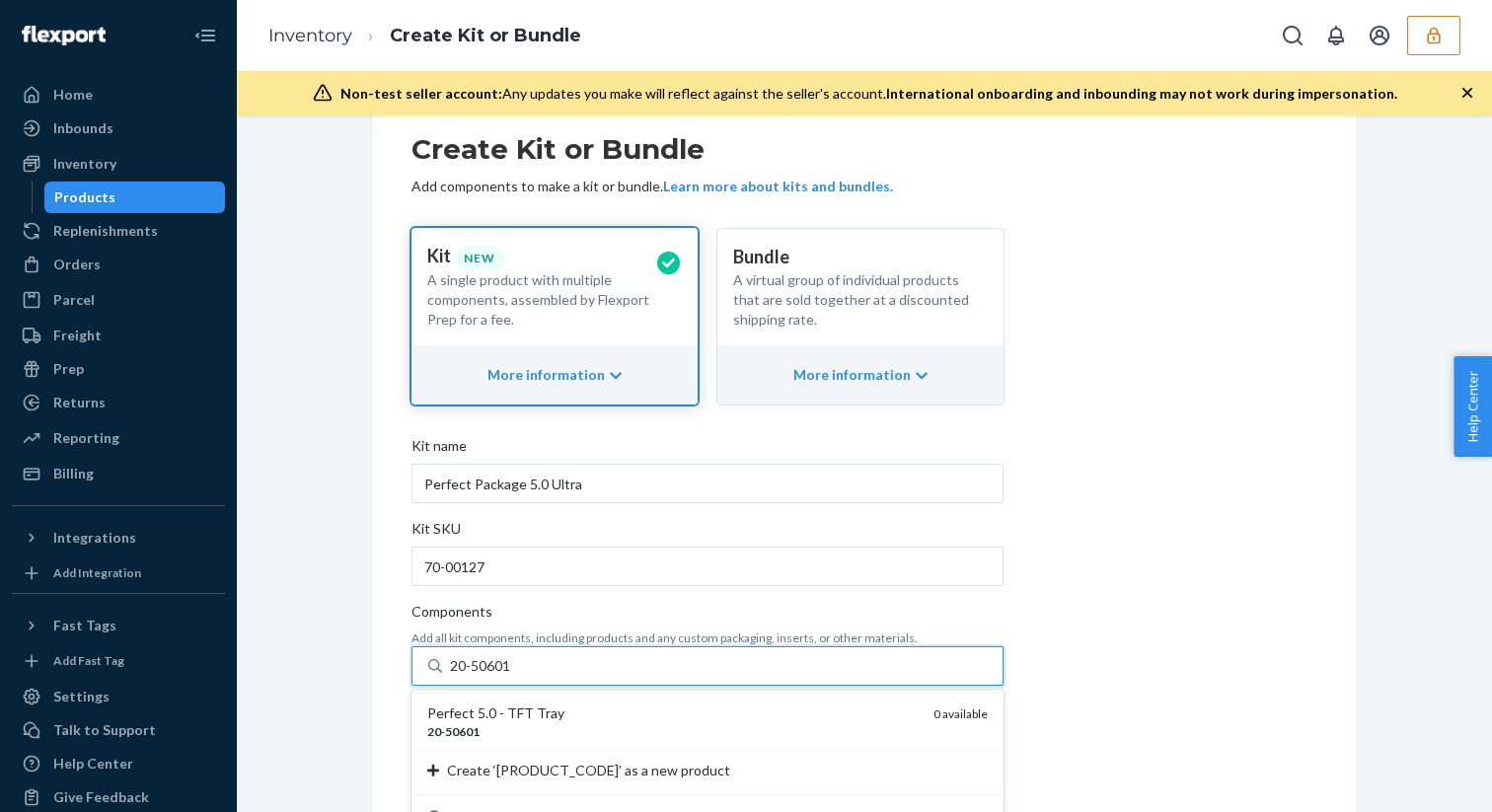 click on "Perfect 5.0 - TFT Tray" at bounding box center [672, 713] 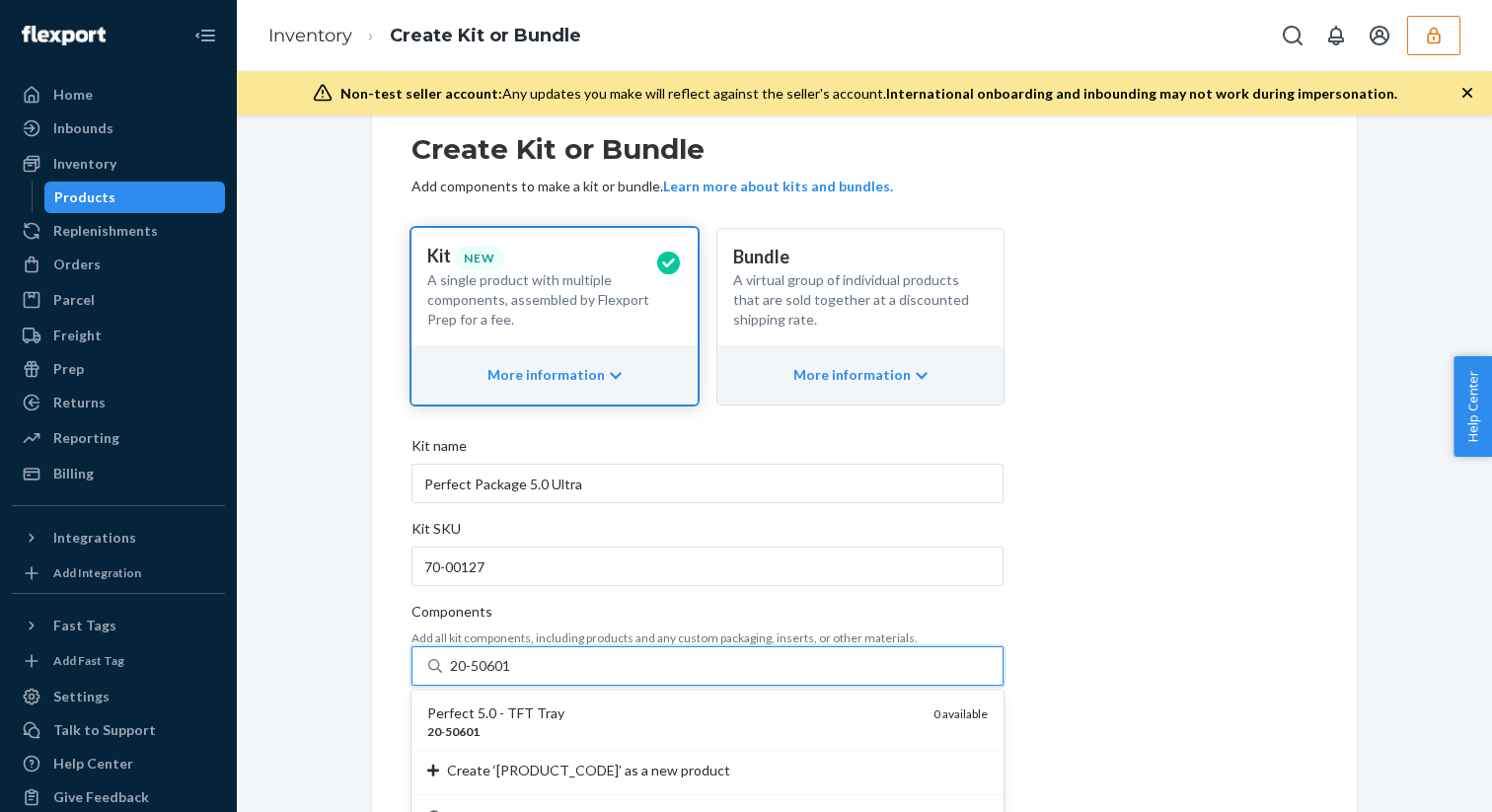 click on "20-50601" at bounding box center [482, 666] 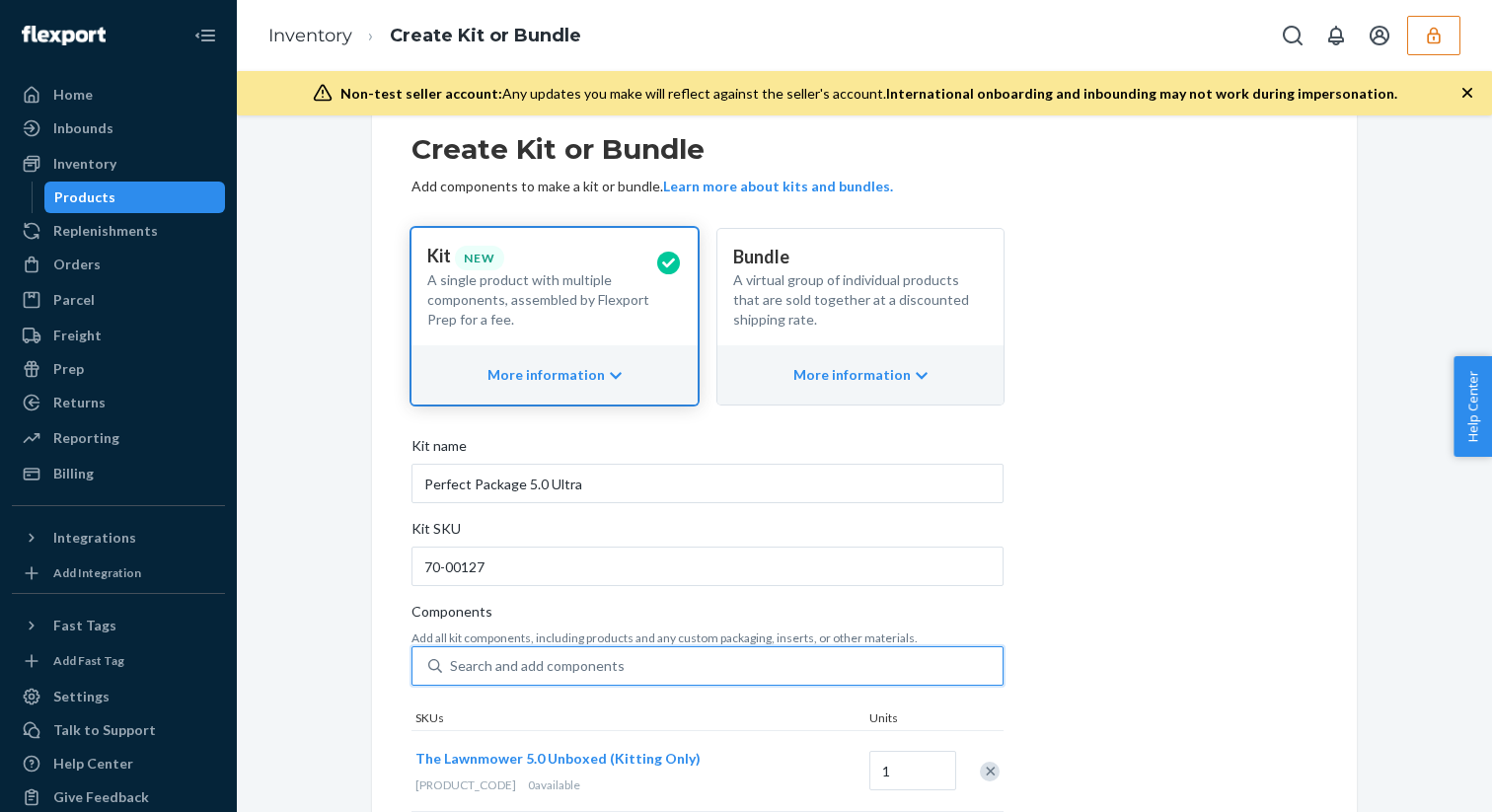 click on "Search and add components" at bounding box center [722, 666] 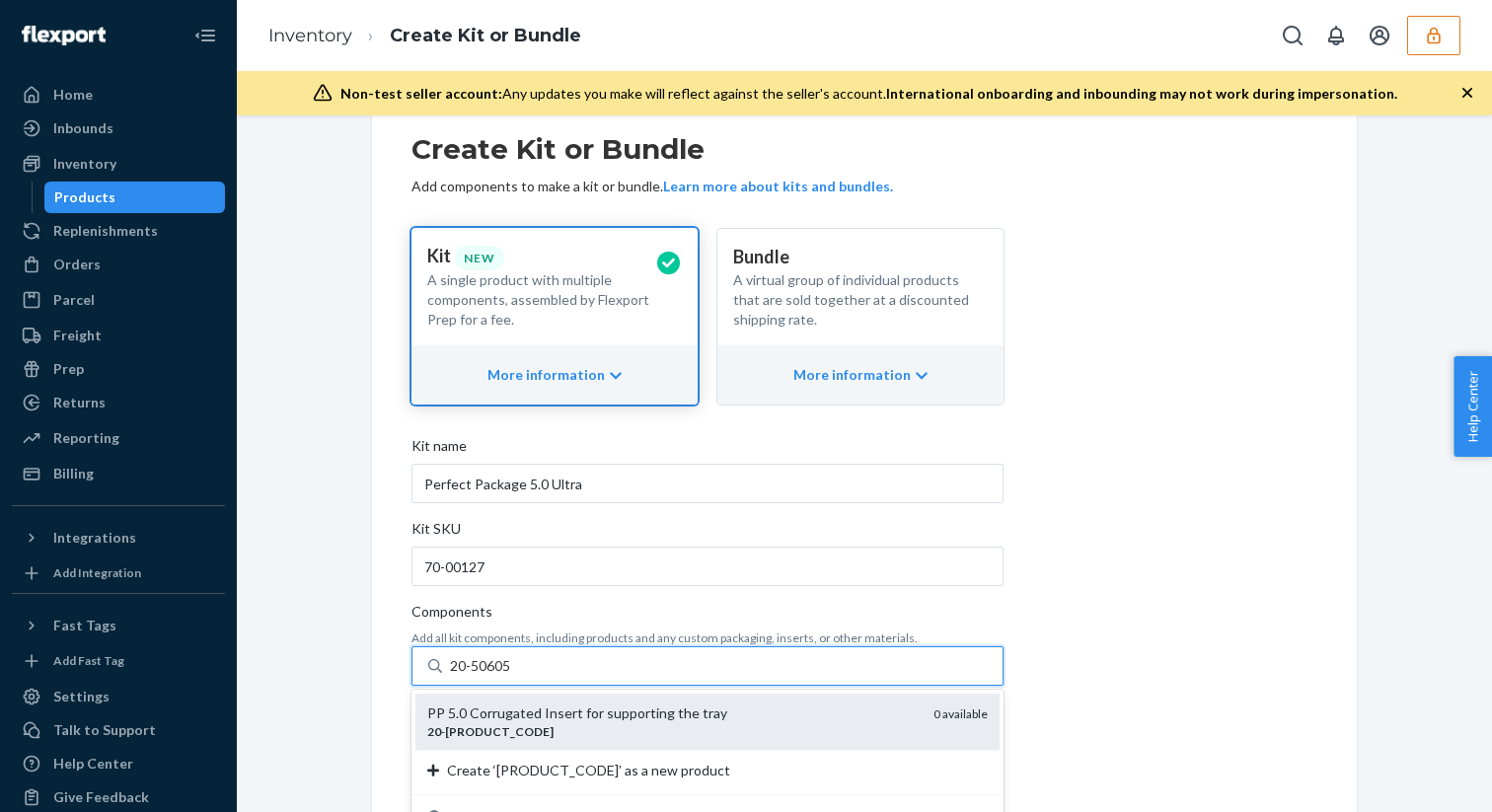 click on "PP 5.0 Corrugated Insert for supporting the tray 20 - 50605 0 available" at bounding box center [708, 721] 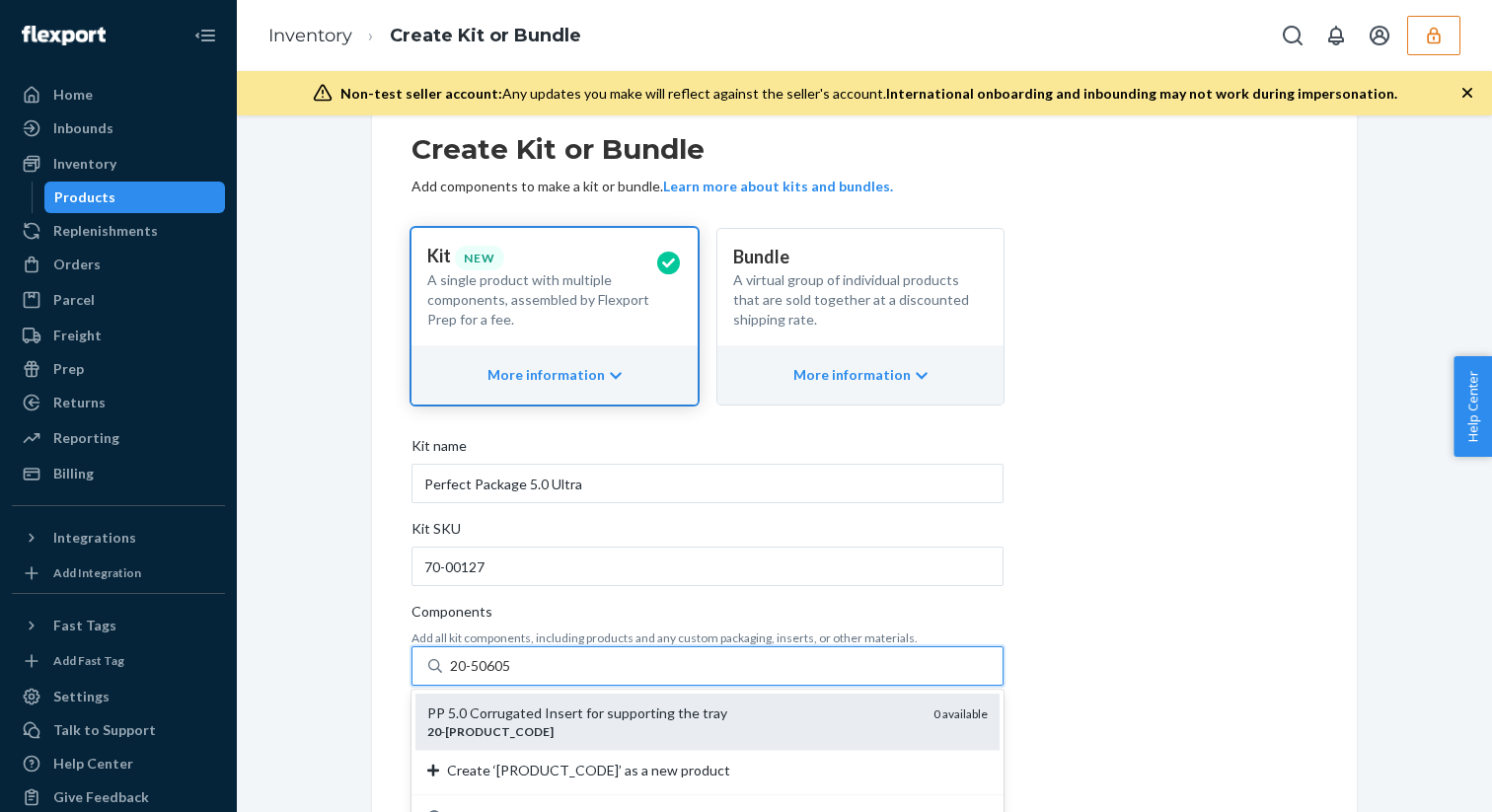 click on "20-50605" at bounding box center [482, 666] 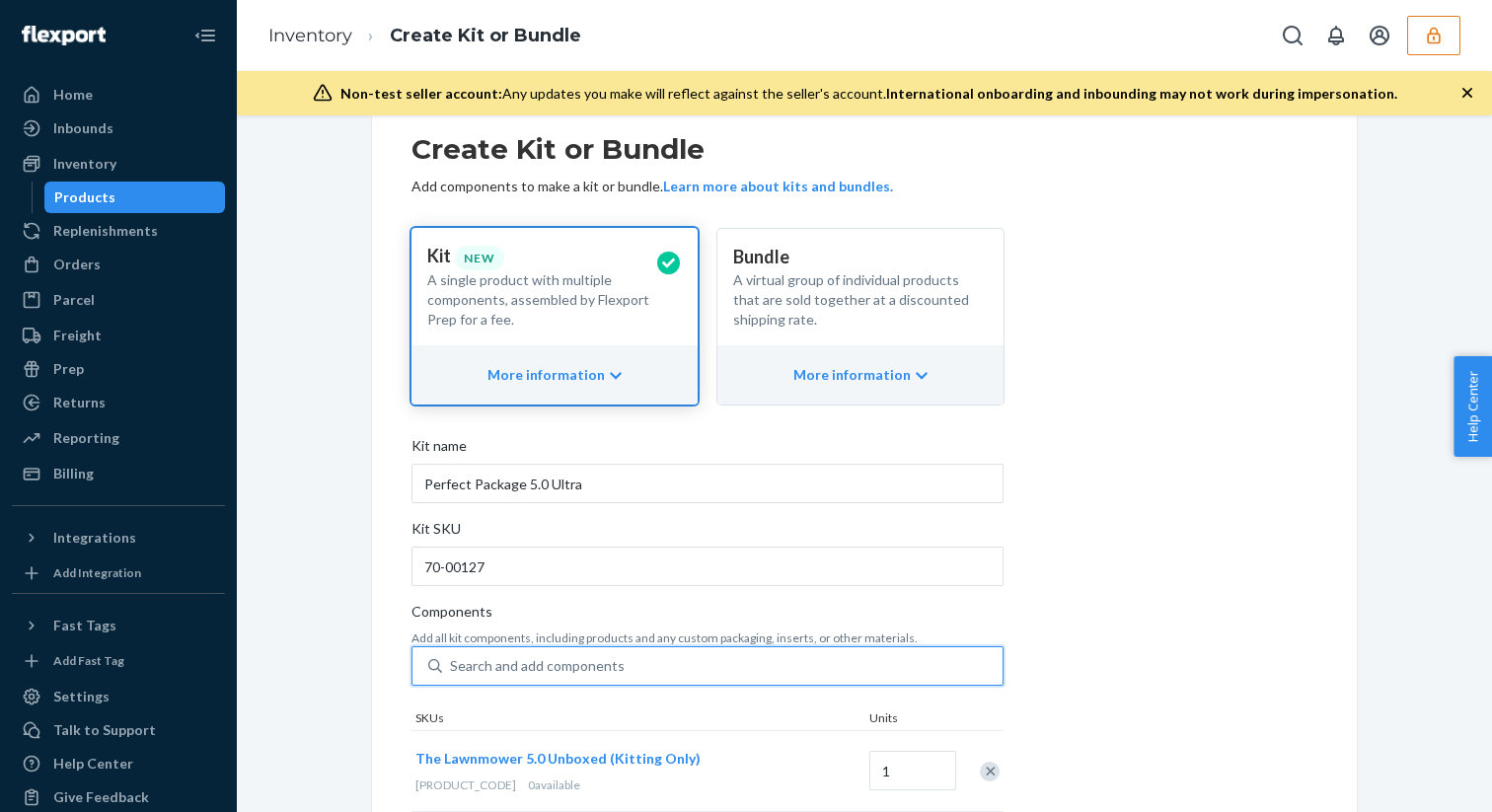 click on "Search and add components" at bounding box center (722, 666) 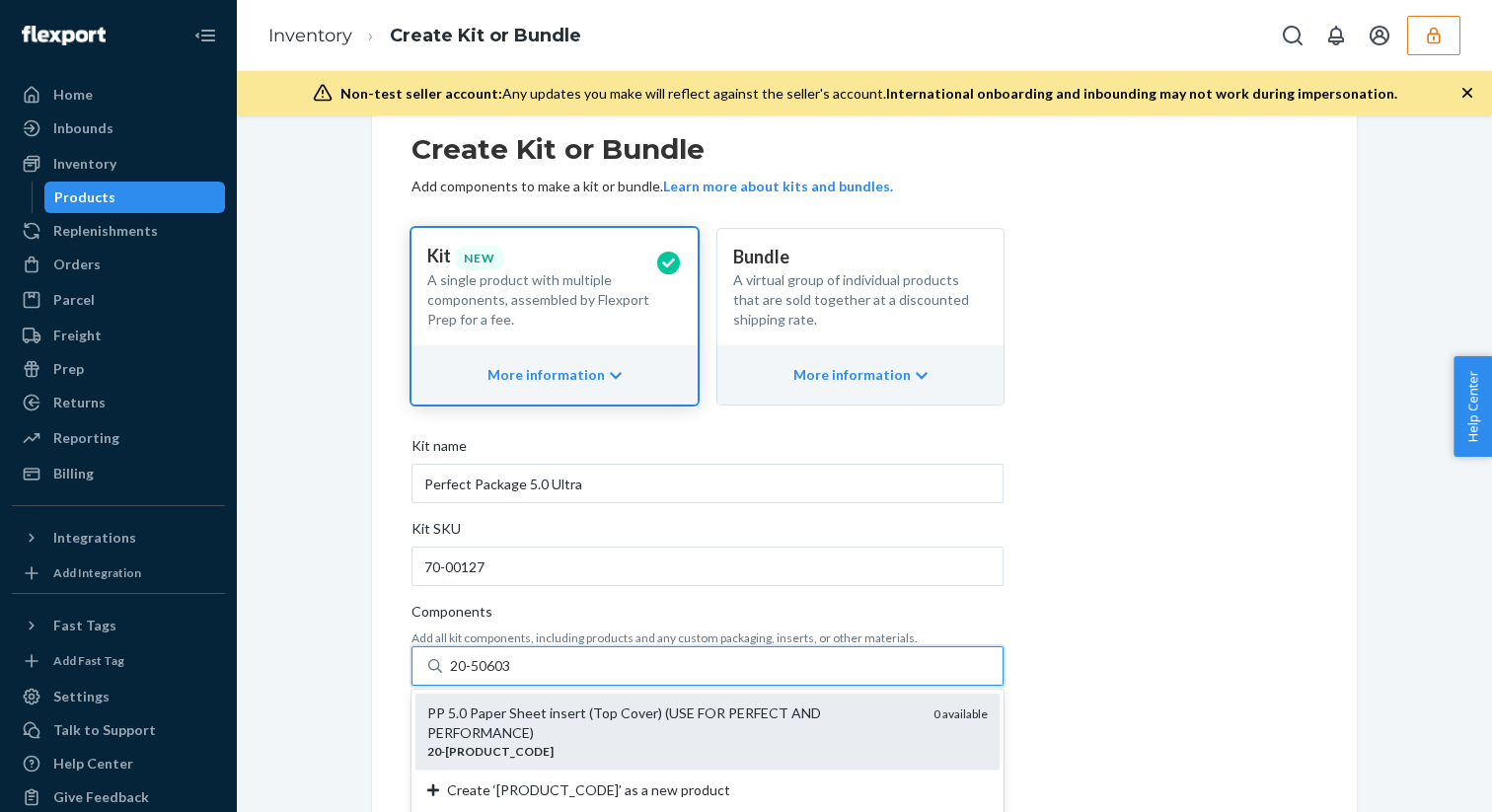click on "PP 5.0 Paper Sheet insert (Top Cover) (USE FOR PERFECT AND PERFORMANCE)" at bounding box center (672, 723) 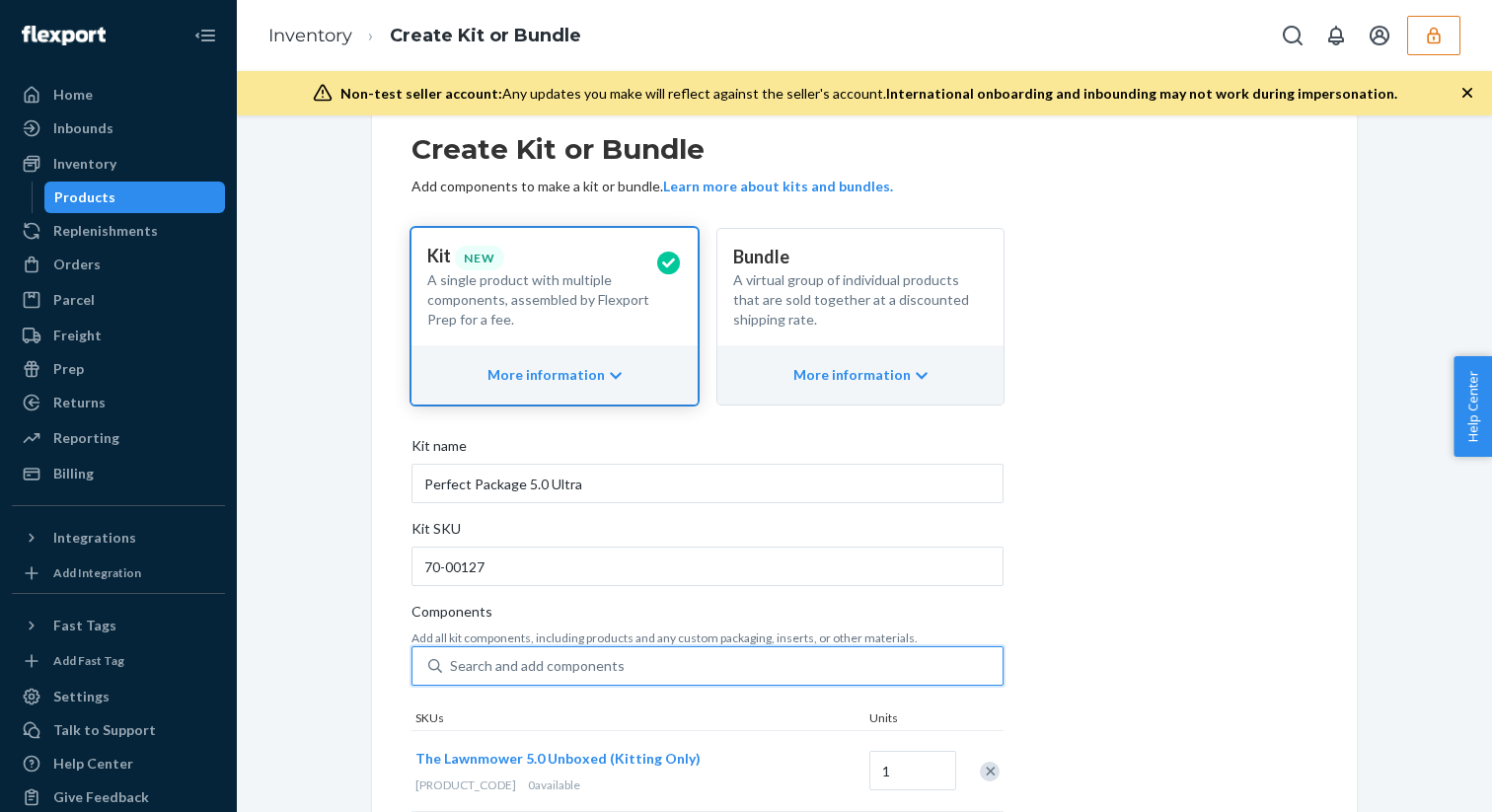 click on "Search and add components" at bounding box center [537, 666] 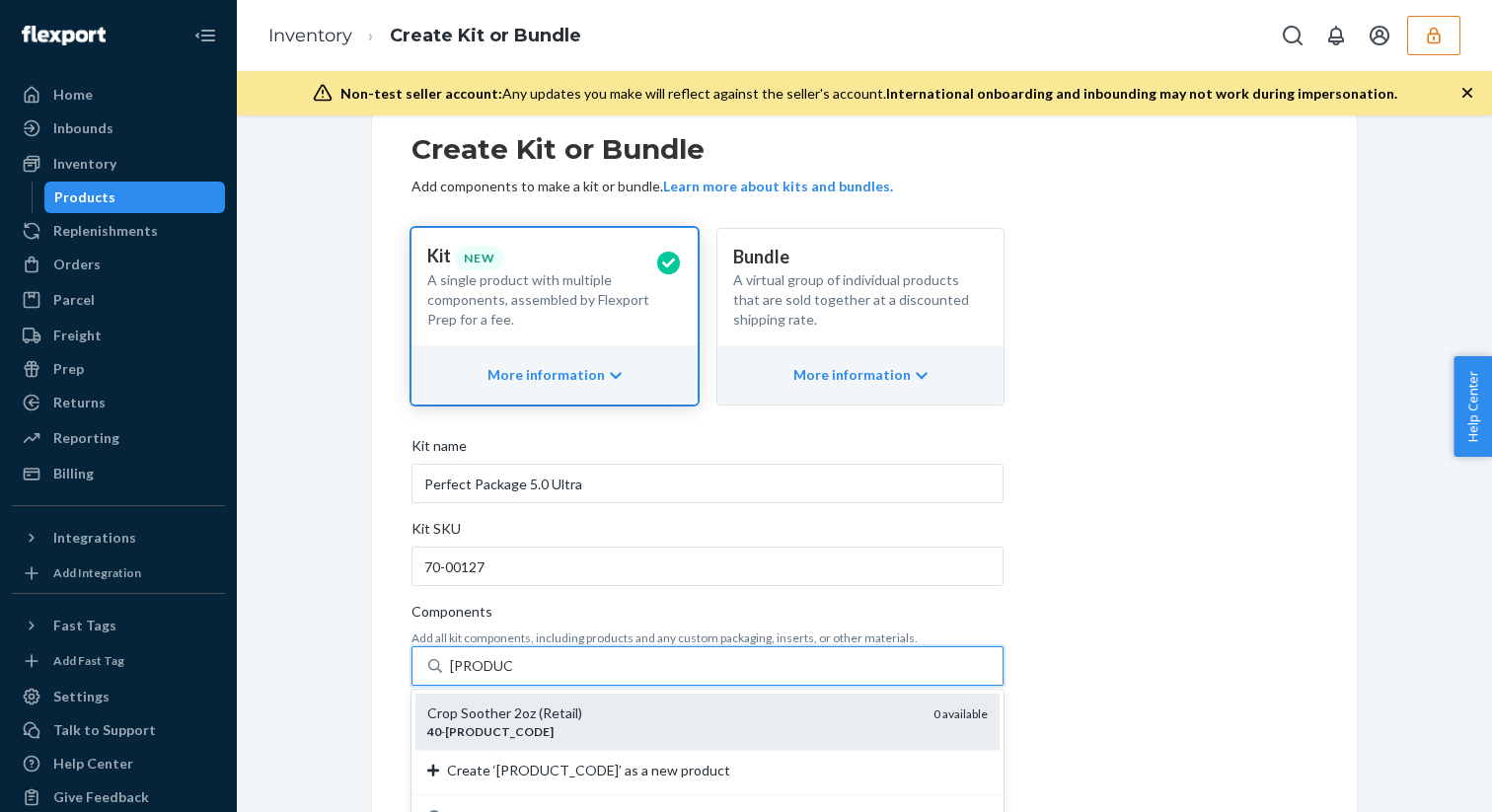 click on "Crop Soother 2oz (Retail)" at bounding box center (672, 713) 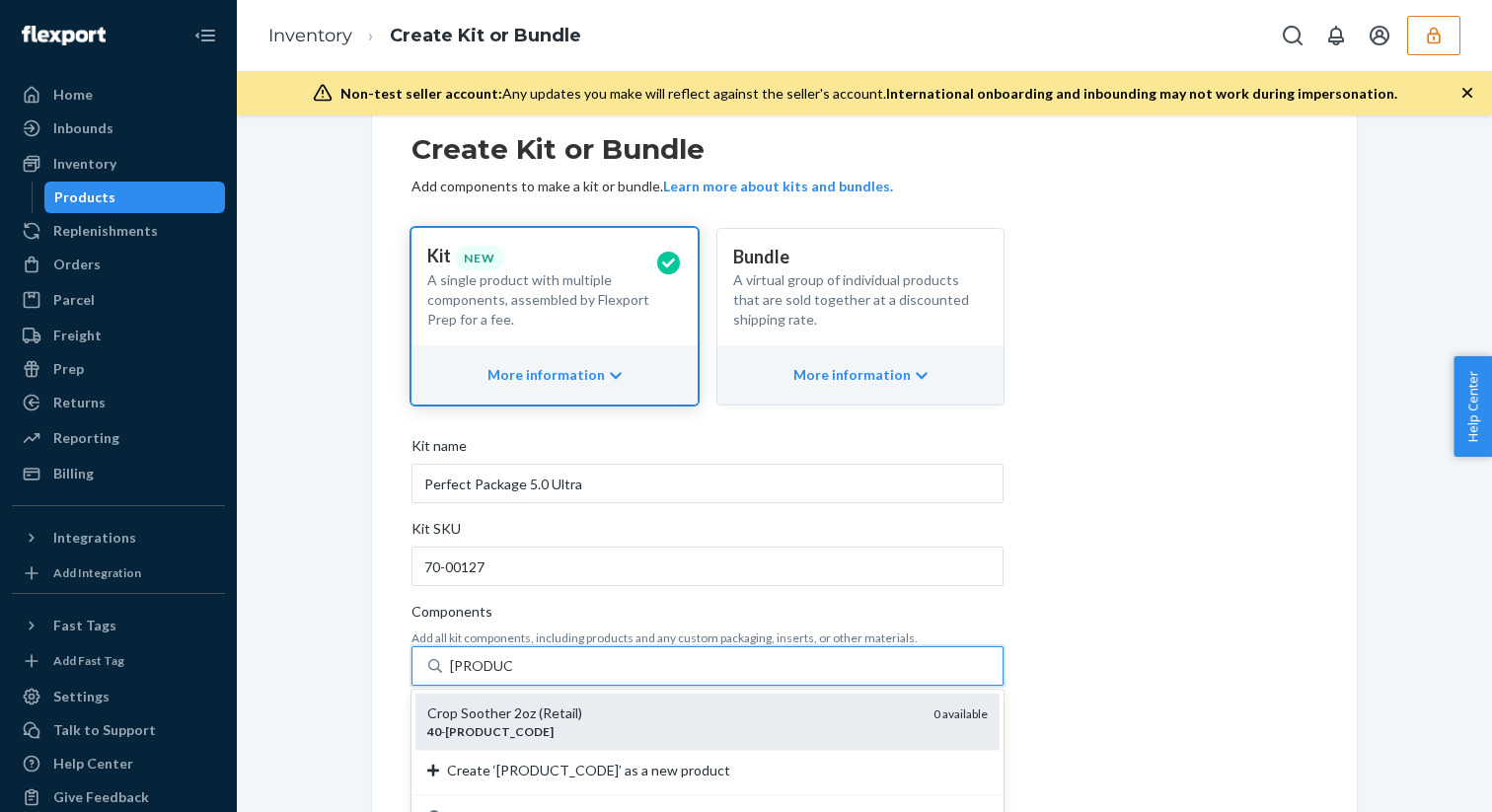 click on "40-00017" at bounding box center [482, 666] 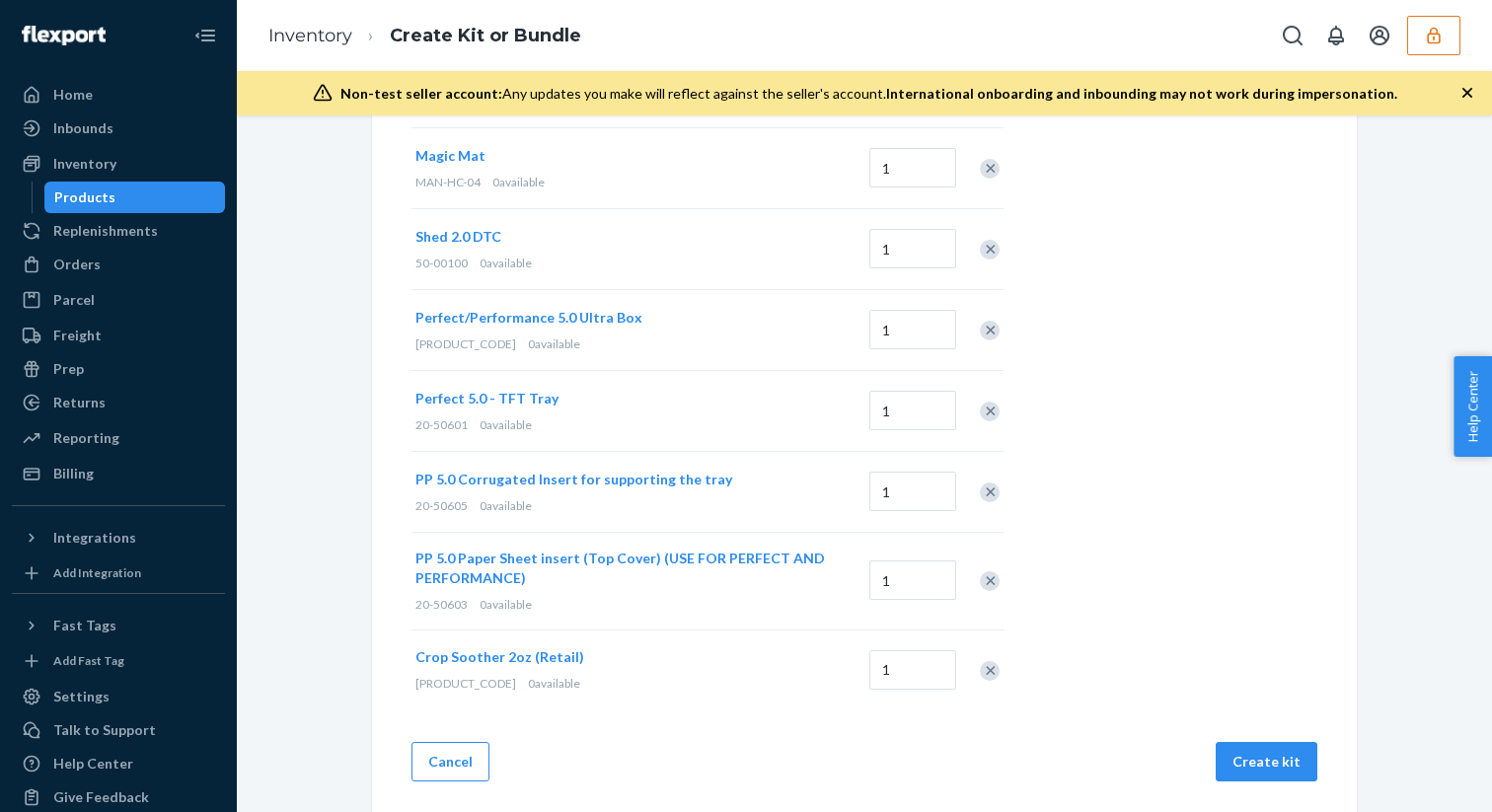 scroll, scrollTop: 0, scrollLeft: 0, axis: both 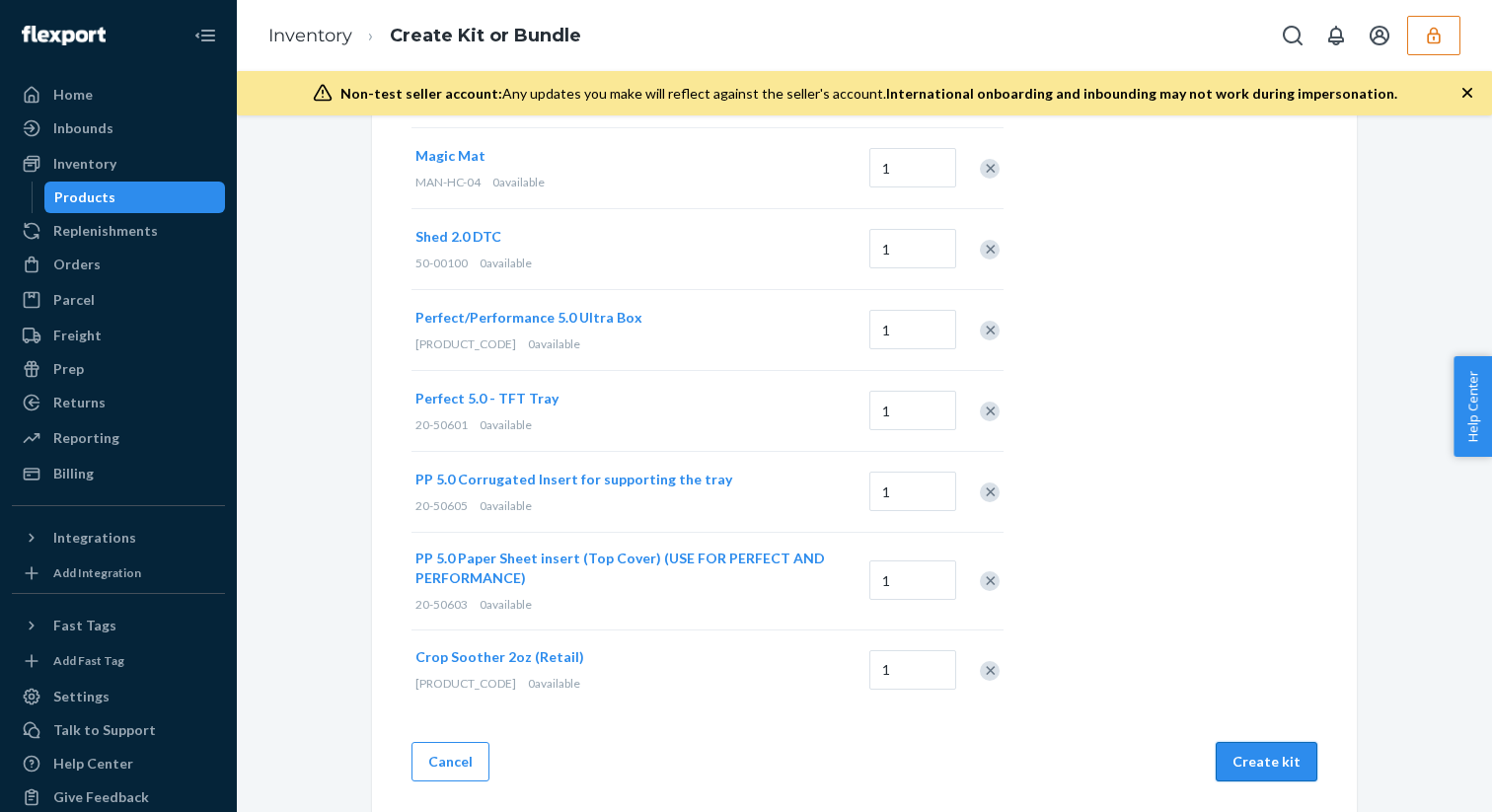 click on "Create kit" at bounding box center [1266, 762] 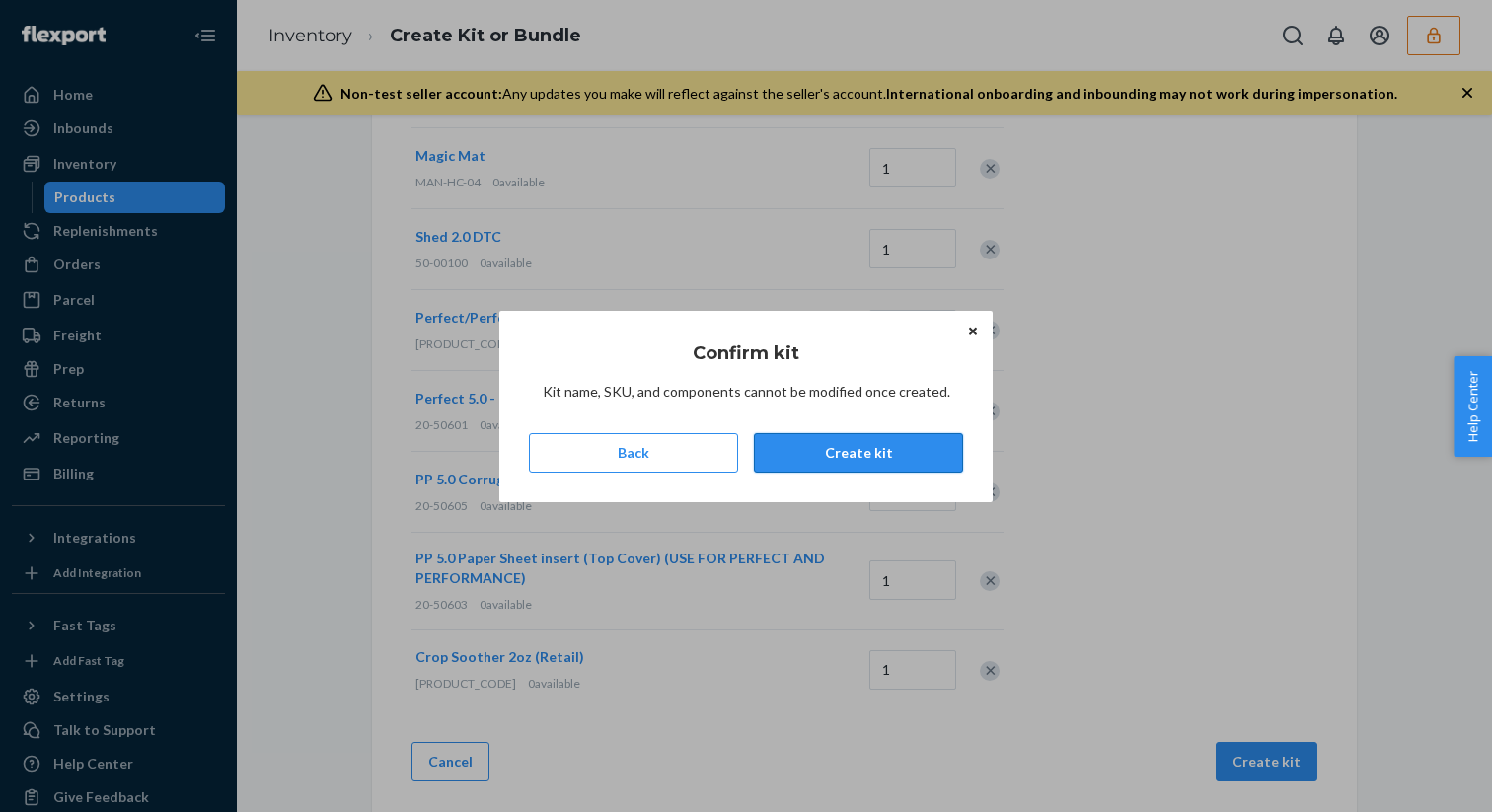 click on "Create kit" at bounding box center [858, 453] 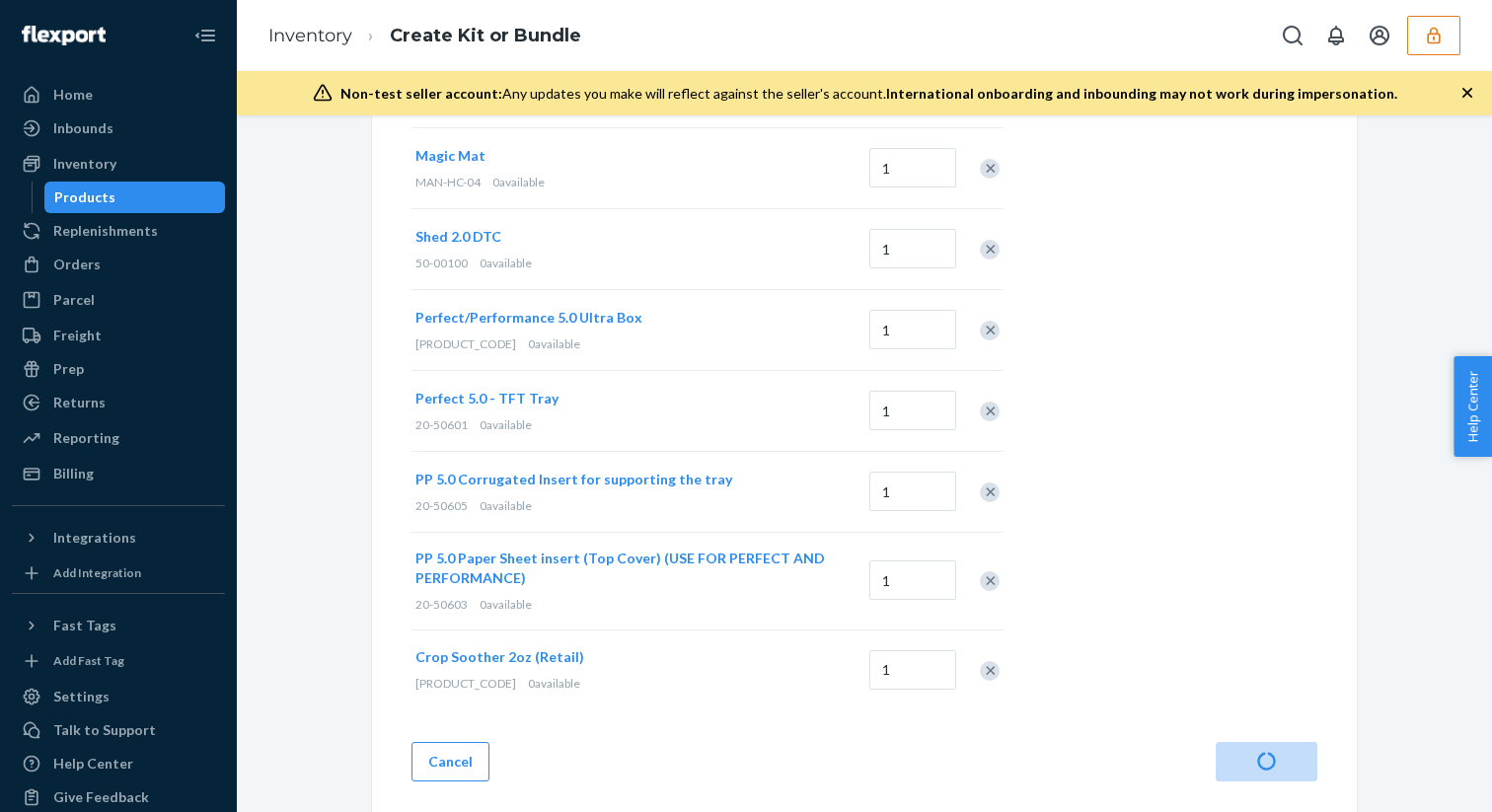 scroll, scrollTop: 0, scrollLeft: 0, axis: both 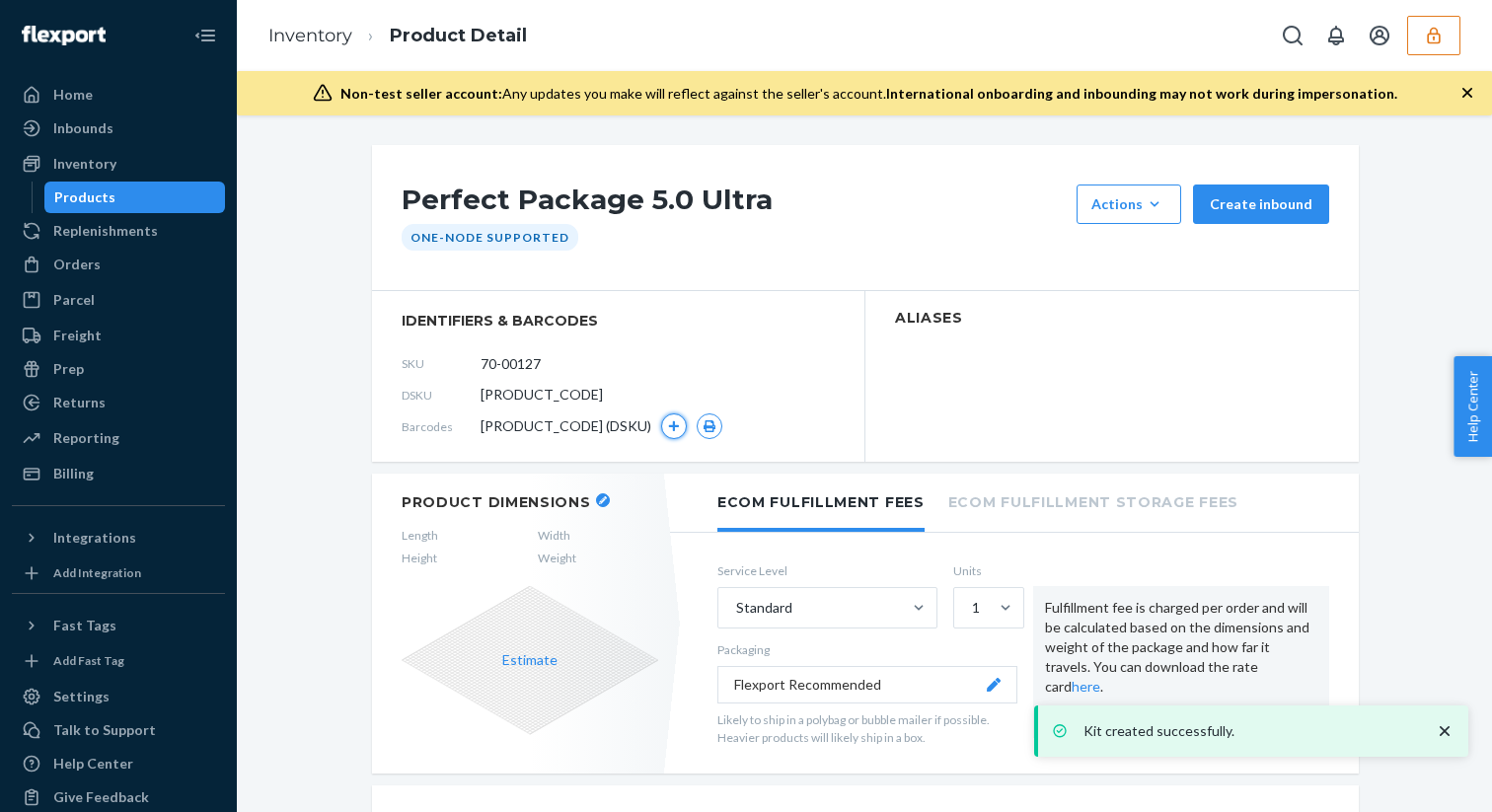 click 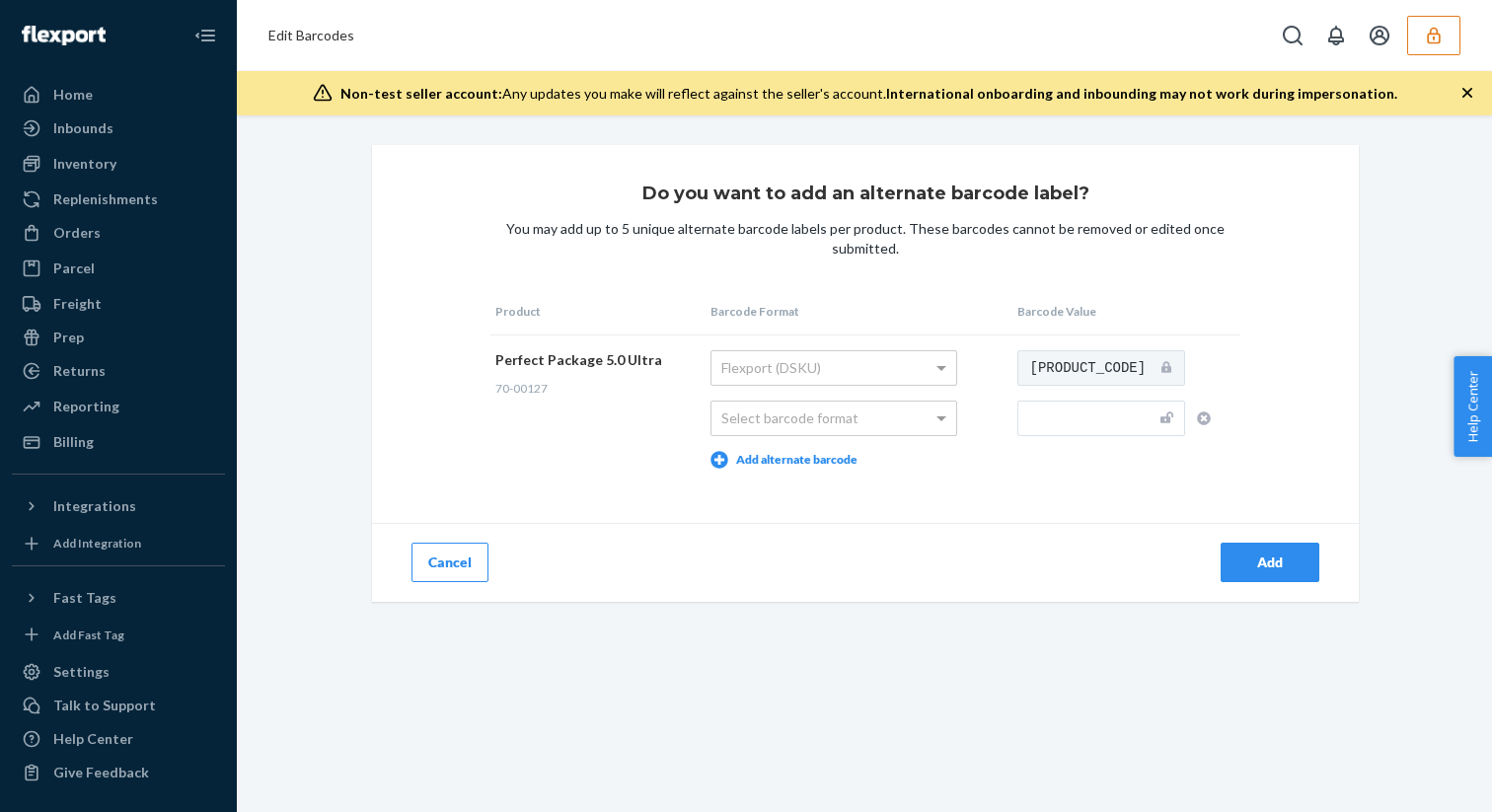 click at bounding box center [746, 406] 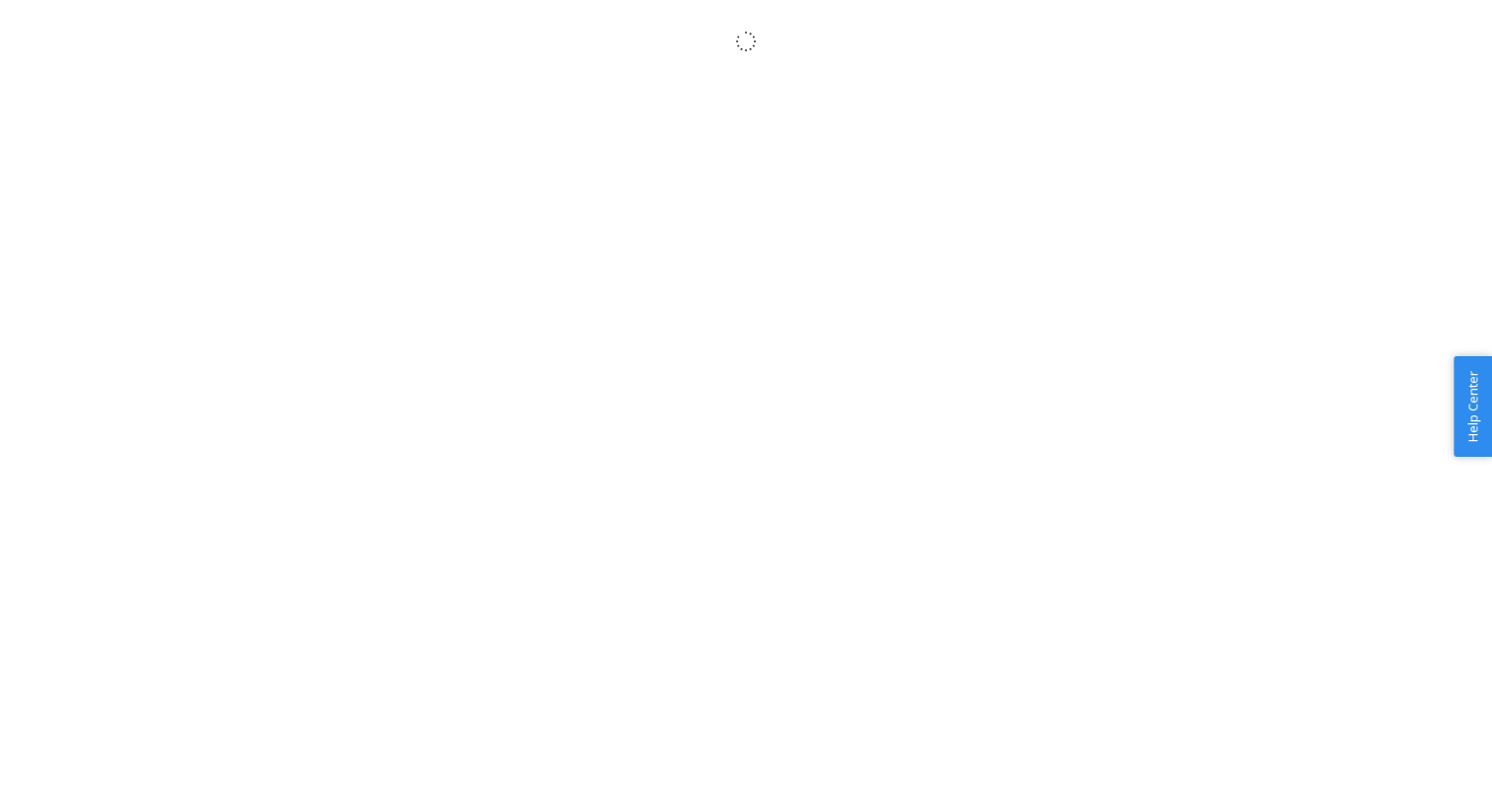 scroll, scrollTop: 0, scrollLeft: 0, axis: both 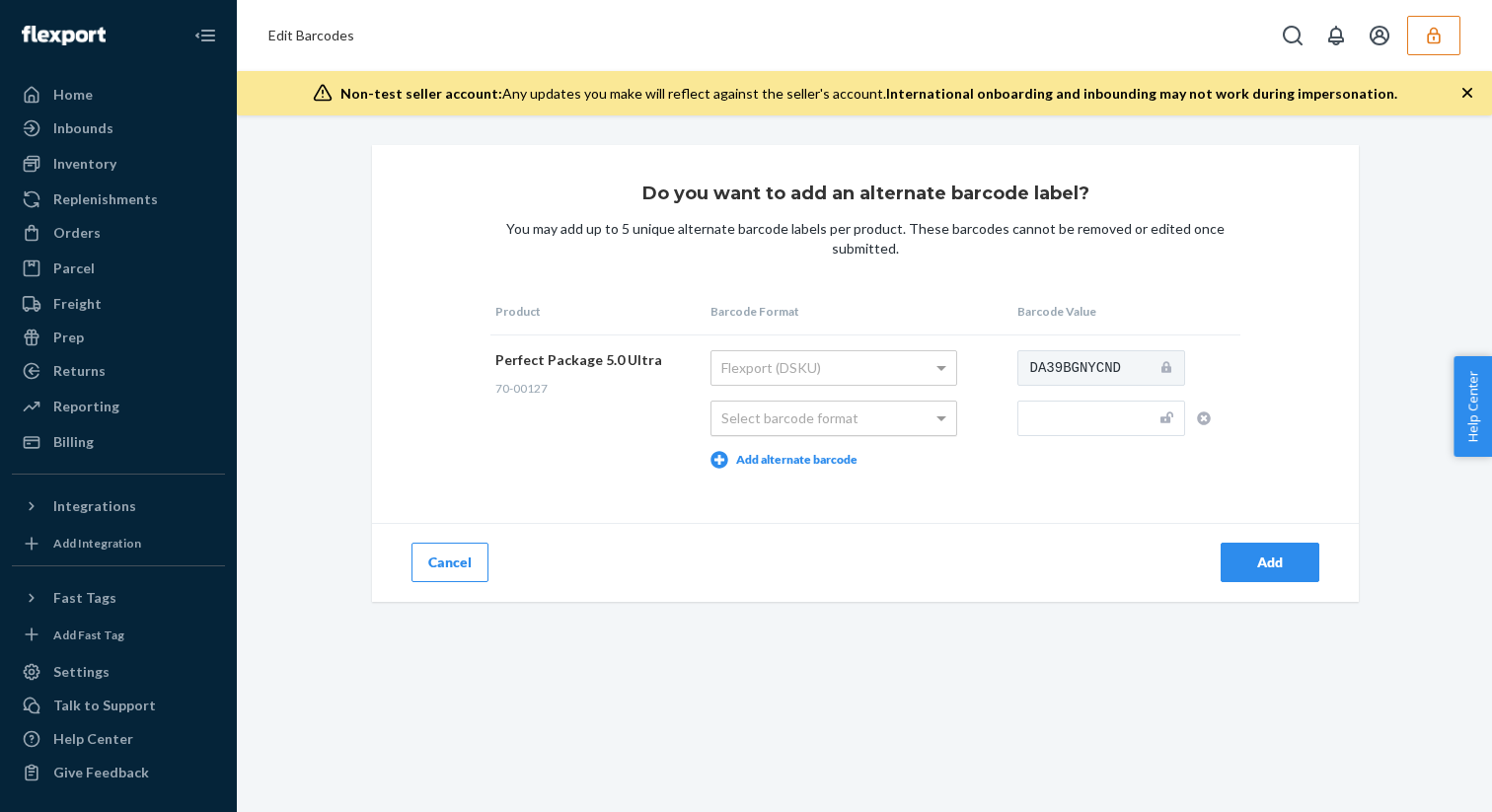 click on "Select barcode format" at bounding box center [834, 418] 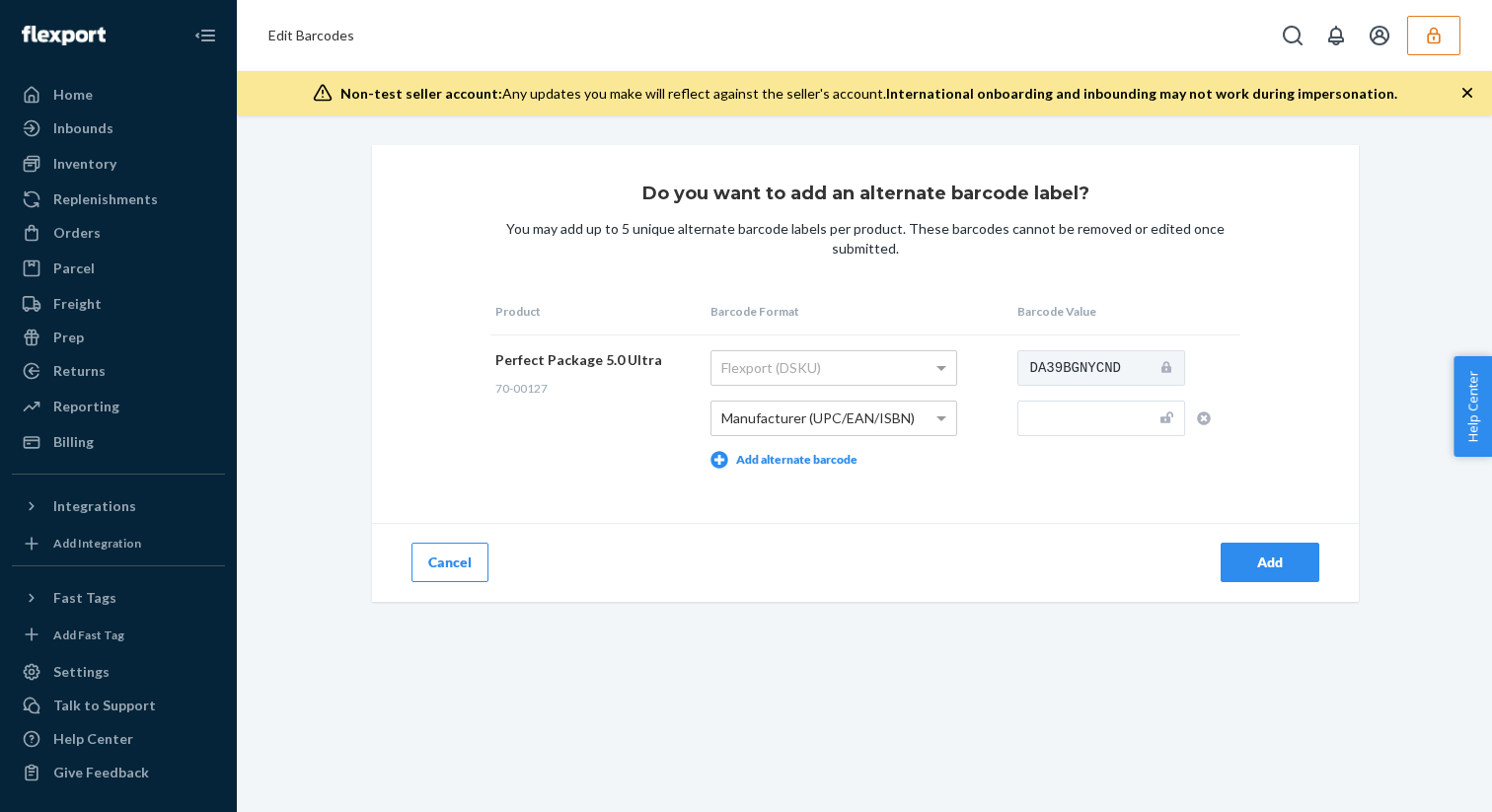 click at bounding box center [1101, 418] 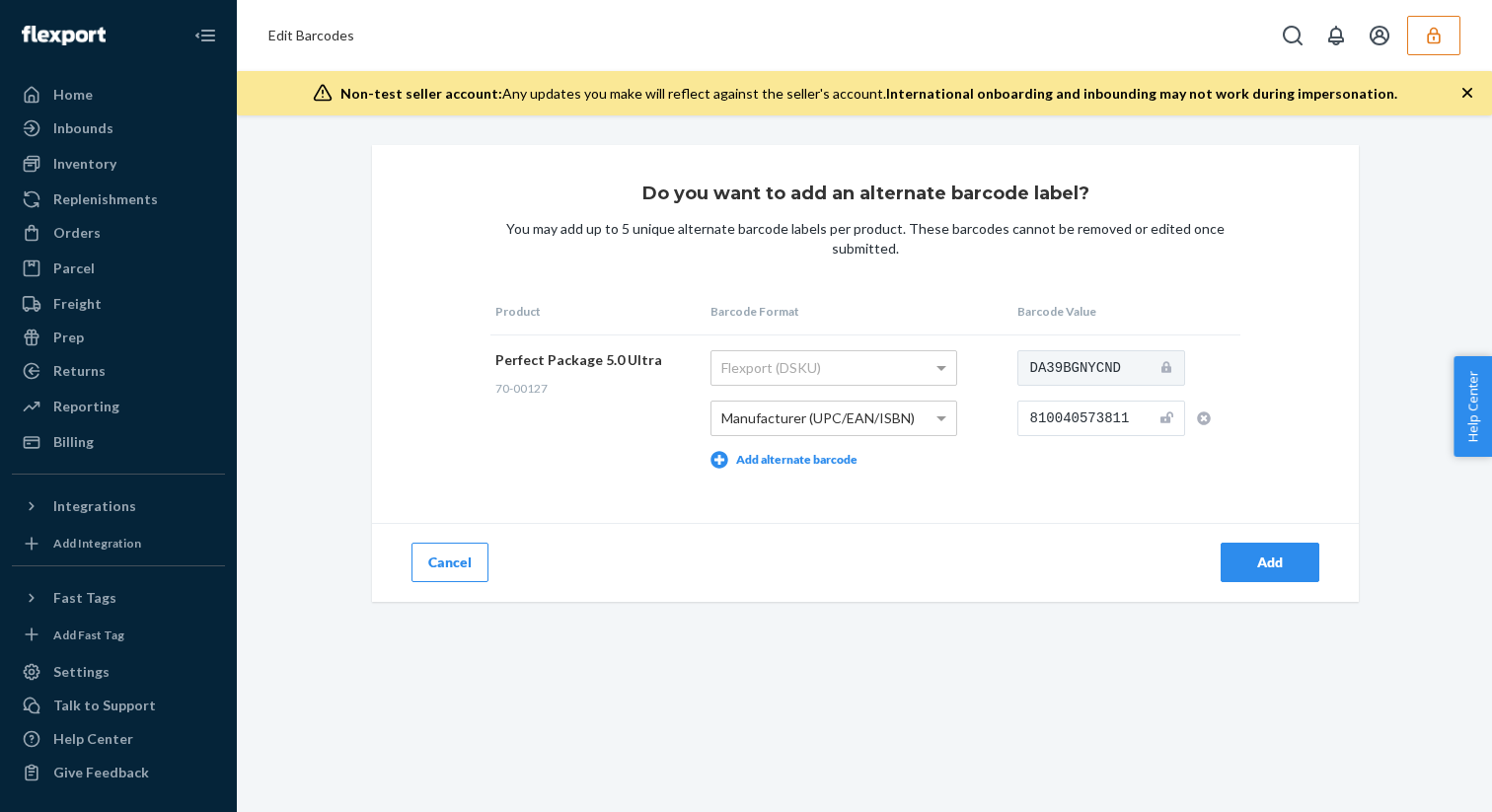 type on "810040573811" 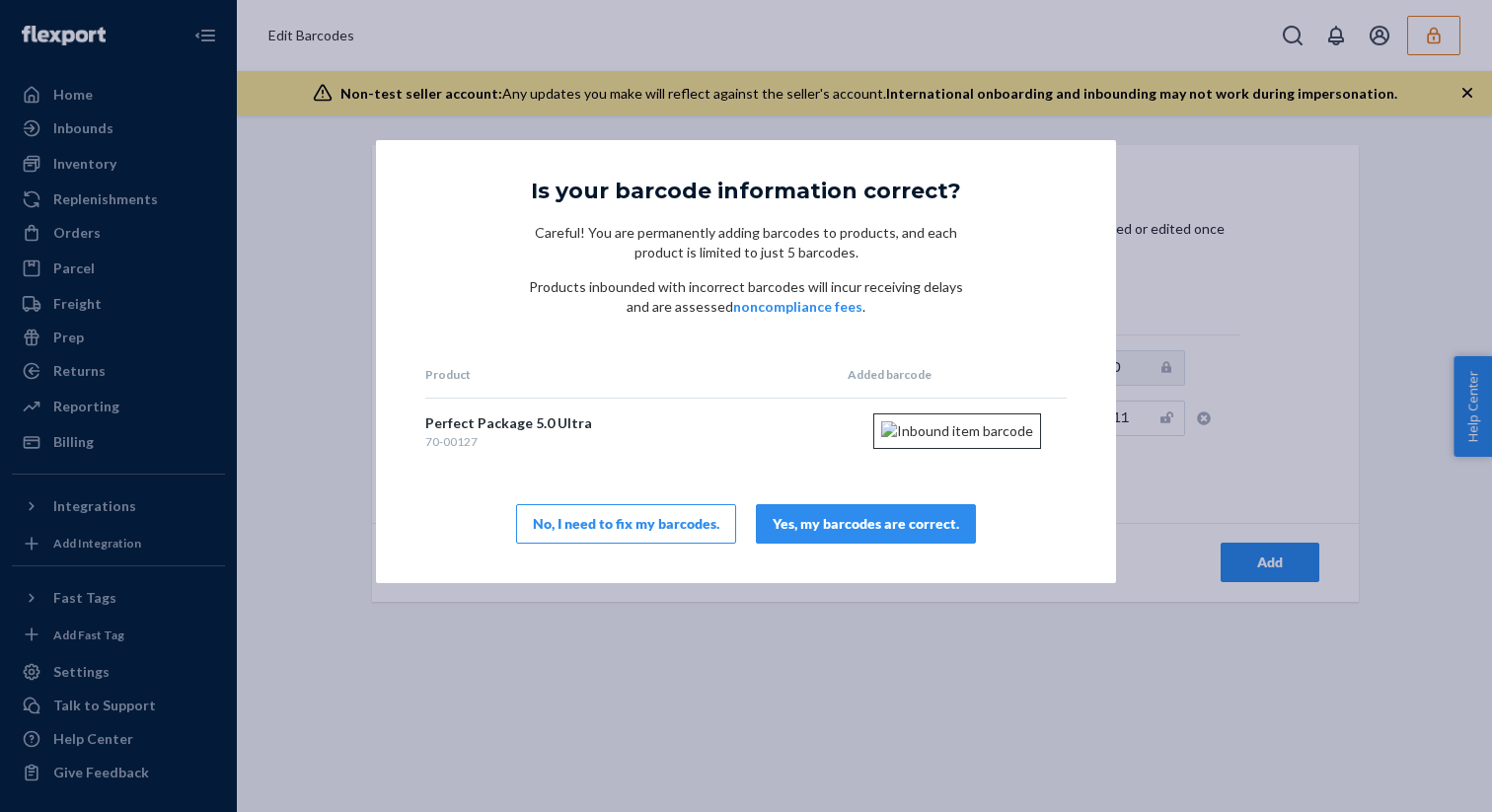 click on "Yes, my barcodes are correct." at bounding box center [865, 524] 